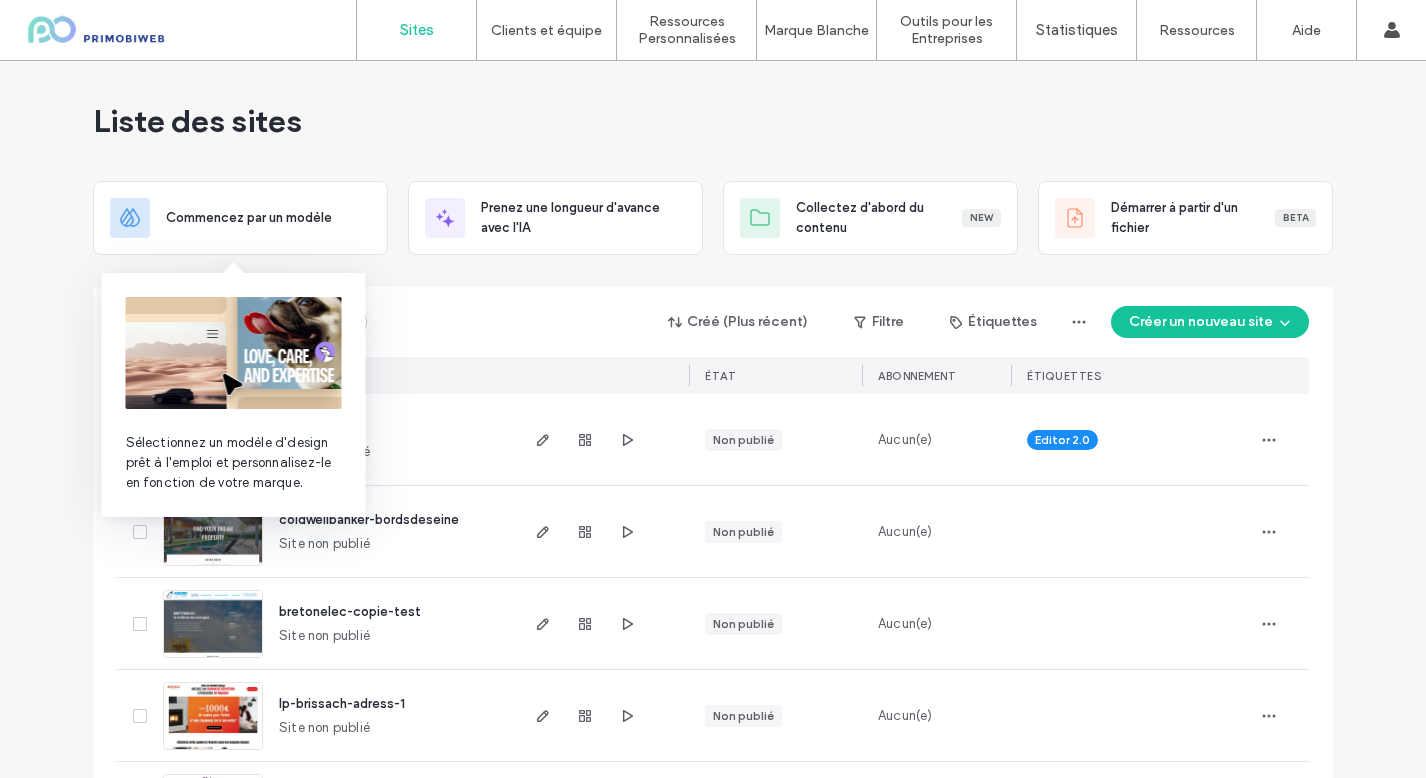 scroll, scrollTop: 0, scrollLeft: 0, axis: both 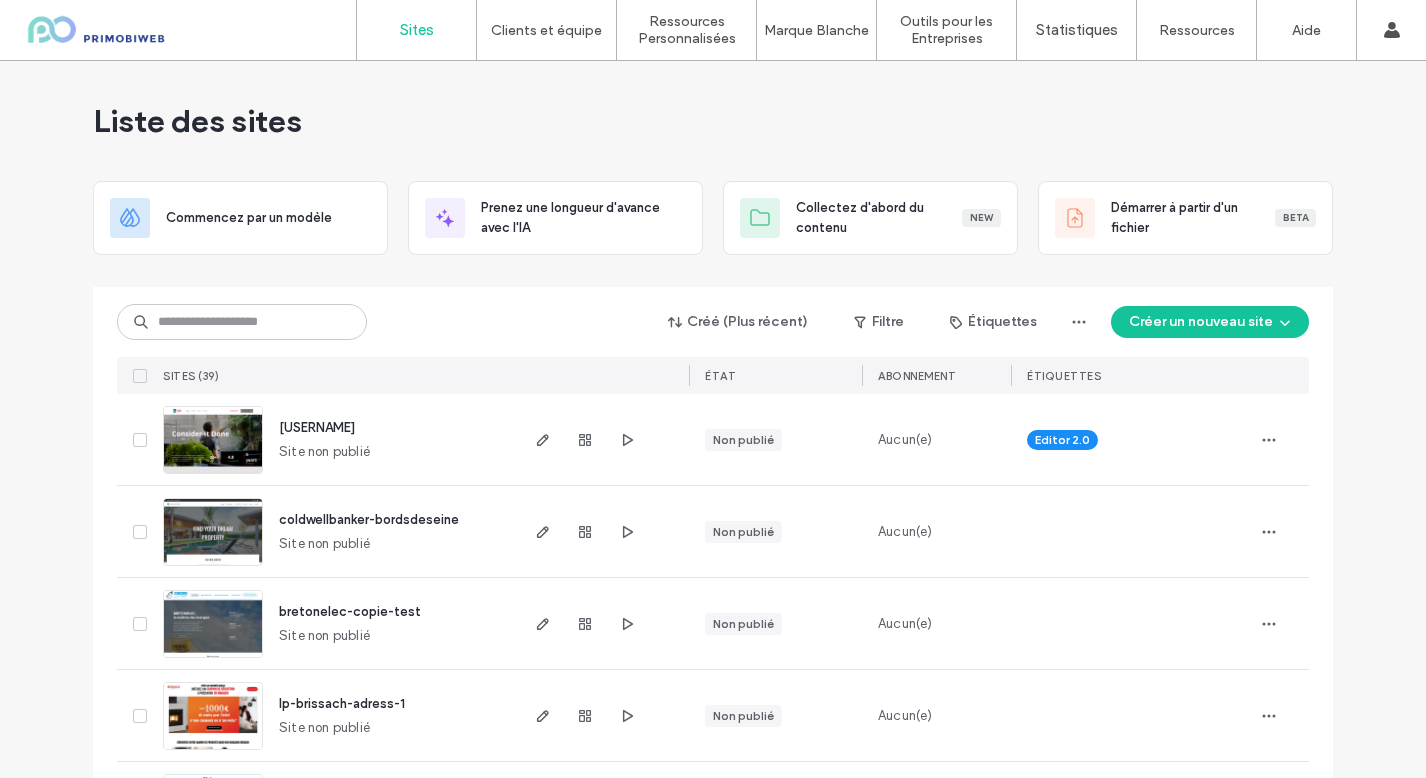click on "Créé (Plus récent) Filtre Étiquettes Créer un nouveau site" at bounding box center (713, 322) 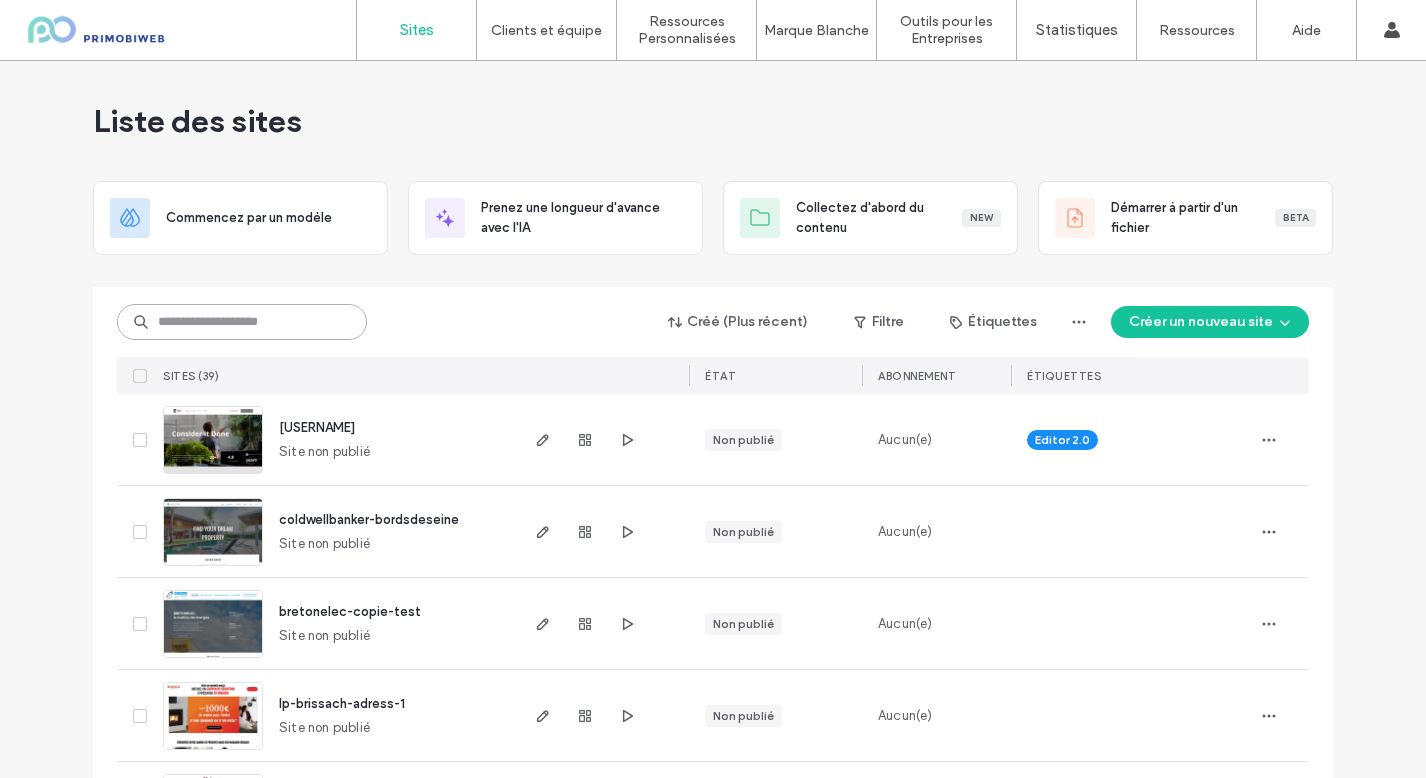 click at bounding box center [242, 322] 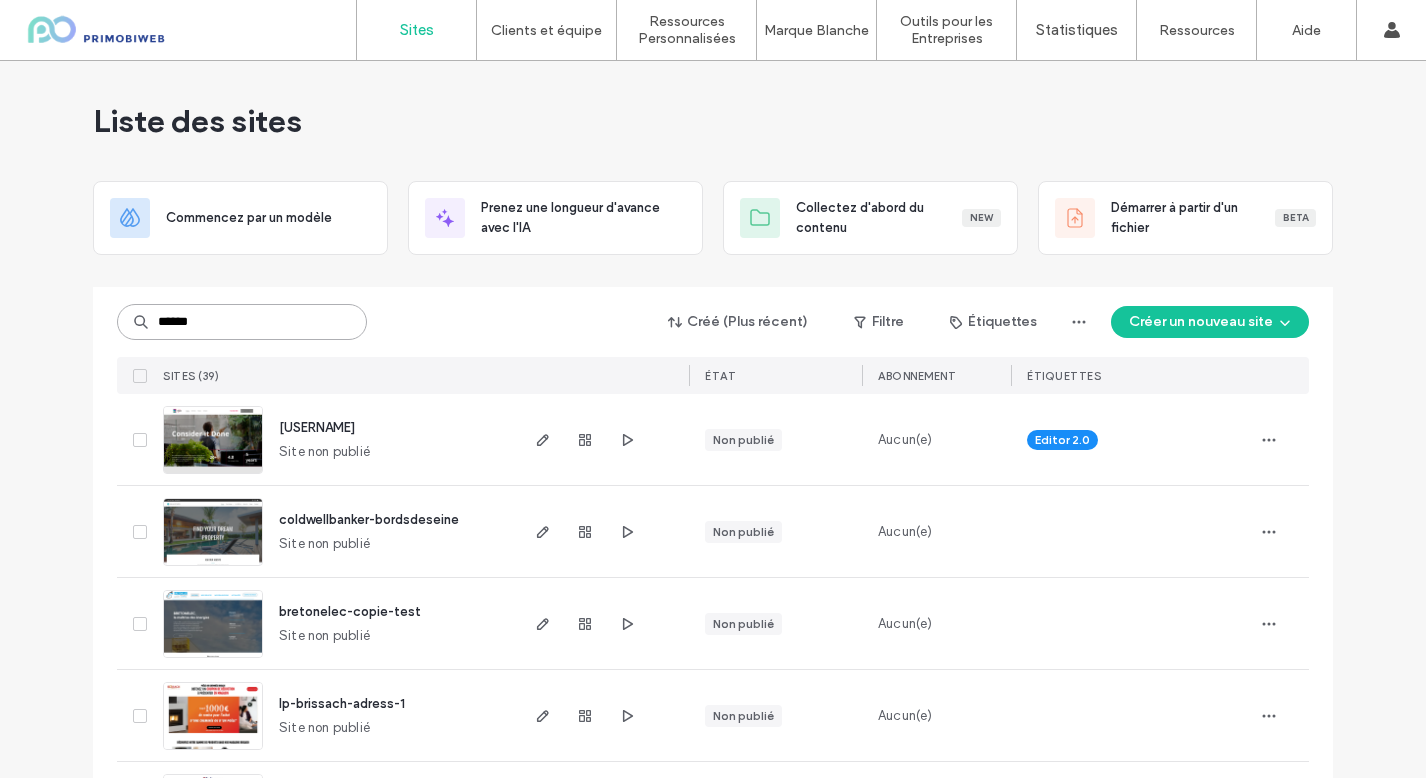 type on "******" 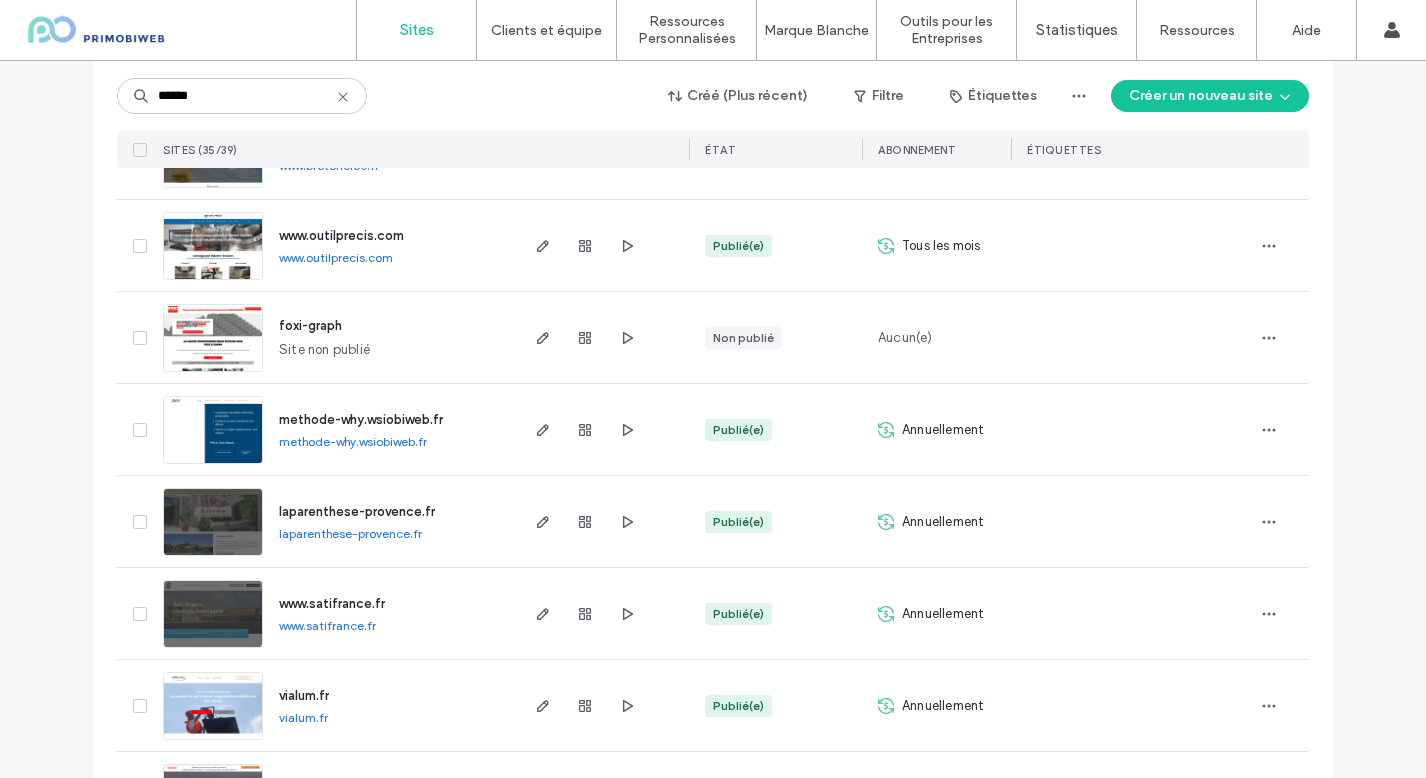 scroll, scrollTop: 2676, scrollLeft: 0, axis: vertical 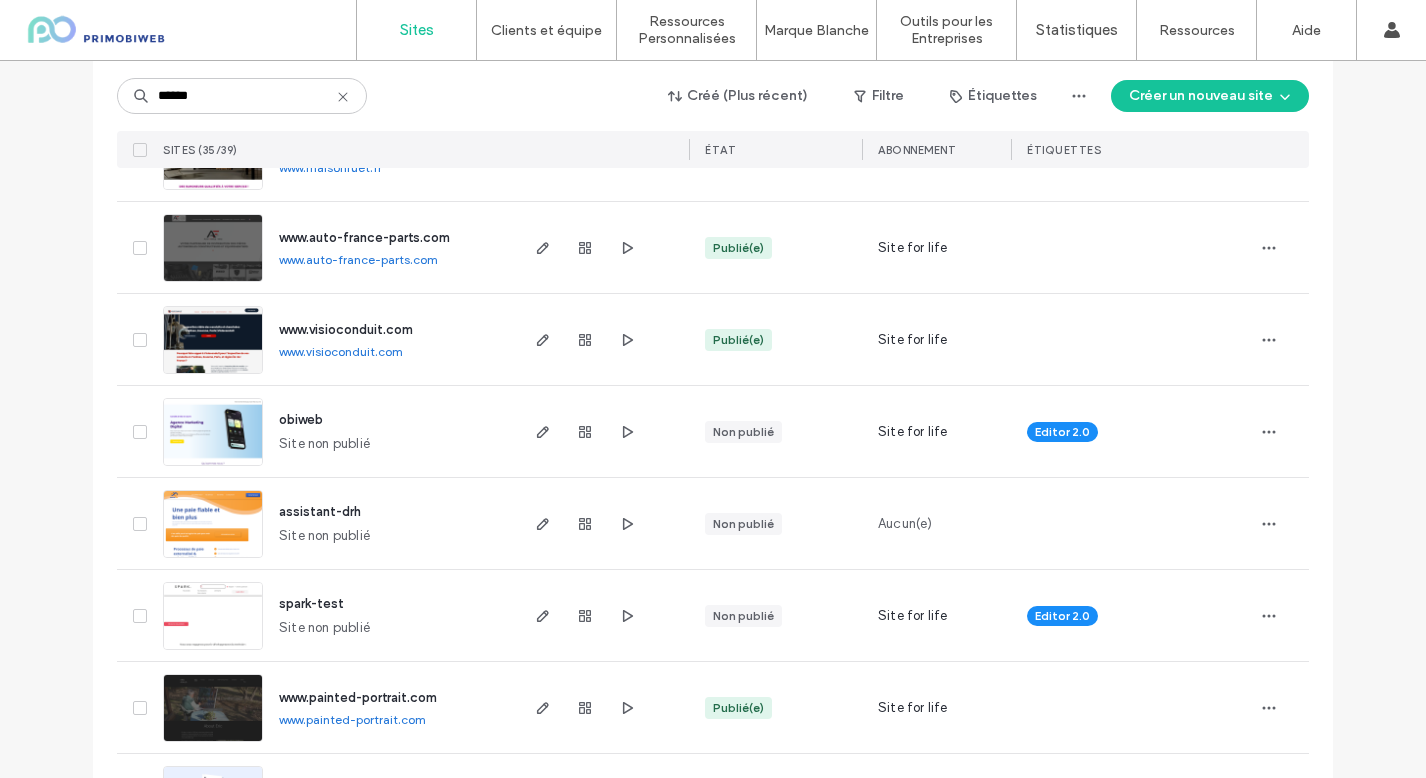 click at bounding box center (213, 467) 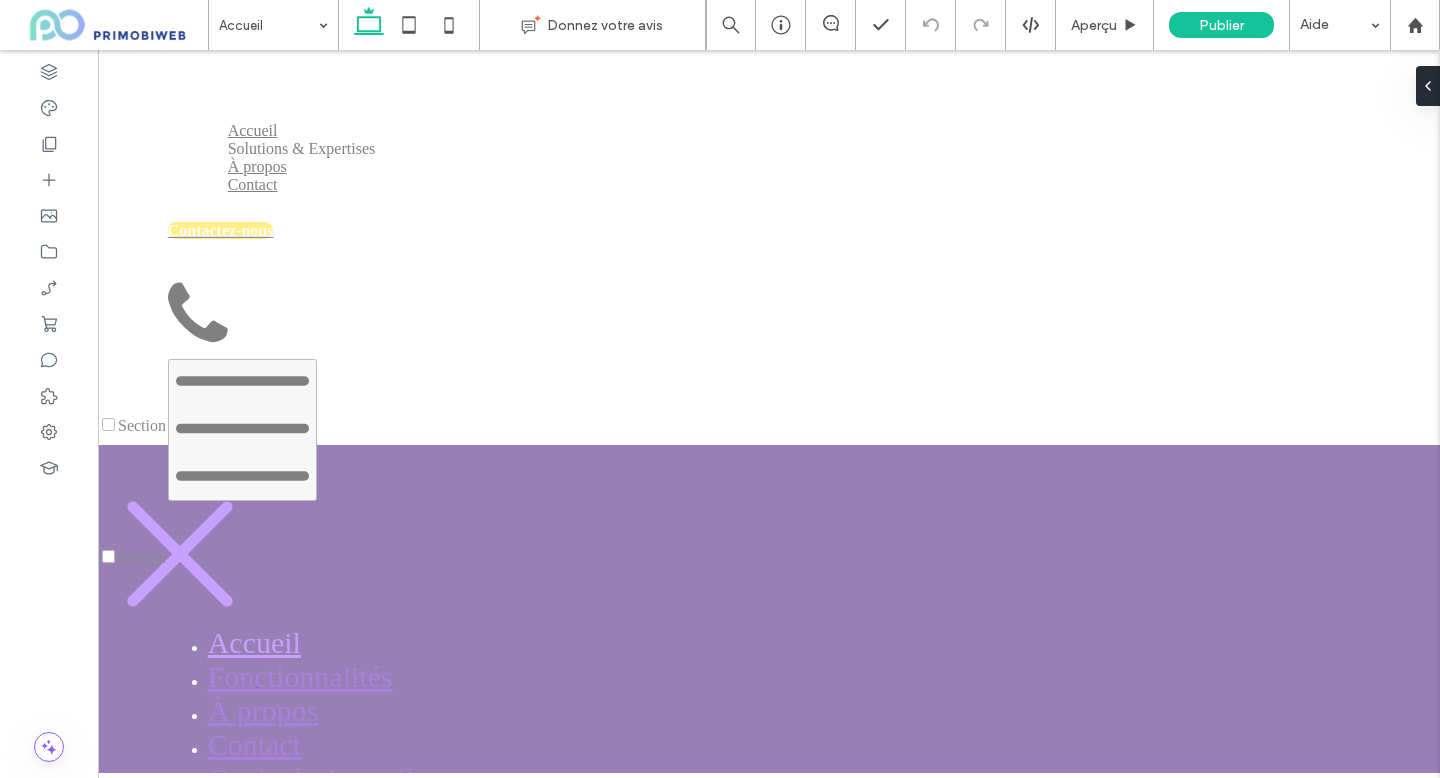scroll, scrollTop: 0, scrollLeft: 0, axis: both 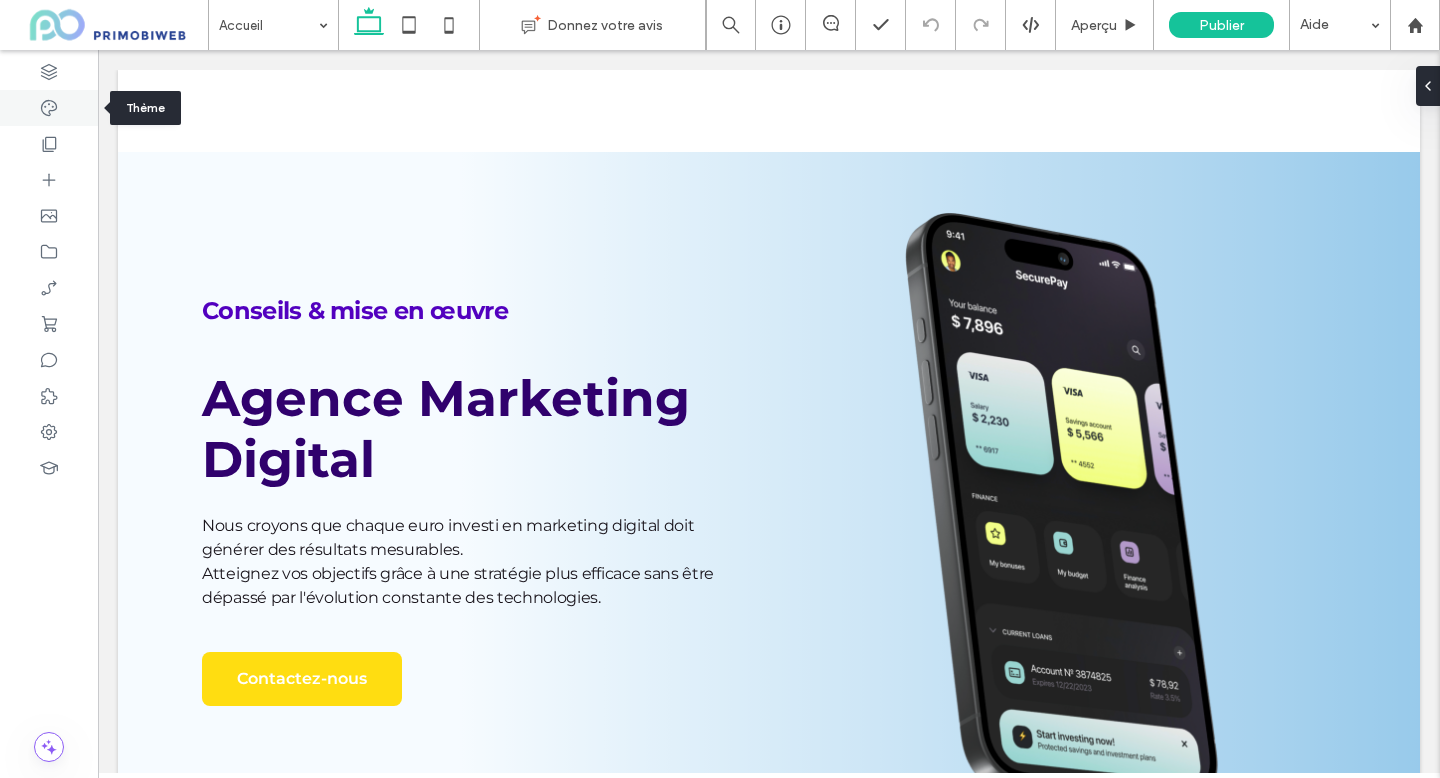 click at bounding box center [49, 108] 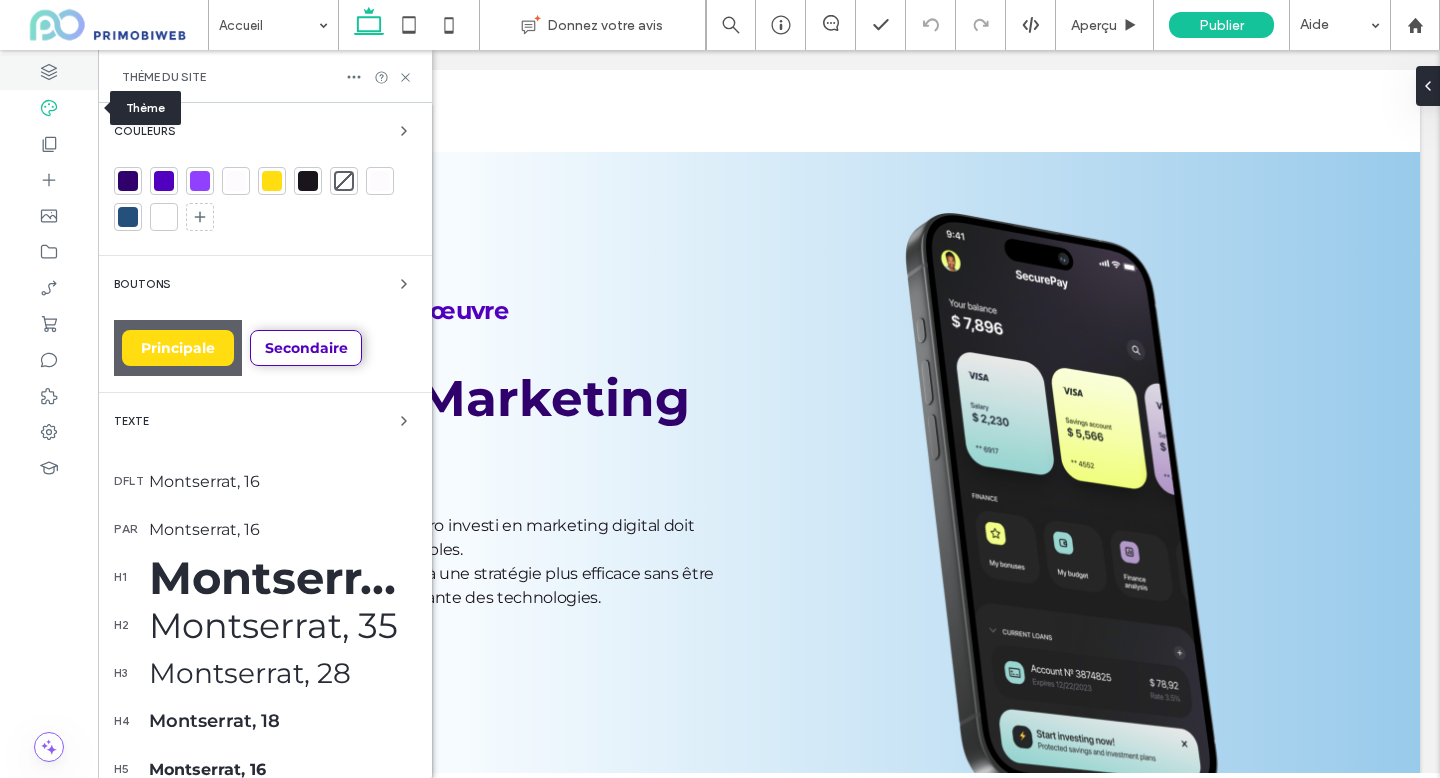 click at bounding box center (49, 72) 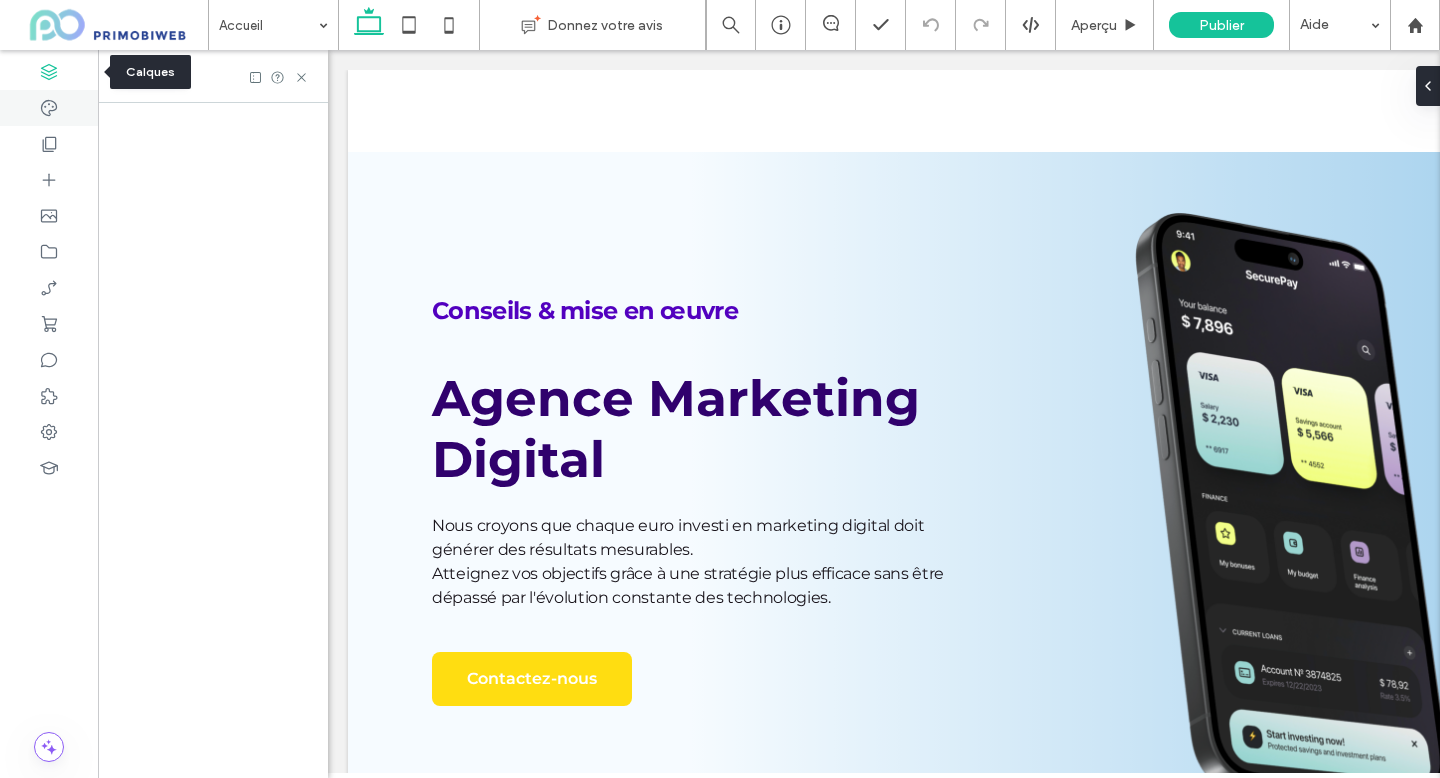 scroll, scrollTop: 0, scrollLeft: 230, axis: horizontal 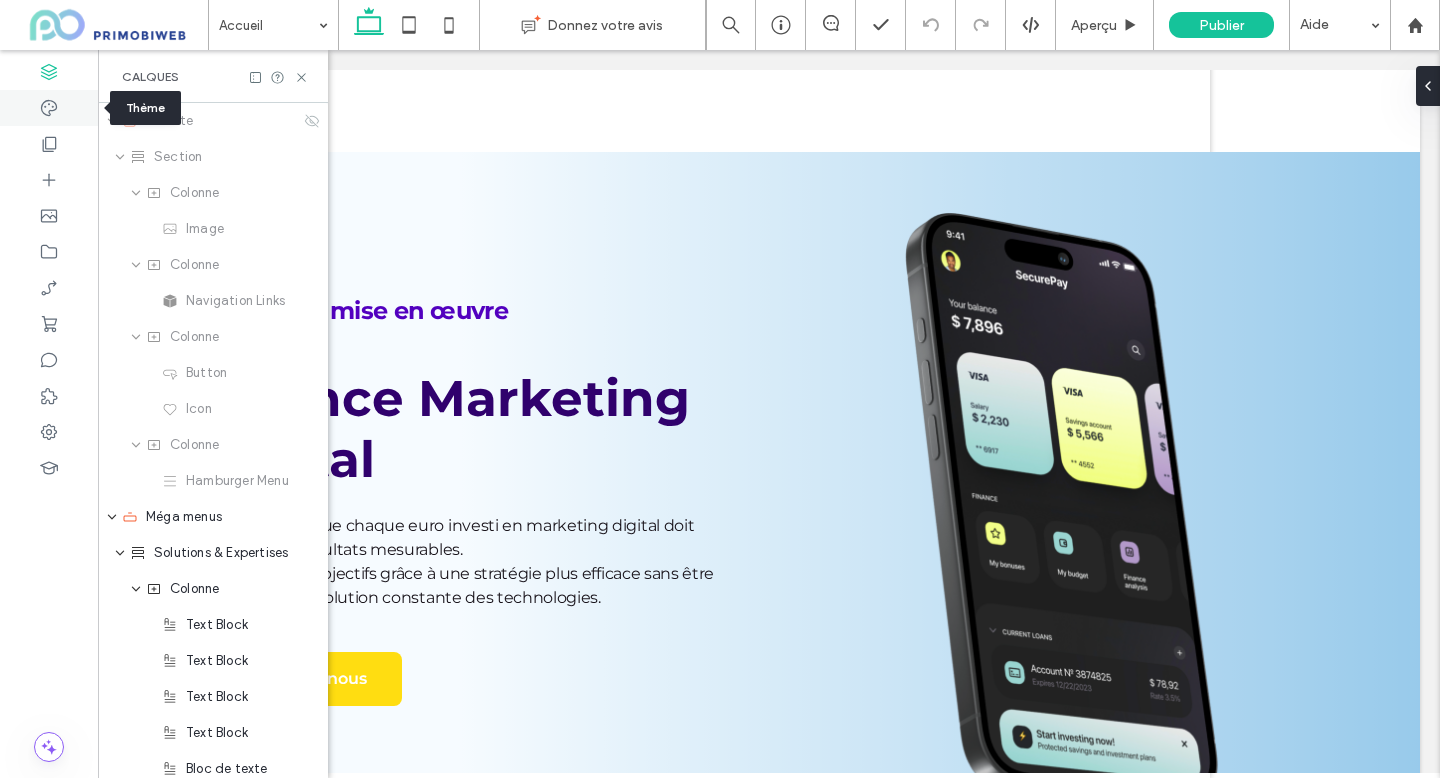 click at bounding box center [49, 108] 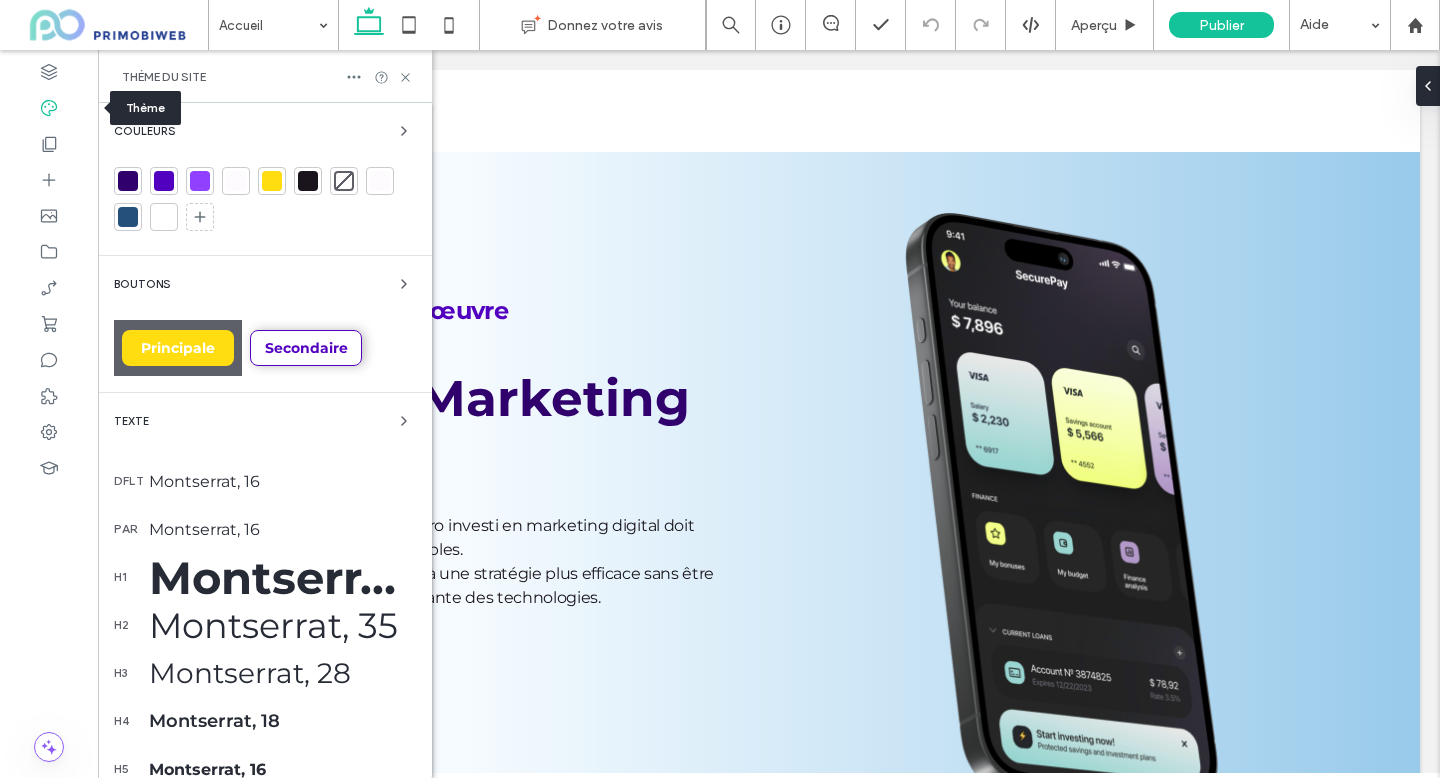 scroll, scrollTop: 0, scrollLeft: 0, axis: both 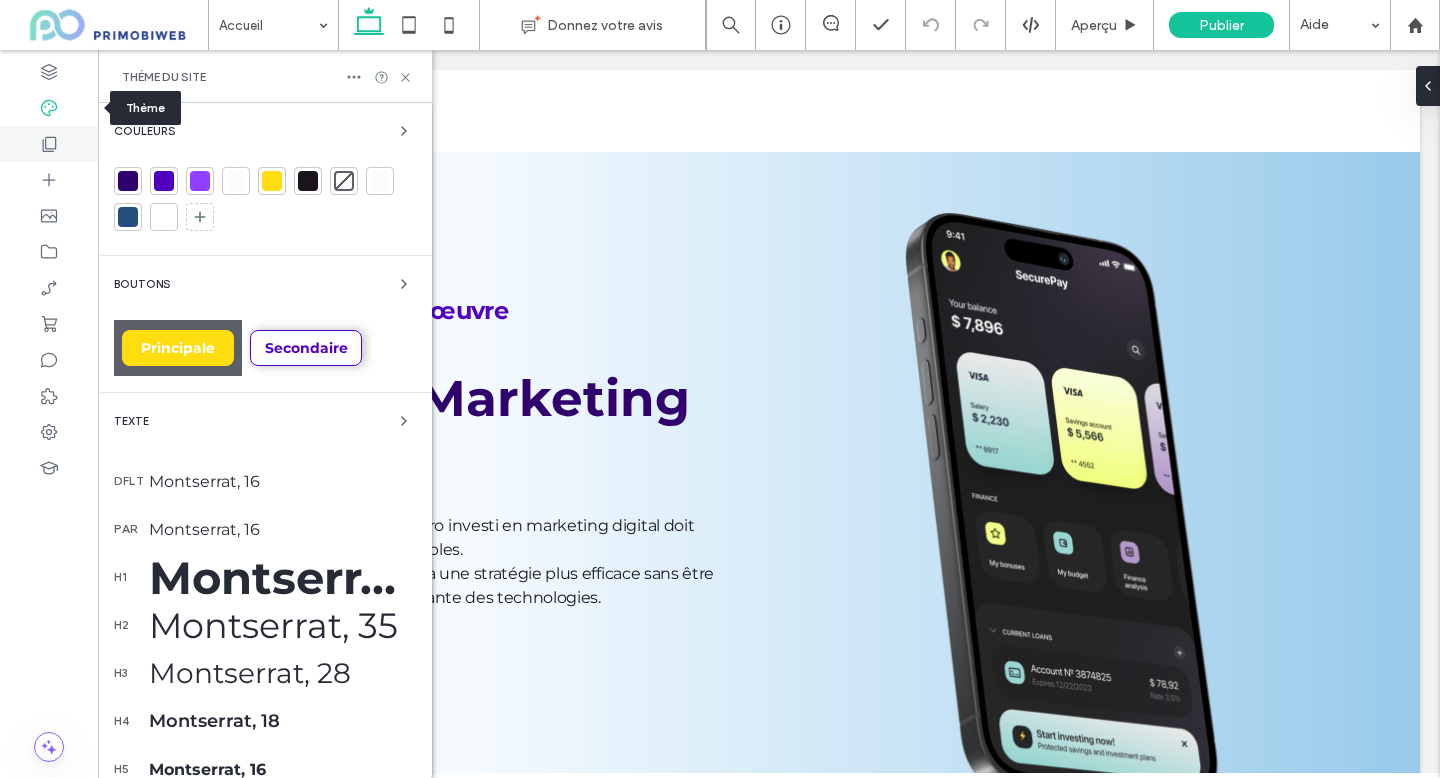 click 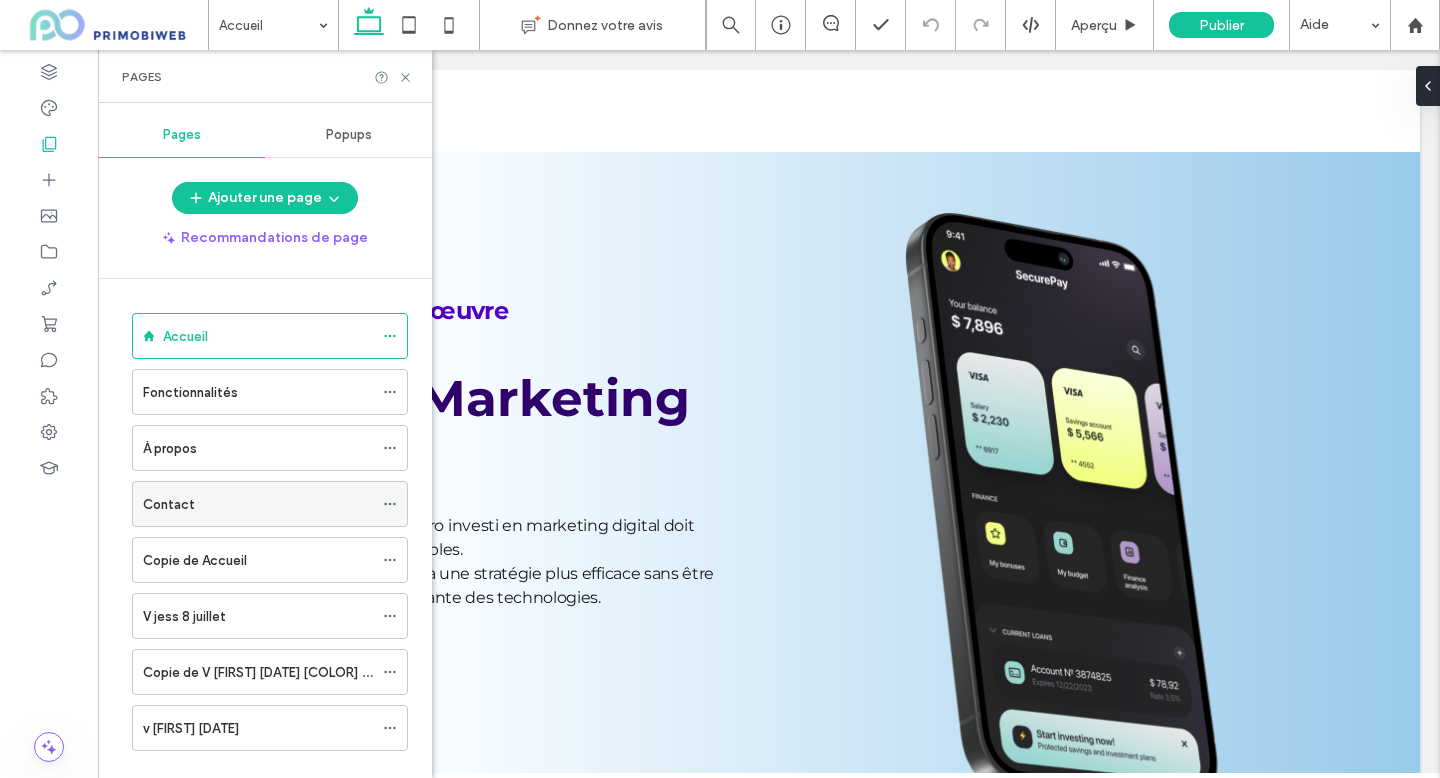 scroll, scrollTop: 33, scrollLeft: 0, axis: vertical 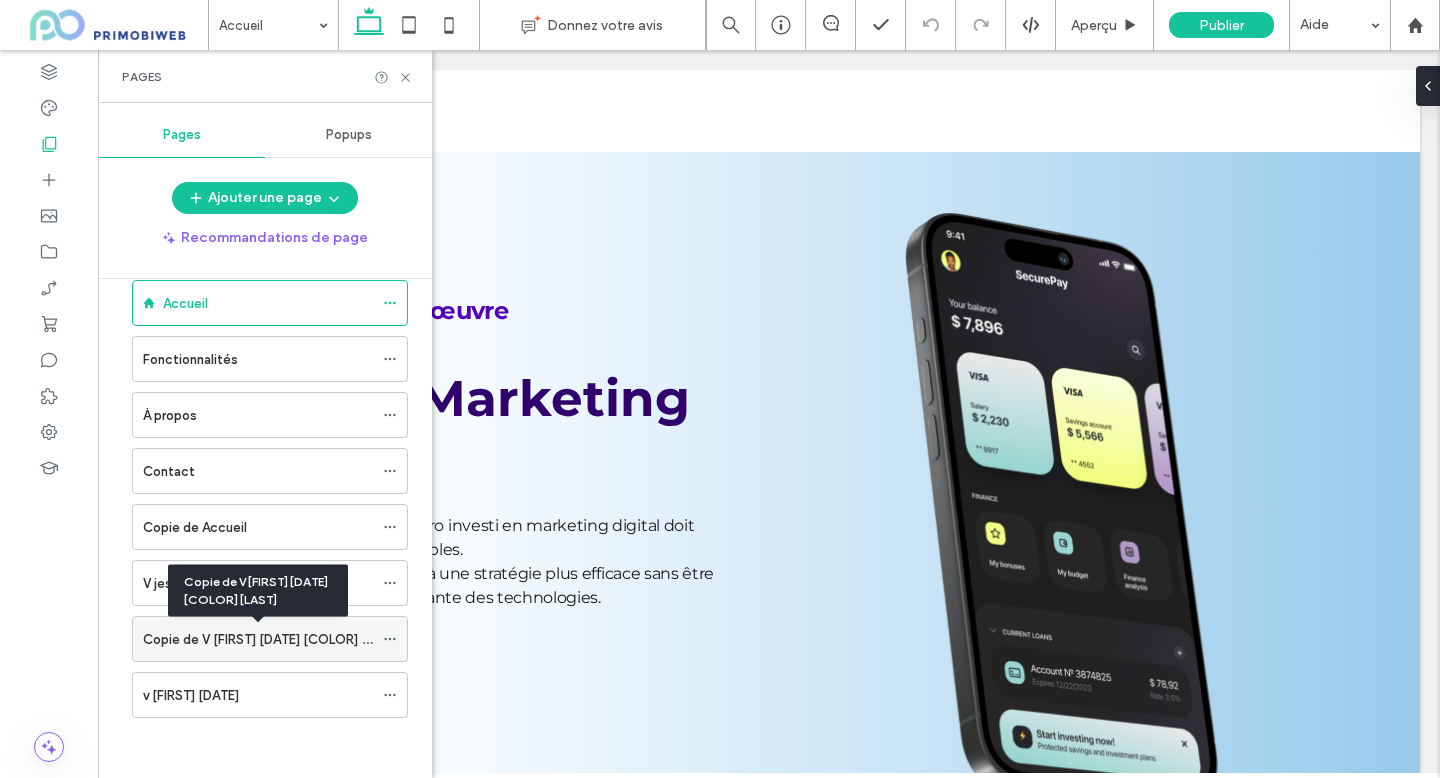 click on "Copie de V [LAST] [DAY] [MONTH] COULEUR [FIRST]" at bounding box center [271, 639] 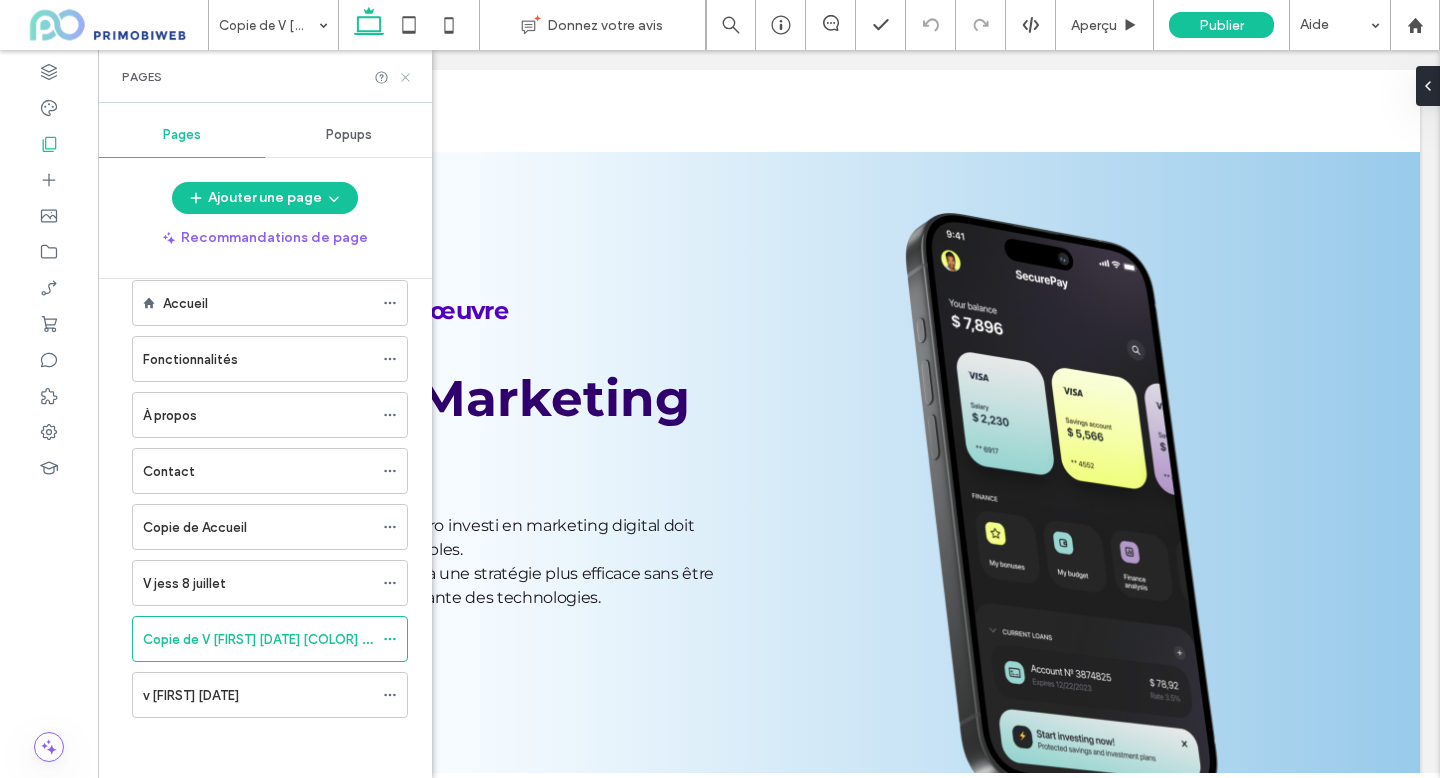 click 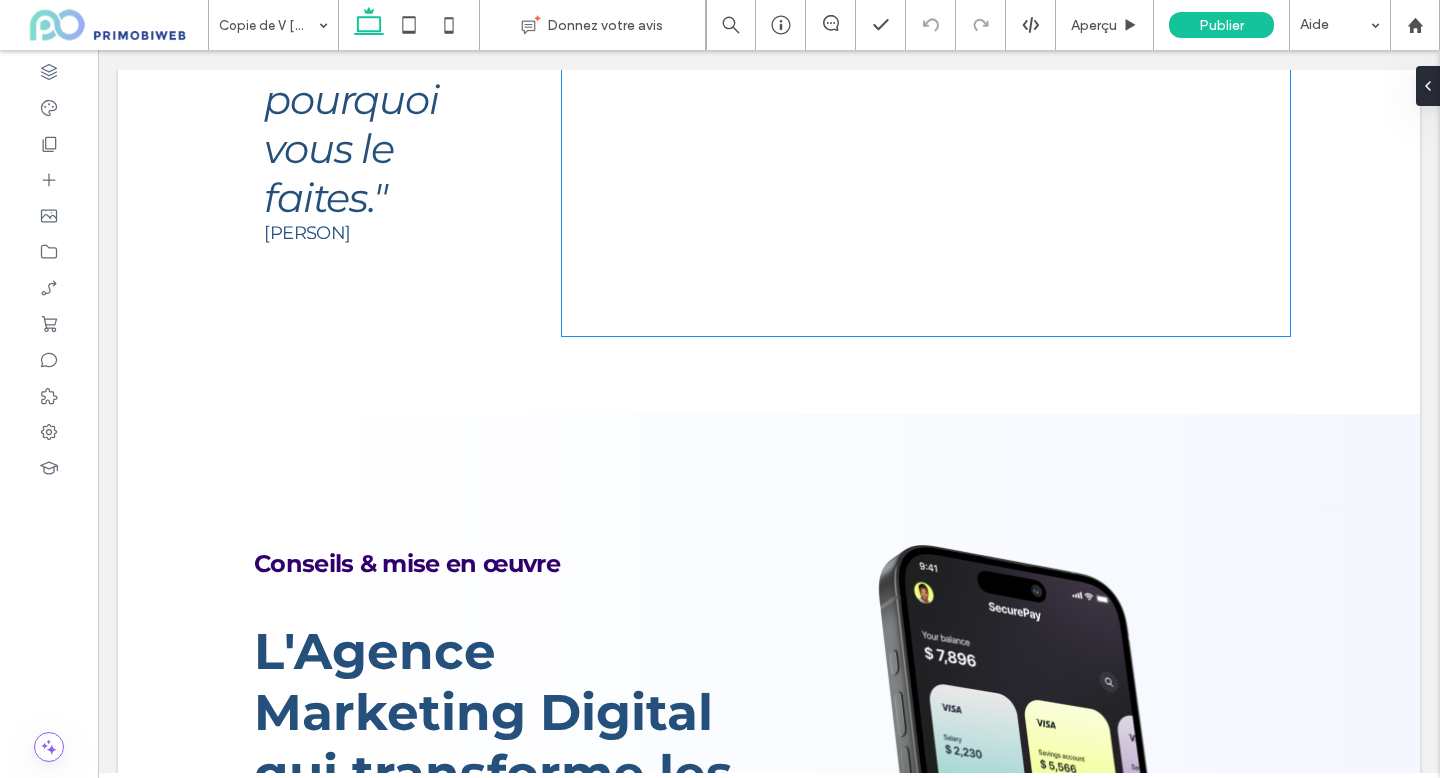 scroll, scrollTop: 0, scrollLeft: 0, axis: both 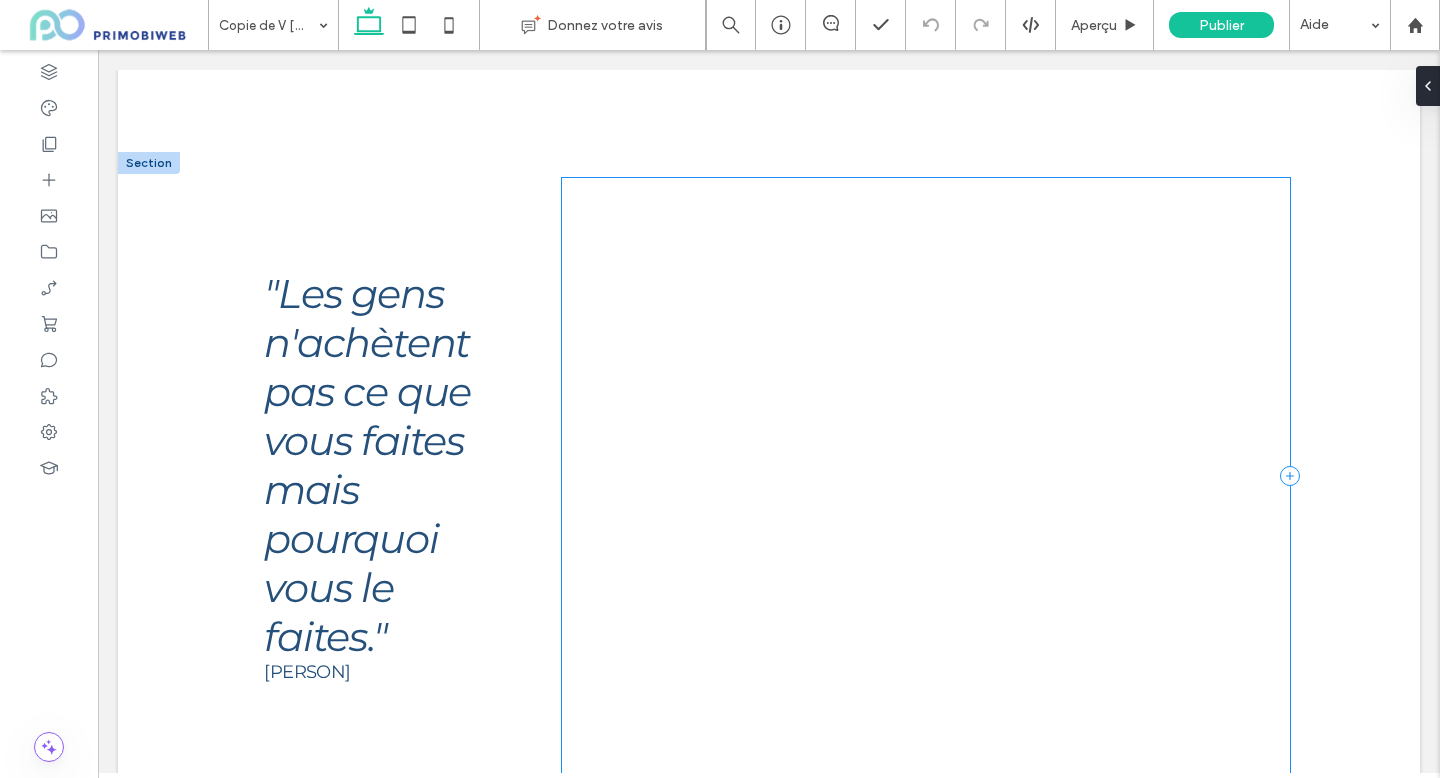 drag, startPoint x: 453, startPoint y: 424, endPoint x: 910, endPoint y: 178, distance: 519.00385 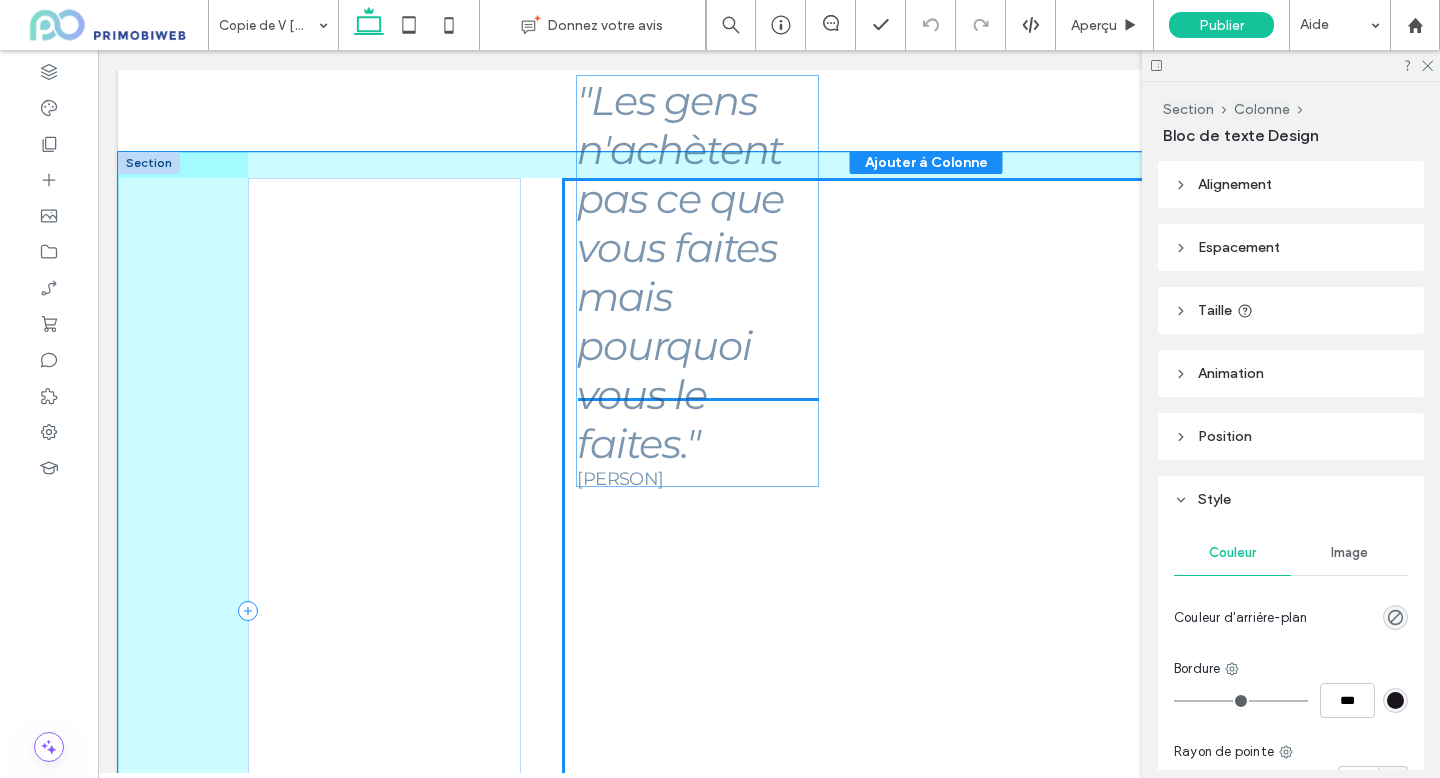 drag, startPoint x: 401, startPoint y: 398, endPoint x: 712, endPoint y: 205, distance: 366.01913 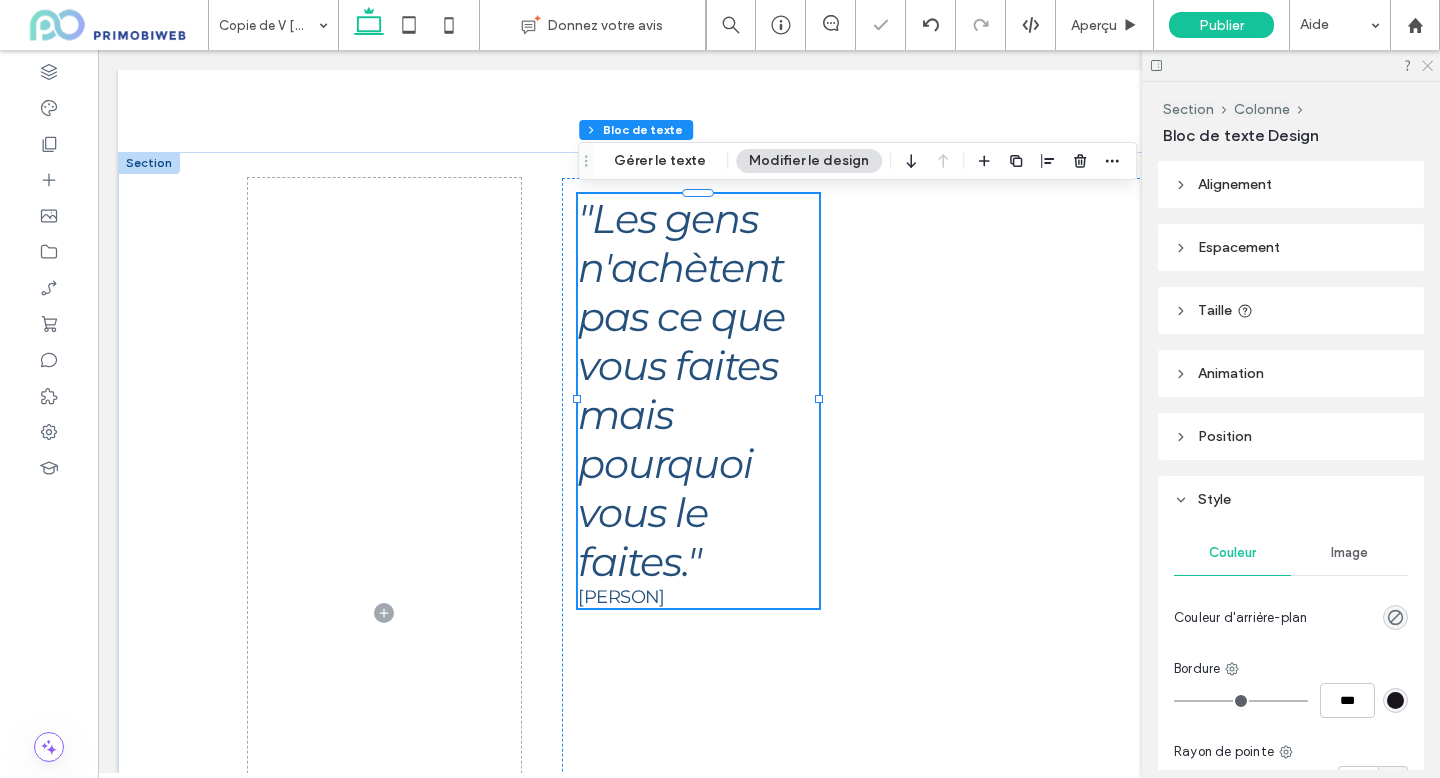 click 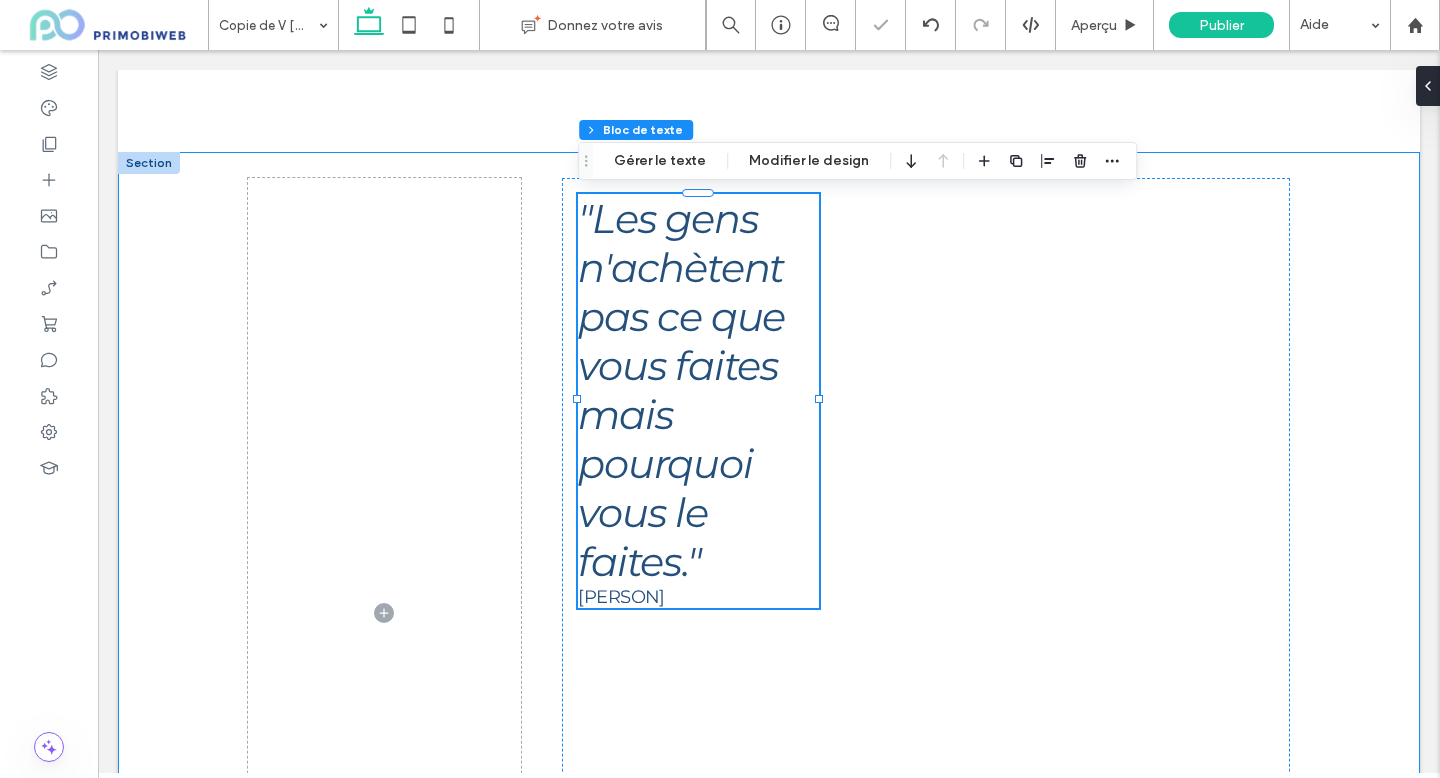 click on ""Les gens n'achètent pas ce que vous faites mais pourquoi vous le faites."
Simon Sinek" at bounding box center [769, 638] 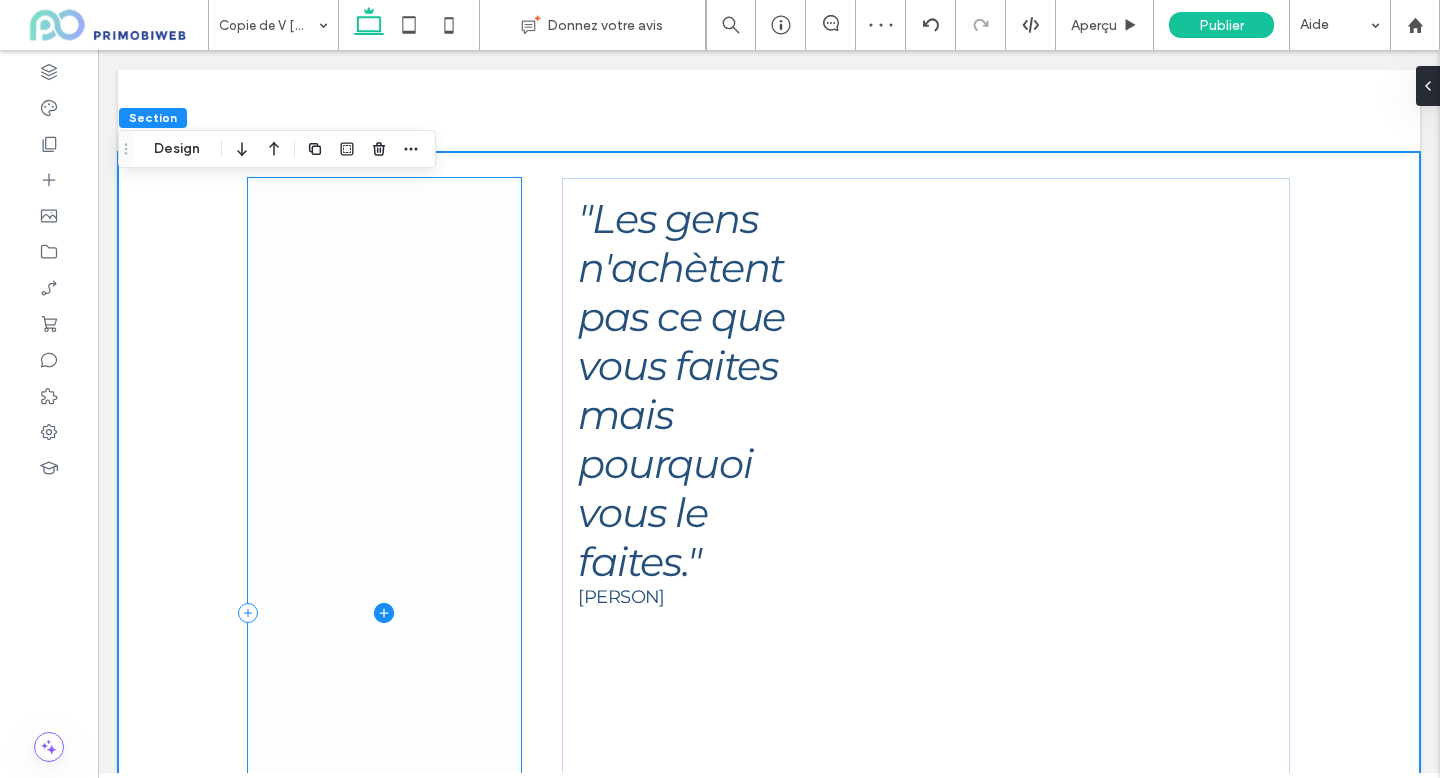 click at bounding box center (384, 612) 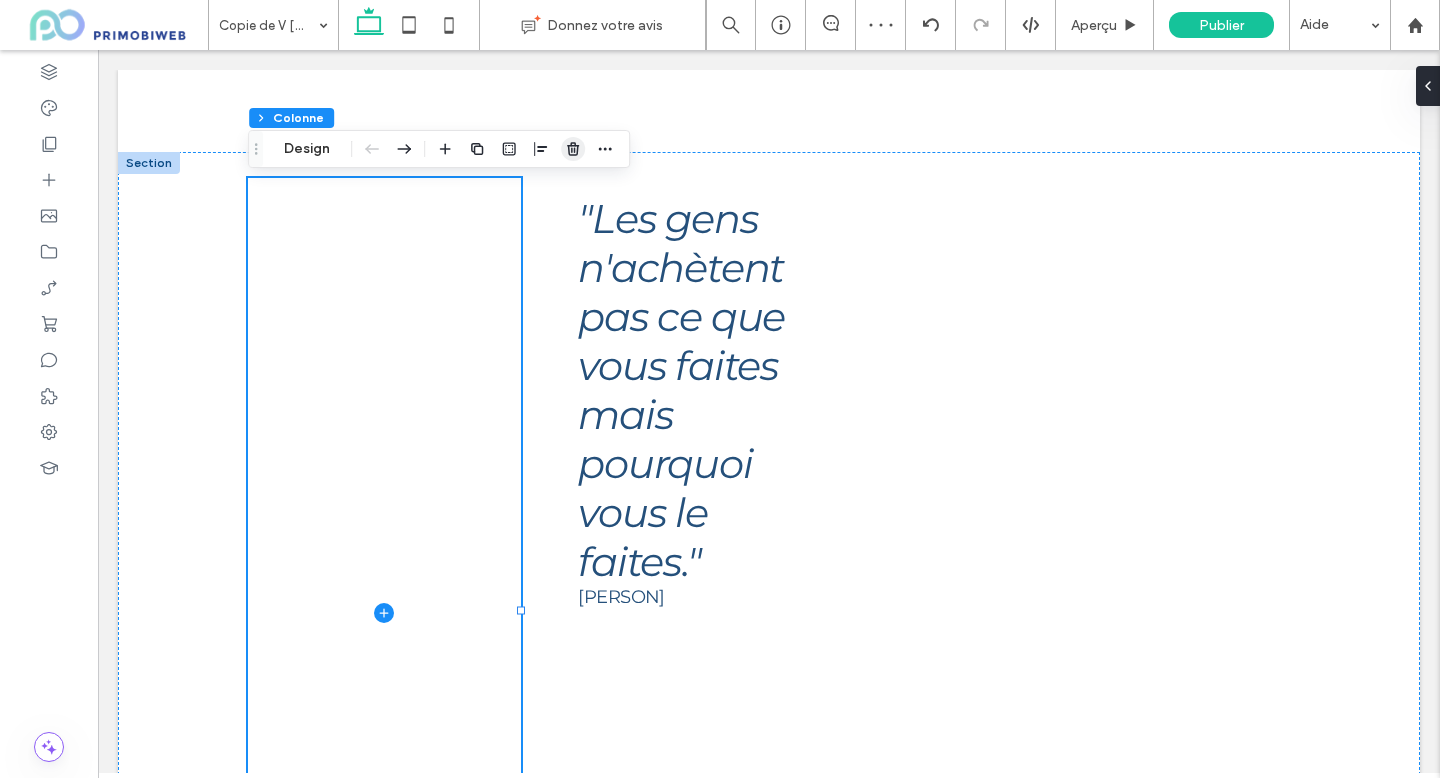 click at bounding box center (573, 149) 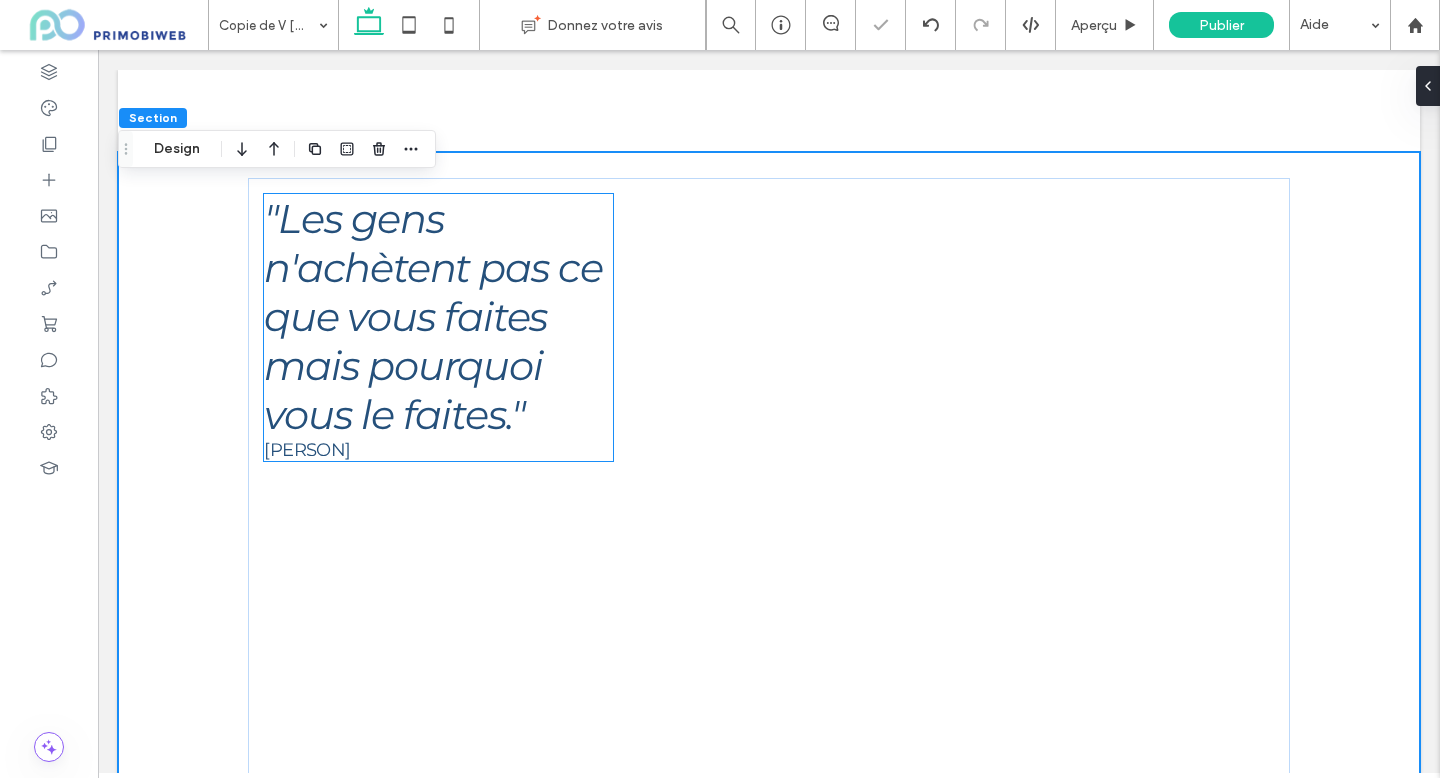 click on ""Les gens n'achètent pas ce que vous faites mais pourquoi vous le faites."" at bounding box center [433, 316] 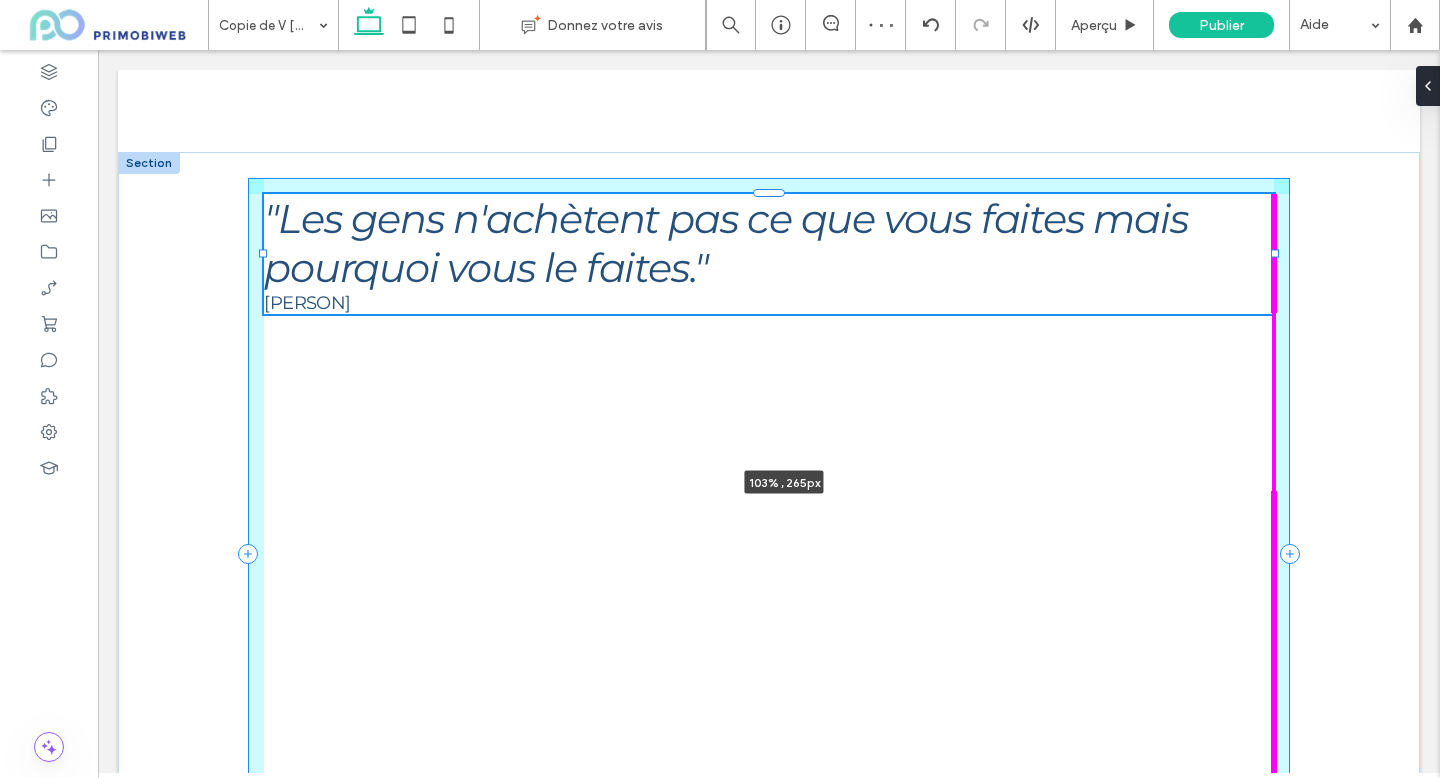 drag, startPoint x: 615, startPoint y: 329, endPoint x: 1312, endPoint y: 287, distance: 698.2643 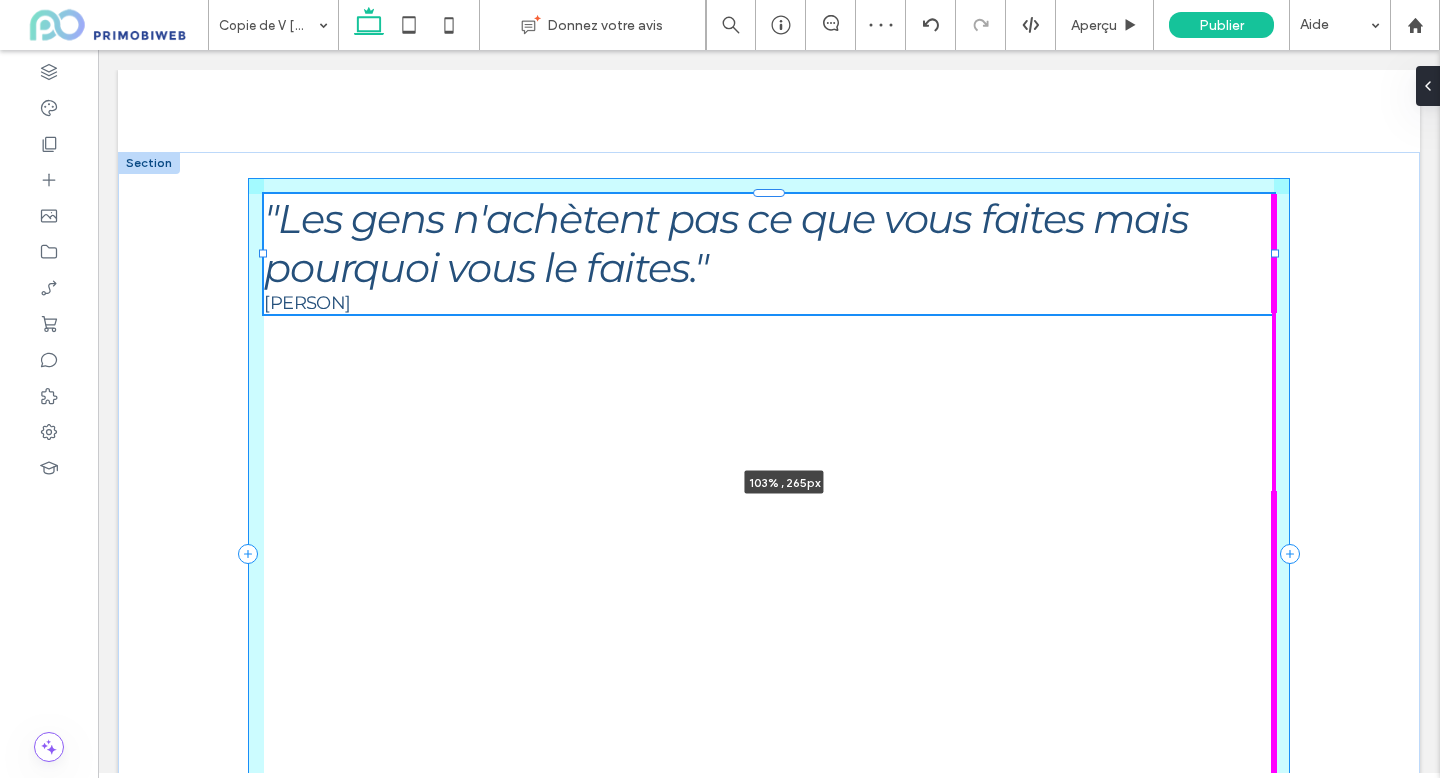 click on ""Les gens n'achètent pas ce que vous faites mais pourquoi vous le faites."
Simon Sinek
103% , 265px" at bounding box center (769, 580) 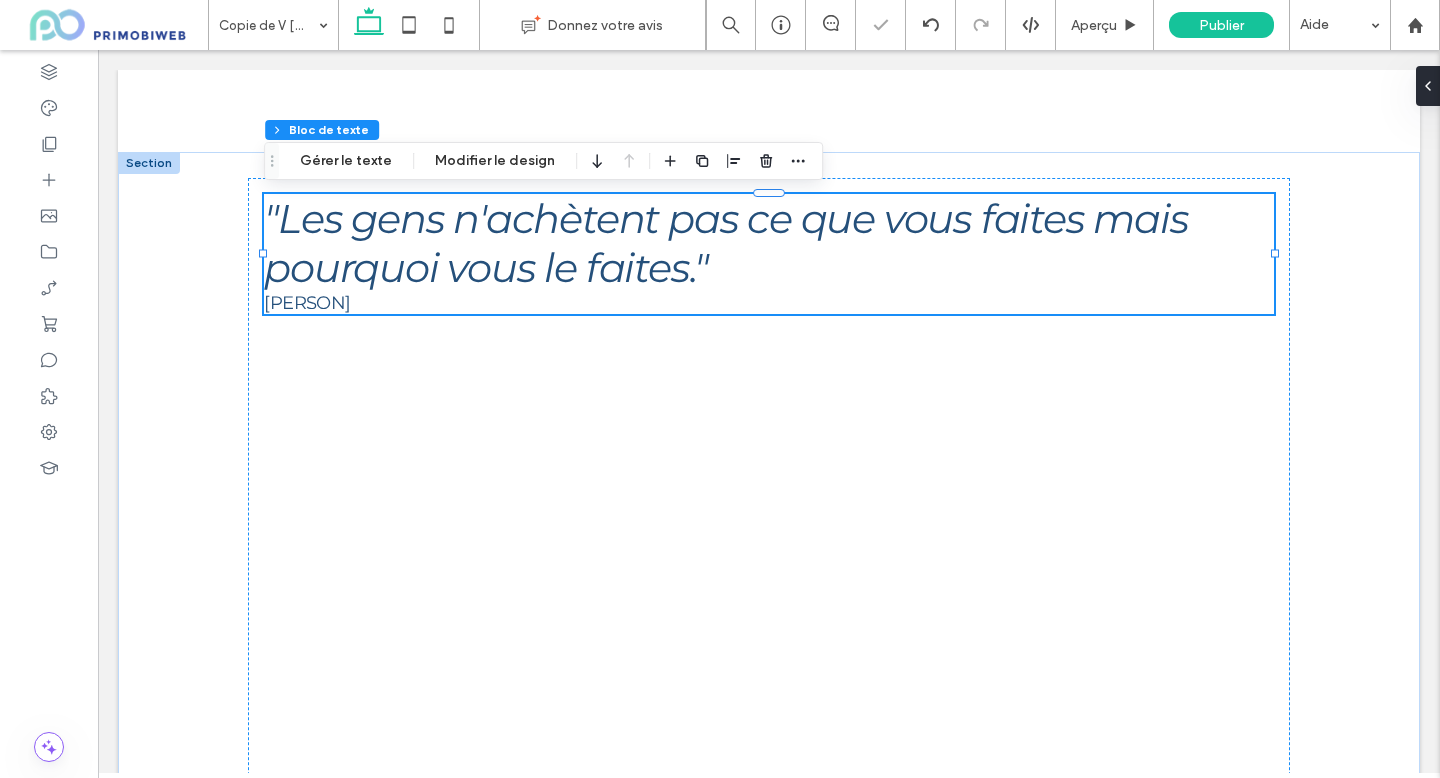 click on "Section Colonne Bloc de texte Design Alignement Espacement Définir les marges et le remplissage 0px 0% 0px 0% * px 0px * px 0px Réinitialiser l'espacement Taille Largeur *** % Hauteur A Plus d'options de taille Animation Déclencheur Aucun(e) Position Type de poste Par défaut Style Couleur Image Couleur d'arrière-plan Bordure *** Rayon de pointe * px" at bounding box center [1589, 430] 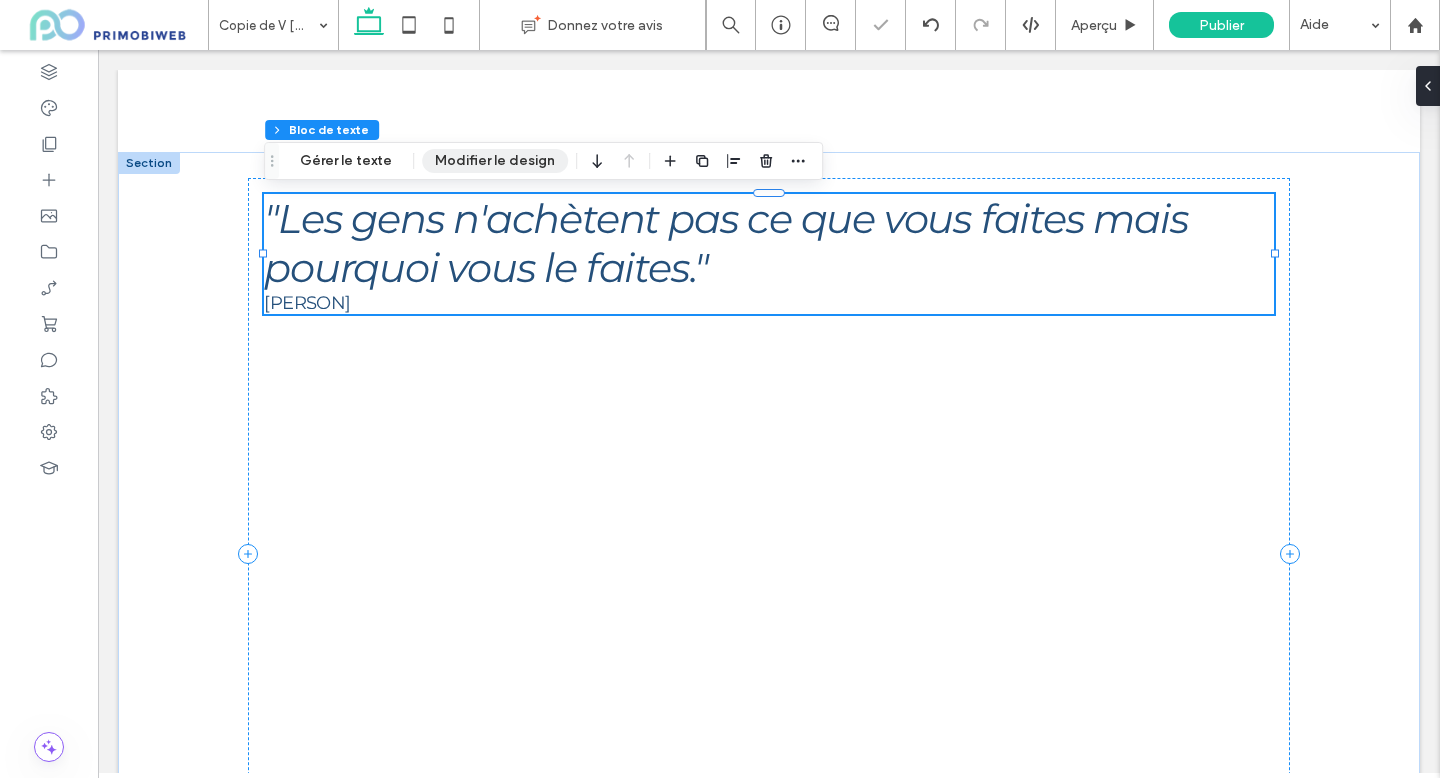click on "Modifier le design" at bounding box center [495, 161] 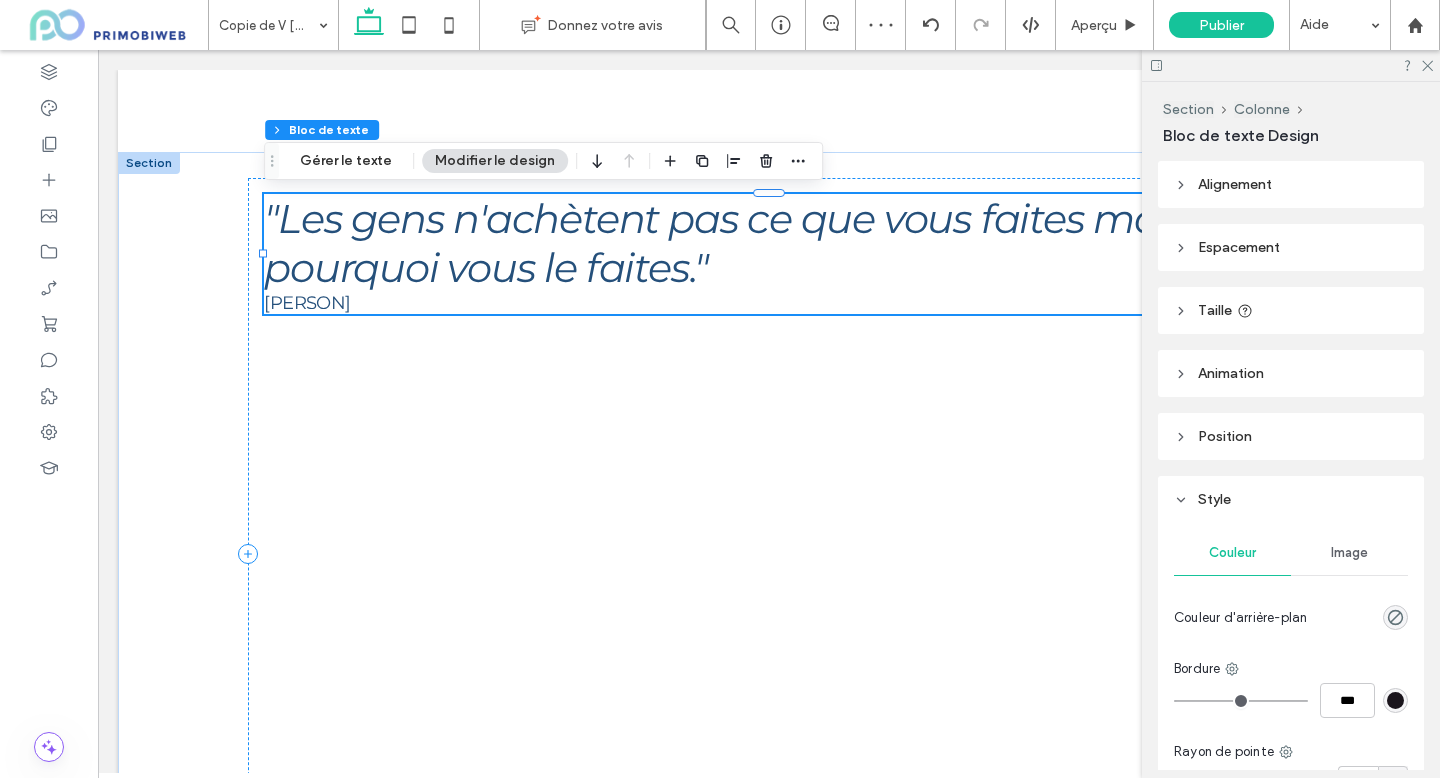 click on "Alignement" at bounding box center [1291, 184] 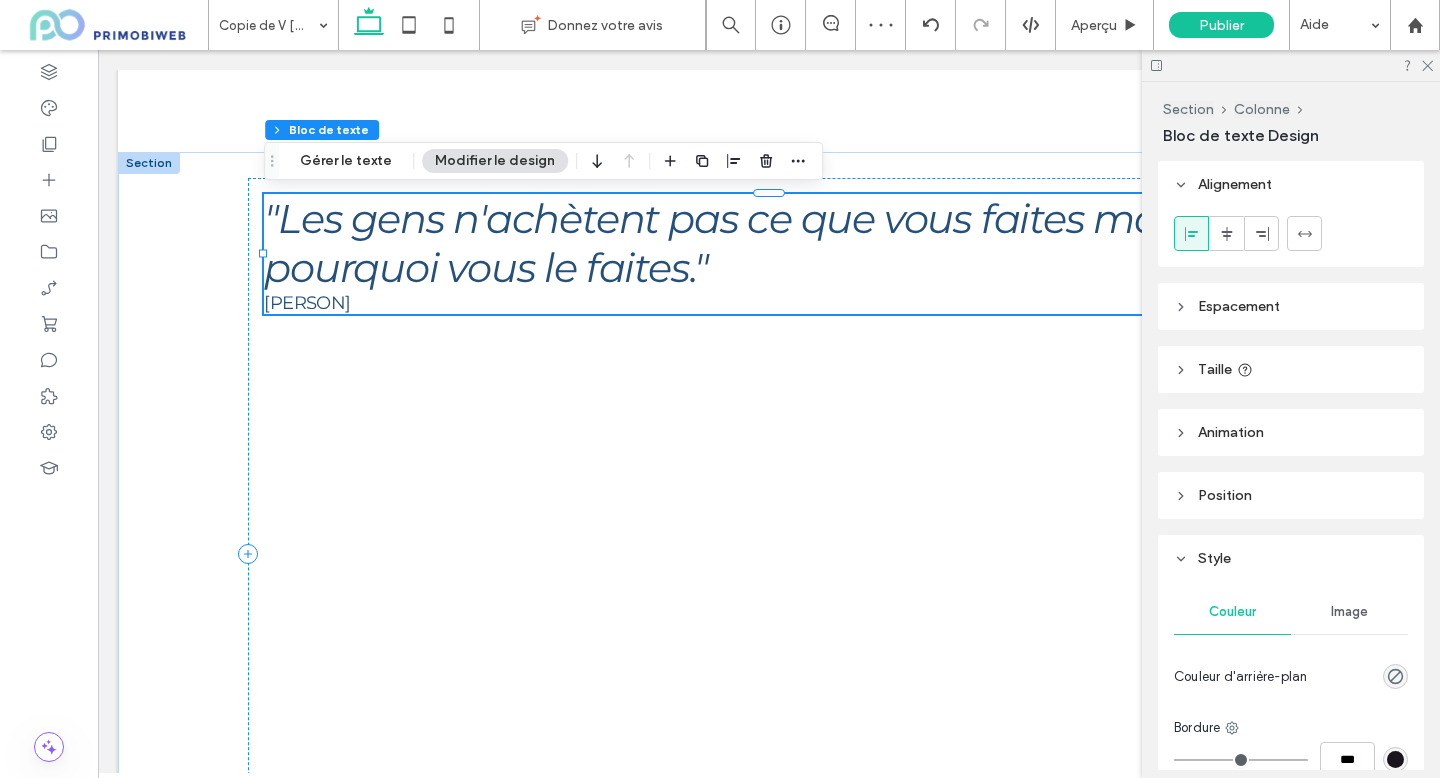 click on "Espacement" at bounding box center (1239, 306) 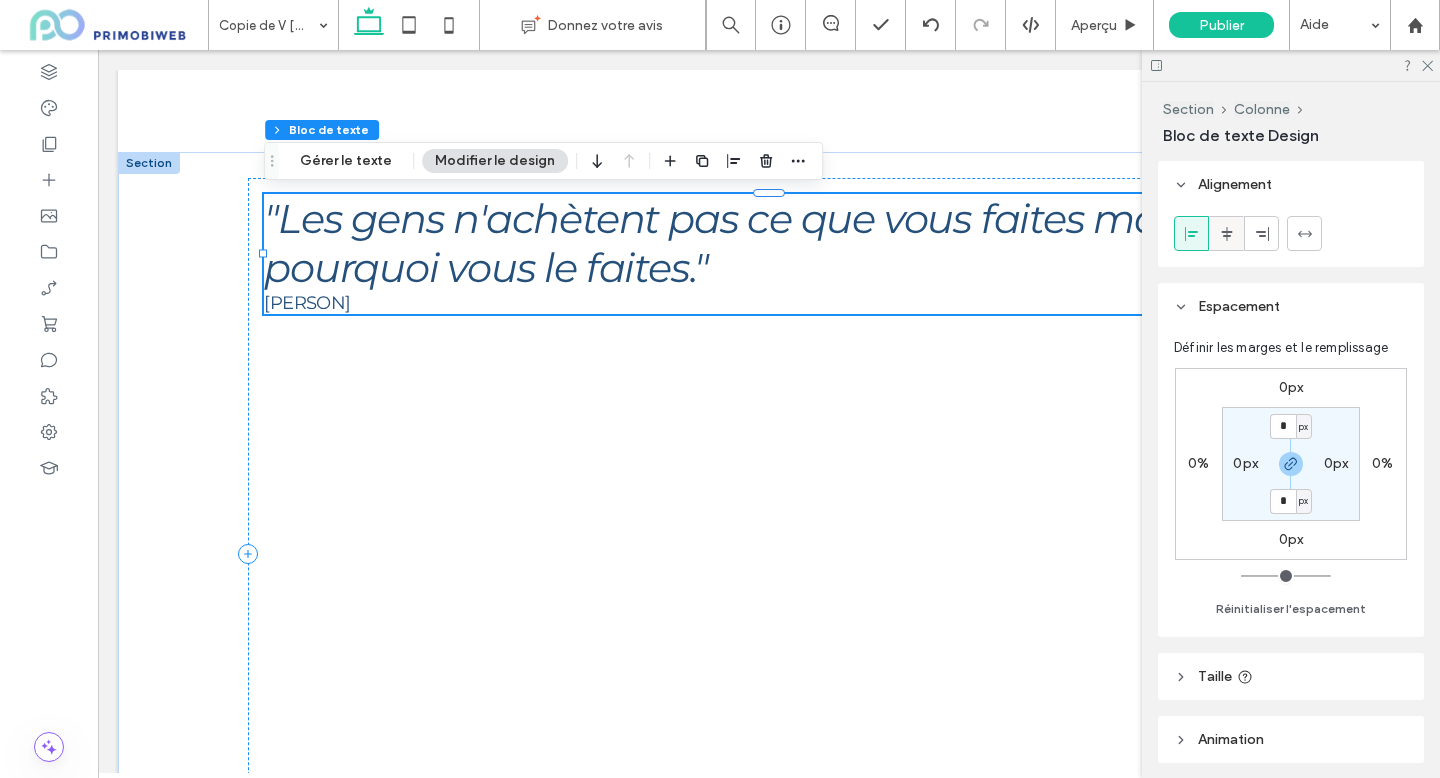 click 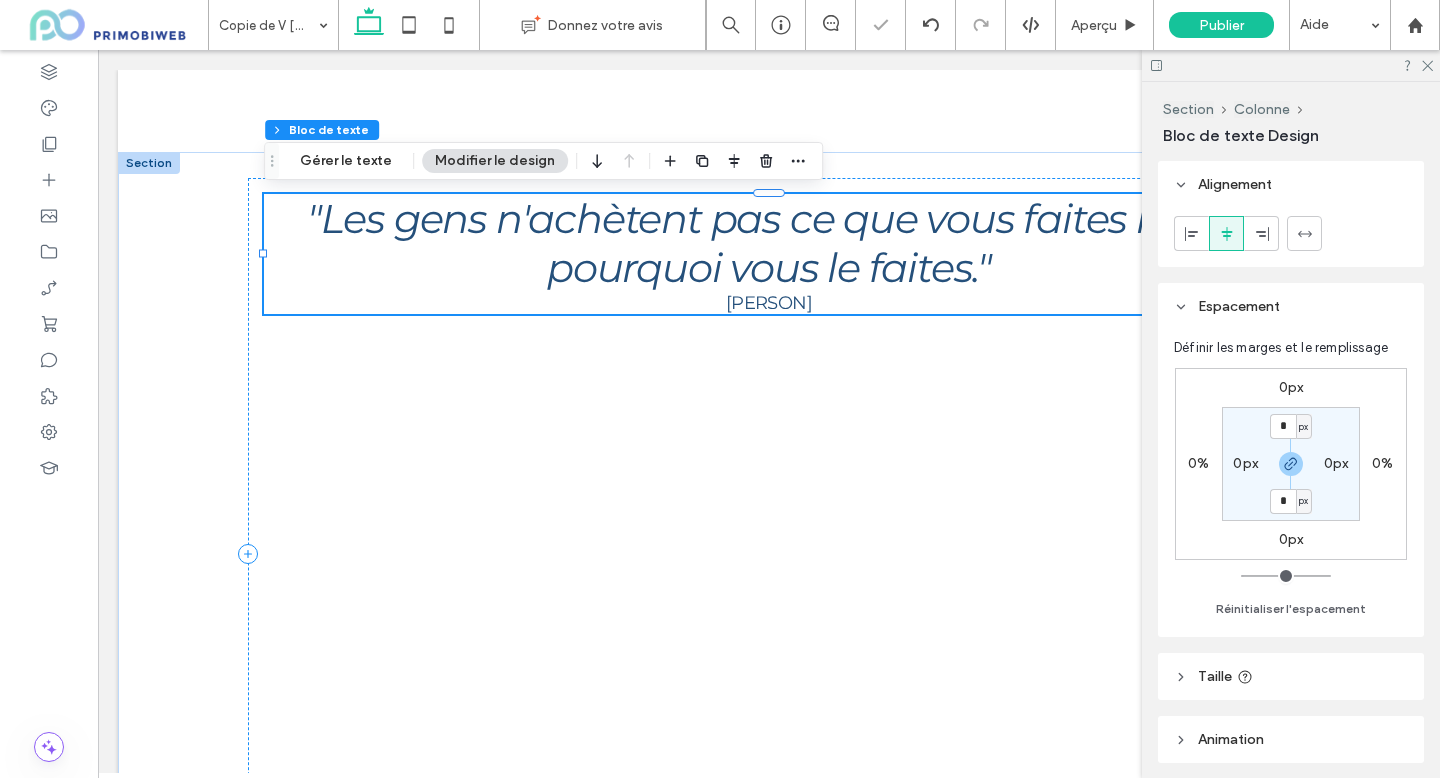 scroll, scrollTop: 43, scrollLeft: 0, axis: vertical 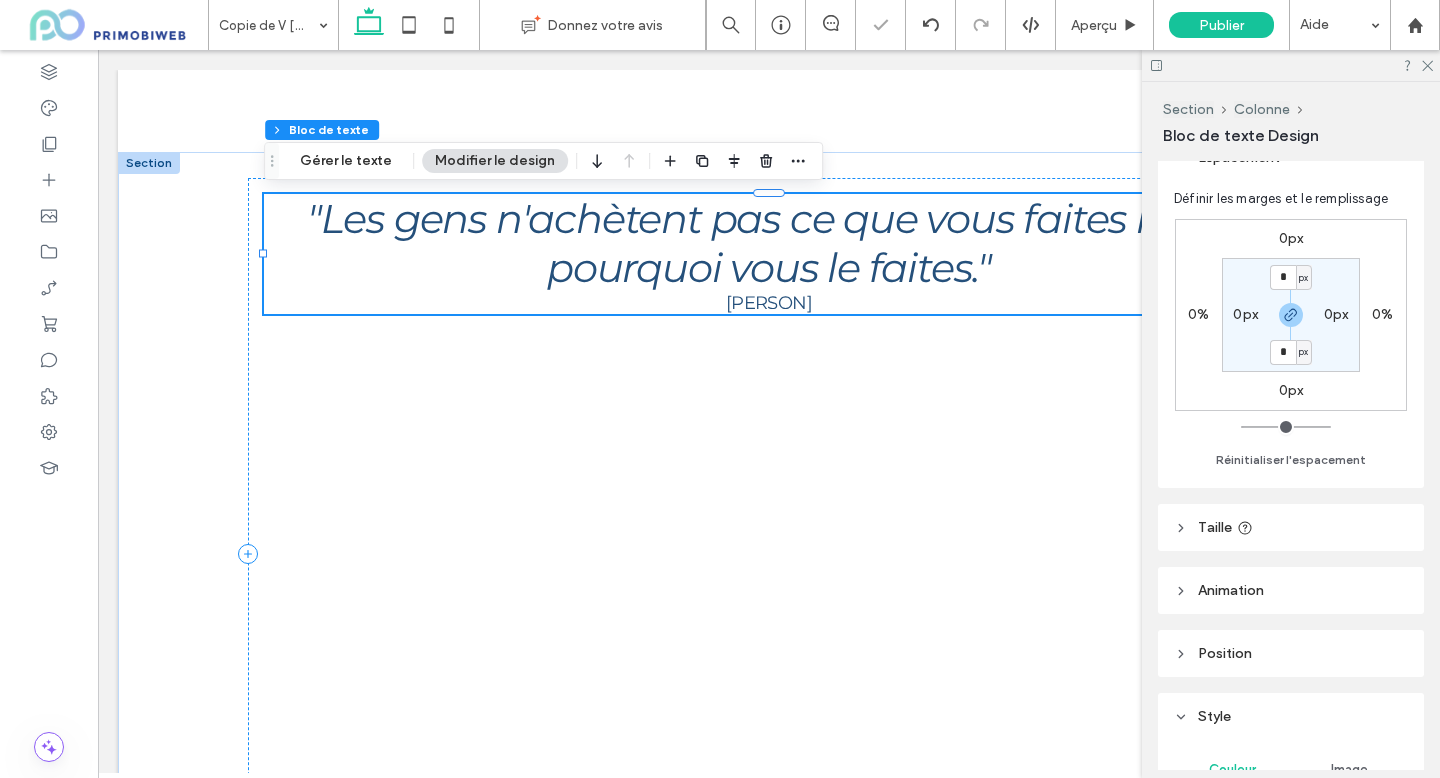 click on "Taille" at bounding box center [1215, 527] 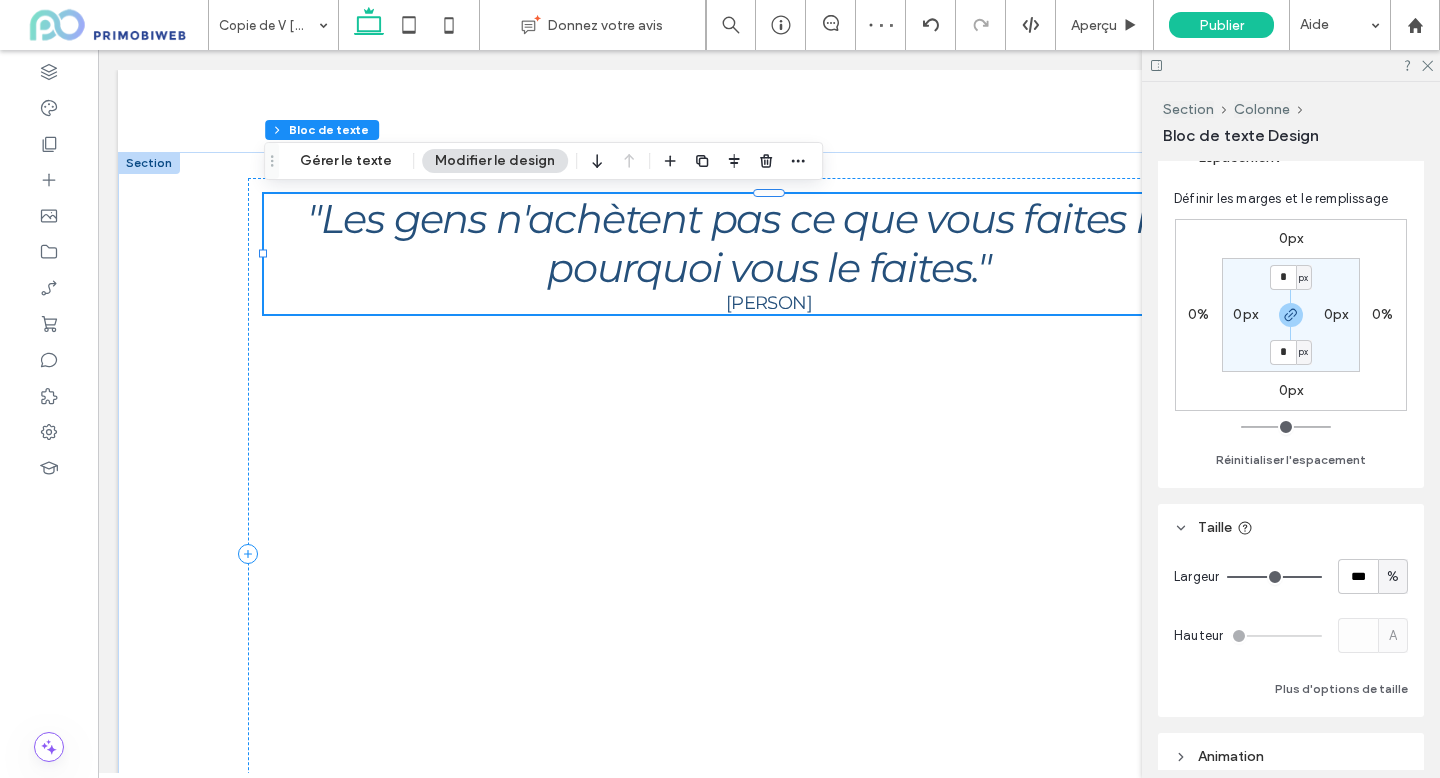 scroll, scrollTop: 186, scrollLeft: 0, axis: vertical 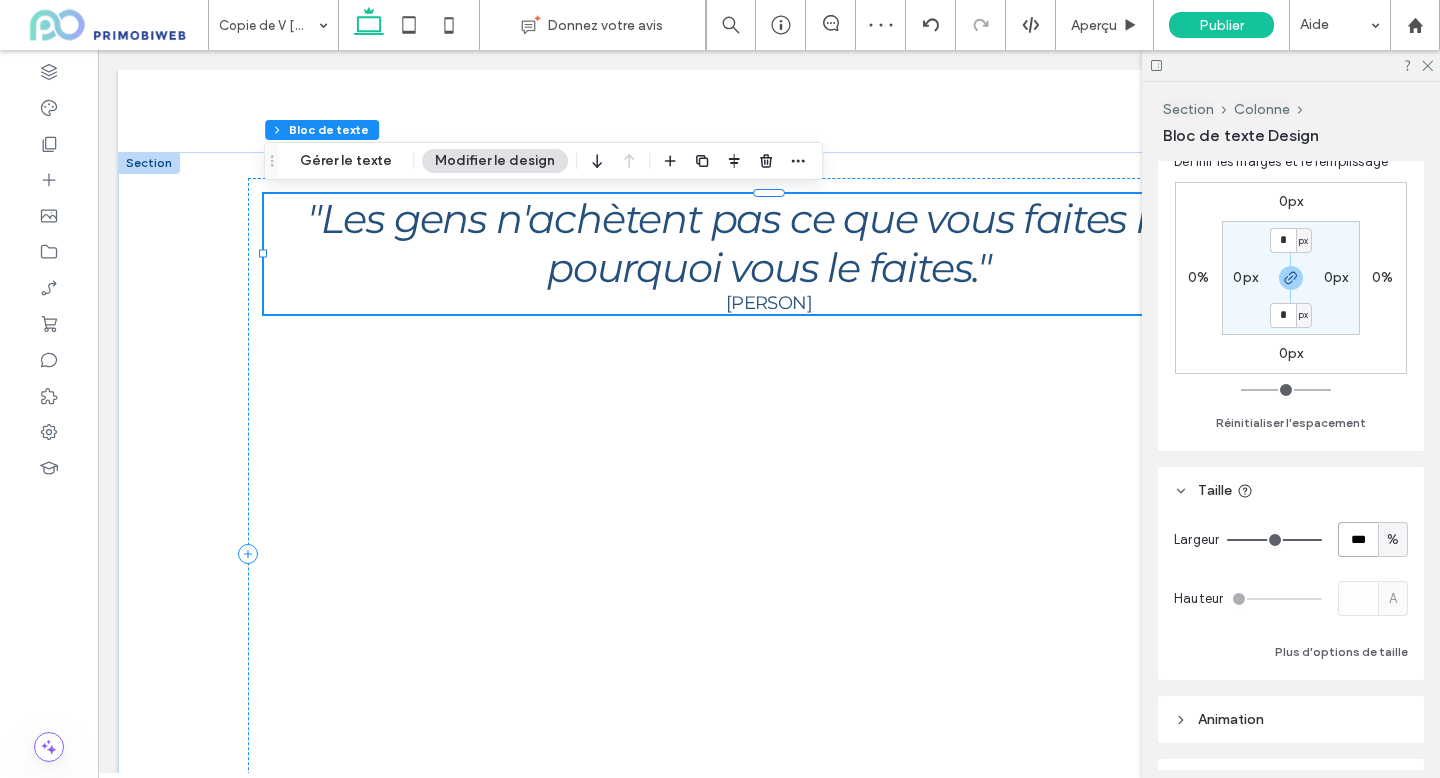 click on "***" at bounding box center [1358, 539] 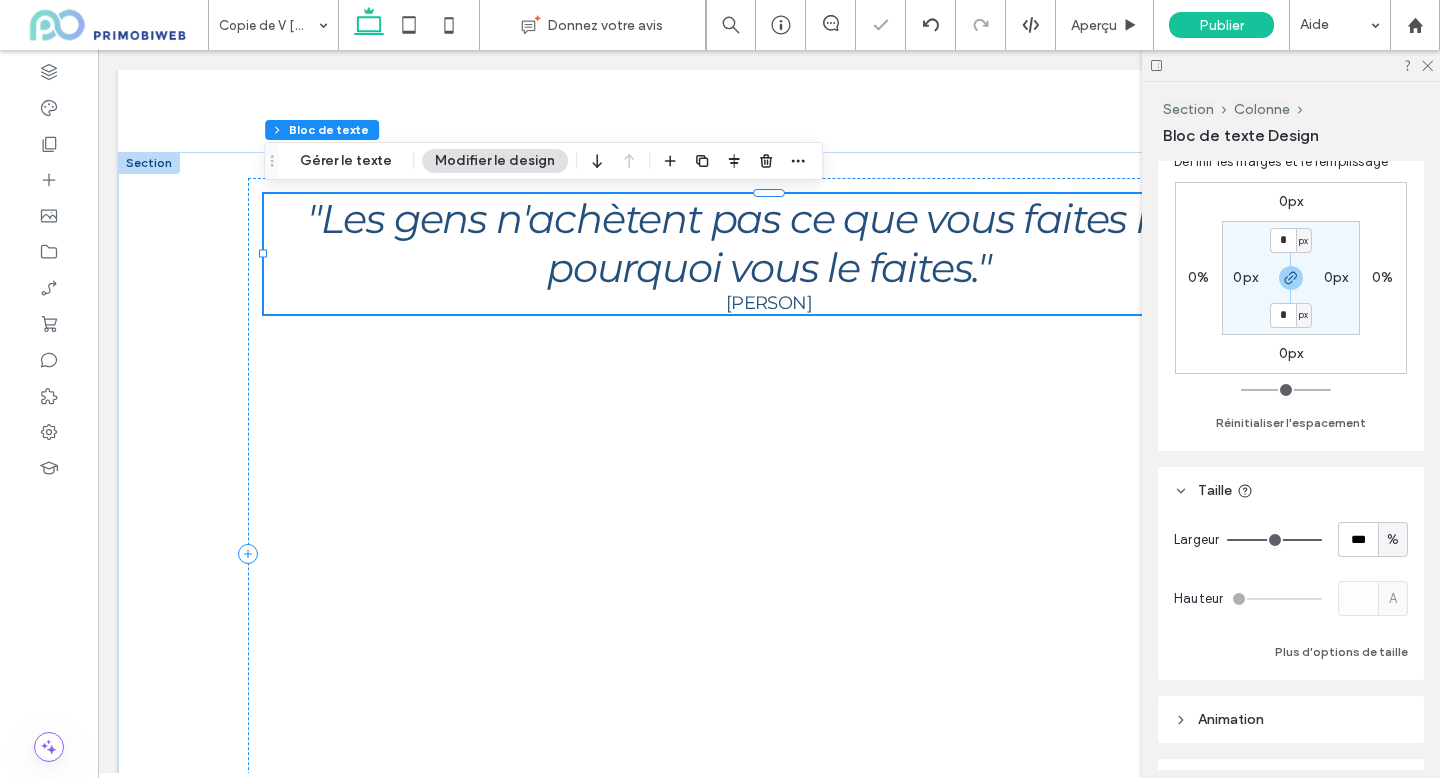 click at bounding box center (1291, 65) 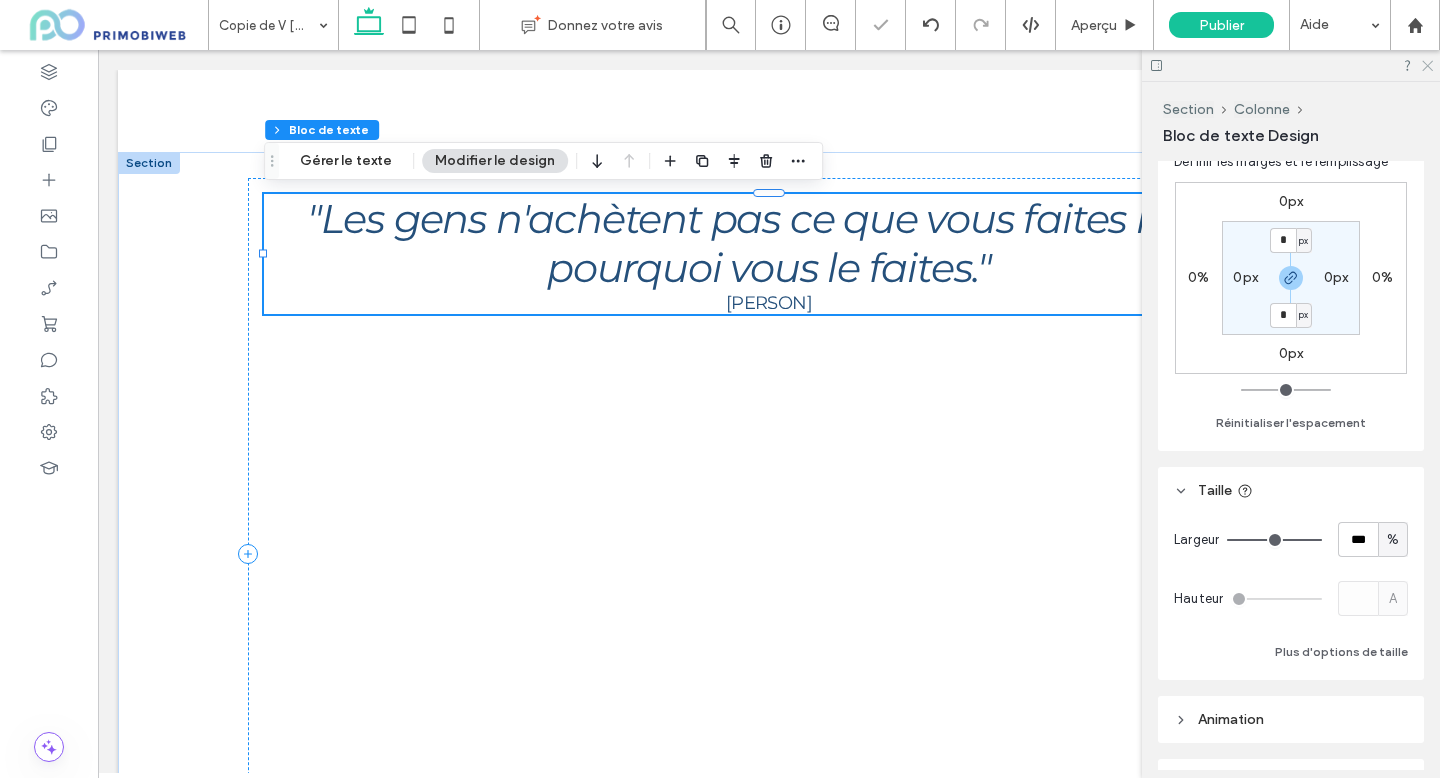 click 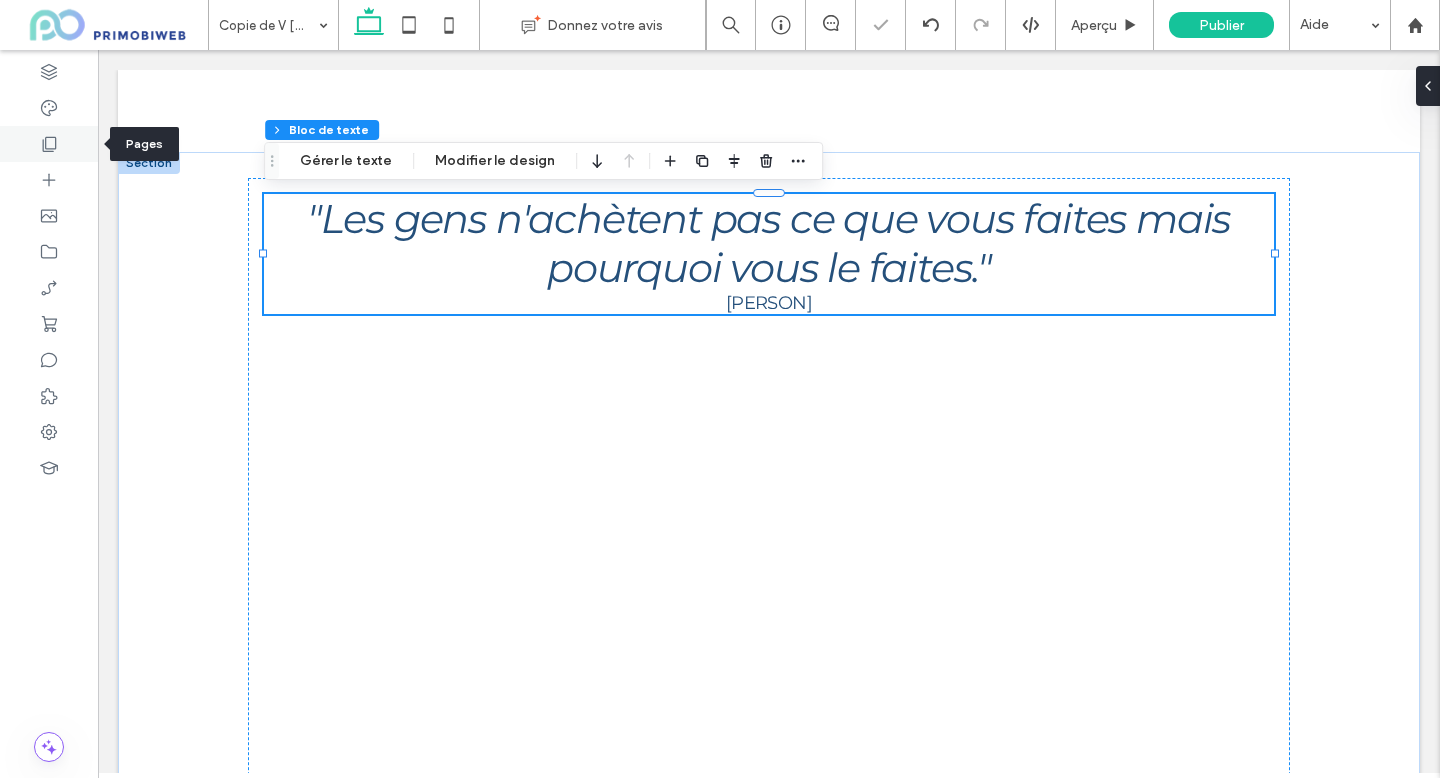 click 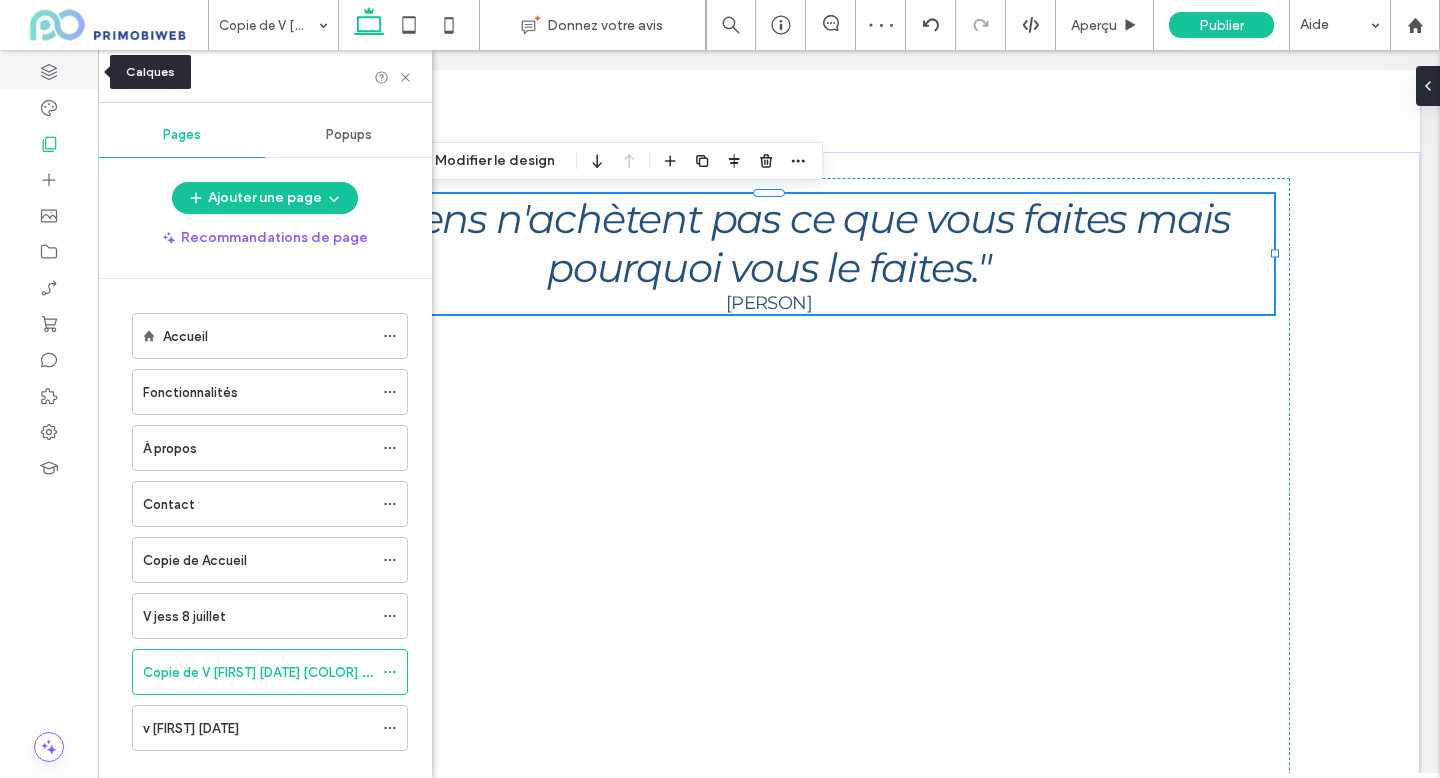 click 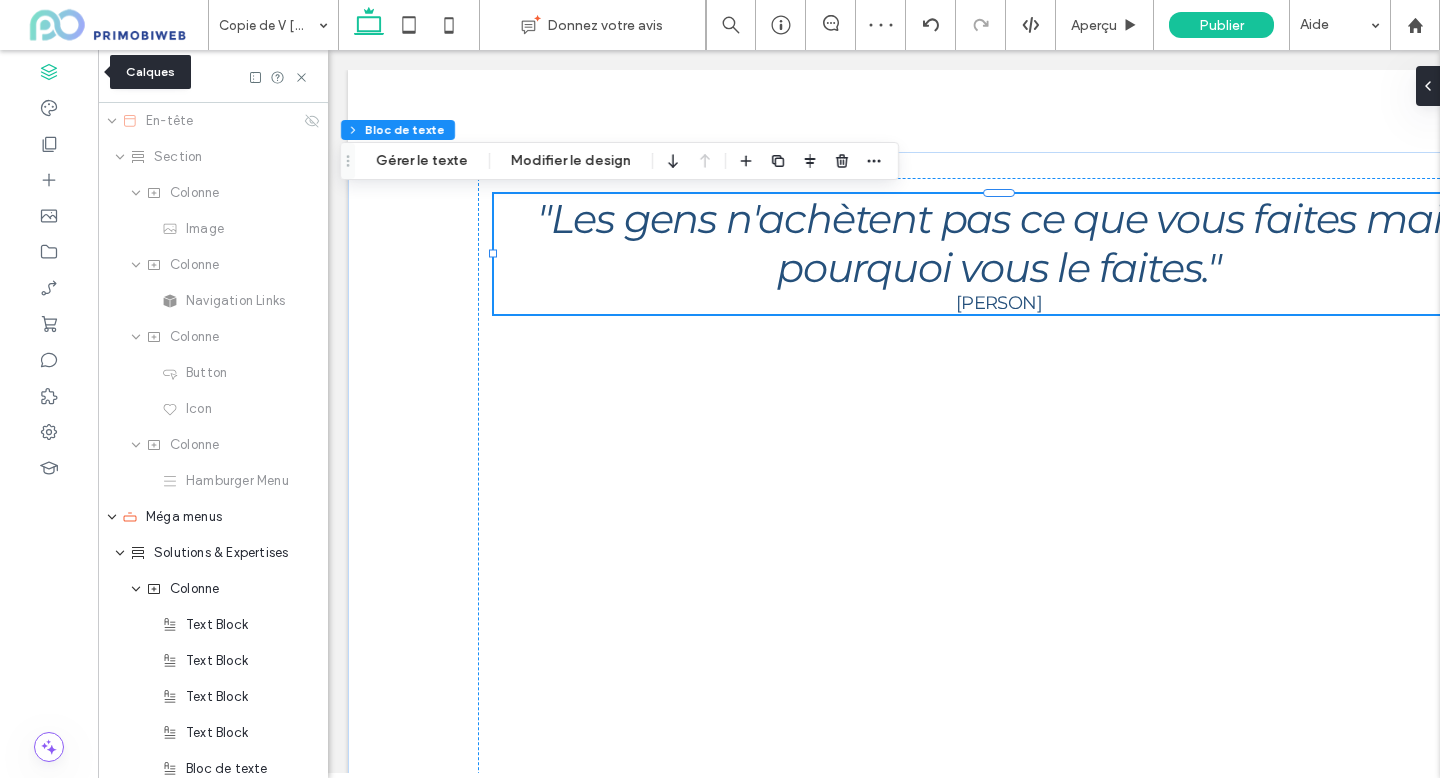scroll, scrollTop: 0, scrollLeft: 230, axis: horizontal 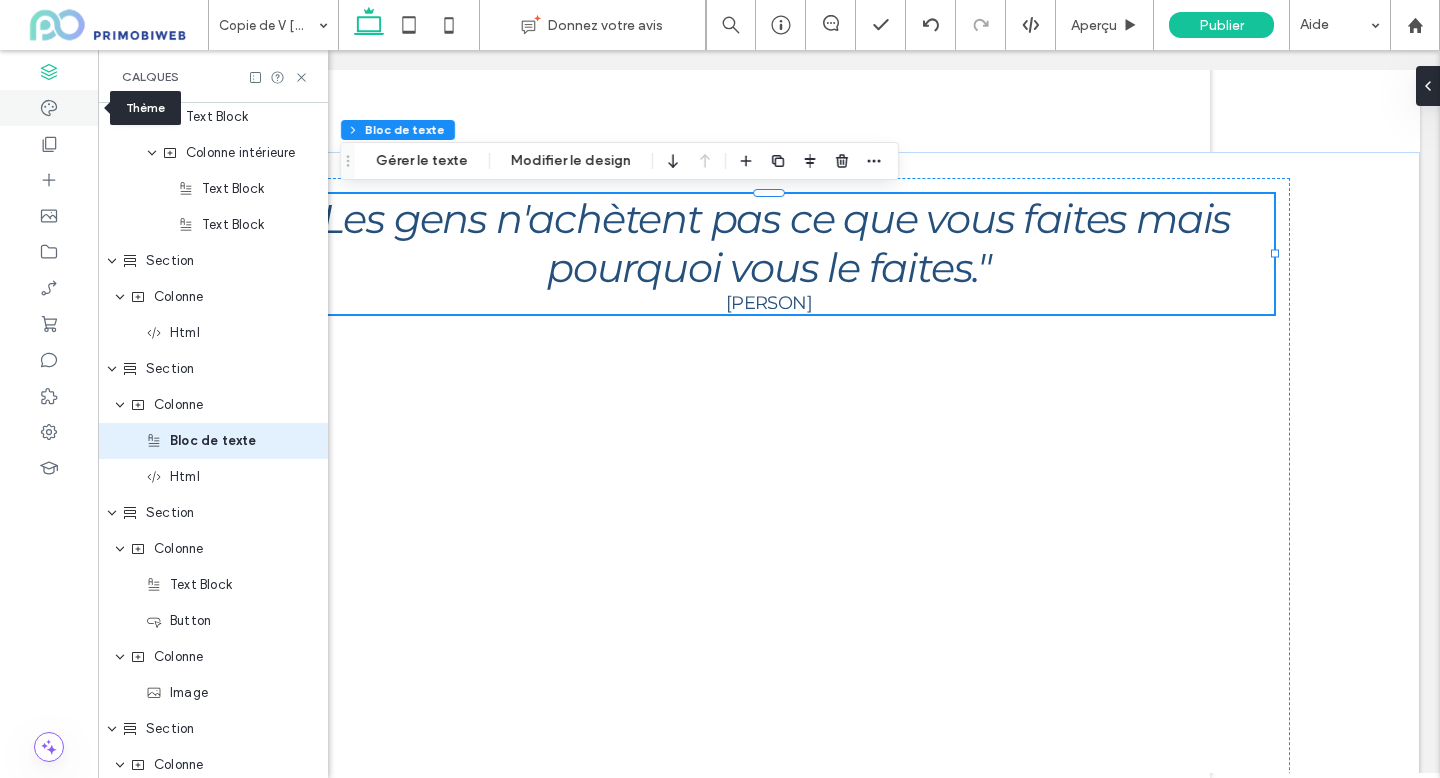 click at bounding box center [49, 108] 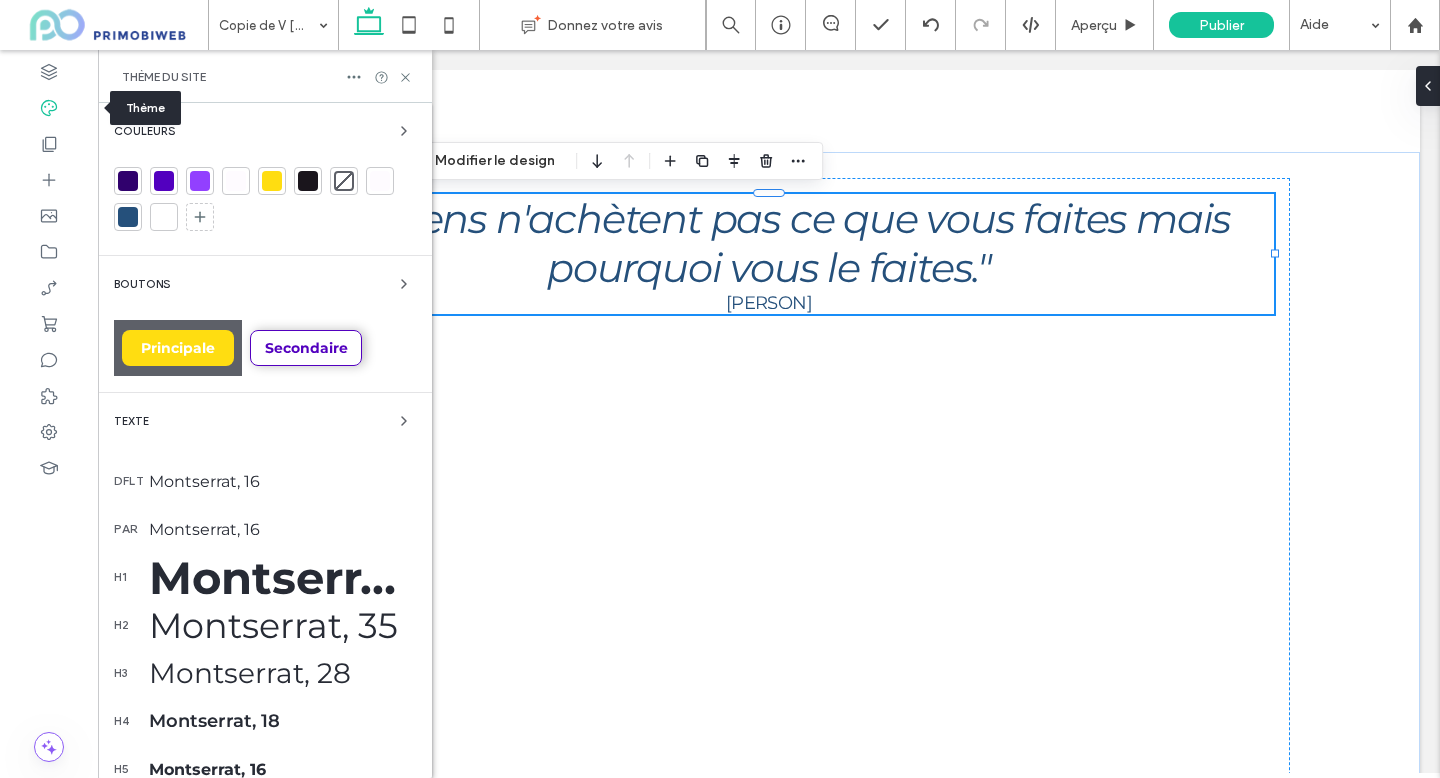 scroll, scrollTop: 0, scrollLeft: 0, axis: both 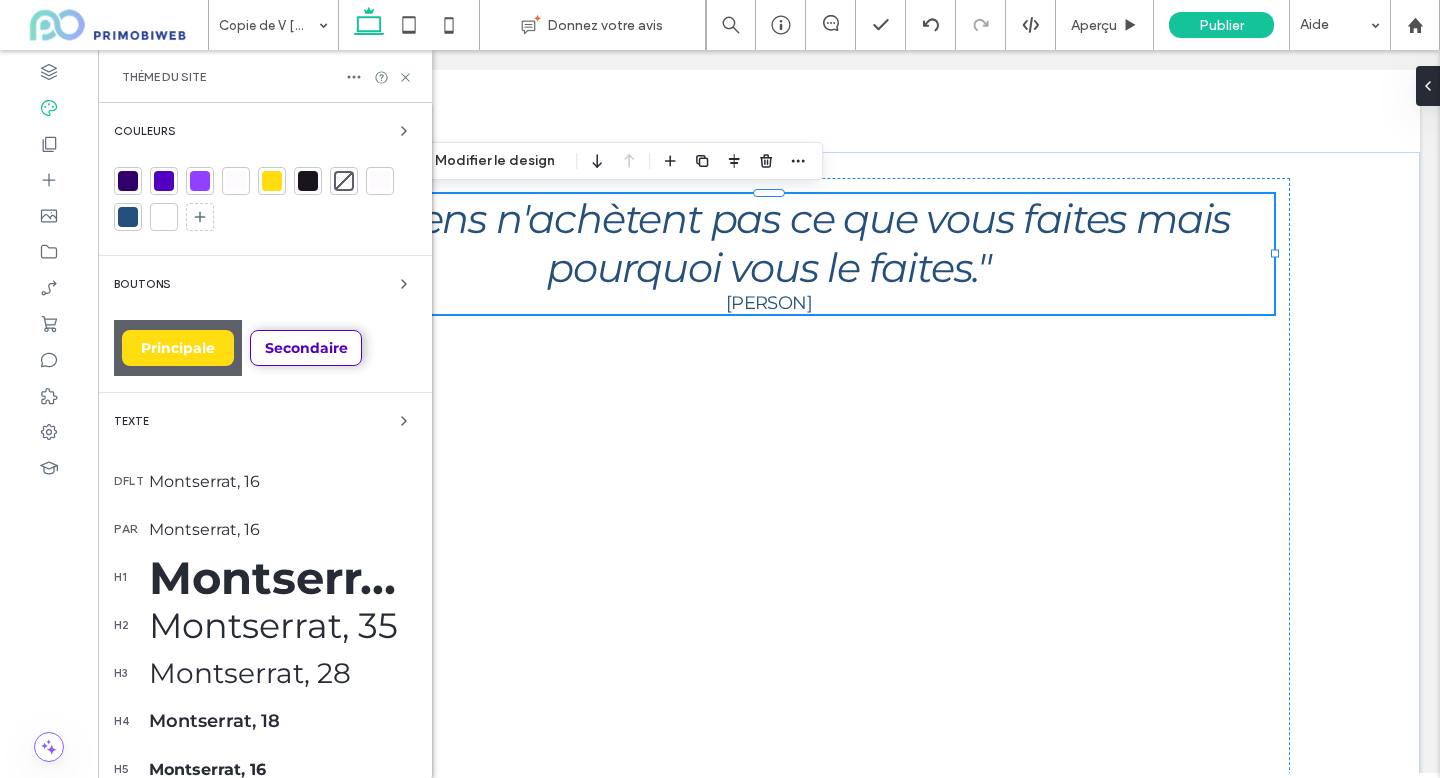 click at bounding box center (128, 217) 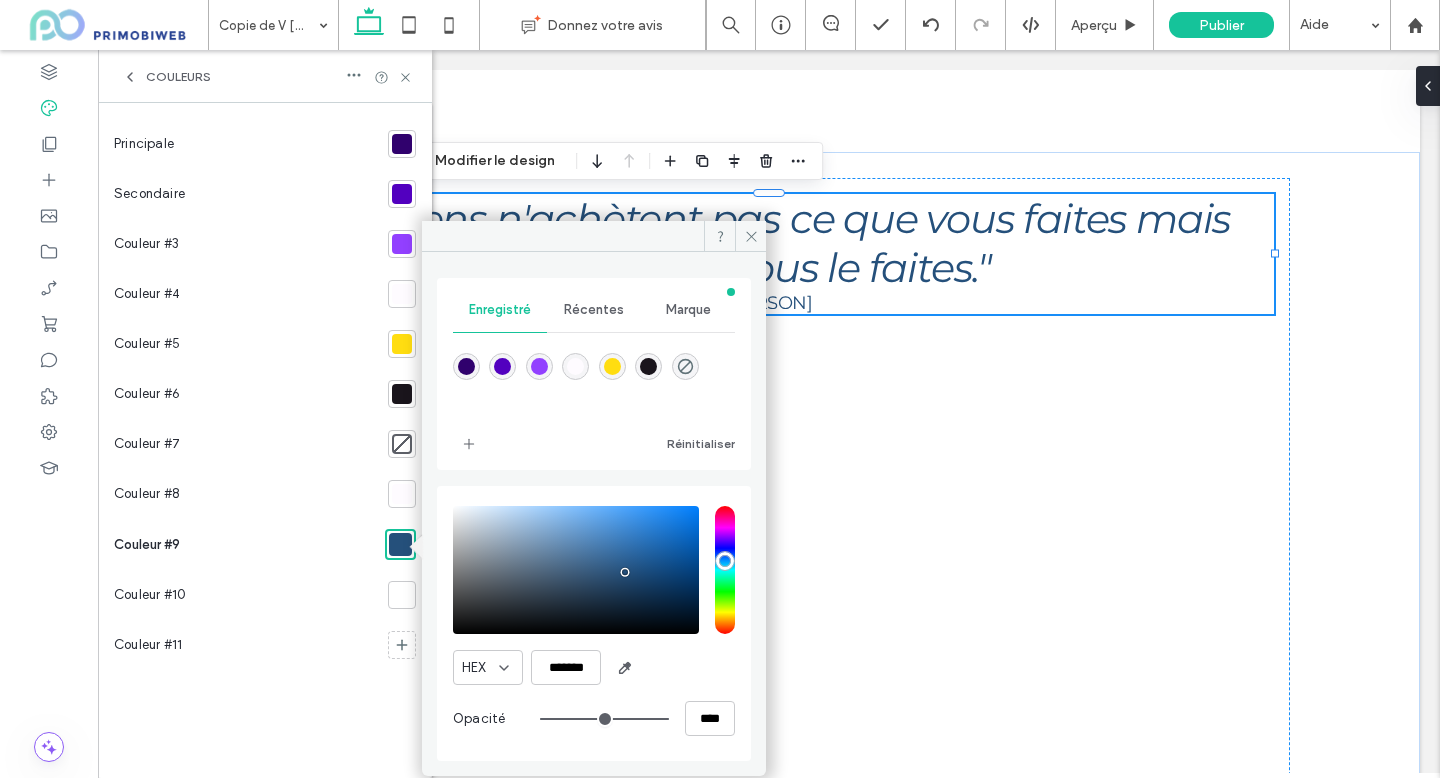 click on "Récentes" at bounding box center (594, 310) 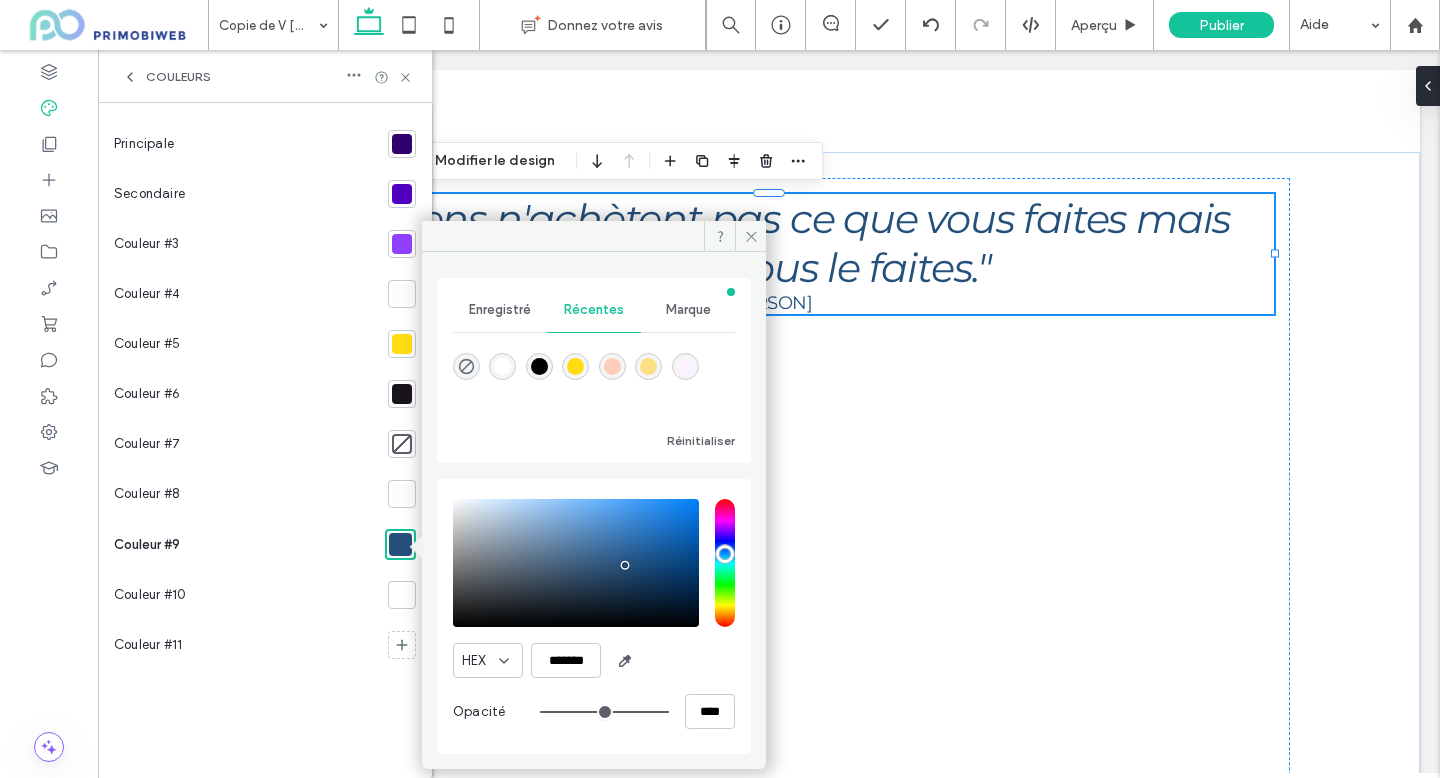 click on "Marque" at bounding box center (688, 310) 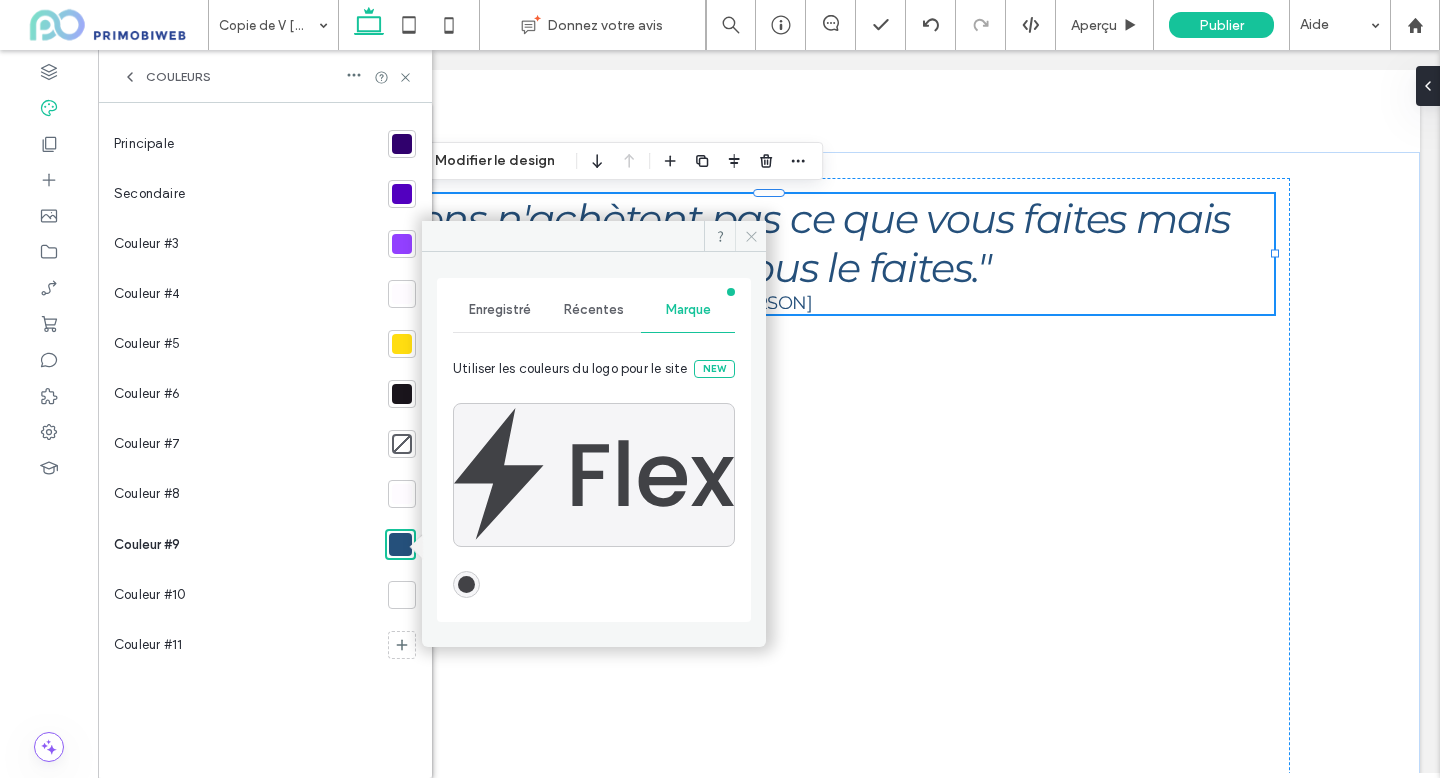 click 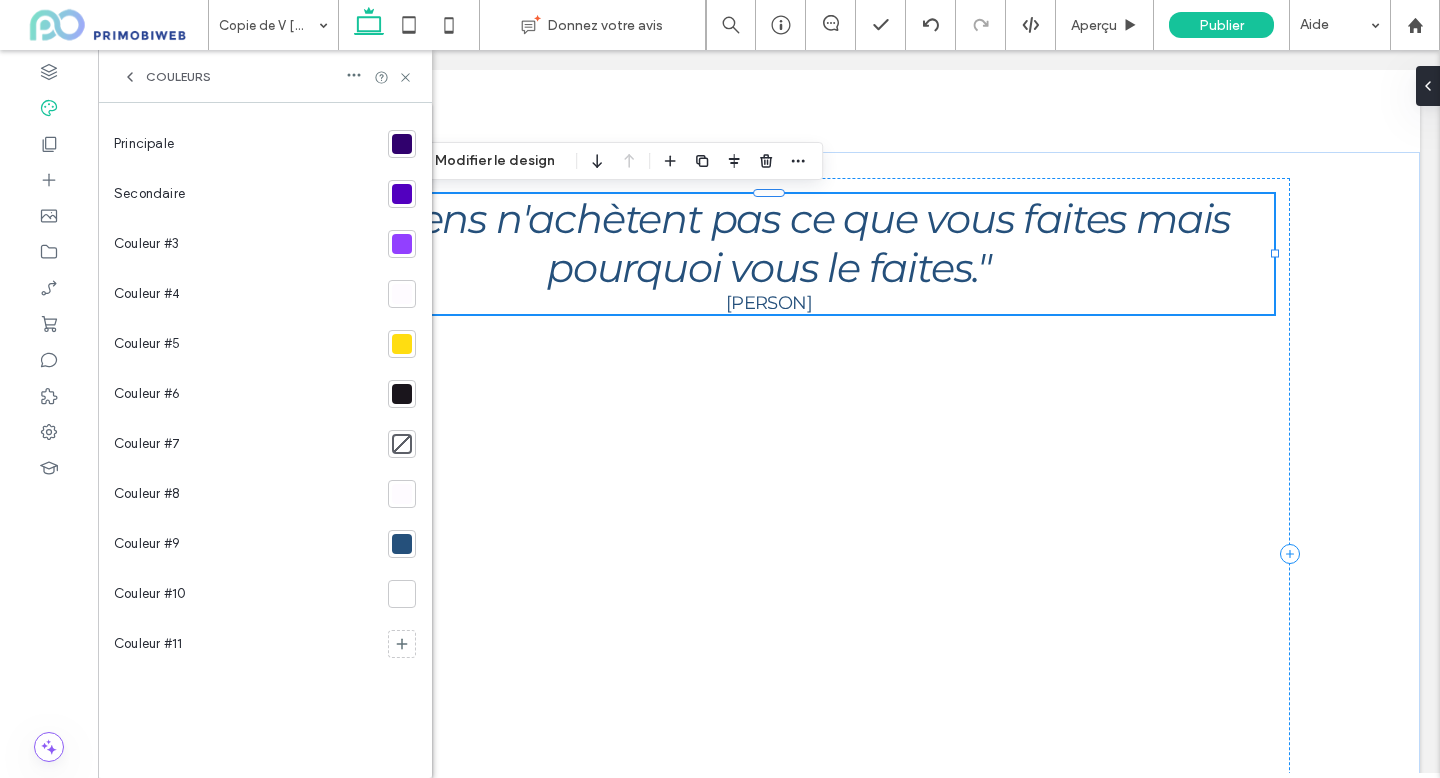 click at bounding box center (402, 544) 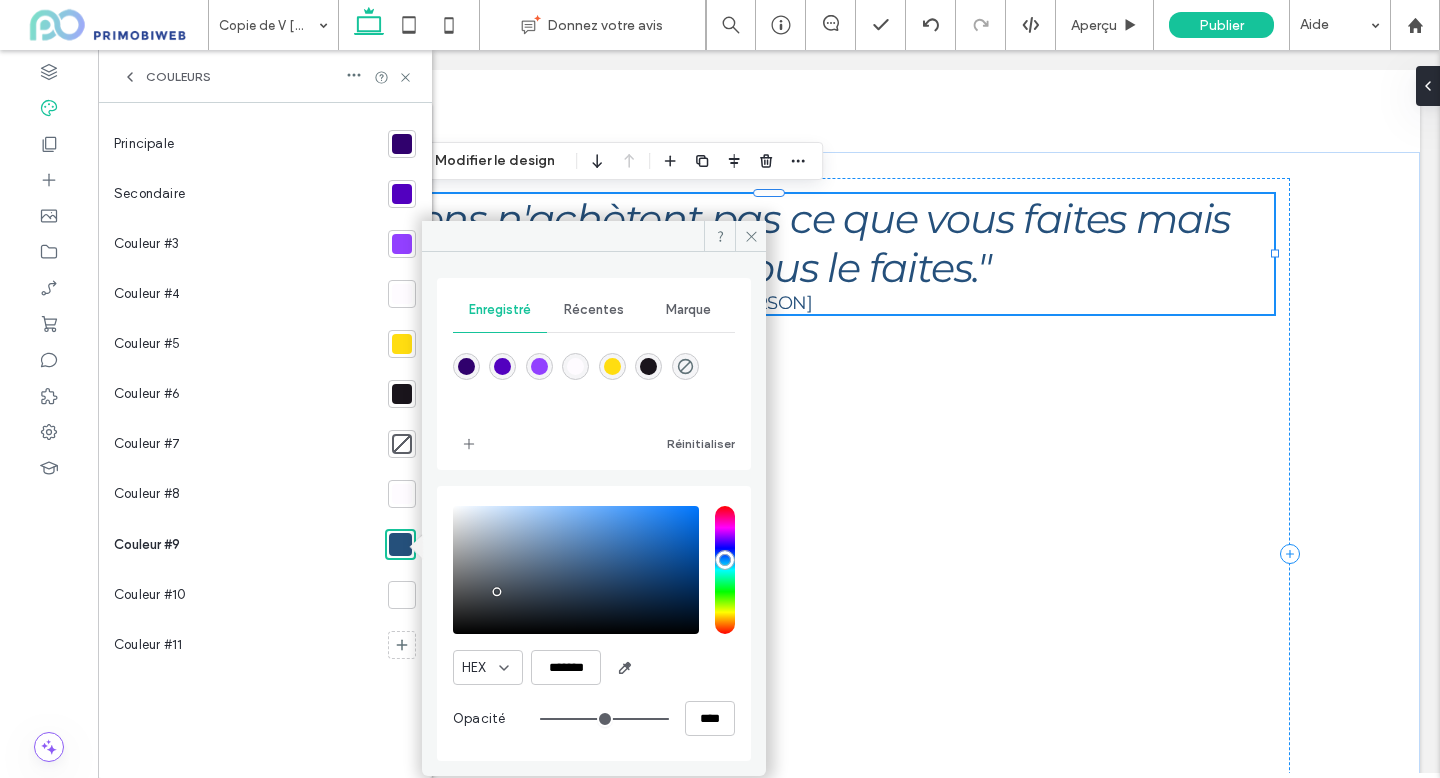 type on "*******" 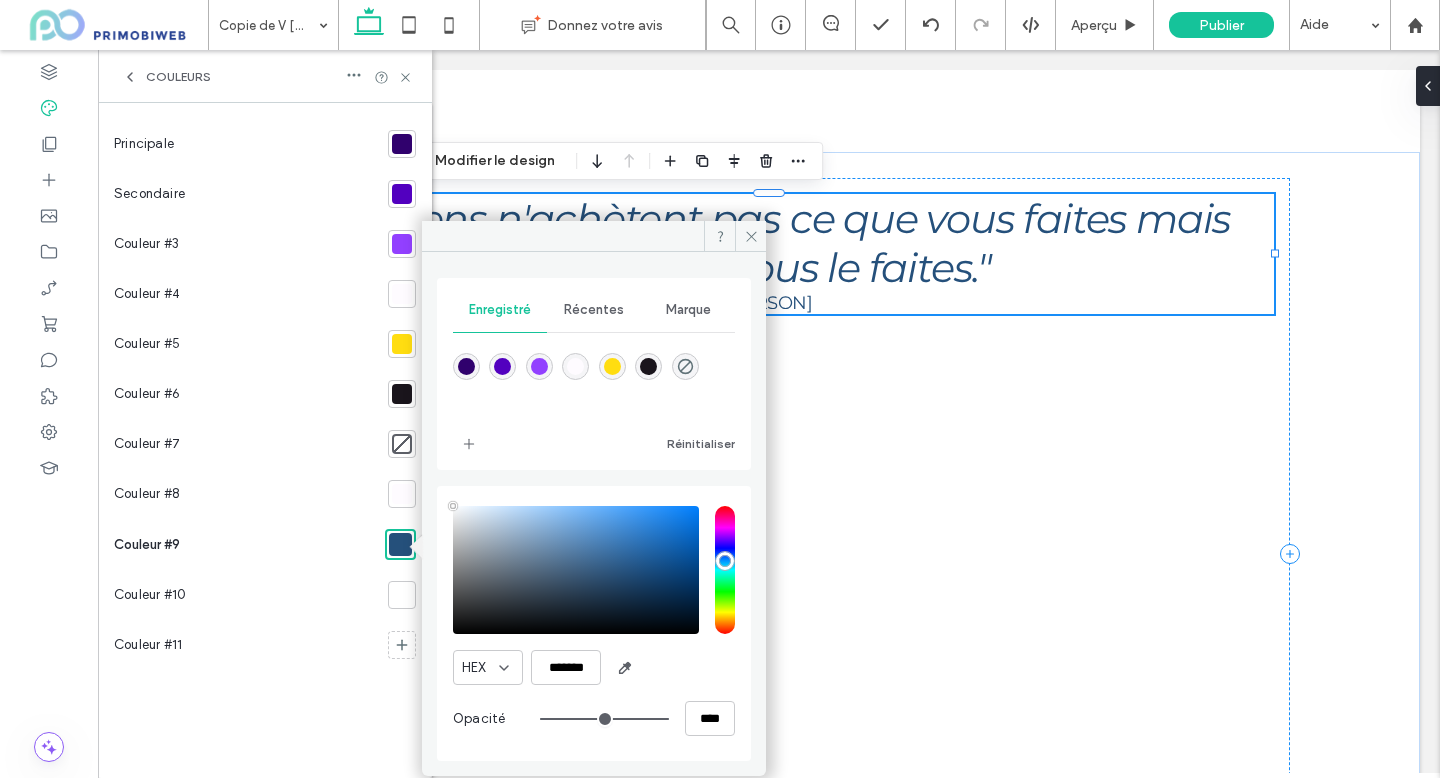 drag, startPoint x: 497, startPoint y: 592, endPoint x: 390, endPoint y: 425, distance: 198.33809 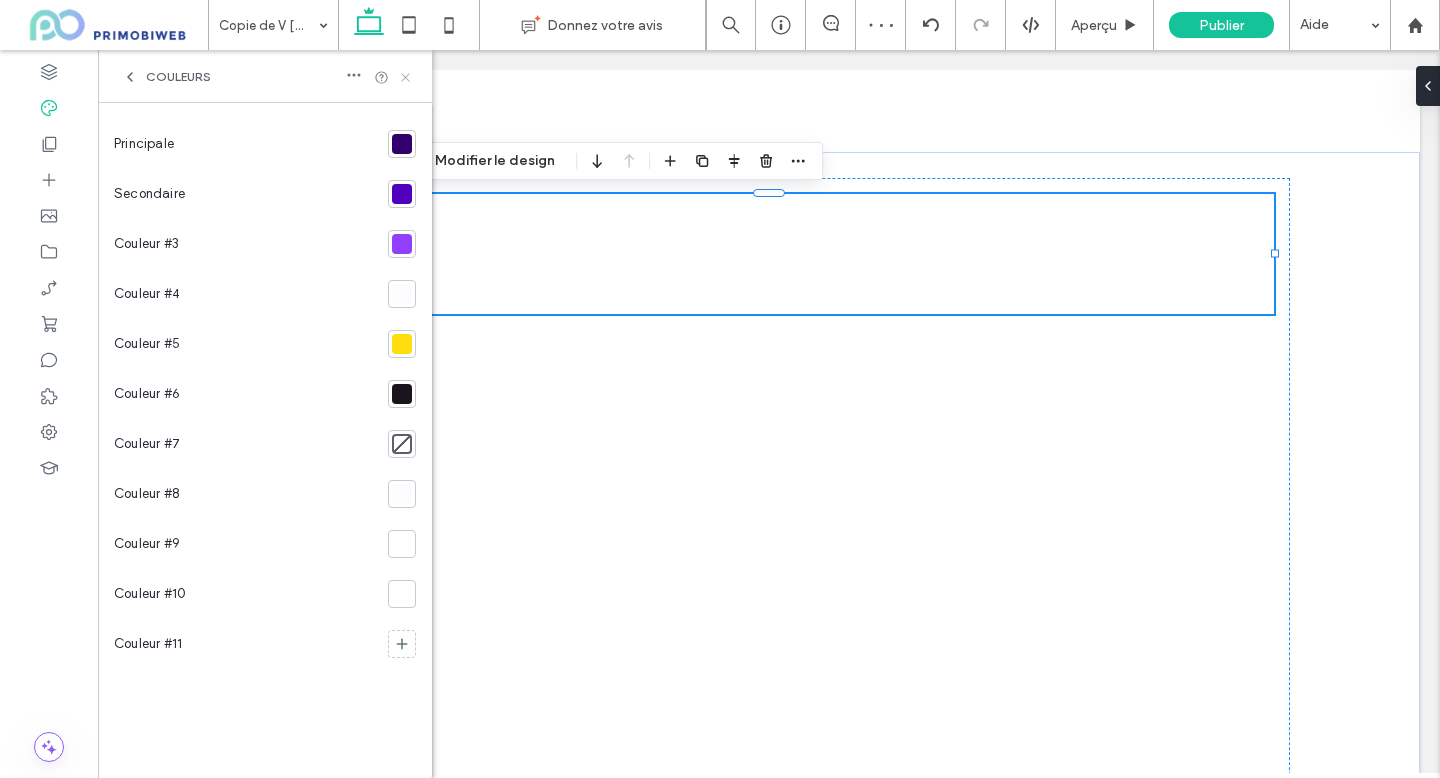 click 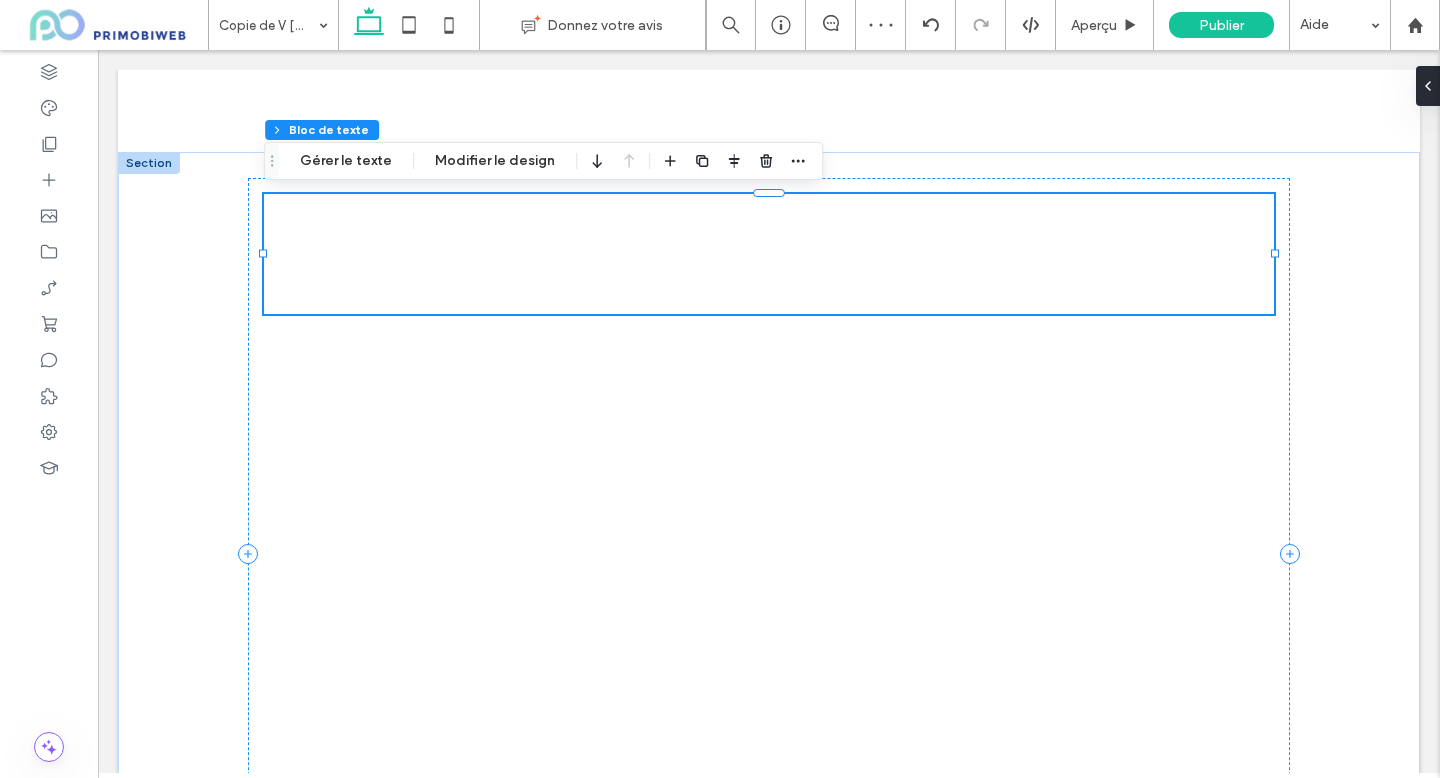 click on ""Les gens n'achètent pas ce que vous faites mais pourquoi vous le faites."" at bounding box center [769, 243] 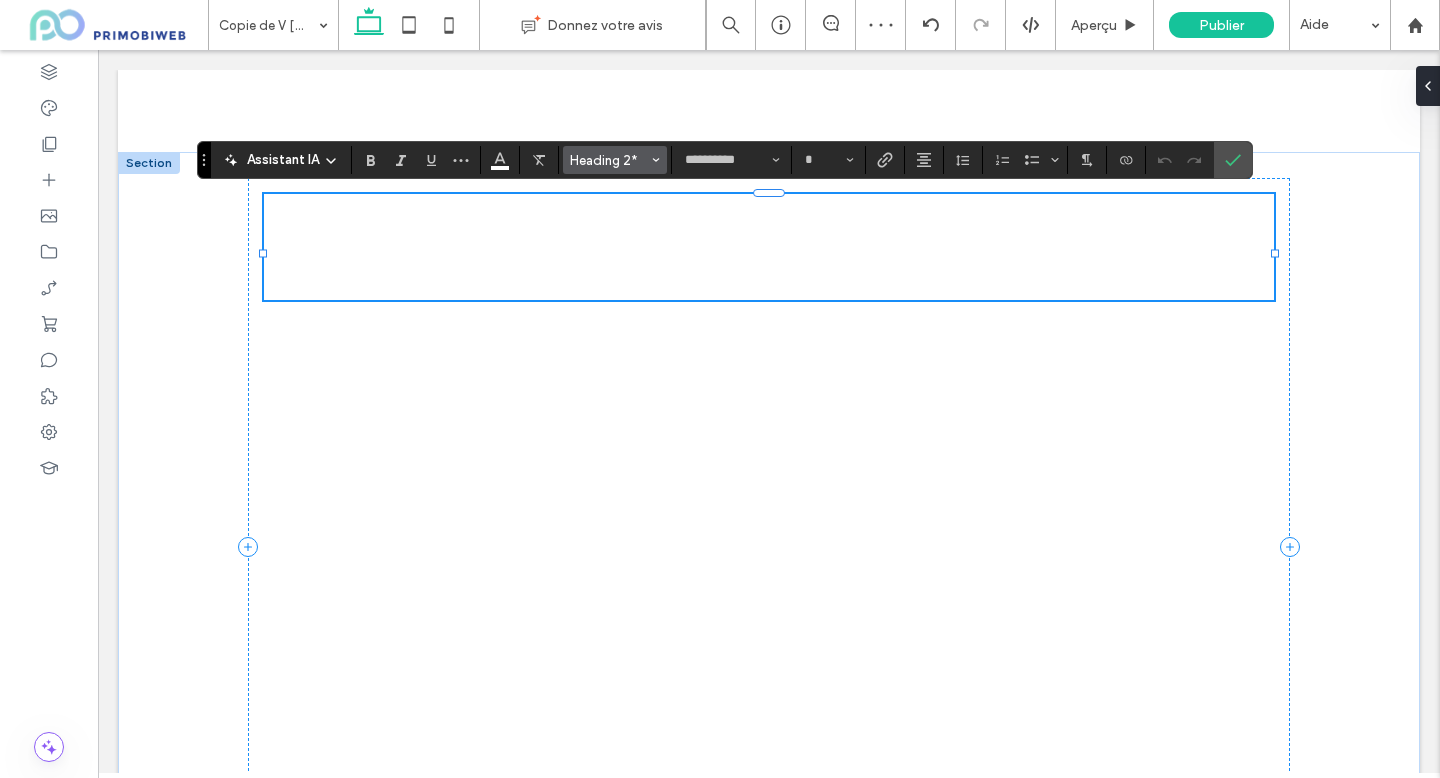 click on "Heading 2*" at bounding box center (609, 160) 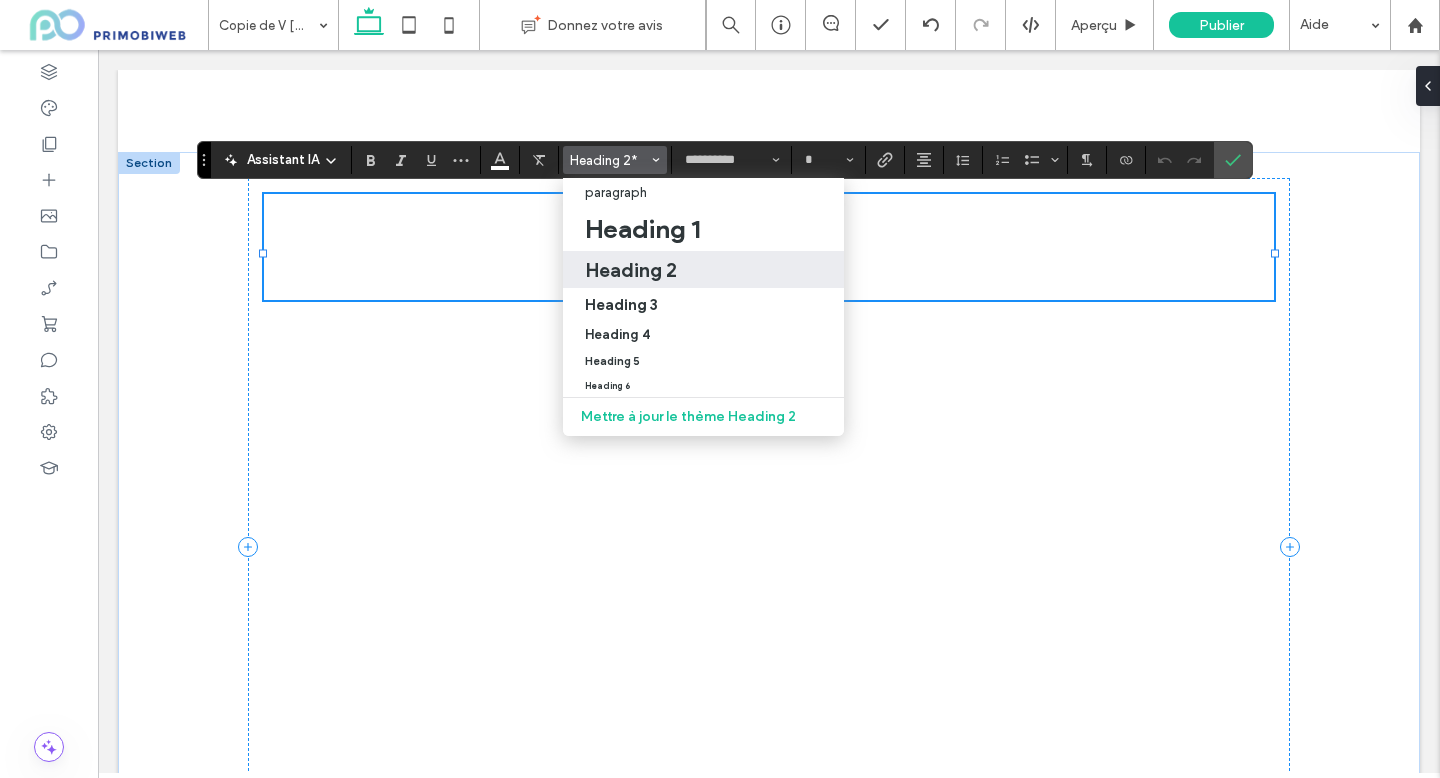 click on "Heading 2" at bounding box center [631, 270] 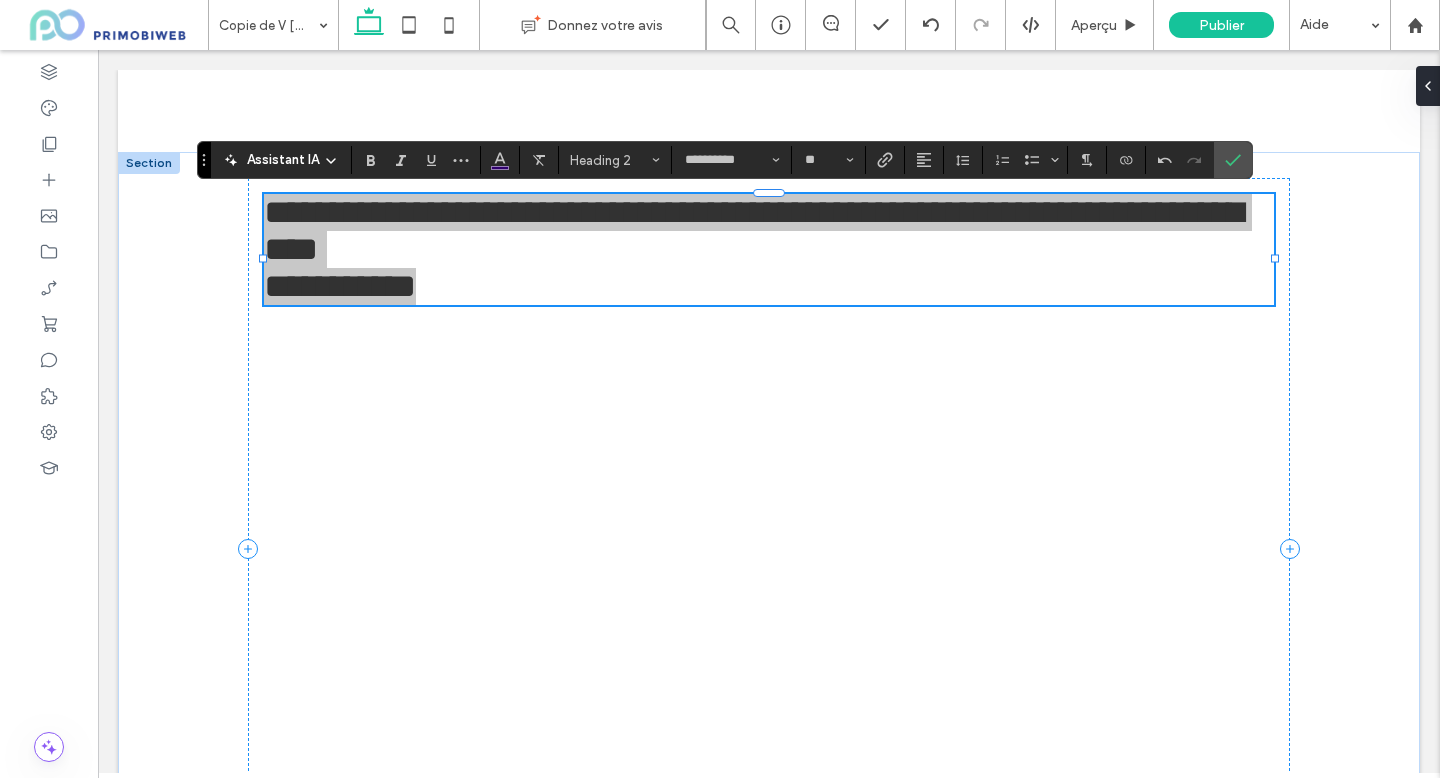 click on "**********" at bounding box center [724, 160] 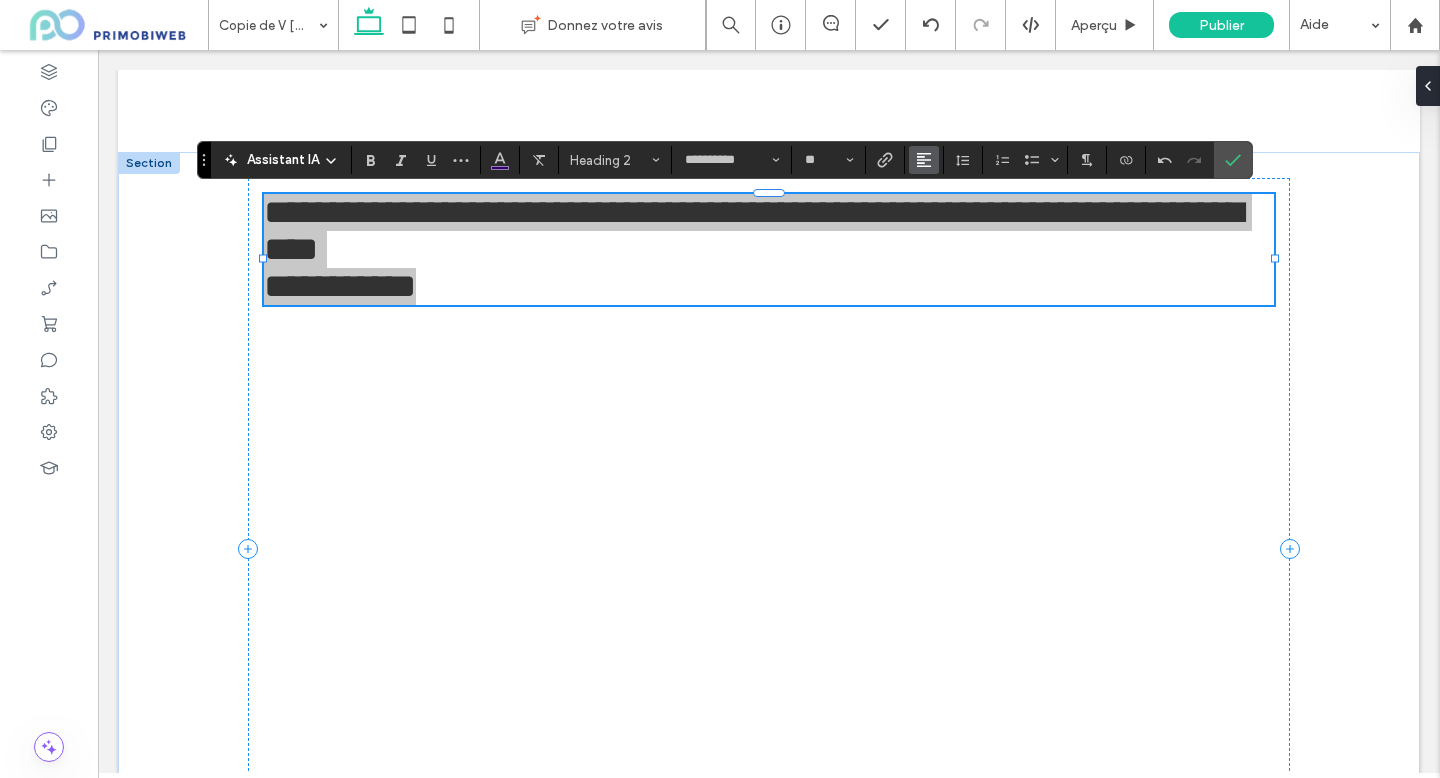 click at bounding box center [924, 160] 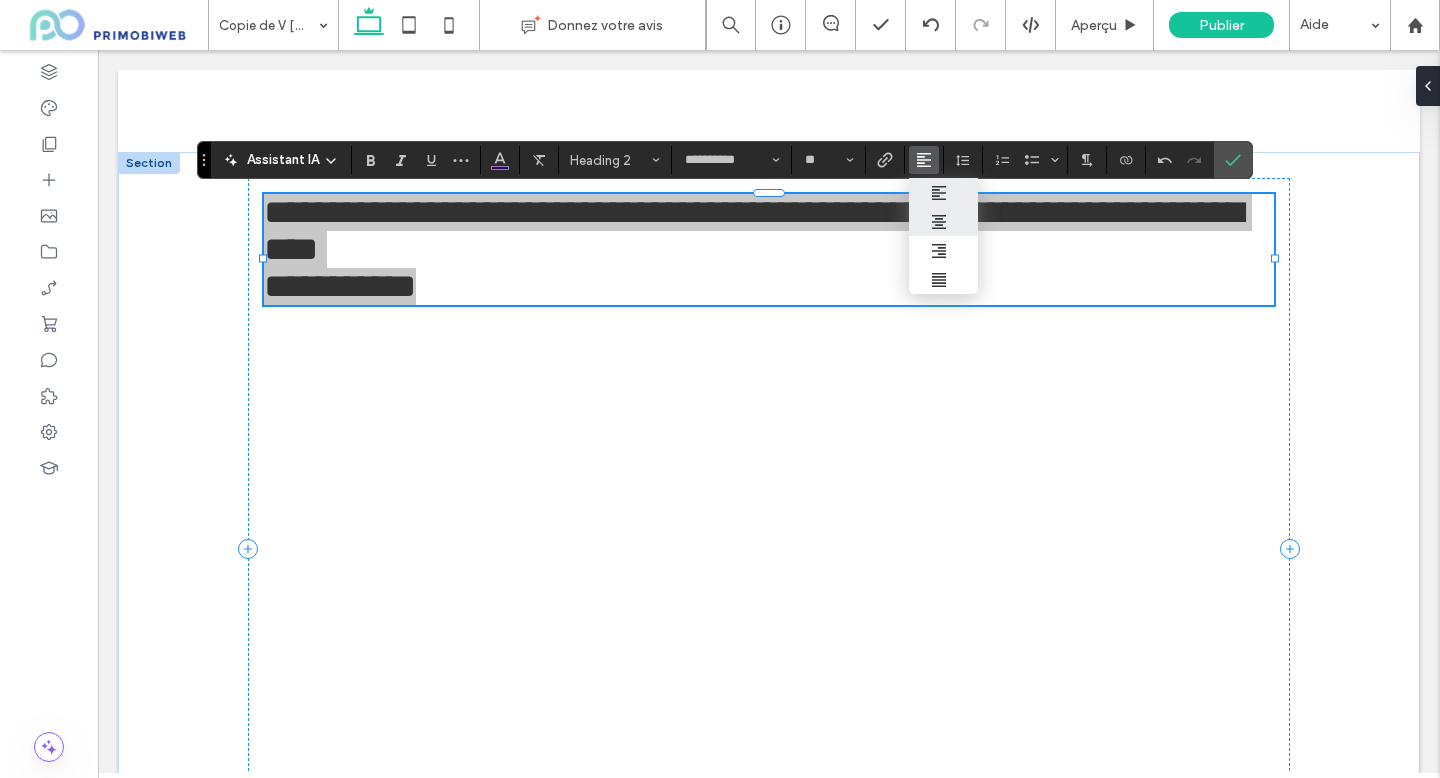 click 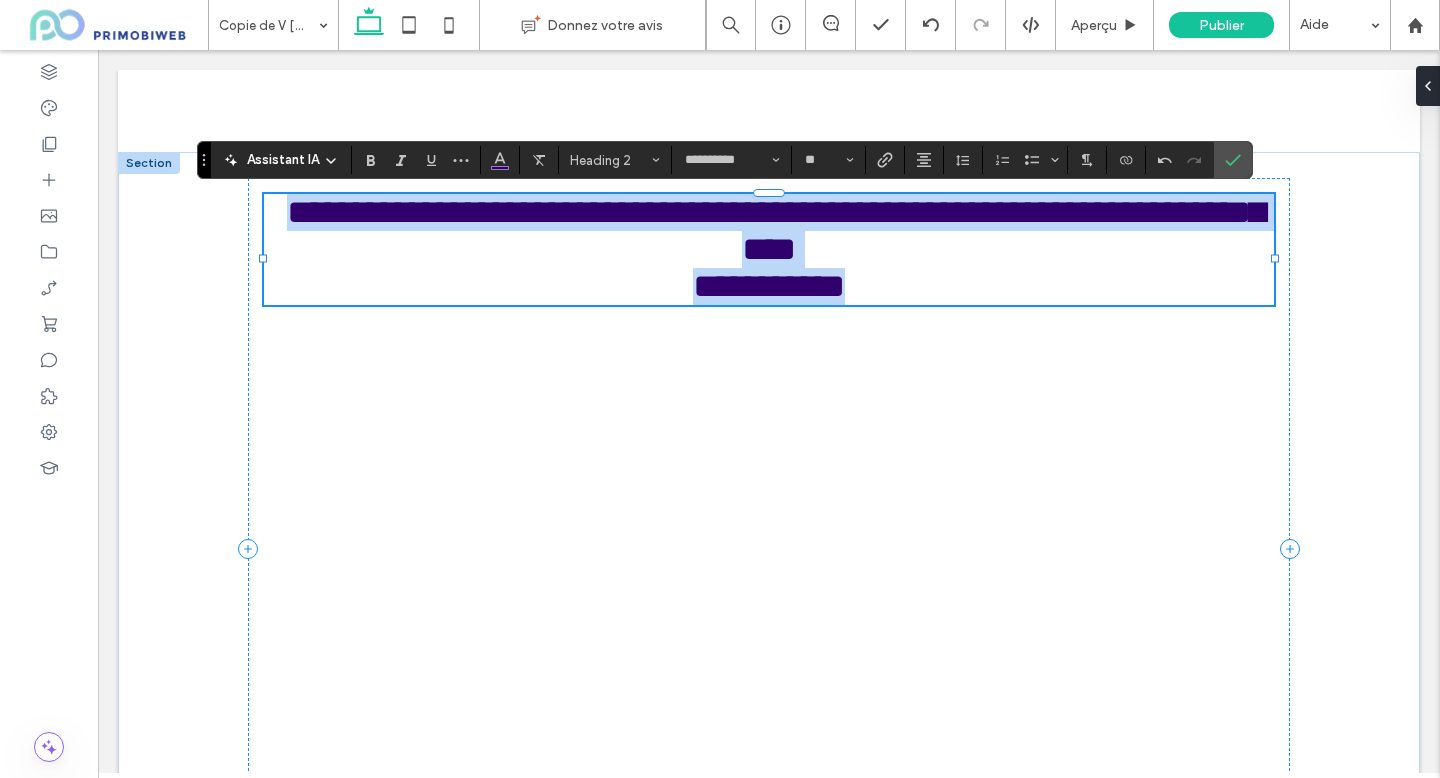 click on "**********" at bounding box center (776, 230) 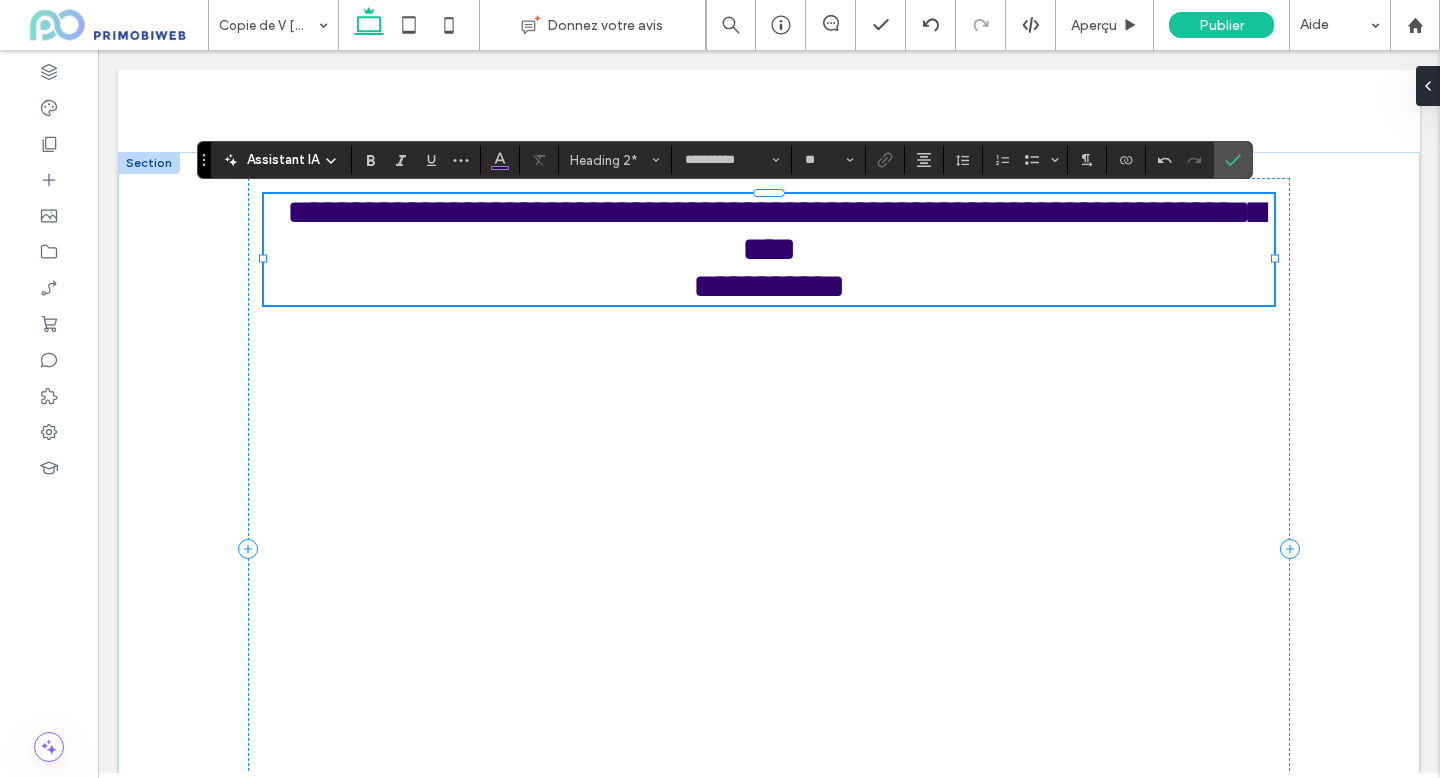 click on "**********" at bounding box center [769, 286] 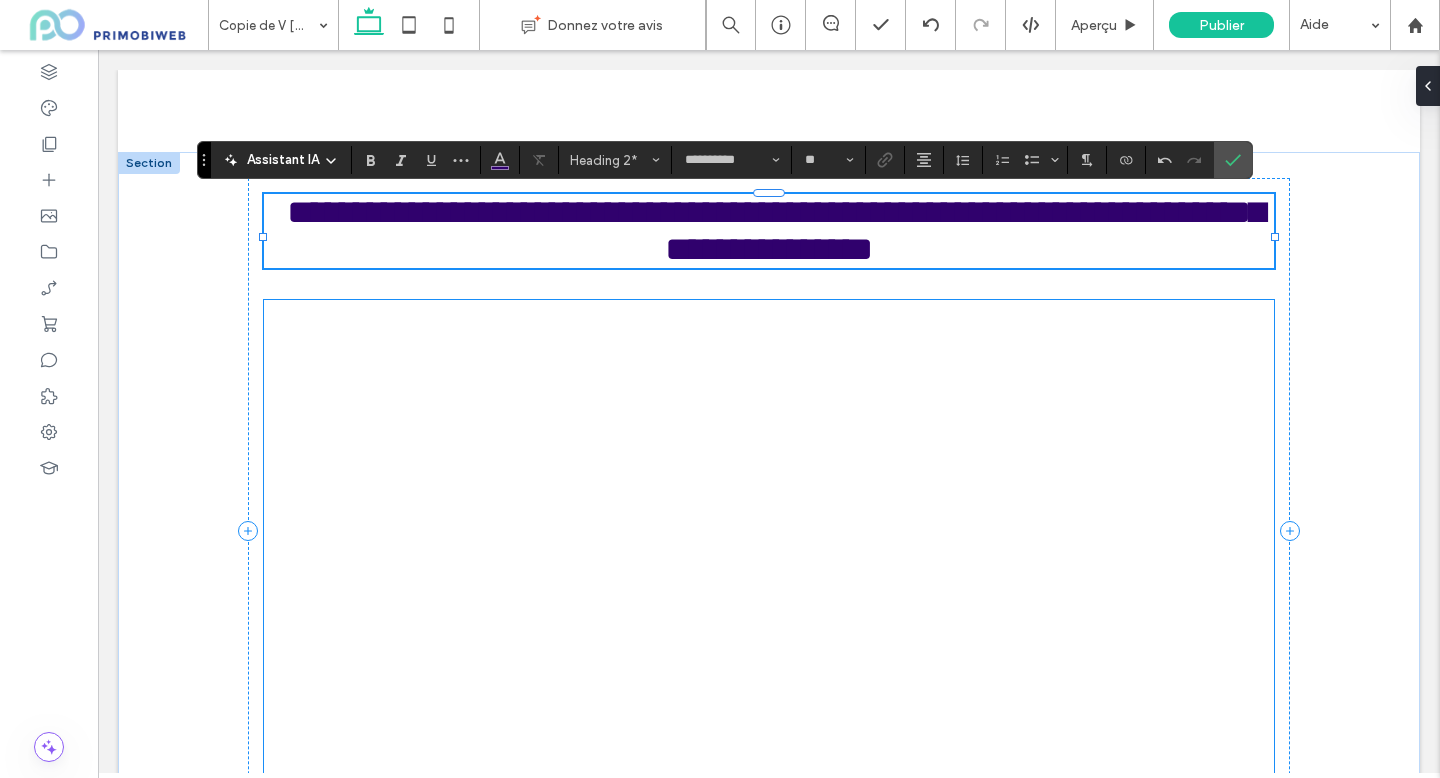 type 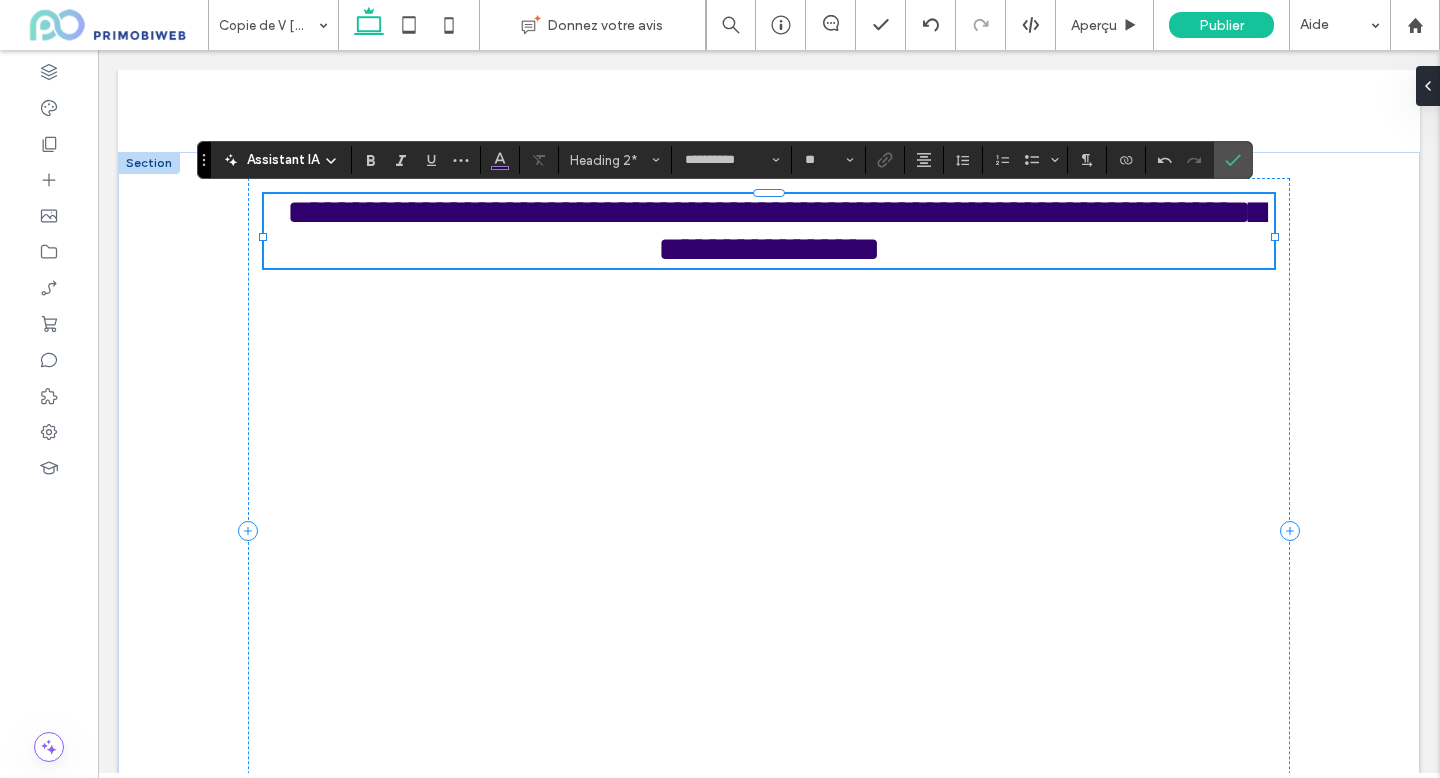click on "**********" at bounding box center [776, 230] 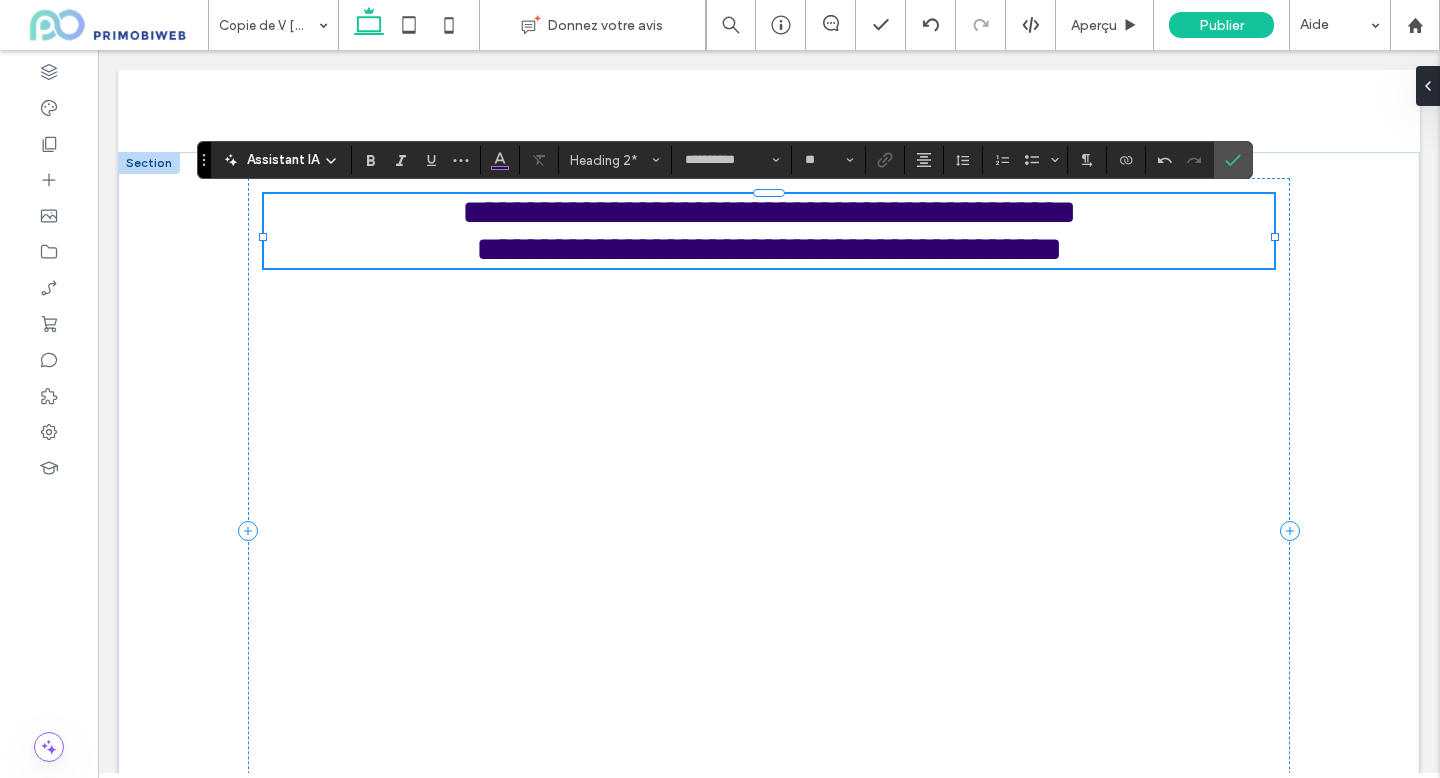 click on "**********" at bounding box center [769, 249] 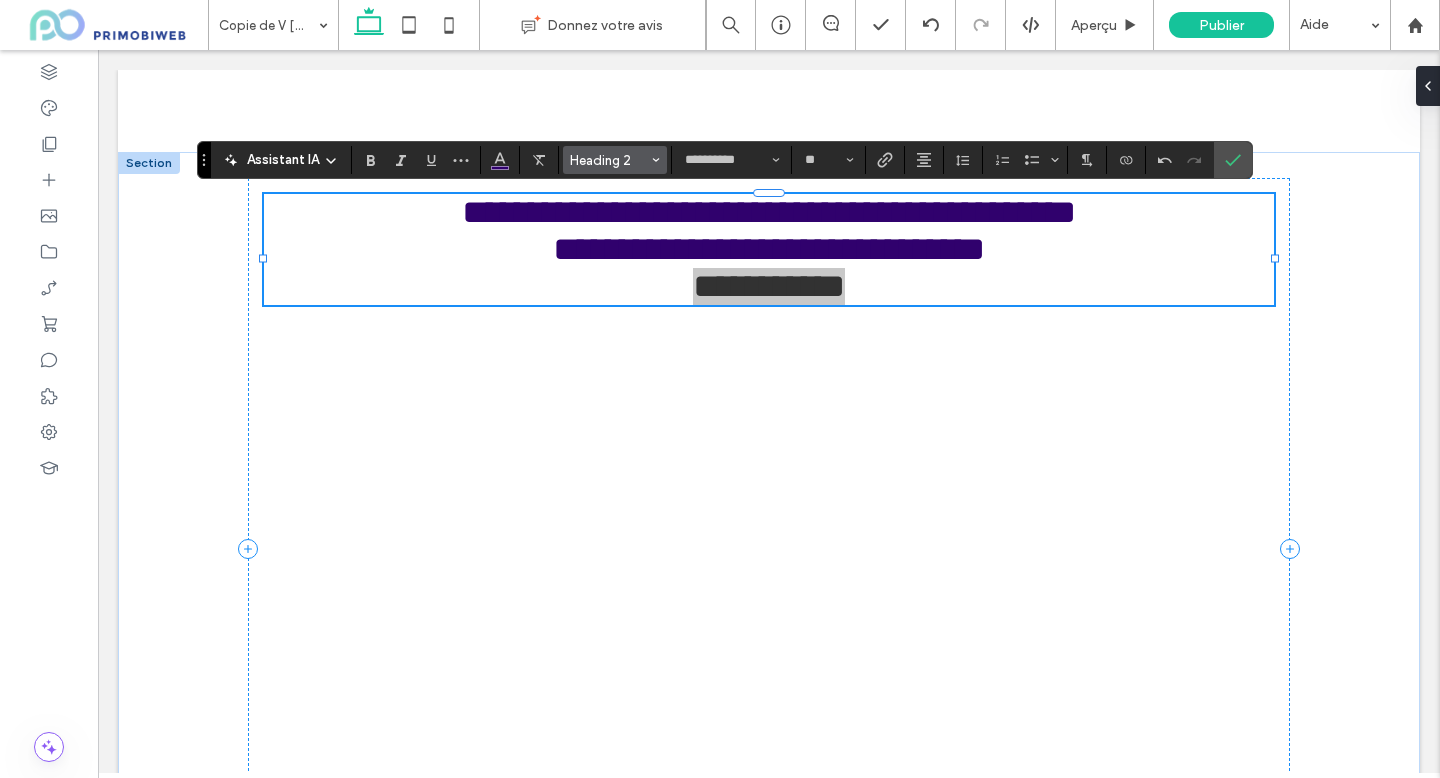 click at bounding box center [656, 160] 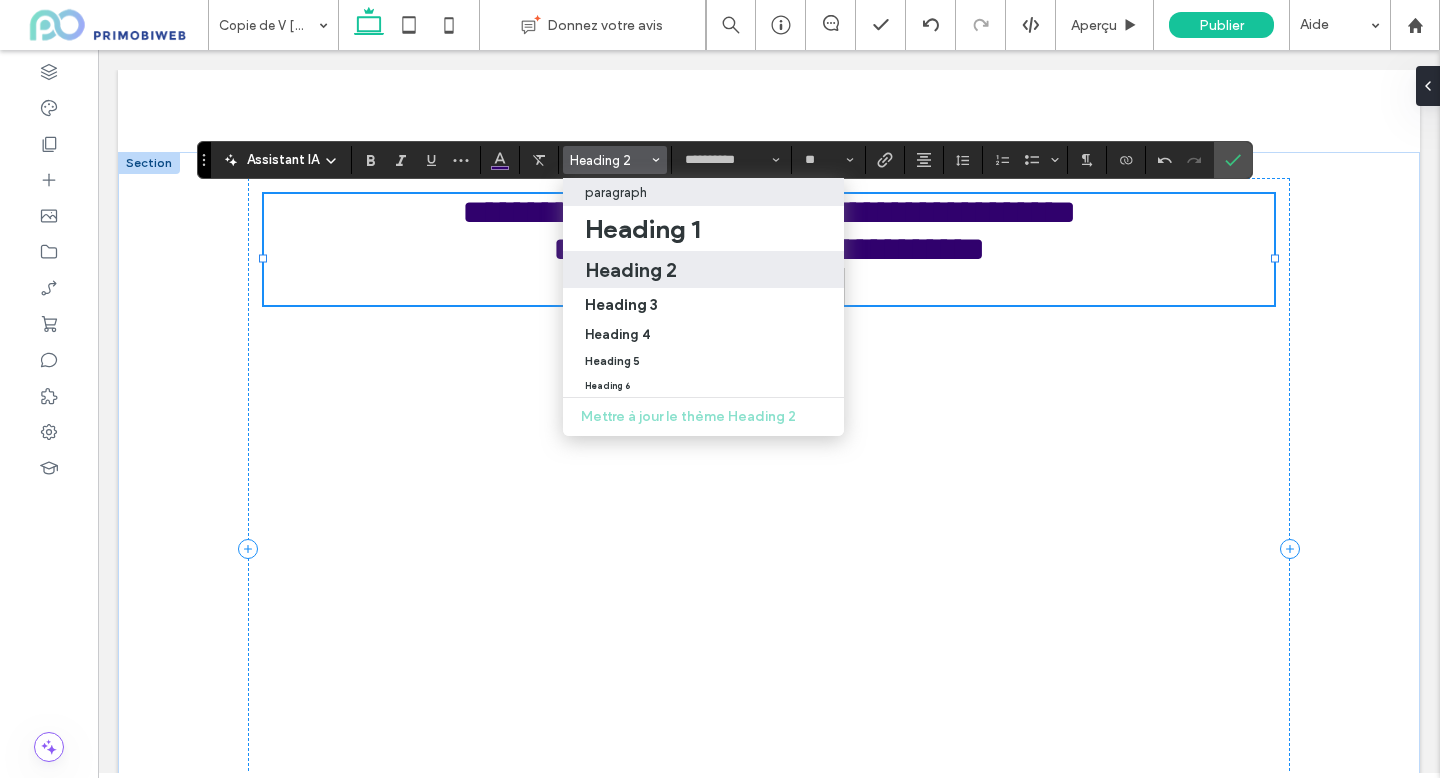 click on "paragraph" at bounding box center [703, 192] 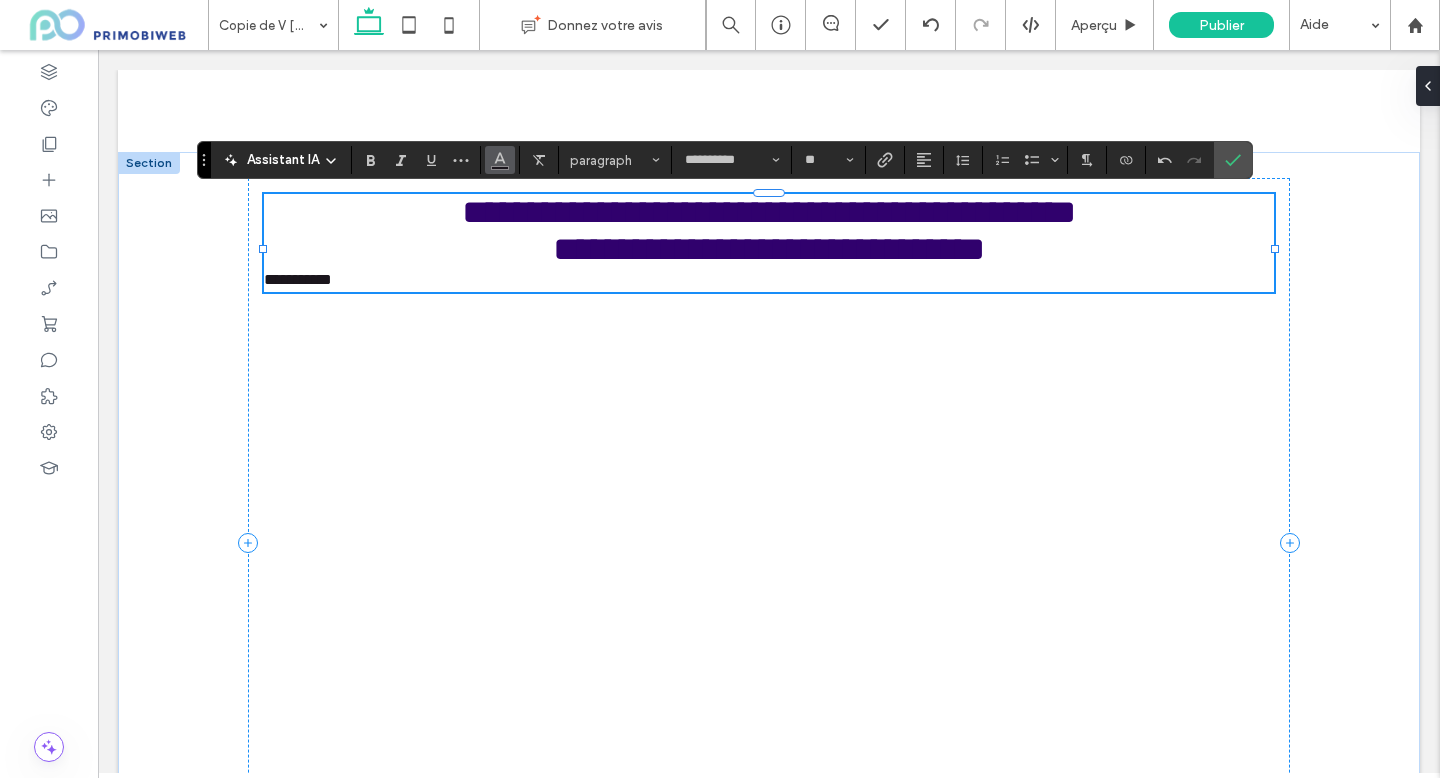 click 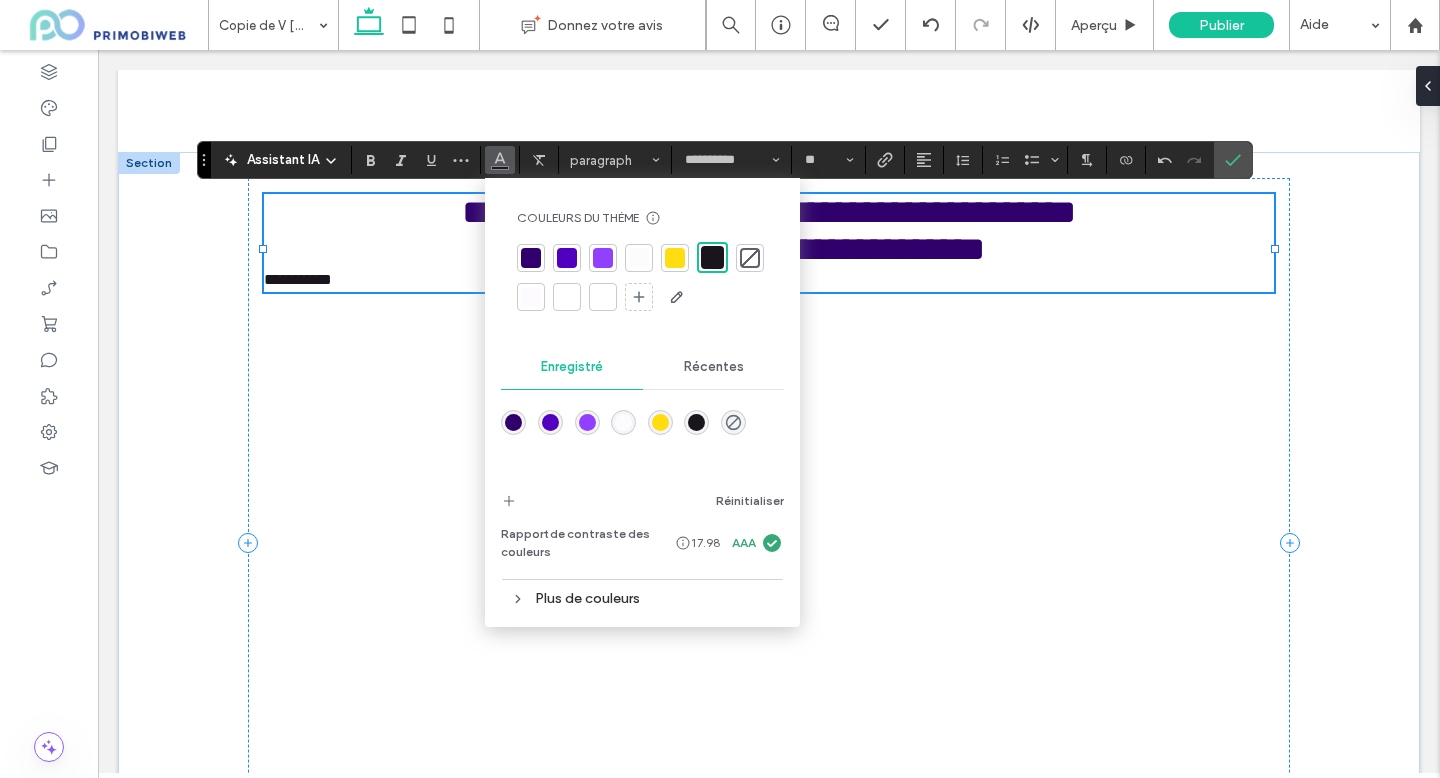 click at bounding box center (531, 258) 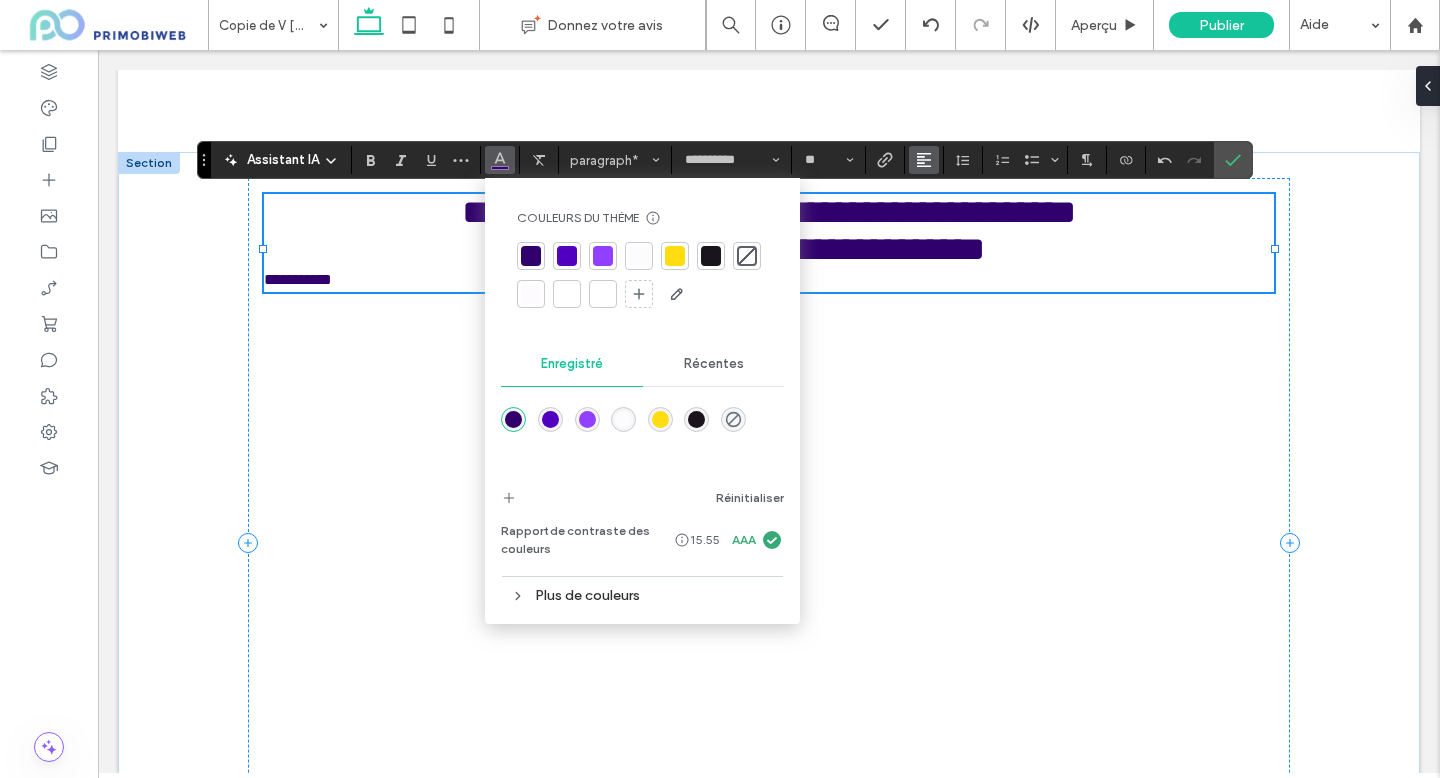 click at bounding box center [924, 160] 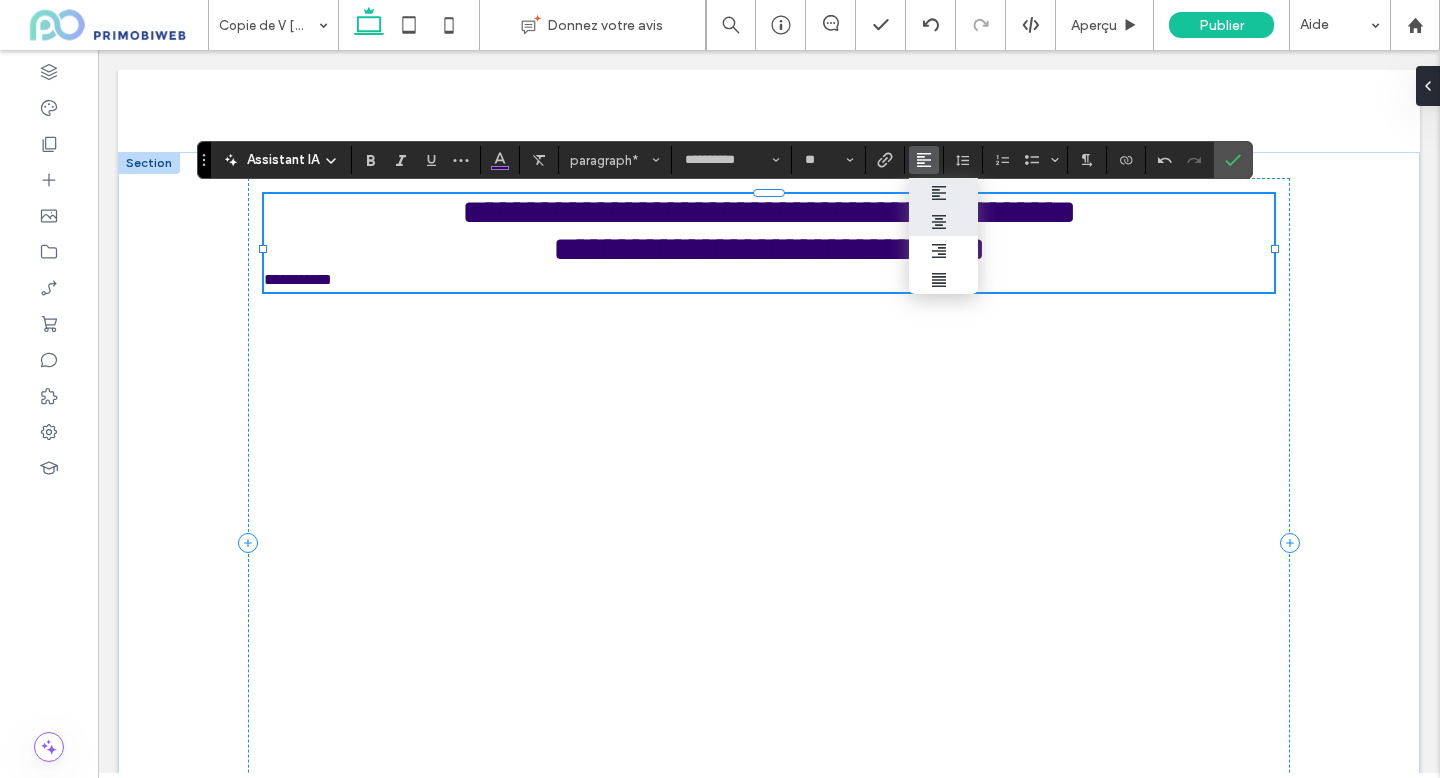 click 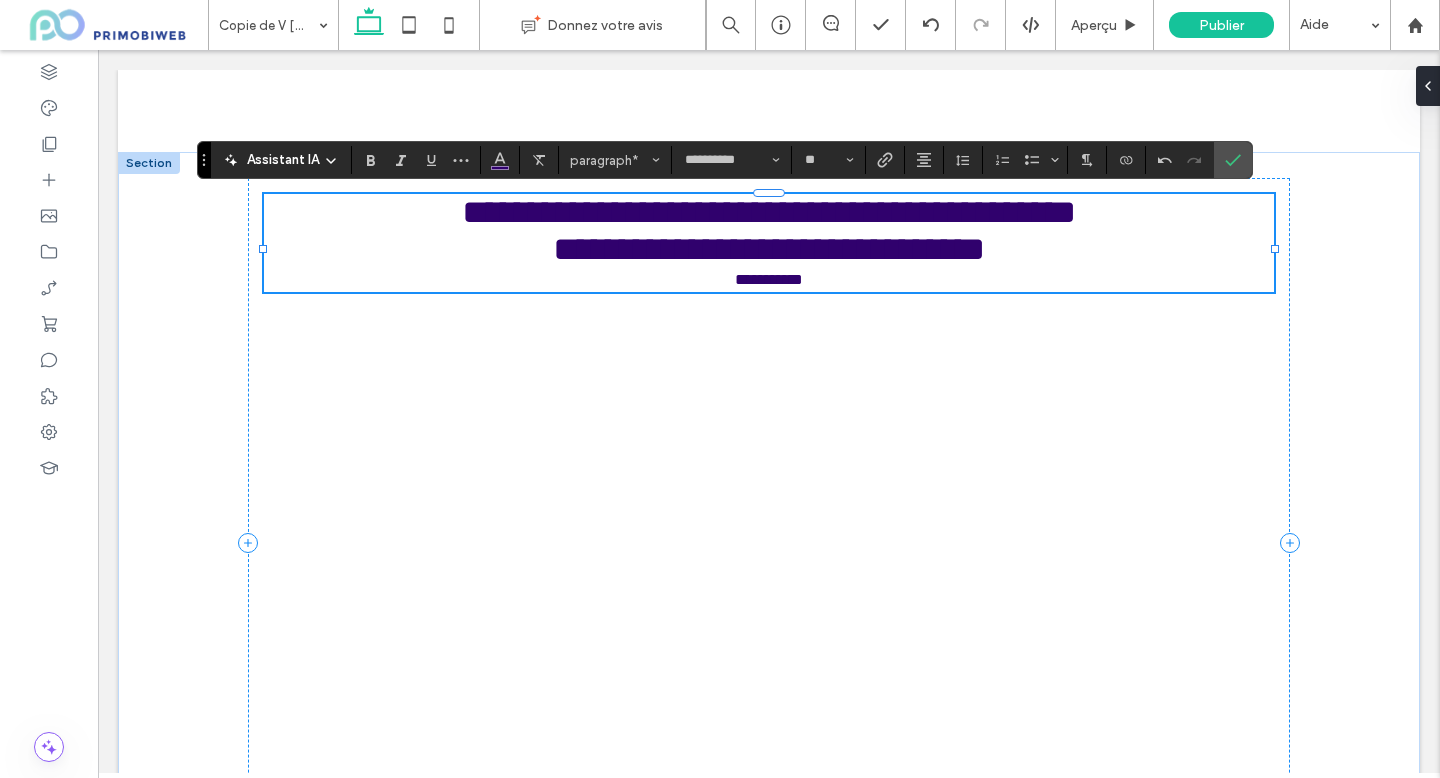 type on "**" 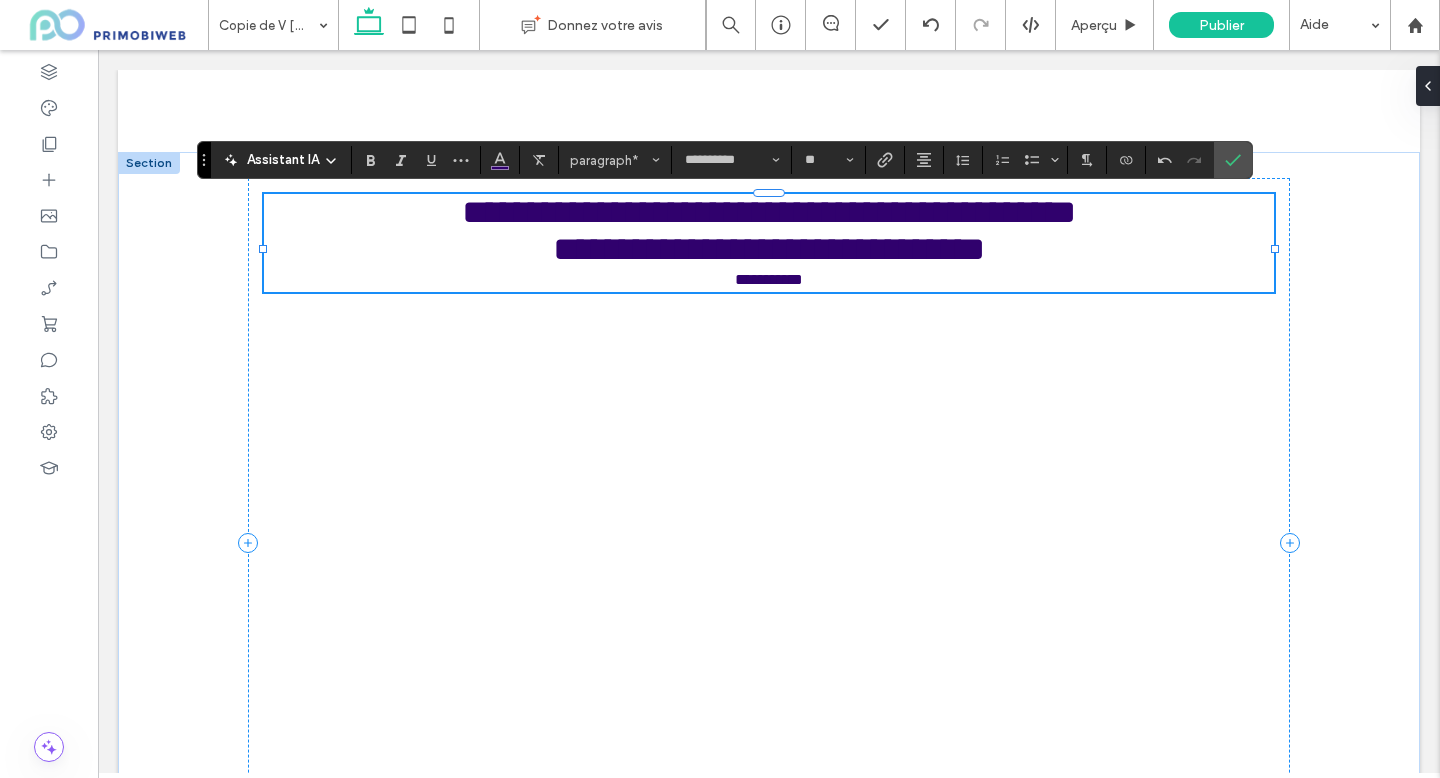 click on "**********" at bounding box center (769, 212) 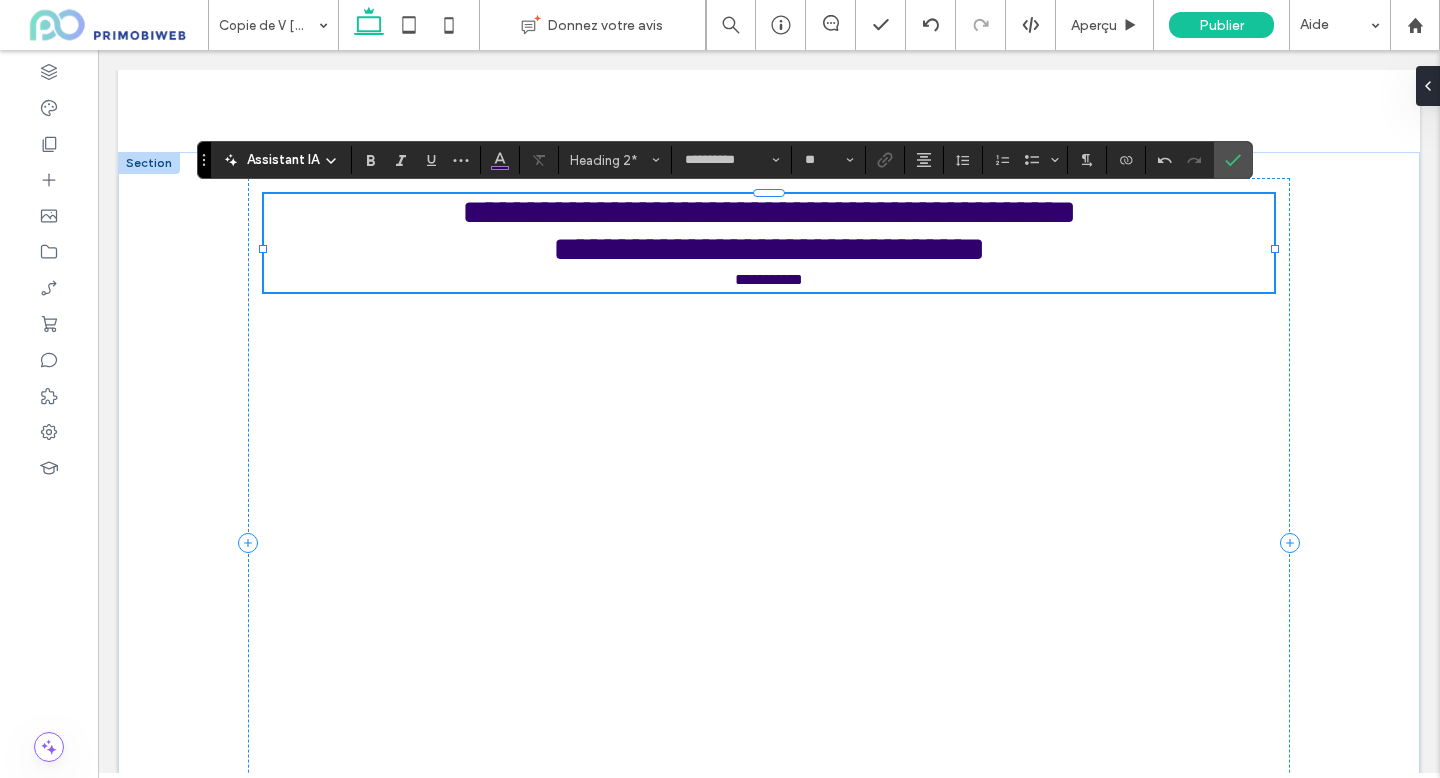 click on "**********" at bounding box center [769, 212] 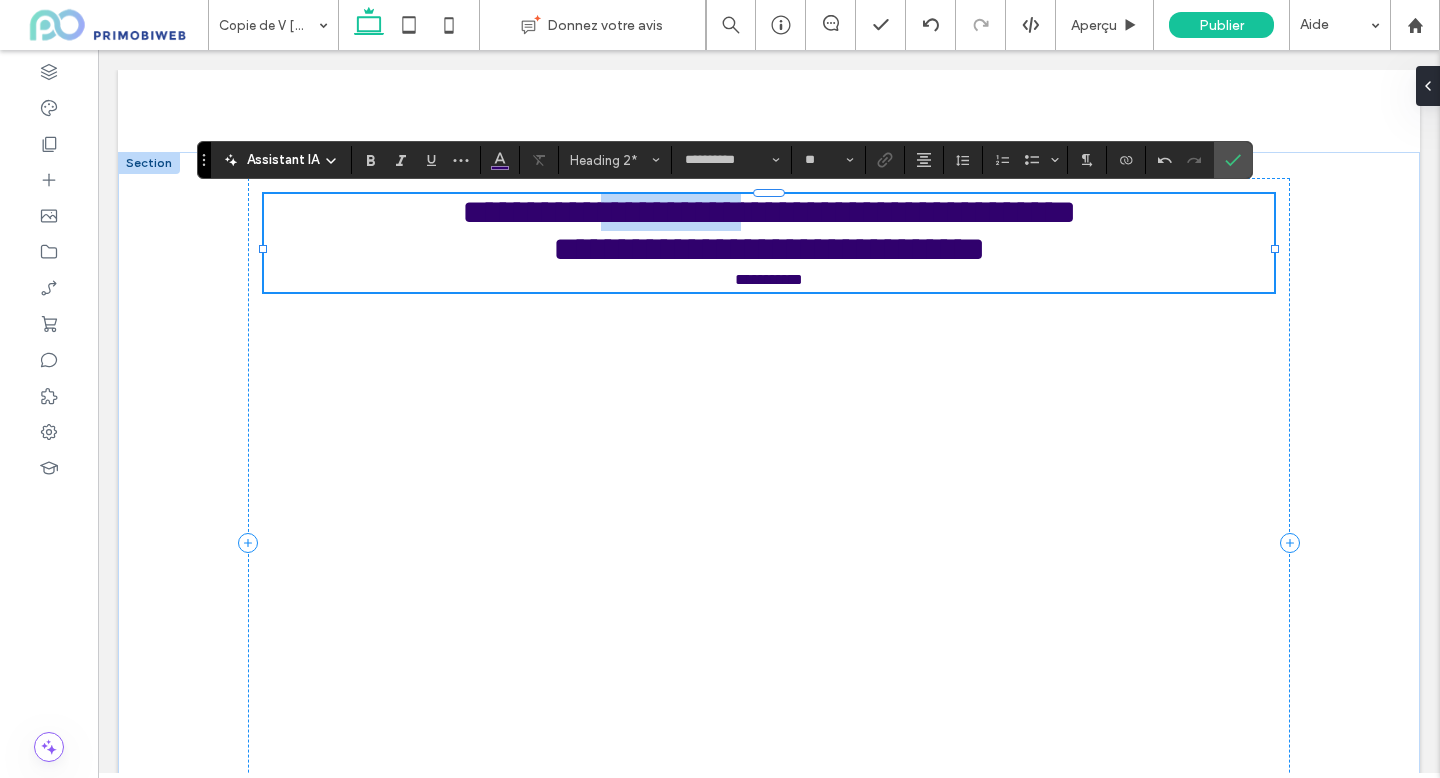 click on "**********" at bounding box center [769, 212] 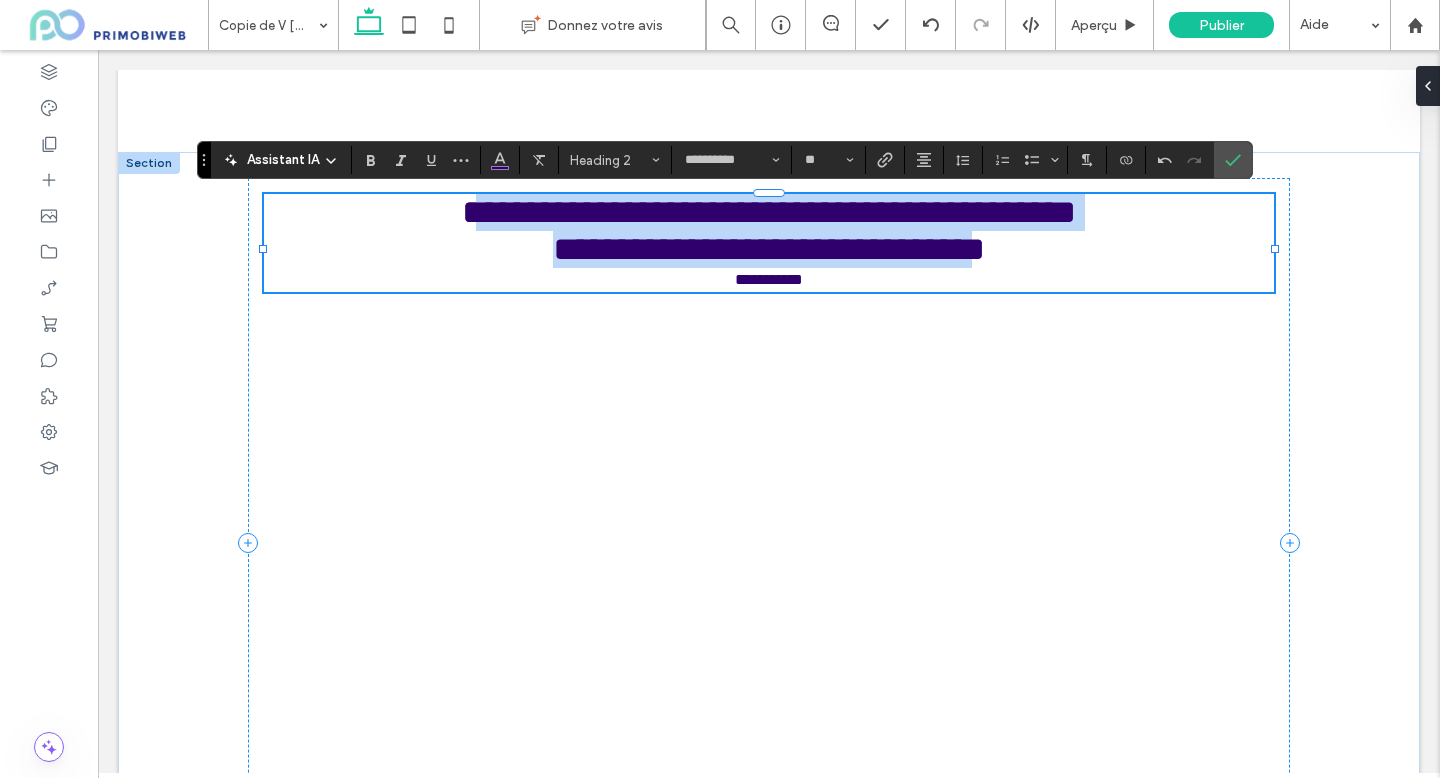 drag, startPoint x: 1002, startPoint y: 259, endPoint x: 418, endPoint y: 215, distance: 585.6552 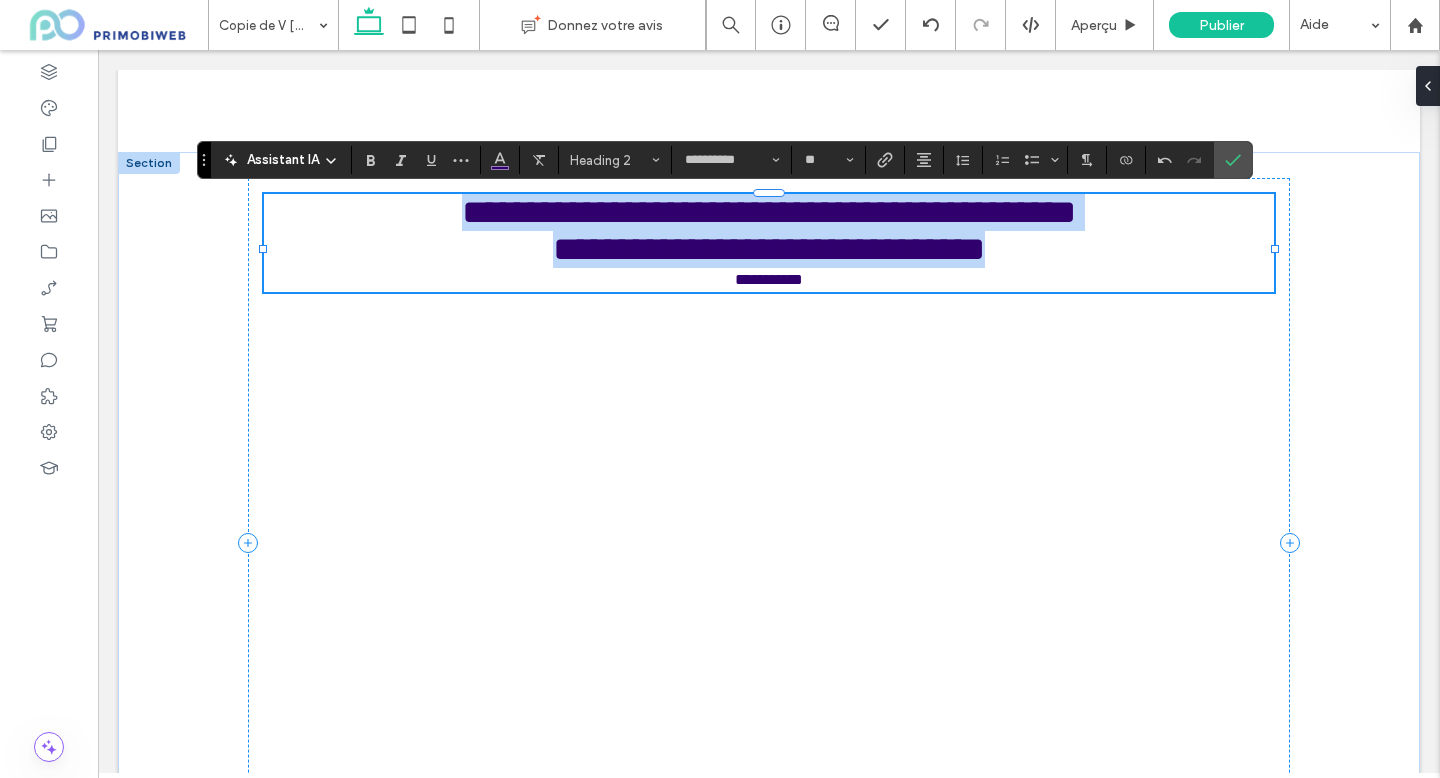 drag, startPoint x: 406, startPoint y: 215, endPoint x: 1069, endPoint y: 260, distance: 664.5254 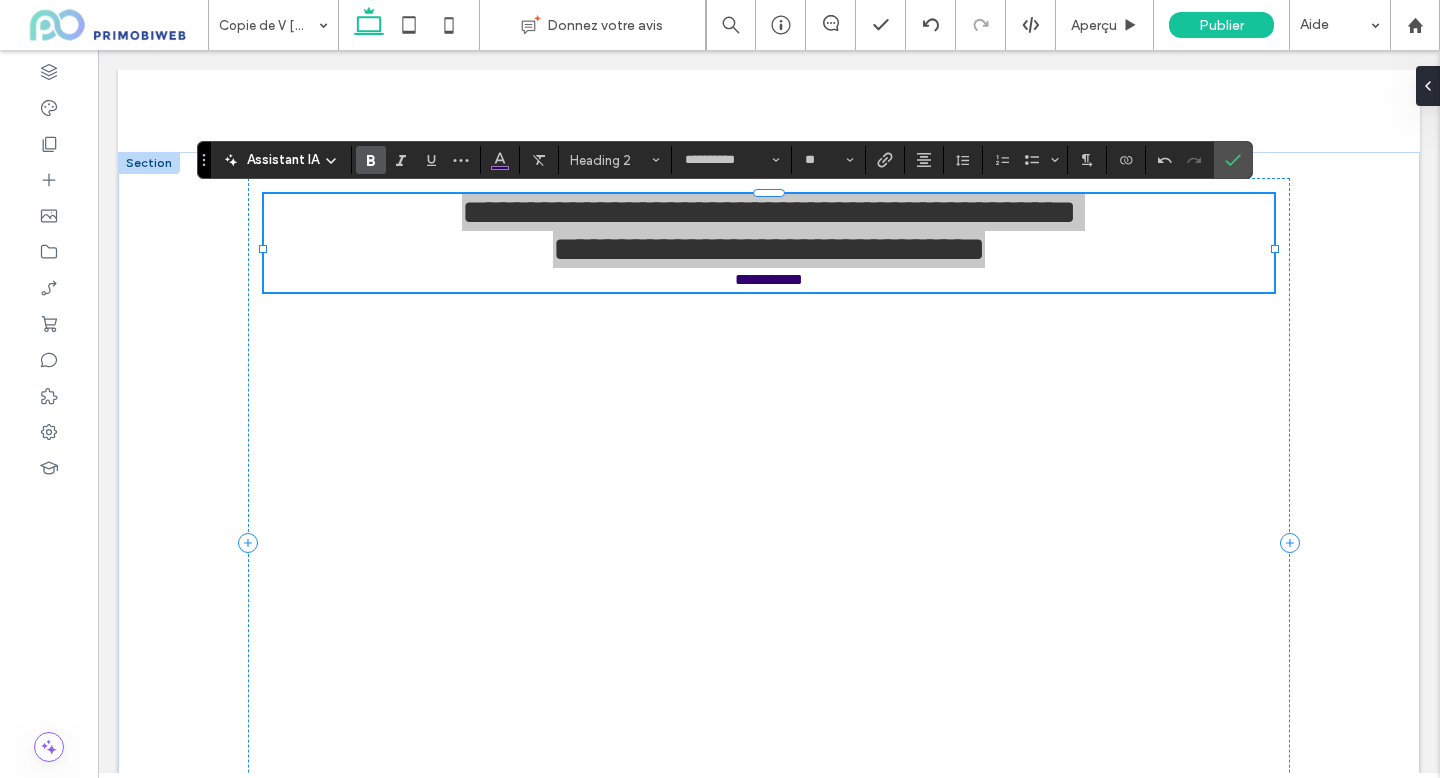 click at bounding box center [371, 160] 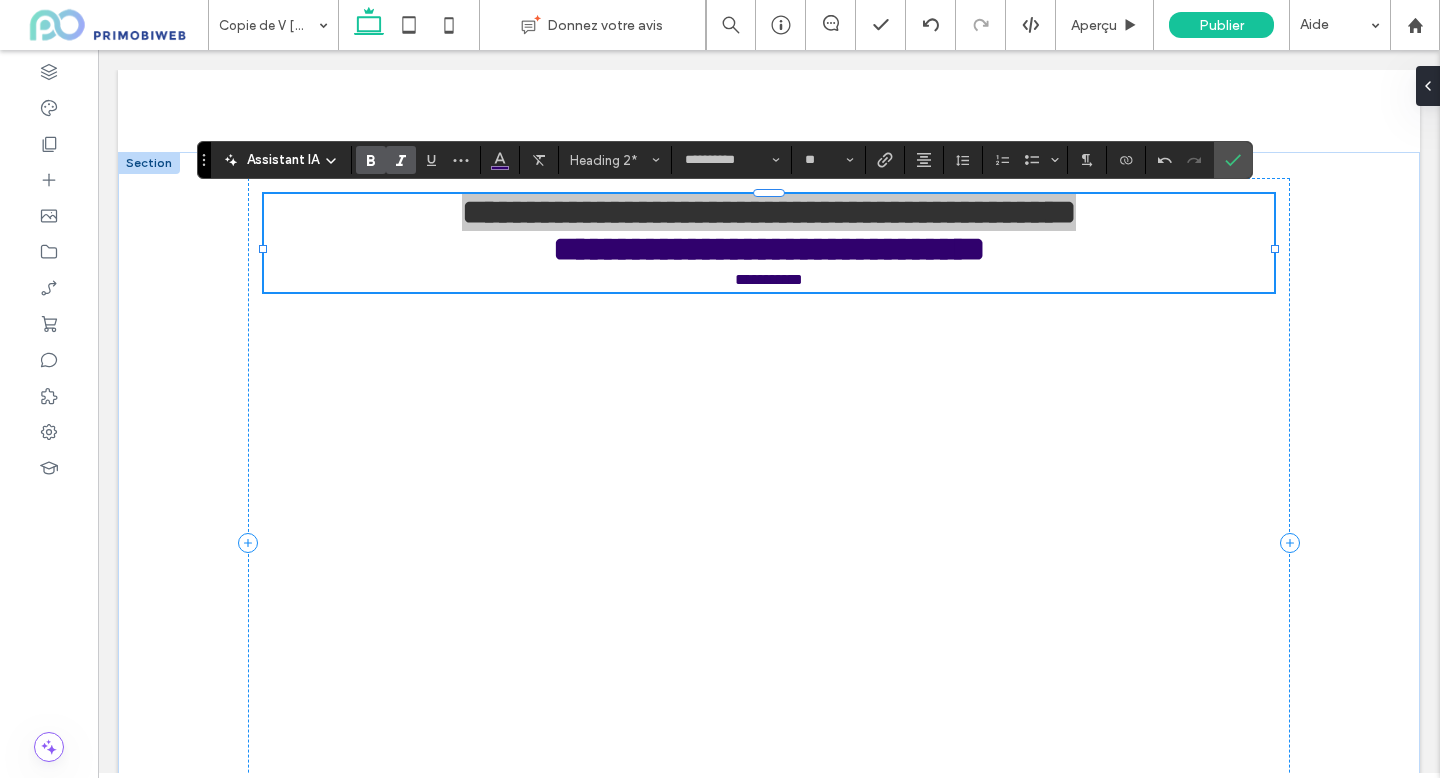 click 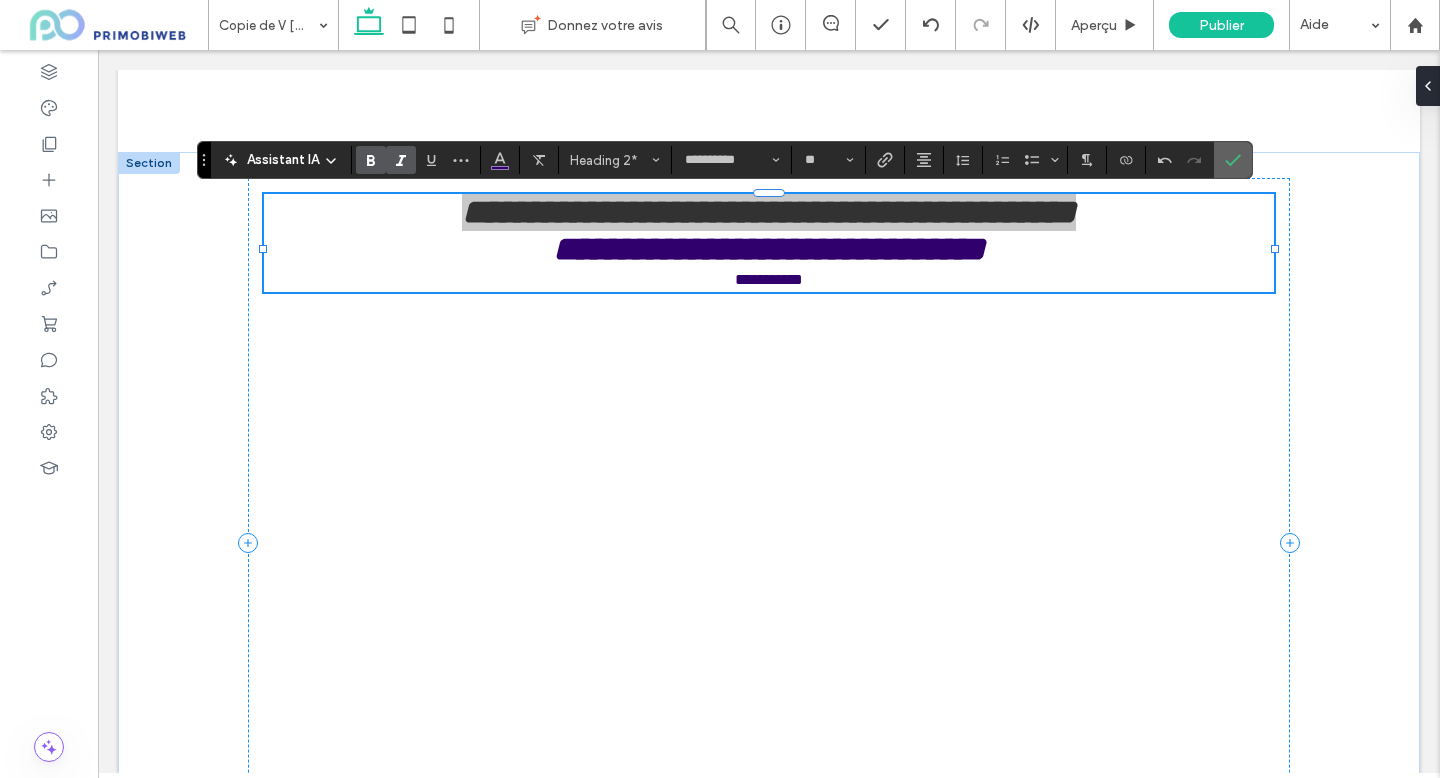 click at bounding box center [1233, 160] 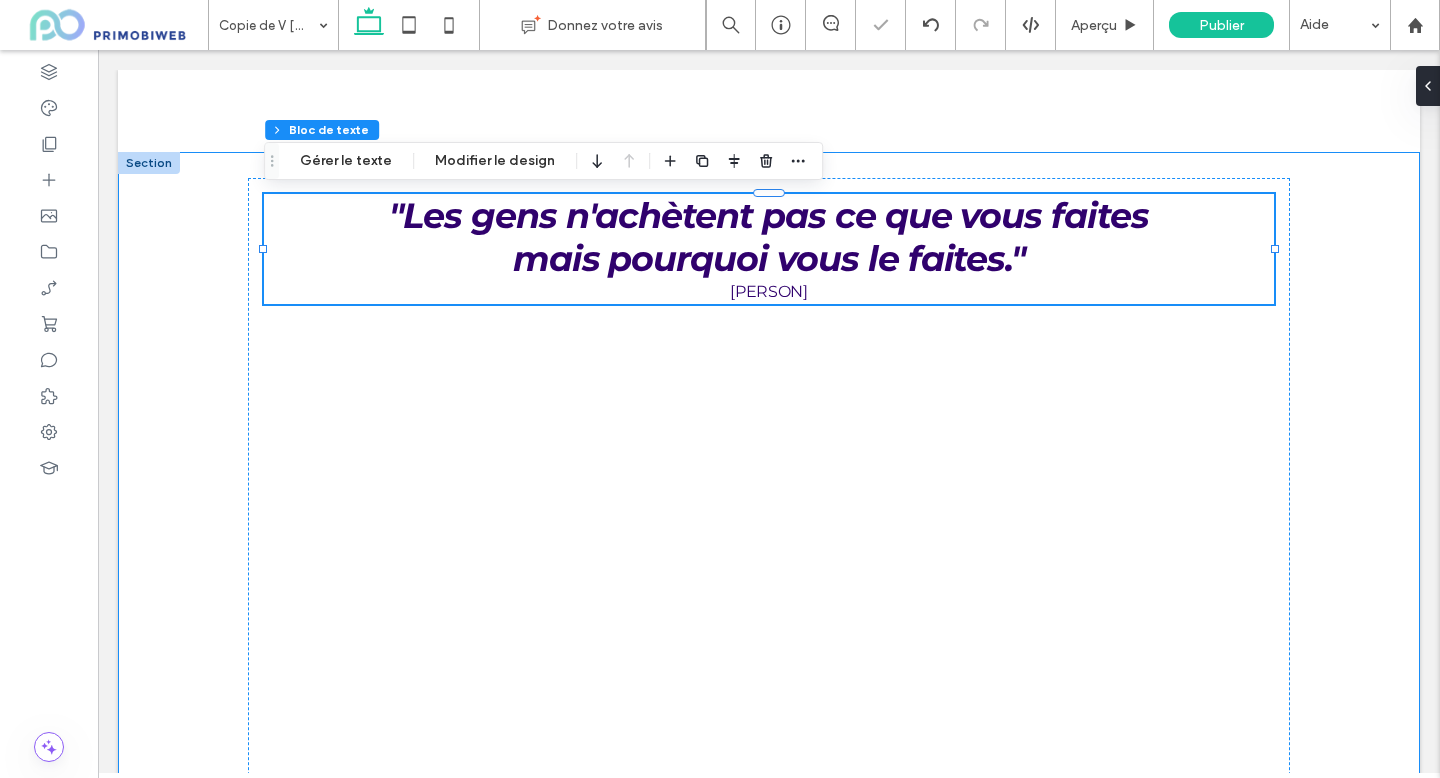 click on ""Les gens n'achètent pas ce que vous faites  mais pourquoi vous le faites."  Simon Sinek" at bounding box center (769, 575) 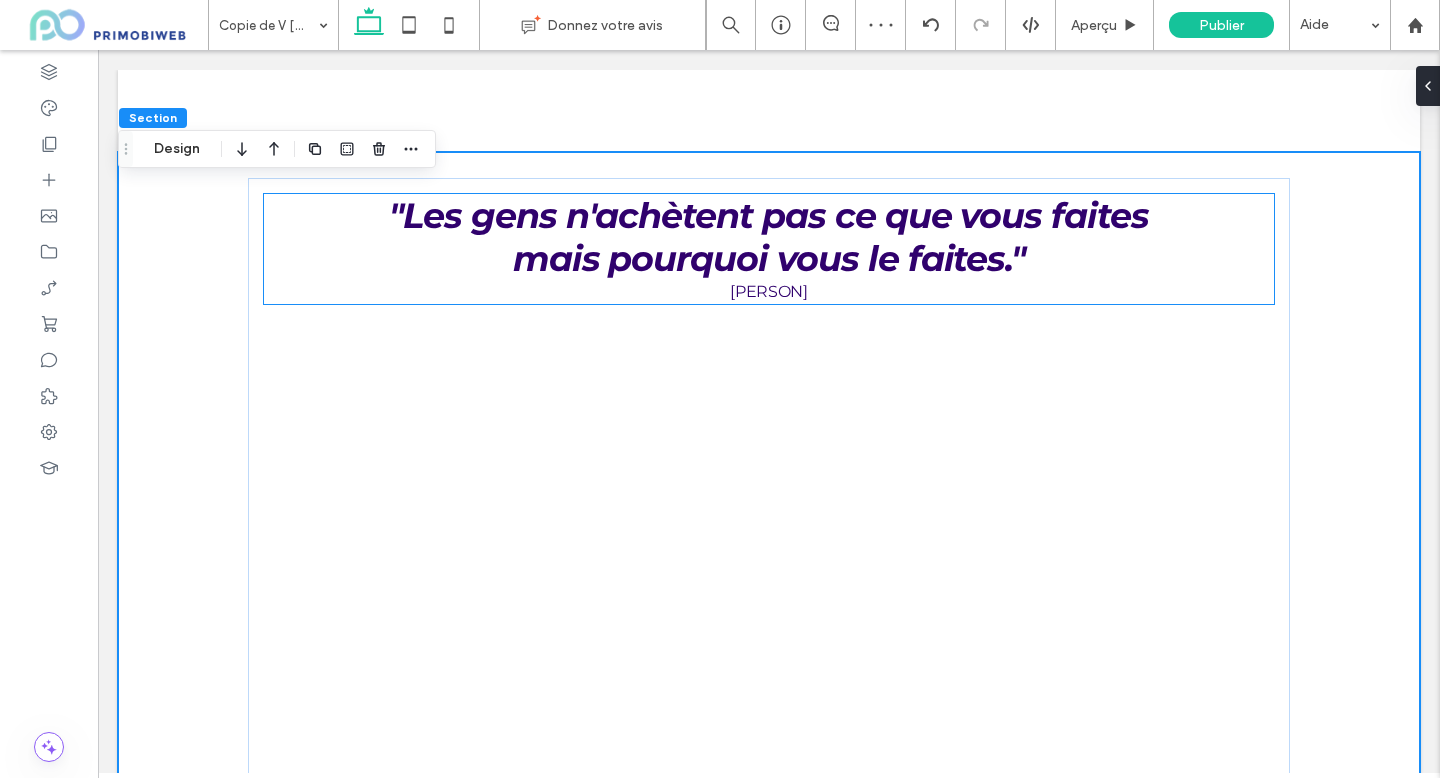 click on ""Les gens n'achètent pas ce que vous faites" at bounding box center (769, 215) 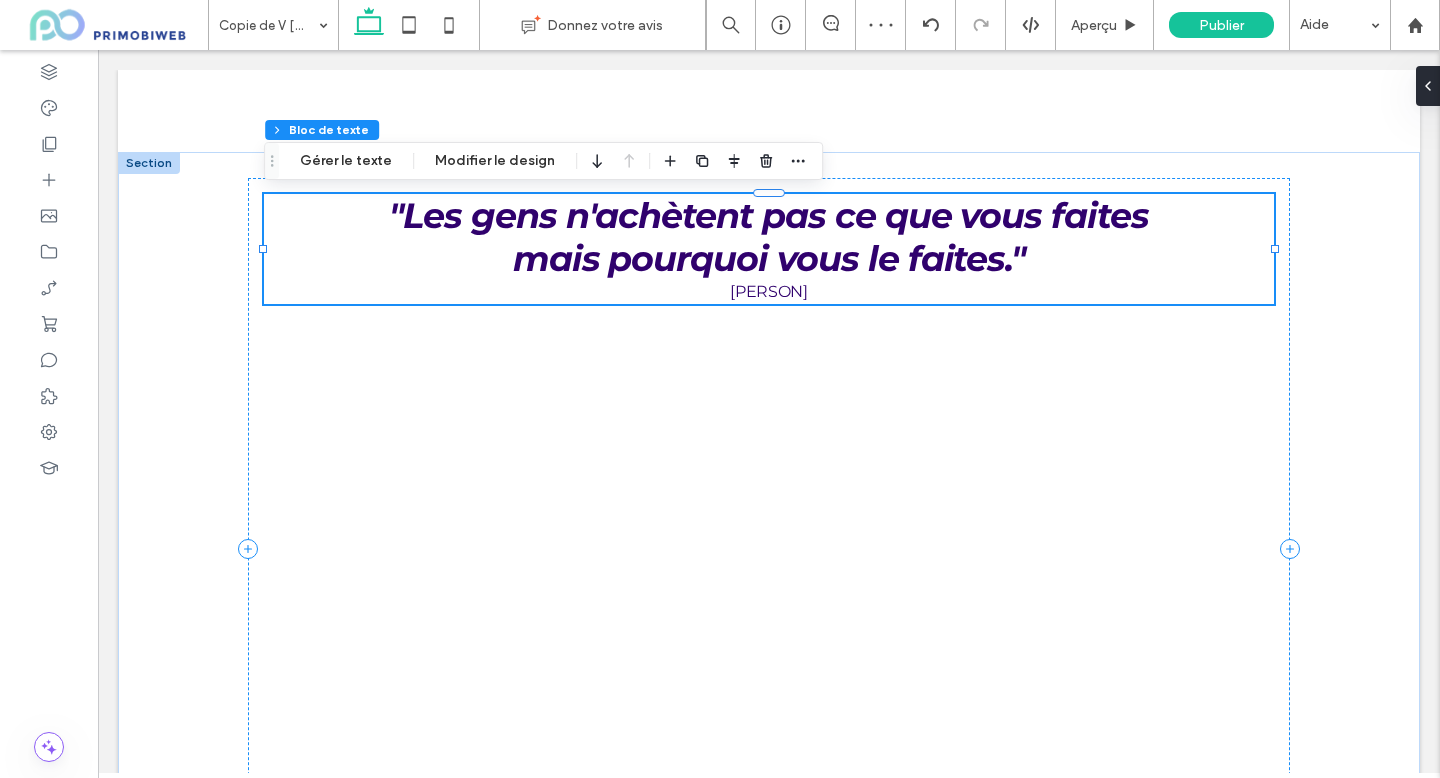 click on ""Les gens n'achètent pas ce que vous faites" at bounding box center (769, 215) 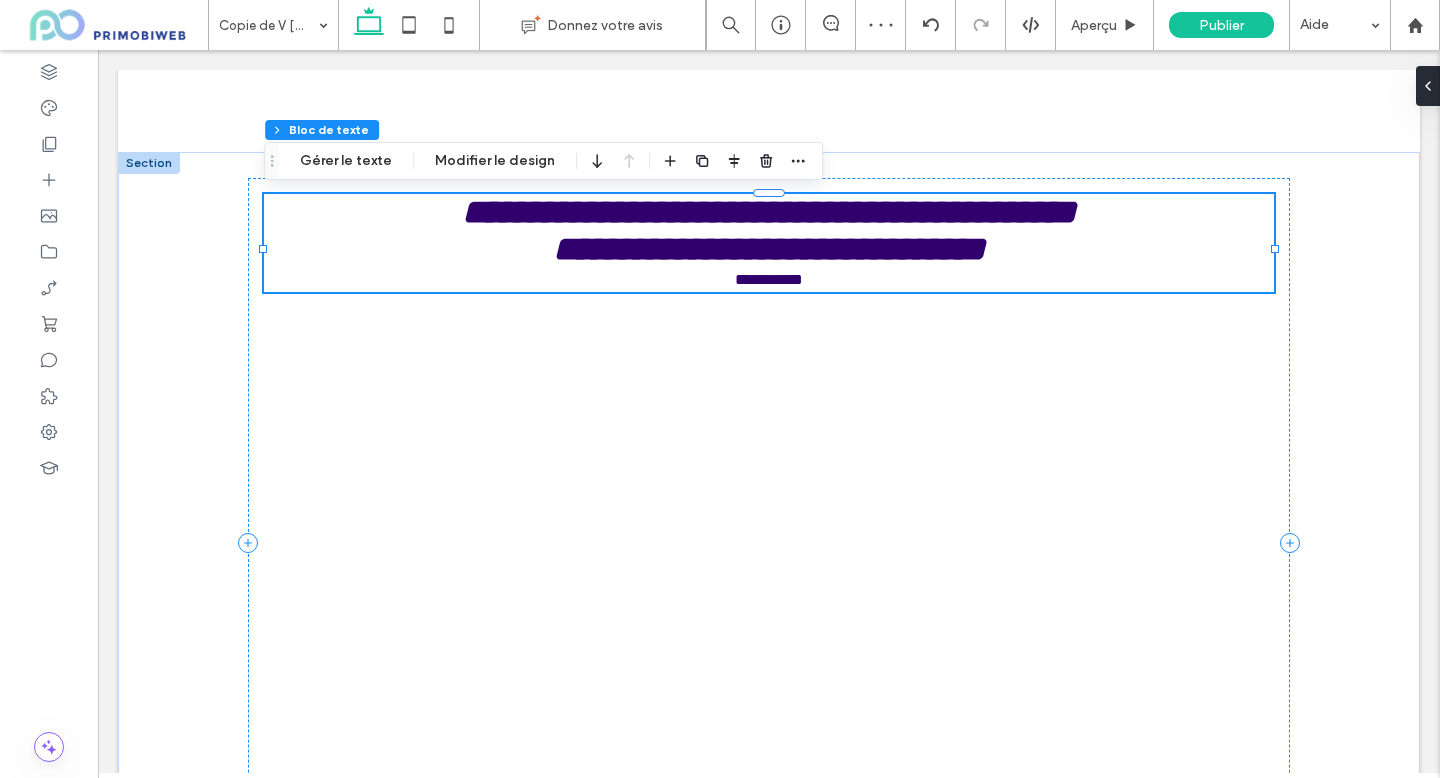 click on "**********" at bounding box center (769, 212) 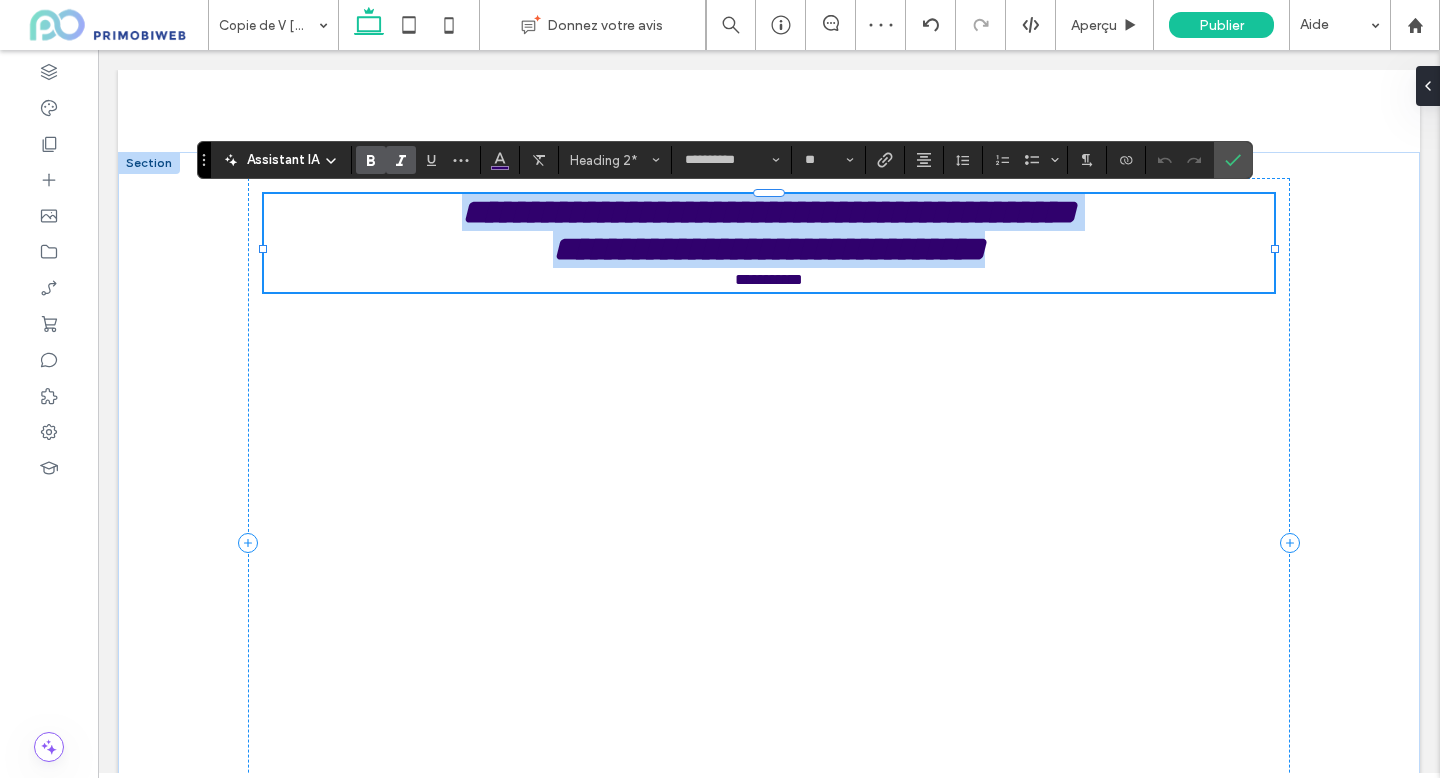 click on "**********" at bounding box center (769, 212) 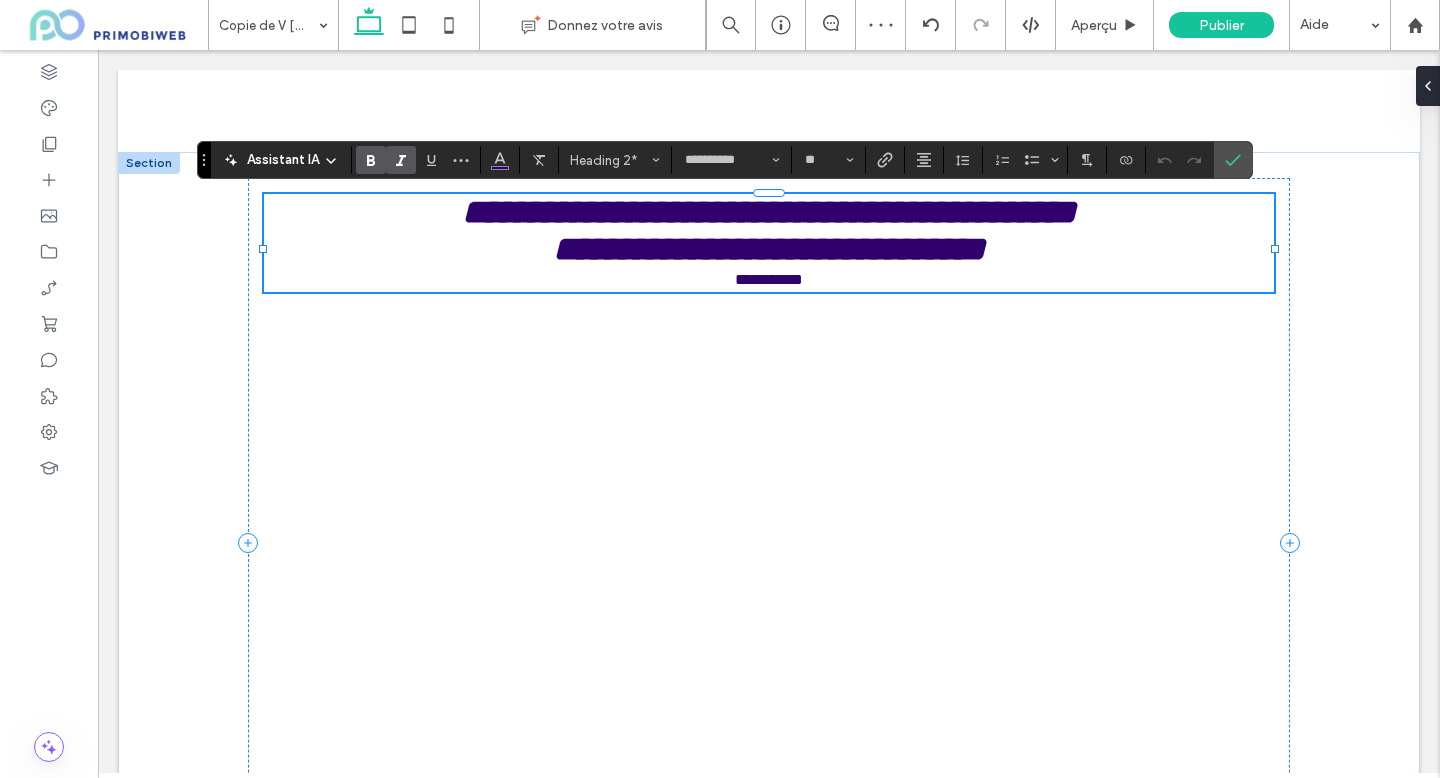 click on "**********" at bounding box center (769, 249) 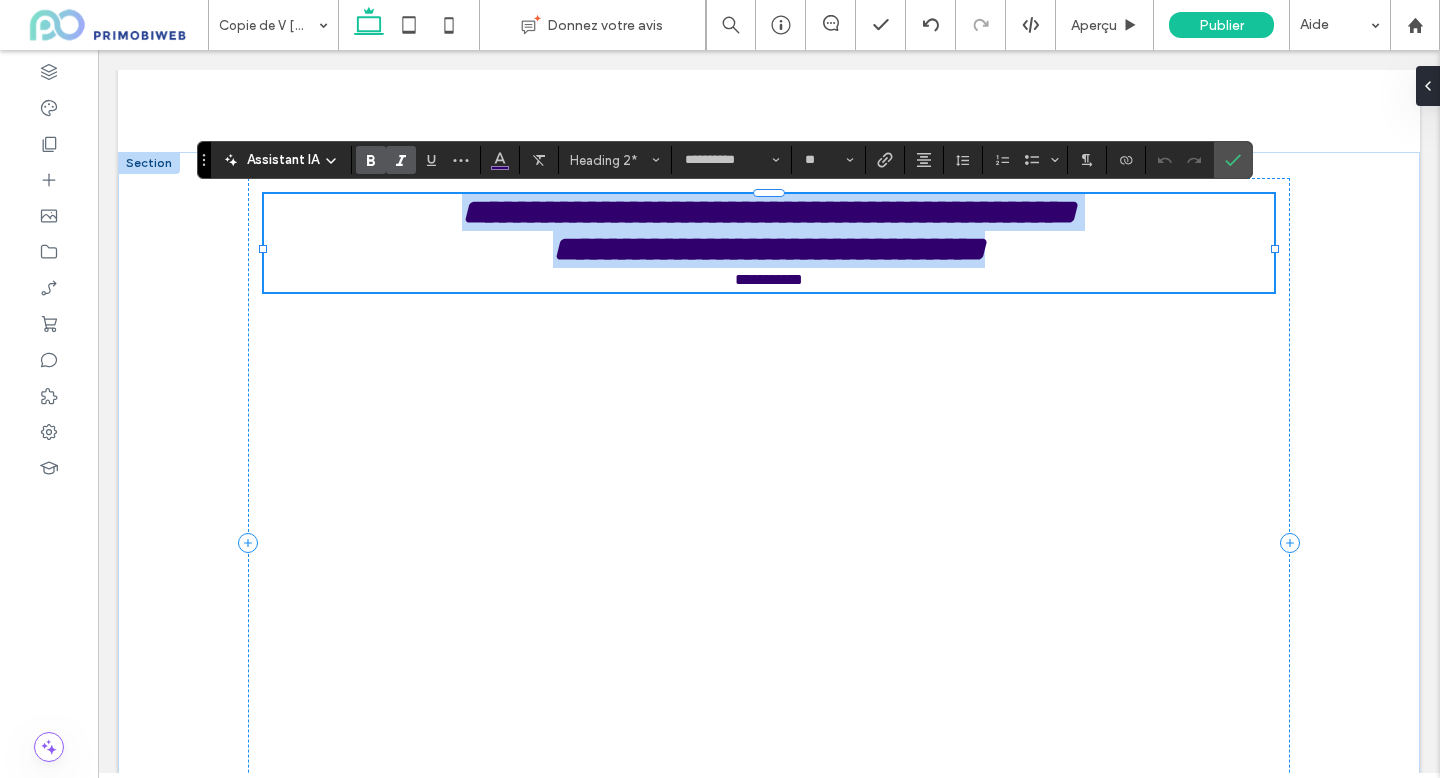 drag, startPoint x: 1041, startPoint y: 264, endPoint x: 368, endPoint y: 210, distance: 675.16296 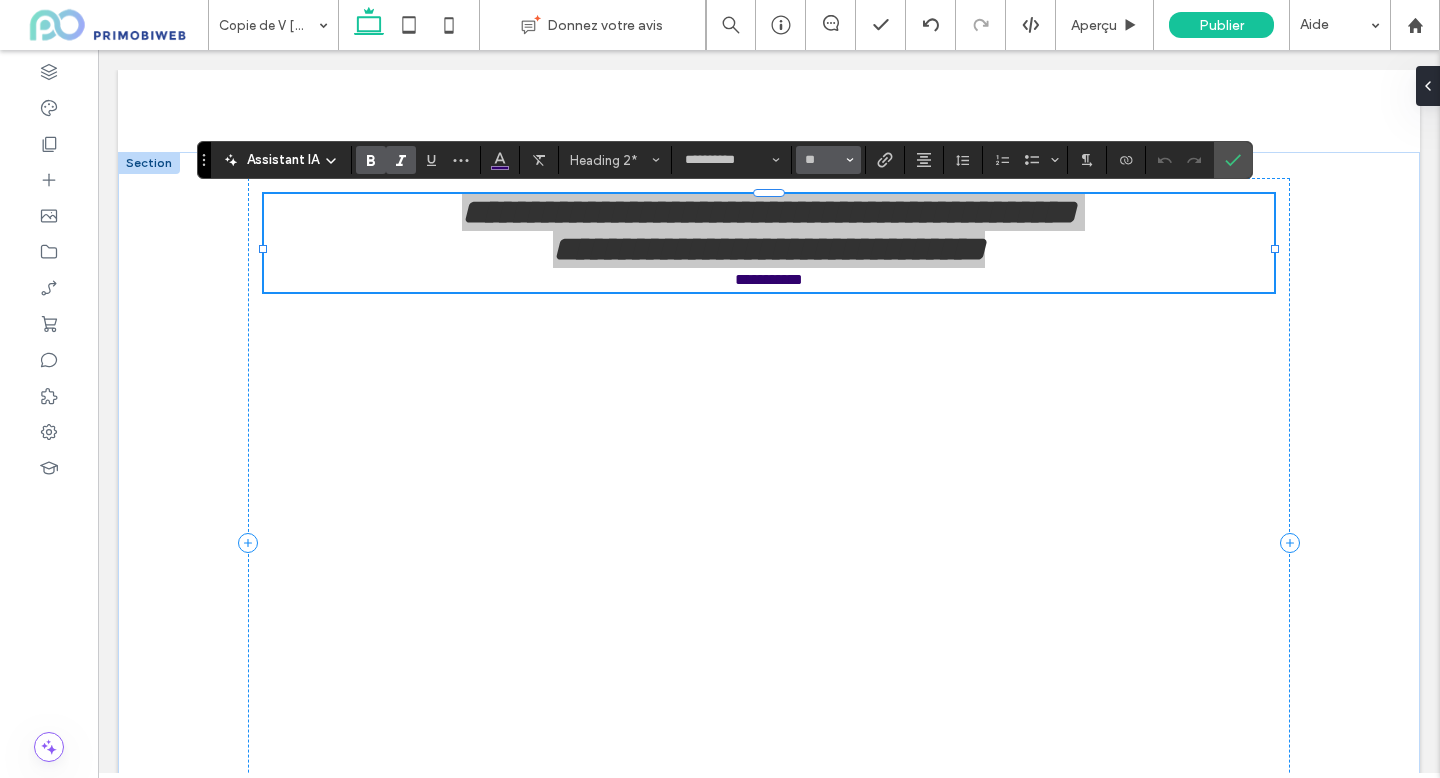 click on "**" at bounding box center (828, 160) 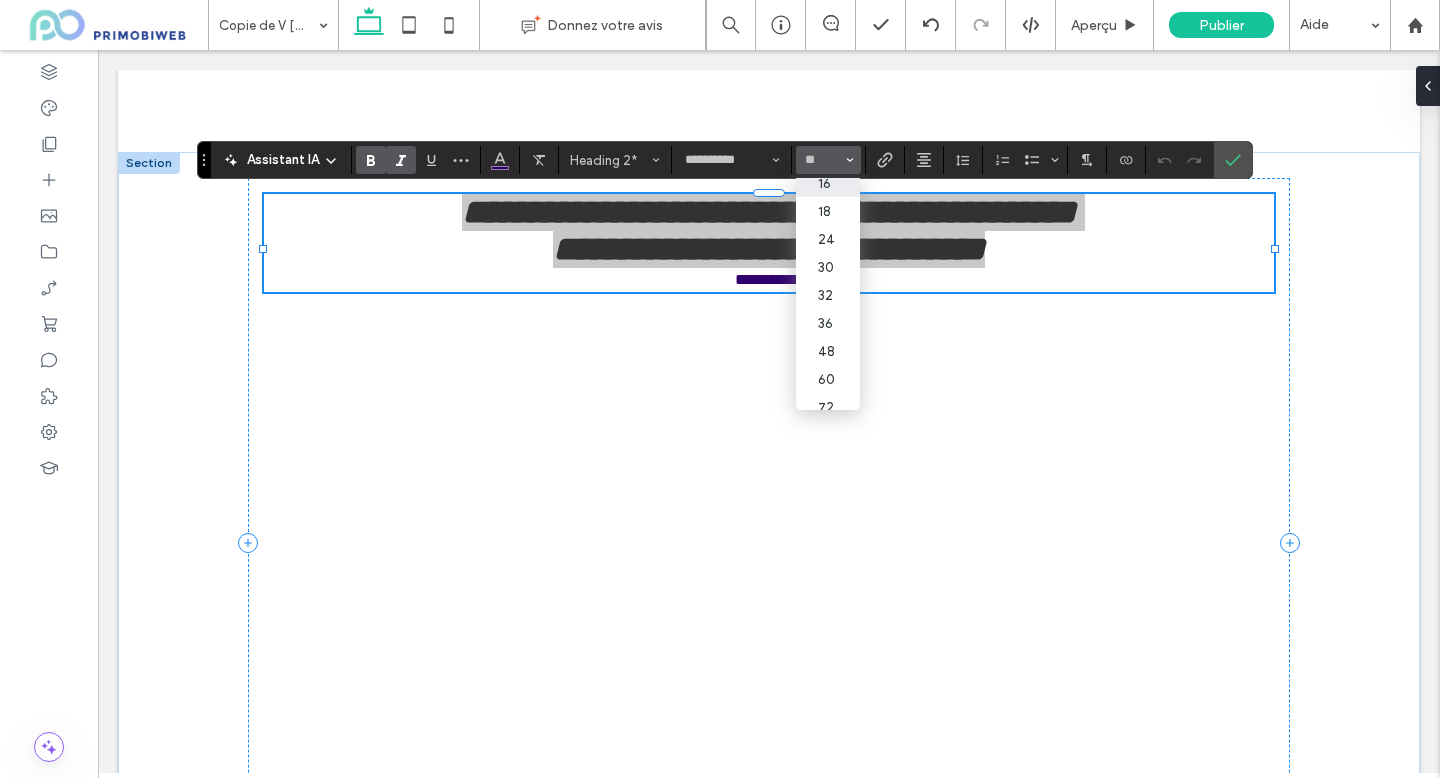 scroll, scrollTop: 176, scrollLeft: 0, axis: vertical 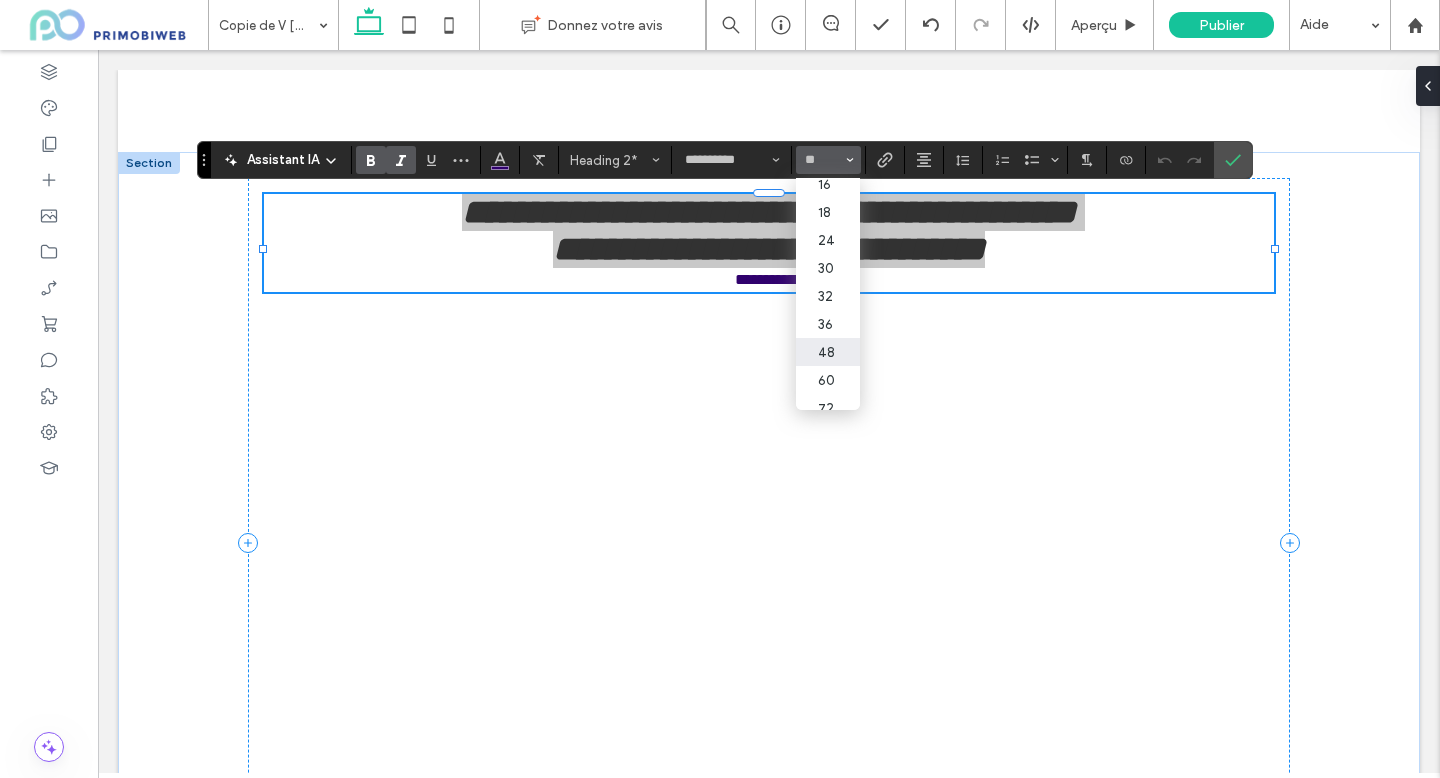 click on "48" at bounding box center [828, 352] 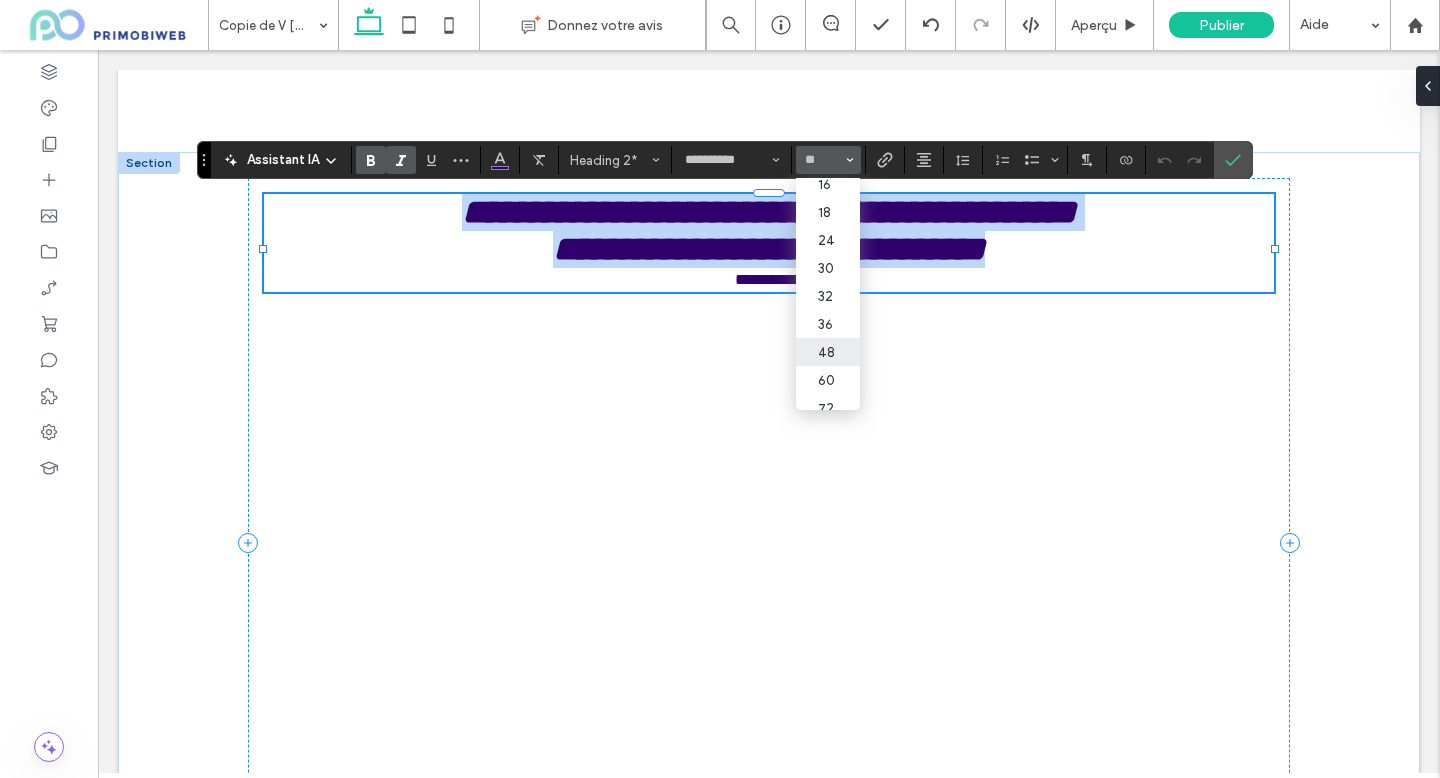 type on "**" 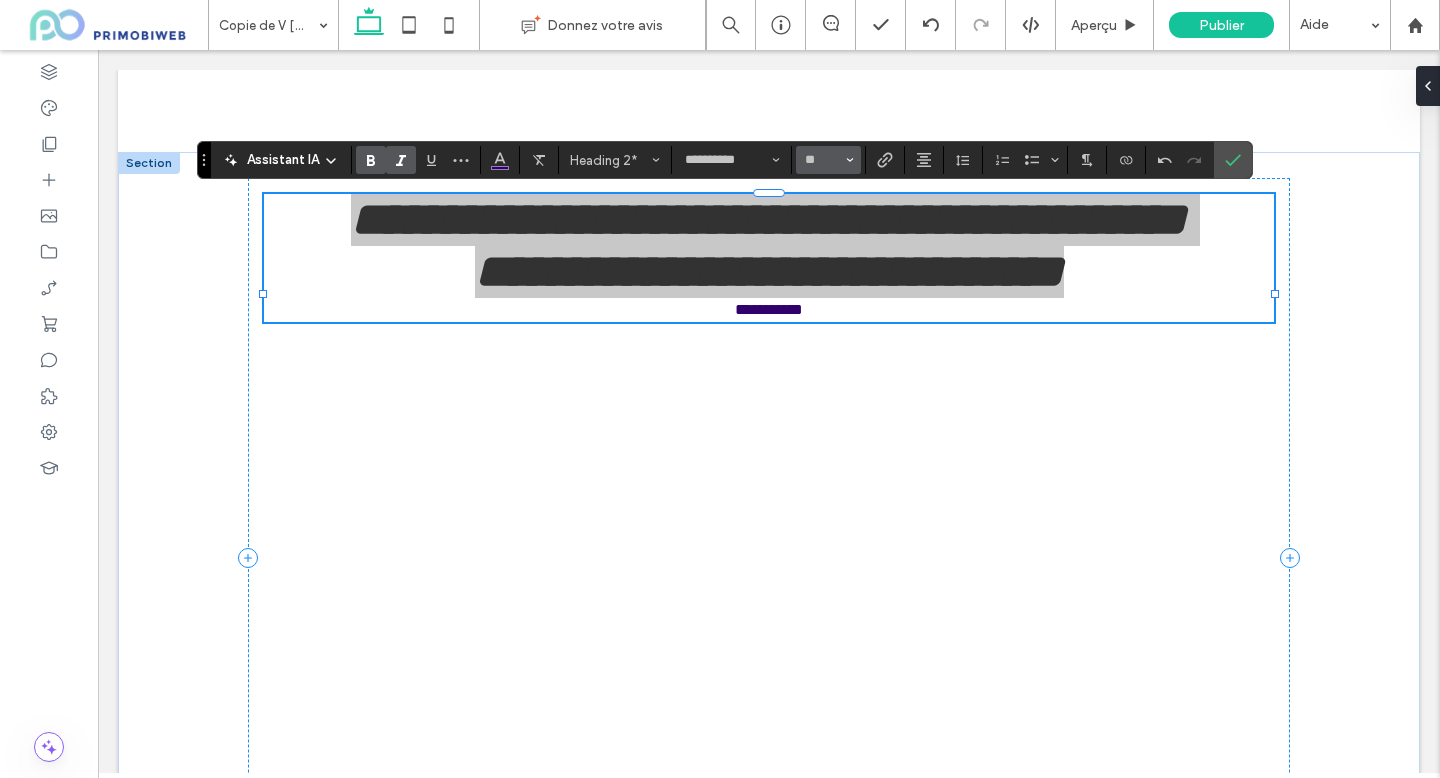 click at bounding box center (850, 160) 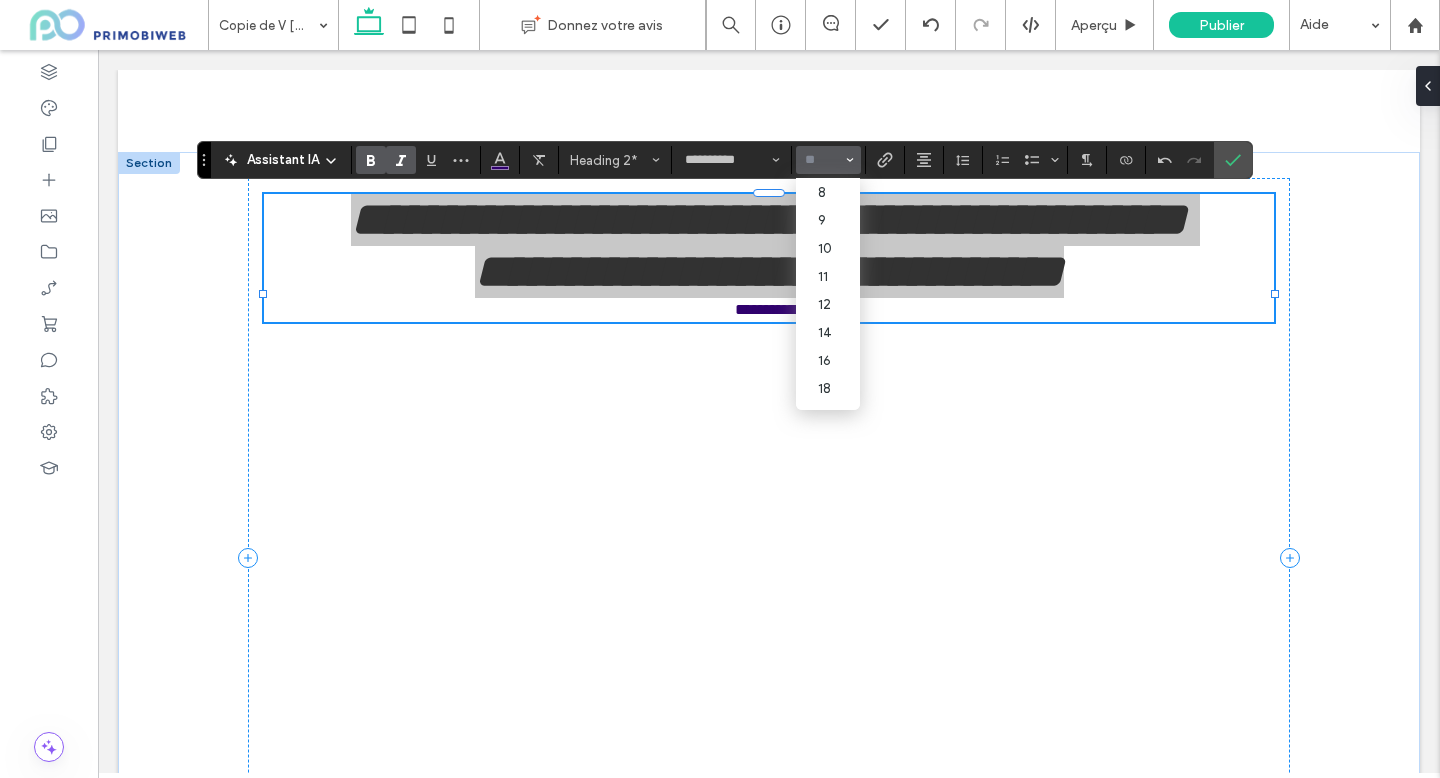 click at bounding box center (822, 160) 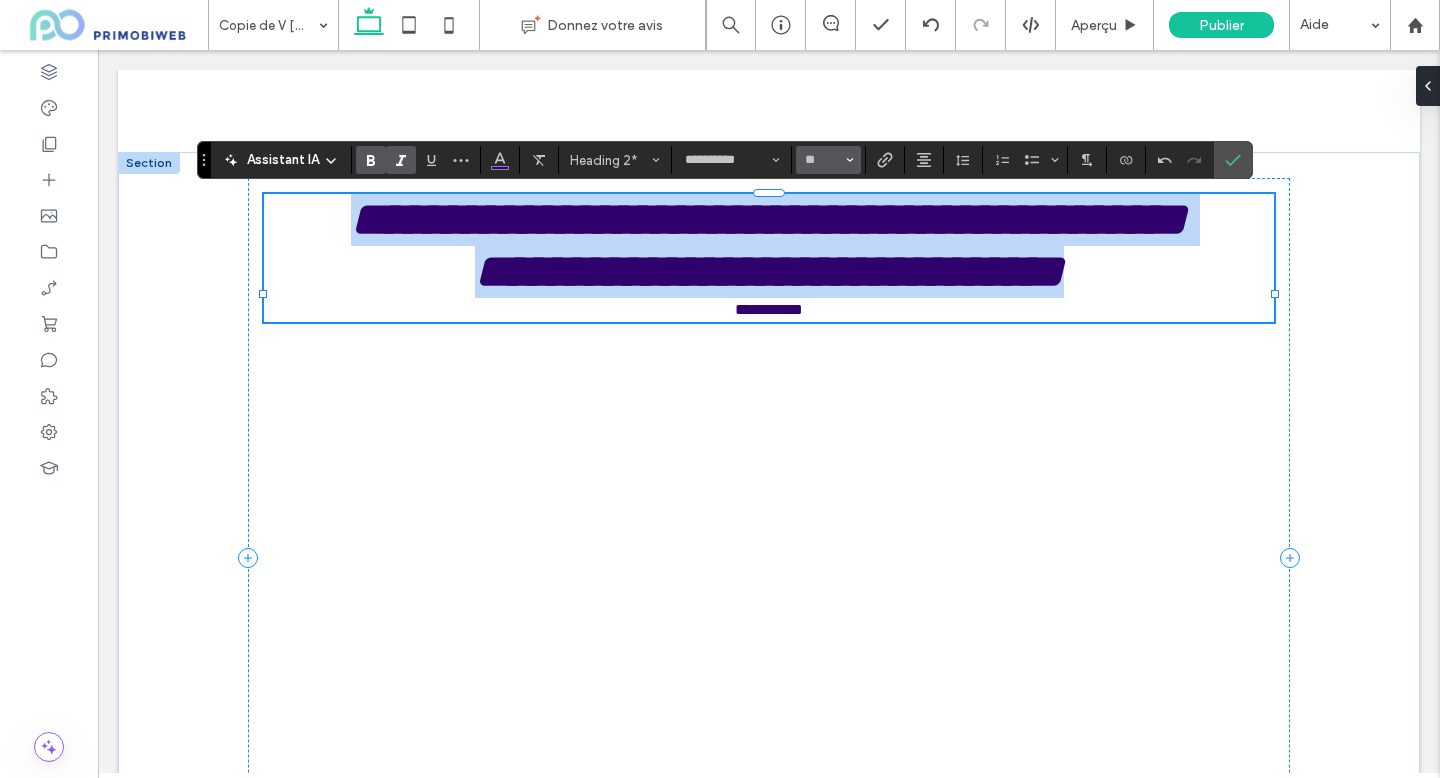 type on "**" 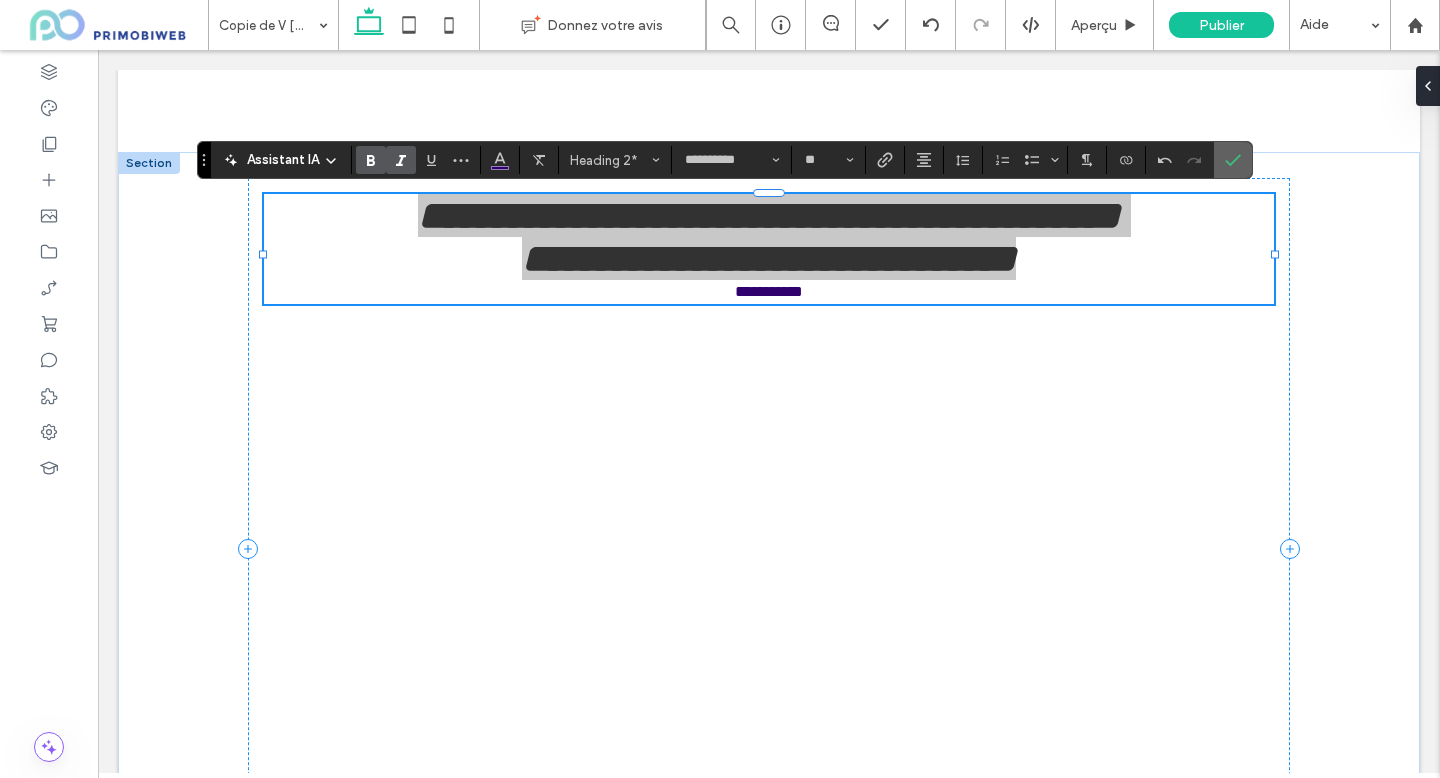 click 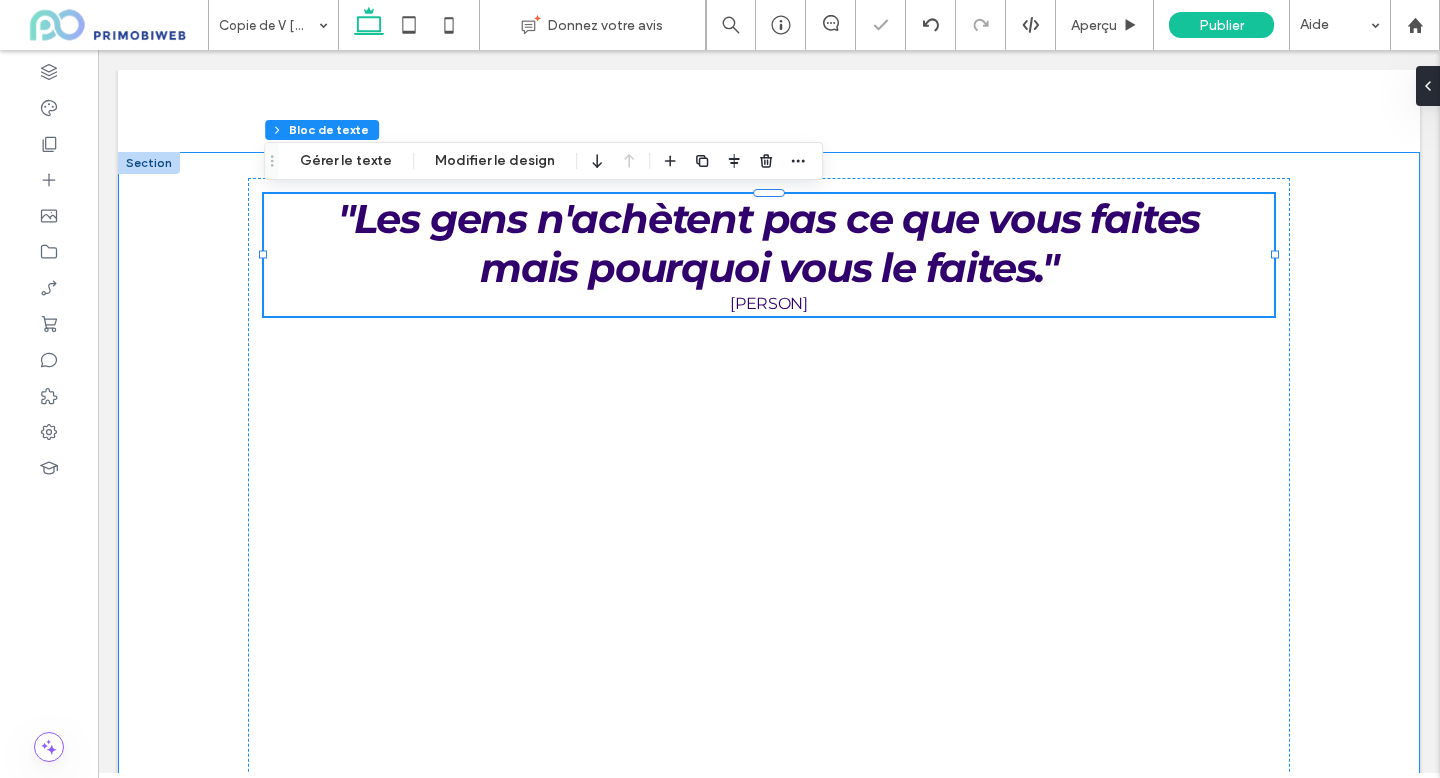 click on ""Les gens n'achètent pas ce que vous faites  mais pourquoi vous le faites."  Simon Sinek" at bounding box center [769, 581] 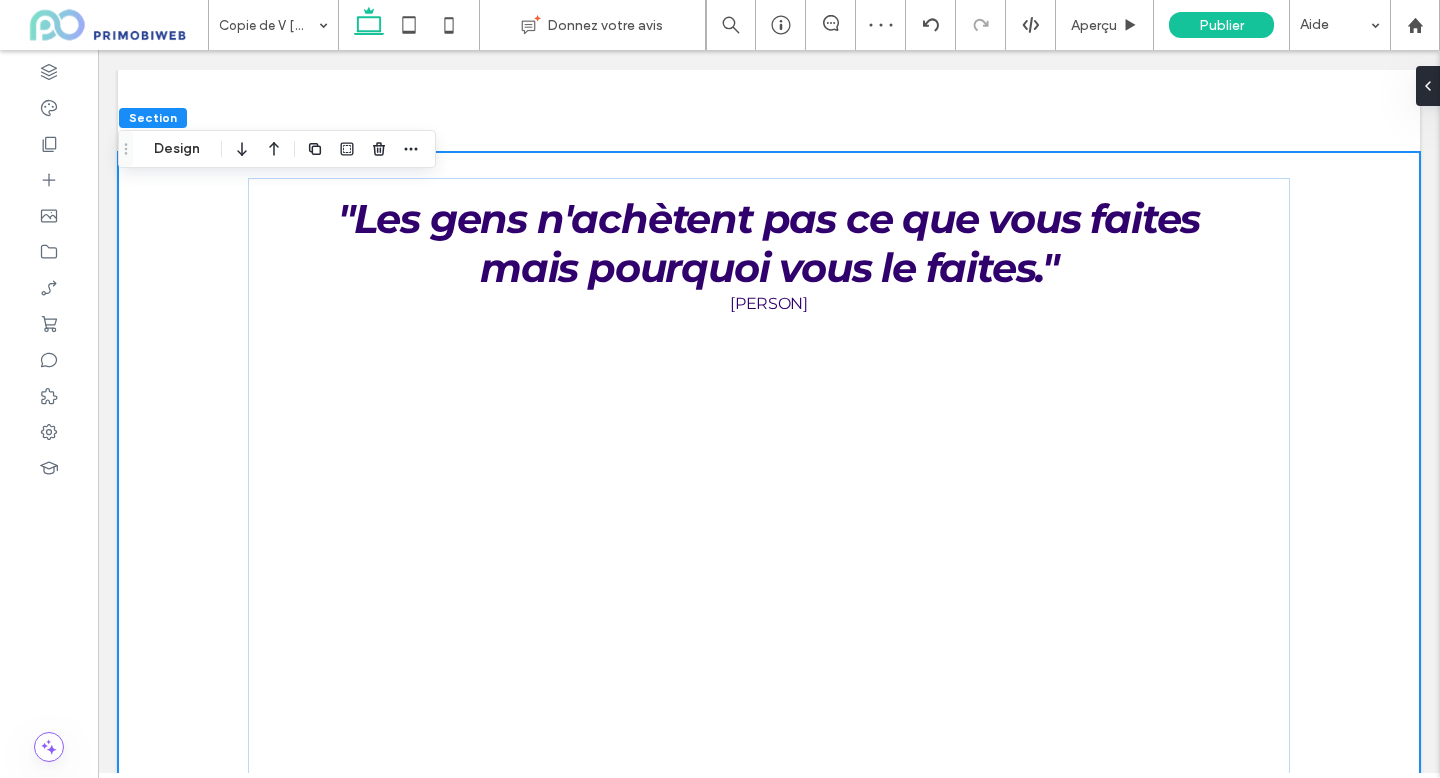 click on ""Les gens n'achètent pas ce que vous faites  mais pourquoi vous le faites."  Simon Sinek" at bounding box center [769, 581] 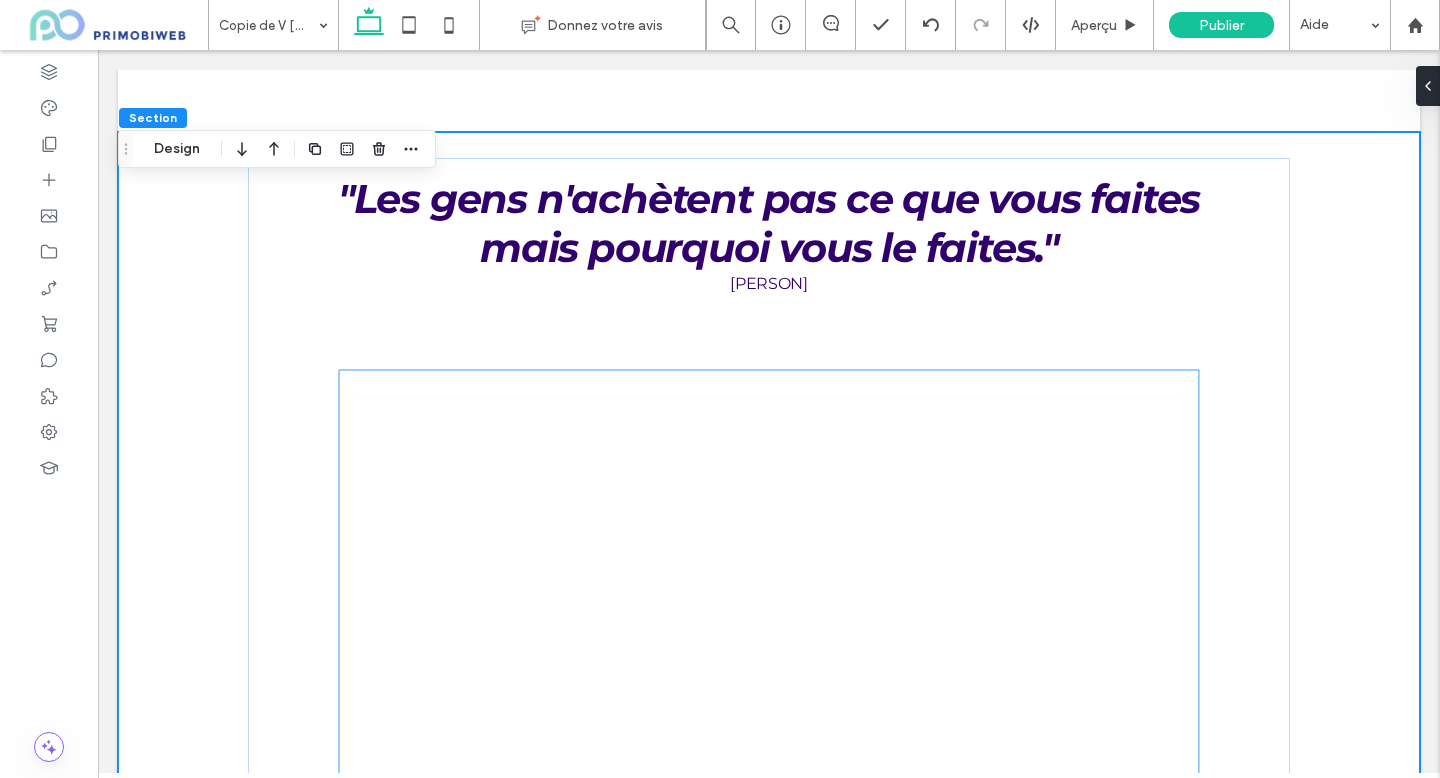 scroll, scrollTop: 0, scrollLeft: 0, axis: both 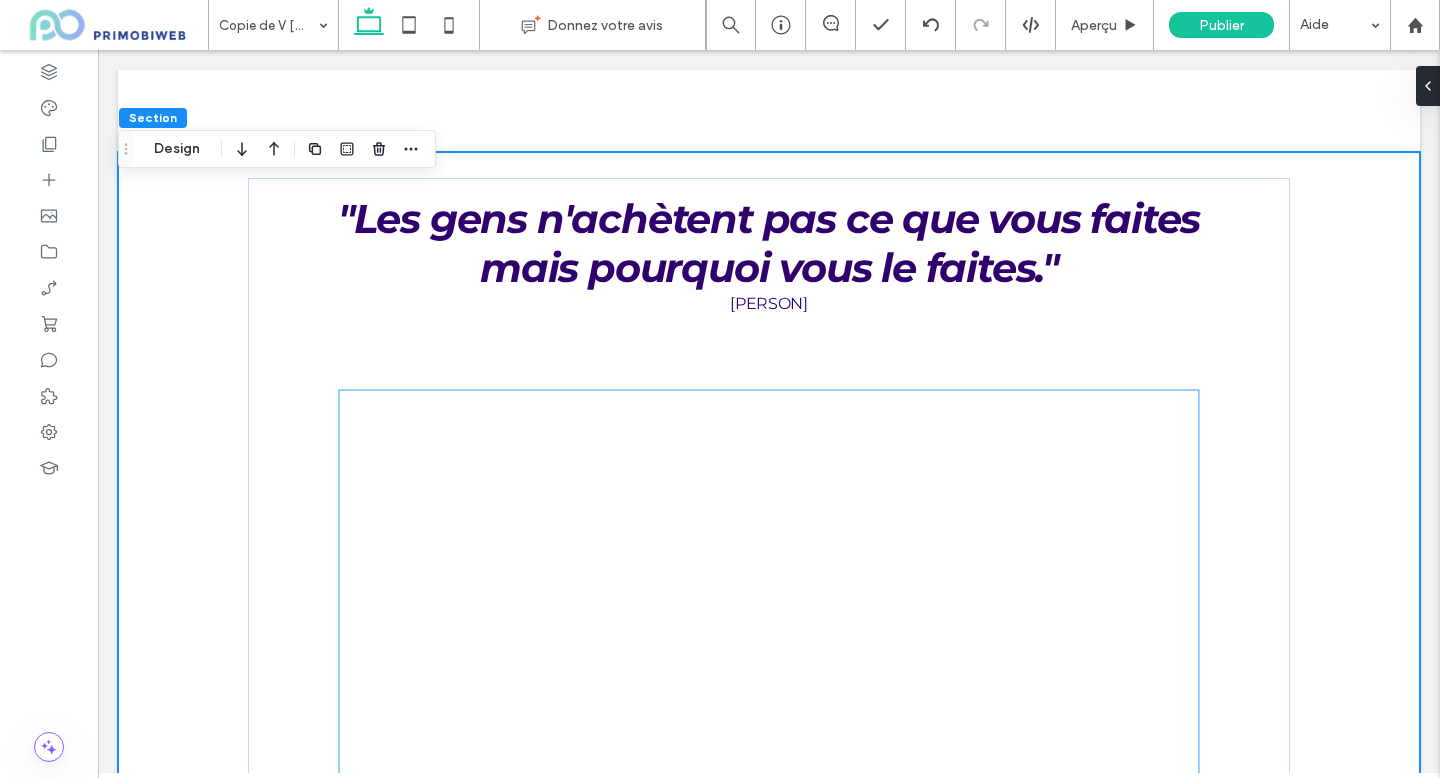 click at bounding box center [769, 631] 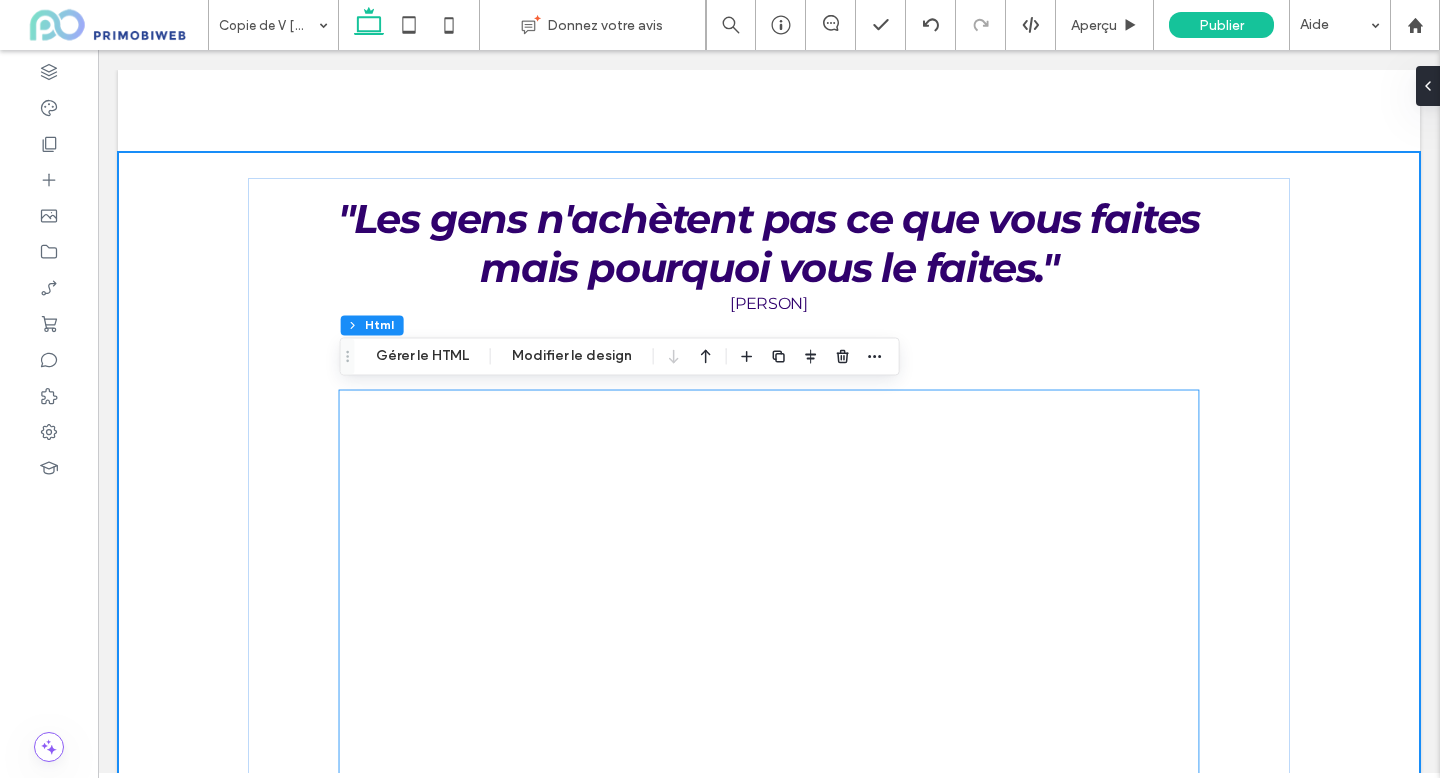 type on "**" 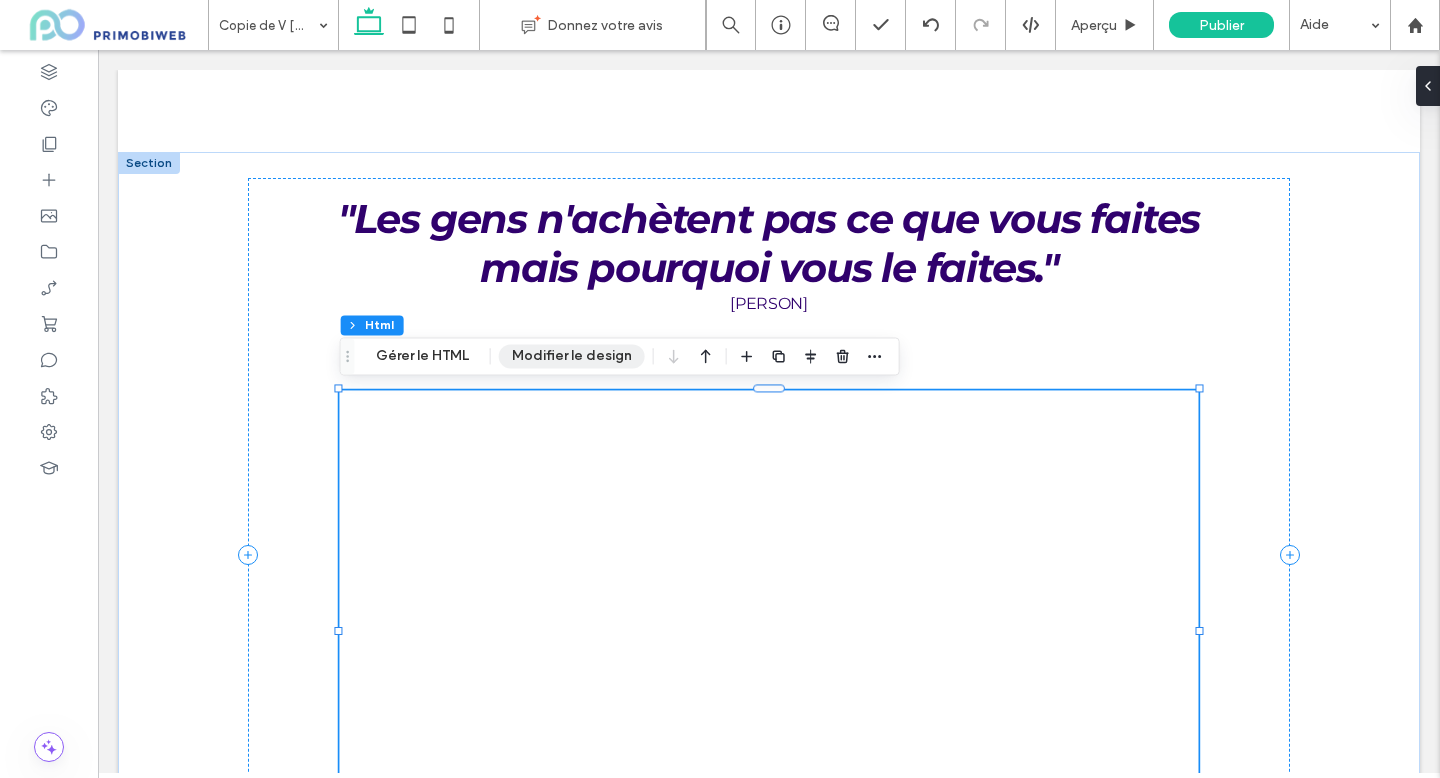 click on "Modifier le design" at bounding box center [572, 356] 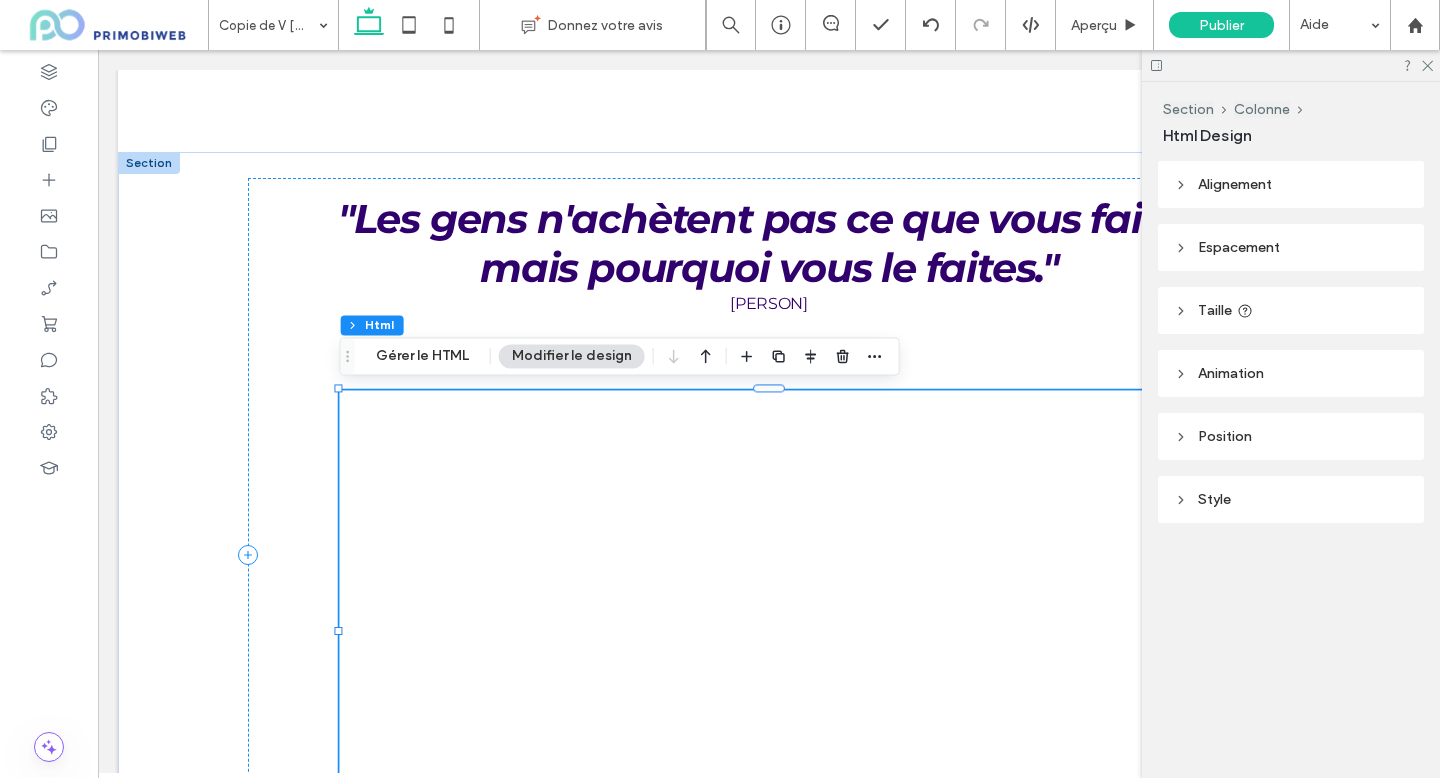 click on "Animation" at bounding box center (1291, 373) 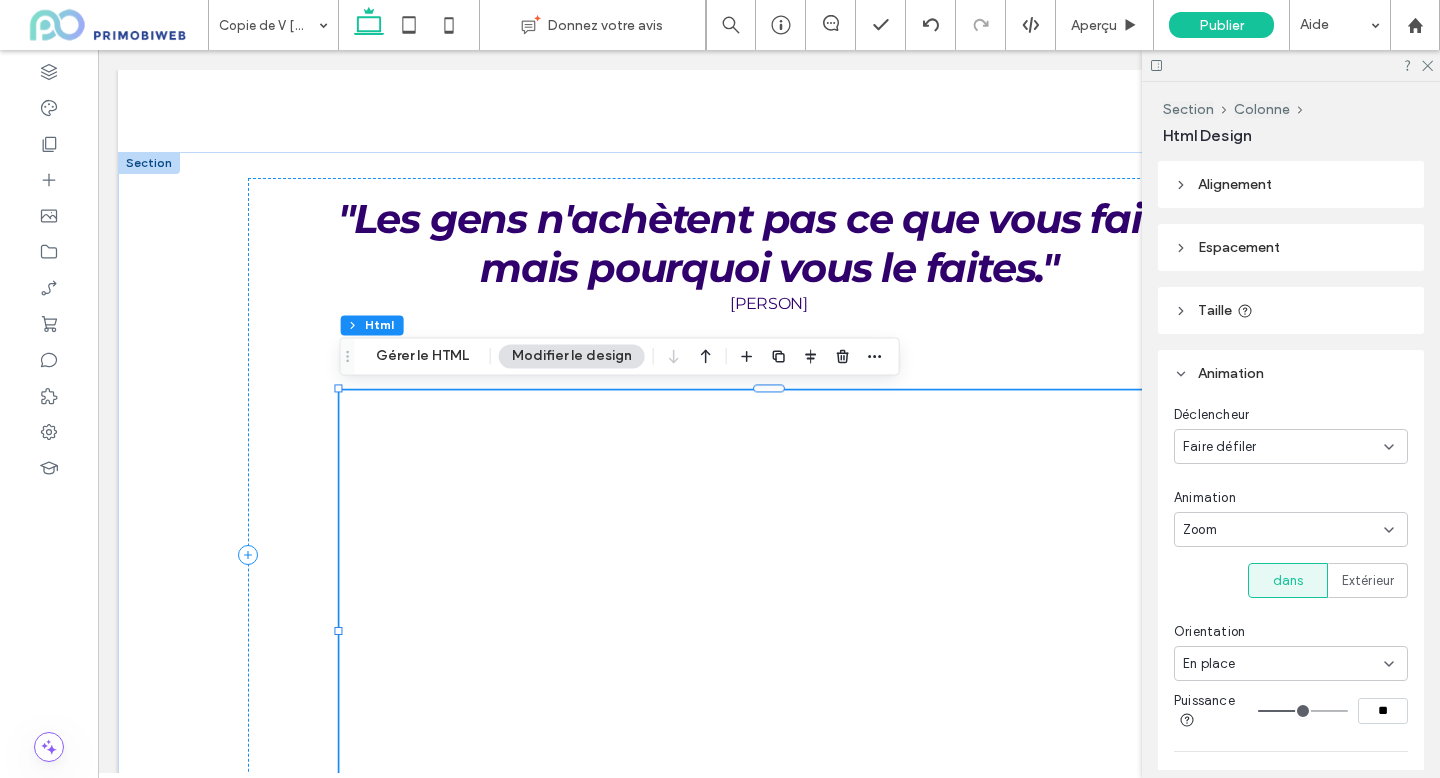 click on "Faire défiler" at bounding box center [1283, 447] 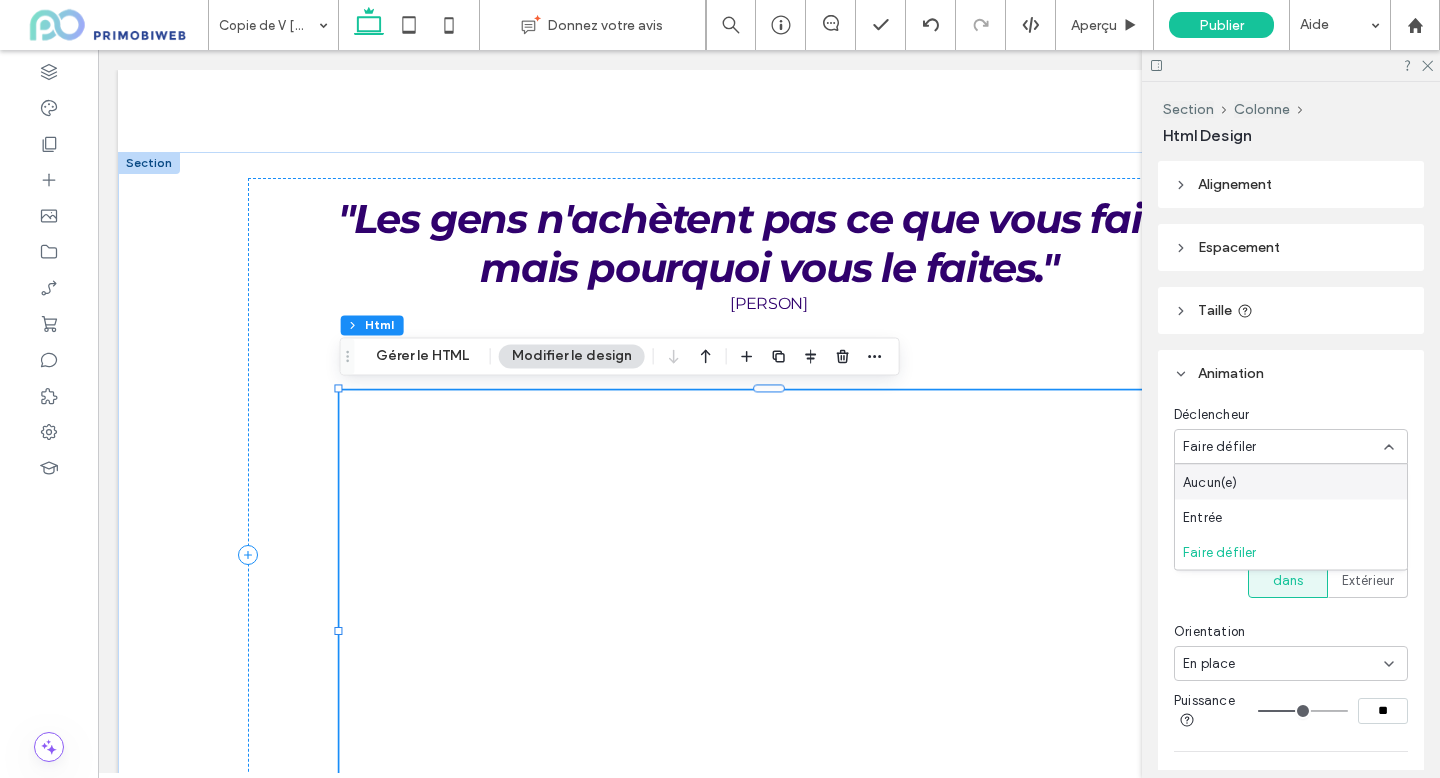 click on "Aucun(e)" at bounding box center (1291, 482) 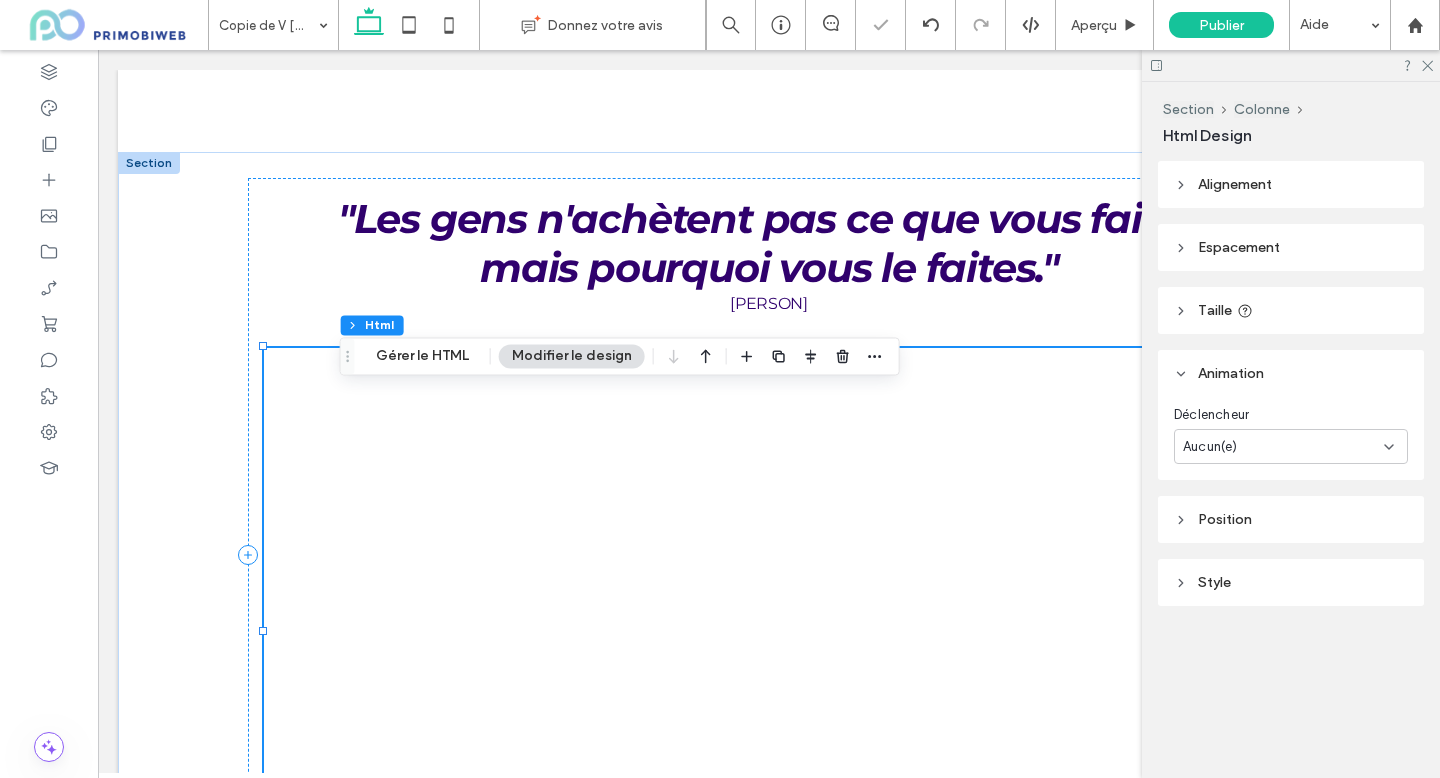 click on "Animation" at bounding box center [1291, 373] 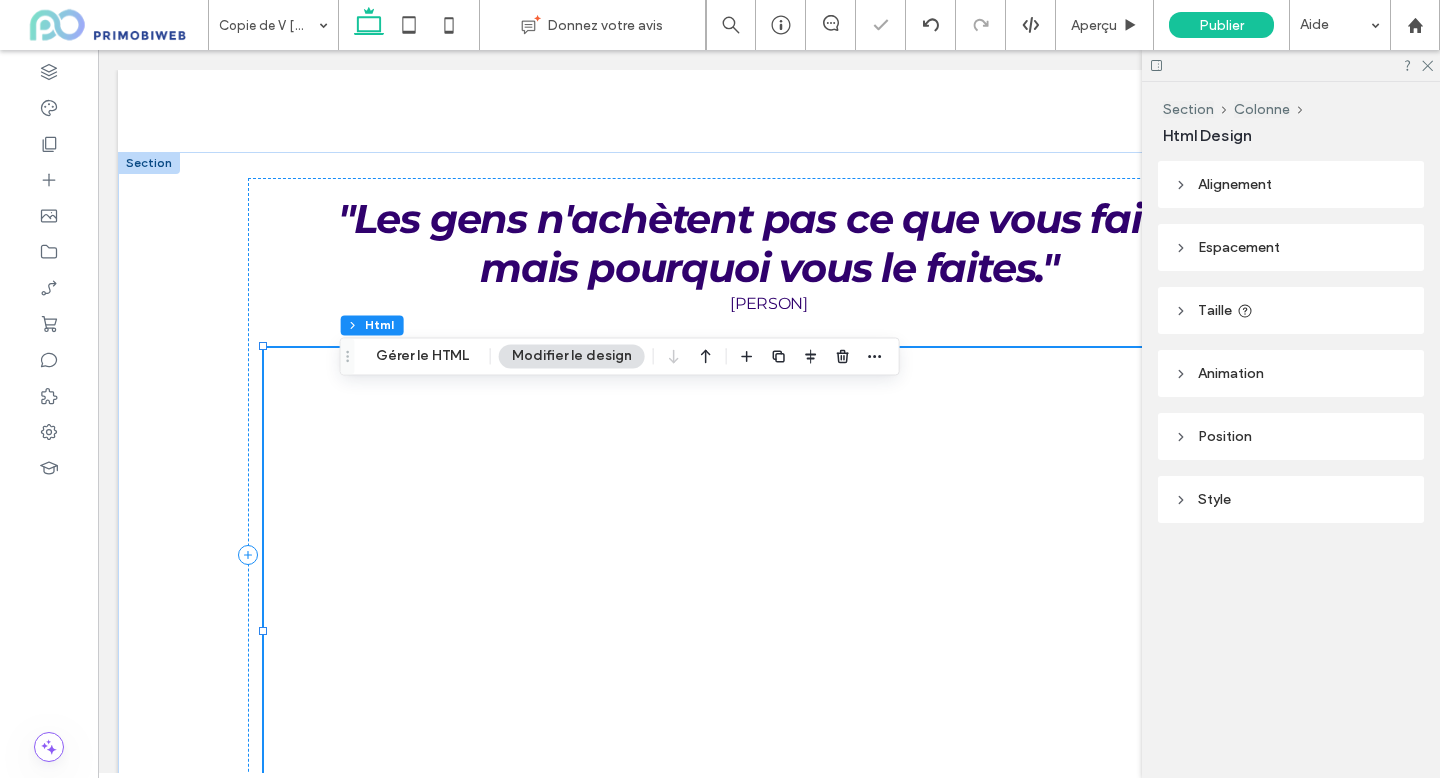 click at bounding box center [1291, 65] 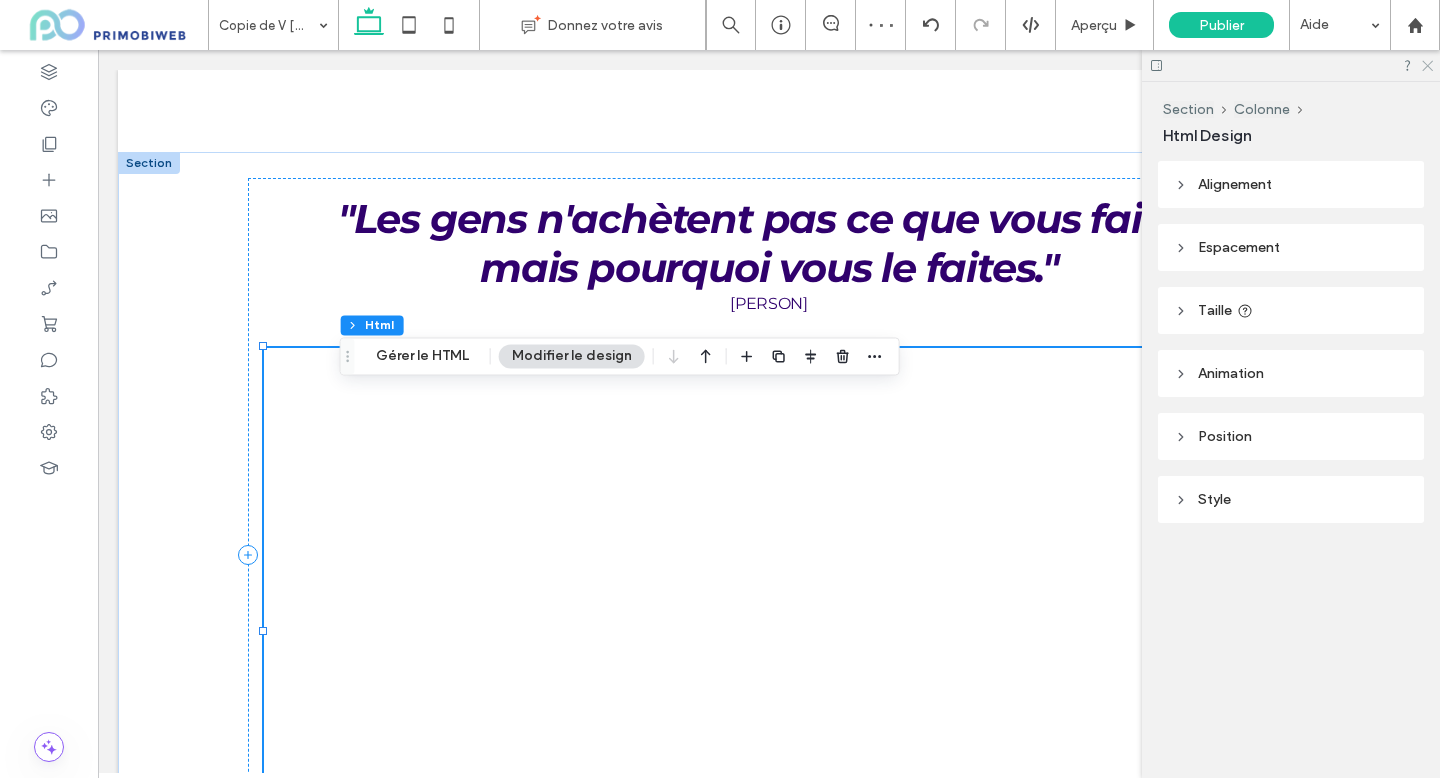 click 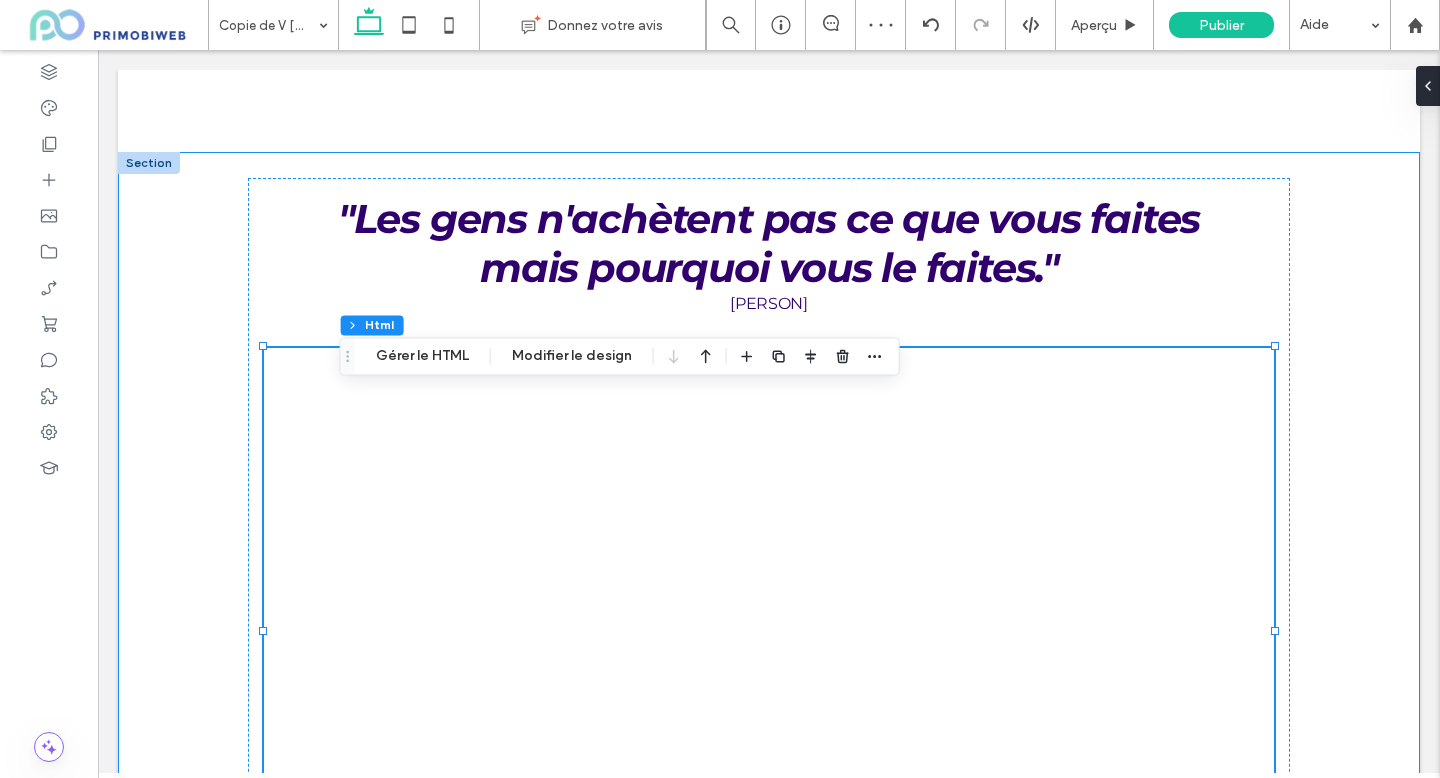 click on ""Les gens n'achètent pas ce que vous faites  mais pourquoi vous le faites."  Simon Sinek" at bounding box center [769, 581] 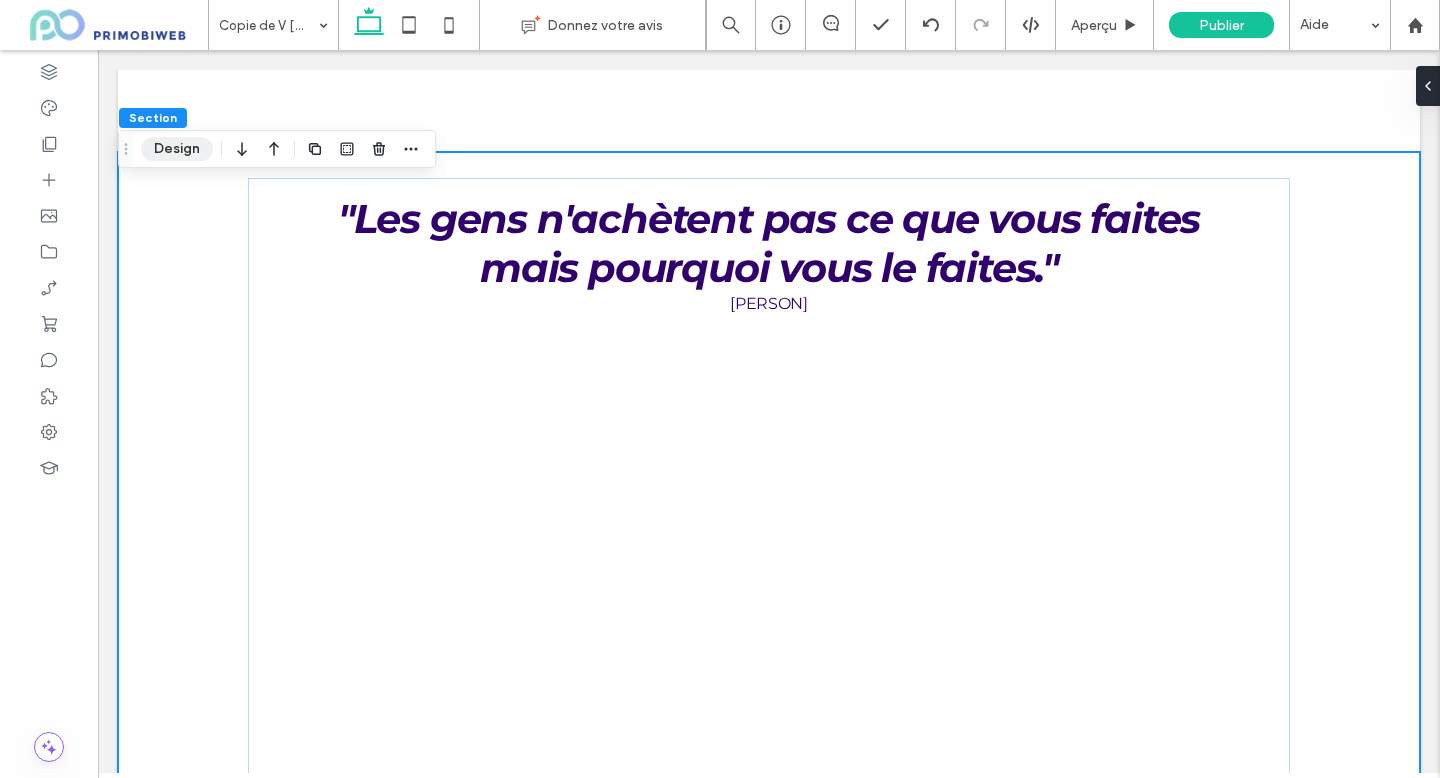 click on "Design" at bounding box center [177, 149] 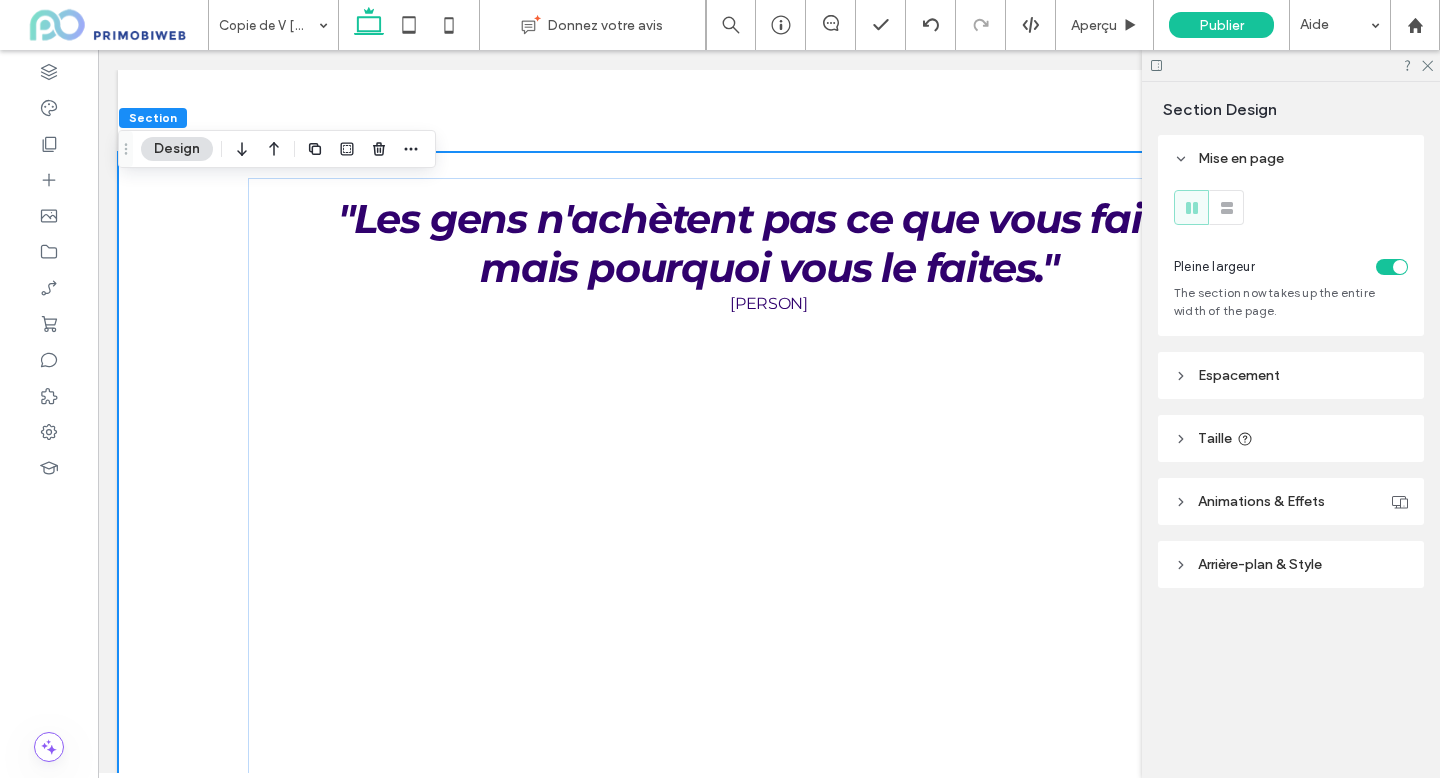click at bounding box center (1291, 65) 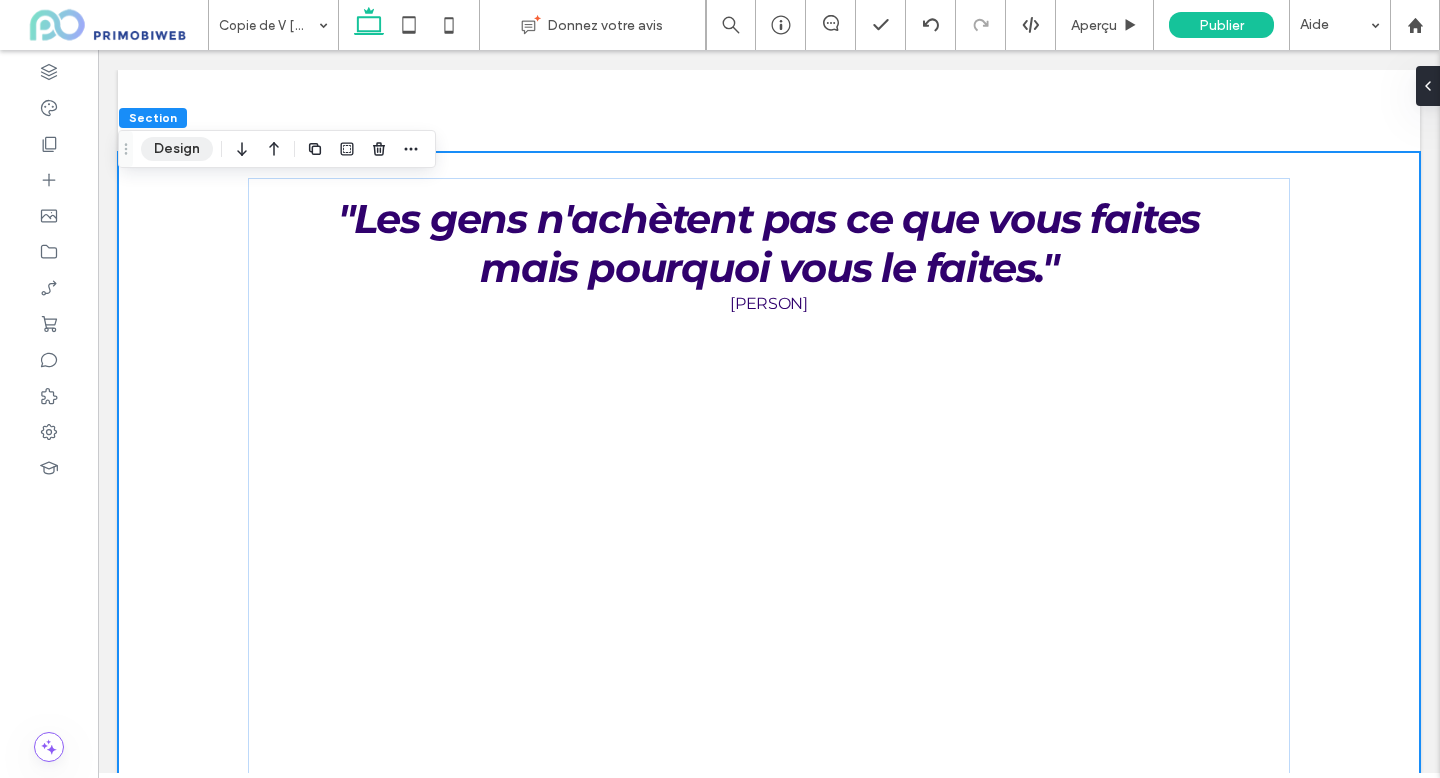 click on "Design" at bounding box center (177, 149) 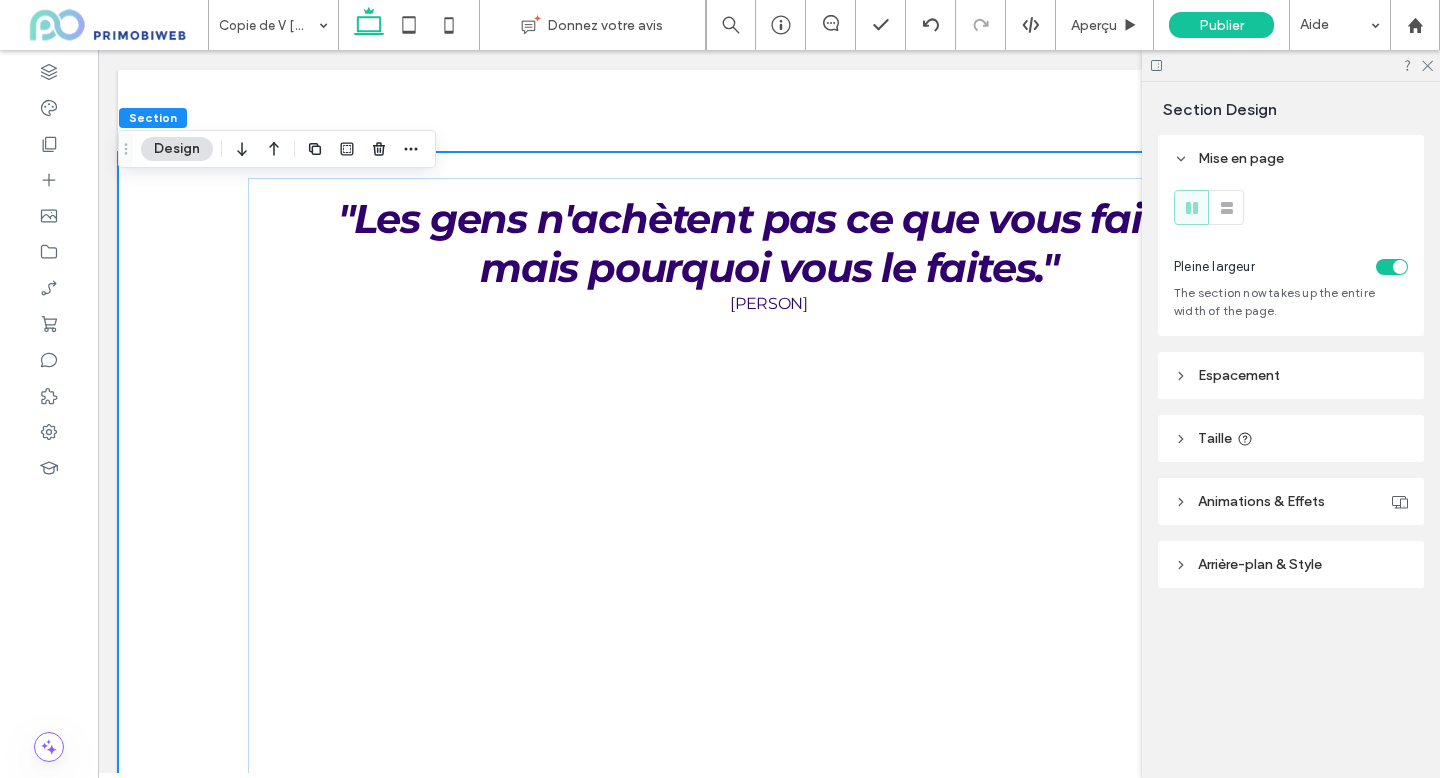 click on "Arrière-plan & Style" at bounding box center [1291, 564] 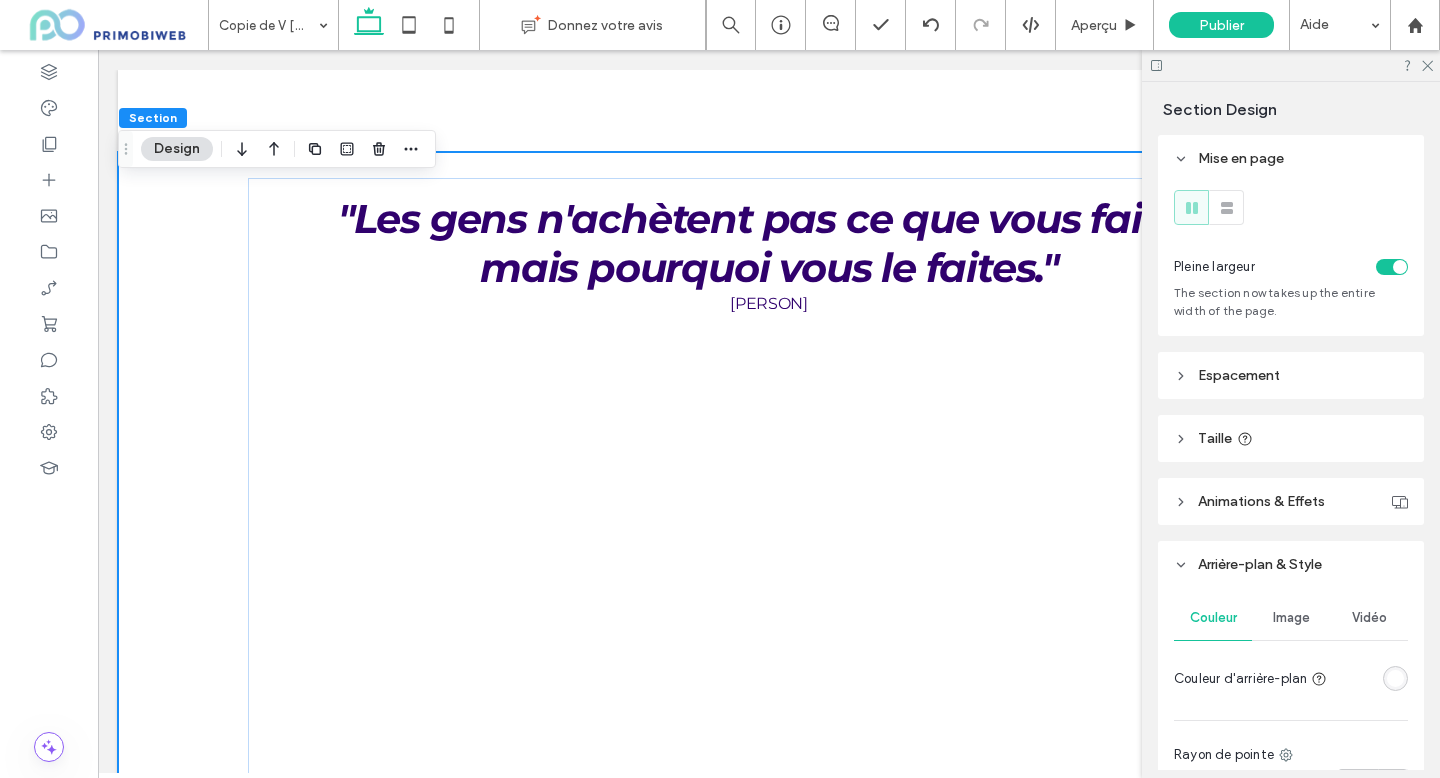 scroll, scrollTop: 221, scrollLeft: 0, axis: vertical 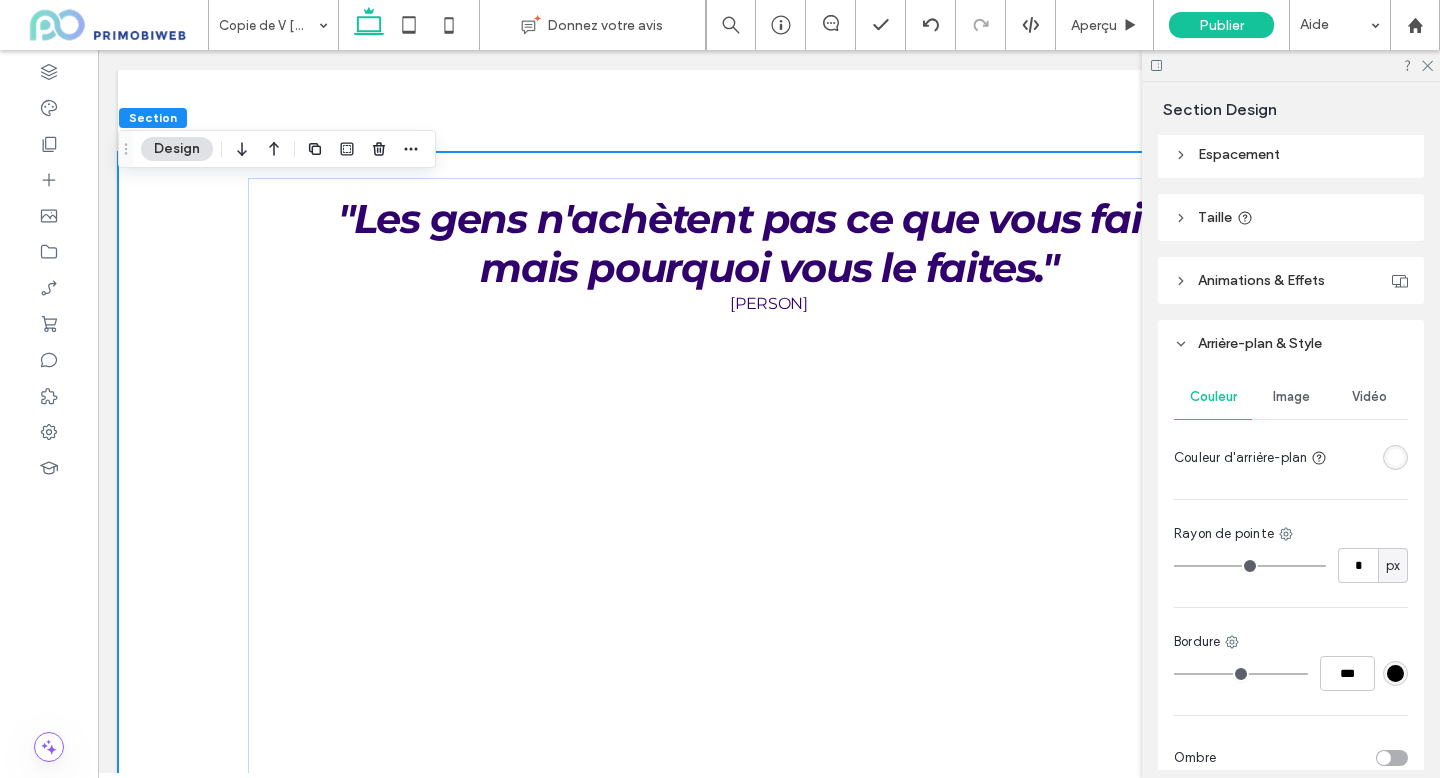 click at bounding box center [1395, 457] 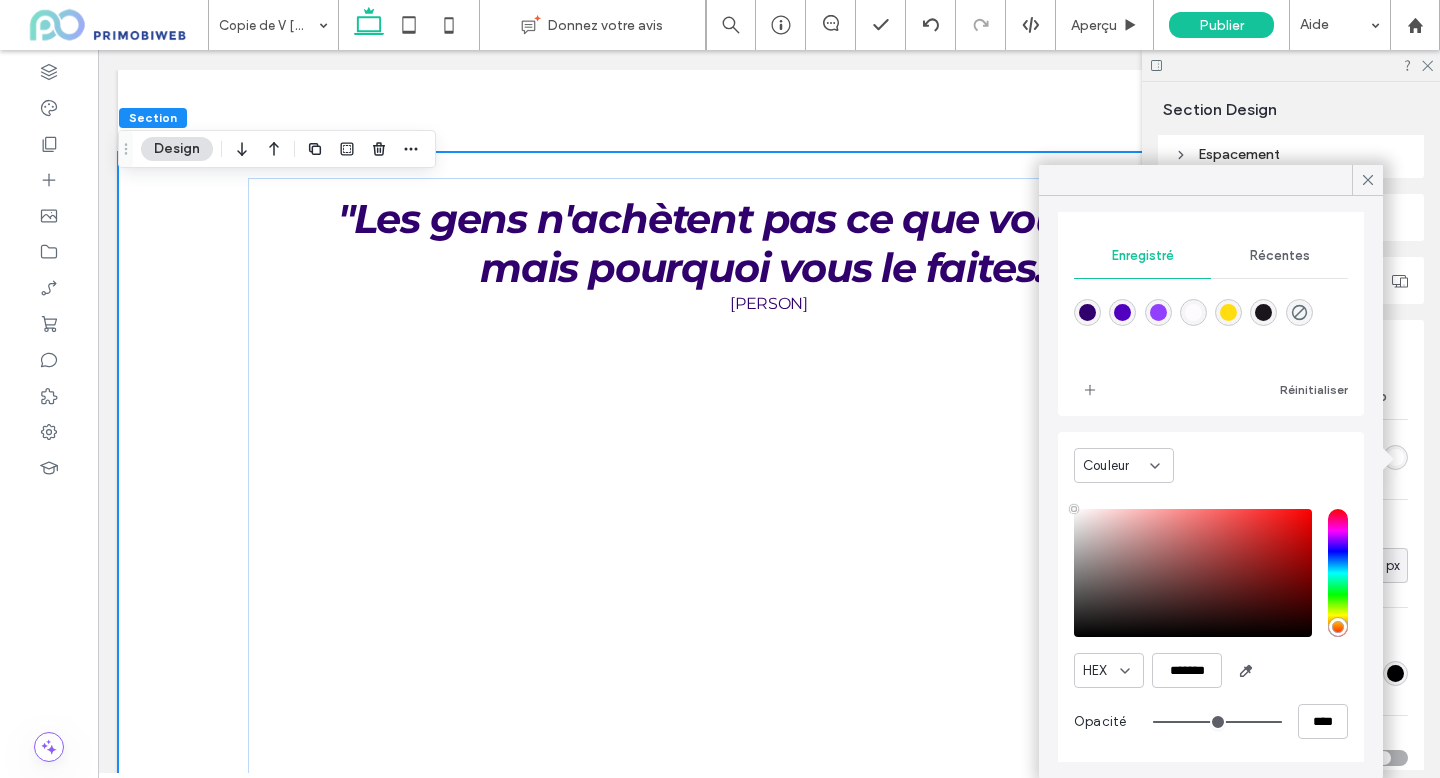 scroll, scrollTop: 160, scrollLeft: 0, axis: vertical 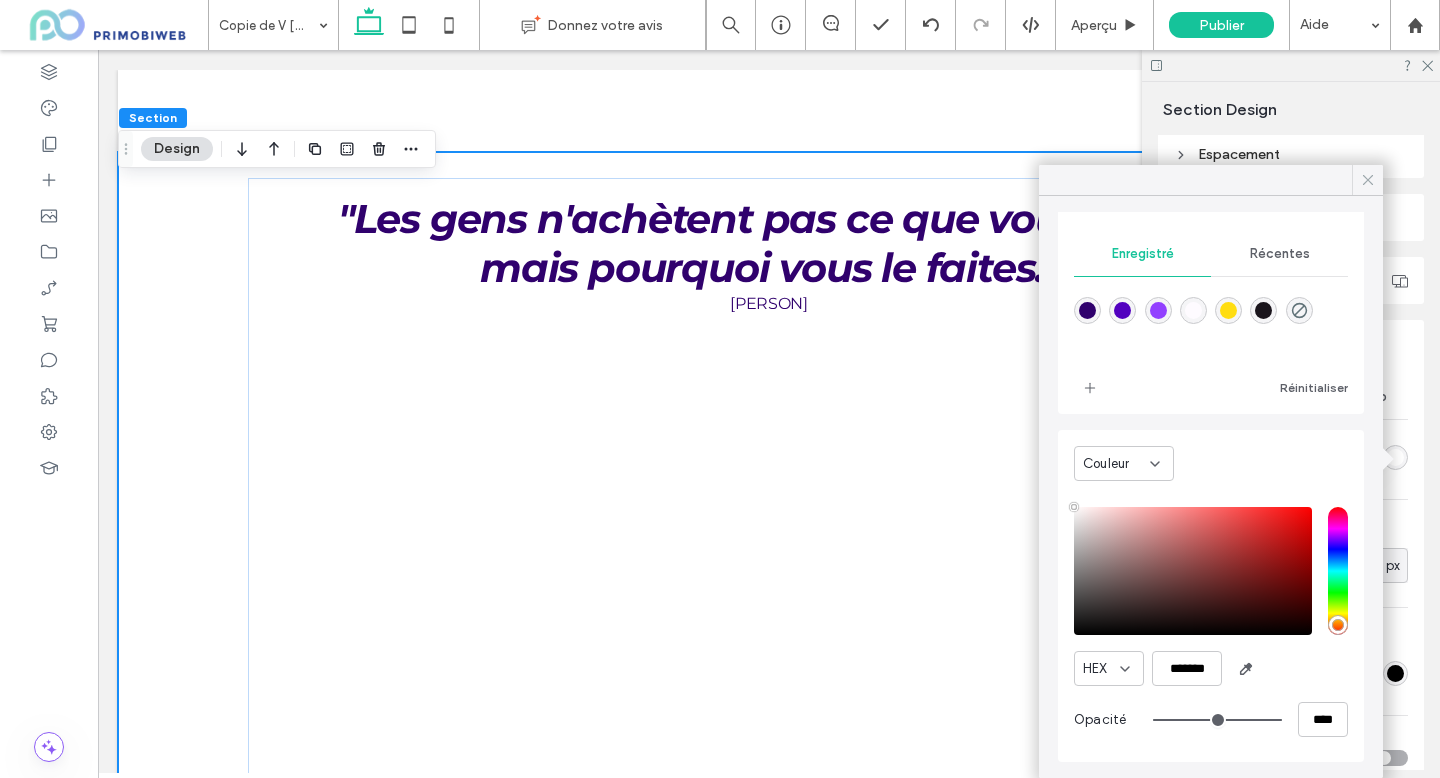 click 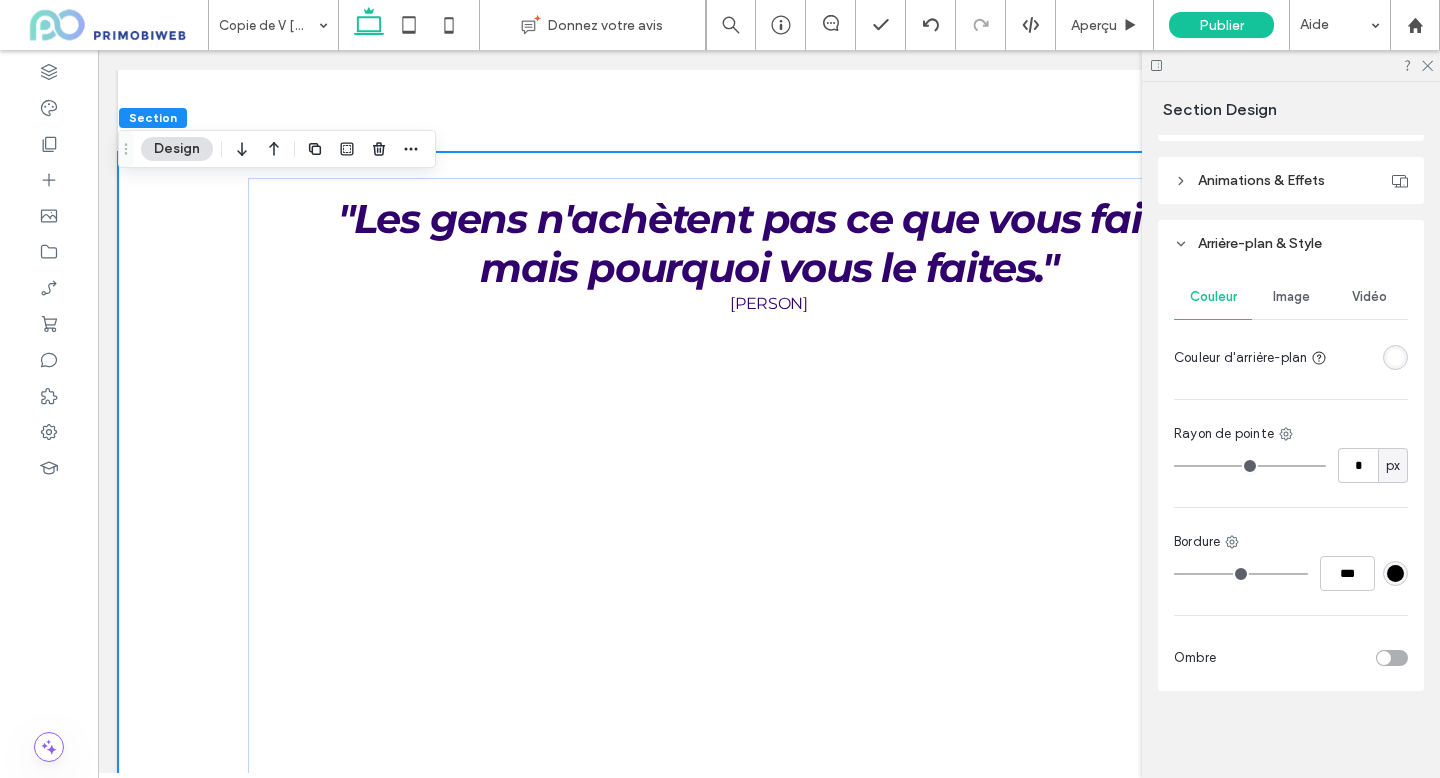 scroll, scrollTop: 322, scrollLeft: 0, axis: vertical 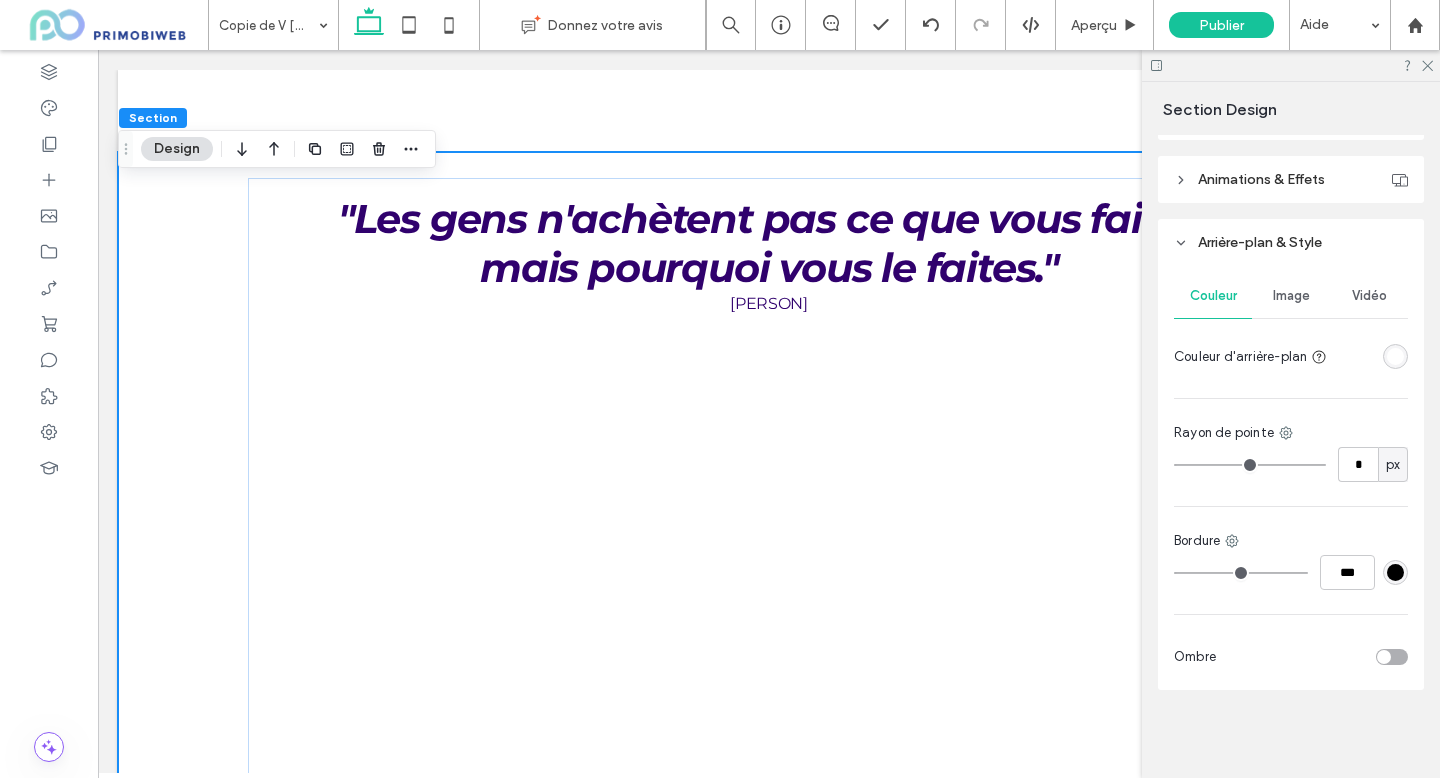 click at bounding box center (1395, 356) 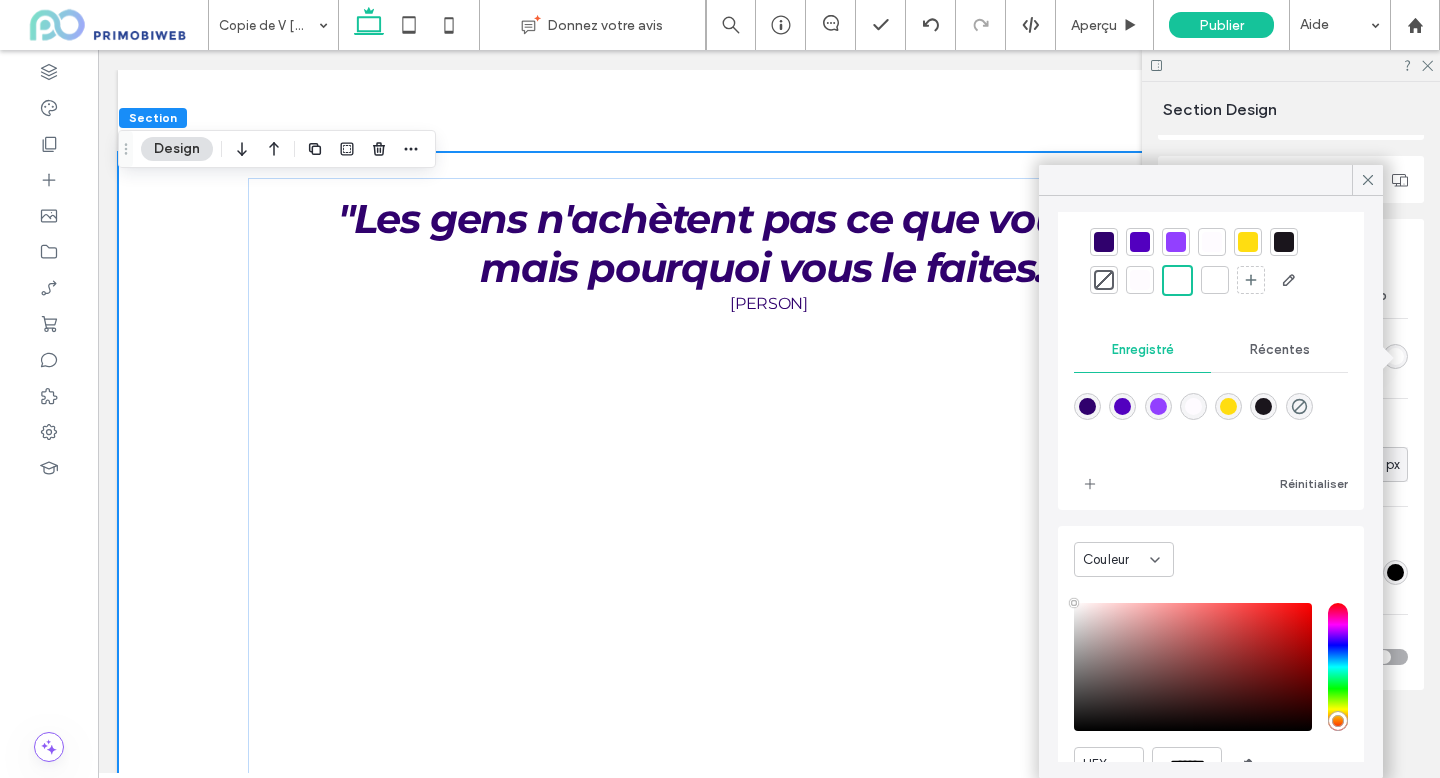 scroll, scrollTop: 160, scrollLeft: 0, axis: vertical 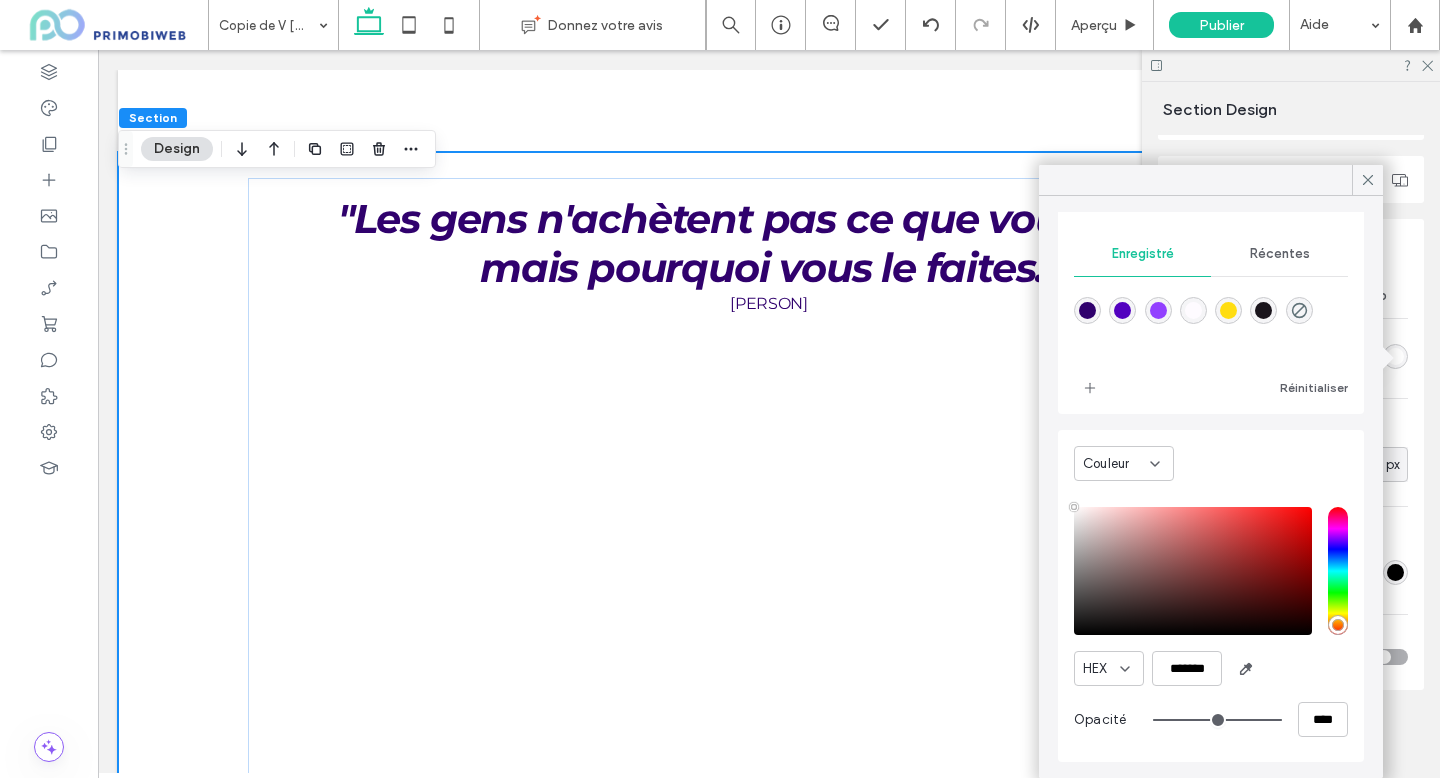 click on "Couleur" at bounding box center [1124, 463] 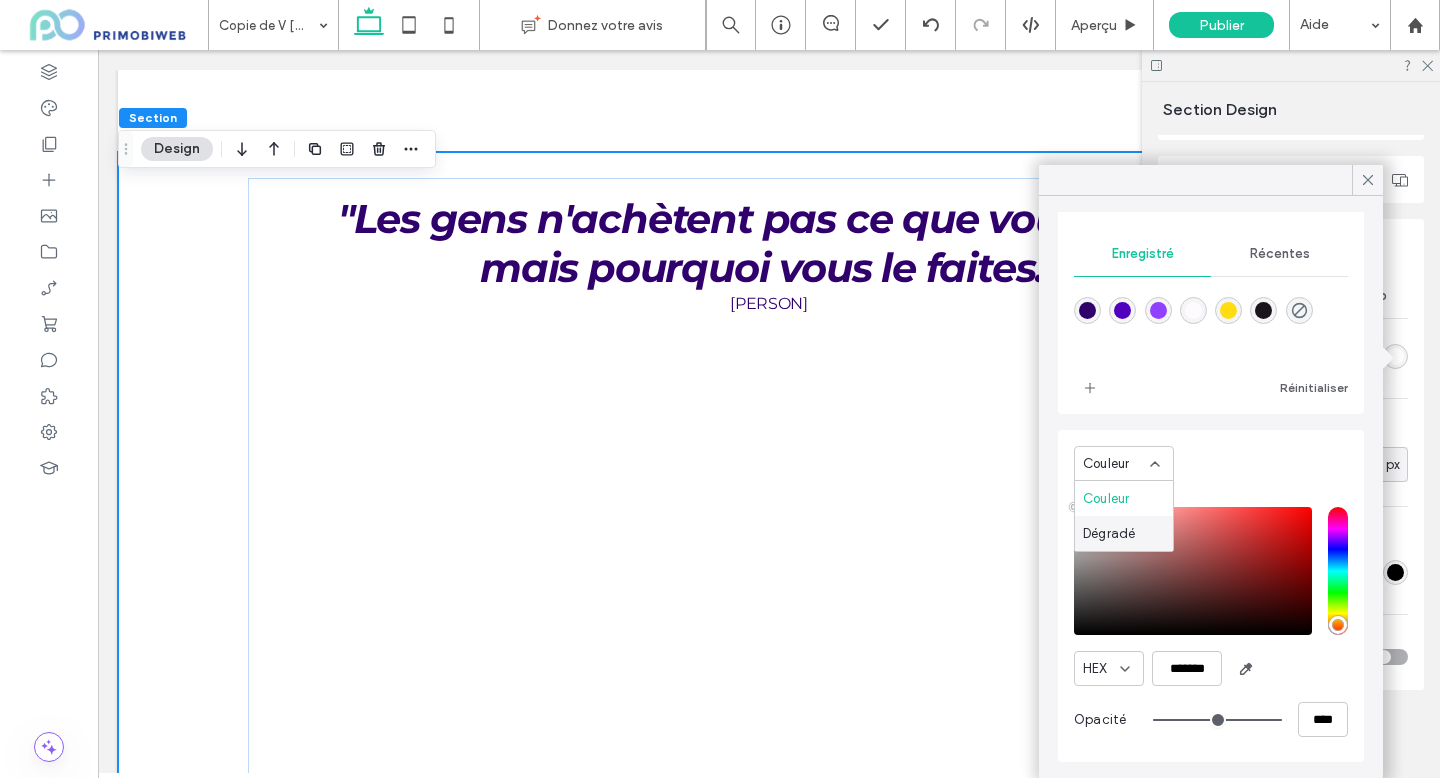 click on "Dégradé" at bounding box center [1124, 533] 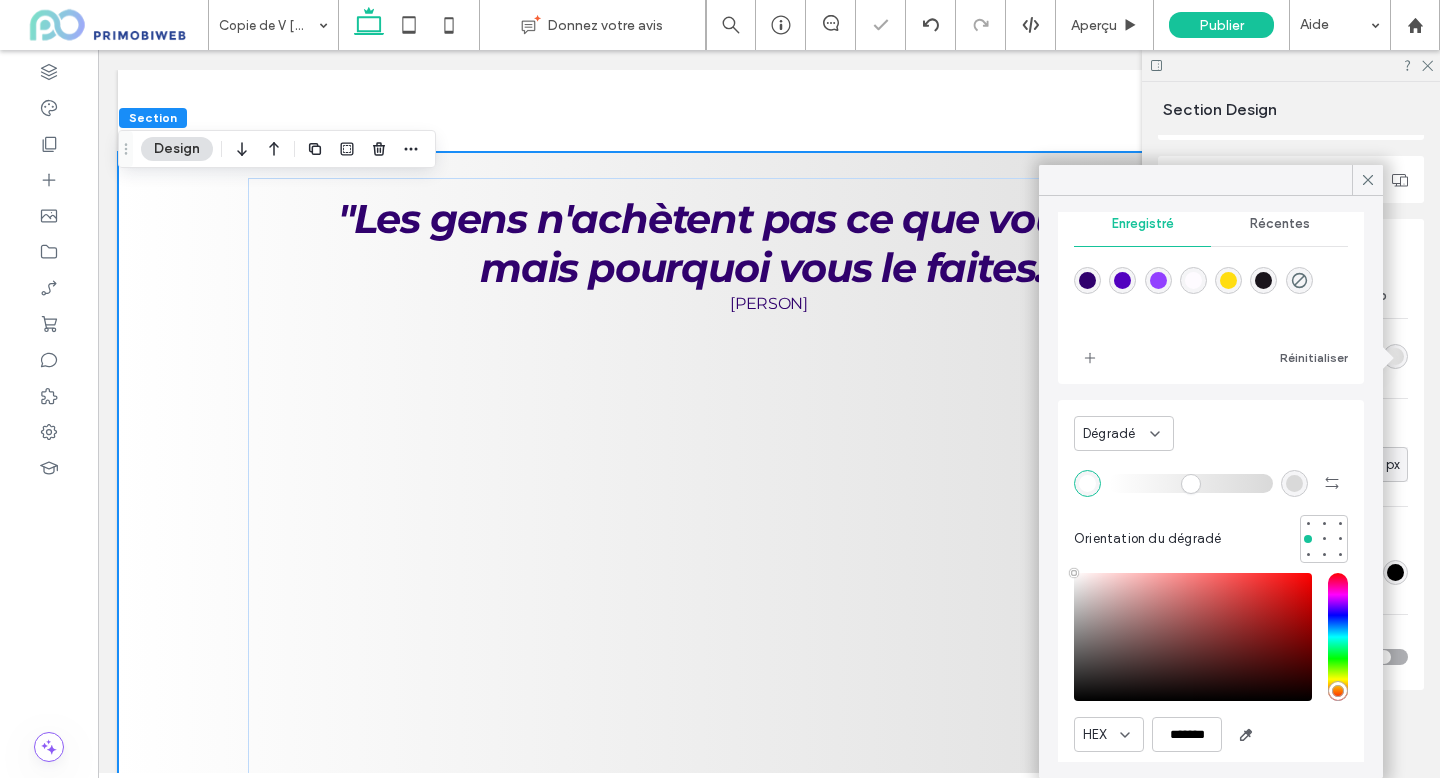 scroll, scrollTop: 33, scrollLeft: 0, axis: vertical 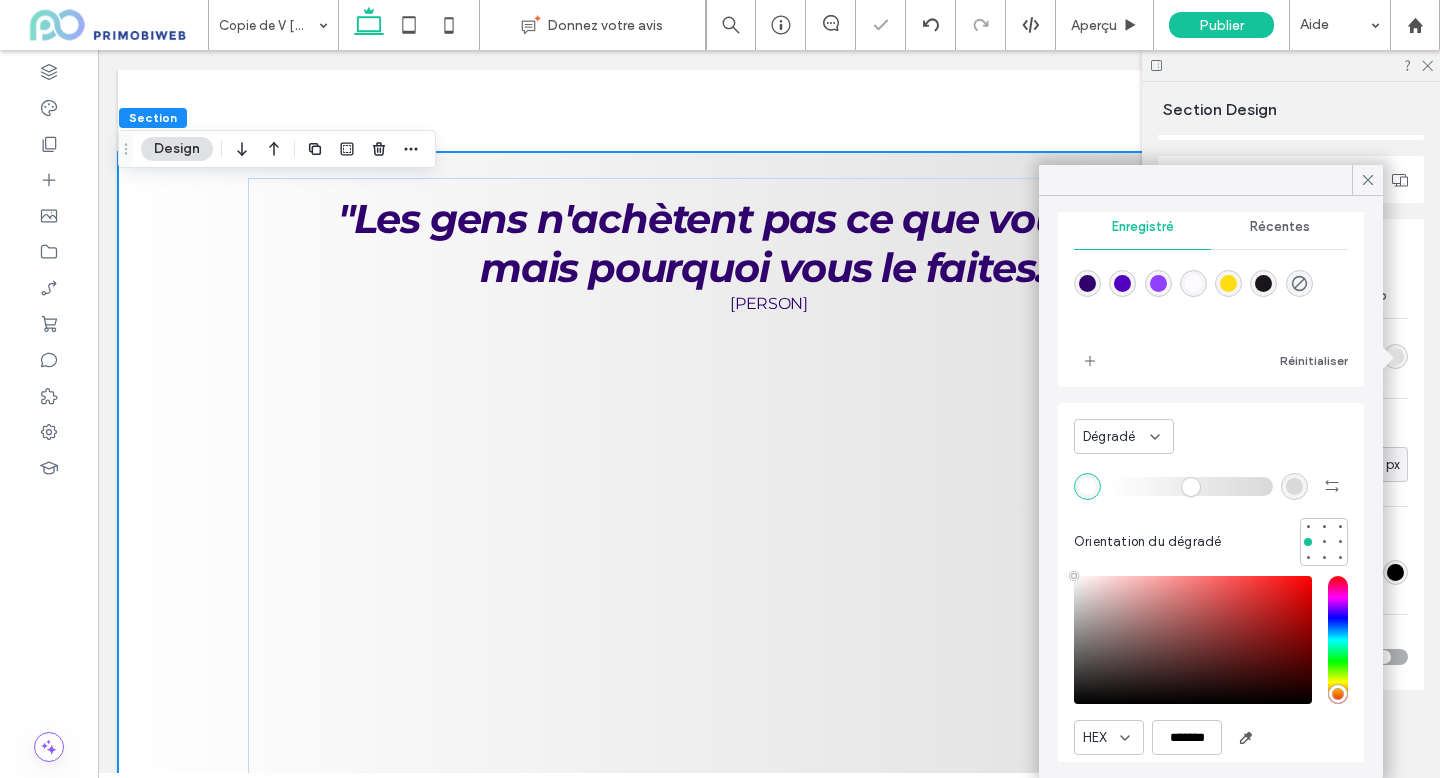 click at bounding box center [1087, 486] 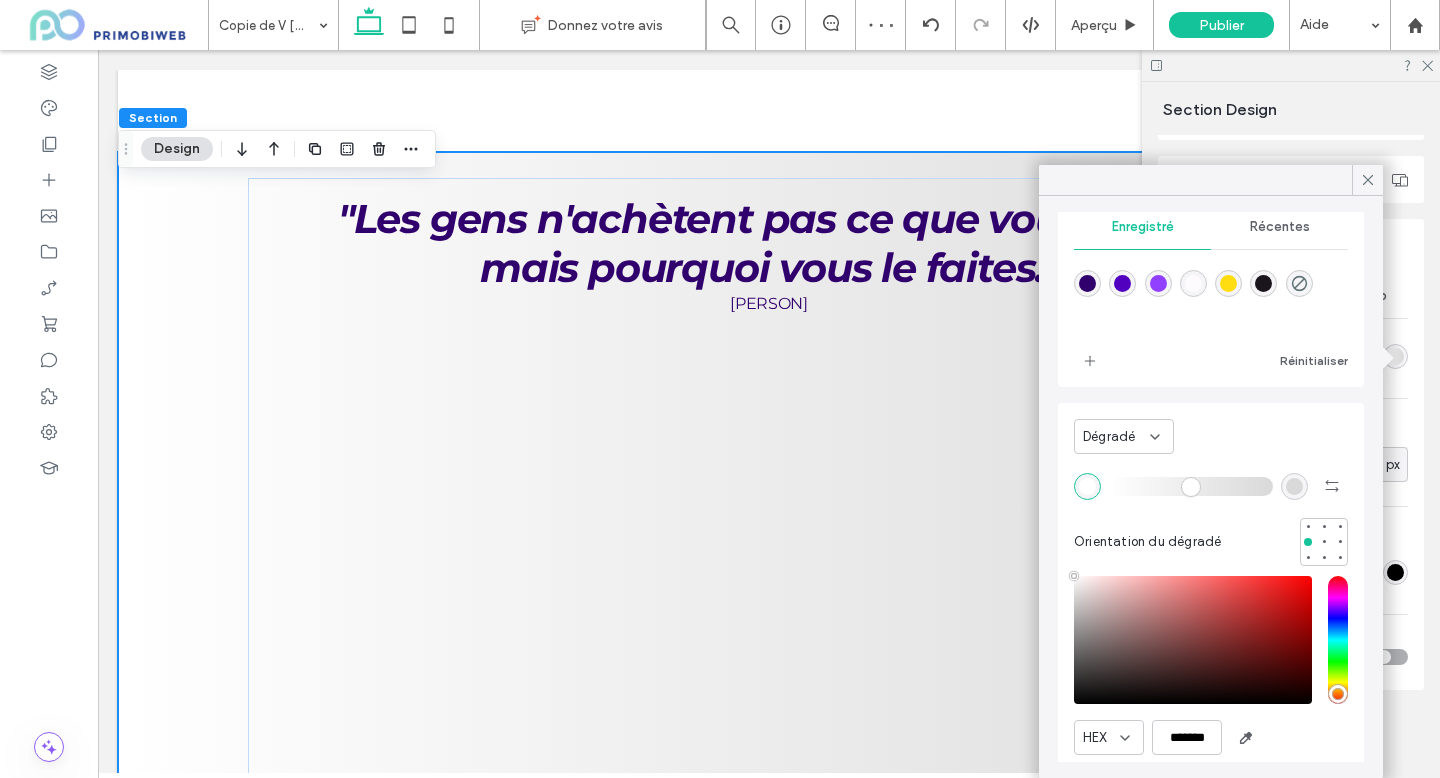 click at bounding box center (1294, 486) 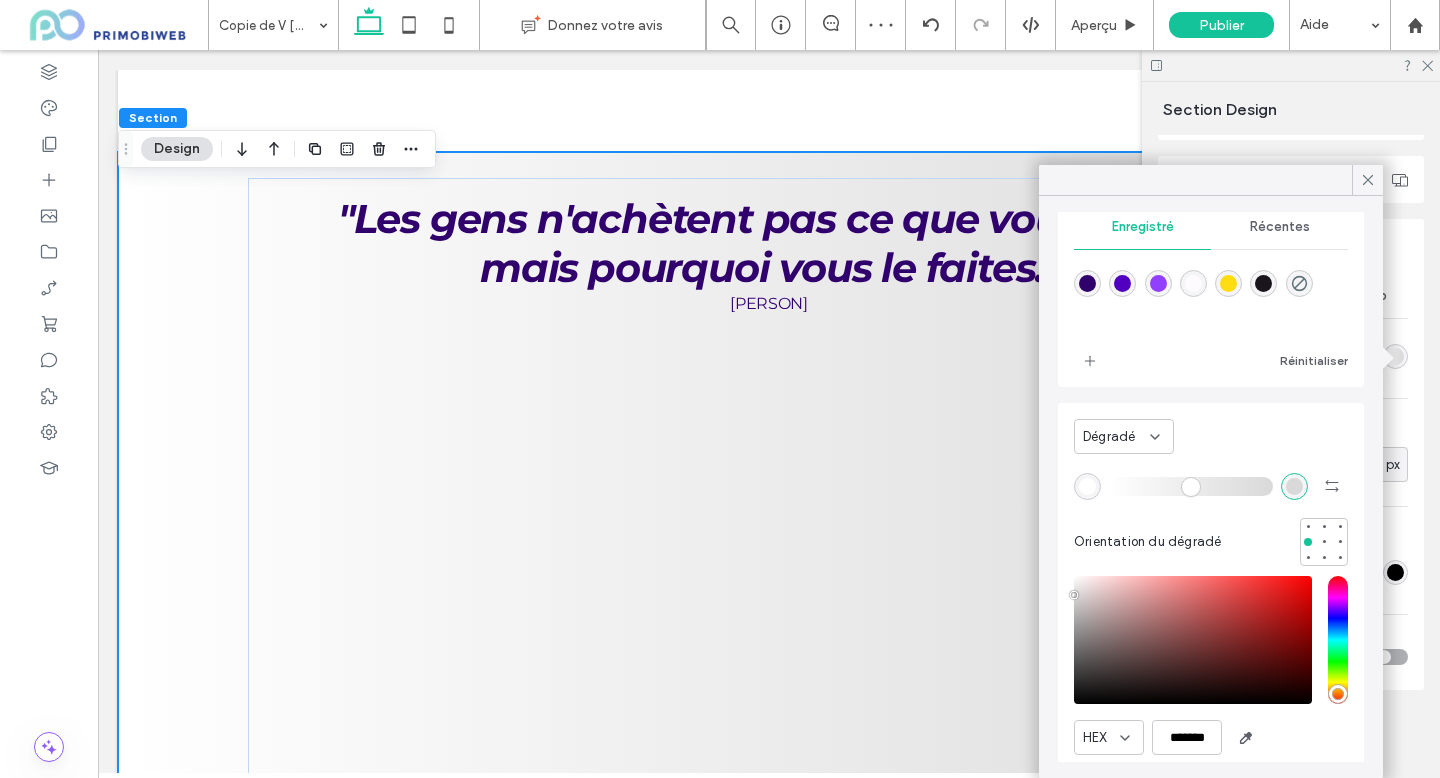 click at bounding box center (1087, 283) 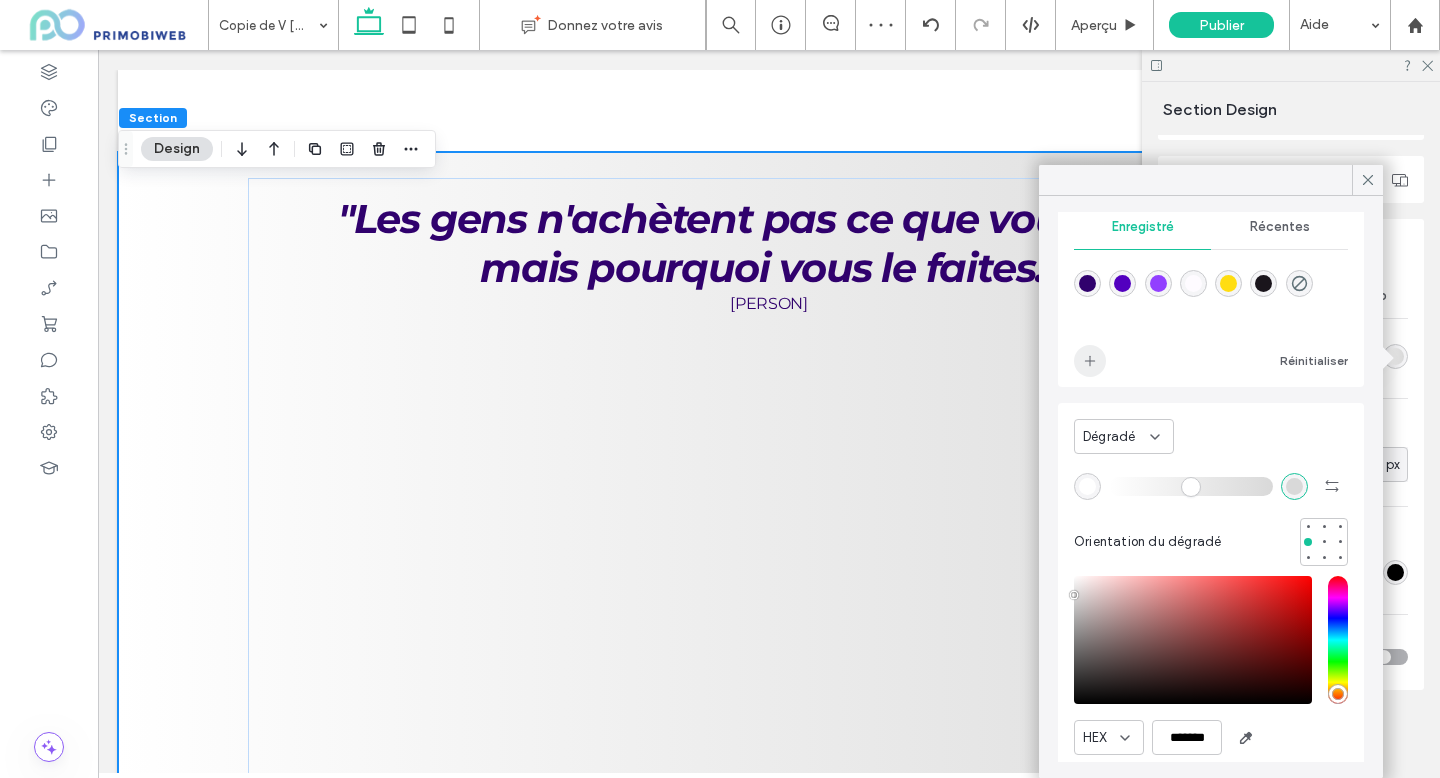 type on "*******" 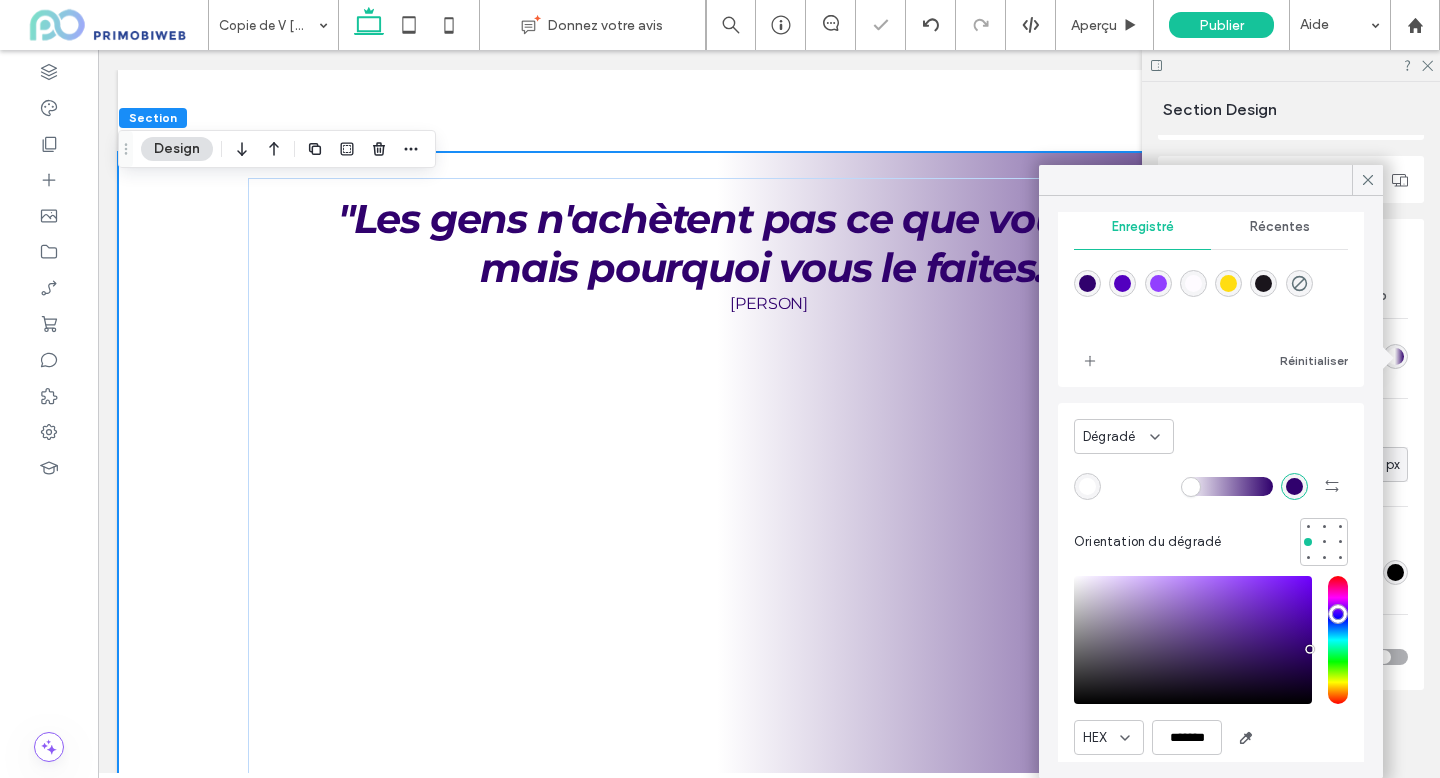 drag, startPoint x: 1120, startPoint y: 486, endPoint x: 1185, endPoint y: 486, distance: 65 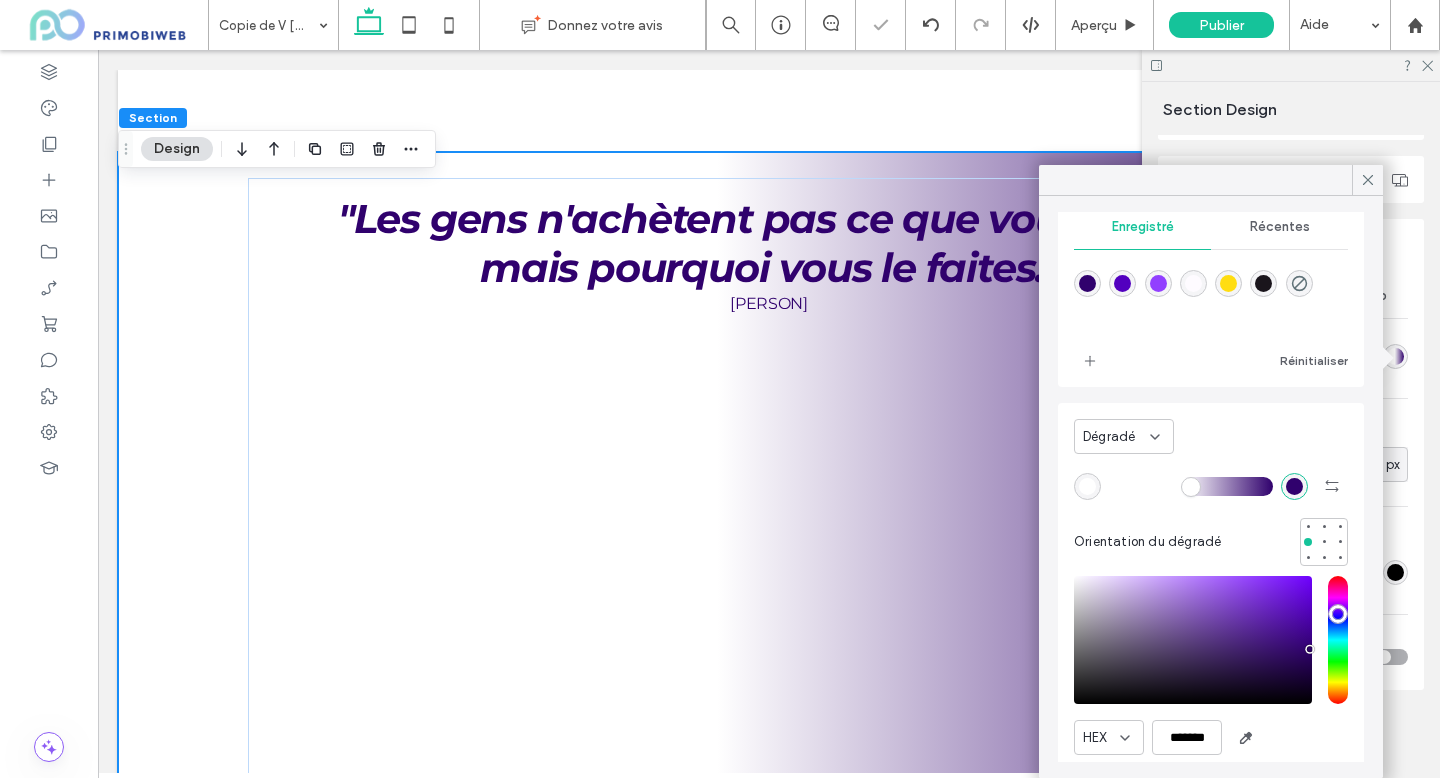 type on "**" 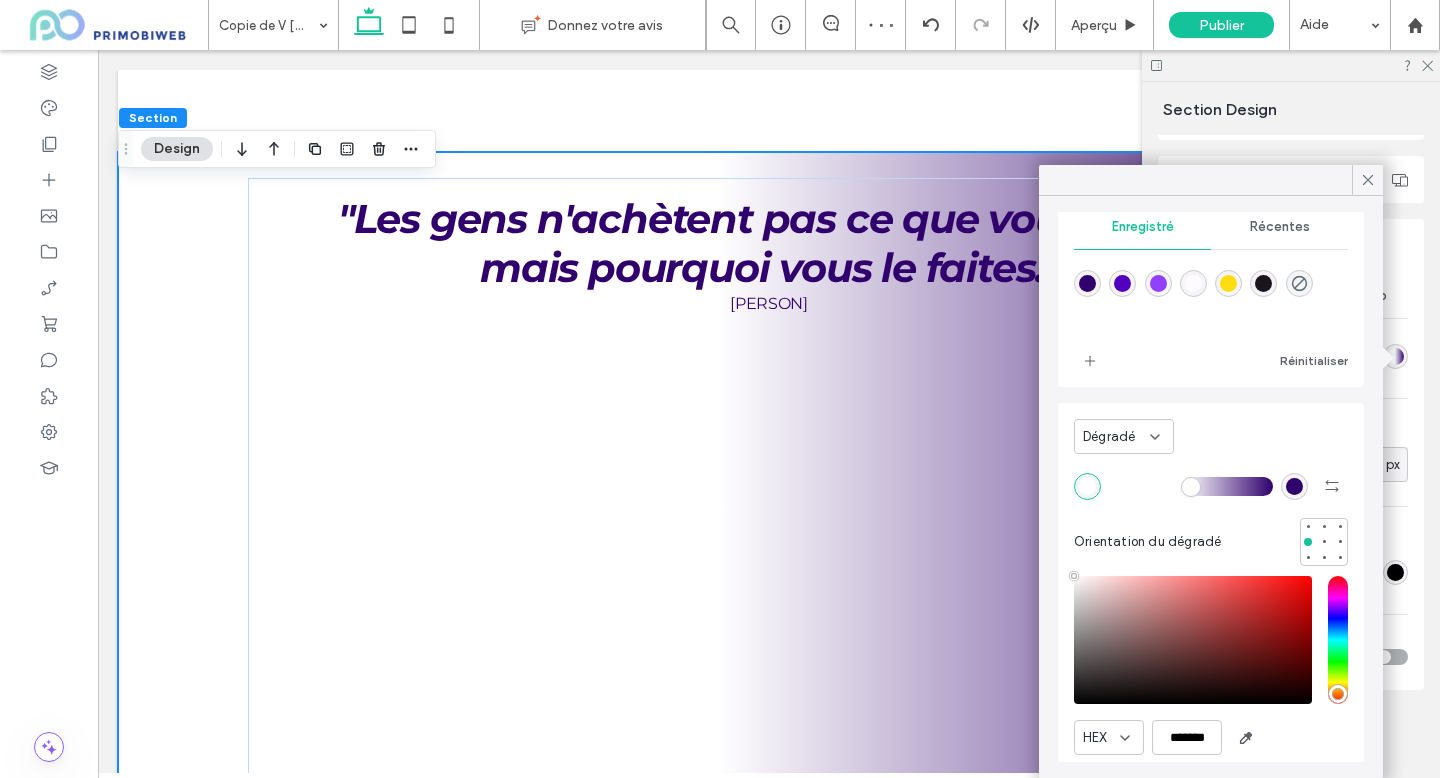 click at bounding box center (1158, 283) 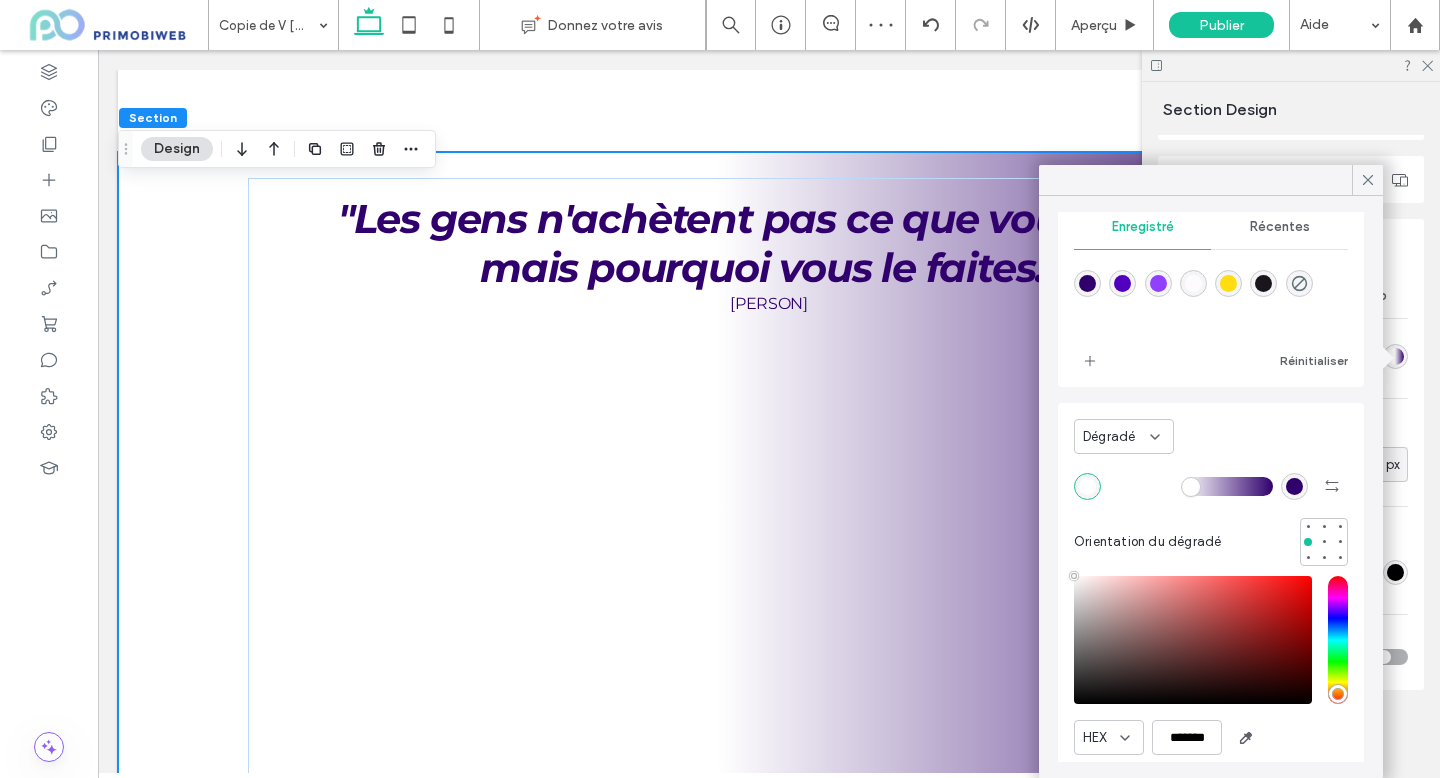 type on "*******" 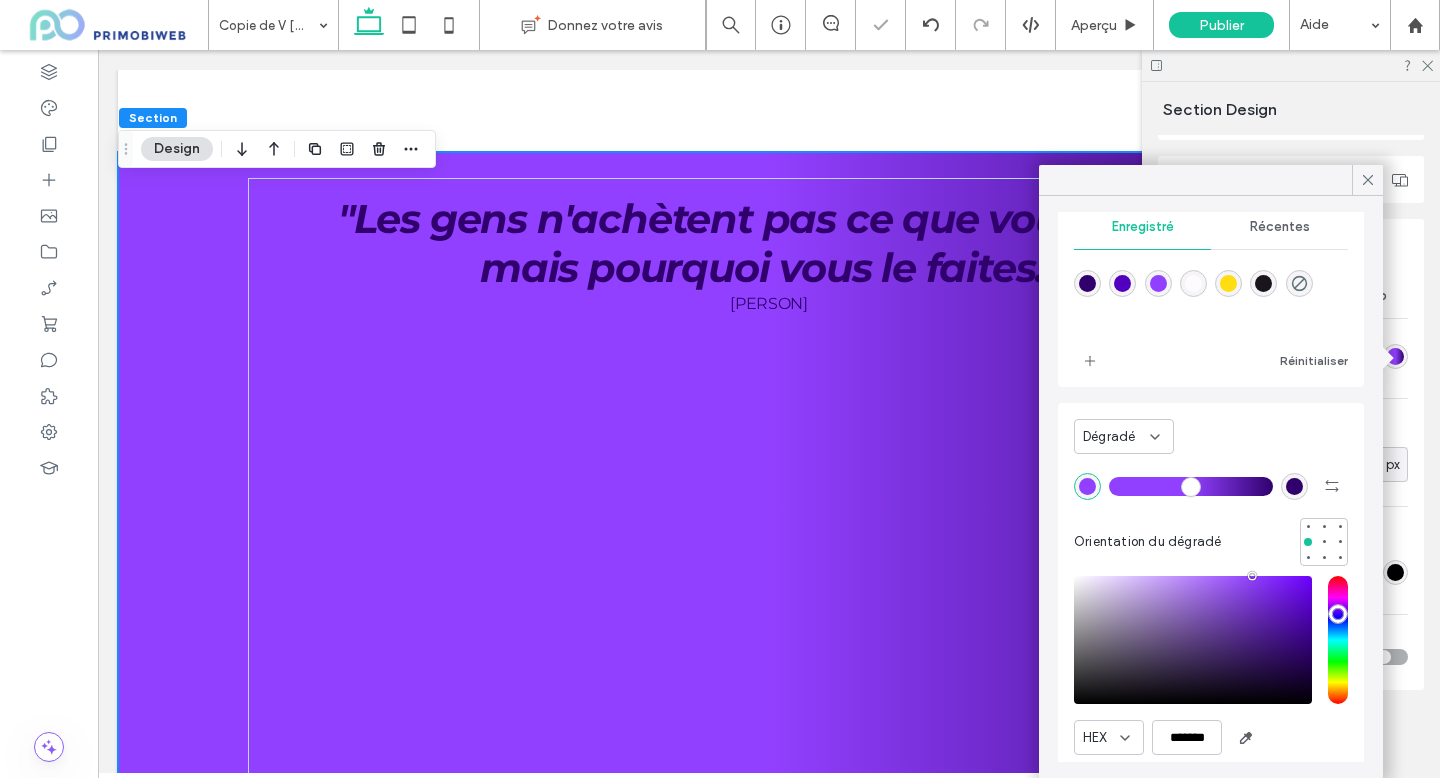 click at bounding box center [1191, 486] 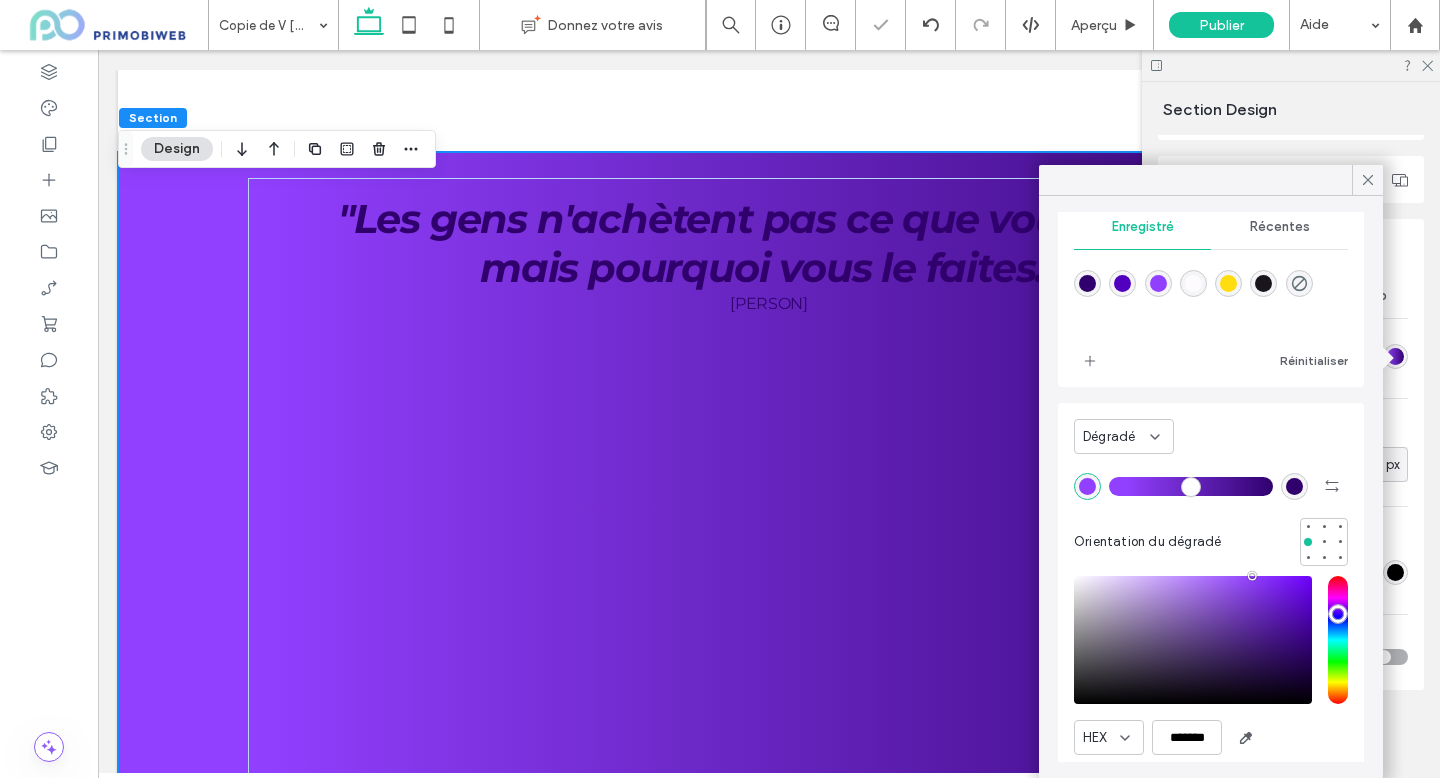 drag, startPoint x: 1191, startPoint y: 488, endPoint x: 1133, endPoint y: 489, distance: 58.00862 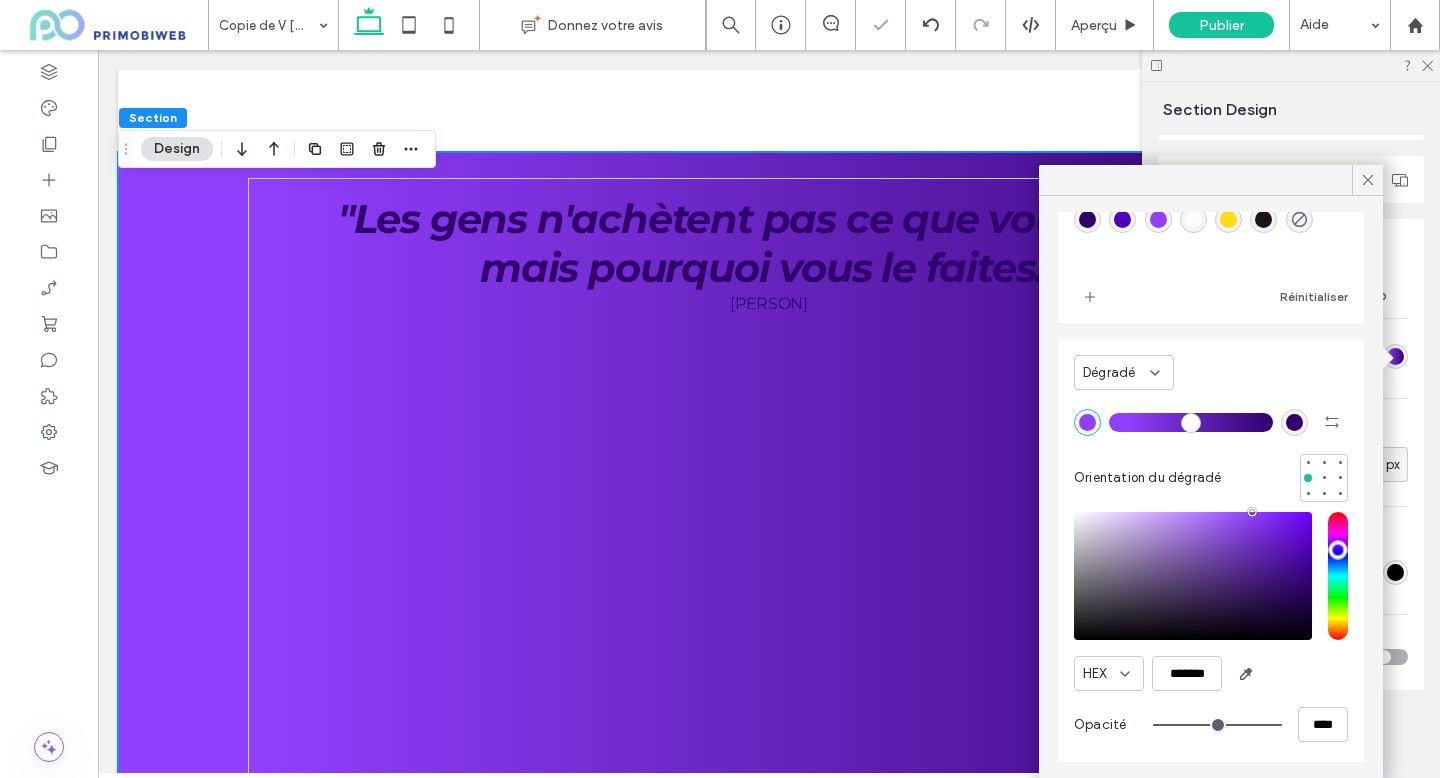 scroll, scrollTop: 98, scrollLeft: 0, axis: vertical 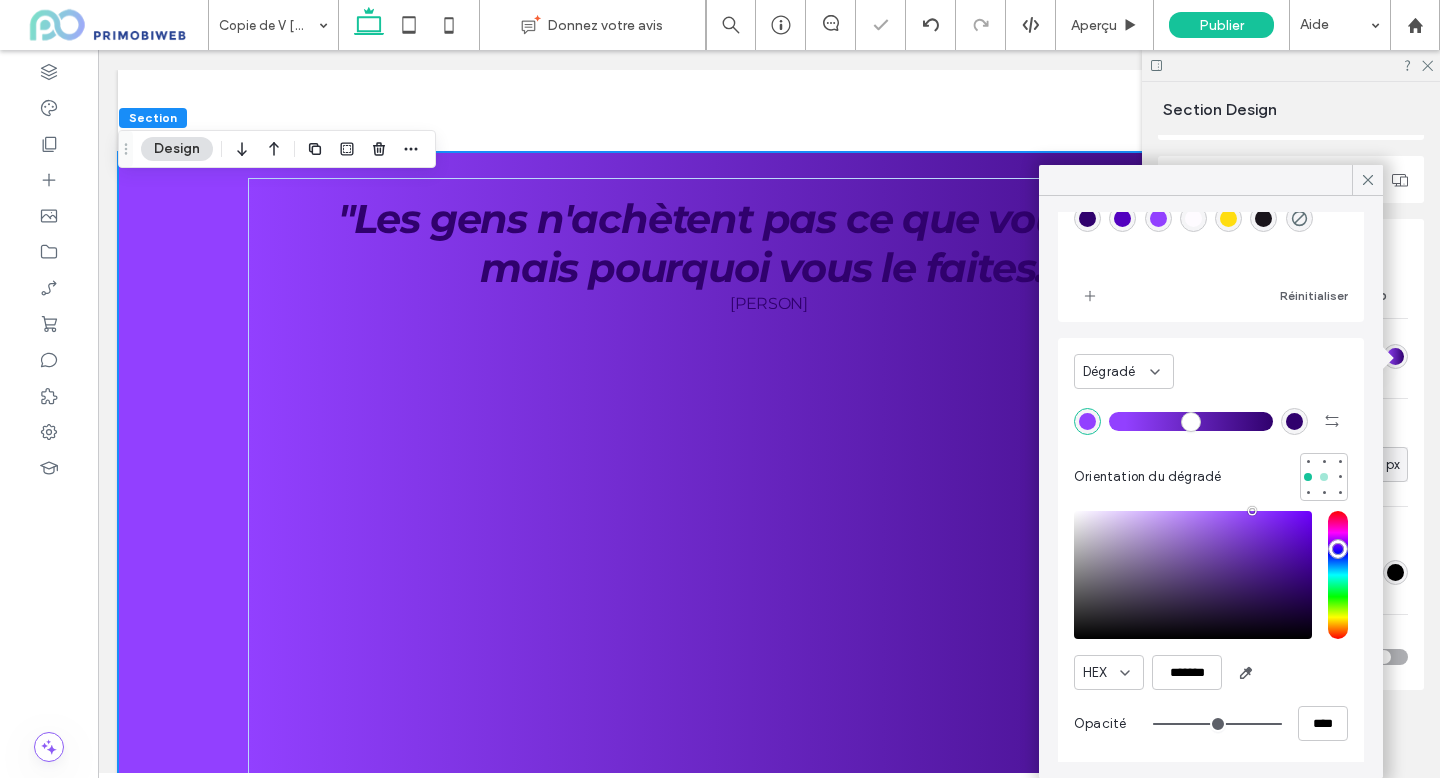 click at bounding box center [1324, 477] 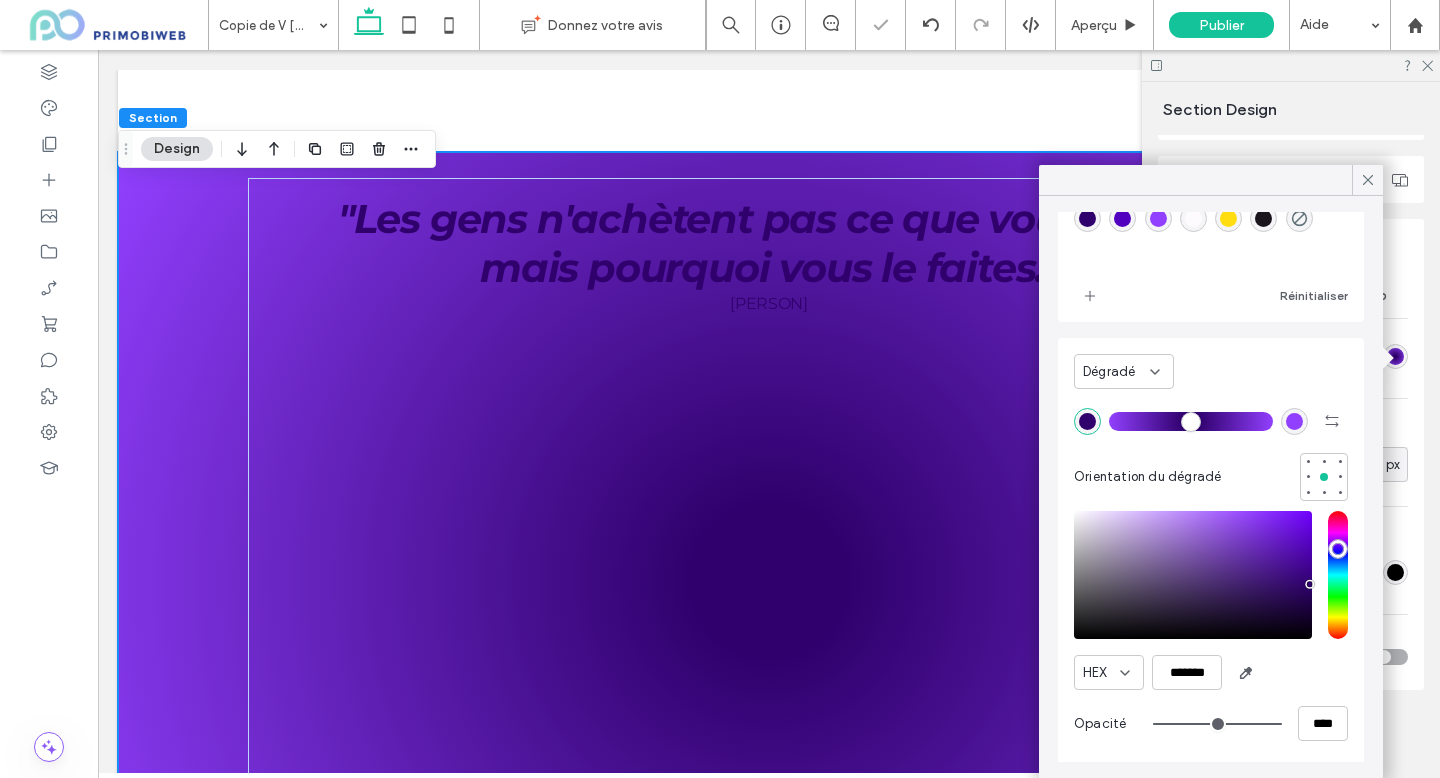 scroll, scrollTop: 102, scrollLeft: 0, axis: vertical 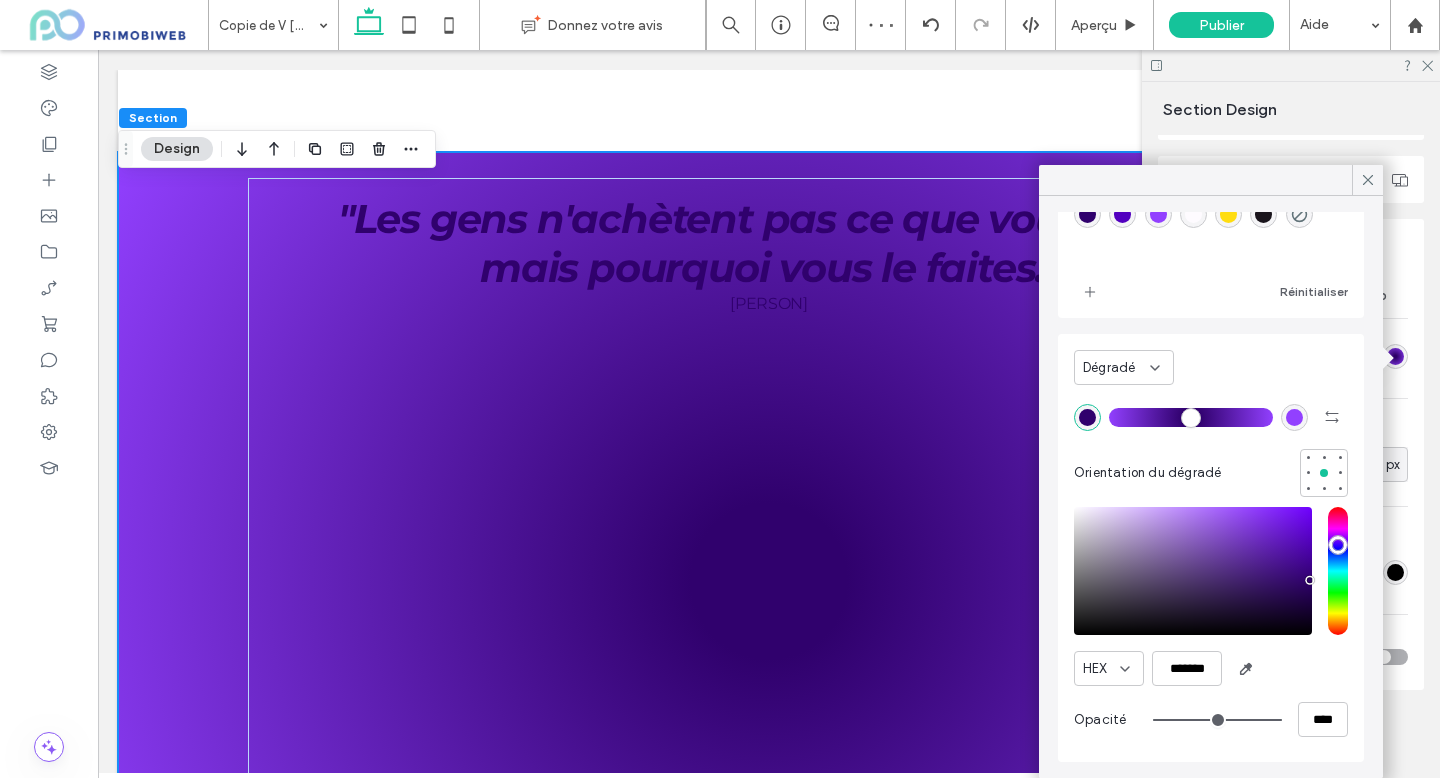 click at bounding box center (1087, 417) 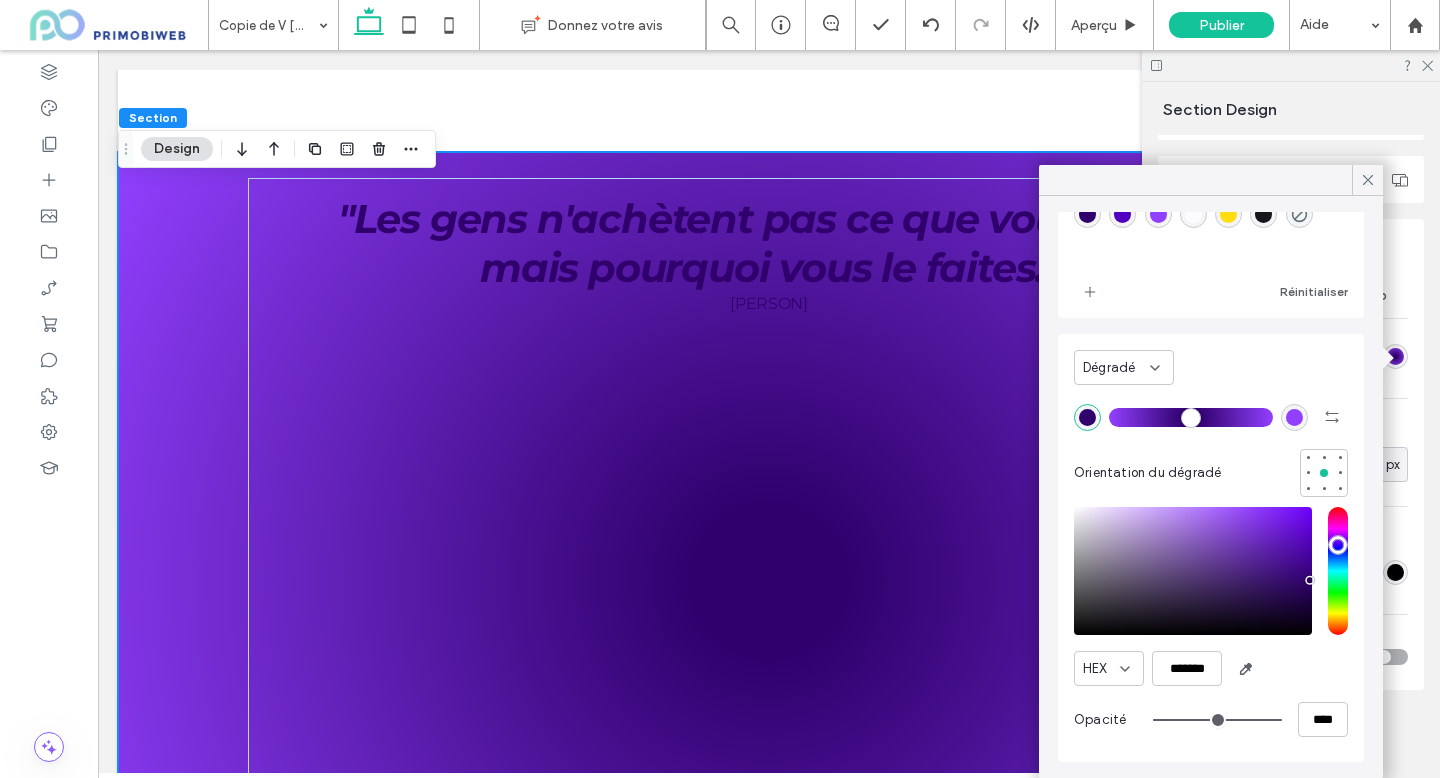 click at bounding box center [1158, 214] 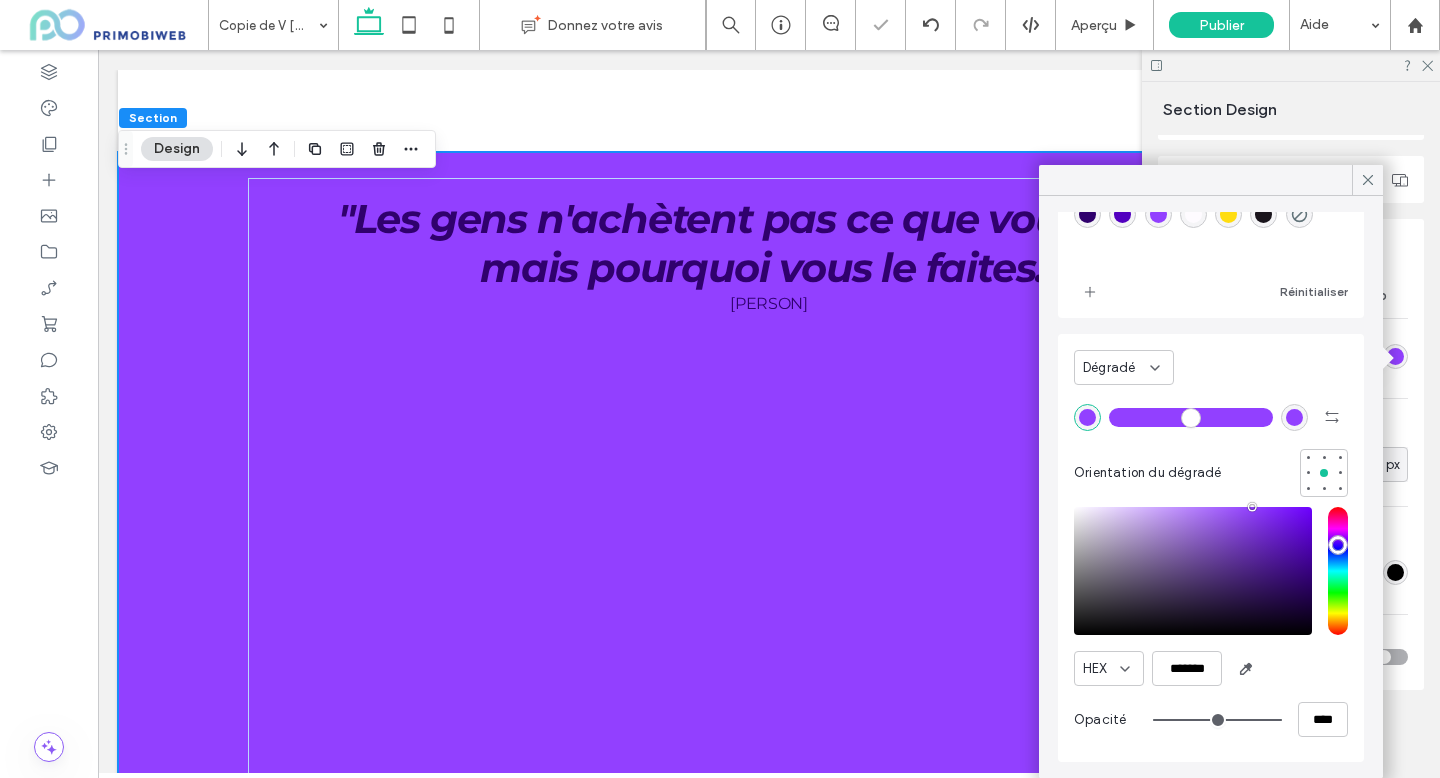 click at bounding box center [1294, 417] 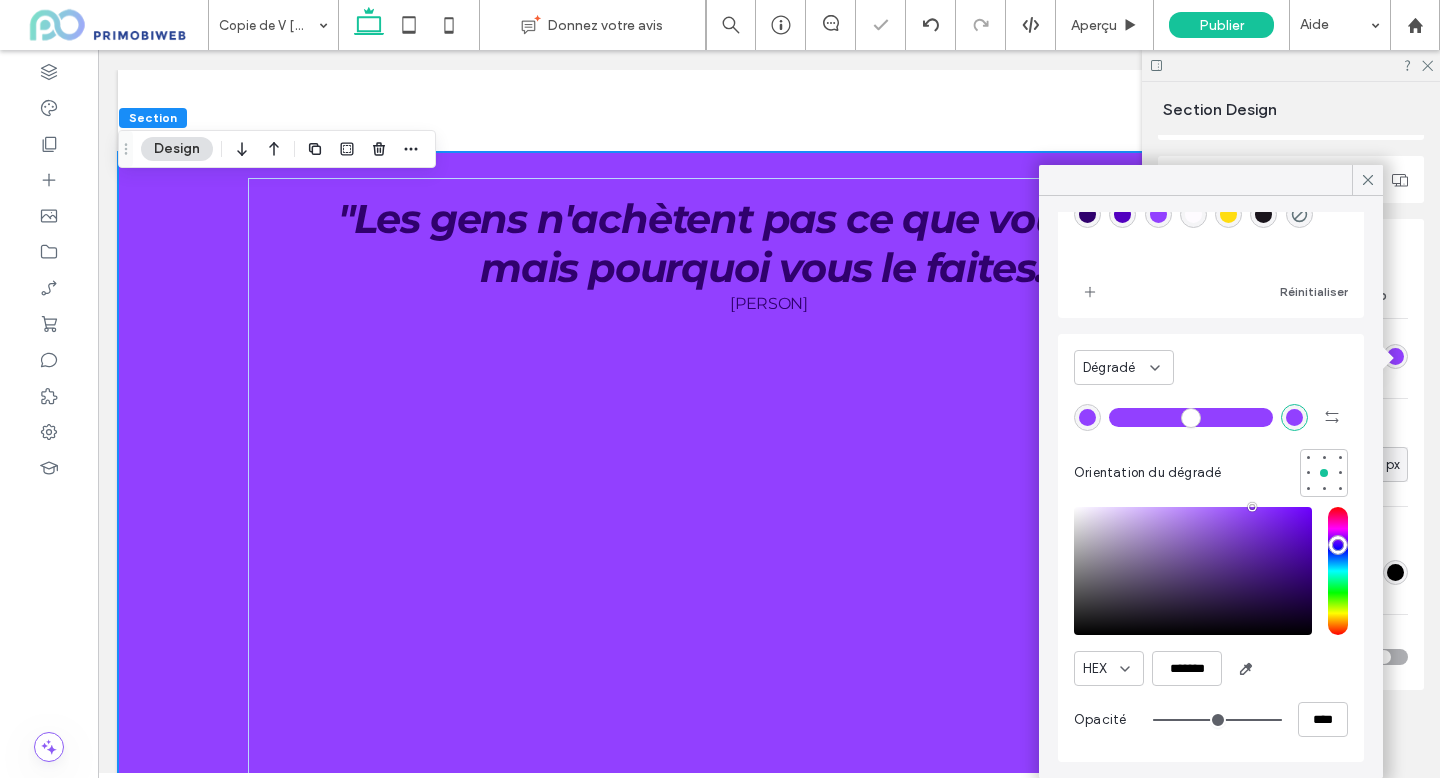 click at bounding box center (1087, 214) 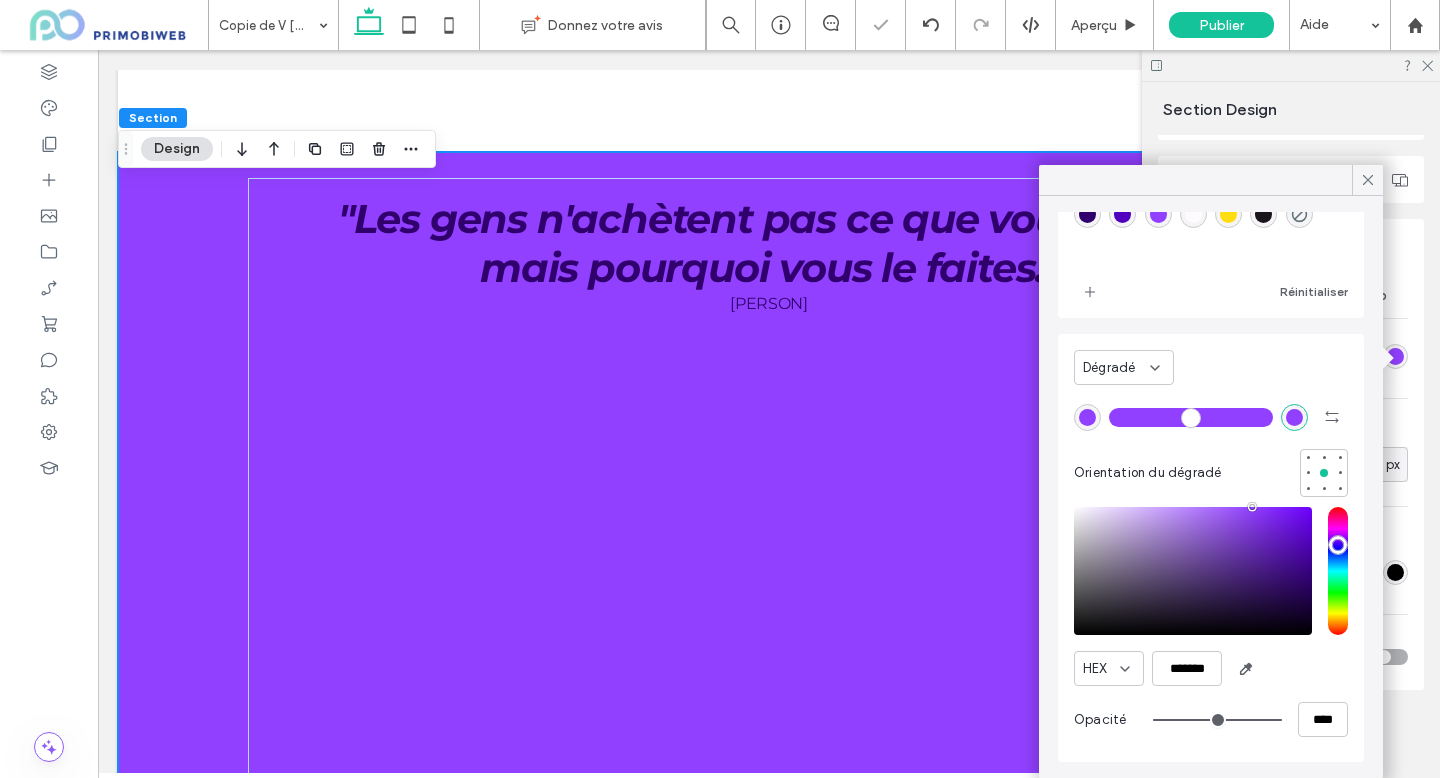 type on "*******" 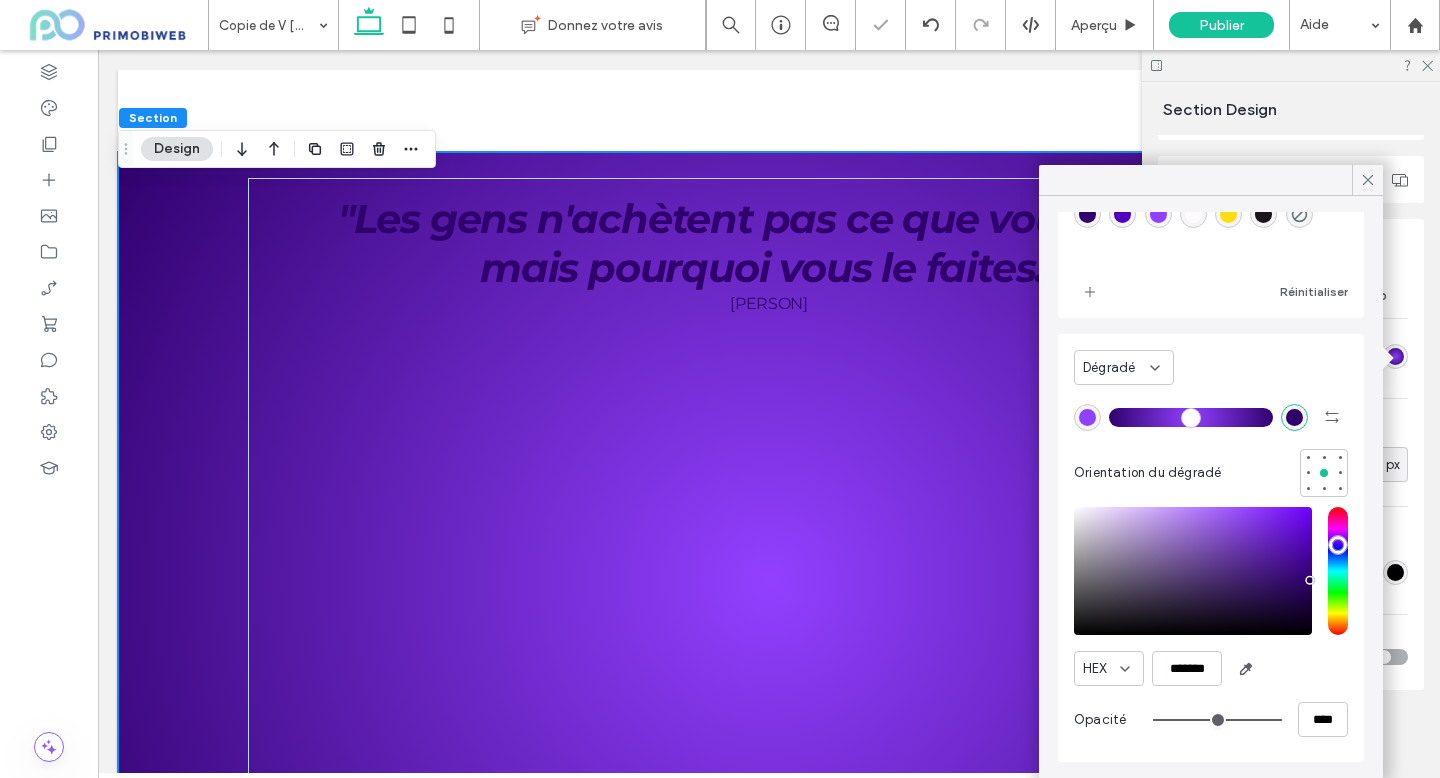 drag, startPoint x: 1136, startPoint y: 420, endPoint x: 1080, endPoint y: 415, distance: 56.22277 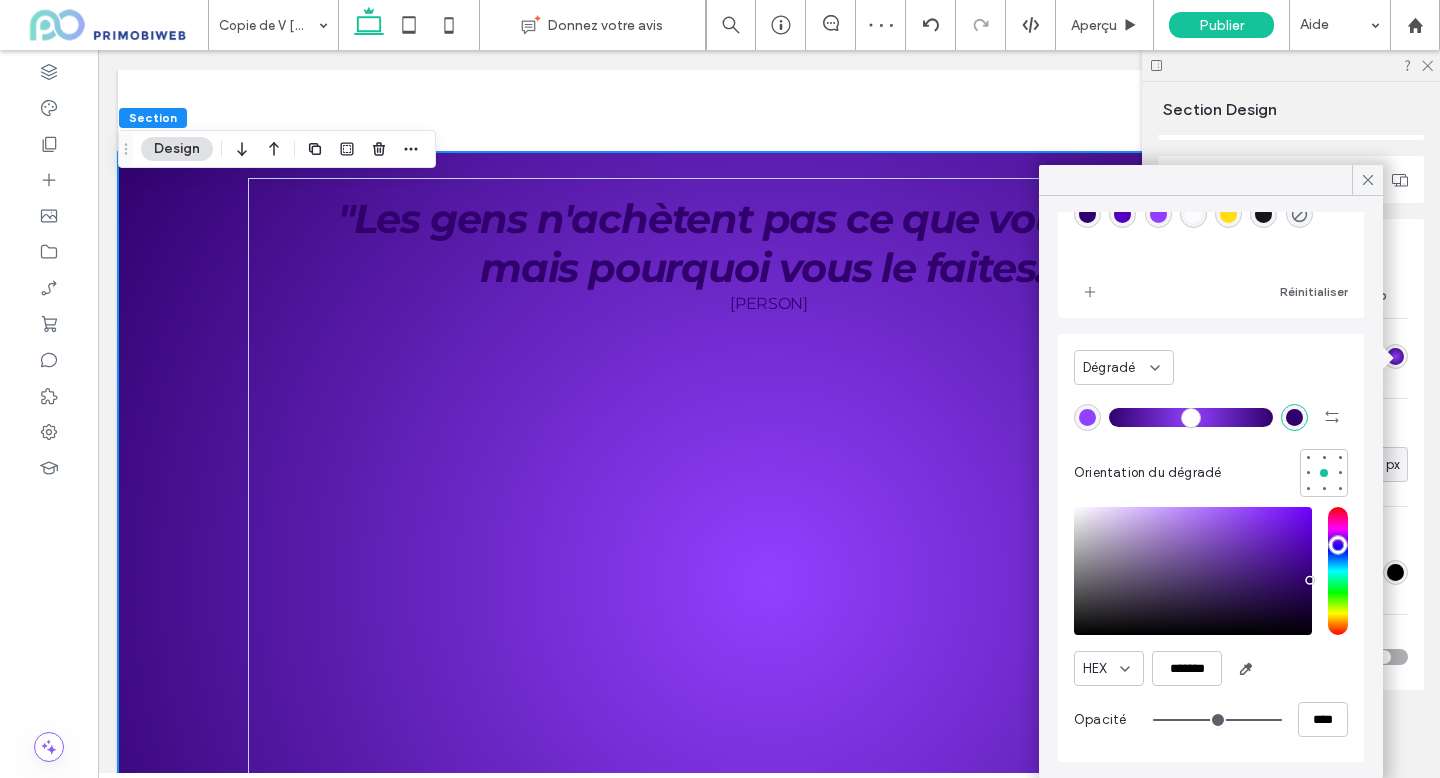 scroll, scrollTop: 0, scrollLeft: 0, axis: both 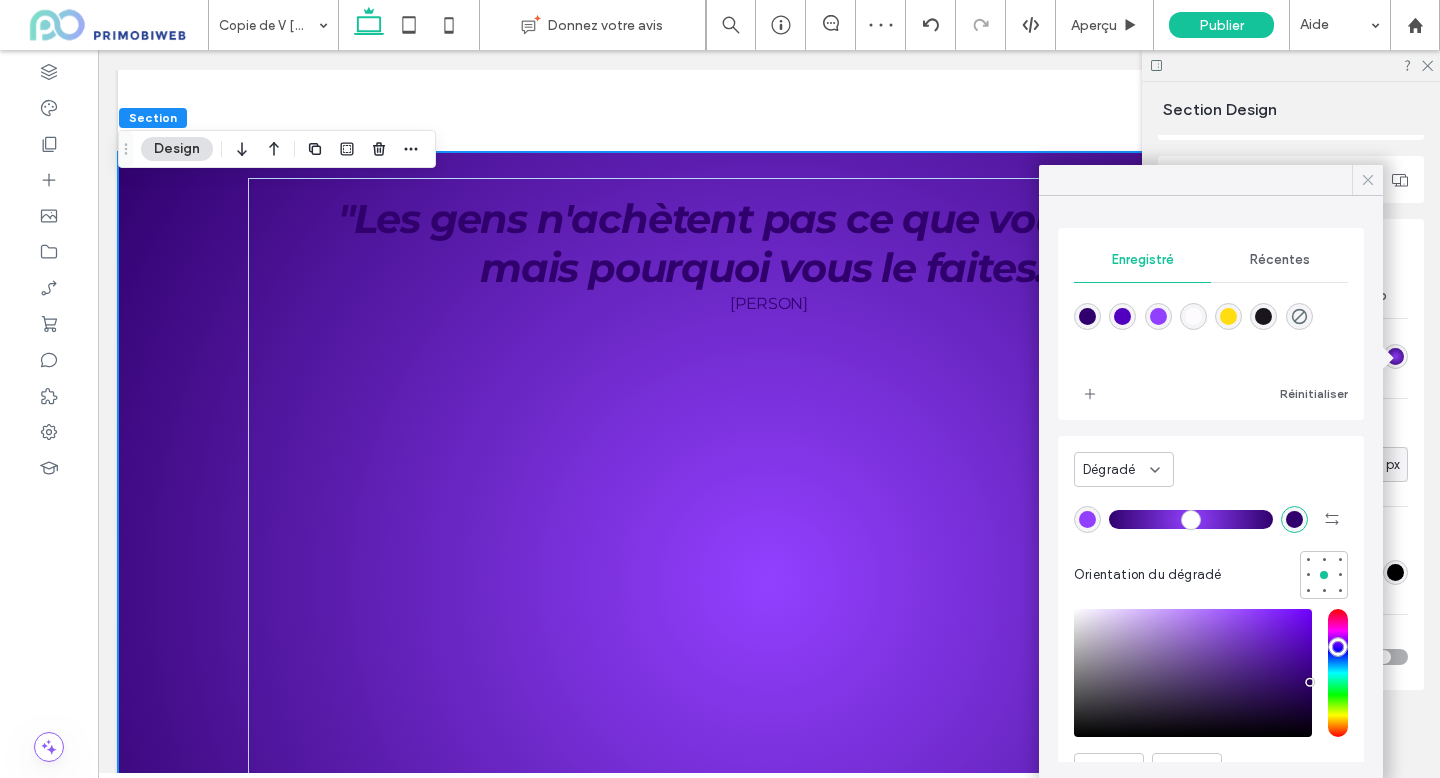 click 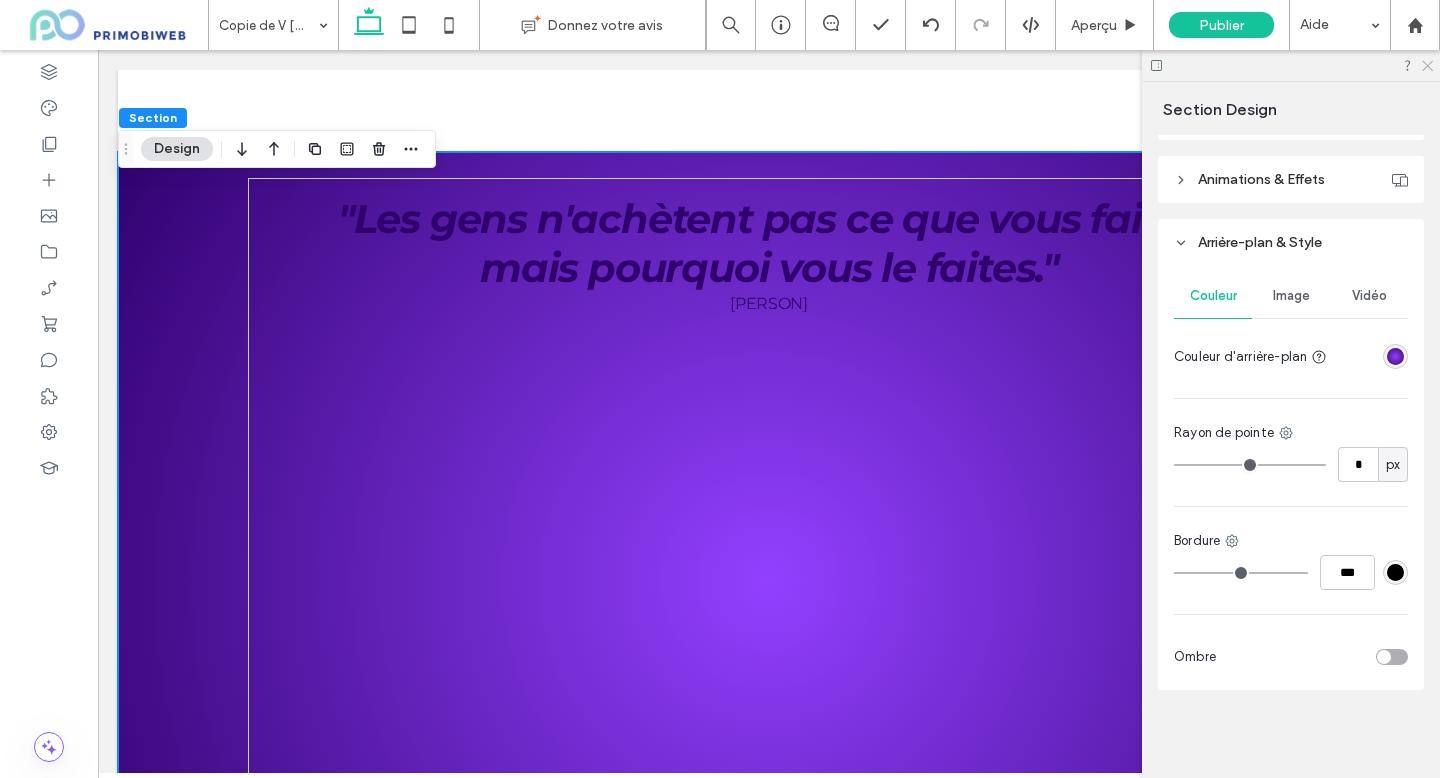 click 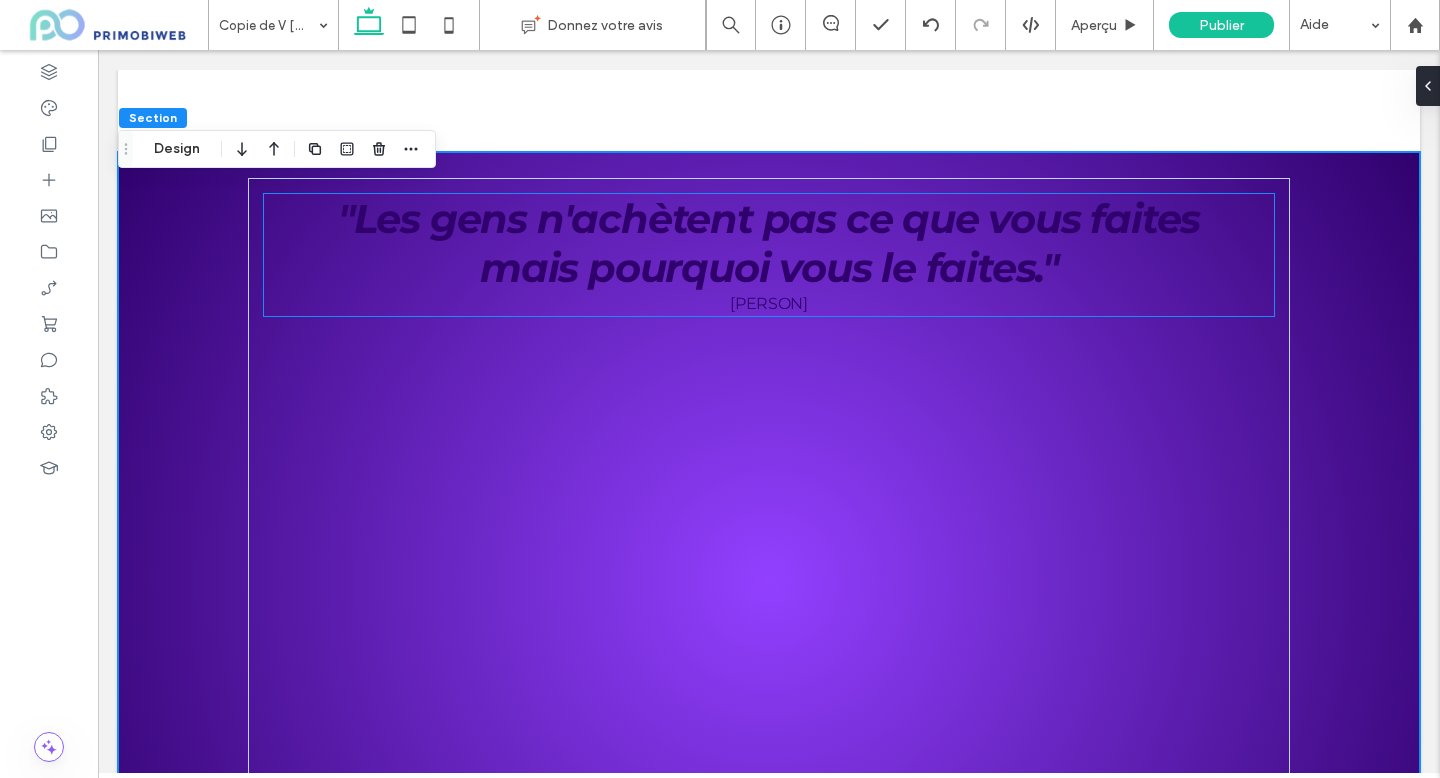 click on "mais pourquoi vous le faites."" at bounding box center (769, 267) 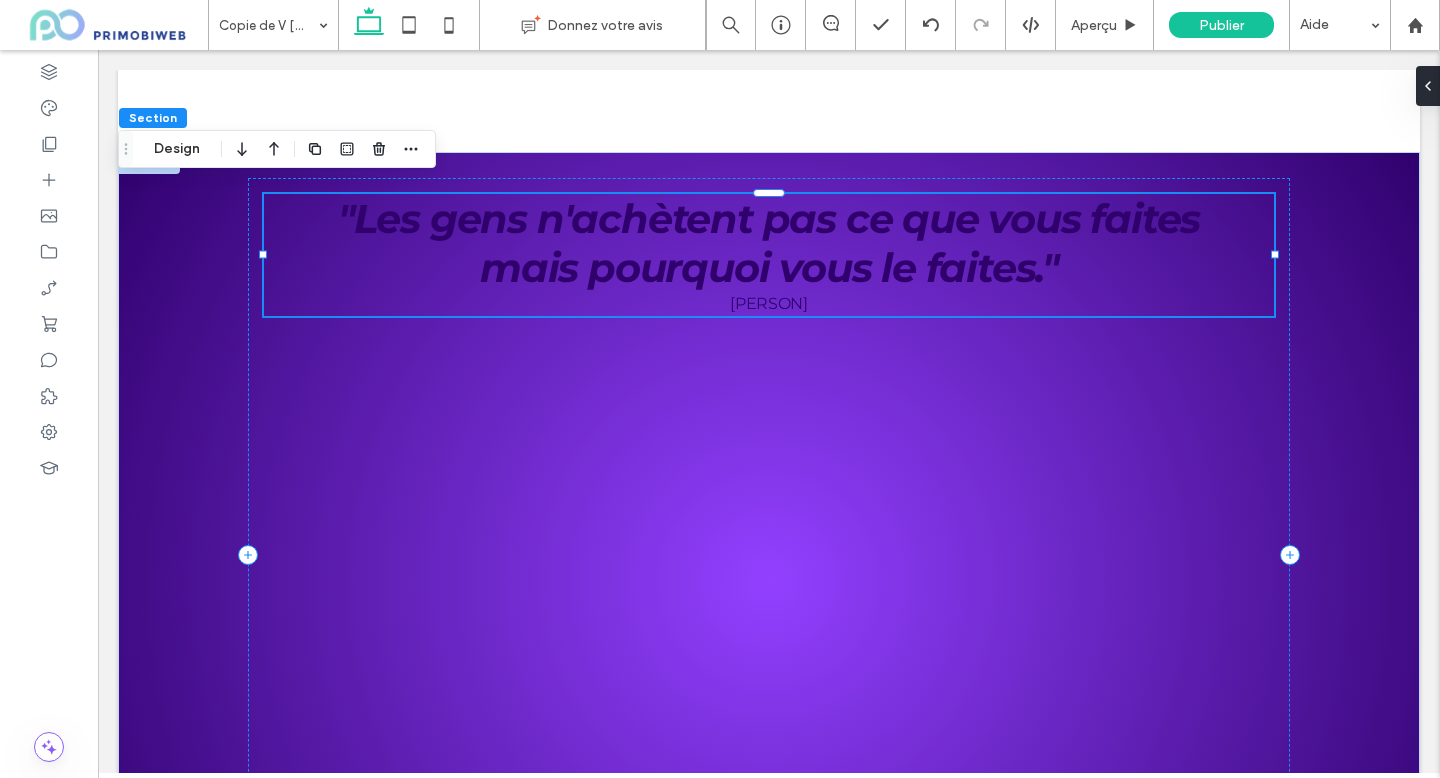 click on "mais pourquoi vous le faites."" at bounding box center (769, 267) 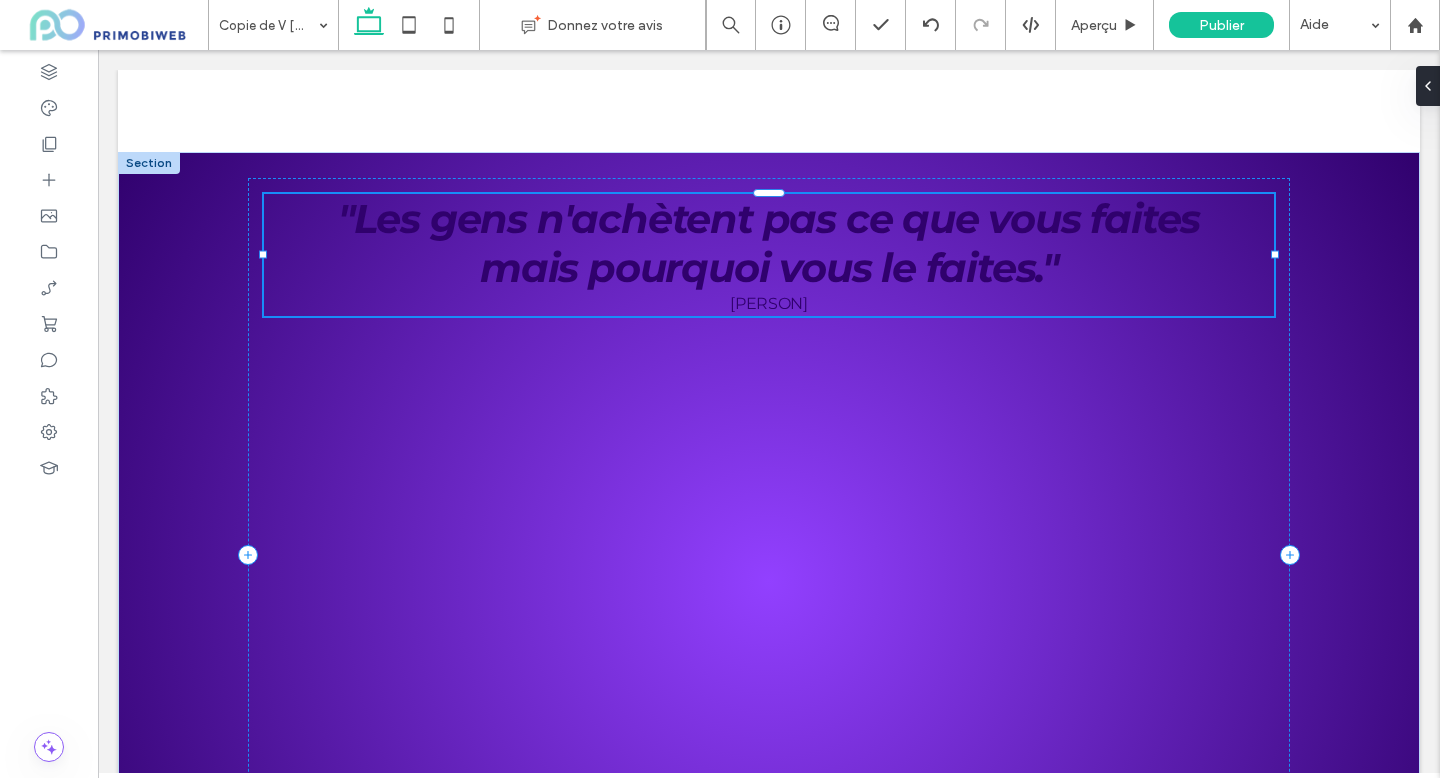 type on "**********" 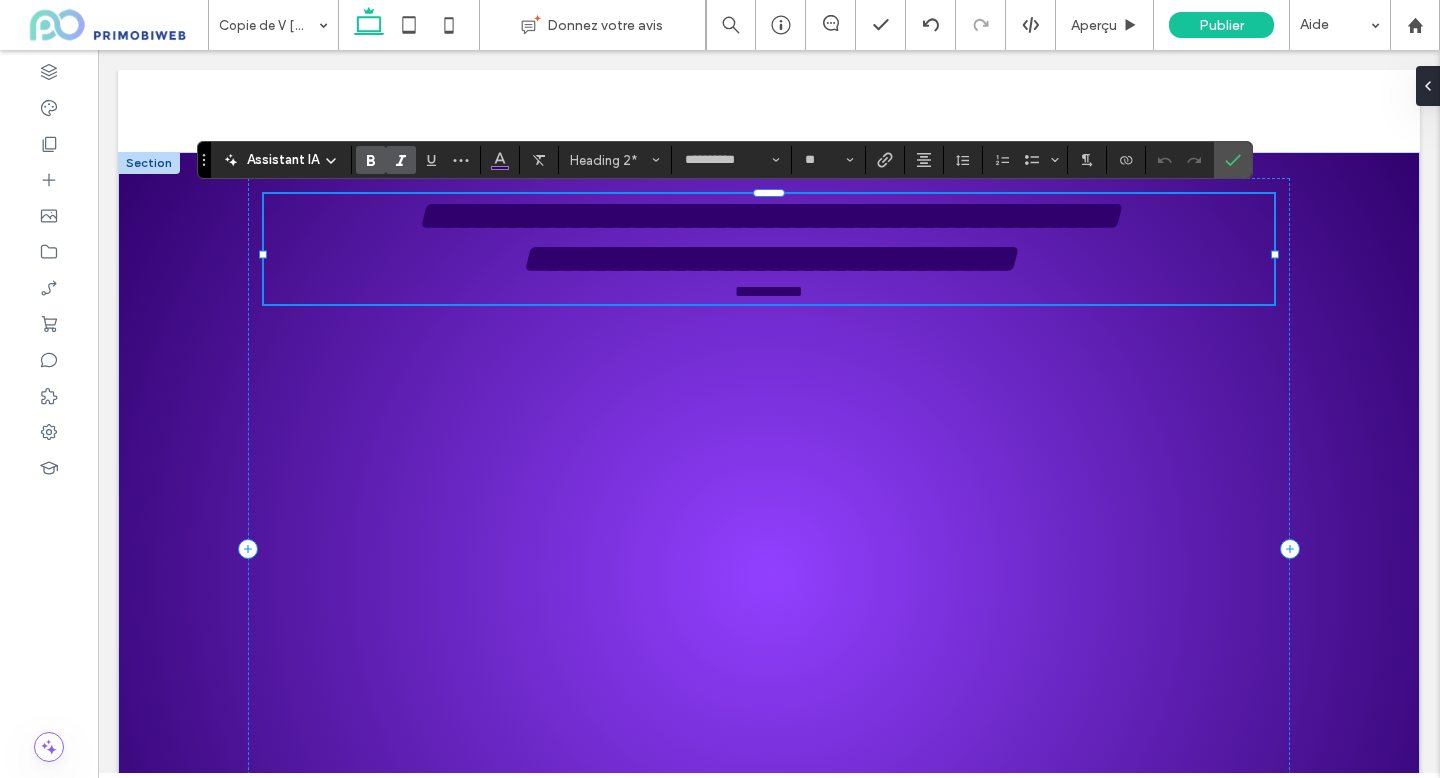 type on "*" 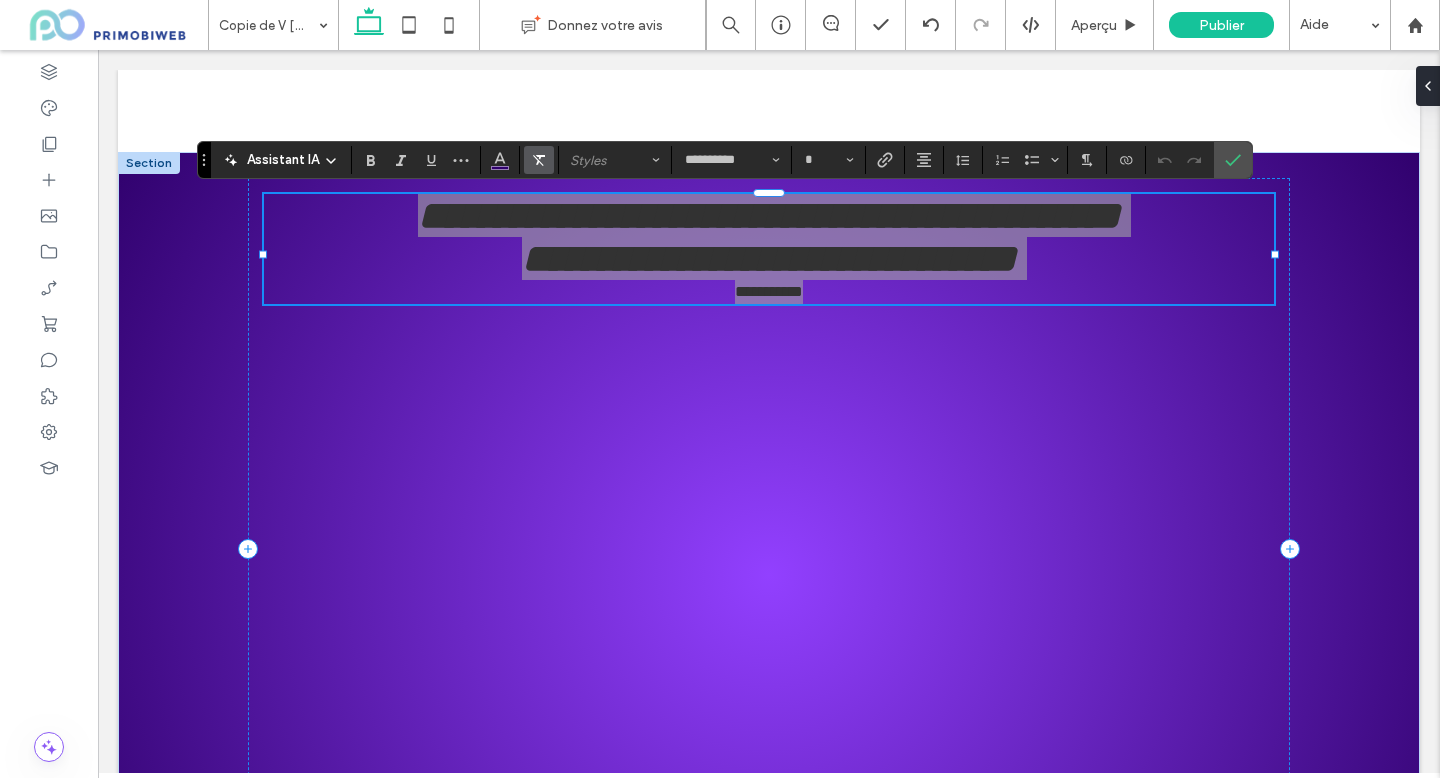 drag, startPoint x: 504, startPoint y: 161, endPoint x: 529, endPoint y: 165, distance: 25.317978 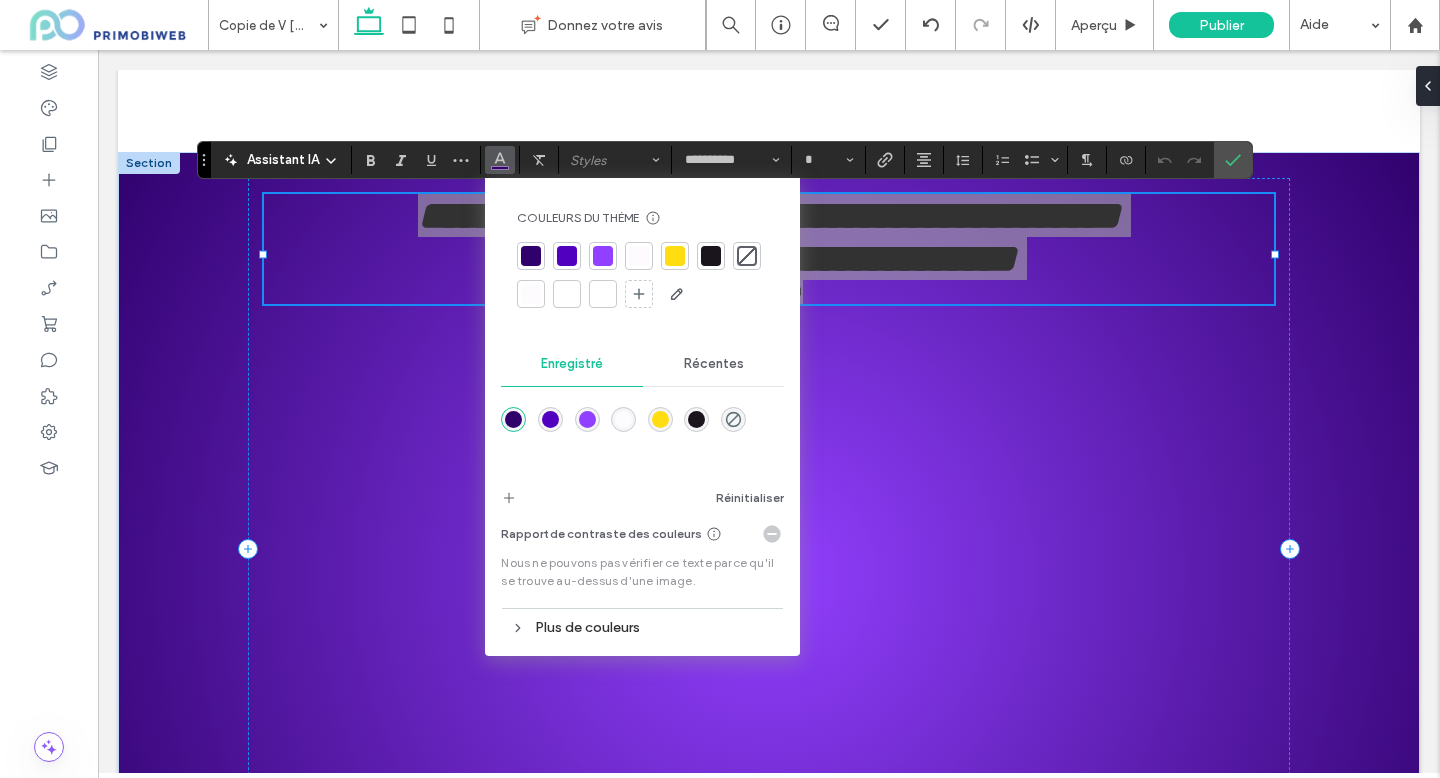 click at bounding box center [603, 294] 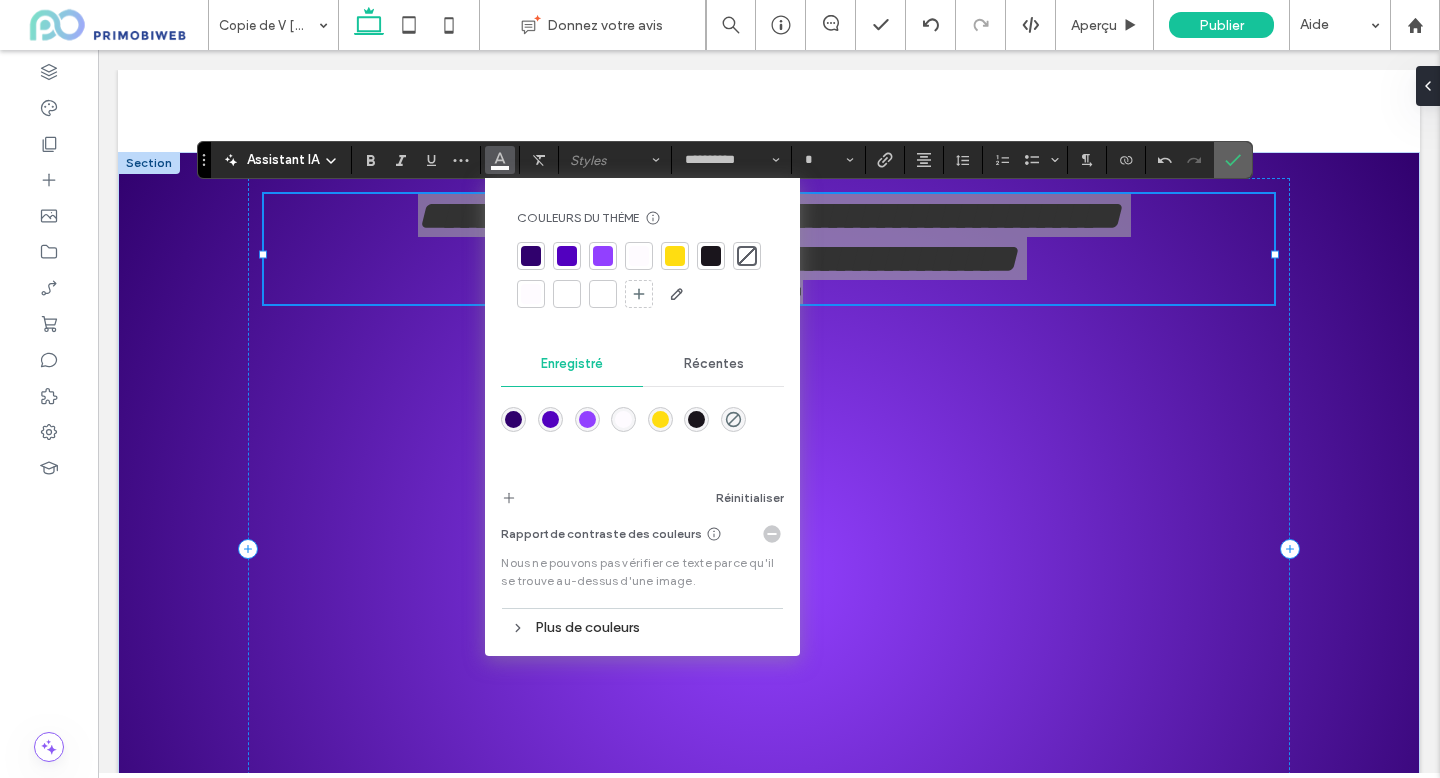 click 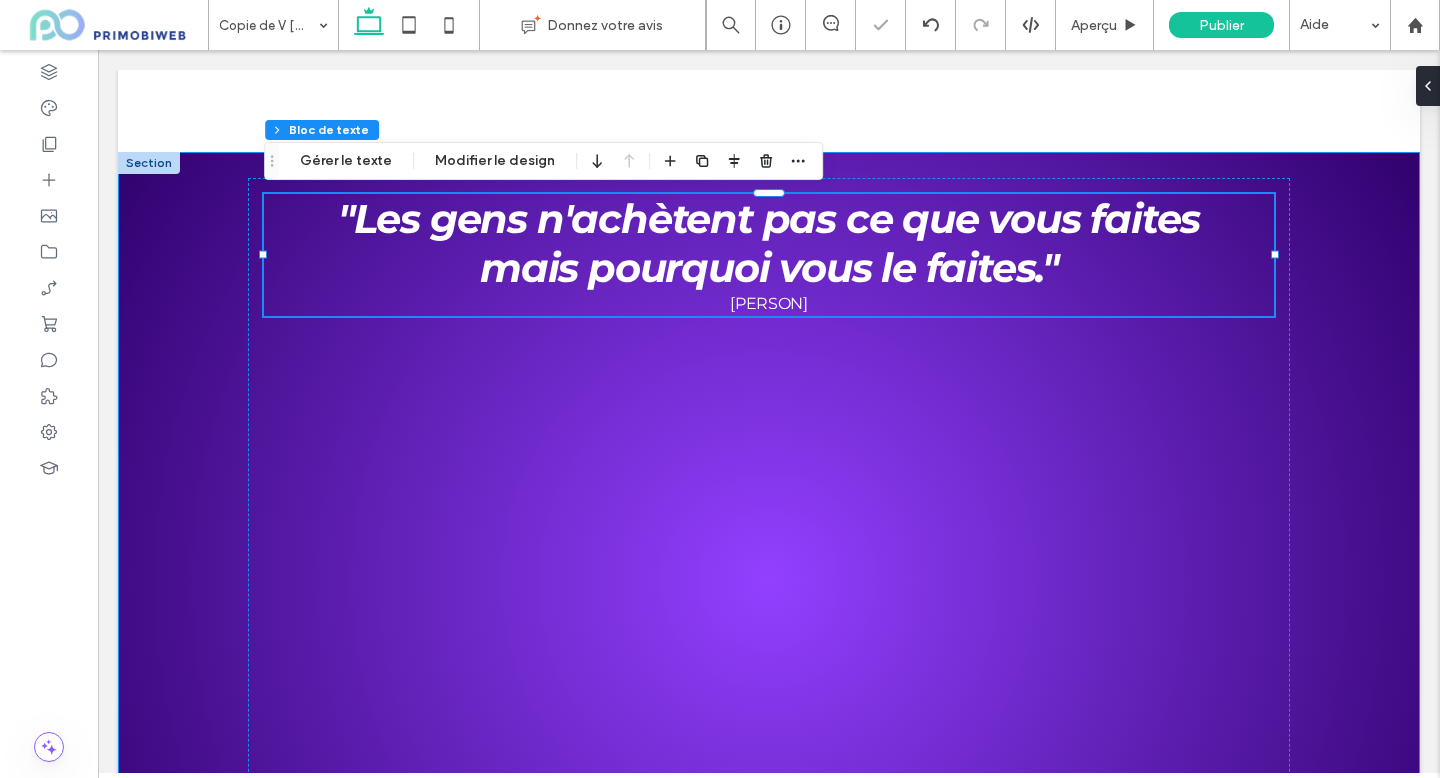 click on ""Les gens n'achètent pas ce que vous faites  mais pourquoi vous le faites."  Simon Sinek" at bounding box center [769, 581] 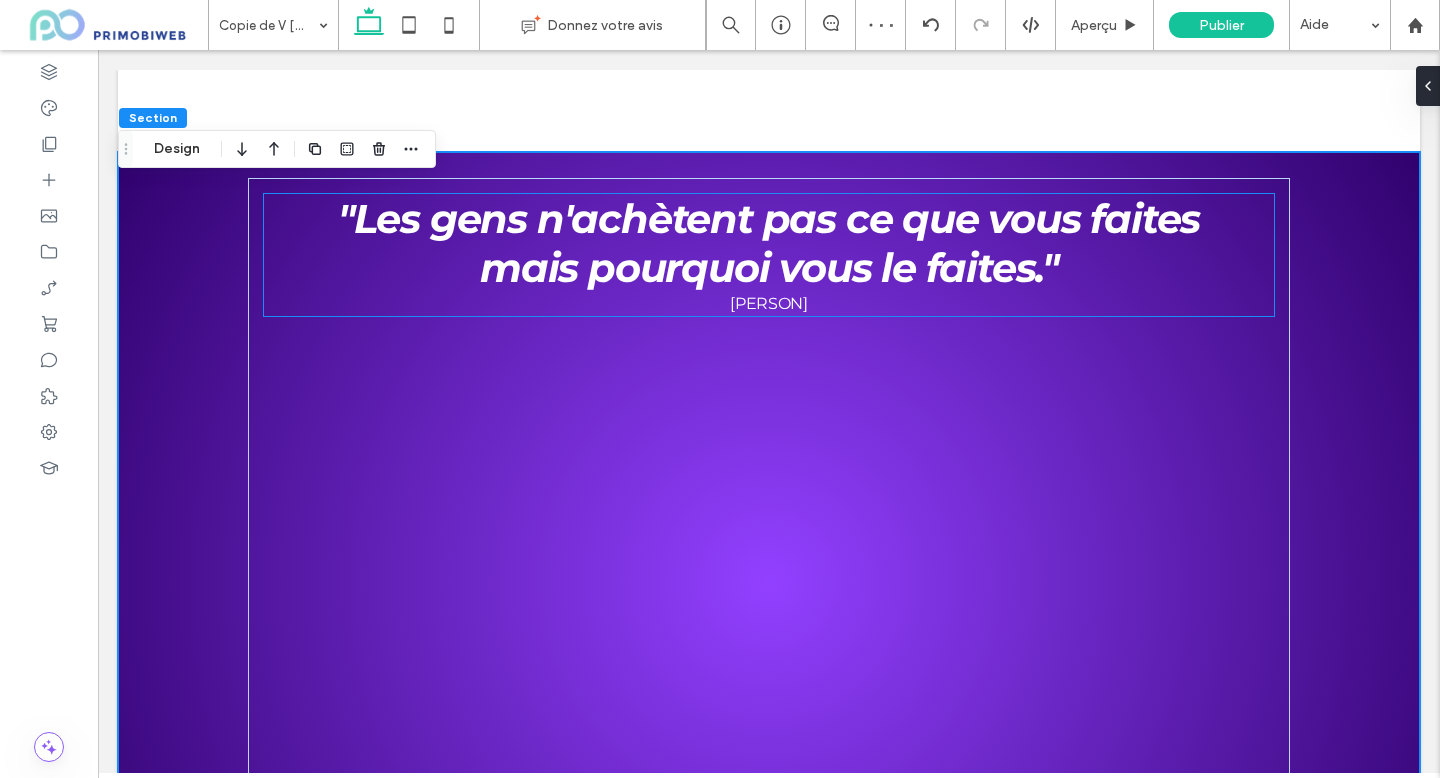 click on "[FIRST] [LAST]" at bounding box center (769, 304) 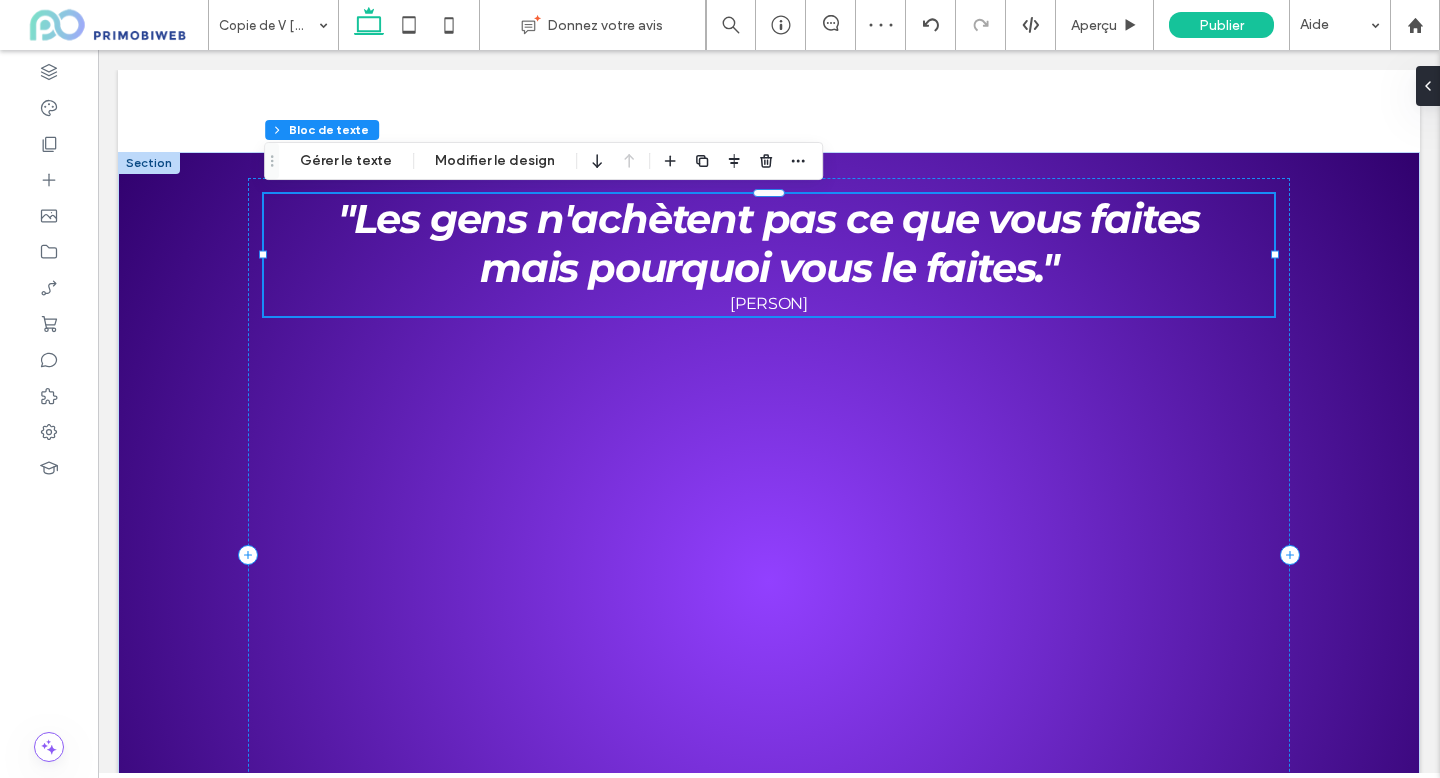 click on "mais pourquoi vous le faites."" at bounding box center (769, 267) 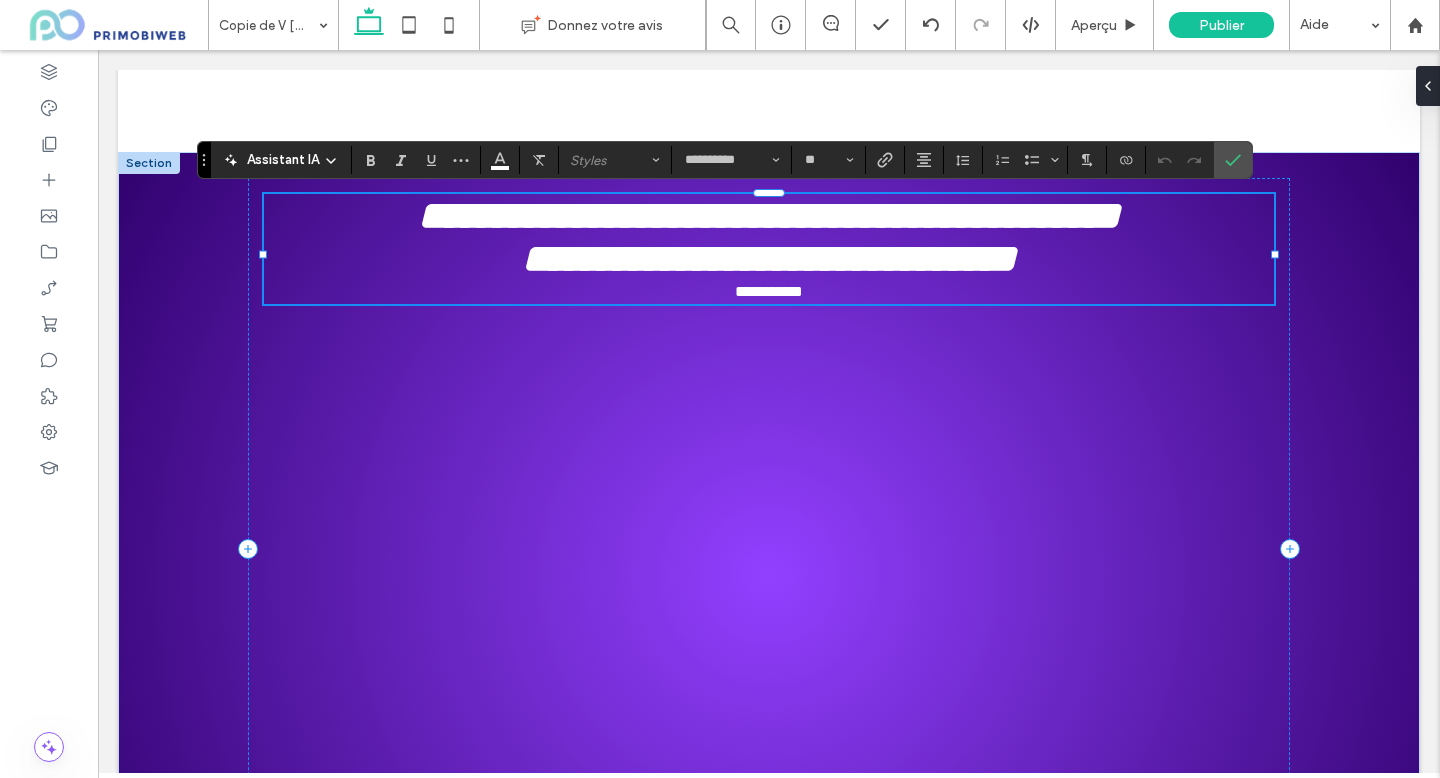 click on "**********" at bounding box center [769, 215] 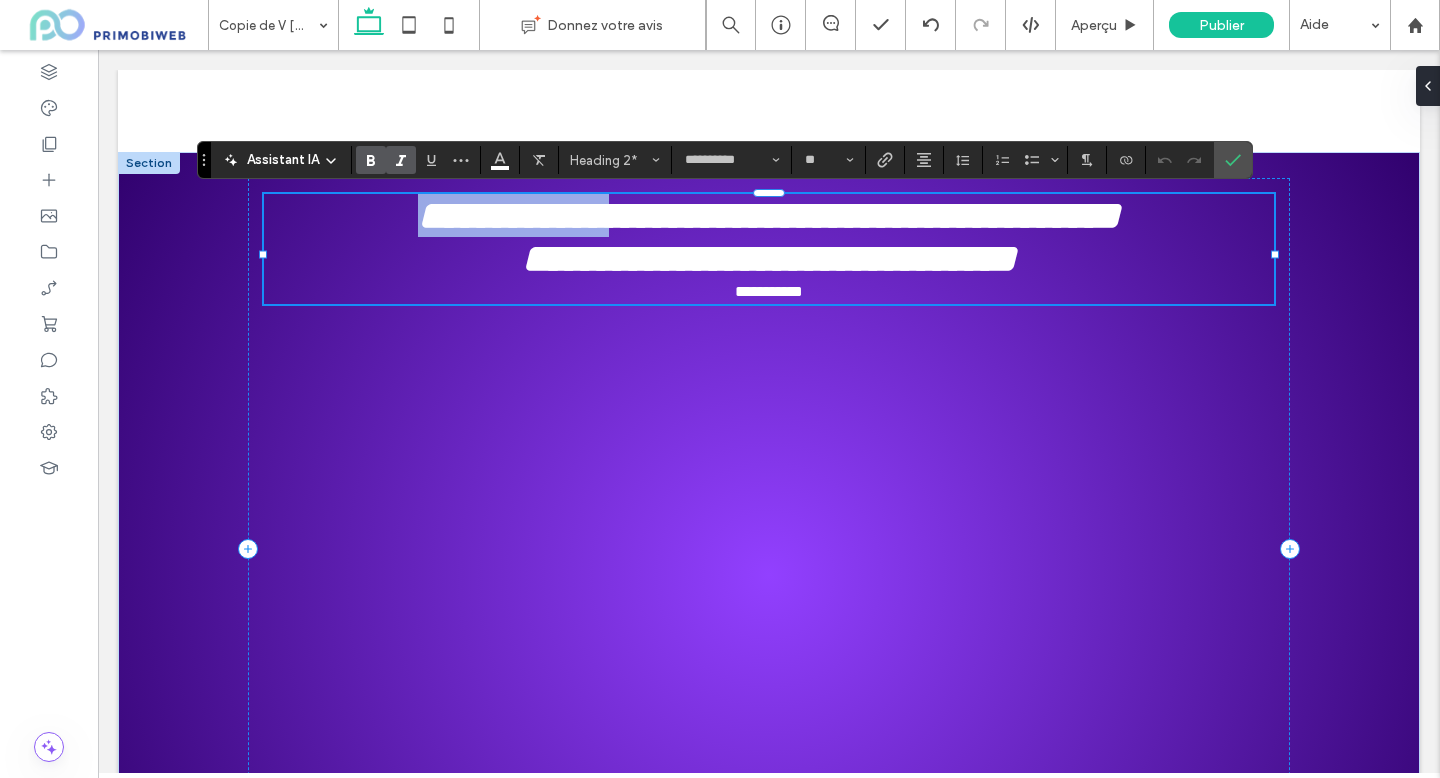 drag, startPoint x: 323, startPoint y: 220, endPoint x: 612, endPoint y: 237, distance: 289.49957 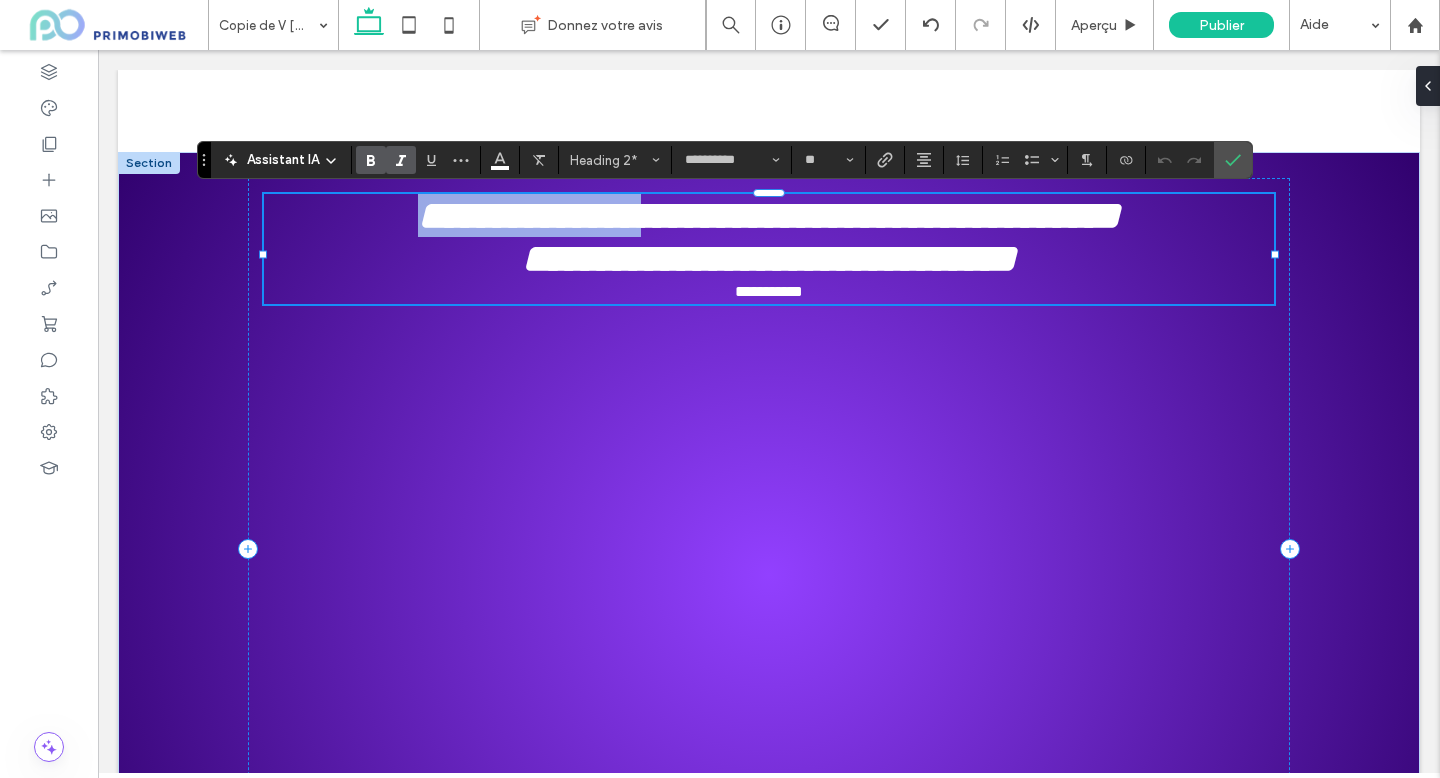 click on "**********" at bounding box center (769, 215) 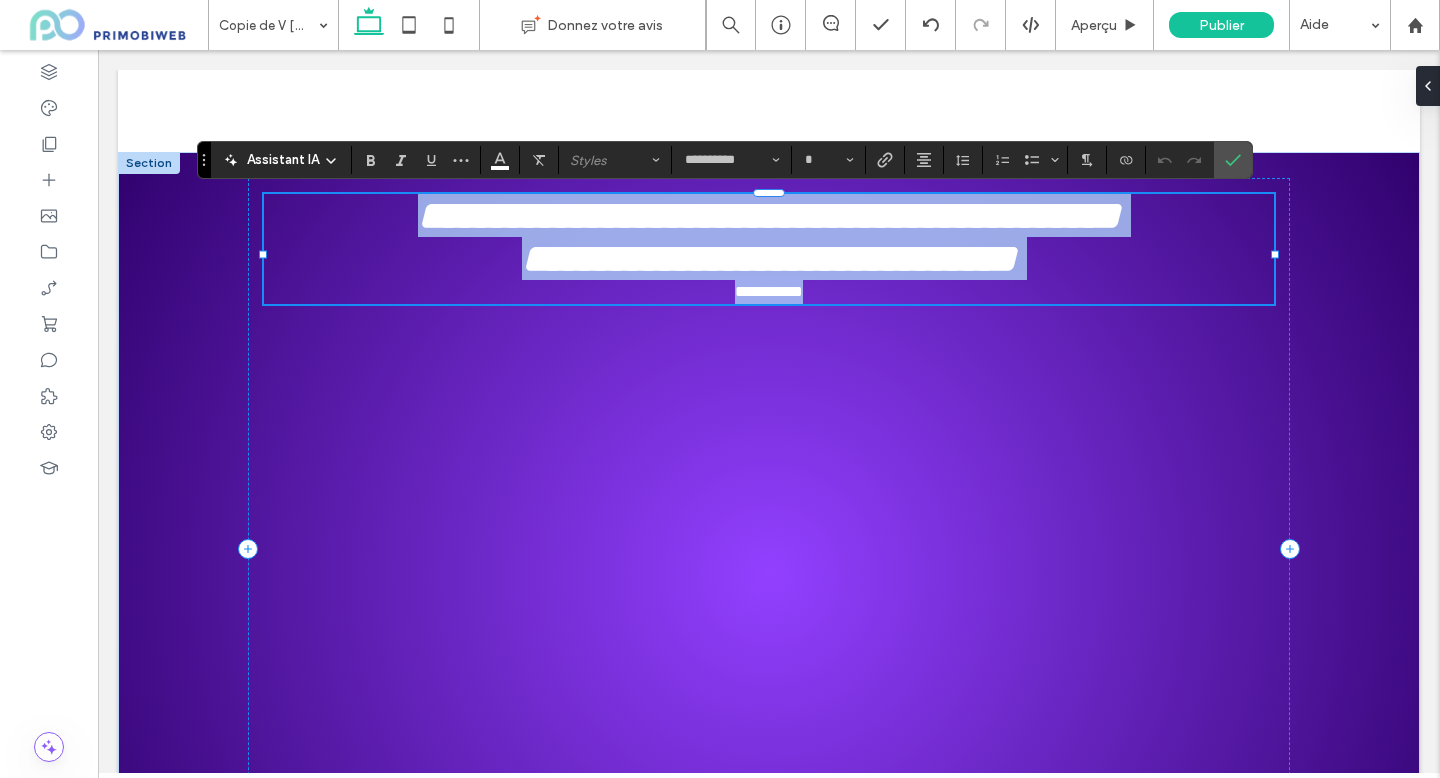 drag, startPoint x: 311, startPoint y: 217, endPoint x: 1036, endPoint y: 303, distance: 730.0829 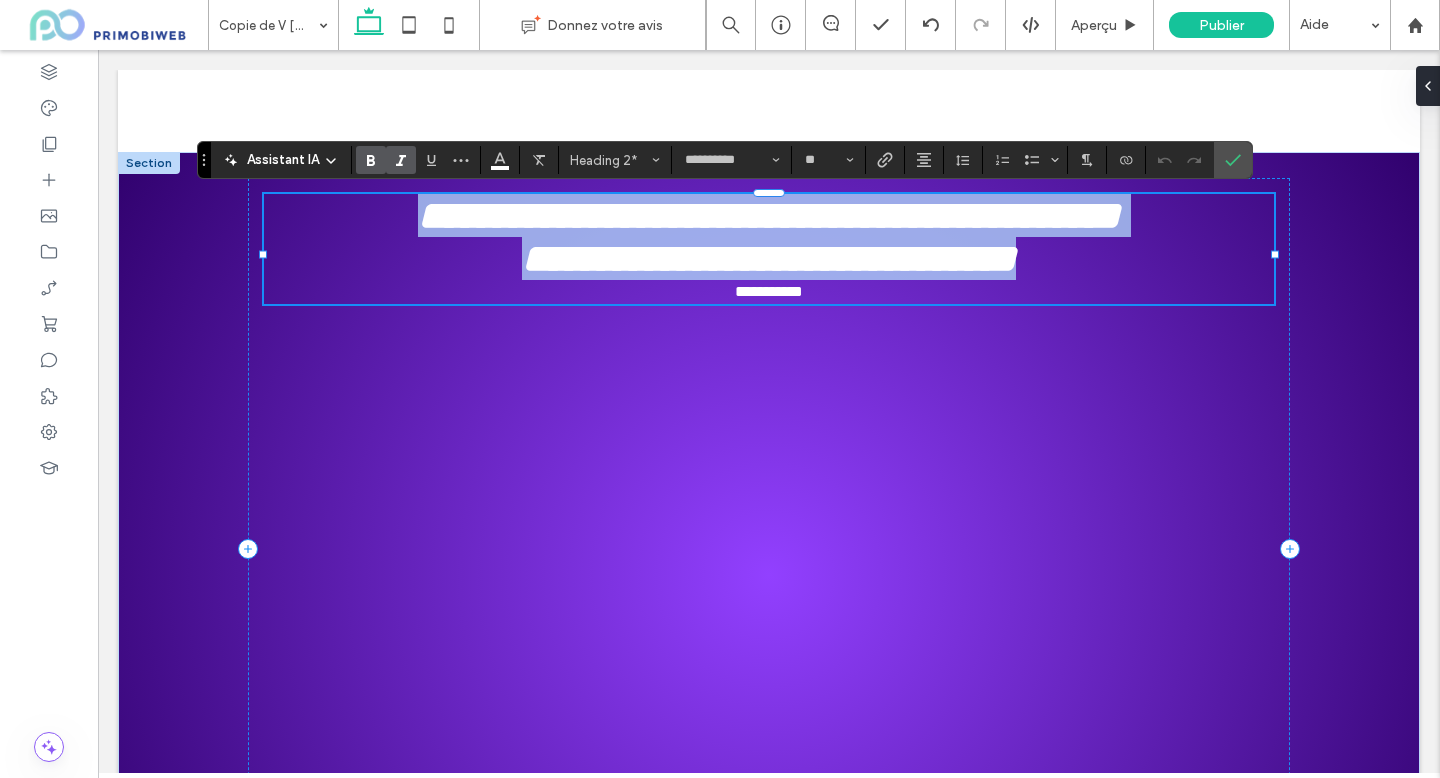 drag, startPoint x: 1080, startPoint y: 278, endPoint x: 278, endPoint y: 203, distance: 805.4992 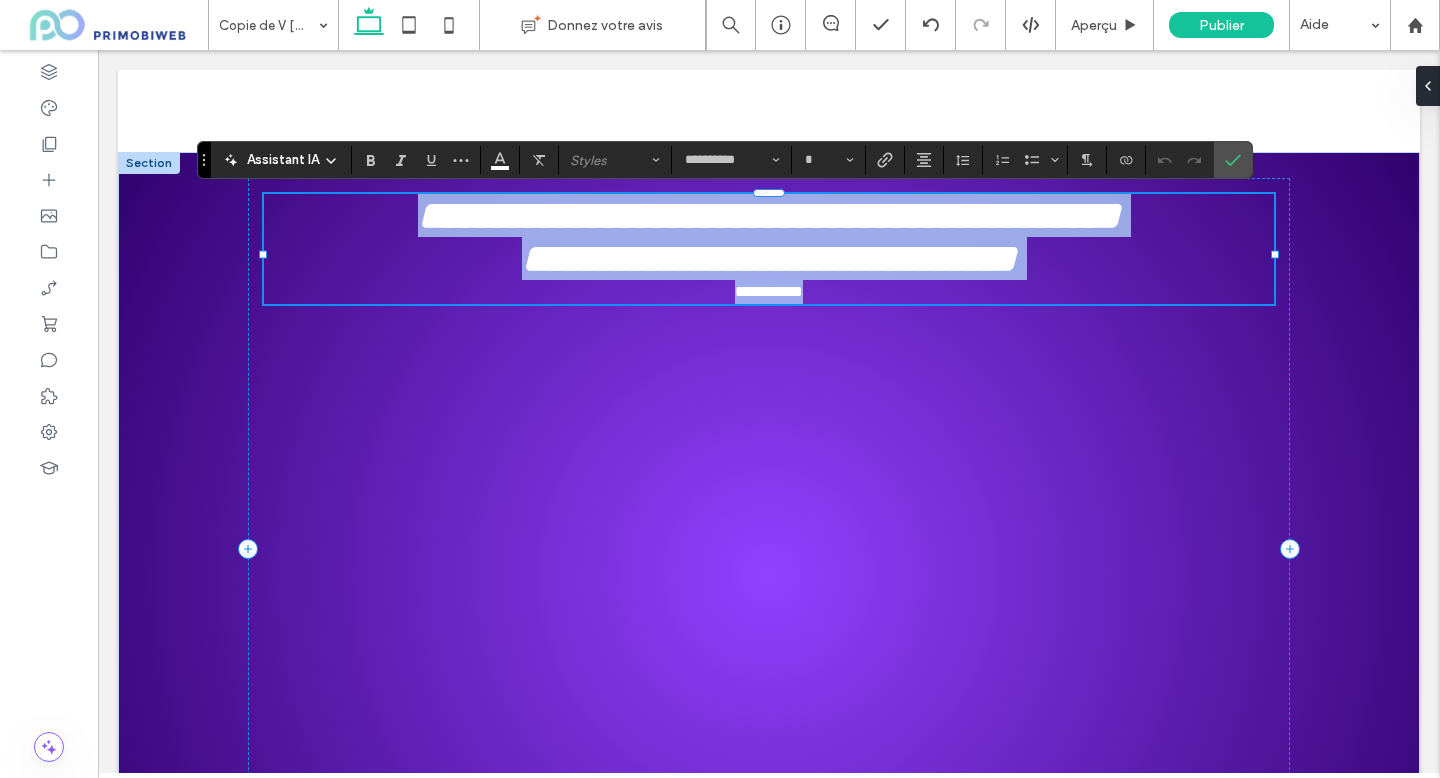 drag, startPoint x: 322, startPoint y: 215, endPoint x: 962, endPoint y: 307, distance: 646.5787 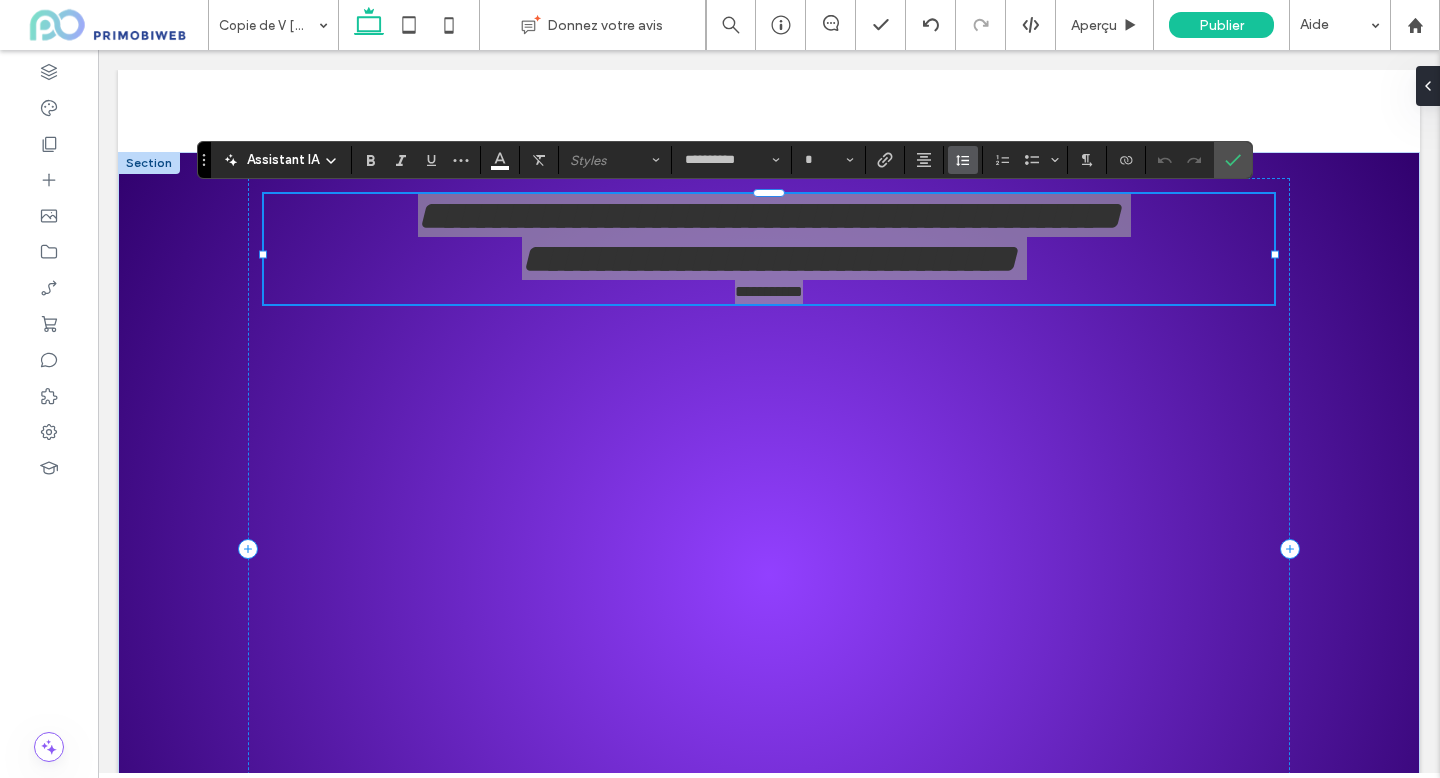 click 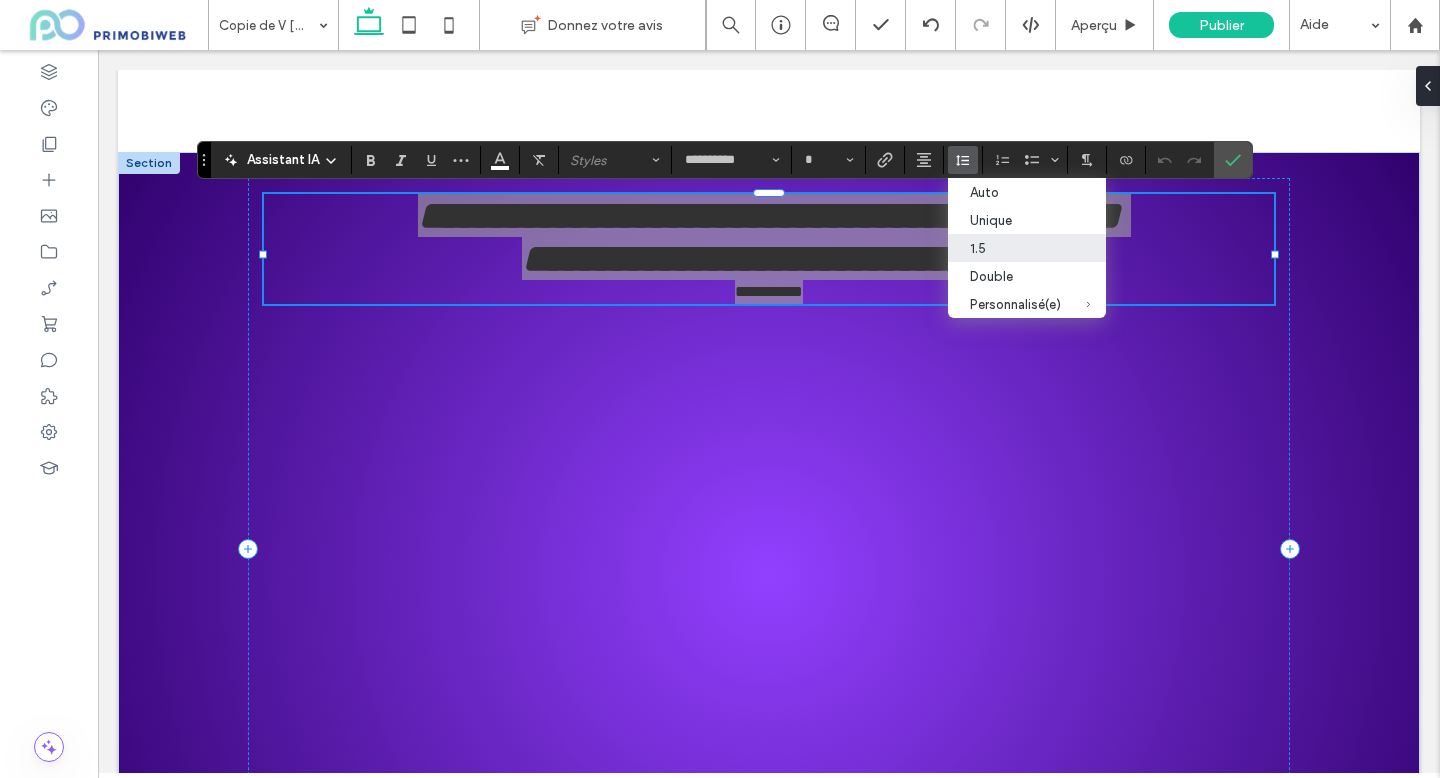 click on "1.5" at bounding box center (1015, 248) 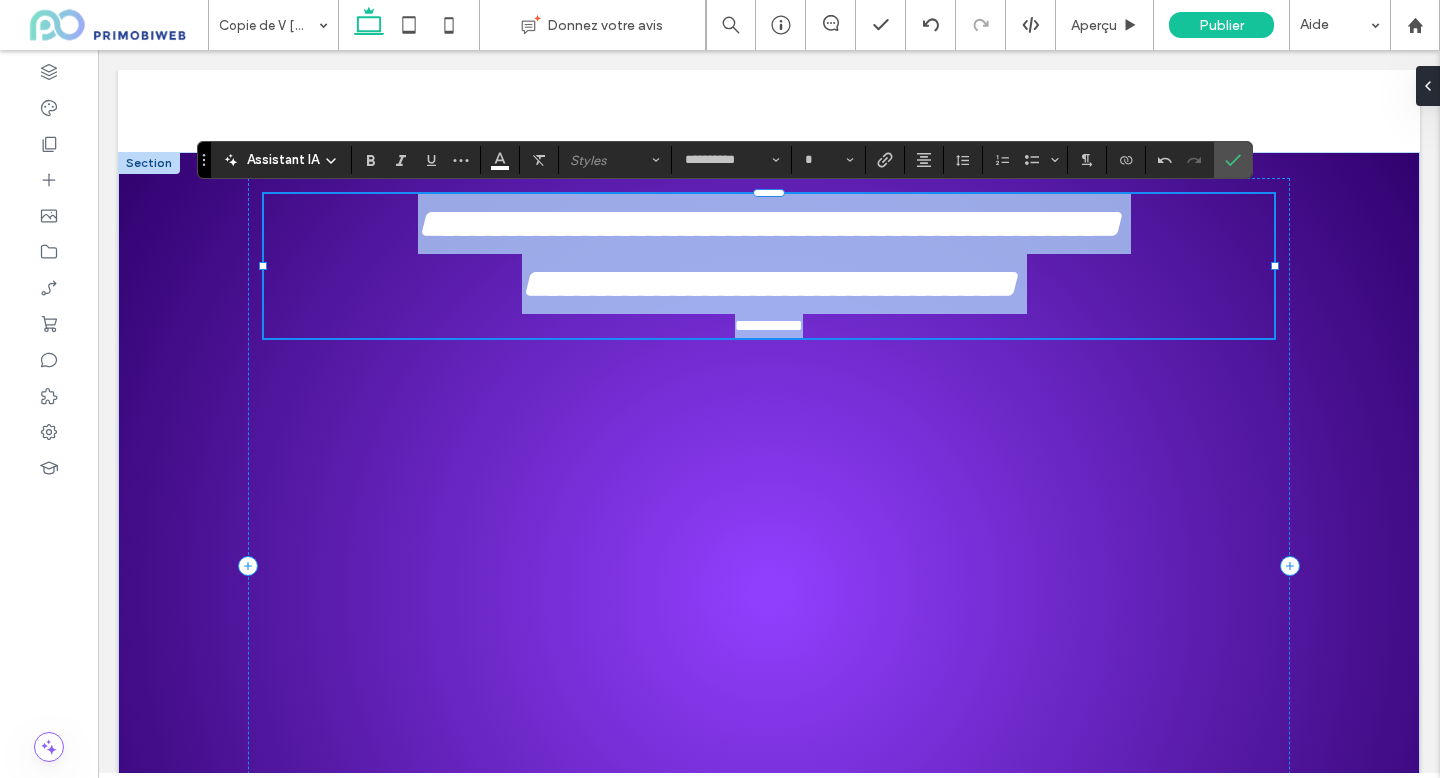 type on "**" 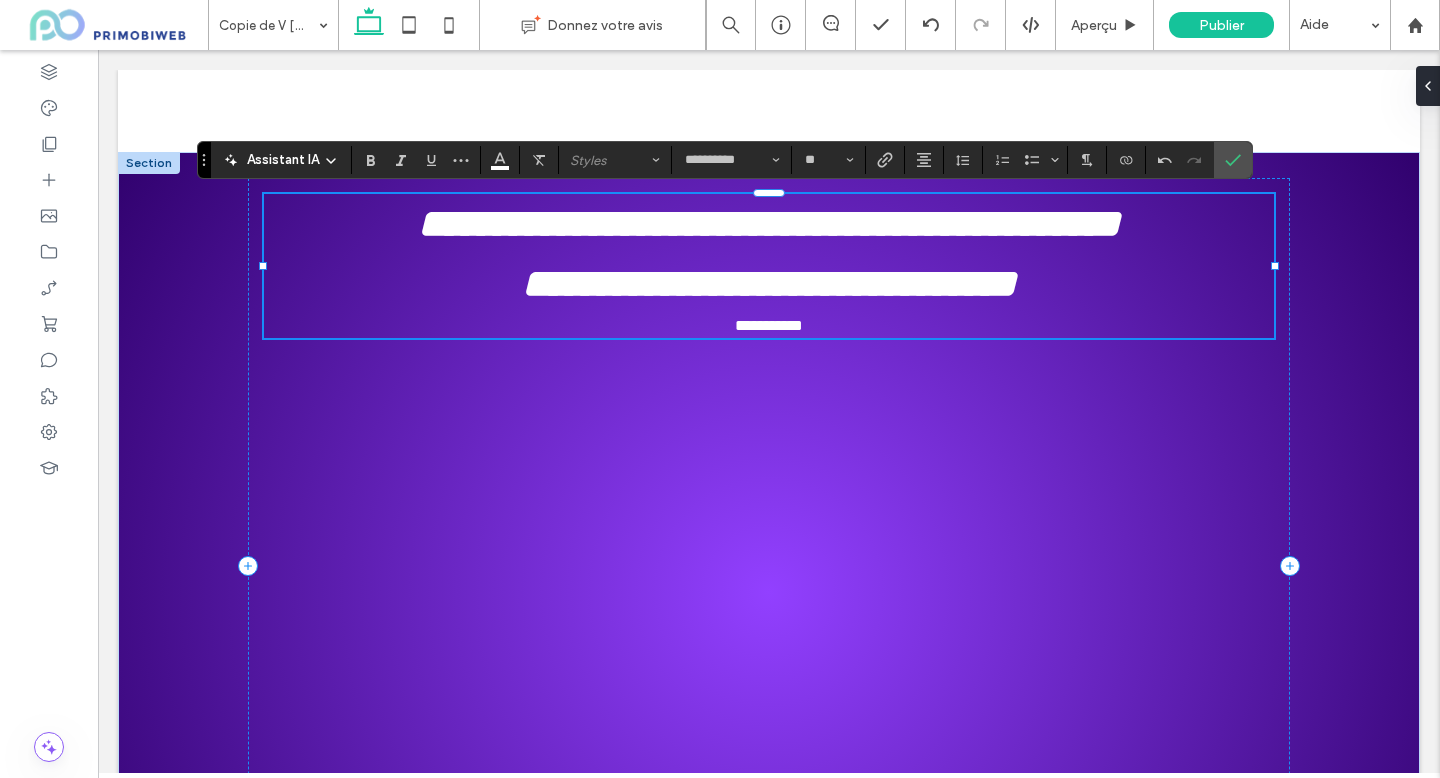 click on "**********" at bounding box center (769, 283) 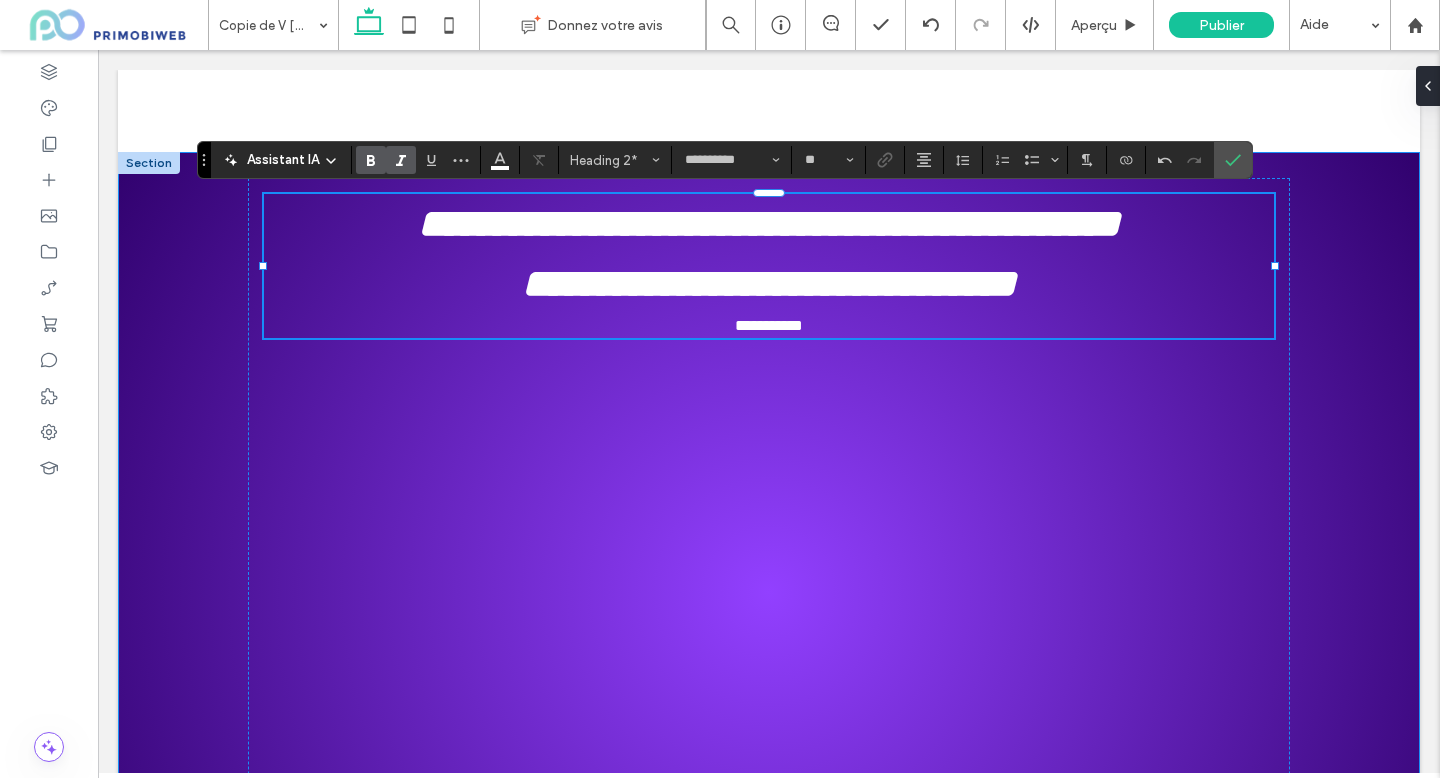 click on "**********" at bounding box center [769, 592] 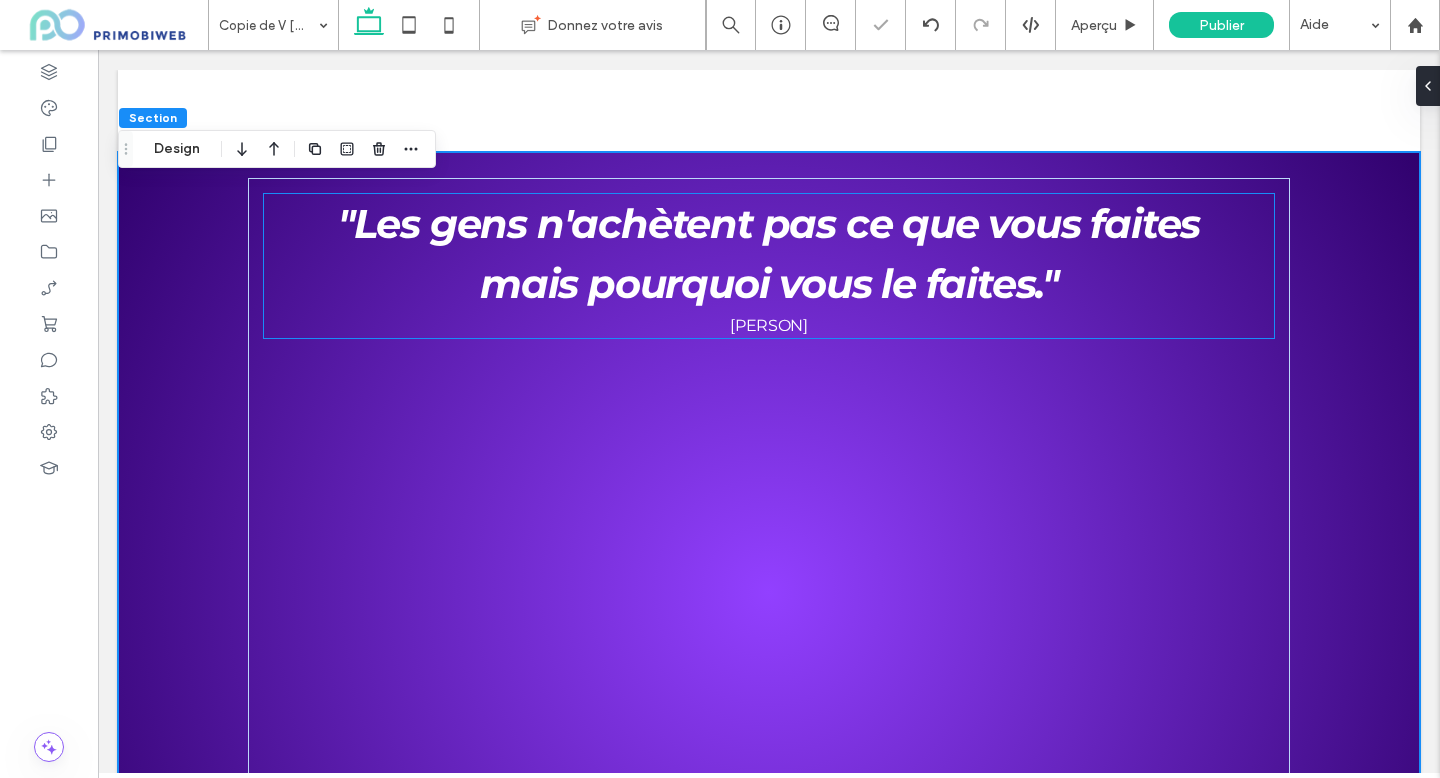 click on ""Les gens n'achètent pas ce que vous faites" at bounding box center [769, 223] 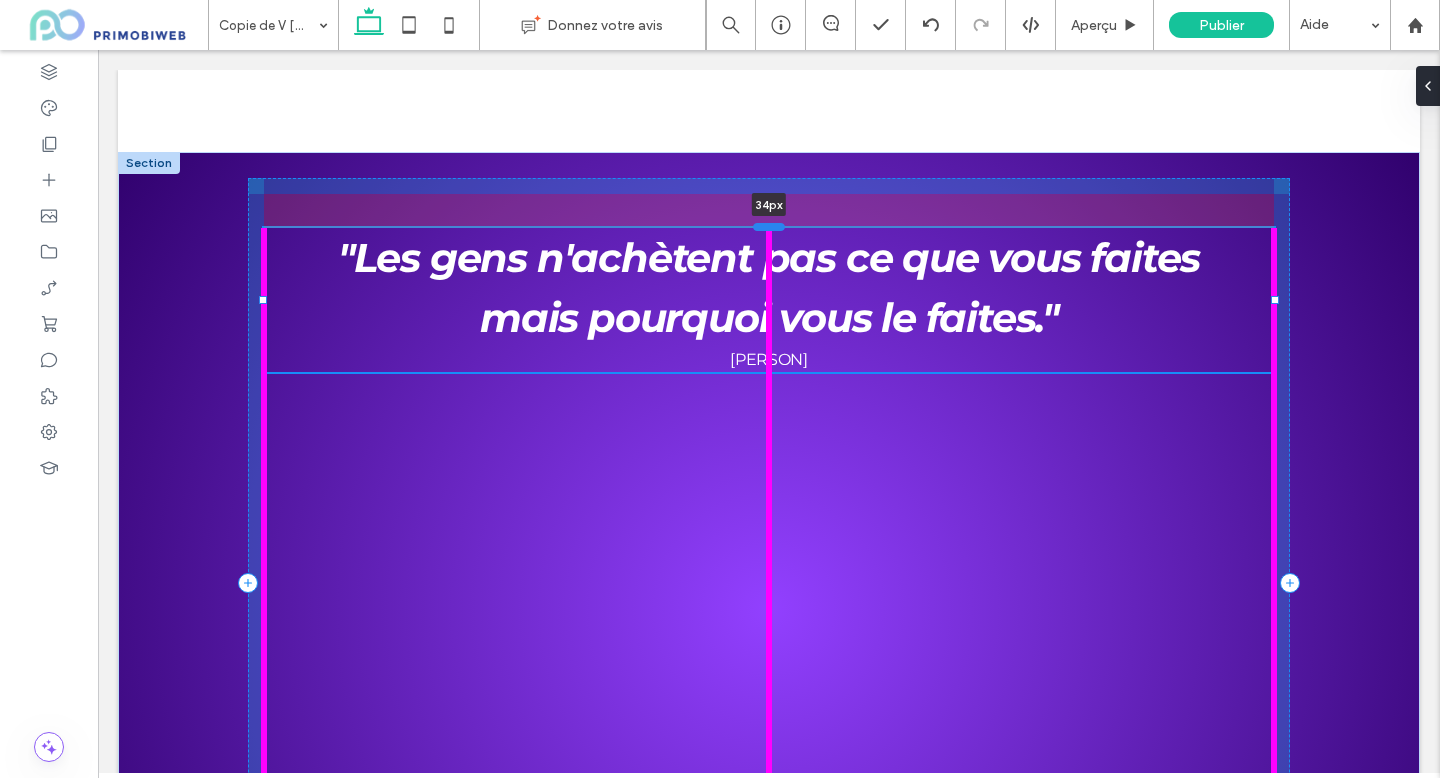 drag, startPoint x: 777, startPoint y: 195, endPoint x: 775, endPoint y: 229, distance: 34.058773 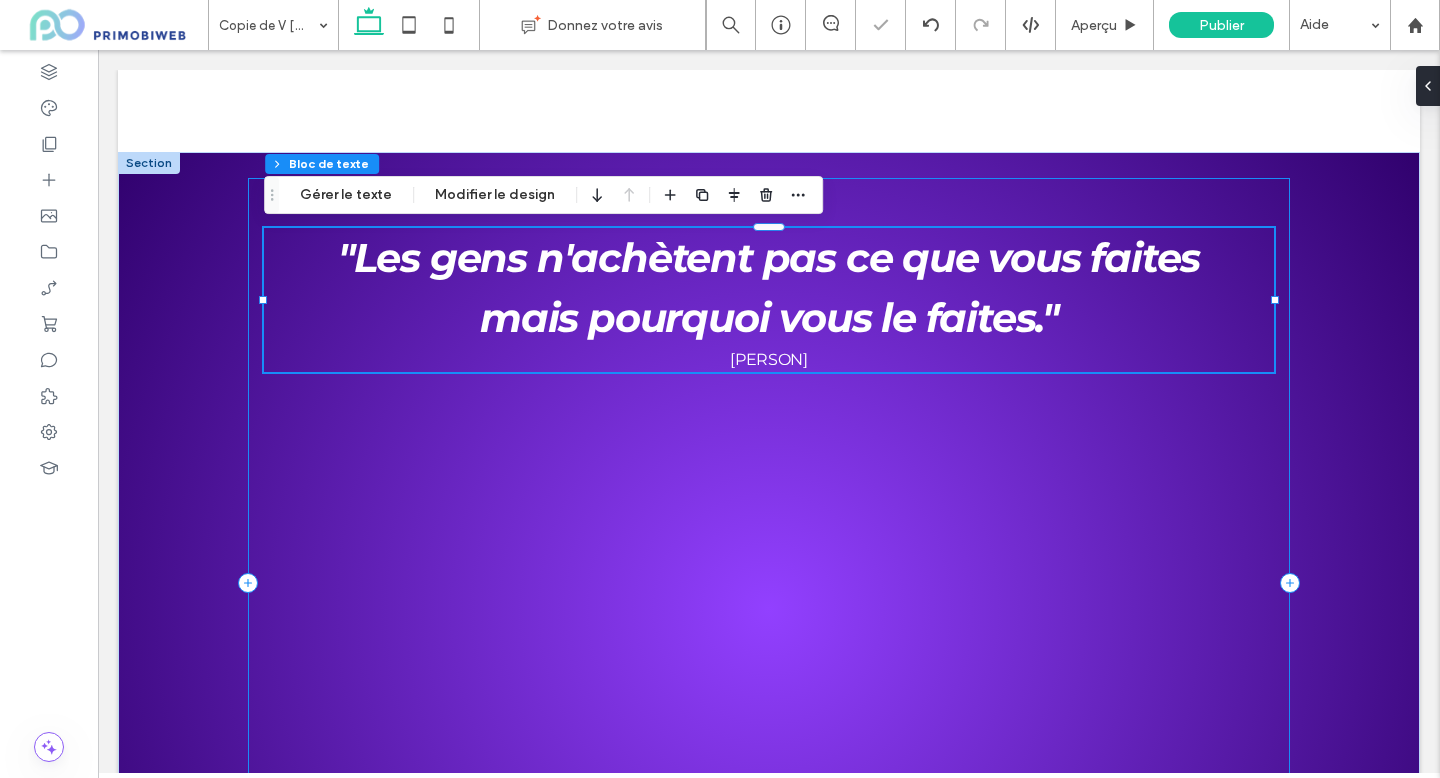 click on ""Les gens n'achètent pas ce que vous faites  mais pourquoi vous le faites."  Simon Sinek
34px" at bounding box center (769, 583) 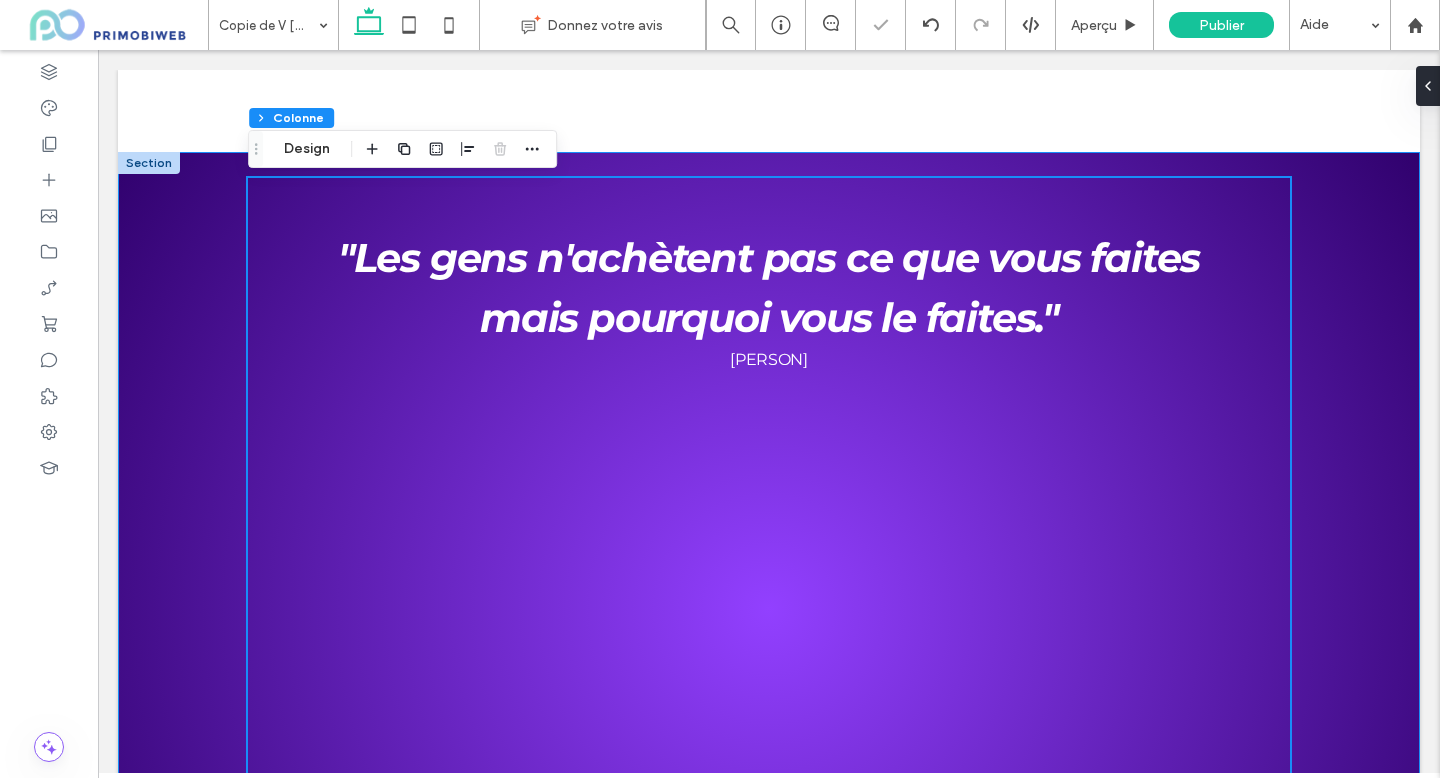 click on ""Les gens n'achètent pas ce que vous faites  mais pourquoi vous le faites."  Simon Sinek" at bounding box center [769, 609] 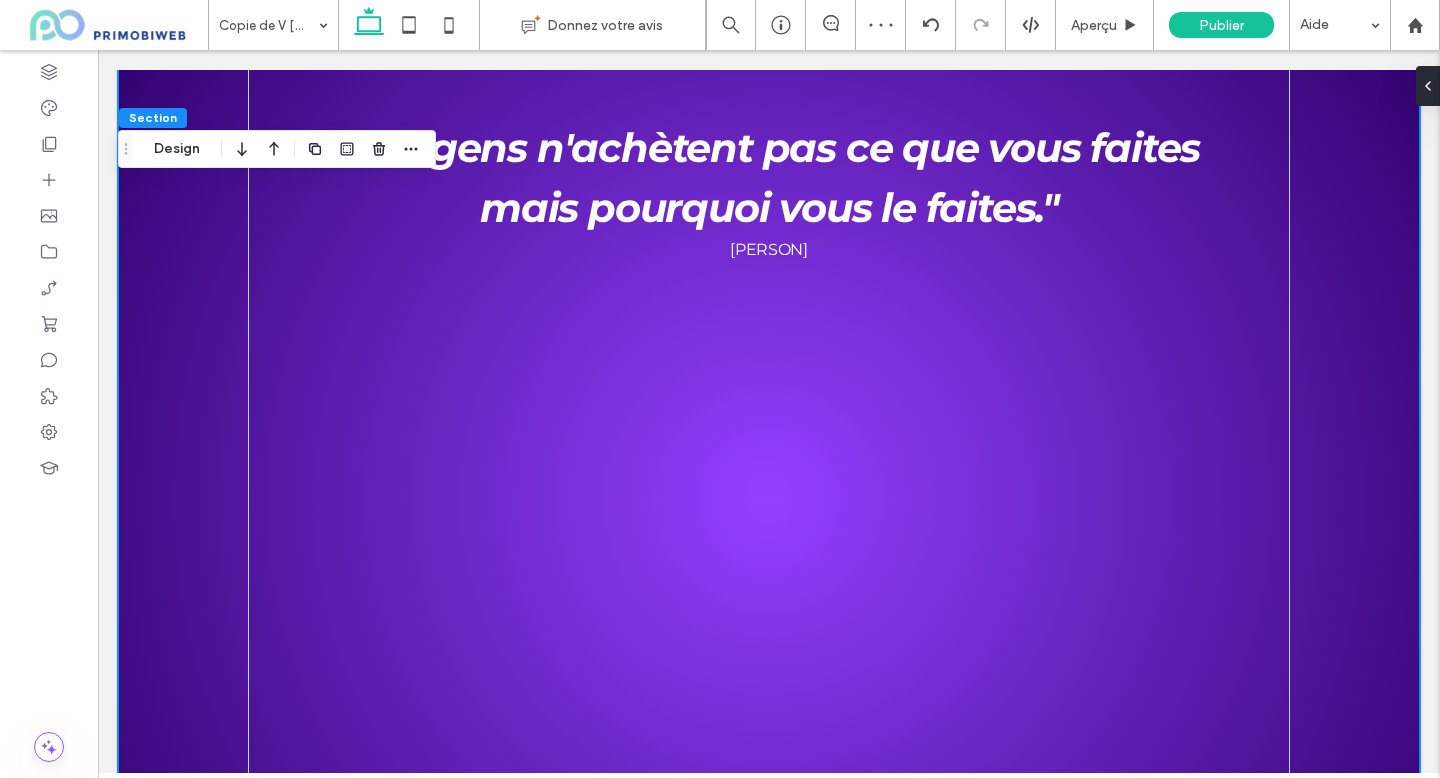 scroll, scrollTop: 0, scrollLeft: 0, axis: both 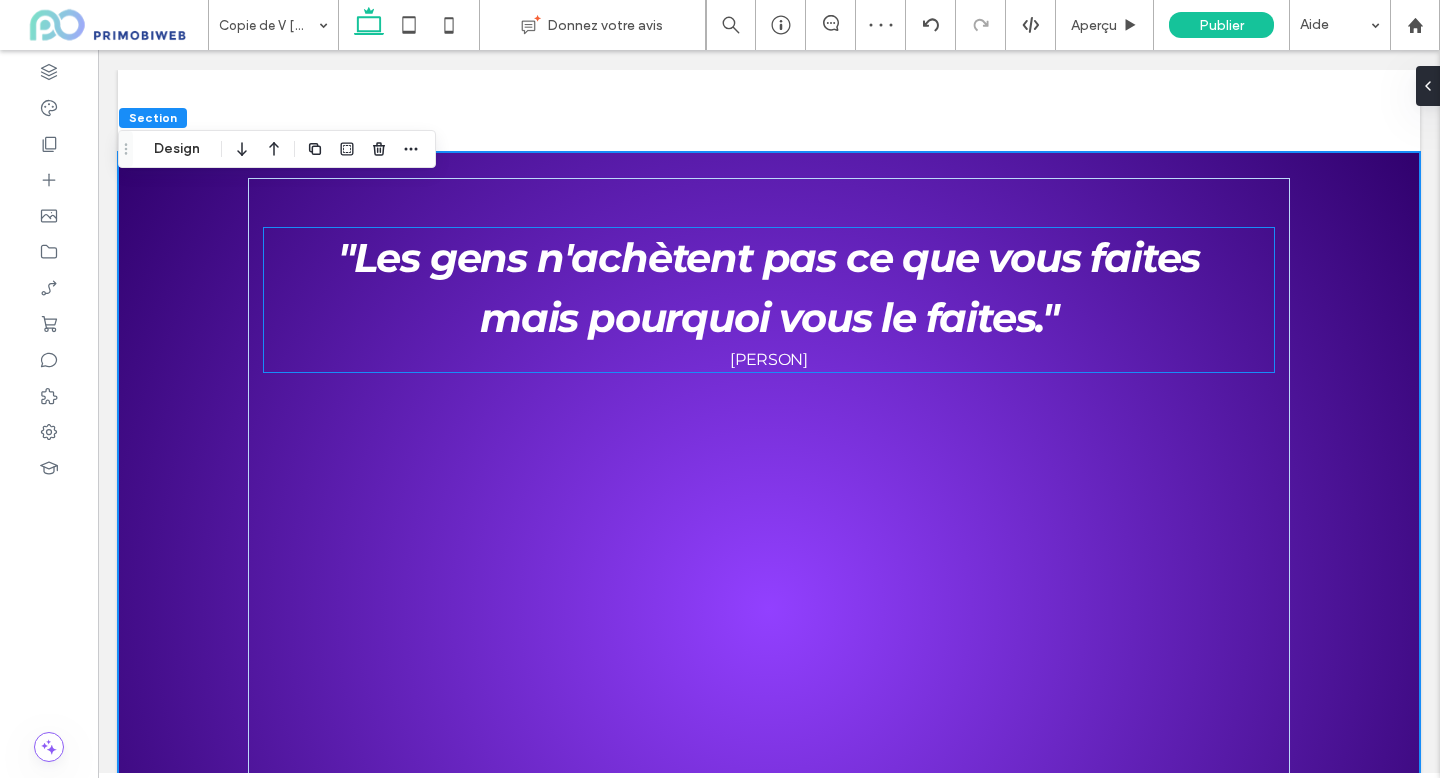 click on ""Les gens n'achètent pas ce que vous faites  mais pourquoi vous le faites."  Simon Sinek" at bounding box center (769, 583) 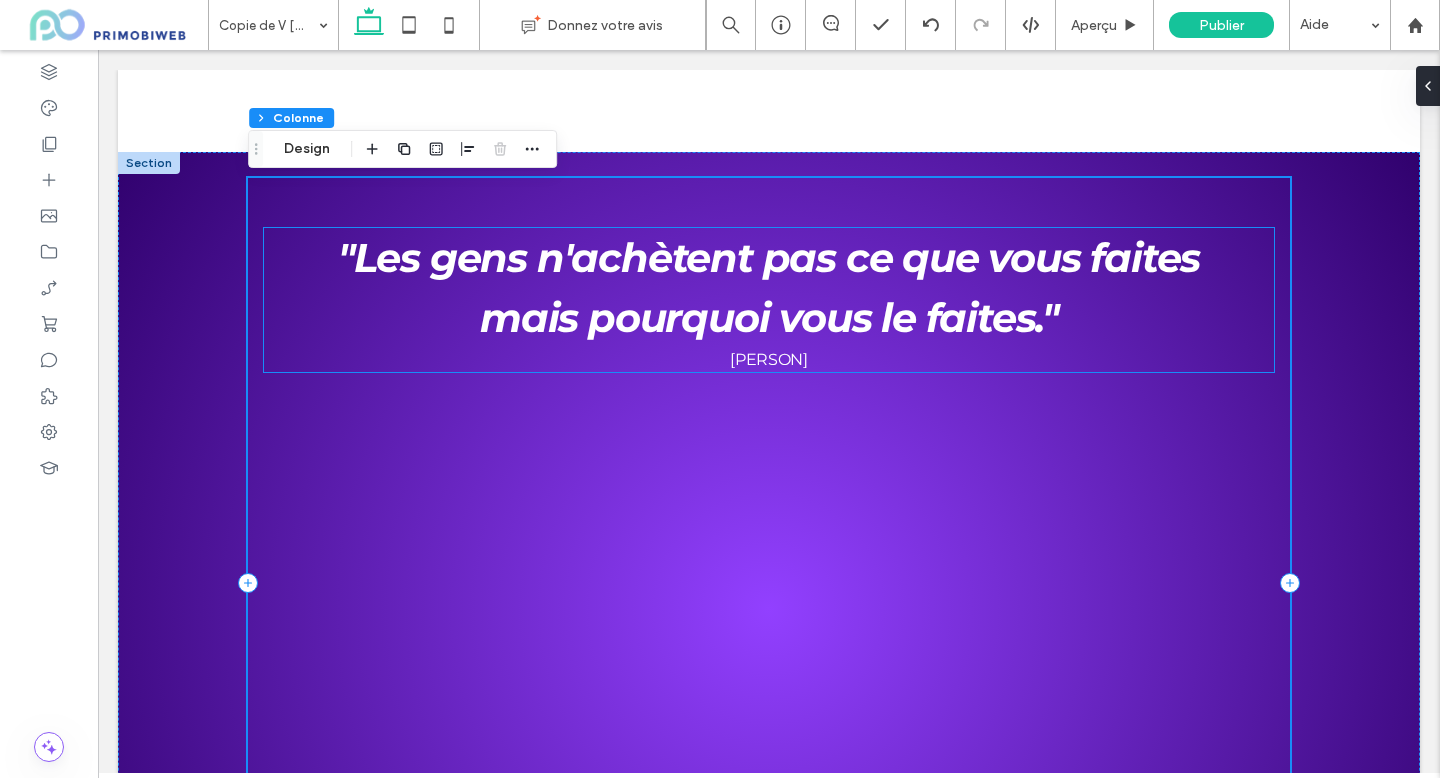 click on ""Les gens n'achètent pas ce que vous faites" at bounding box center (769, 257) 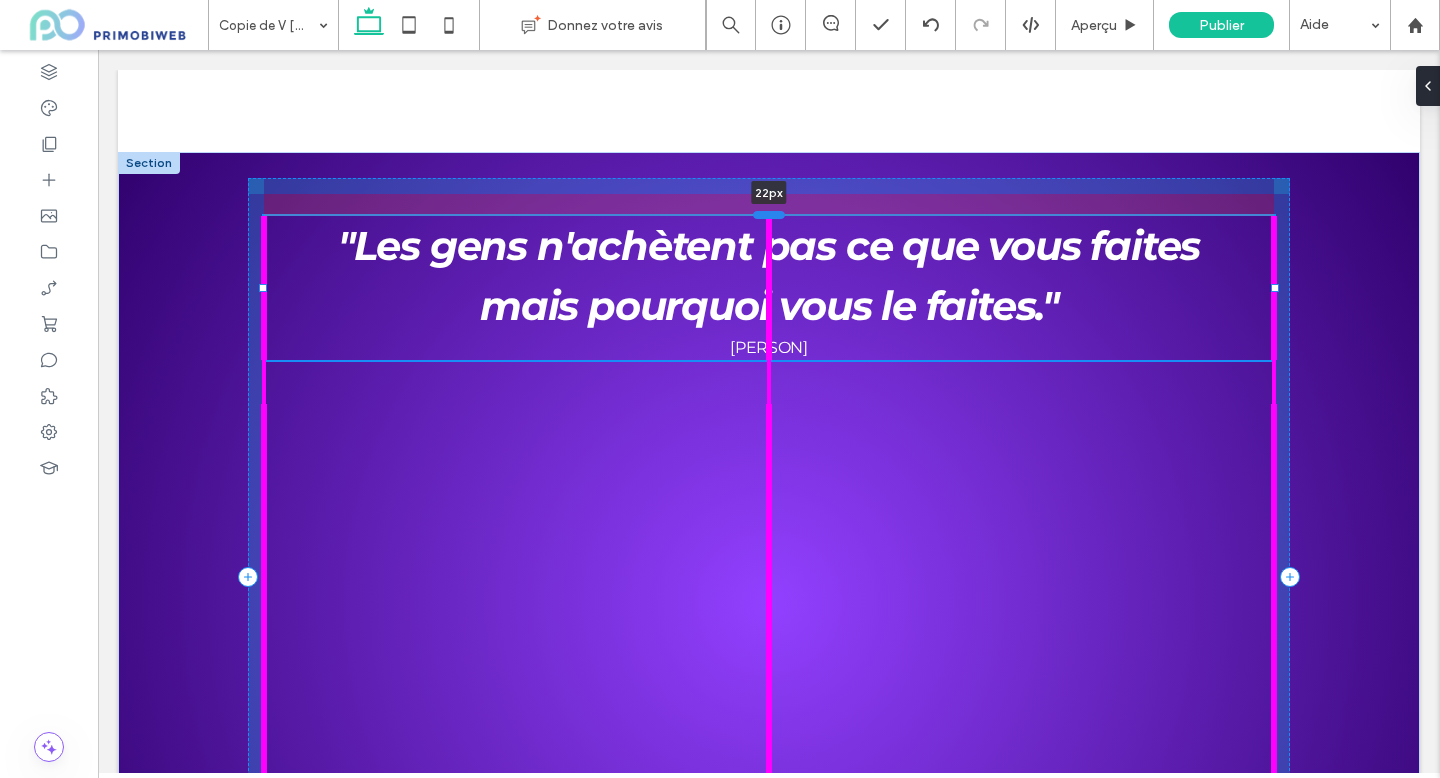 drag, startPoint x: 767, startPoint y: 227, endPoint x: 767, endPoint y: 216, distance: 11 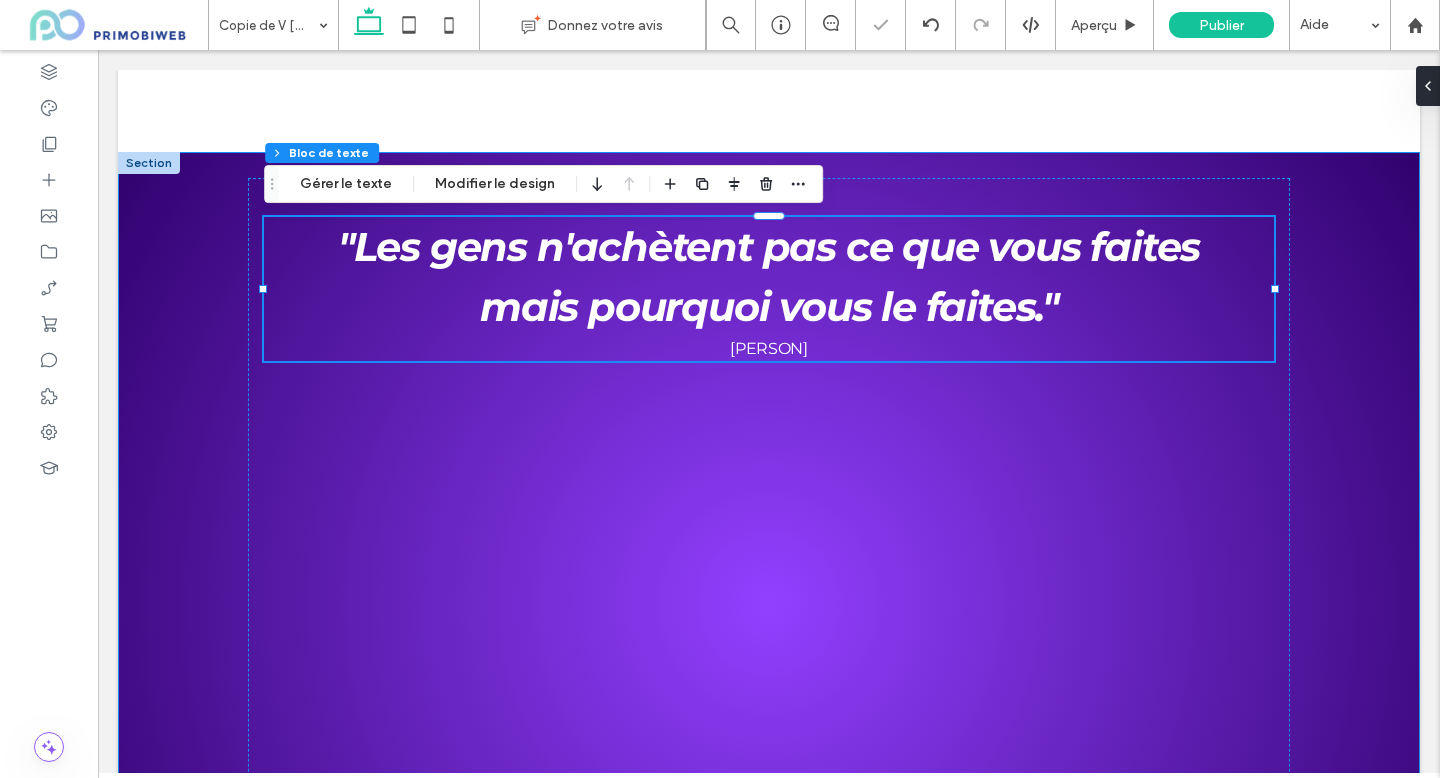 click on ""Les gens n'achètent pas ce que vous faites  mais pourquoi vous le faites."  Simon Sinek
23px" at bounding box center [769, 603] 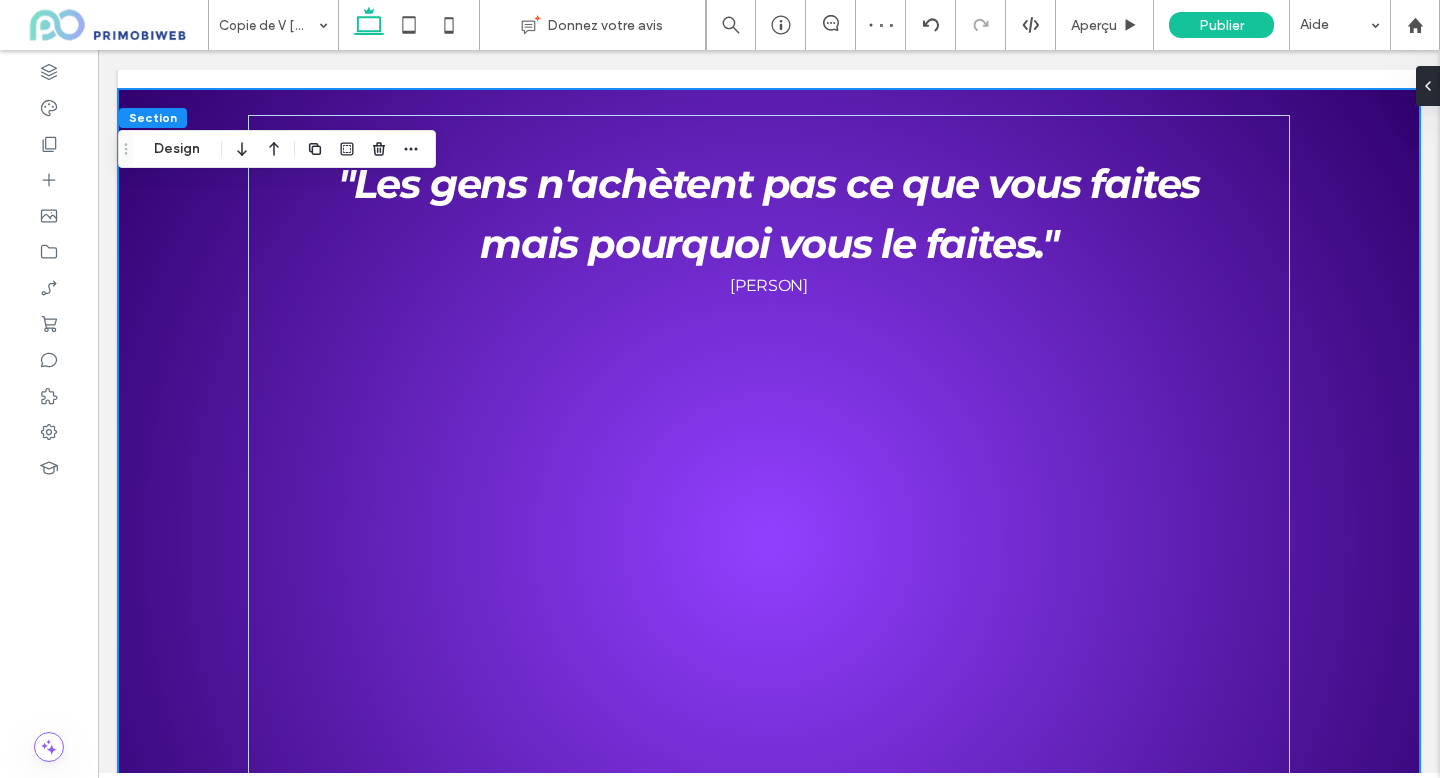scroll, scrollTop: 0, scrollLeft: 0, axis: both 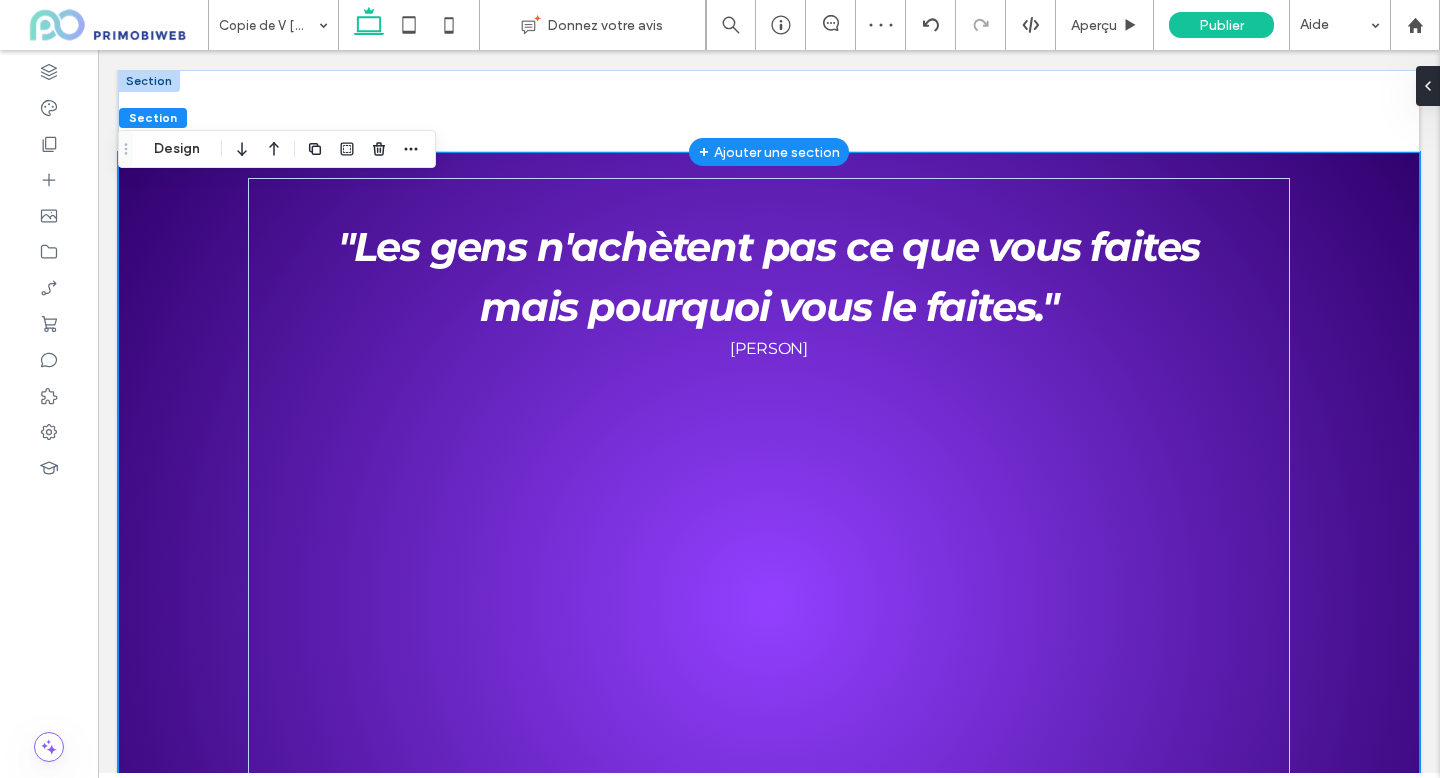 click at bounding box center (149, 81) 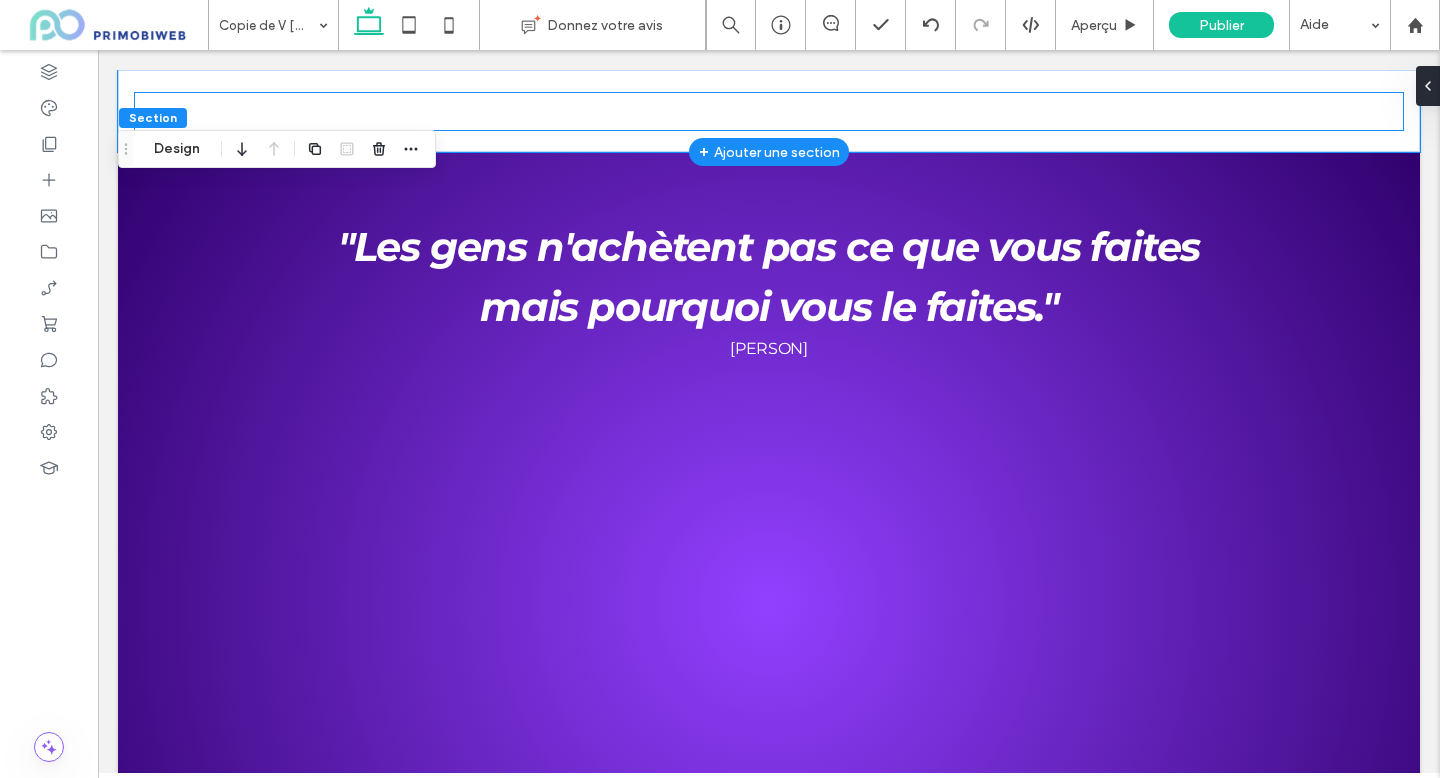 click on "✨ Notre site internet fait peau neuve ! Mais nous restons disponible pour vous servir ! Contactez-nous ! ✨" at bounding box center [768, 111] 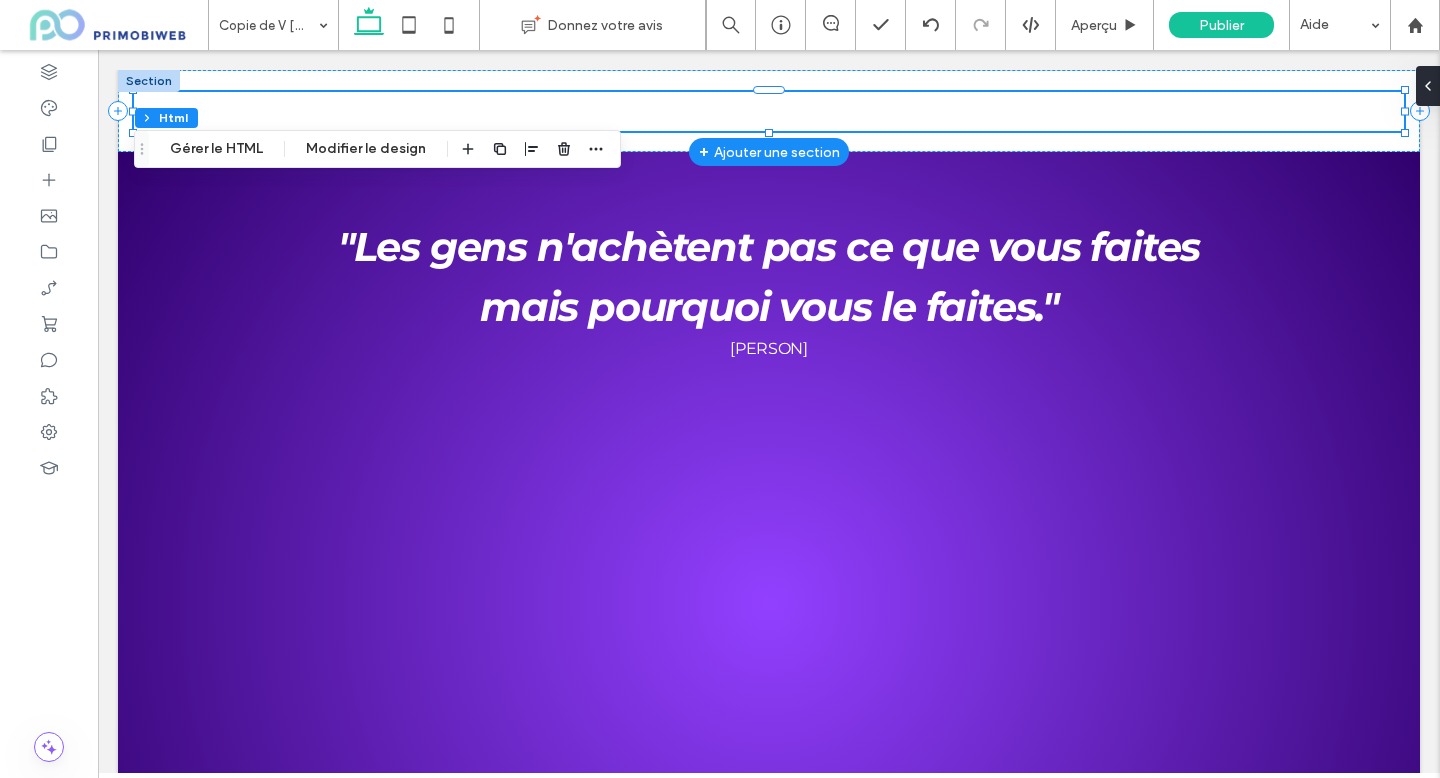 click on "✨ Notre site internet fait peau neuve ! Mais nous restons disponible pour vous servir ! Contactez-nous ! ✨" at bounding box center [897, 111] 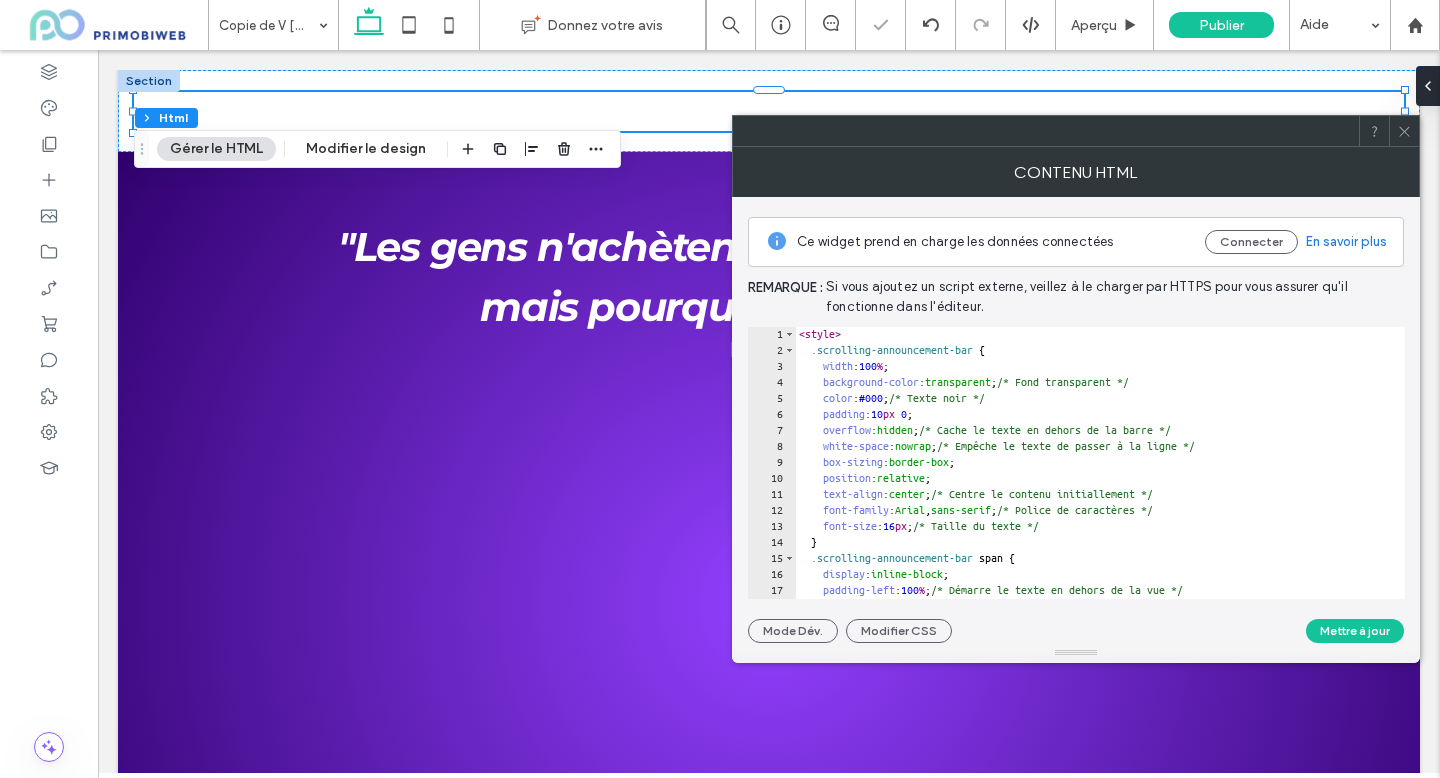 scroll, scrollTop: 60, scrollLeft: 0, axis: vertical 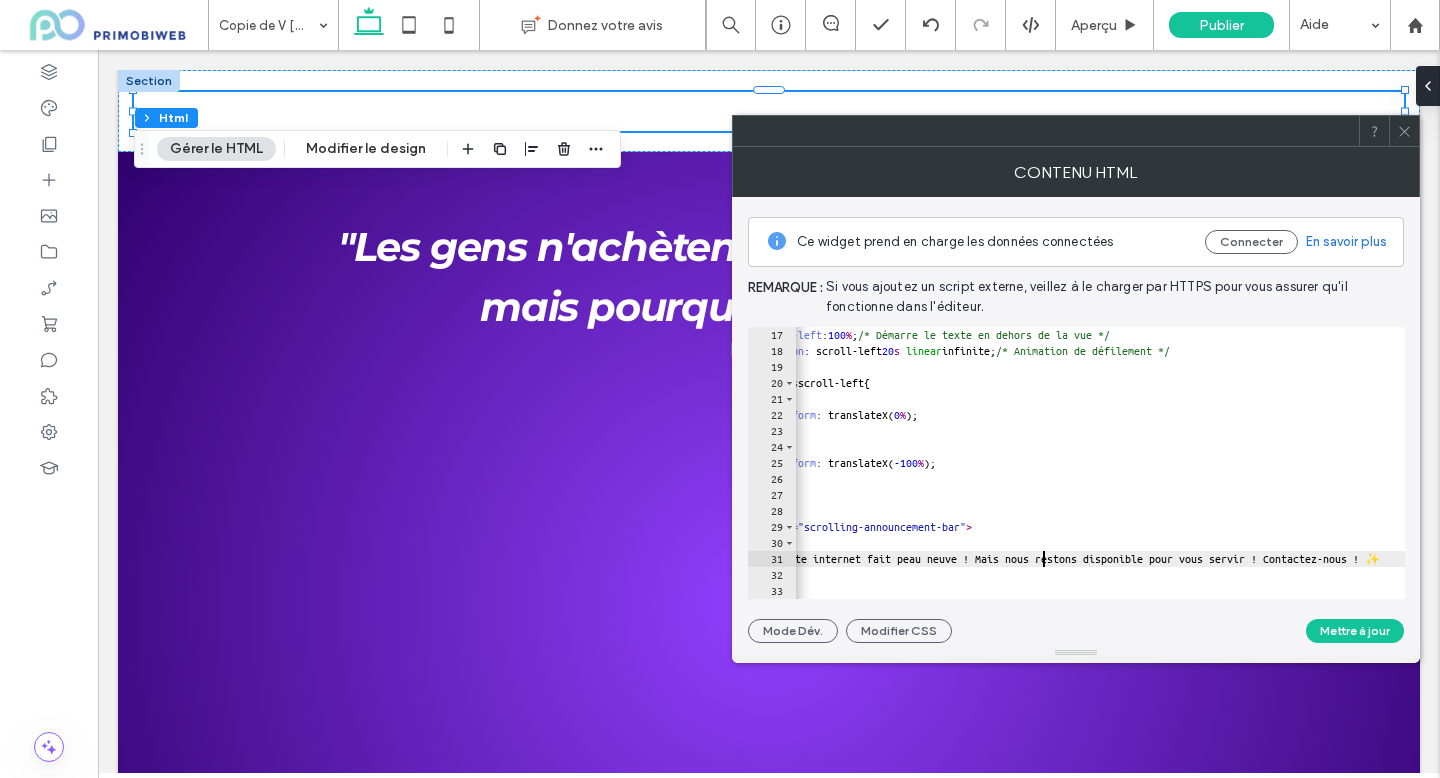 click on "padding-left :  100 % ;  /* Démarre le texte en dehors de la vue */      animation : scroll-left  20 s   linear  infinite;  /* Animation de défilement */    }    @ keyframes  scroll-left  {      0 %   {         transform : translateX( 0 % );      }      100 %   {         transform : translateX( -100 % );      }    }   </ style >   < div   class = "scrolling-announcement-bar" >    < span >    ✨ Notre site internet fait peau neuve ! Mais nous restons disponible pour vous servir ! Contactez-nous ! ✨    </ span >   </ div >" at bounding box center (1118, 479) 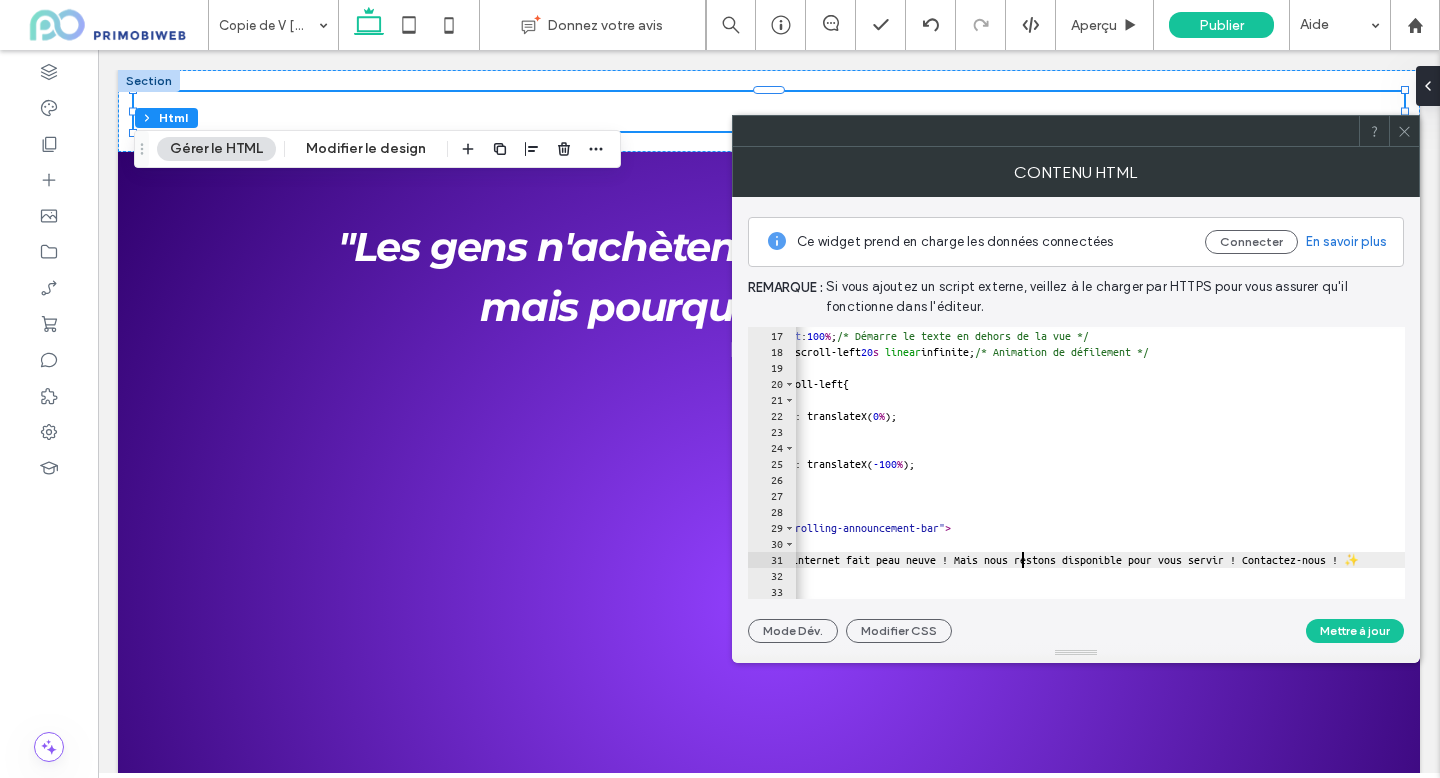 scroll, scrollTop: 0, scrollLeft: 94, axis: horizontal 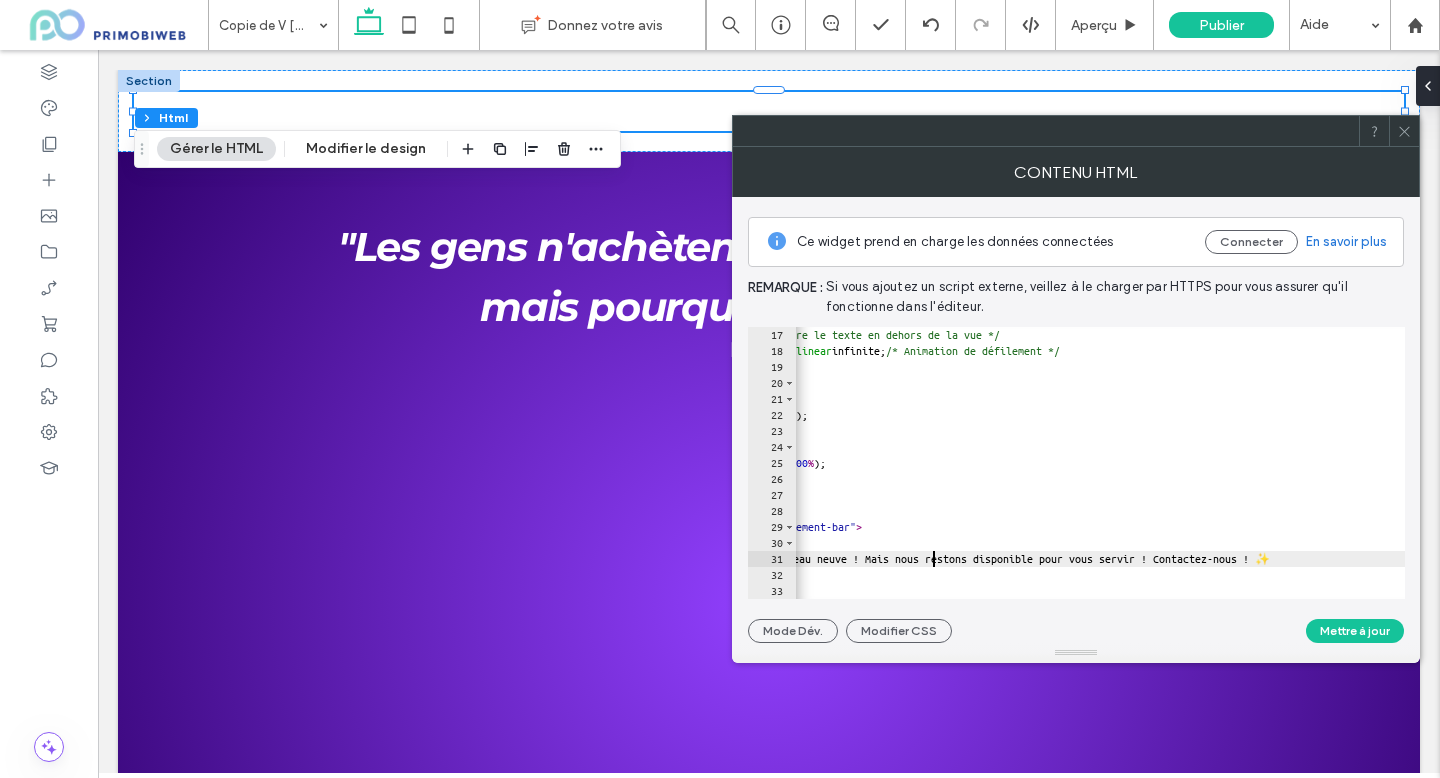 click on "padding-left :  100 % ;  /* Démarre le texte en dehors de la vue */      animation : scroll-left  20 s   linear  infinite;  /* Animation de défilement */    }    @ keyframes  scroll-left  {      0 %   {         transform : translateX( 0 % );      }      100 %   {         transform : translateX( -100 % );      }    }   </ style >   < div   class = "scrolling-announcement-bar" >    < span >    ✨ Notre site internet fait peau neuve ! Mais nous restons disponible pour vous servir ! Contactez-nous ! ✨    </ span >   </ div >" at bounding box center (1008, 479) 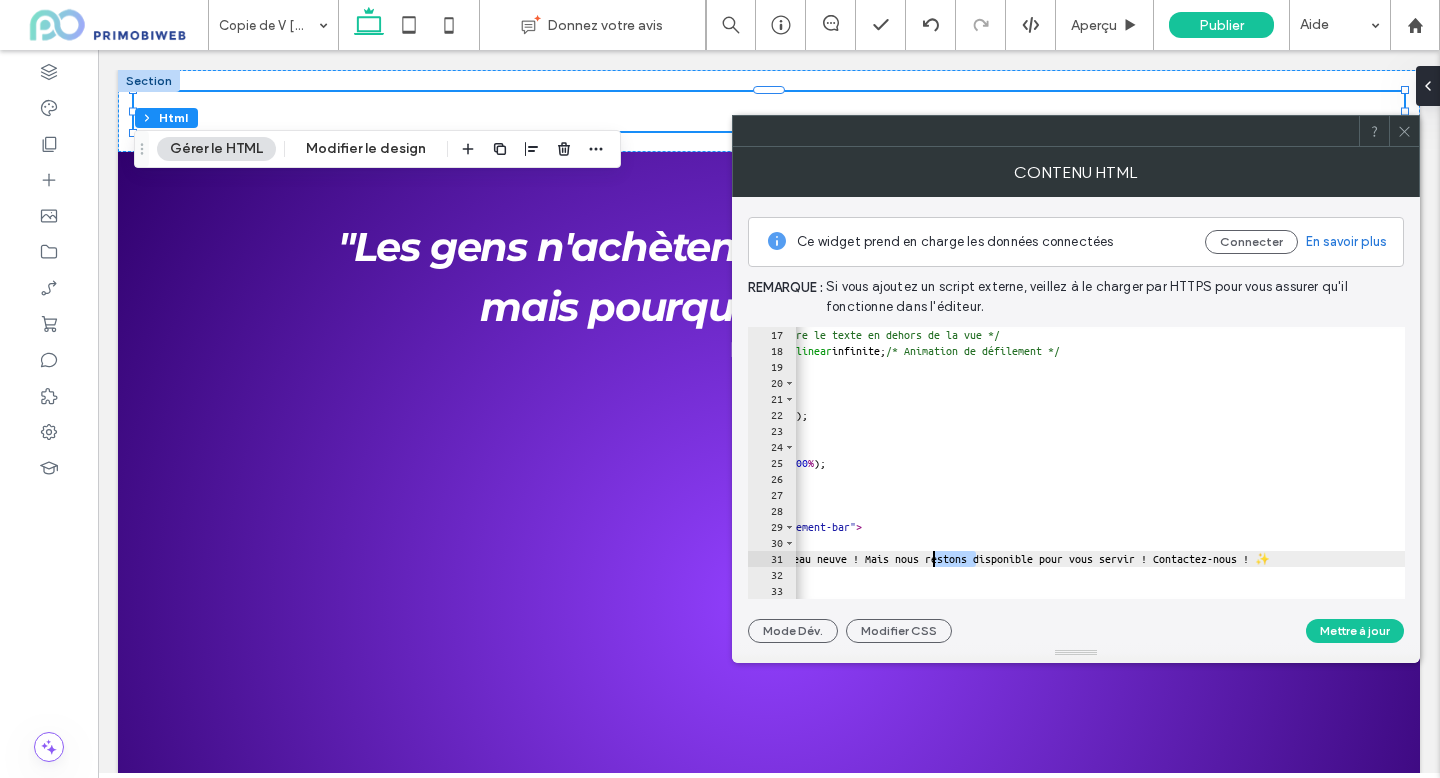 drag, startPoint x: 974, startPoint y: 560, endPoint x: 929, endPoint y: 561, distance: 45.01111 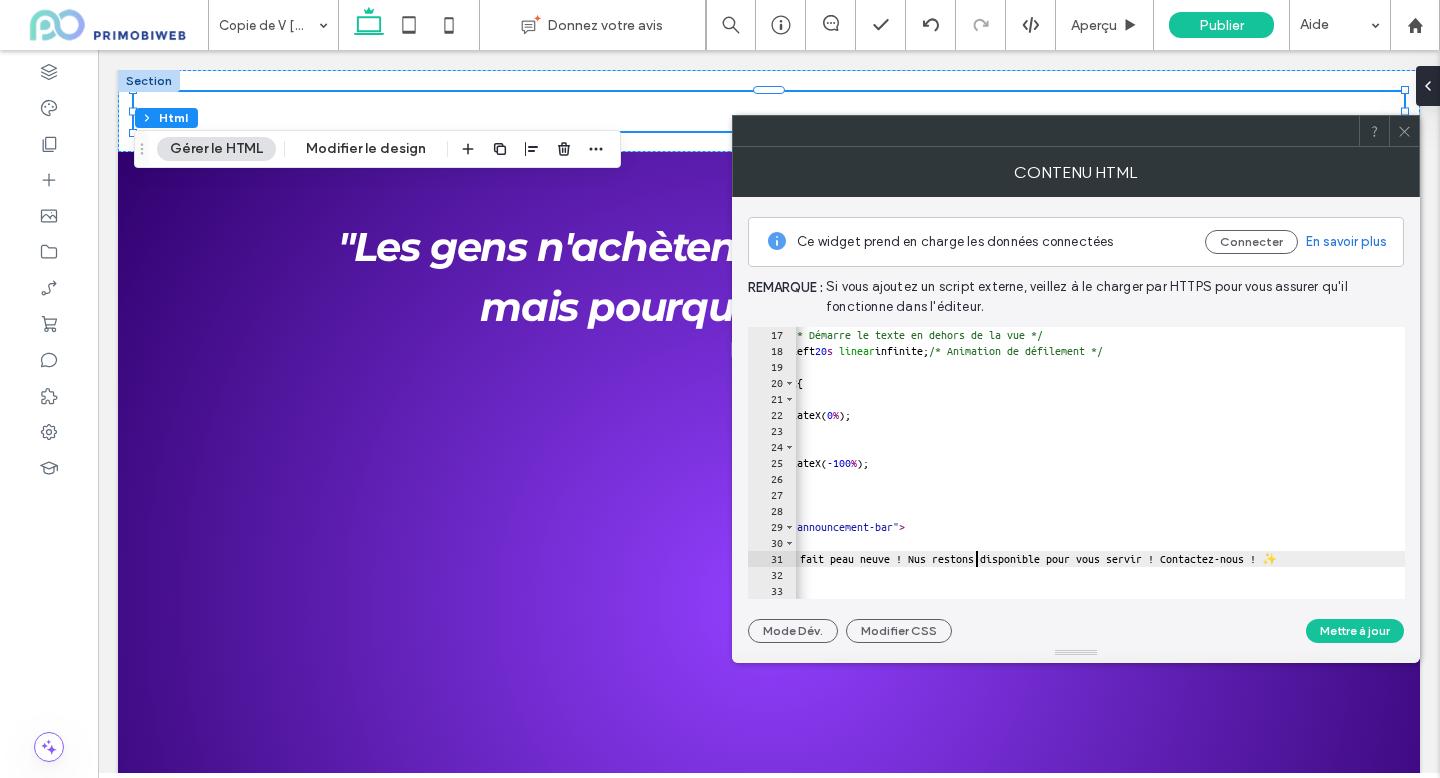 scroll, scrollTop: 0, scrollLeft: 27, axis: horizontal 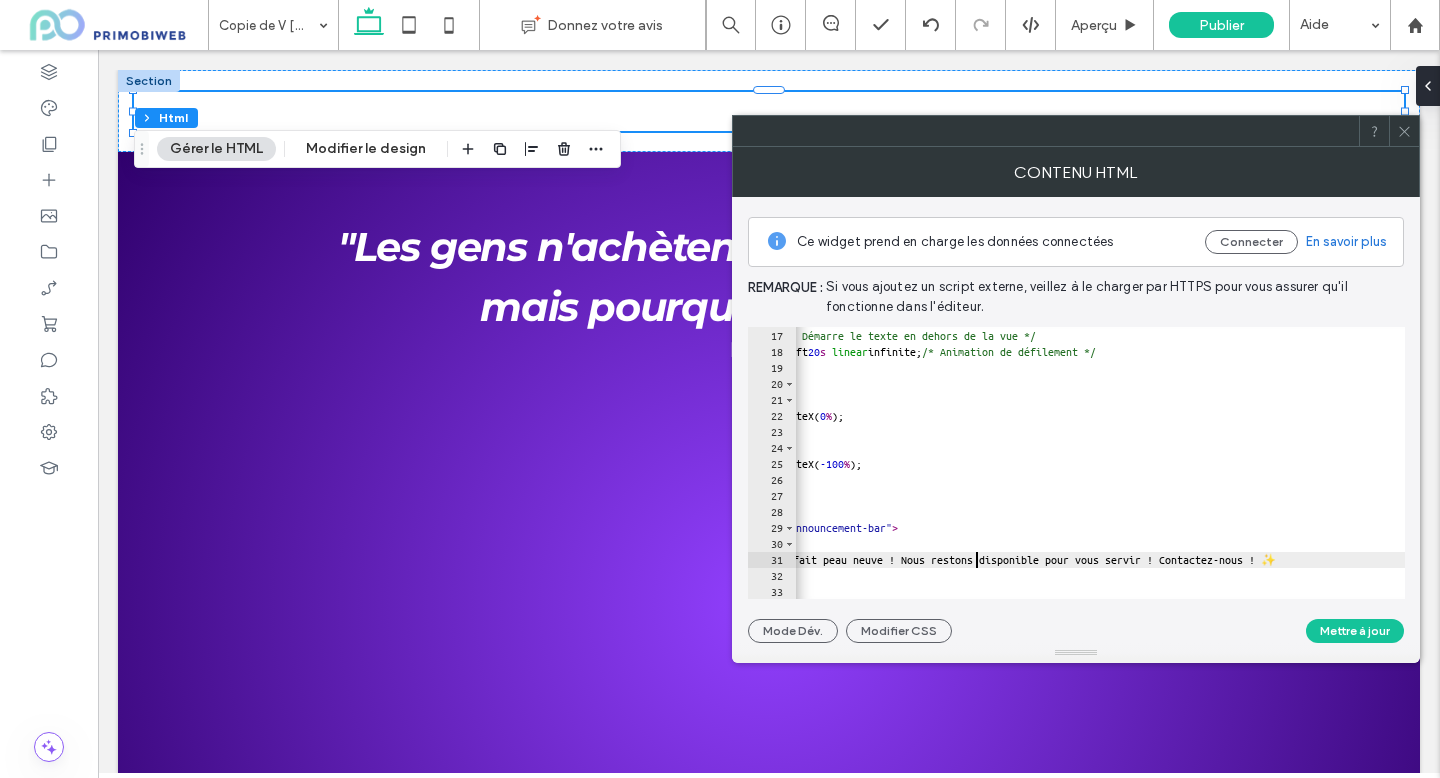 click on "display :  inline-block ;      padding-left :  100 % ;  /* Démarre le texte en dehors de la vue */      animation : scroll-left  20 s   linear  infinite;  /* Animation de défilement */    }    @ keyframes  scroll-left  {      0 %   {         transform : translateX( 0 % );      }      100 %   {         transform : translateX( -100 % );      }    }   </ style >   < div   class = "scrolling-announcement-bar" >    < span >    ✨ Notre site internet fait peau neuve ! Nous restons disponible pour vous servir ! Contactez-nous ! ✨    </ span >   </ div >" at bounding box center [1026, 464] 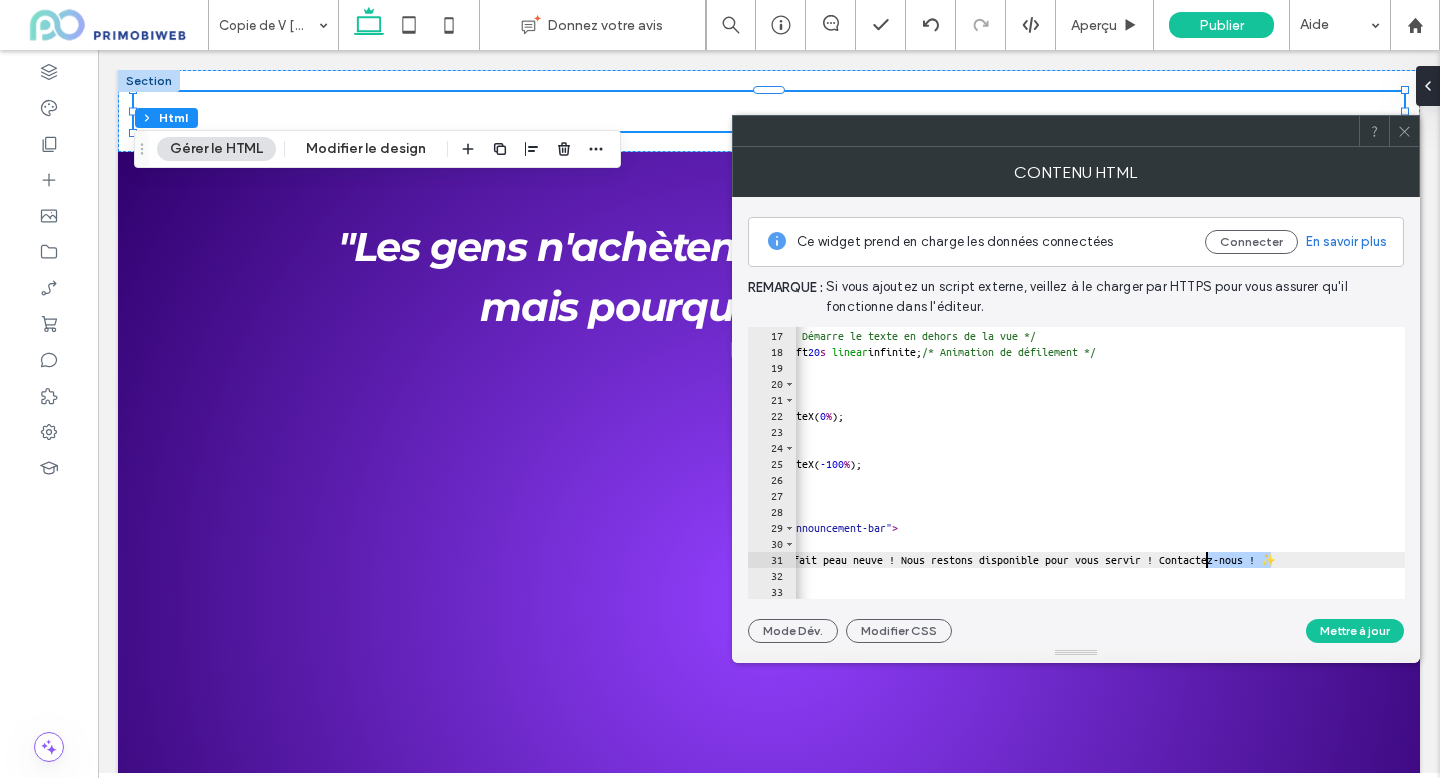 drag, startPoint x: 1268, startPoint y: 560, endPoint x: 1209, endPoint y: 557, distance: 59.07622 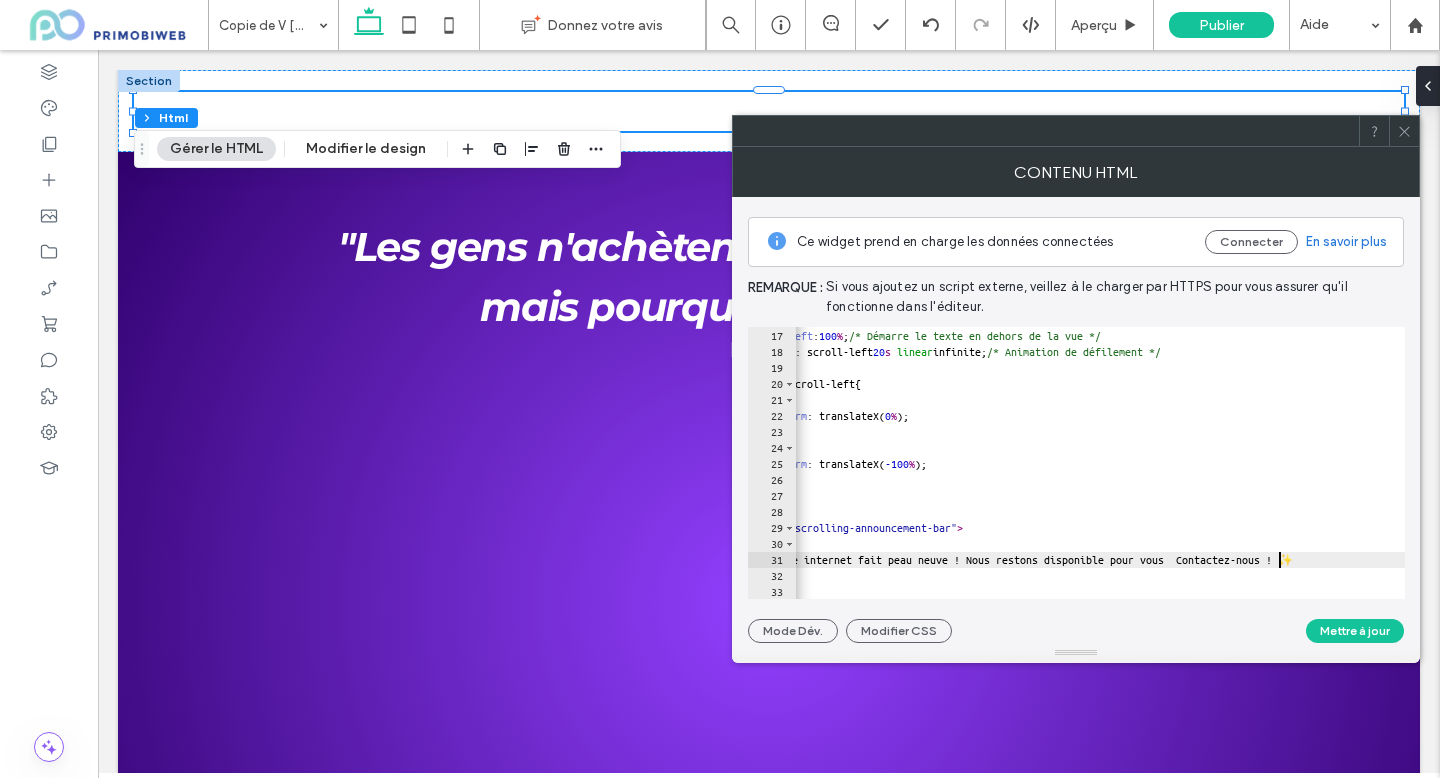 scroll, scrollTop: 0, scrollLeft: 82, axis: horizontal 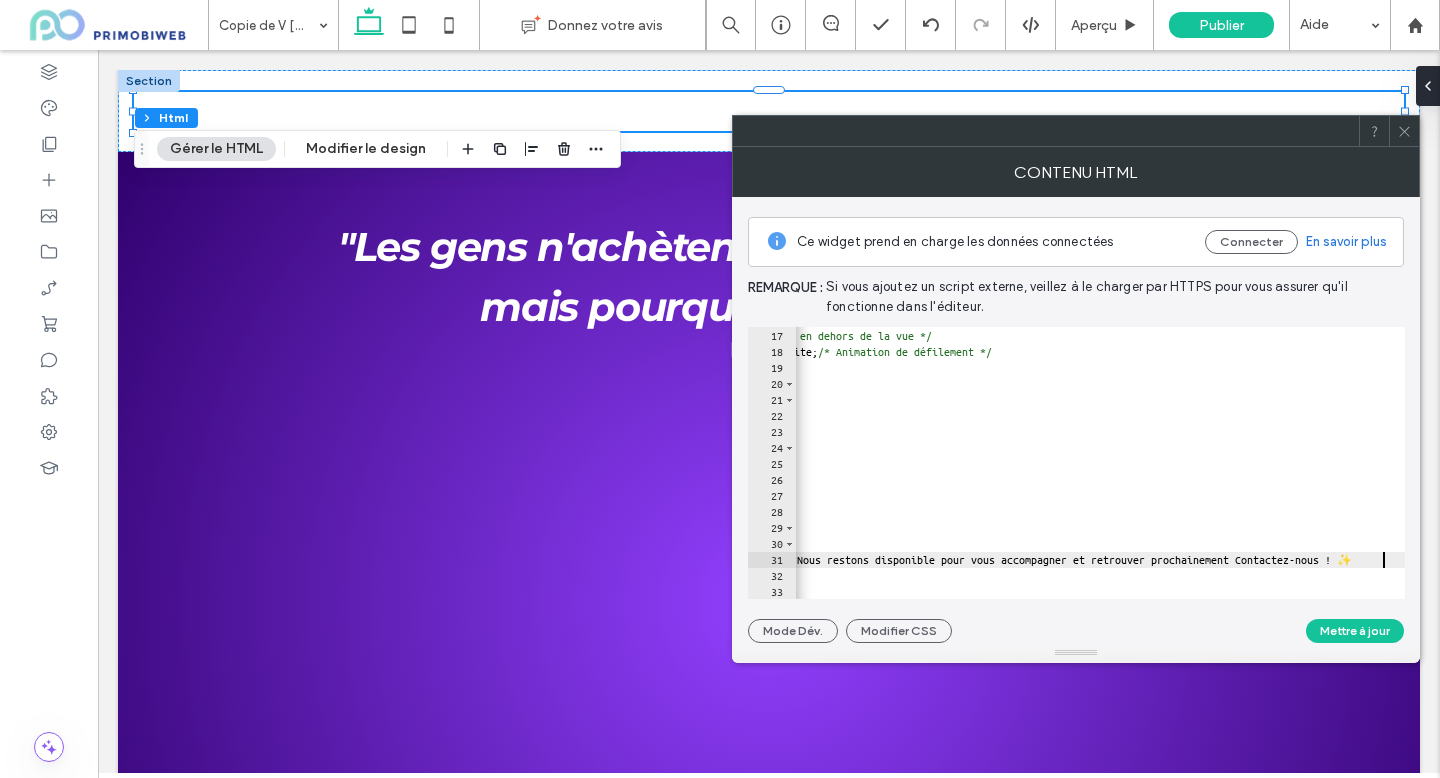click on "display :  inline-block ;      padding-left :  100 % ;  /* Démarre le texte en dehors de la vue */      animation : scroll-left  20 s   linear  infinite;  /* Animation de défilement */    }    @ keyframes  scroll-left  {      0 %   {         transform : translateX( 0 % );      }      100 %   {         transform : translateX( -100 % );      }    }   </ style >   < div   class = "scrolling-announcement-bar" >    < span >    ✨ Notre site internet fait peau neuve ! Nous restons disponible pour vous accompagner et retrouver prochainement Contactez-nous ! ✨    </ span >   </ div >" at bounding box center [1030, 464] 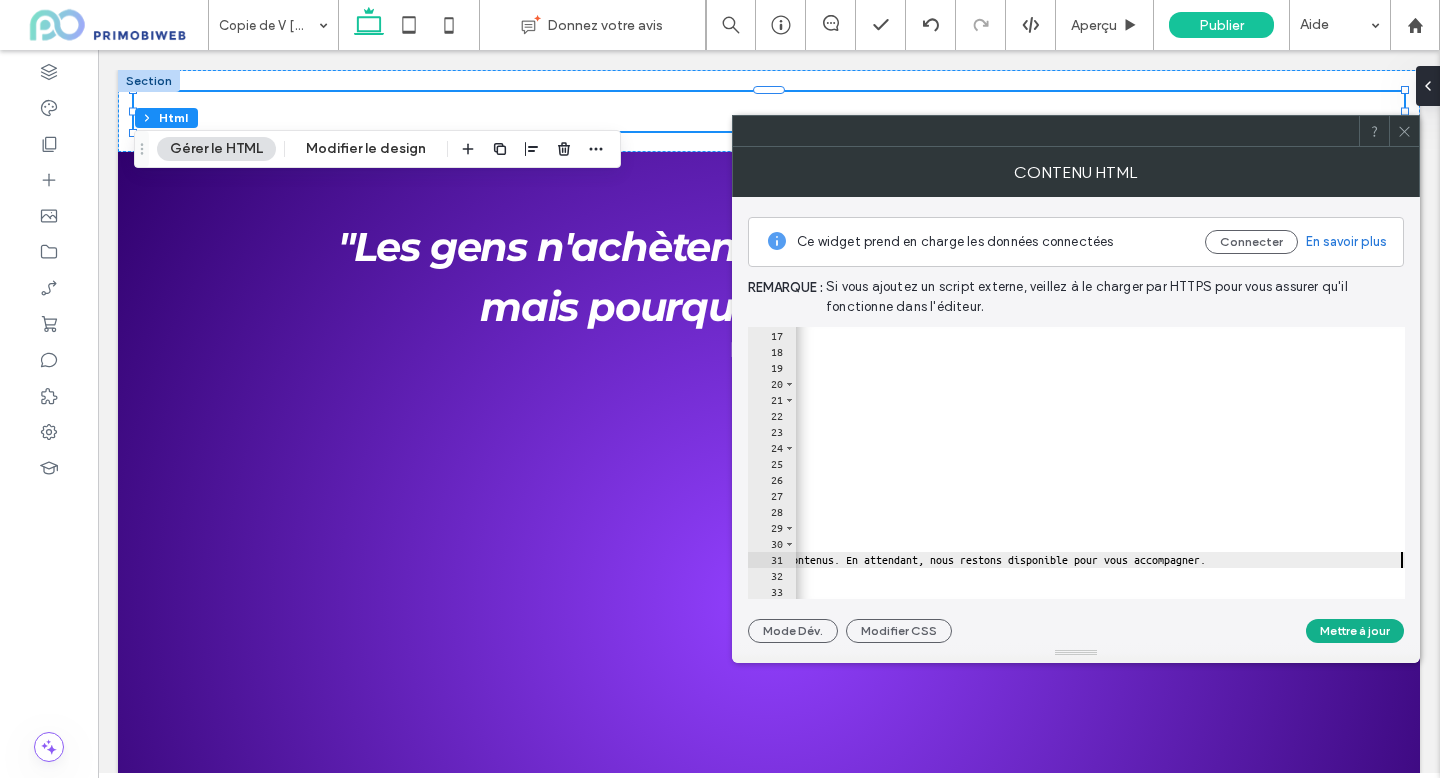 type on "**********" 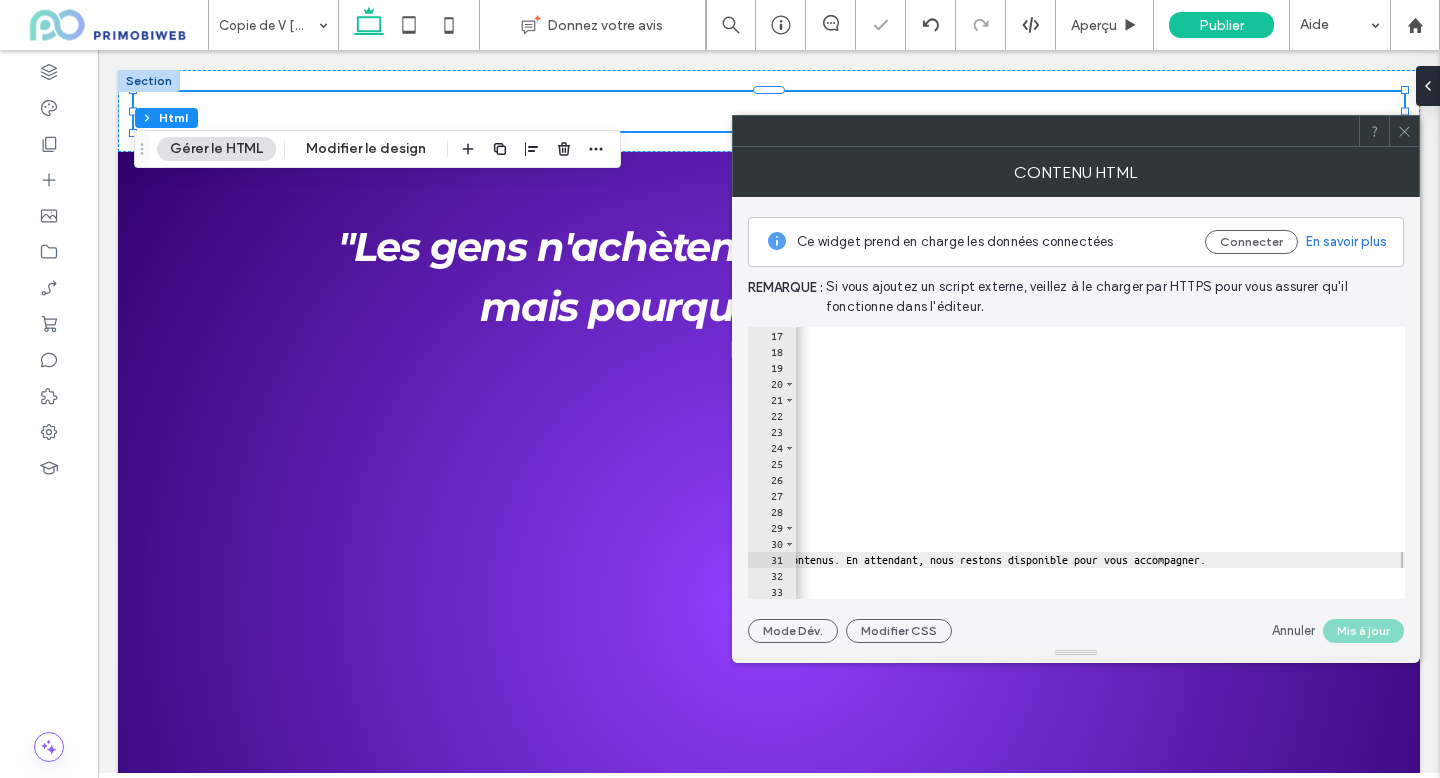 click on "Annuler Mis à jour" at bounding box center (1338, 631) 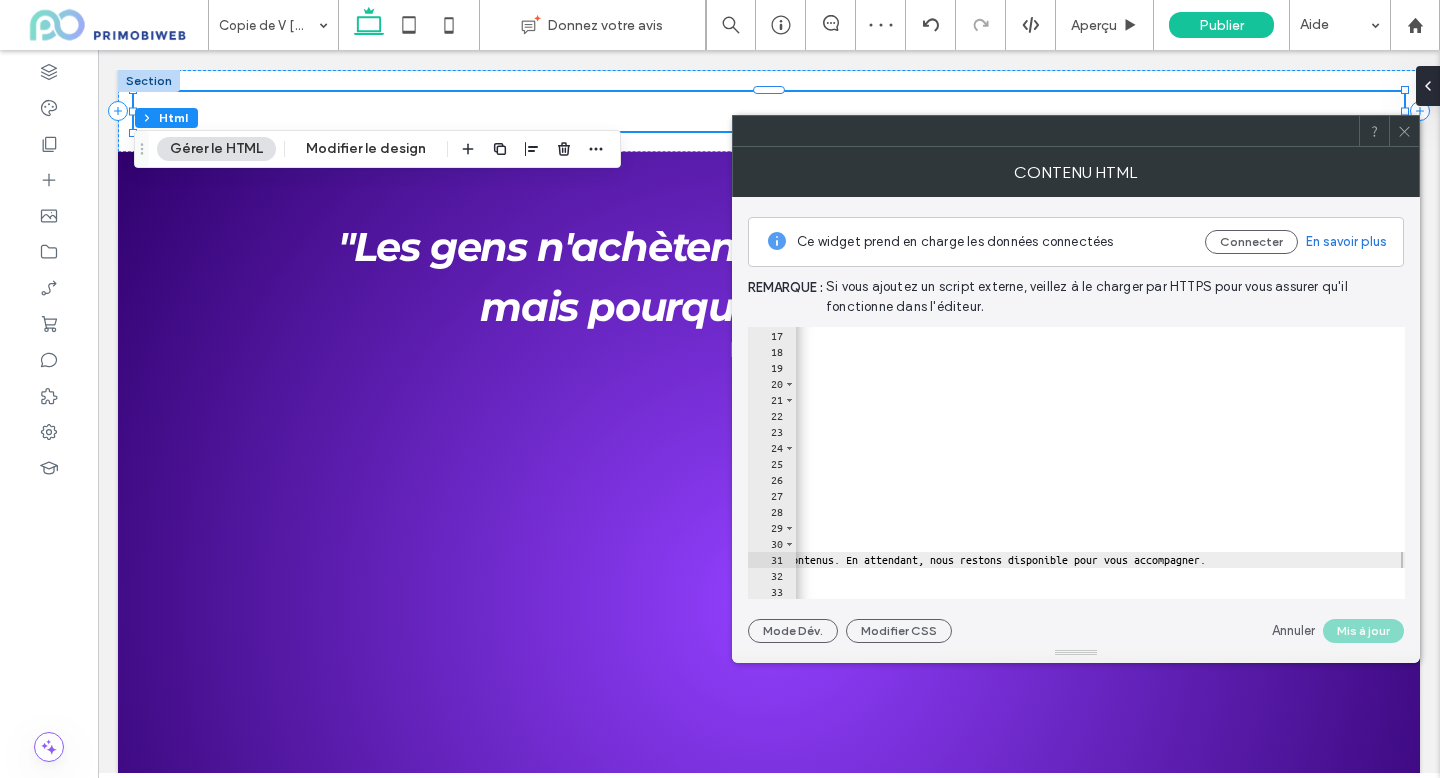 click 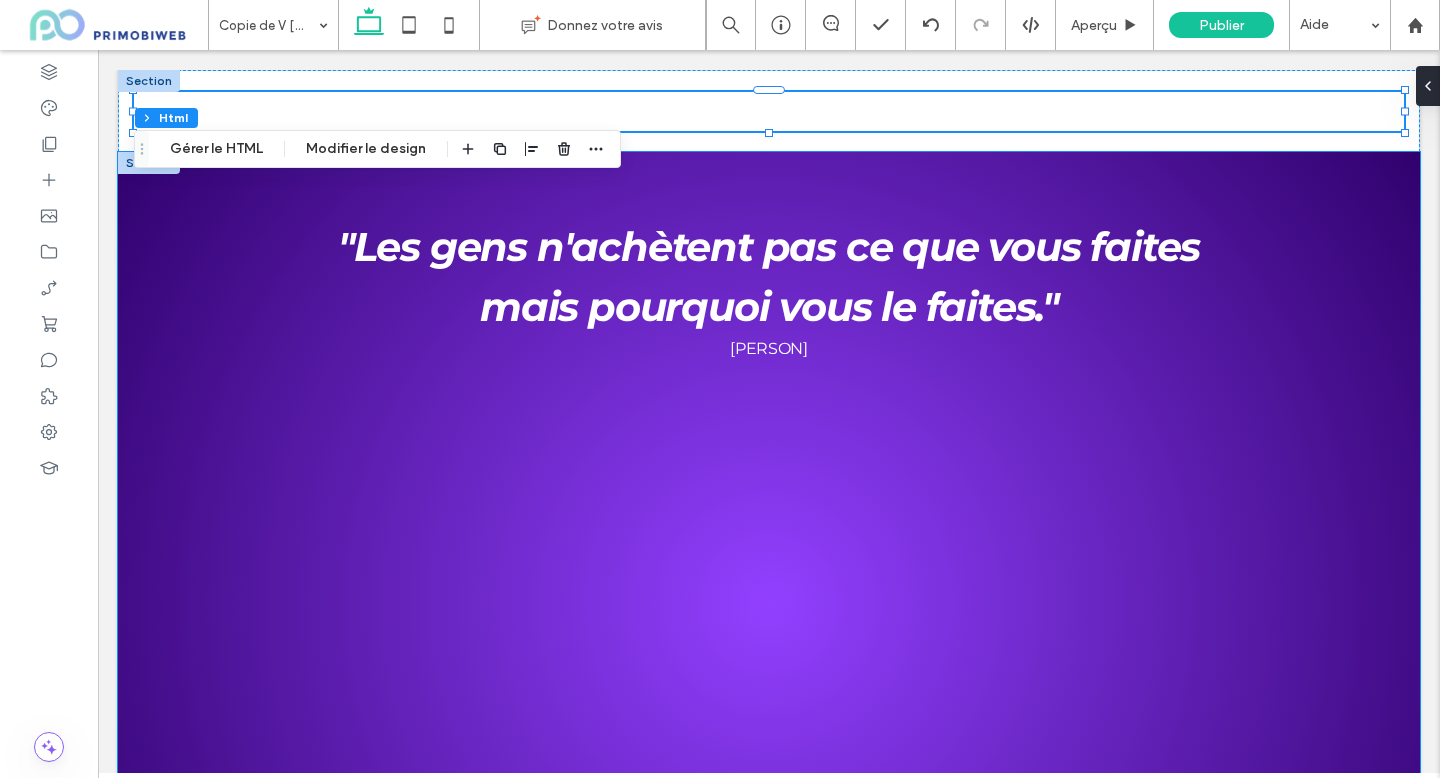 click on ""Les gens n'achètent pas ce que vous faites  mais pourquoi vous le faites."  Simon Sinek" at bounding box center [769, 603] 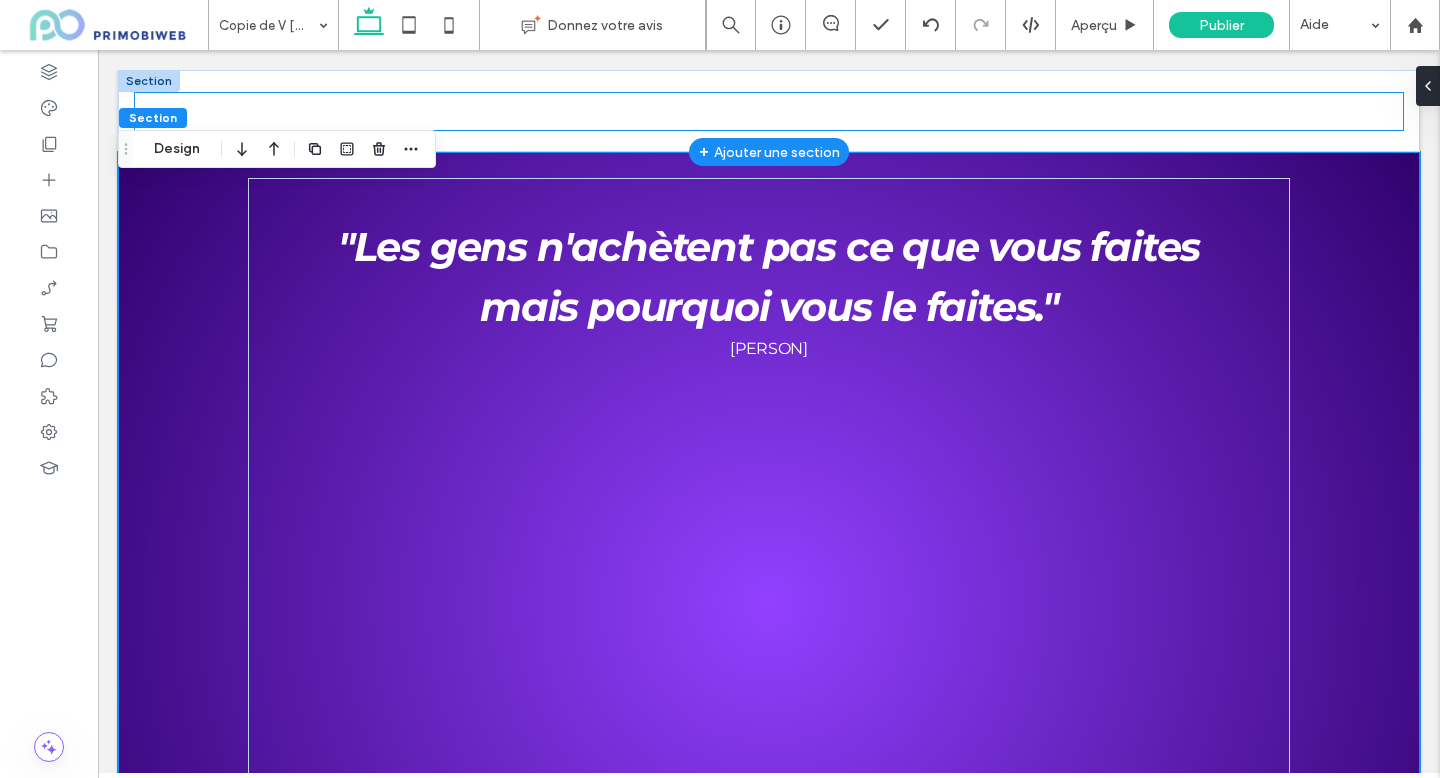click on "✨ Notre site internet fait peau neuve ! Retrouvez prochainement tous nos nouveaux contenus. En attendant, nous restons disponible pour vous accompagner." at bounding box center [769, 111] 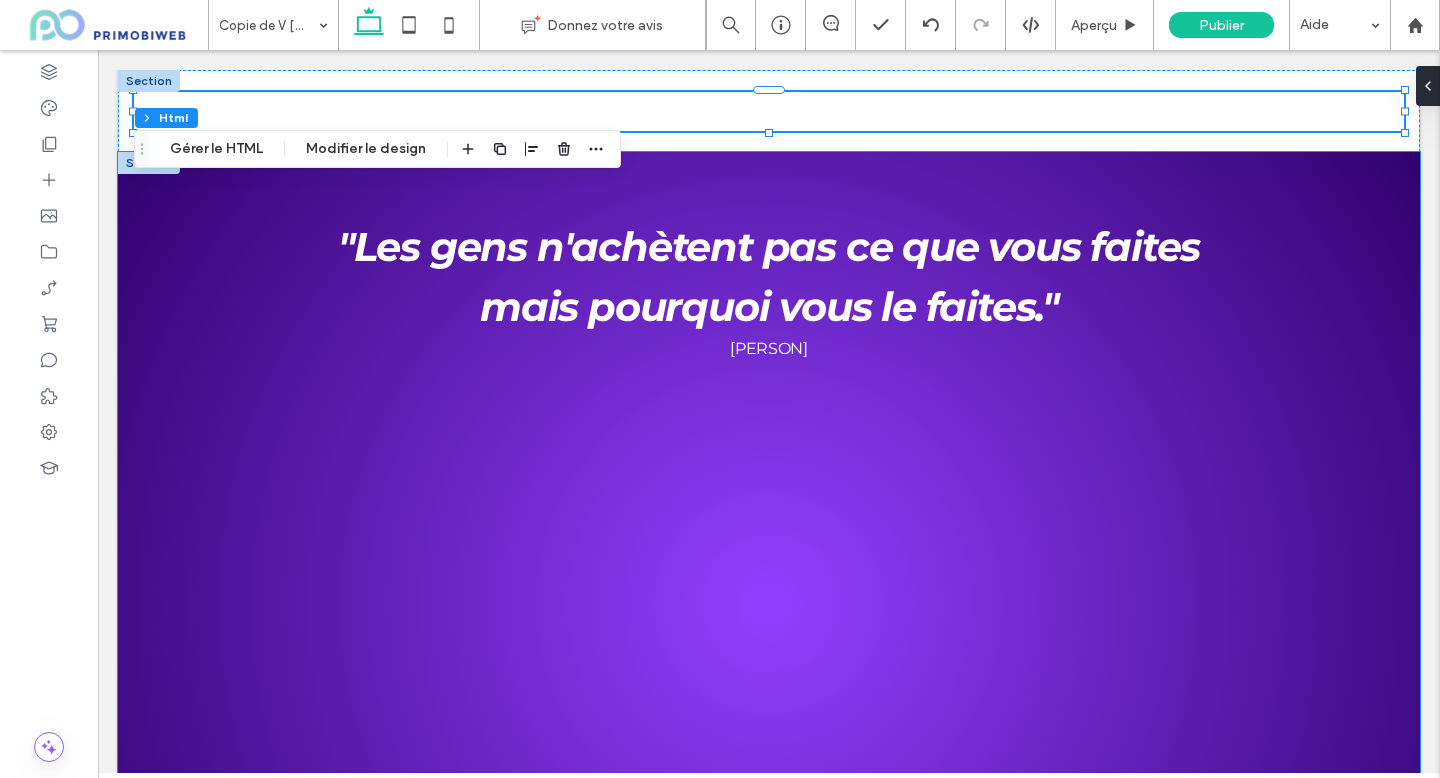 click on ""Les gens n'achètent pas ce que vous faites  mais pourquoi vous le faites."  Simon Sinek" at bounding box center [769, 603] 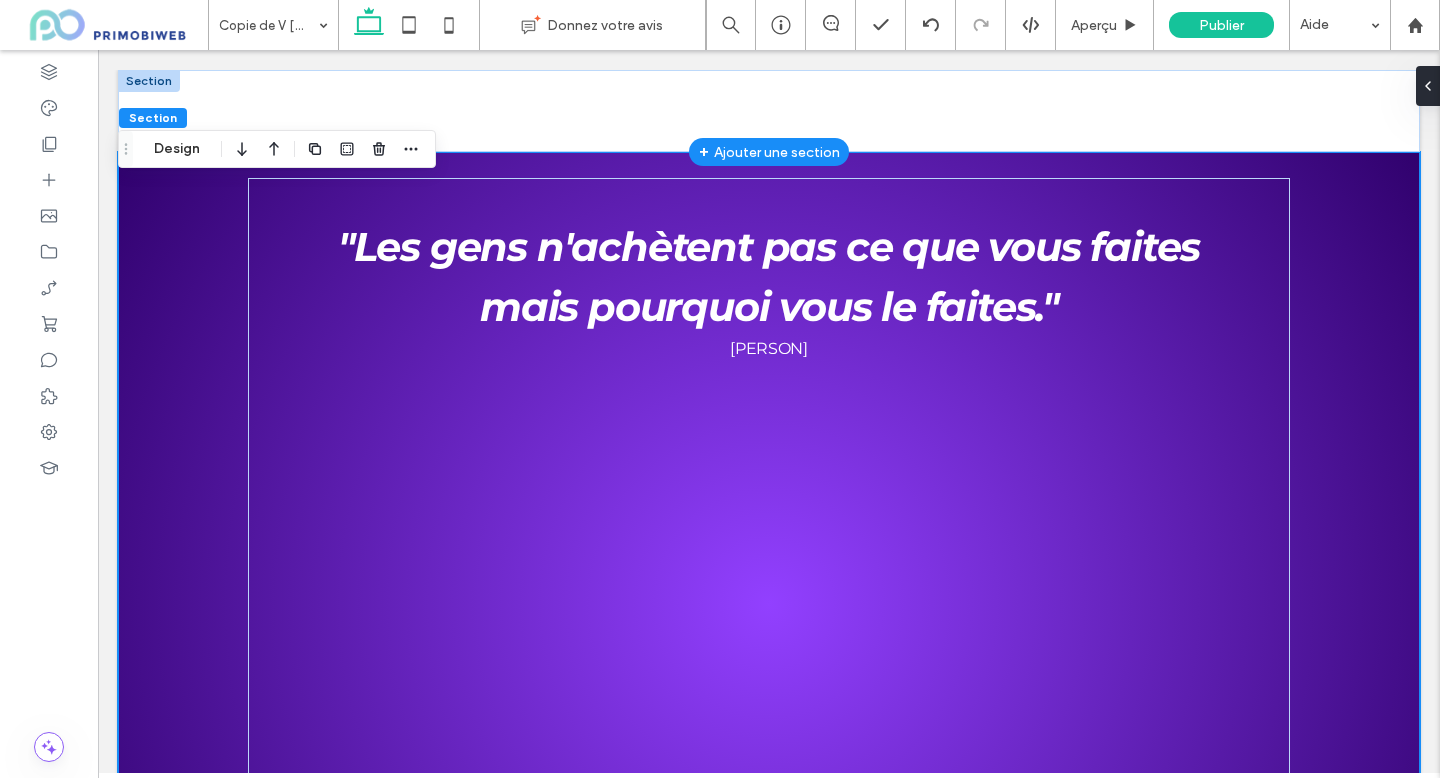 click at bounding box center (149, 81) 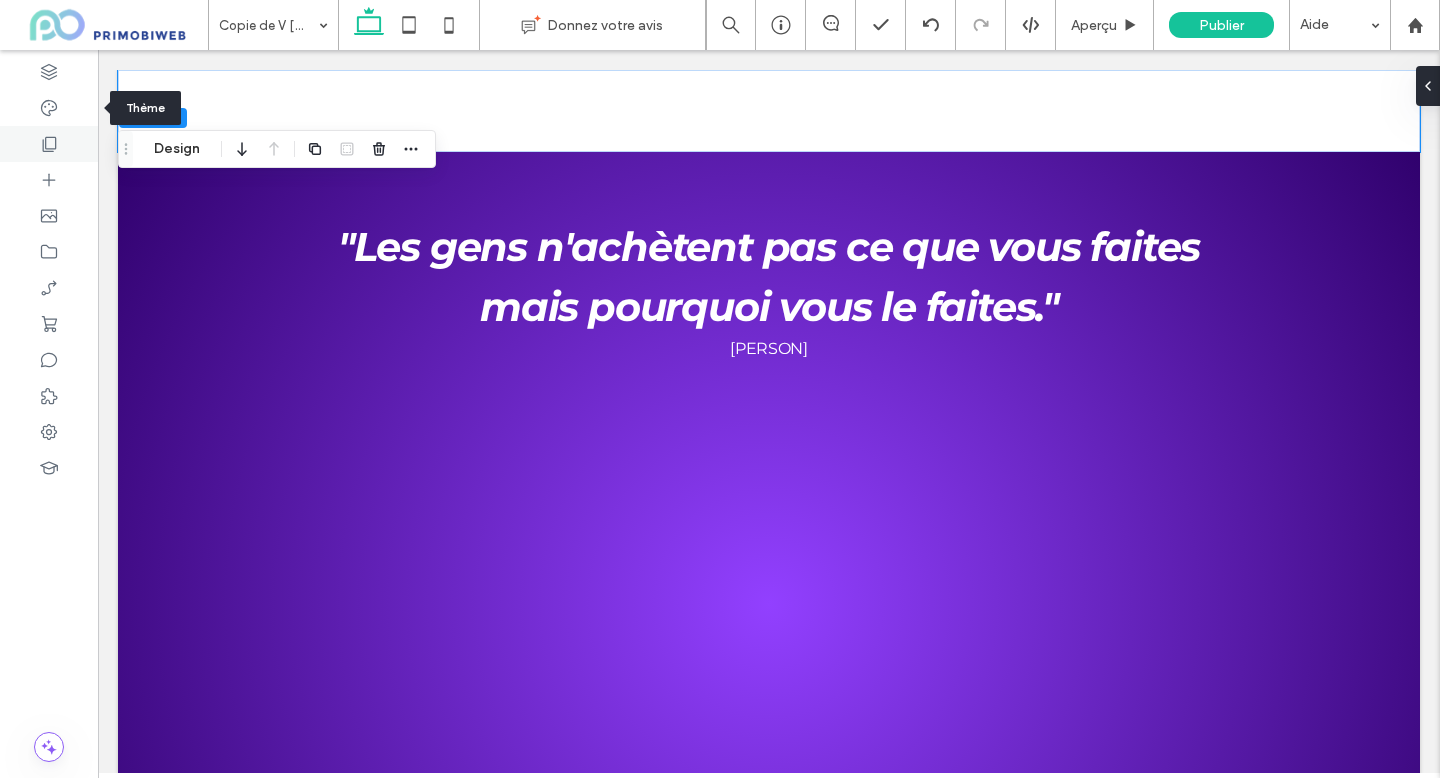 click at bounding box center [49, 144] 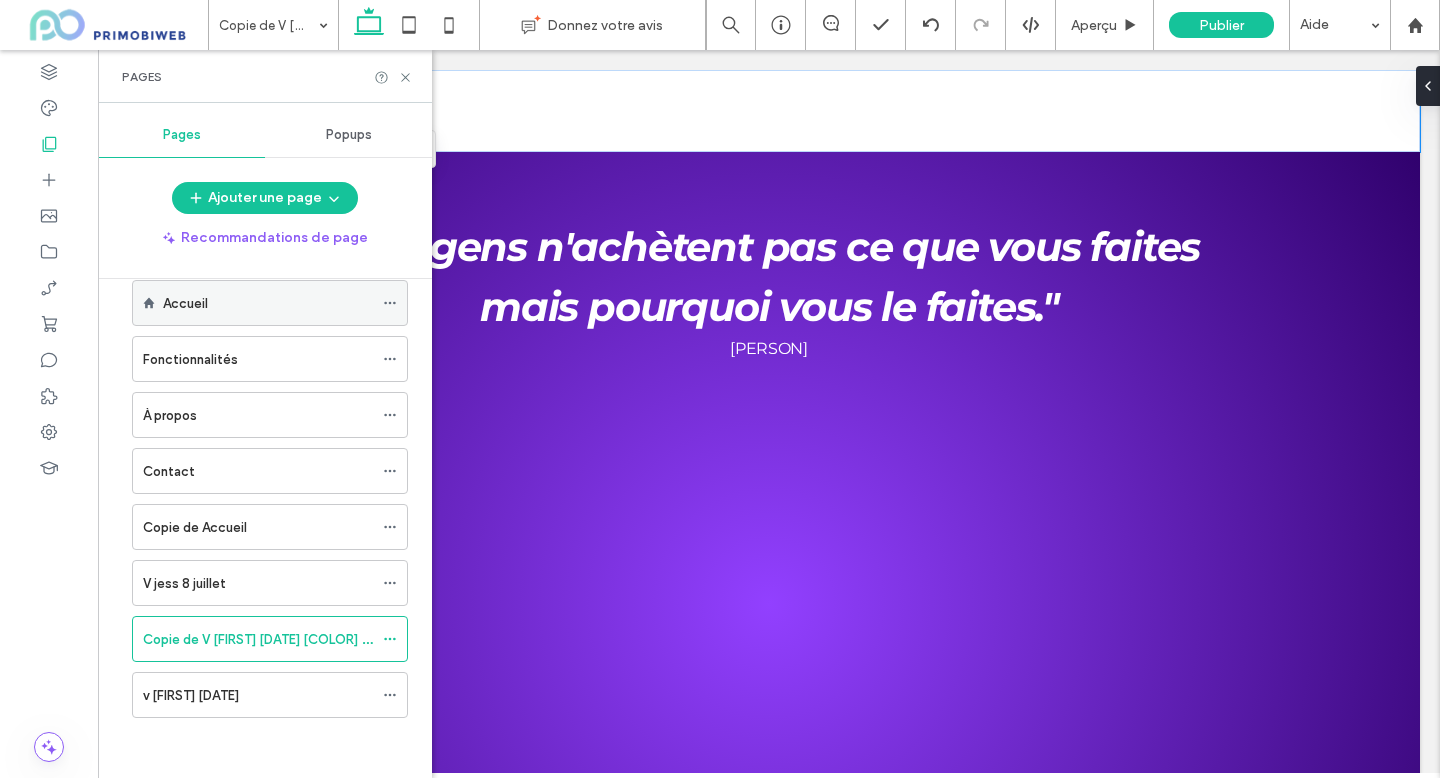 click on "Accueil" at bounding box center [268, 303] 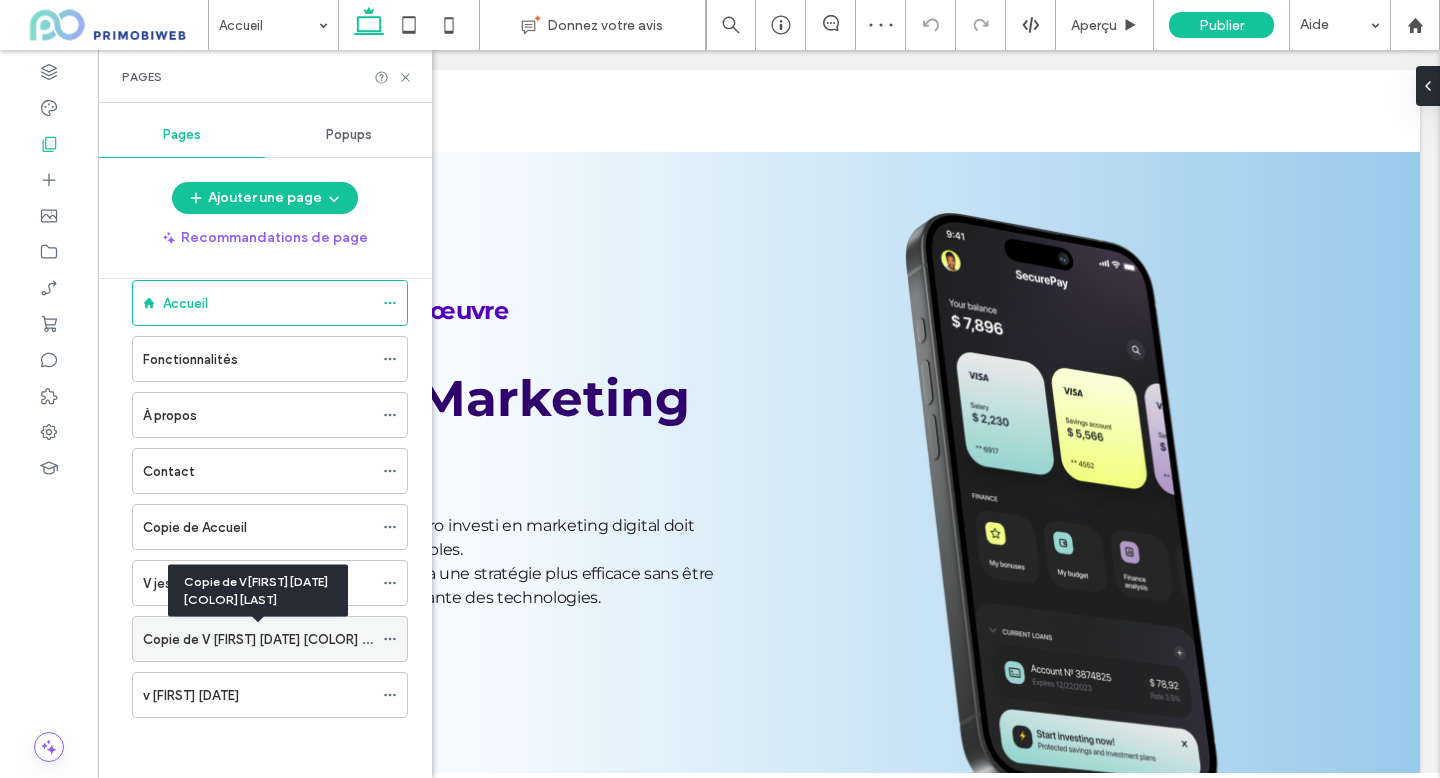 click on "Copie de V jess 8 juillet COULEUR GILLES" at bounding box center (271, 639) 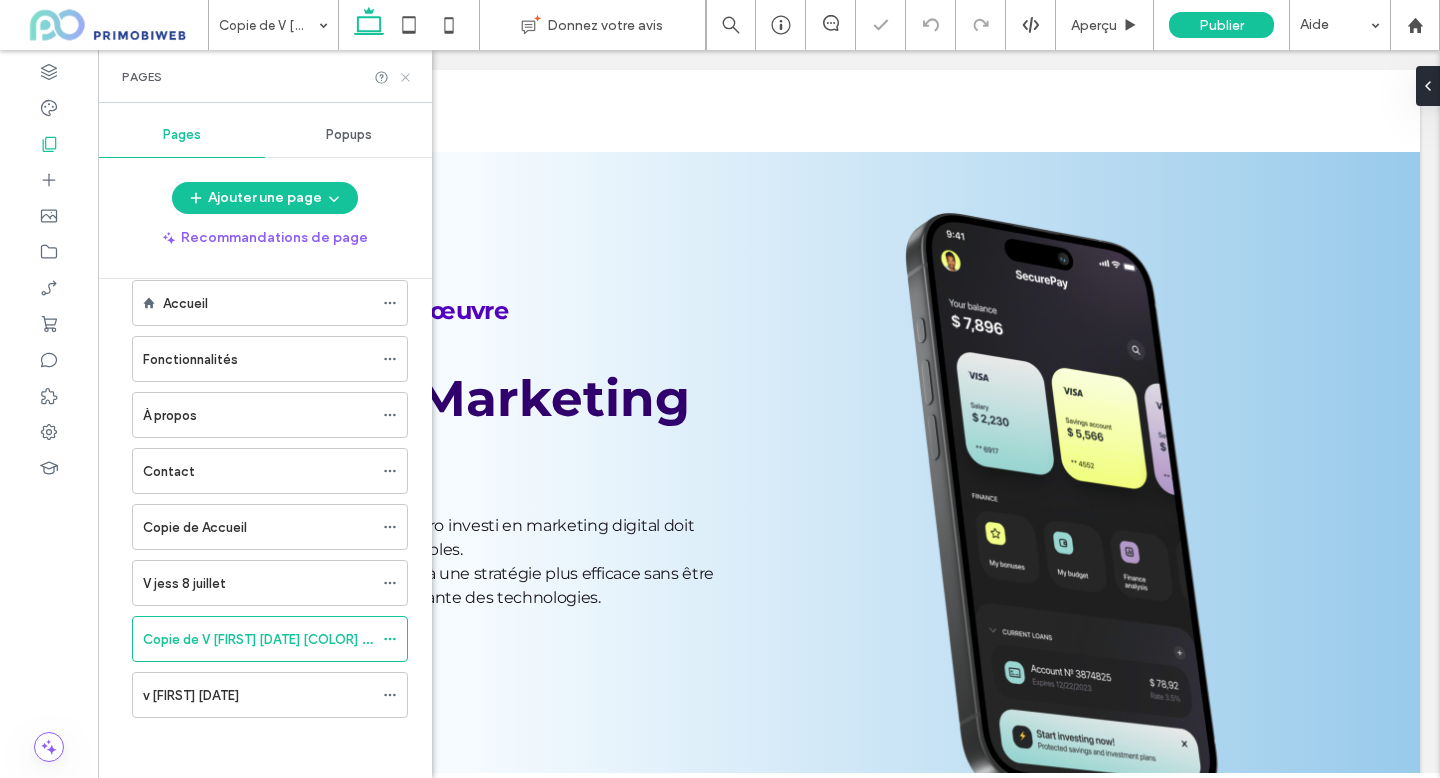 click 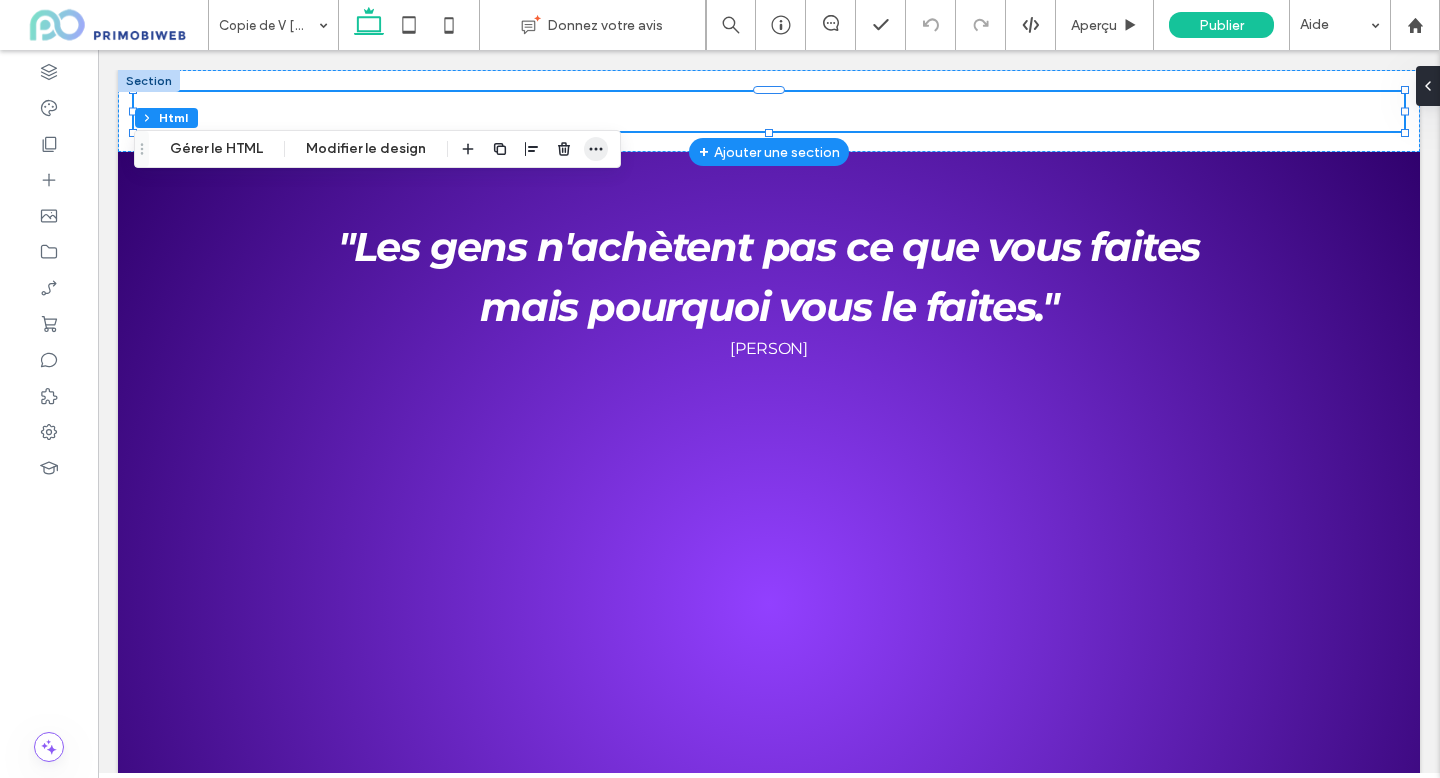 click 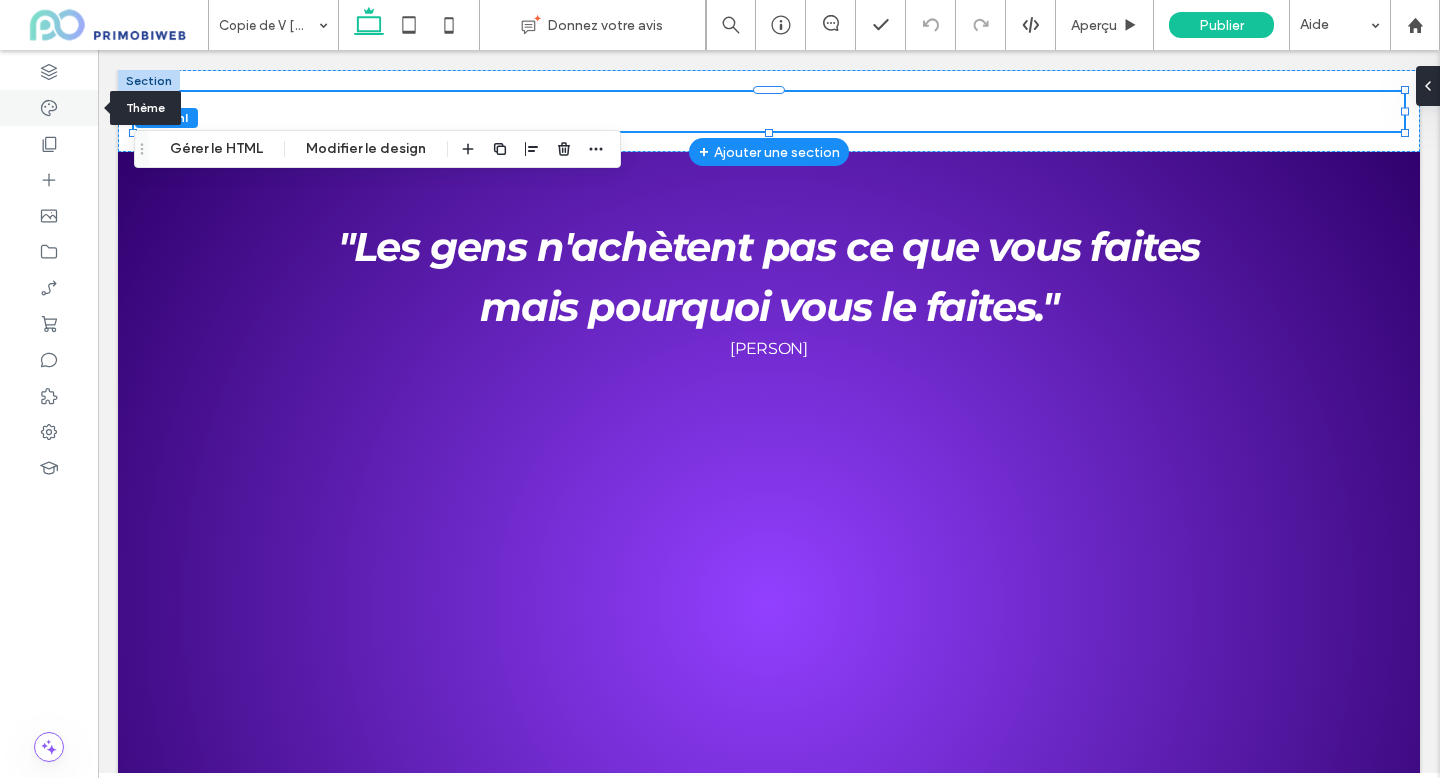 click at bounding box center (49, 108) 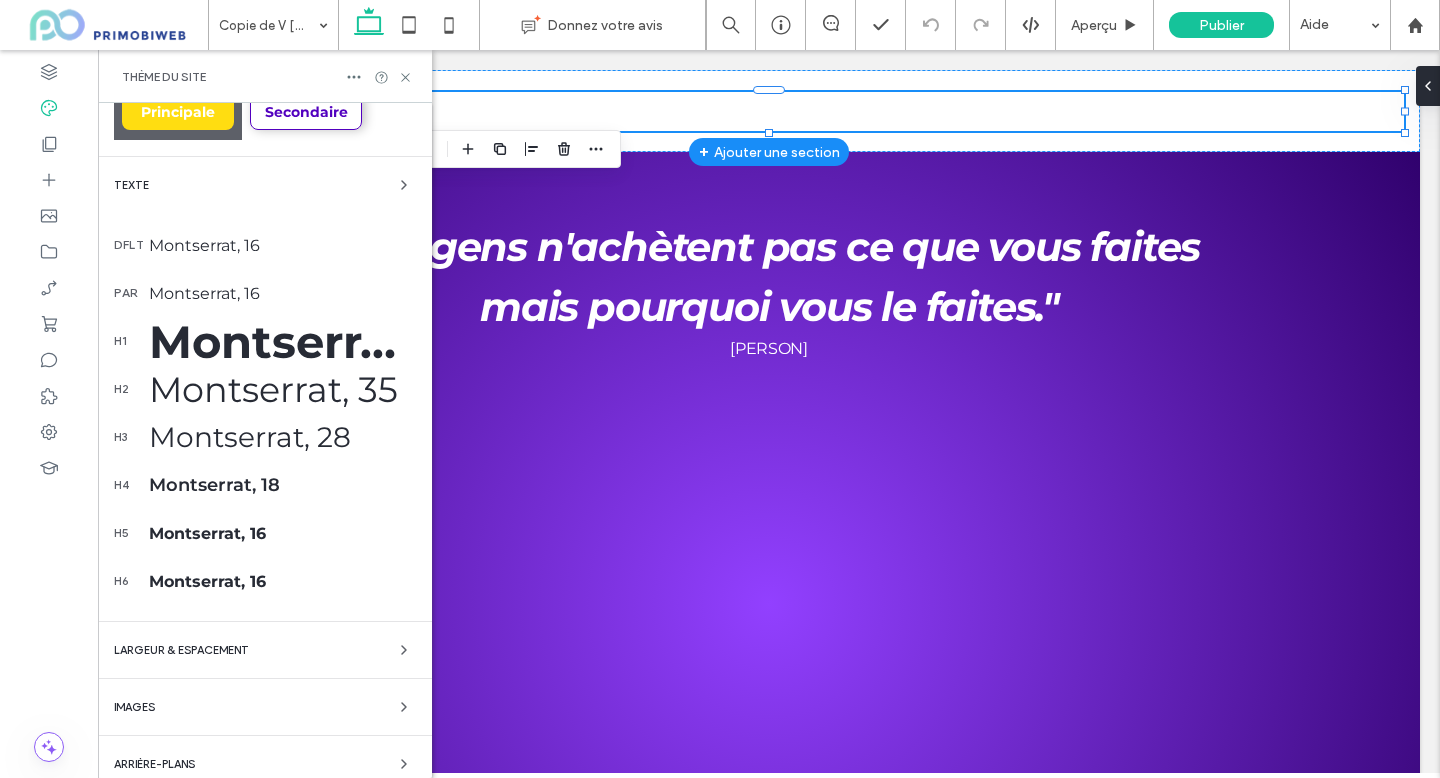 scroll, scrollTop: 251, scrollLeft: 0, axis: vertical 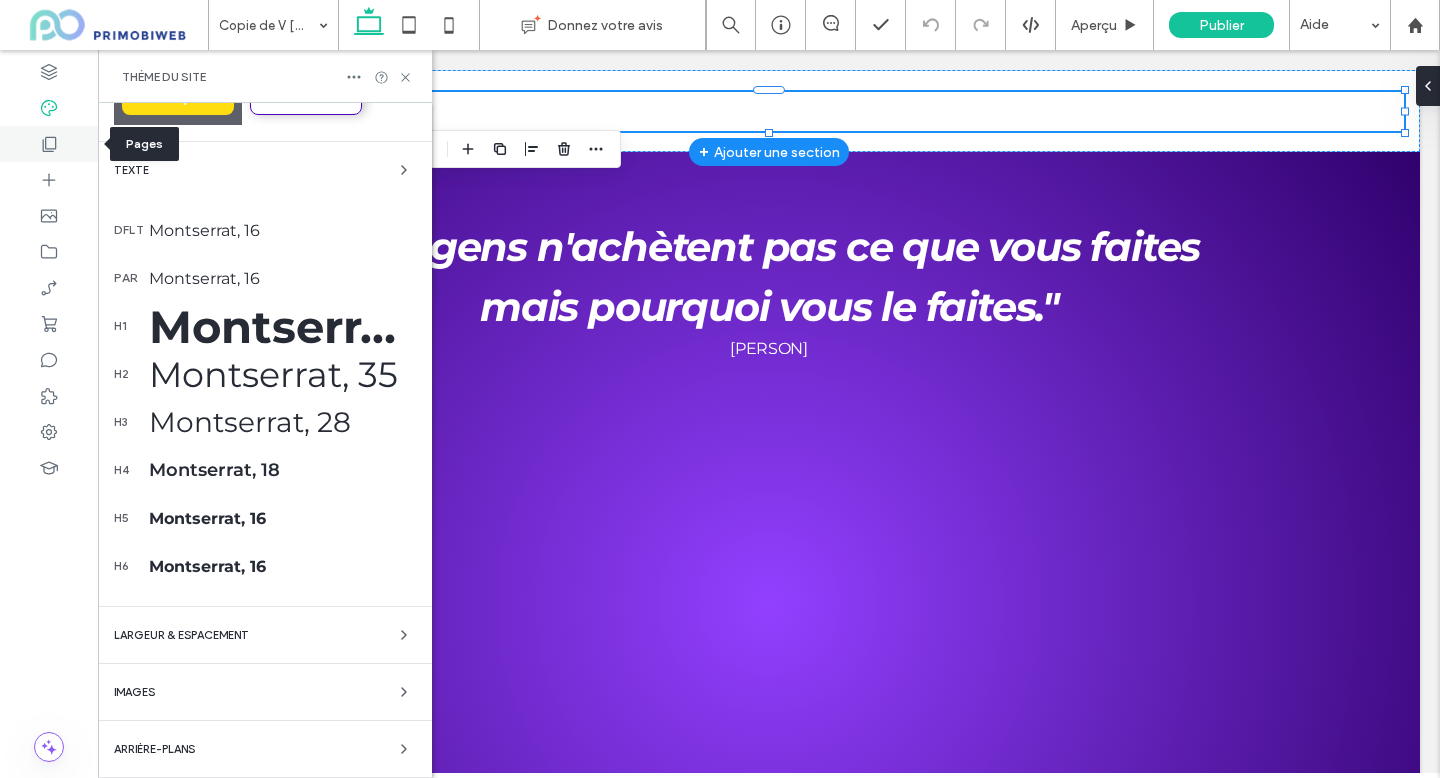 click at bounding box center [49, 144] 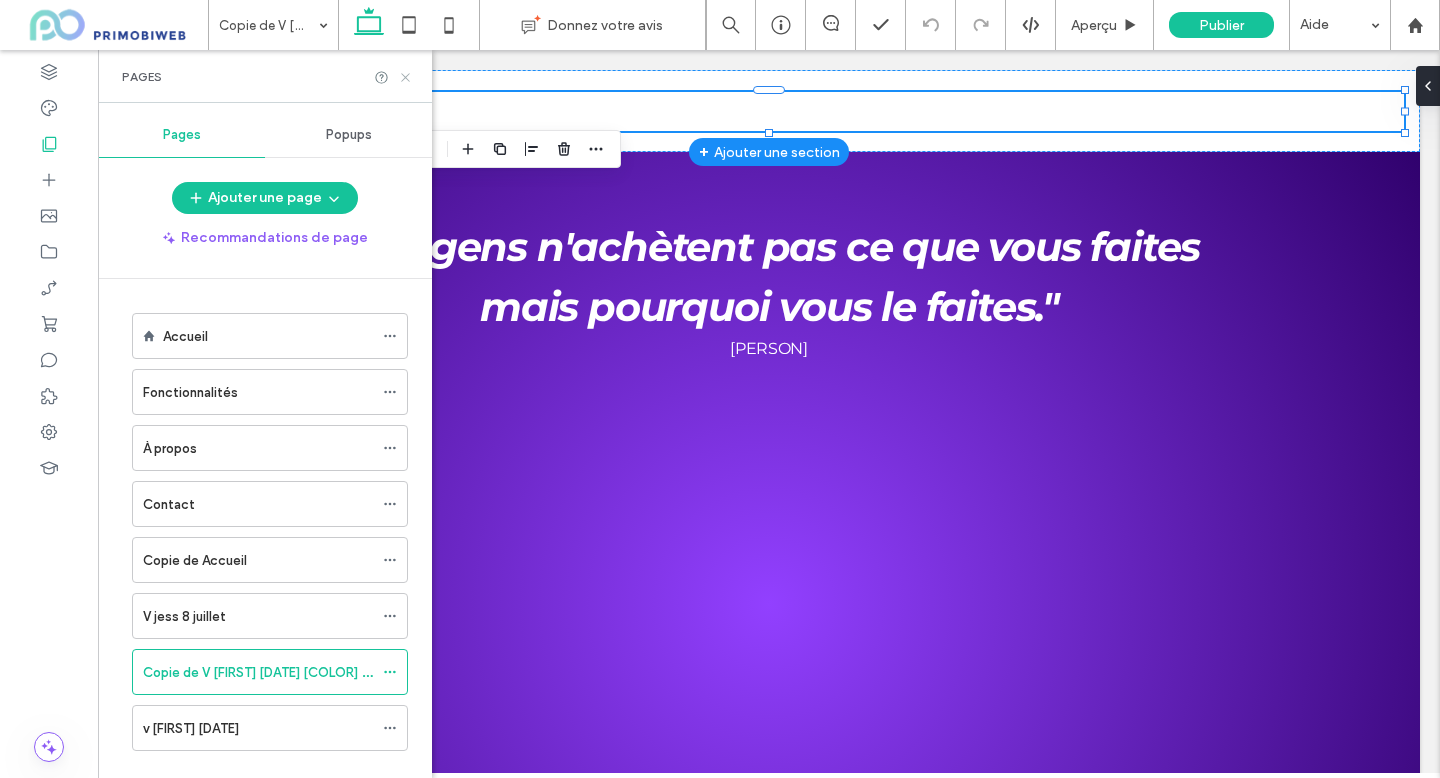 click 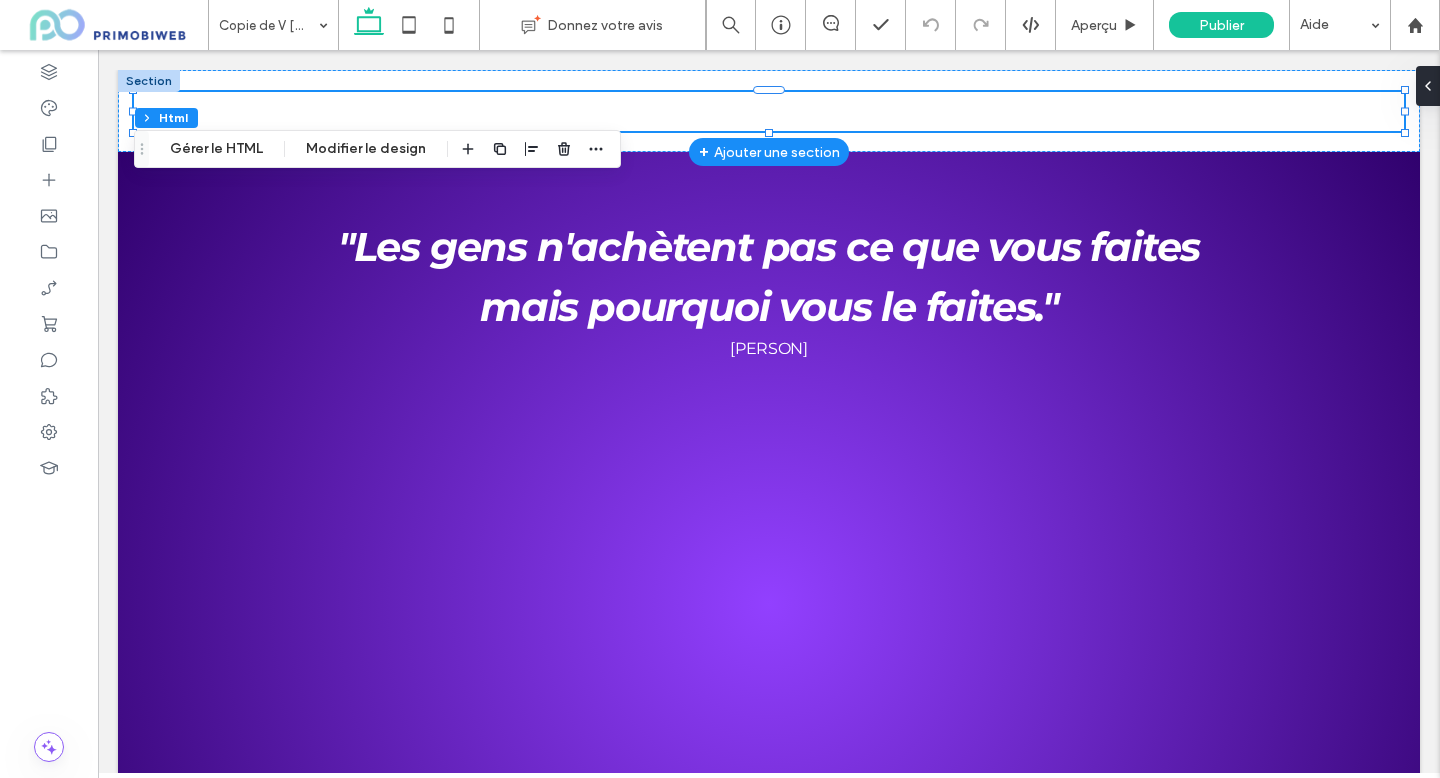 click on "✨ Notre site internet fait peau neuve ! Retrouvez prochainement tous nos nouveaux contenus. En attendant, nous restons disponible pour vous accompagner." at bounding box center (1238, 111) 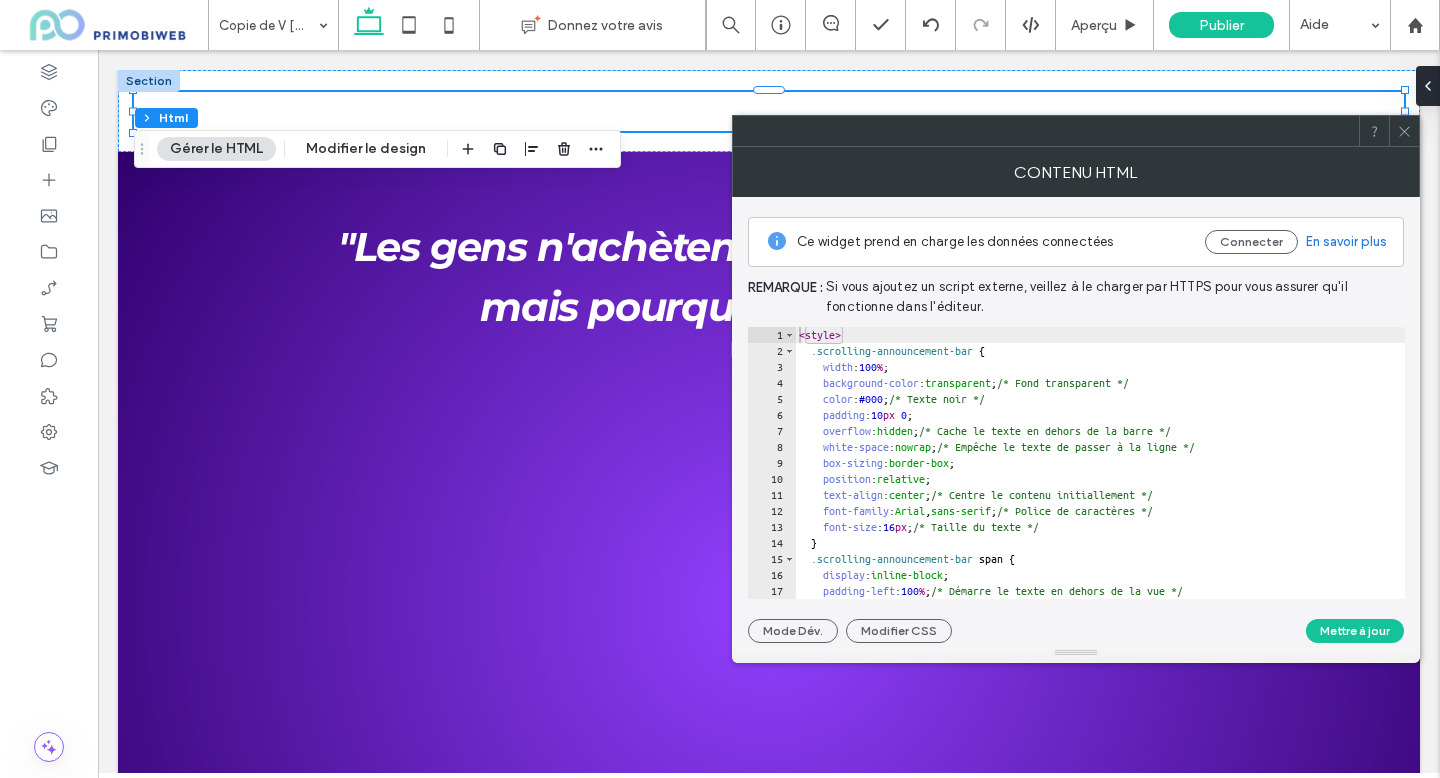 click on "< style >    .scrolling-announcement-bar   {      width :  100 % ;      background-color :  transparent ;  /* Fond transparent */      color :  #000 ;  /* Texte noir */      padding :  10 px   0 ;      overflow :  hidden ;  /* Cache le texte en dehors de la barre */      white-space :  nowrap ;  /* Empêche le texte de passer à la ligne */      box-sizing :  border-box ;      position :  relative ;      text-align :  center ;  /* Centre le contenu initiallement */      font-family :  Arial ,  sans-serif ;  /* Police de caractères */      font-size :  16 px ;  /* Taille du texte */    }    .scrolling-announcement-bar   span   {      display :  inline-block ;      padding-left :  100 % ;  /* Démarre le texte en dehors de la vue */      animation : scroll-left  20 s   linear  infinite;  /* Animation de défilement */" at bounding box center [1357, 479] 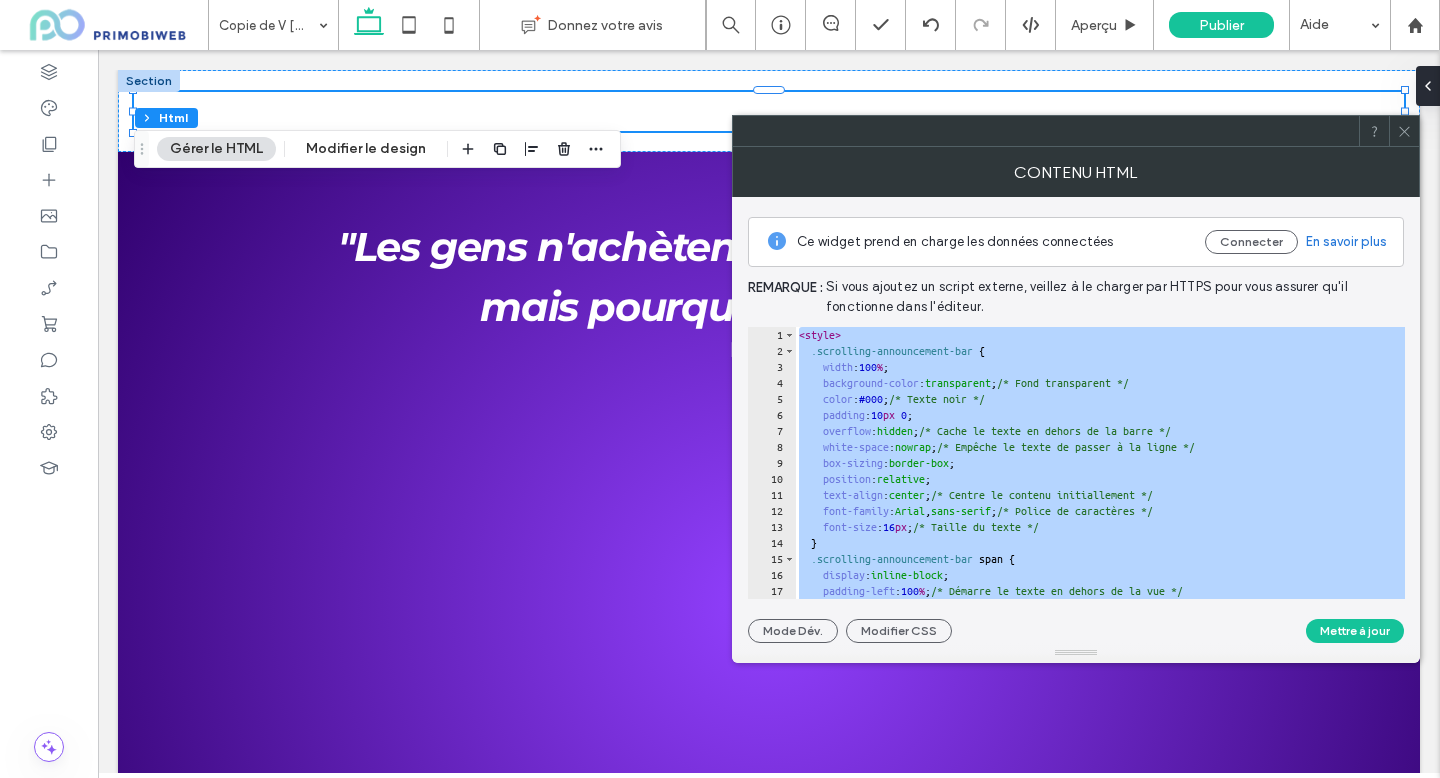 scroll, scrollTop: 0, scrollLeft: 4, axis: horizontal 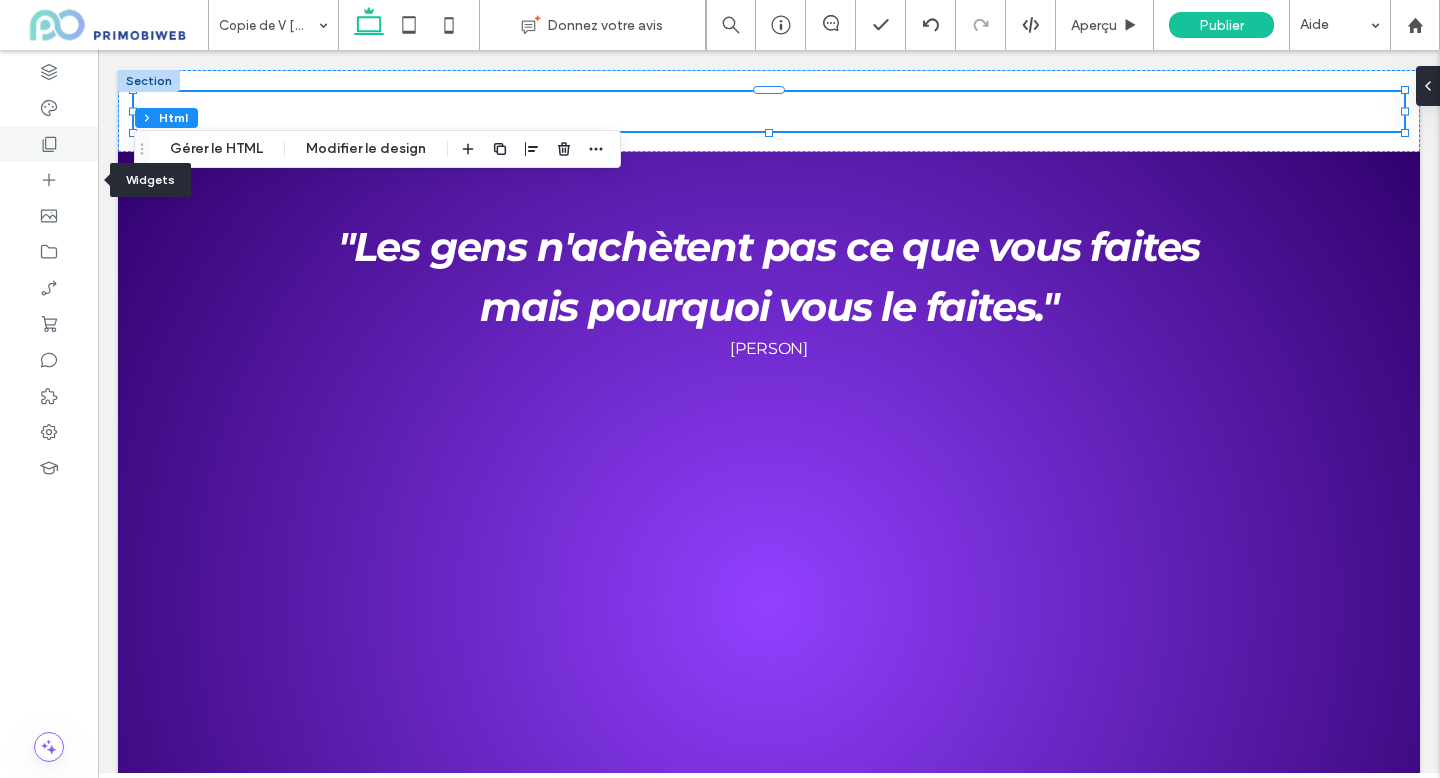 click at bounding box center [49, 144] 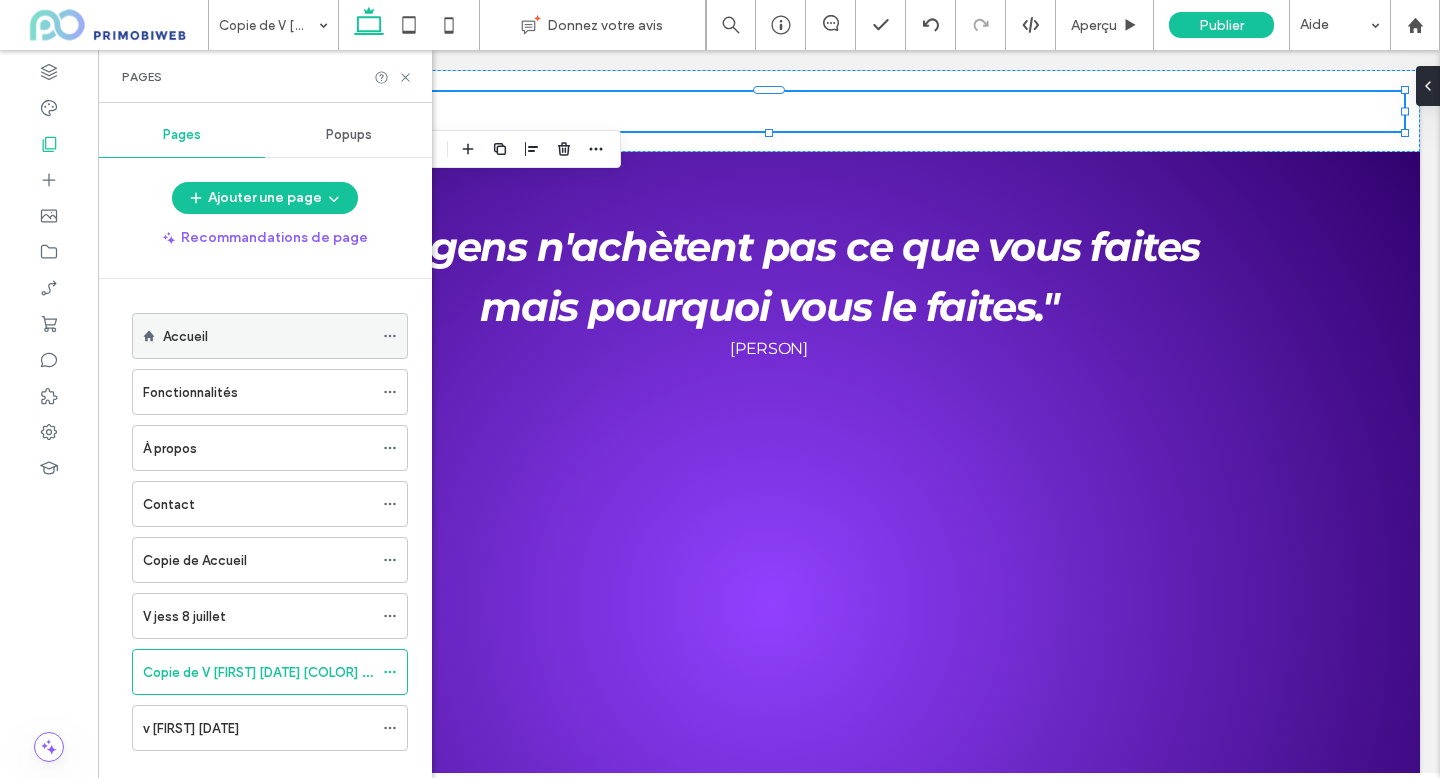 click on "Accueil" at bounding box center (268, 336) 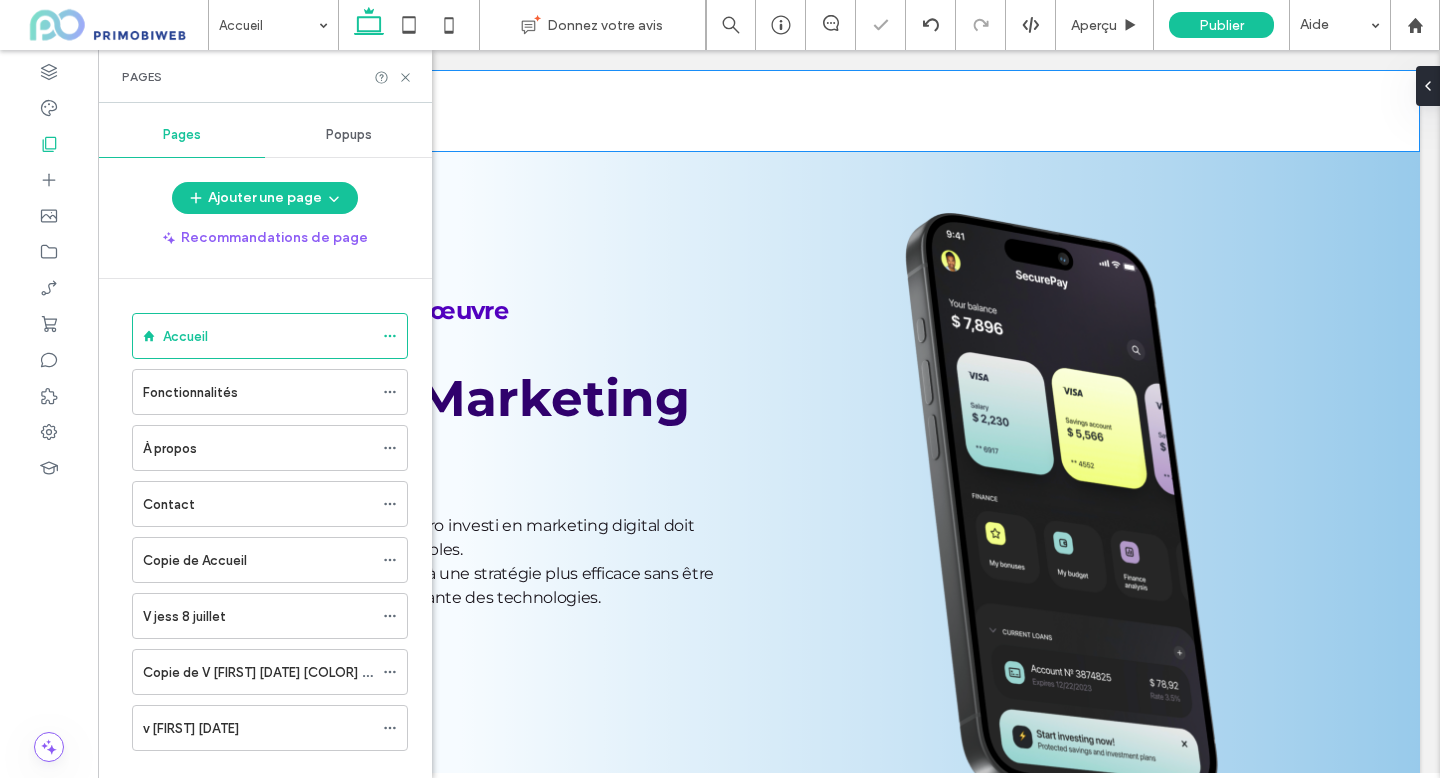 scroll, scrollTop: 0, scrollLeft: 0, axis: both 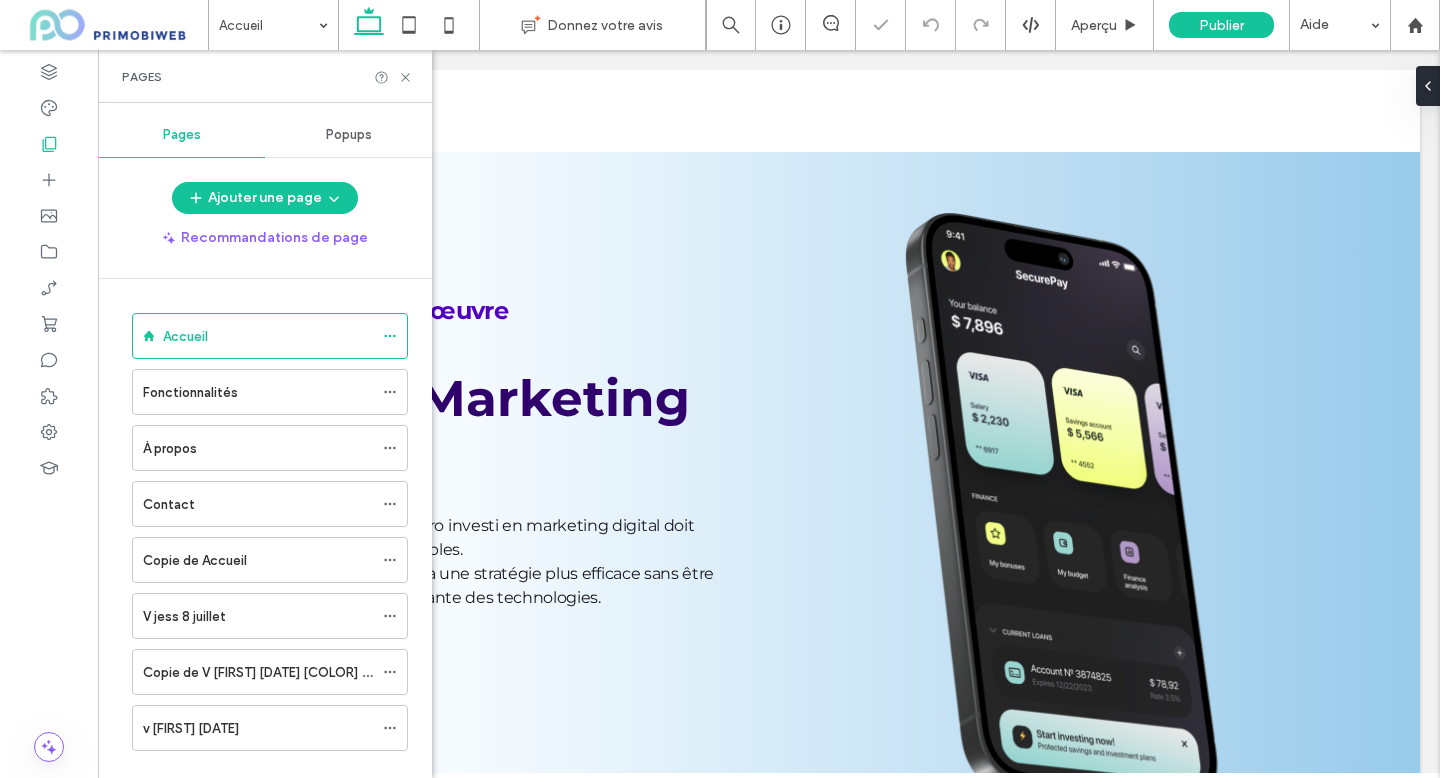 click on "Pages" at bounding box center [265, 76] 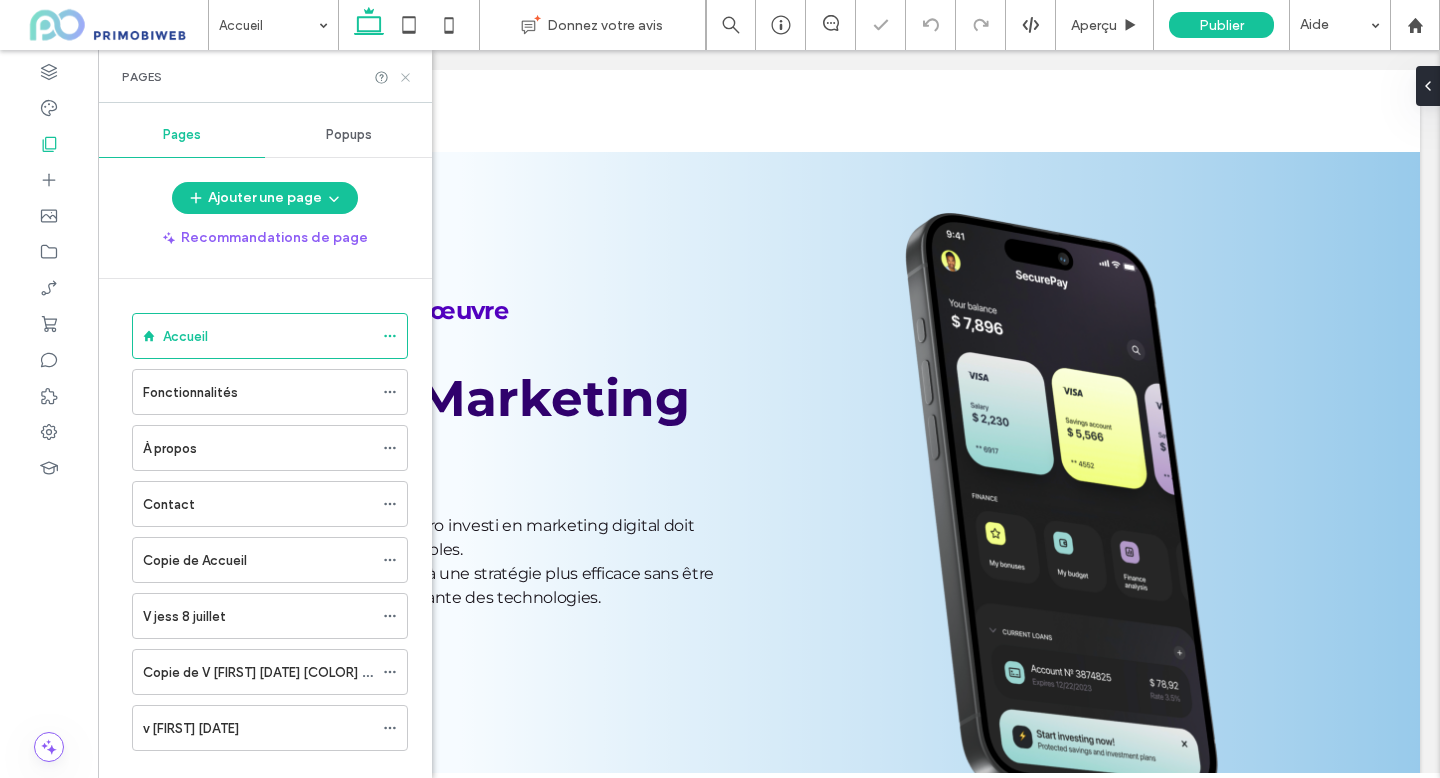 click 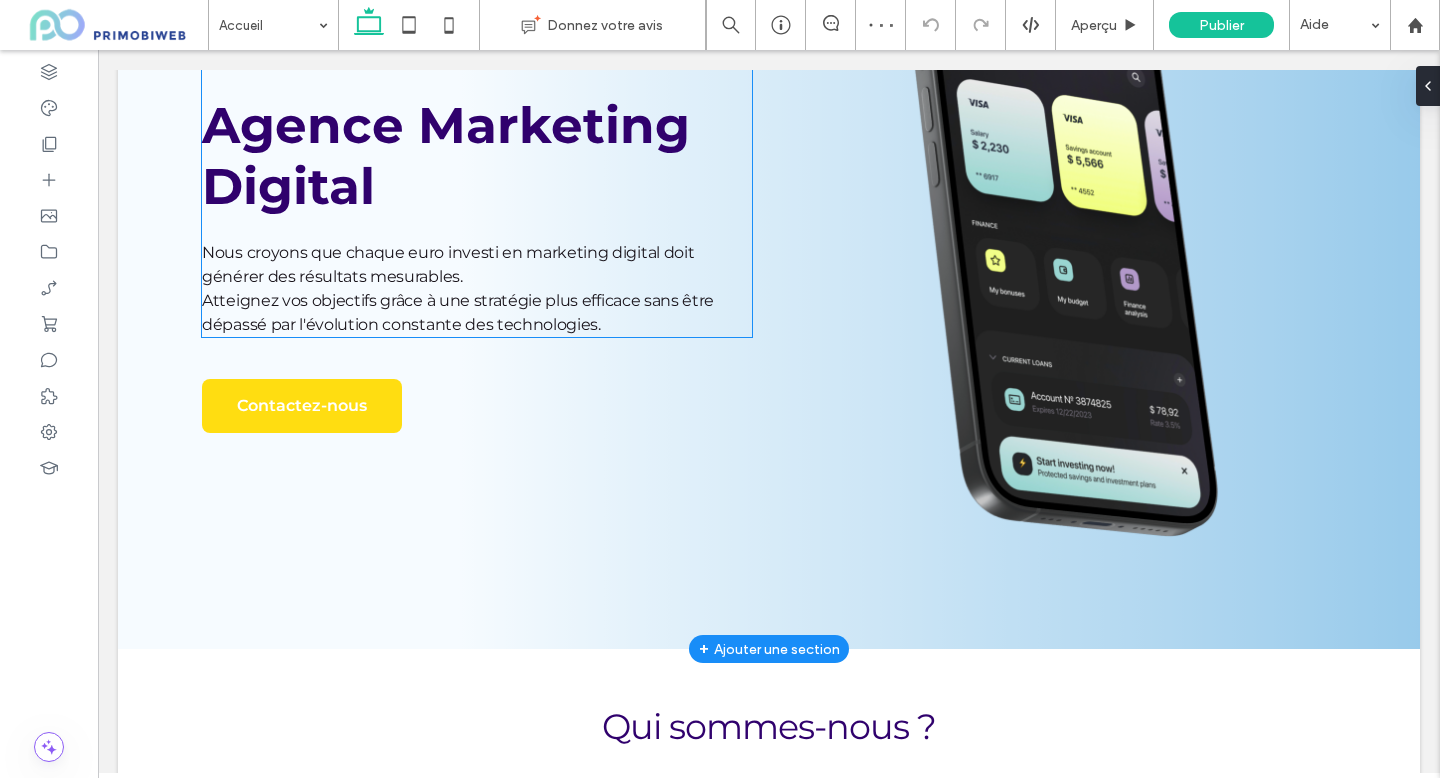 scroll, scrollTop: 520, scrollLeft: 0, axis: vertical 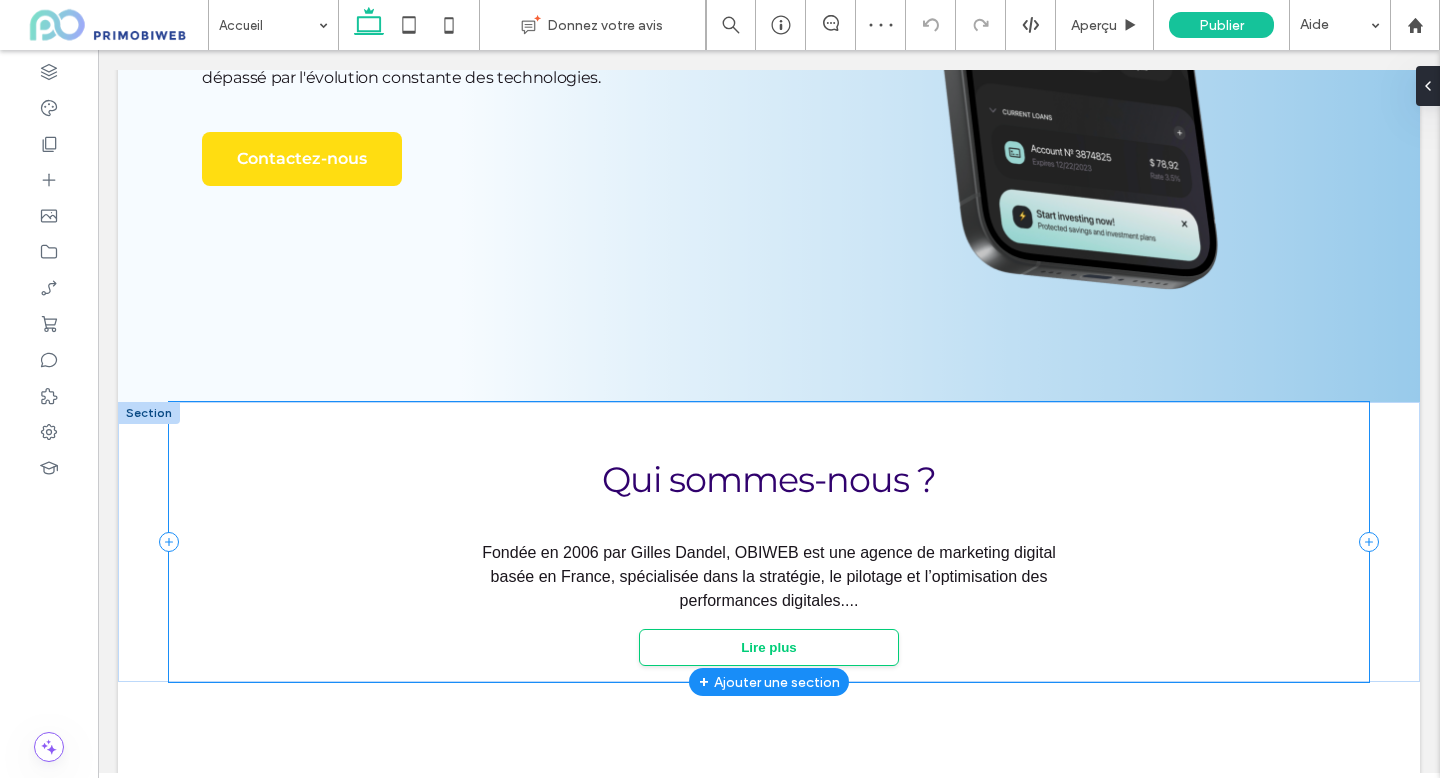 click on "Qui sommes-nous ?
Fondée en 2006 par Gilles Dandel, OBIWEB est une agence de marketing digital basée en France, spécialisée dans la stratégie, le pilotage et l’optimisation des performances digitales.  ...
Gilles Dandel est un expert en webmarketing reconnu. Ingénieur de formation avec une spécialisation en intelligence artificielle, il a rapidement orienté sa carrière vers le marketing digital. Grâce à cette double compétence, il conçoit des stratégies à la fois visionnaires et très opérationnelles. Entrepreneur, consultant et formateur, il aide les entreprises françaises à atteindre leurs objectifs de croissance avec des stratégies digitales différenciantes, en conjuguant compréhension du business et efficacité marketing. Autour de lui,  une équipe engagée et à l’écoute , qui partage une conviction : chaque client est unique, et mérite une réponse adaptée à ses problématiques réelles. Notre approche est fondée sur la
Lire plus" at bounding box center [769, 542] 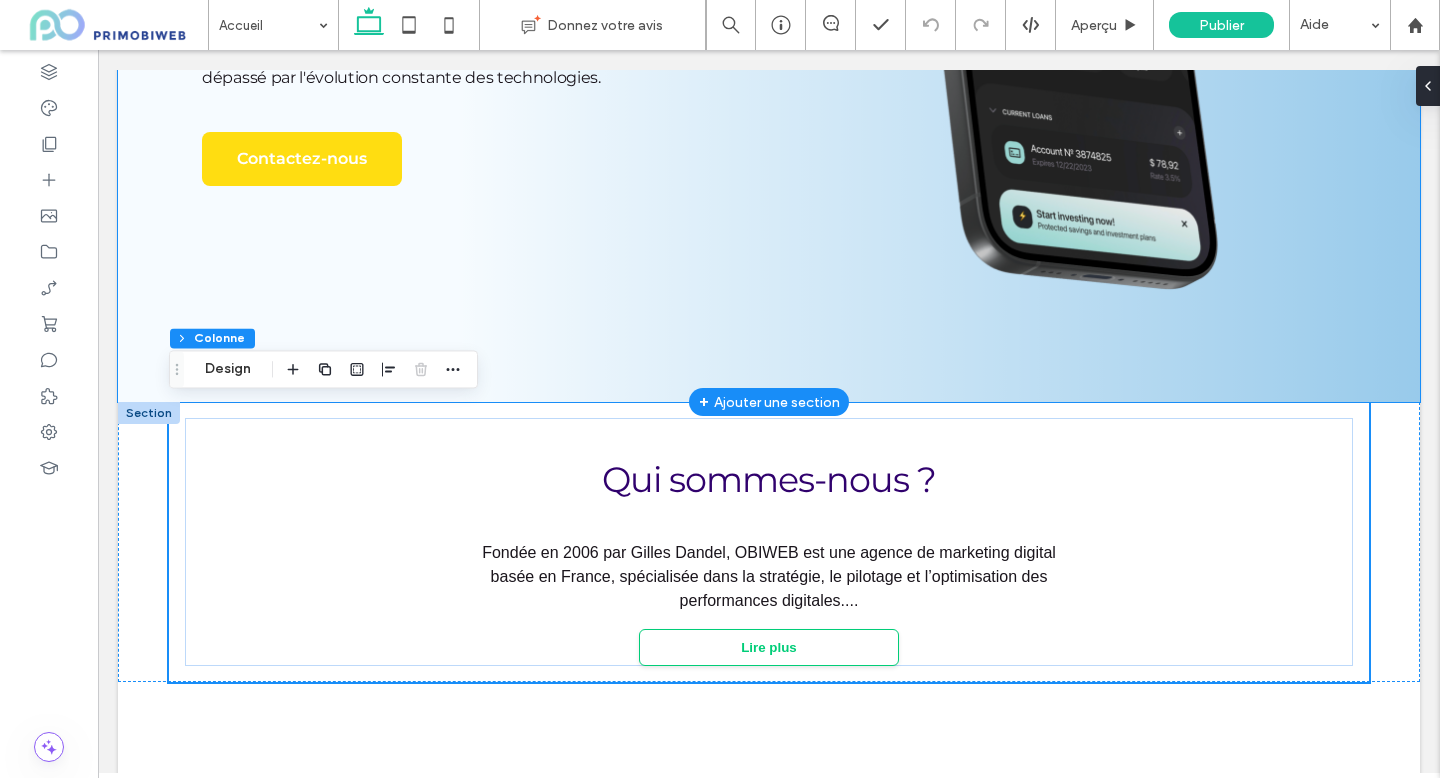 click on "Conseils & mise en œuvre
Agence Marketing Digital
Nous croyons que chaque euro investi en marketing digital doit générer des résultats mesurables.
Atteignez vos objectifs grâce à une stratégie plus efficace sans être dépassé par l'évolution constante des technologies.
Contactez-nous" at bounding box center [769, 17] 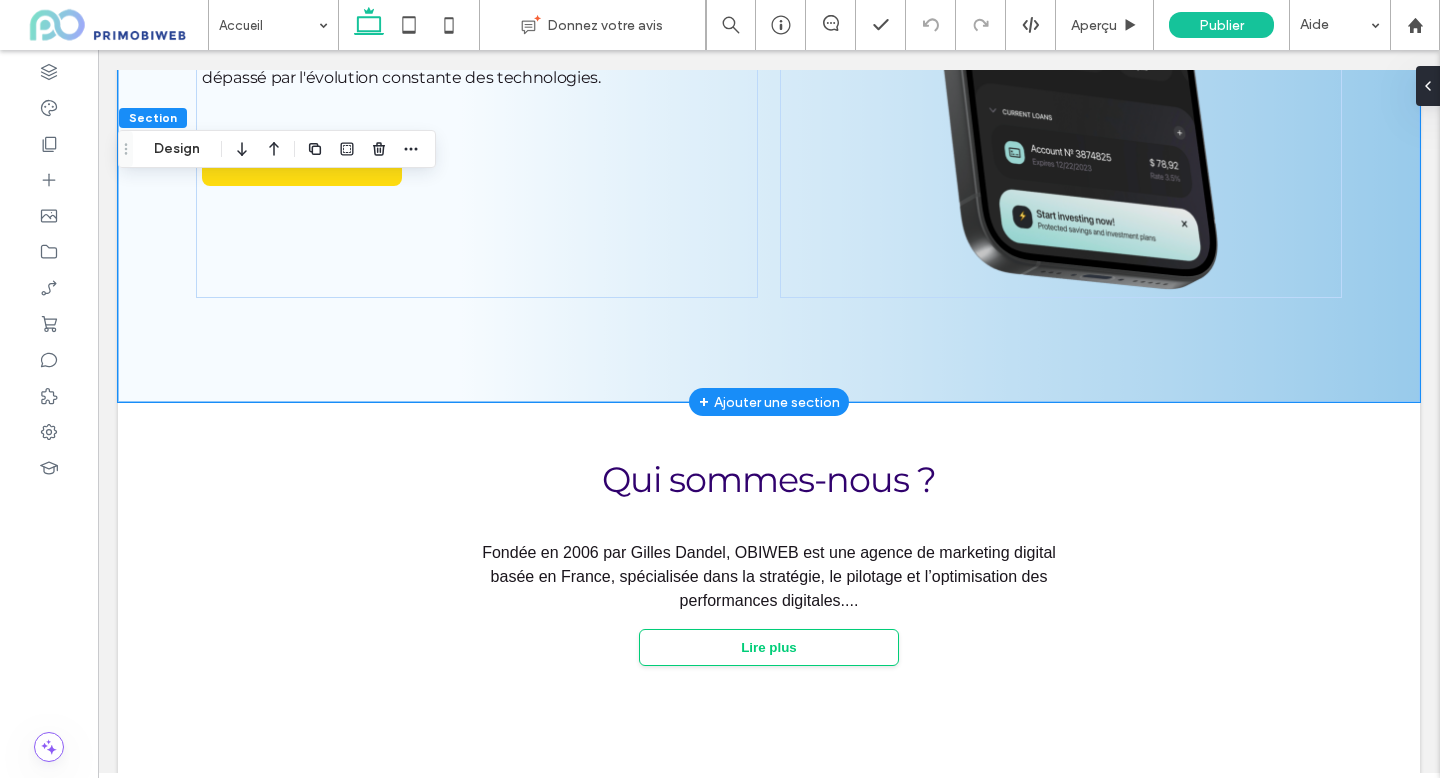 click on "+ Ajouter une section" at bounding box center (769, 402) 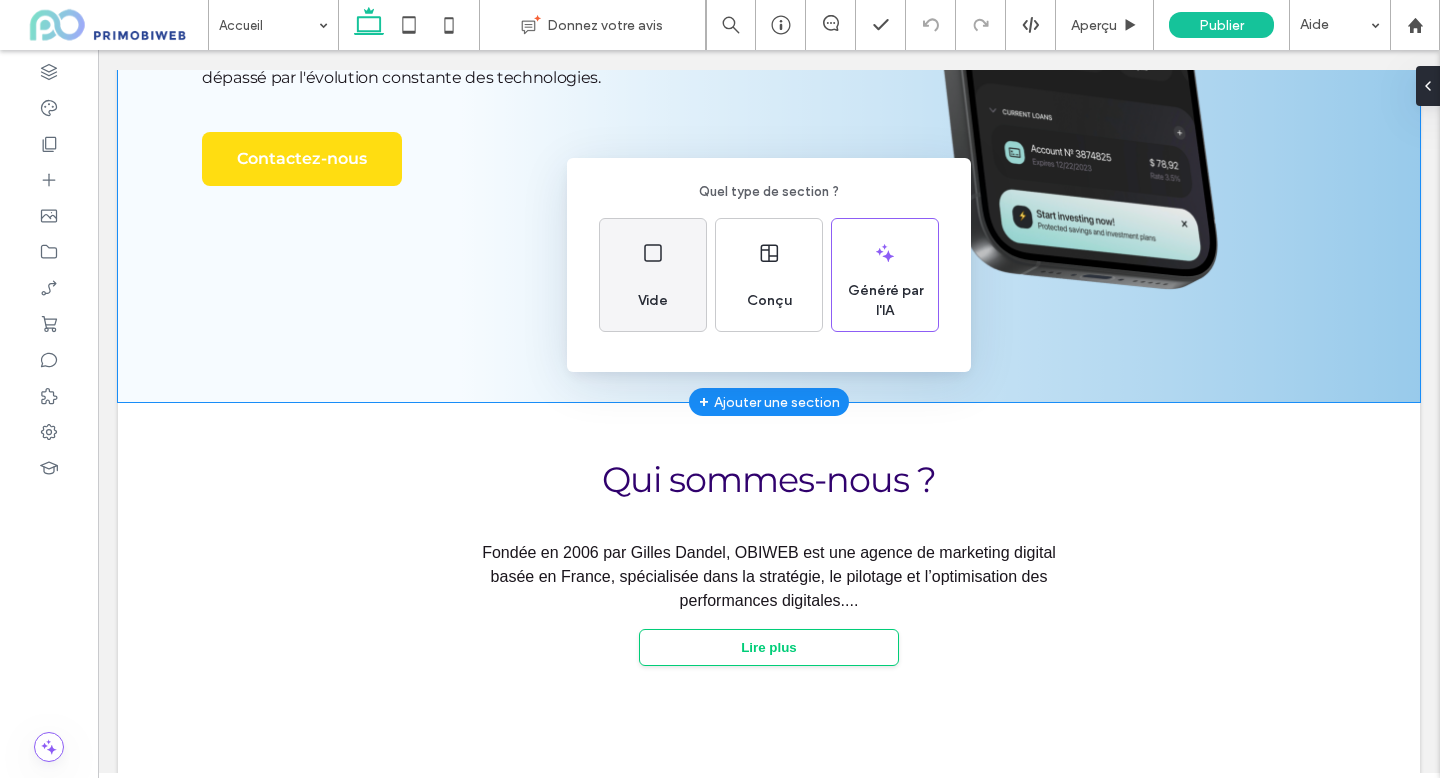 click 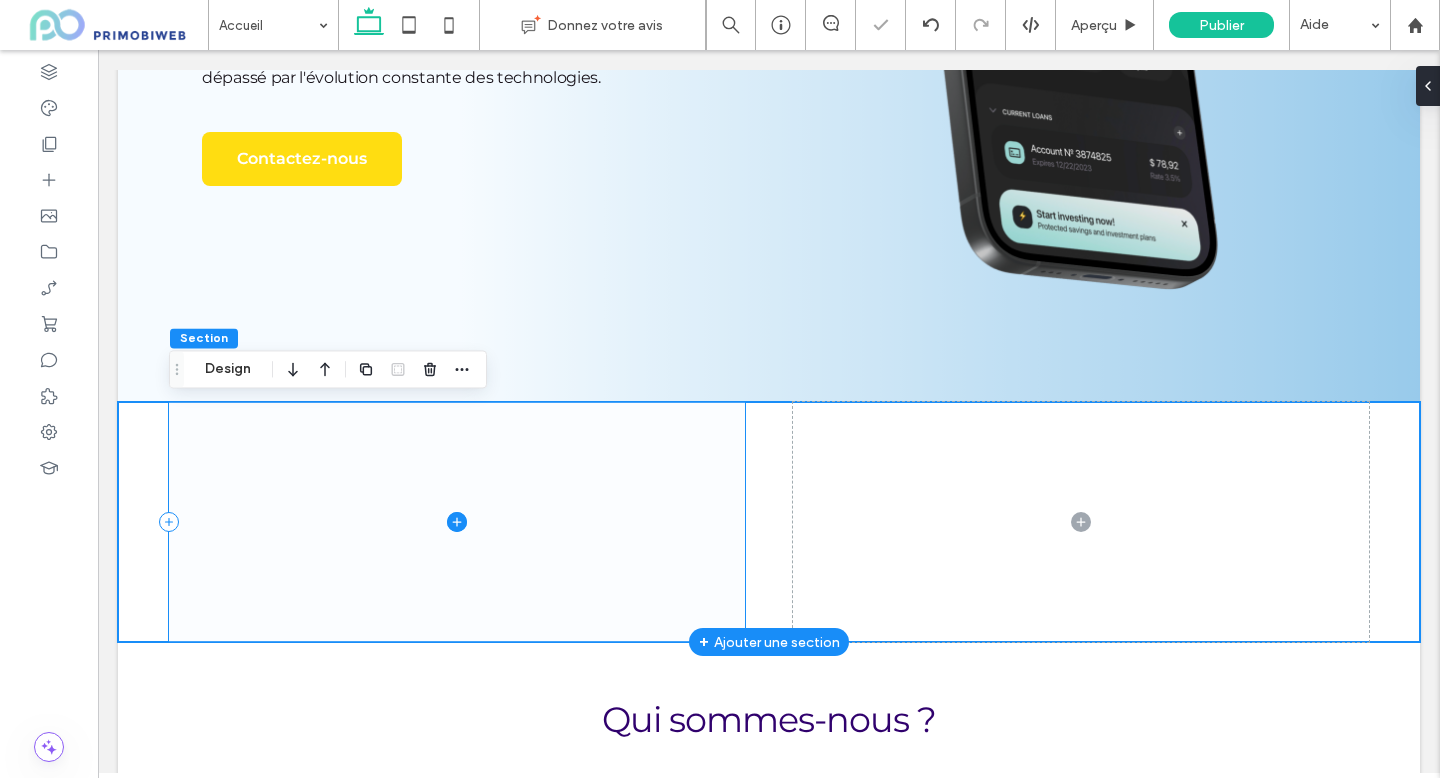 click 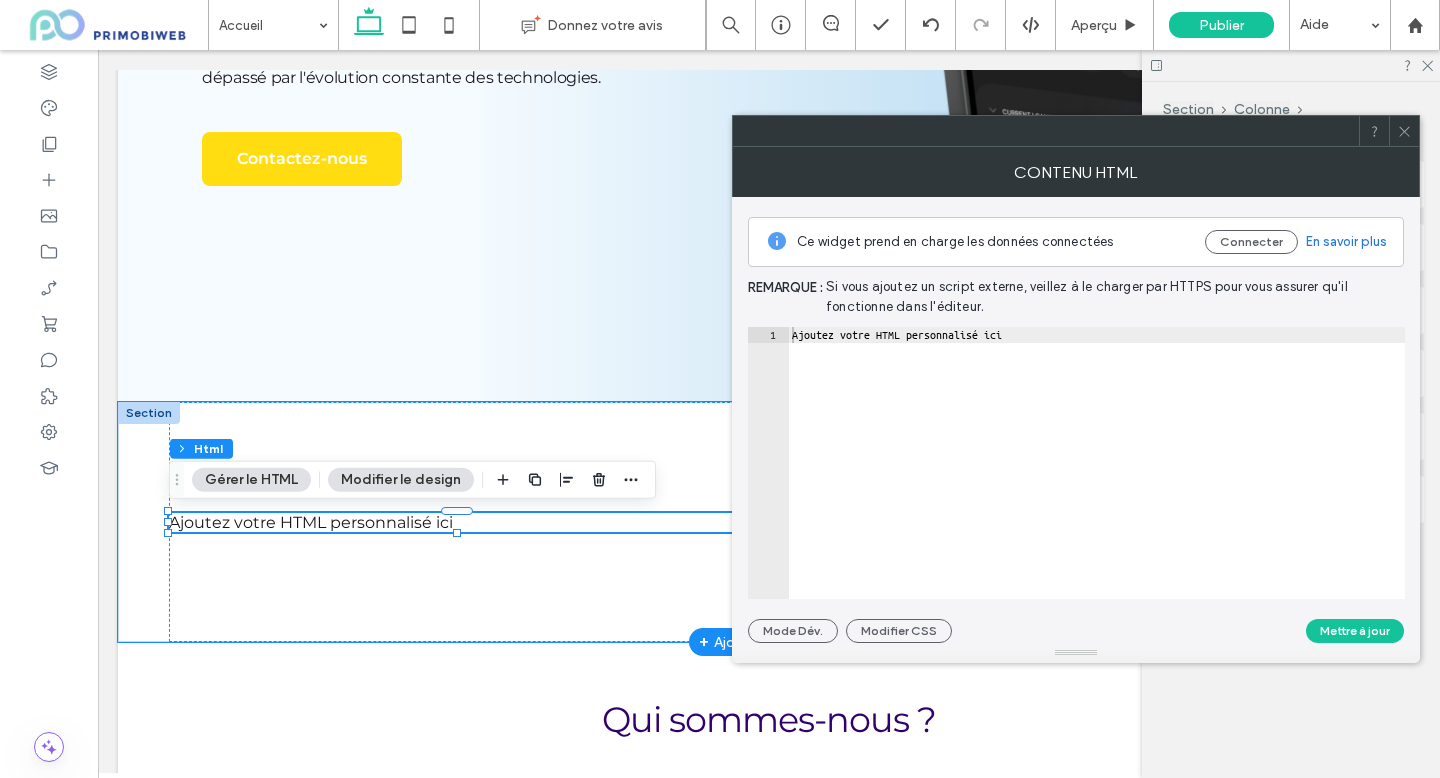 click 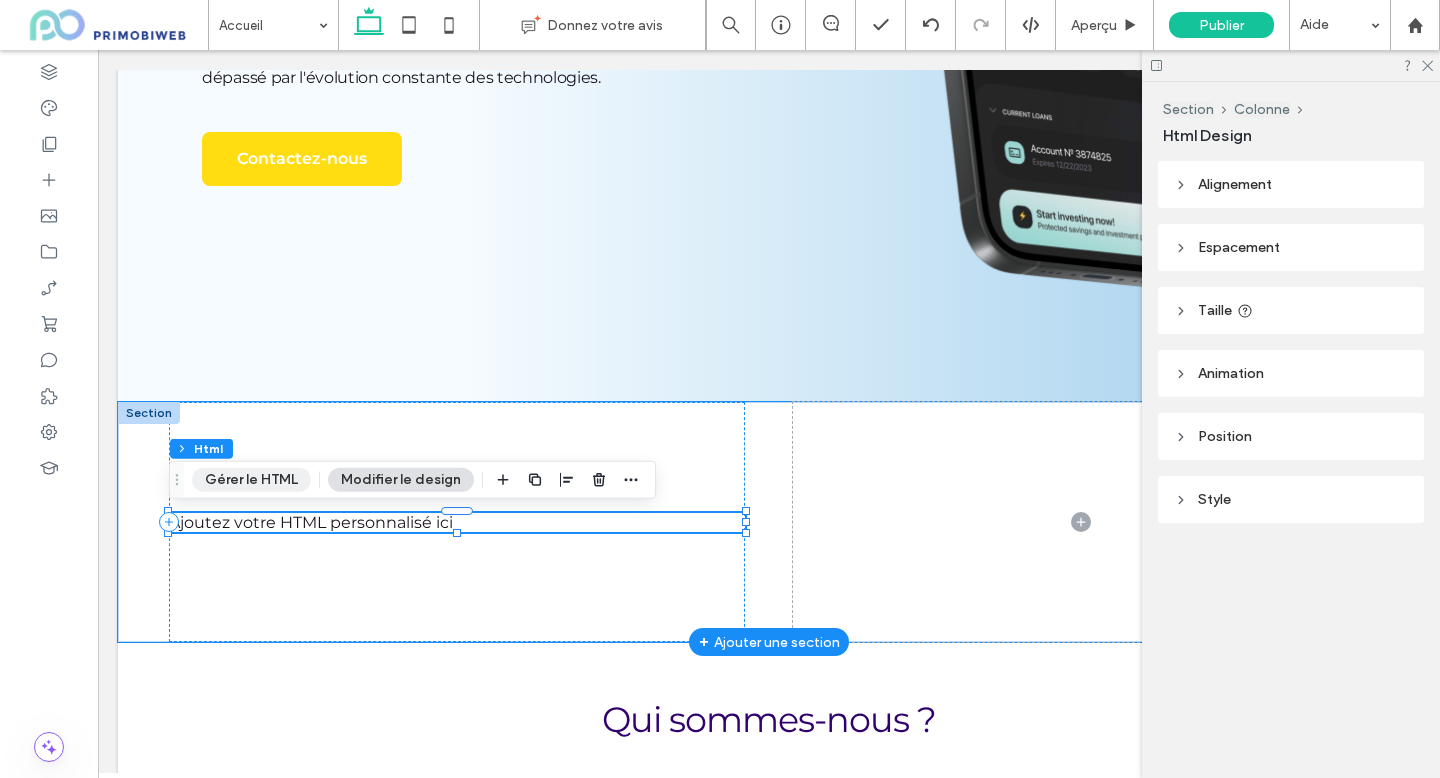 click on "Gérer le HTML" at bounding box center (251, 480) 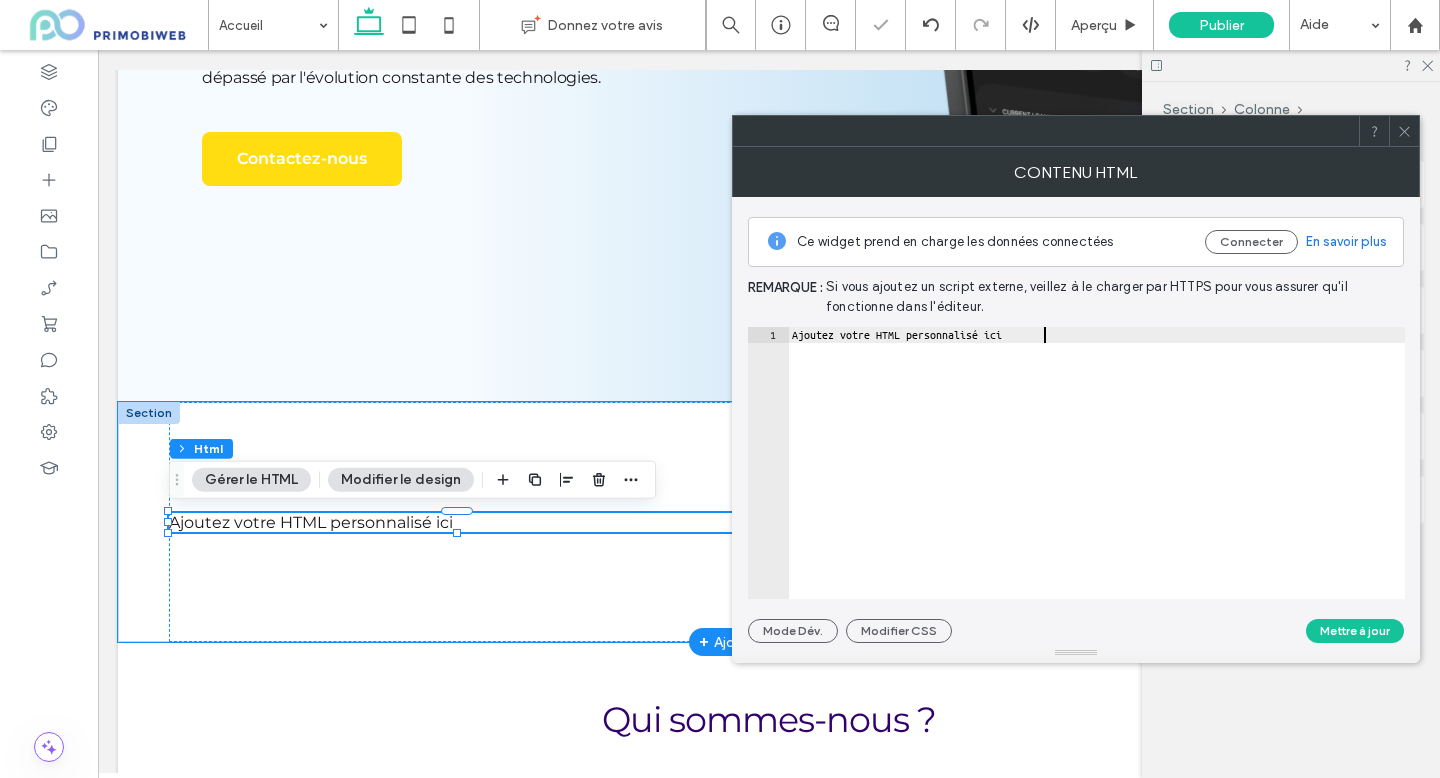 click on "Ajoutez votre HTML personnalisé ici" at bounding box center (1096, 479) 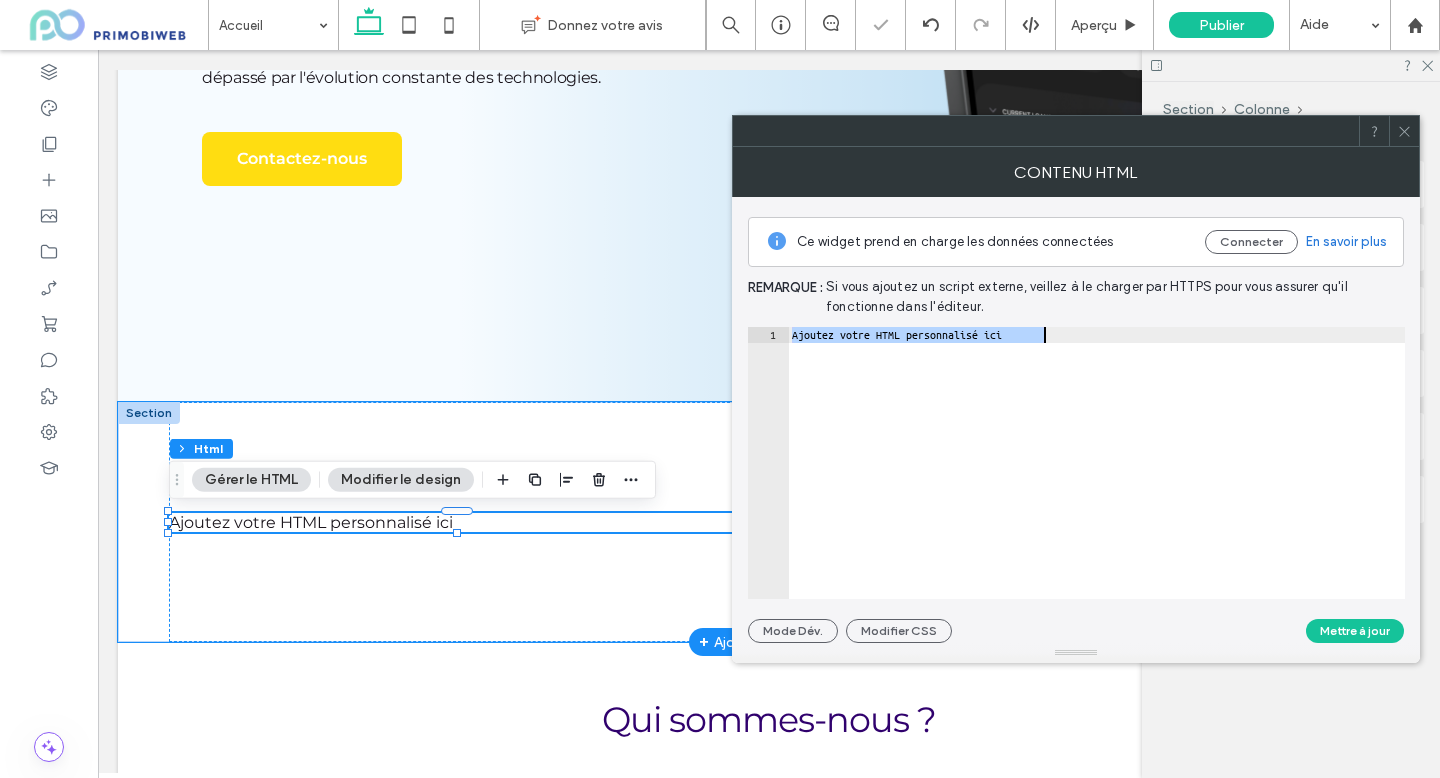 paste 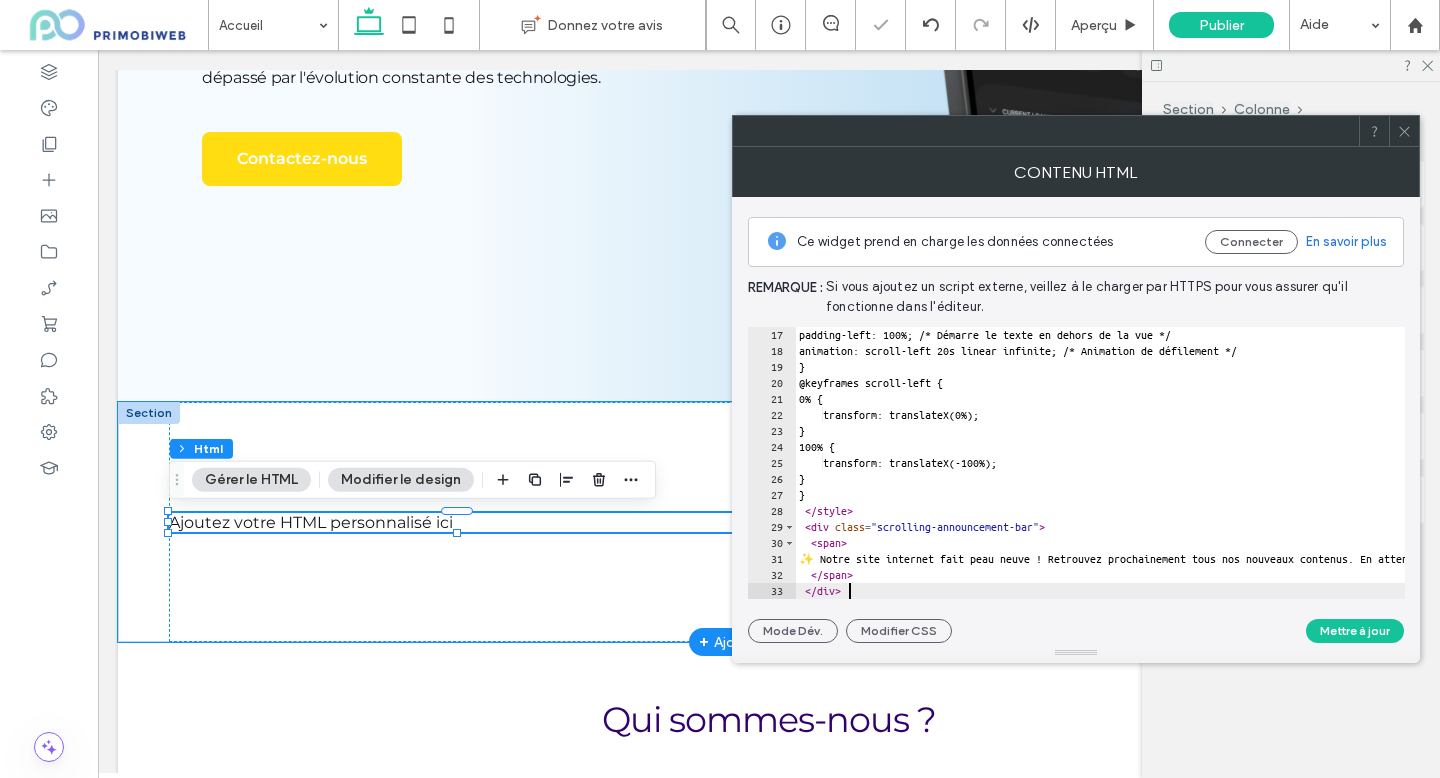 scroll, scrollTop: 256, scrollLeft: 0, axis: vertical 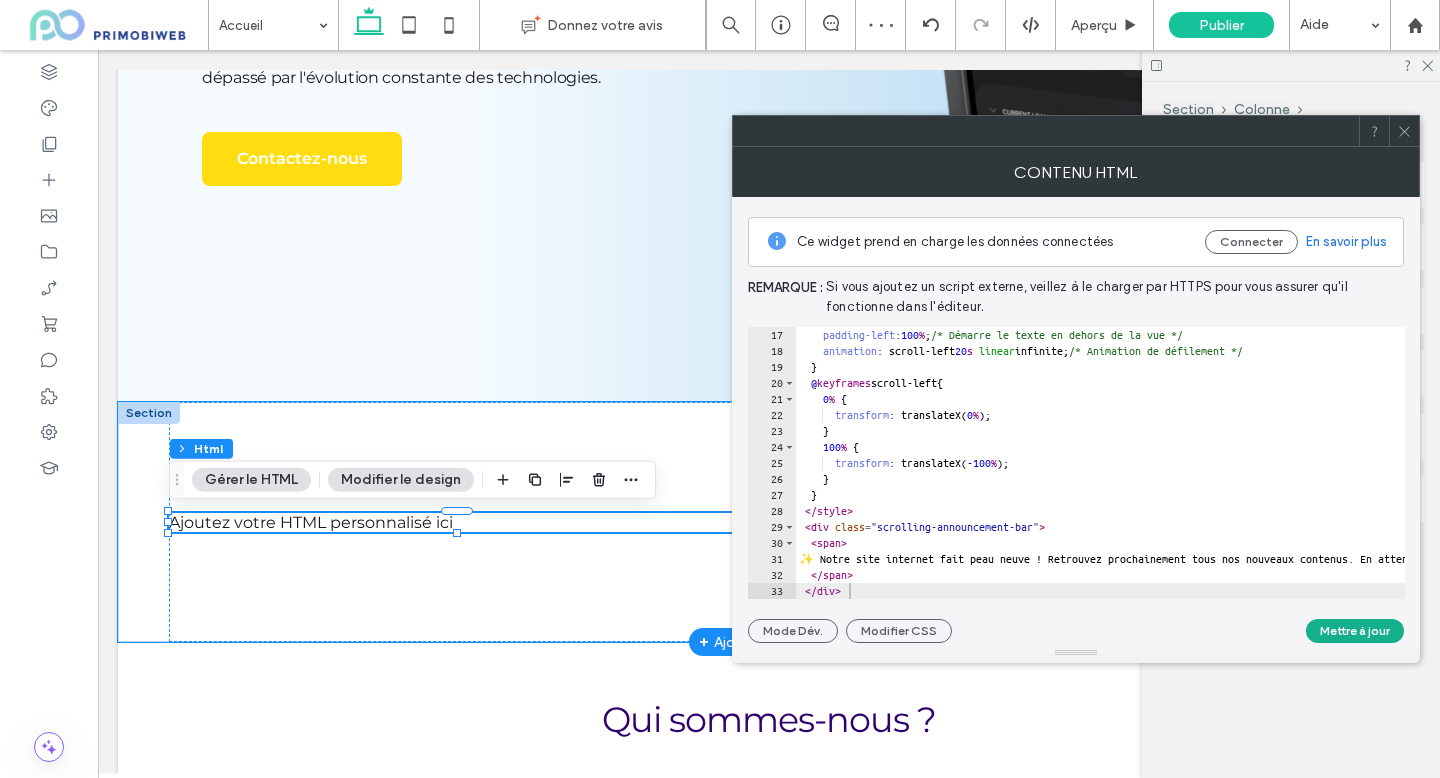 click on "Mettre à jour" at bounding box center [1355, 631] 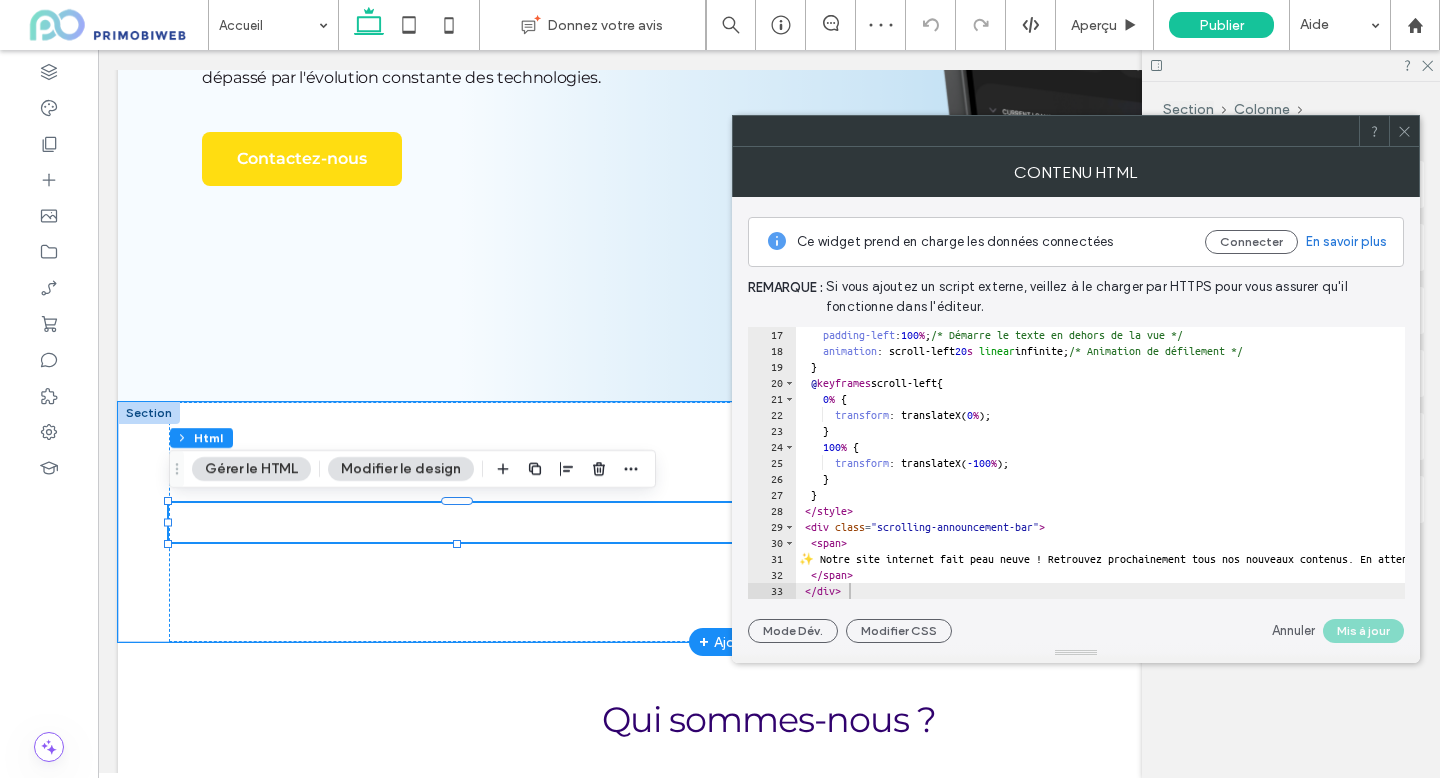 click at bounding box center (1404, 131) 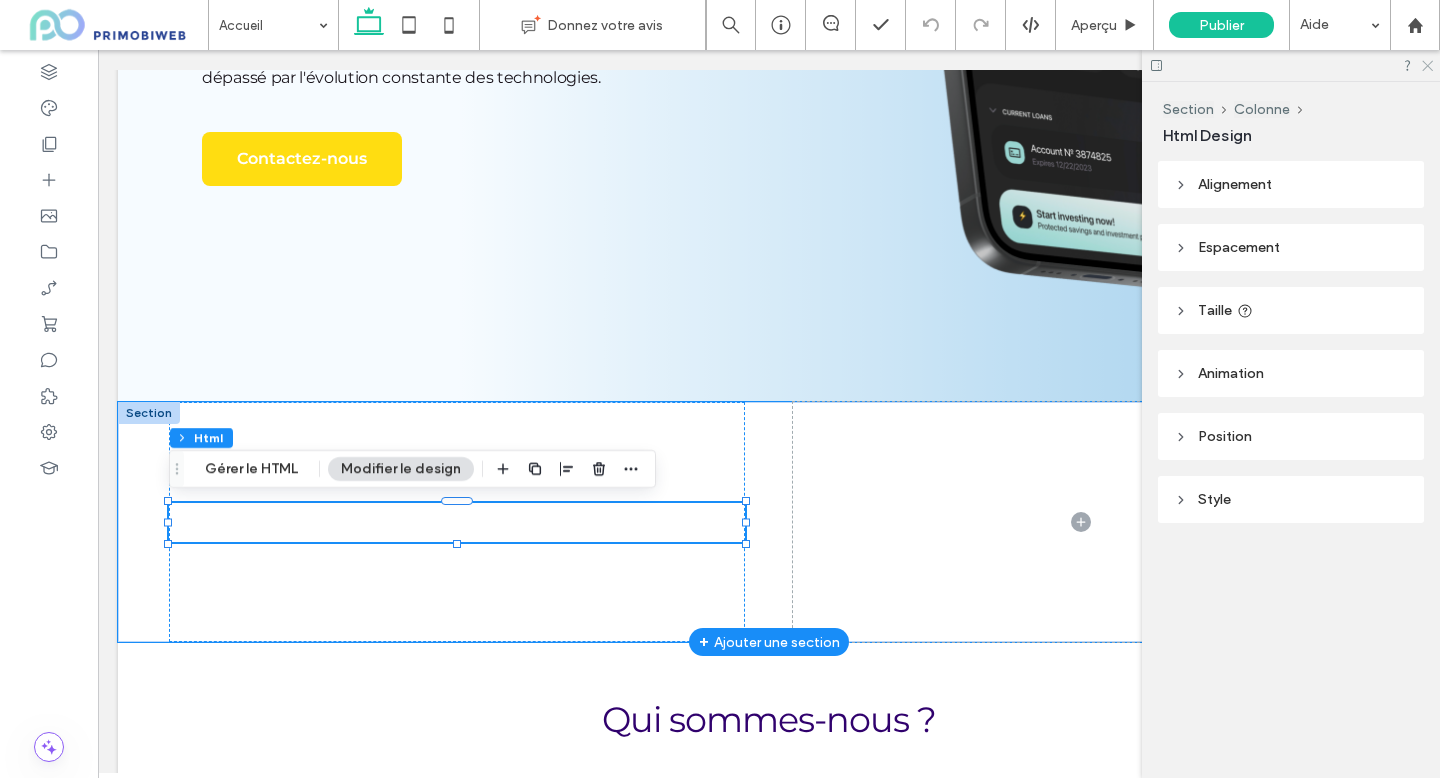 click 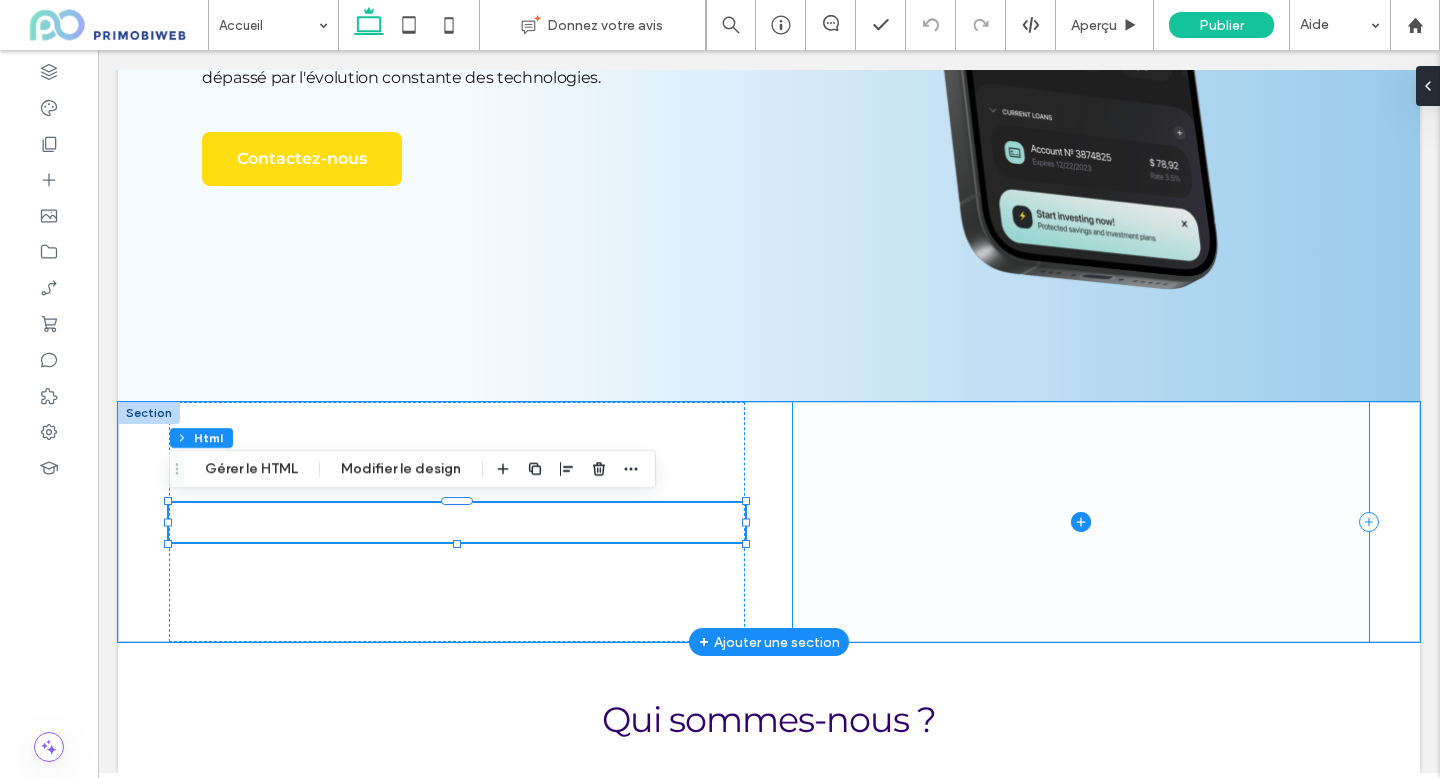 click at bounding box center (1081, 522) 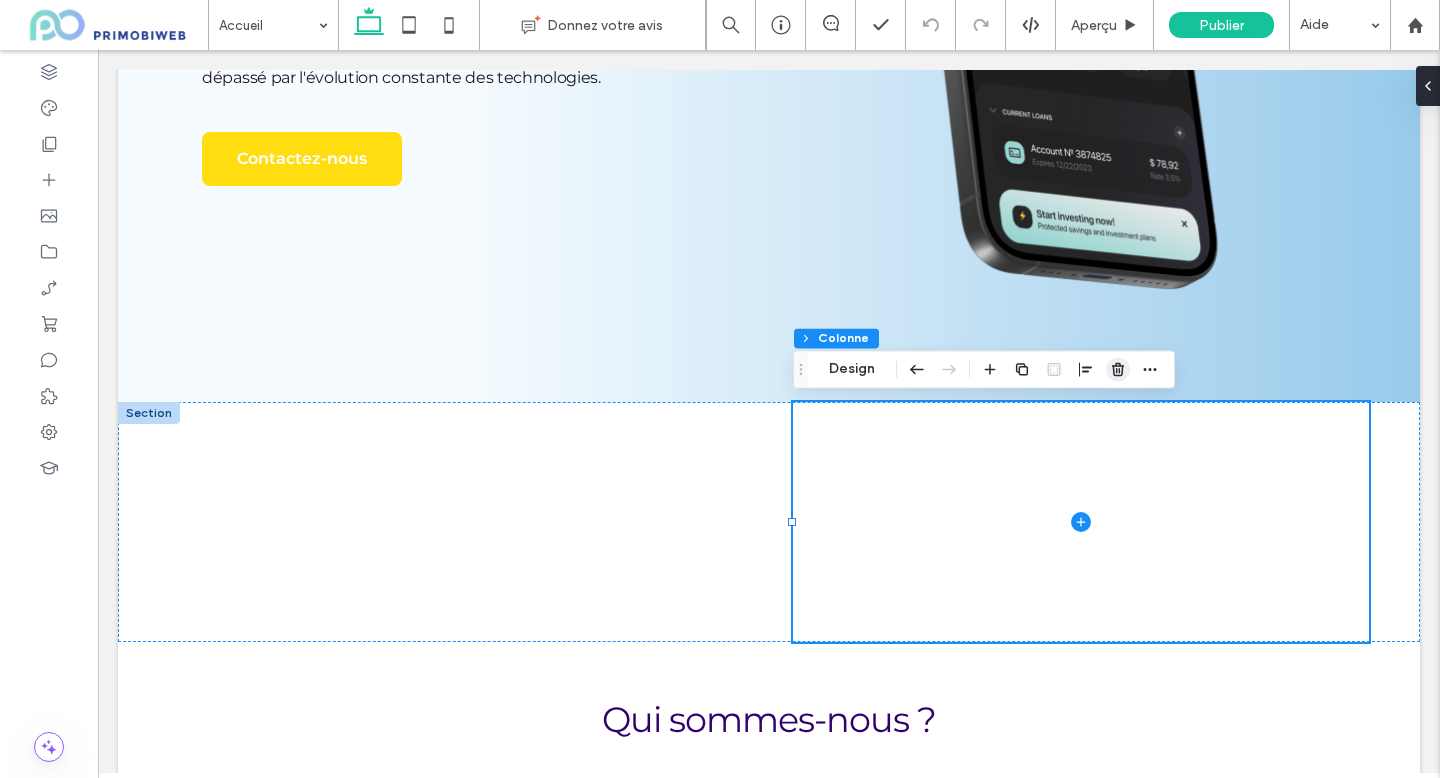click 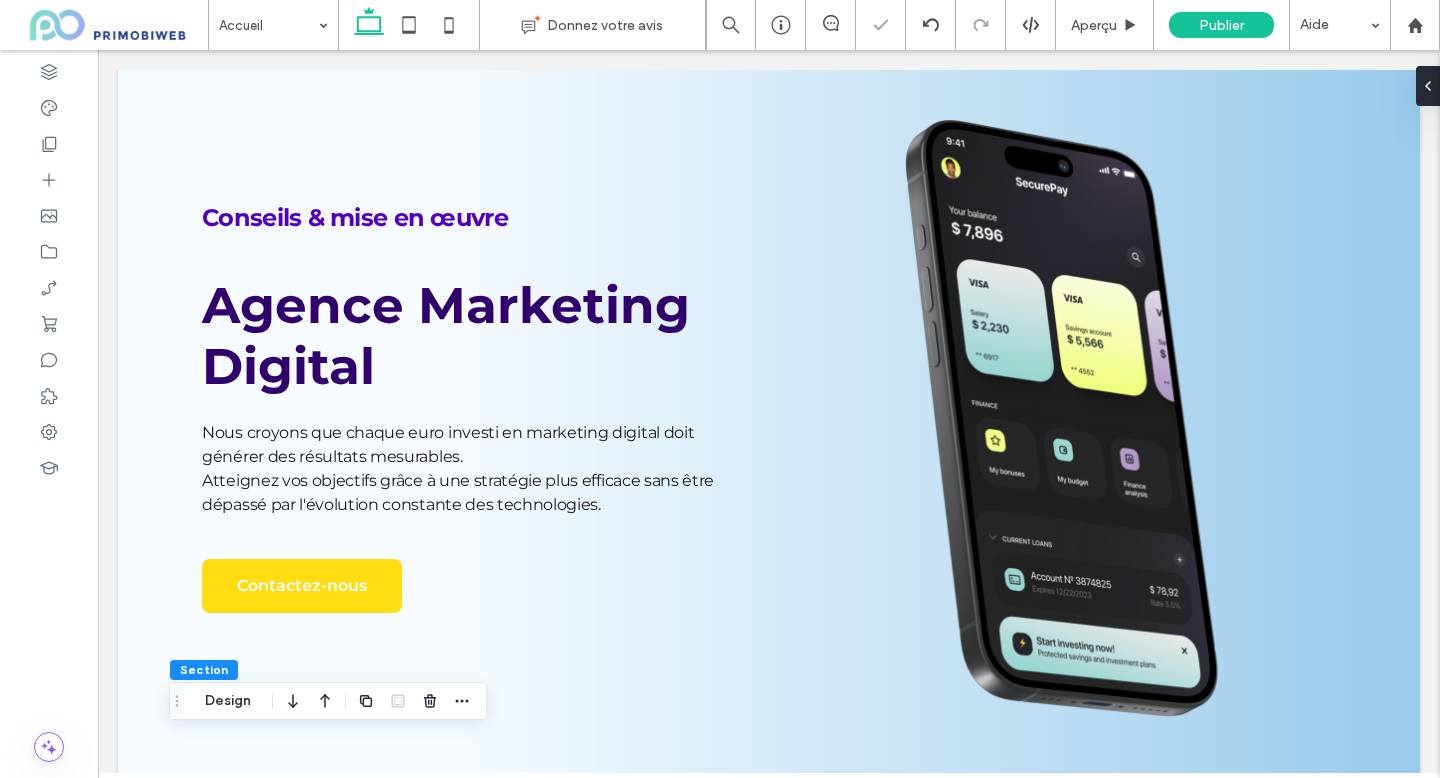 scroll, scrollTop: 0, scrollLeft: 0, axis: both 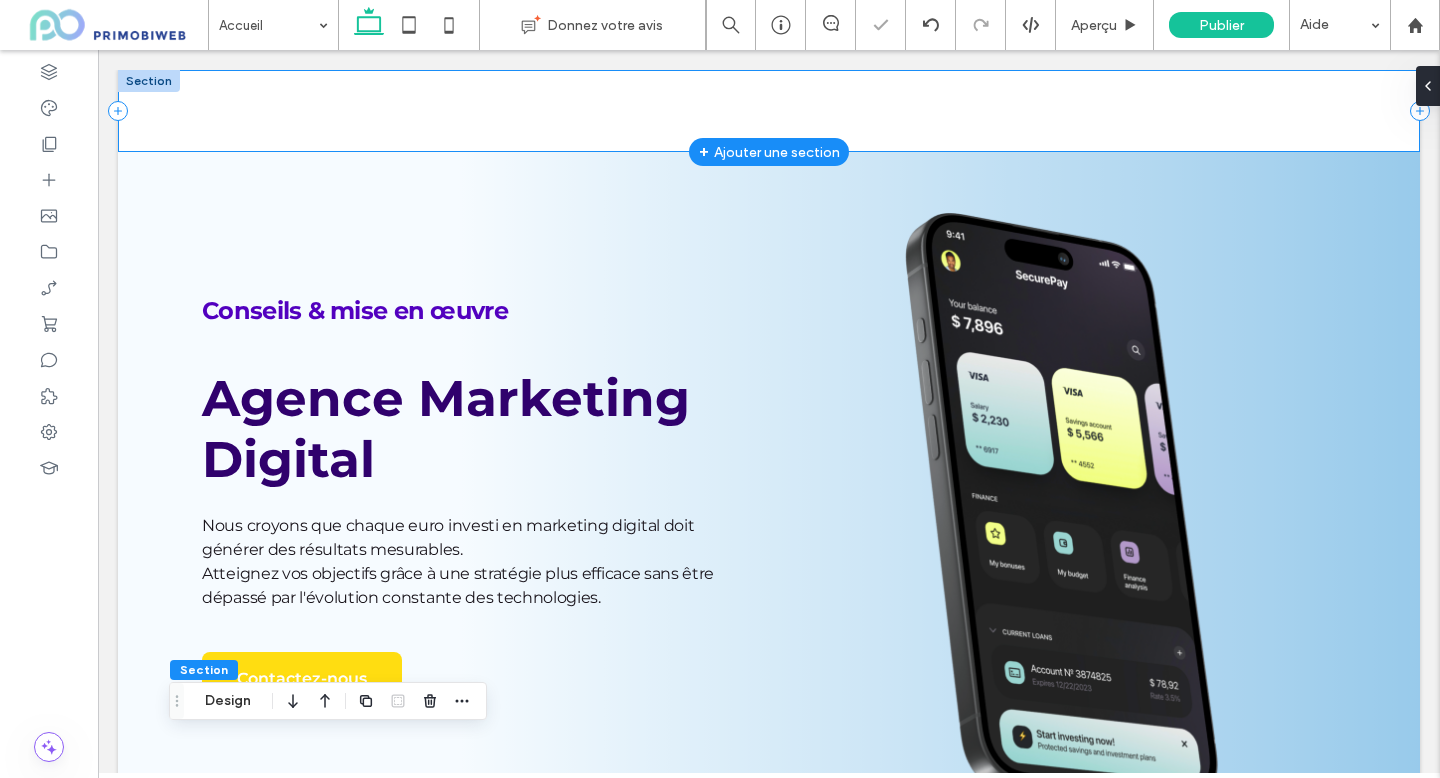 click on "✨ Notre site internet fait peau neuve ! Mais nous restons disponible pour vous servir ! Contactez-nous ! ✨" at bounding box center (769, 111) 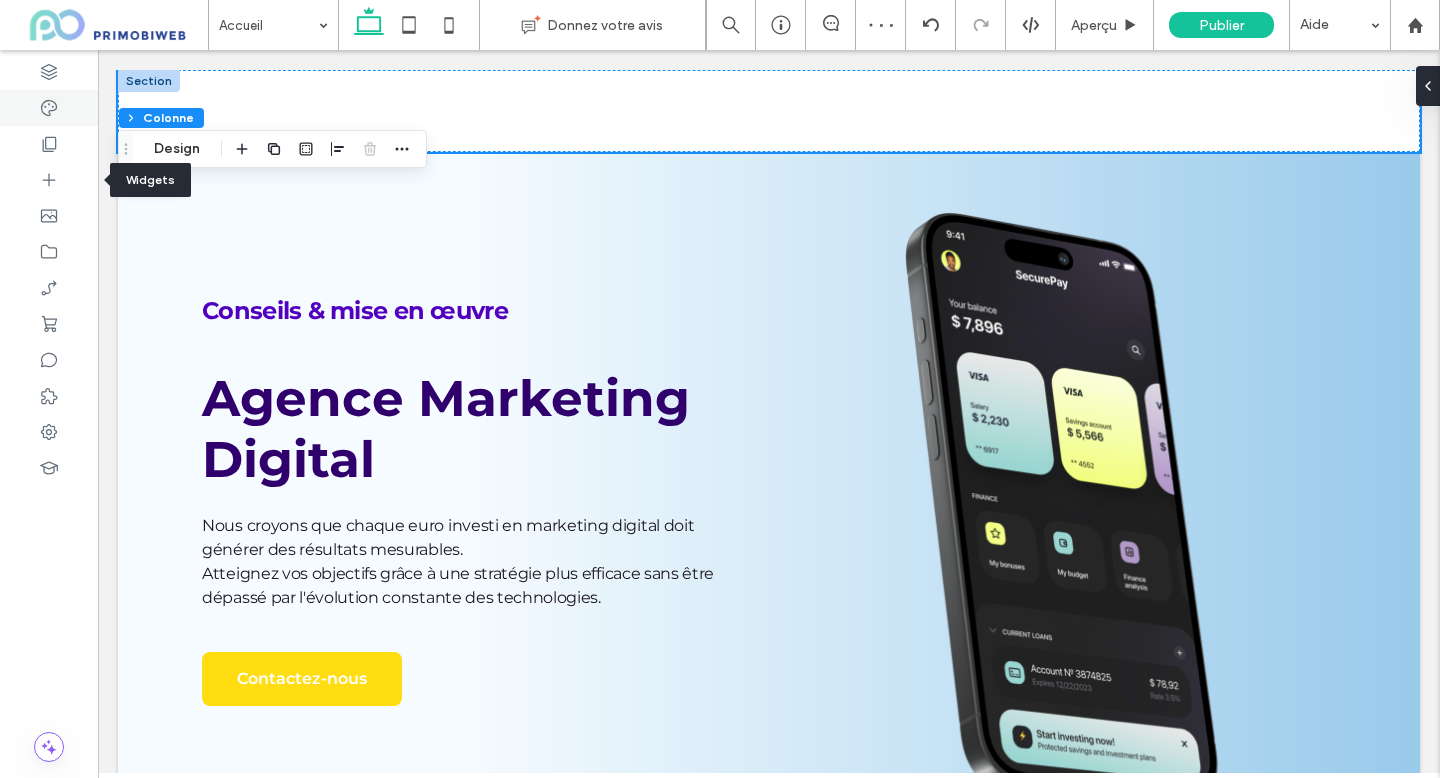 click at bounding box center (49, 108) 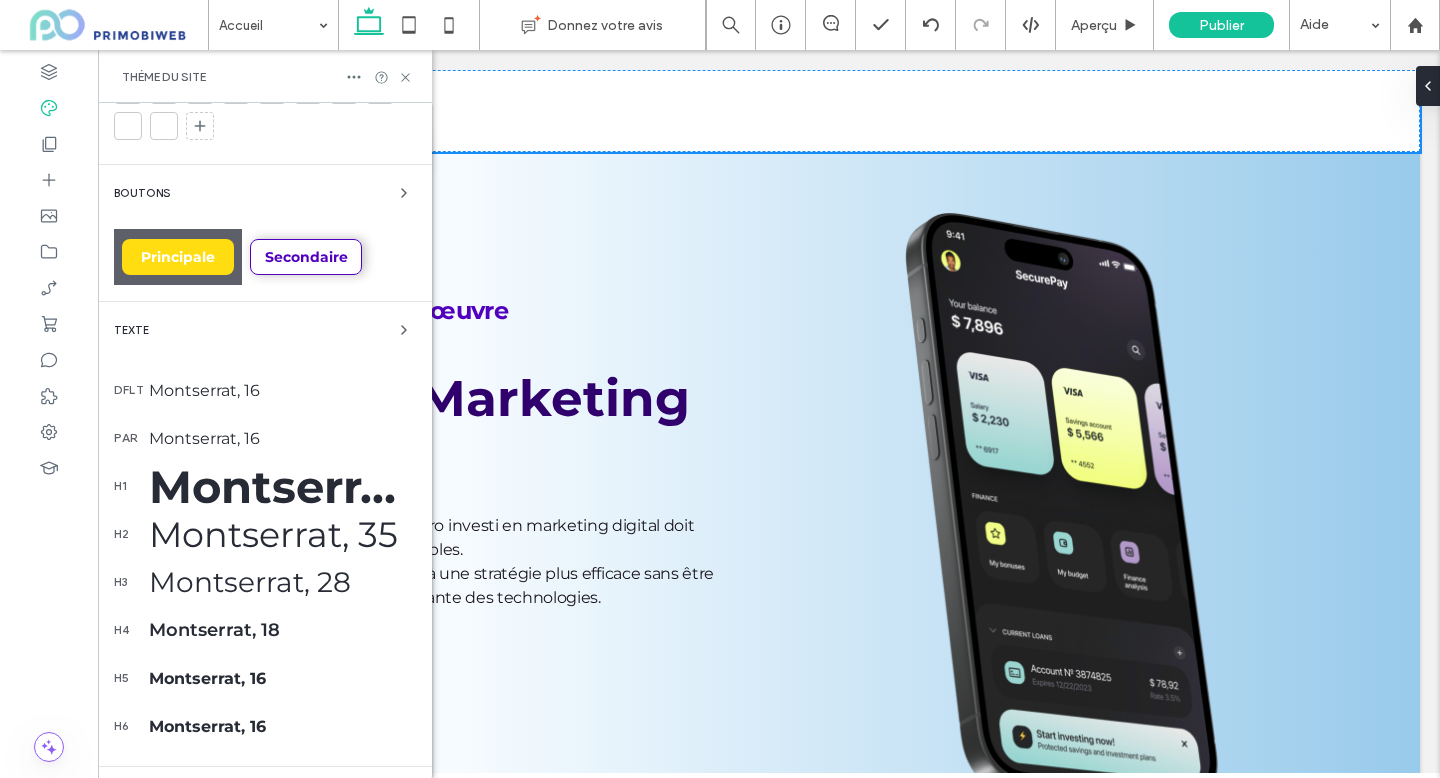 scroll, scrollTop: 92, scrollLeft: 0, axis: vertical 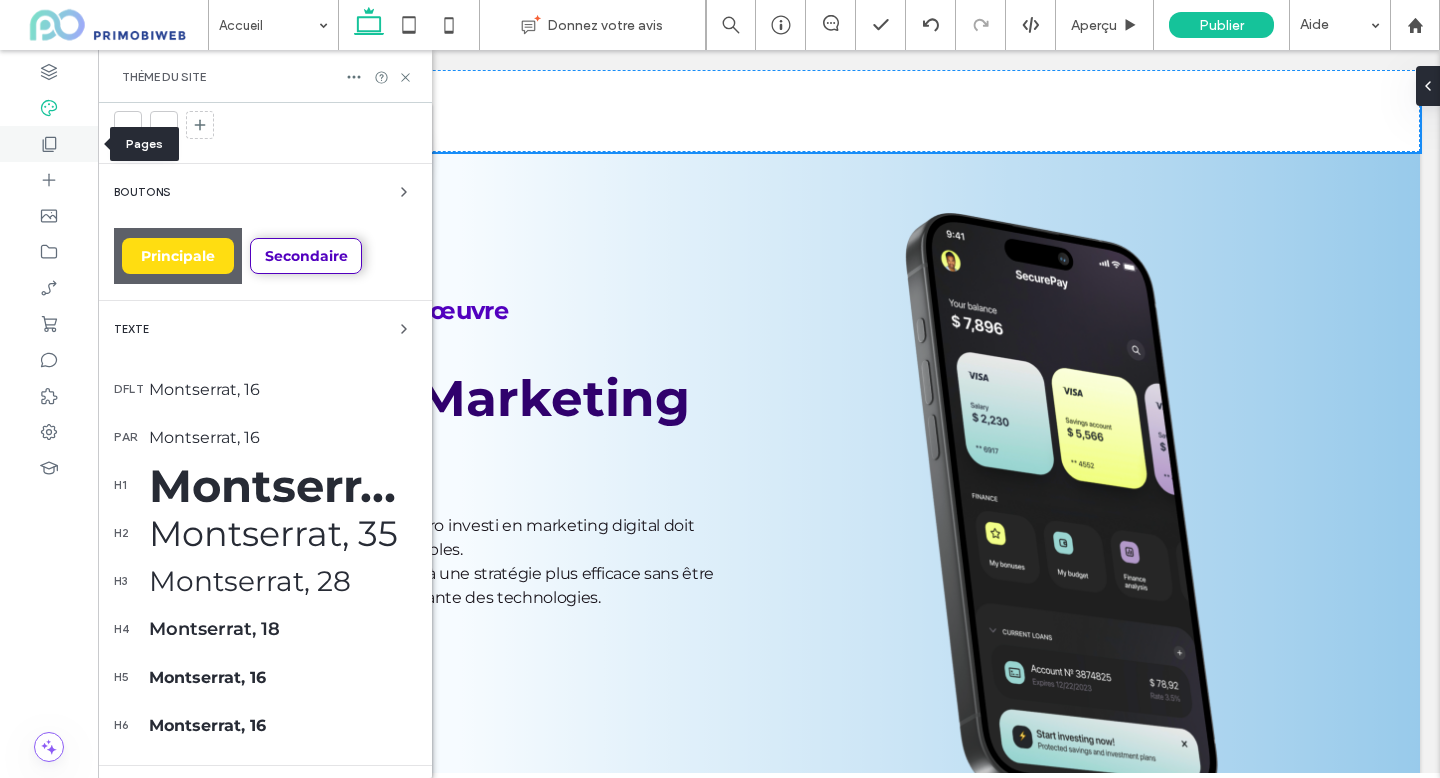 click 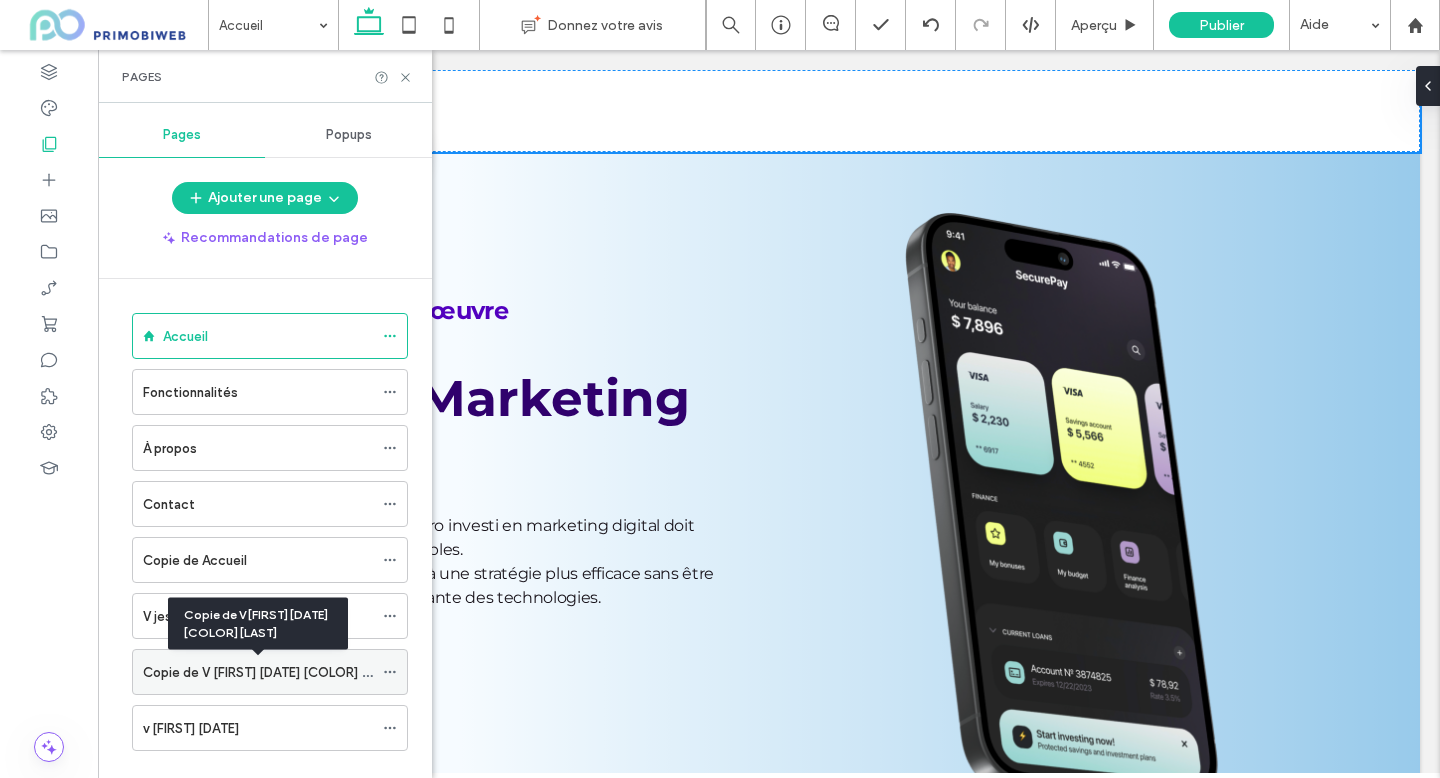 click on "Copie de V jess 8 juillet COULEUR GILLES" at bounding box center (271, 672) 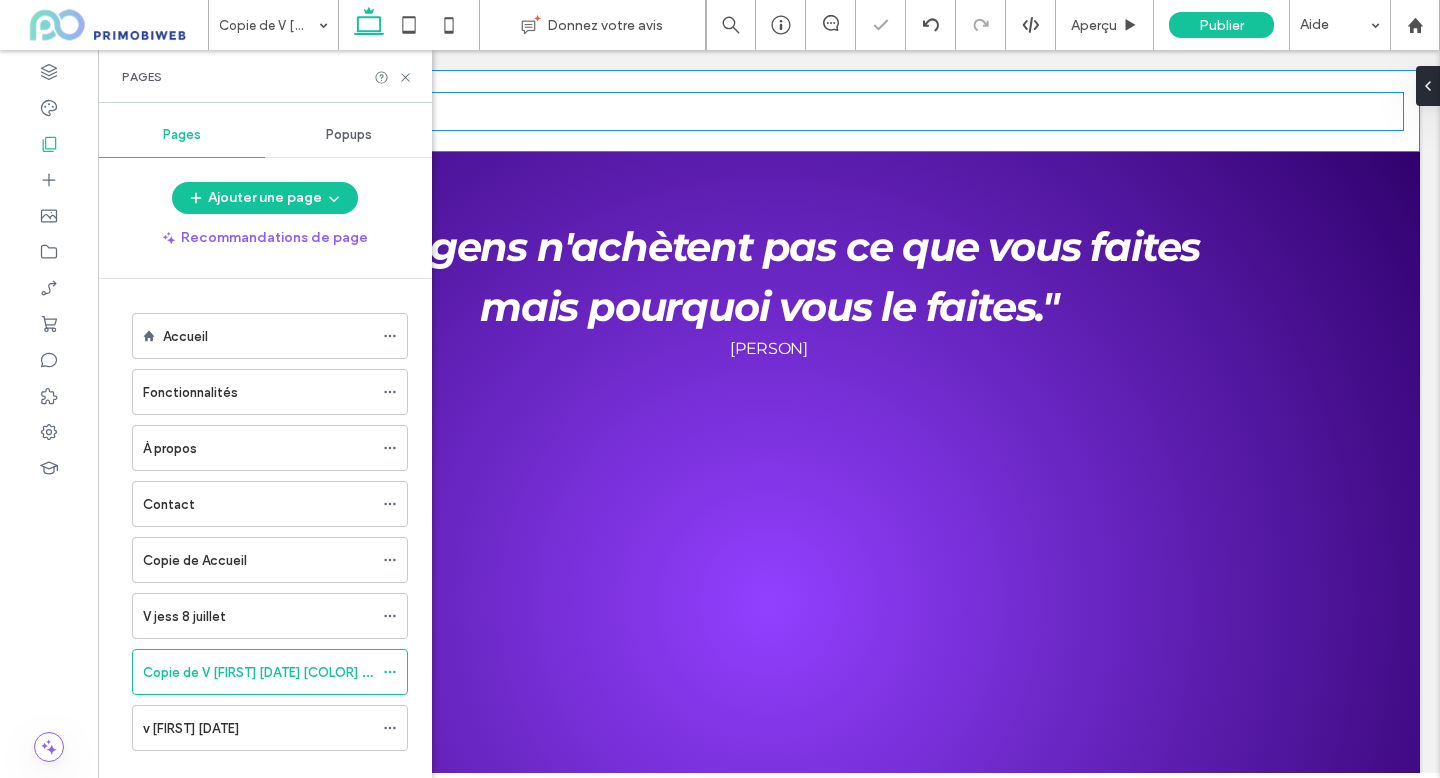 scroll, scrollTop: 0, scrollLeft: 0, axis: both 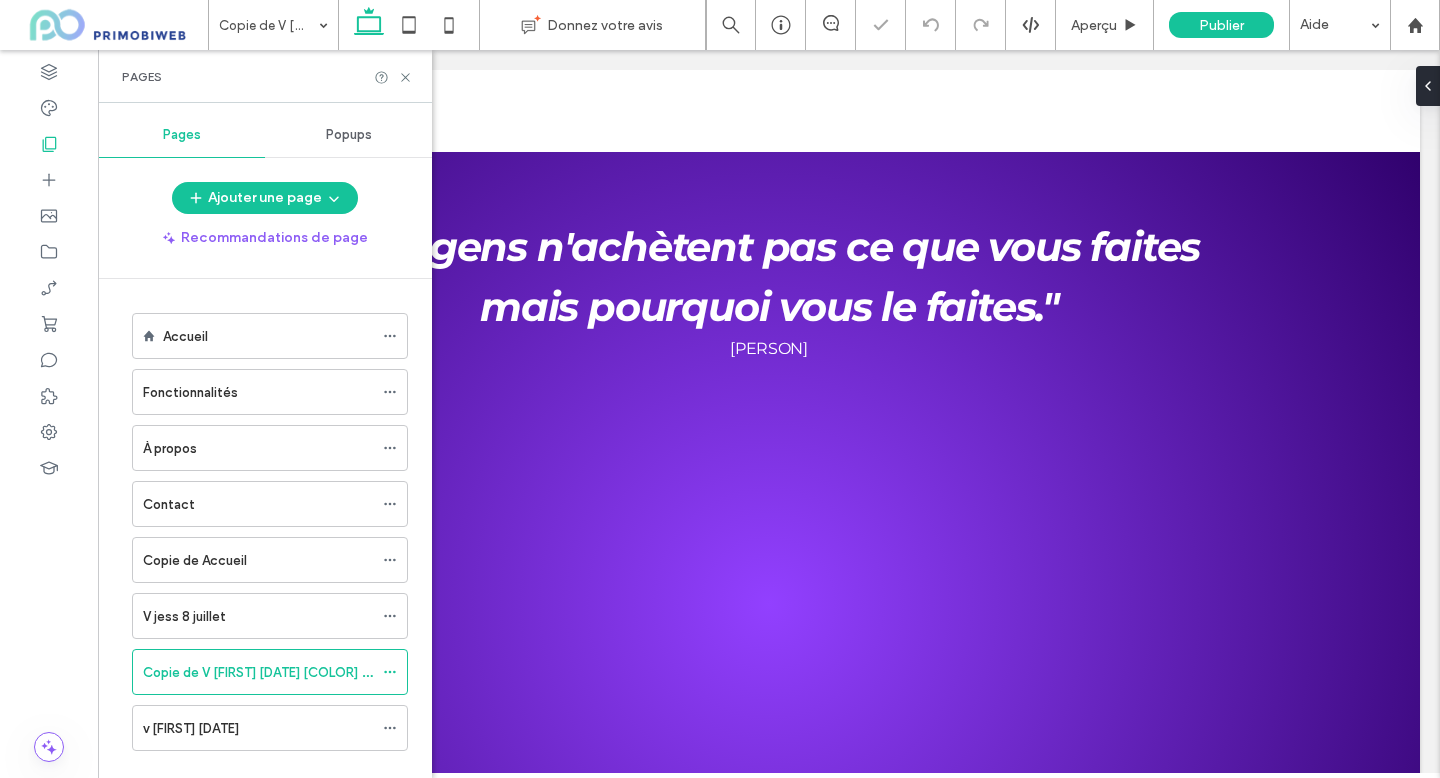 click on "Pages" at bounding box center (265, 76) 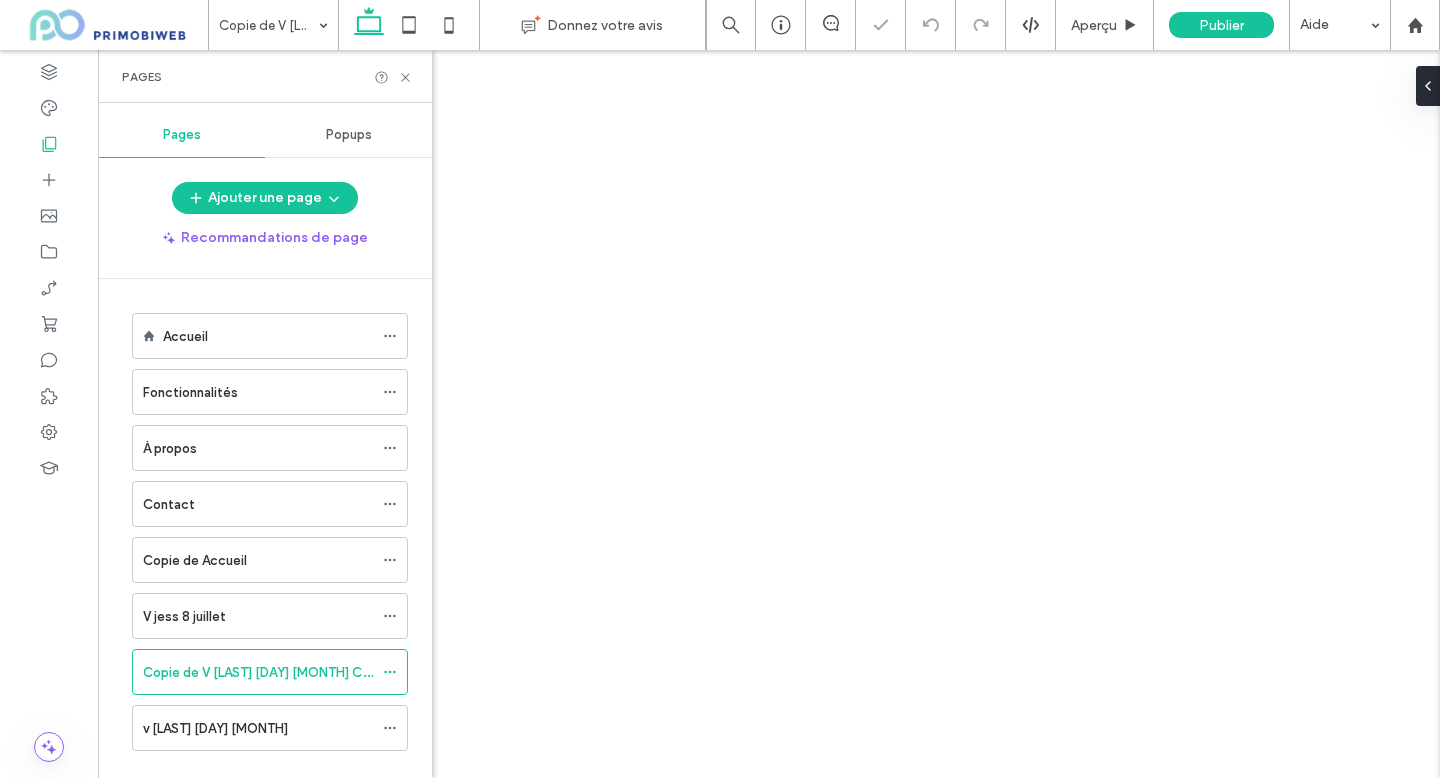 click 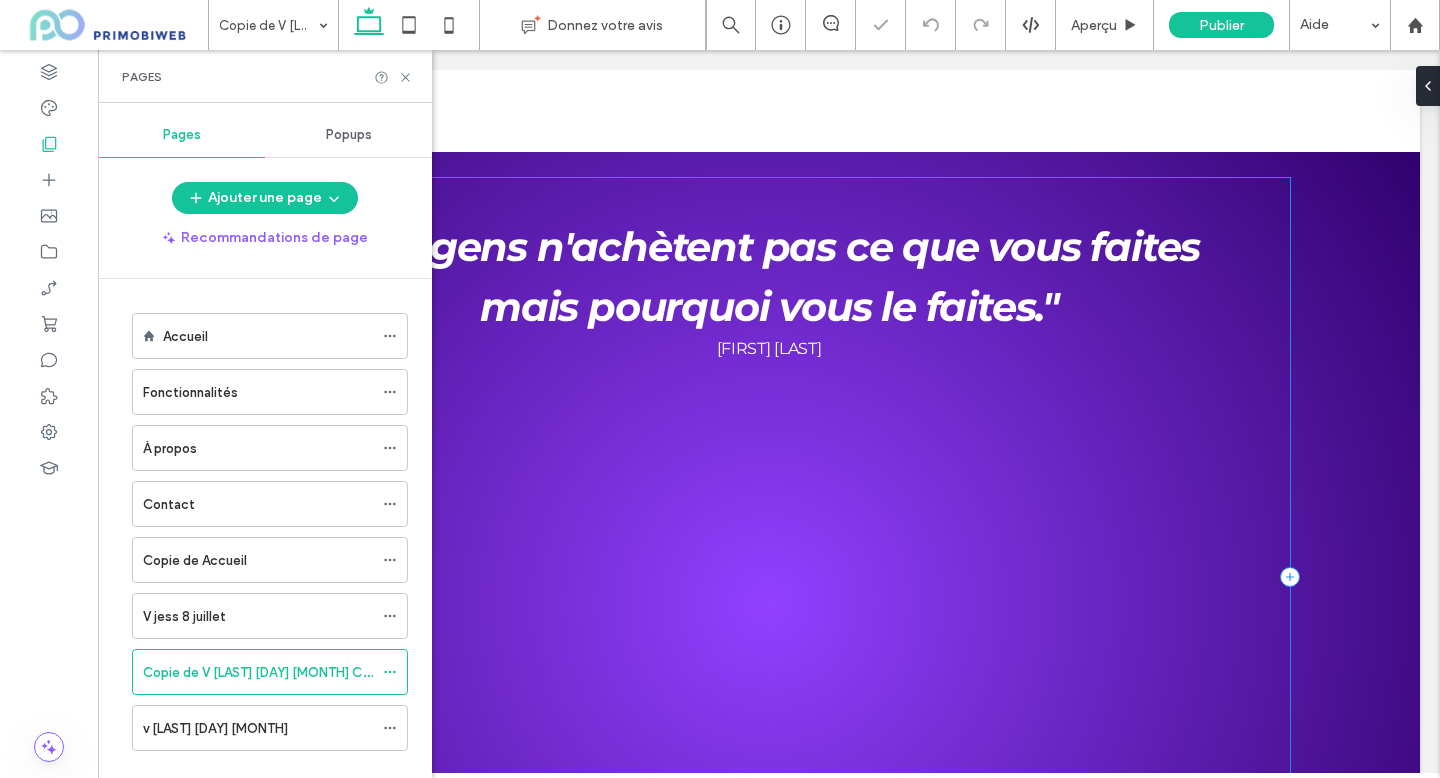 scroll, scrollTop: 0, scrollLeft: 0, axis: both 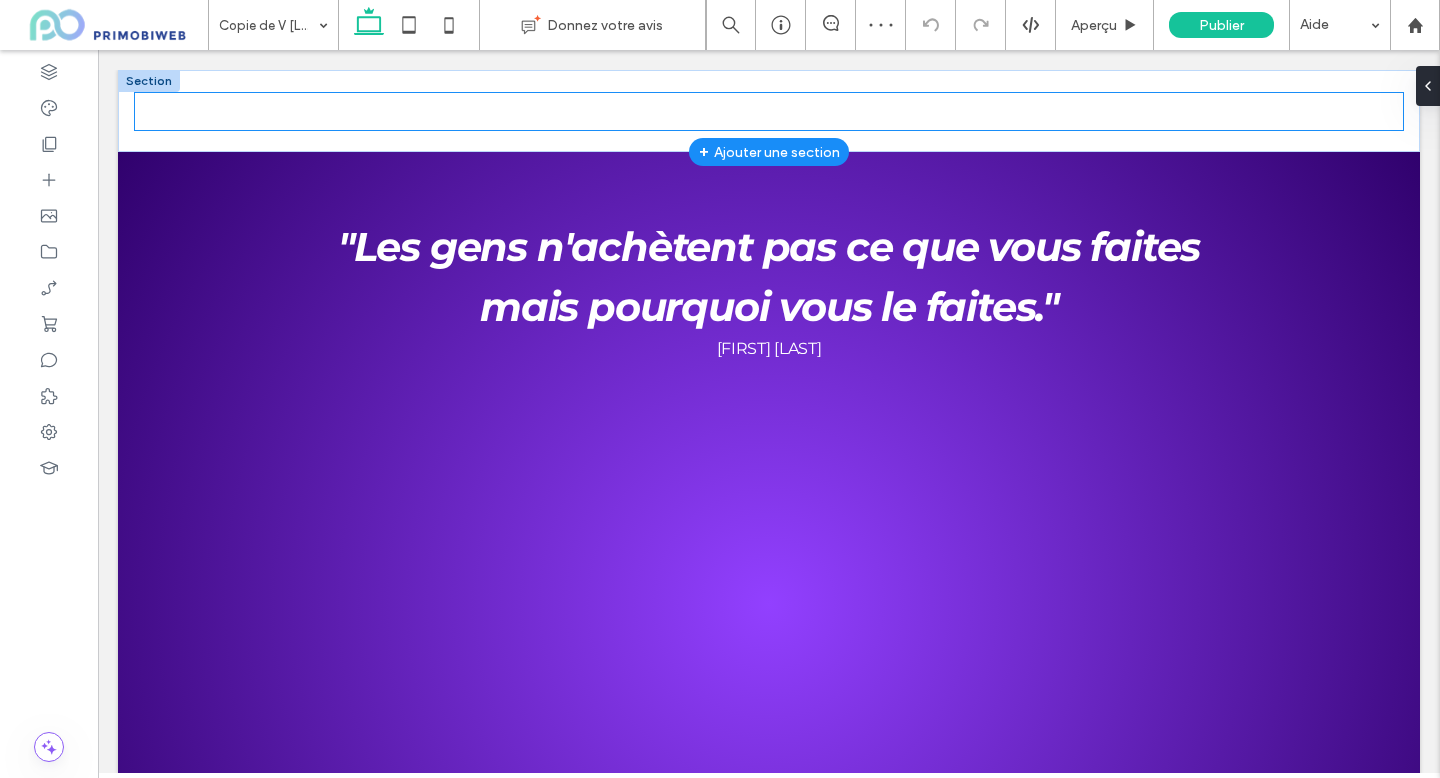 click on "✨ Notre site internet fait peau neuve ! Retrouvez prochainement tous nos nouveaux contenus. En attendant, nous restons disponible pour vous accompagner." at bounding box center (769, 111) 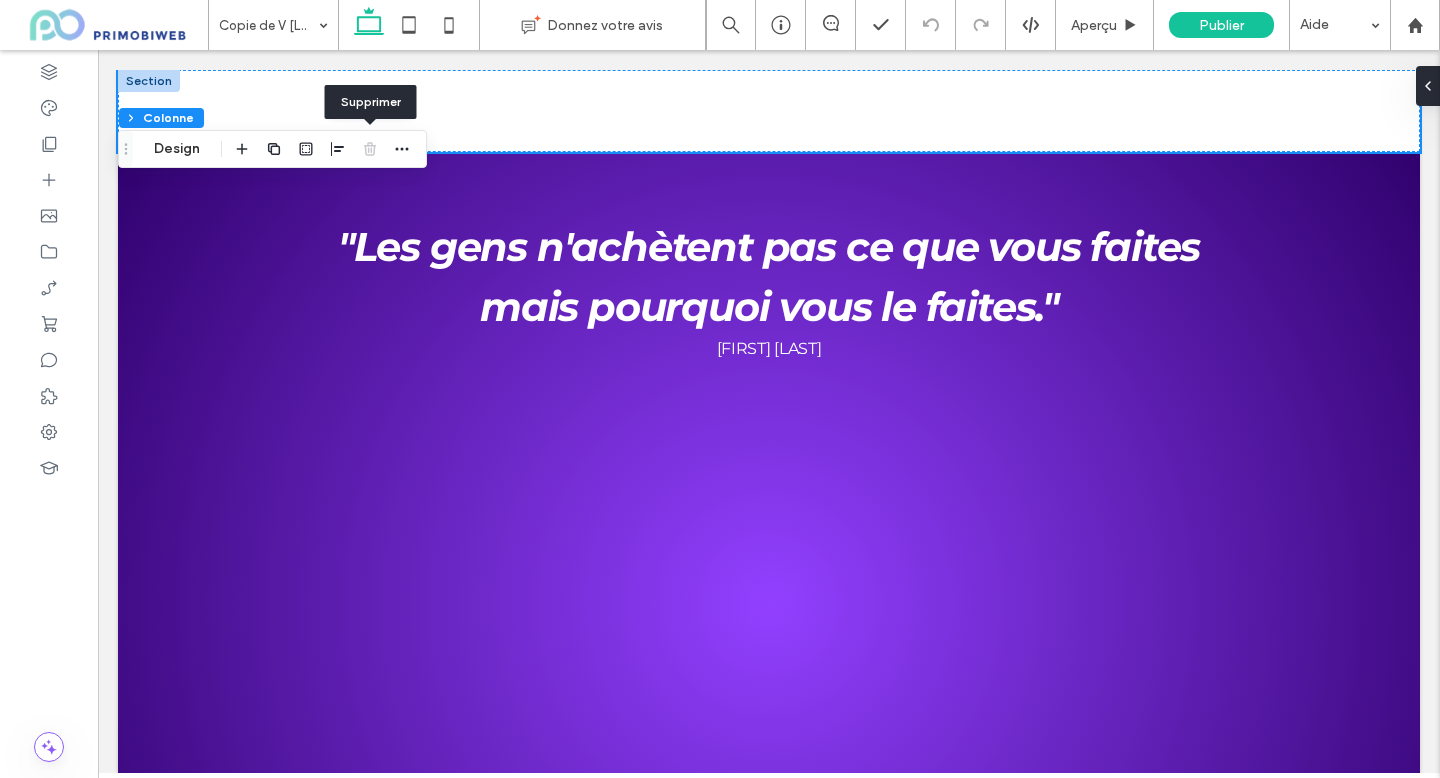 click at bounding box center [370, 149] 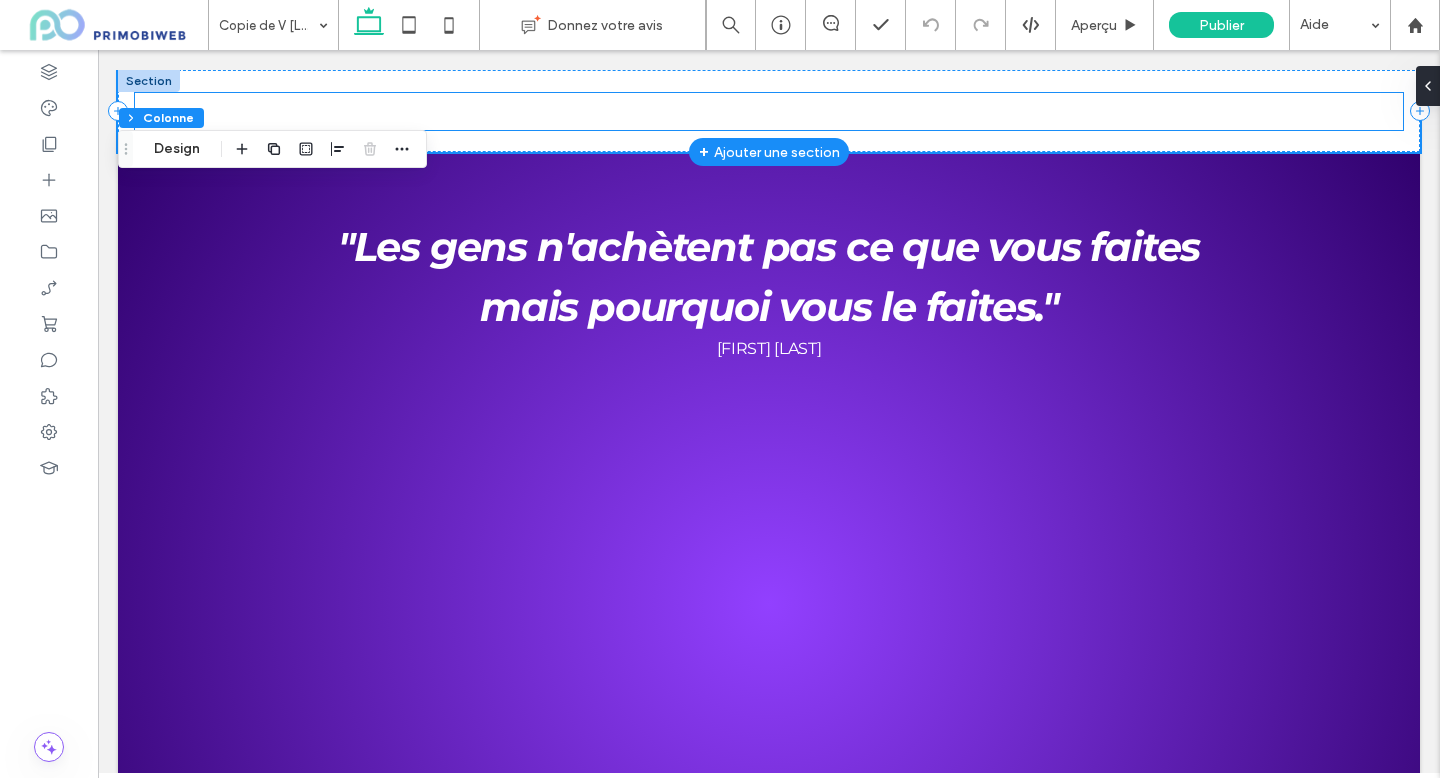 click on "✨ Notre site internet fait peau neuve ! Retrouvez prochainement tous nos nouveaux contenus. En attendant, nous restons disponible pour vous accompagner." at bounding box center [492, 111] 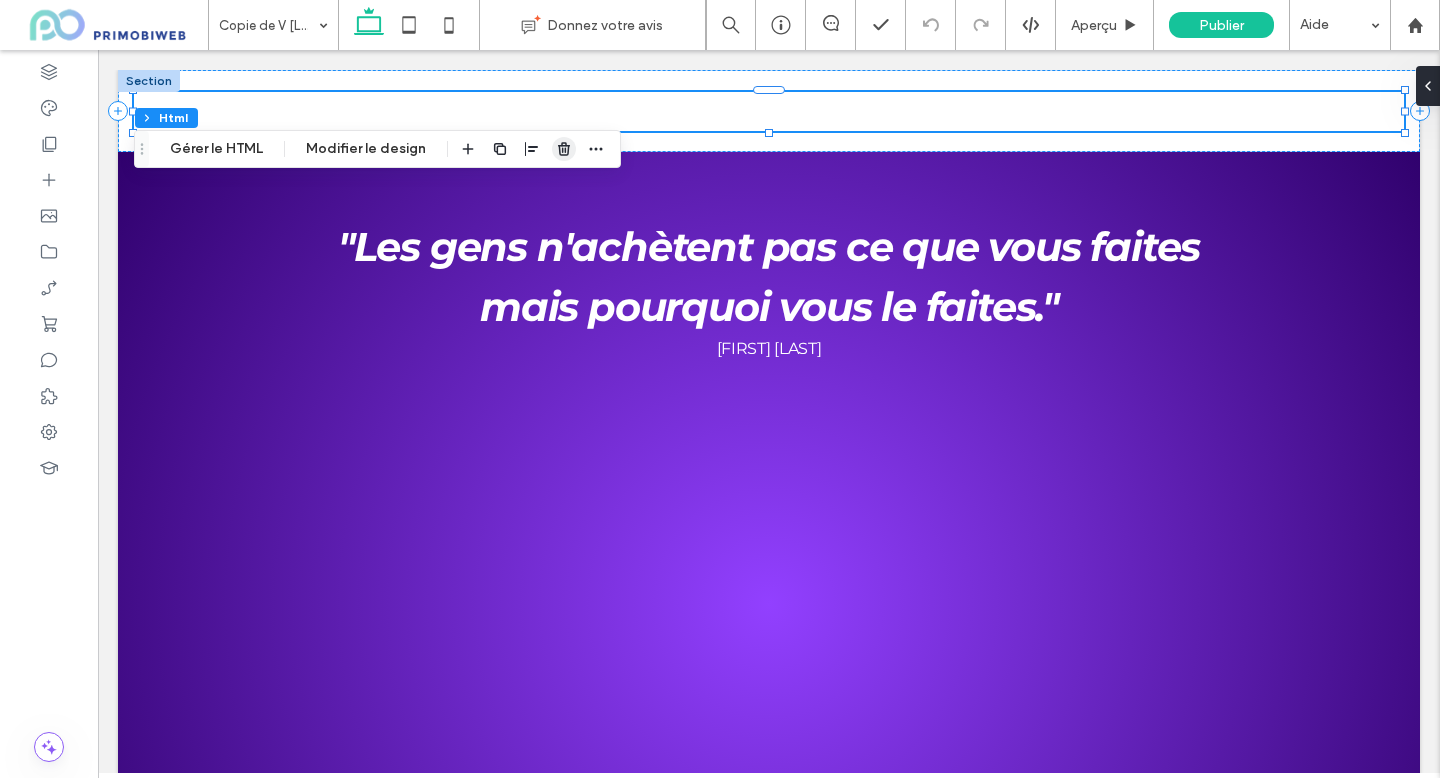 click at bounding box center (564, 149) 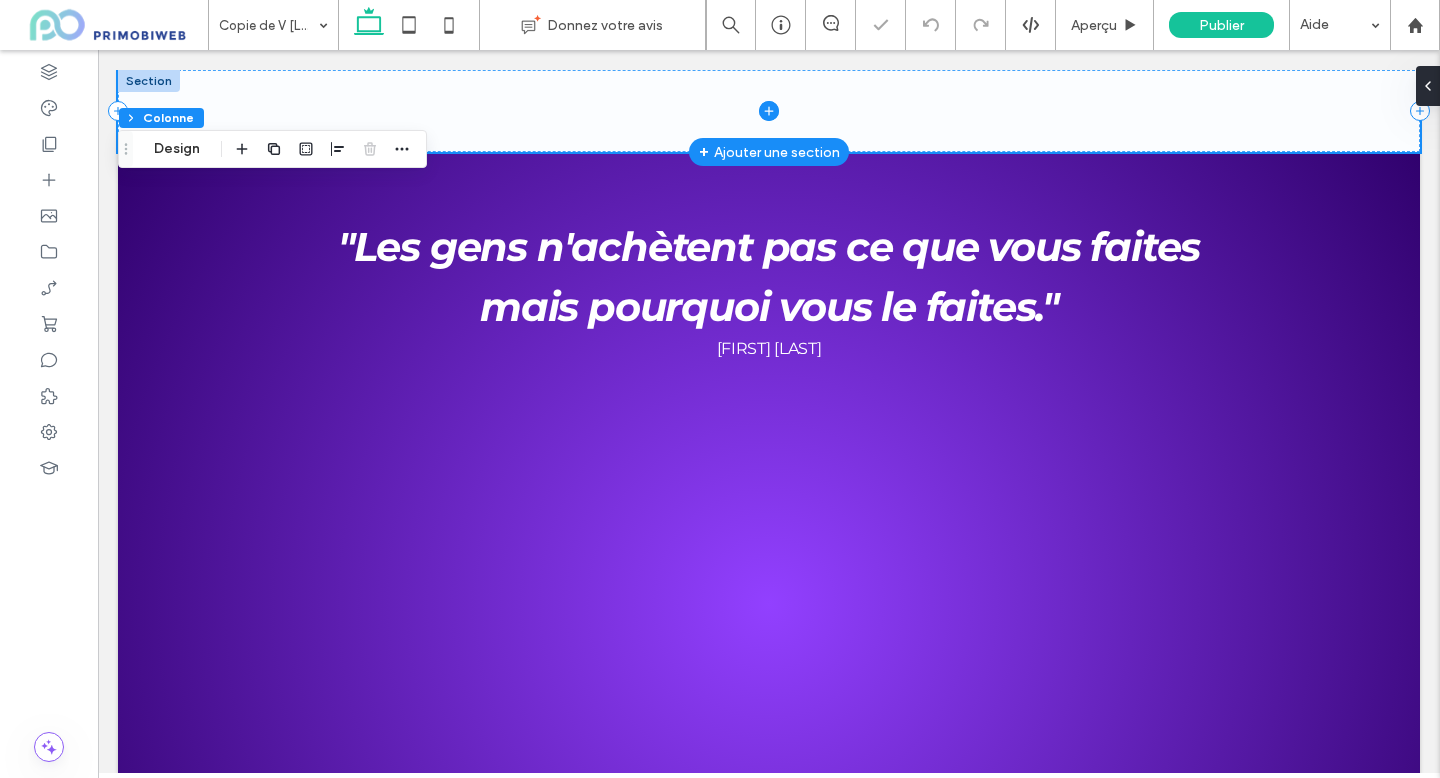 click at bounding box center [769, 111] 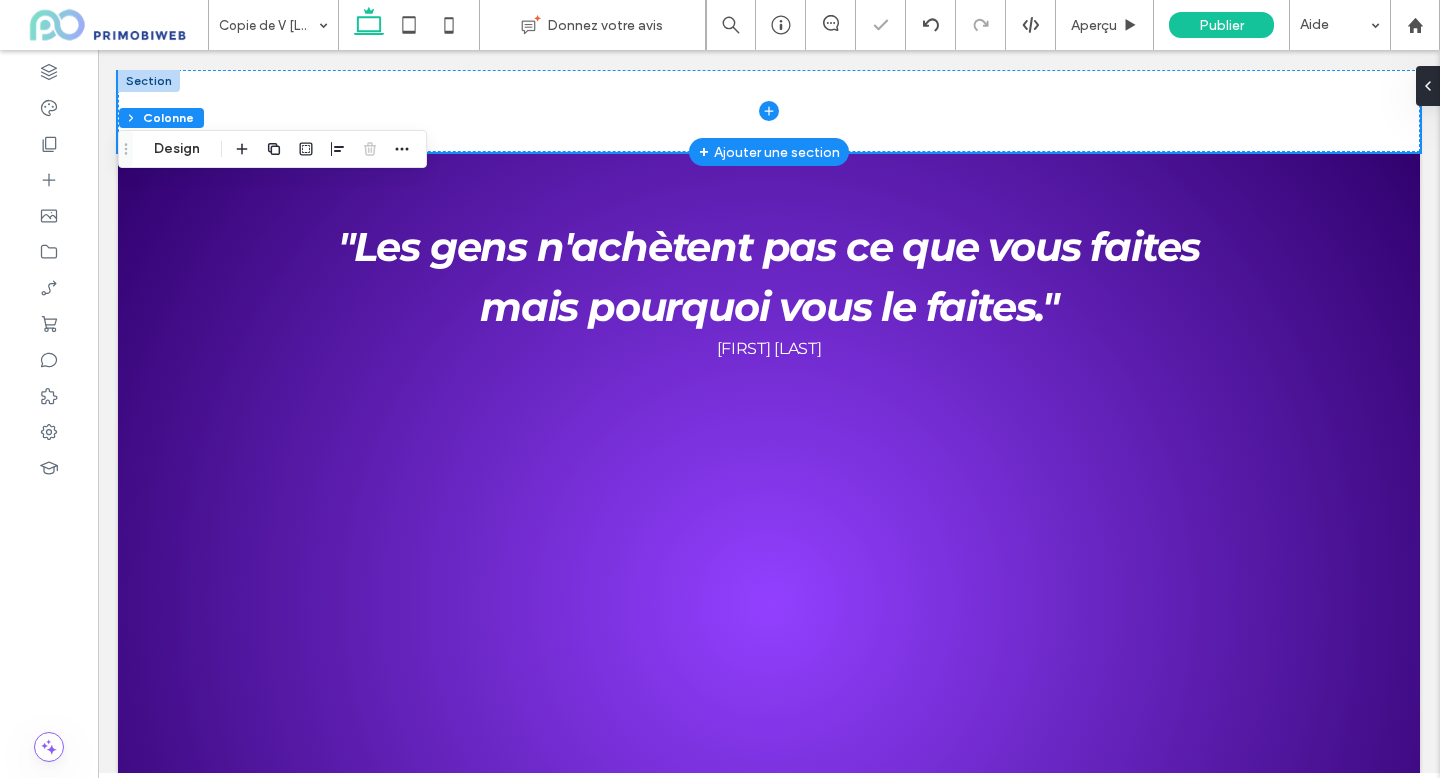 click at bounding box center [149, 81] 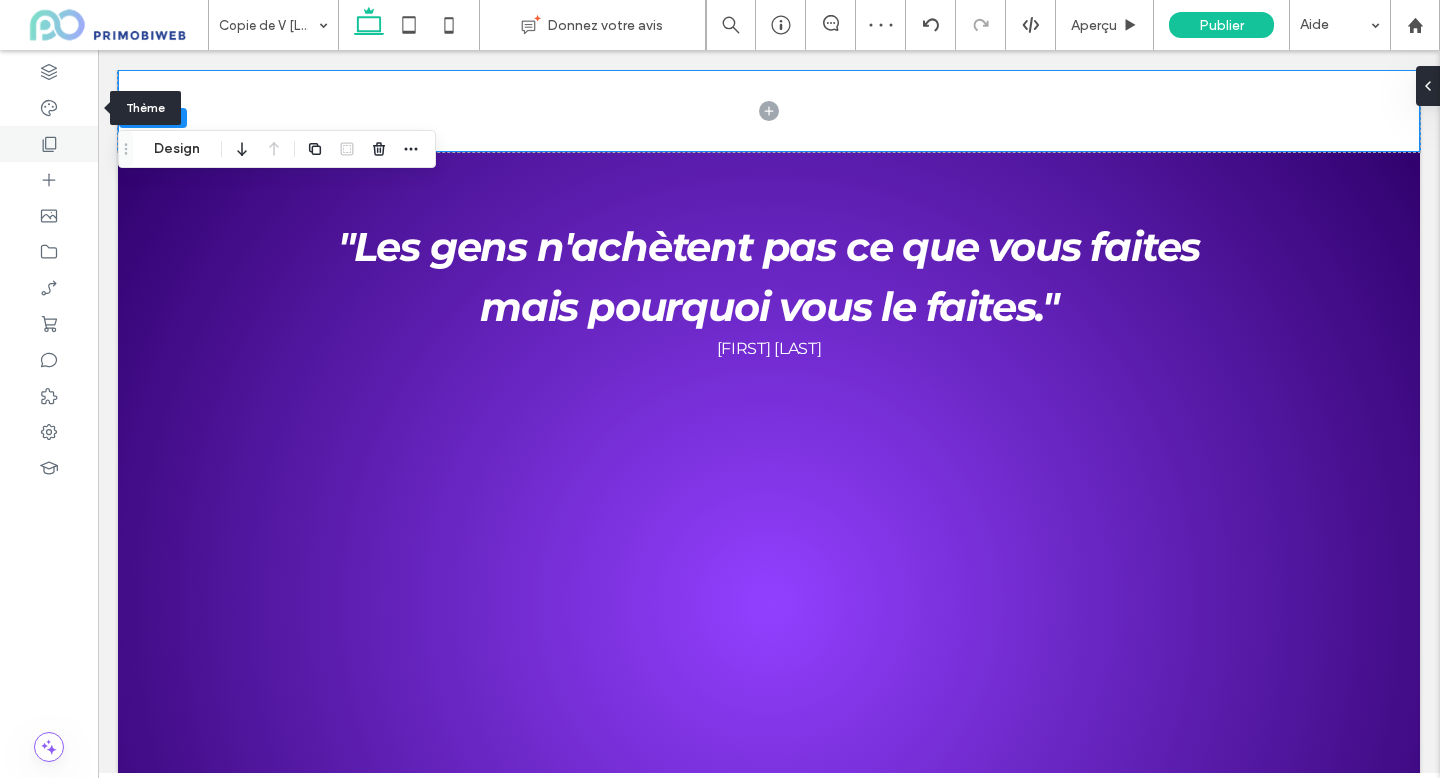 click 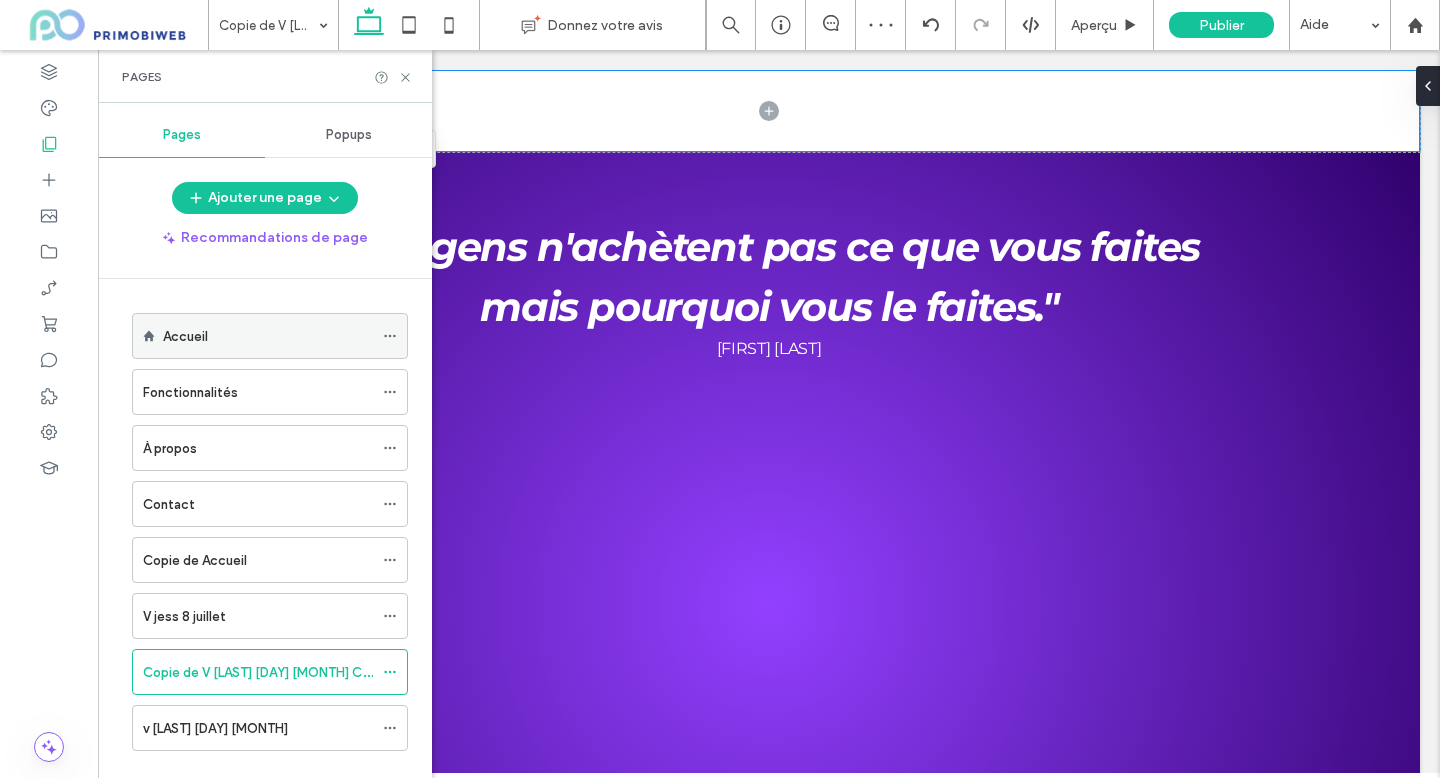 click on "Accueil" at bounding box center [268, 336] 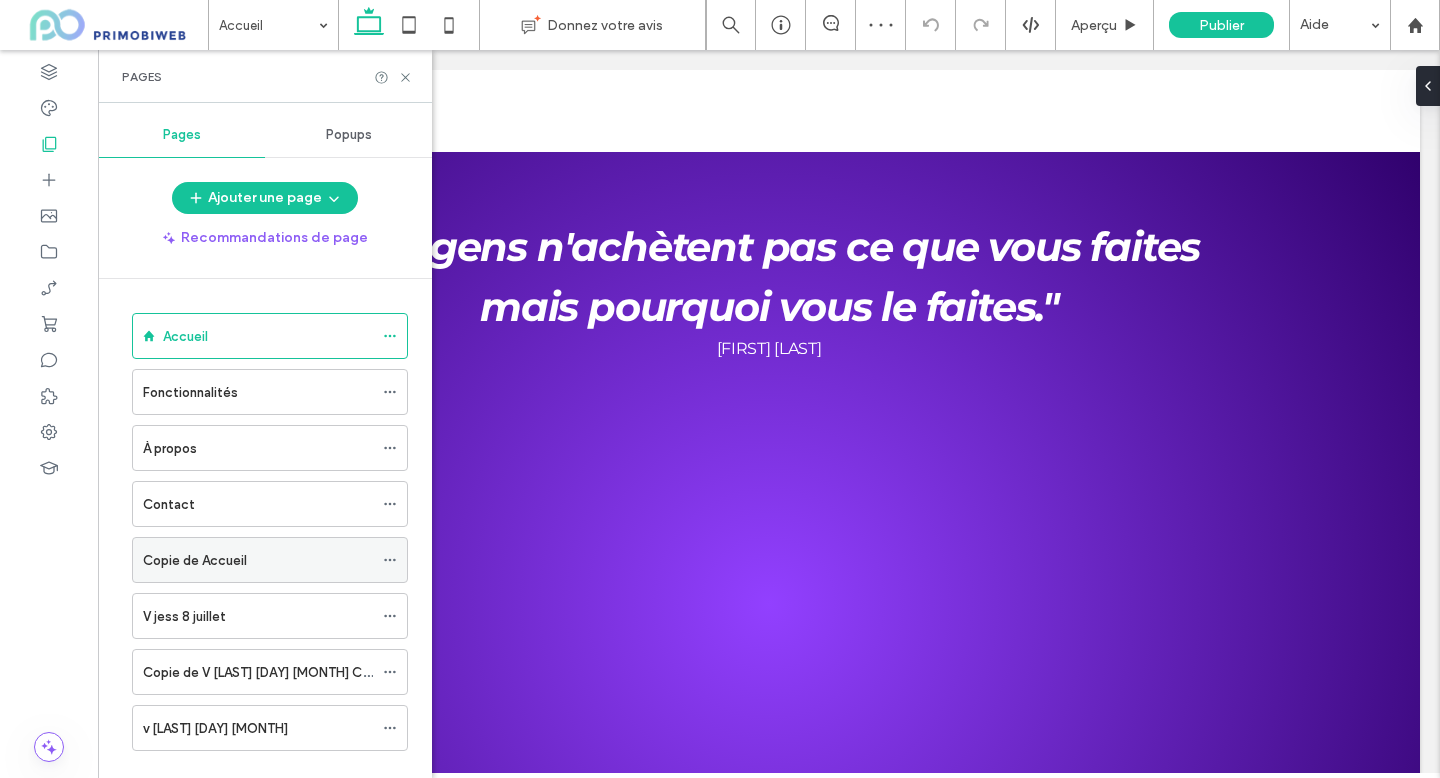 scroll, scrollTop: 33, scrollLeft: 0, axis: vertical 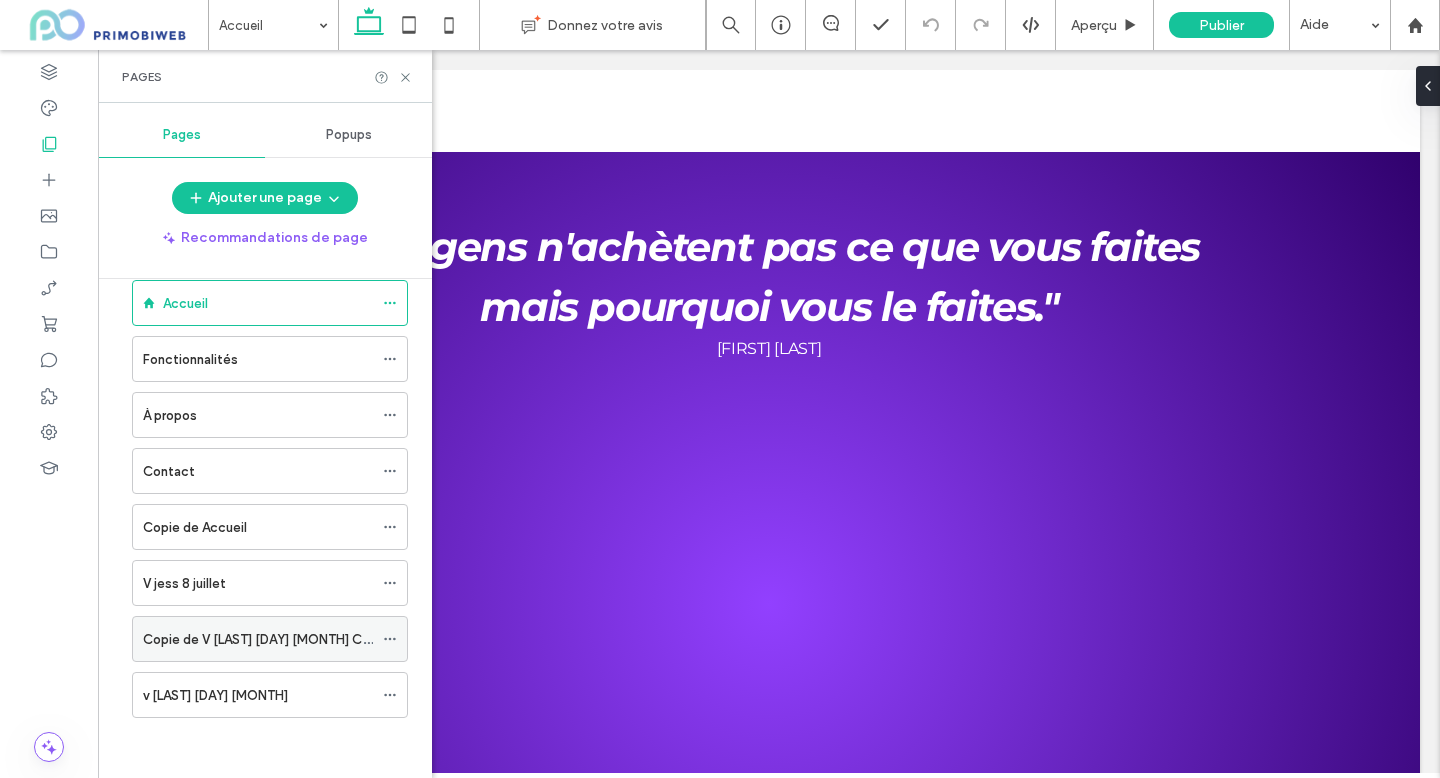 click on "Copie de V [LAST] [DAY] [MONTH] COULEUR [FIRST]" at bounding box center (258, 639) 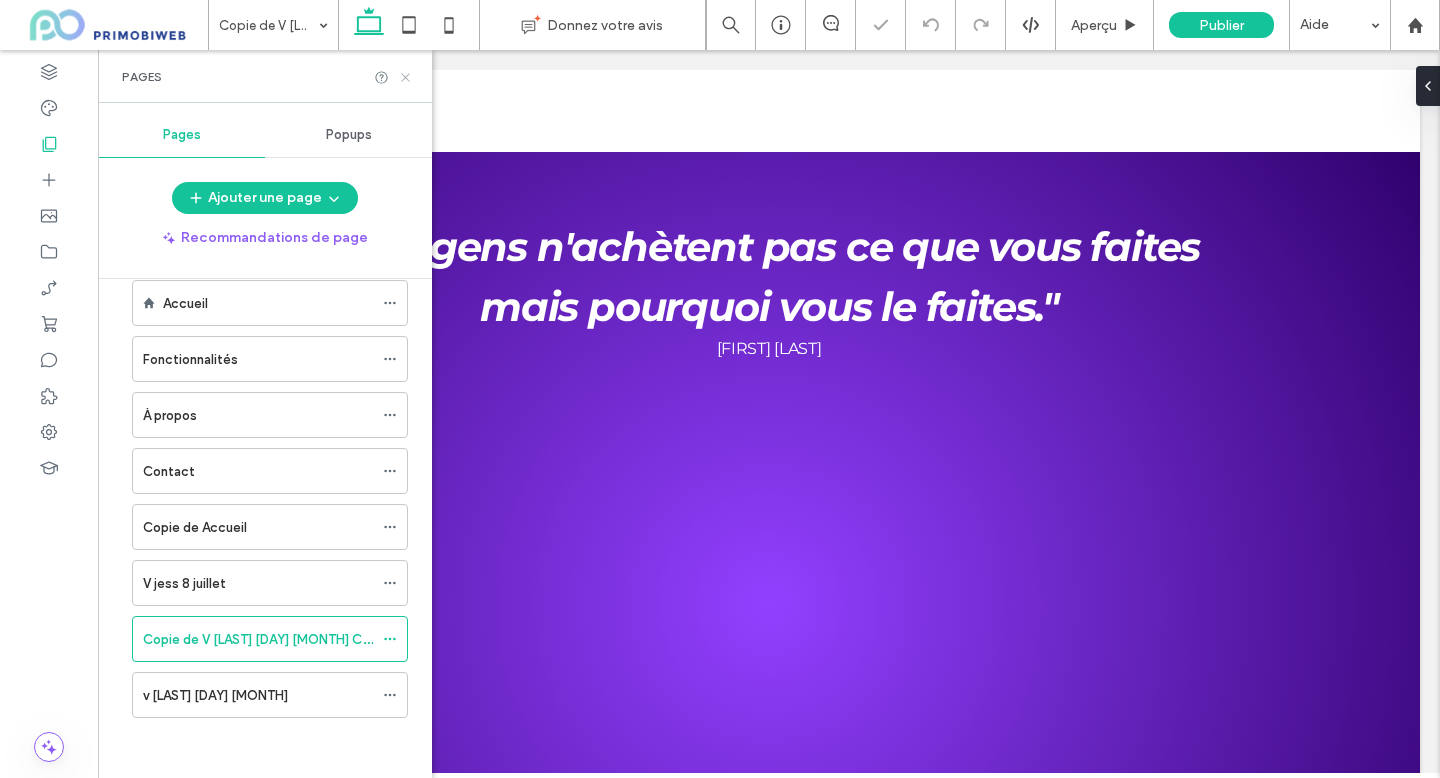 click 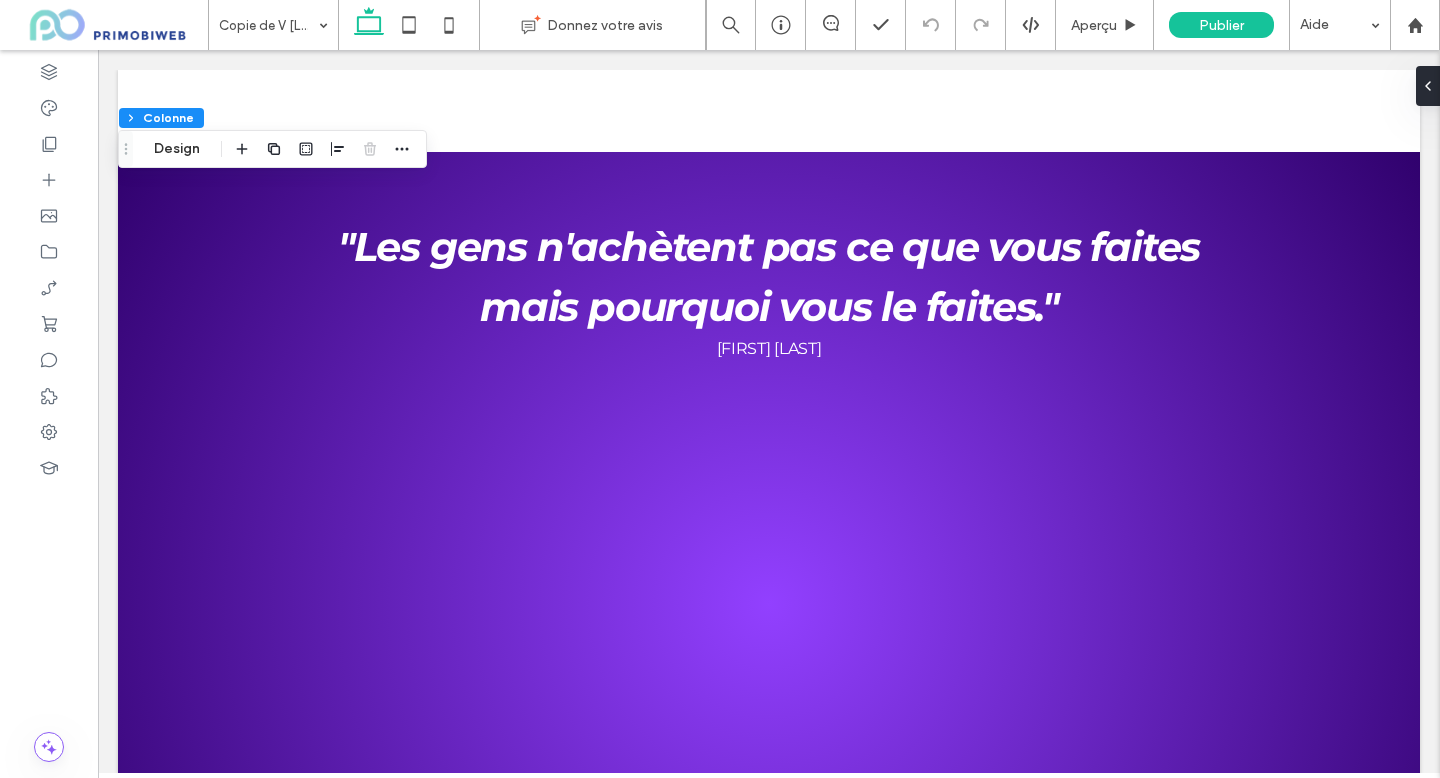 click at bounding box center [370, 149] 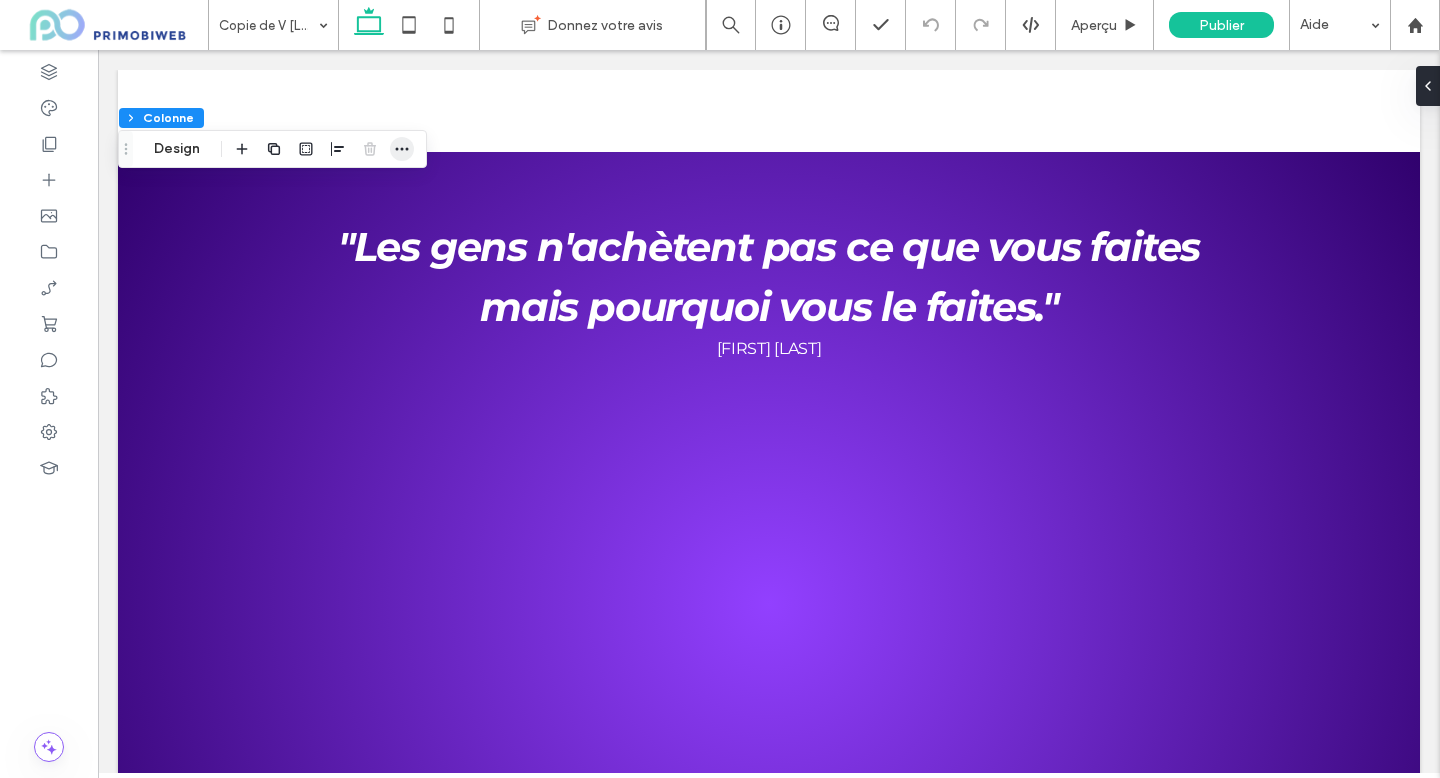click 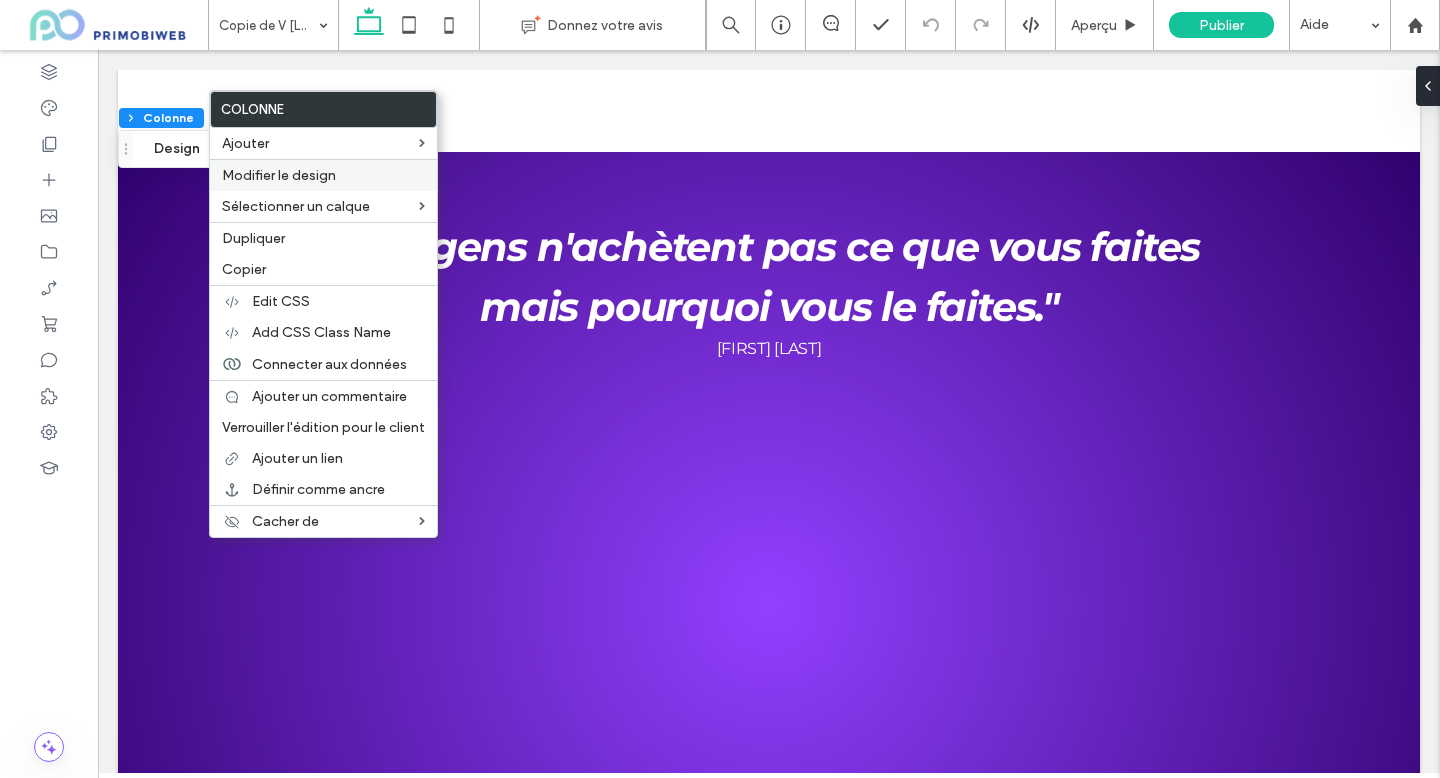 click on "Modifier le design" at bounding box center [279, 175] 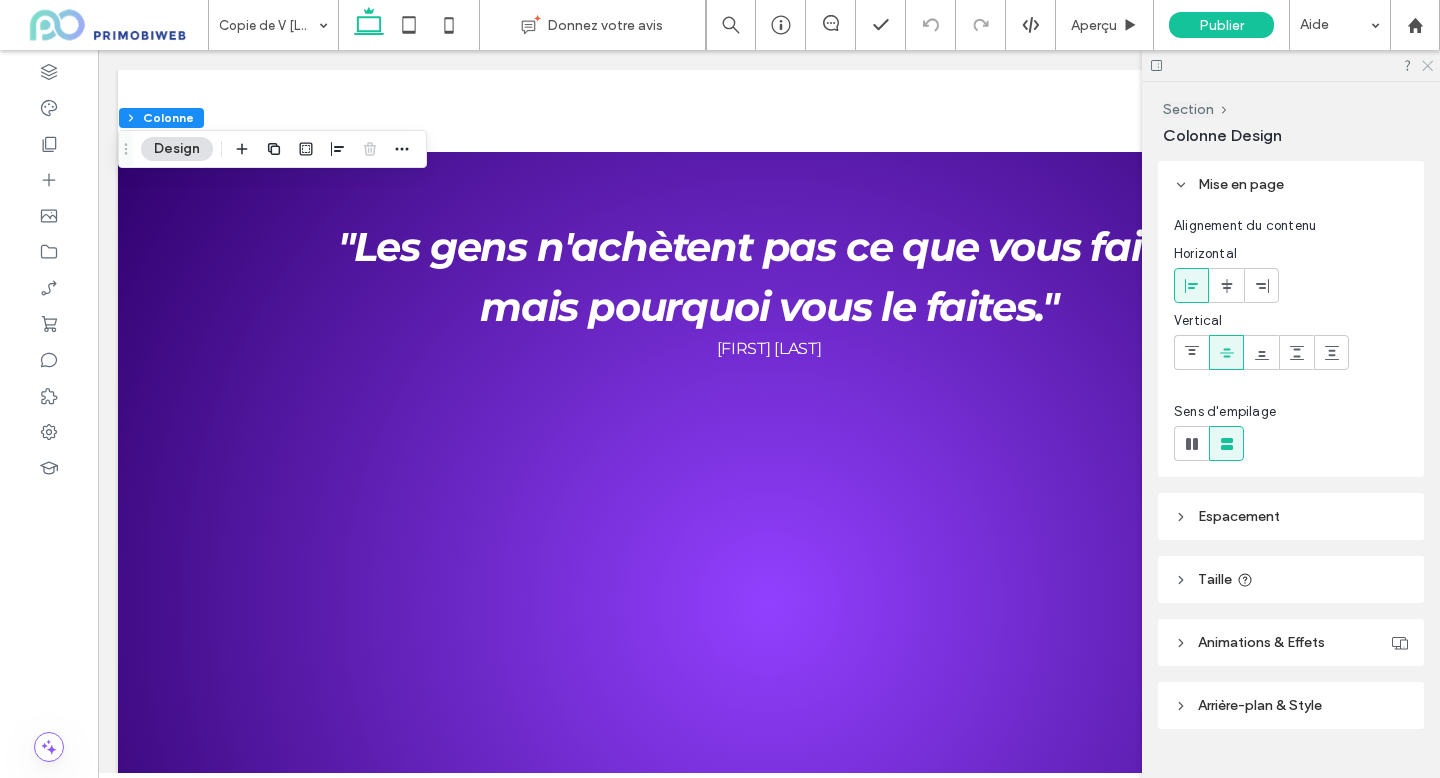 click 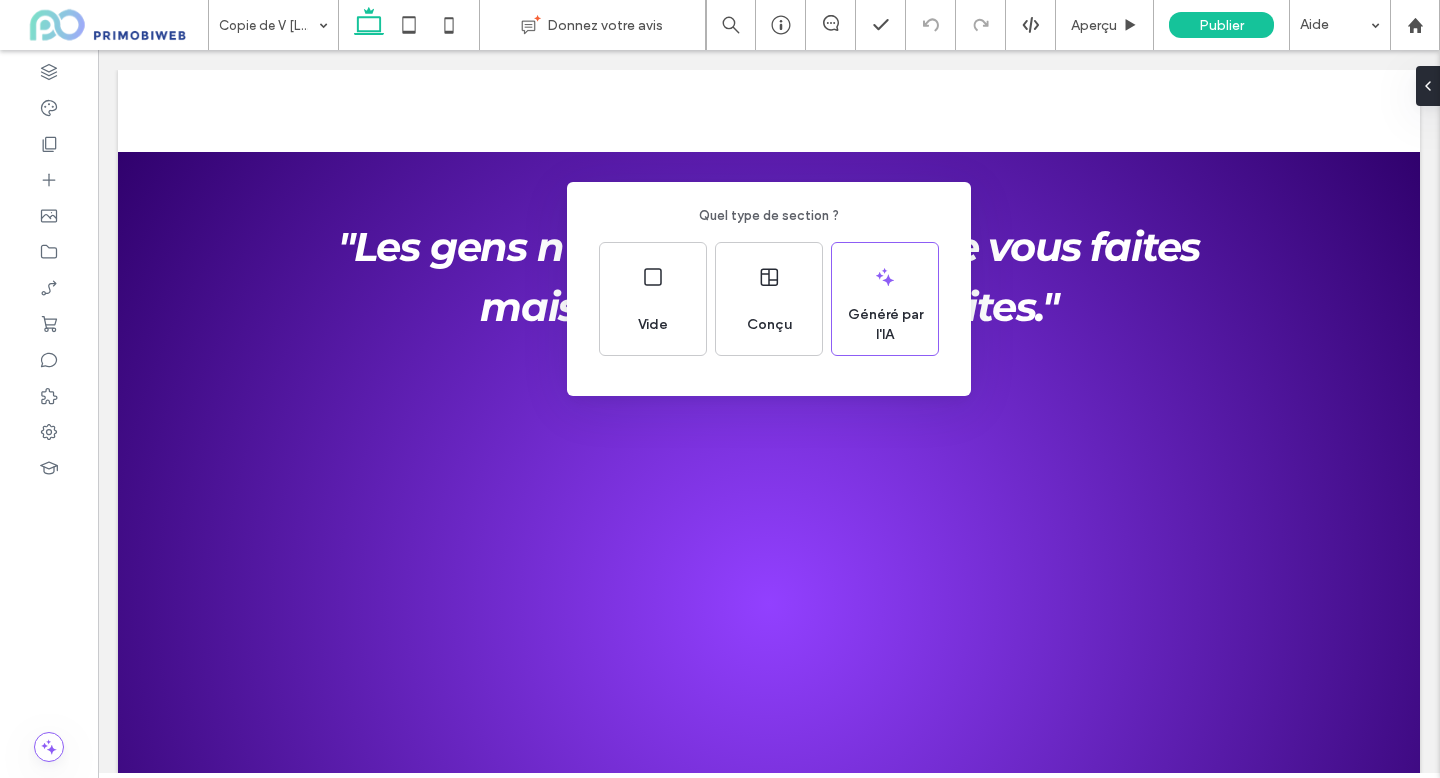 click on "Quel type de section ? Vide Conçu Généré par l'IA" at bounding box center [720, 438] 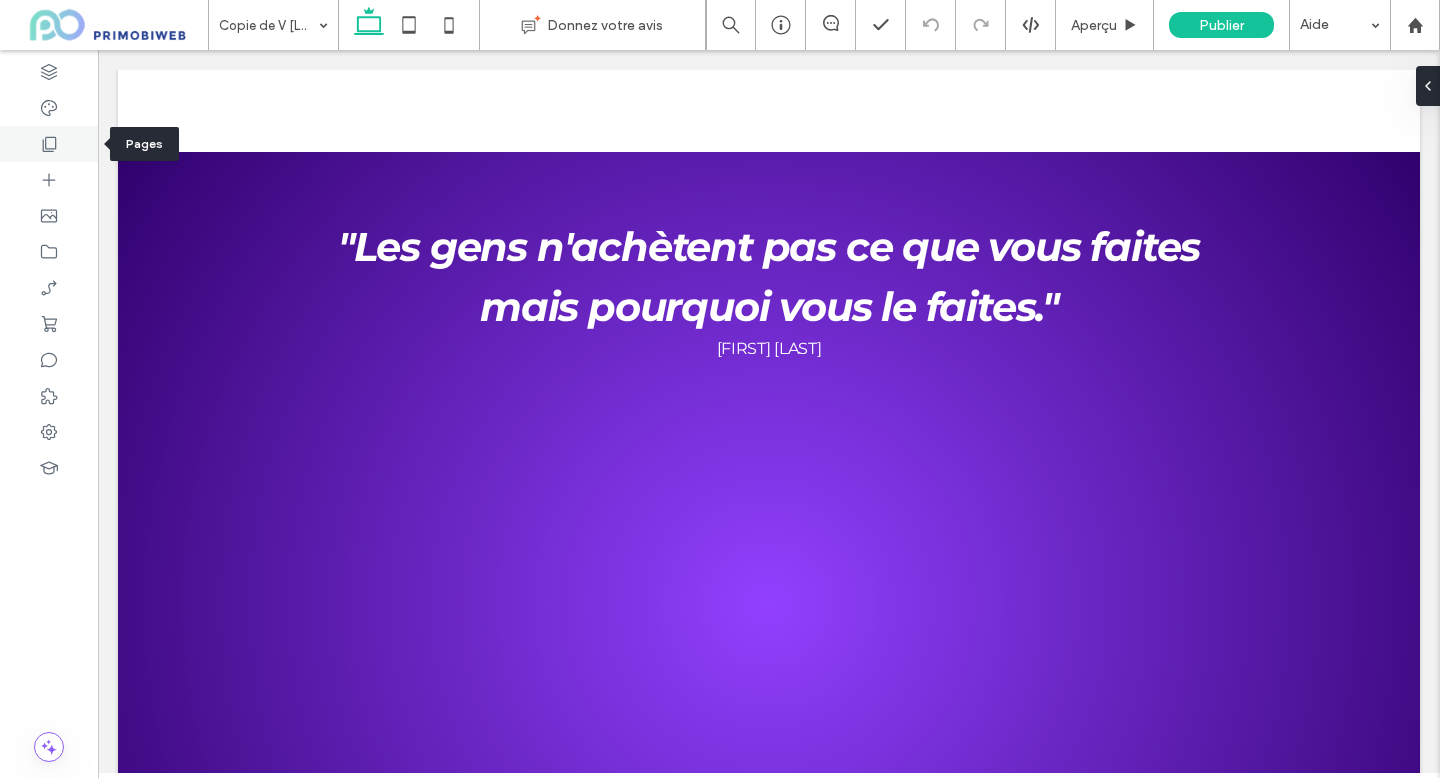click 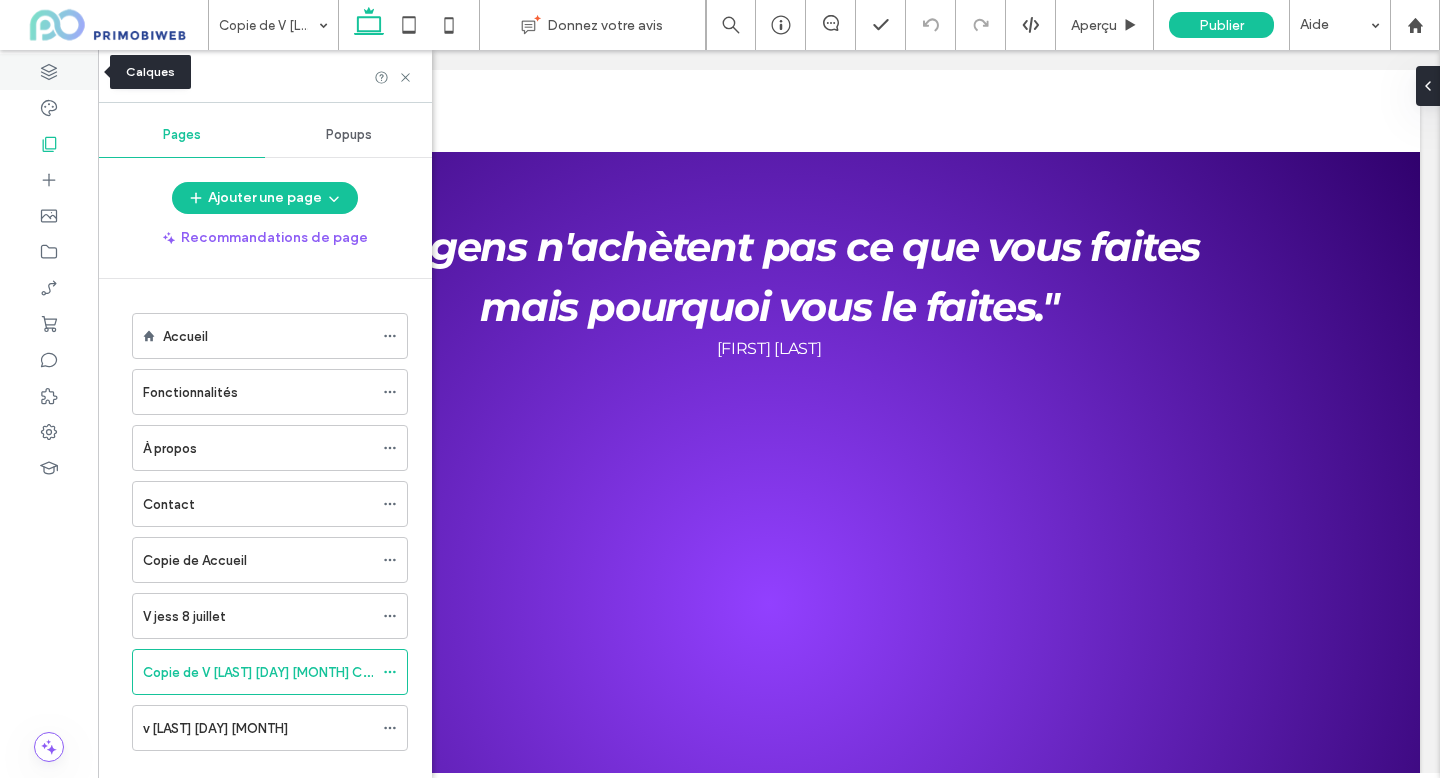 click 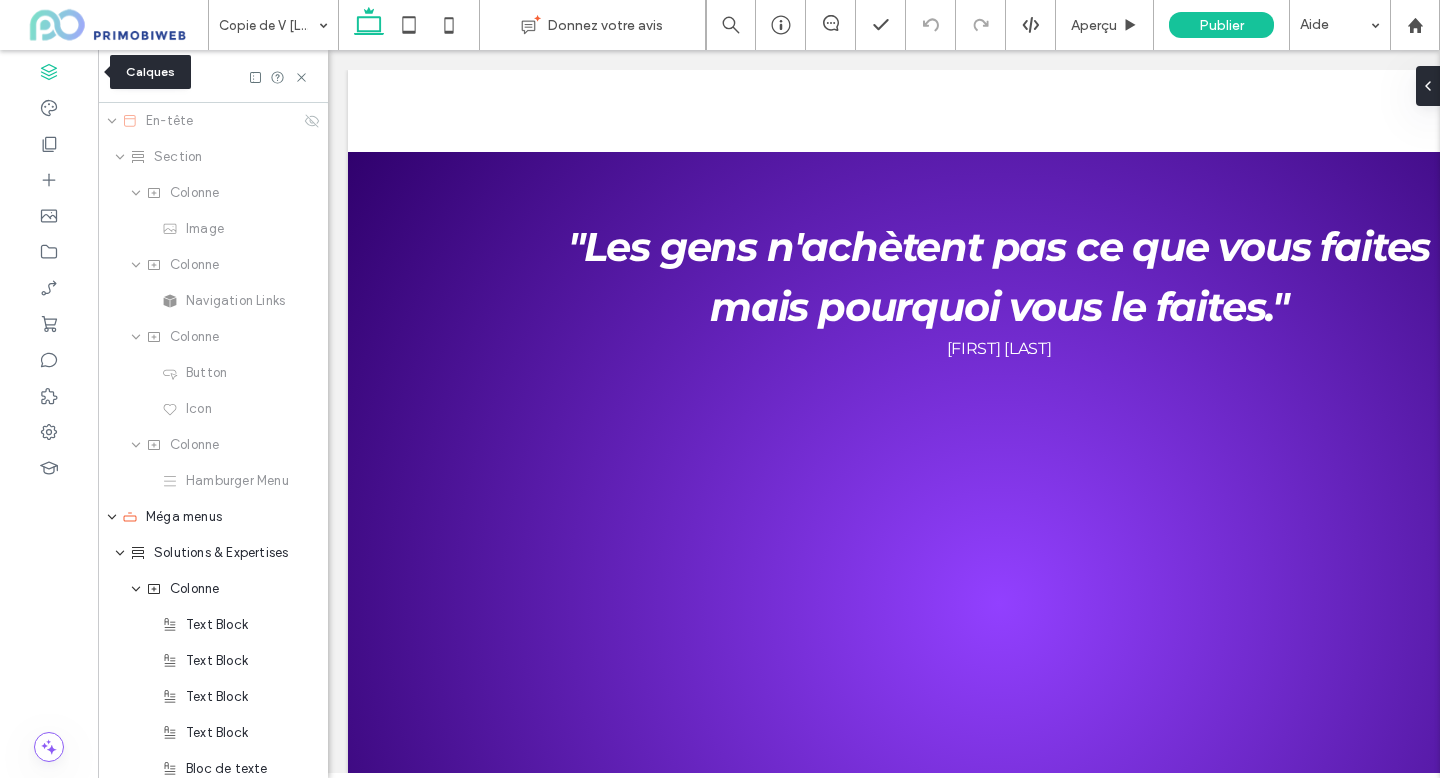 scroll, scrollTop: 0, scrollLeft: 230, axis: horizontal 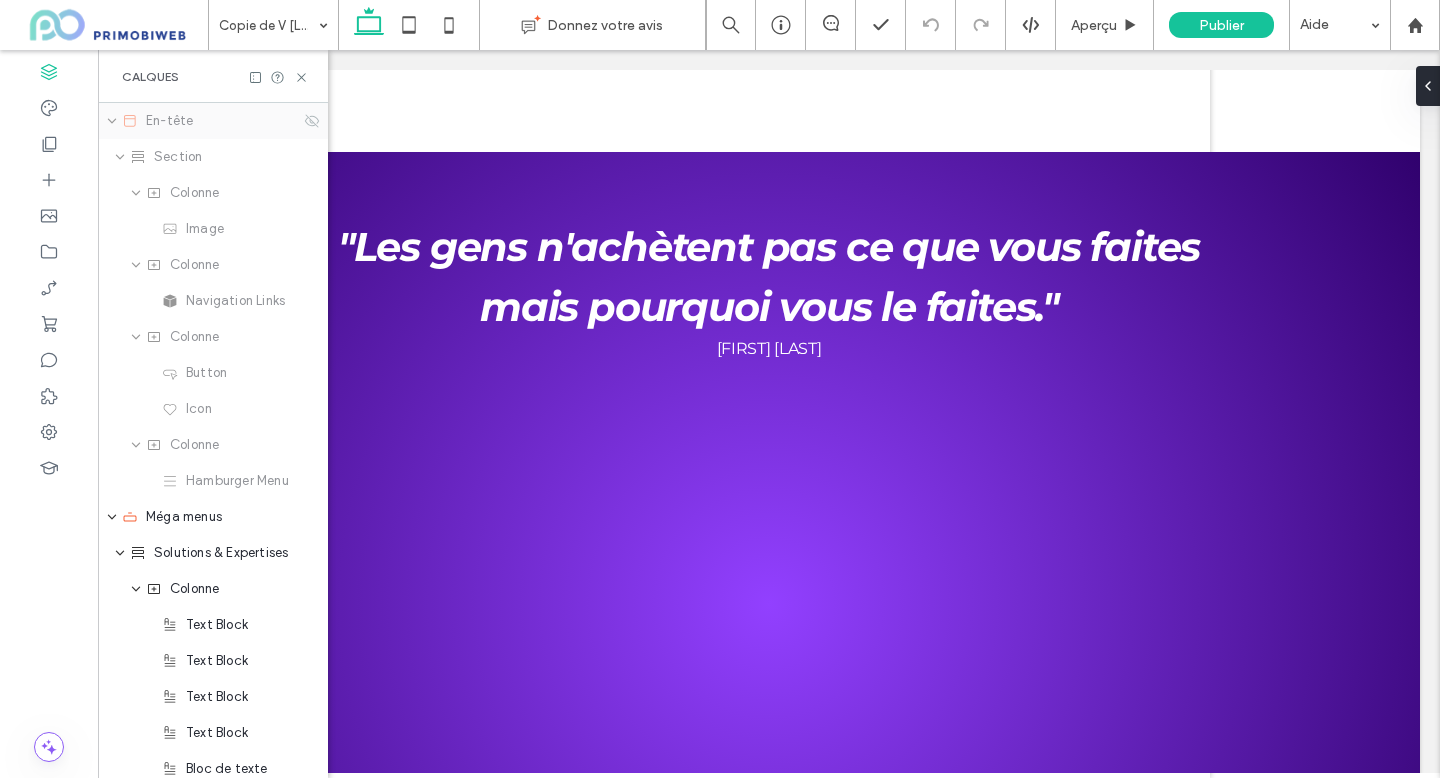 click 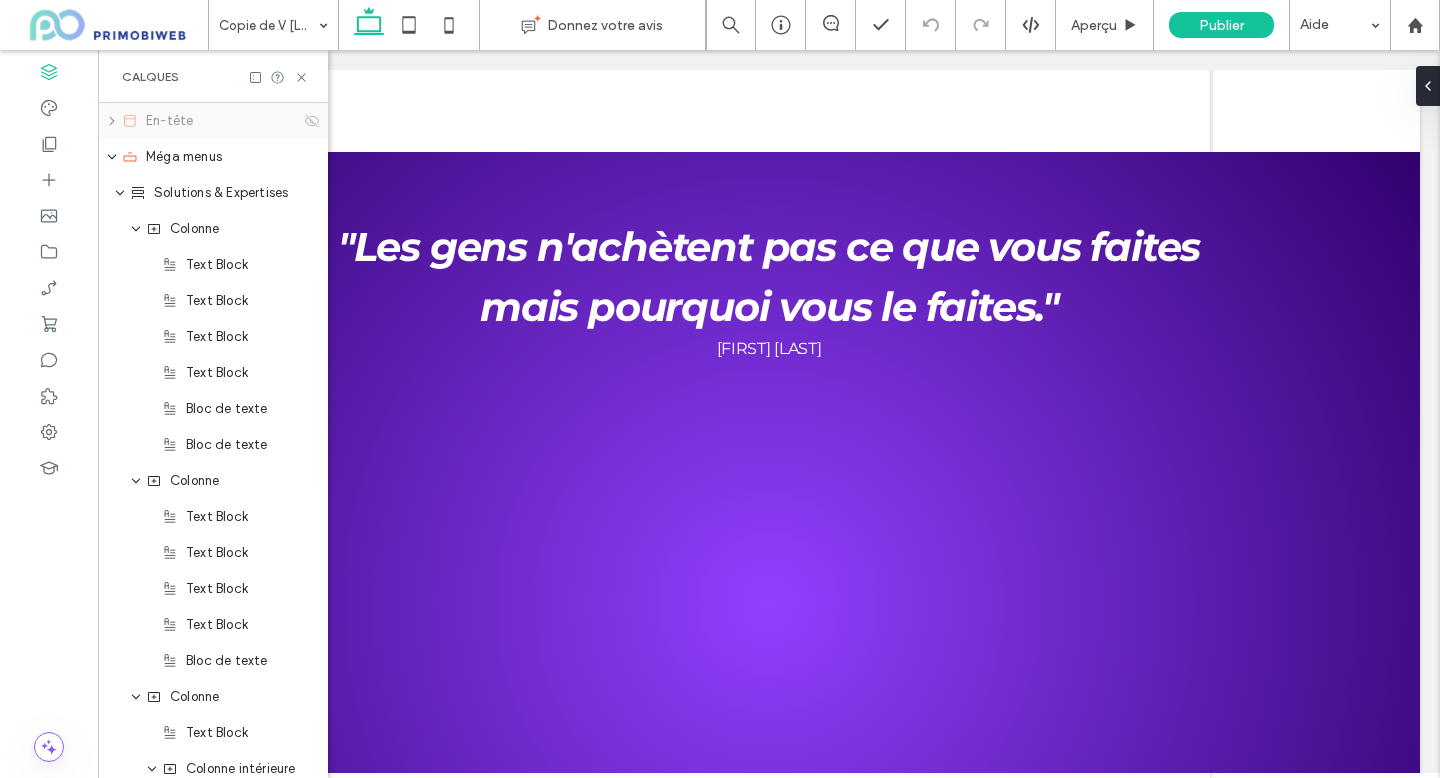 click 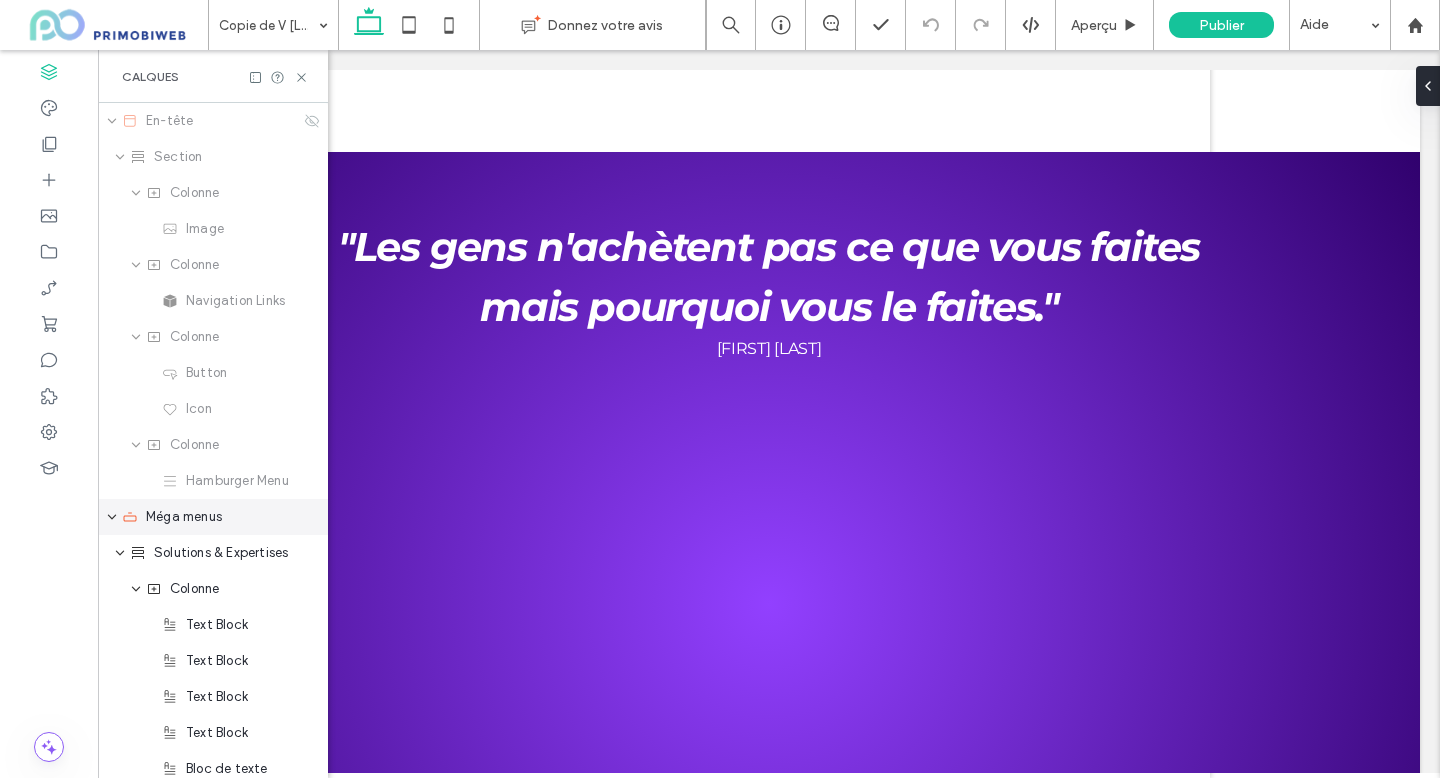 click 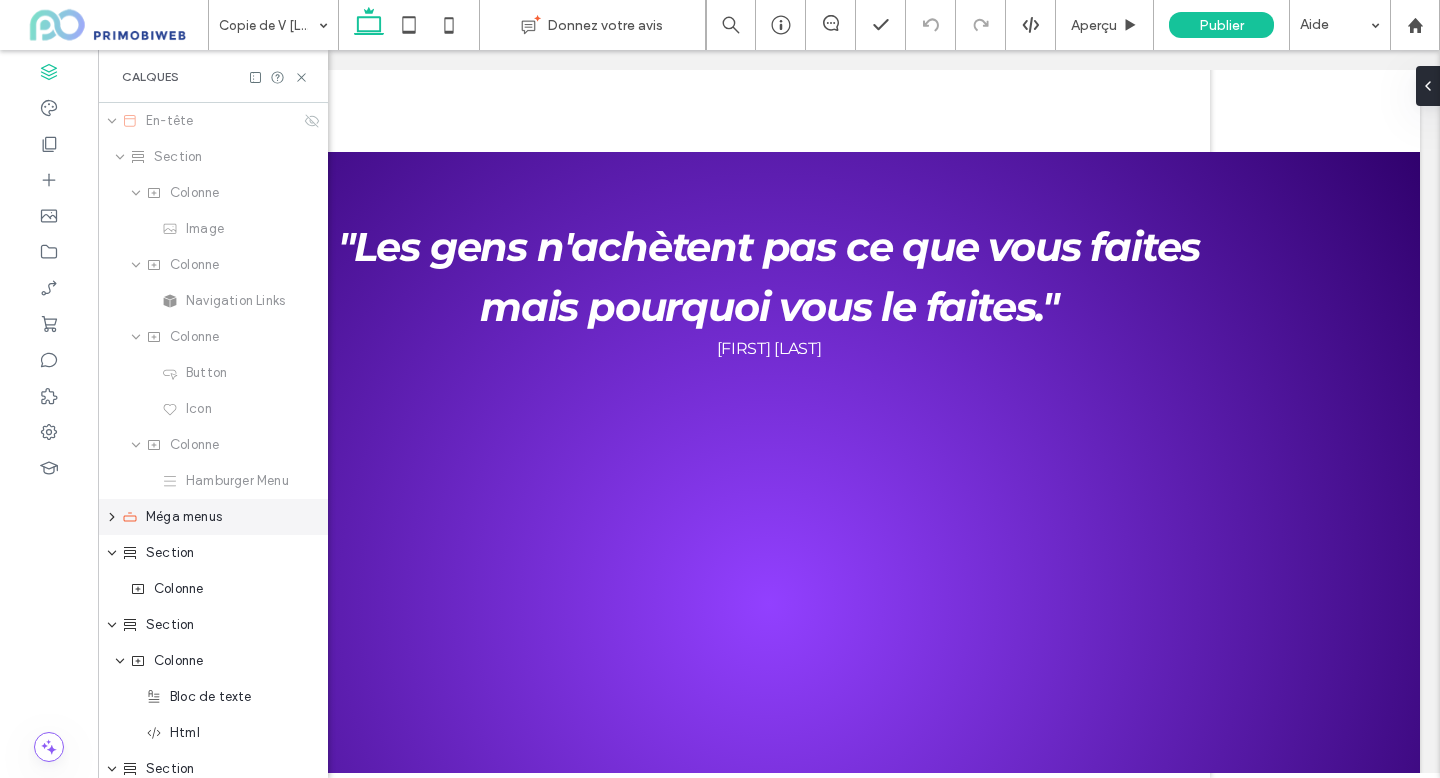 click 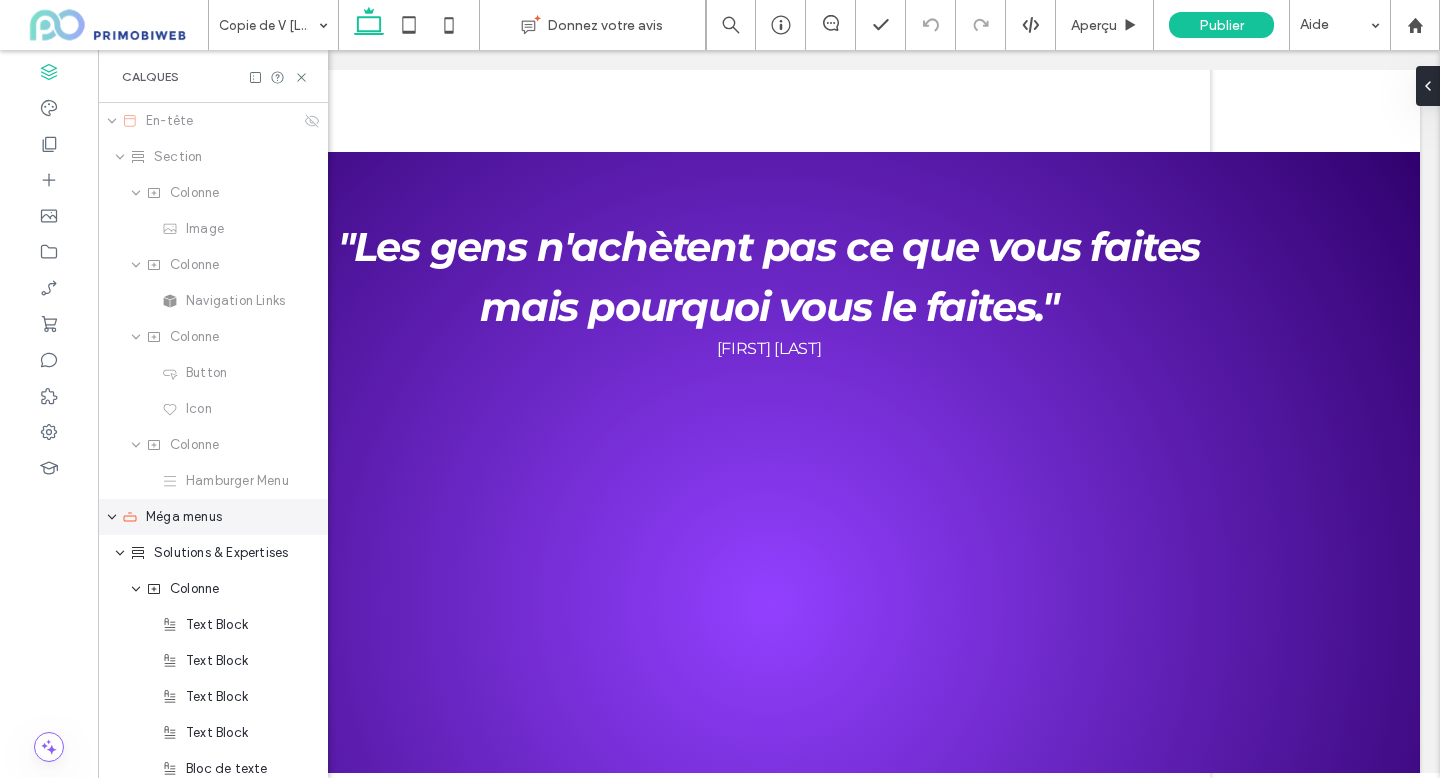 click on "Méga menus" at bounding box center [213, 517] 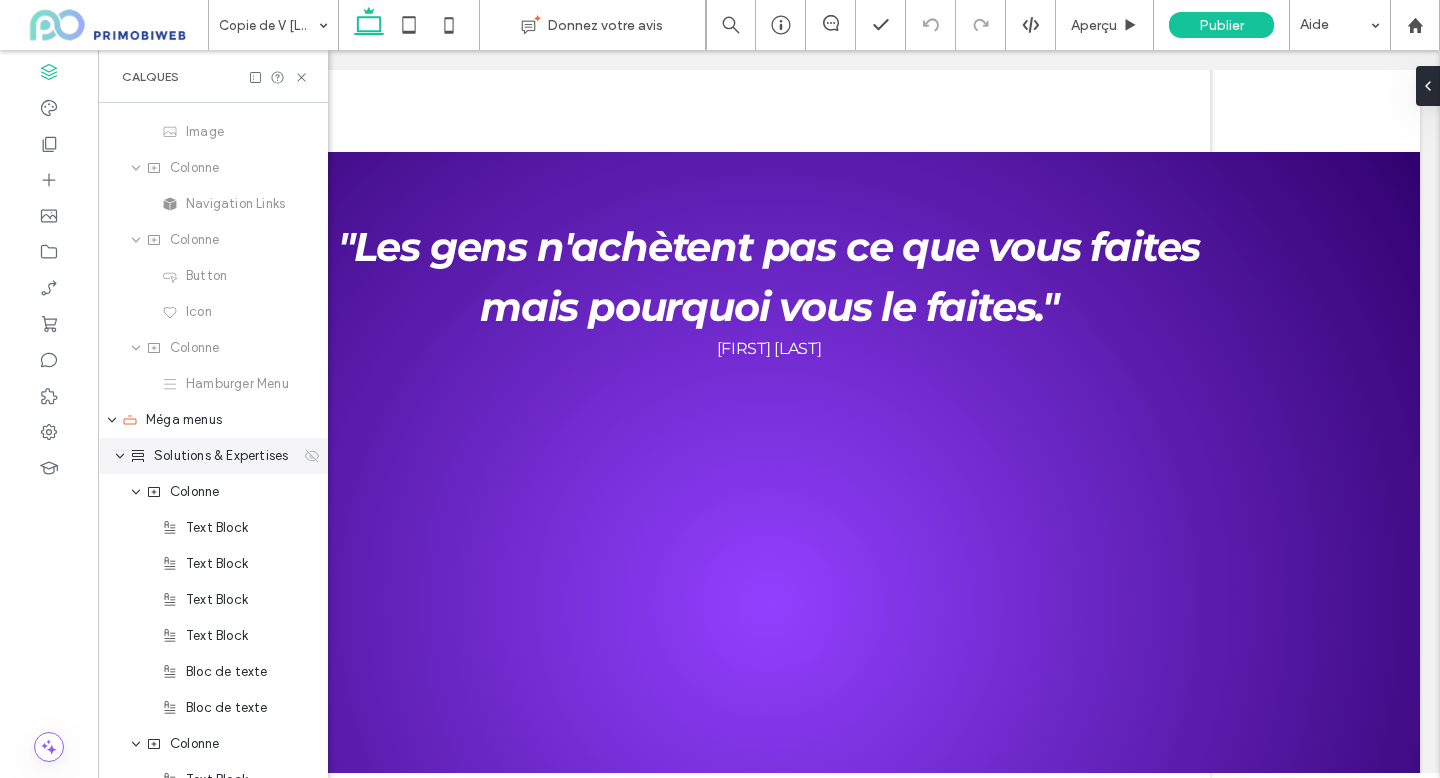click on "Solutions & Expertises" at bounding box center [221, 456] 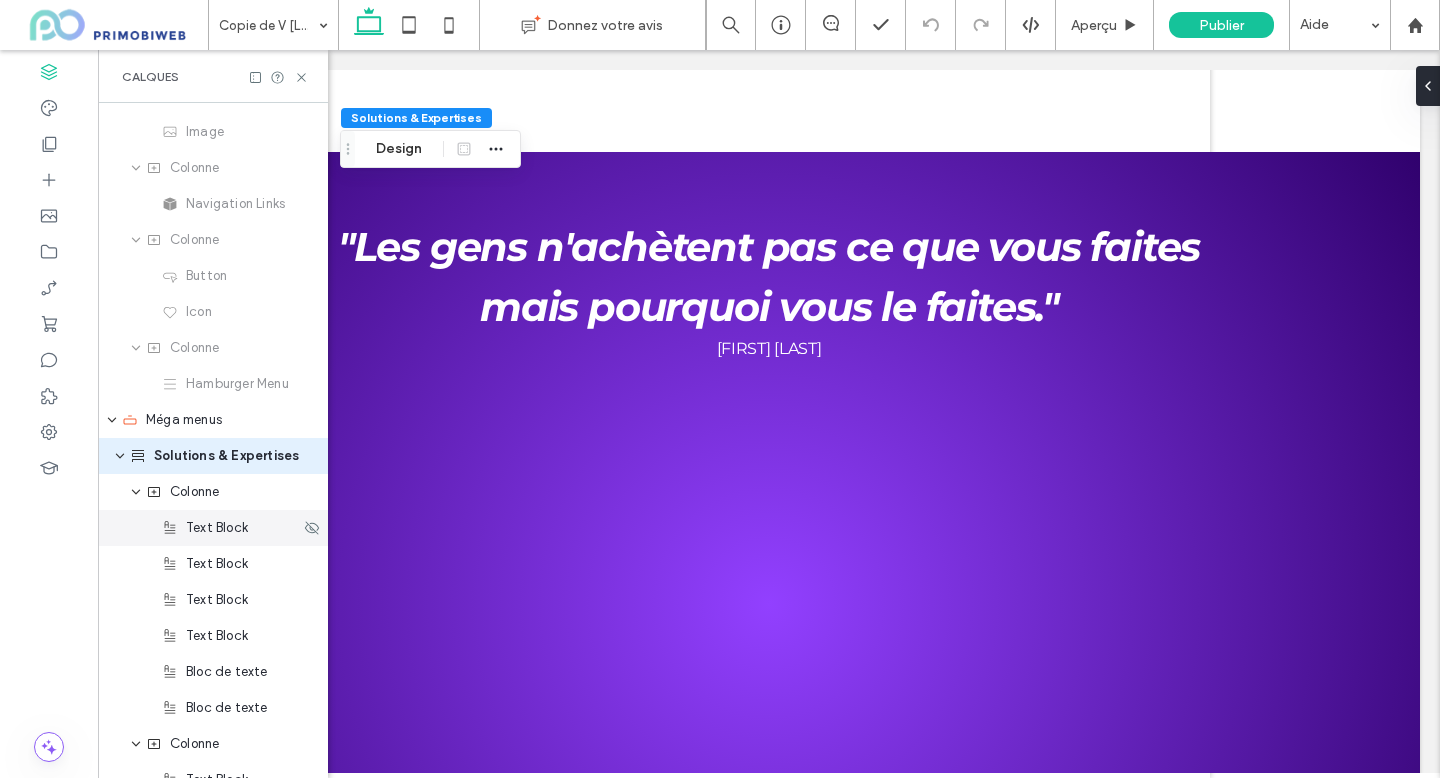 scroll, scrollTop: 112, scrollLeft: 0, axis: vertical 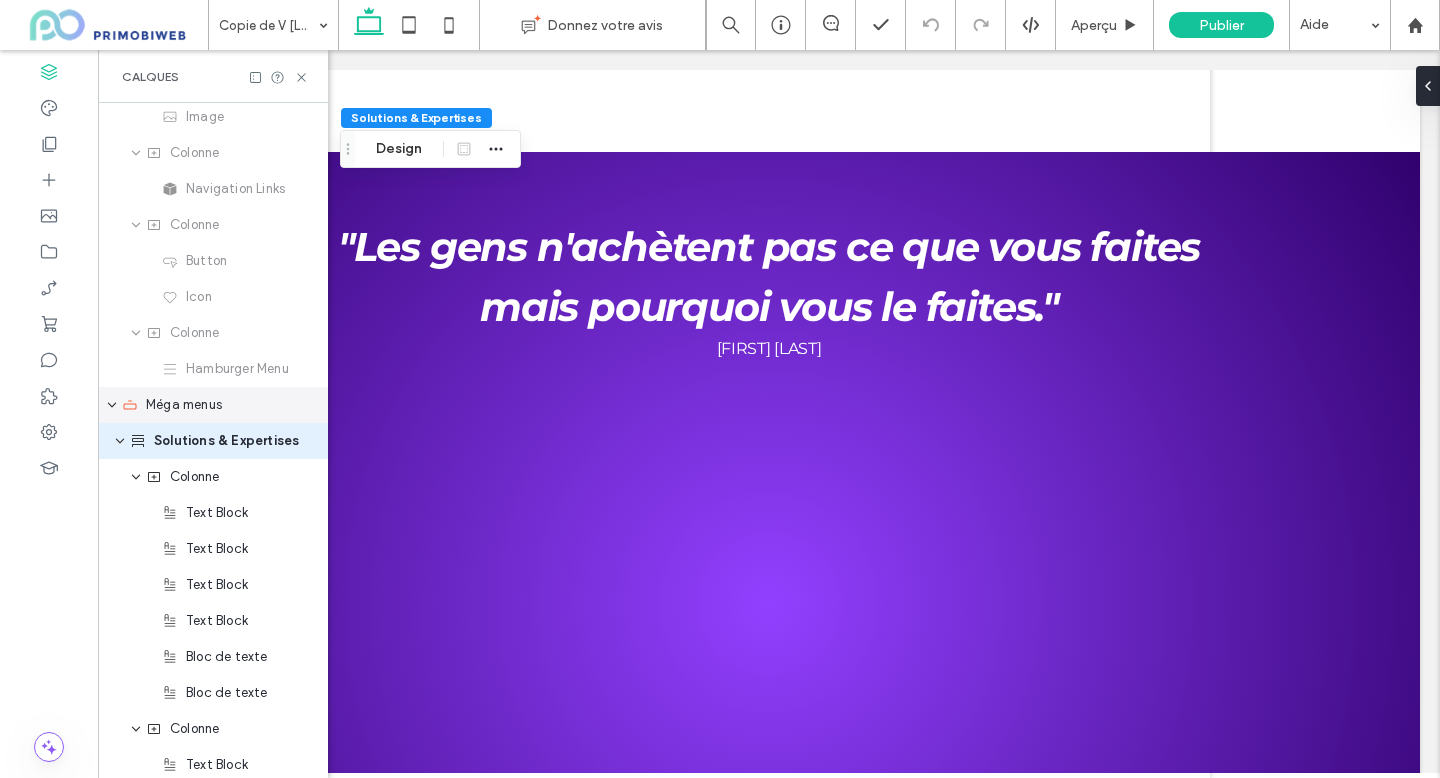 click 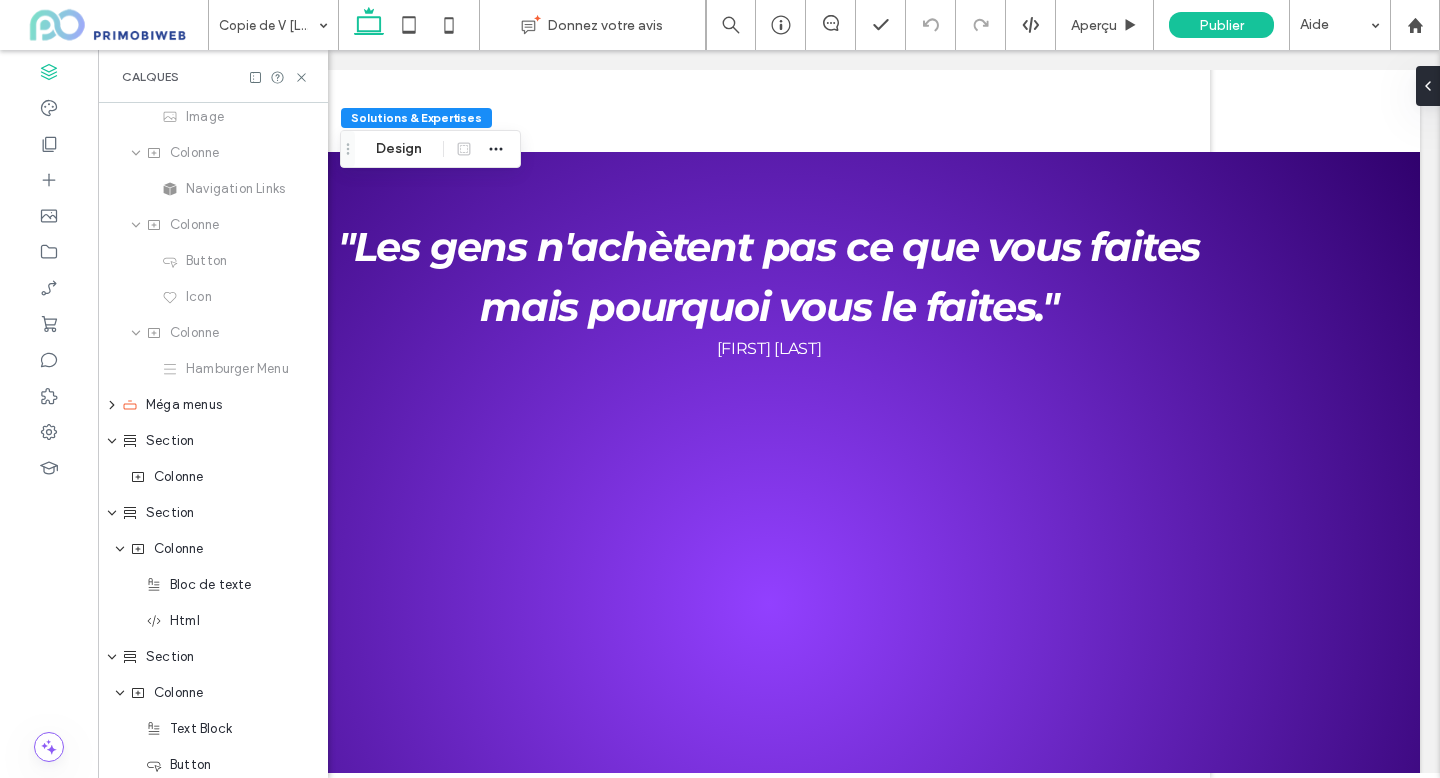 click on "Calques" at bounding box center (213, 77) 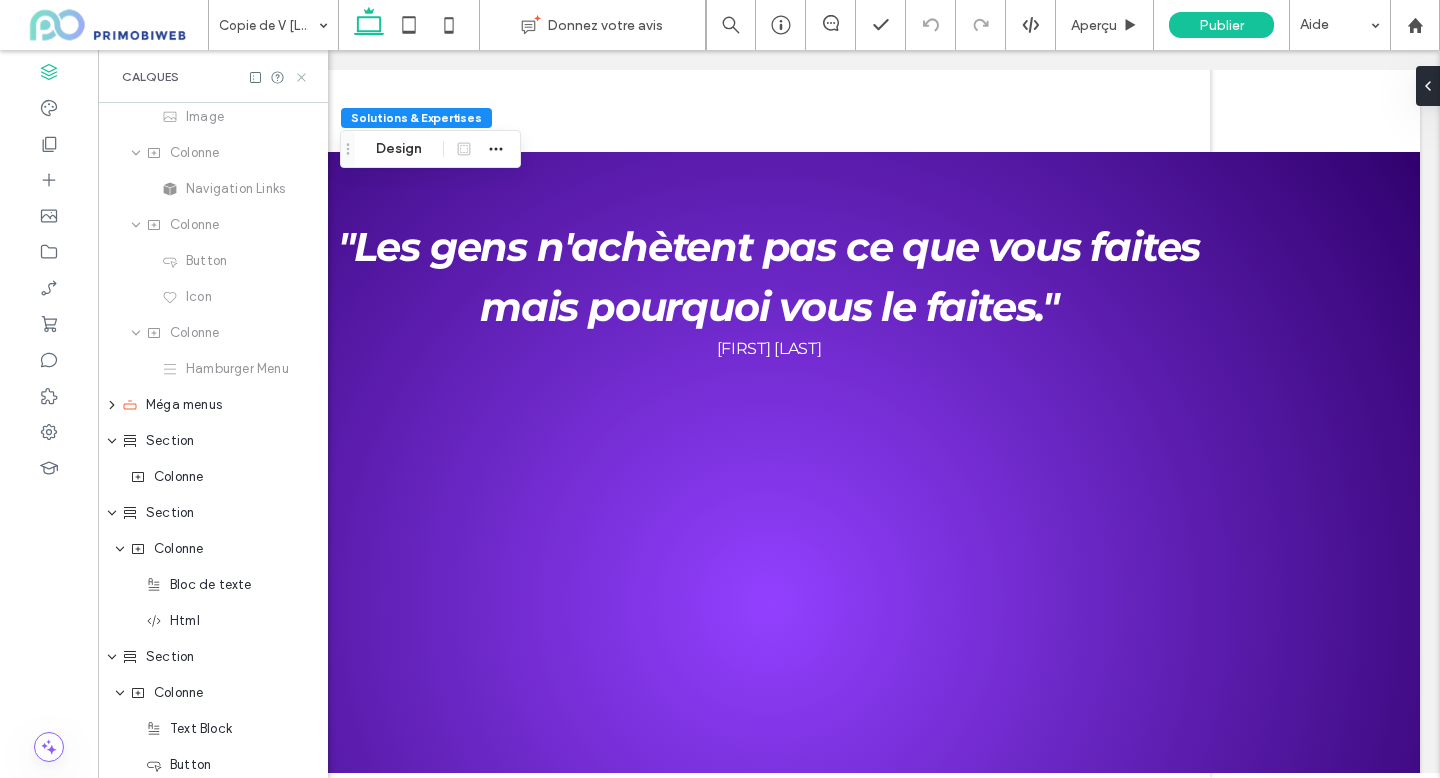 click 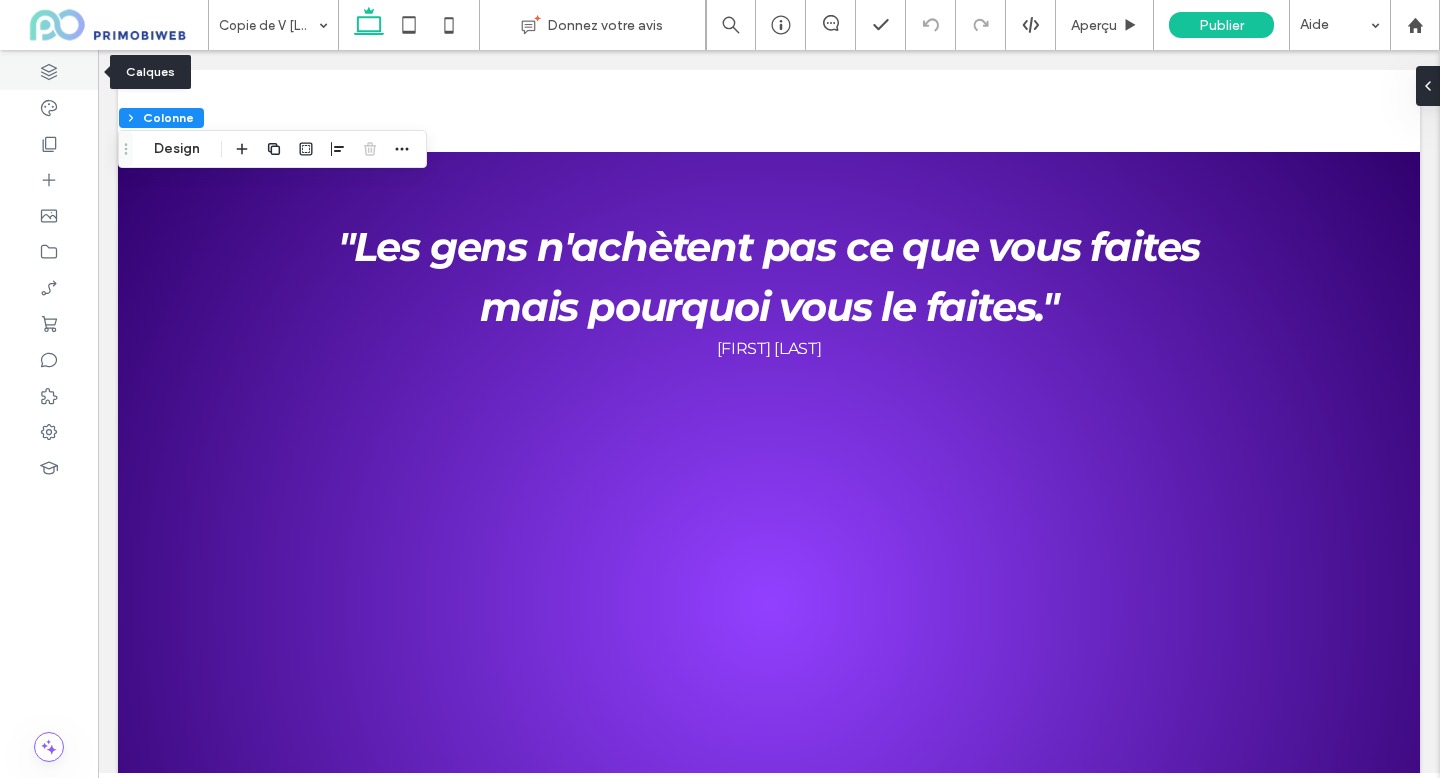 click 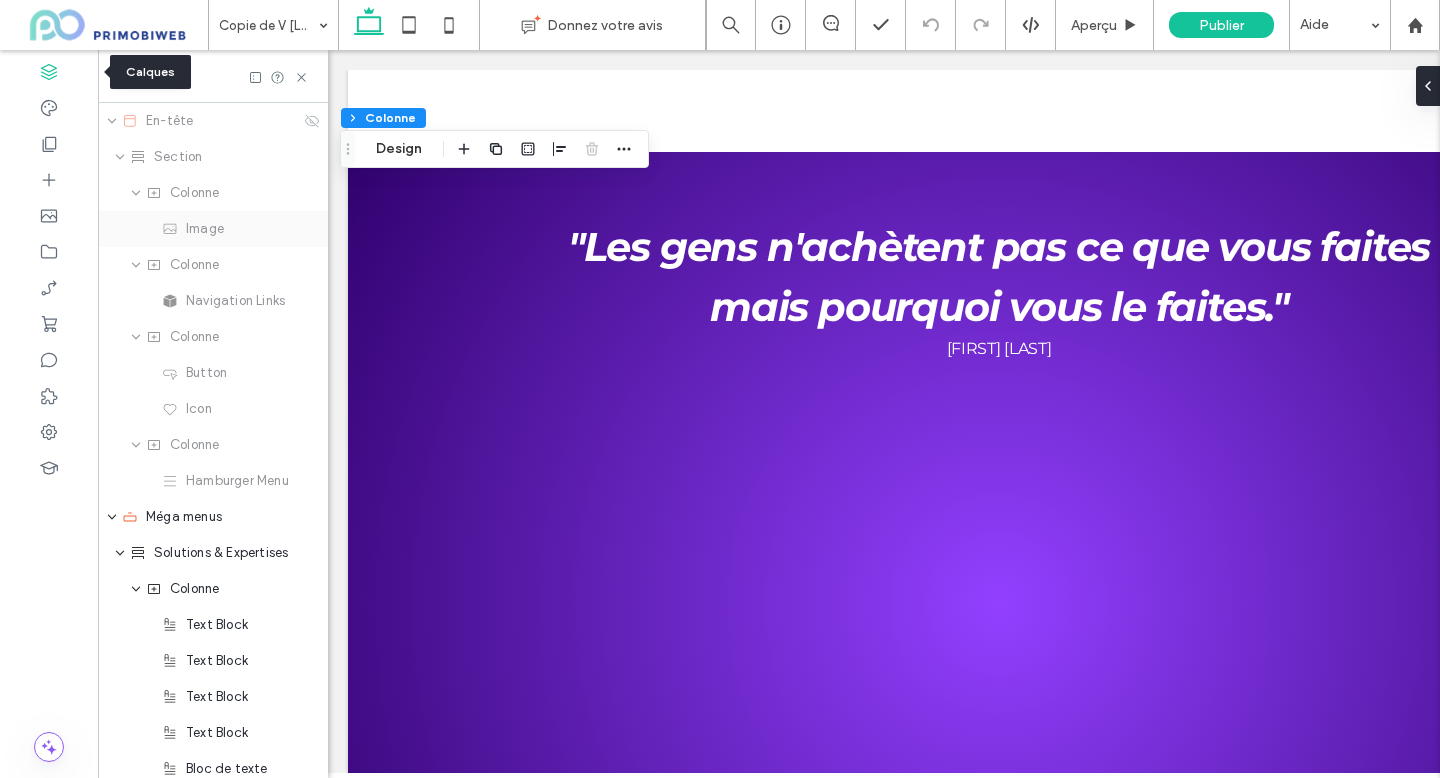 scroll, scrollTop: 0, scrollLeft: 230, axis: horizontal 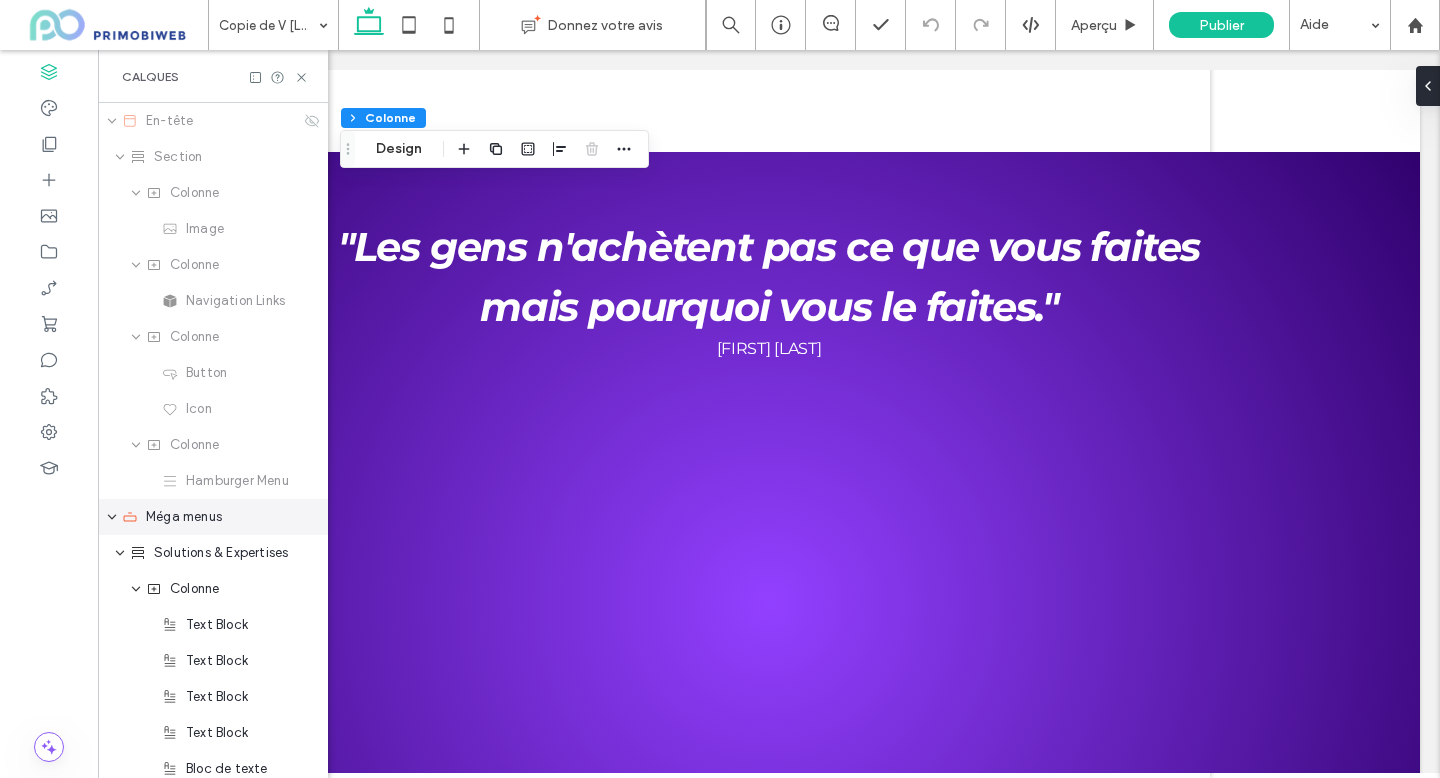 click 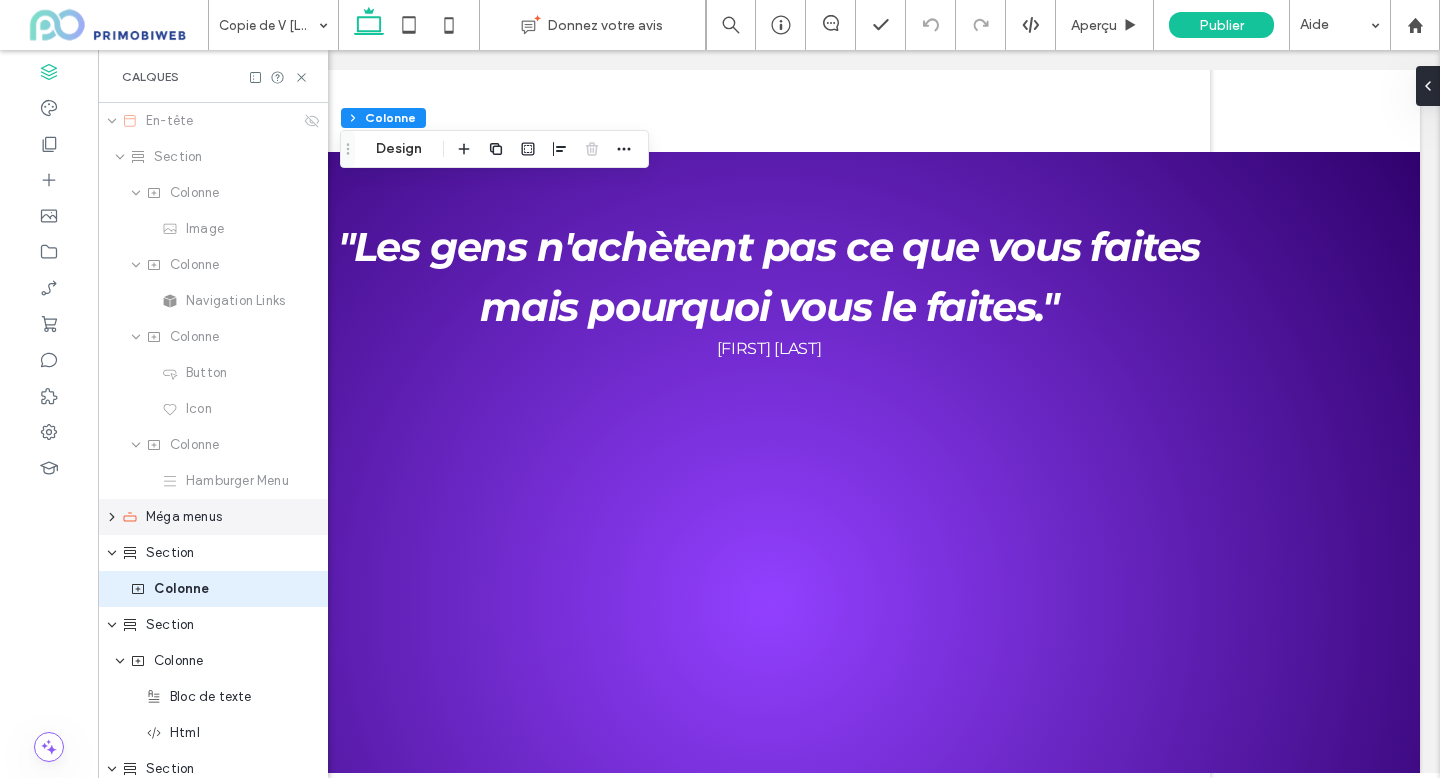 click 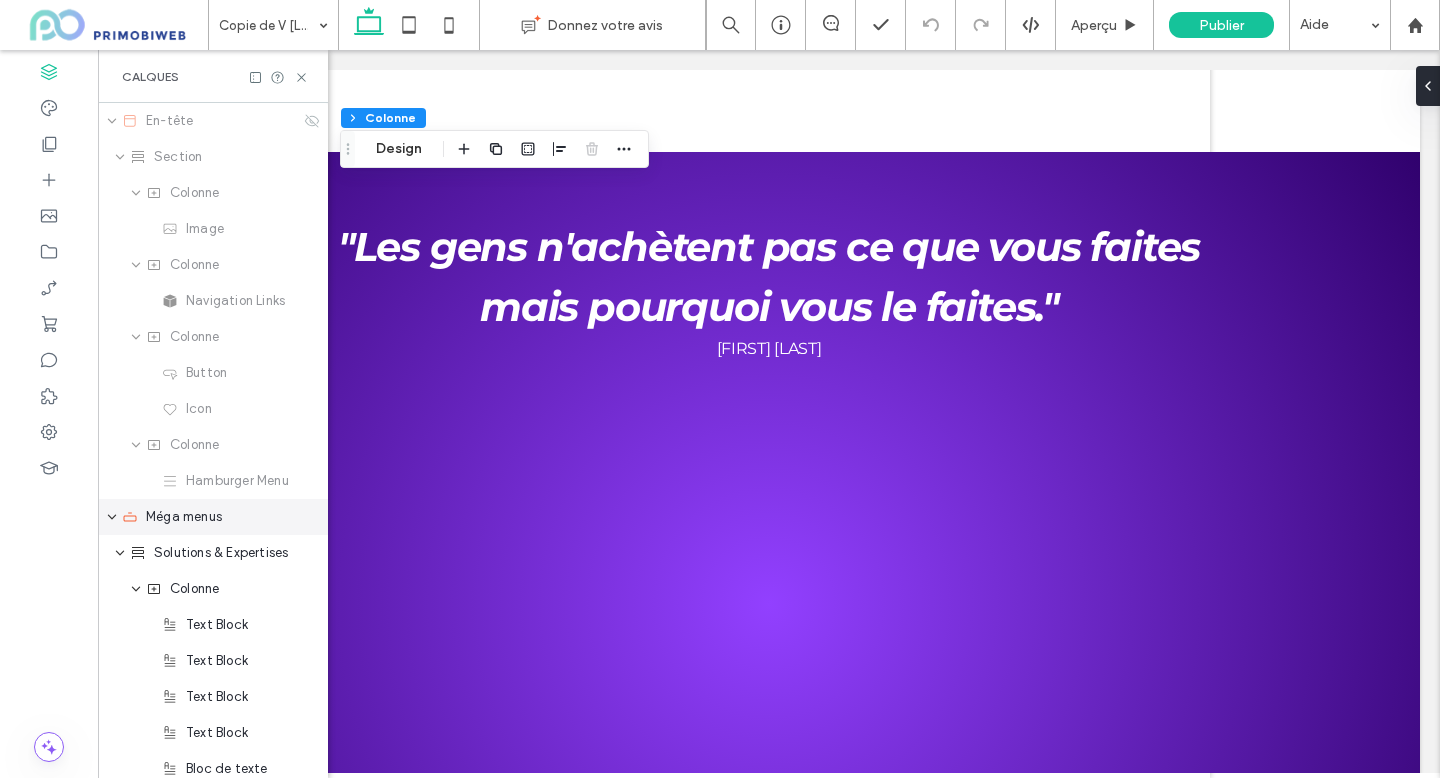 click on "Méga menus" at bounding box center (219, 517) 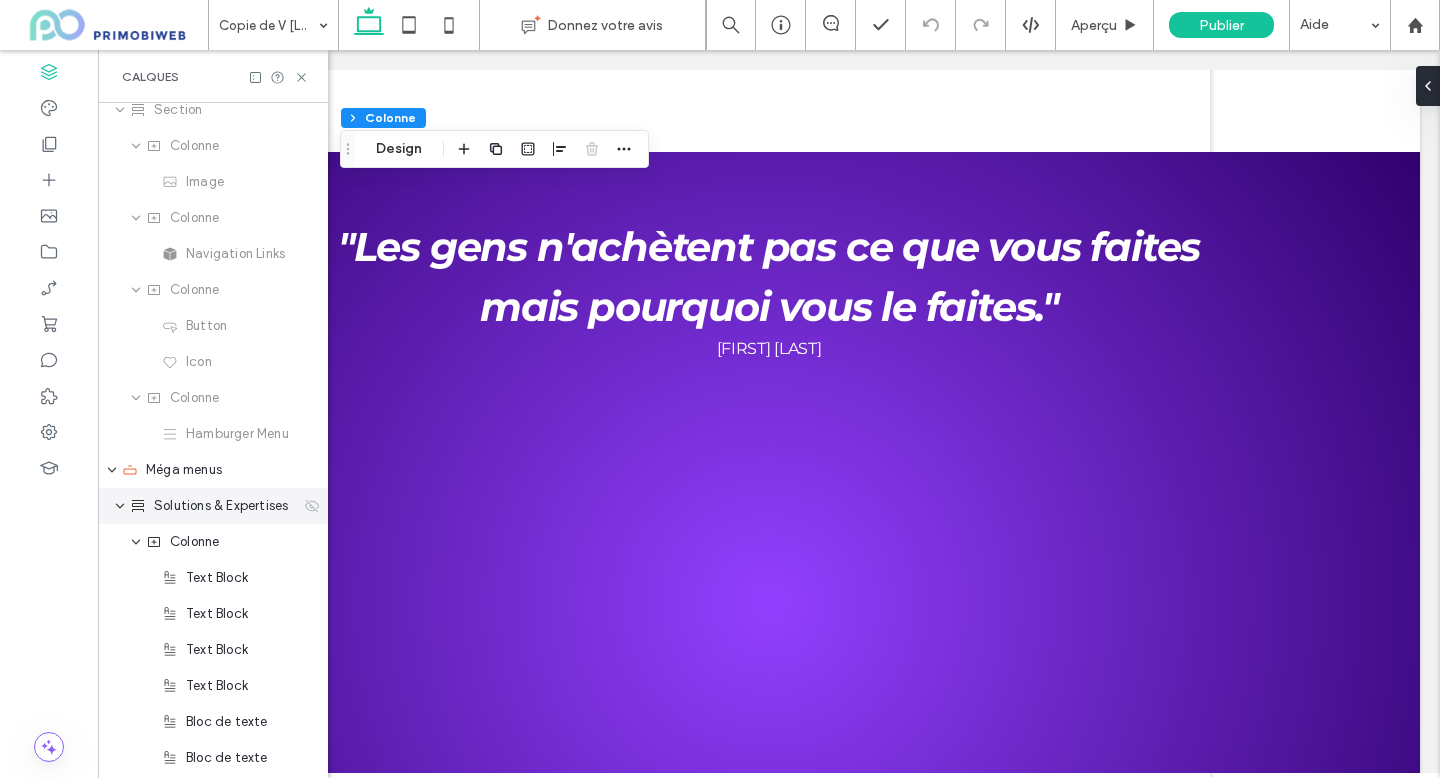 click on "Solutions & Expertises" at bounding box center (221, 506) 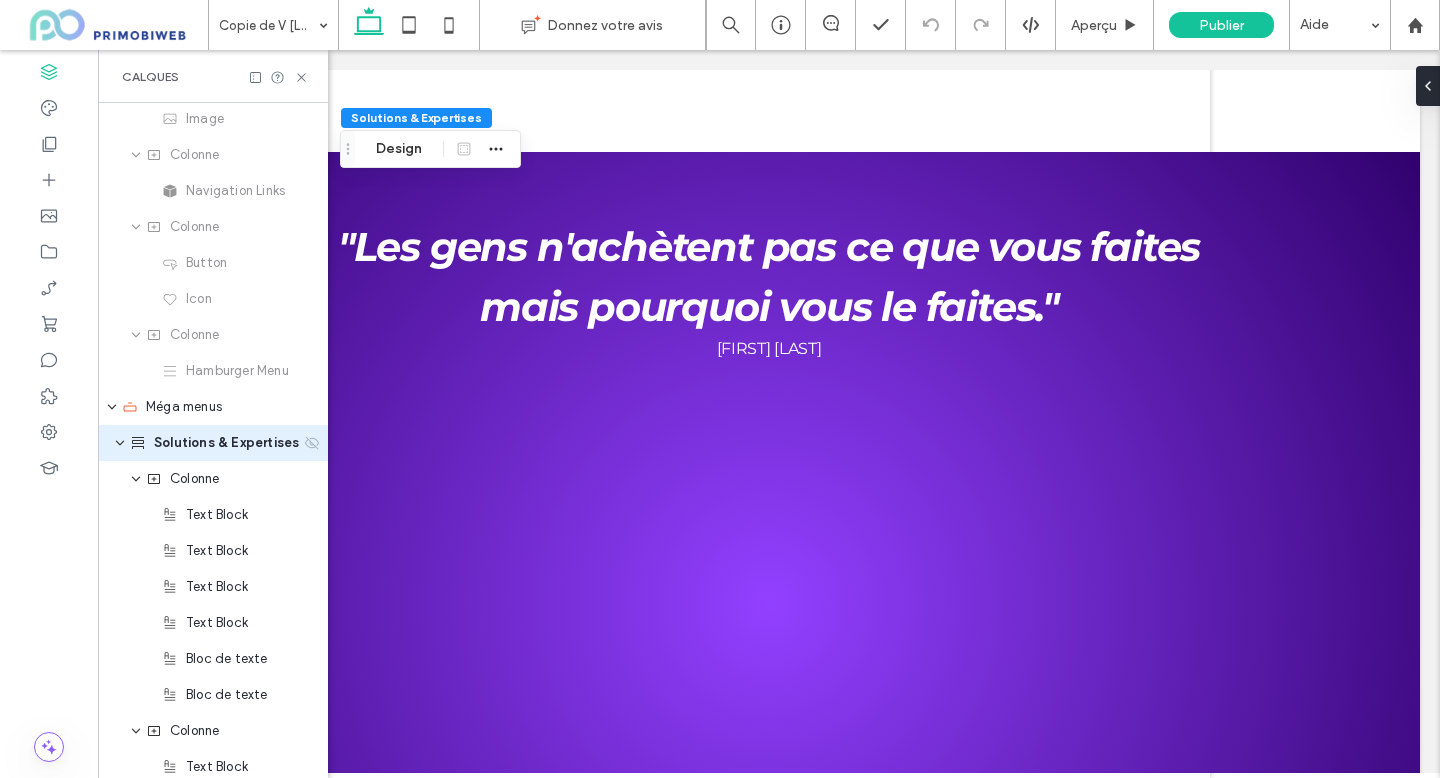 scroll, scrollTop: 112, scrollLeft: 0, axis: vertical 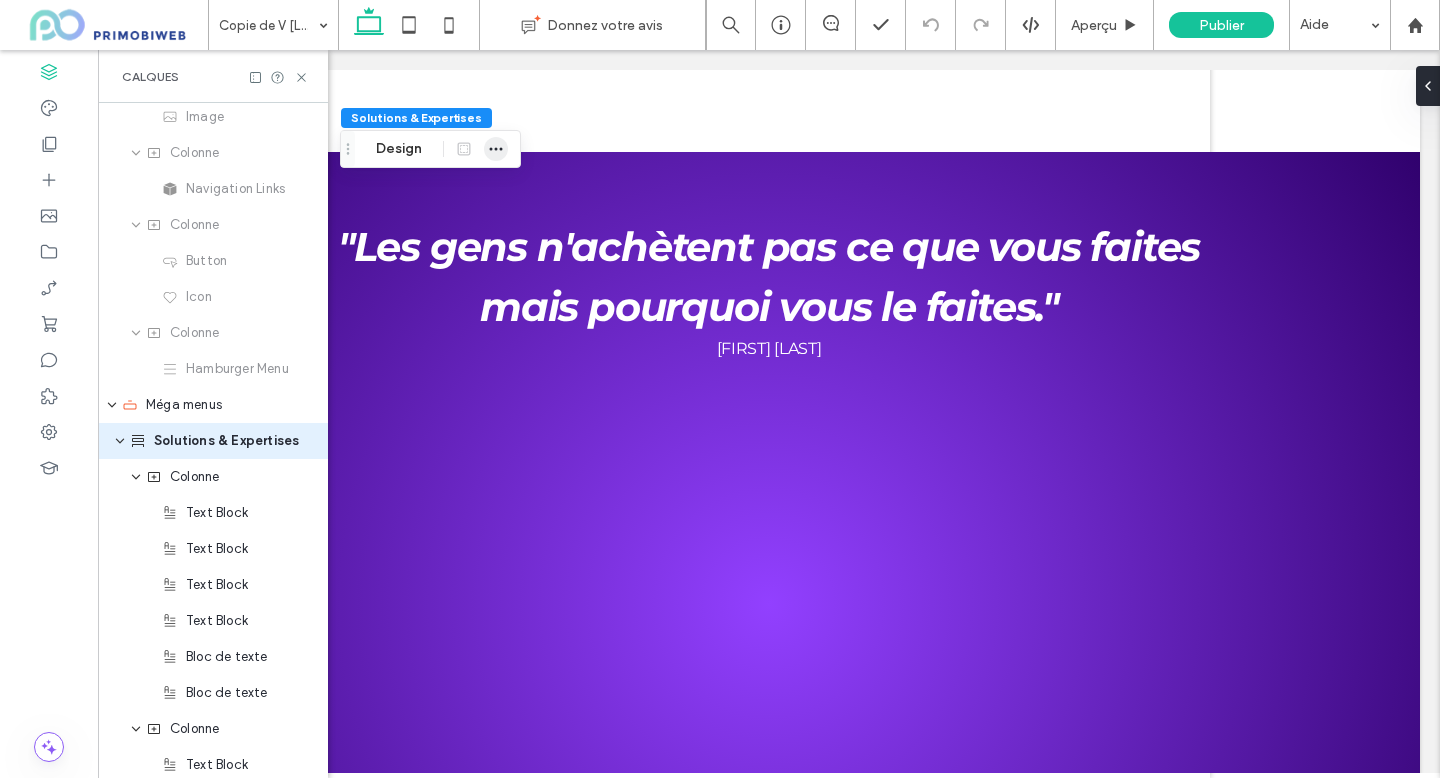 click 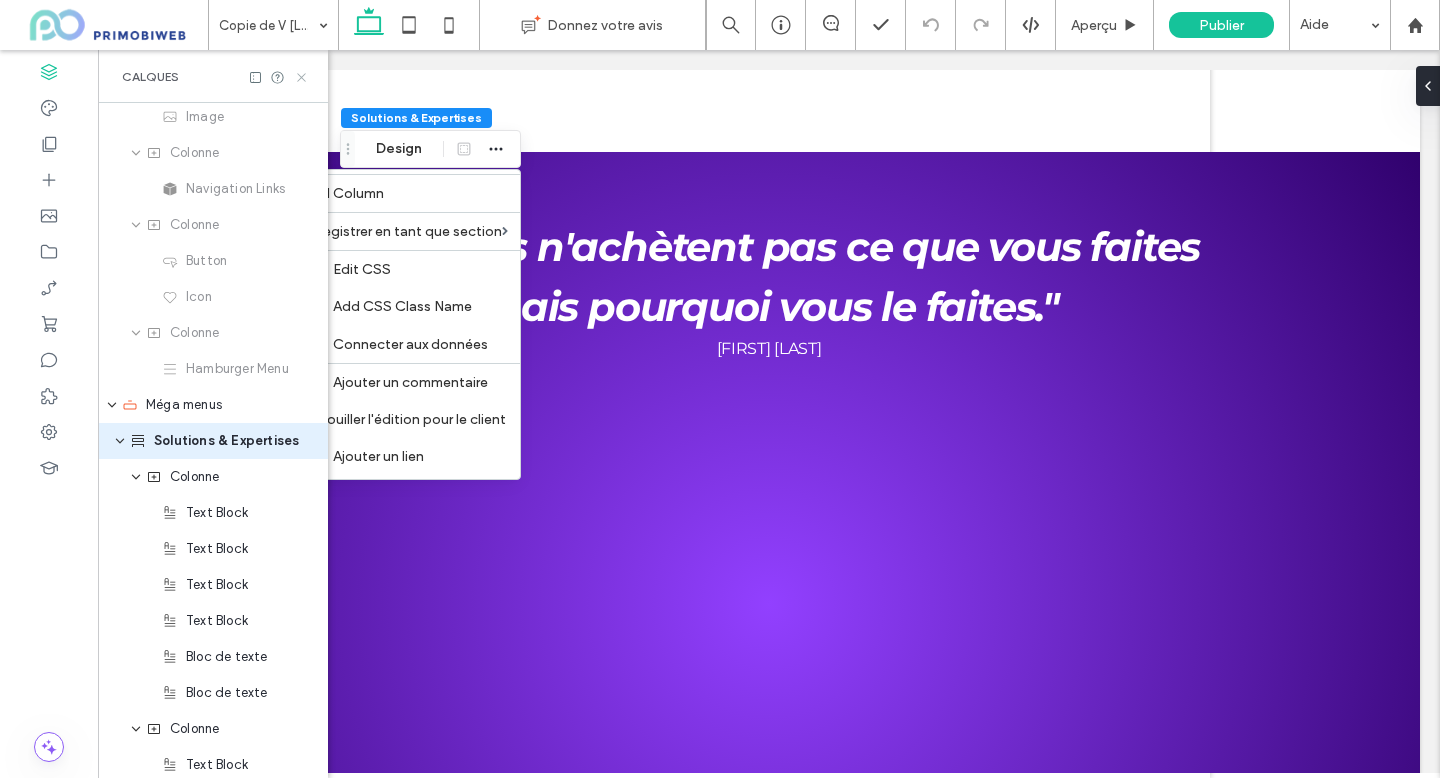 click 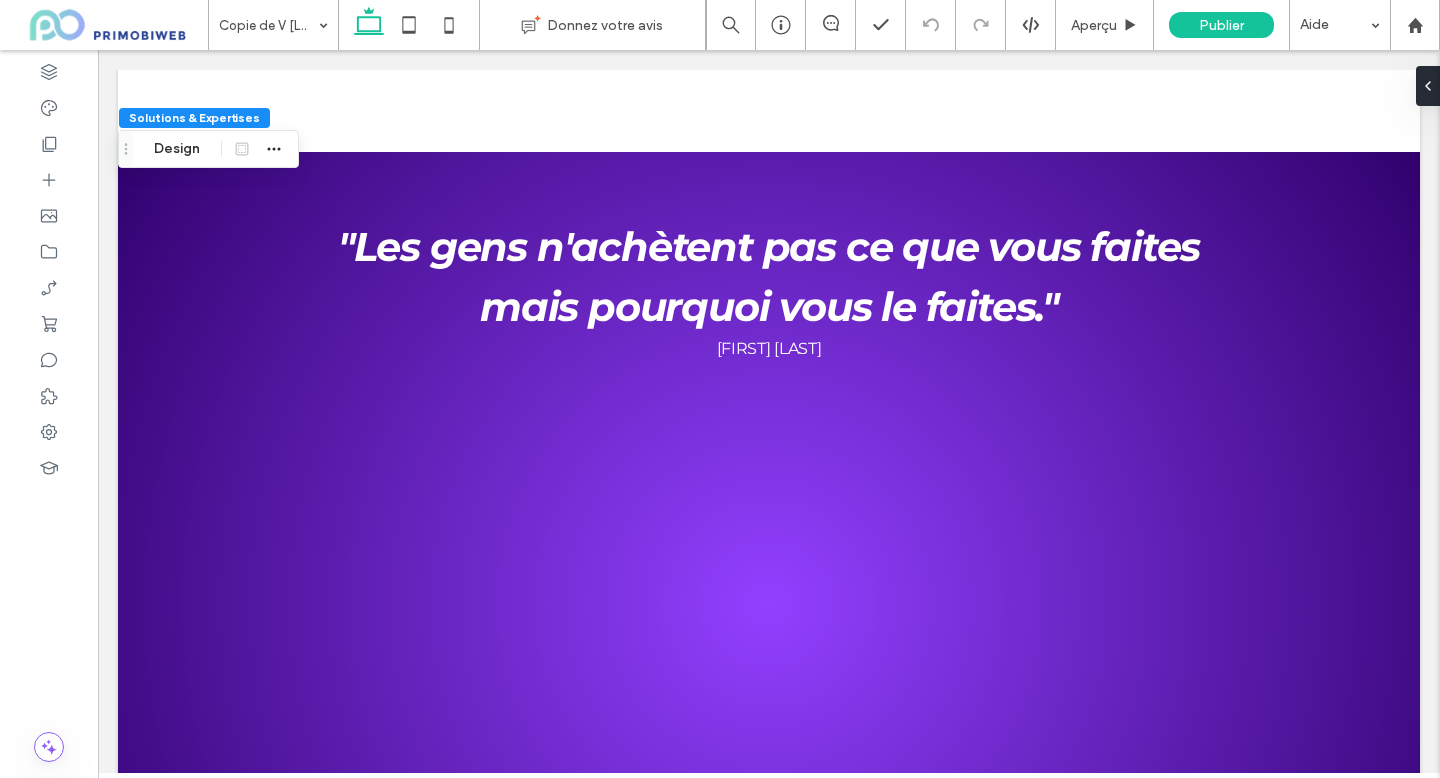 scroll, scrollTop: 0, scrollLeft: 0, axis: both 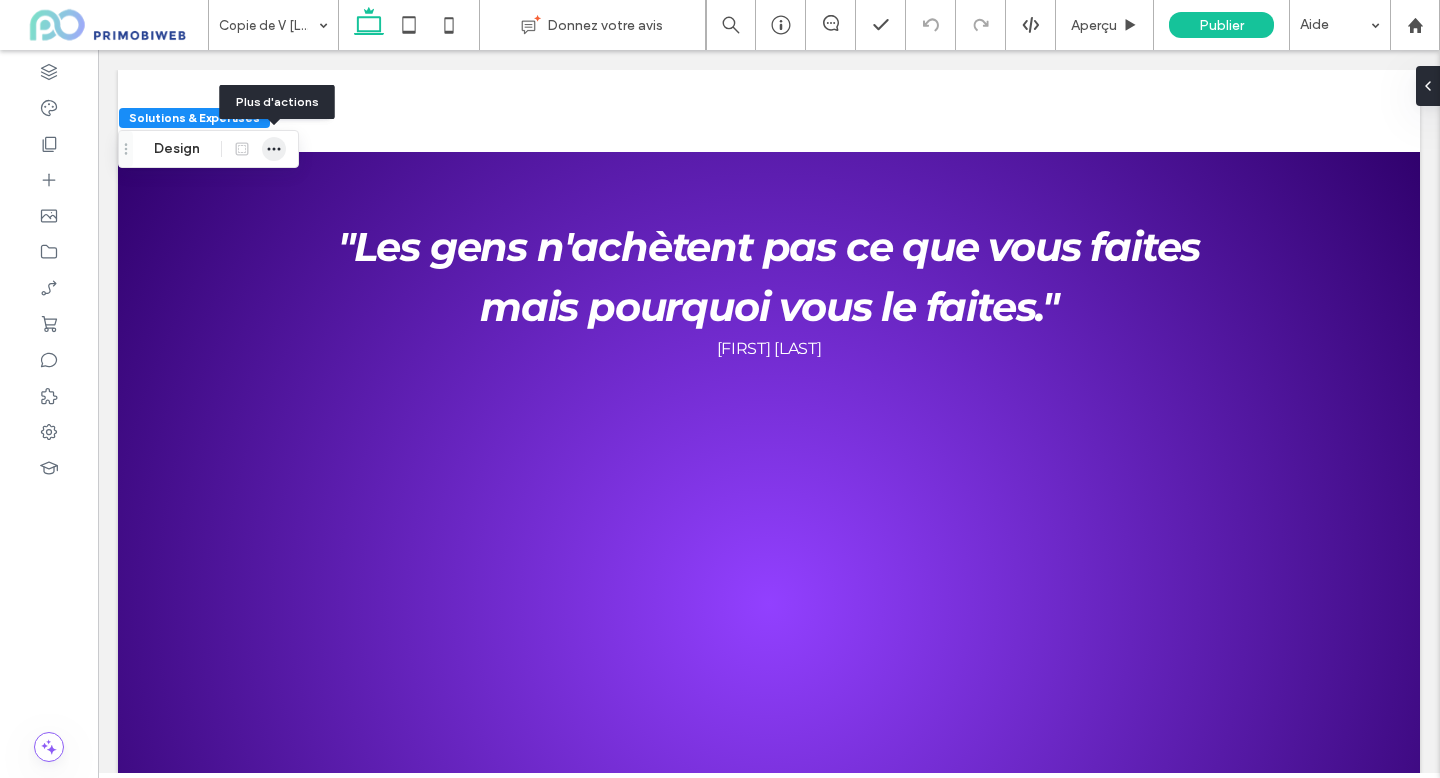 click 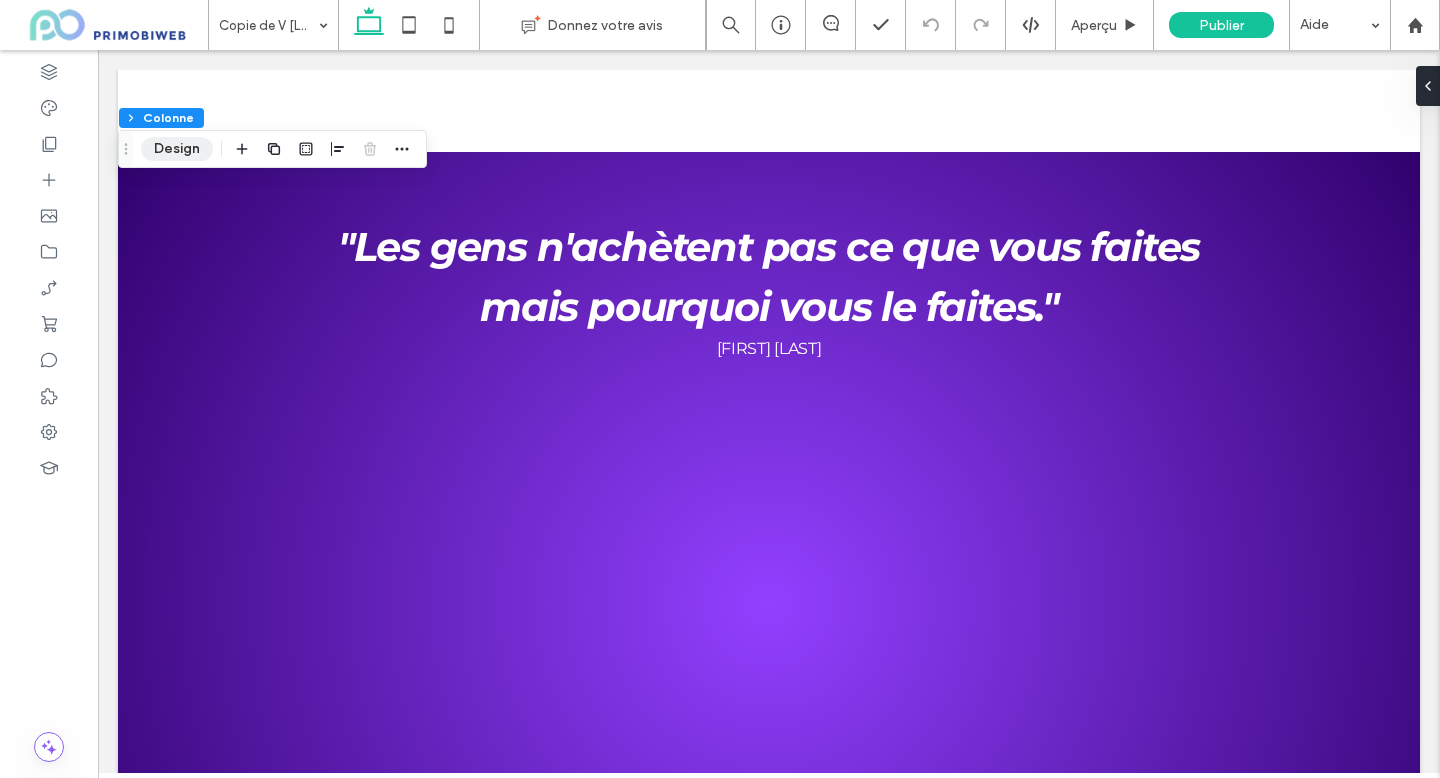 click on "Design" at bounding box center [177, 149] 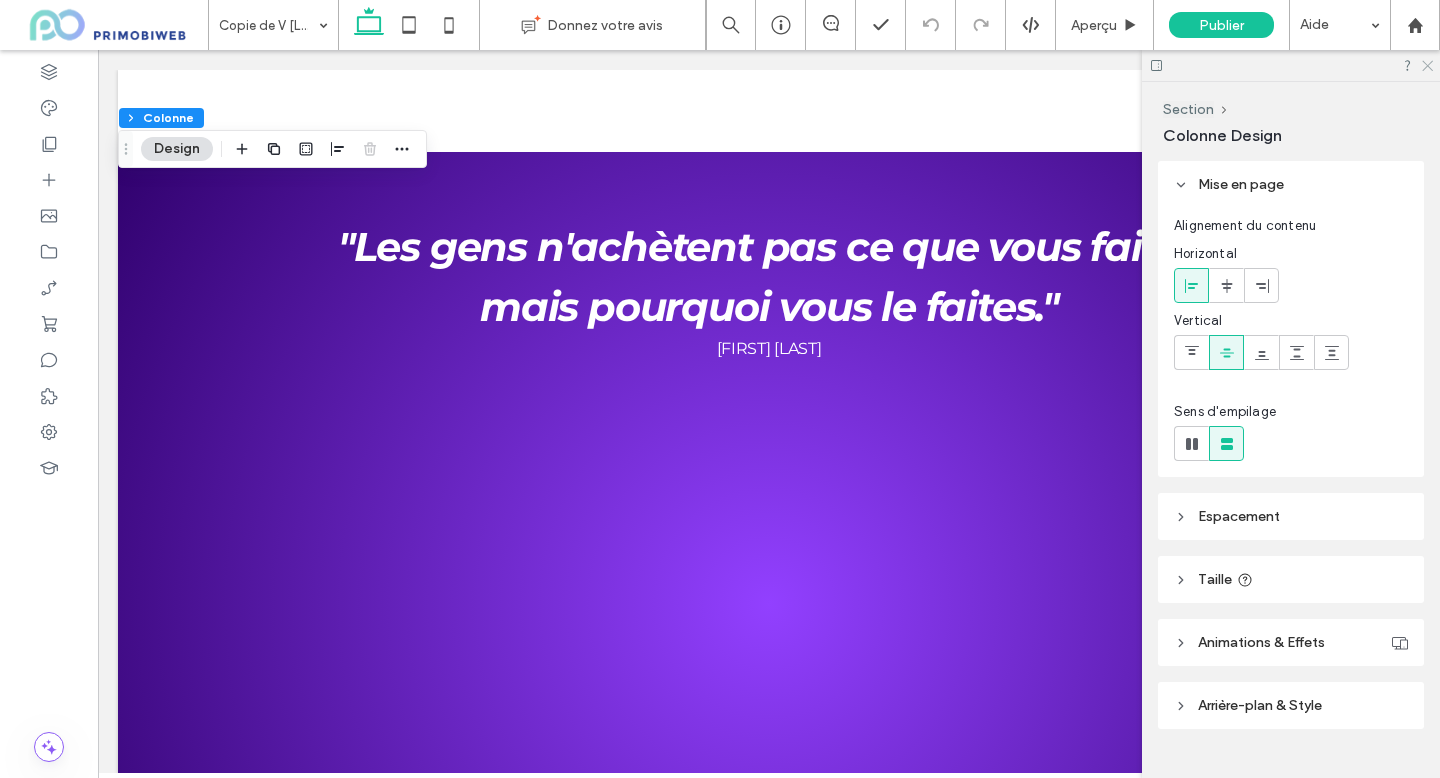 click 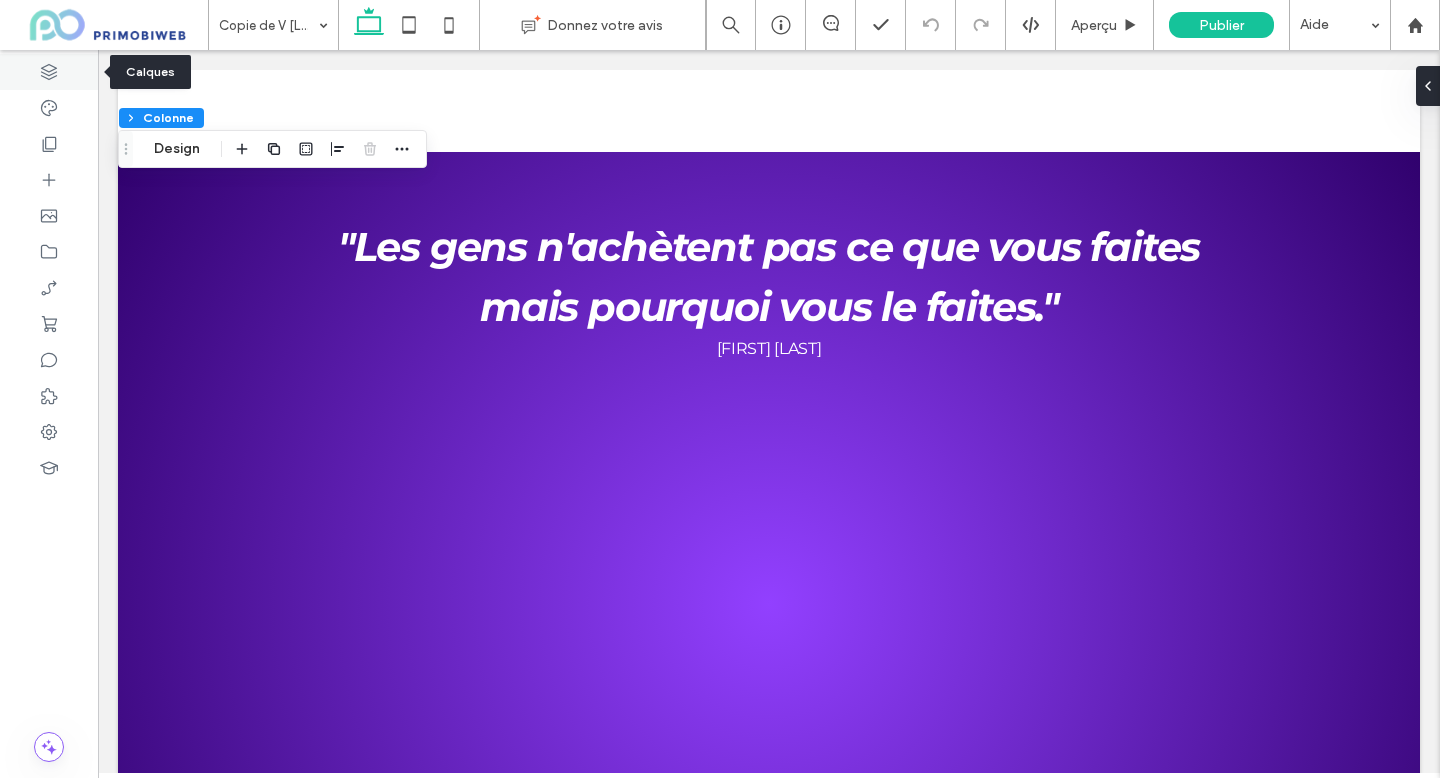 click at bounding box center [49, 72] 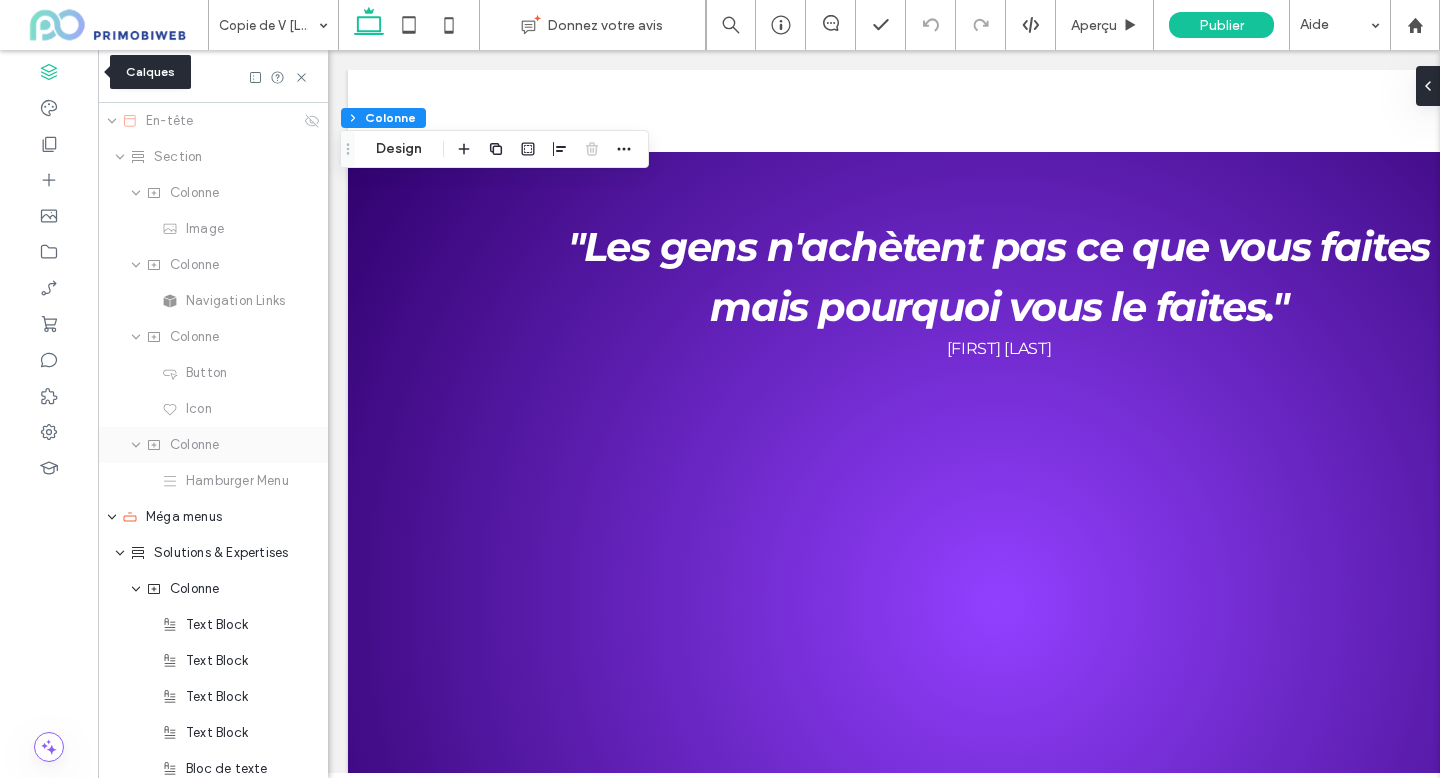 scroll, scrollTop: 0, scrollLeft: 230, axis: horizontal 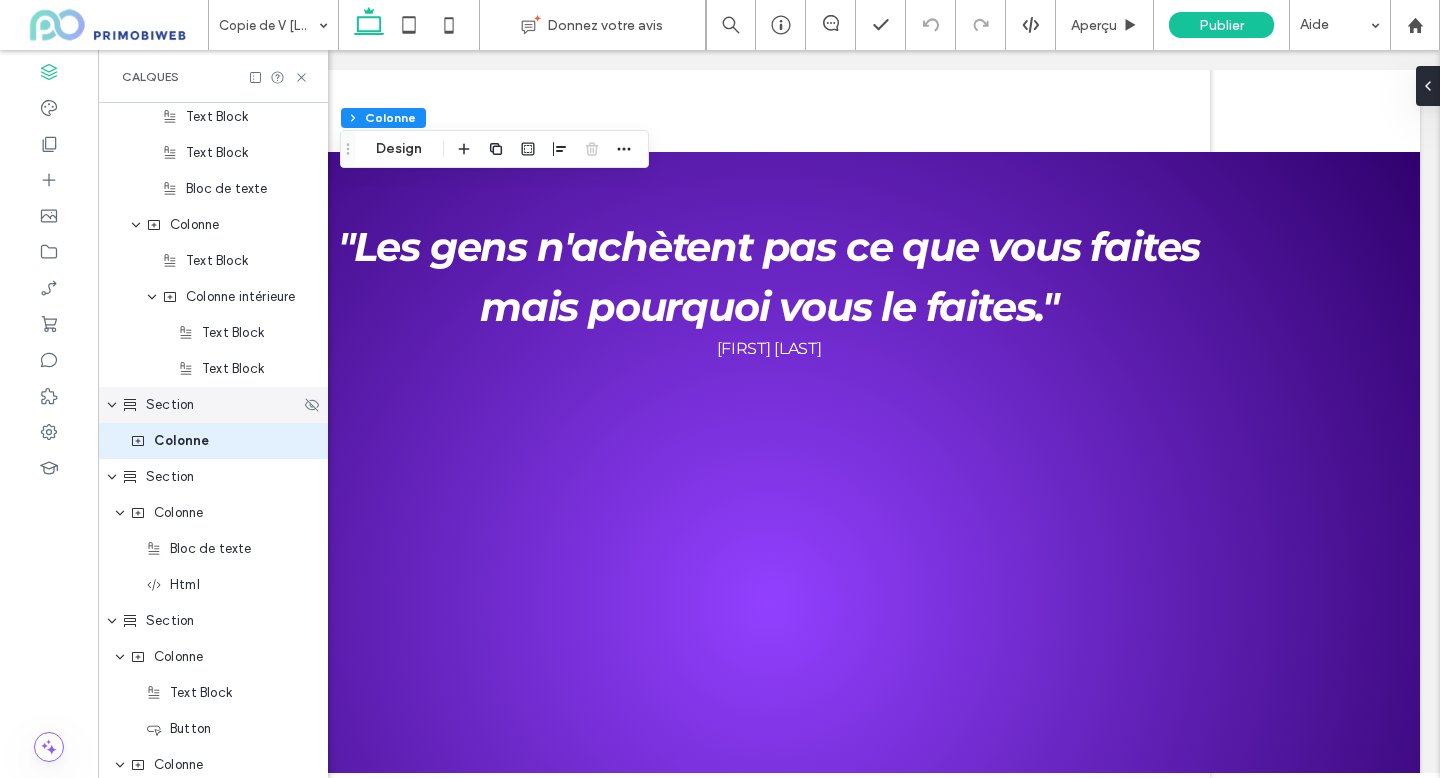 click at bounding box center (112, 405) 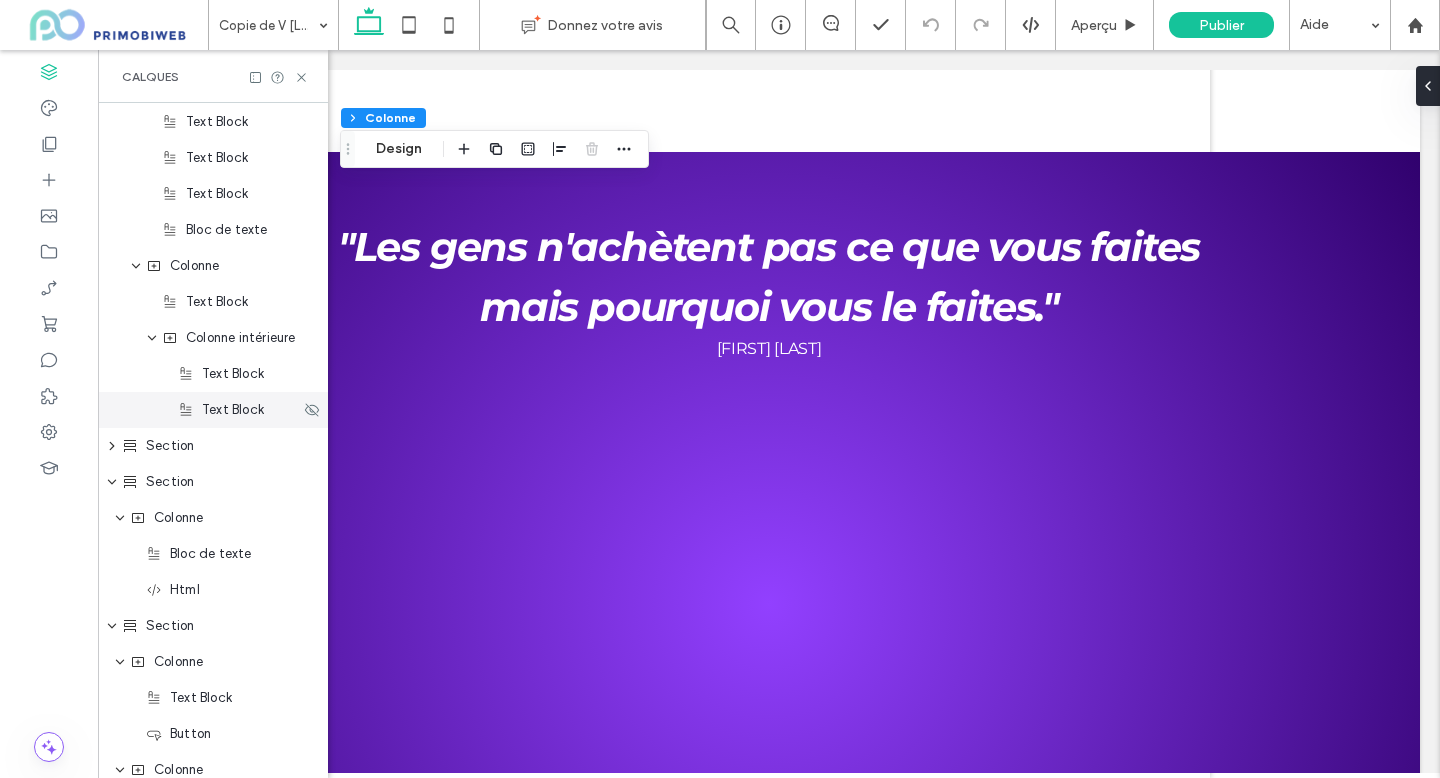 scroll, scrollTop: 779, scrollLeft: 0, axis: vertical 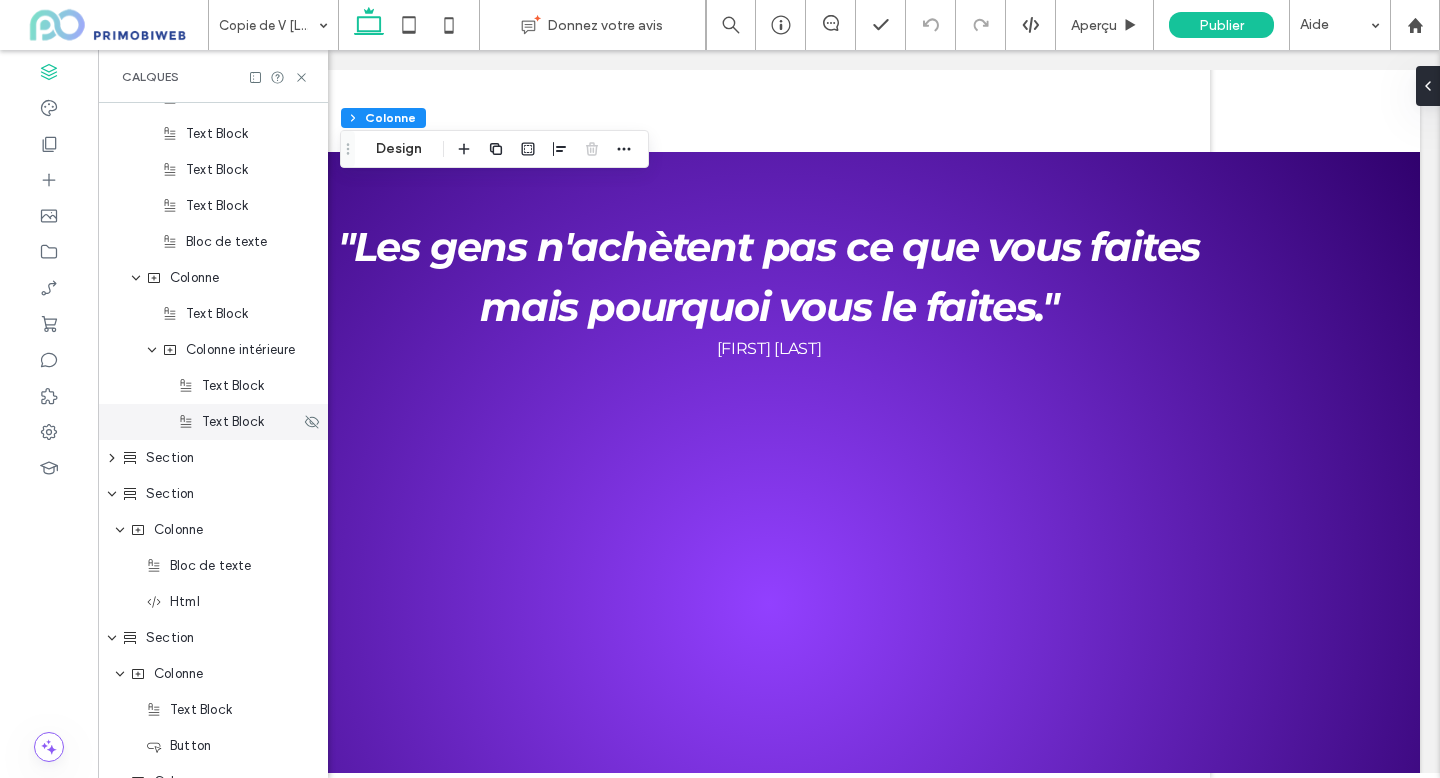 click on "Text Block" at bounding box center (233, 422) 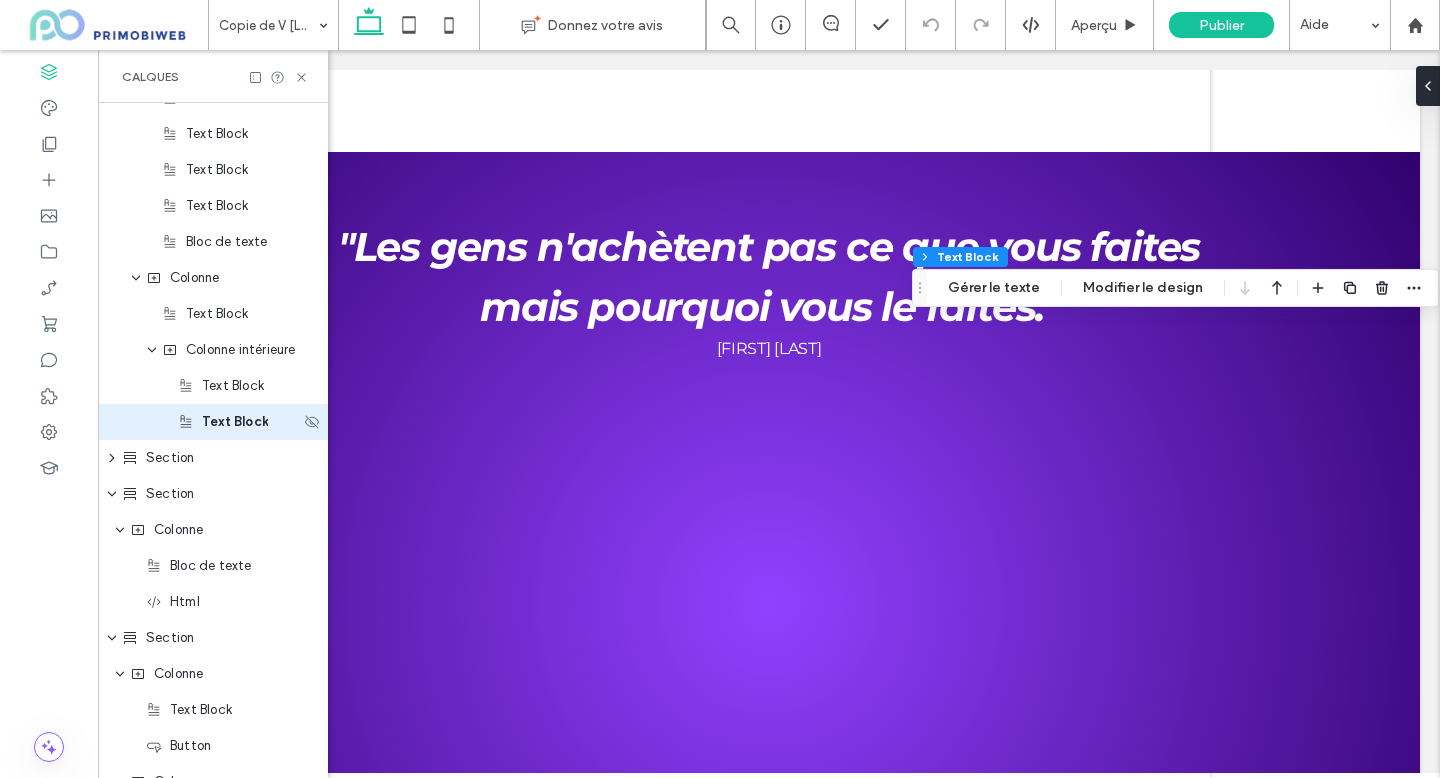 scroll, scrollTop: 760, scrollLeft: 0, axis: vertical 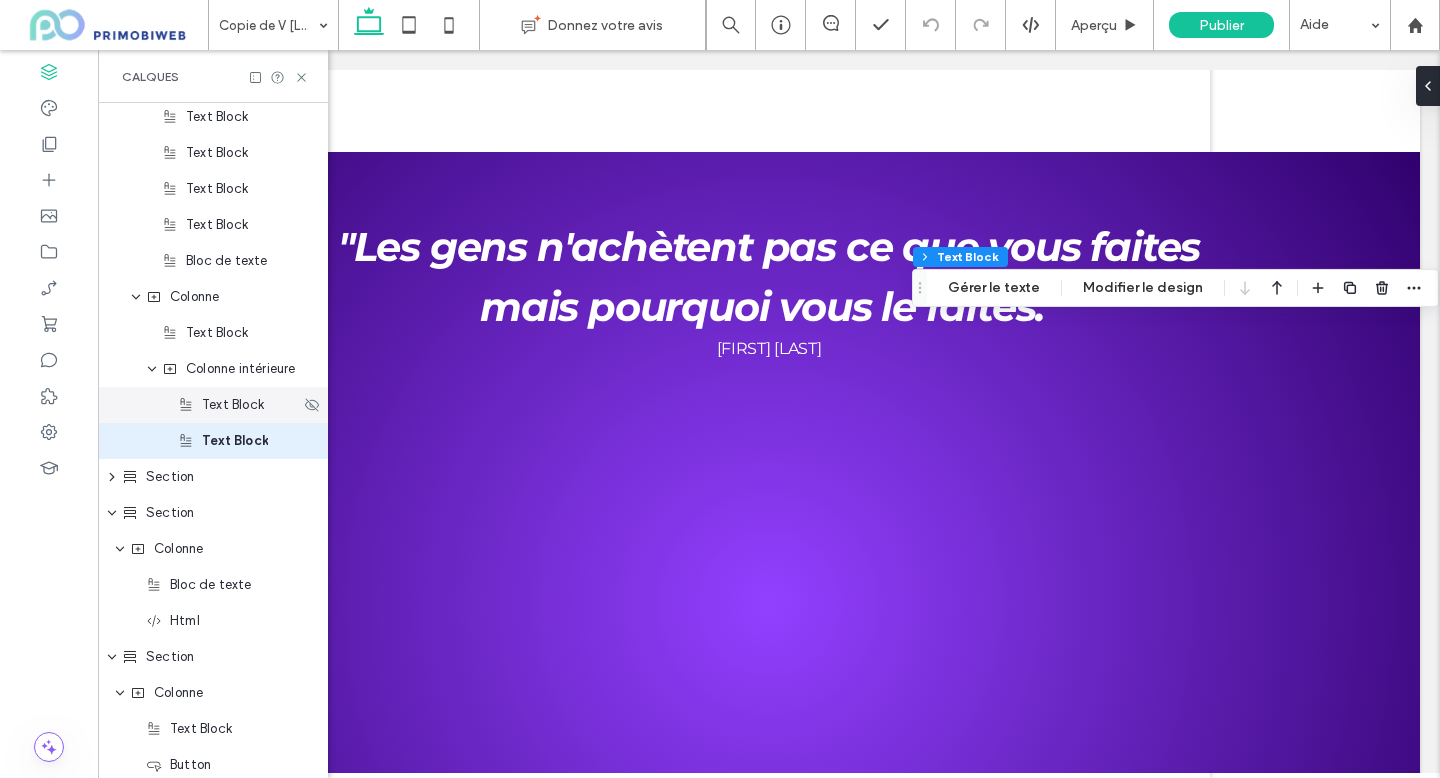 click on "Text Block" at bounding box center [233, 405] 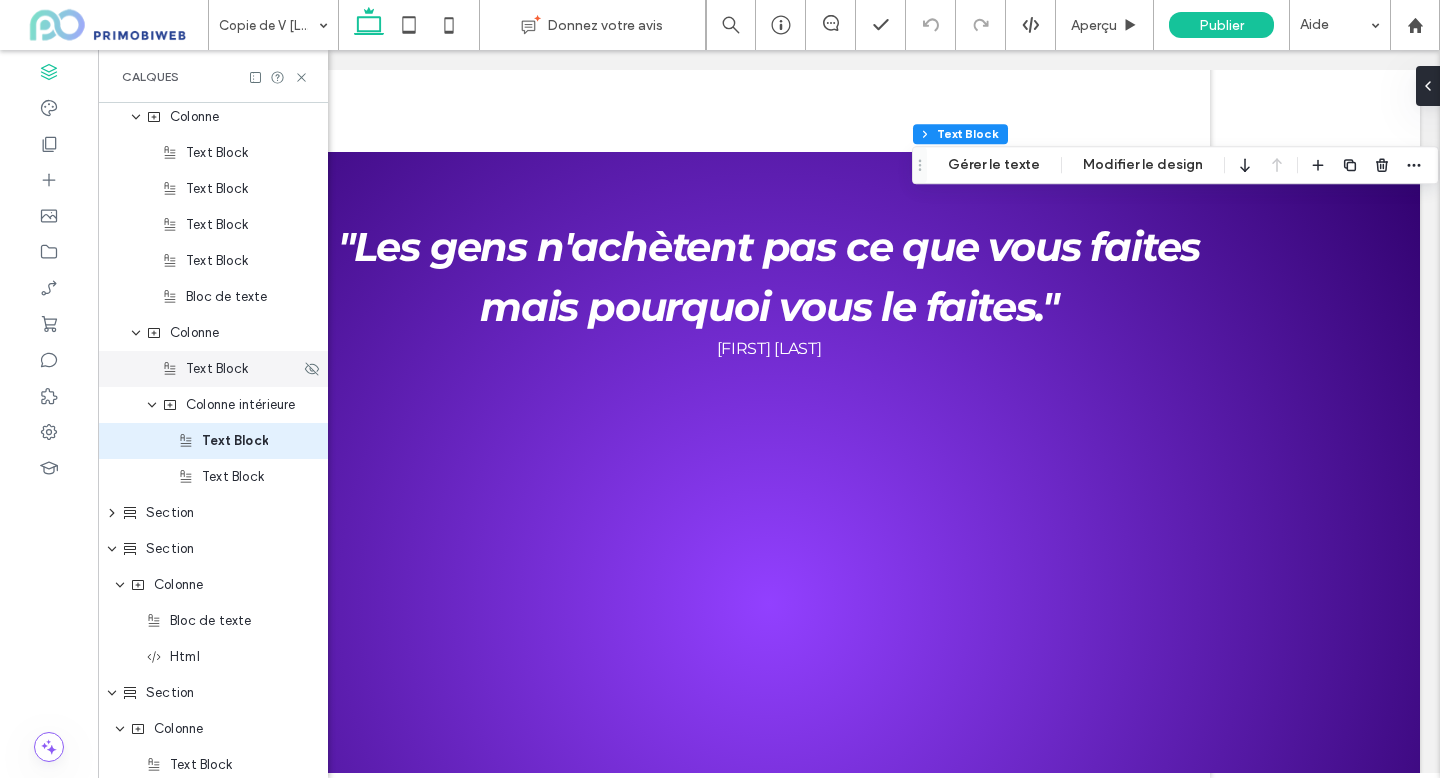 click on "Text Block" at bounding box center [217, 369] 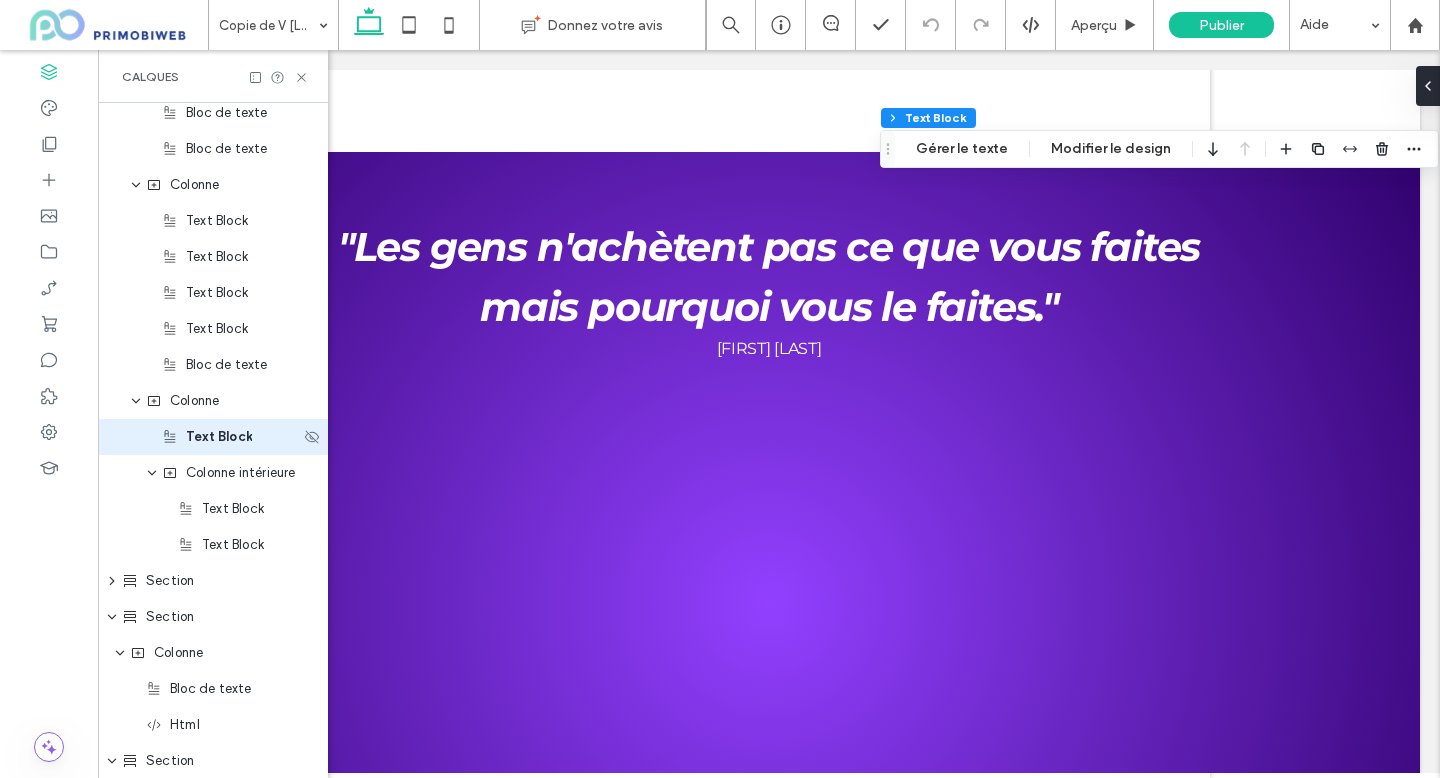 scroll, scrollTop: 652, scrollLeft: 0, axis: vertical 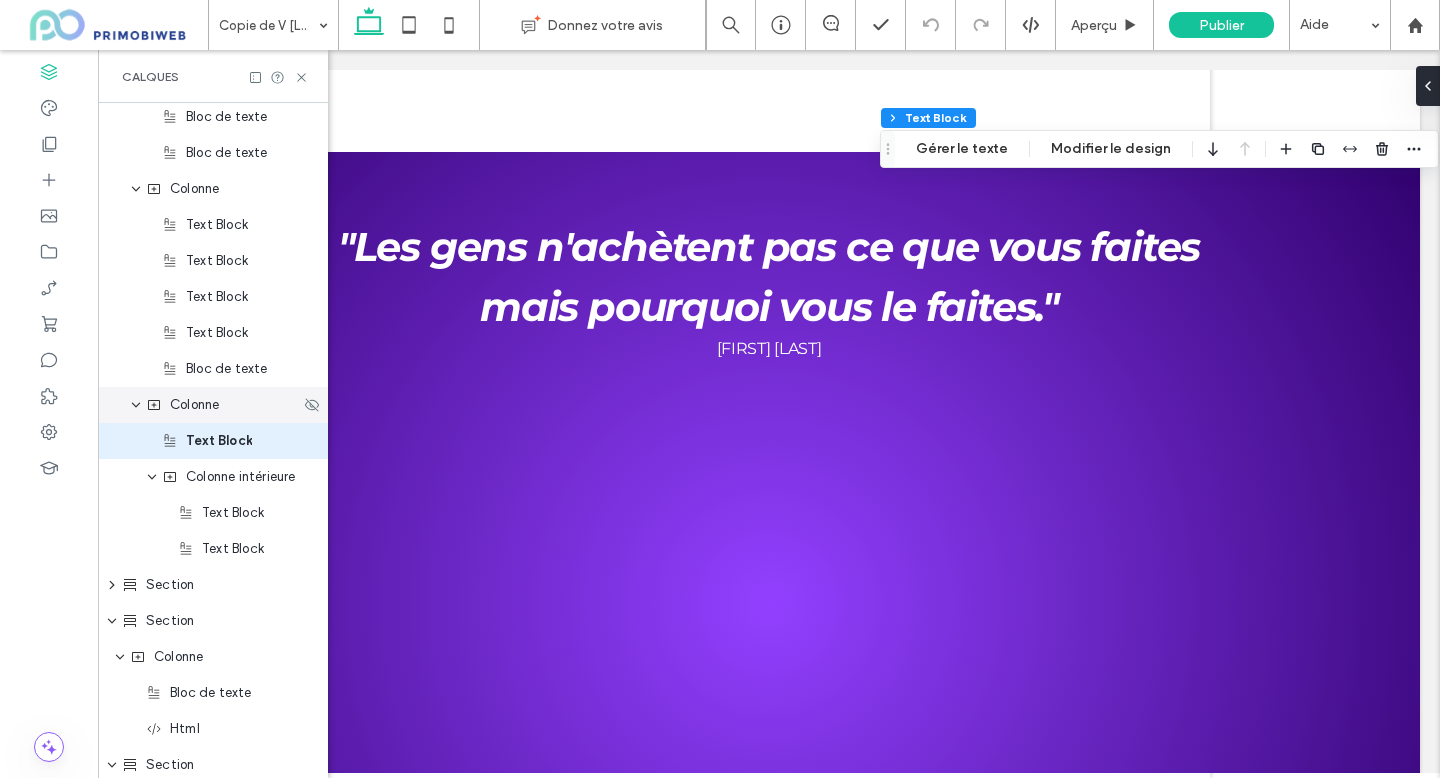 click on "Colonne" at bounding box center (213, 405) 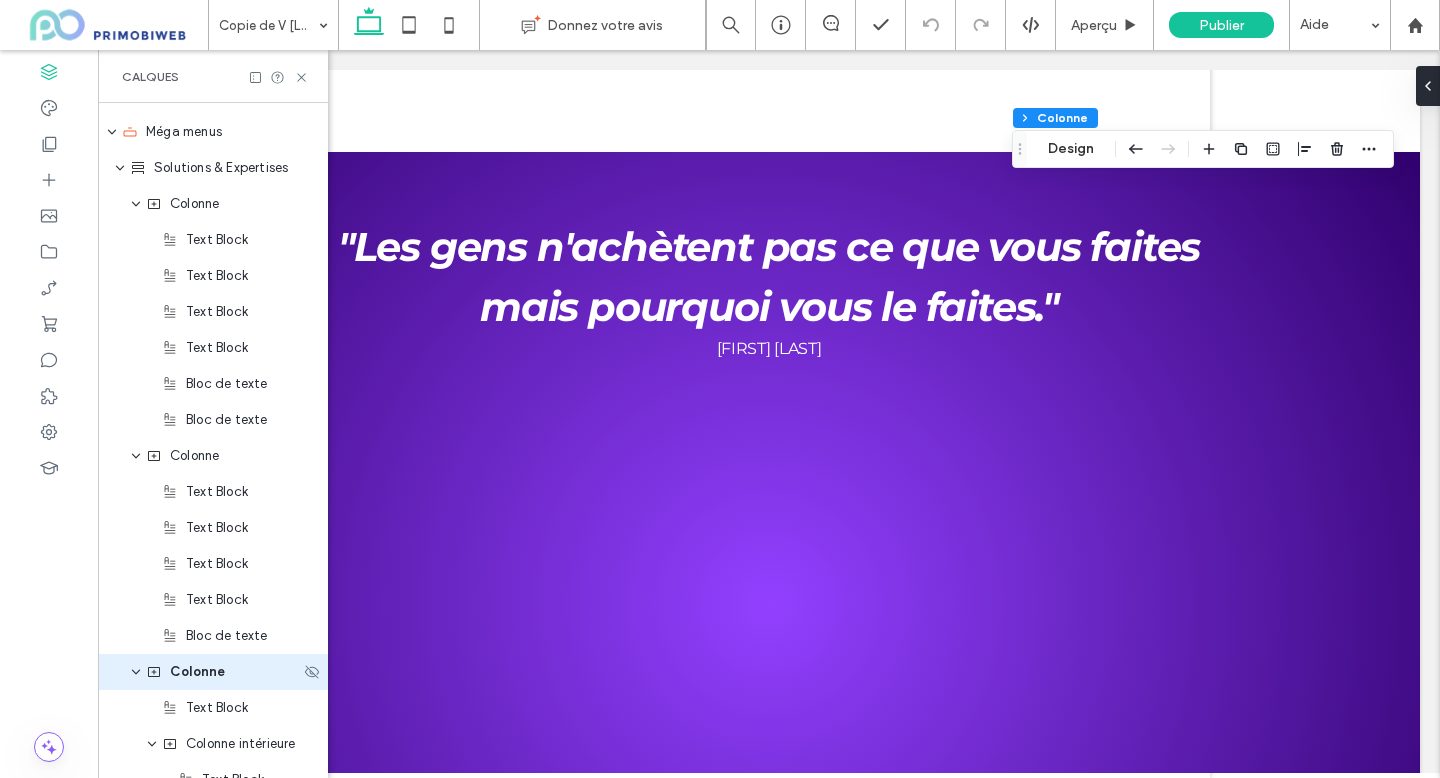scroll, scrollTop: 338, scrollLeft: 0, axis: vertical 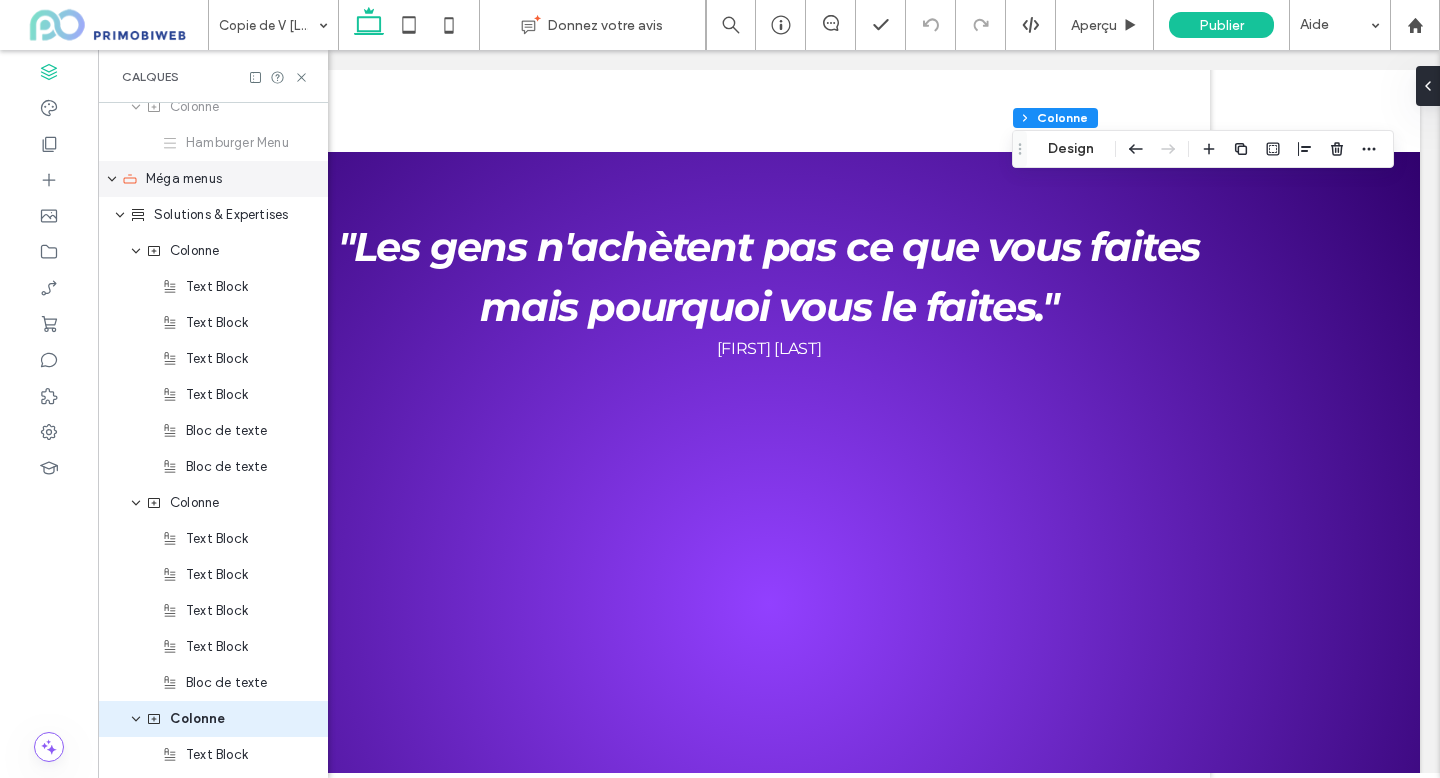 click 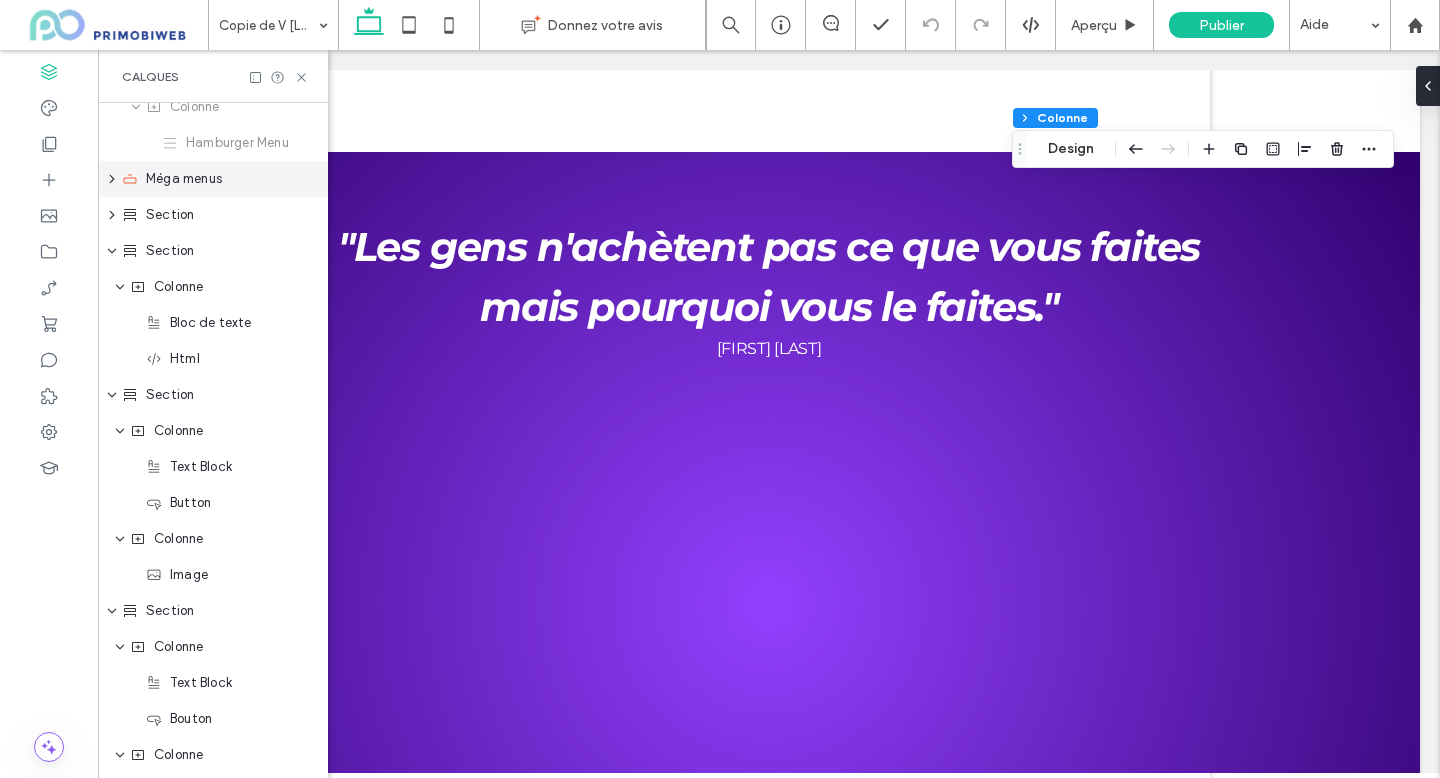 click 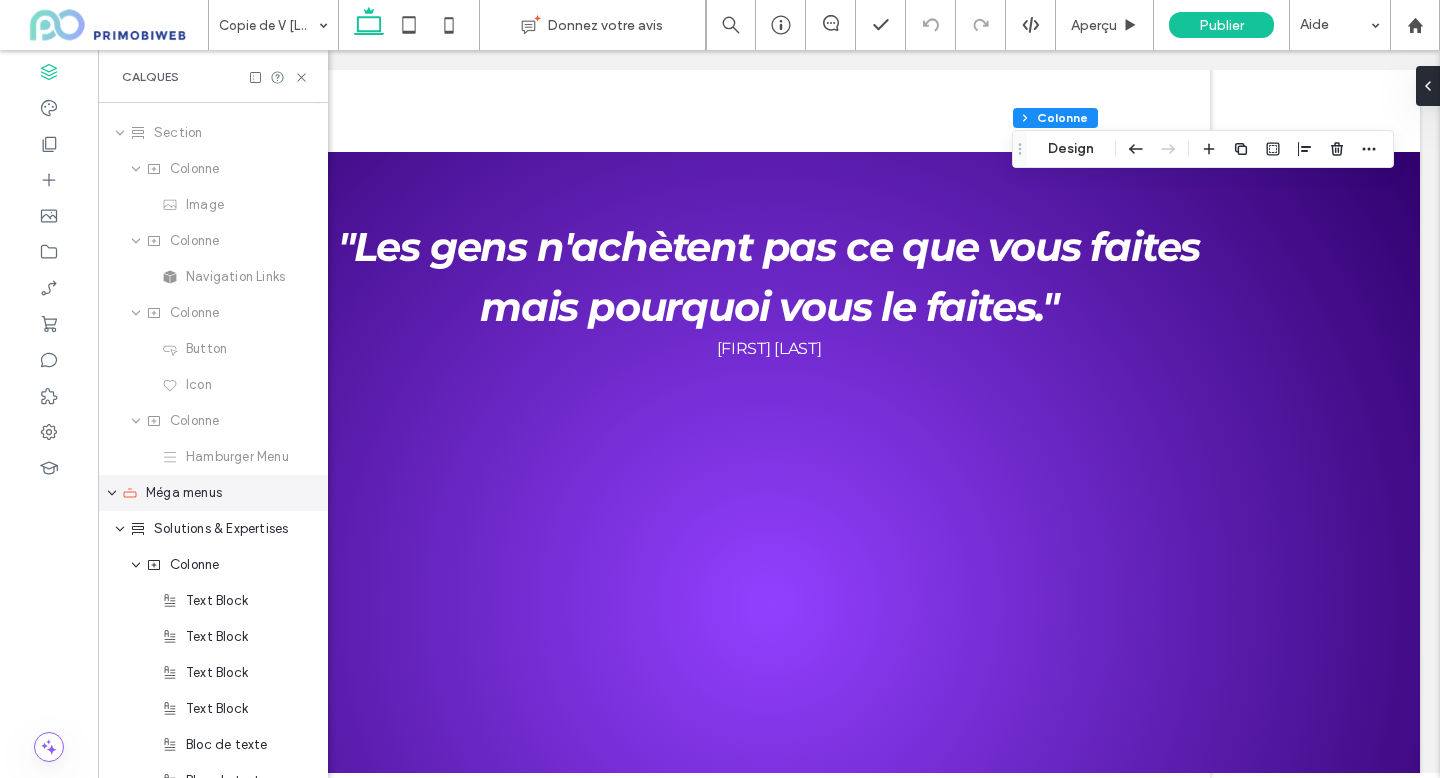 scroll, scrollTop: 0, scrollLeft: 0, axis: both 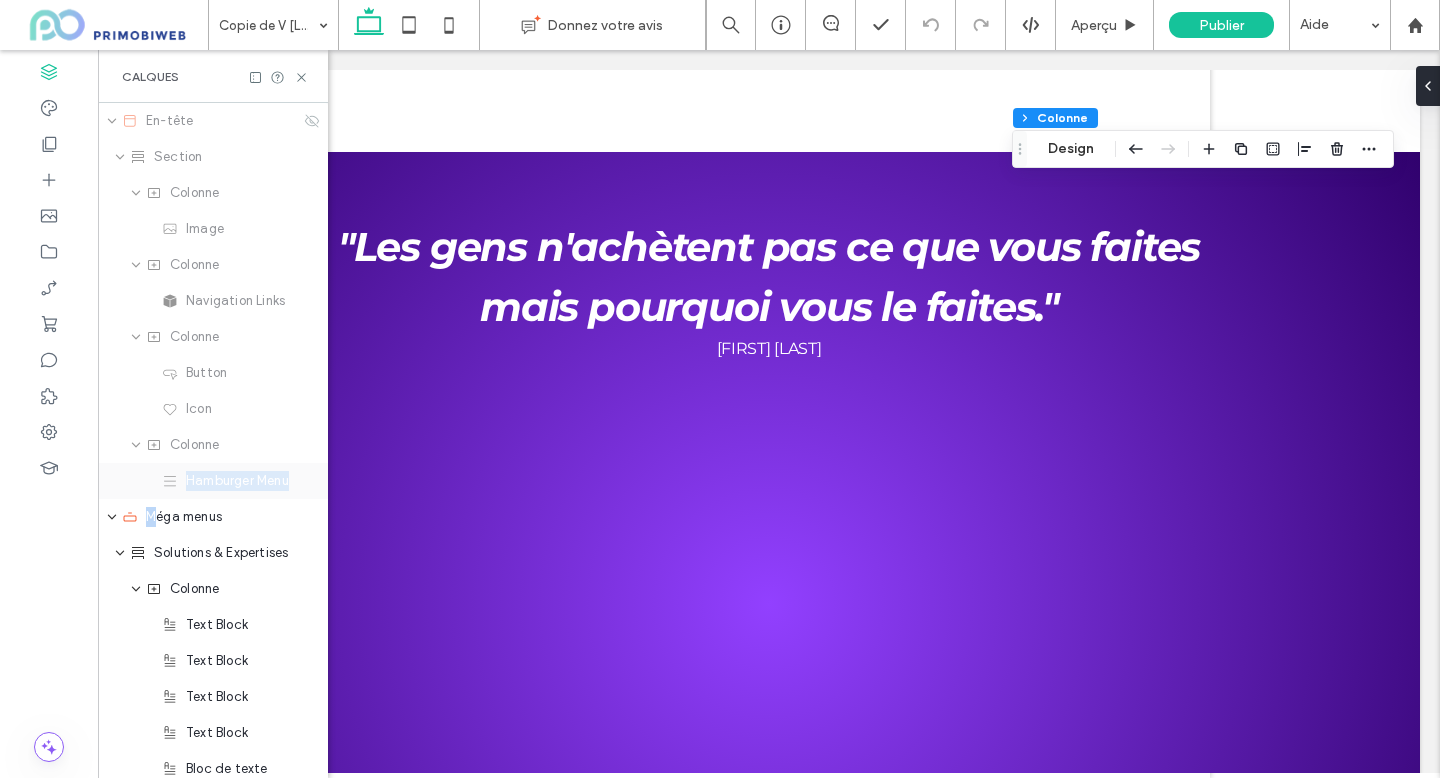 drag, startPoint x: 158, startPoint y: 525, endPoint x: 165, endPoint y: 479, distance: 46.52956 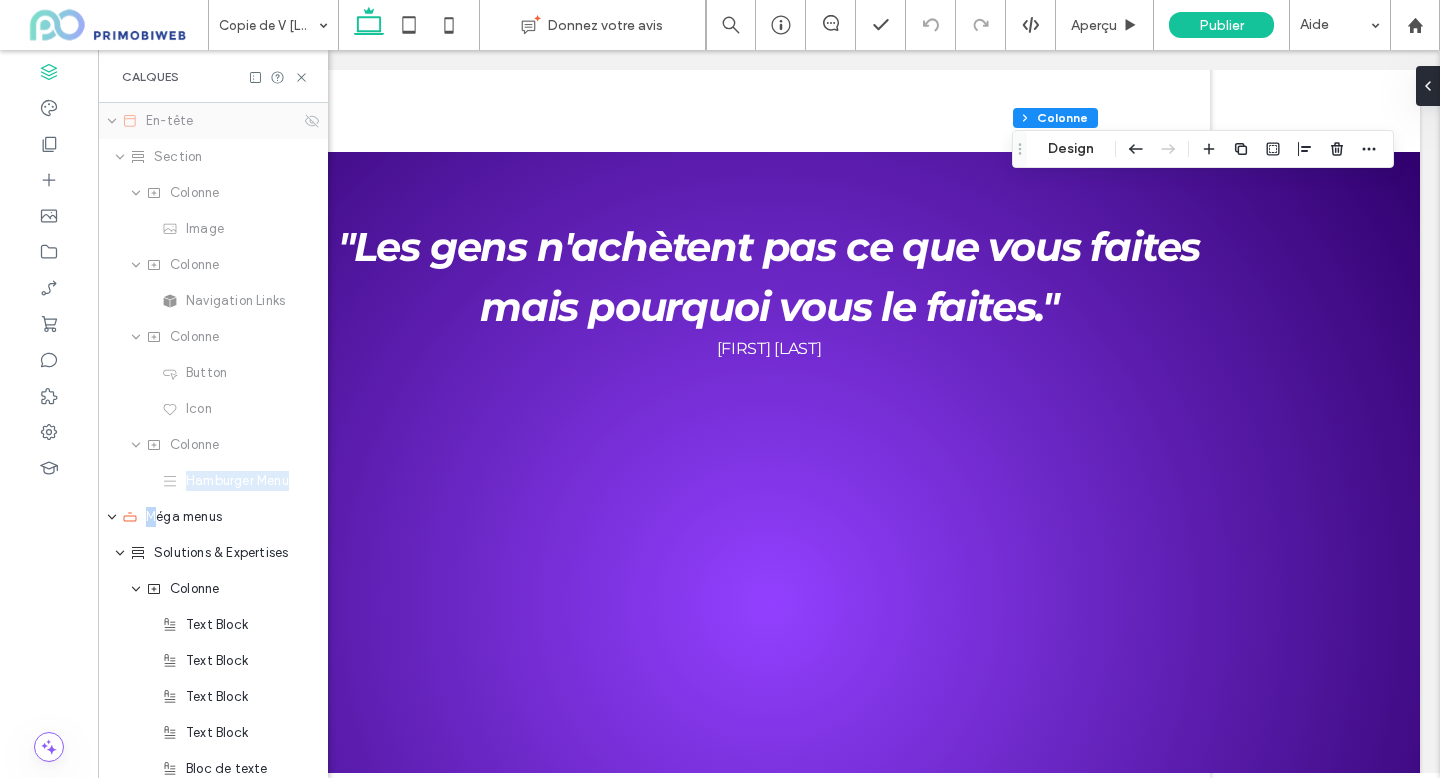 click 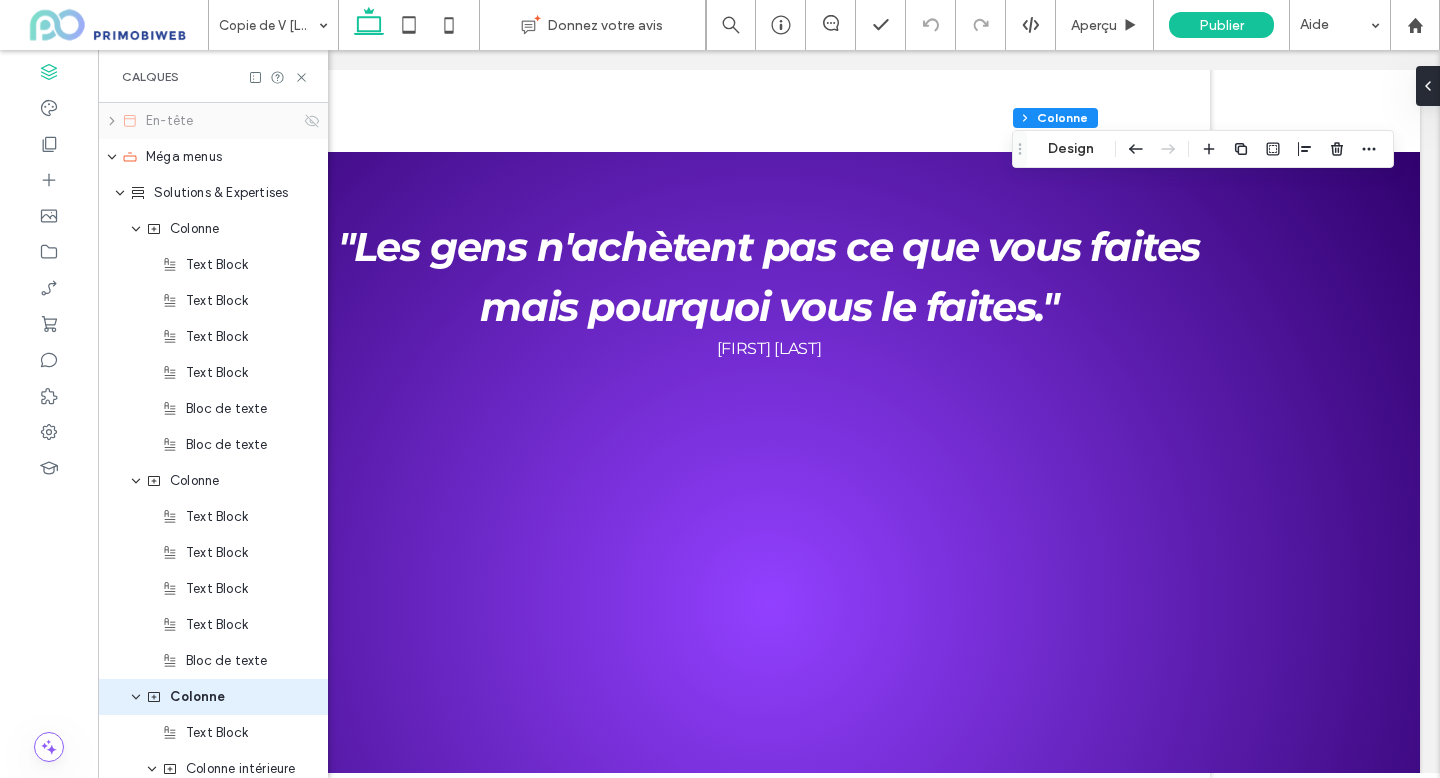 click 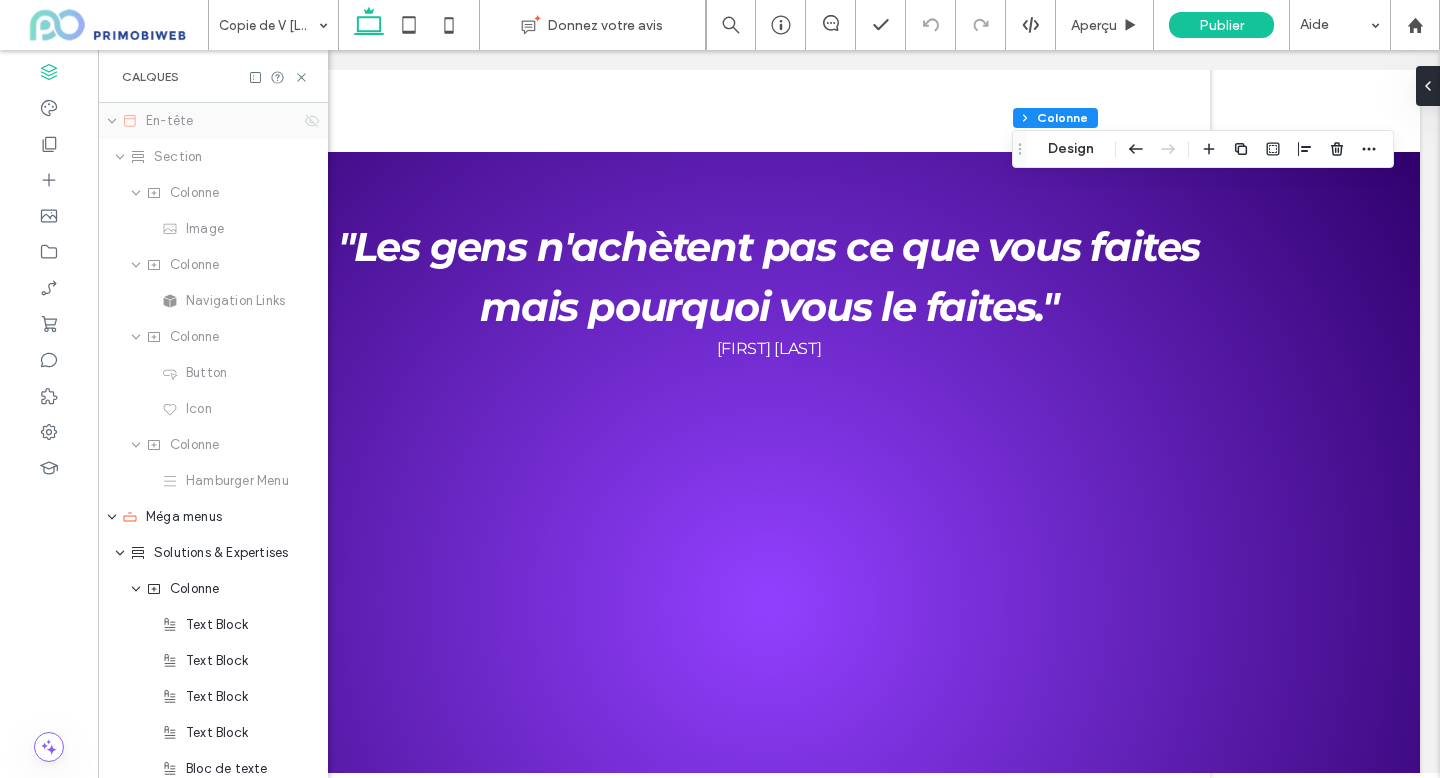 click 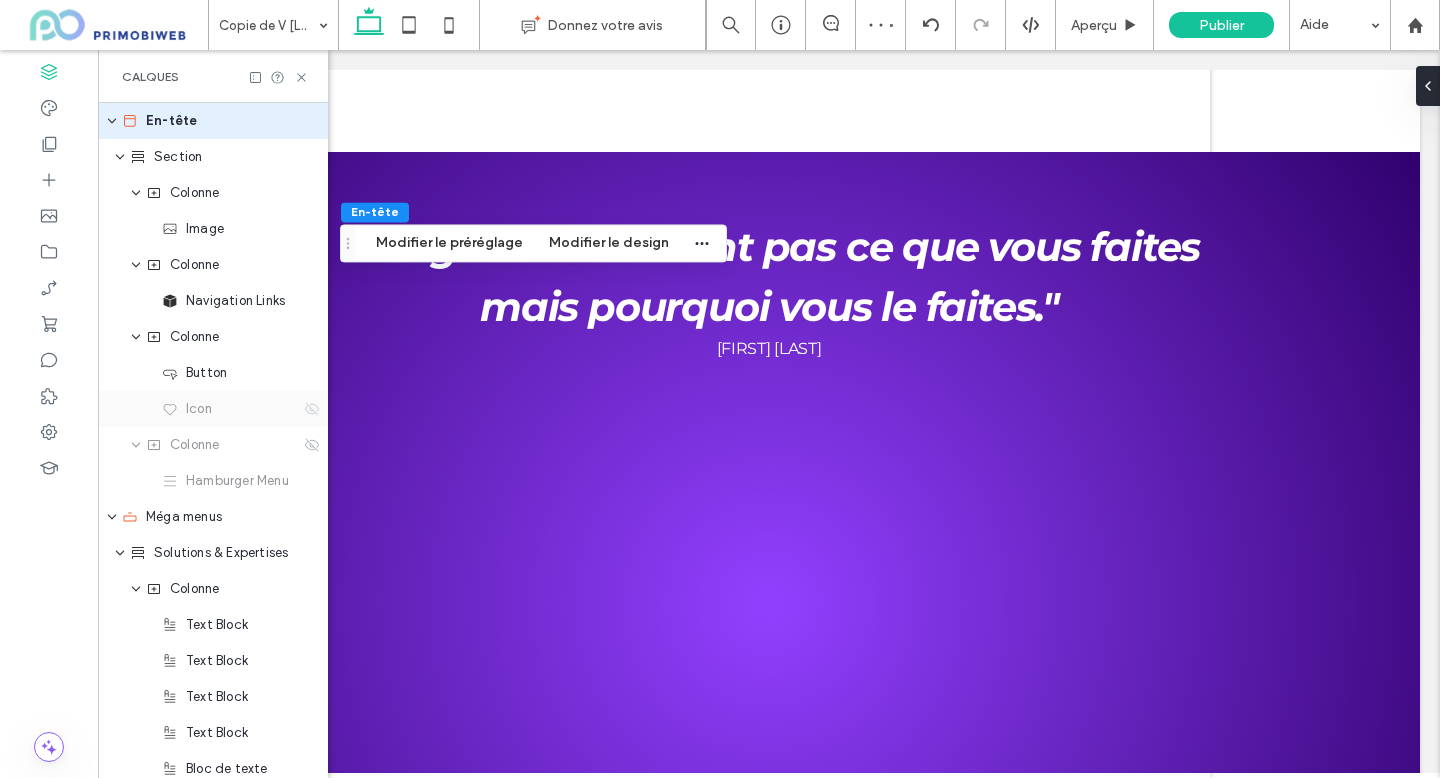 click 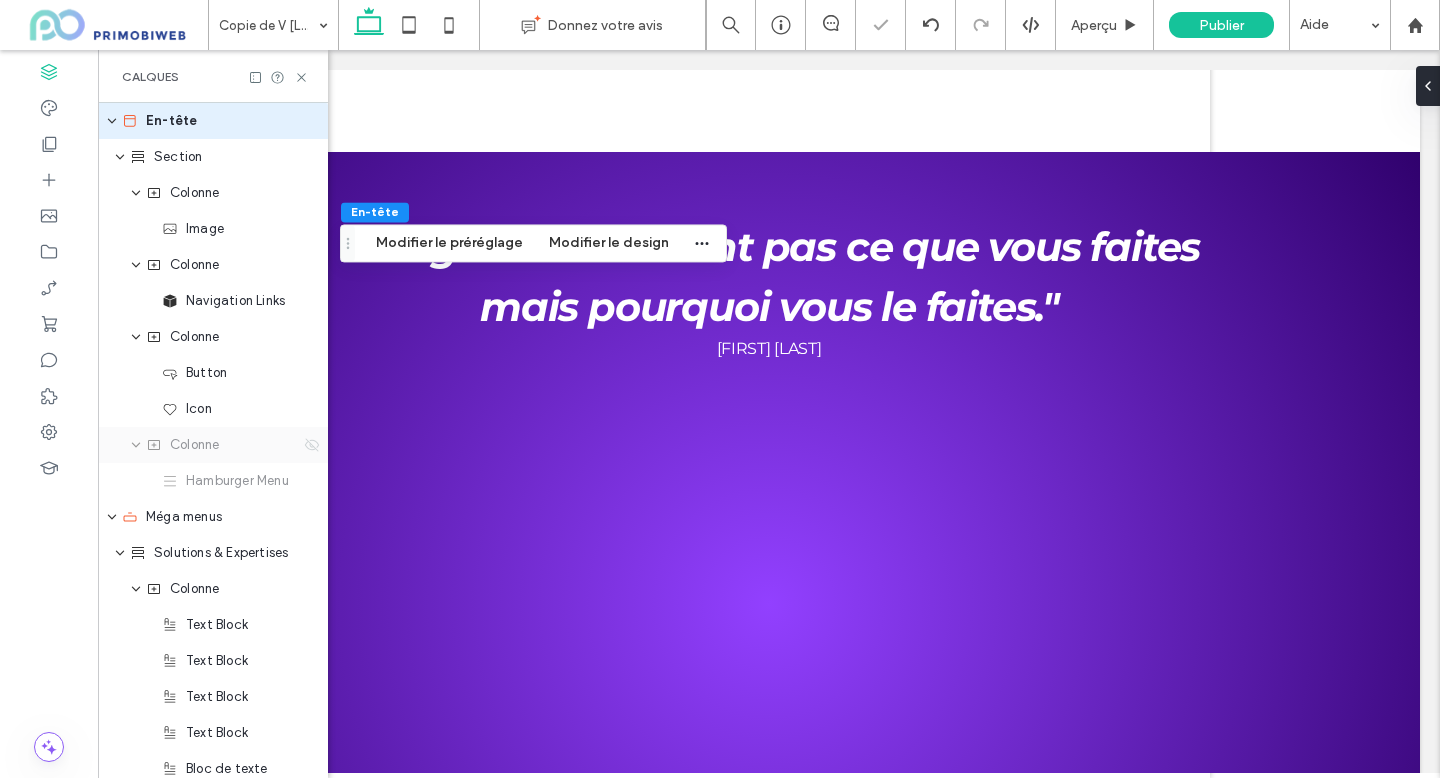 click 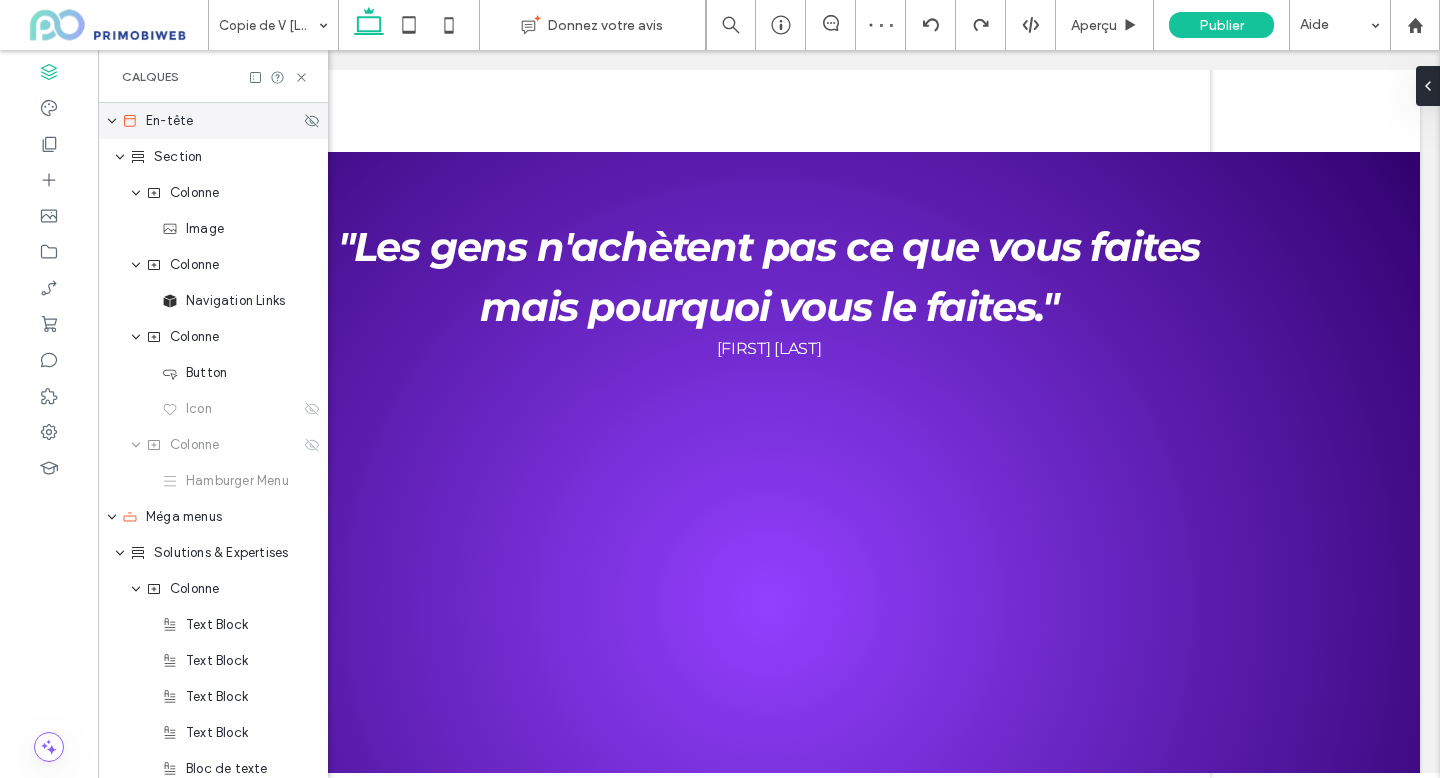 click 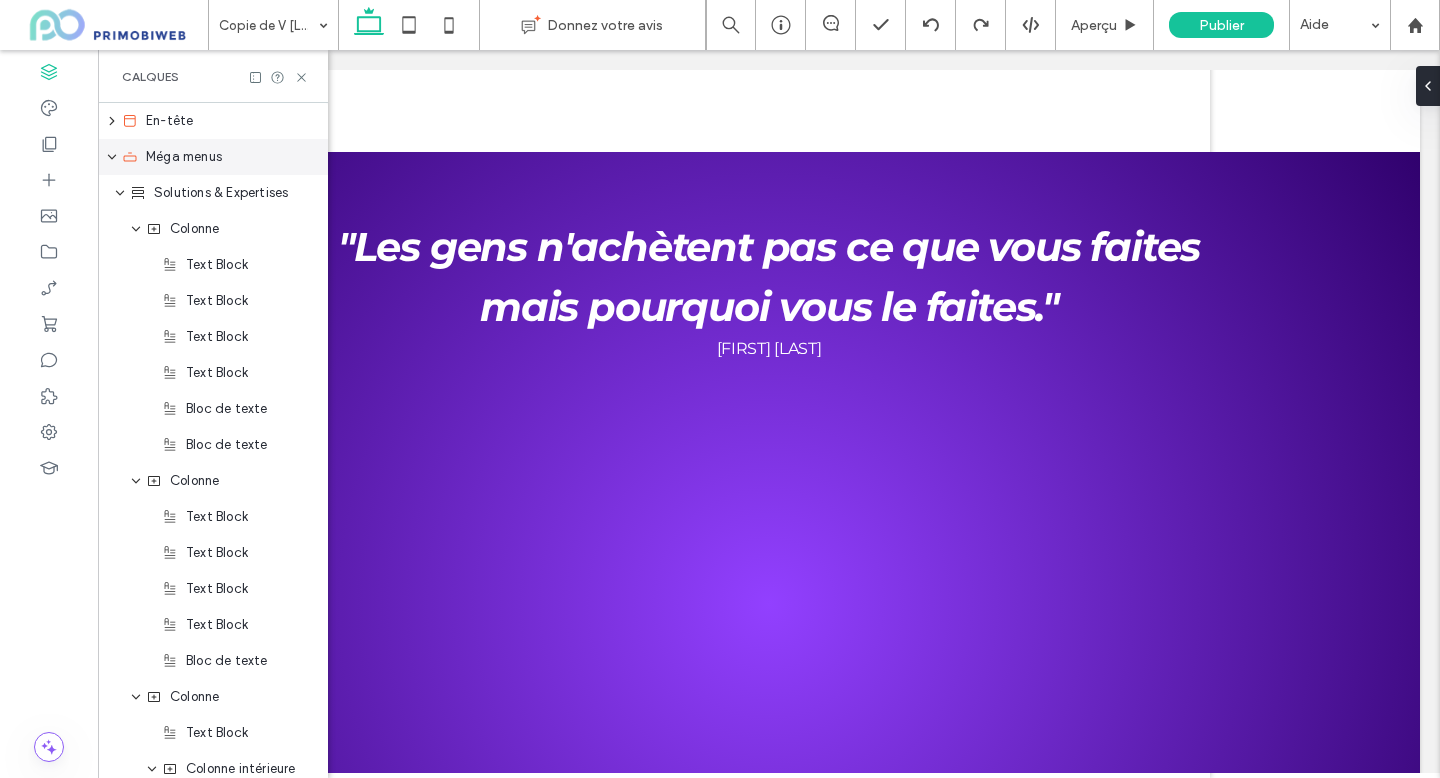 click 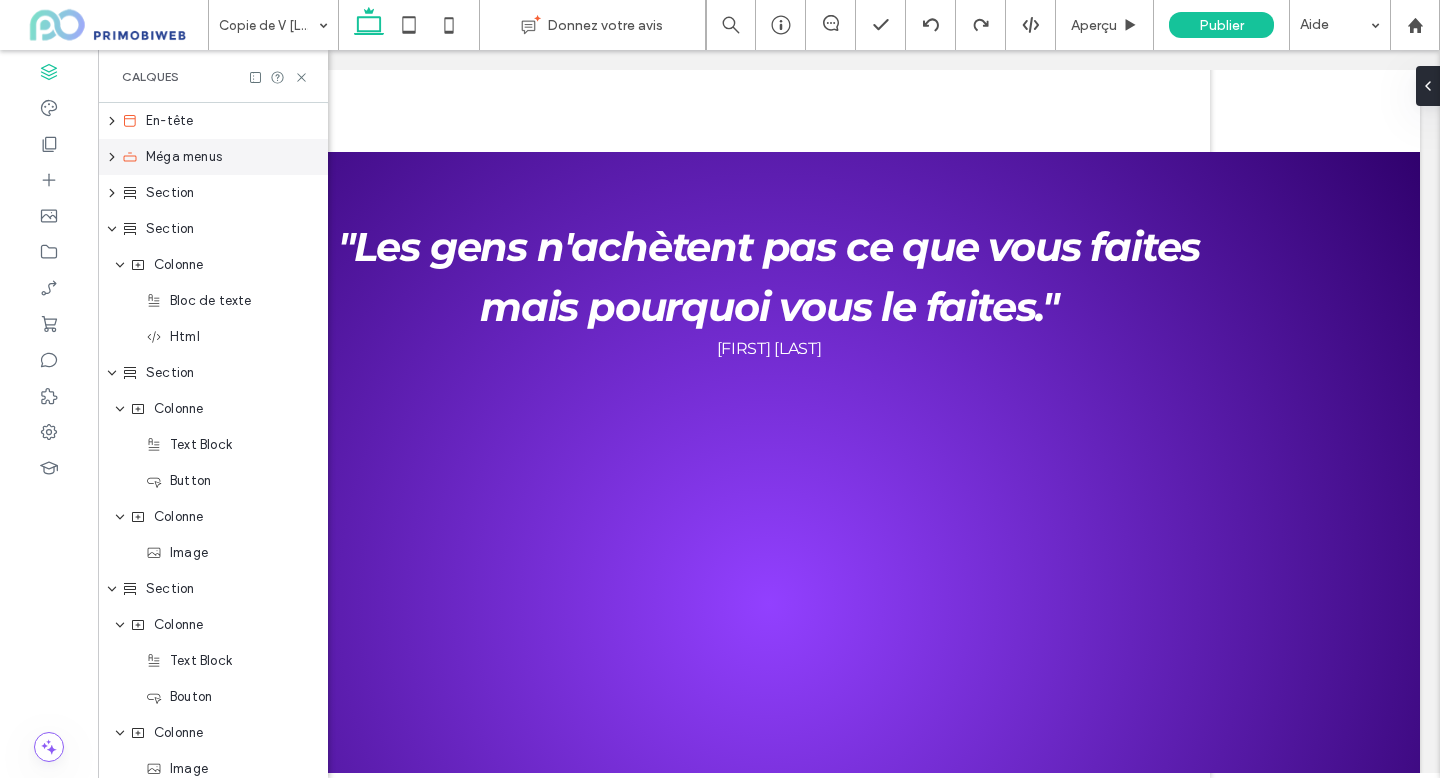 click 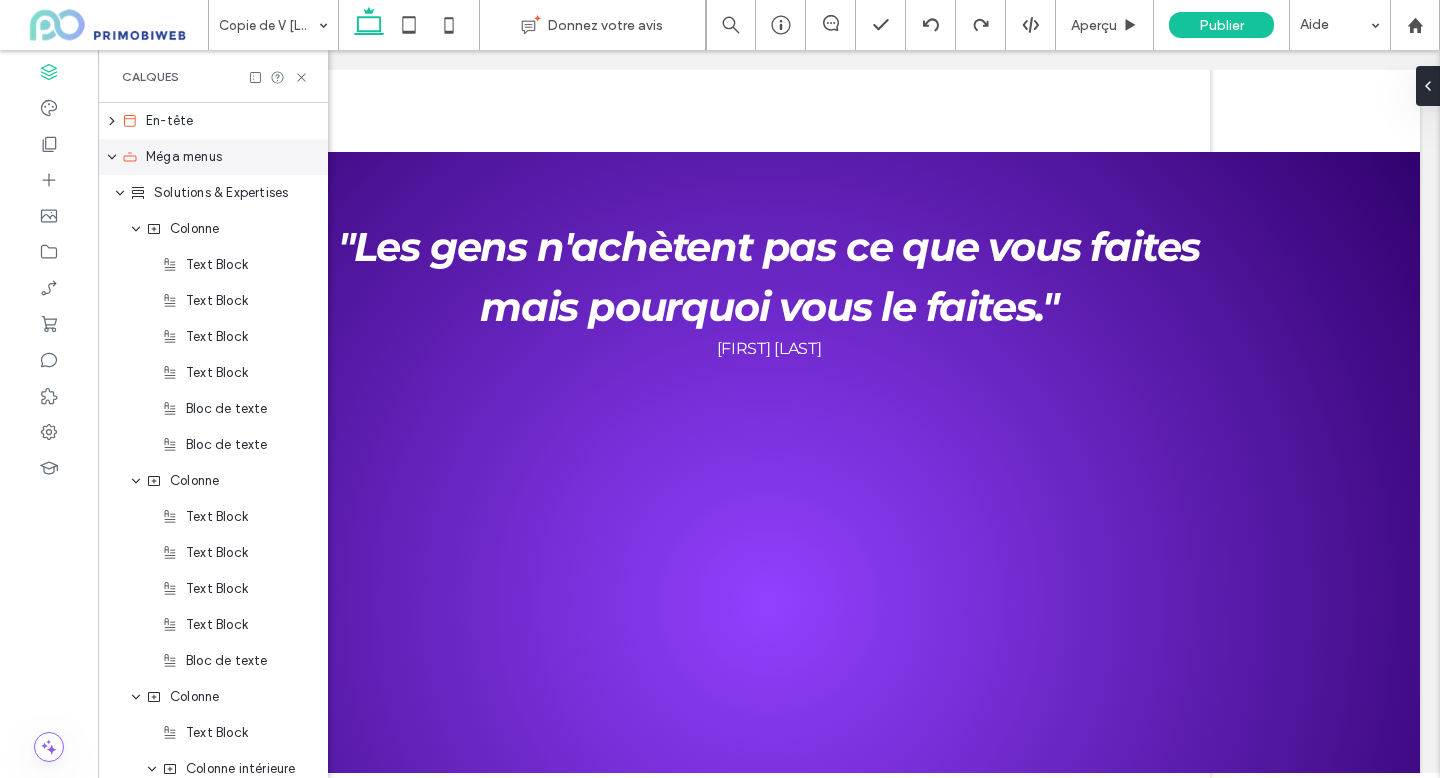 click 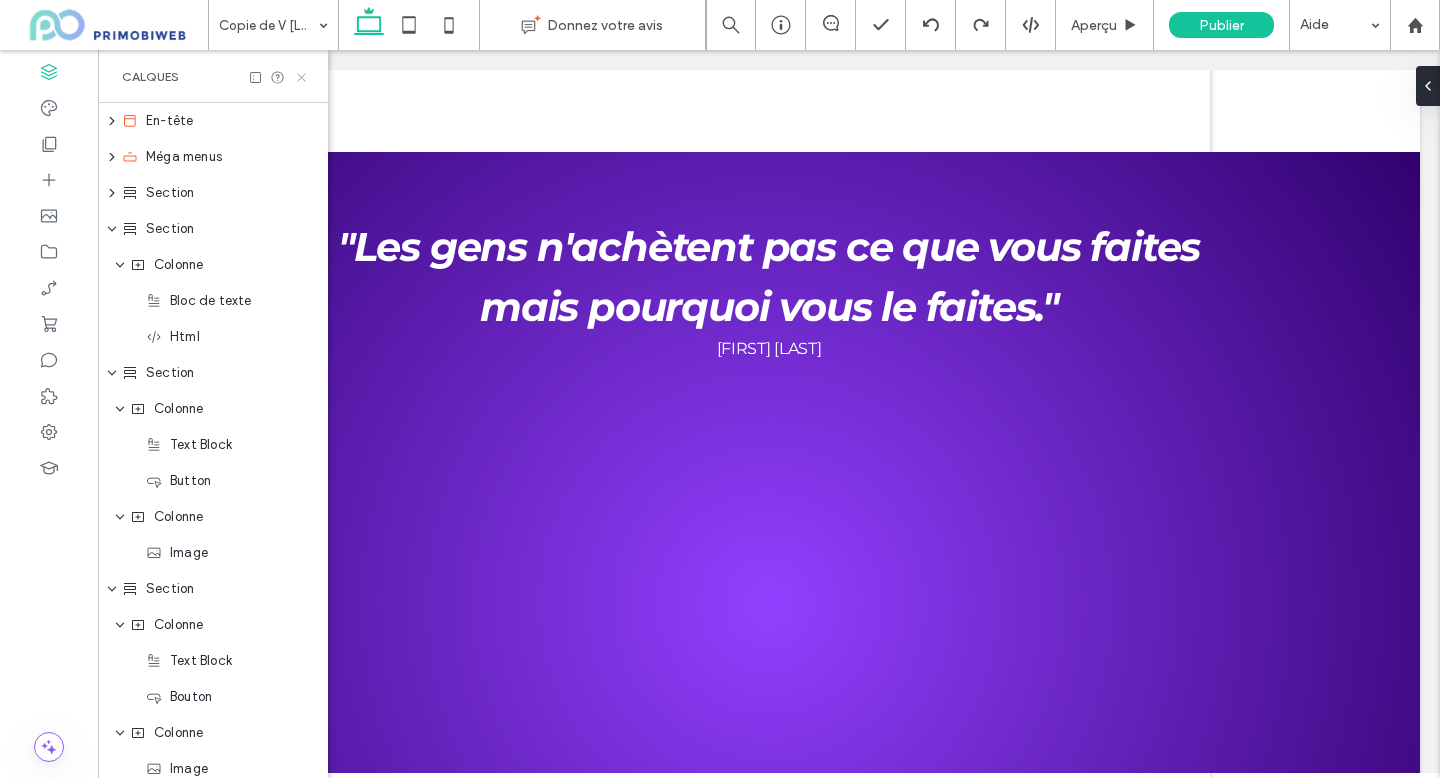 click 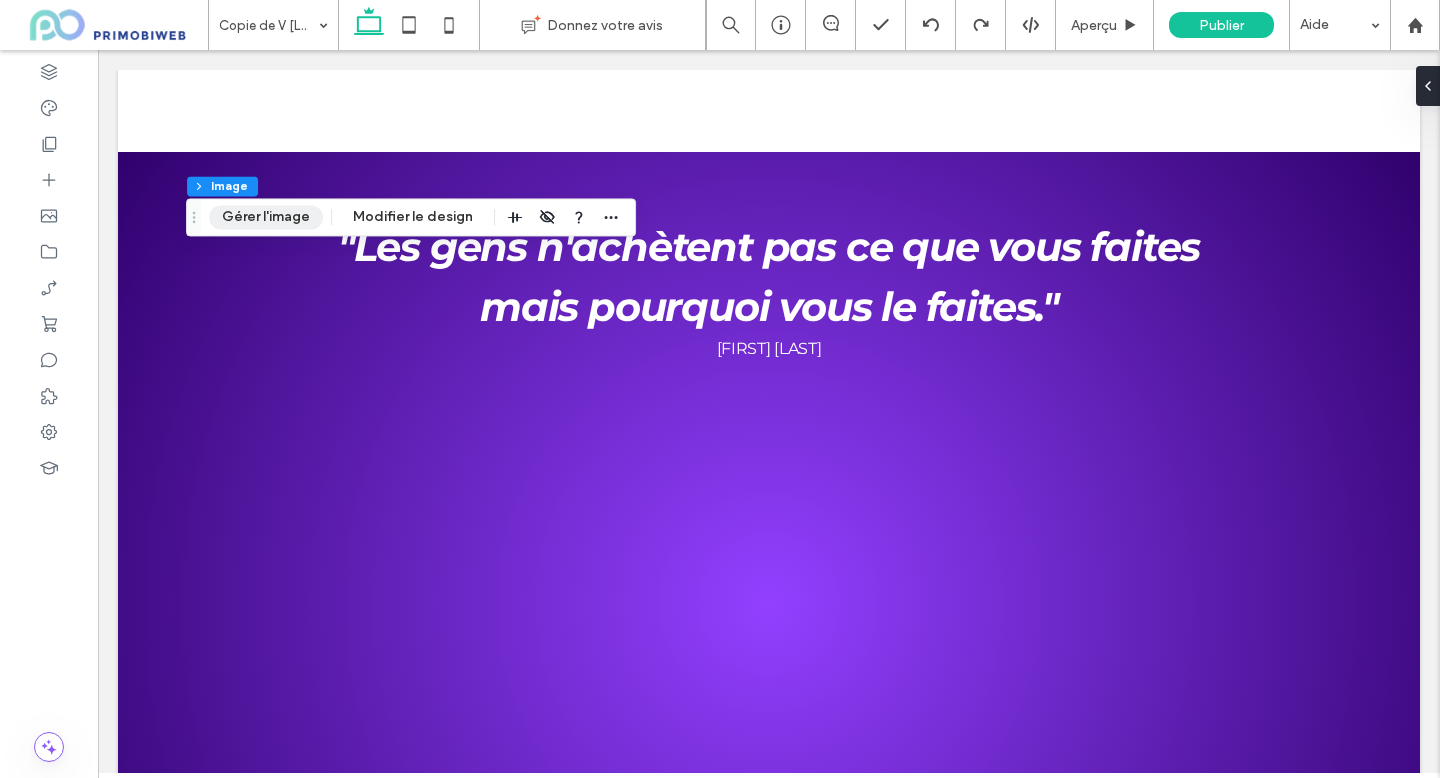 click on "Gérer l'image" at bounding box center (266, 217) 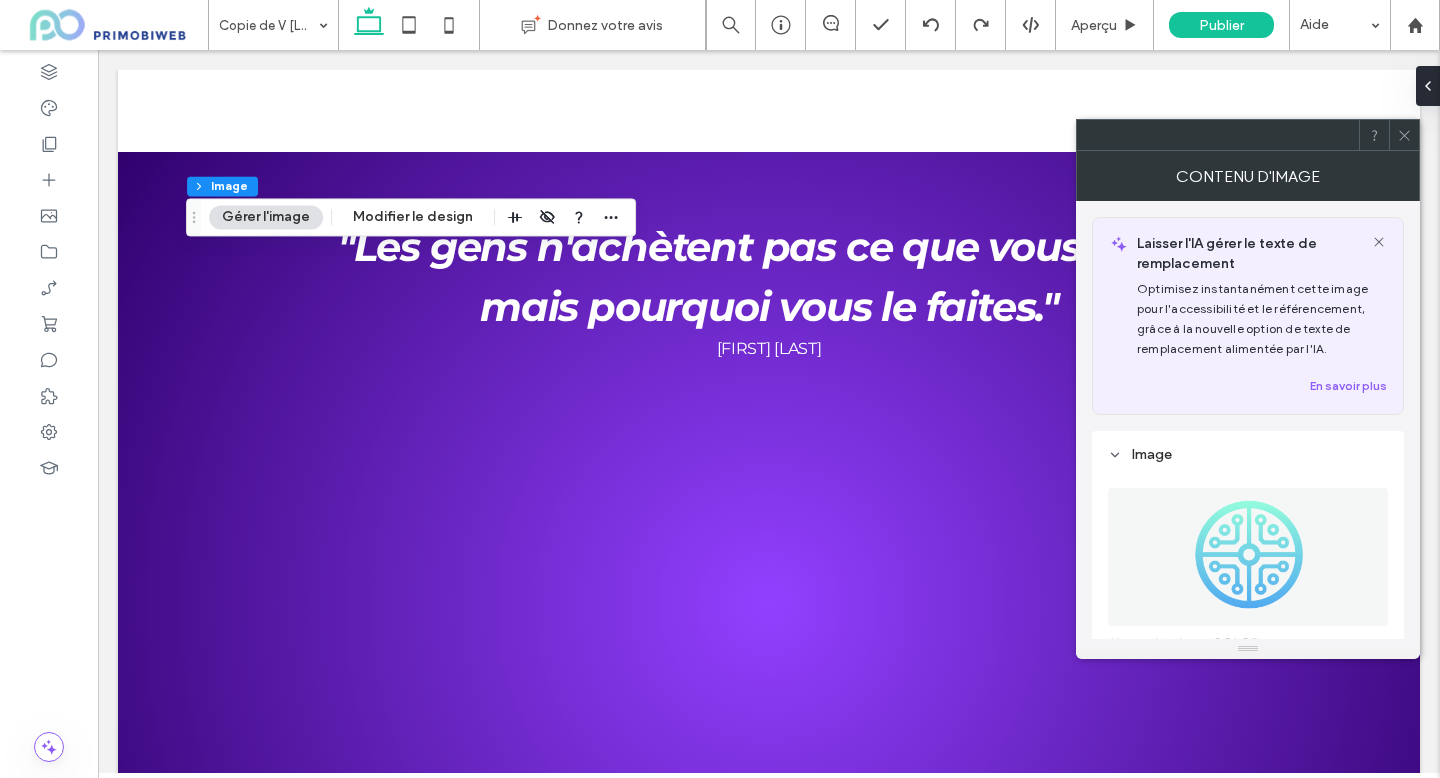 click at bounding box center (1248, 557) 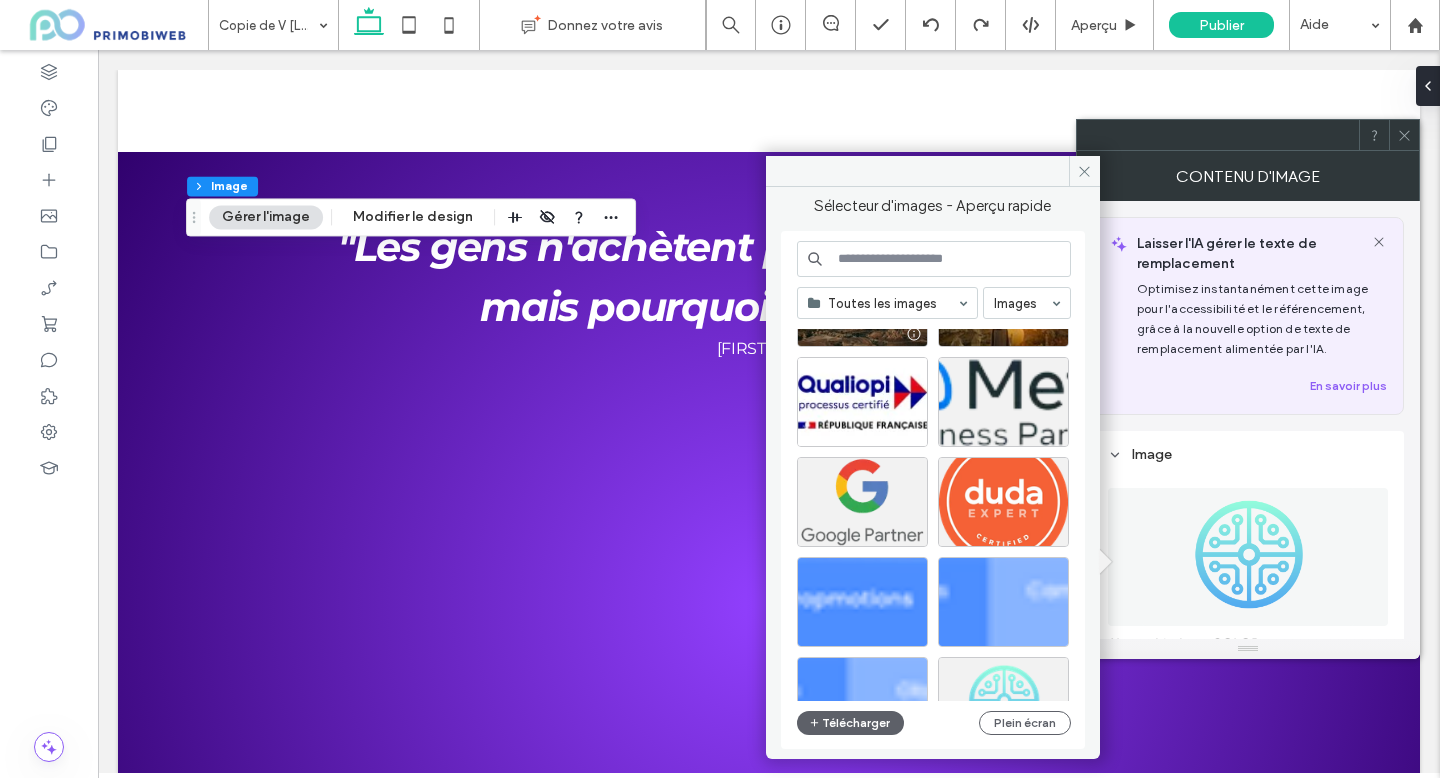 scroll, scrollTop: 426, scrollLeft: 0, axis: vertical 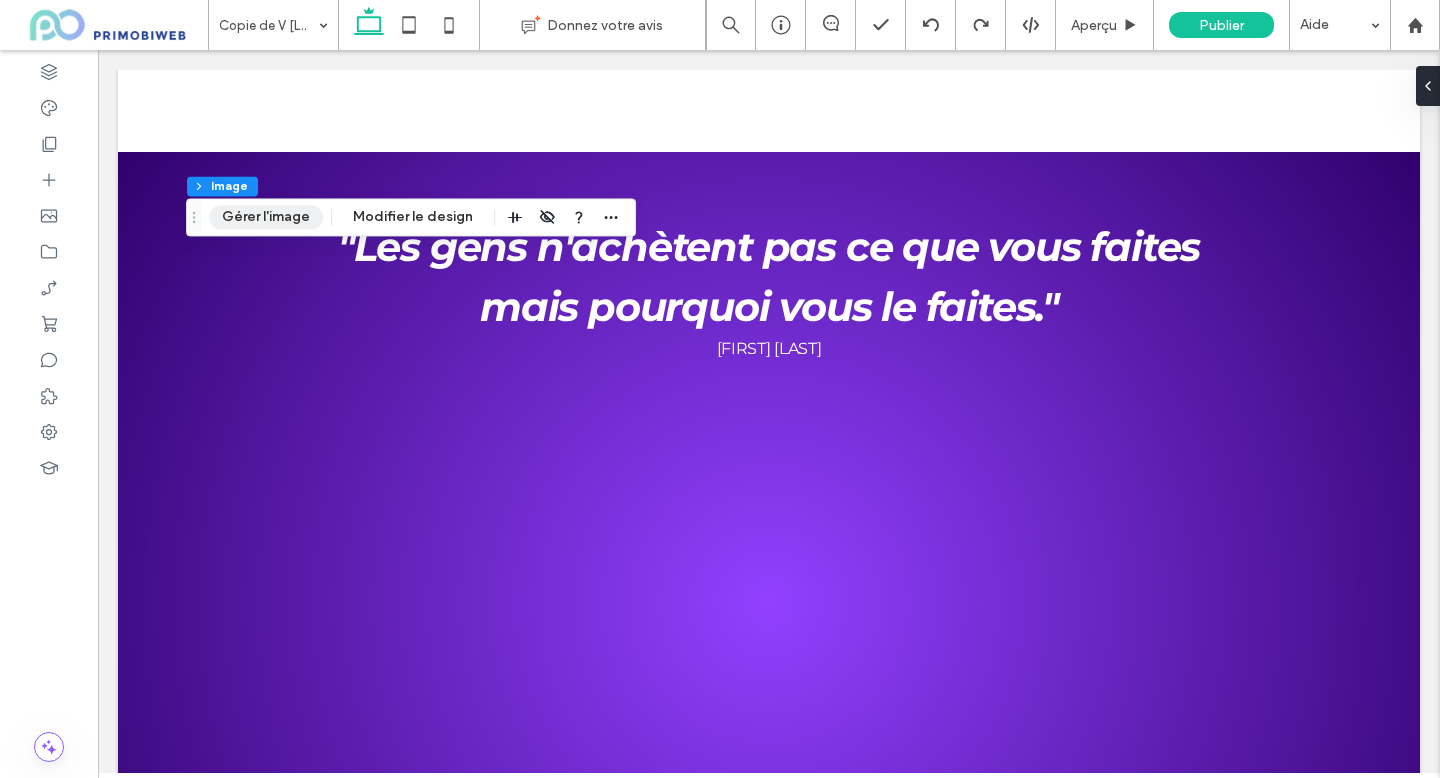 click on "Gérer l'image" at bounding box center [266, 217] 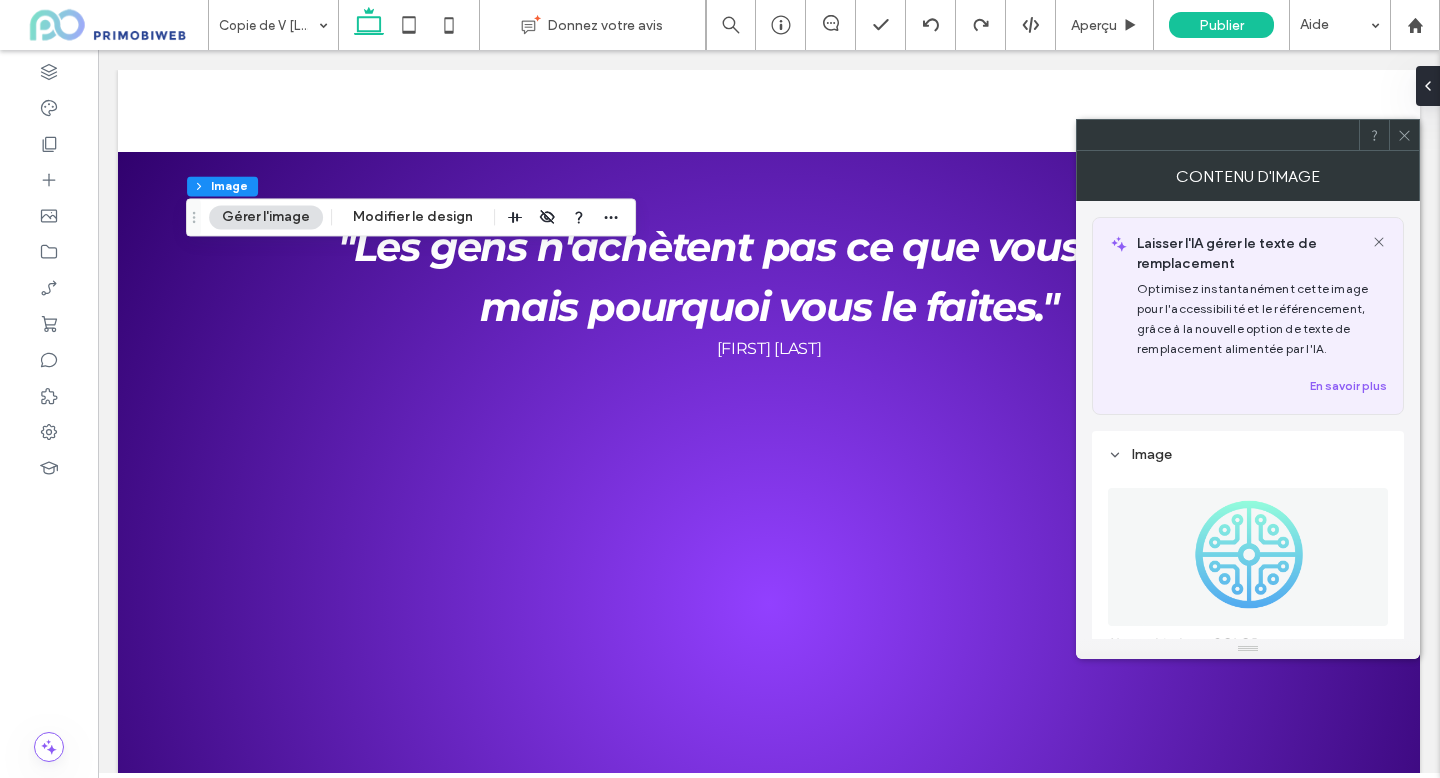 click at bounding box center [1248, 557] 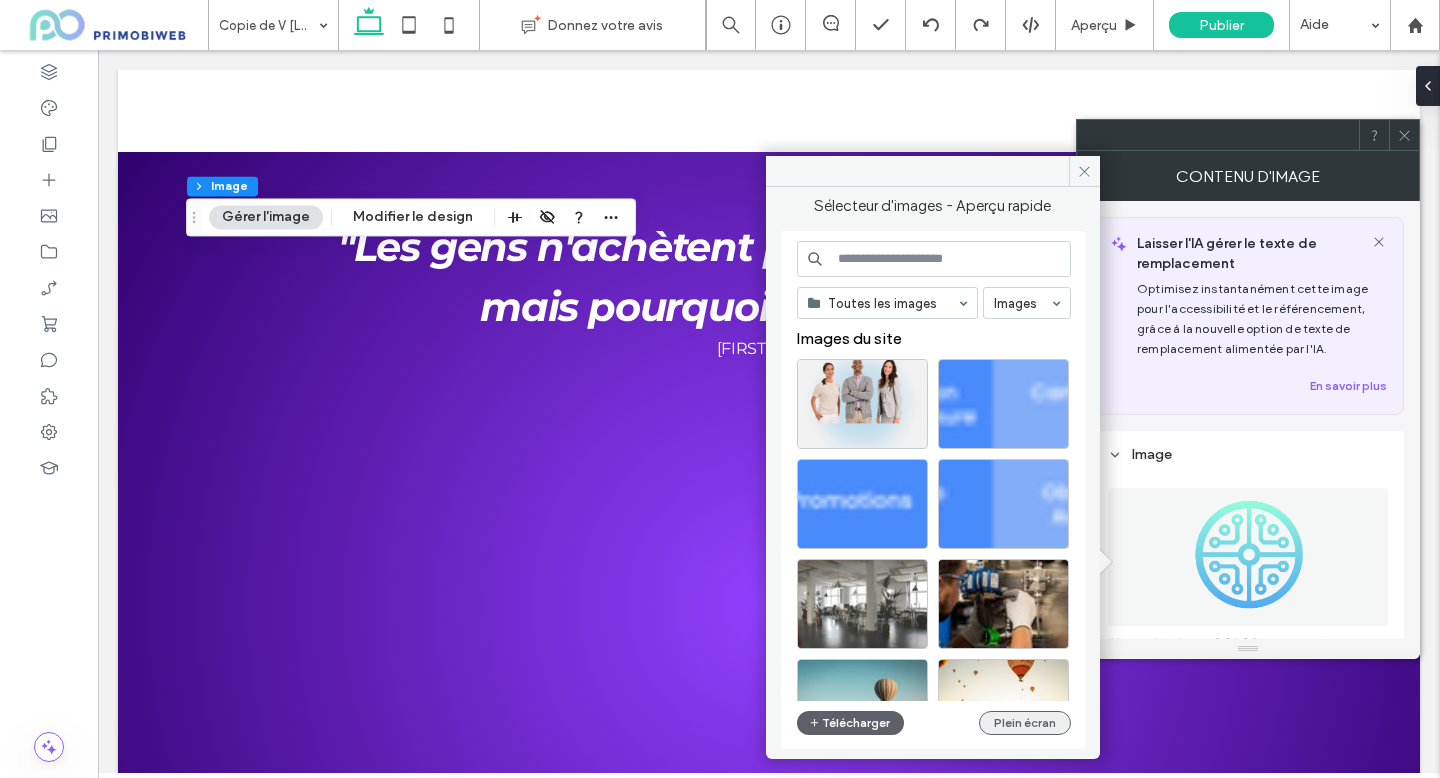 click on "Plein écran" at bounding box center (1025, 723) 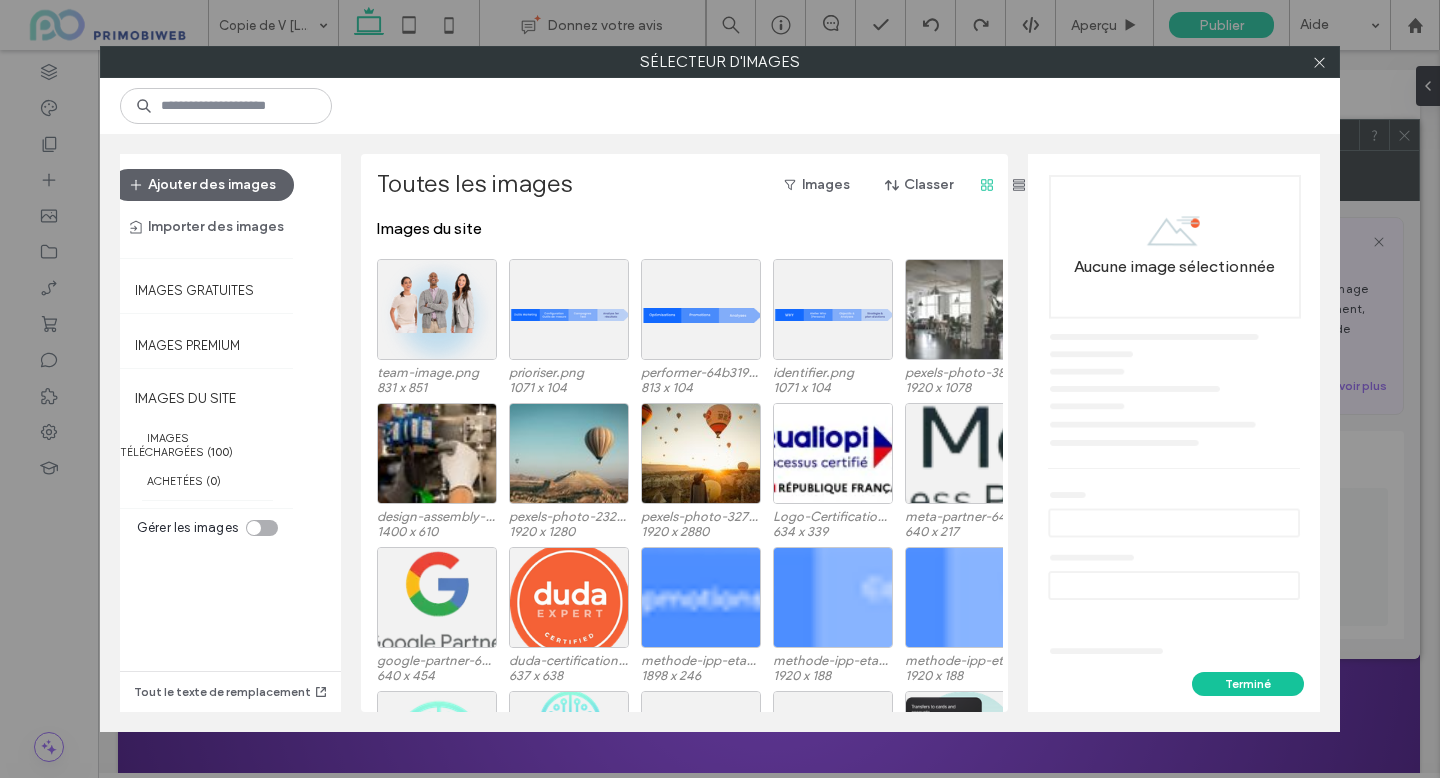 click at bounding box center (262, 528) 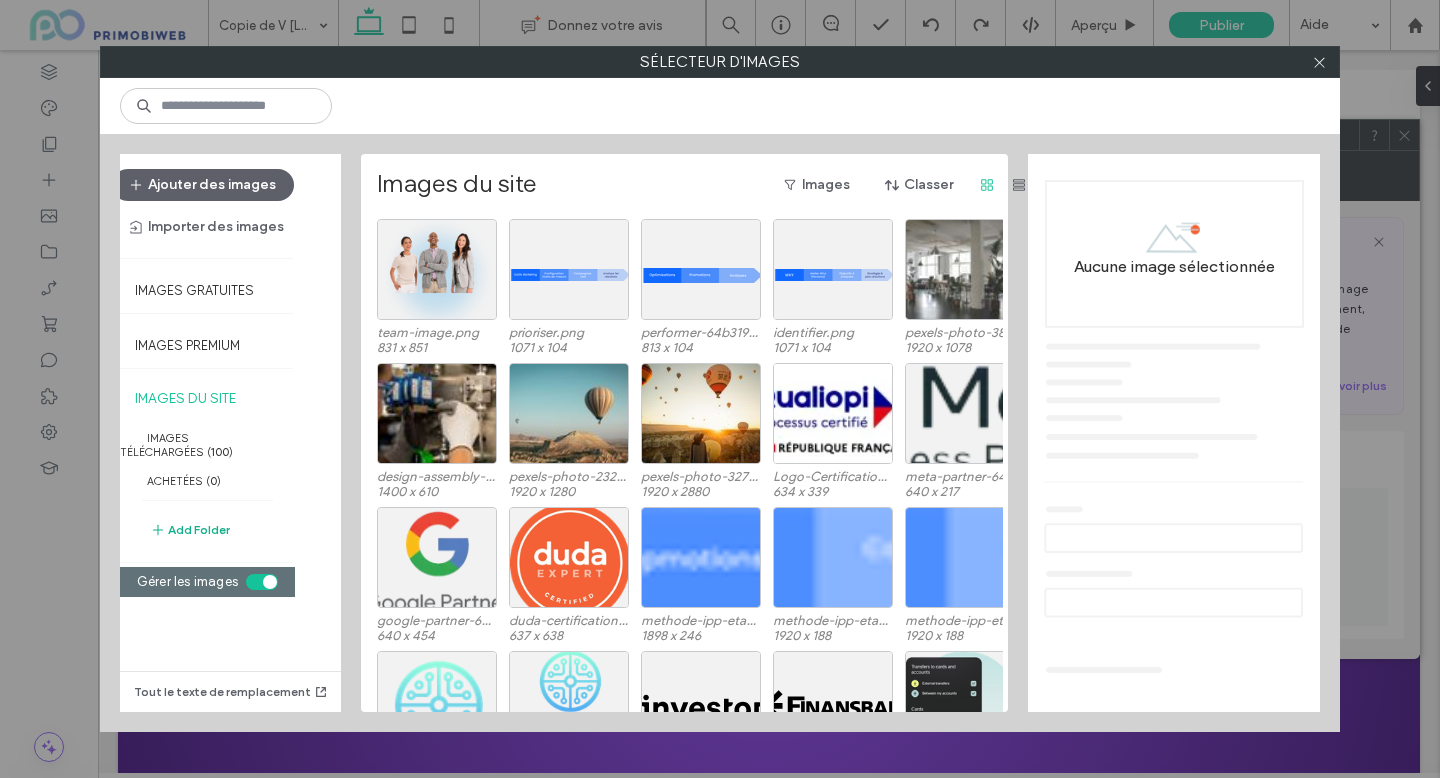 click on "Add Folder" at bounding box center [190, 530] 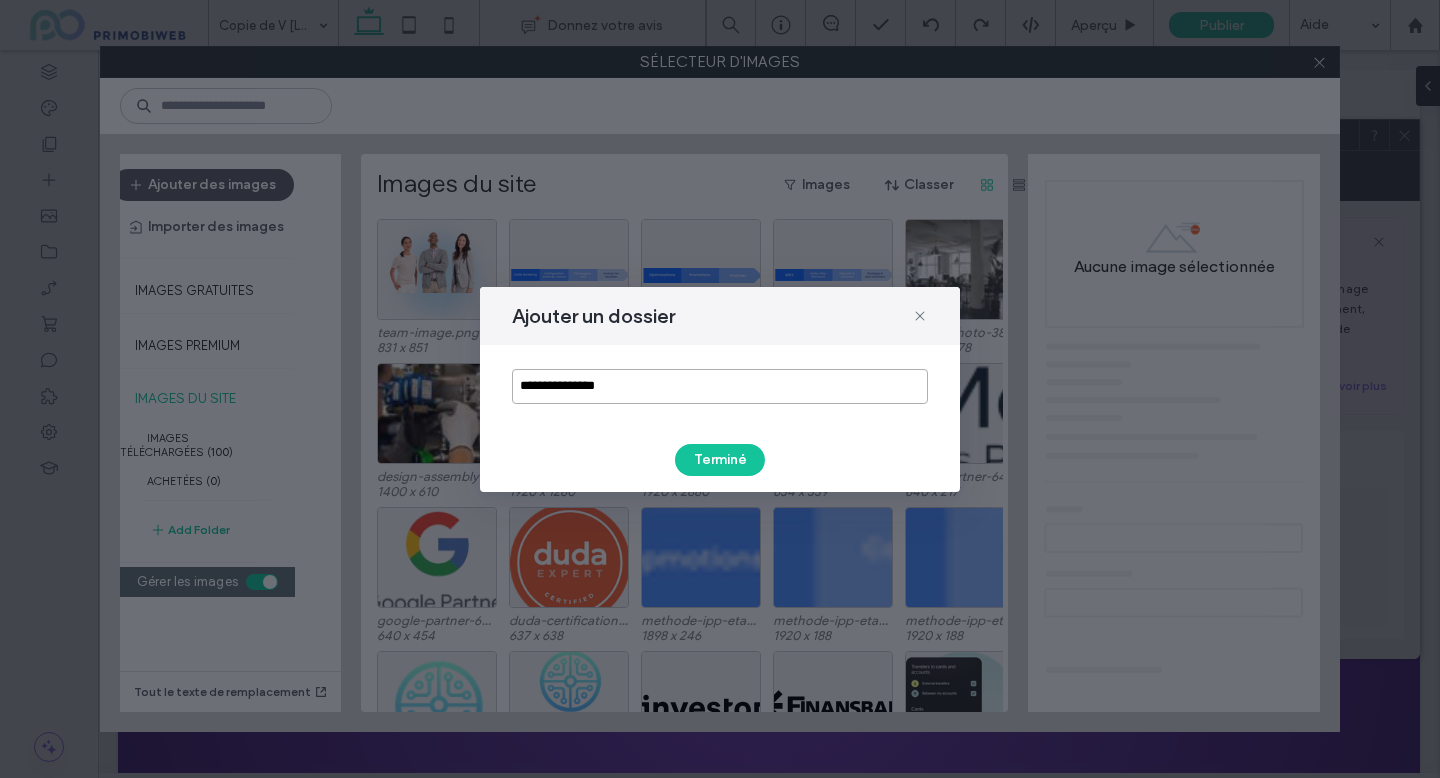 click on "**********" at bounding box center (720, 386) 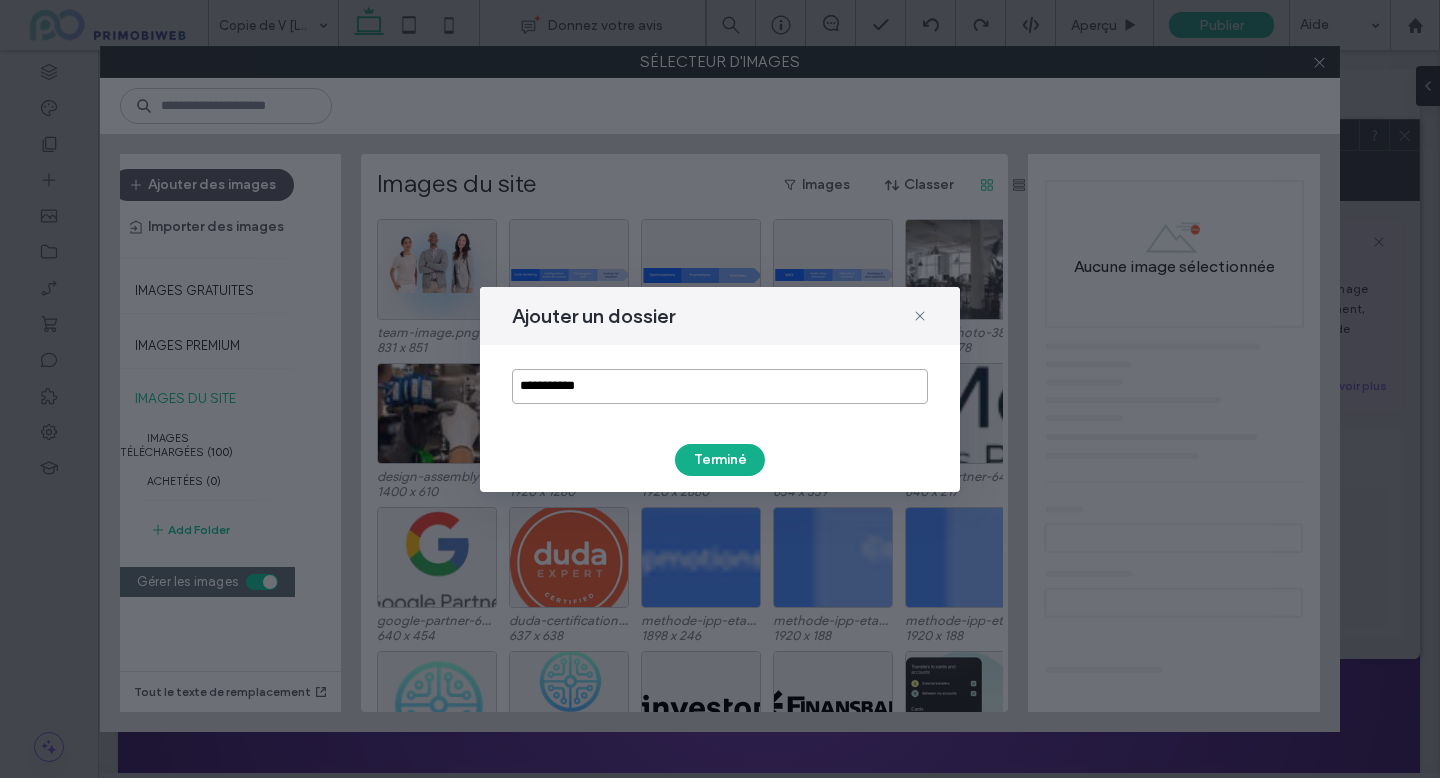 type on "**********" 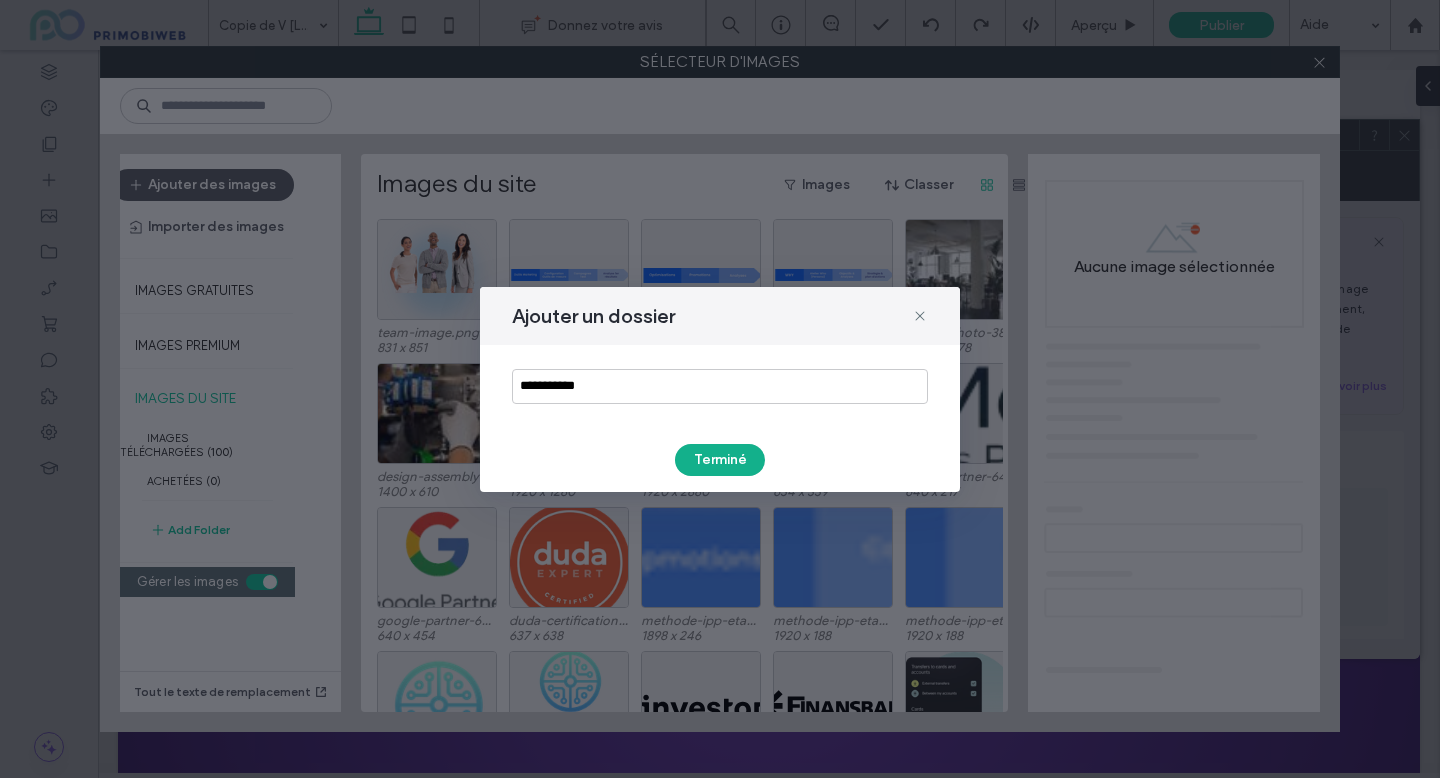 click on "Terminé" at bounding box center [720, 460] 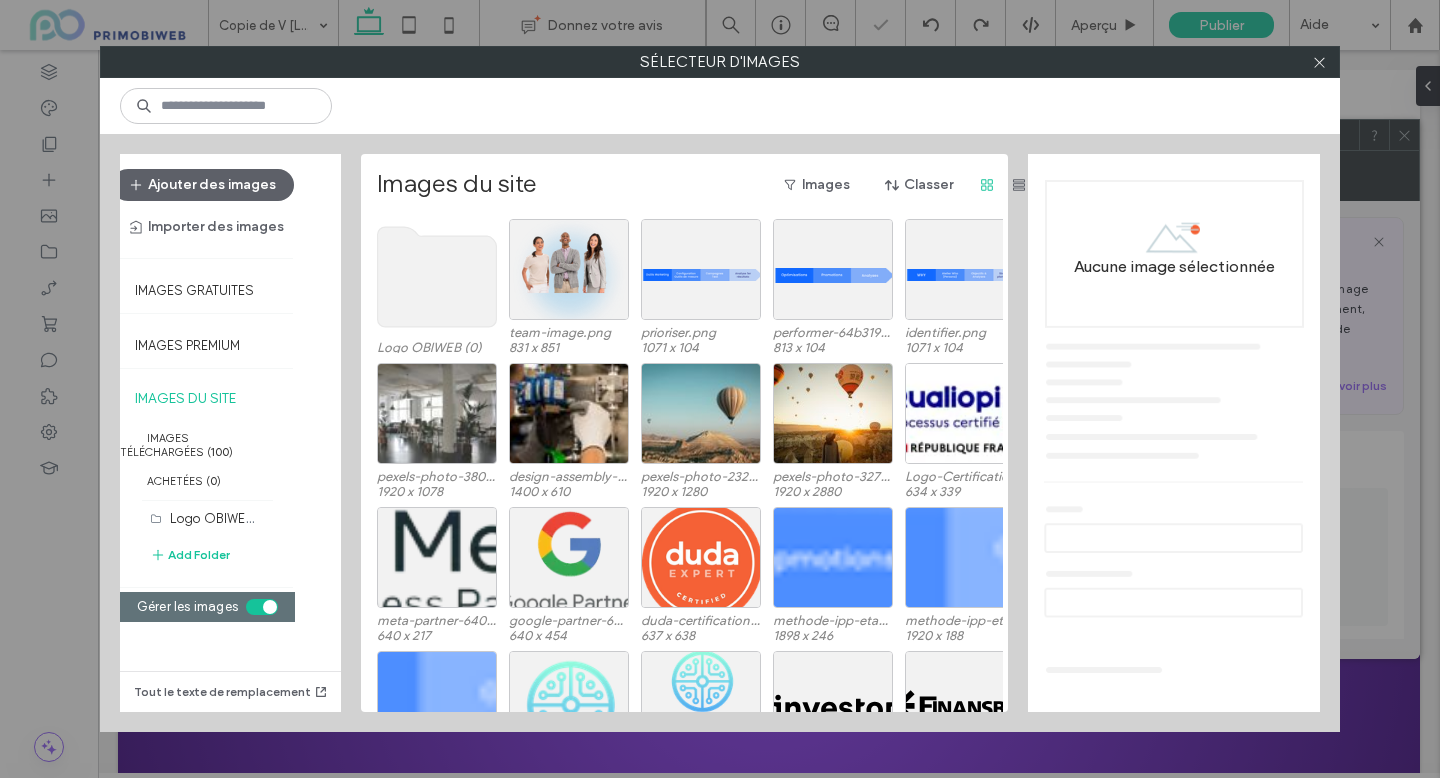 click at bounding box center [262, 607] 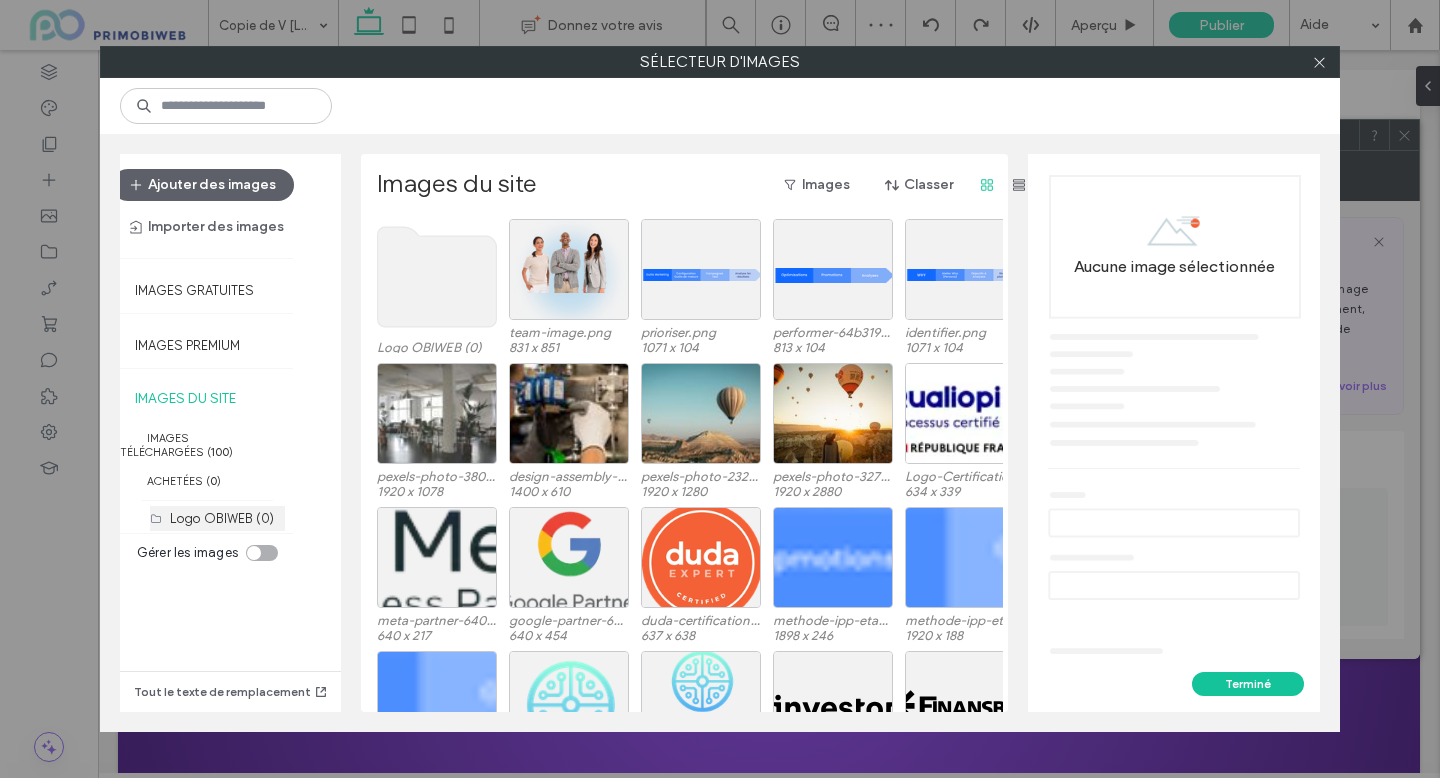 click on "Logo OBIWEB (0)" at bounding box center (222, 518) 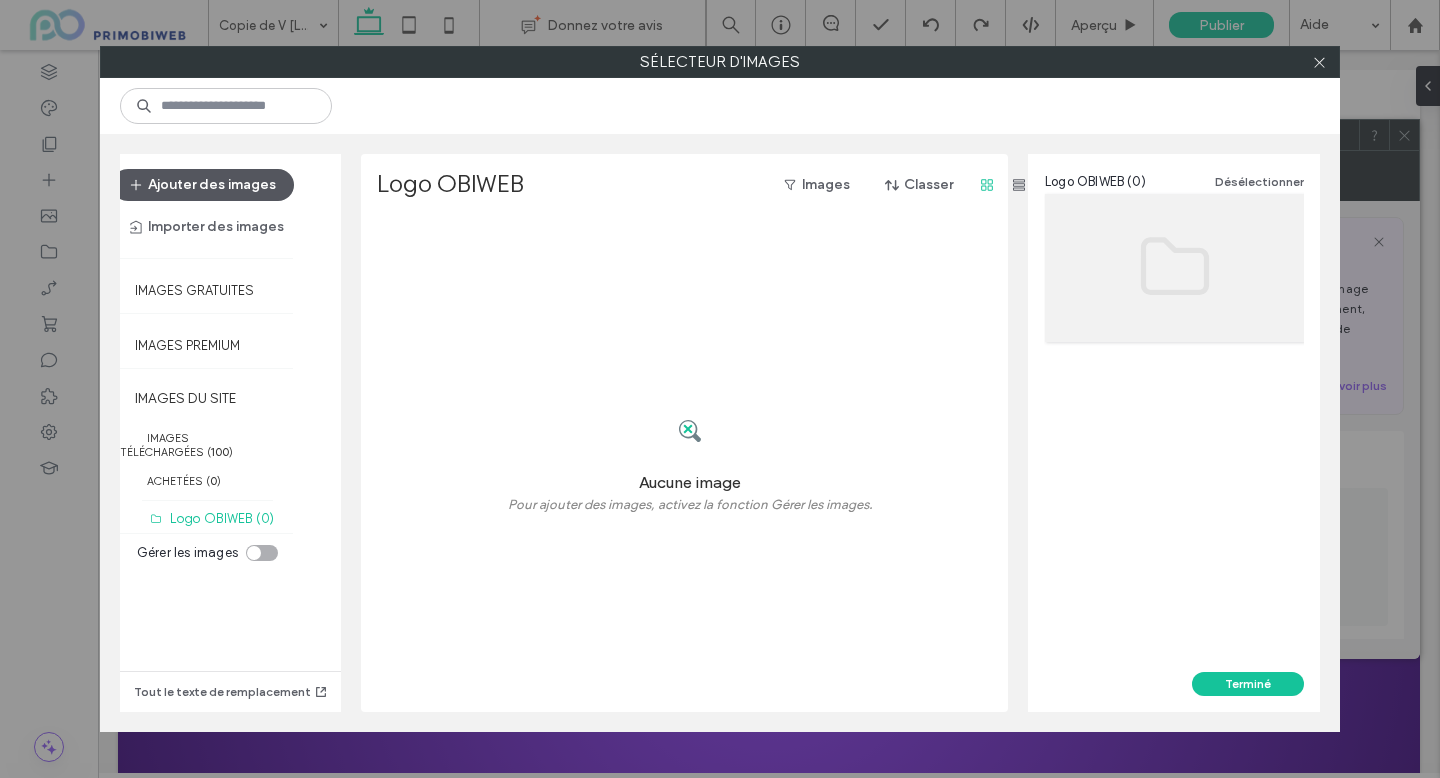 click on "Ajouter des images" at bounding box center [203, 185] 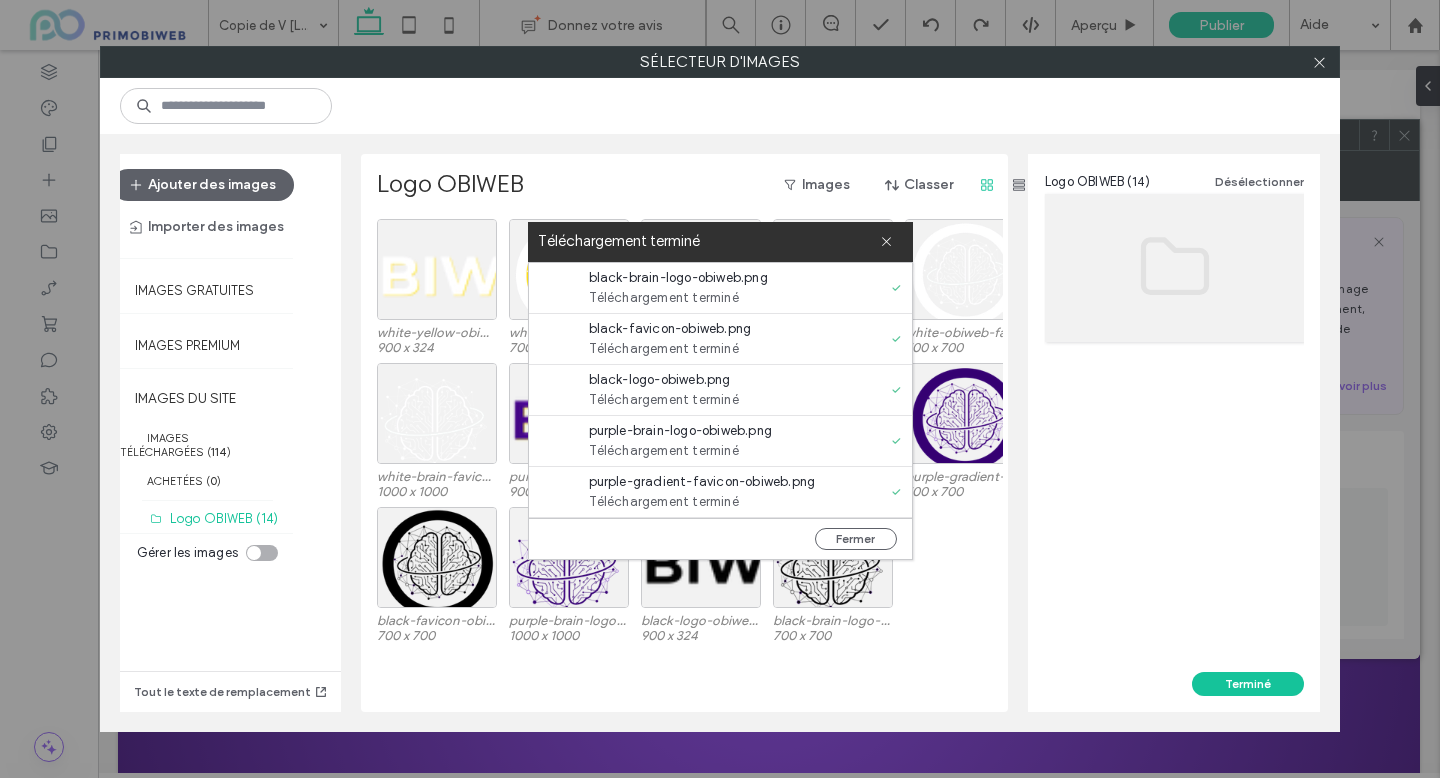 scroll, scrollTop: 459, scrollLeft: 0, axis: vertical 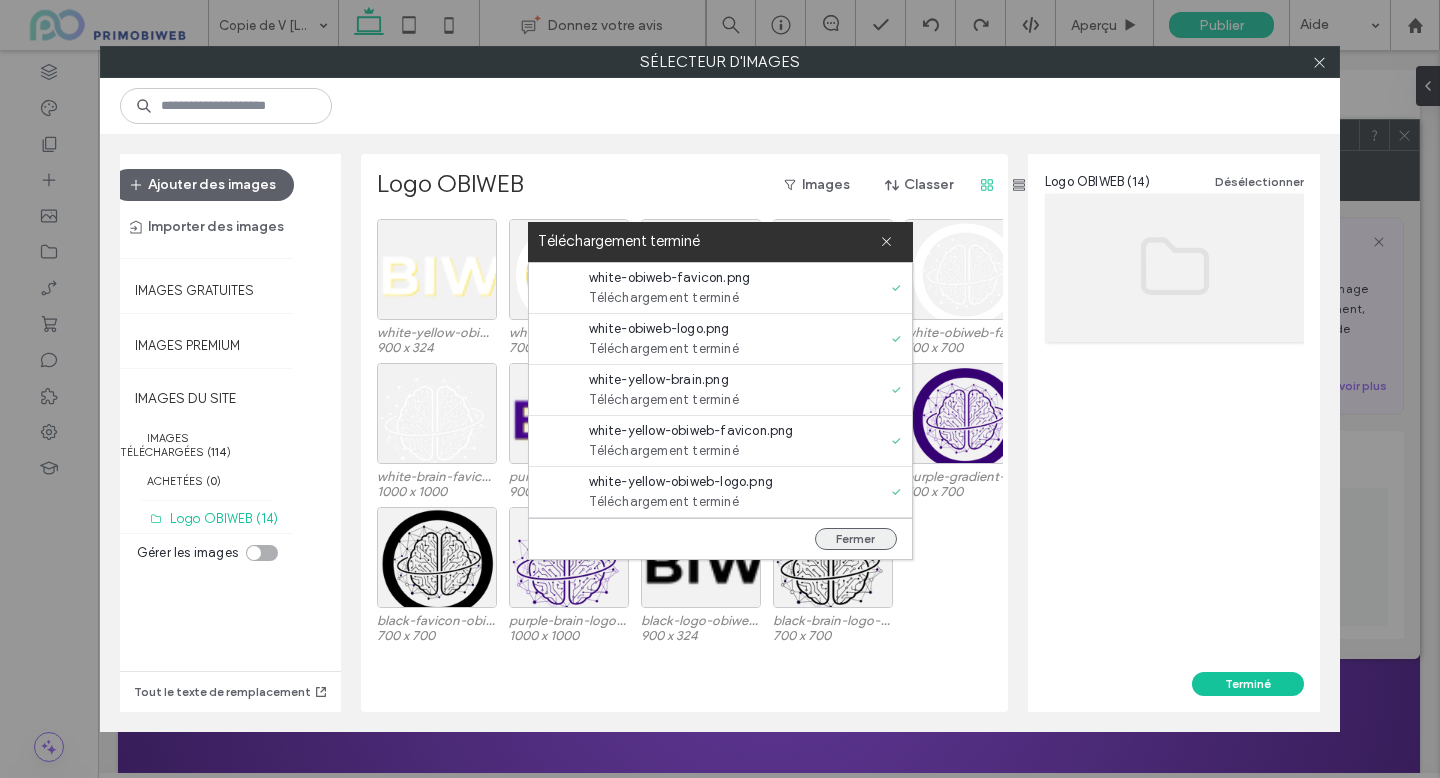 click on "Fermer" at bounding box center (856, 539) 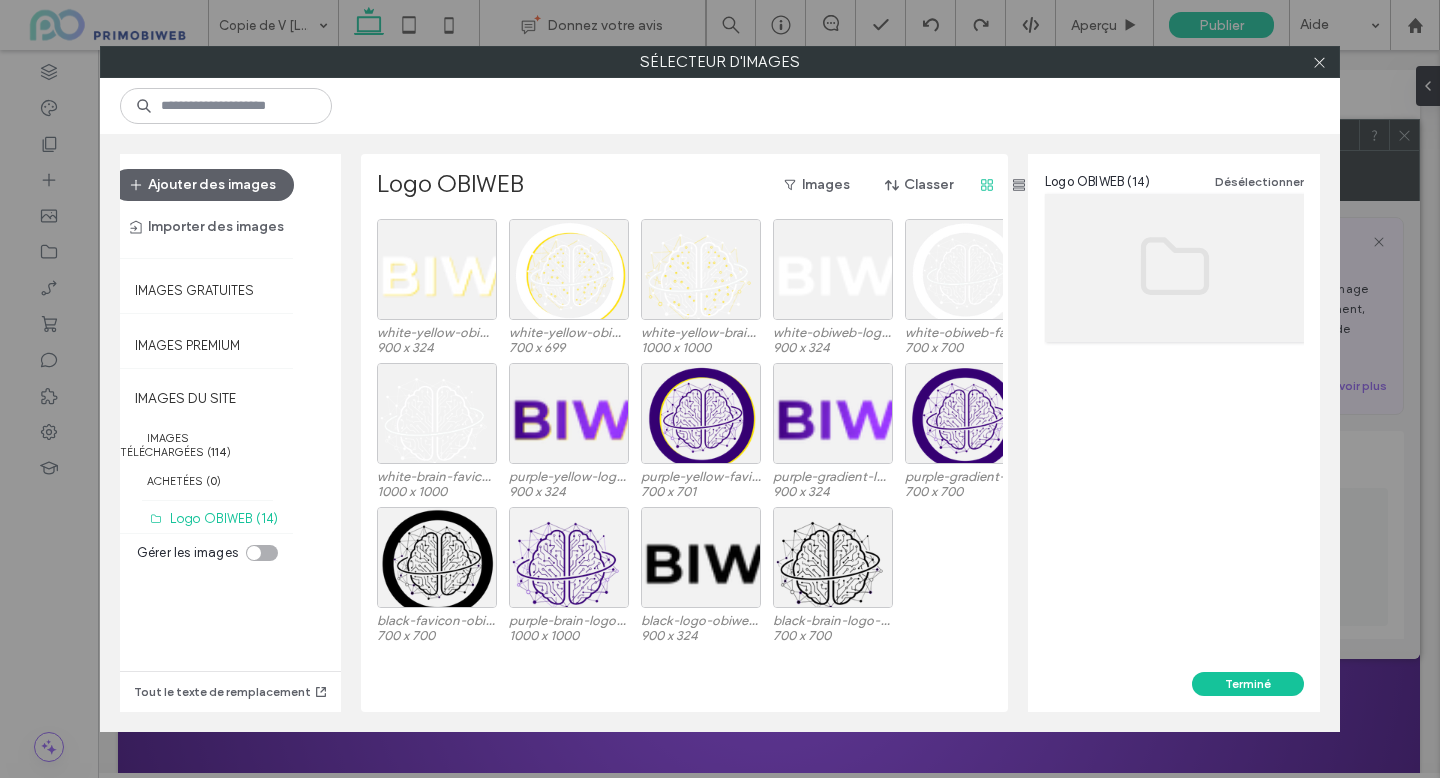 scroll, scrollTop: 0, scrollLeft: 0, axis: both 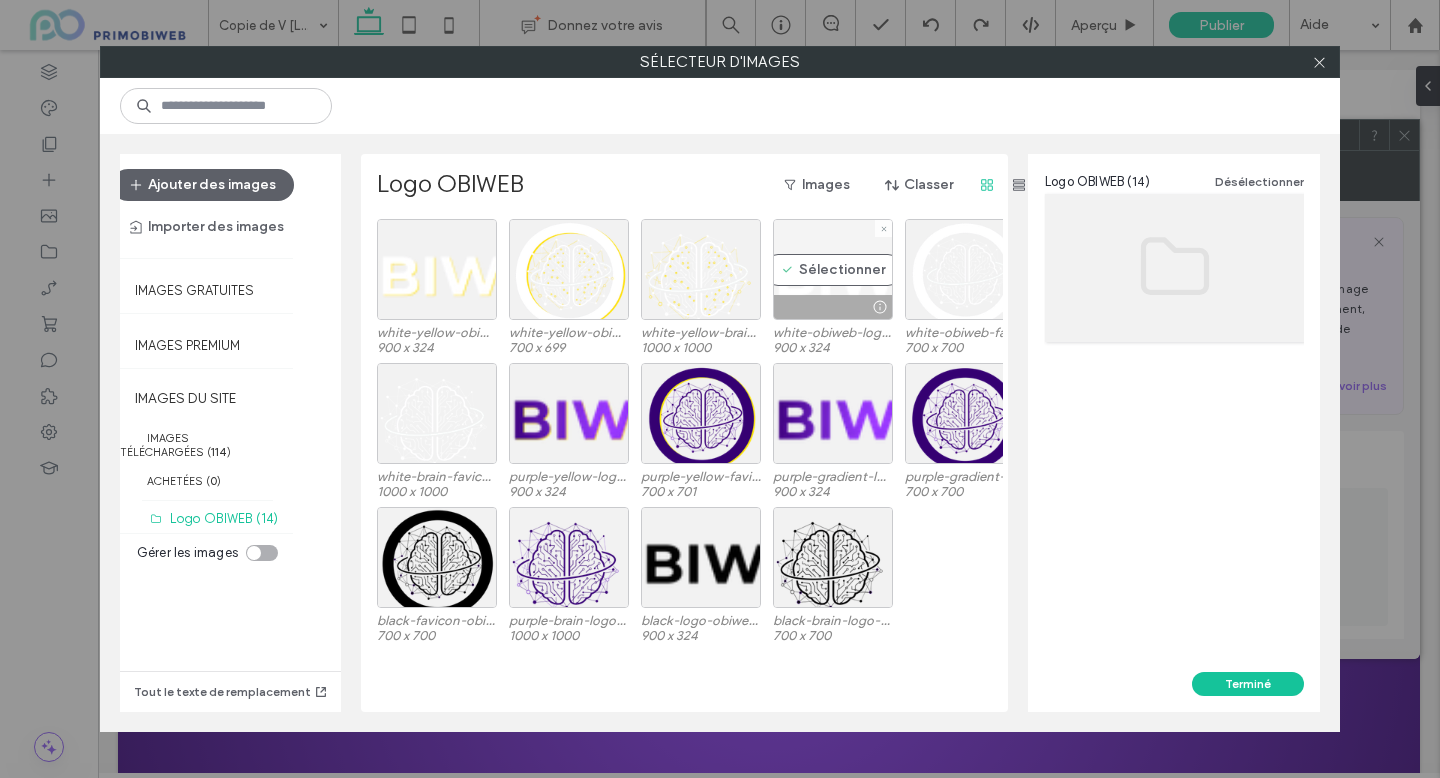 click on "Sélectionner" at bounding box center (833, 269) 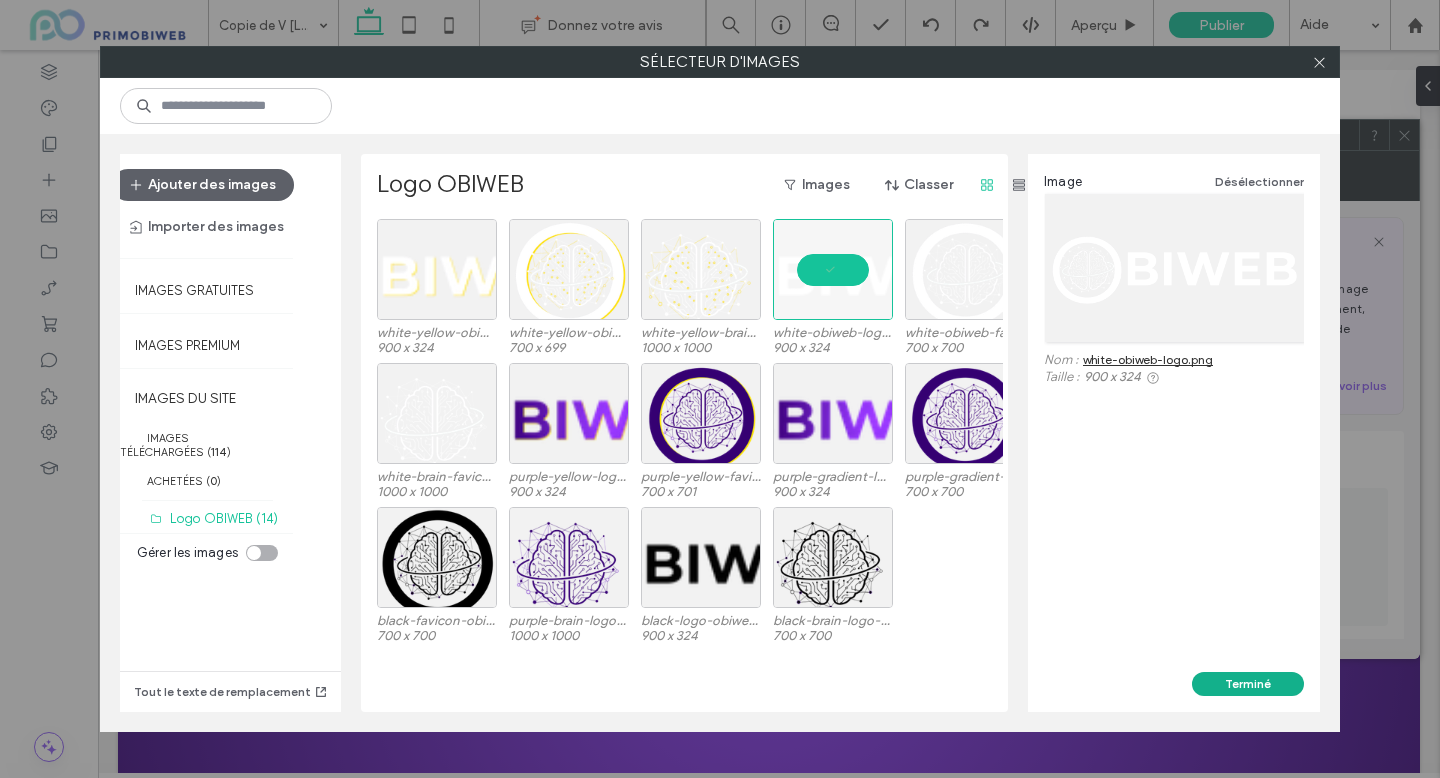 click on "Terminé" at bounding box center (1248, 684) 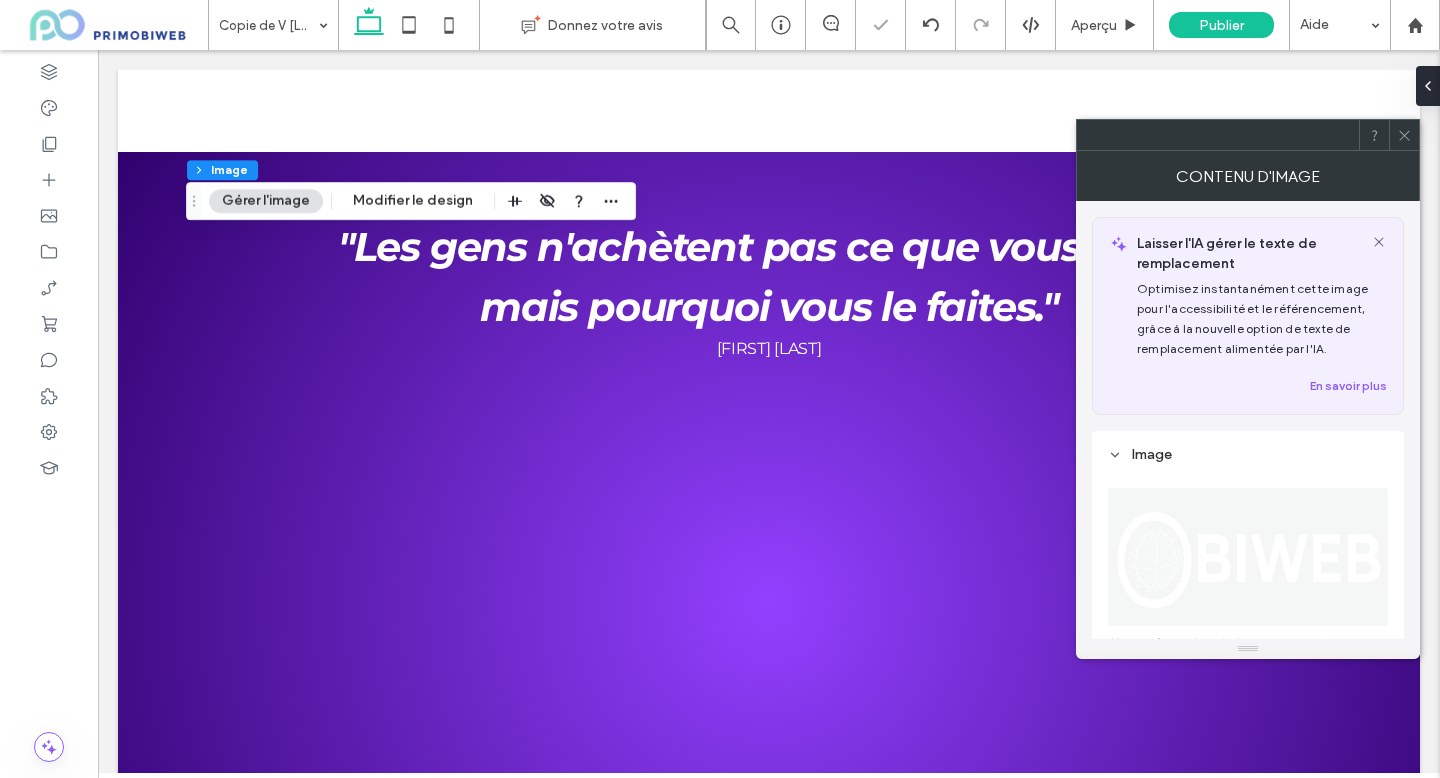 click 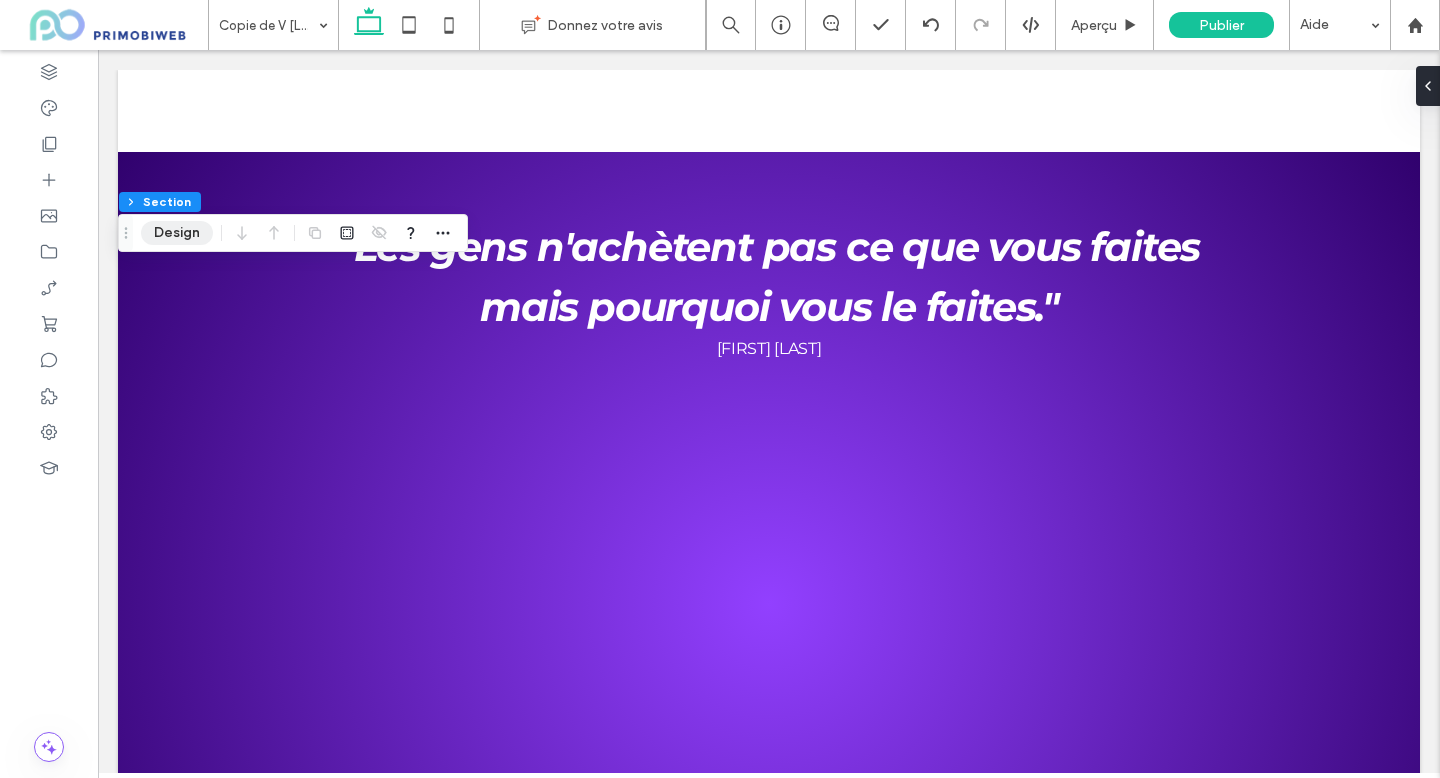 click on "Design" at bounding box center (177, 233) 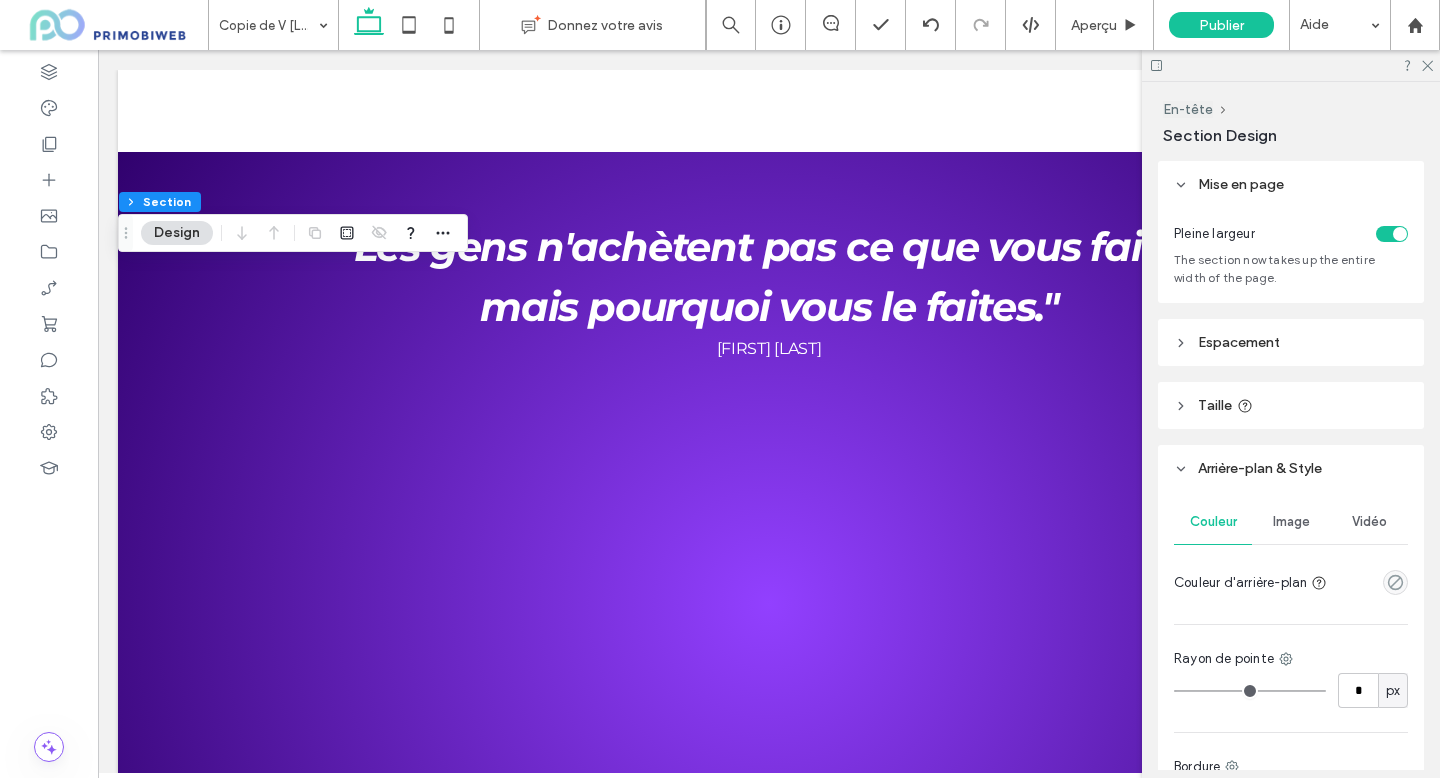 scroll, scrollTop: 158, scrollLeft: 0, axis: vertical 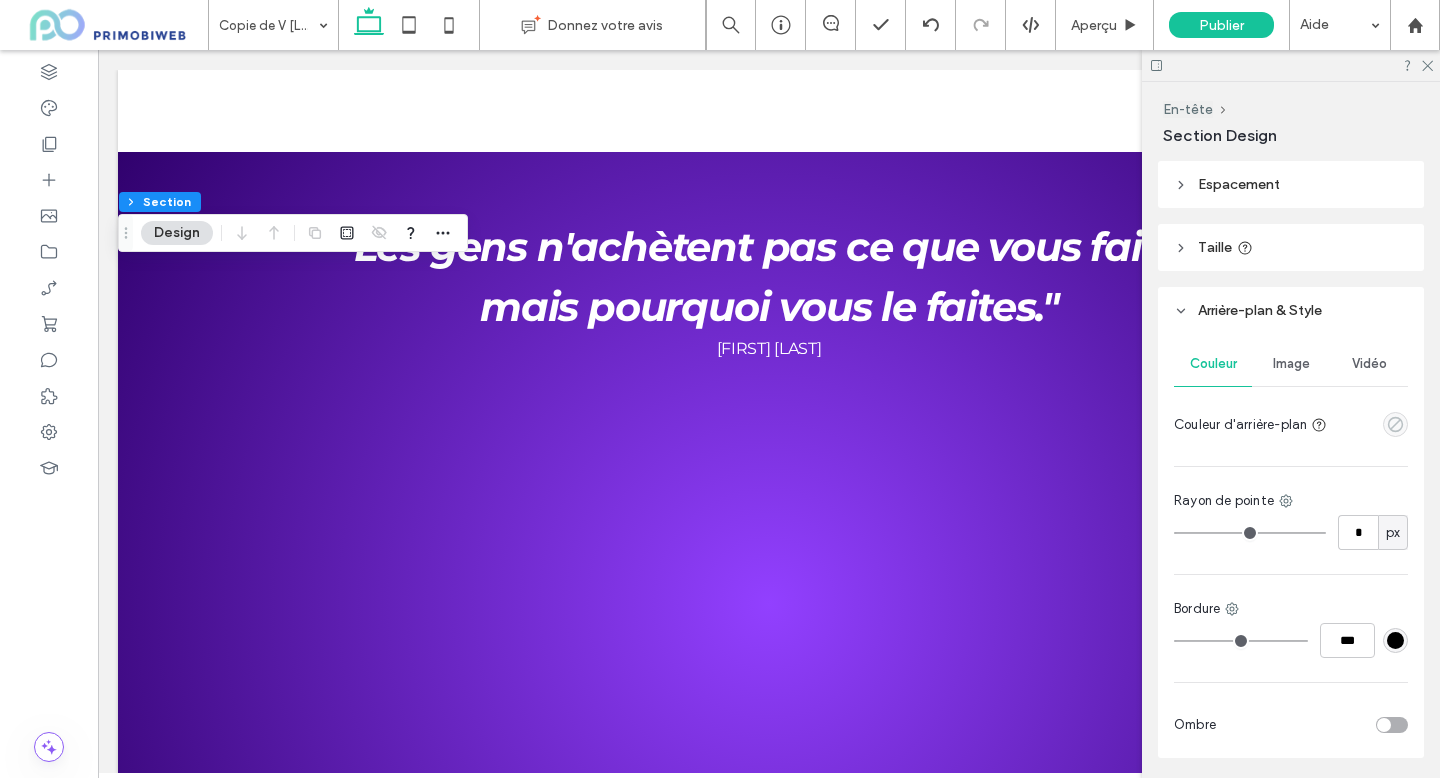 click 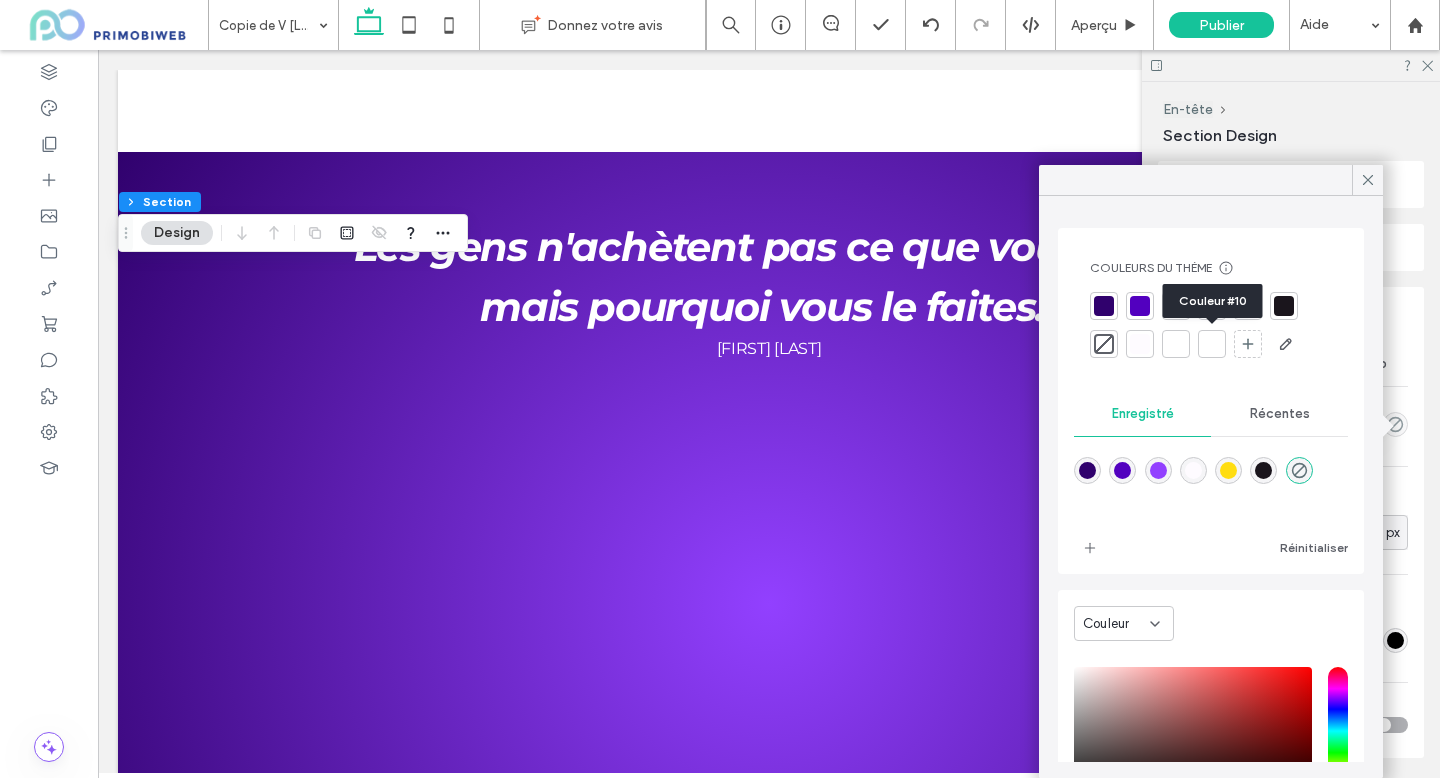click on "Couleur #10" at bounding box center [1213, 301] 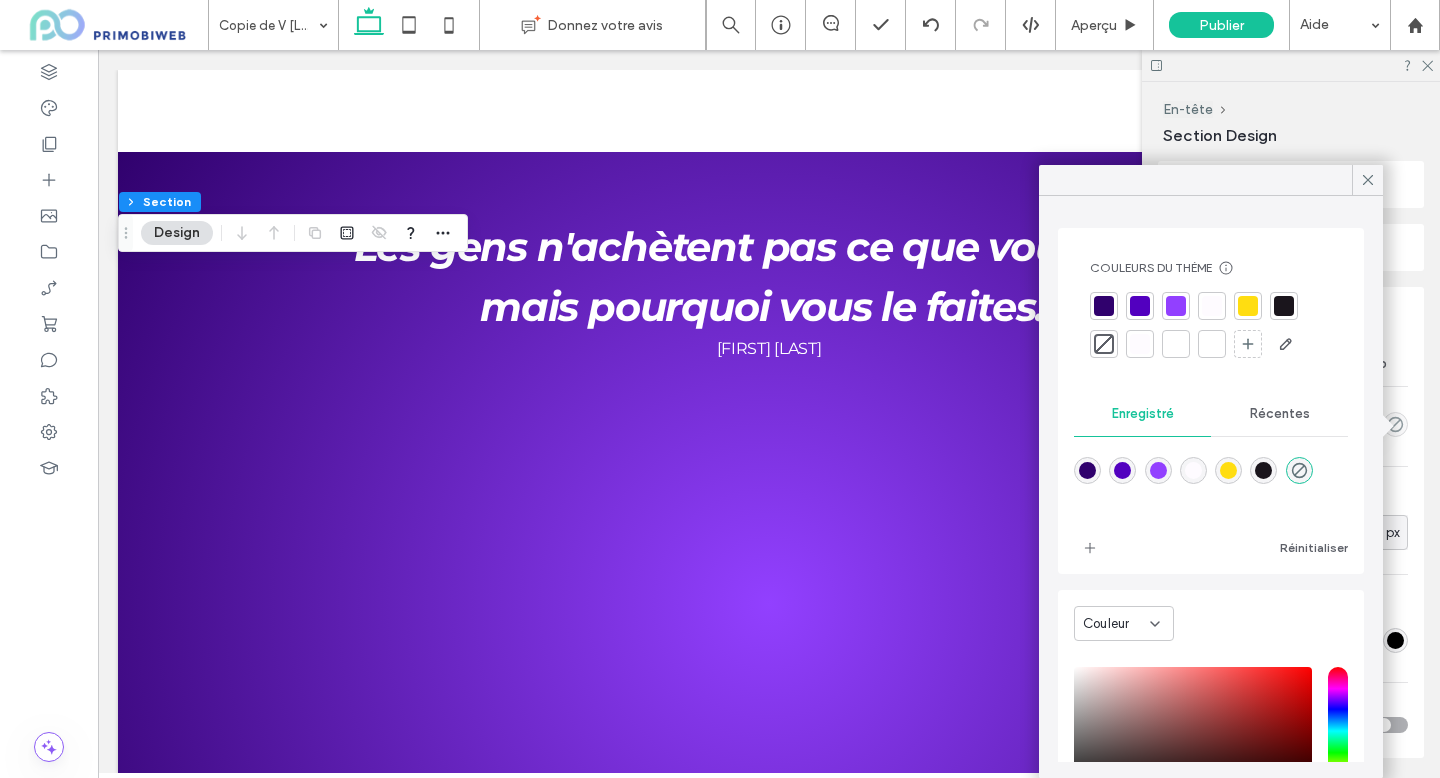 click at bounding box center (1140, 306) 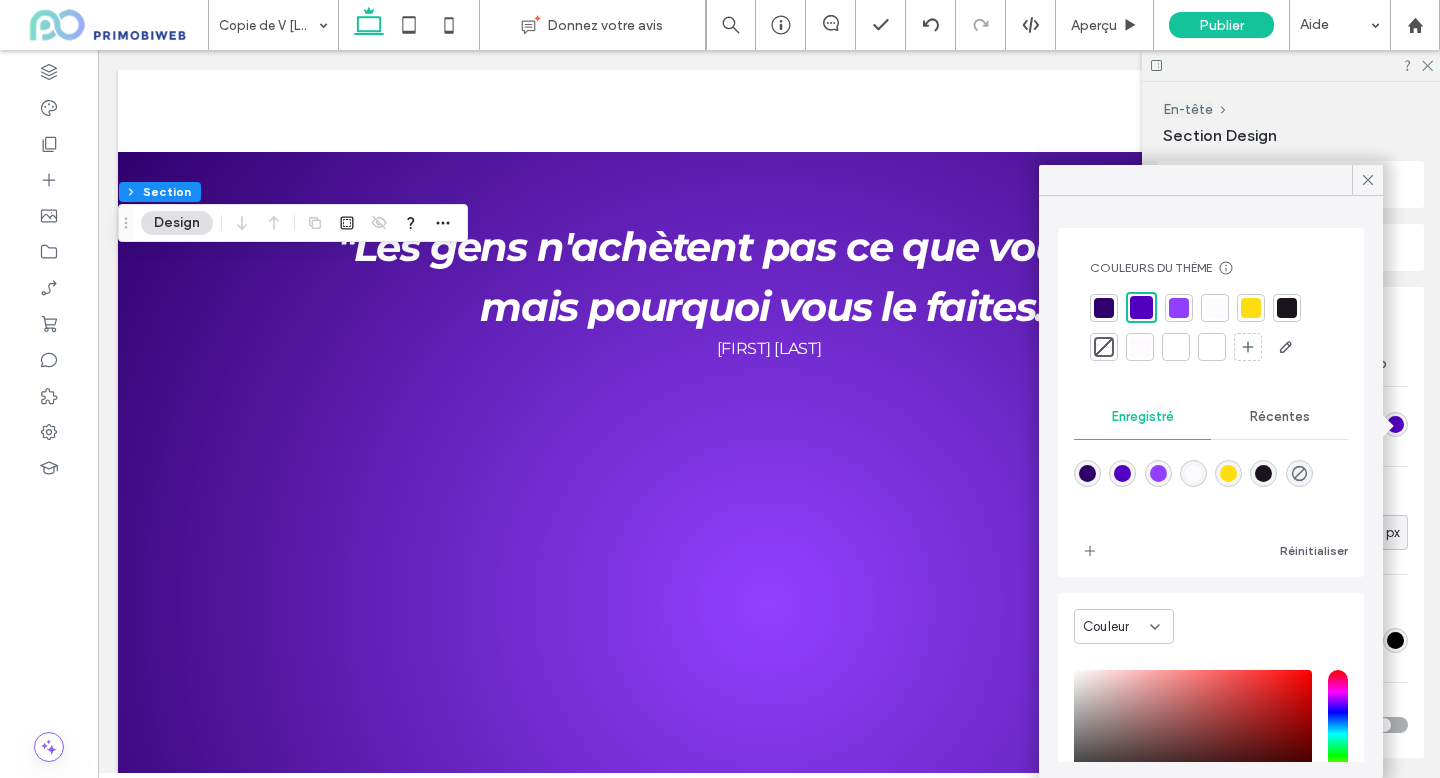 click at bounding box center [1140, 347] 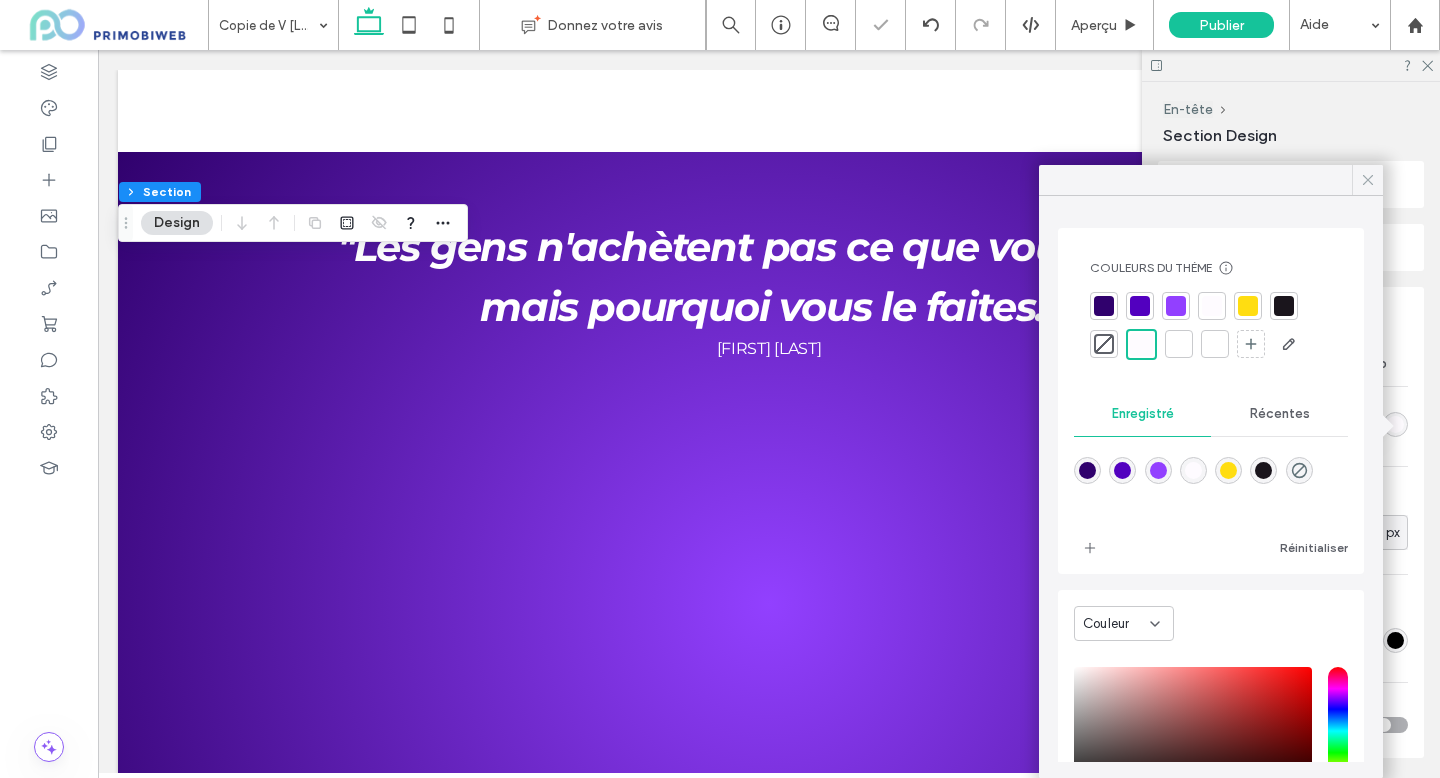 click 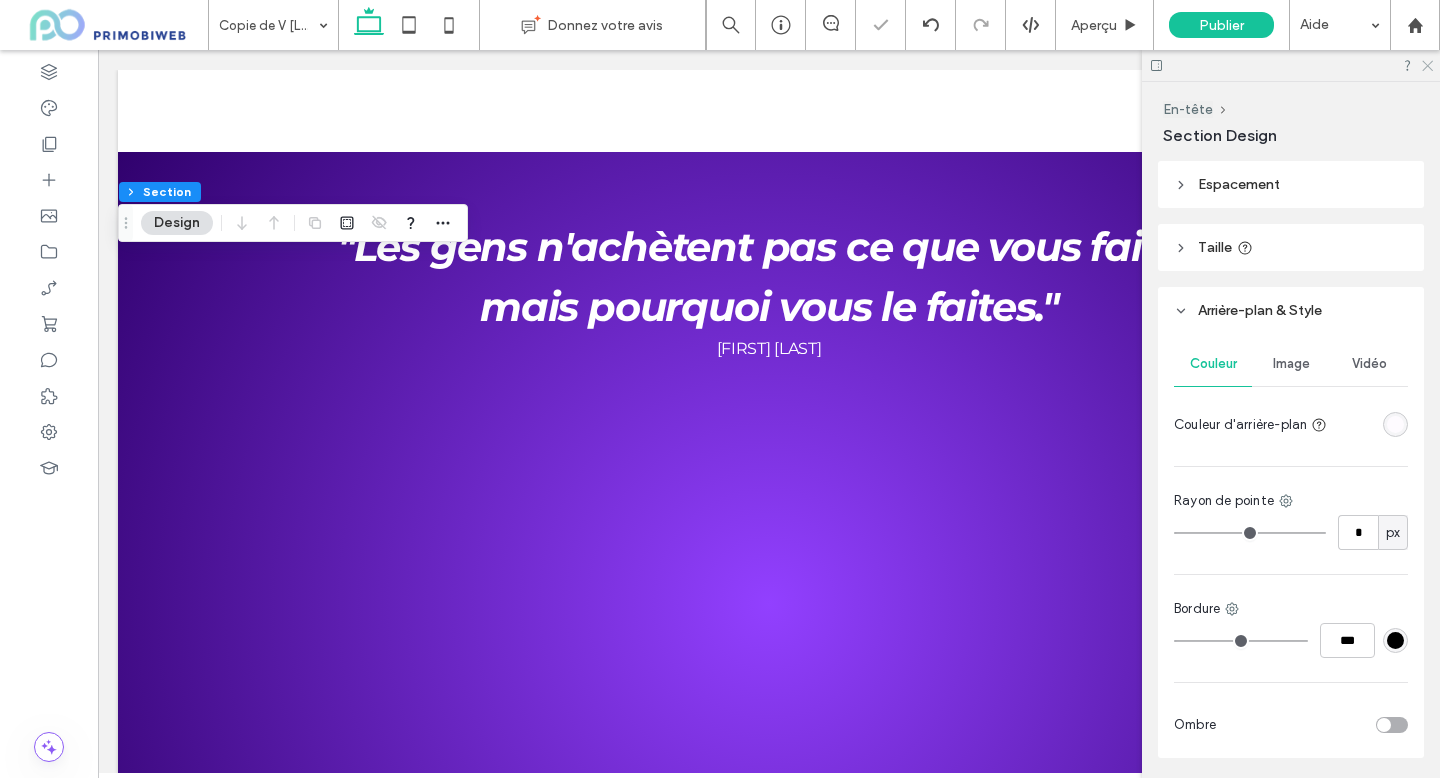 click 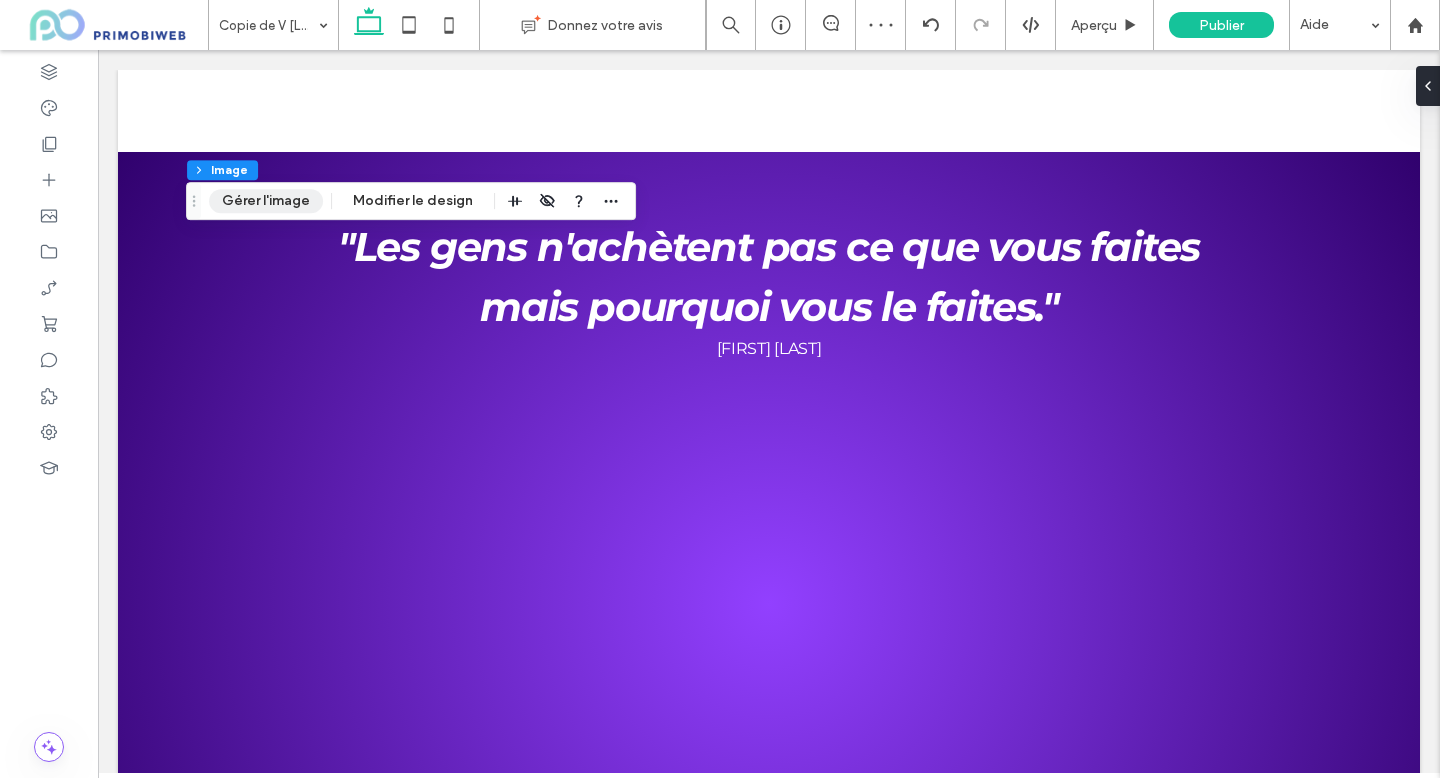 click on "Gérer l'image" at bounding box center [266, 201] 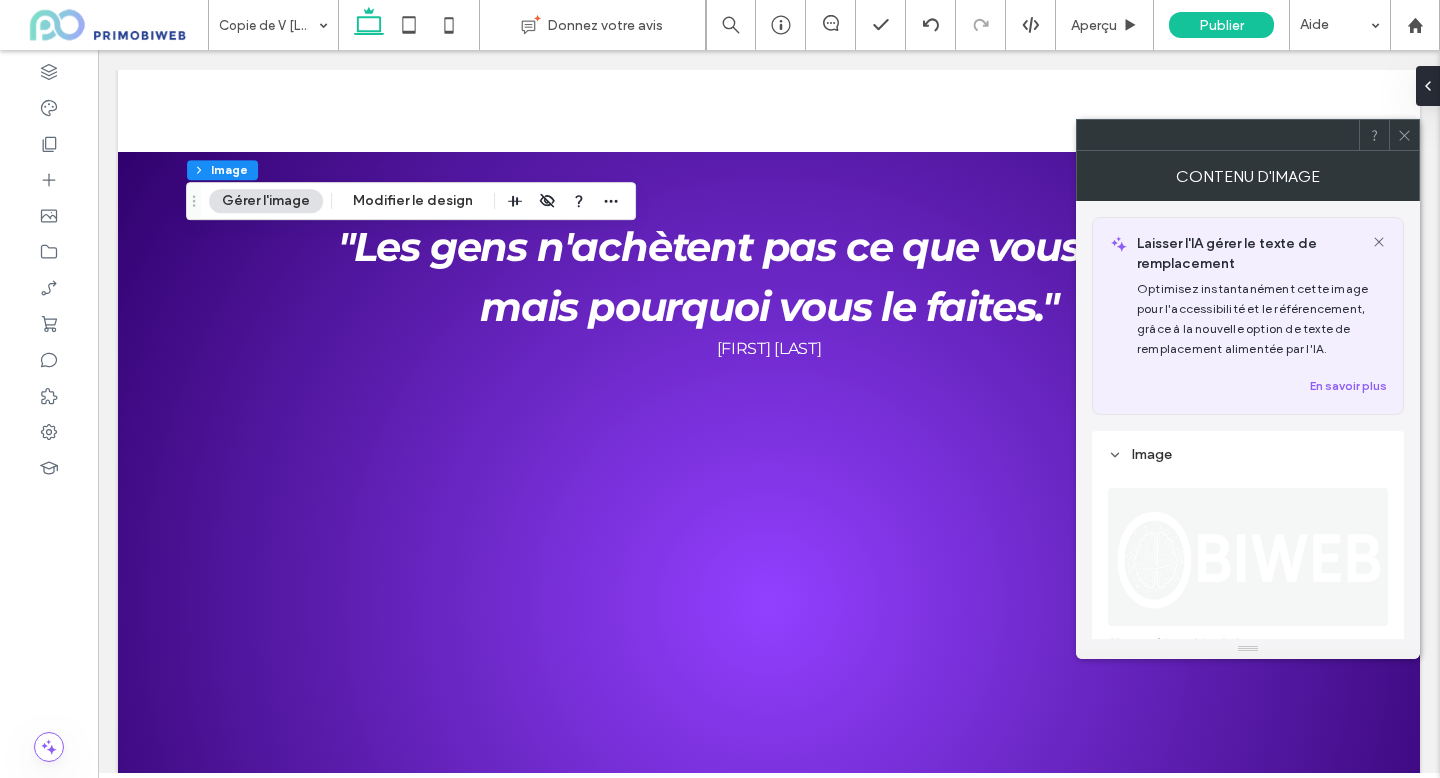 click at bounding box center (1249, 557) 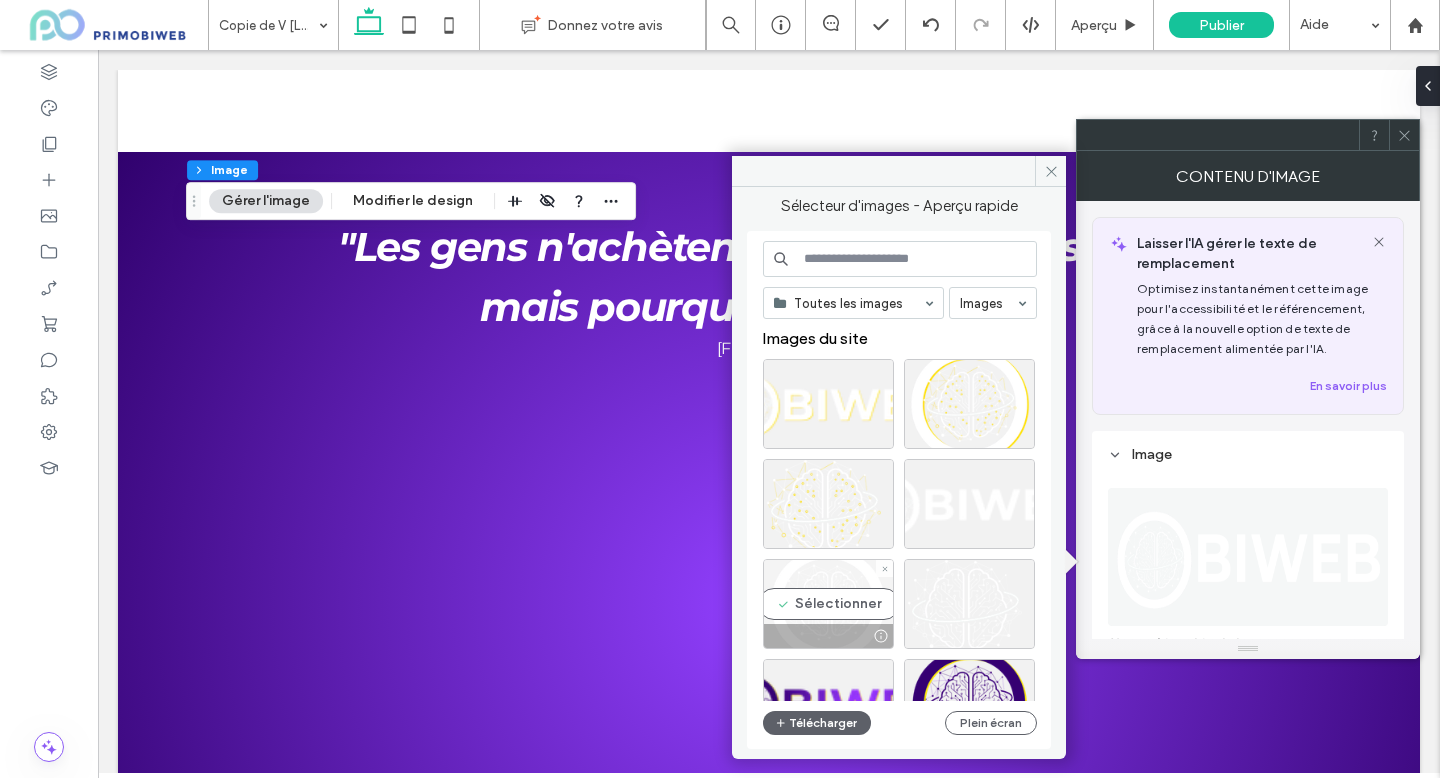 scroll, scrollTop: 132, scrollLeft: 0, axis: vertical 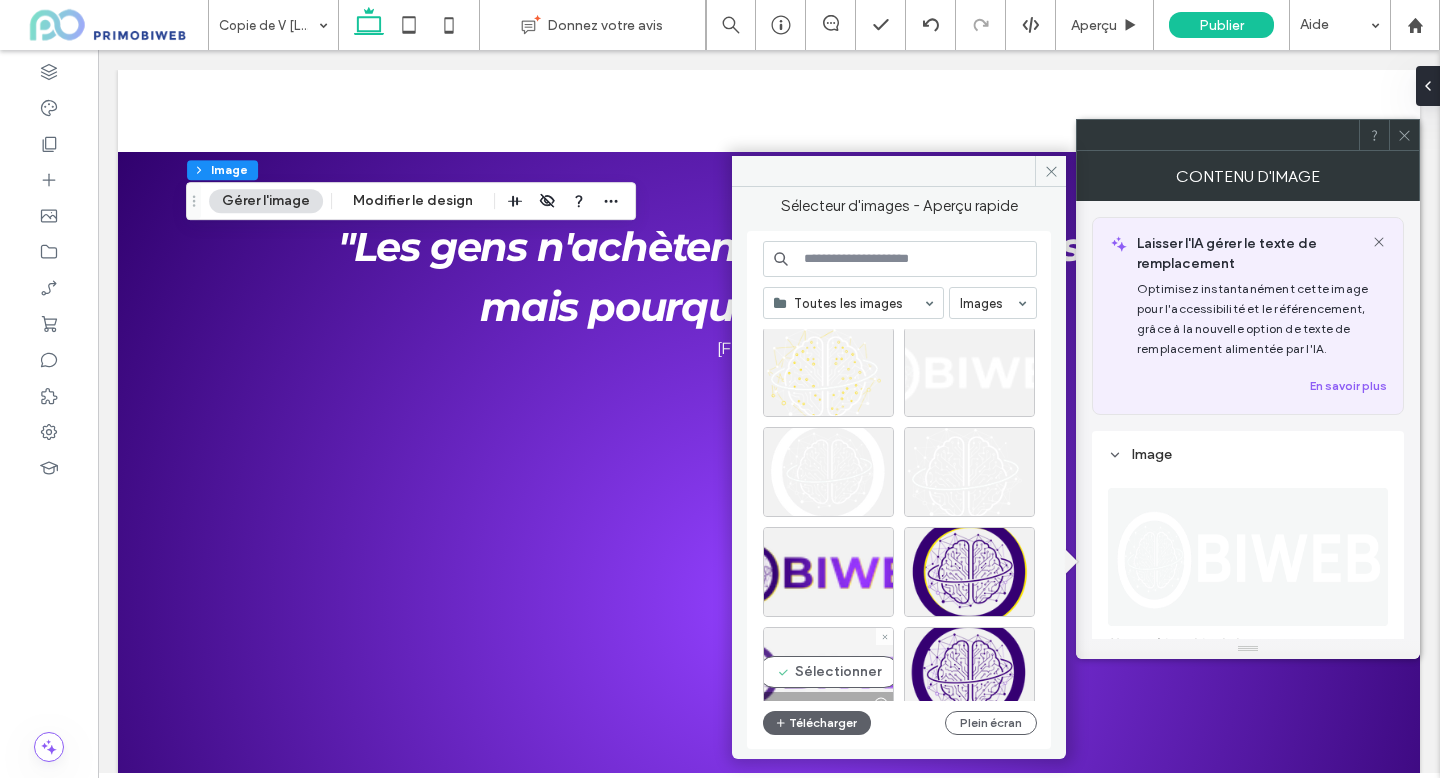 click on "Sélectionner" at bounding box center [828, 672] 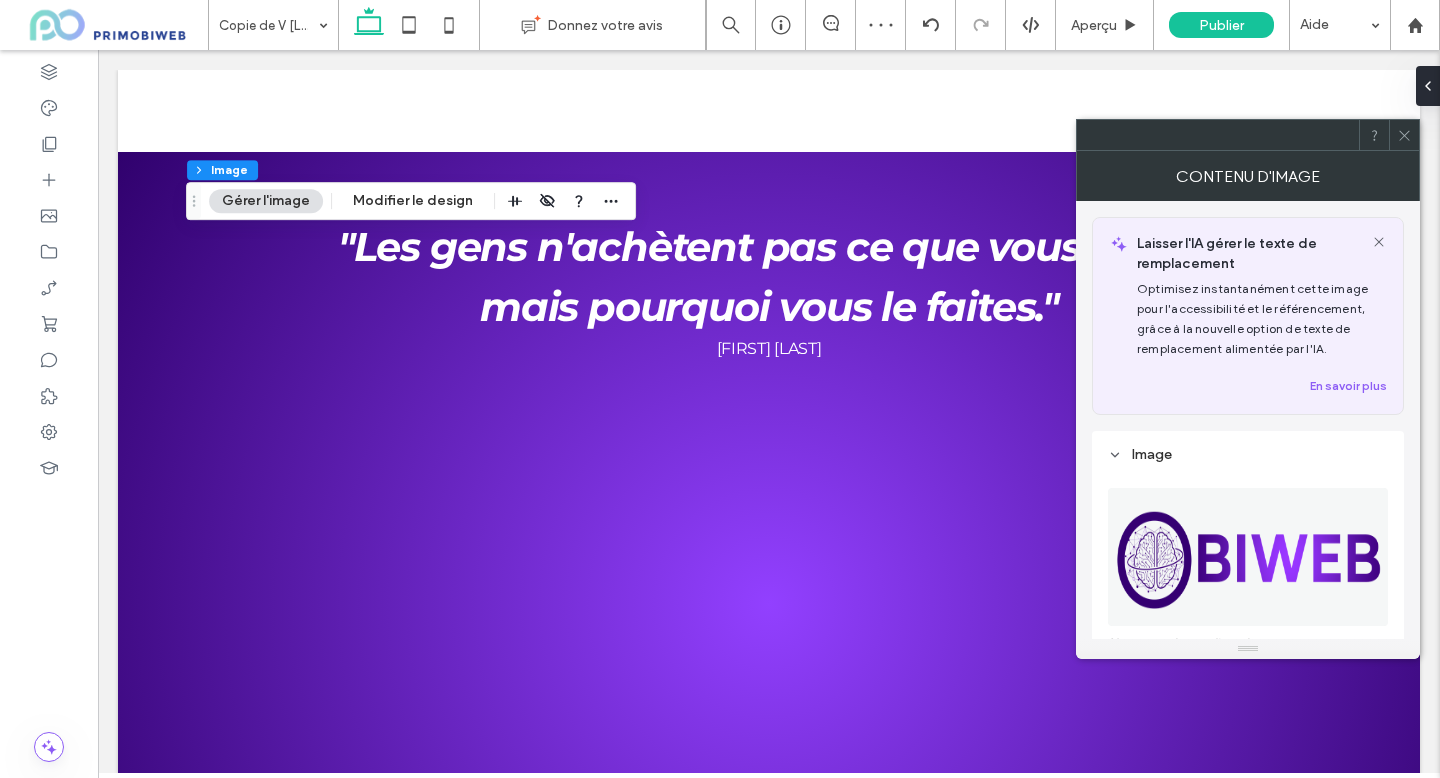 click 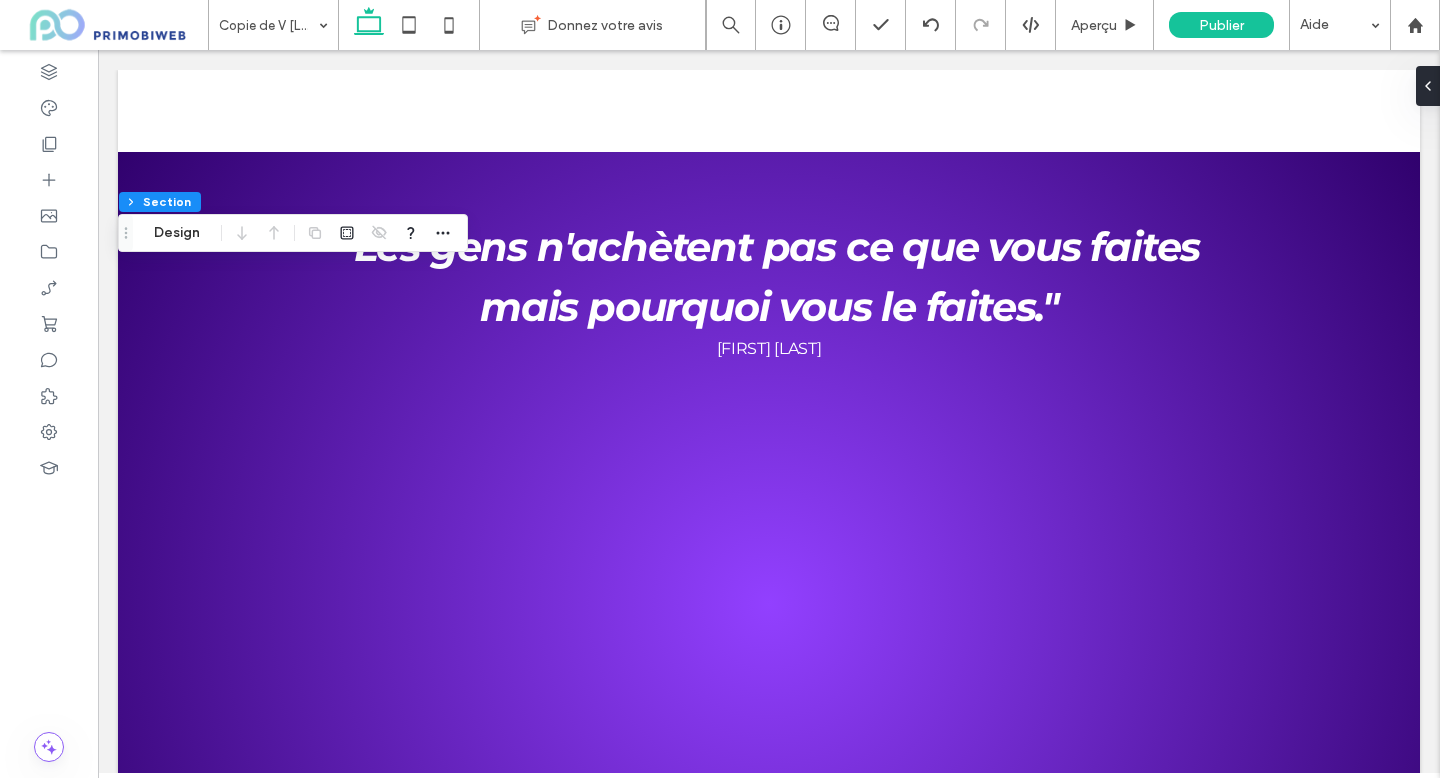 click on "En-tête Section Design" at bounding box center [293, 233] 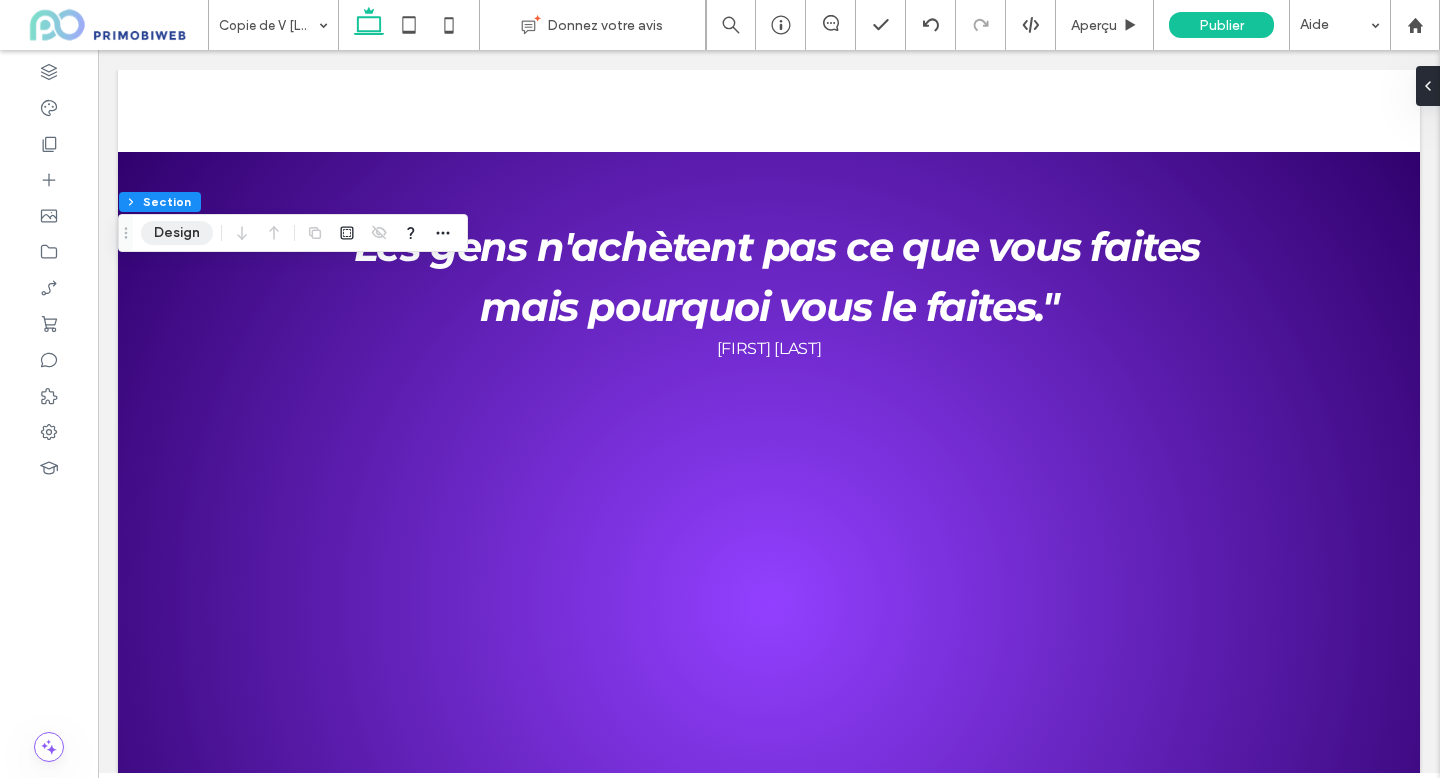 click on "Design" at bounding box center [177, 233] 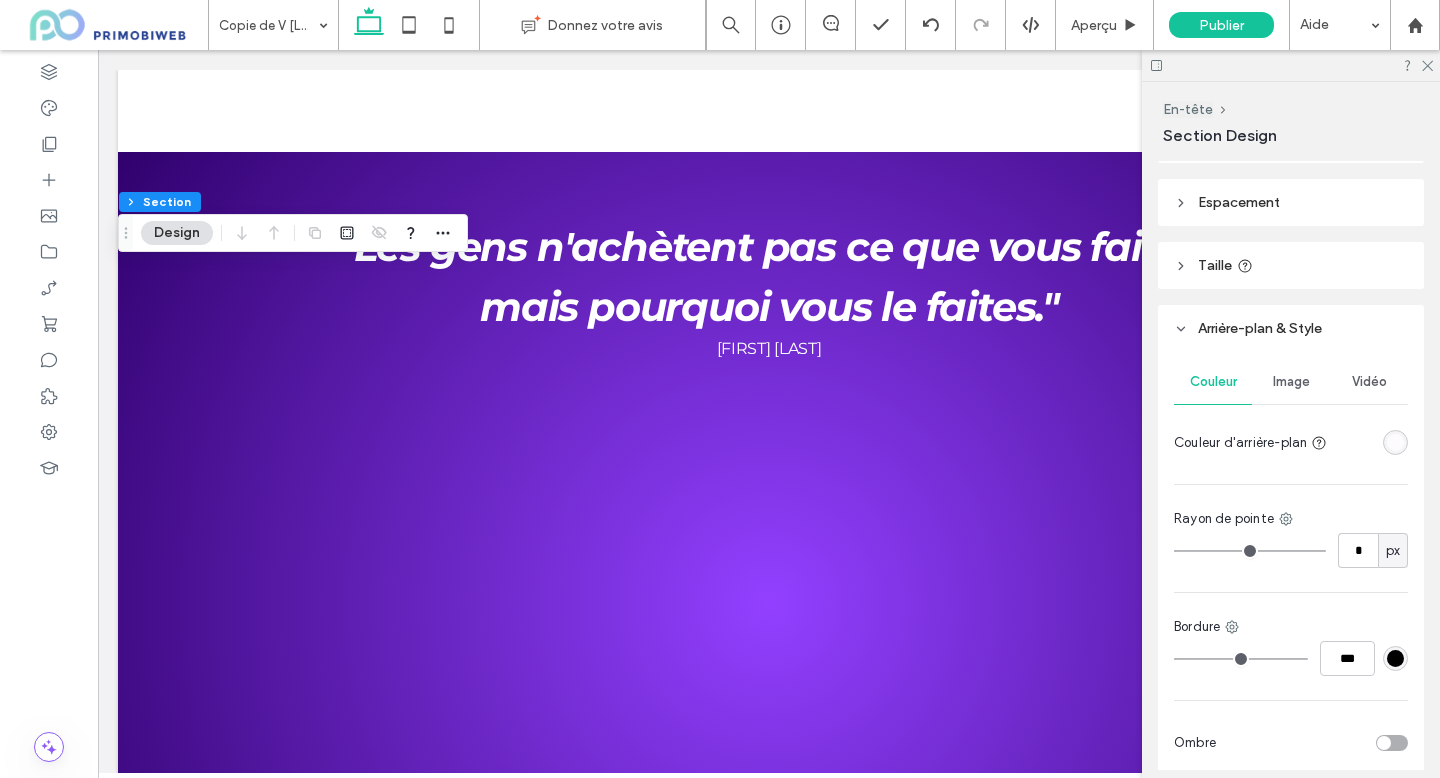 scroll, scrollTop: 158, scrollLeft: 0, axis: vertical 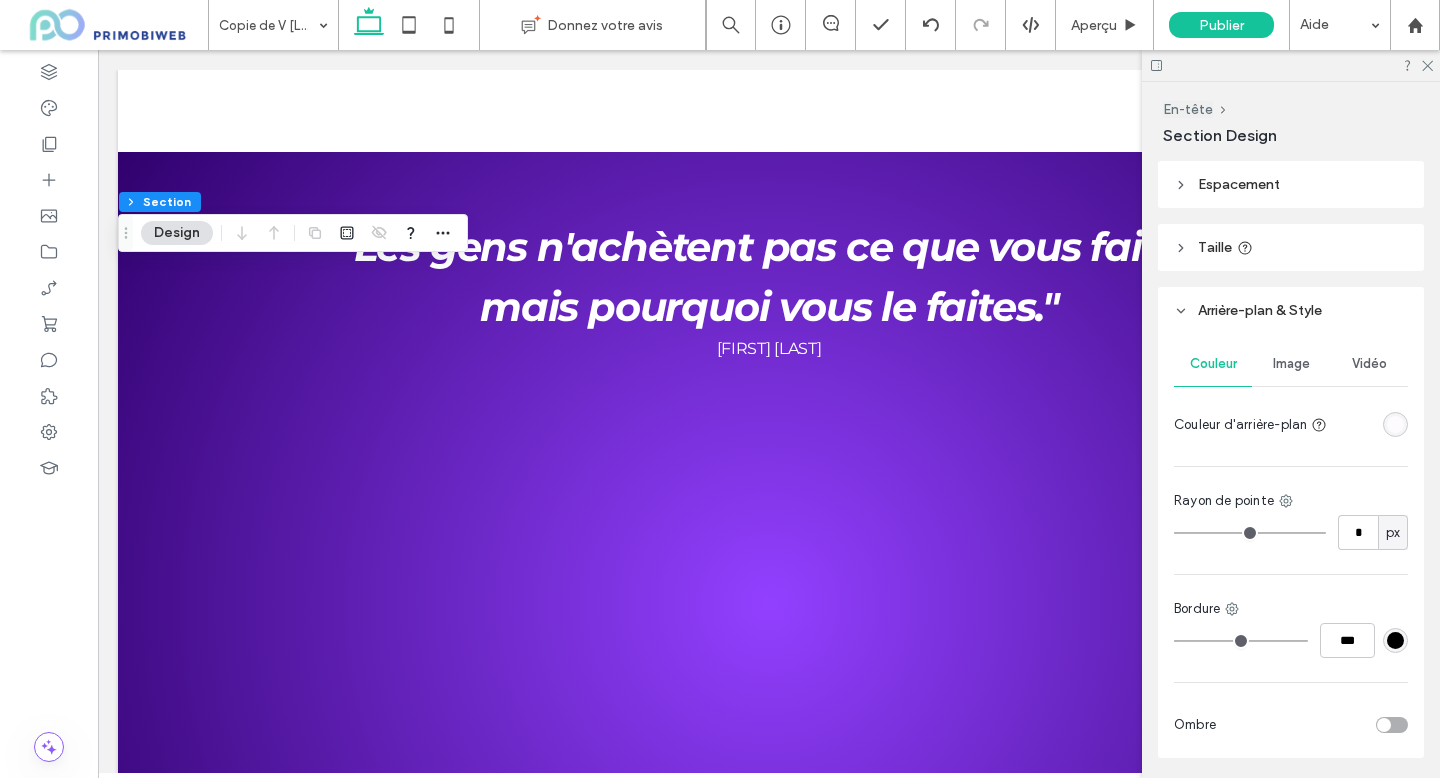 click on "Image" at bounding box center (1291, 364) 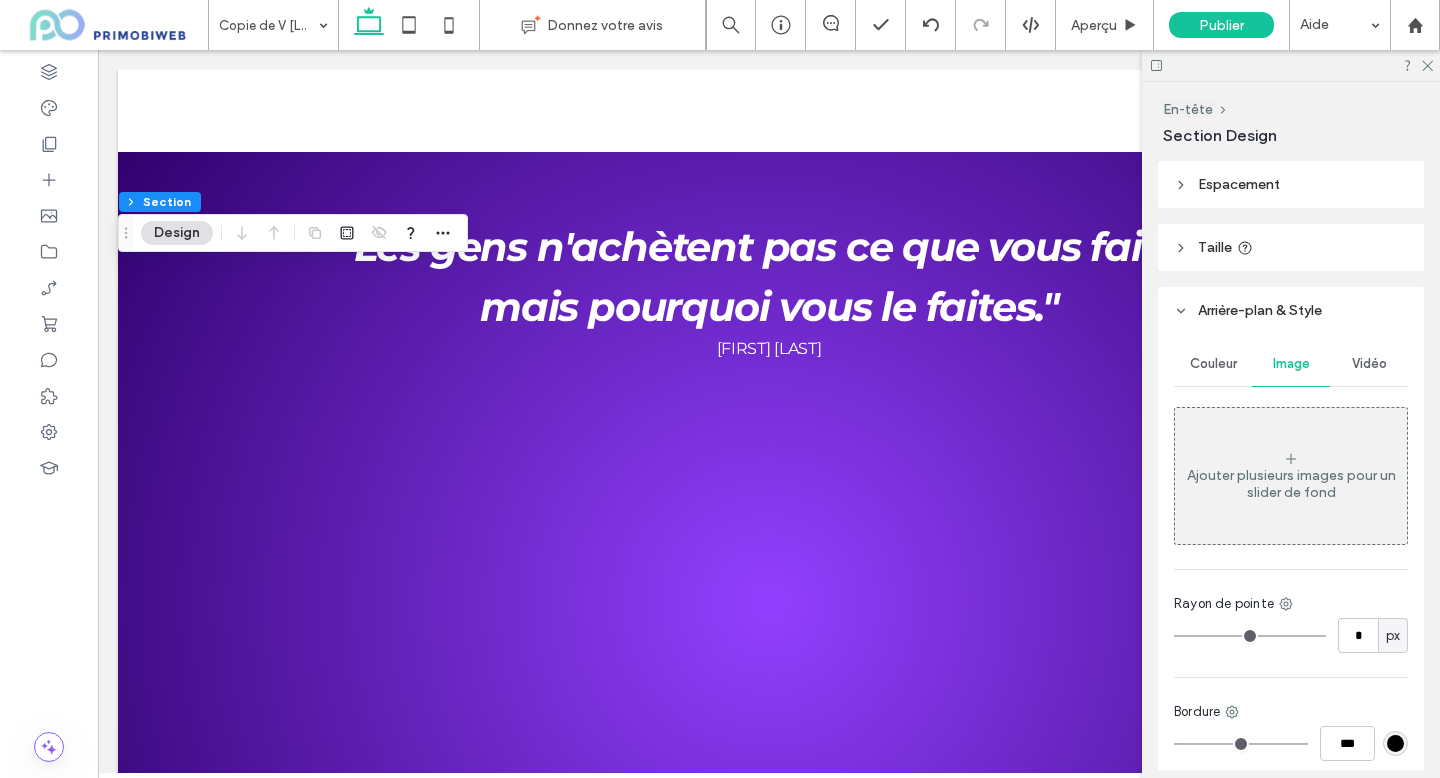 click on "Couleur" at bounding box center (1213, 364) 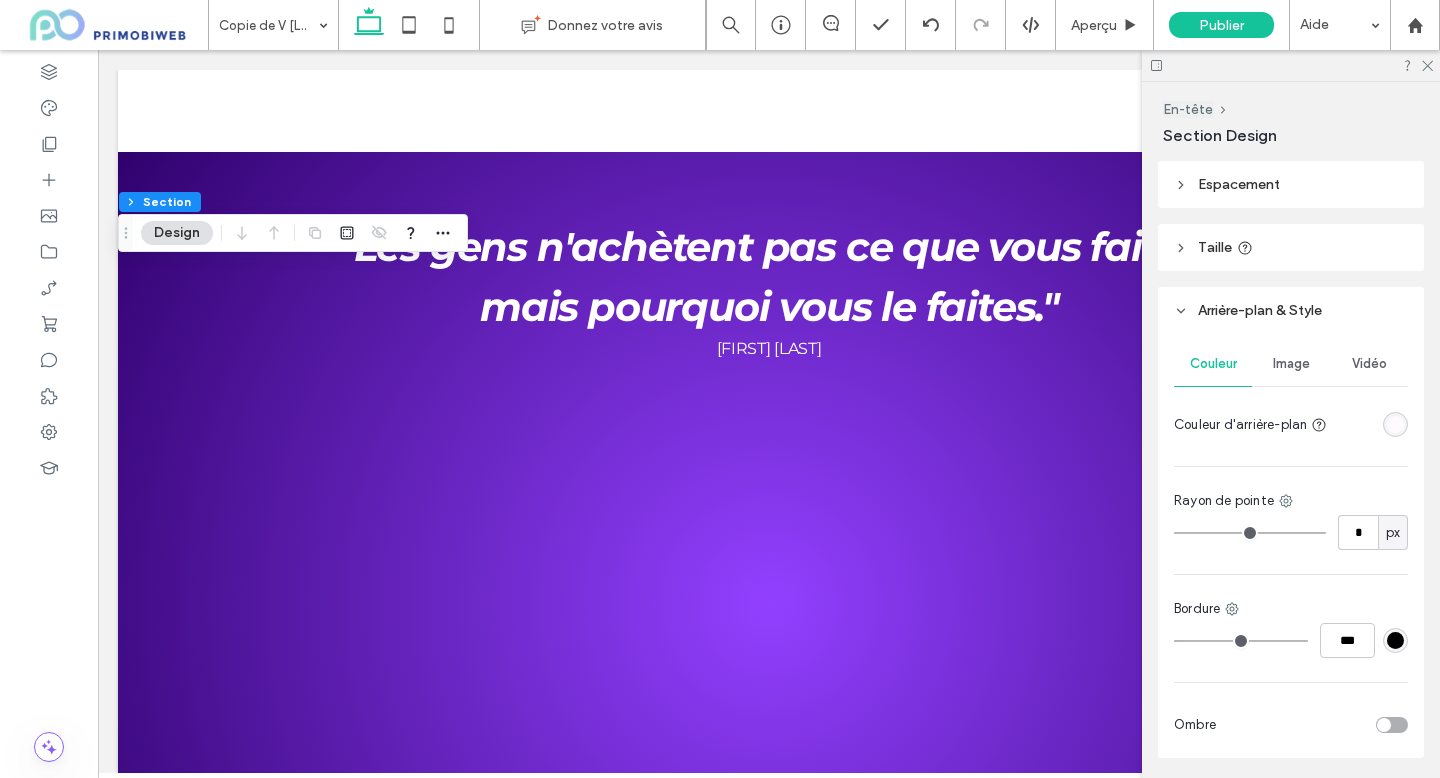 click at bounding box center [1395, 424] 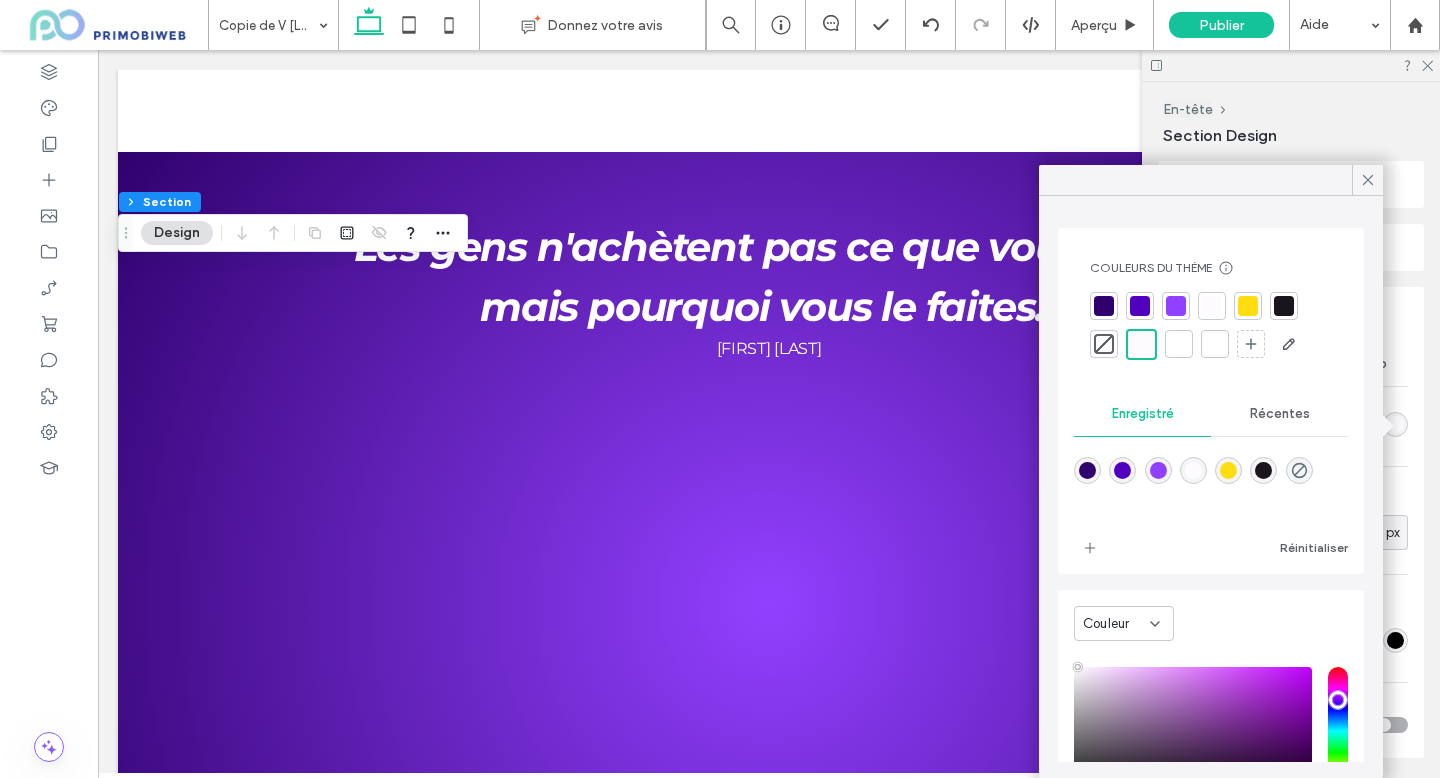 click at bounding box center [1215, 344] 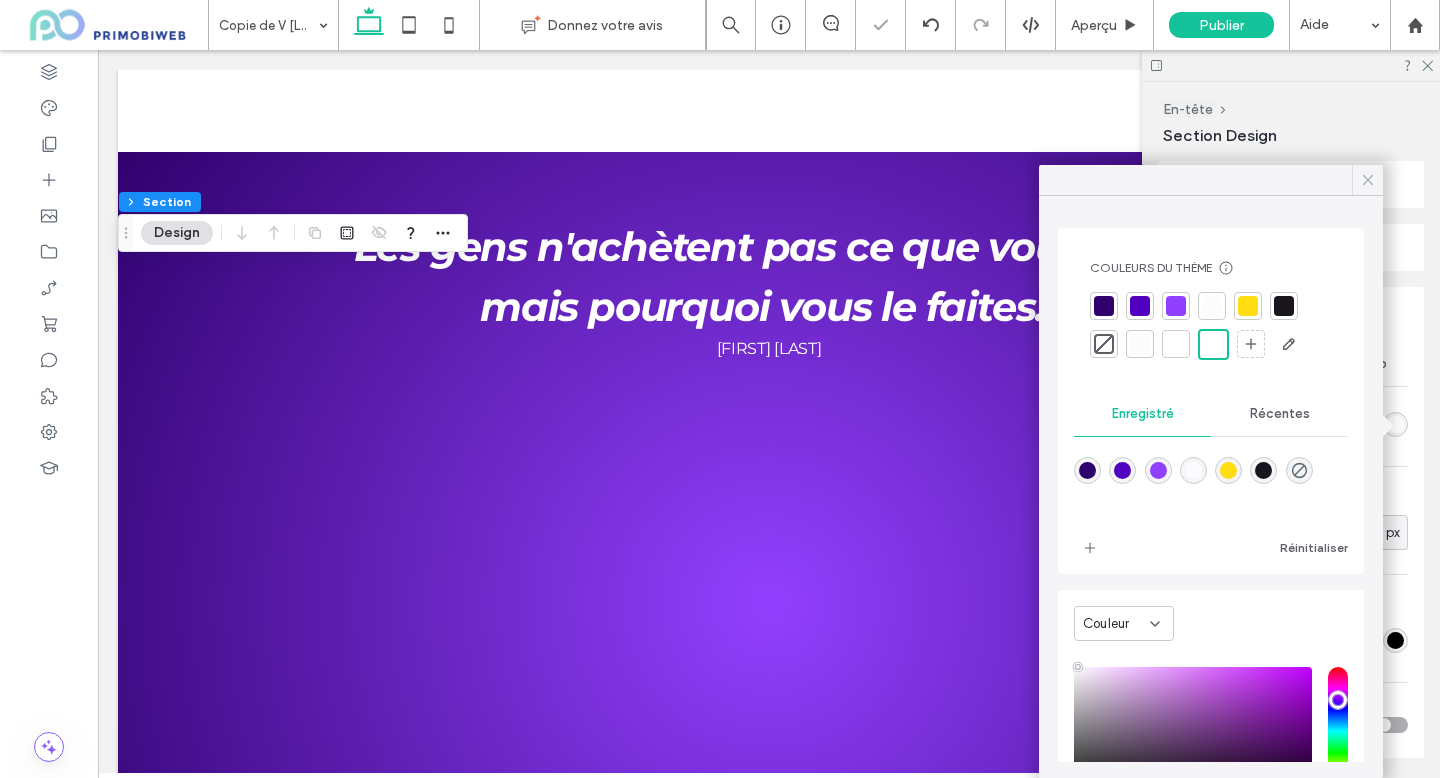 click 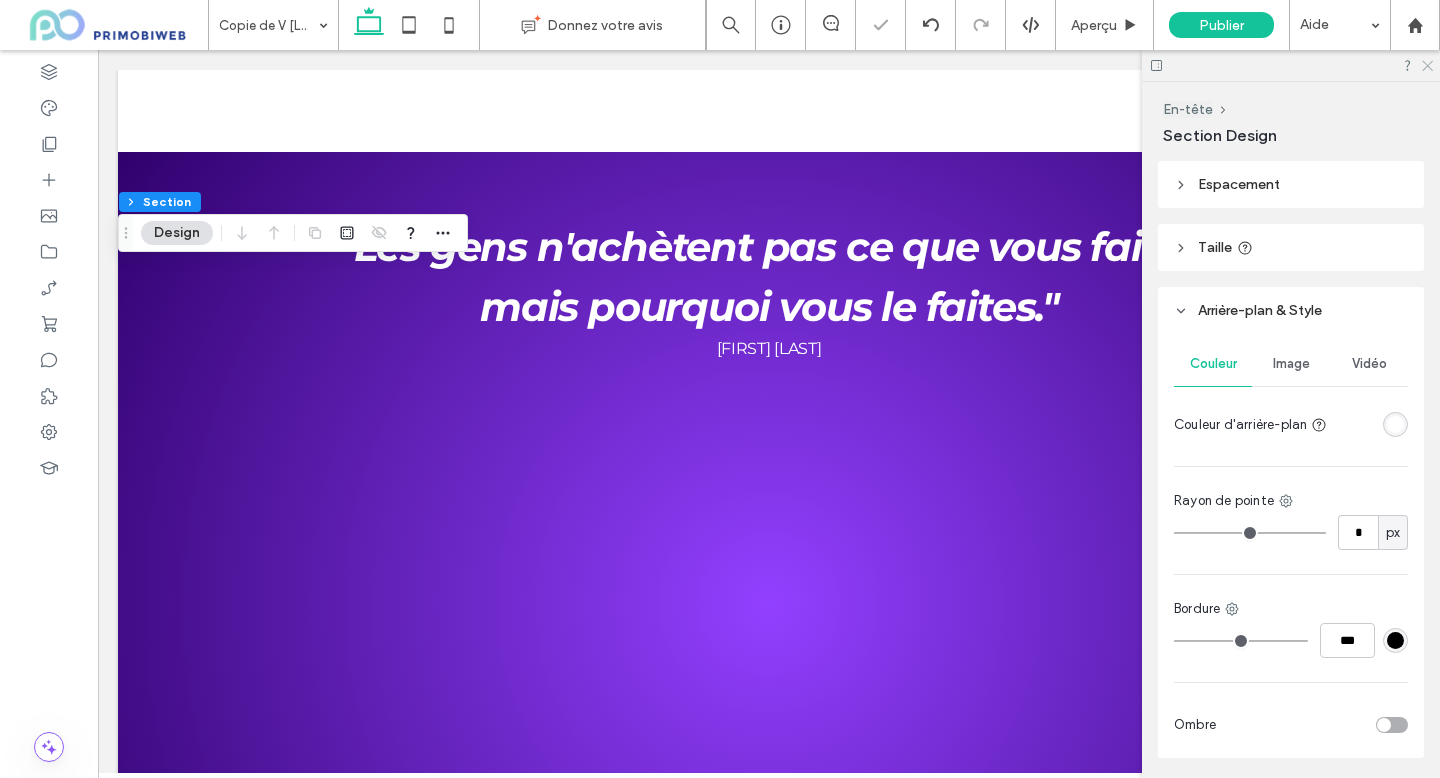 click 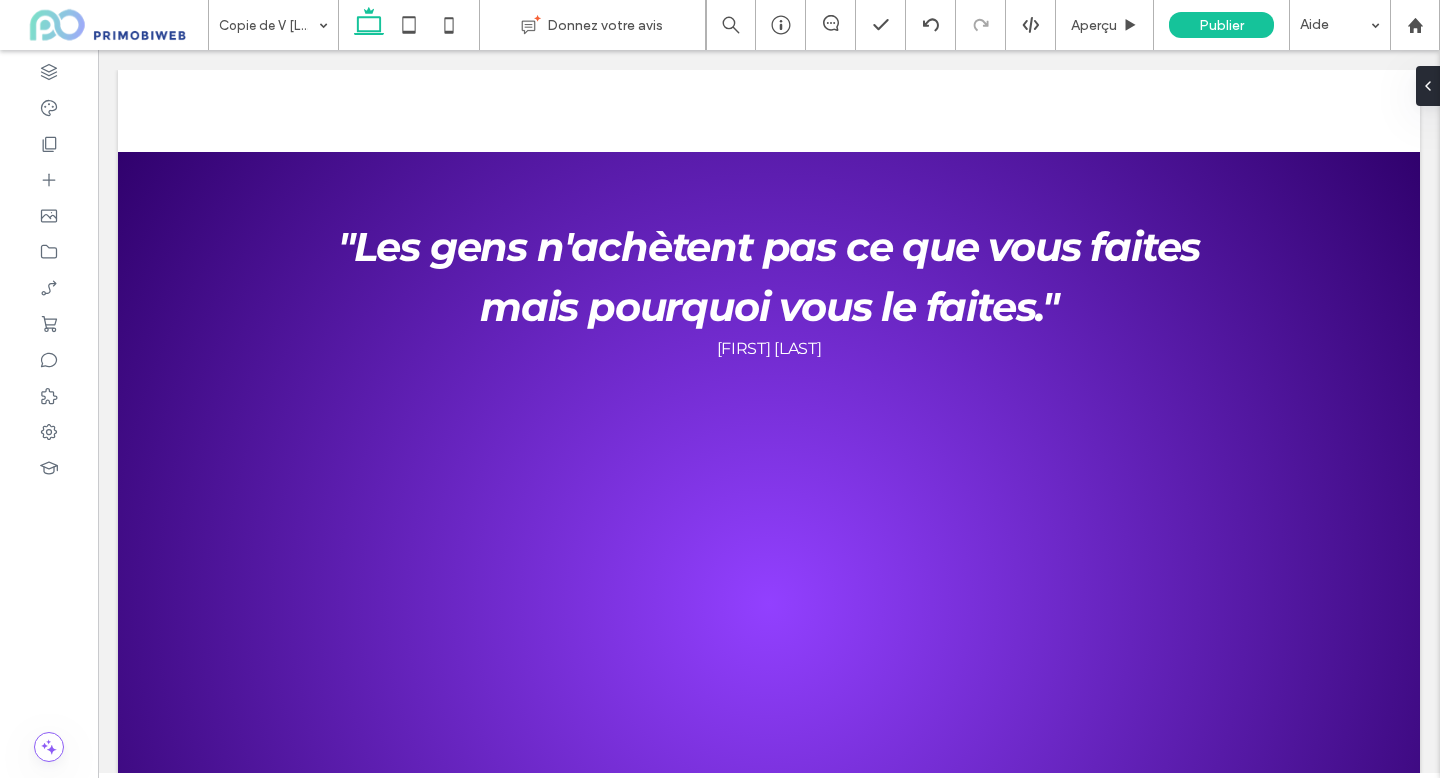 type on "***" 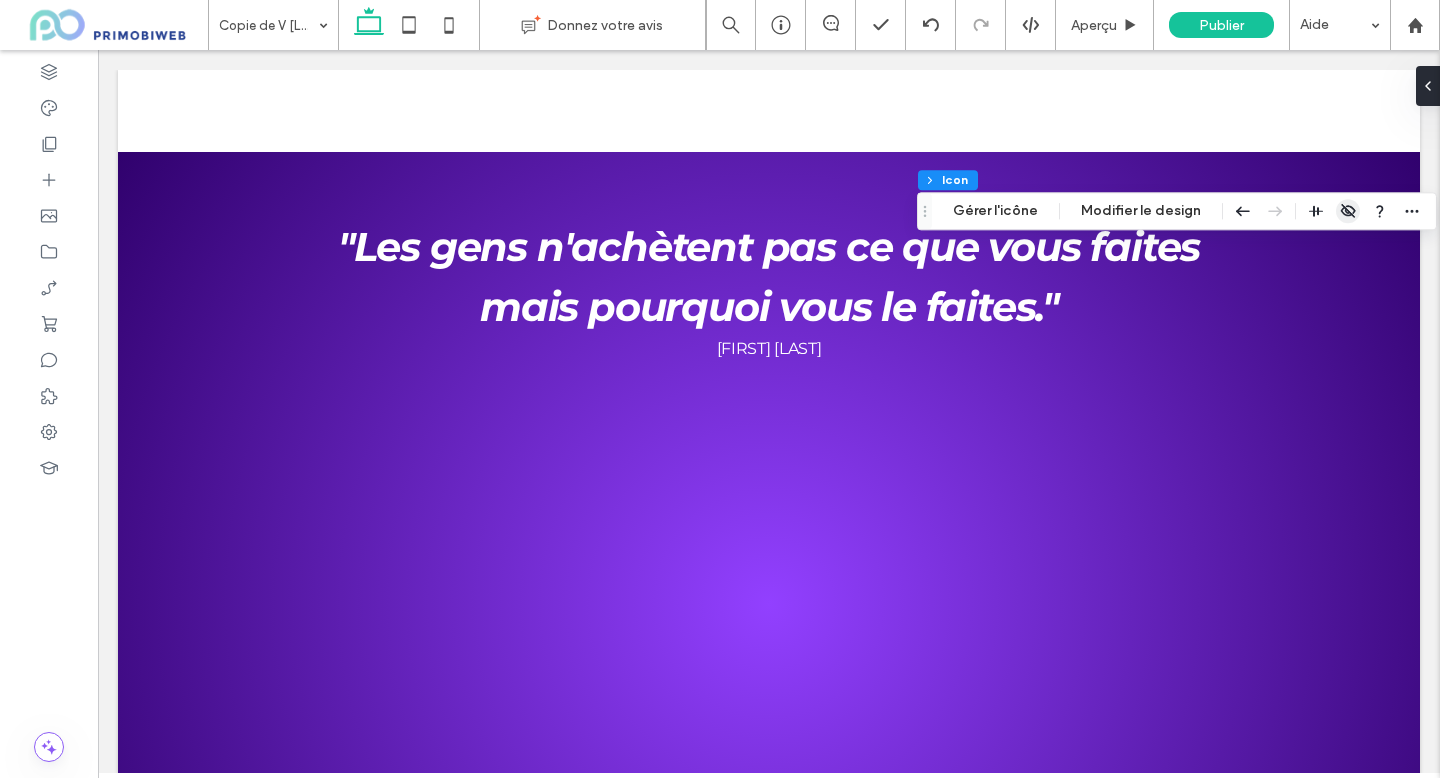 click 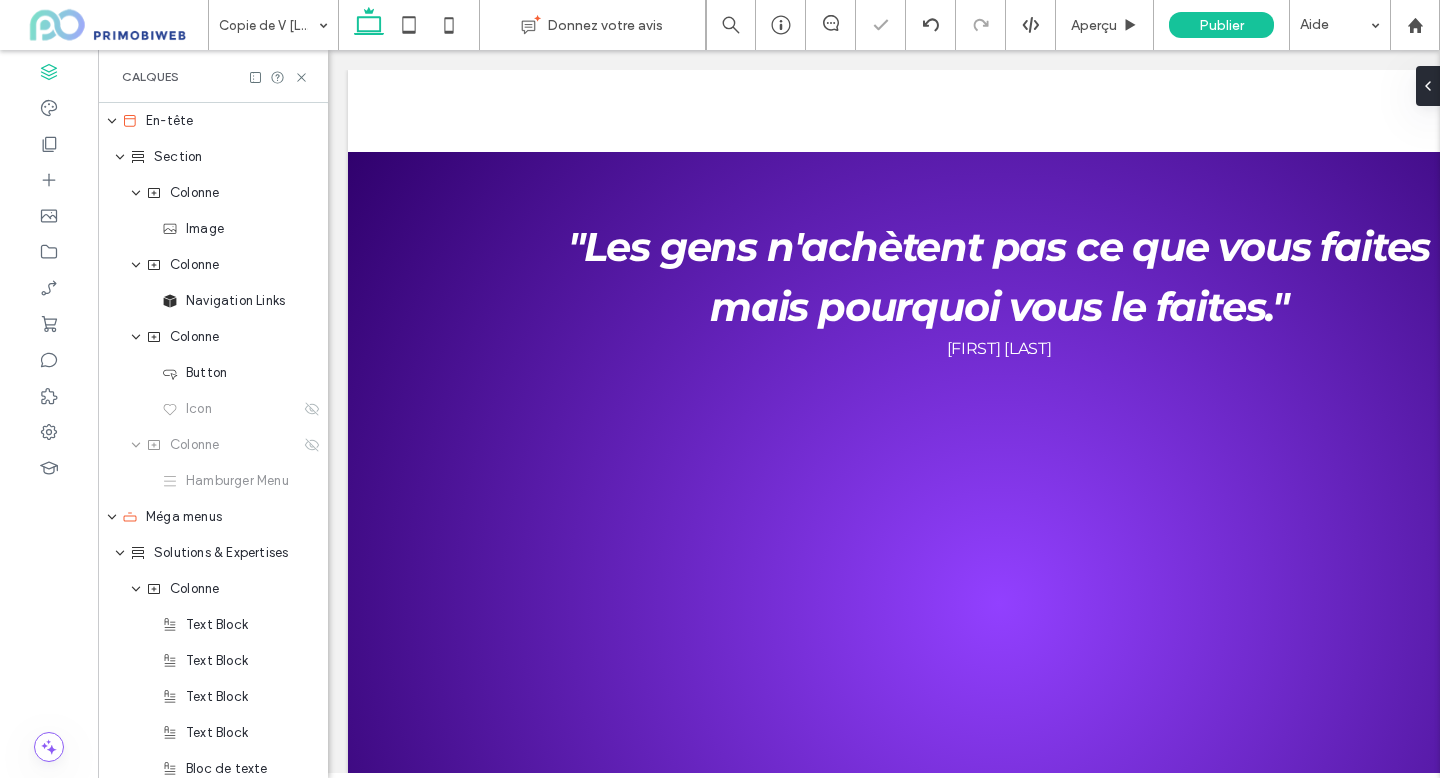 scroll, scrollTop: 0, scrollLeft: 230, axis: horizontal 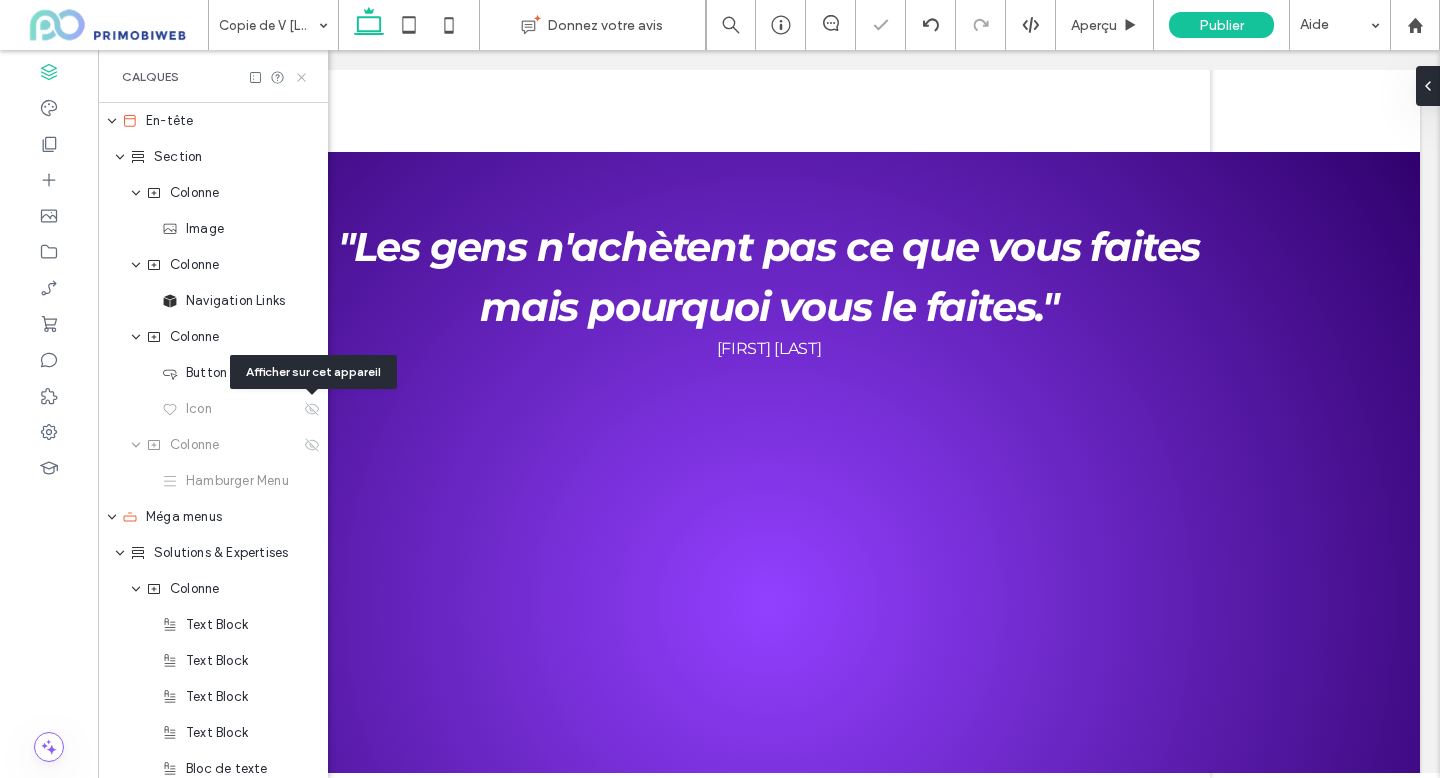 click 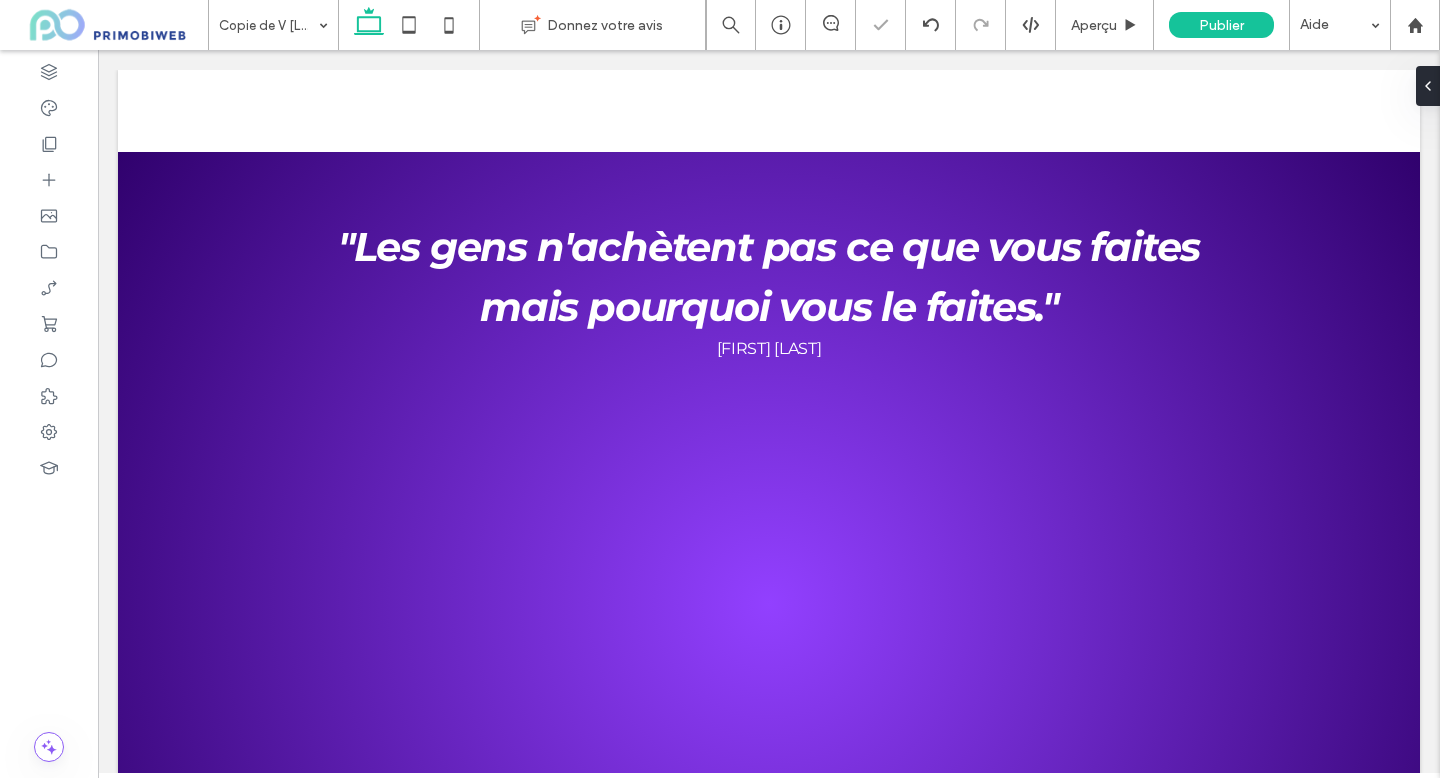 scroll, scrollTop: 0, scrollLeft: 0, axis: both 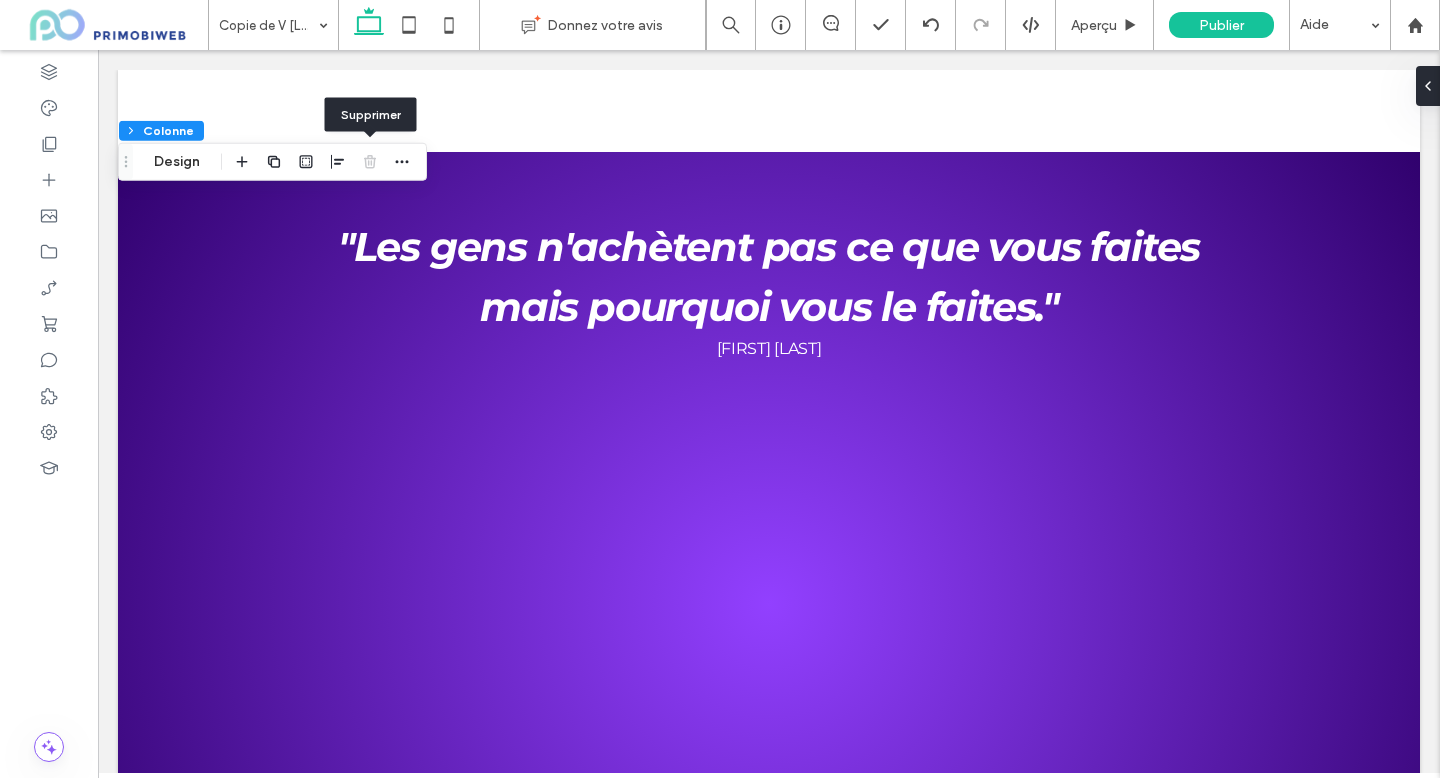 click at bounding box center [370, 162] 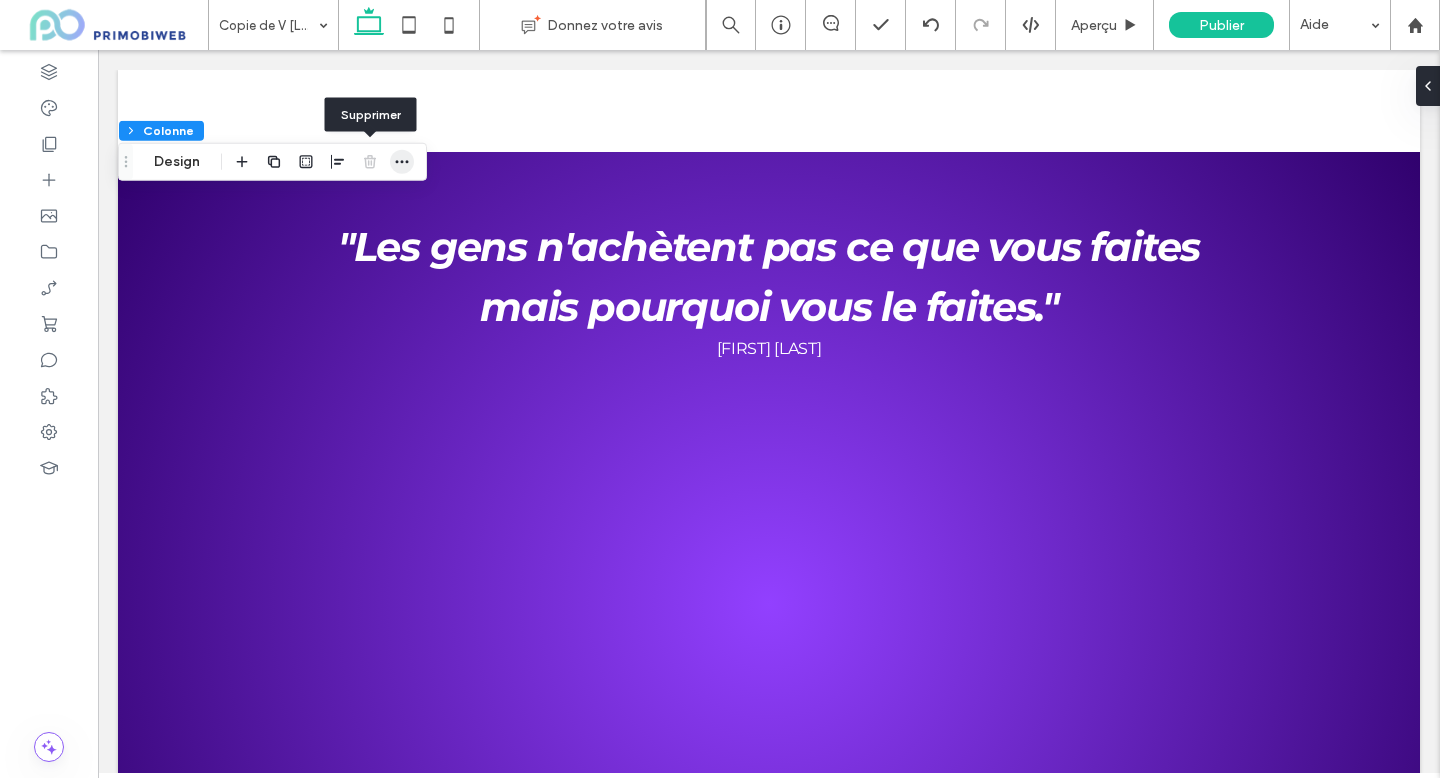 click at bounding box center [402, 162] 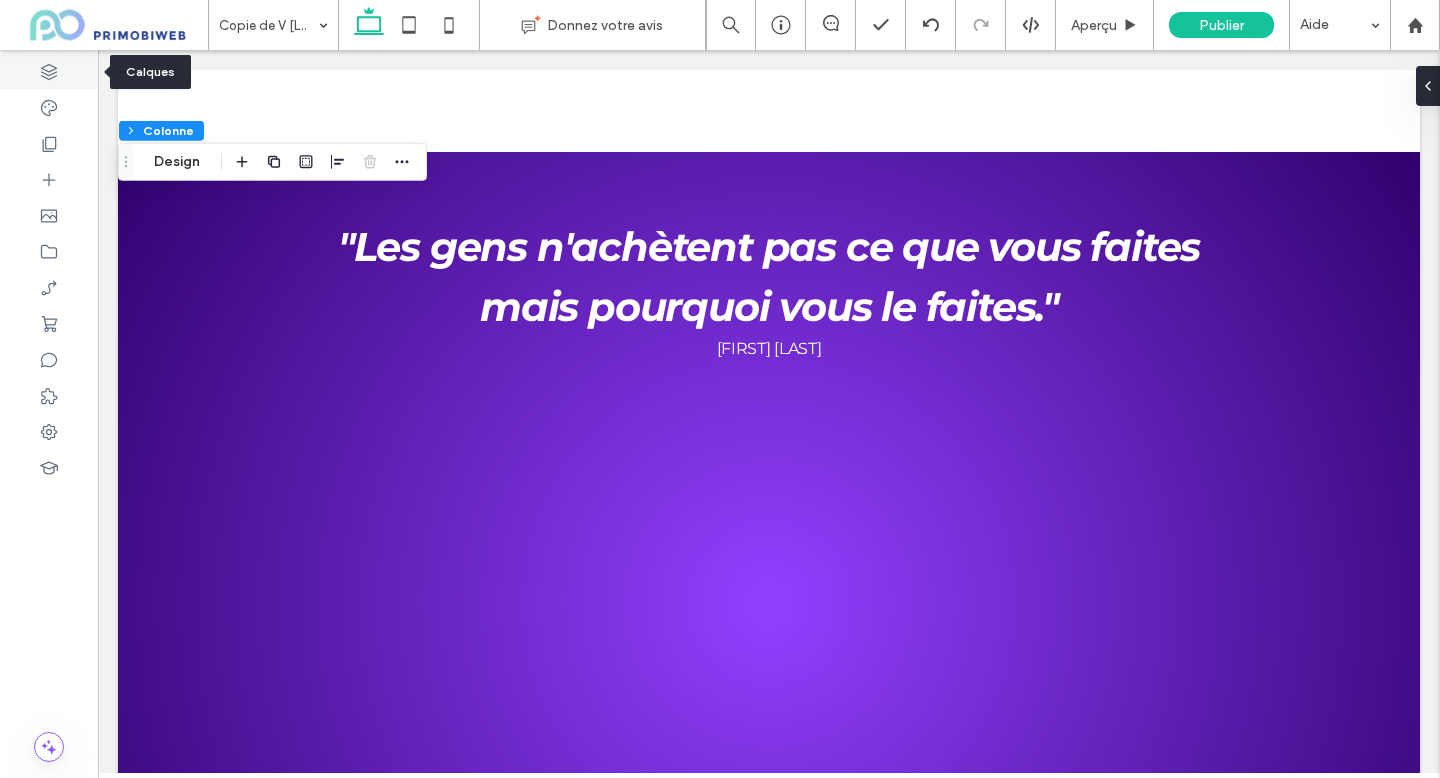 click 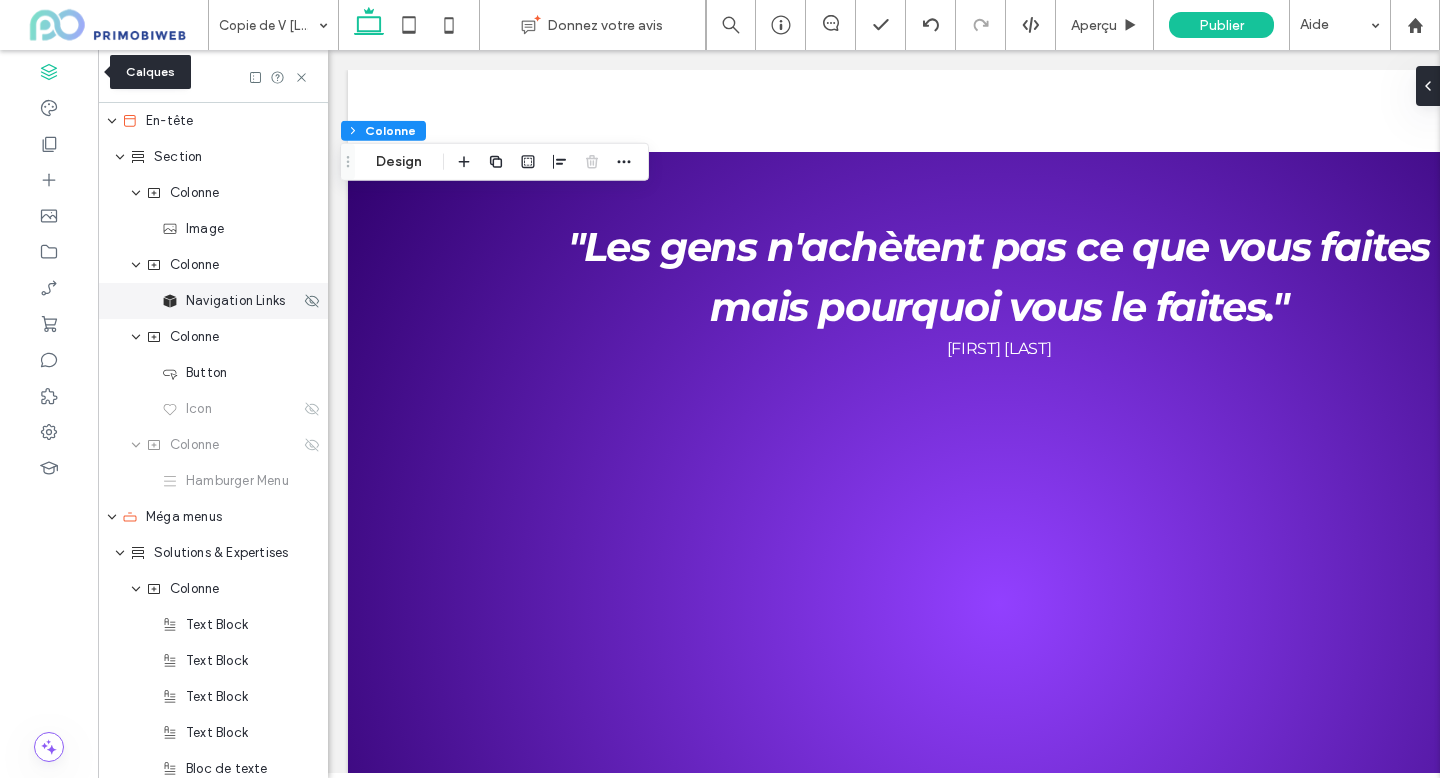 scroll, scrollTop: 0, scrollLeft: 230, axis: horizontal 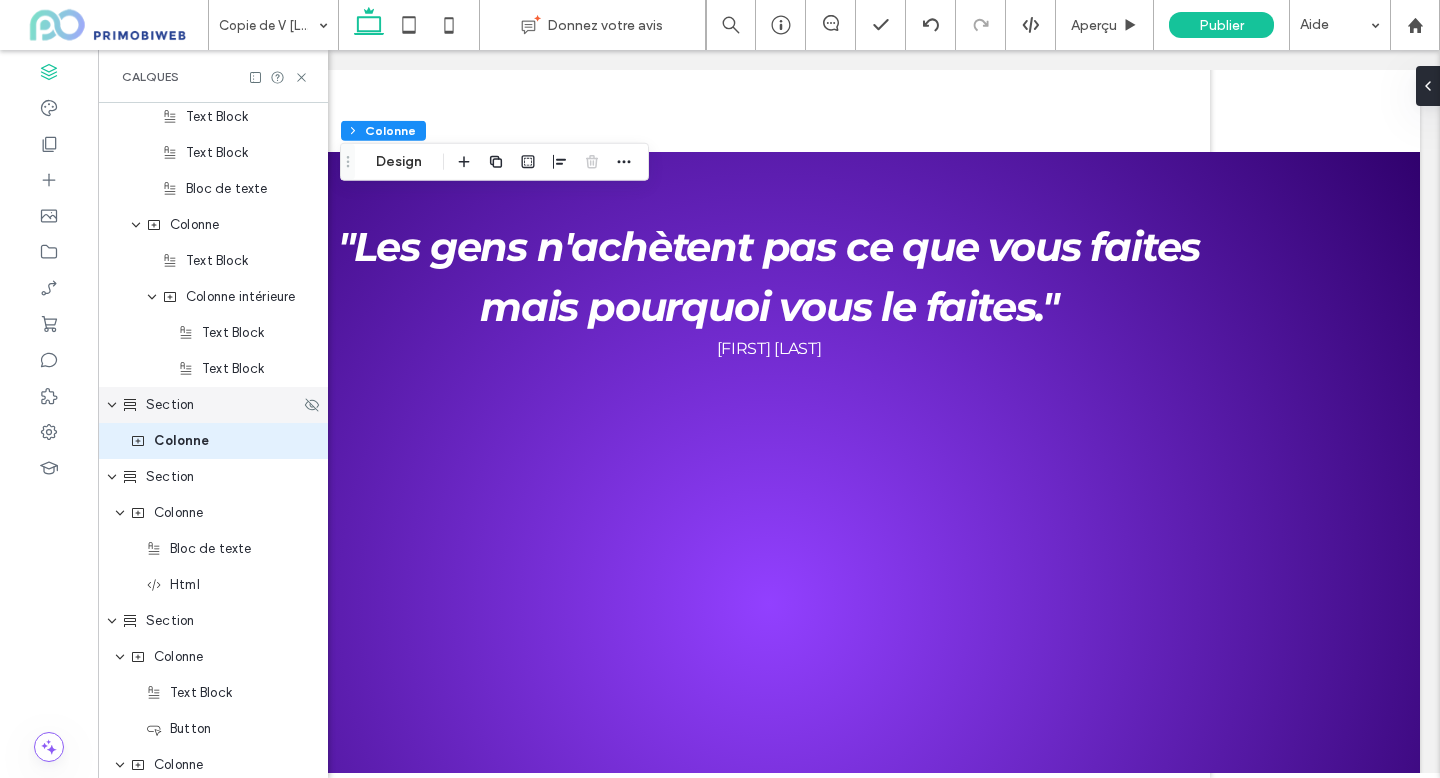click 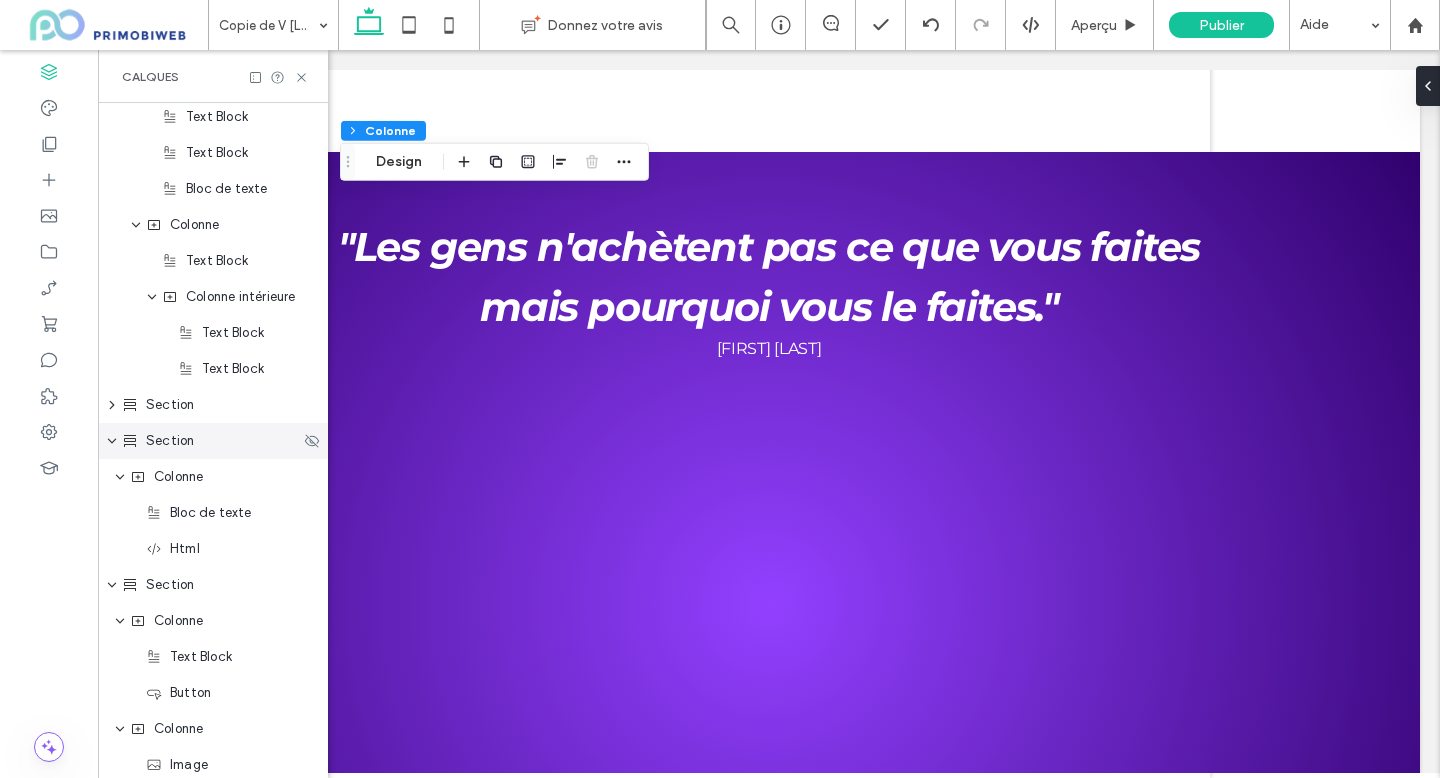 click 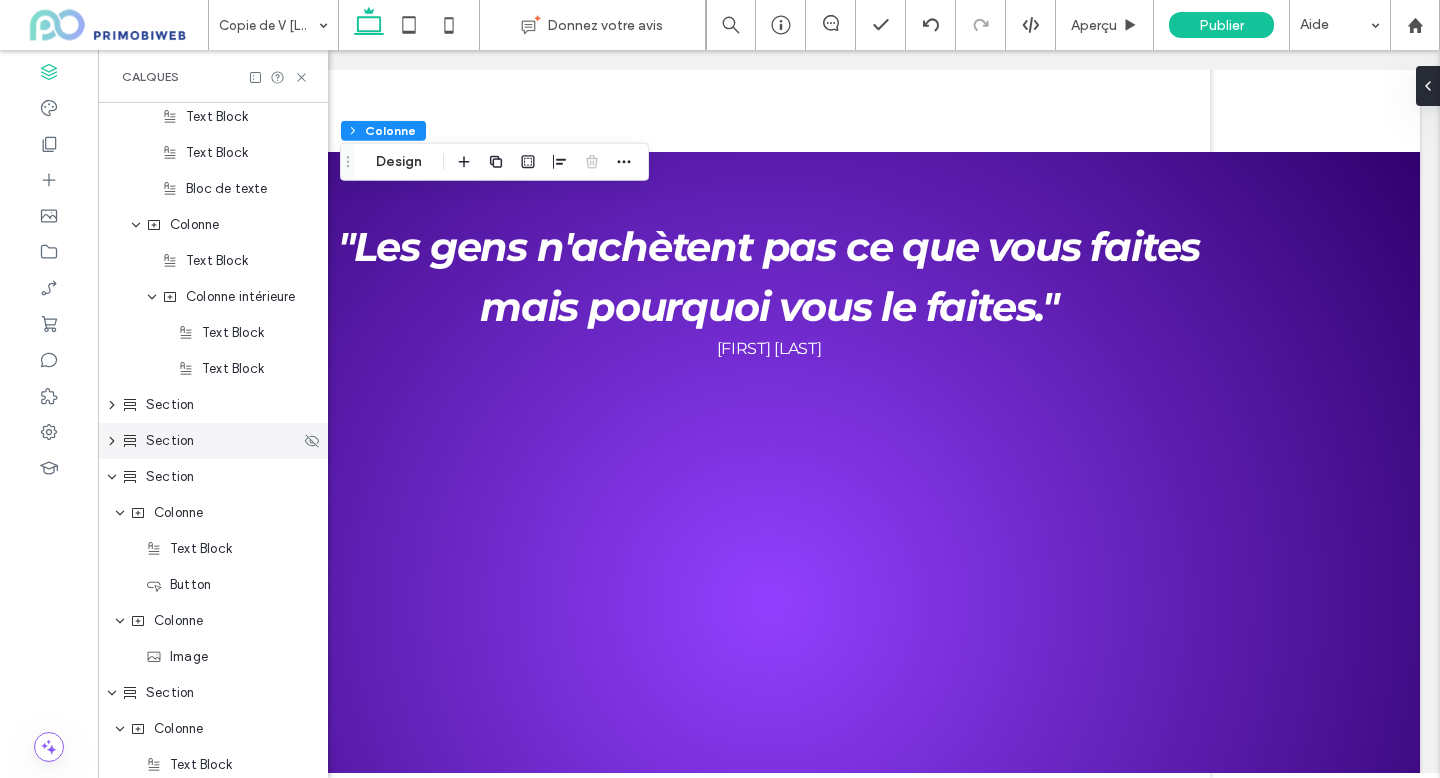 click 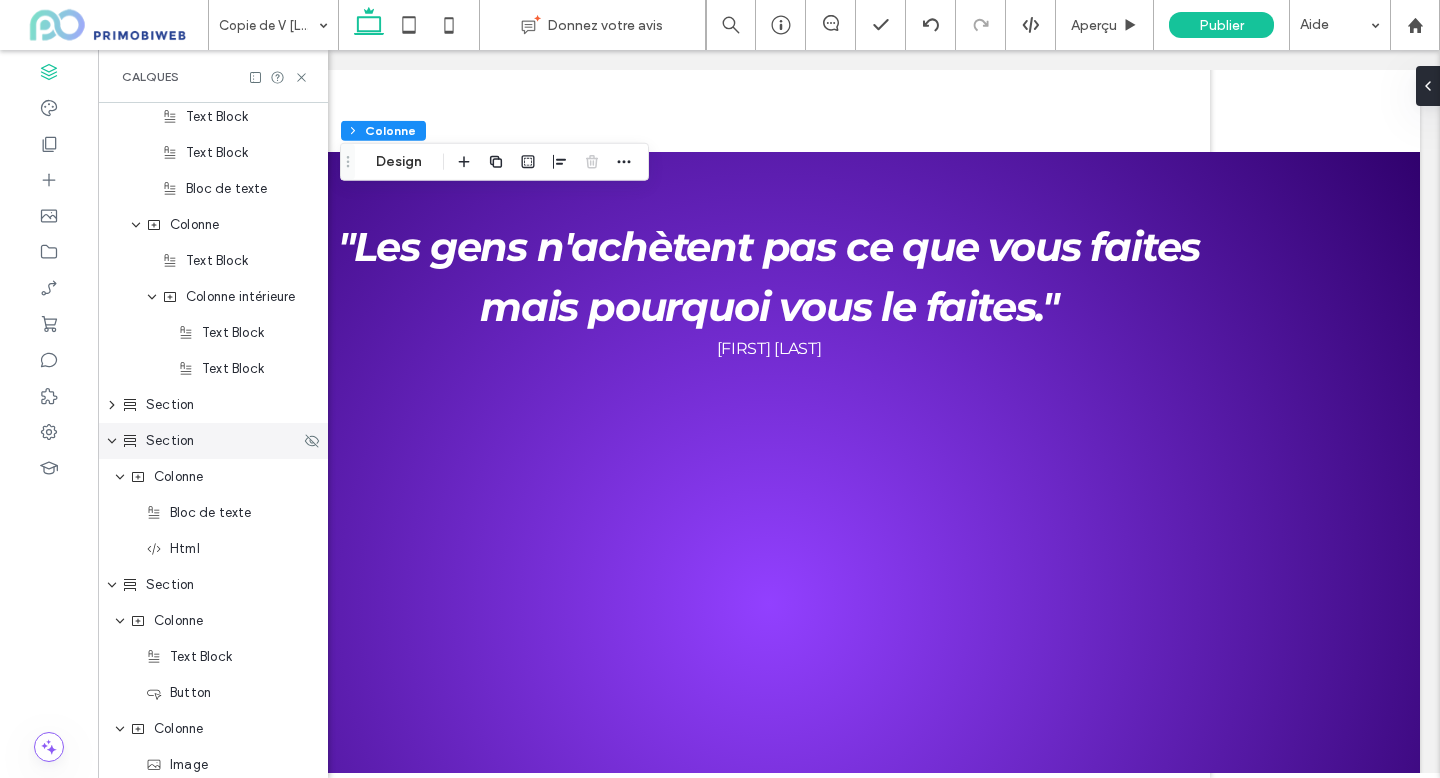 click 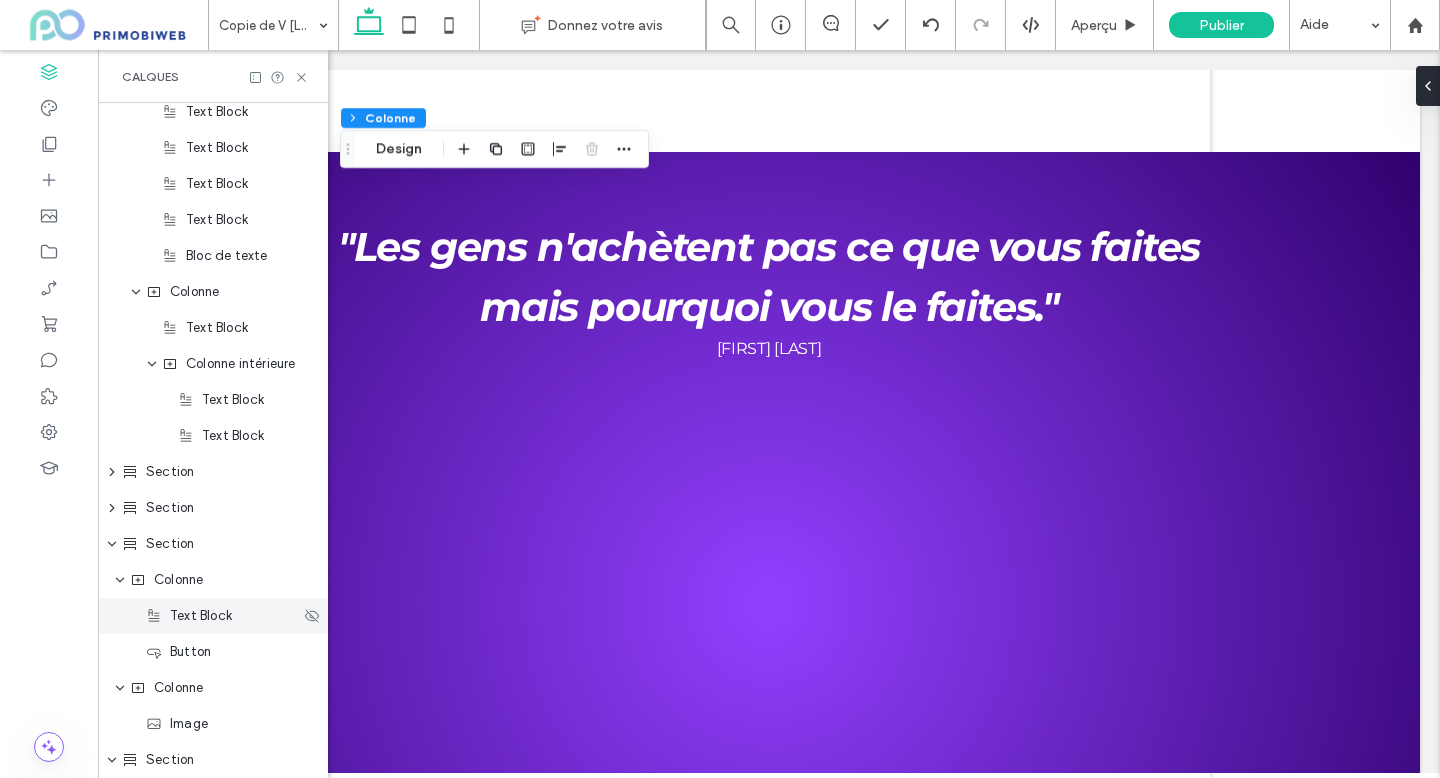 scroll, scrollTop: 767, scrollLeft: 0, axis: vertical 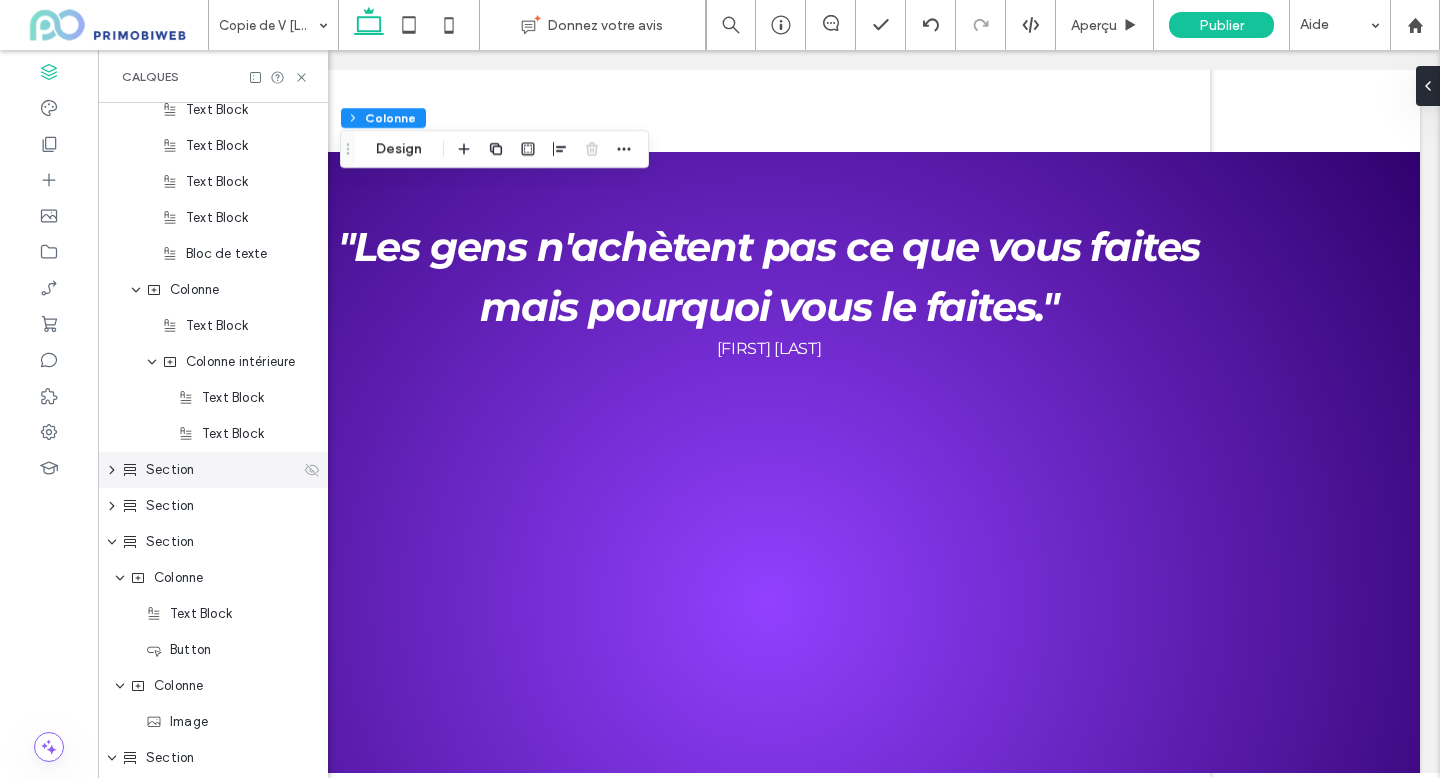 click 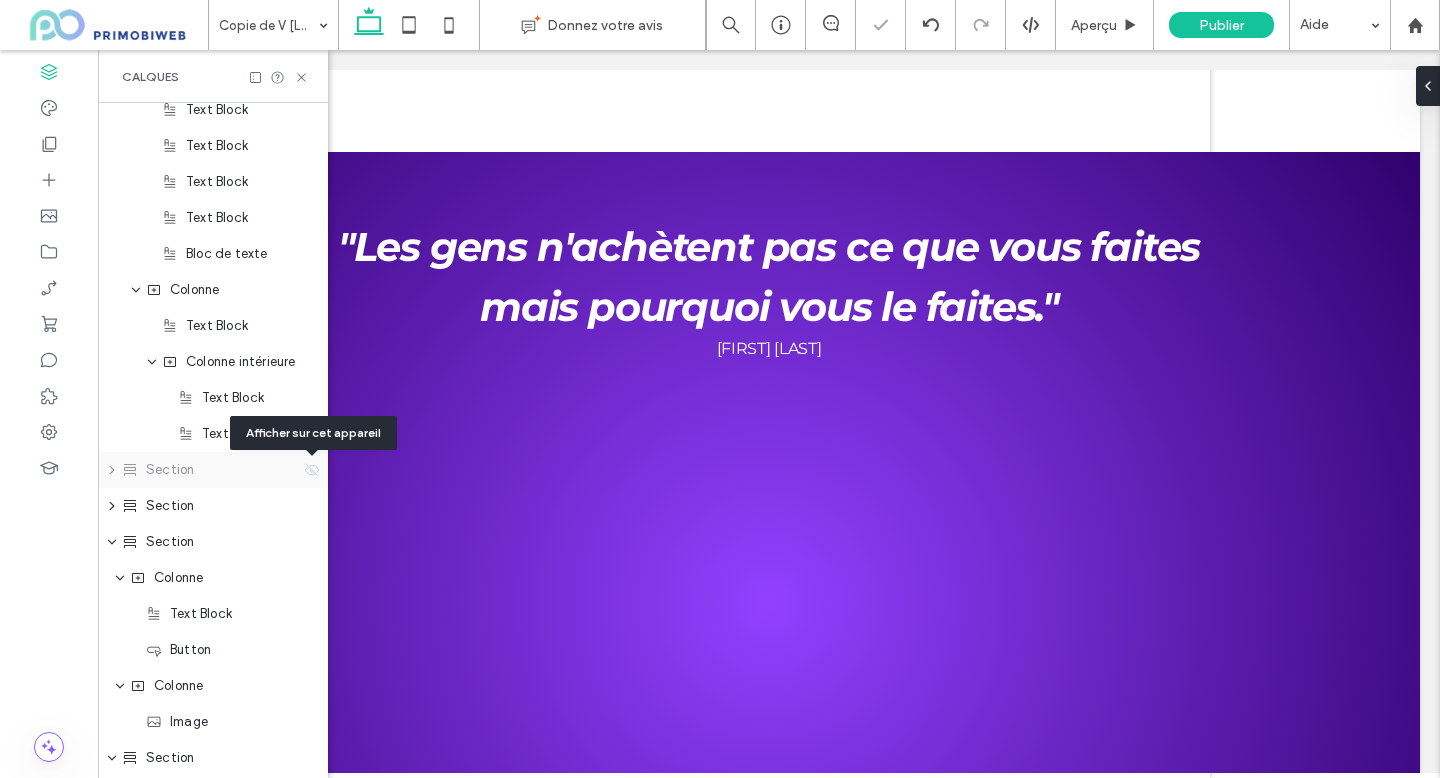 click 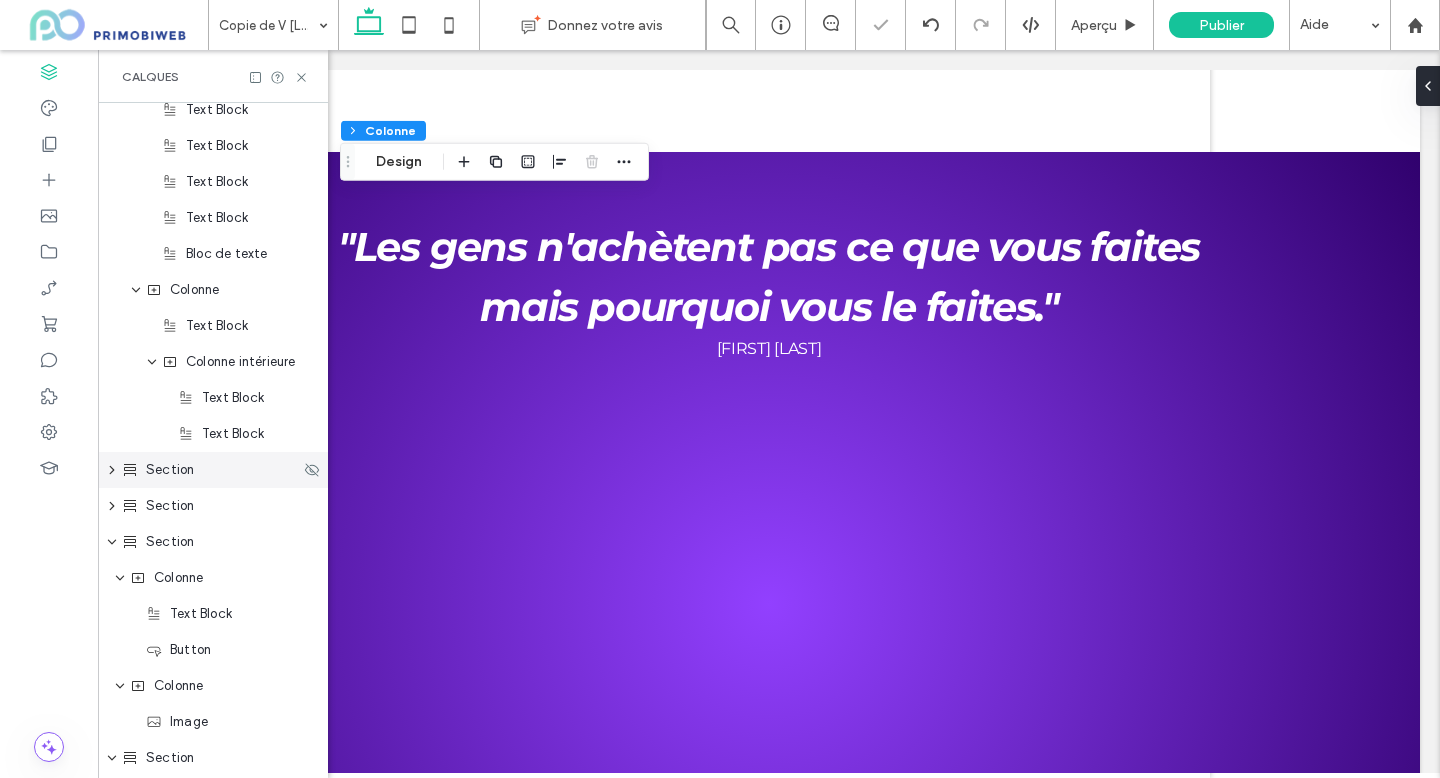 click 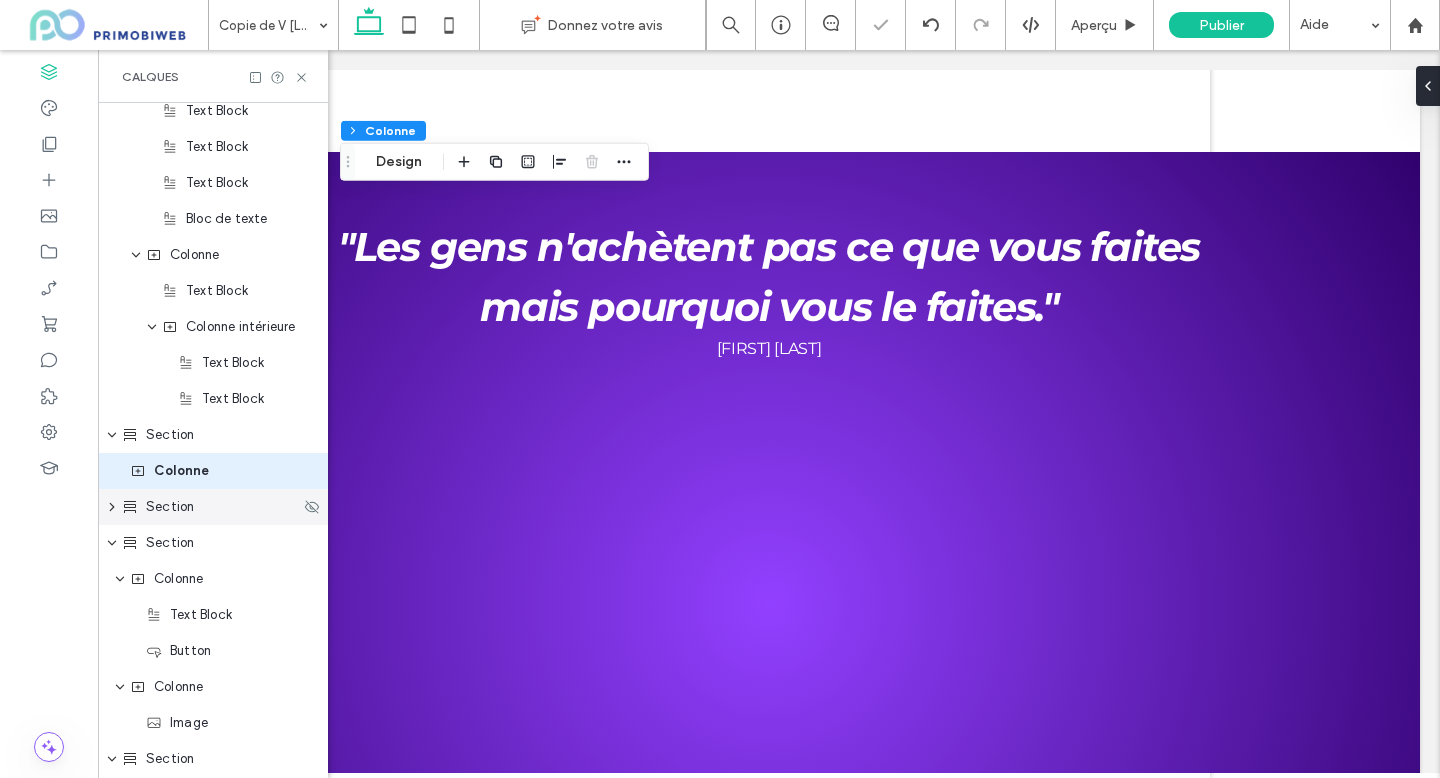 scroll, scrollTop: 832, scrollLeft: 0, axis: vertical 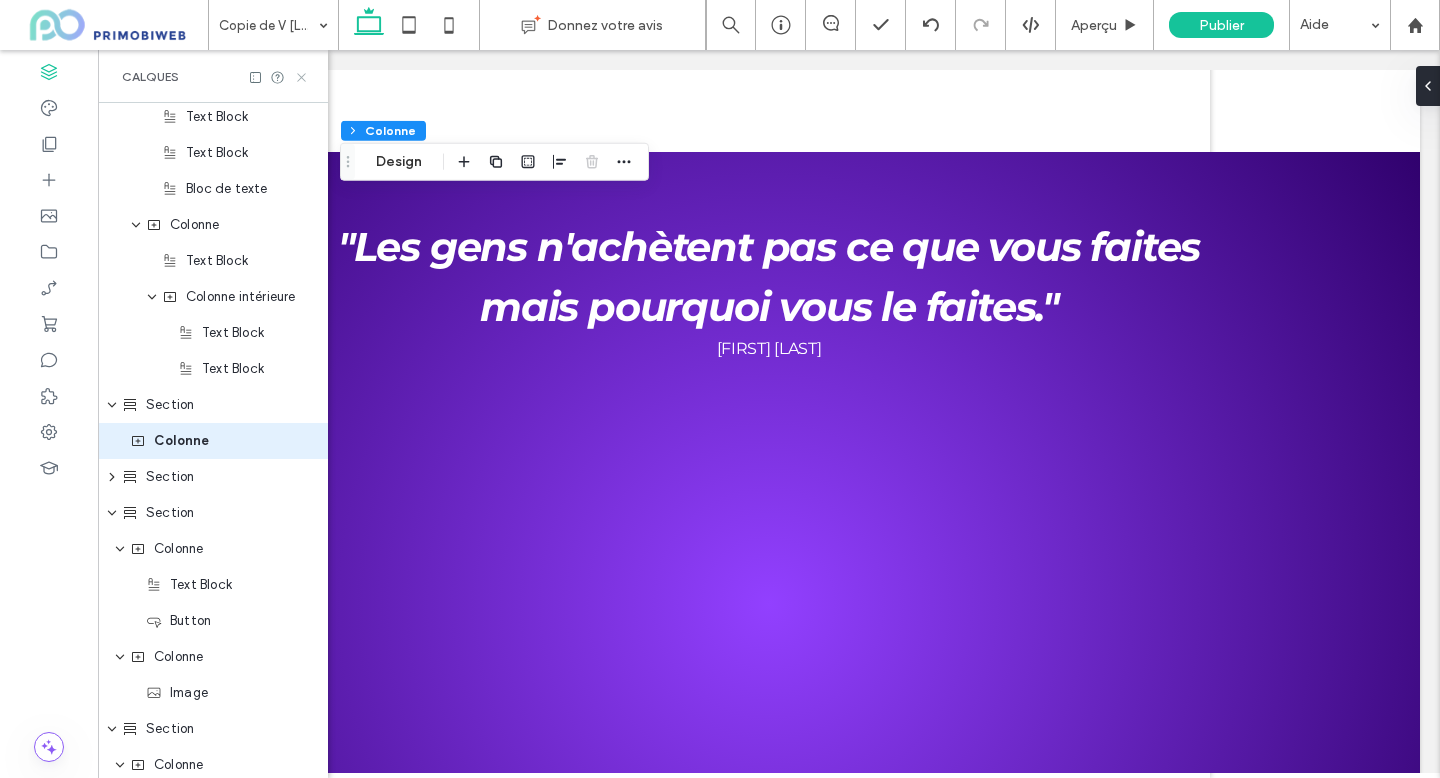 click 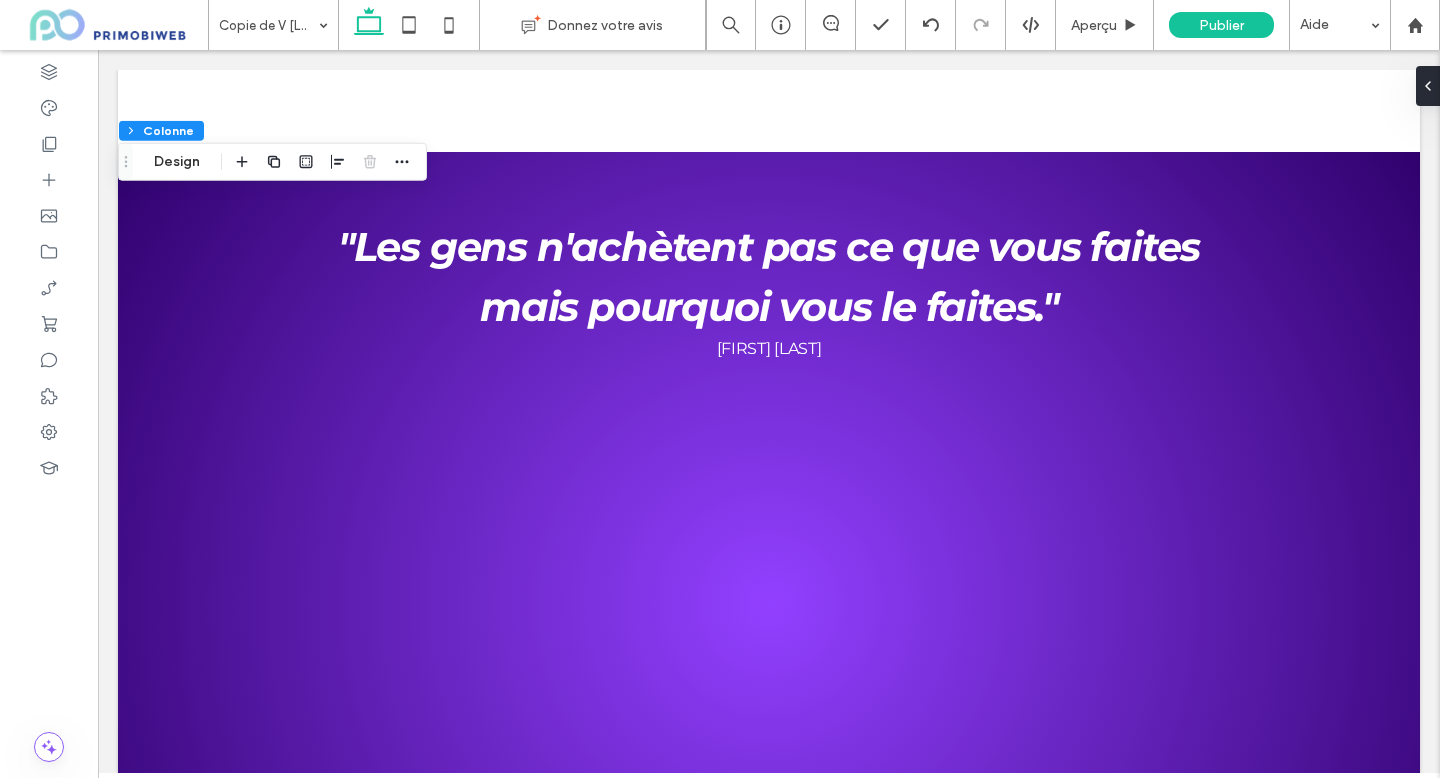 click at bounding box center (370, 162) 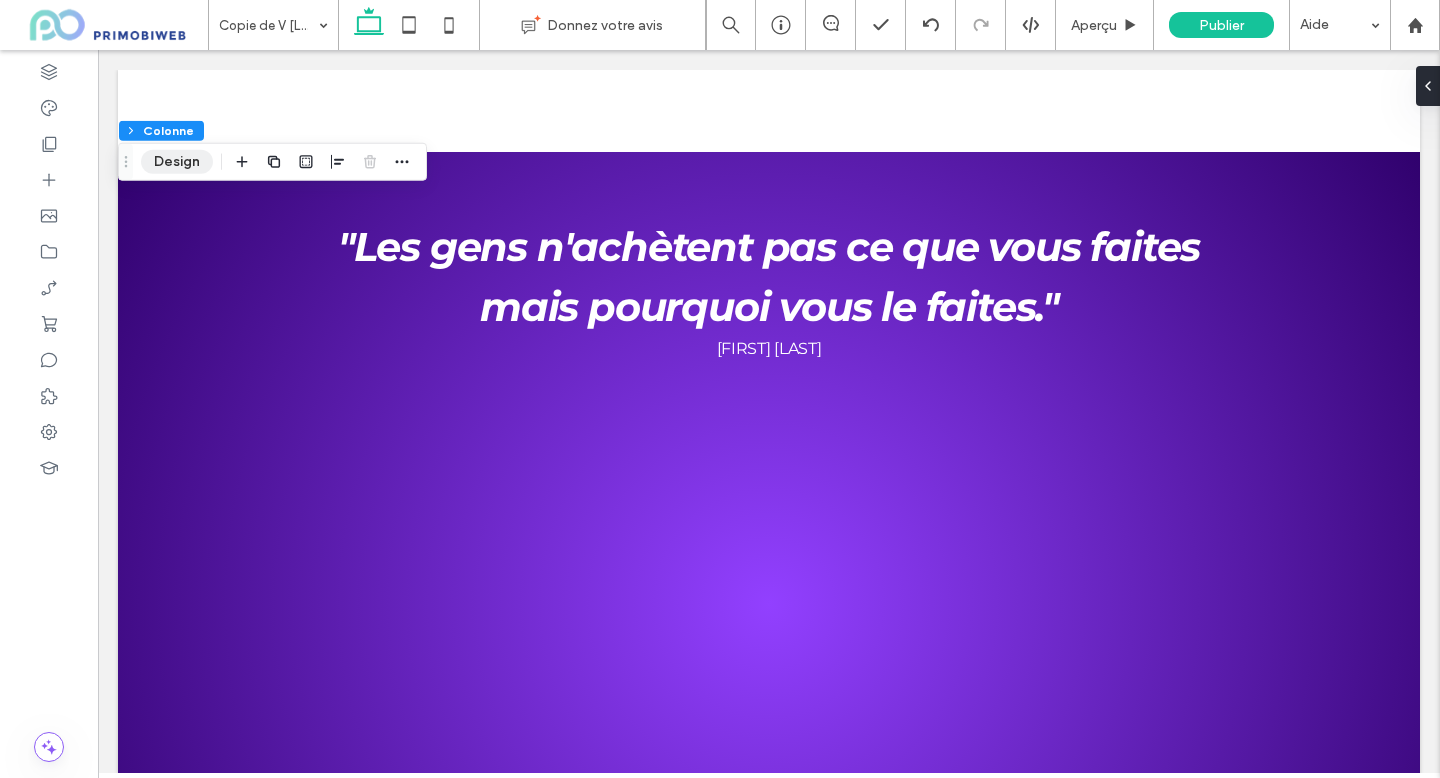 click on "Design" at bounding box center (177, 162) 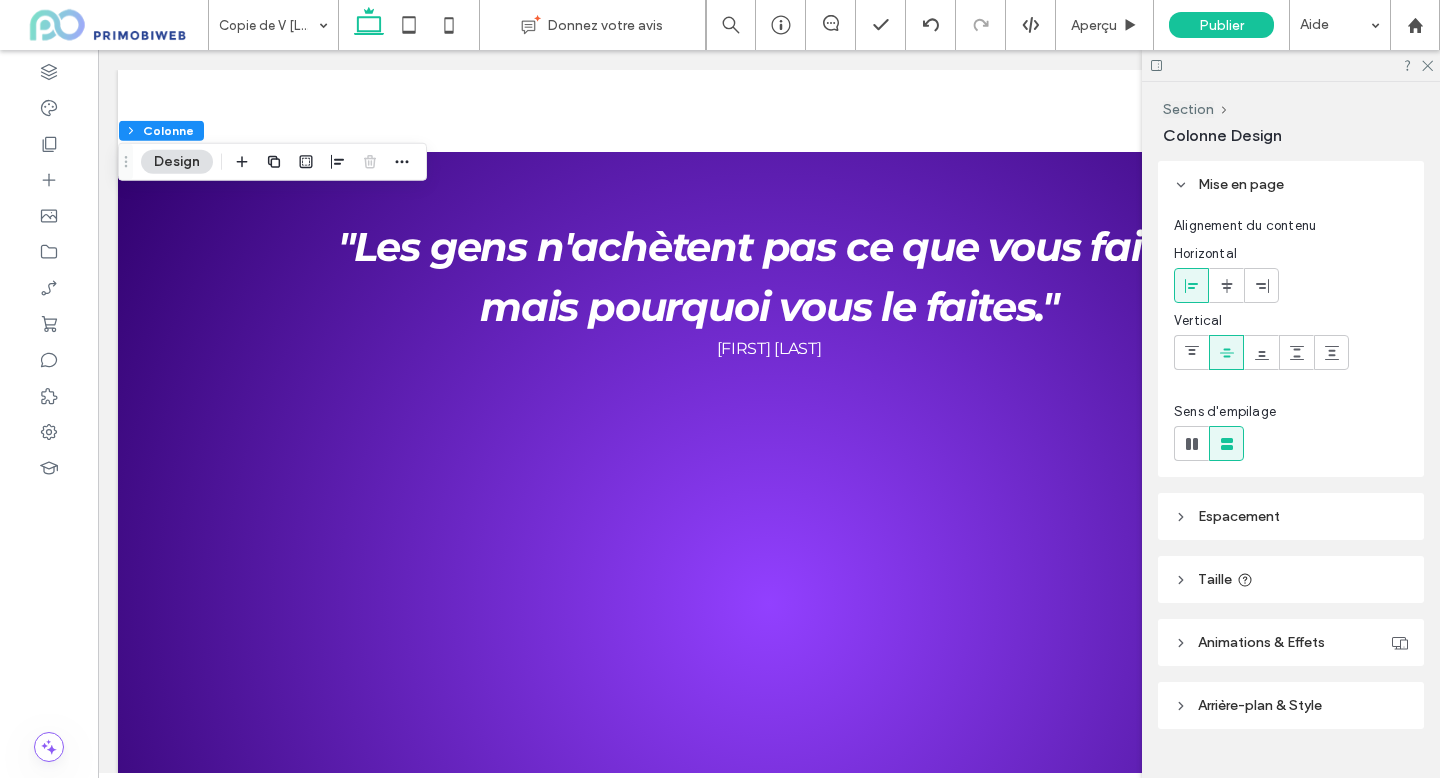 scroll, scrollTop: 39, scrollLeft: 0, axis: vertical 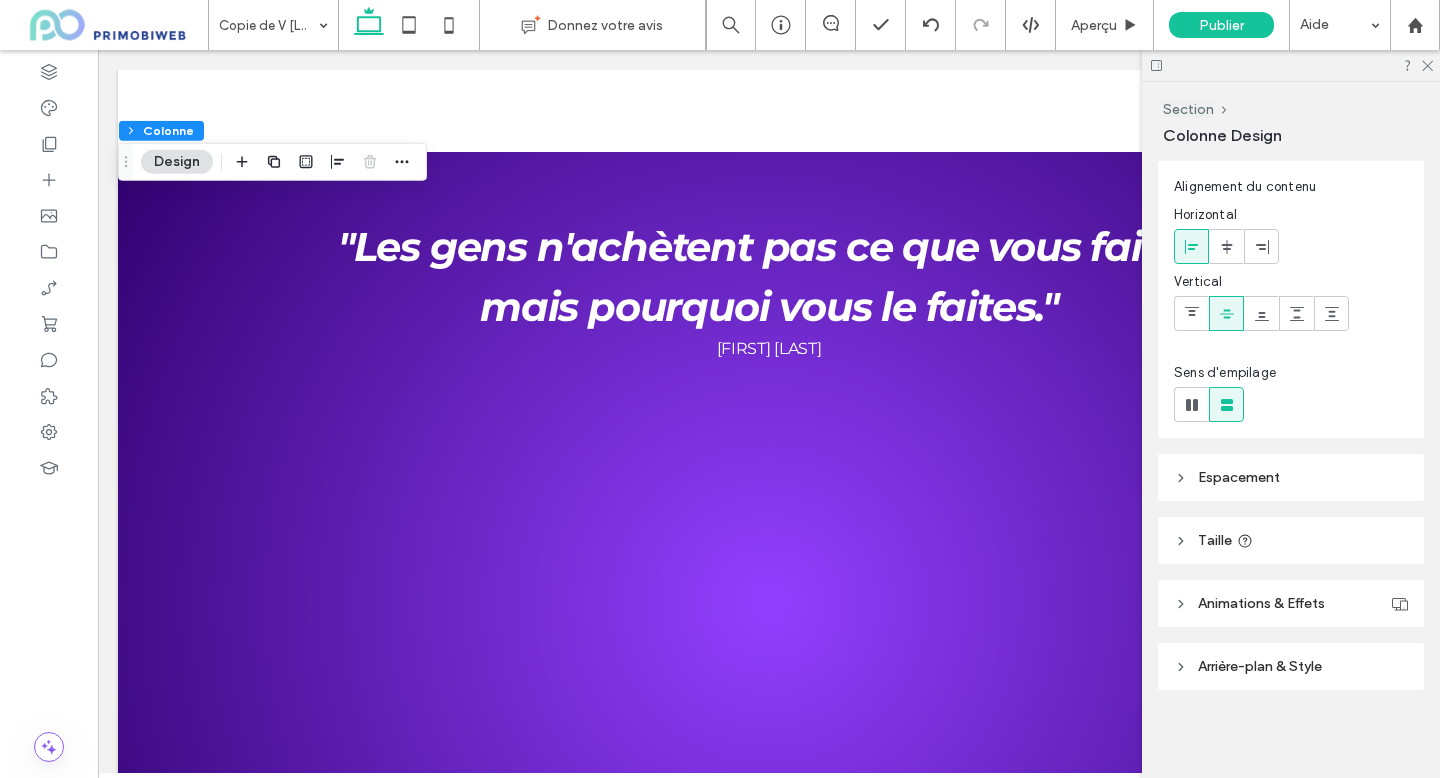 click on "Espacement" at bounding box center (1239, 477) 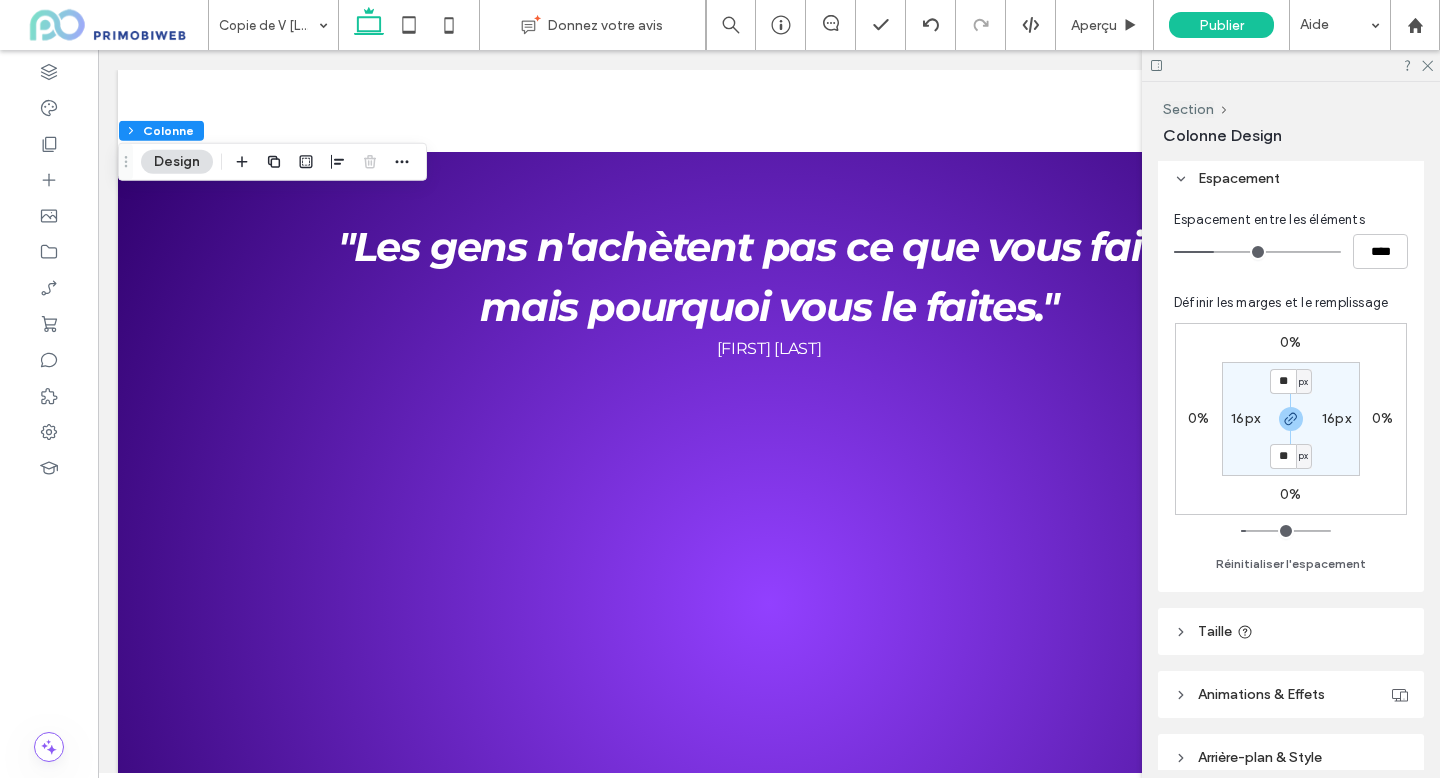 scroll, scrollTop: 429, scrollLeft: 0, axis: vertical 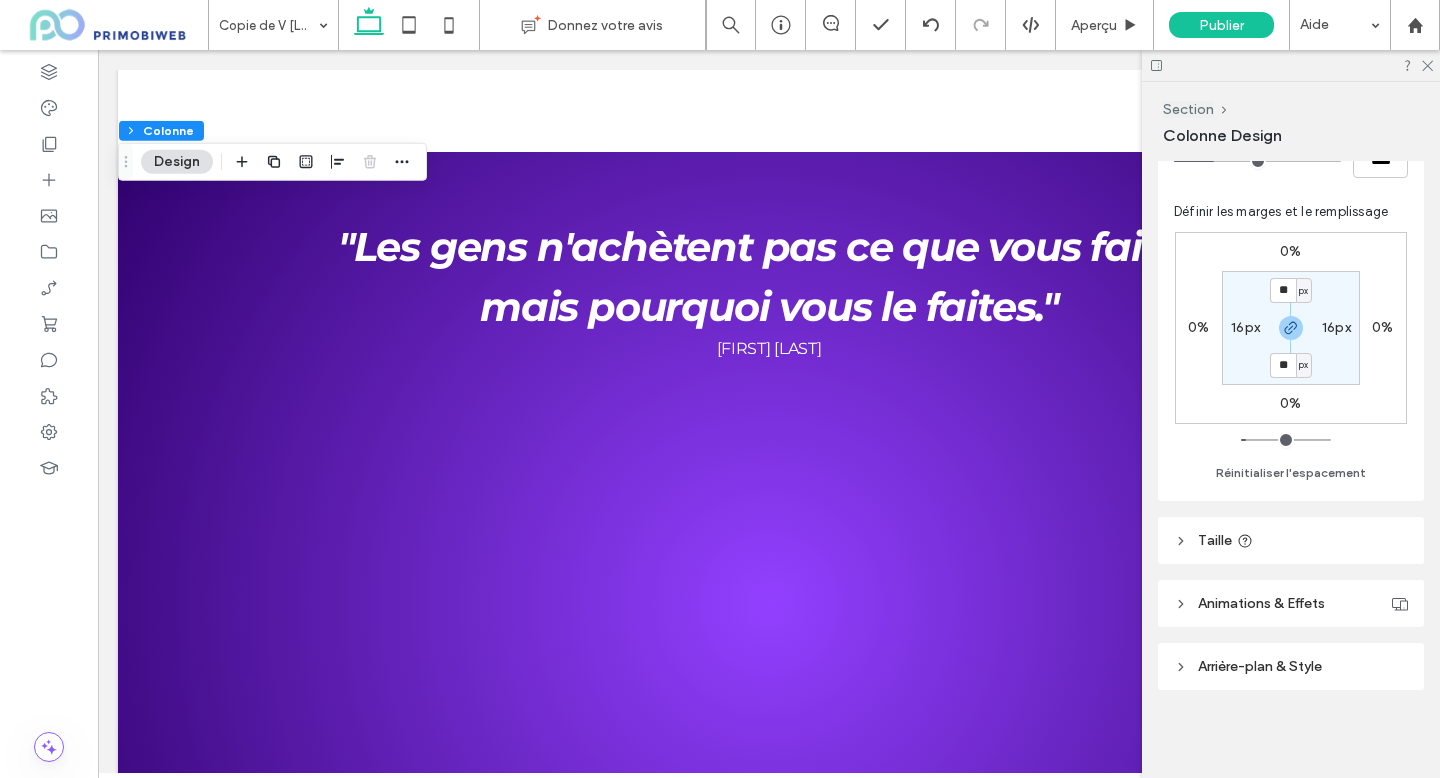 click on "Arrière-plan & Style" at bounding box center [1260, 666] 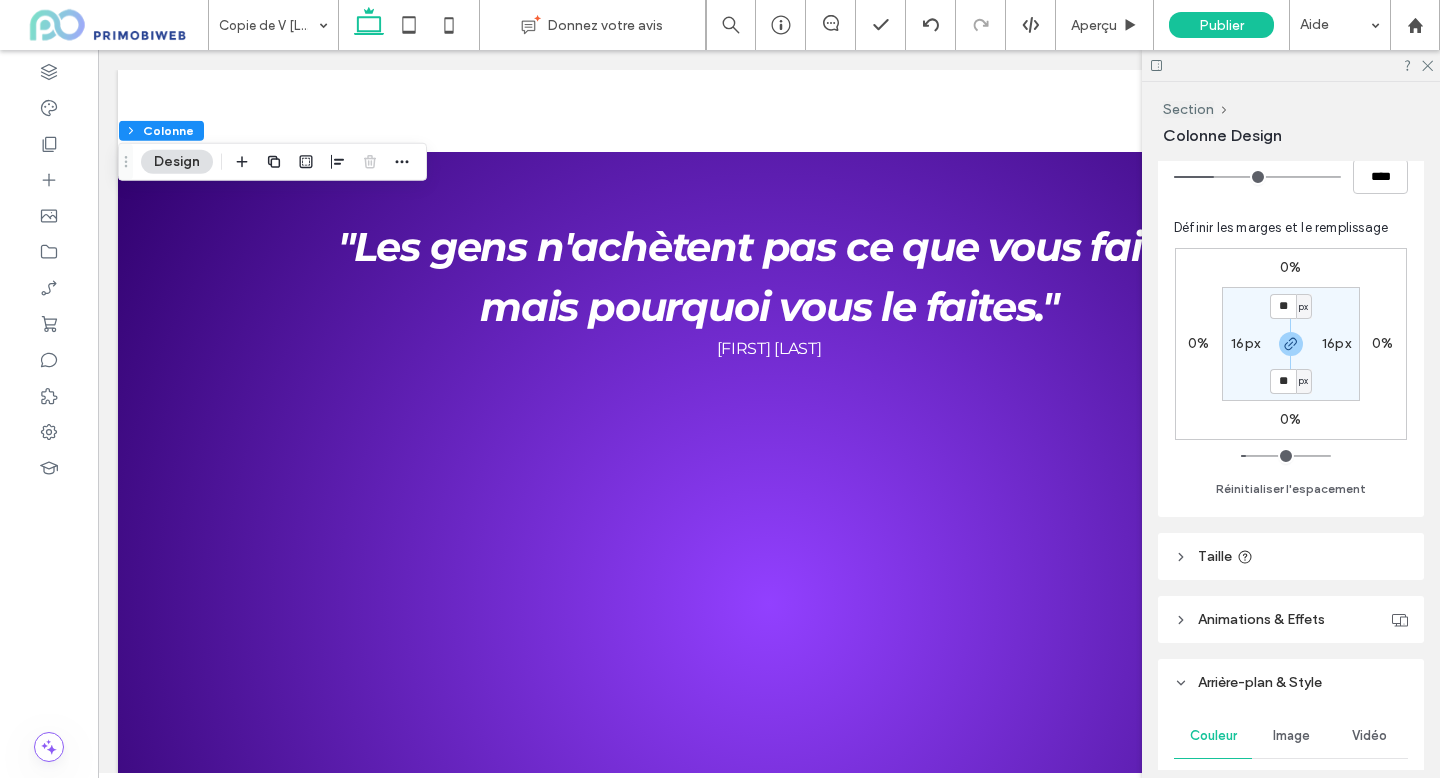 scroll, scrollTop: 312, scrollLeft: 0, axis: vertical 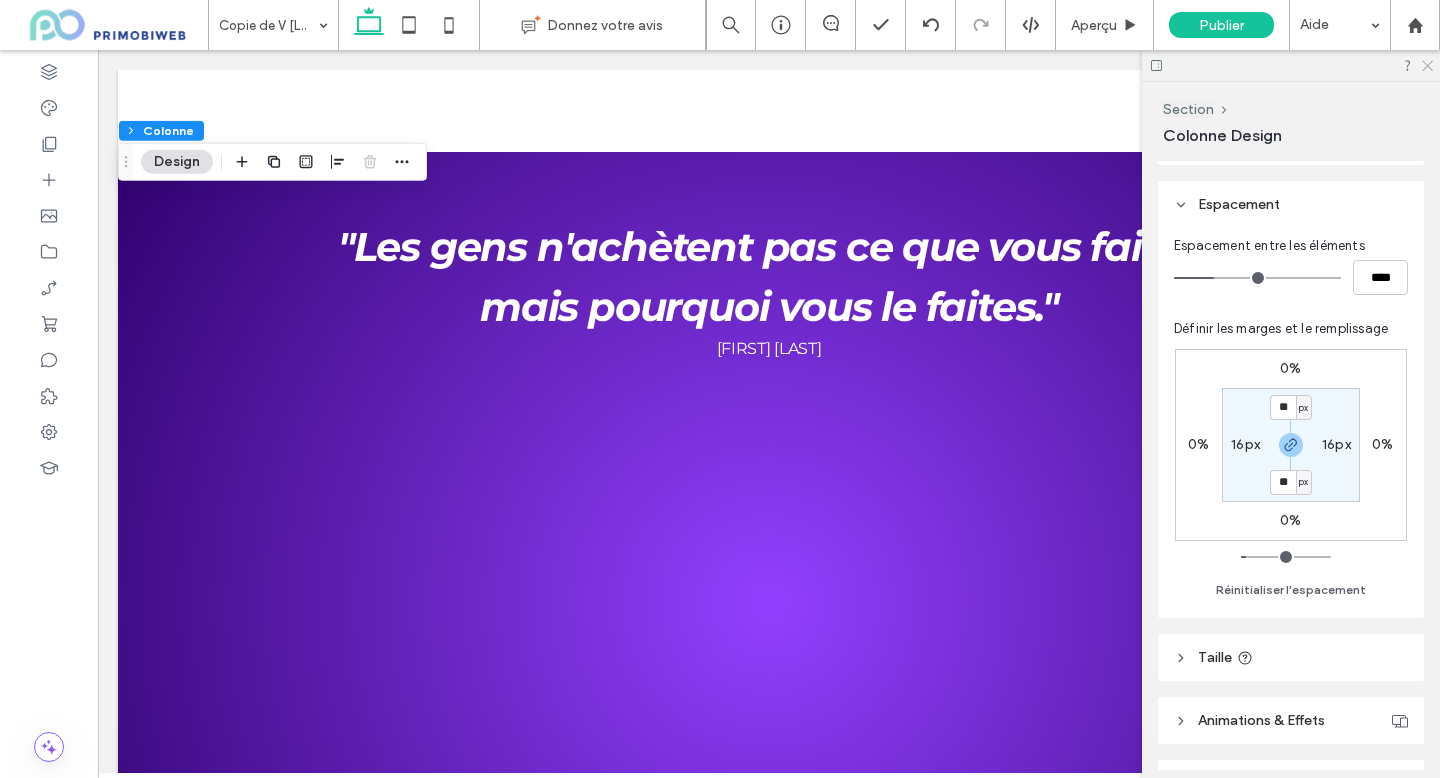 click 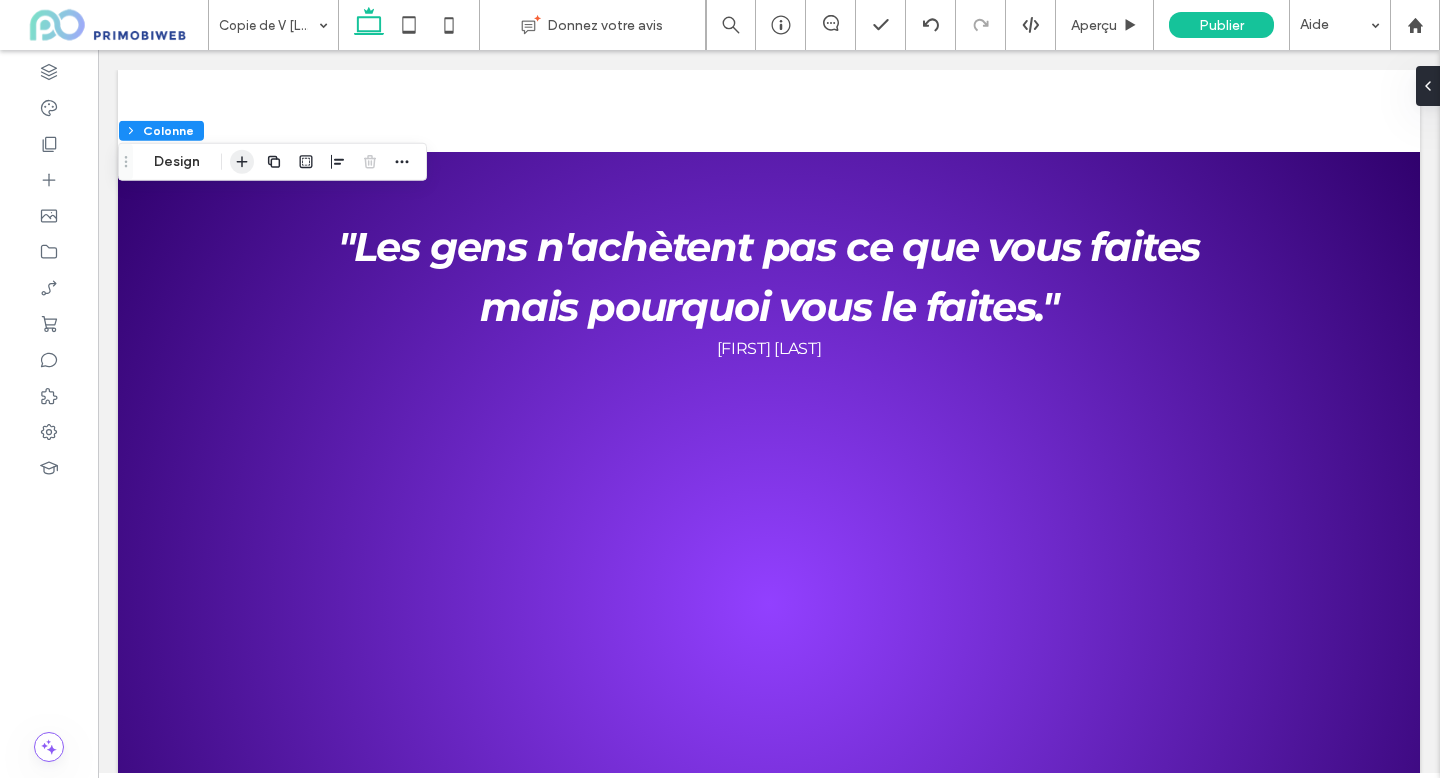 click 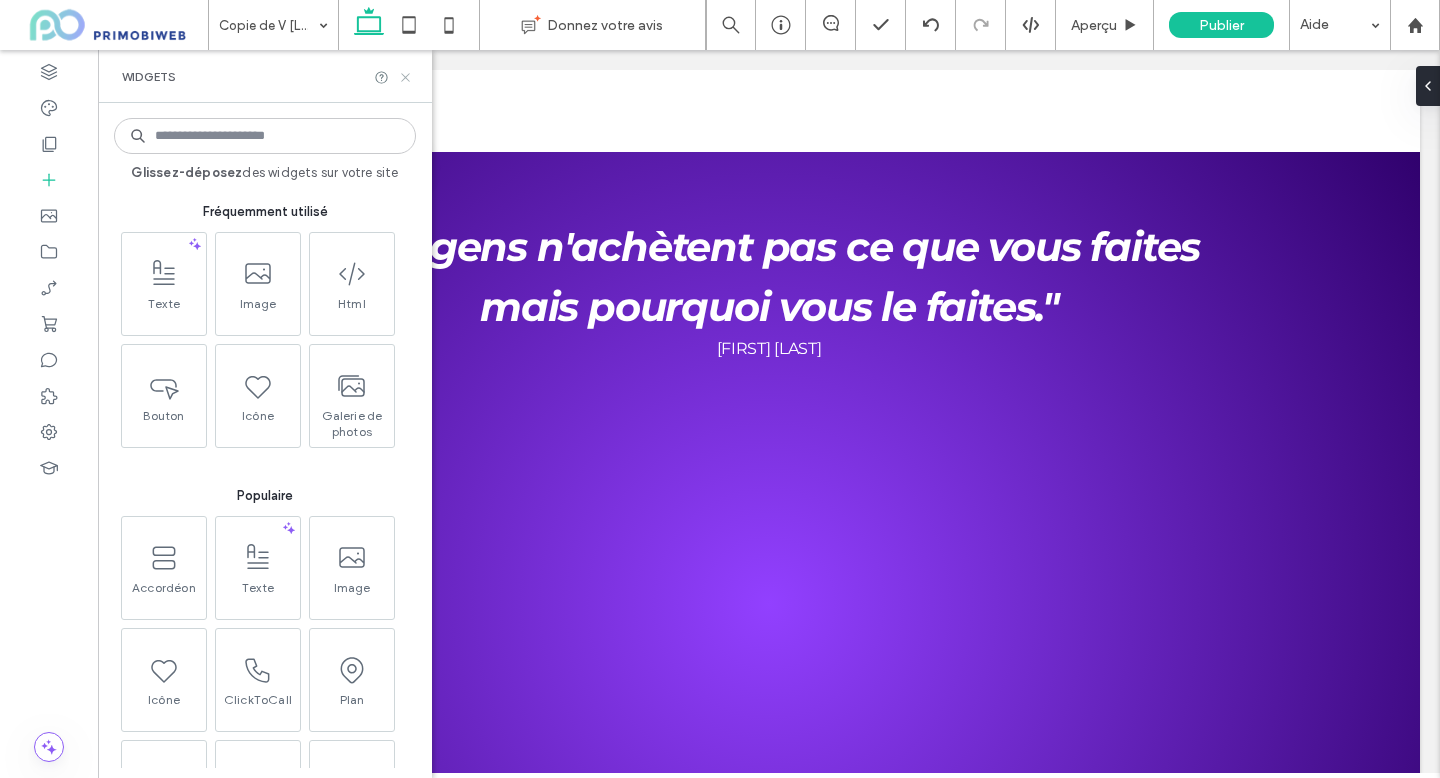 click 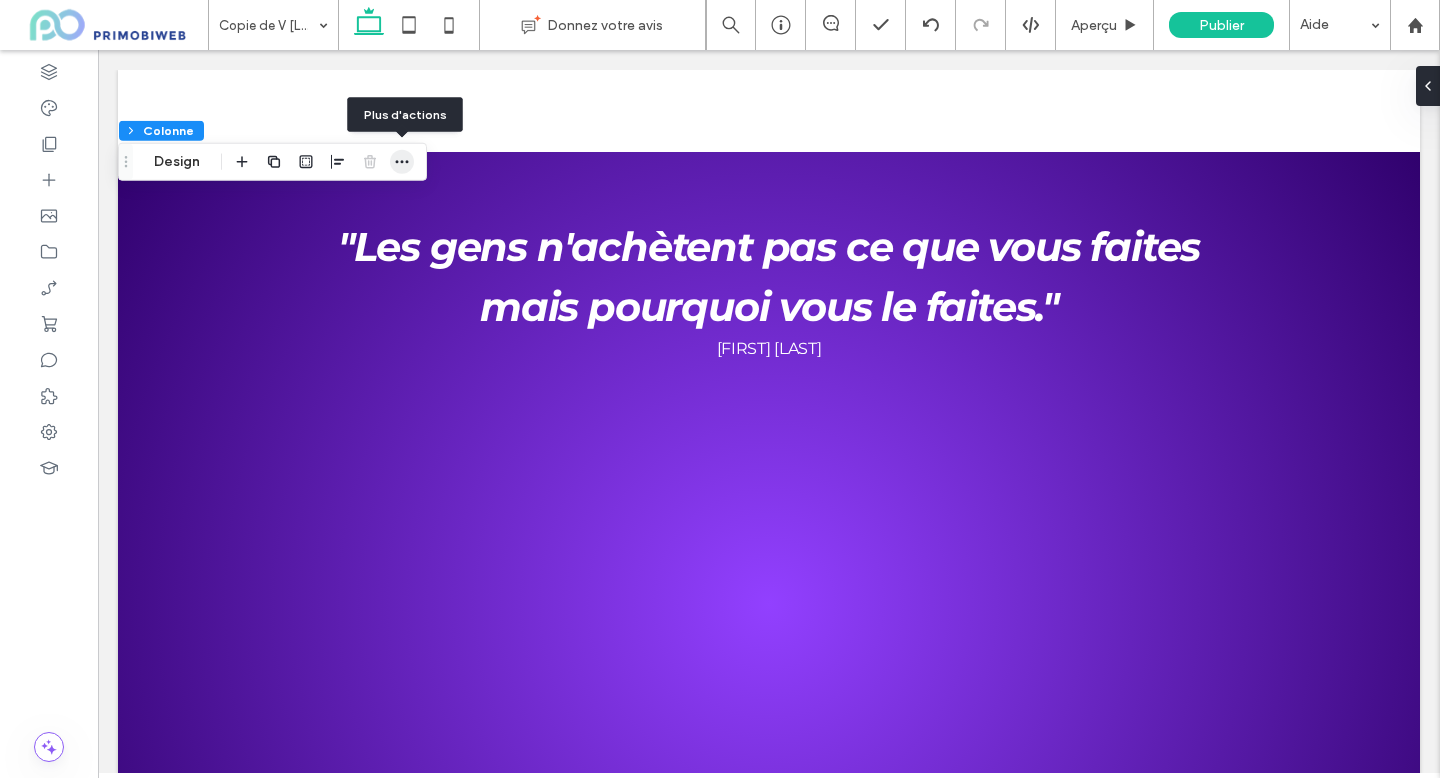 click 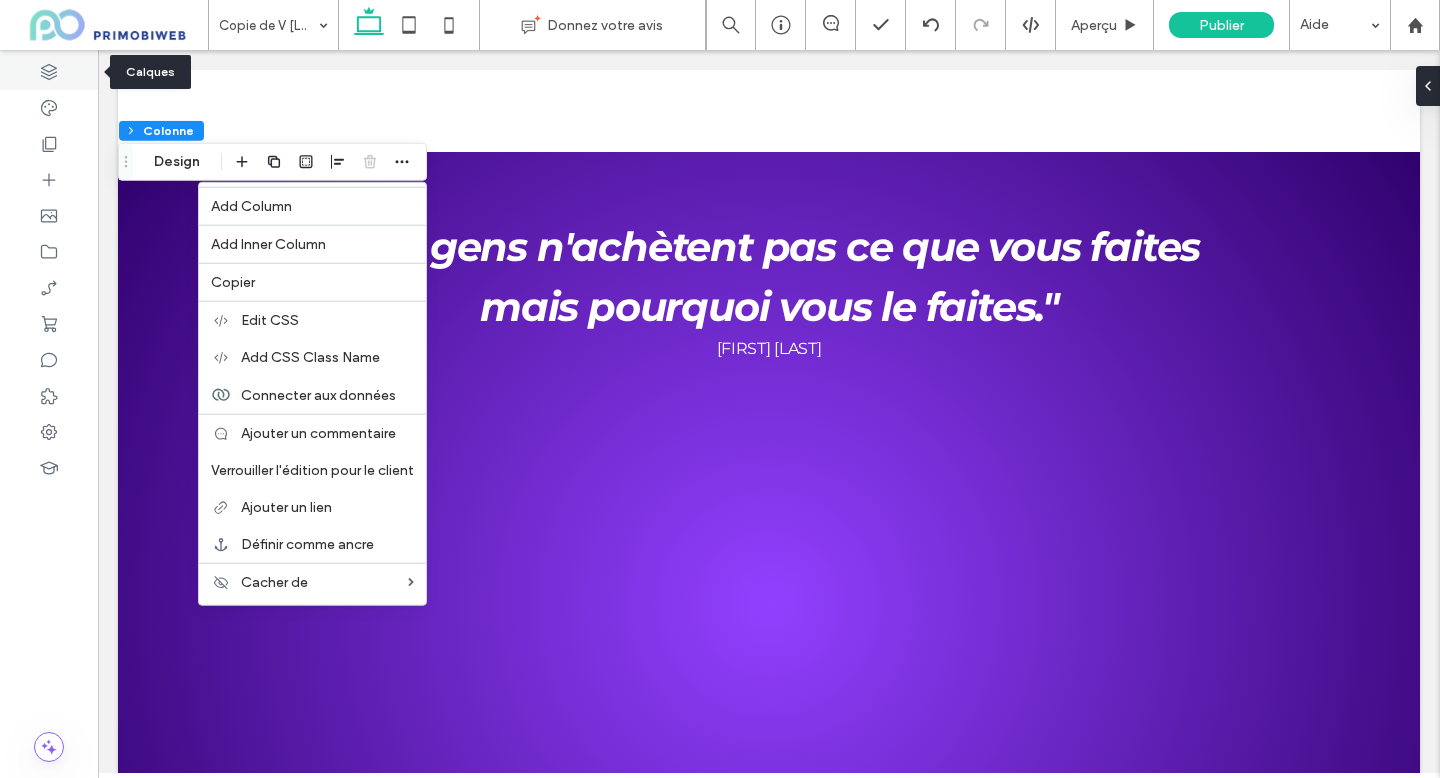 click 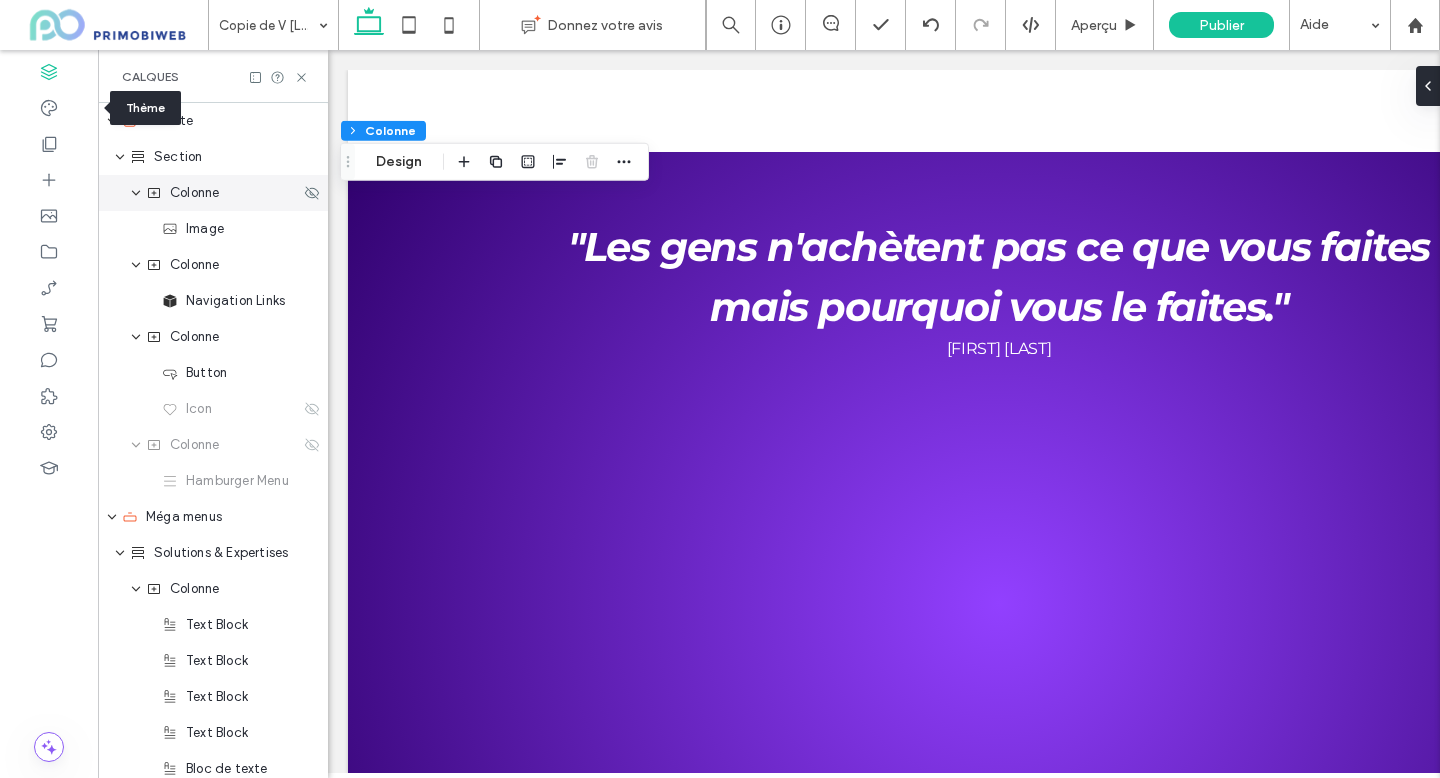 scroll, scrollTop: 0, scrollLeft: 230, axis: horizontal 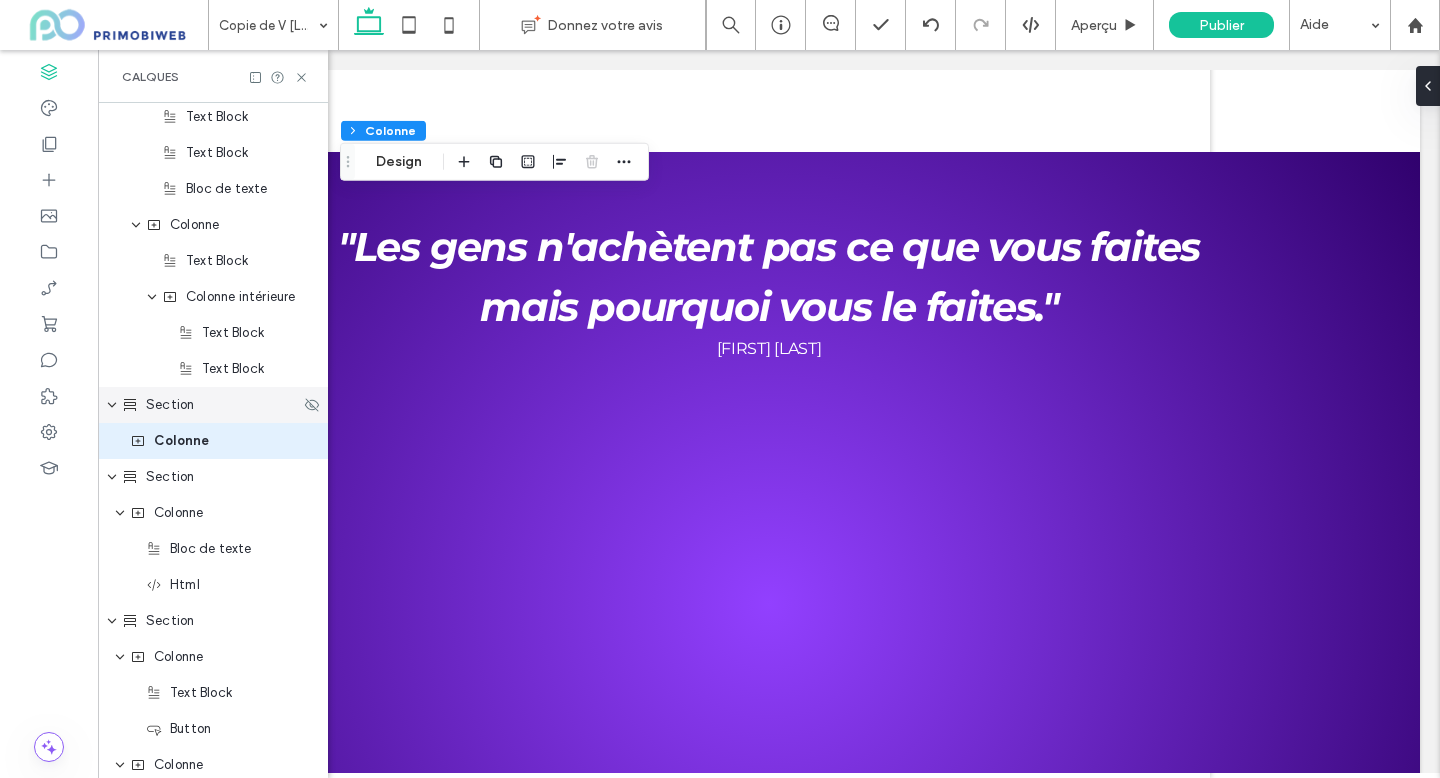 click 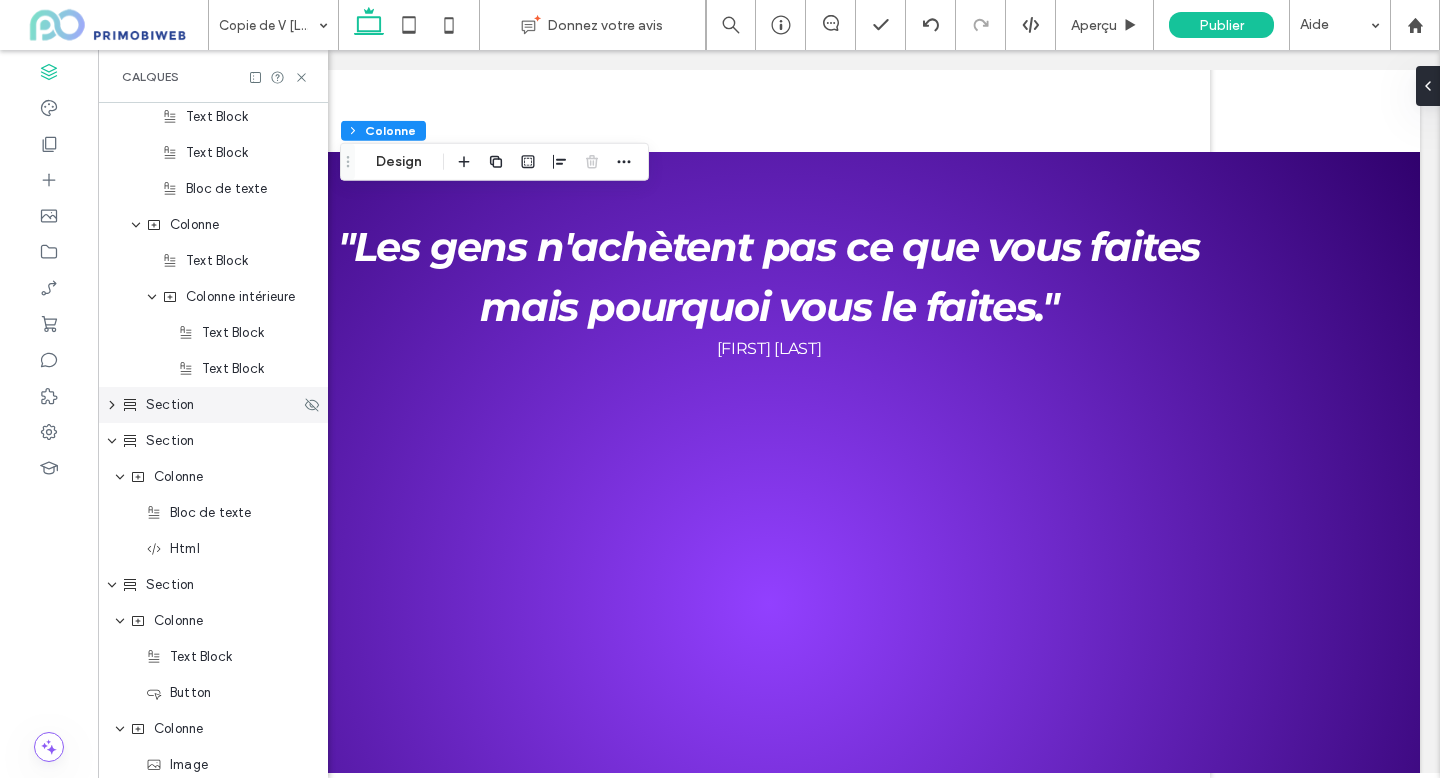 click 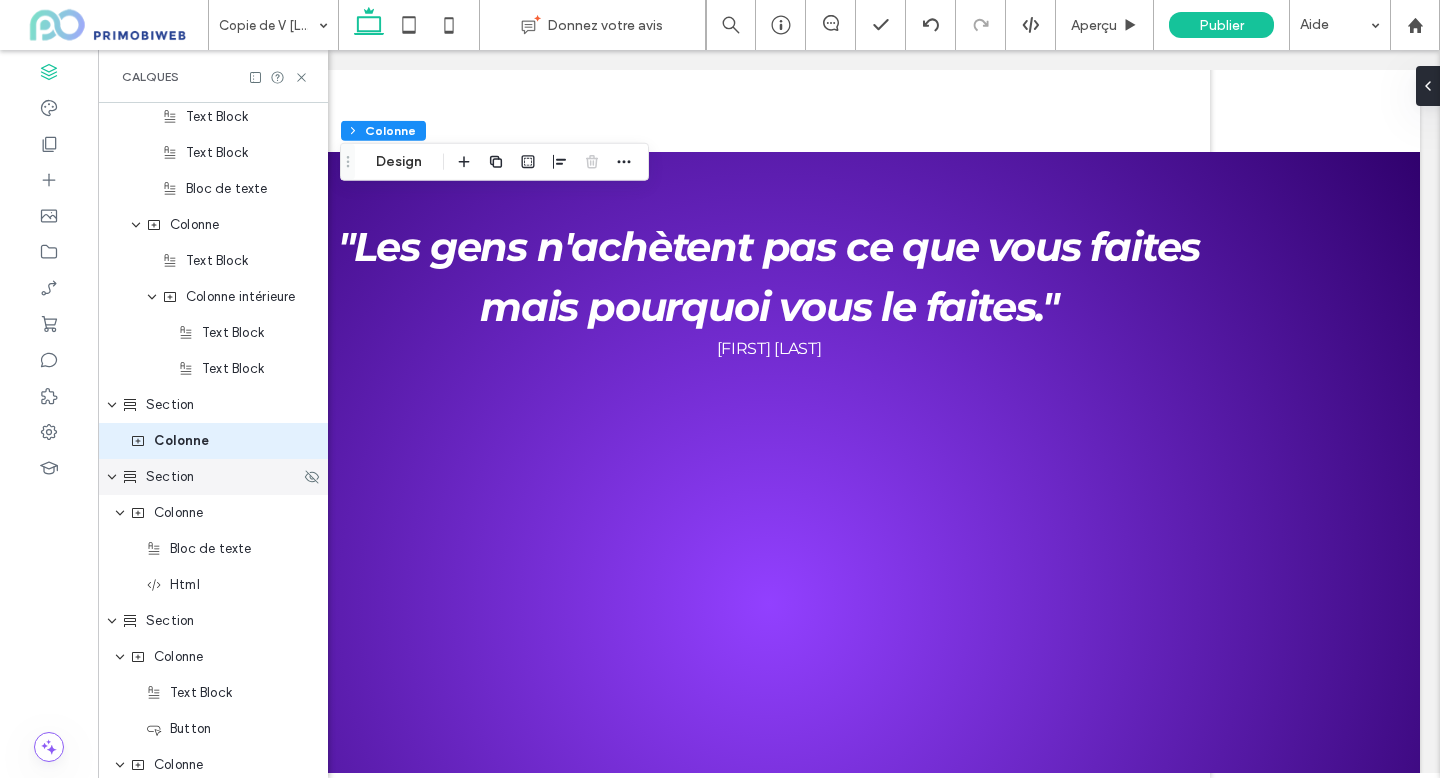 click on "Section" at bounding box center (170, 477) 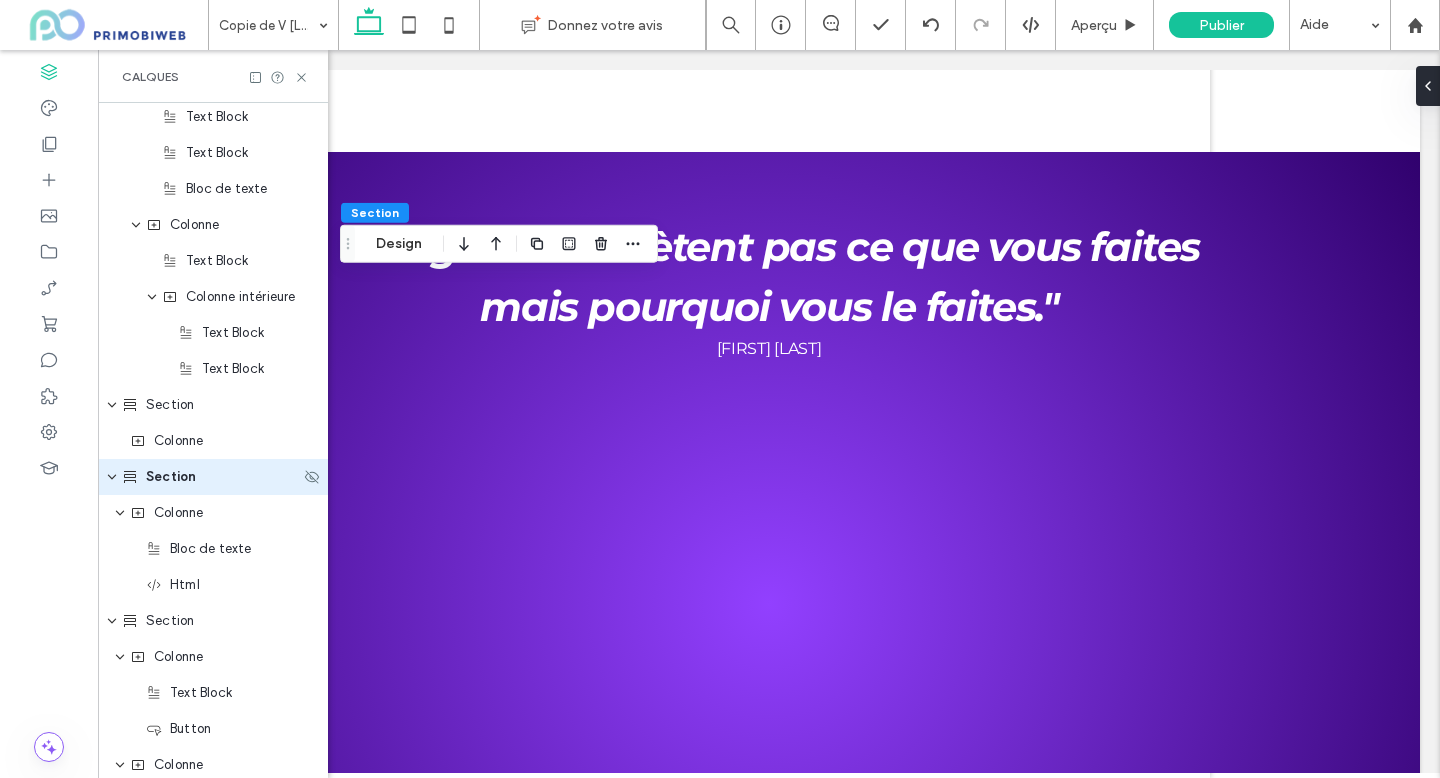 scroll, scrollTop: 868, scrollLeft: 0, axis: vertical 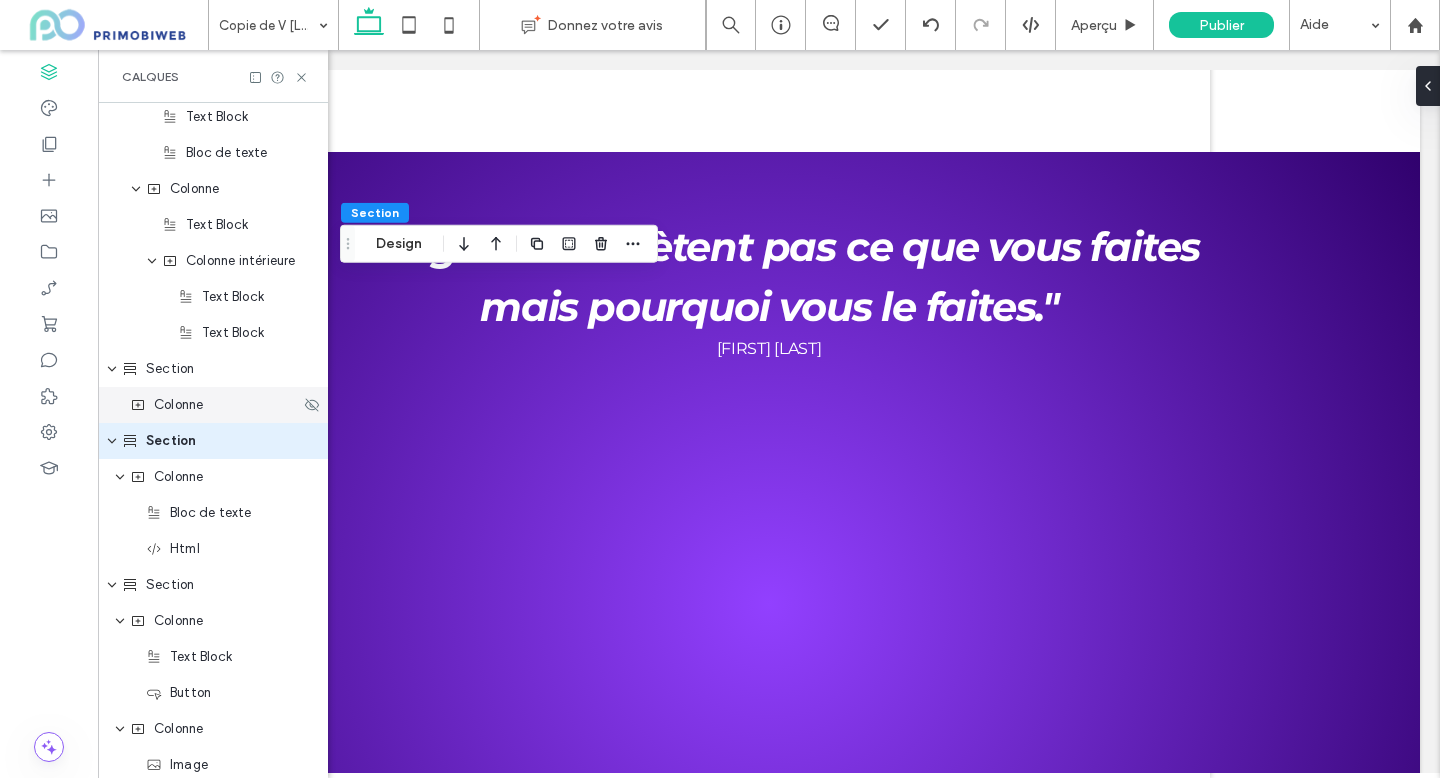 click on "Colonne" at bounding box center [178, 405] 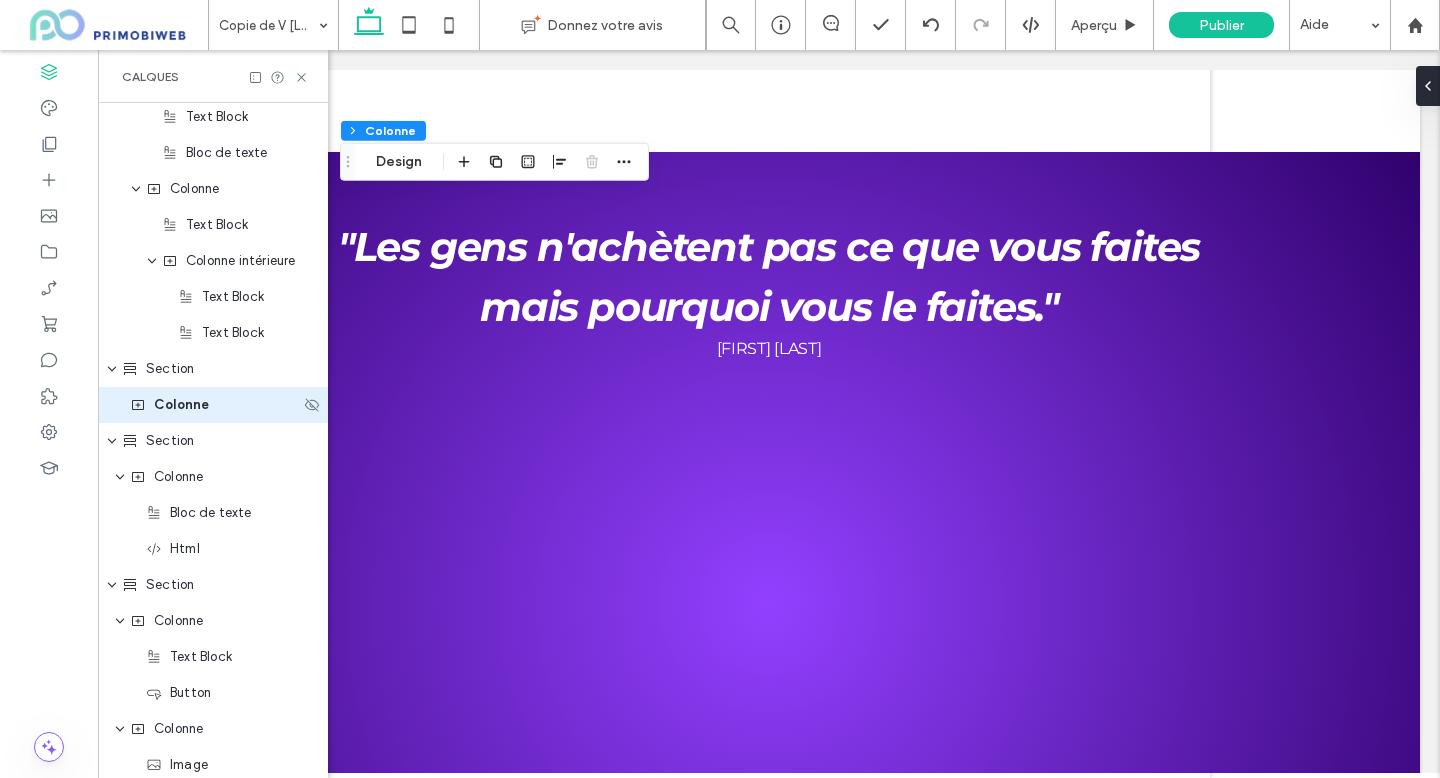scroll, scrollTop: 832, scrollLeft: 0, axis: vertical 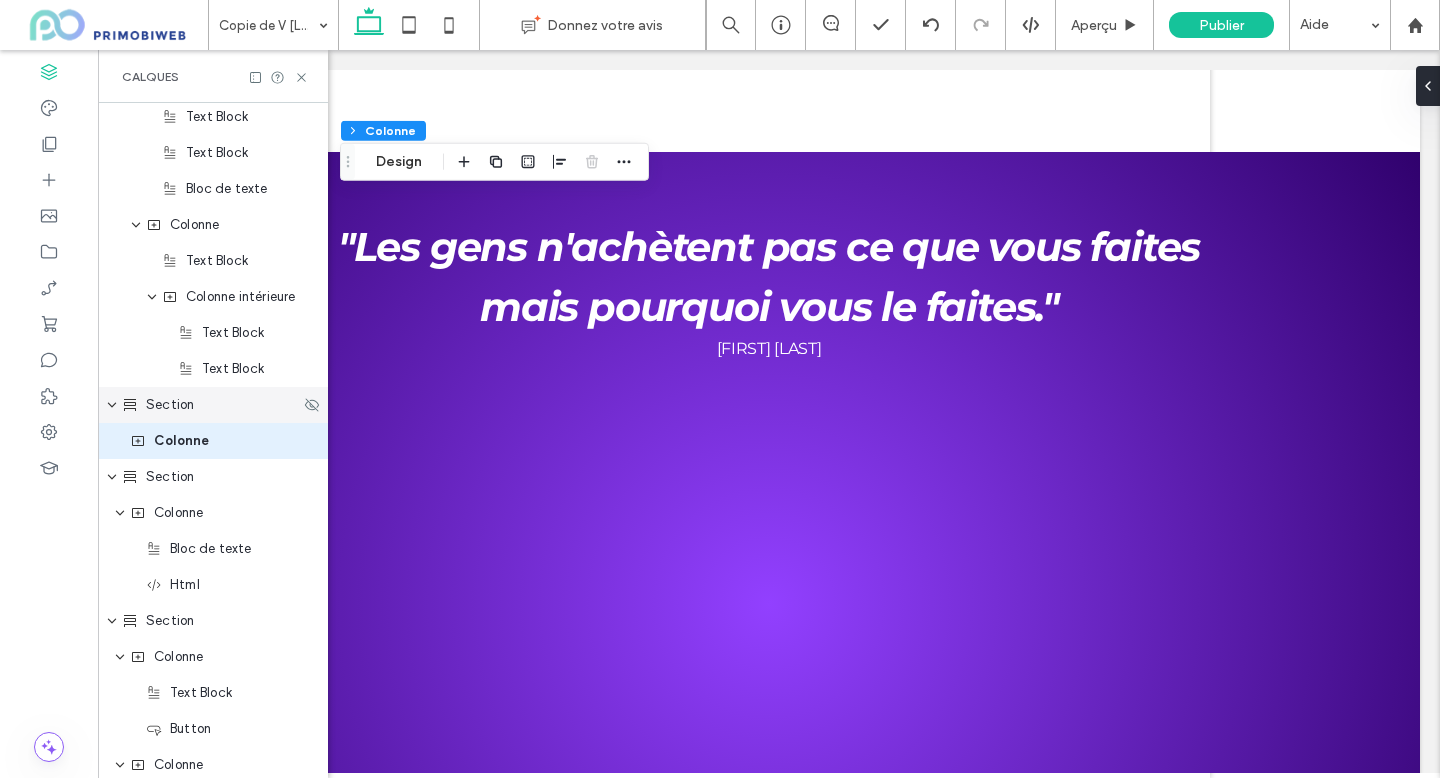 click on "Section" at bounding box center (170, 405) 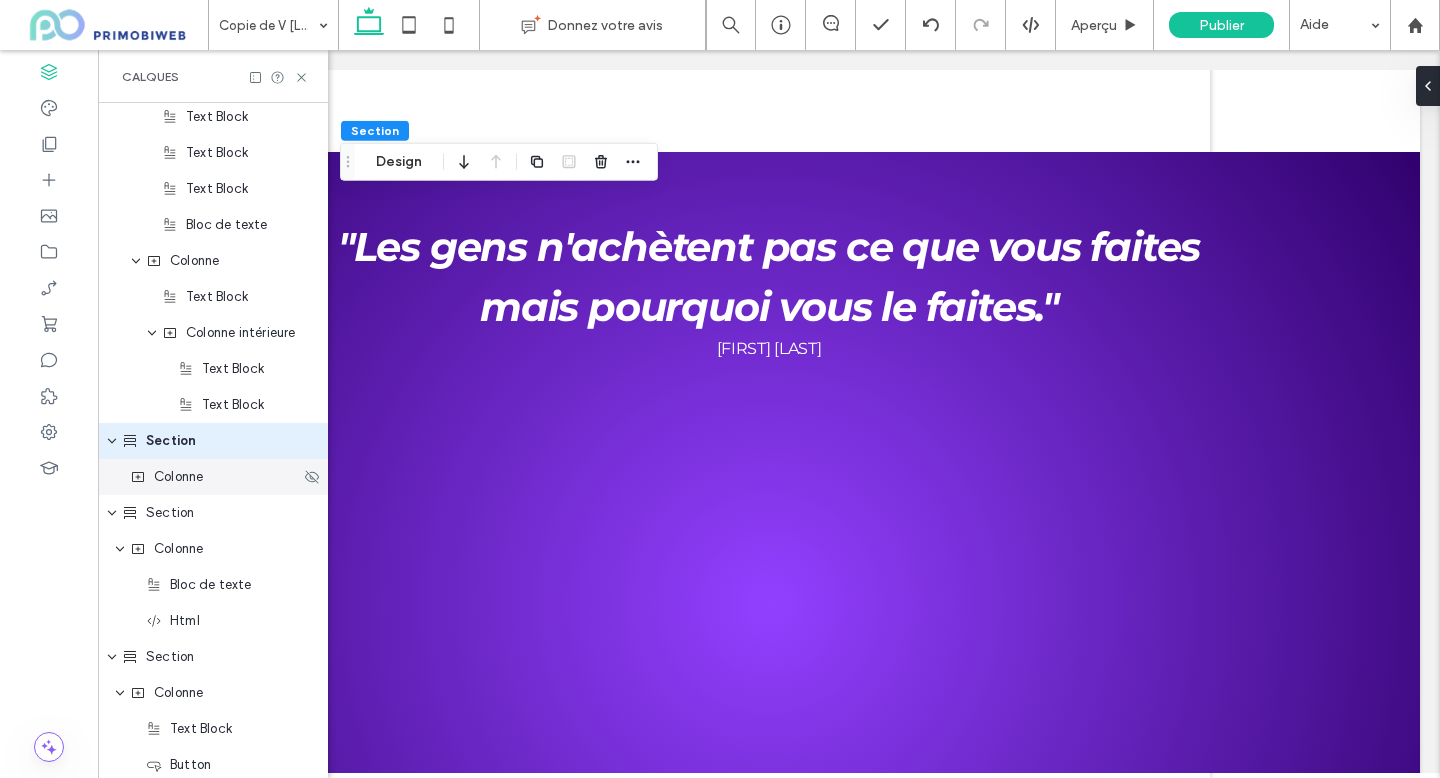 click on "Colonne" at bounding box center (213, 477) 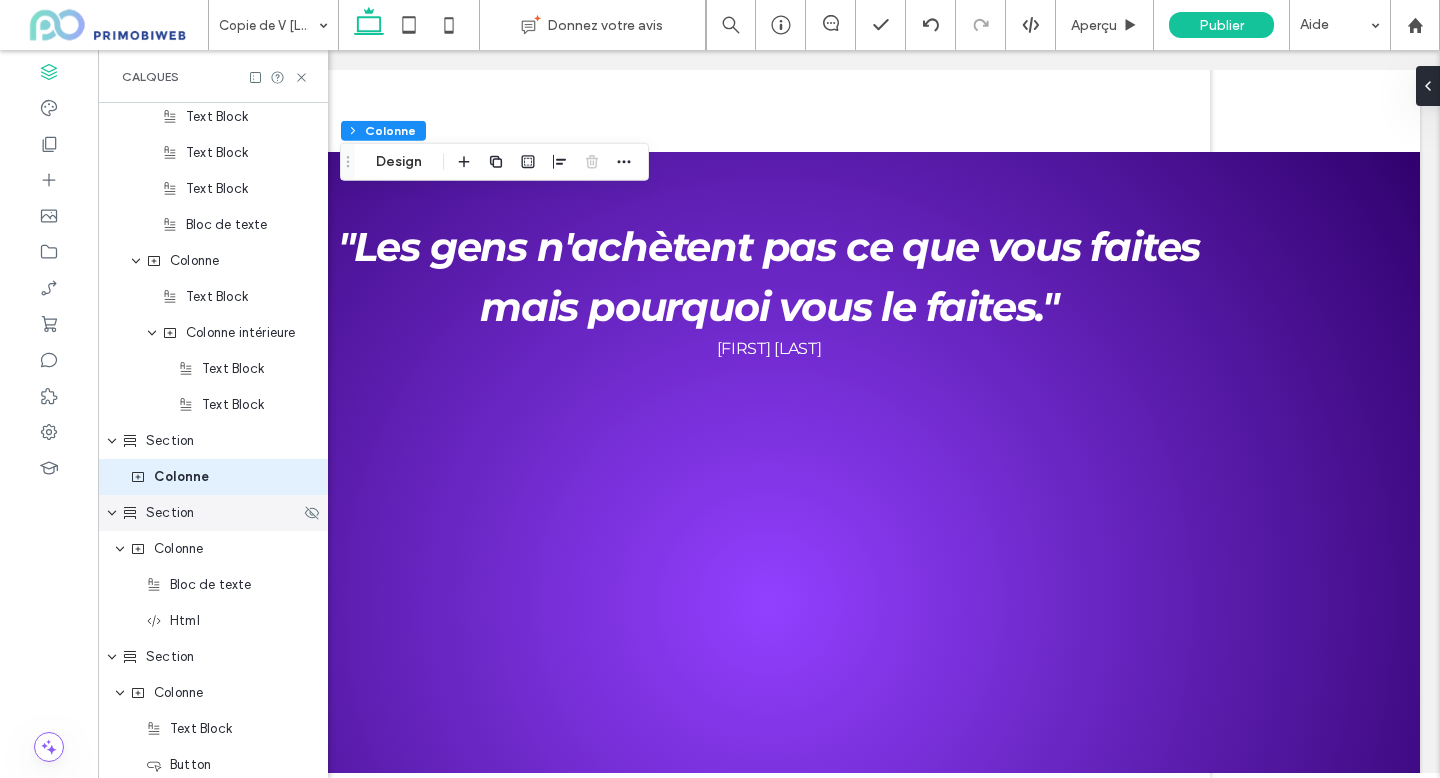 scroll, scrollTop: 832, scrollLeft: 0, axis: vertical 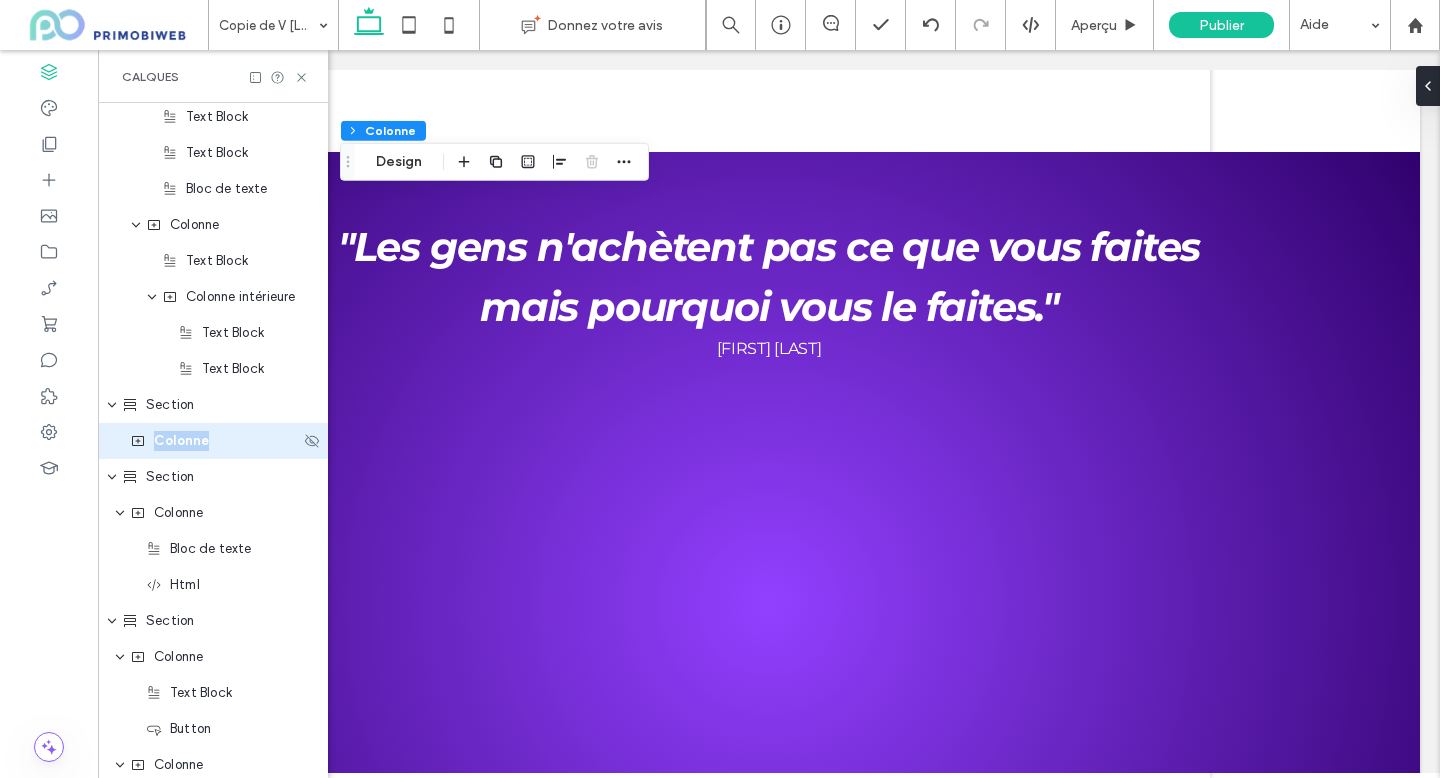 click 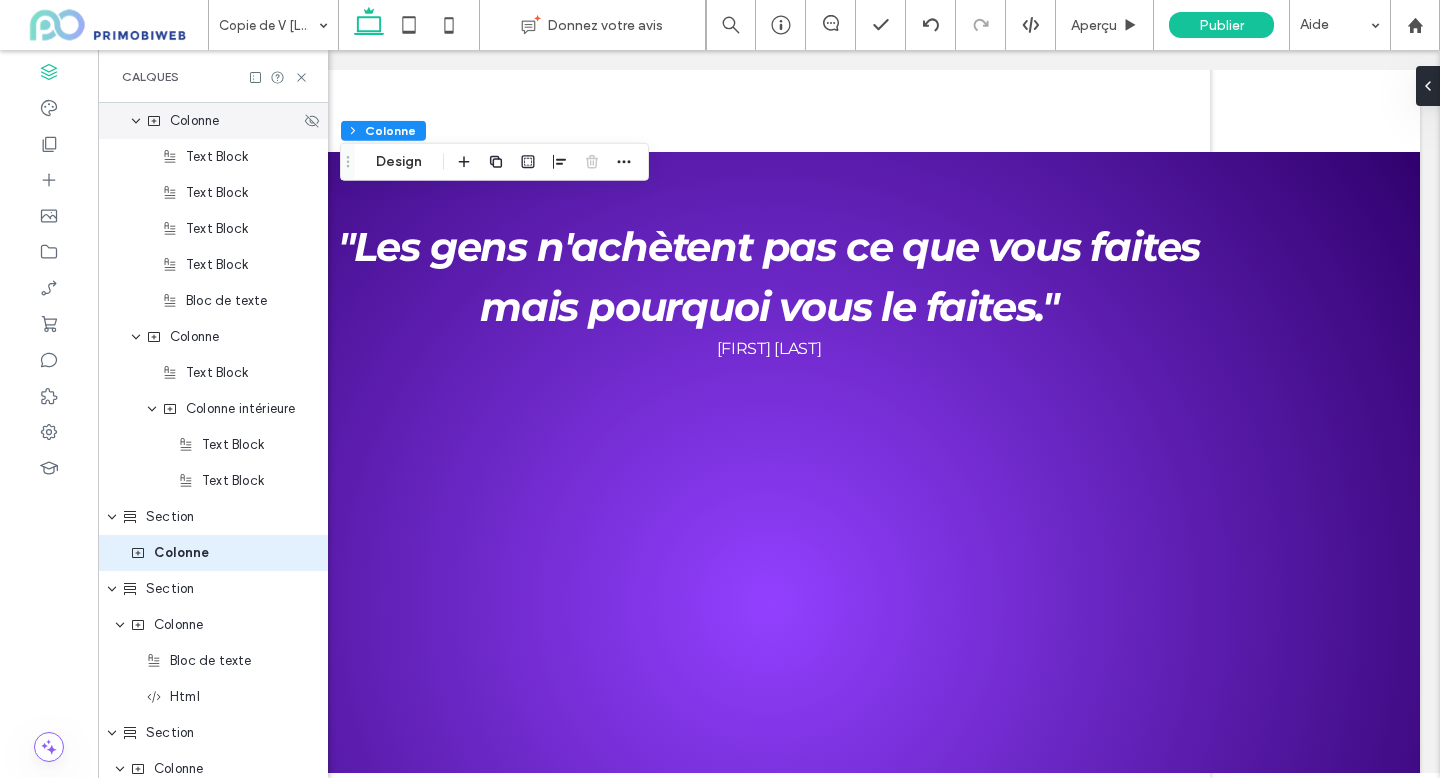 scroll, scrollTop: 685, scrollLeft: 0, axis: vertical 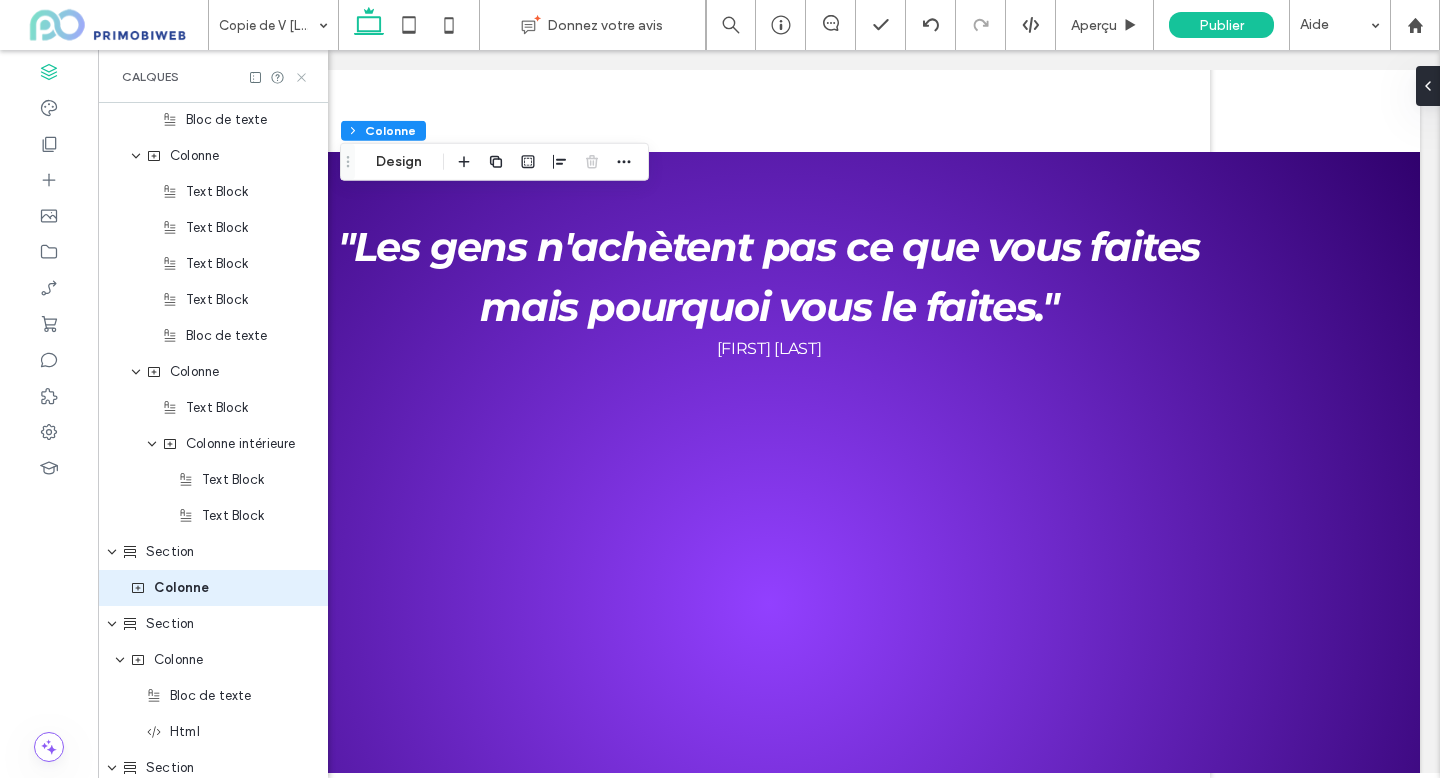 click 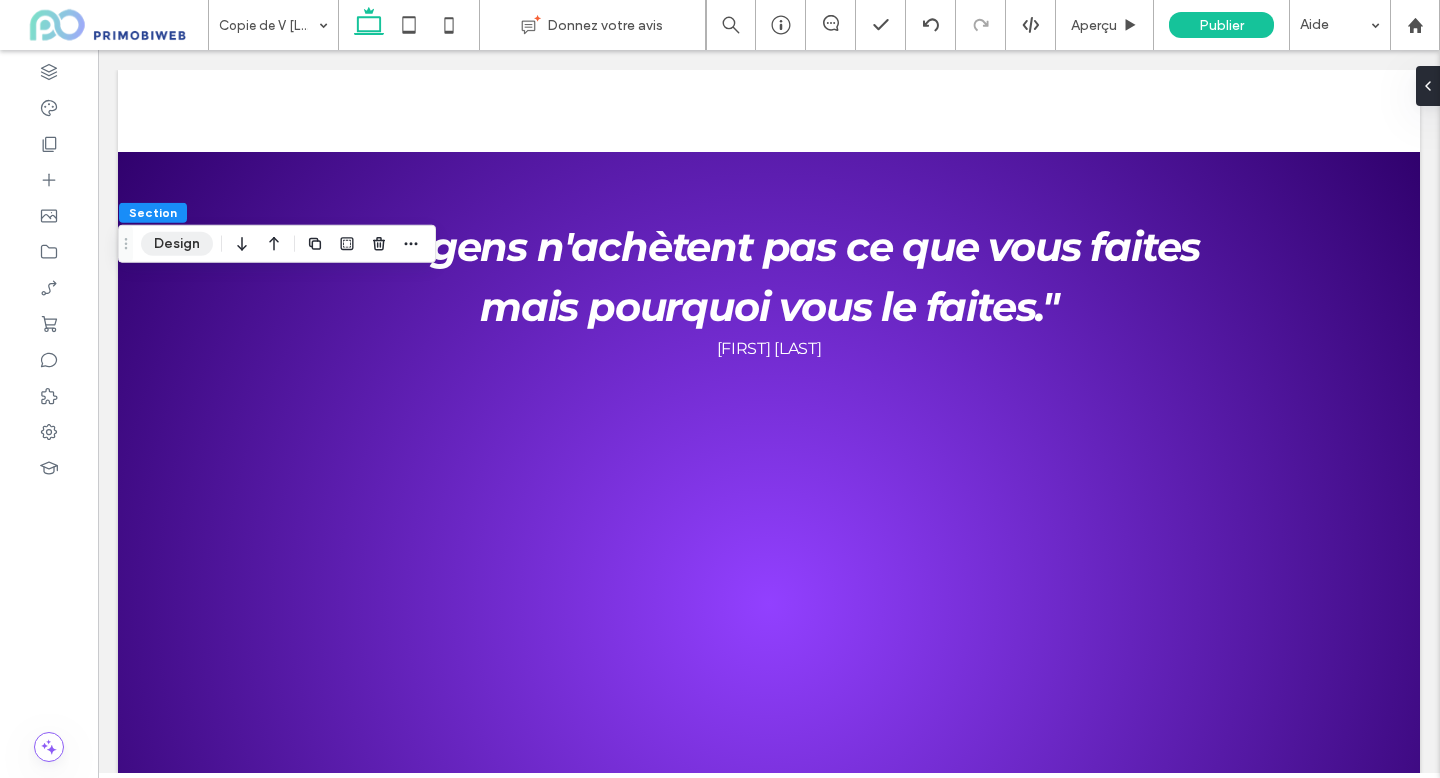click on "Design" at bounding box center [177, 244] 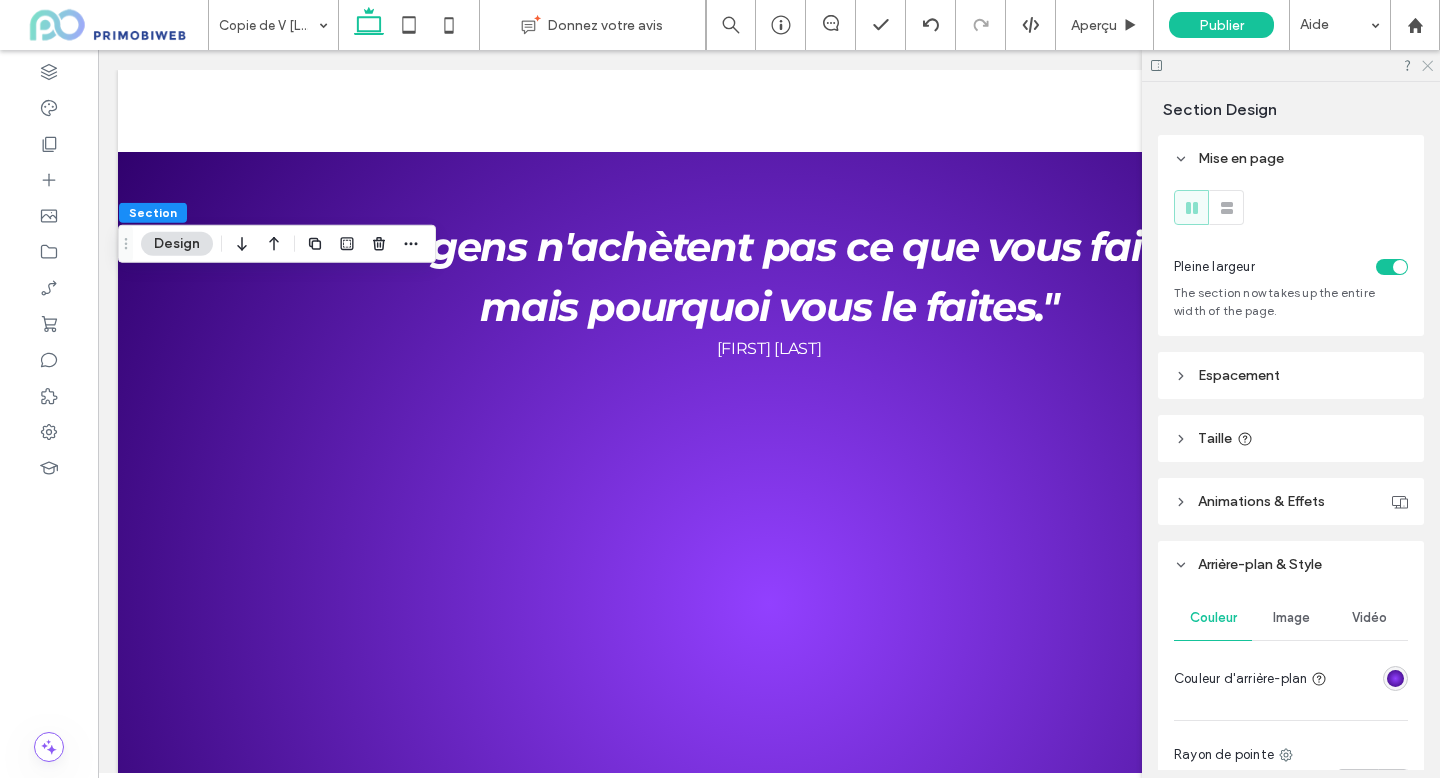 click 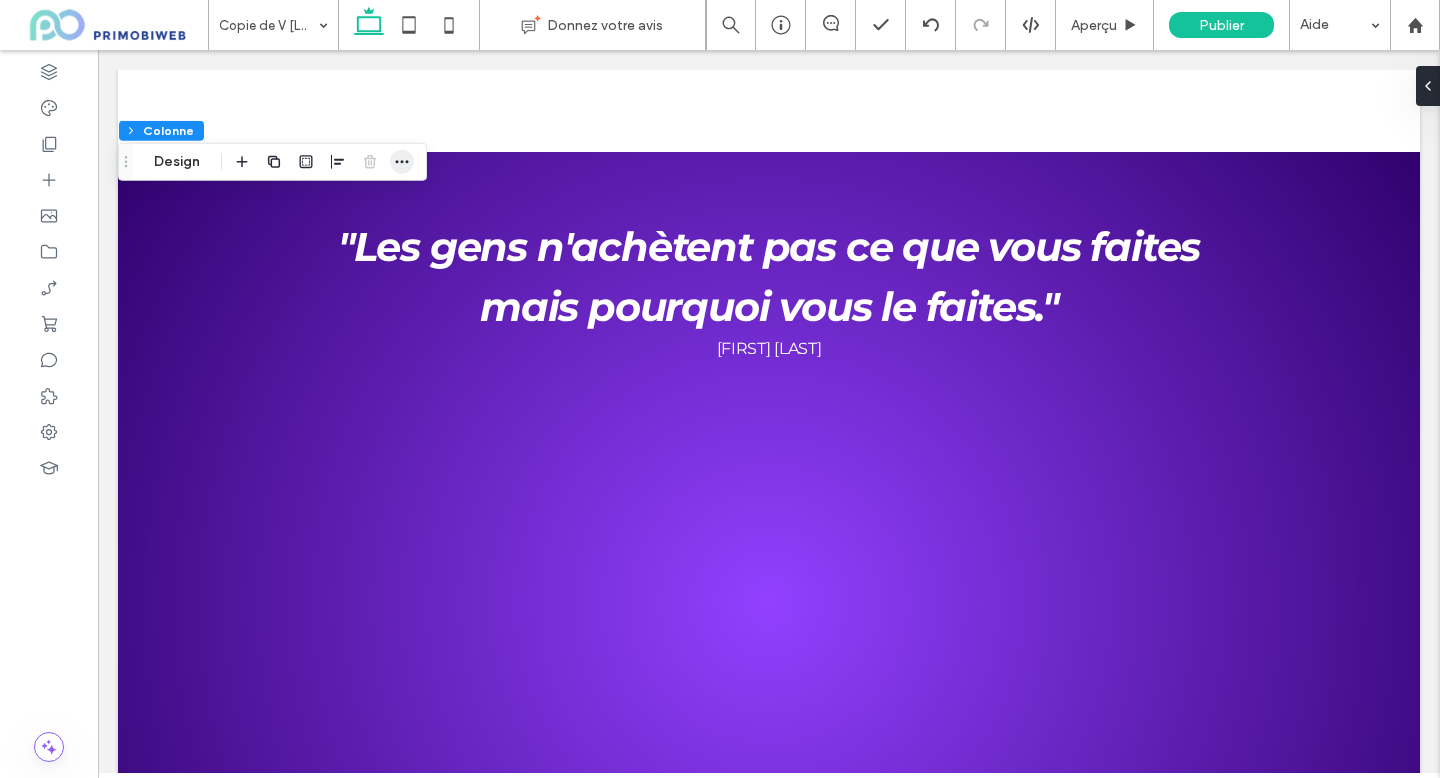 click at bounding box center [402, 162] 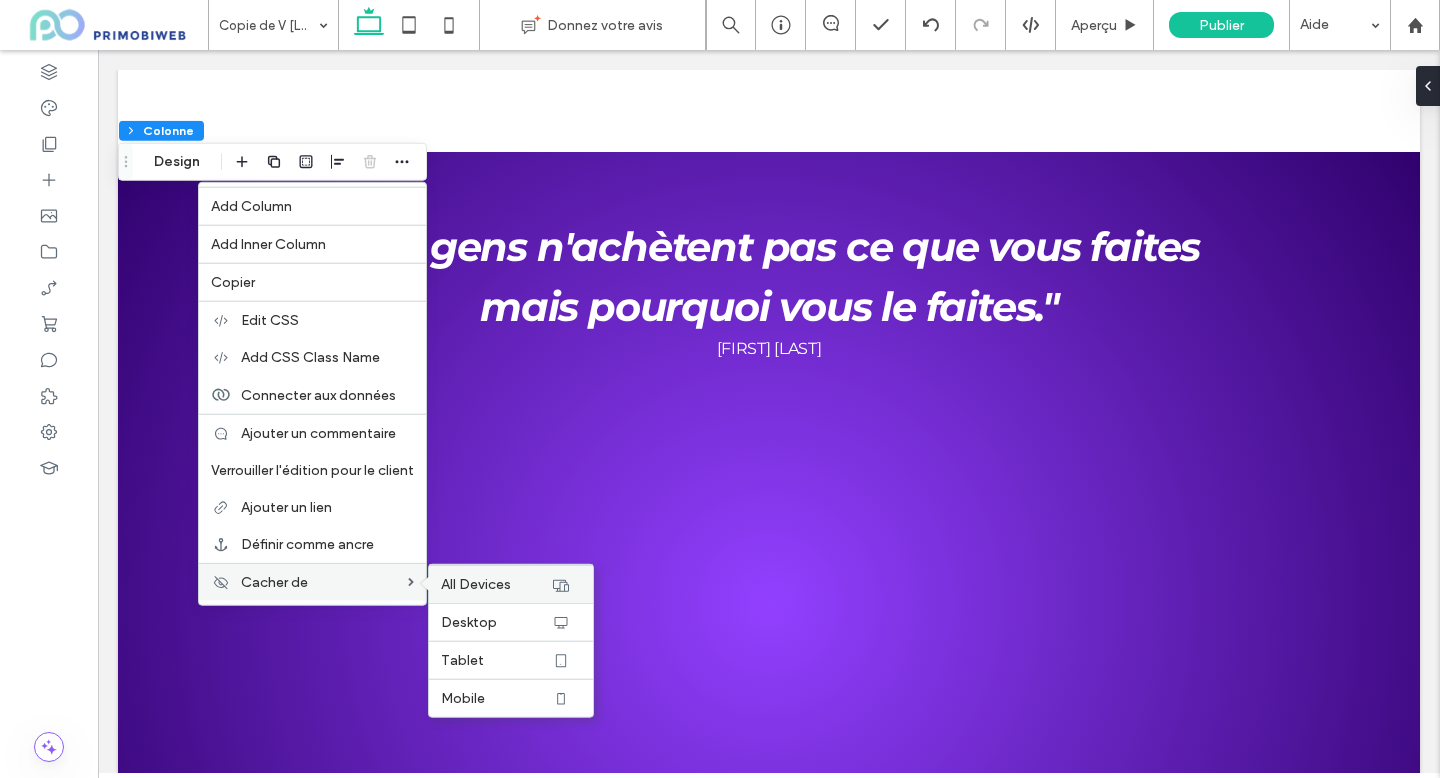 click on "All Devices" at bounding box center (476, 584) 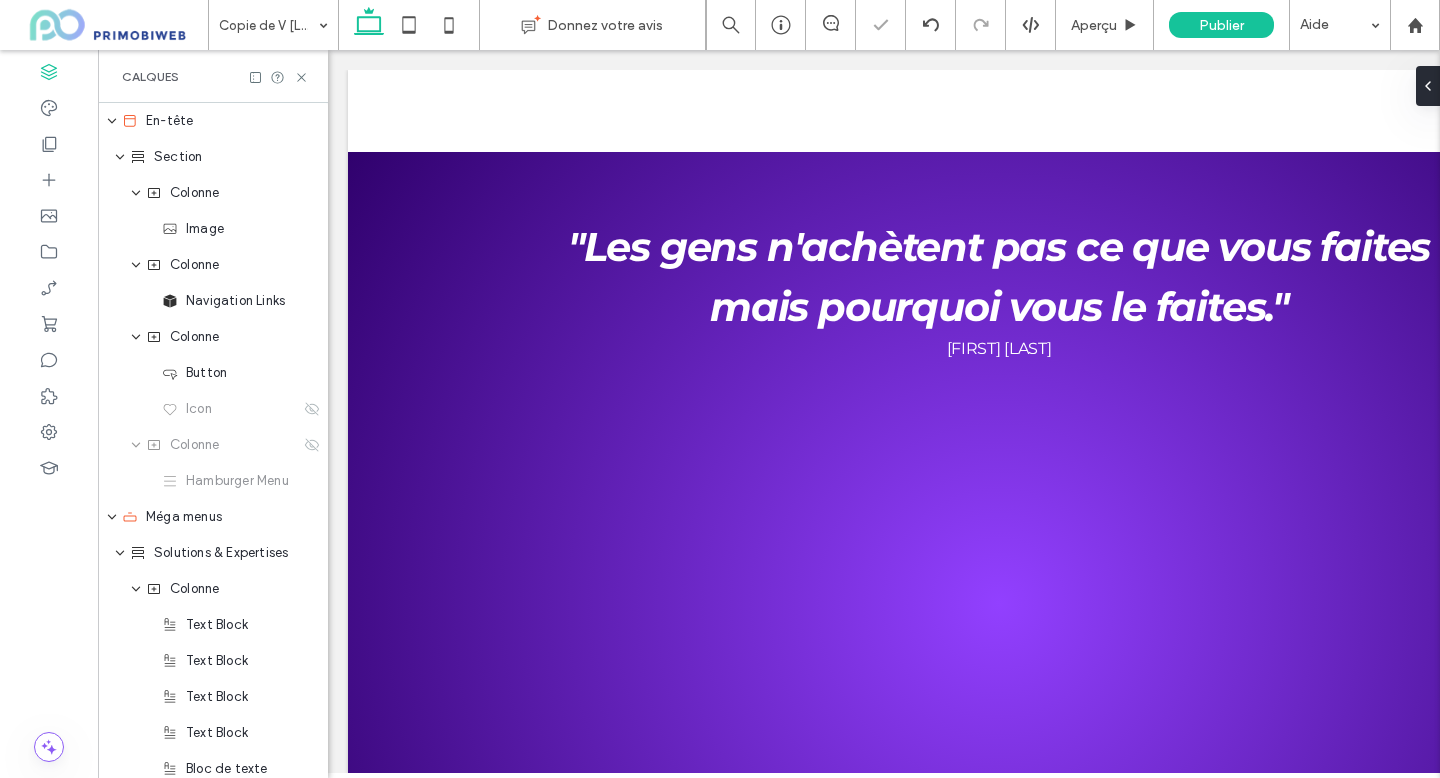 scroll, scrollTop: 0, scrollLeft: 230, axis: horizontal 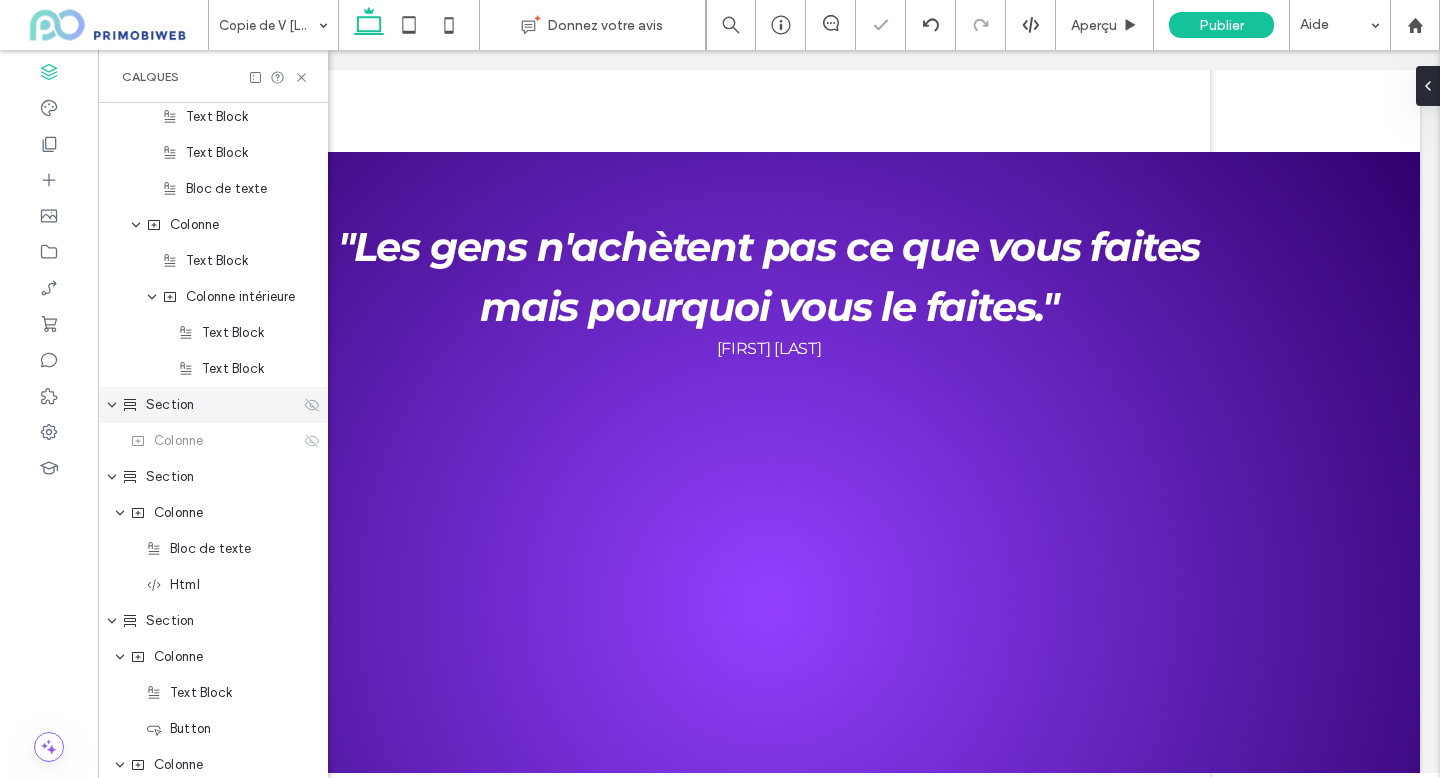 click 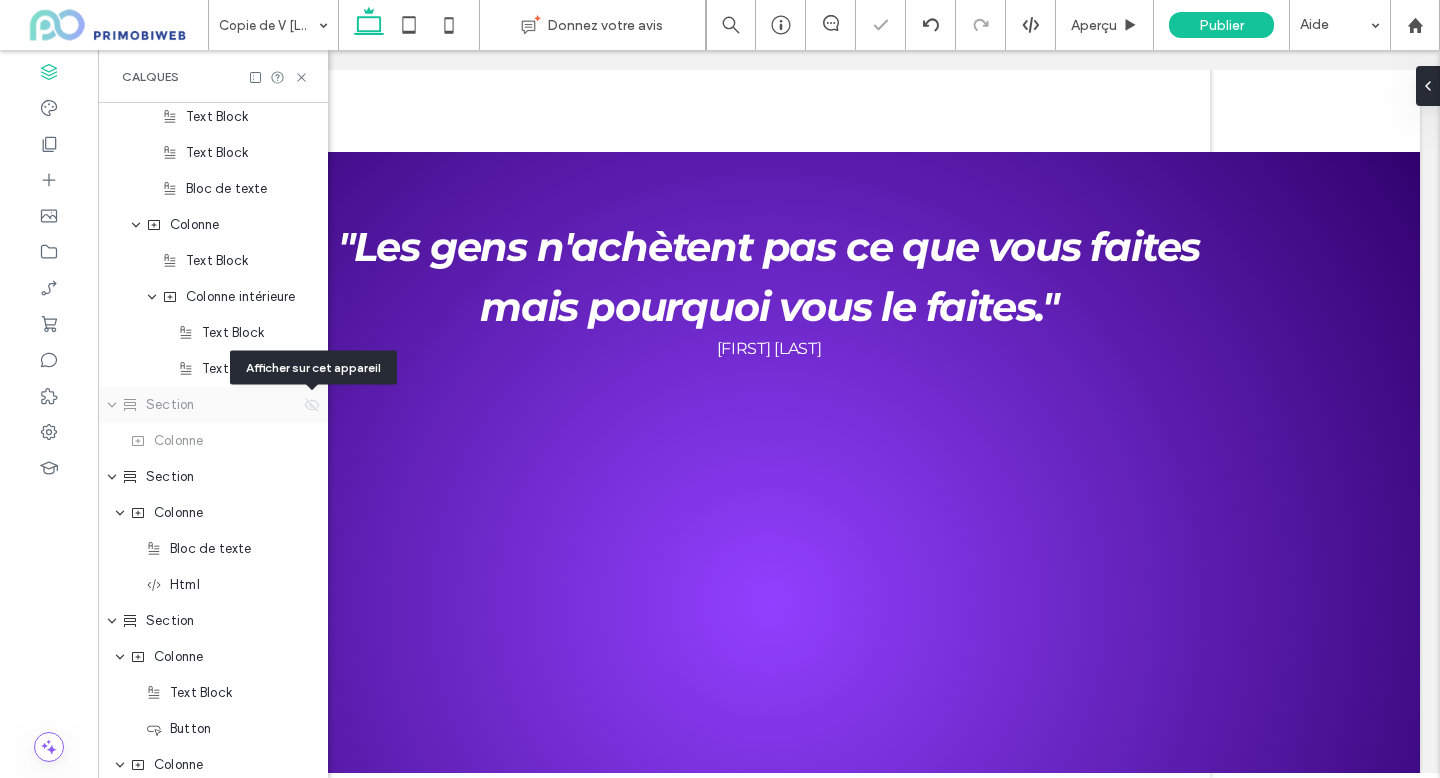 scroll, scrollTop: 796, scrollLeft: 0, axis: vertical 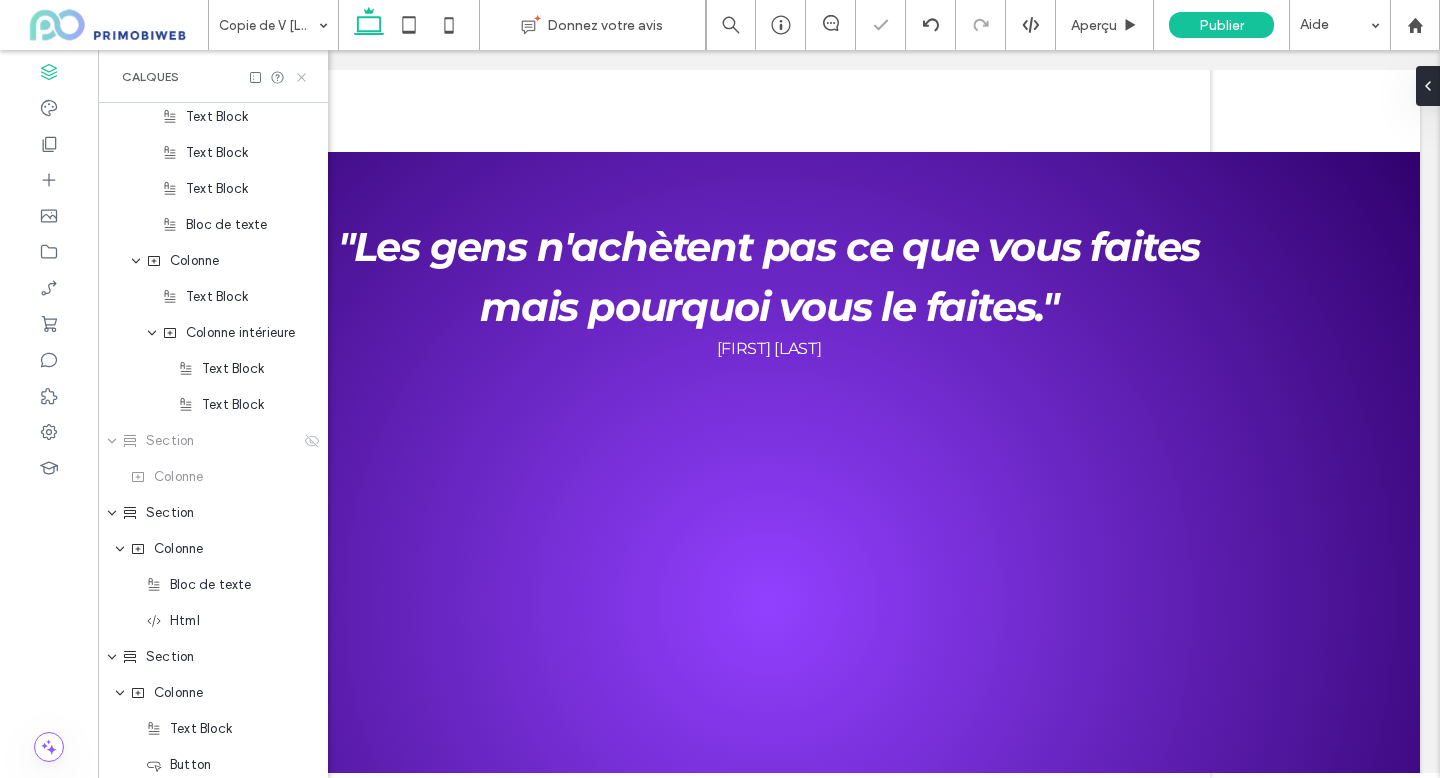 click 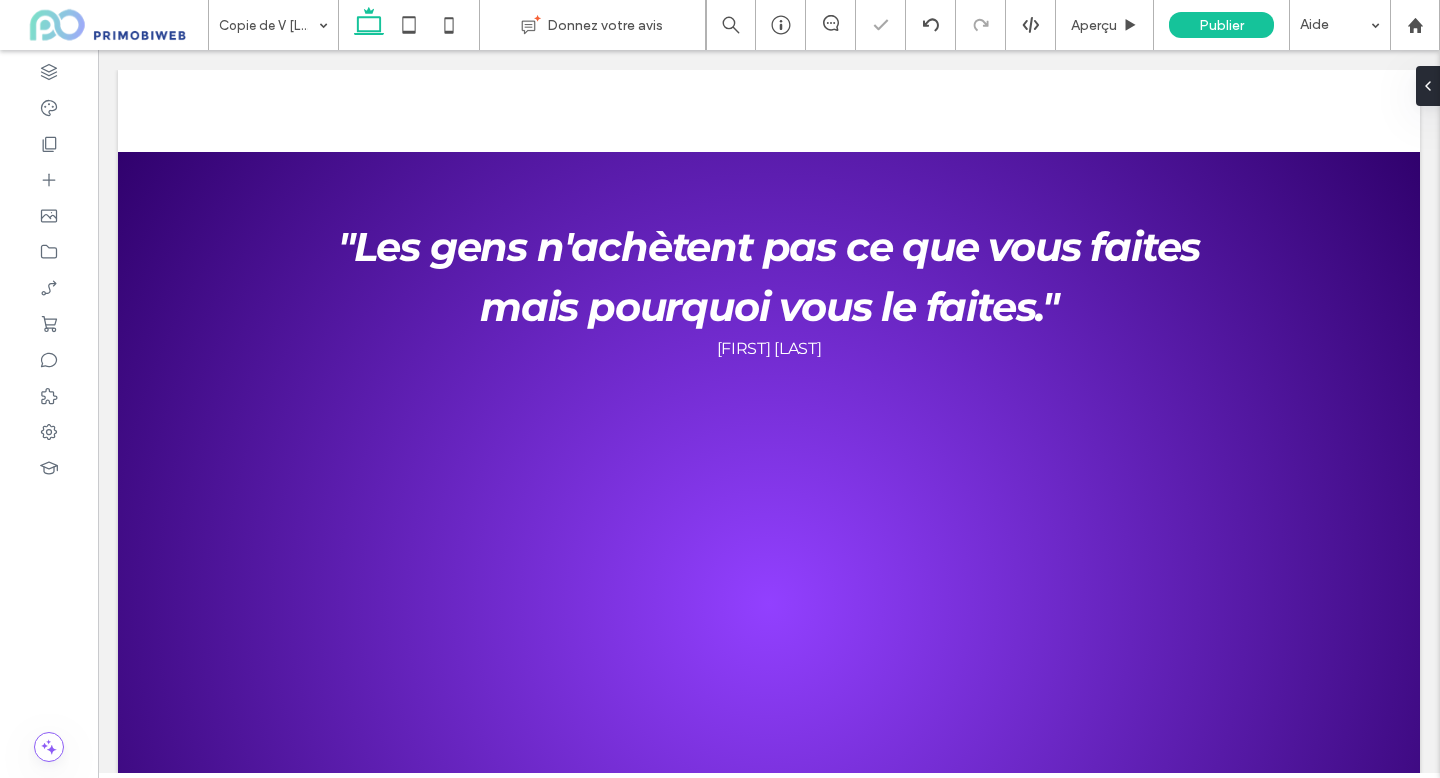 scroll, scrollTop: 0, scrollLeft: 0, axis: both 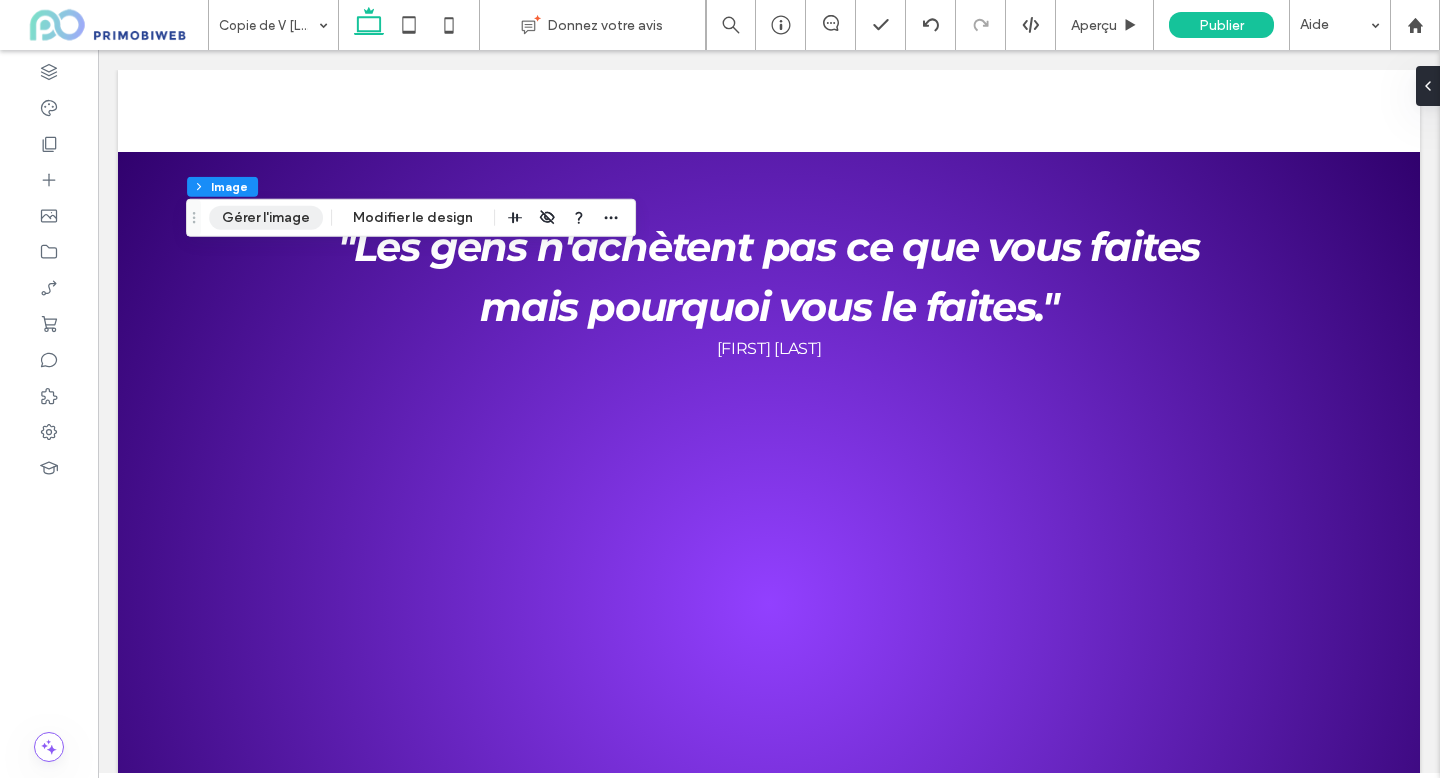 click on "Gérer l'image" at bounding box center [266, 218] 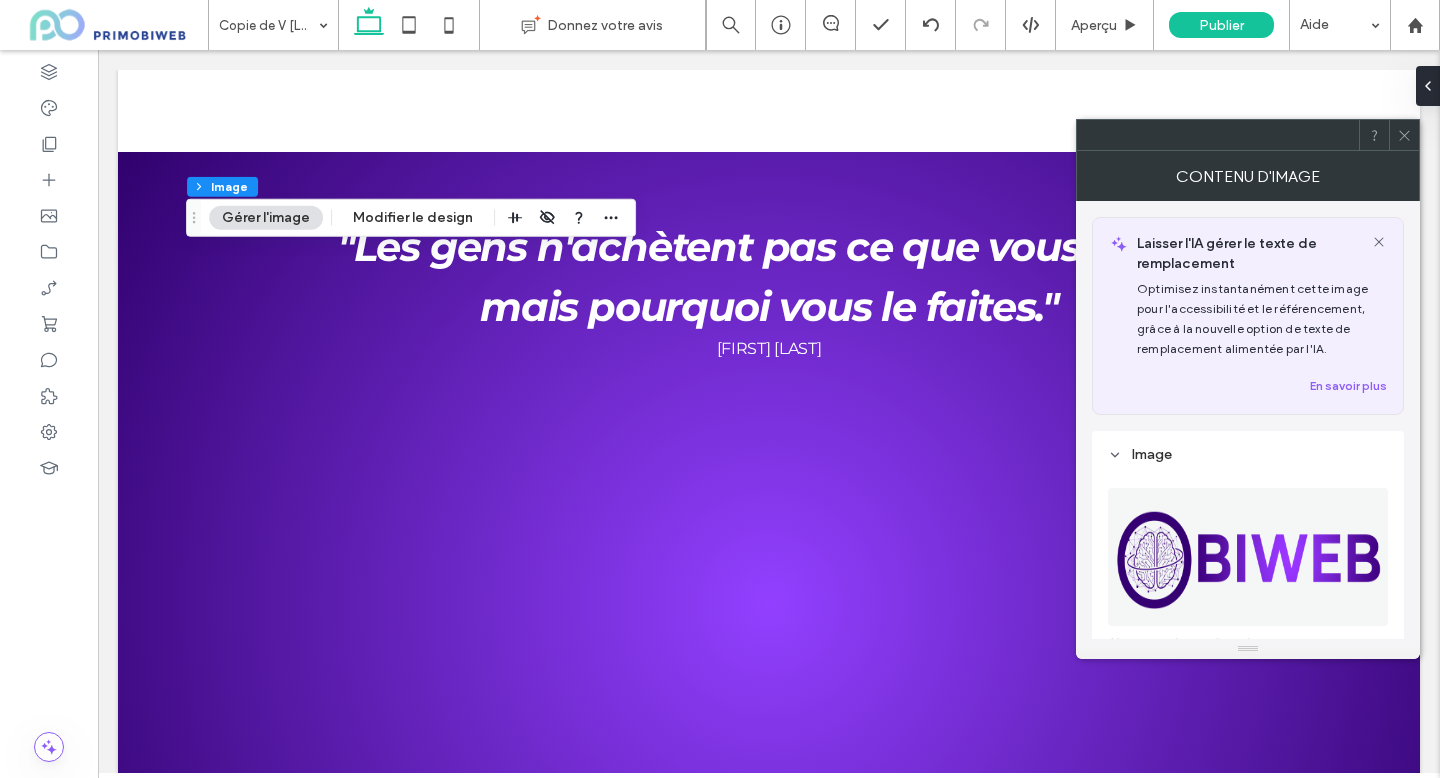 drag, startPoint x: 1394, startPoint y: 141, endPoint x: 1379, endPoint y: 141, distance: 15 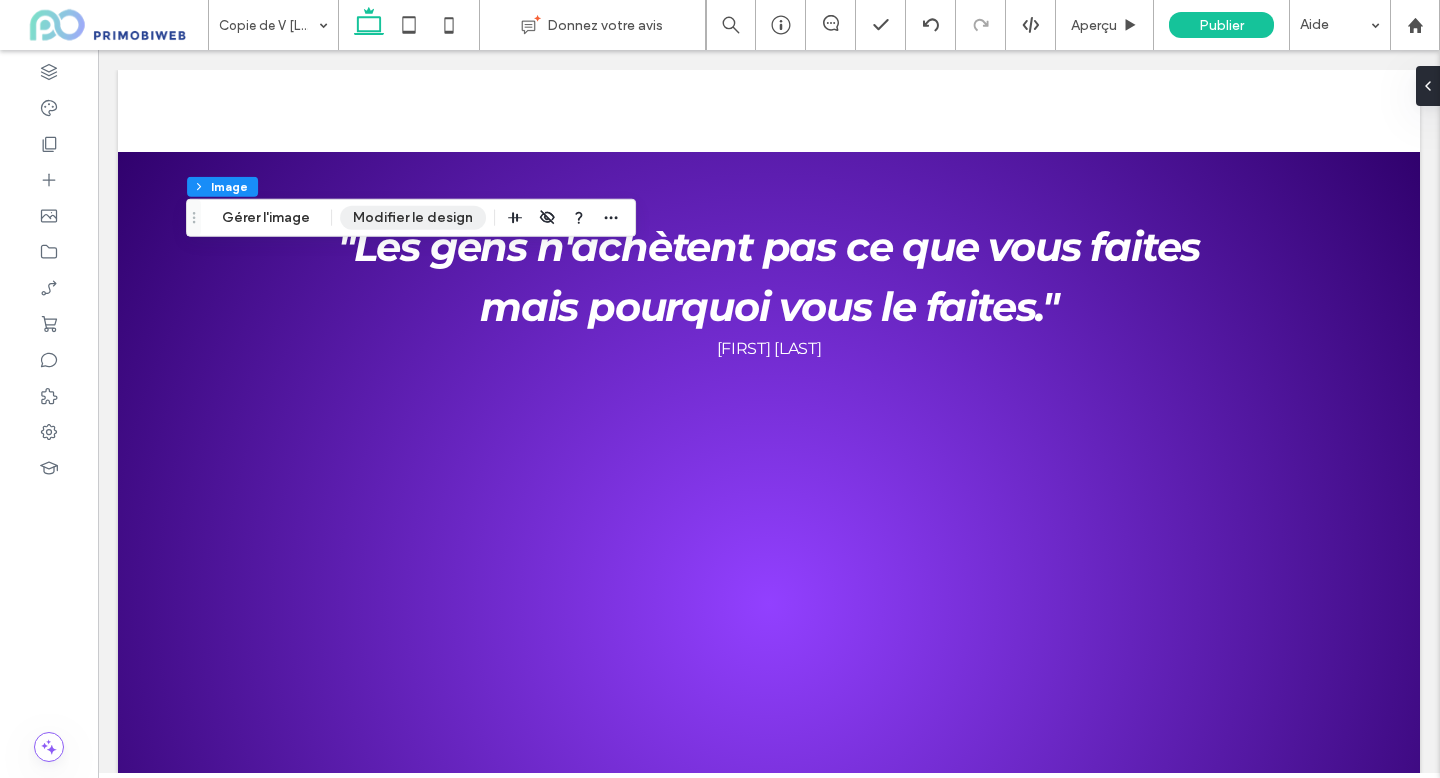 click on "Modifier le design" at bounding box center [413, 218] 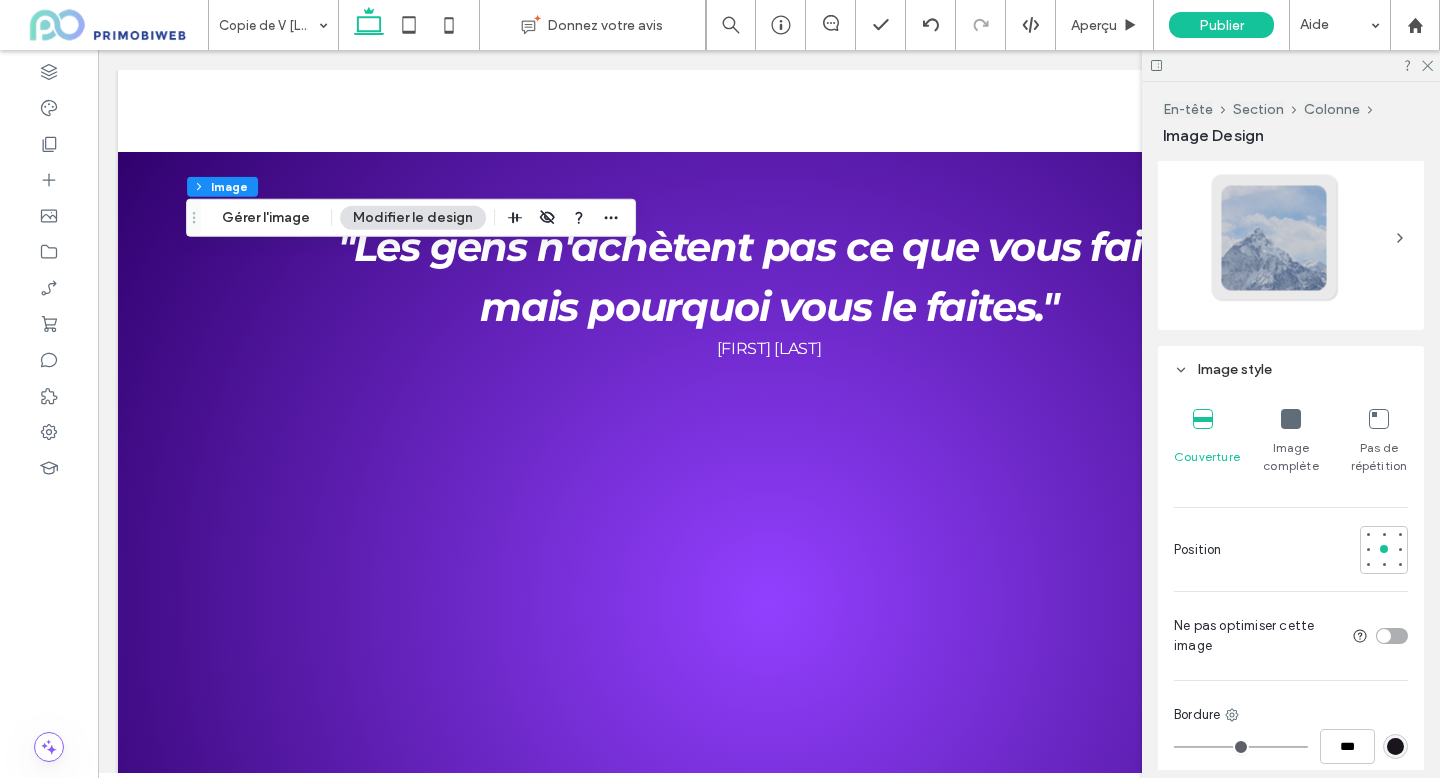 scroll, scrollTop: 0, scrollLeft: 0, axis: both 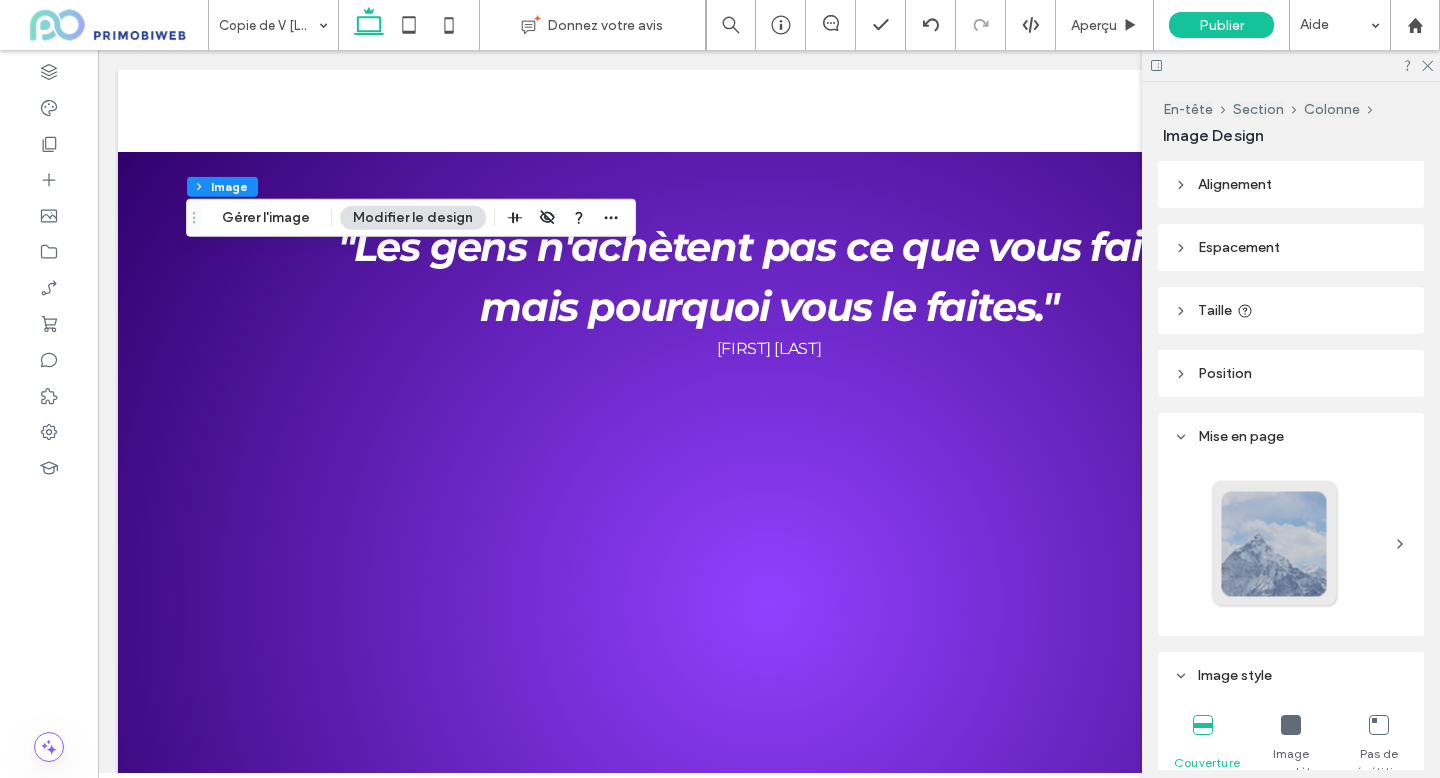 click on "Alignement" at bounding box center [1235, 184] 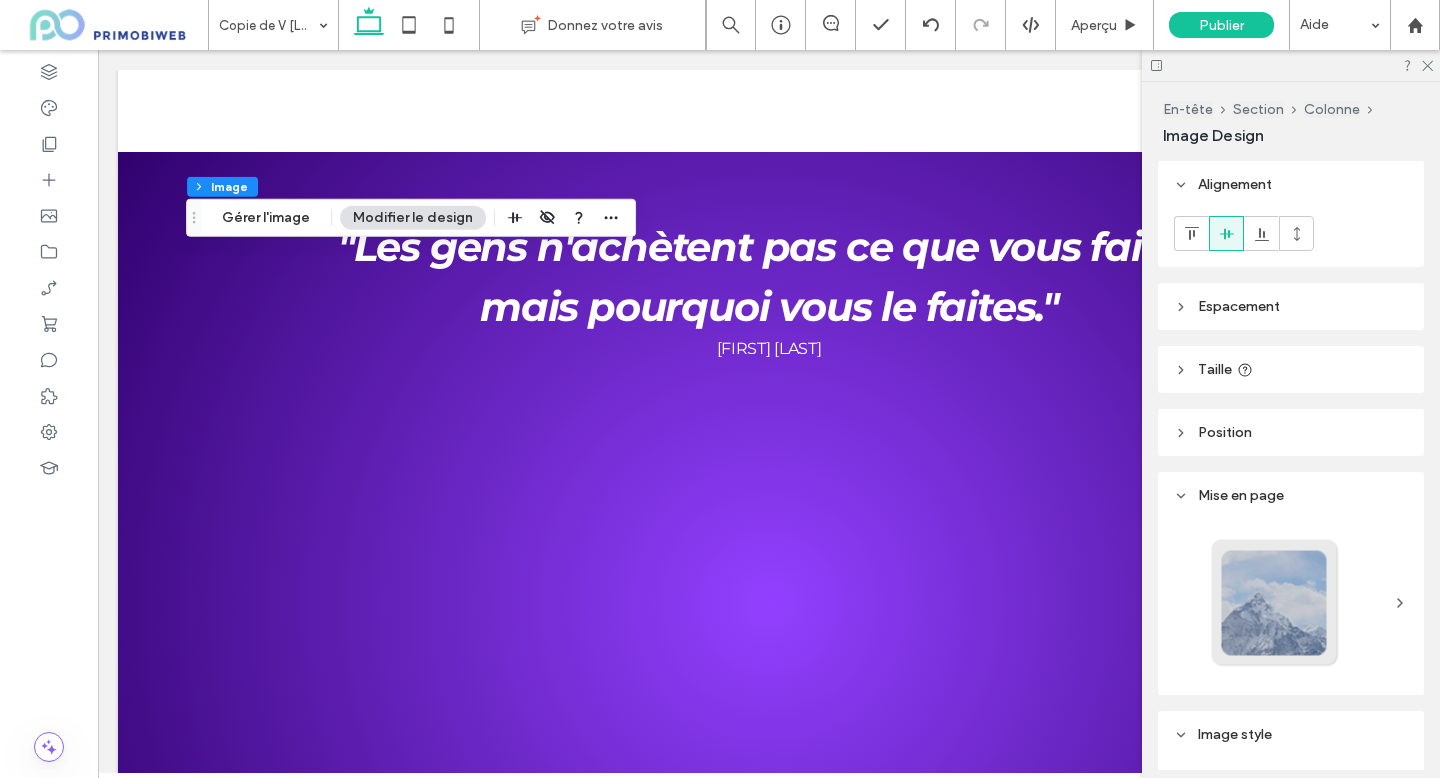 click on "Espacement" at bounding box center (1239, 306) 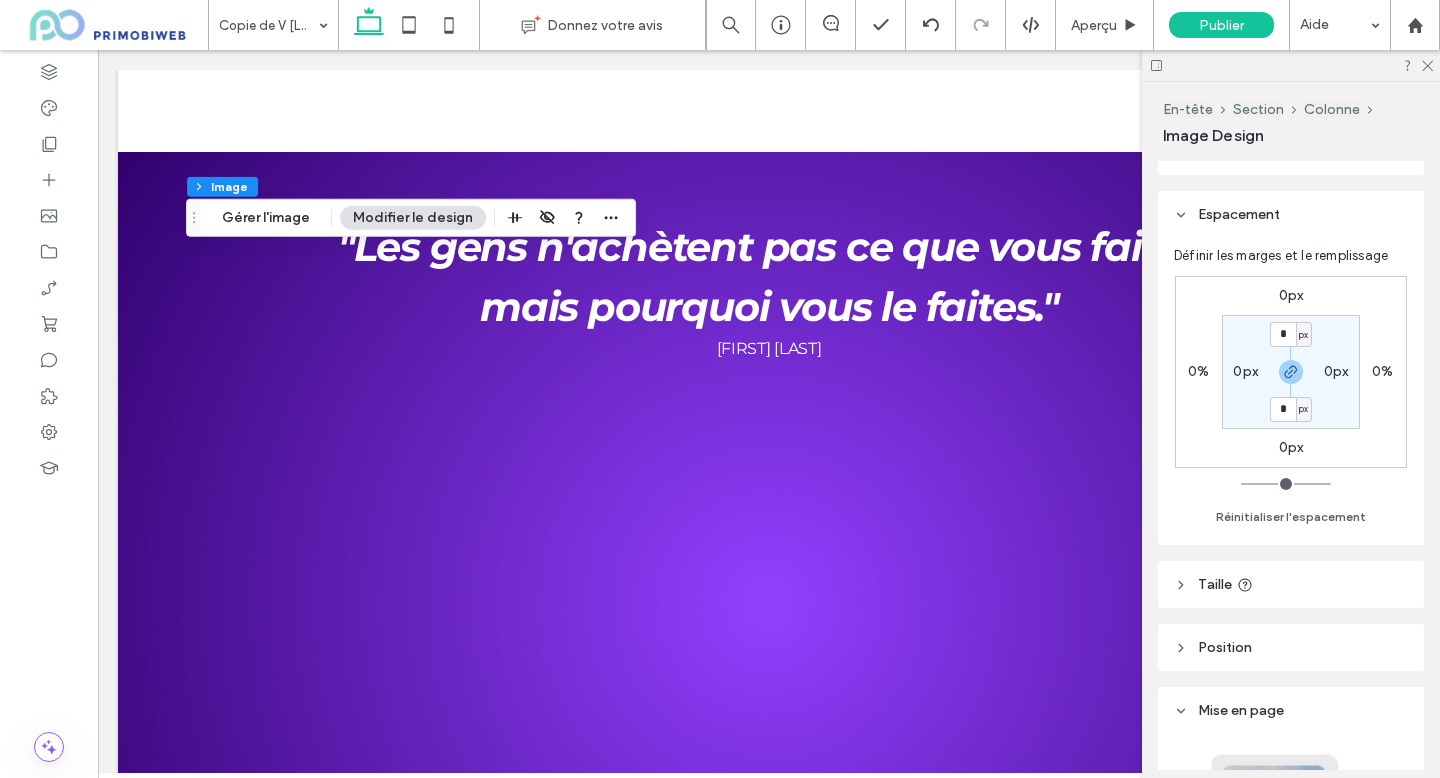 click on "Taille" at bounding box center [1215, 584] 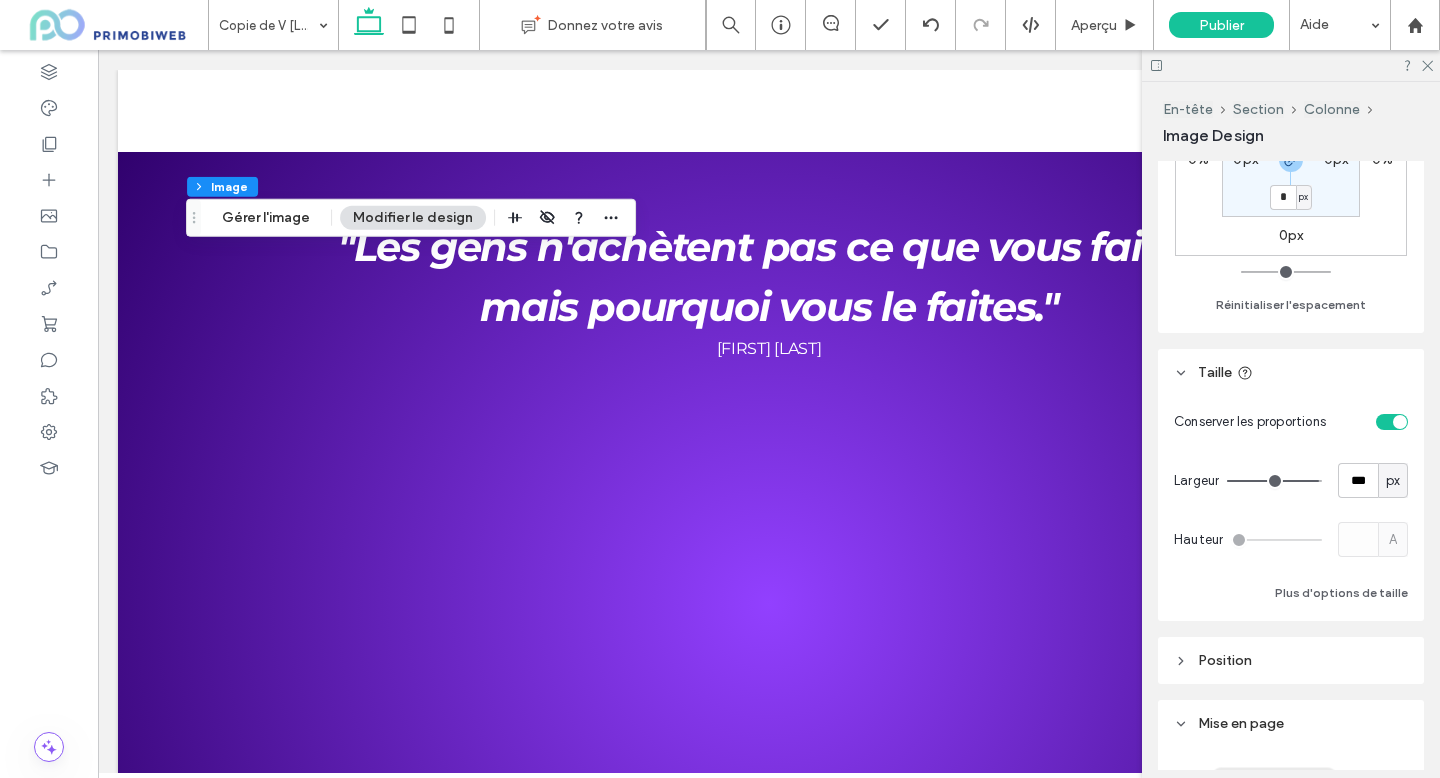 scroll, scrollTop: 323, scrollLeft: 0, axis: vertical 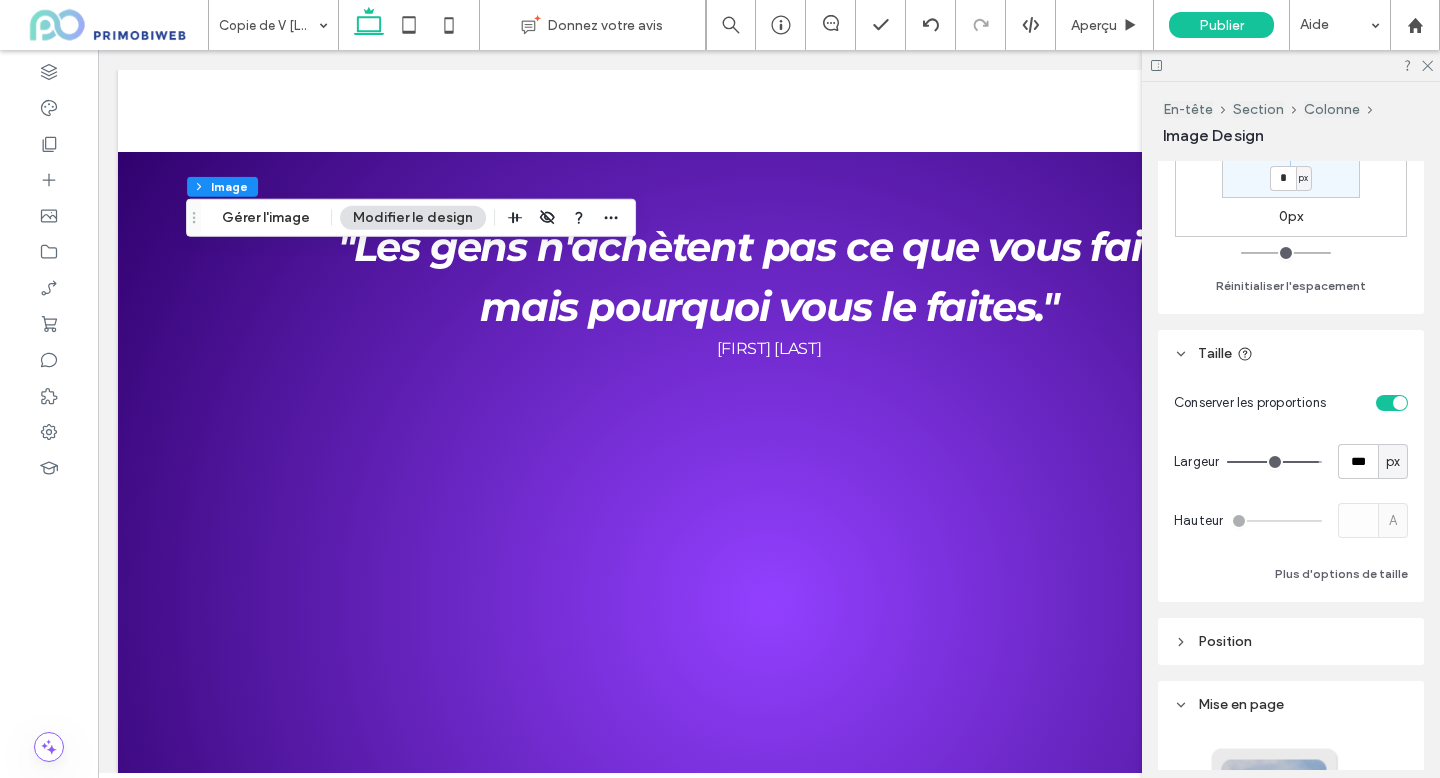 click at bounding box center [1392, 403] 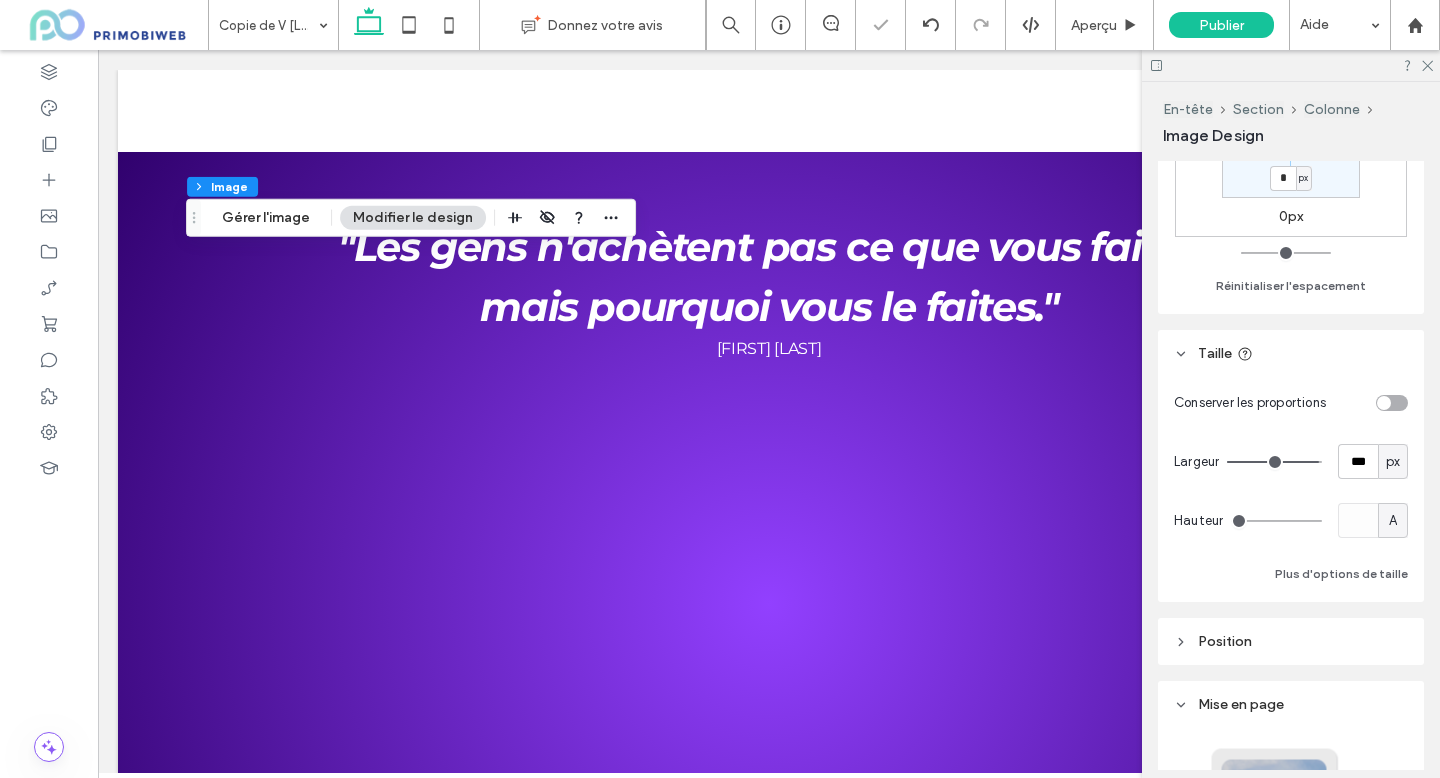type on "**" 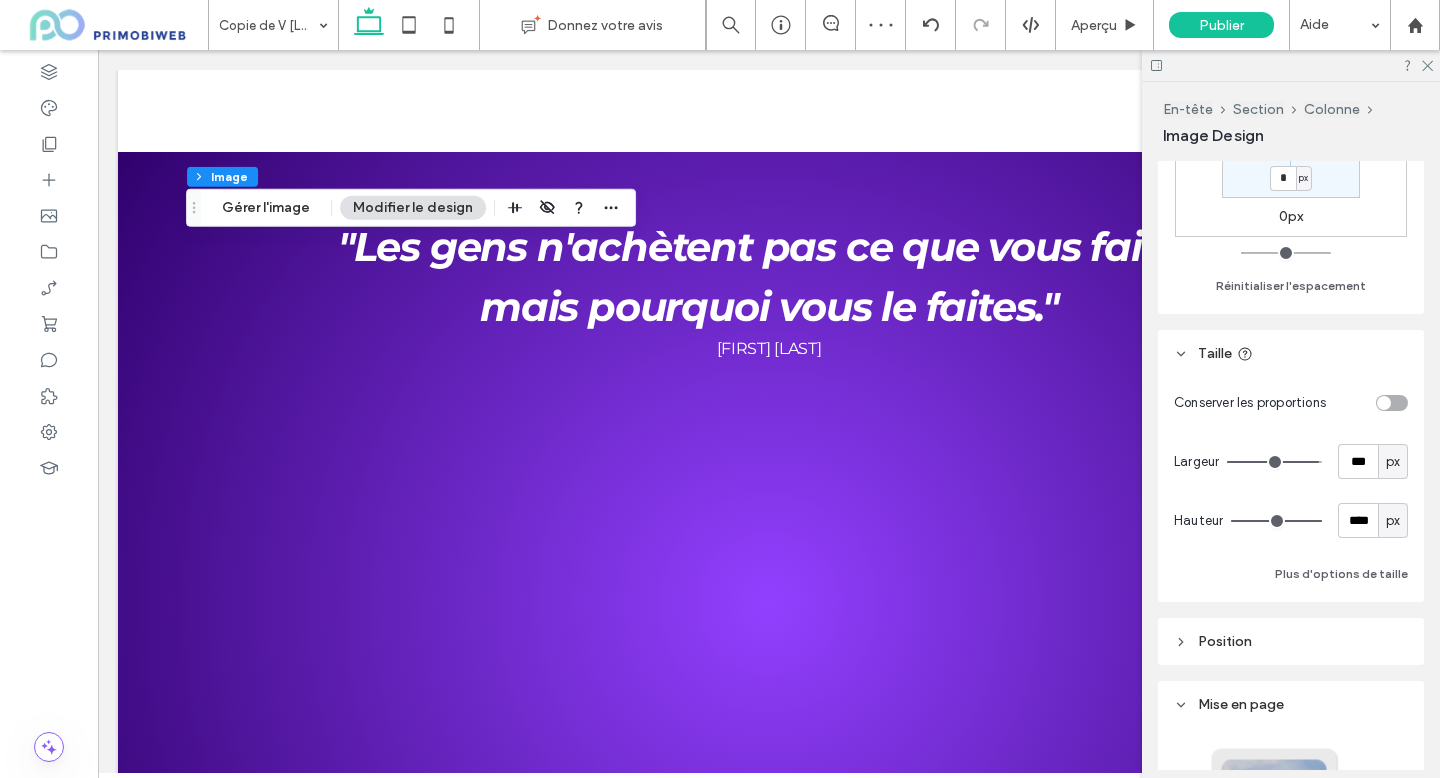 click at bounding box center [1392, 403] 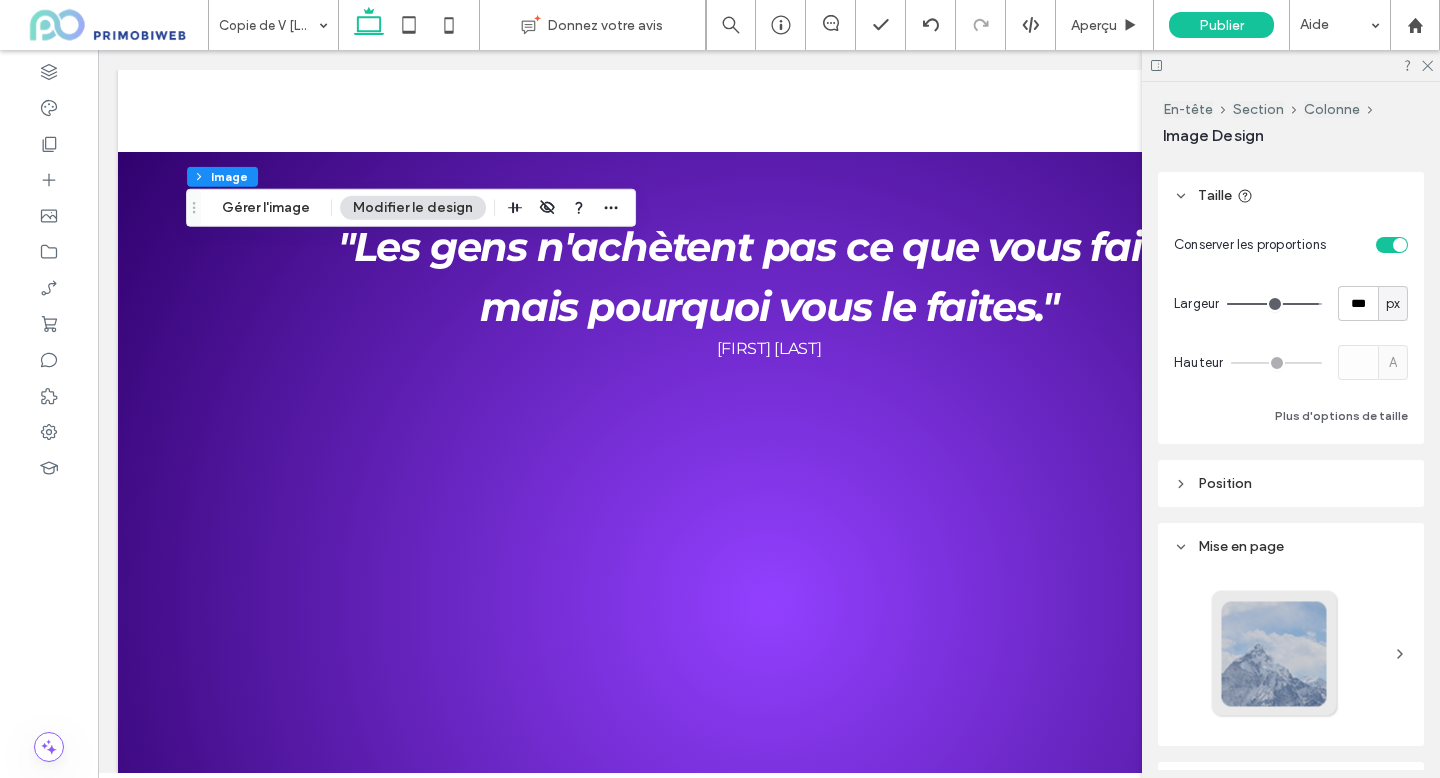 scroll, scrollTop: 503, scrollLeft: 0, axis: vertical 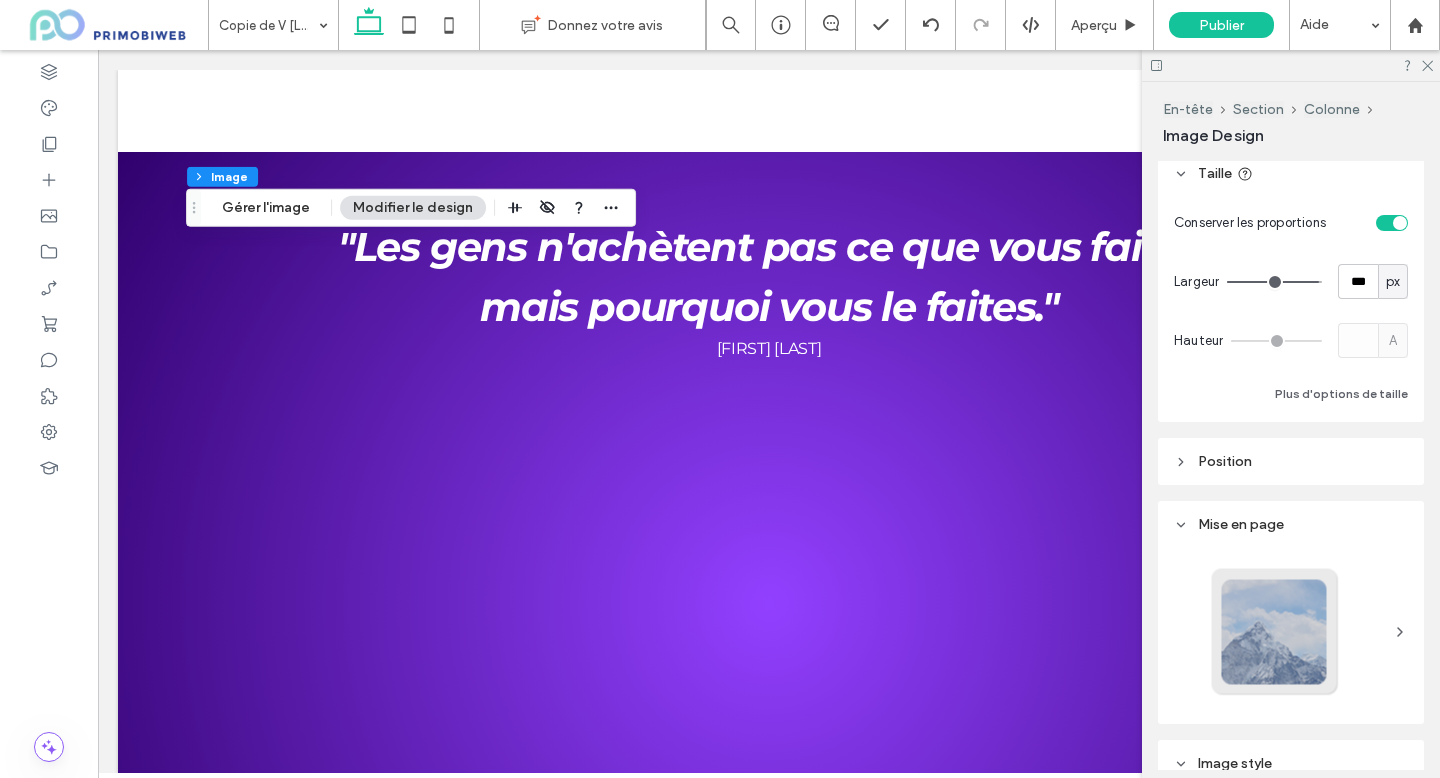 click 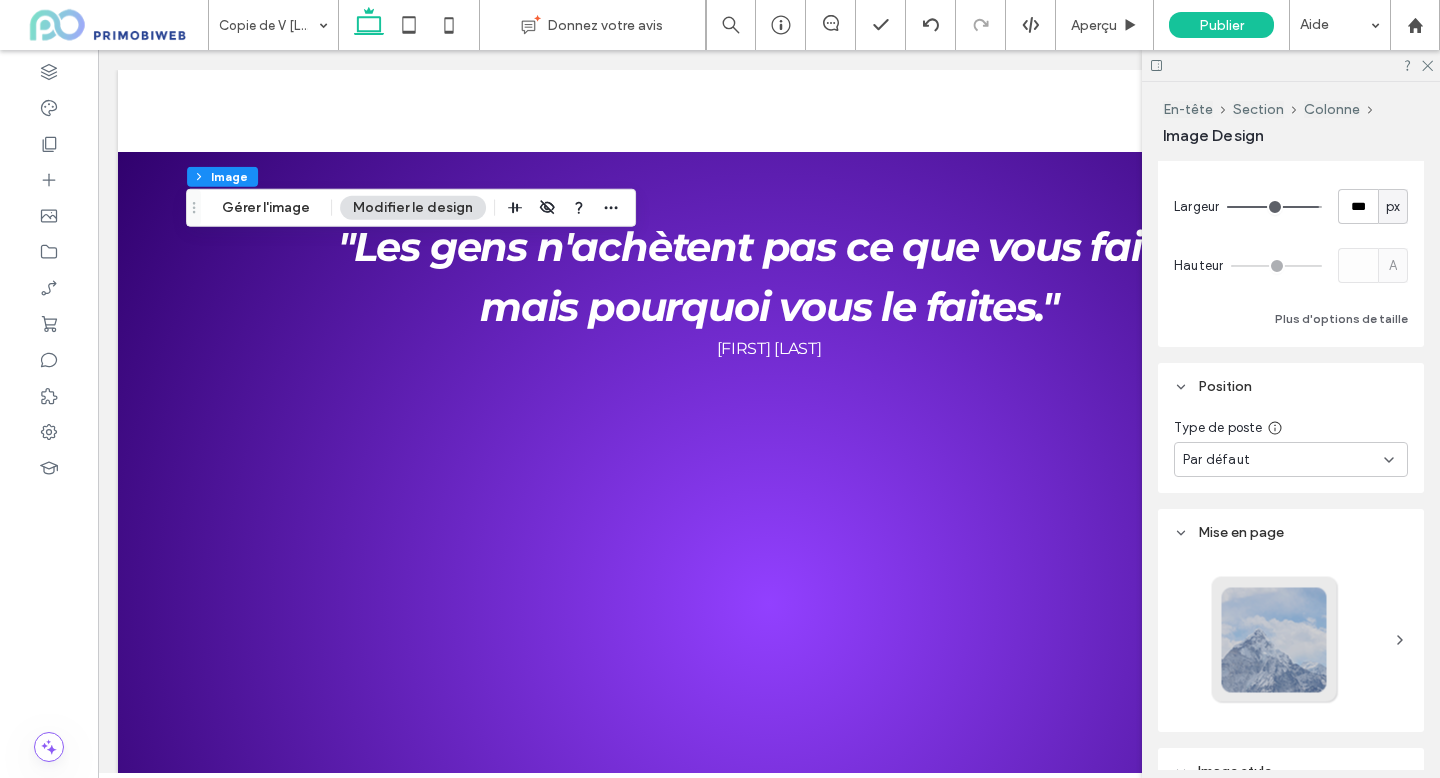 scroll, scrollTop: 580, scrollLeft: 0, axis: vertical 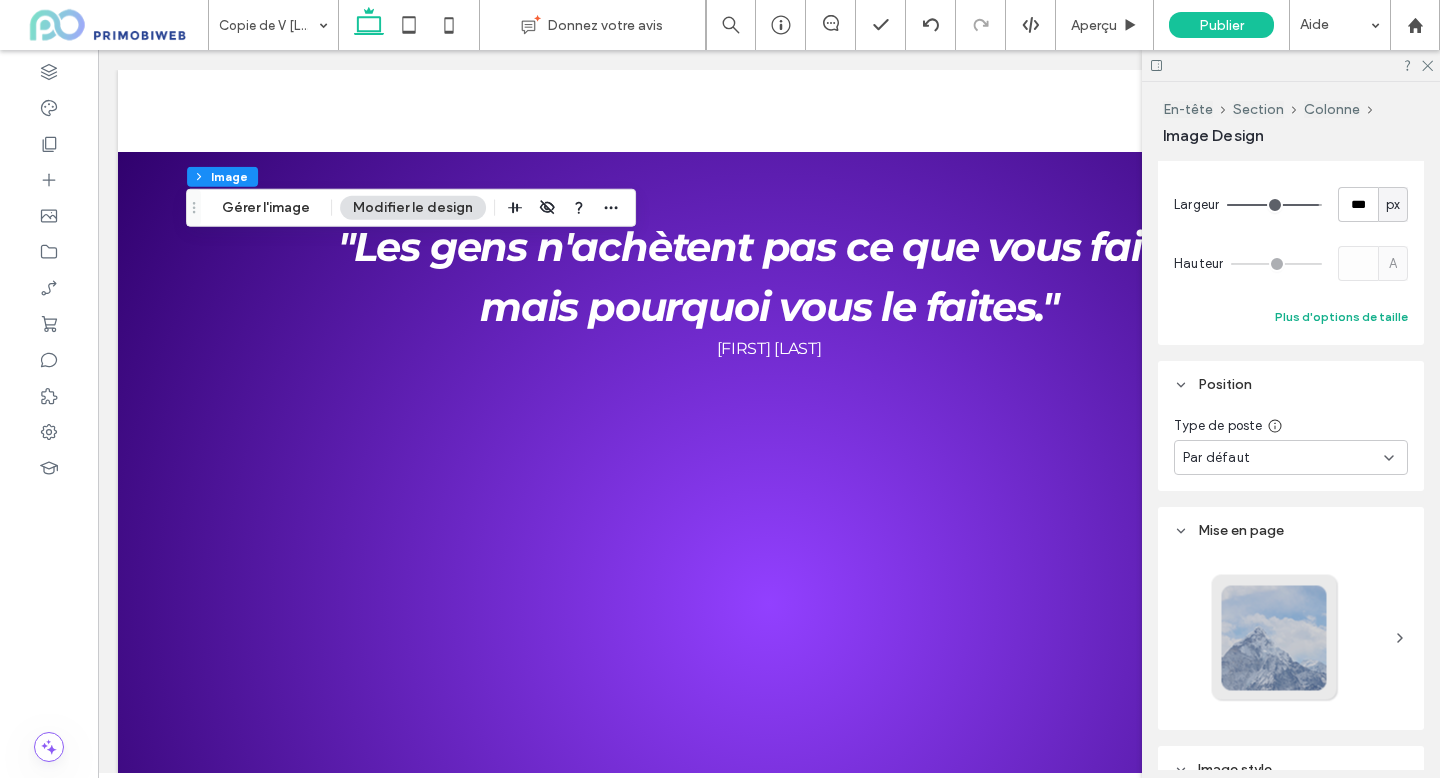 click on "Plus d'options de taille" at bounding box center [1341, 317] 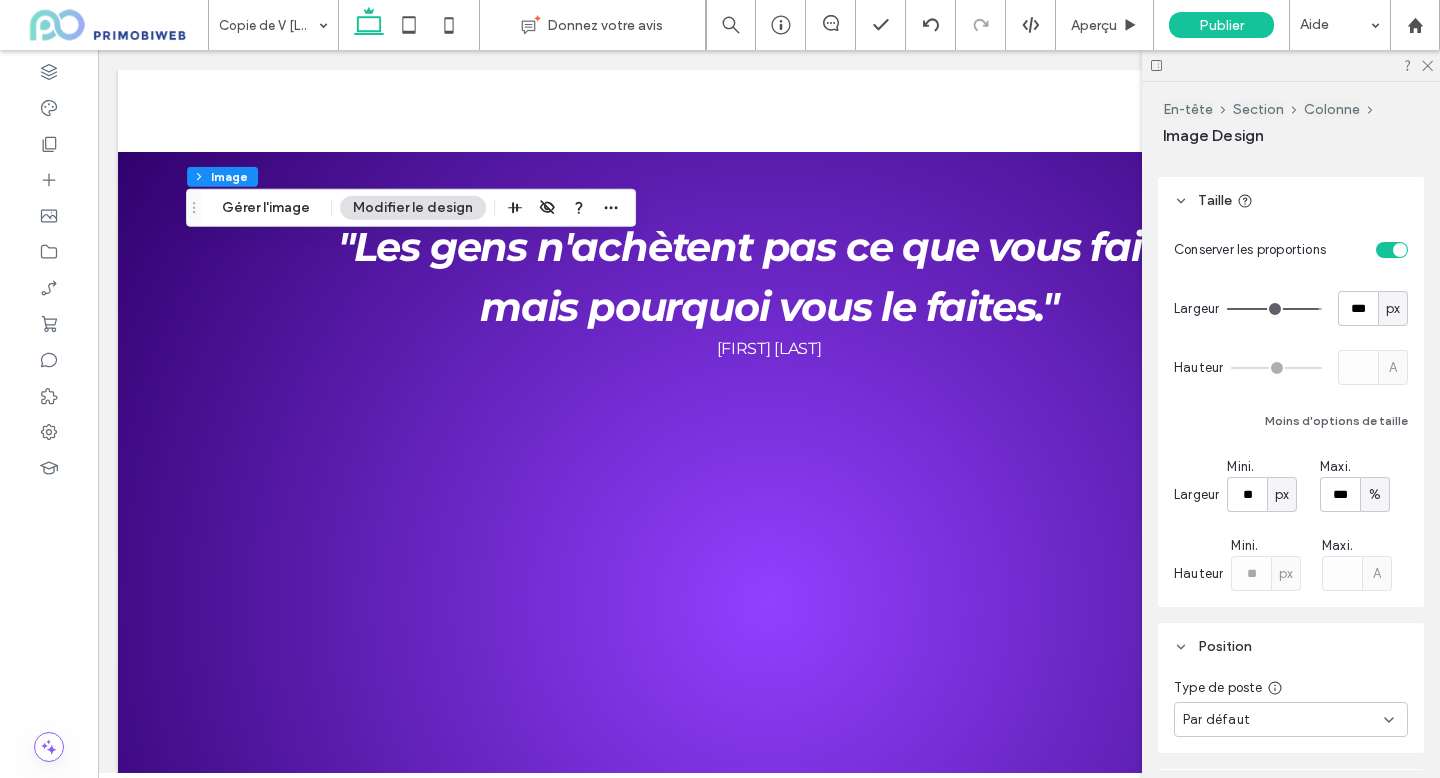 scroll, scrollTop: 458, scrollLeft: 0, axis: vertical 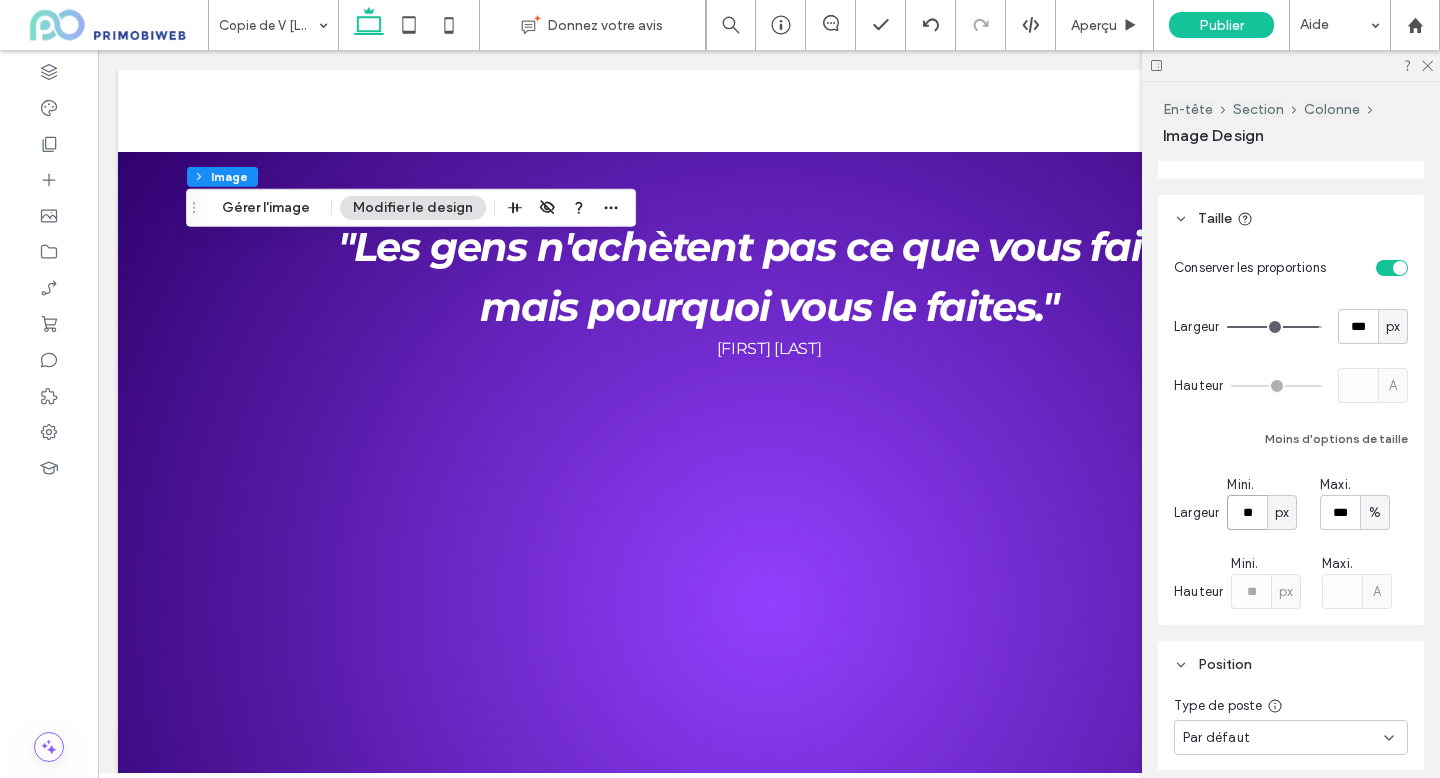 click on "**" at bounding box center (1247, 512) 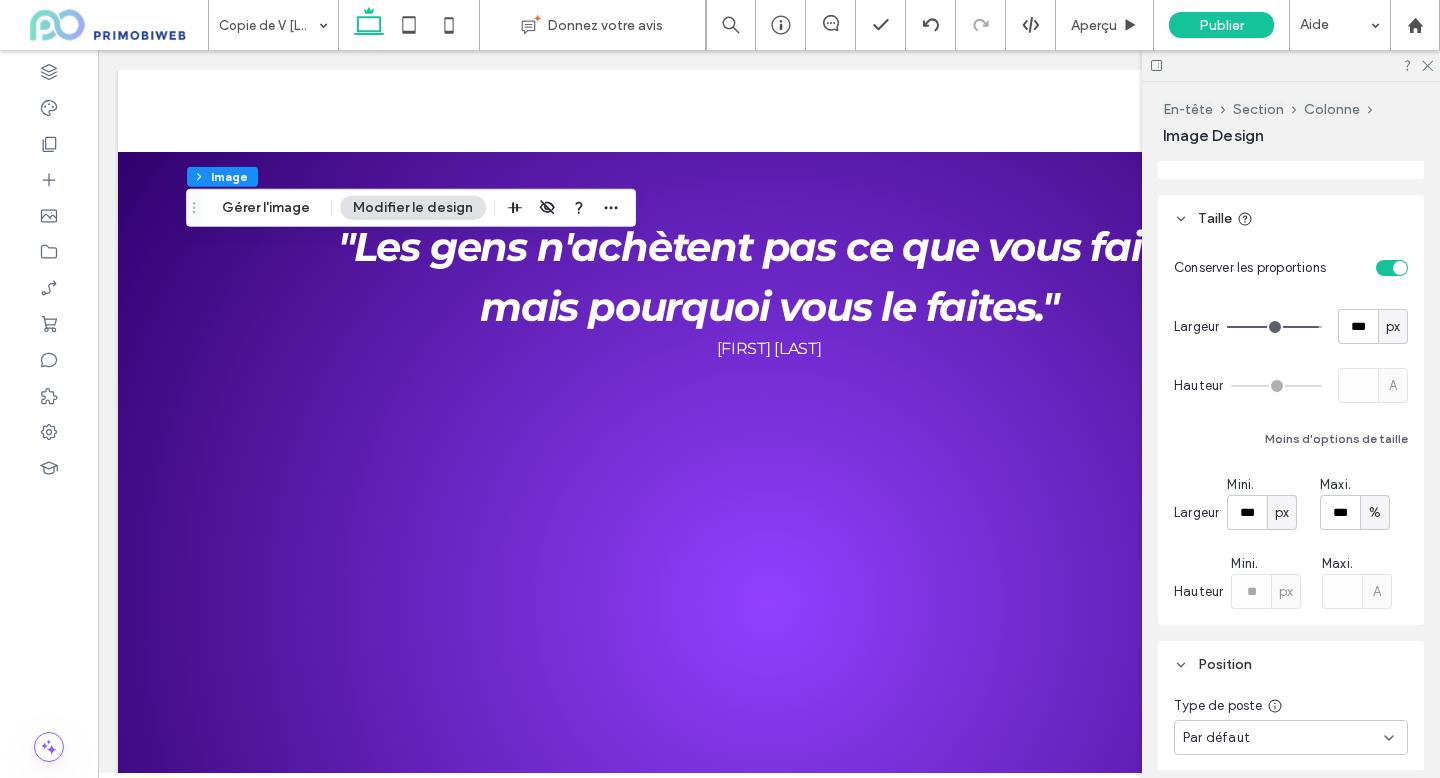 click on "Conserver les proportions Largeur *** px Hauteur A Moins d'options de taille Largeur Mini. *** px Maxi. *** % Hauteur Mini. ** px Maxi. A" at bounding box center [1291, 429] 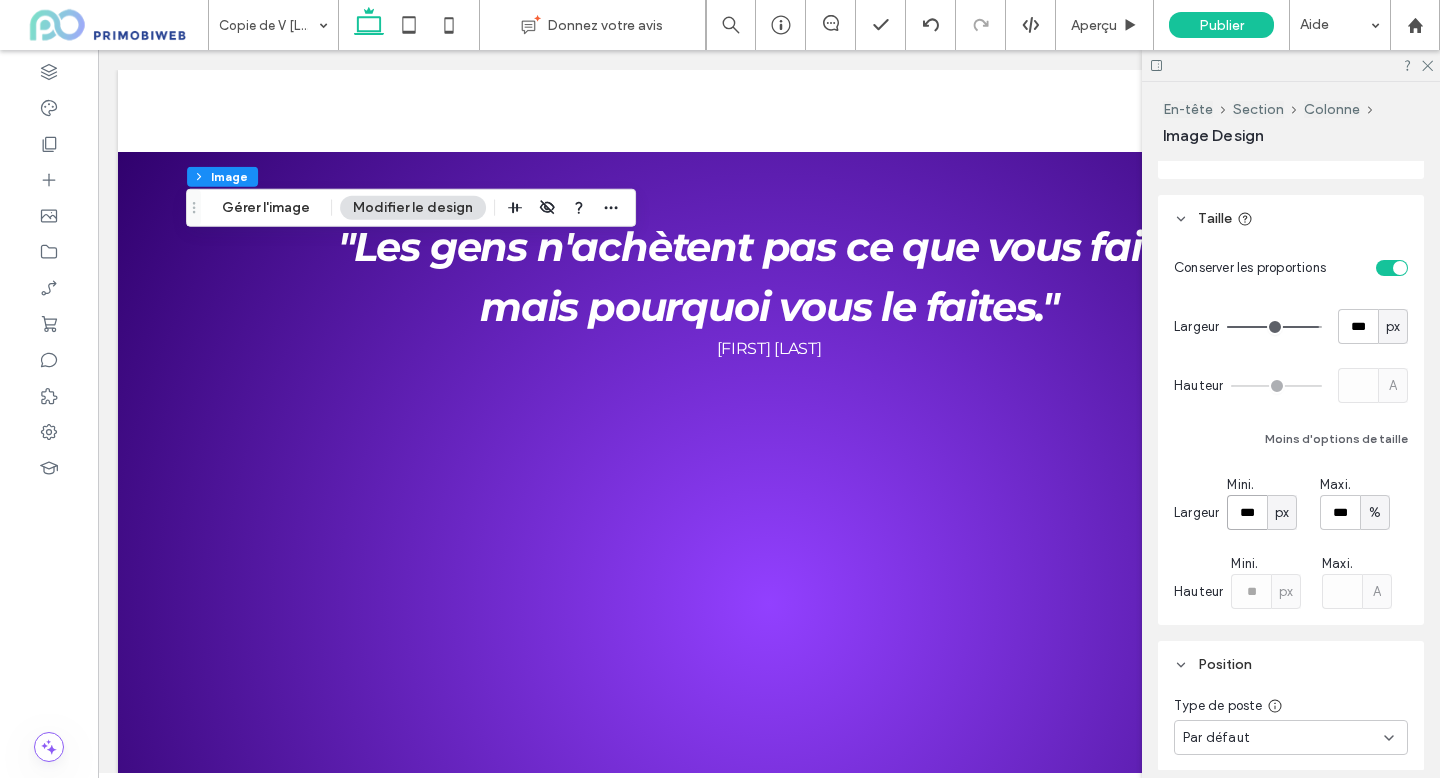 click on "***" at bounding box center (1247, 512) 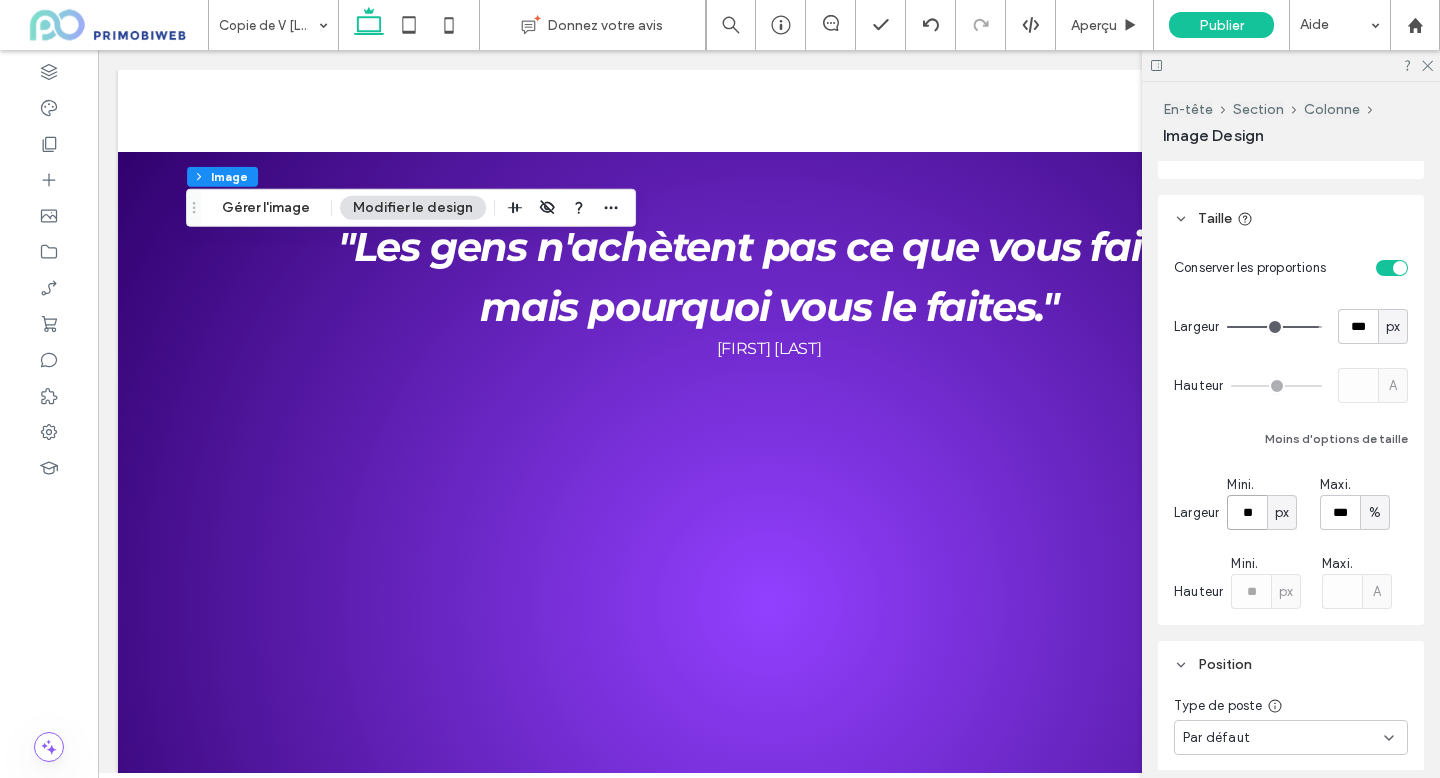 type on "**" 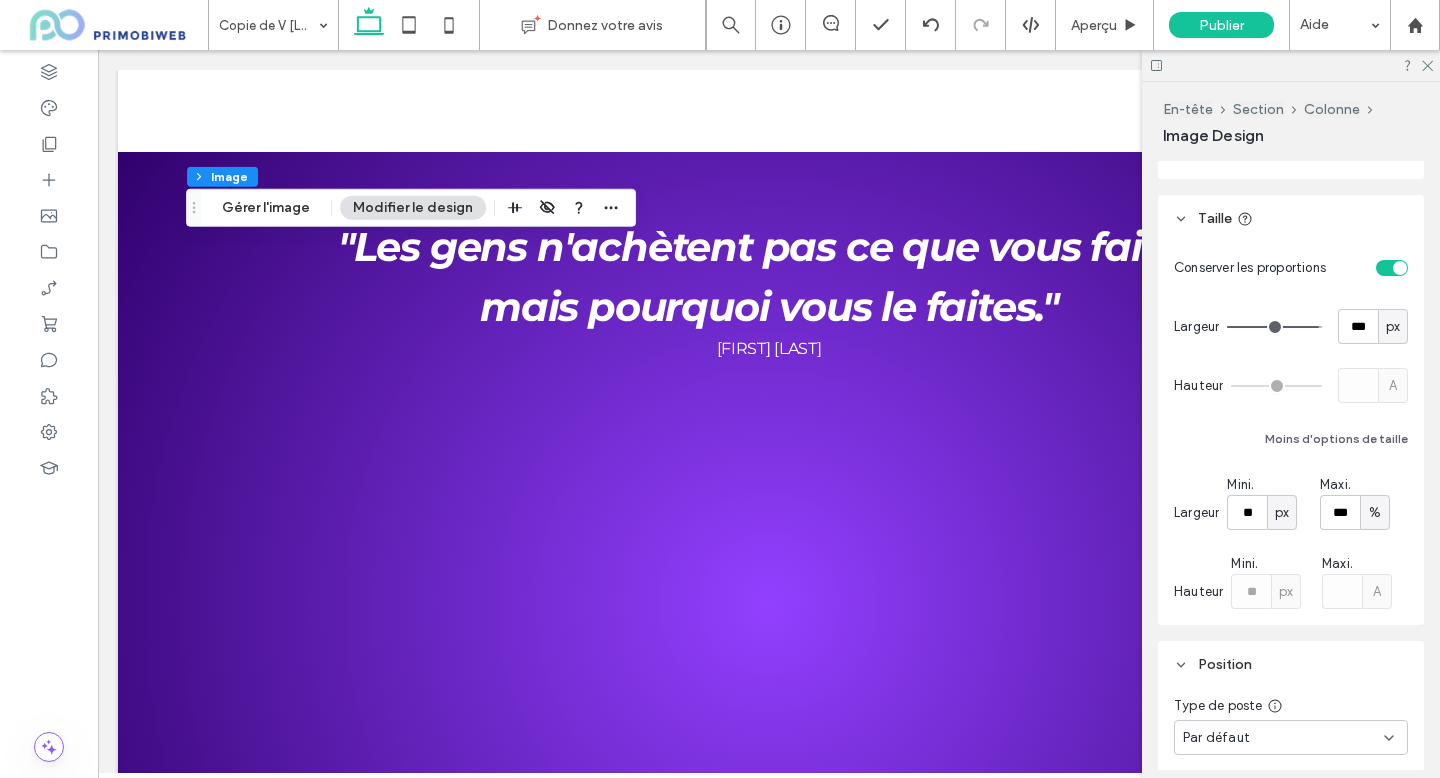 click on "Mini. ** px" at bounding box center [1272, 581] 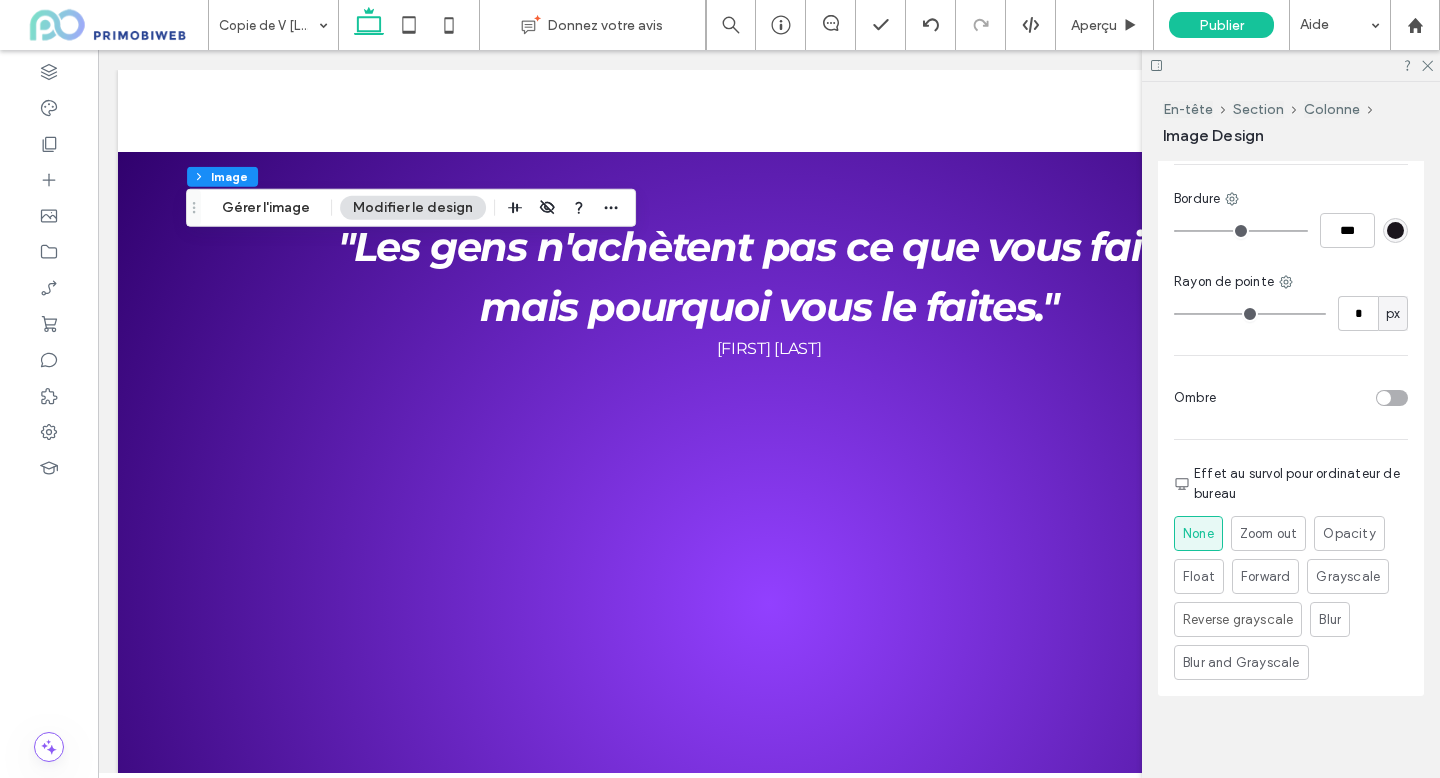 scroll, scrollTop: 1660, scrollLeft: 0, axis: vertical 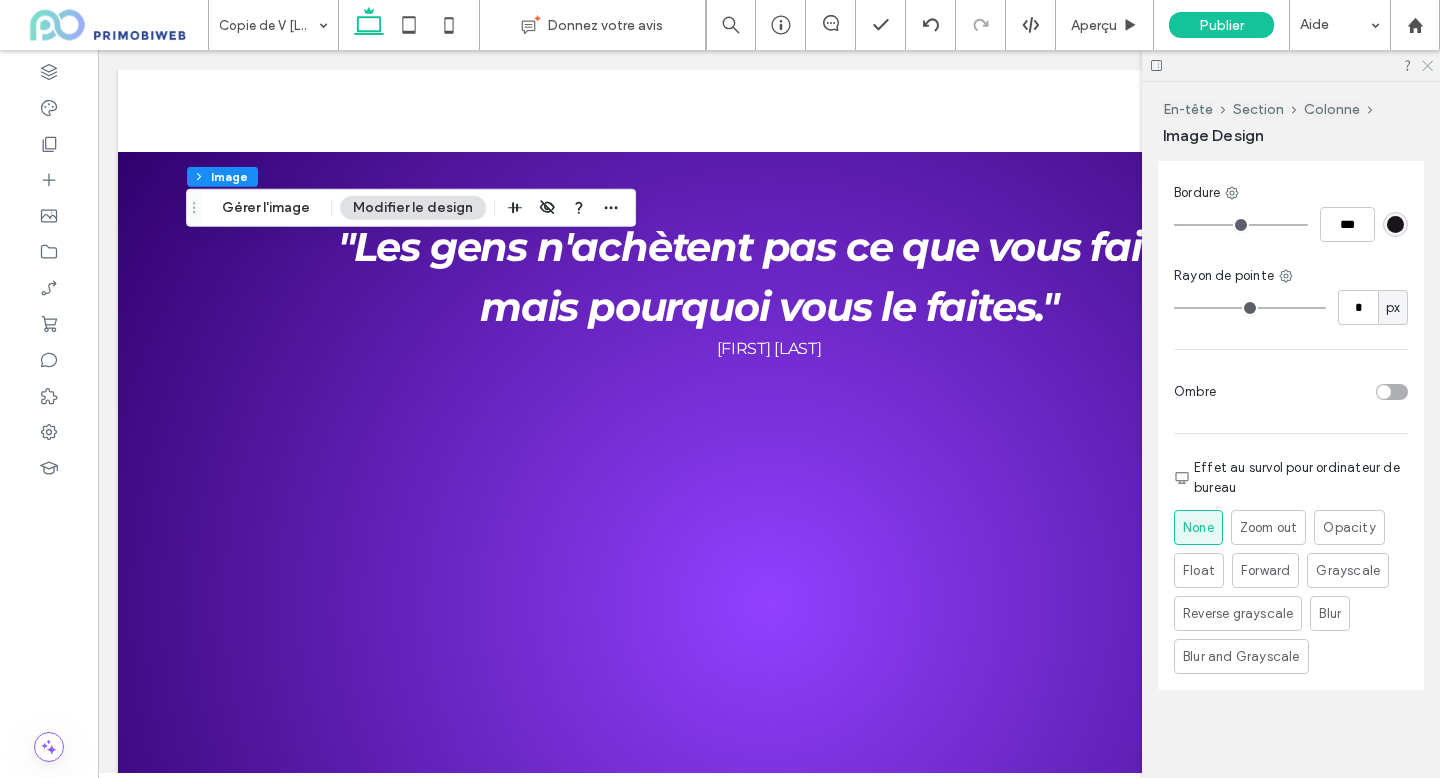 click 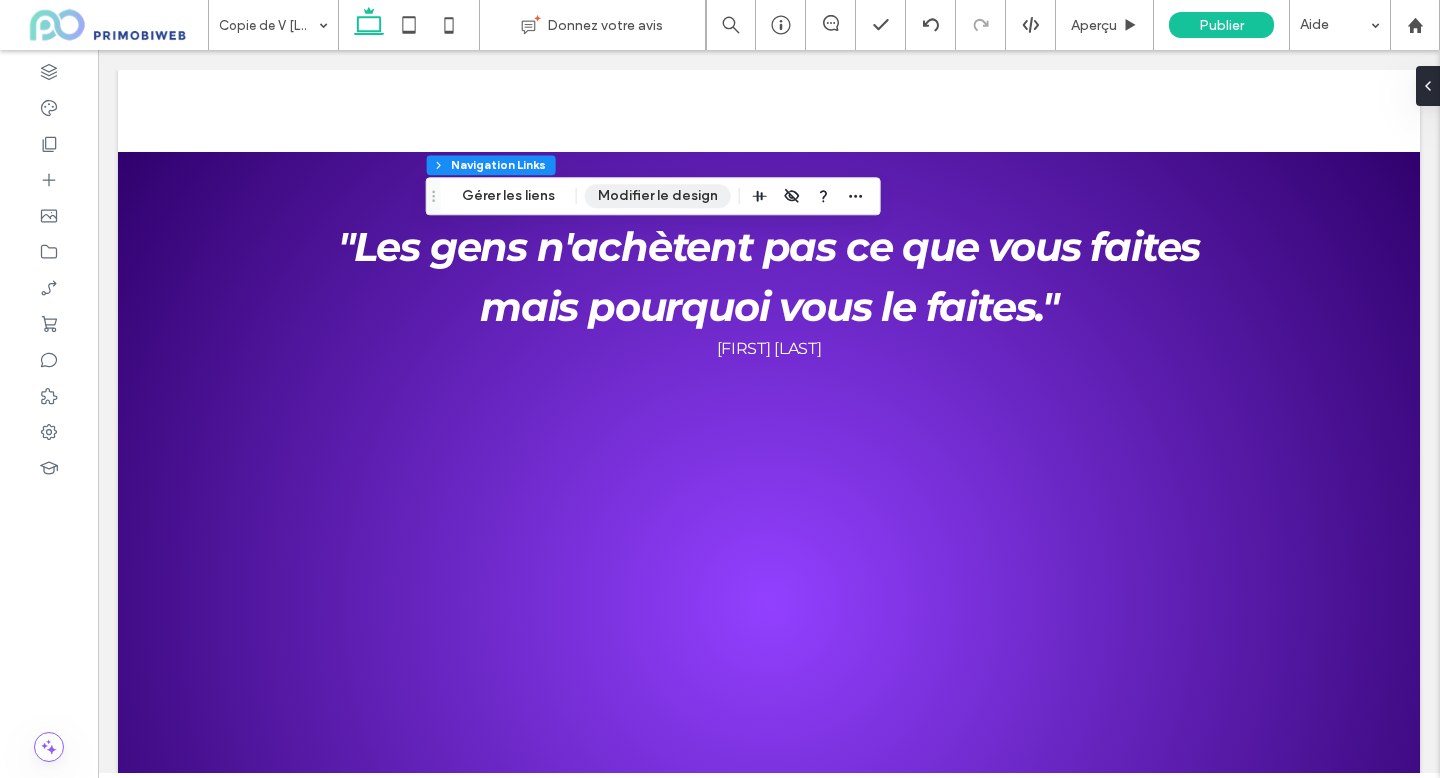 click on "Modifier le design" at bounding box center [658, 196] 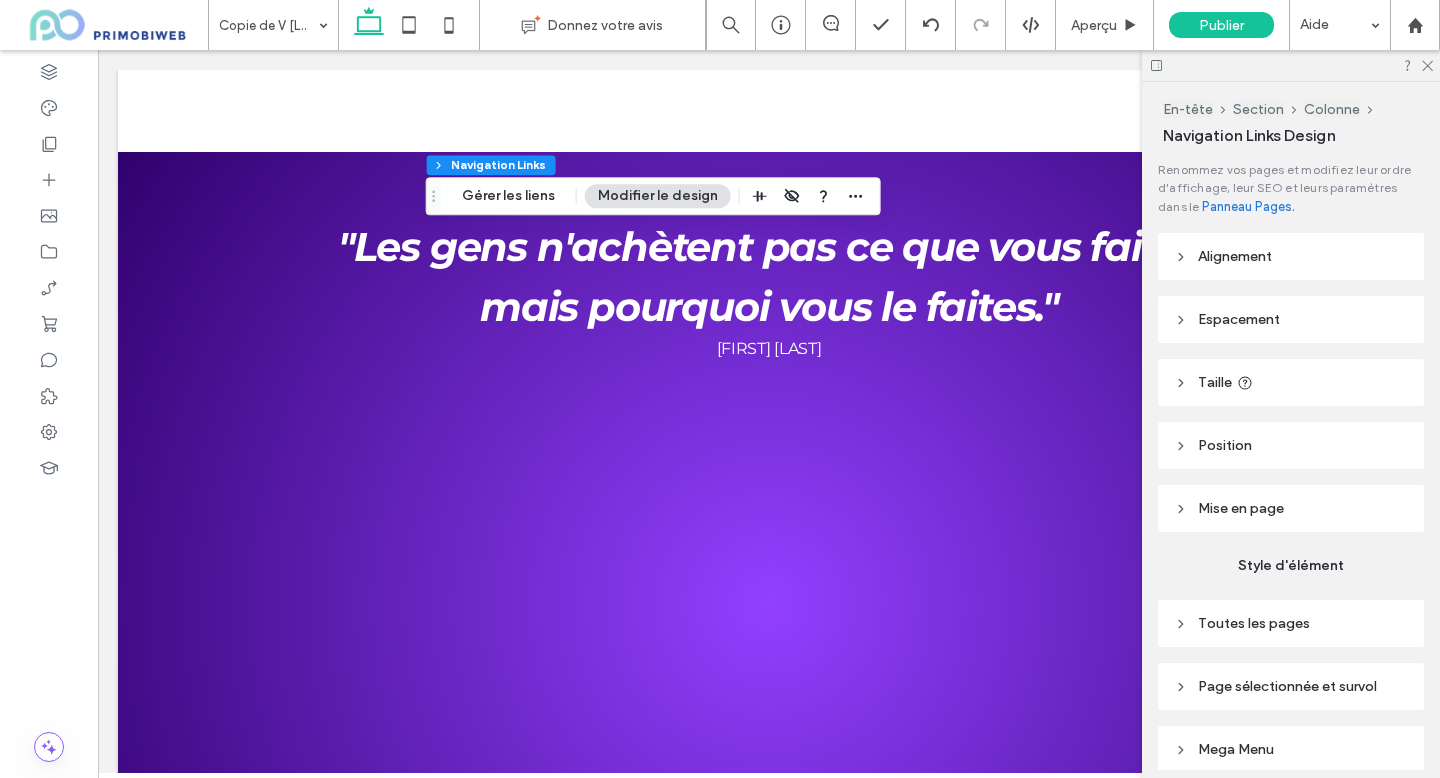 click on "Taille" at bounding box center (1215, 382) 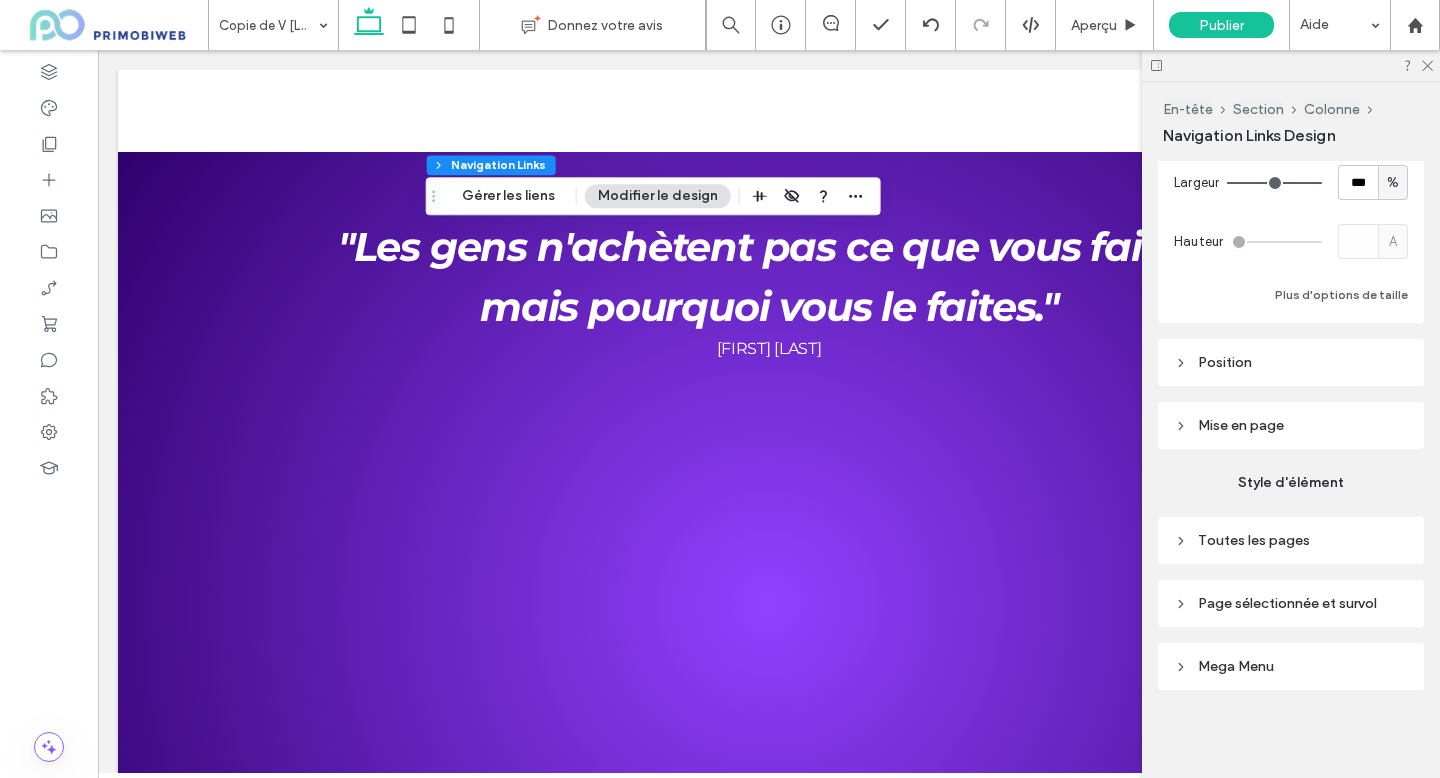 scroll, scrollTop: 247, scrollLeft: 0, axis: vertical 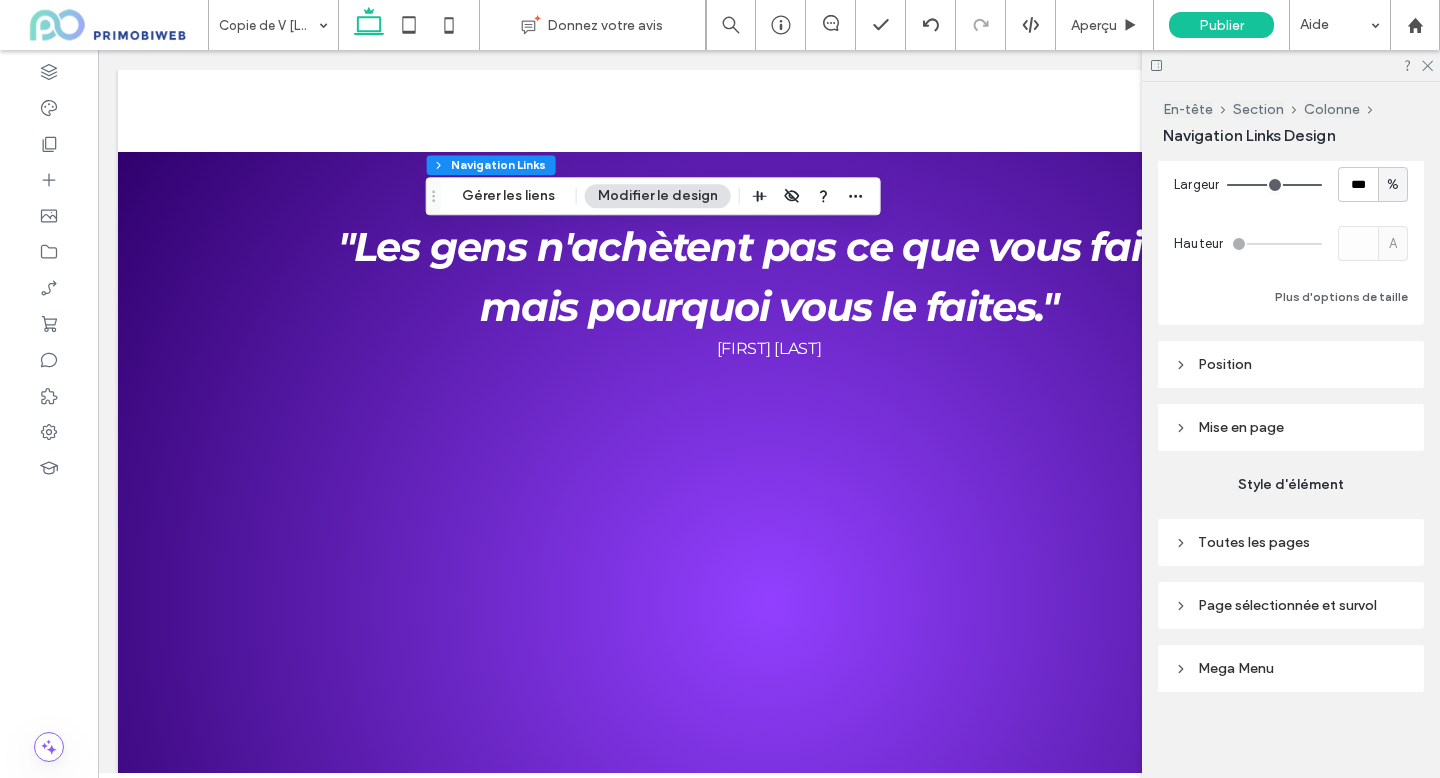 click on "Toutes les pages" at bounding box center [1254, 542] 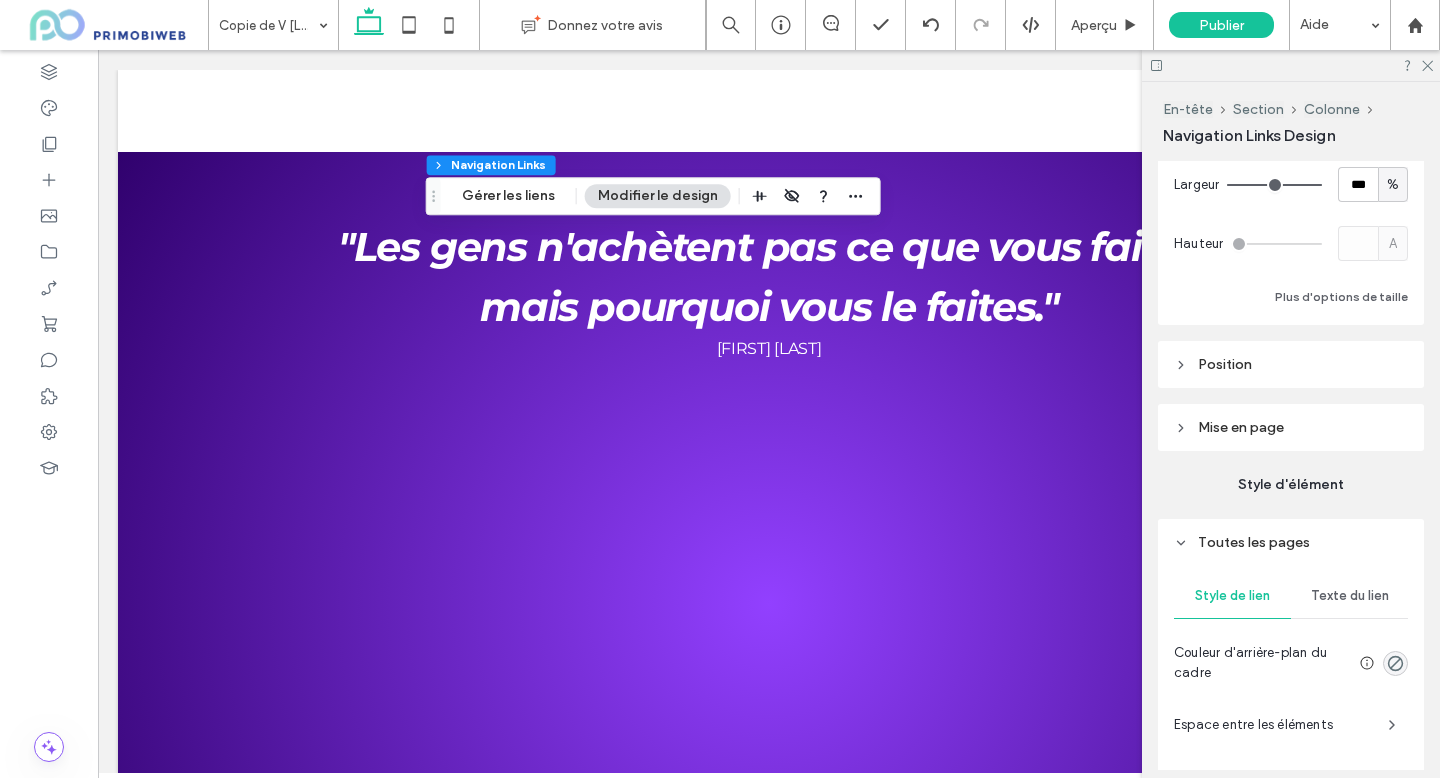 scroll, scrollTop: 418, scrollLeft: 0, axis: vertical 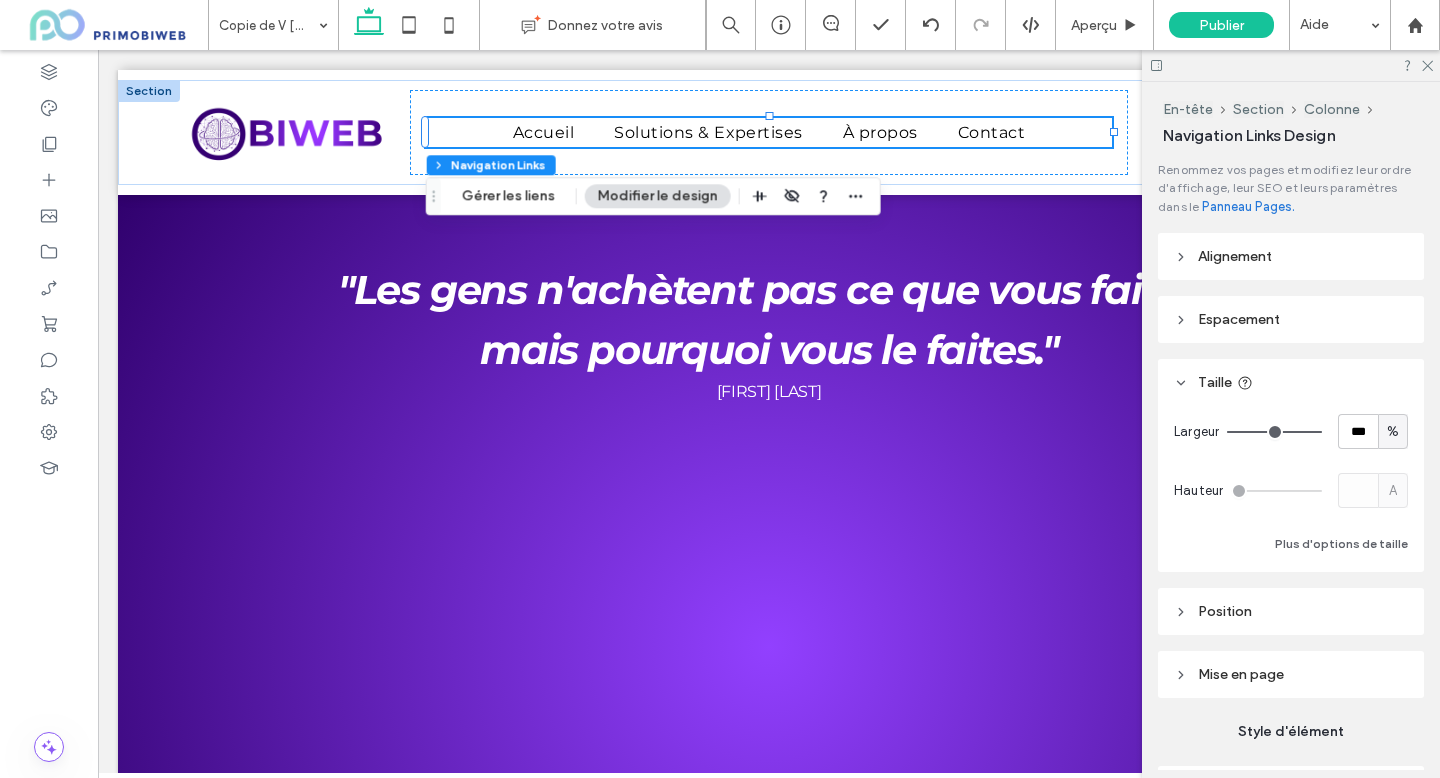 click on "Texte du lien" at bounding box center (1350, 843) 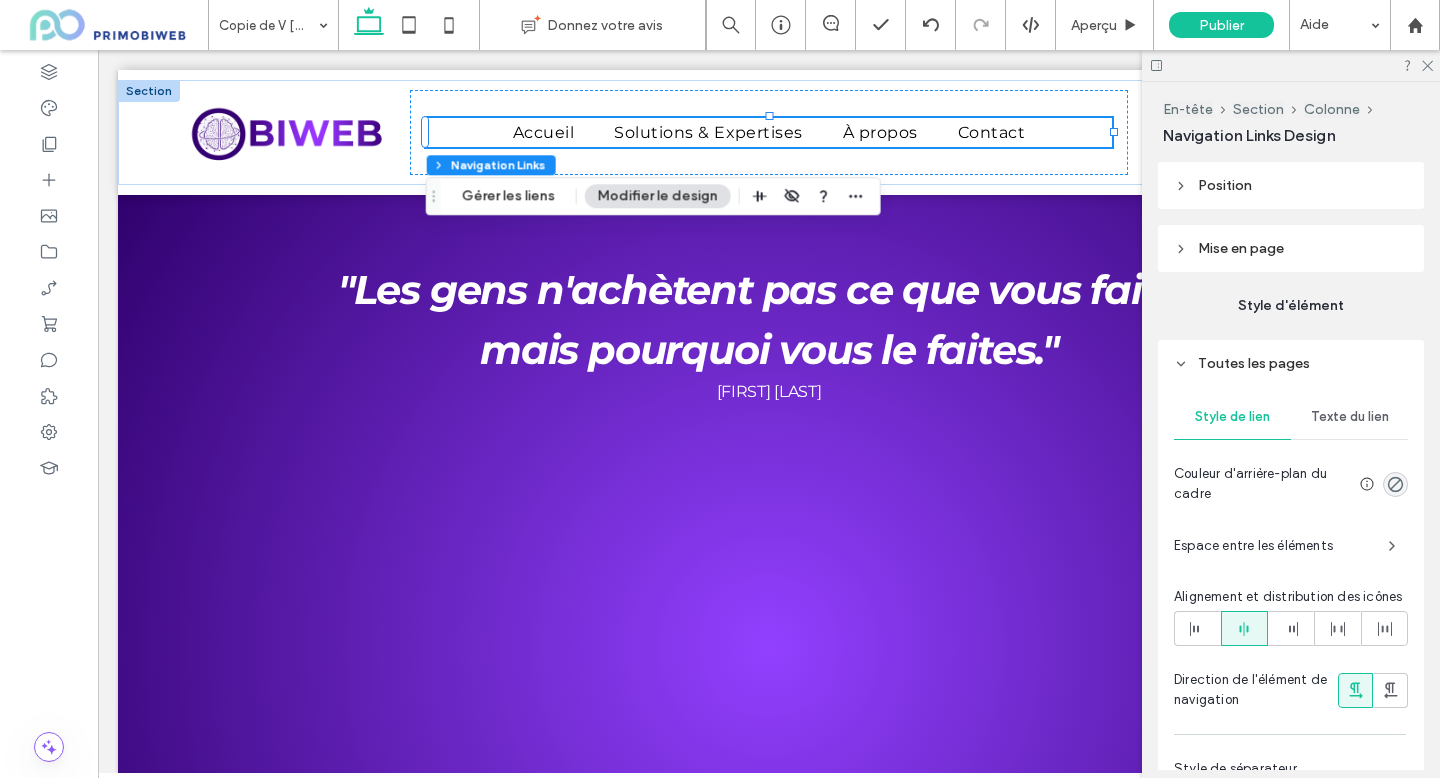 scroll, scrollTop: 0, scrollLeft: 0, axis: both 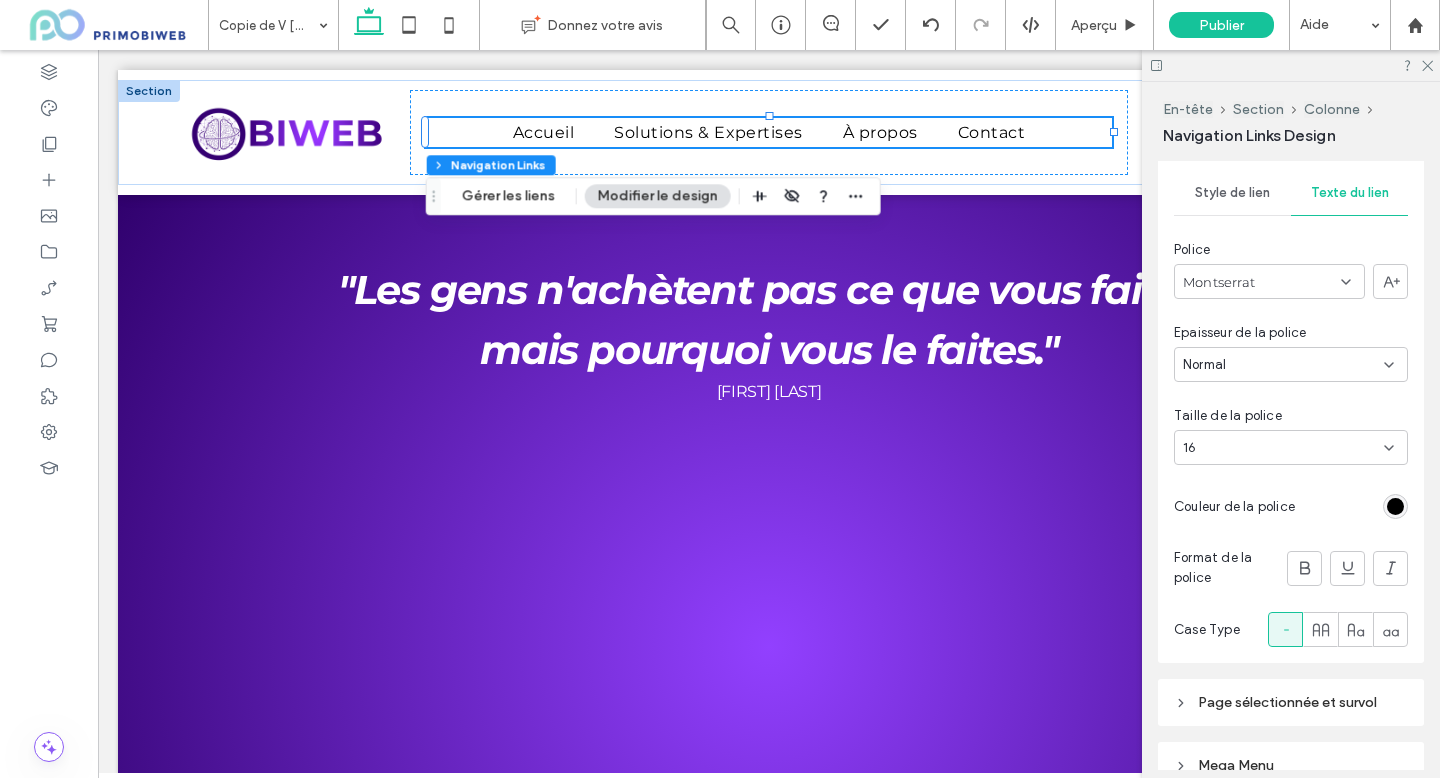 click on "16" at bounding box center [1291, 447] 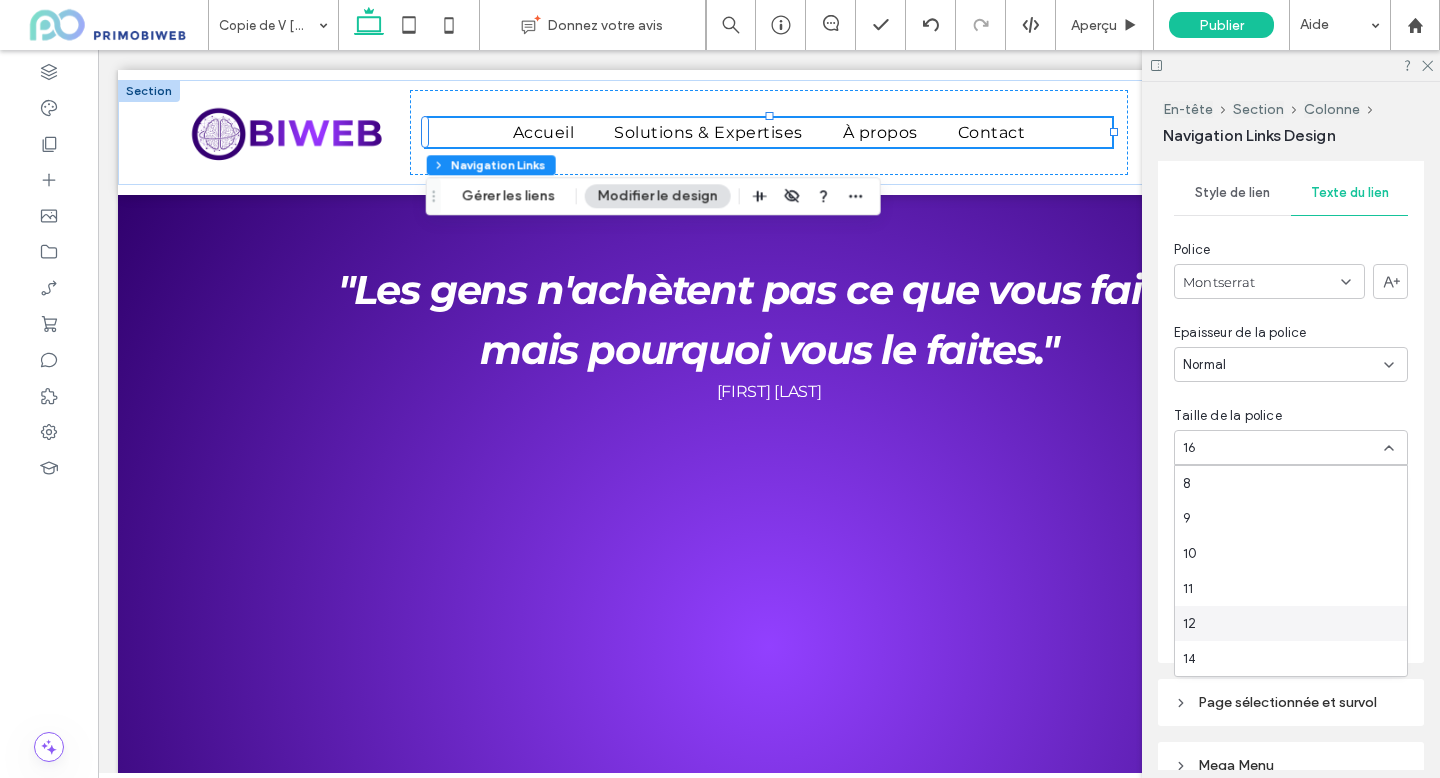 scroll, scrollTop: 81, scrollLeft: 0, axis: vertical 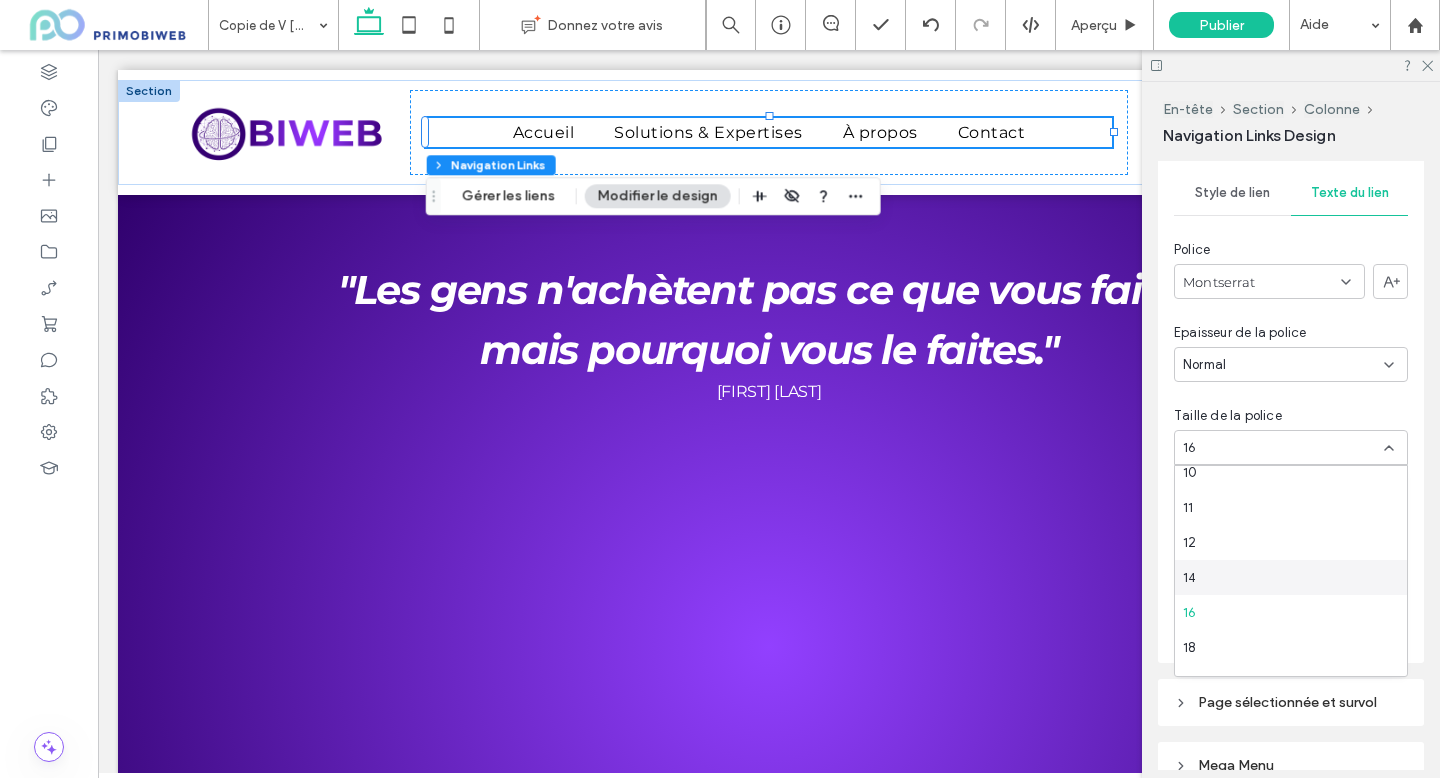 click on "14" at bounding box center [1291, 577] 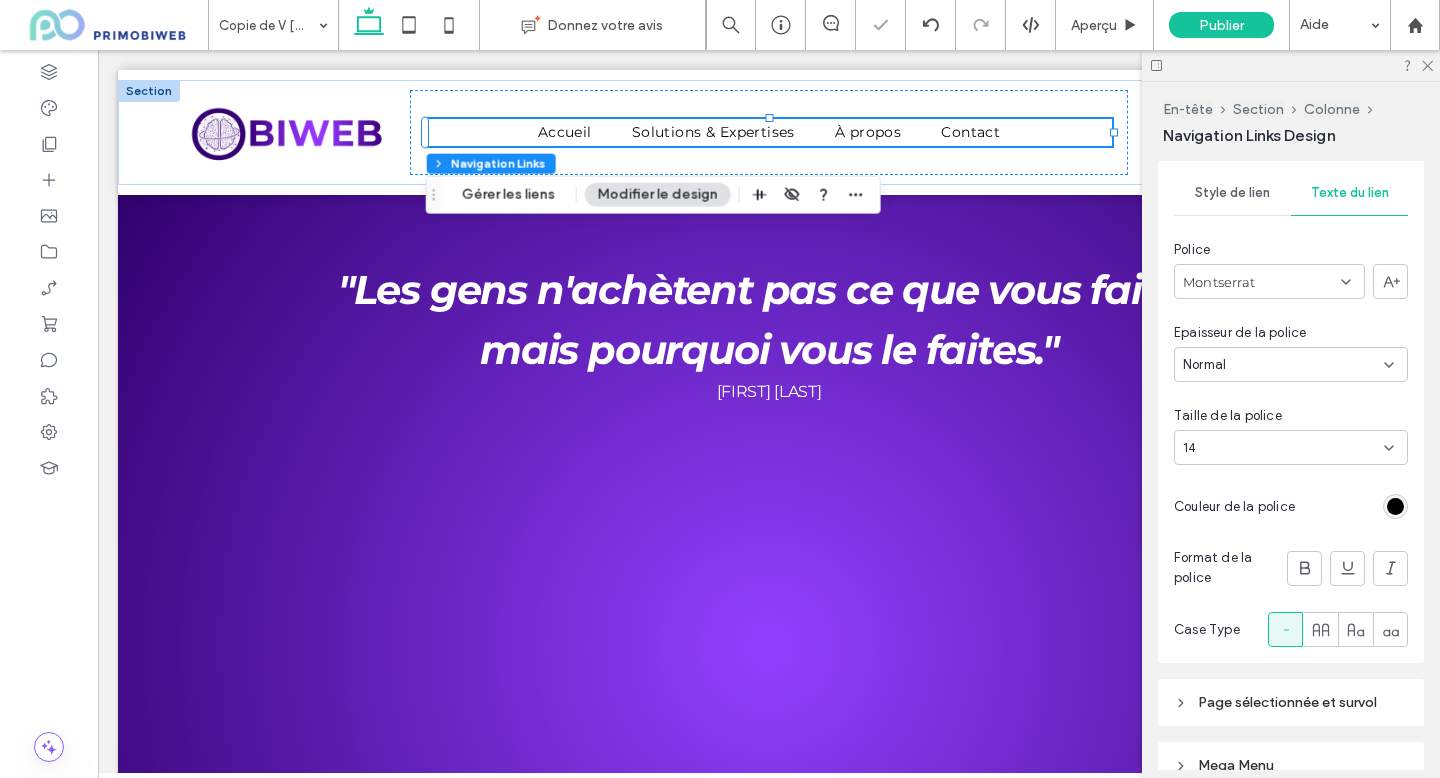 click on "14" at bounding box center [1291, 447] 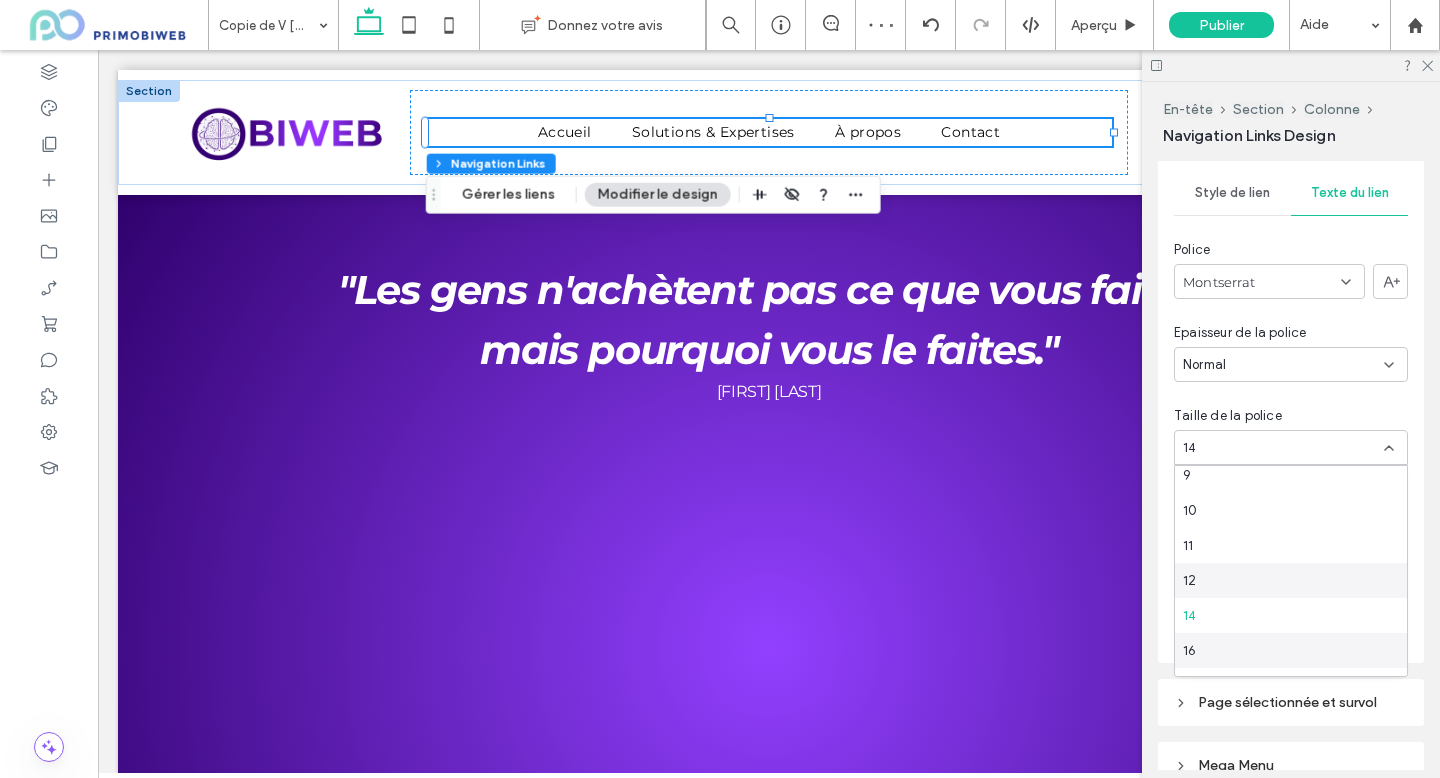 scroll, scrollTop: 40, scrollLeft: 0, axis: vertical 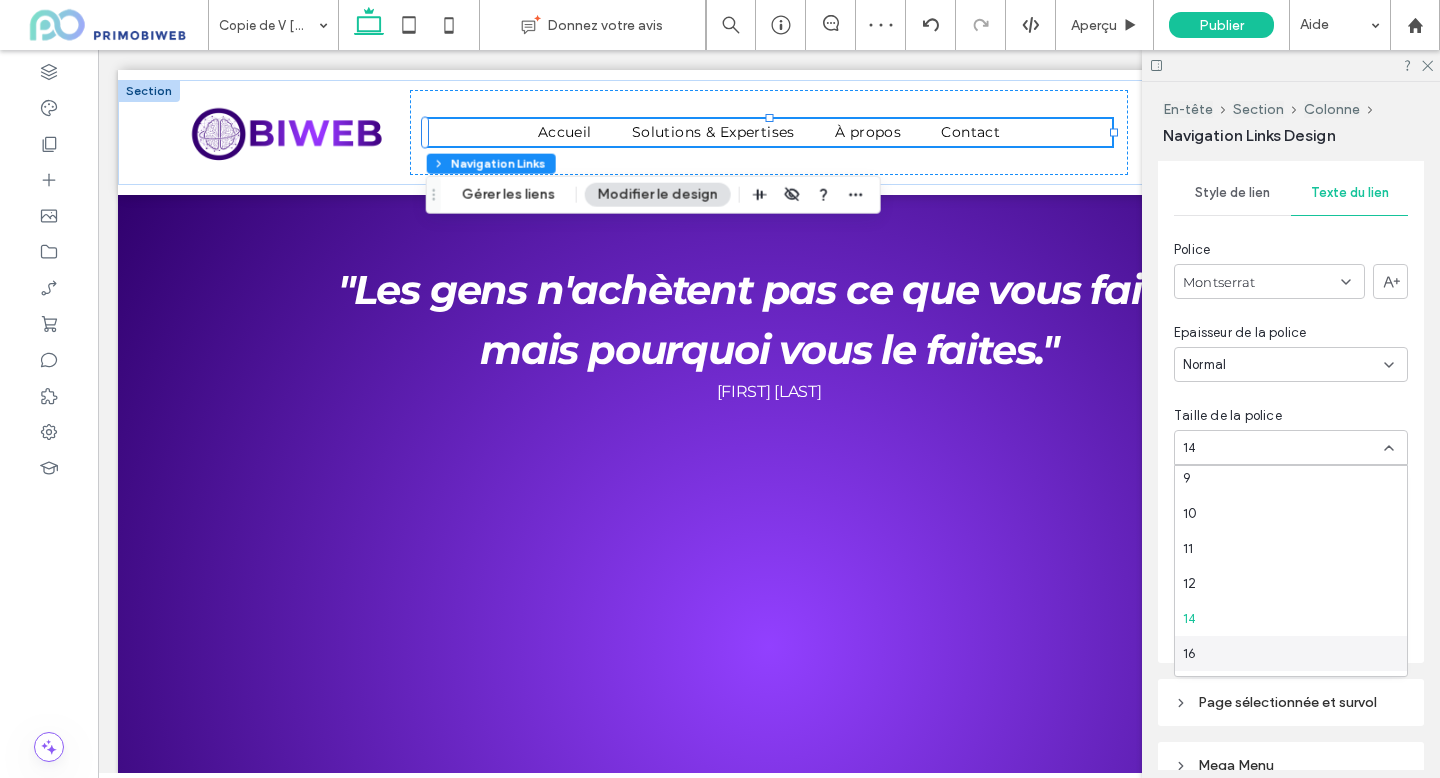 click on "16" at bounding box center [1291, 653] 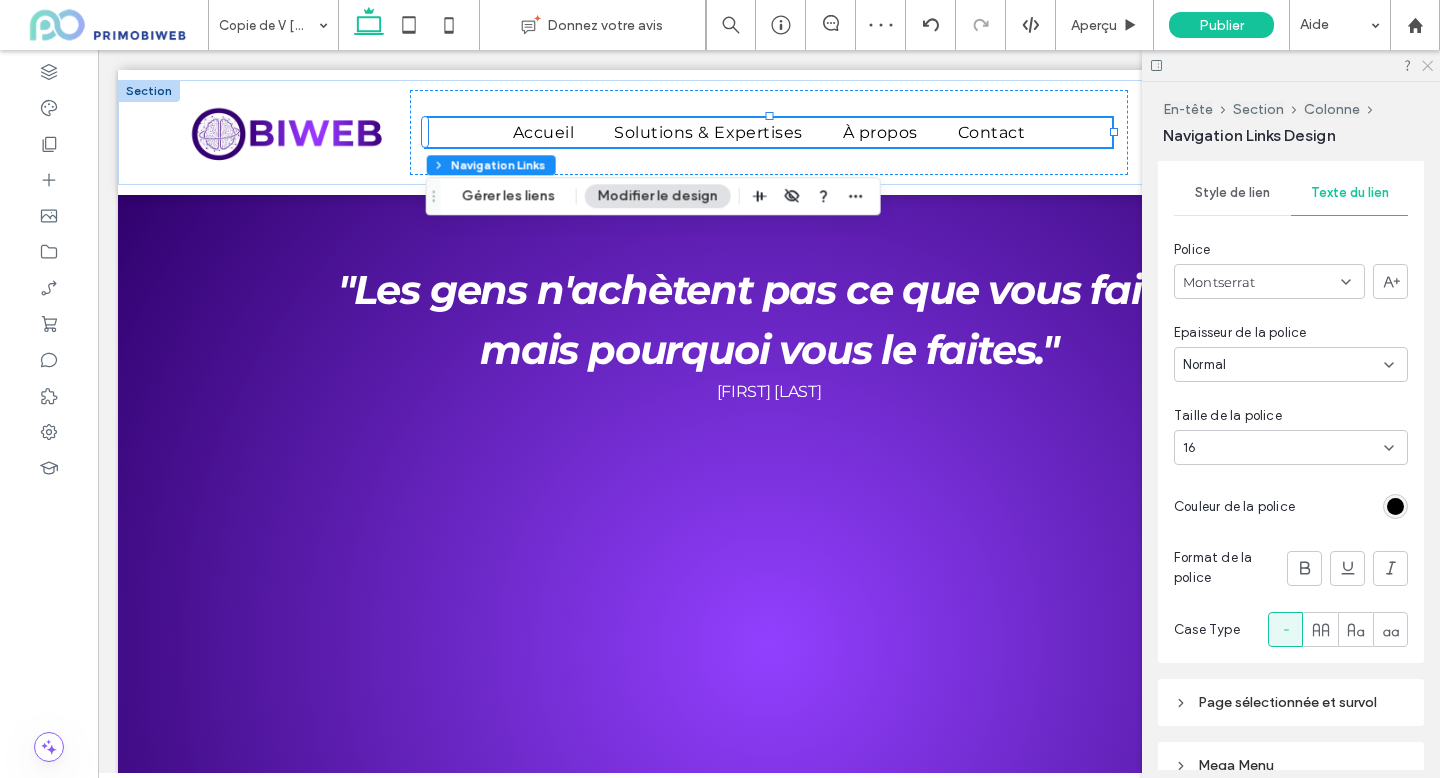 click 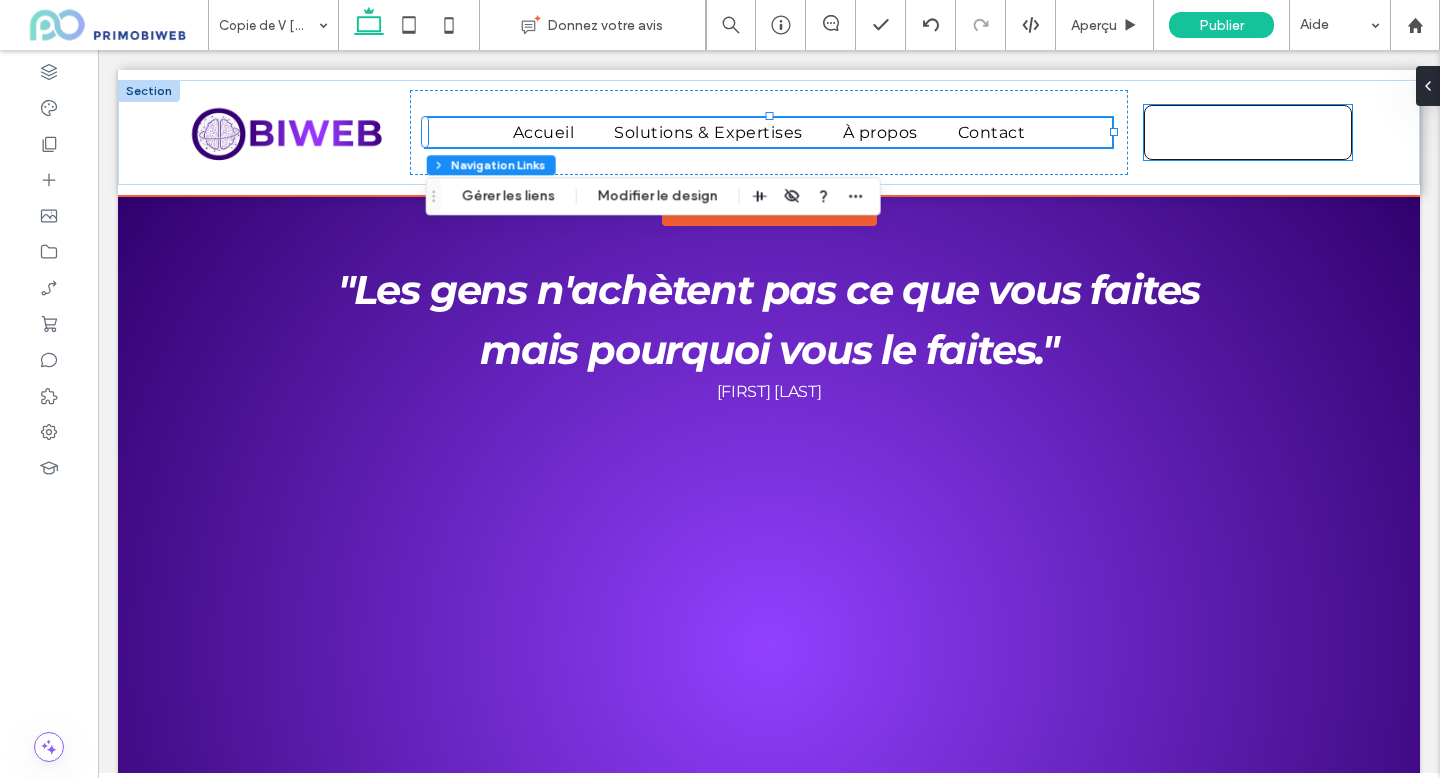 click on "Contactez-nous" at bounding box center [1248, 132] 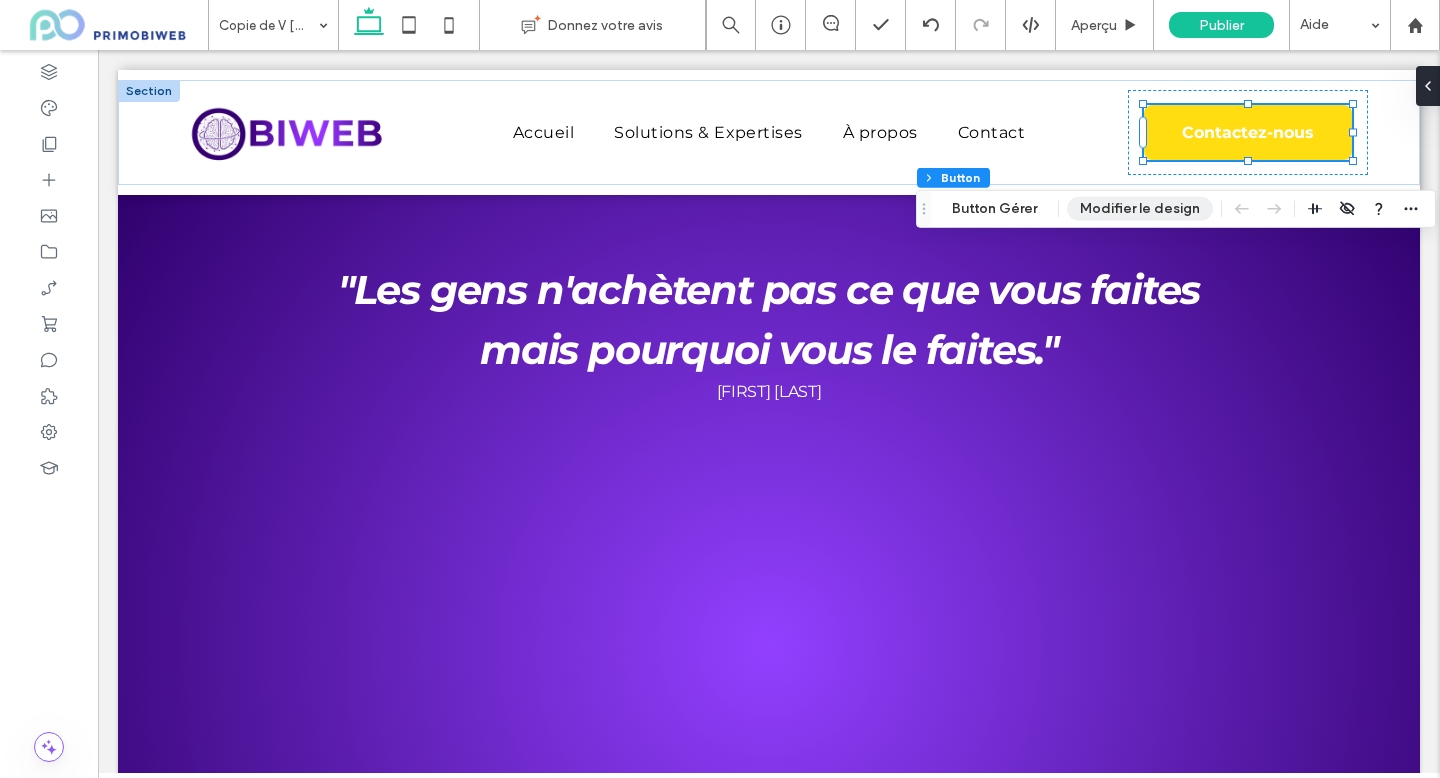 click on "Modifier le design" at bounding box center (1140, 209) 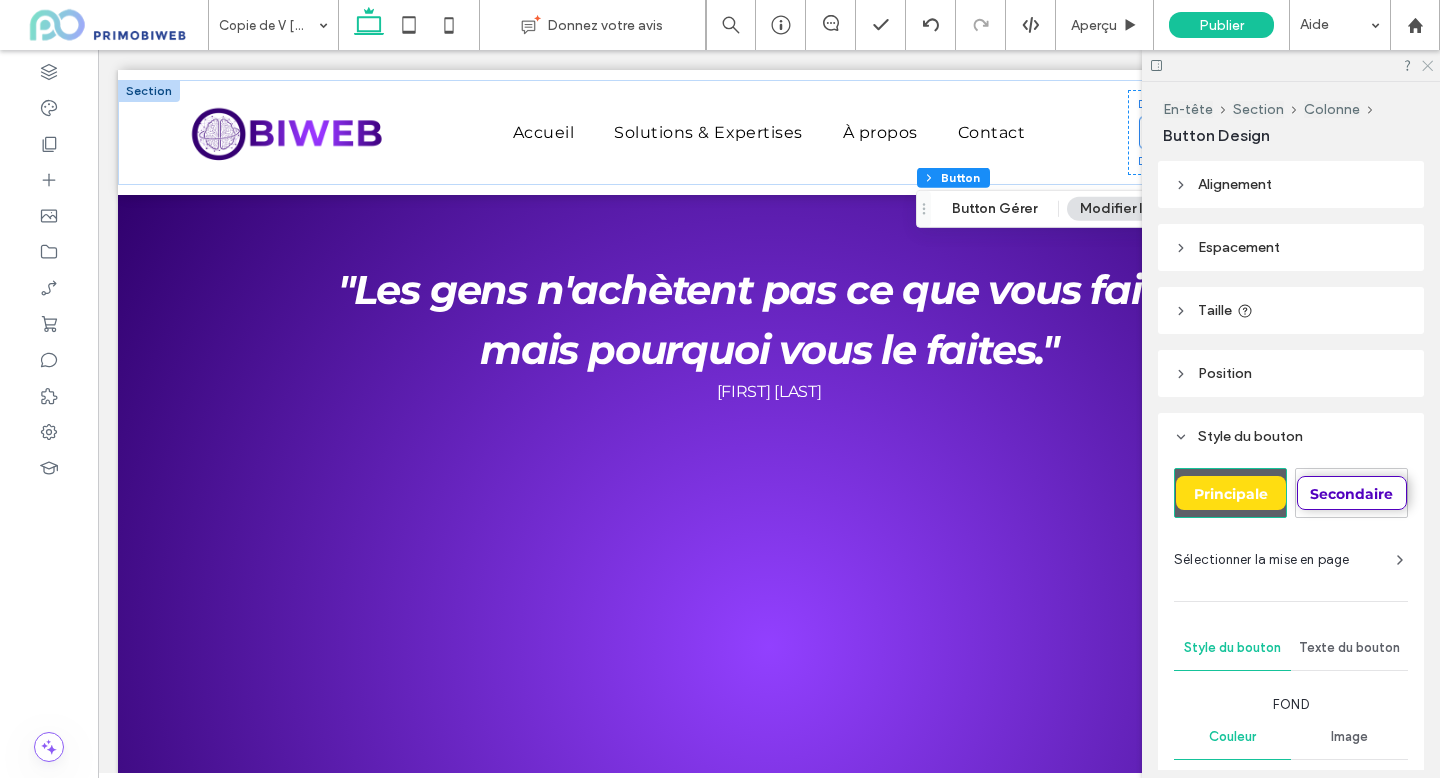 click 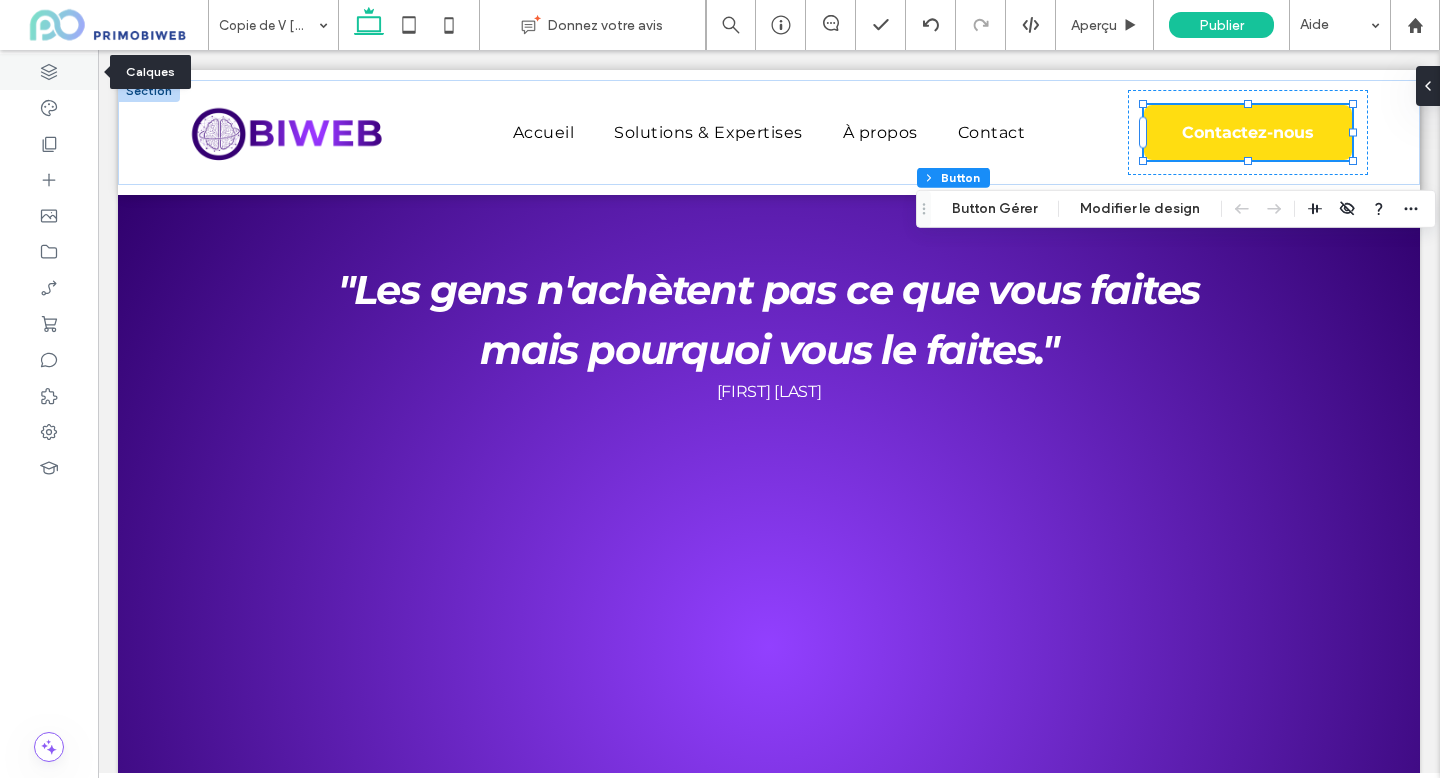 click 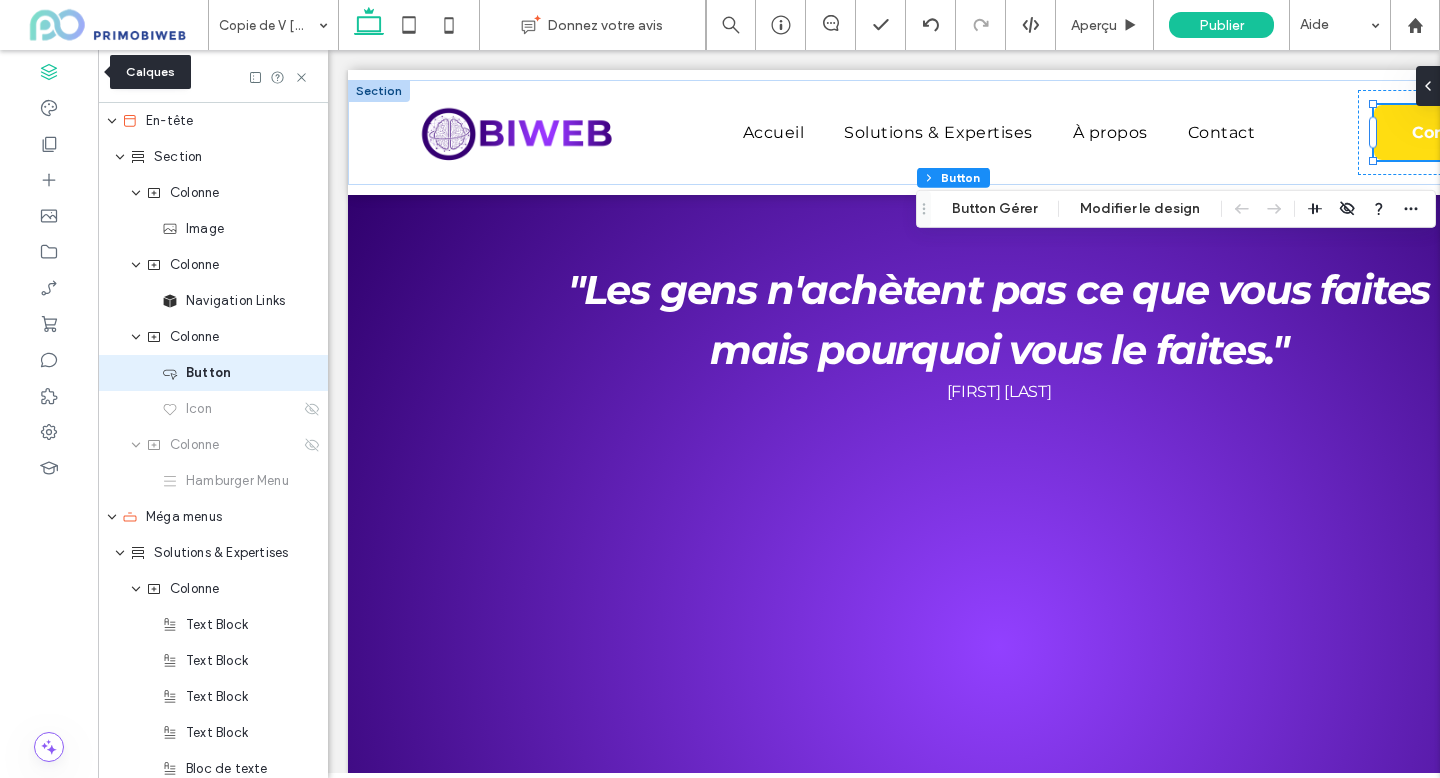 scroll, scrollTop: 0, scrollLeft: 230, axis: horizontal 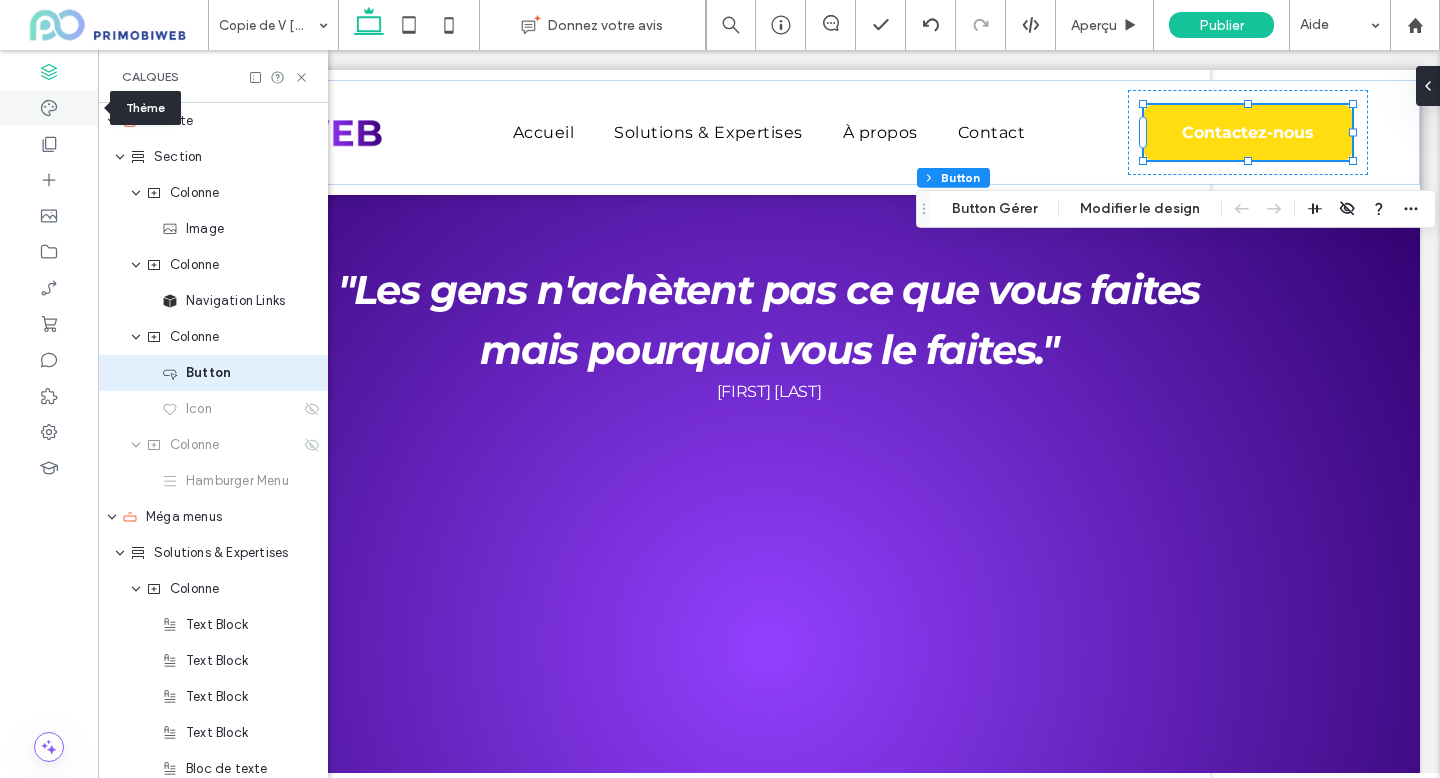 click 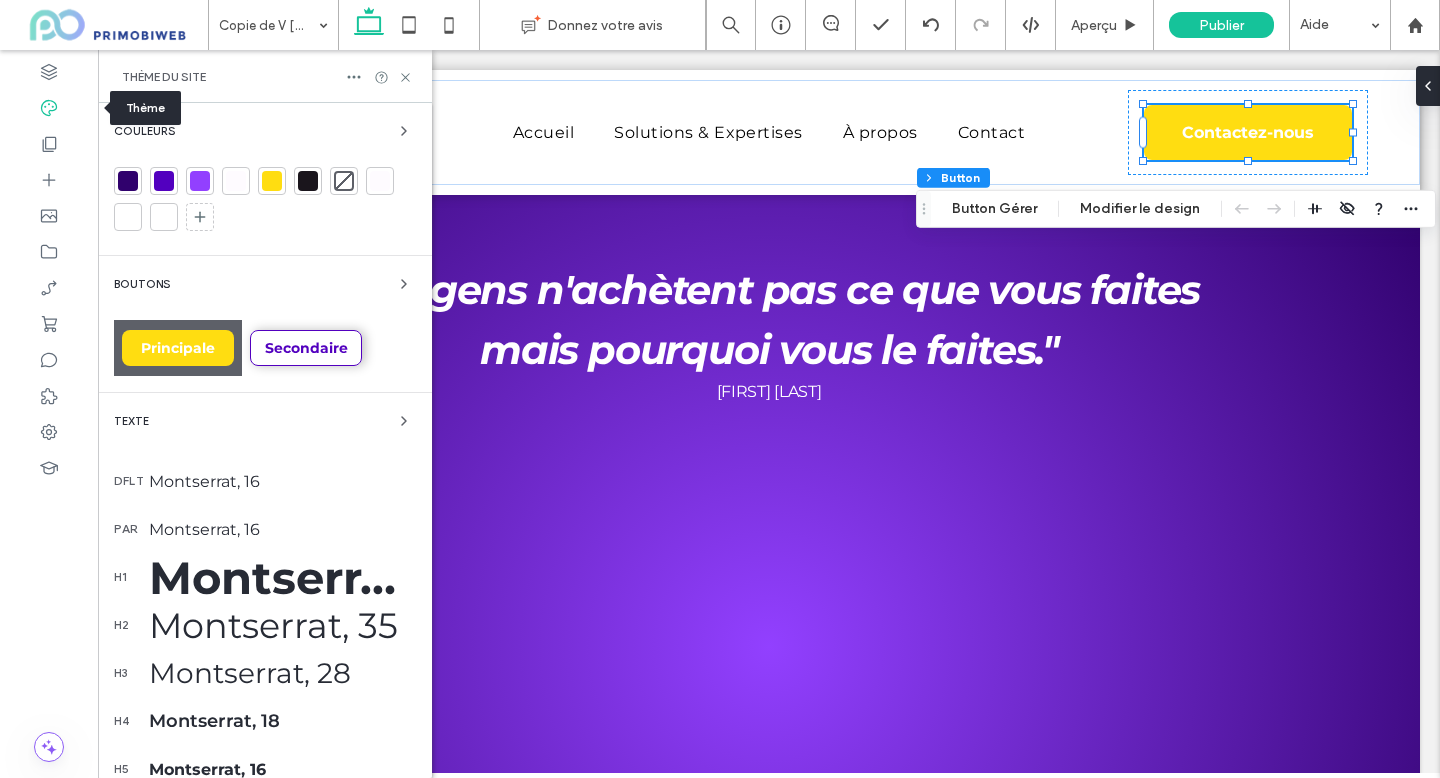 scroll, scrollTop: 0, scrollLeft: 0, axis: both 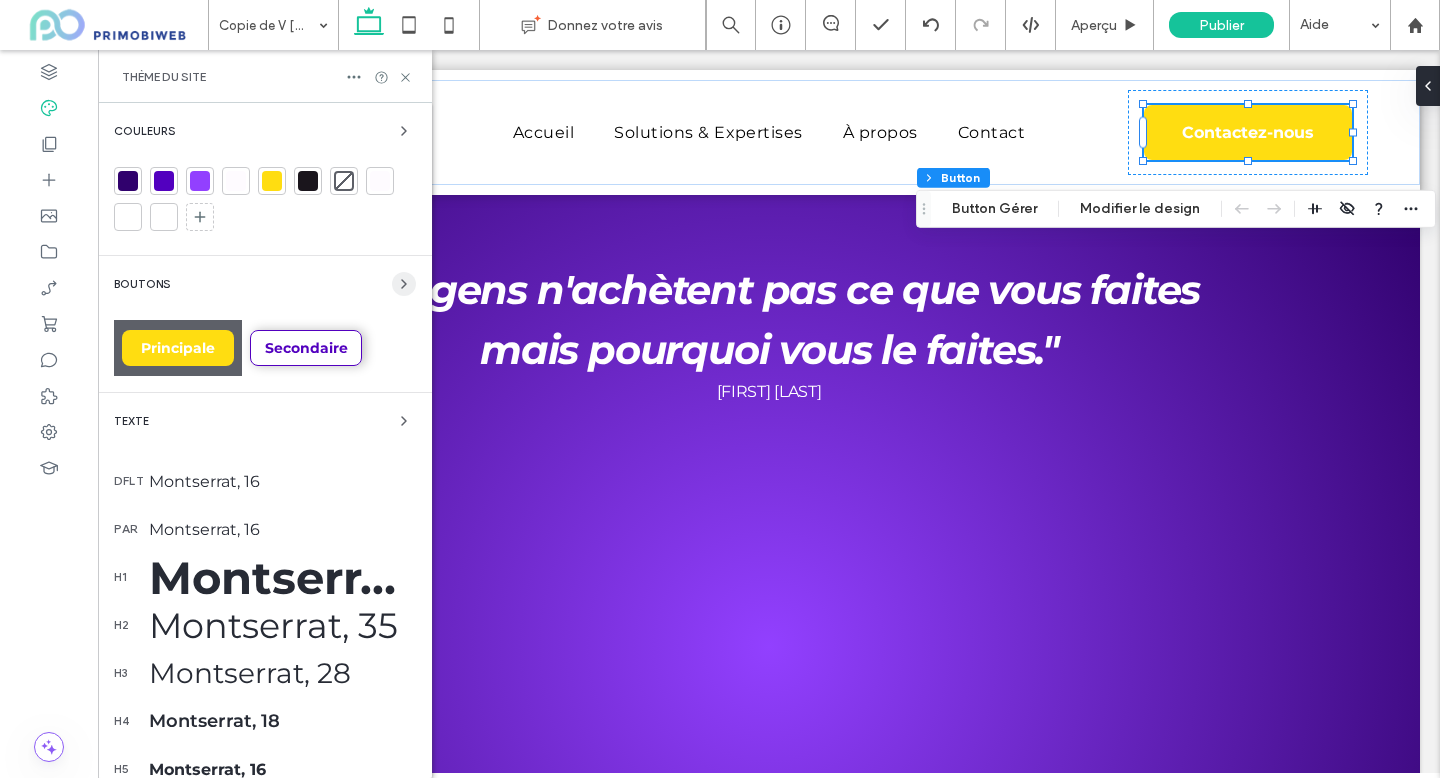 click 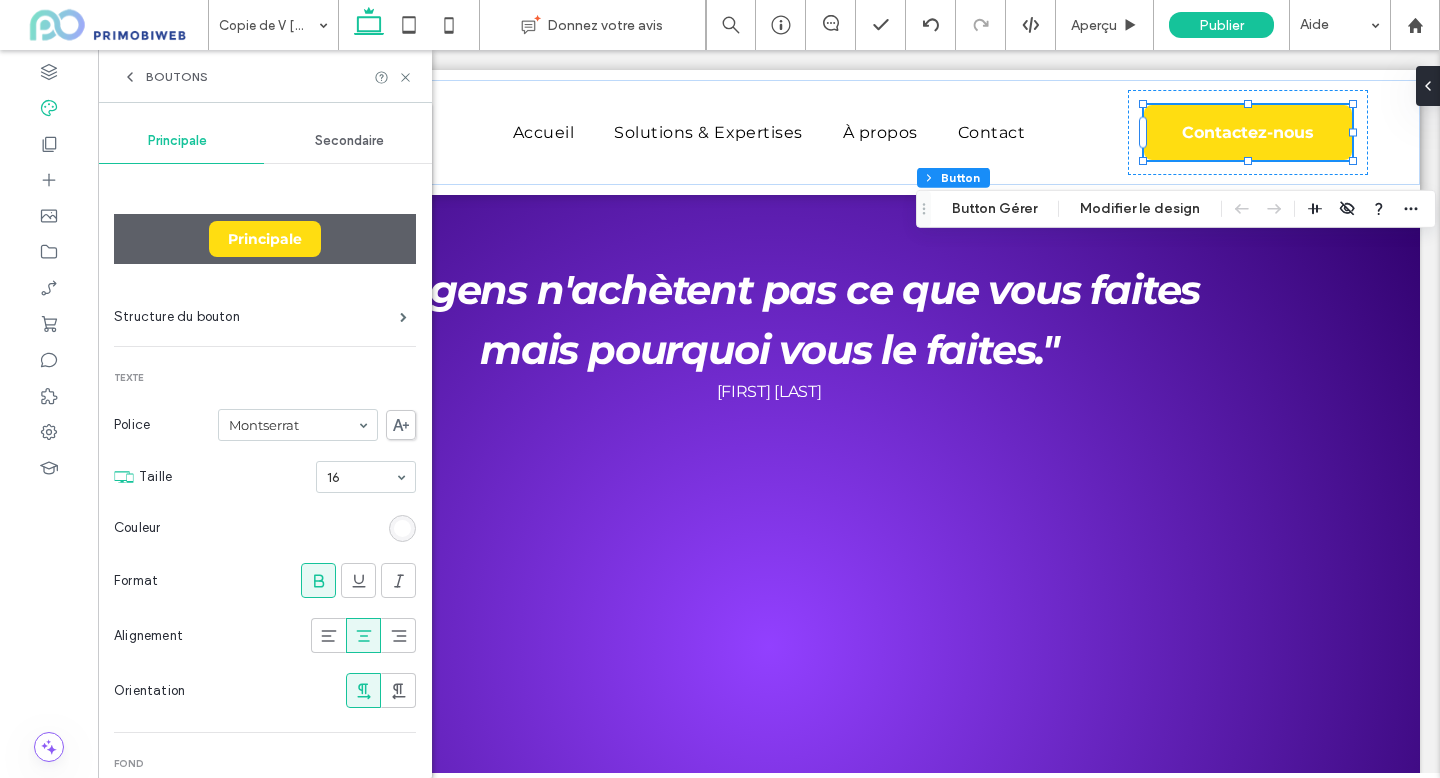 click on "Principale" at bounding box center (265, 239) 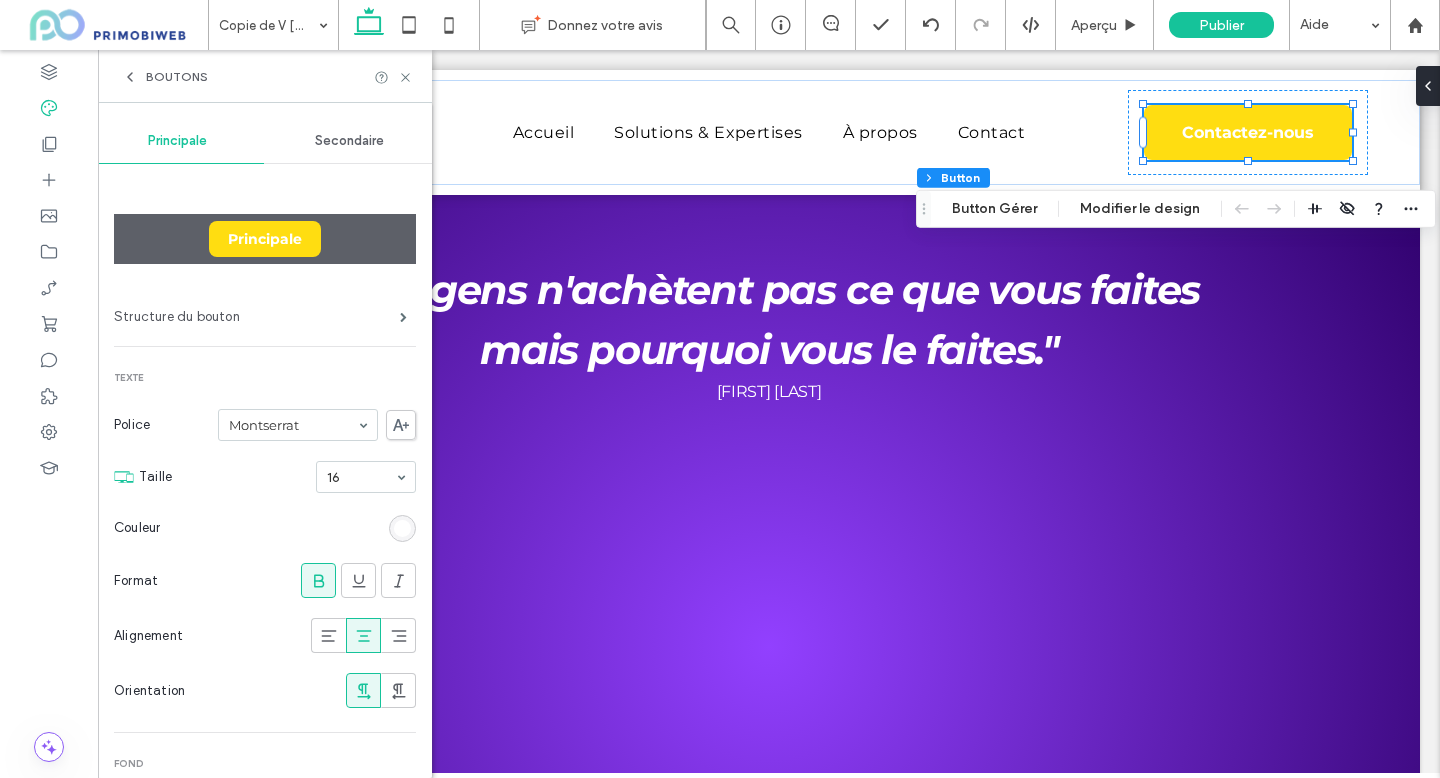 click on "Structure du bouton" at bounding box center [257, 317] 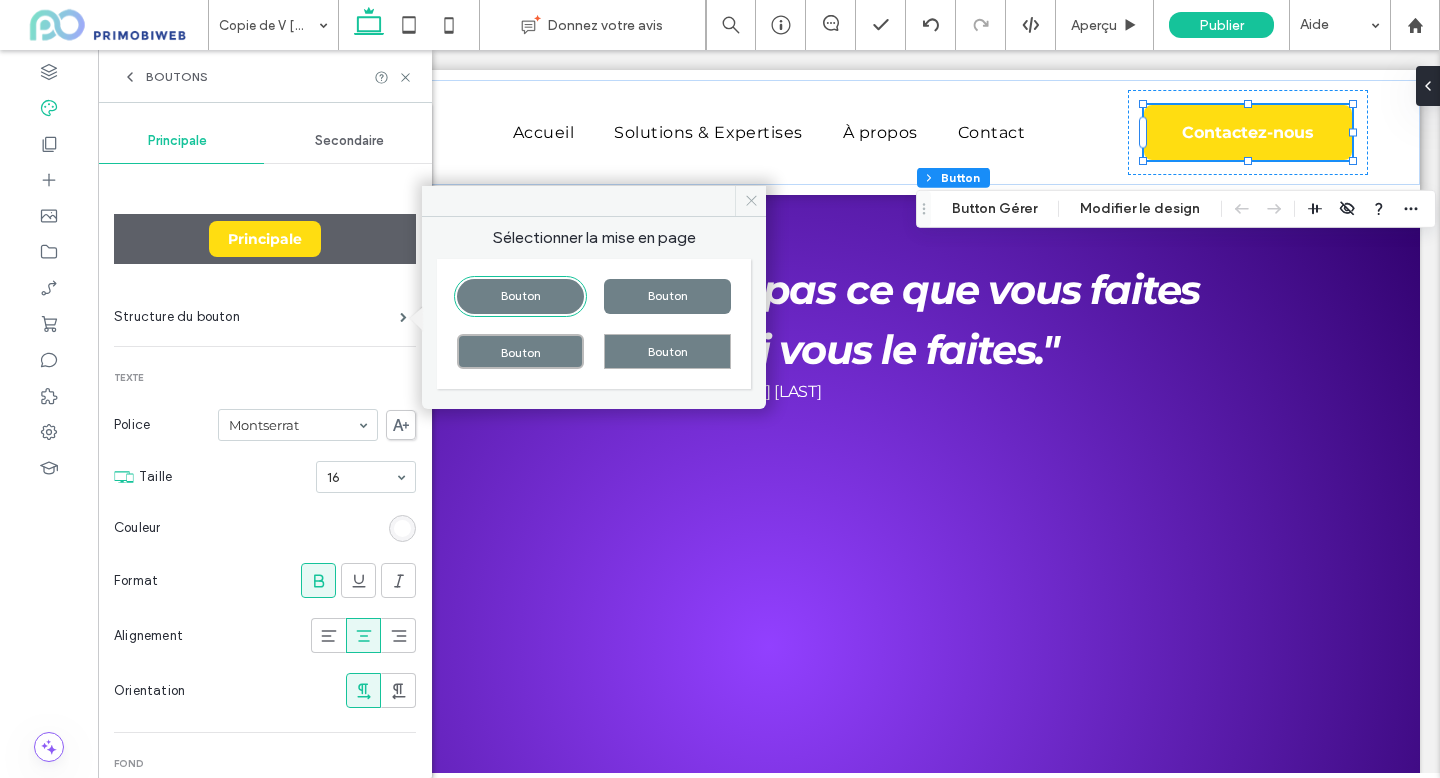 click at bounding box center (750, 201) 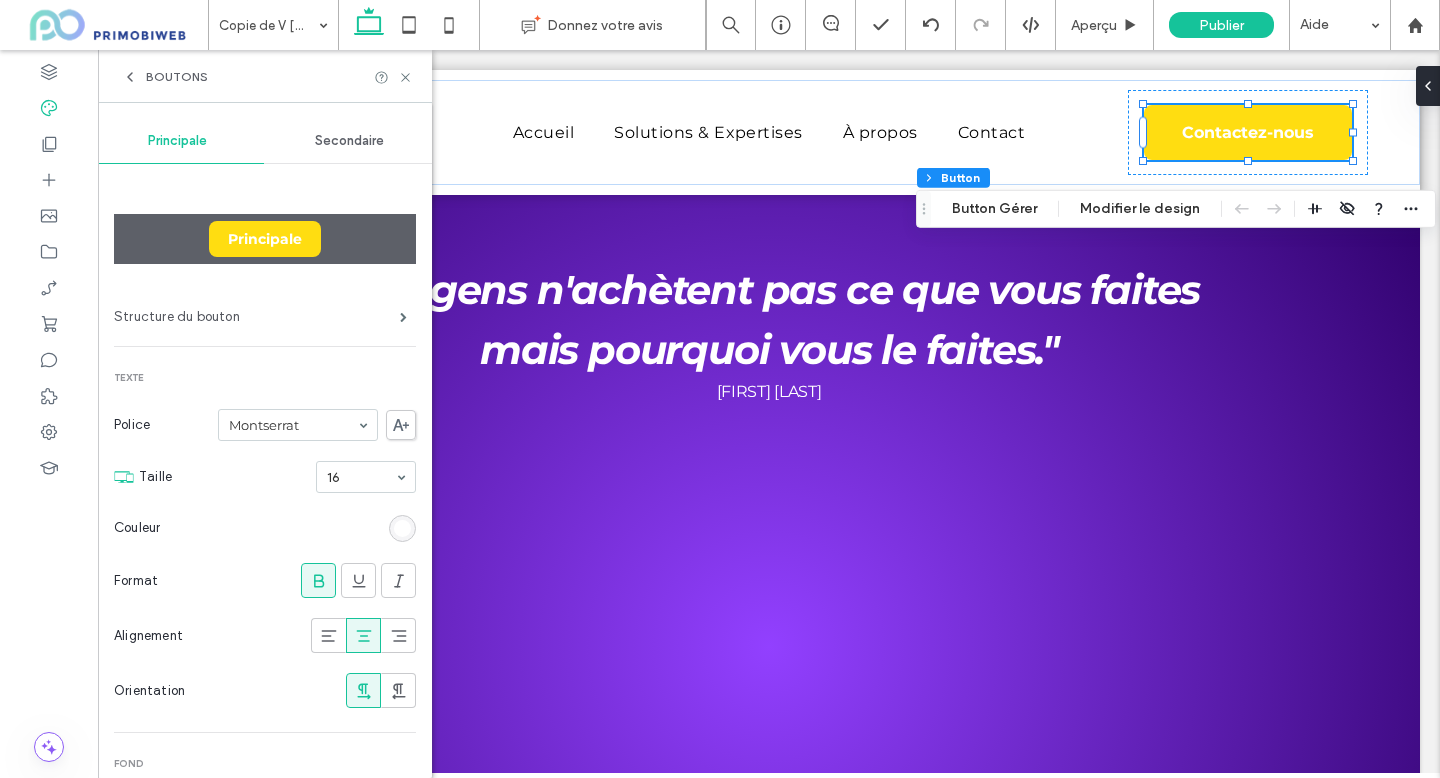 scroll, scrollTop: 38, scrollLeft: 0, axis: vertical 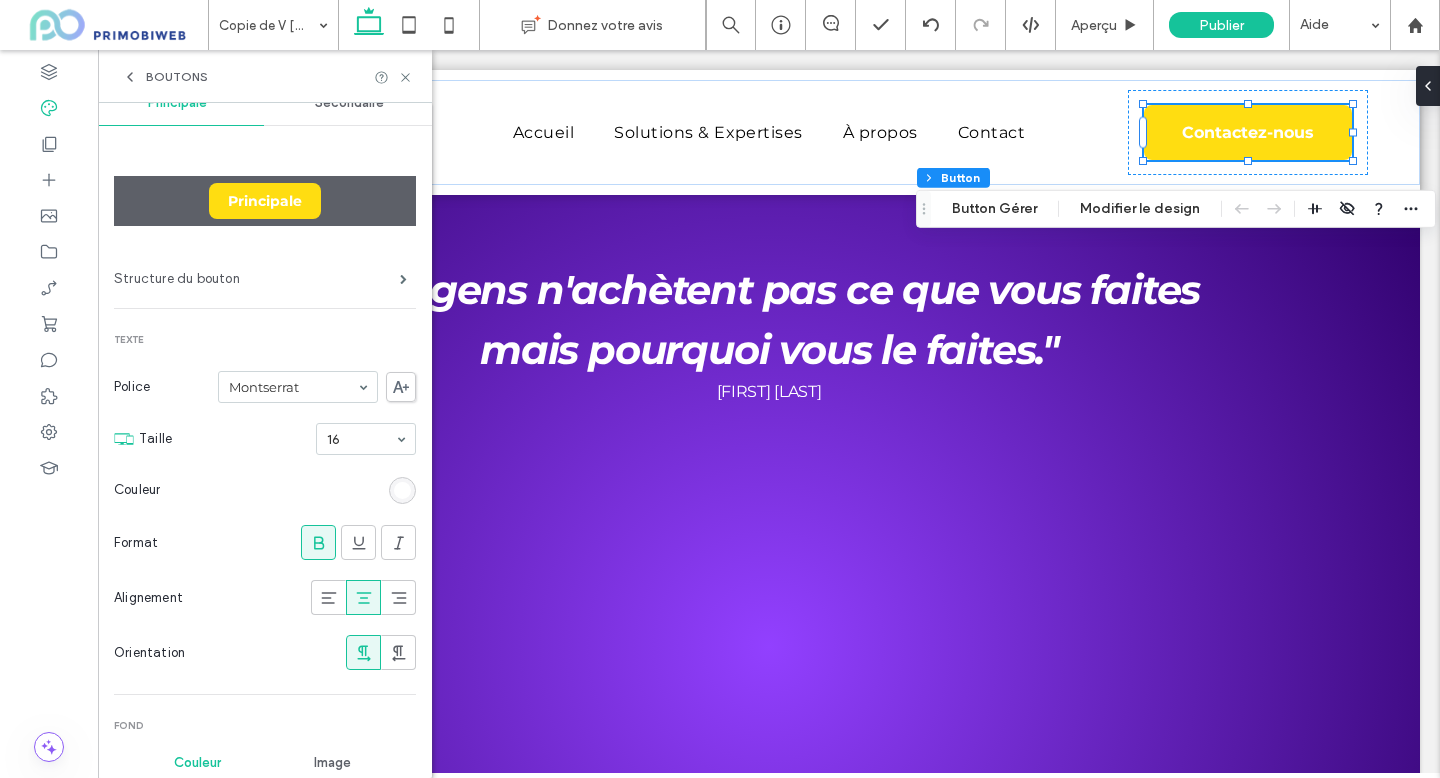 click on "Structure du bouton" at bounding box center [257, 279] 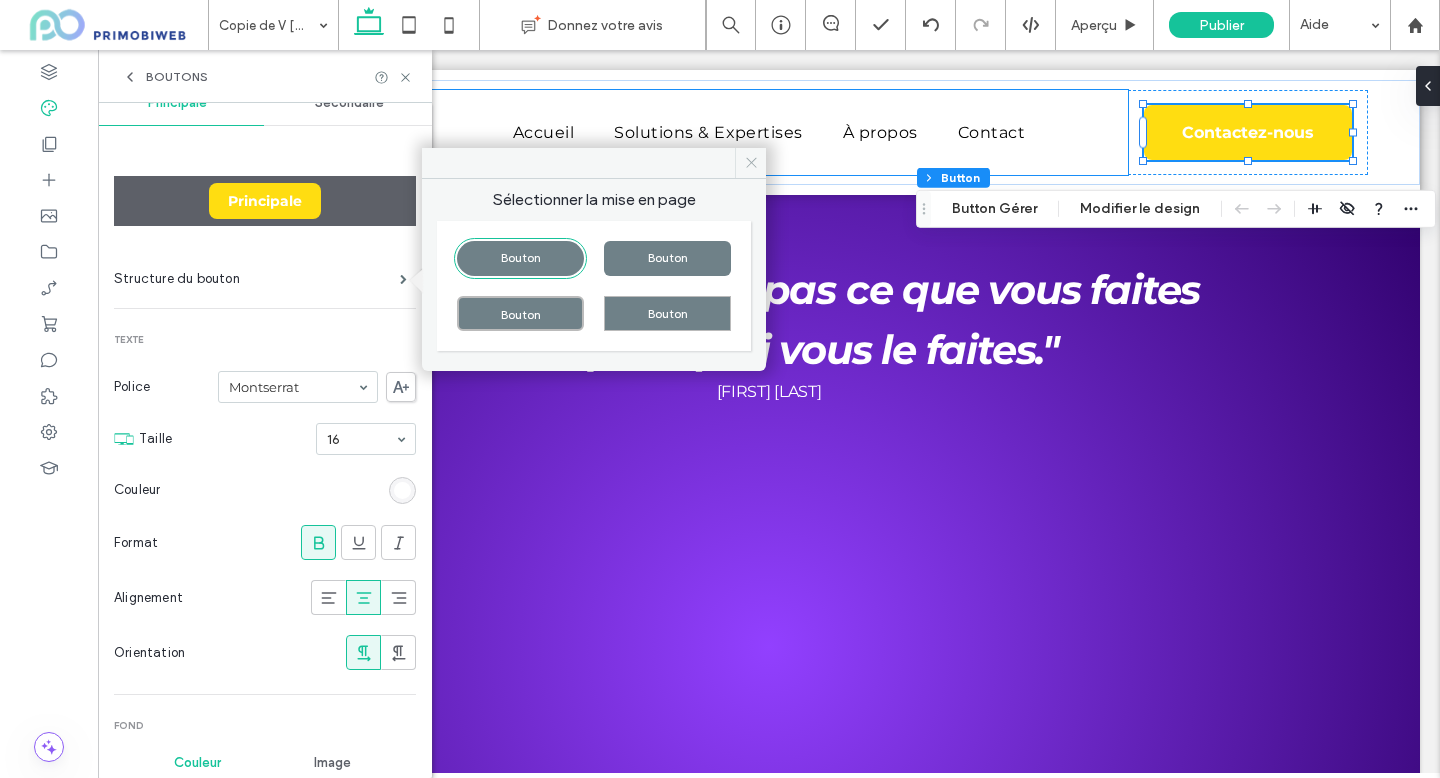 click 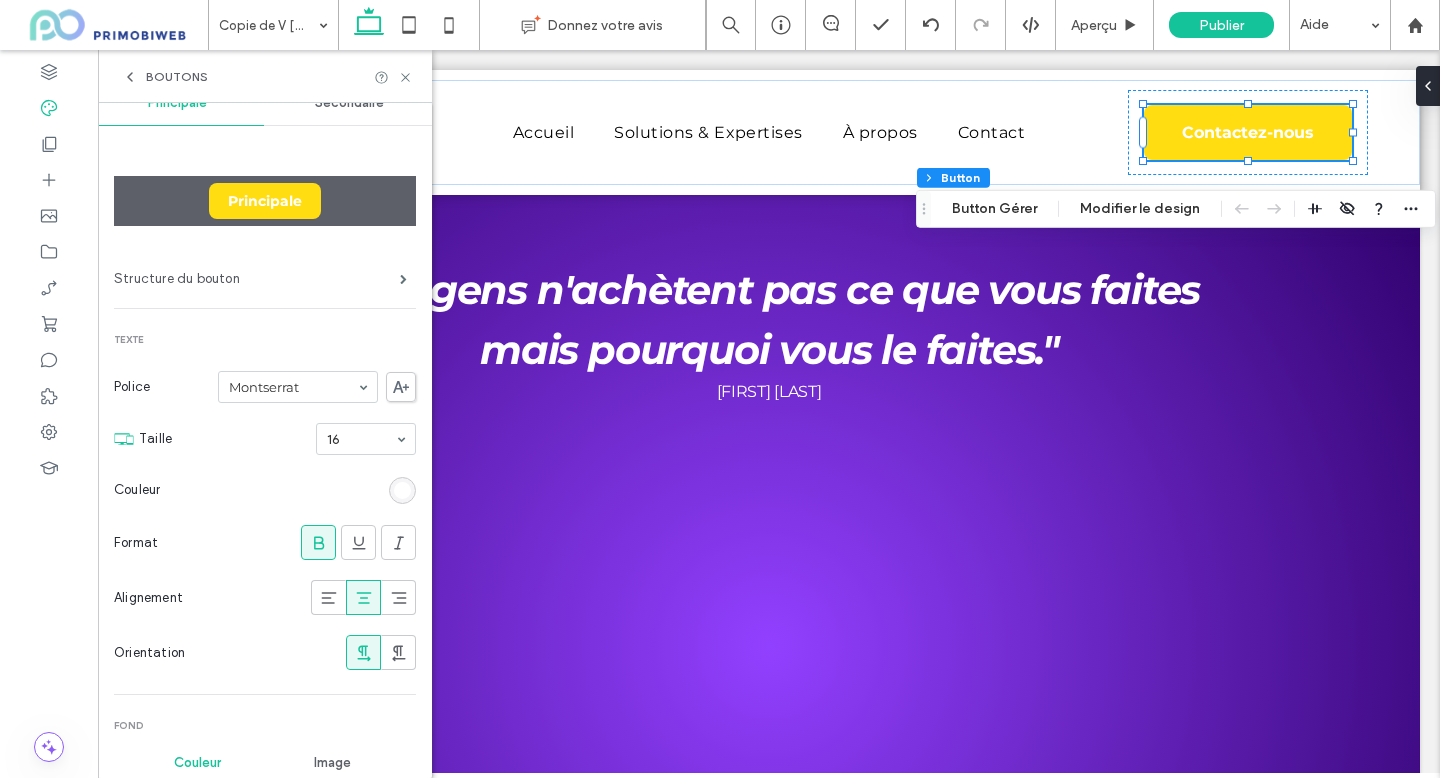 click on "Structure du bouton" at bounding box center [257, 279] 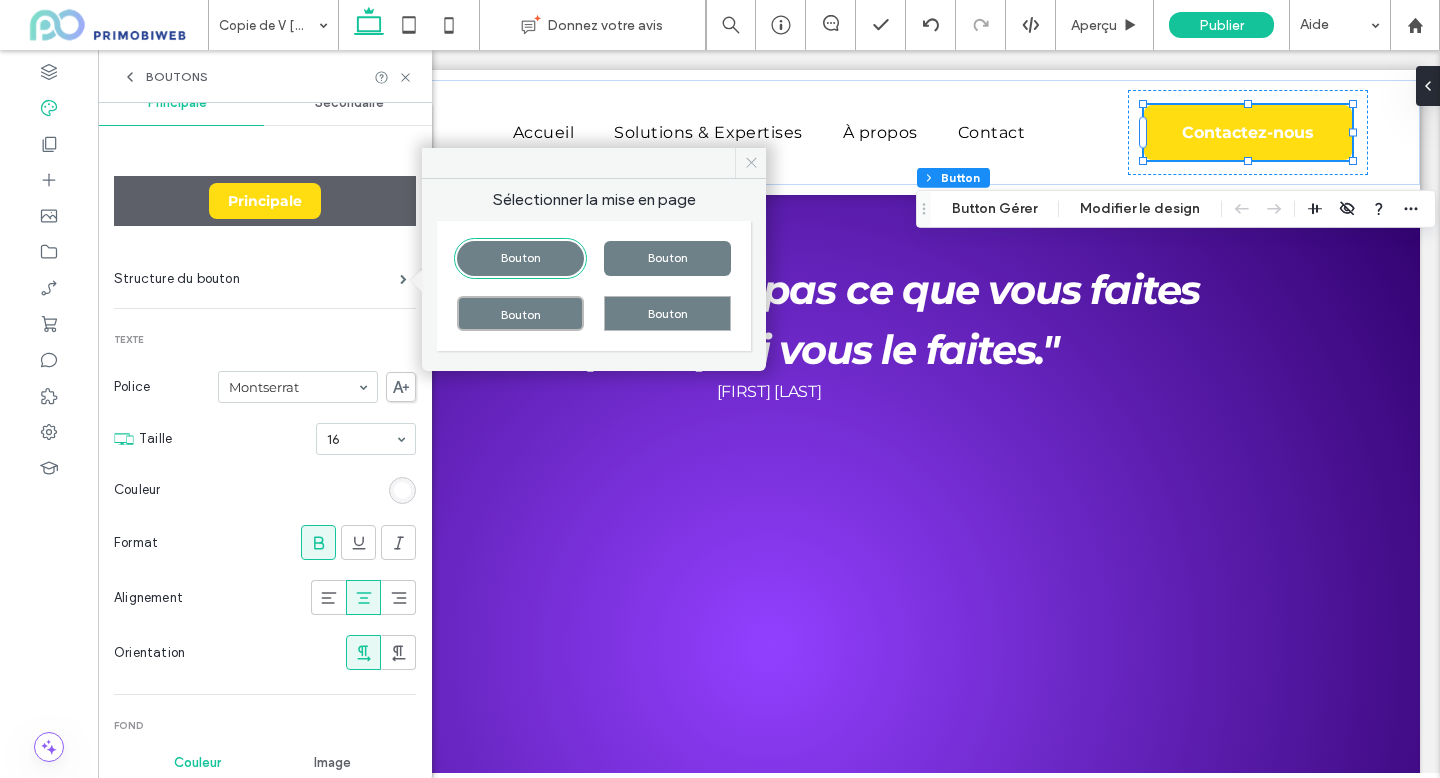 click 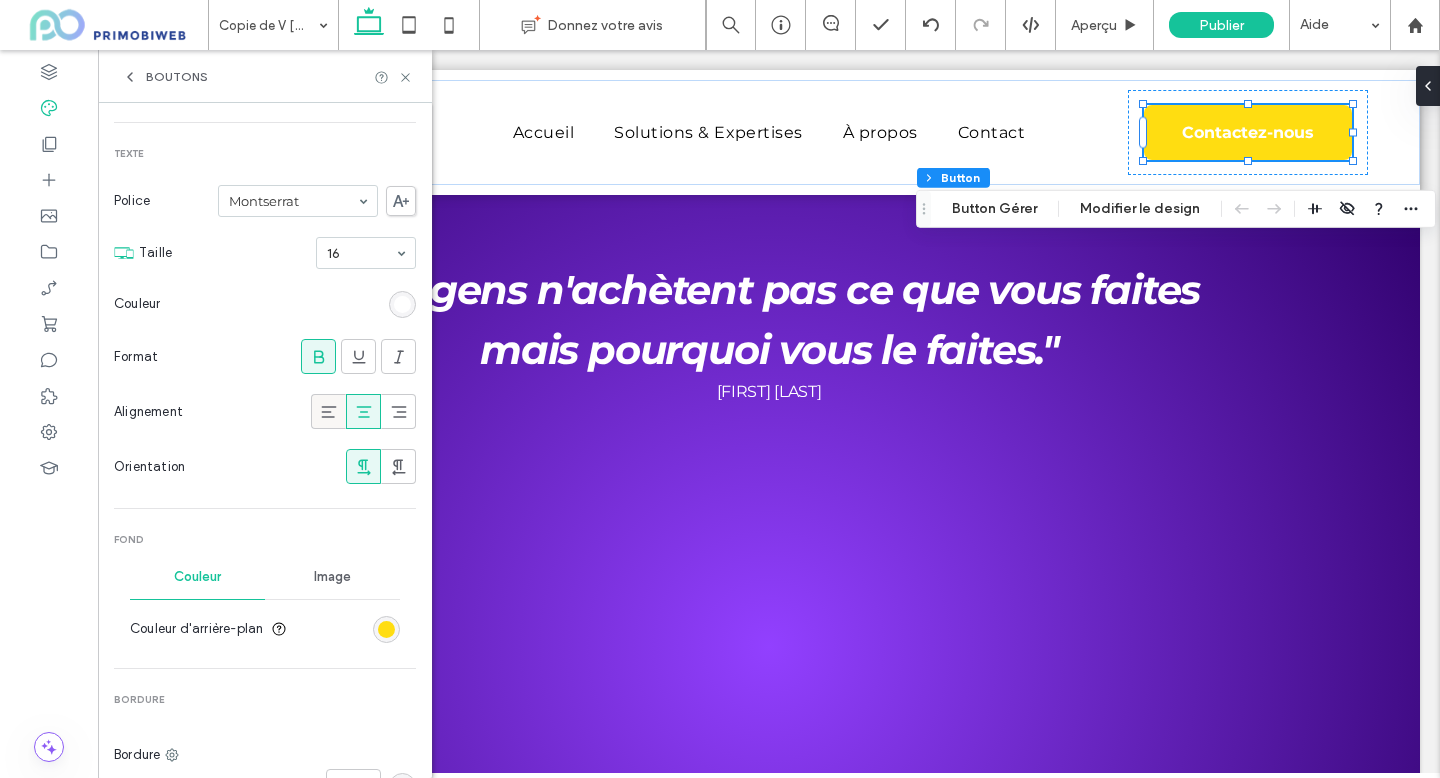 scroll, scrollTop: 227, scrollLeft: 0, axis: vertical 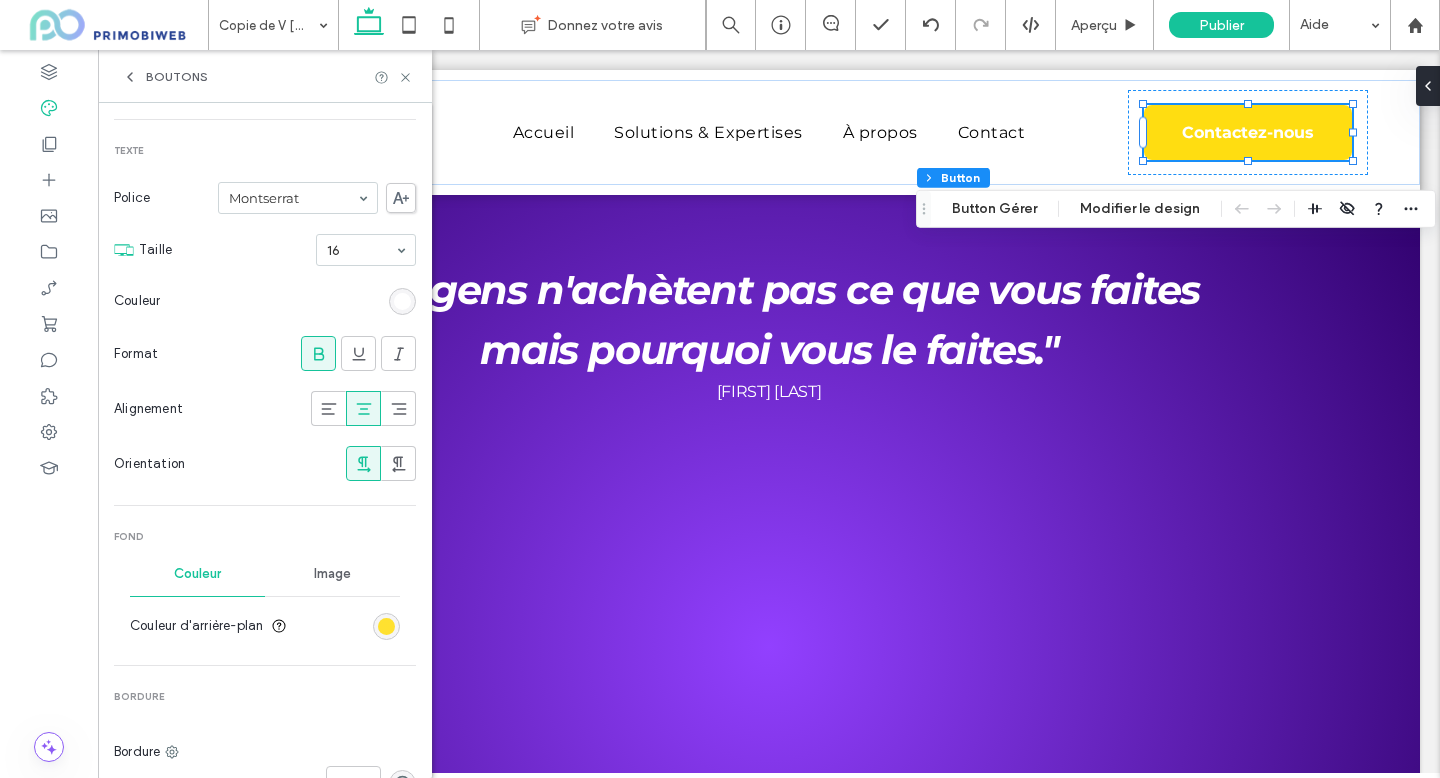 click at bounding box center [386, 626] 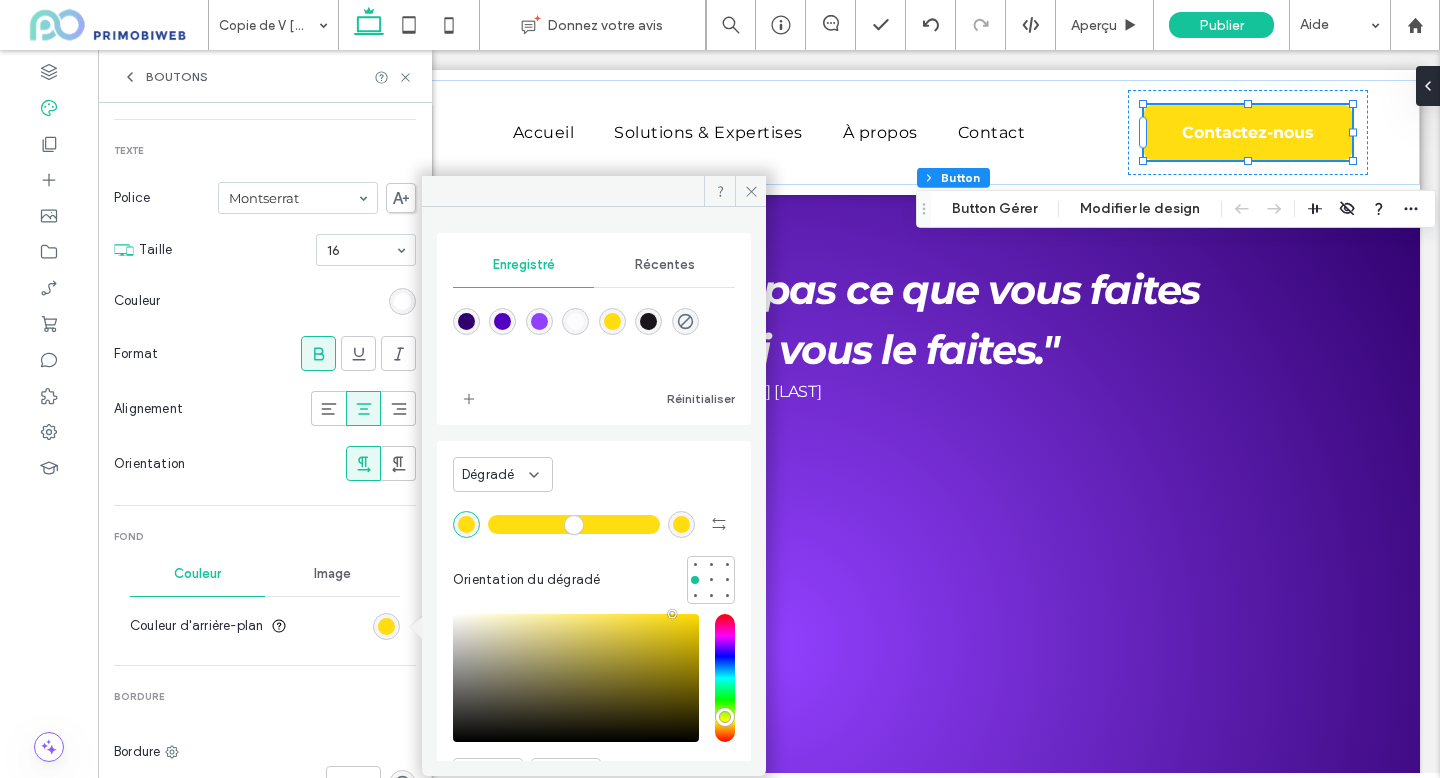 scroll, scrollTop: 108, scrollLeft: 0, axis: vertical 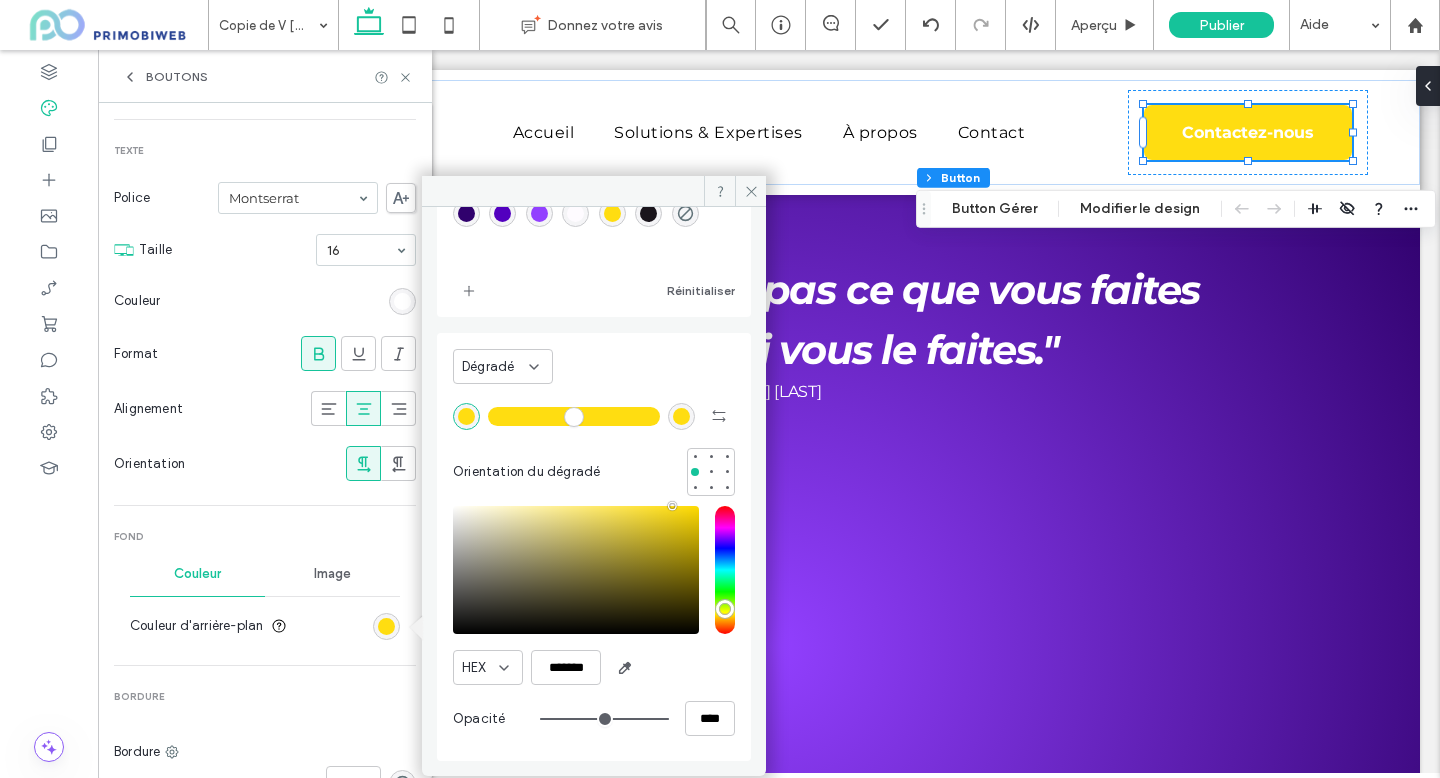 click on "Dégradé Orientation du dégradé" at bounding box center (594, 419) 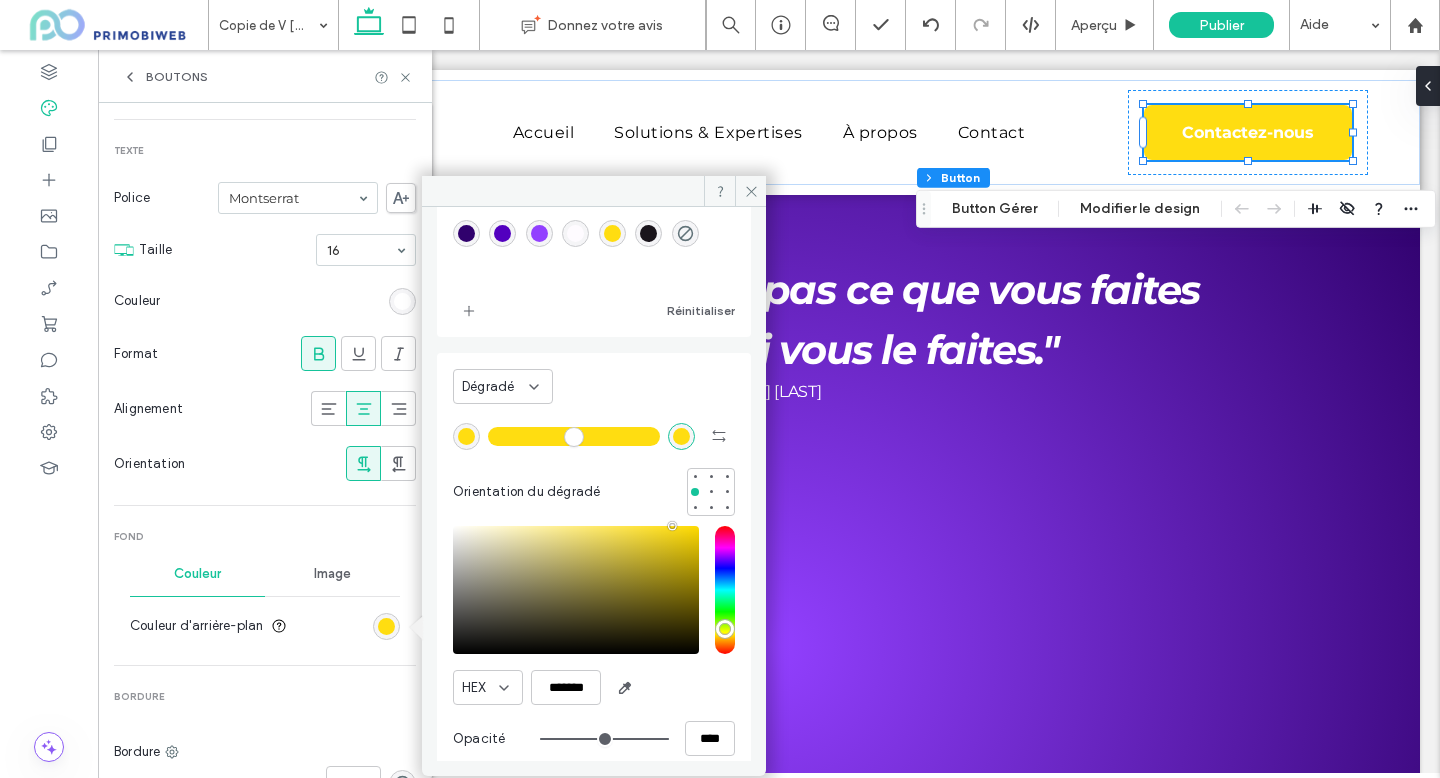 scroll, scrollTop: 84, scrollLeft: 0, axis: vertical 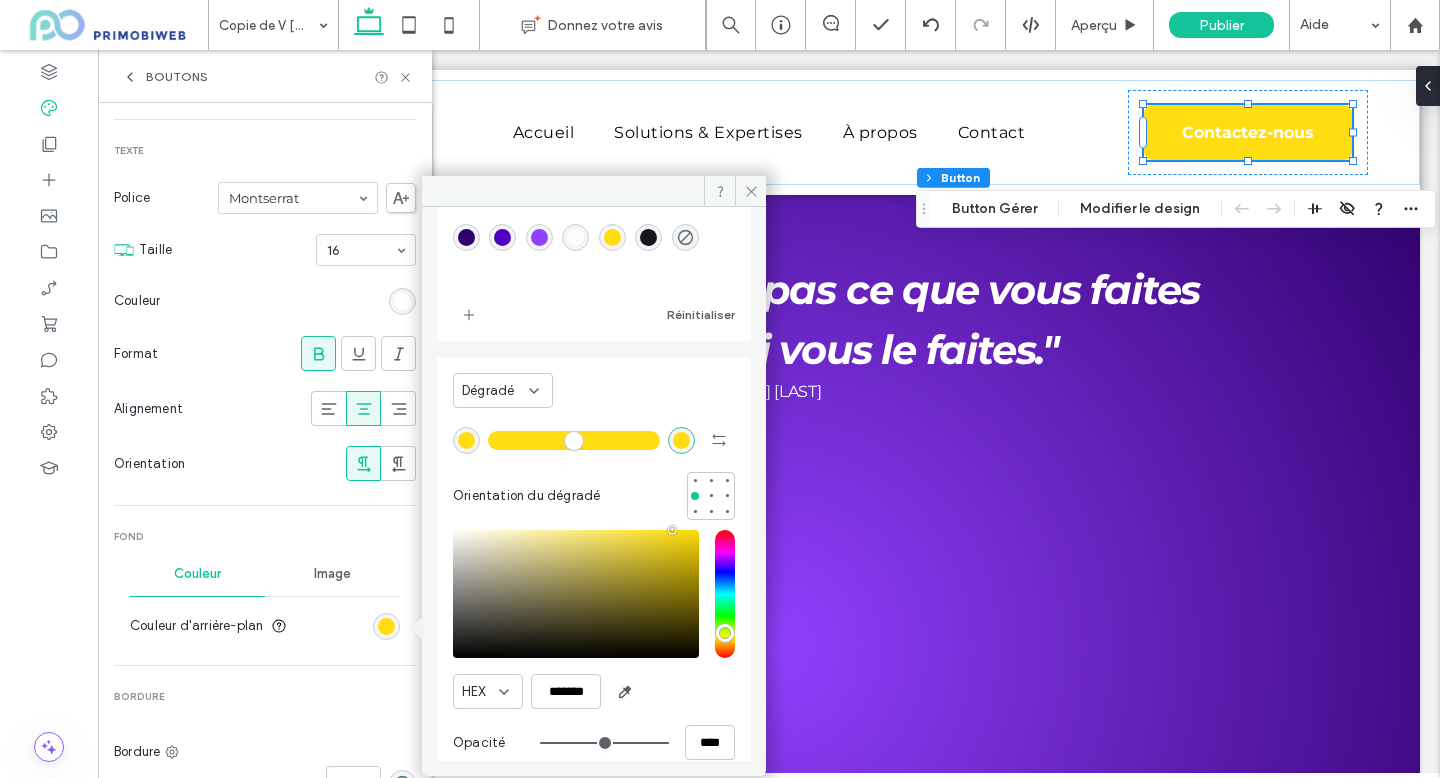 click at bounding box center (539, 237) 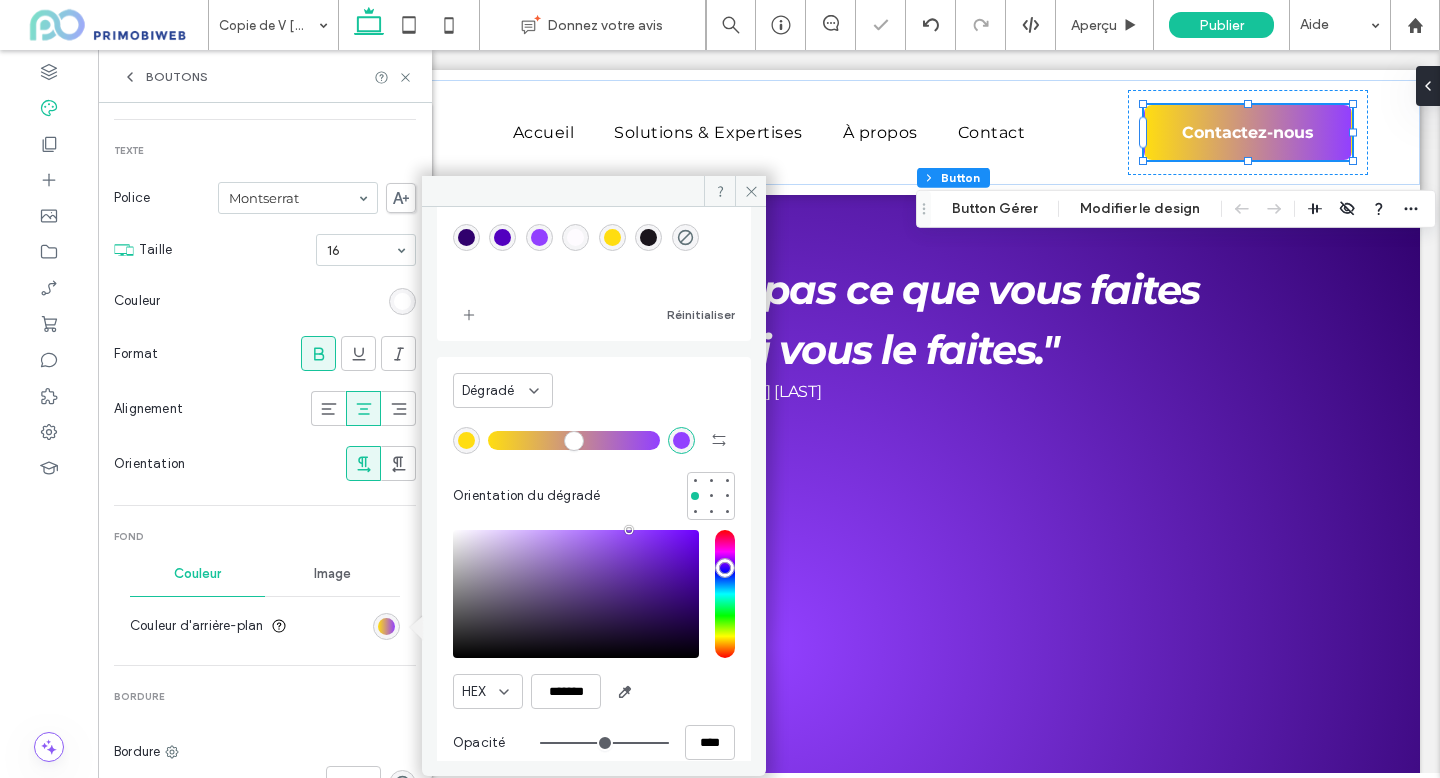 click at bounding box center (466, 440) 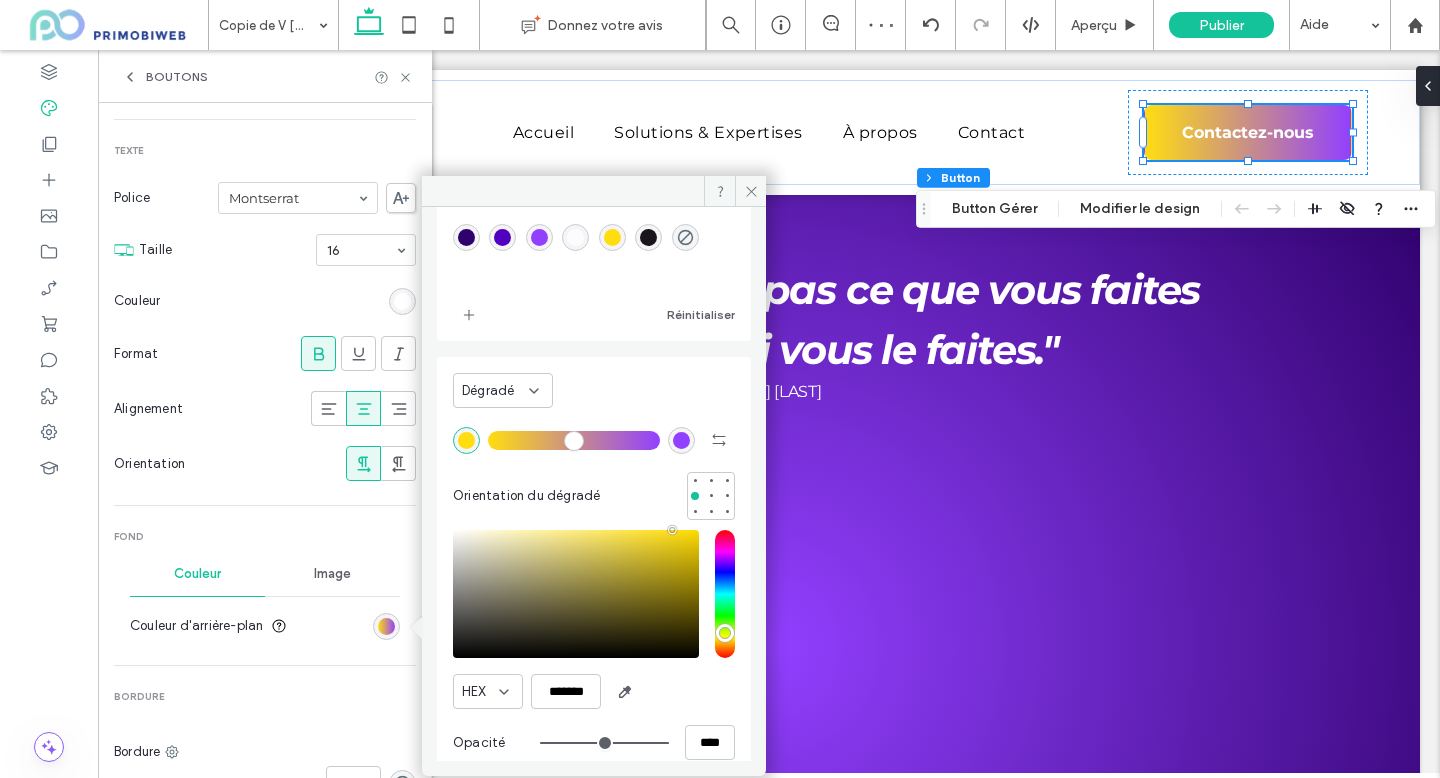 click at bounding box center [502, 237] 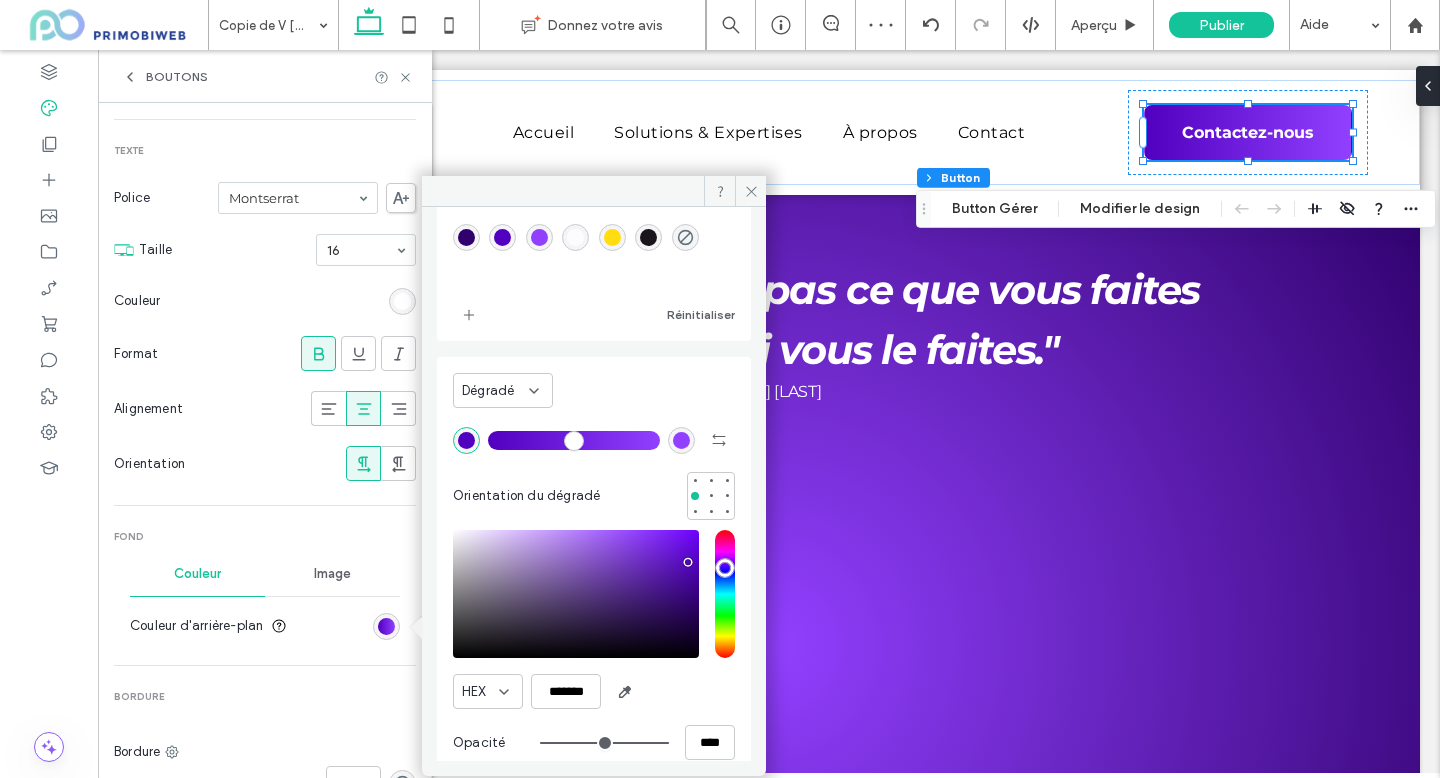 click at bounding box center (466, 237) 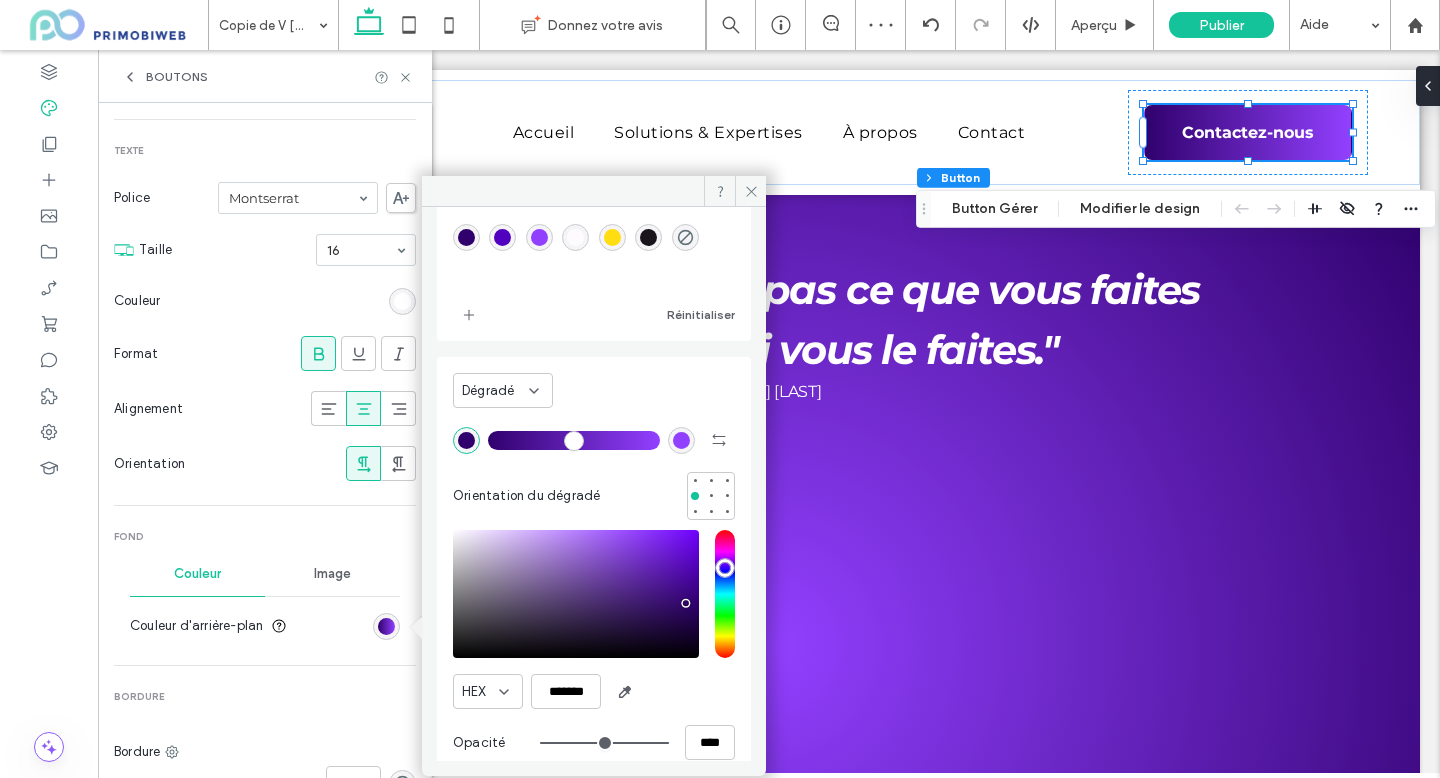 click at bounding box center [681, 440] 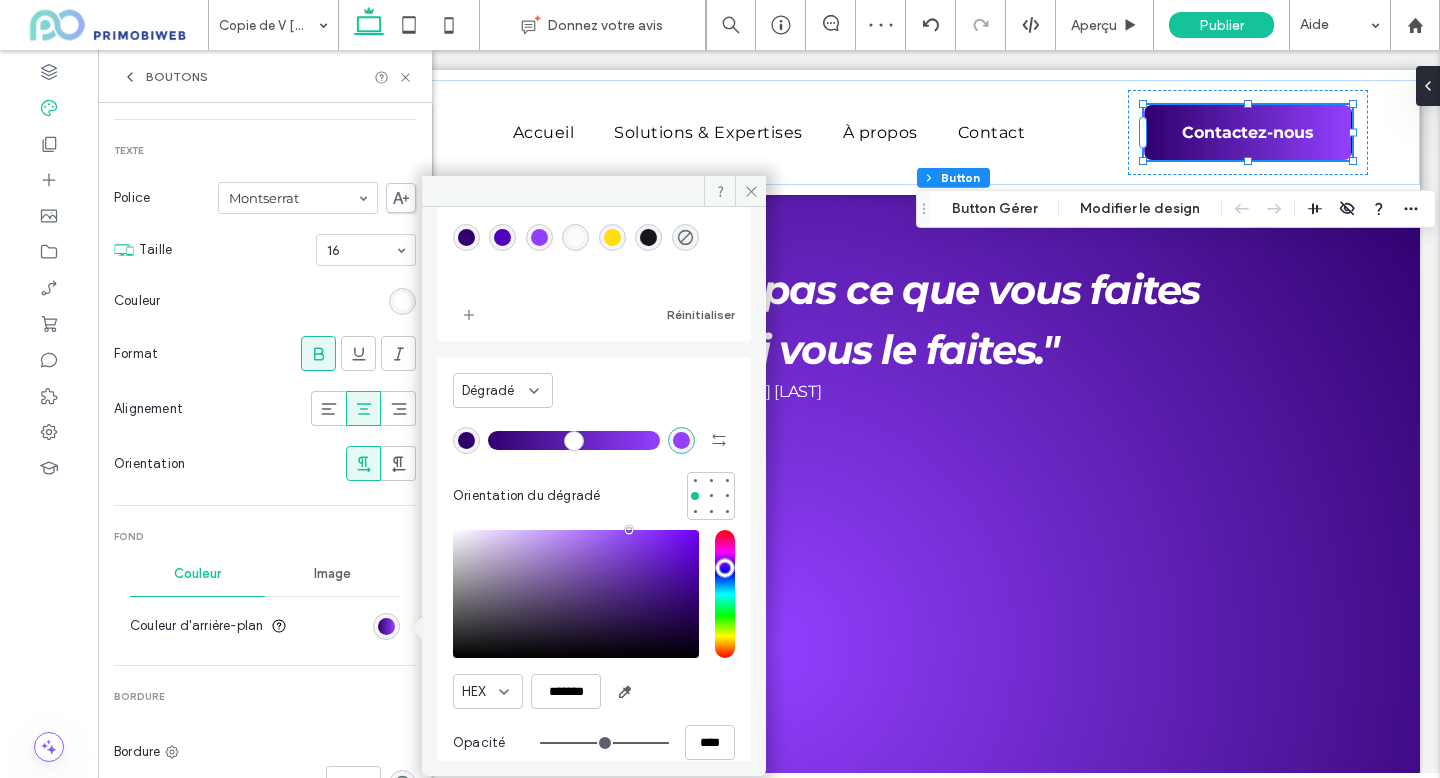 scroll, scrollTop: 108, scrollLeft: 0, axis: vertical 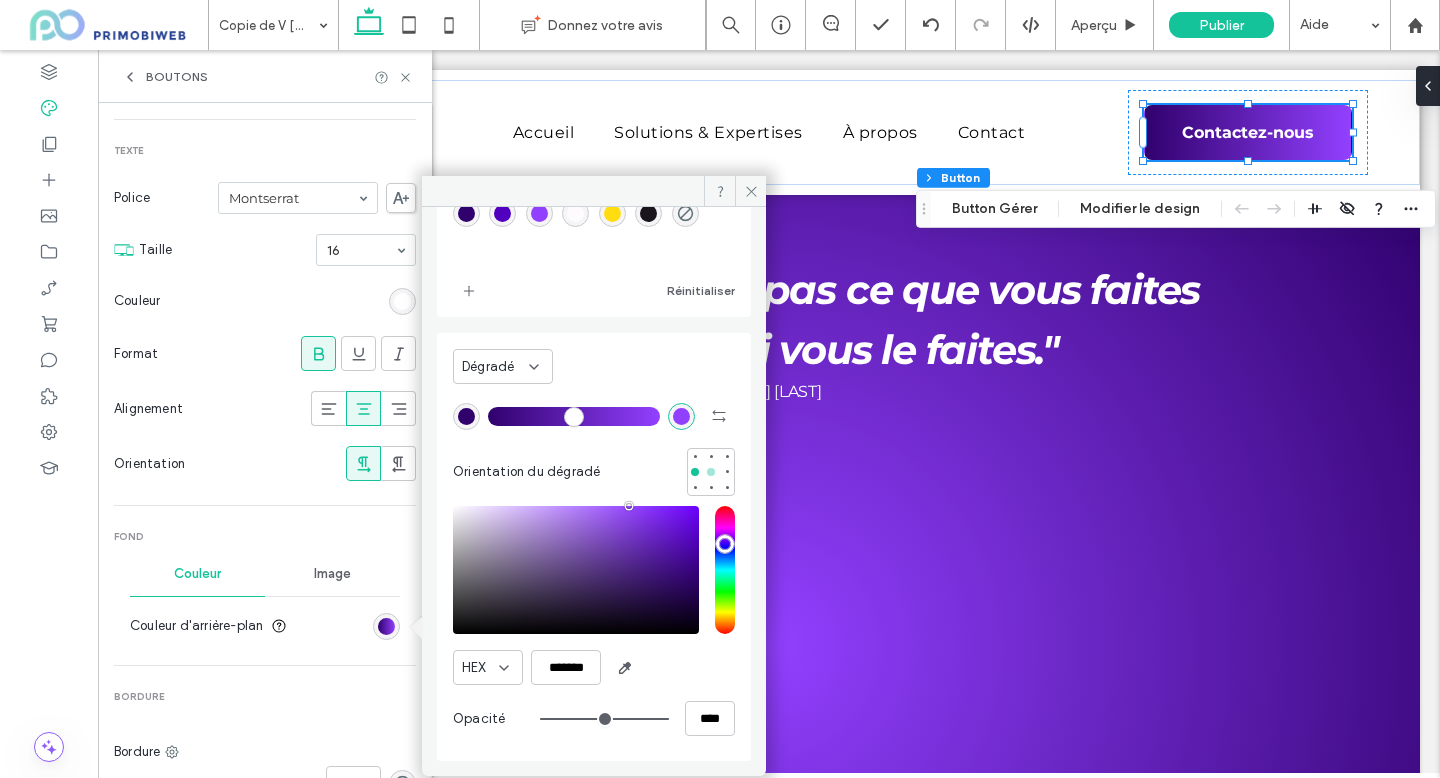 click at bounding box center [711, 472] 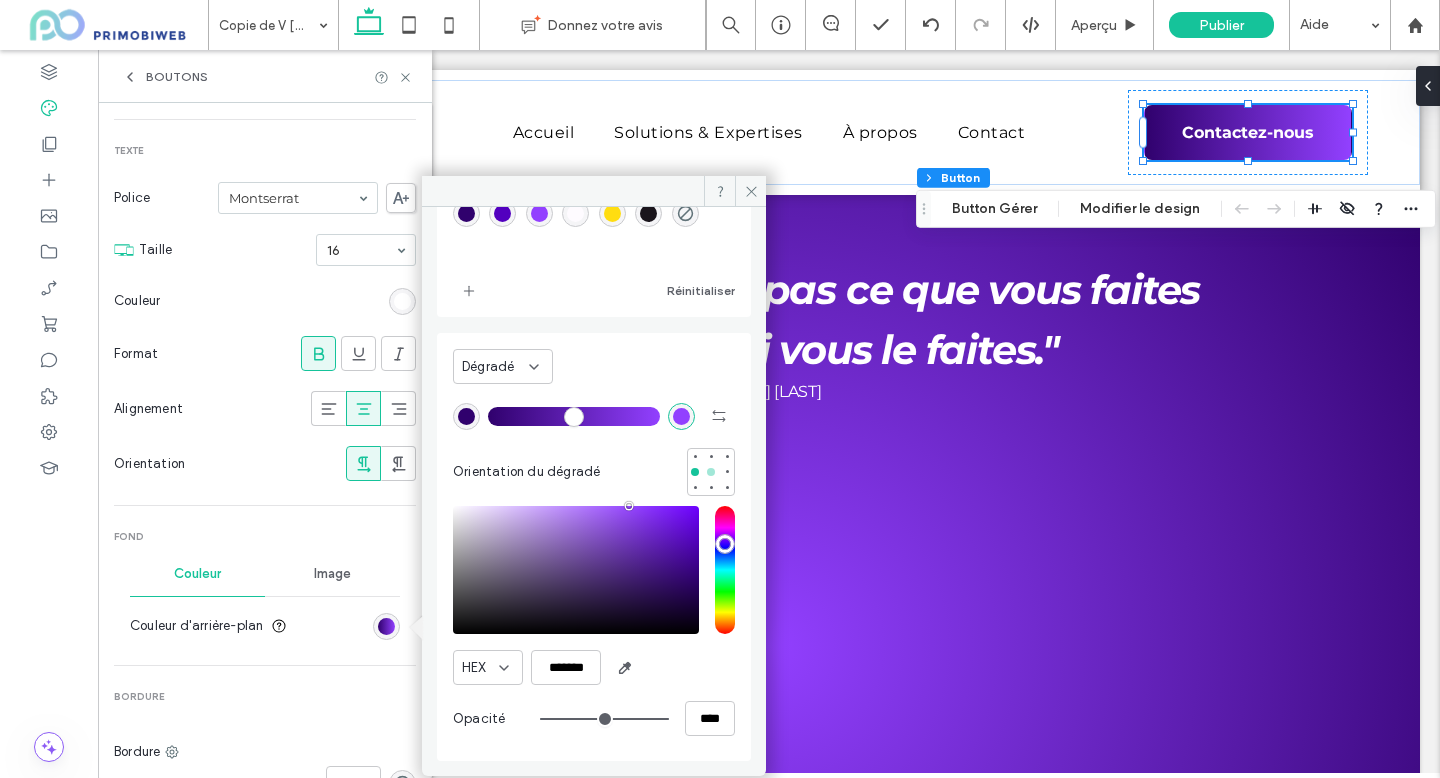 type on "*******" 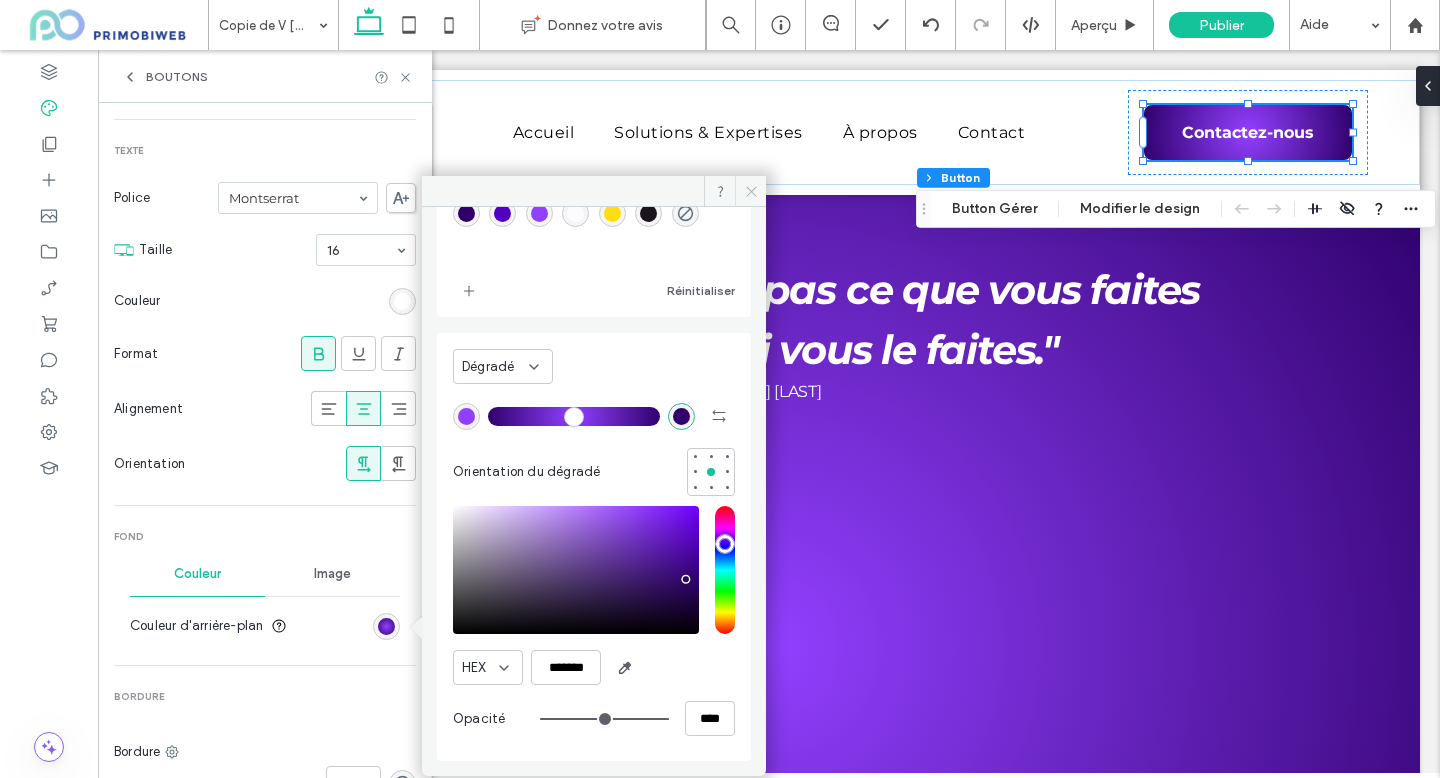 click 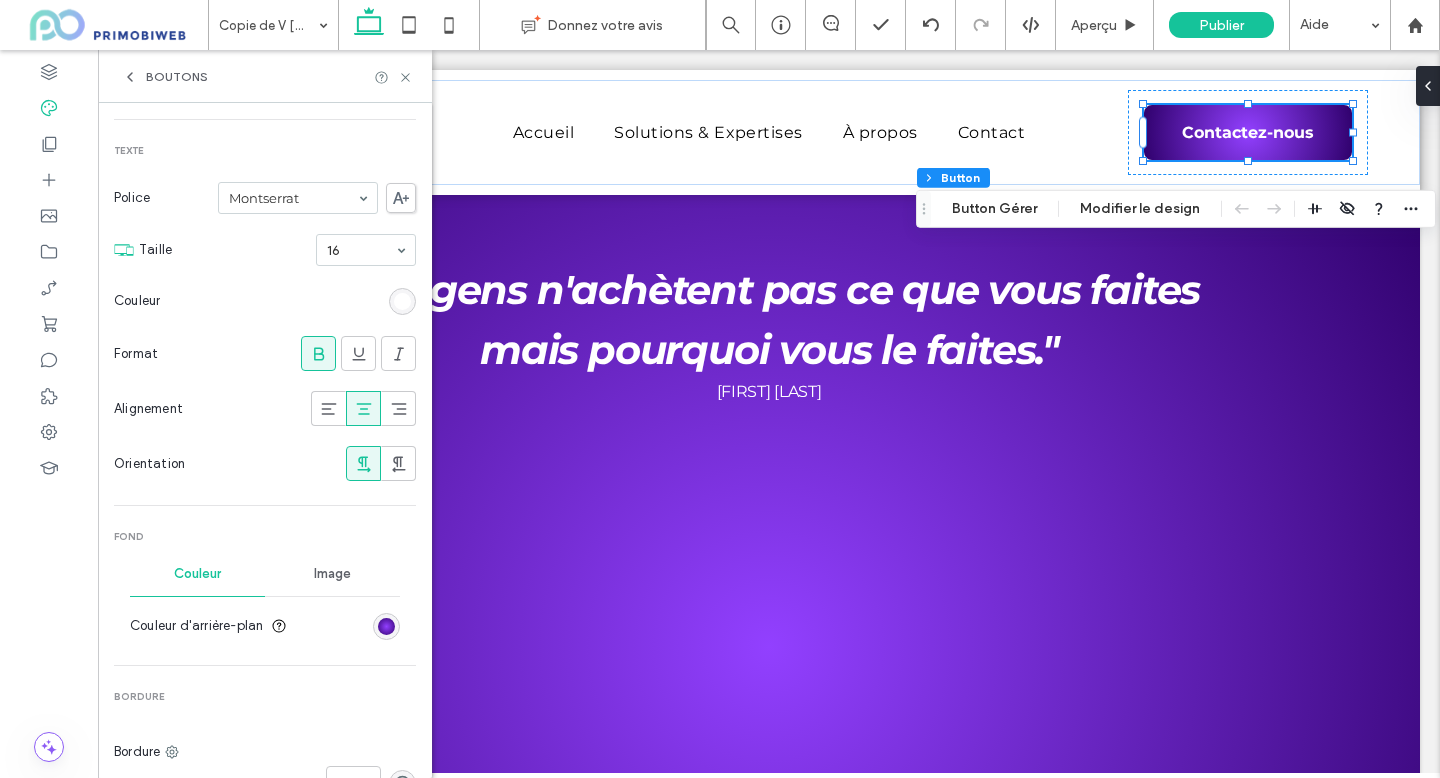 click at bounding box center (318, 353) 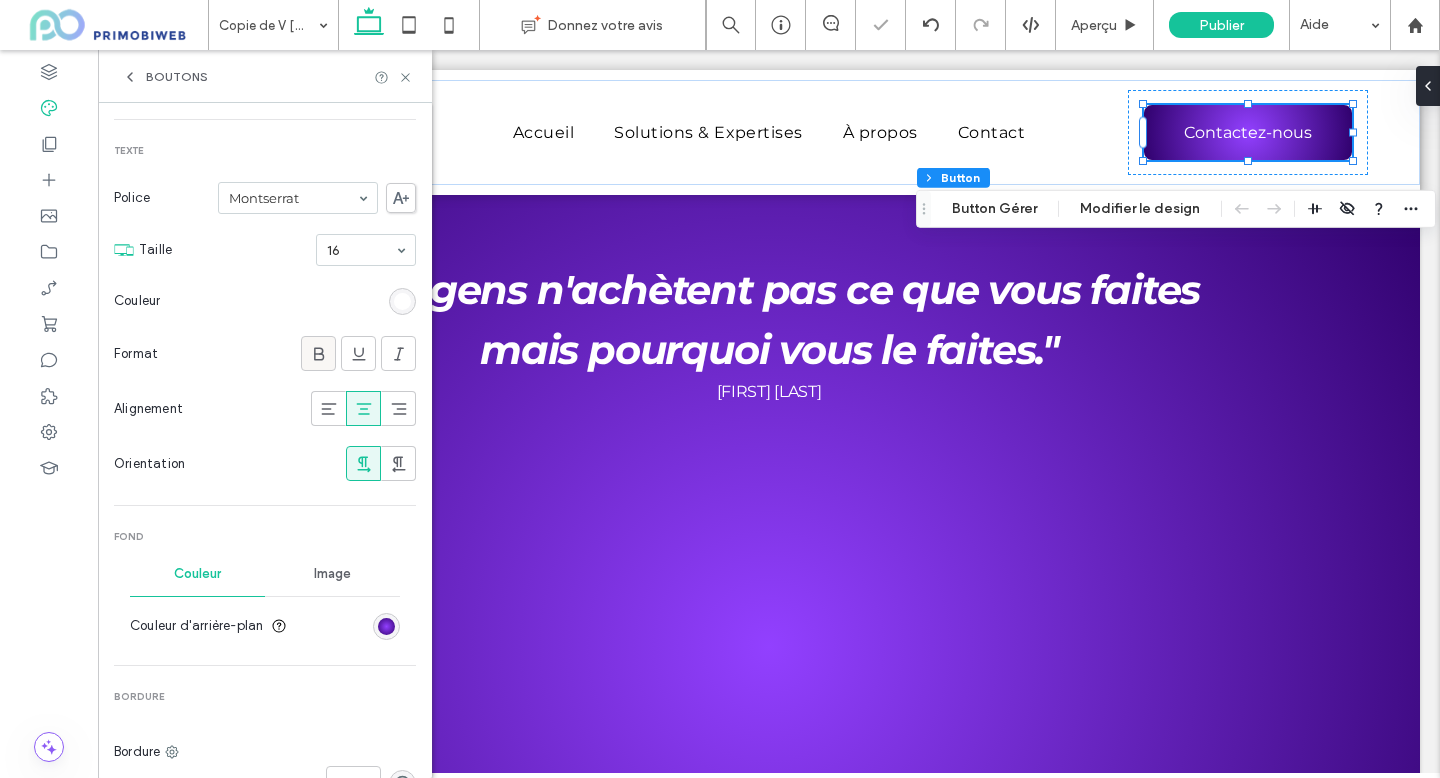 click at bounding box center [318, 353] 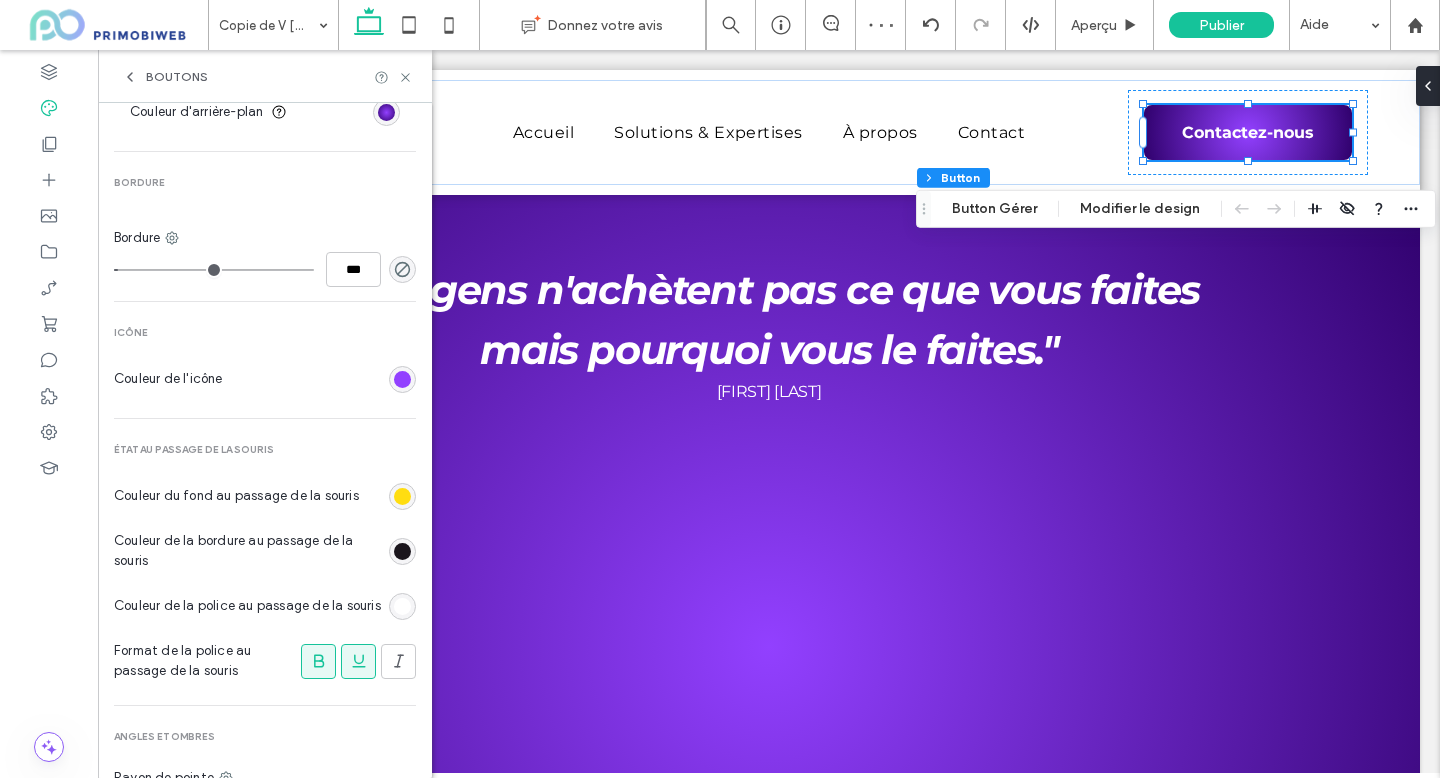 scroll, scrollTop: 743, scrollLeft: 0, axis: vertical 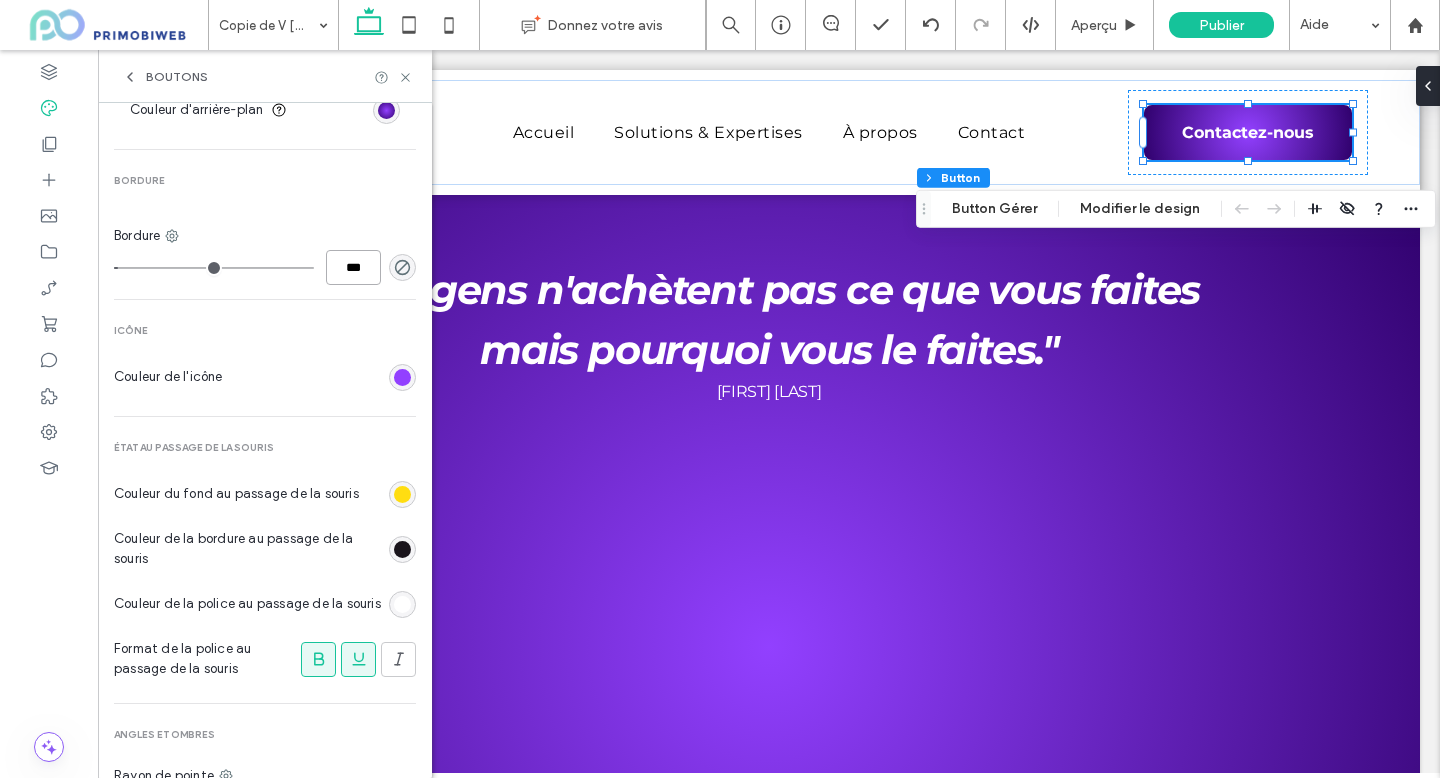 click on "***" at bounding box center [353, 267] 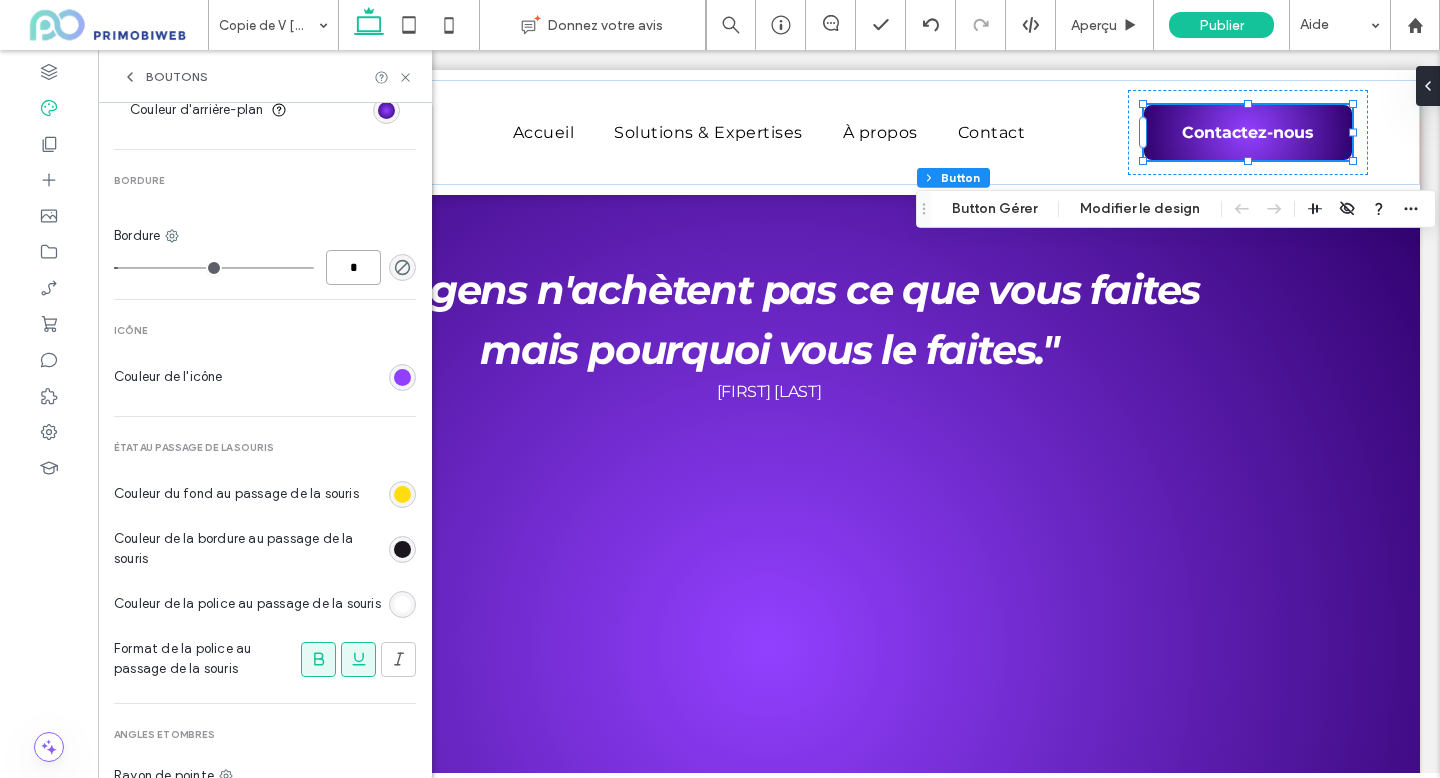 type on "*" 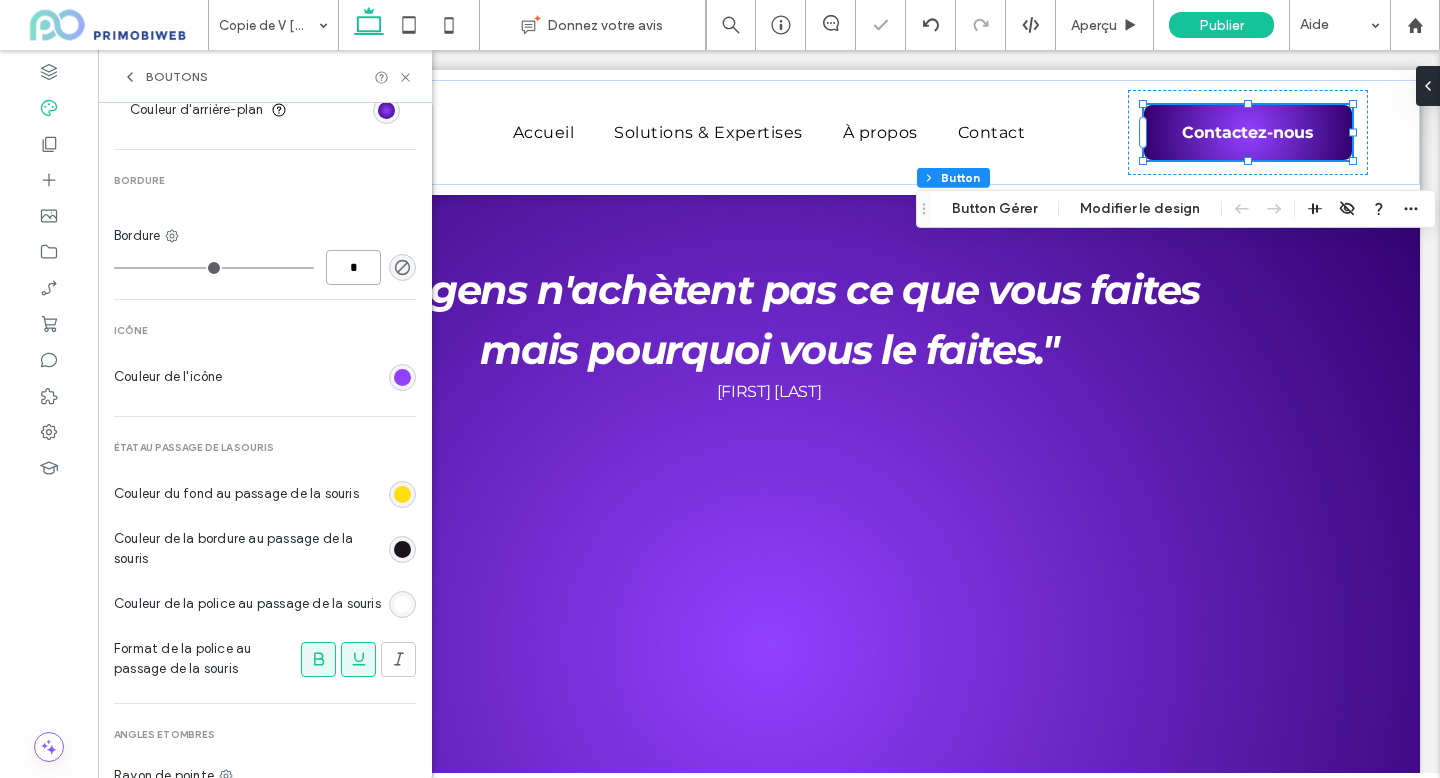 type on "*" 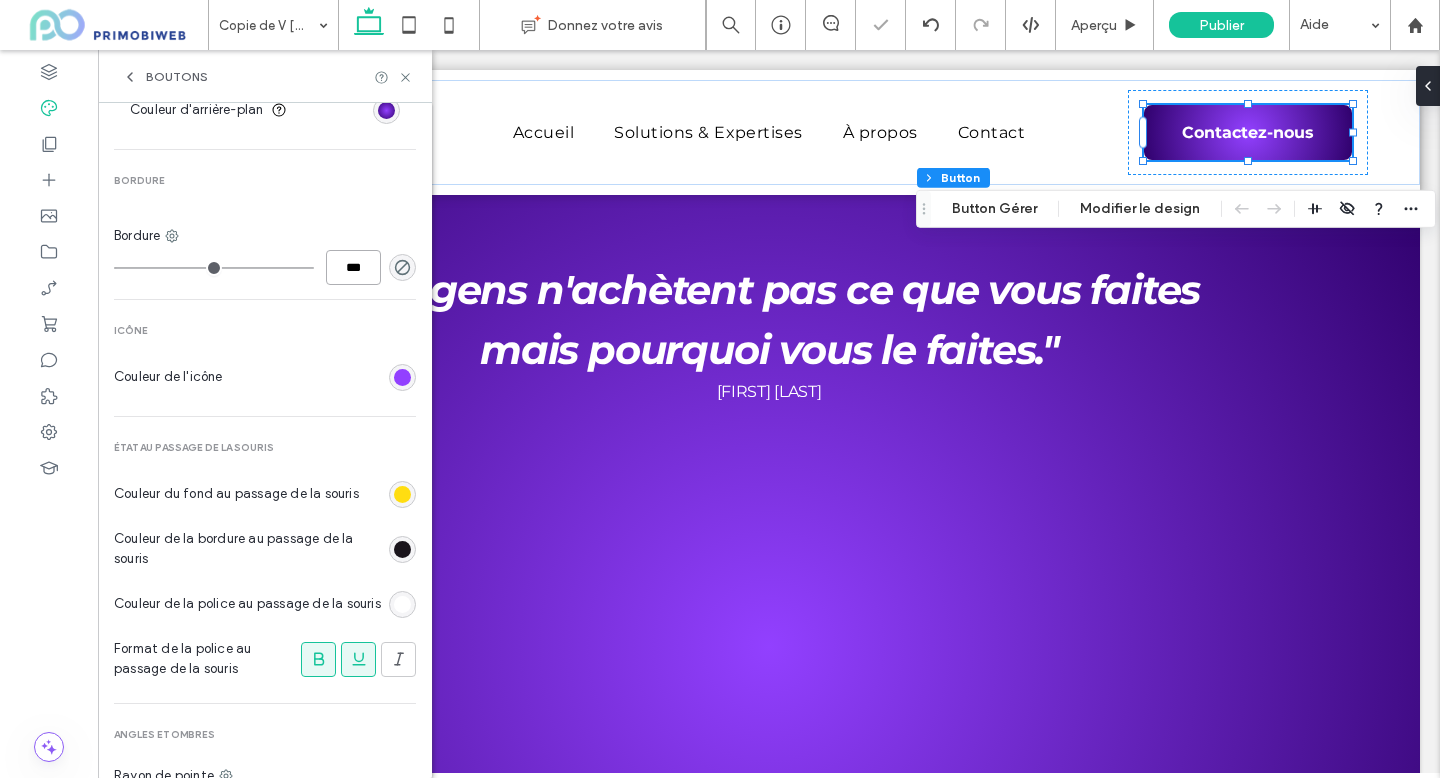 type on "*" 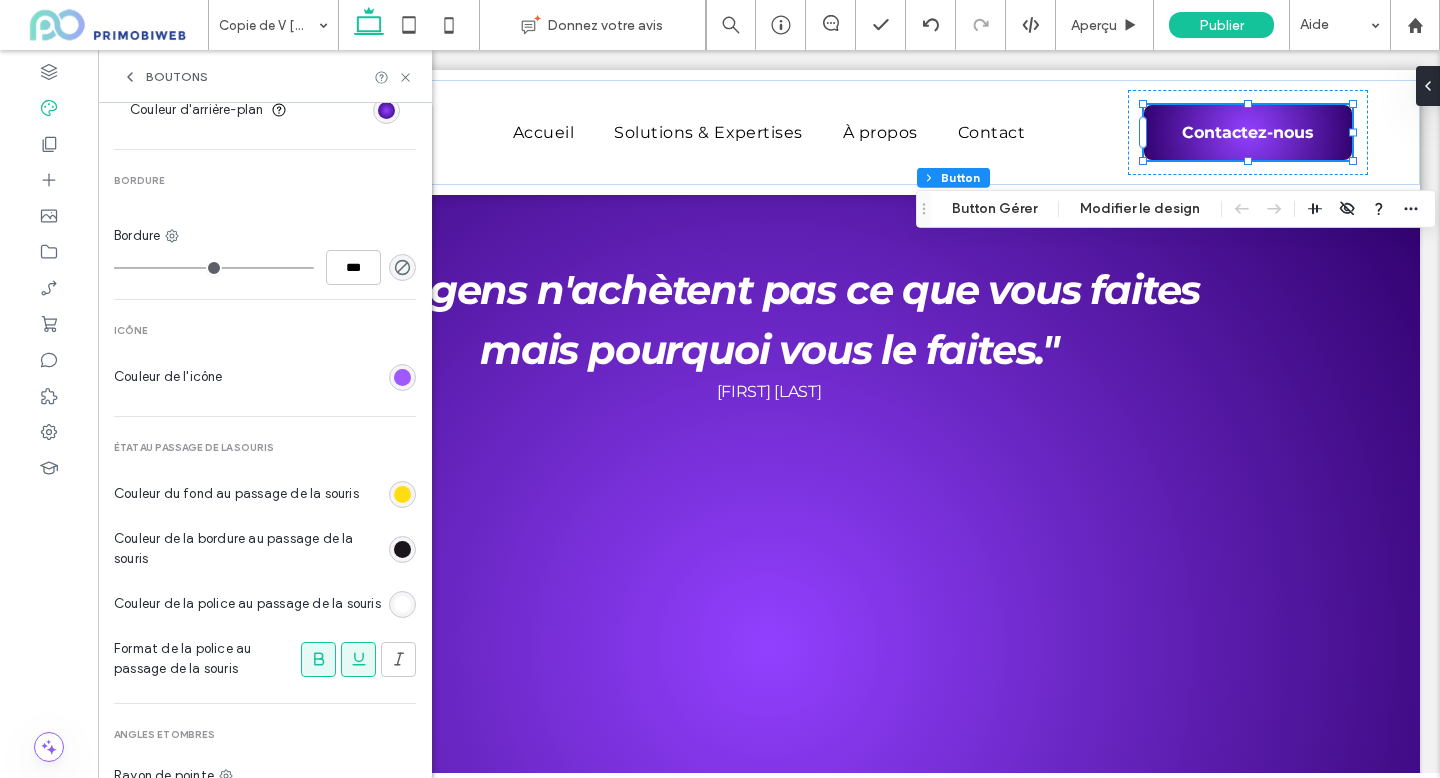 click at bounding box center [402, 377] 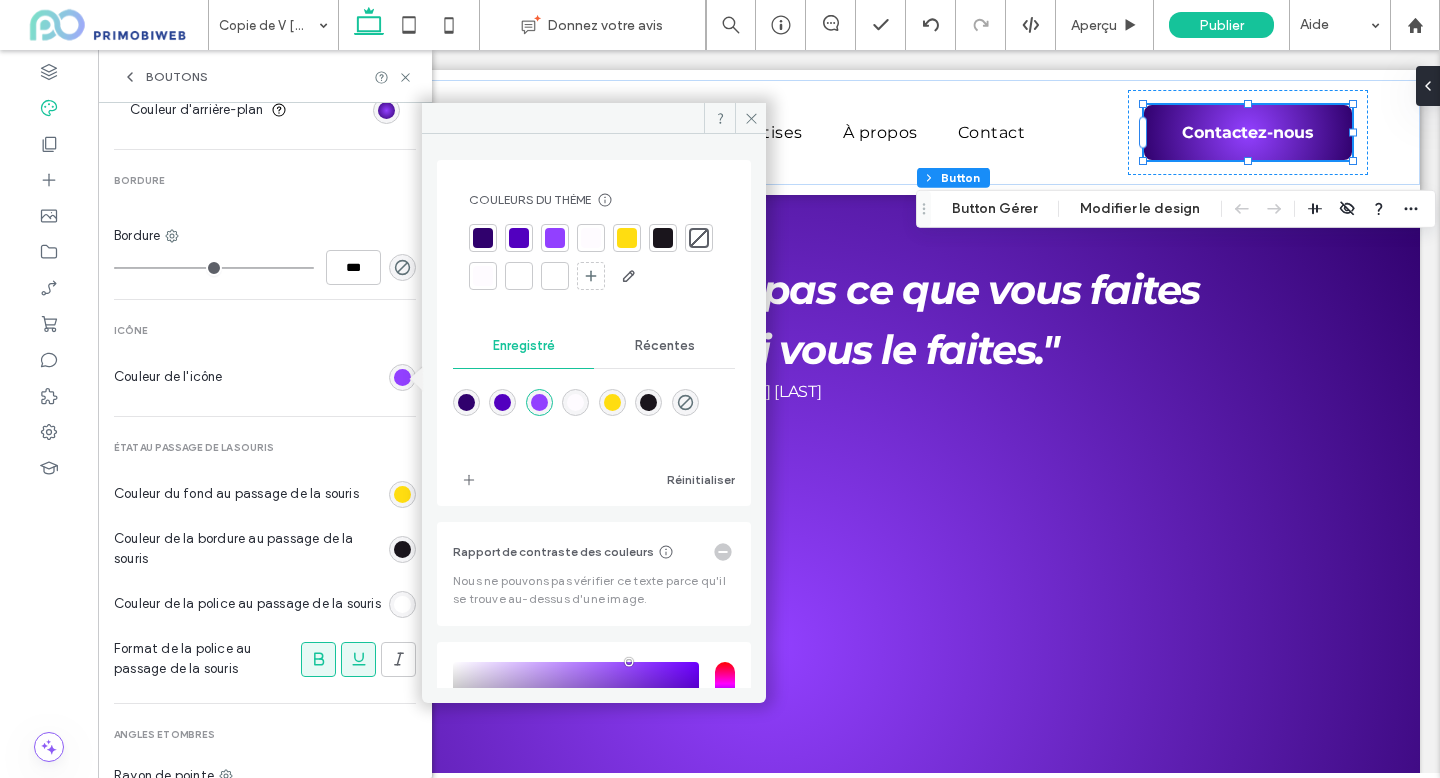 click on "Couleur de l'icône" at bounding box center (265, 377) 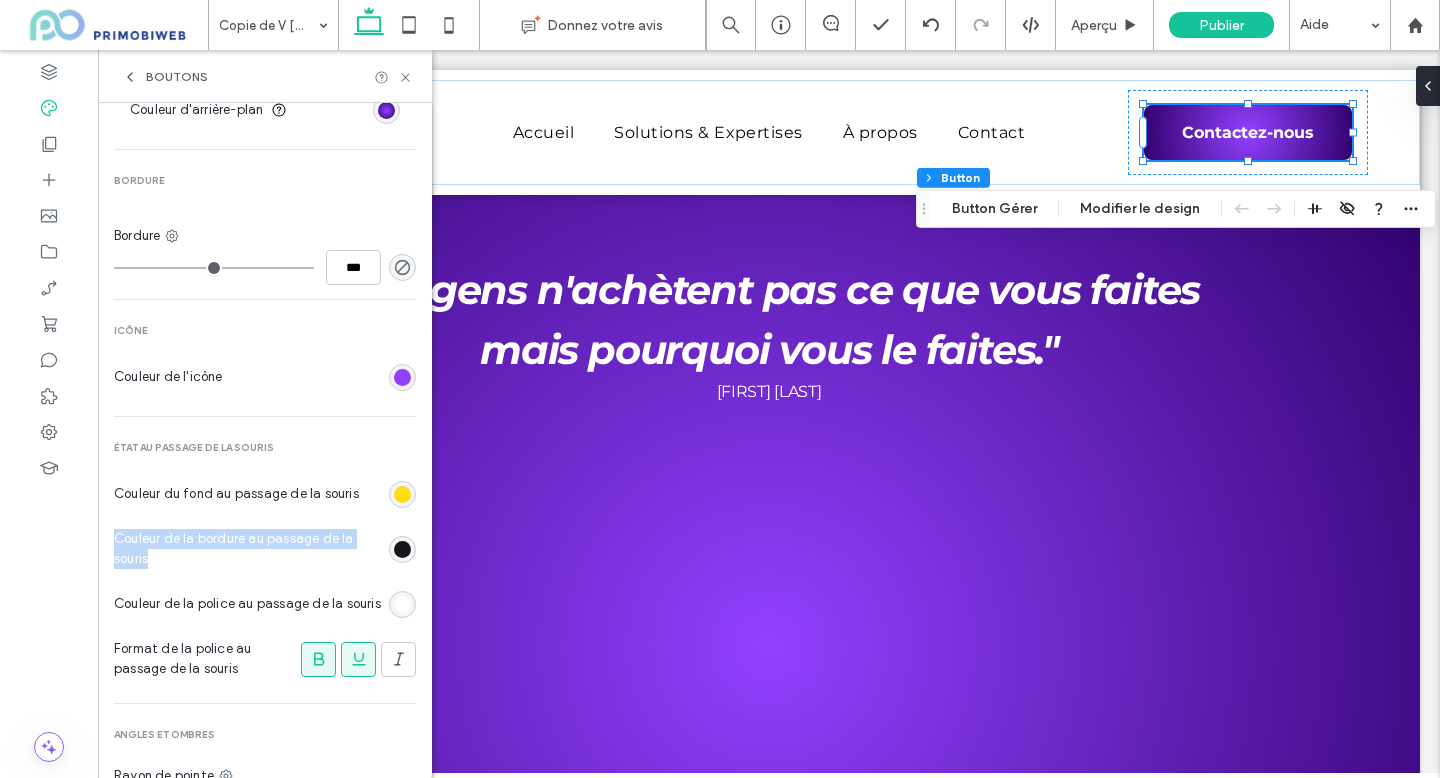 drag, startPoint x: 115, startPoint y: 537, endPoint x: 180, endPoint y: 556, distance: 67.72001 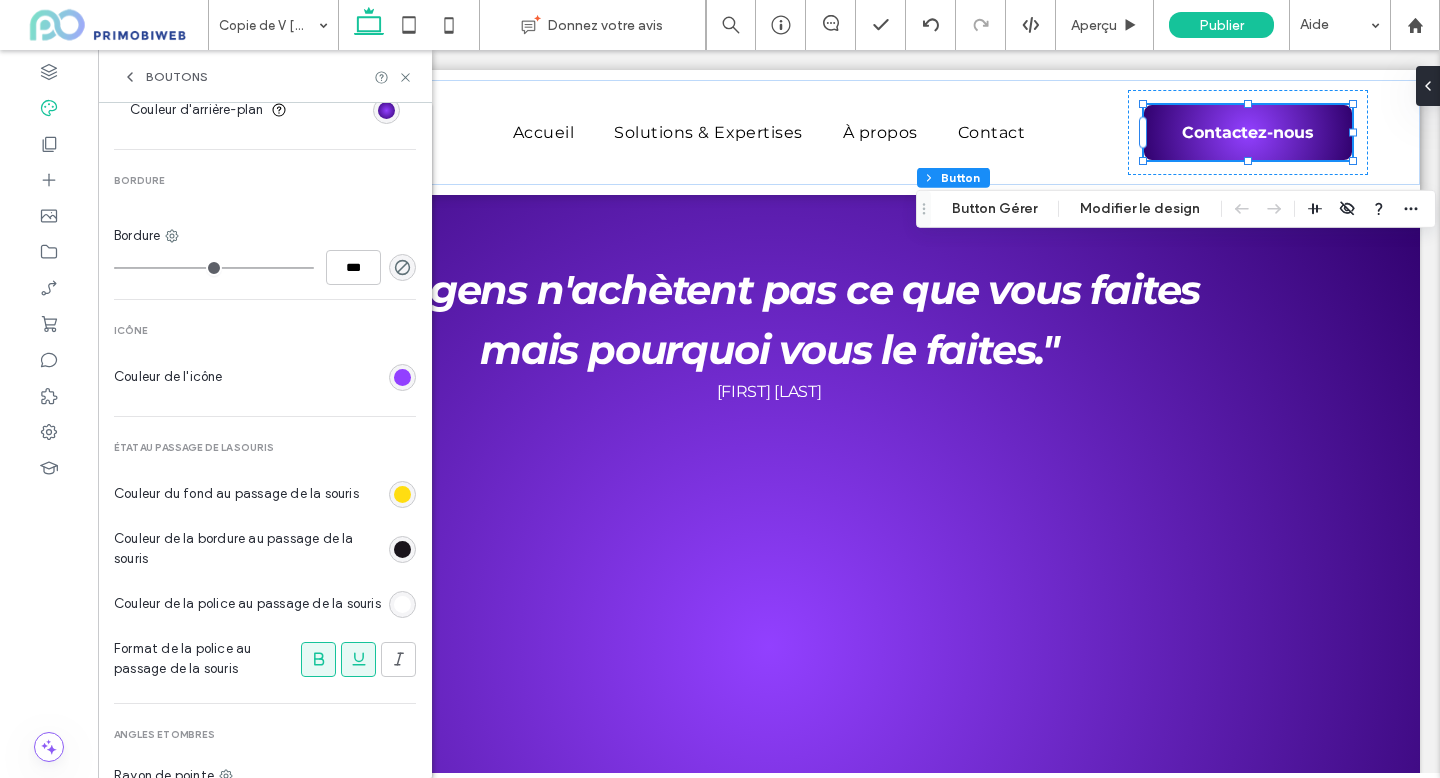 click on "Couleur de la police au passage de la souris" at bounding box center (247, 604) 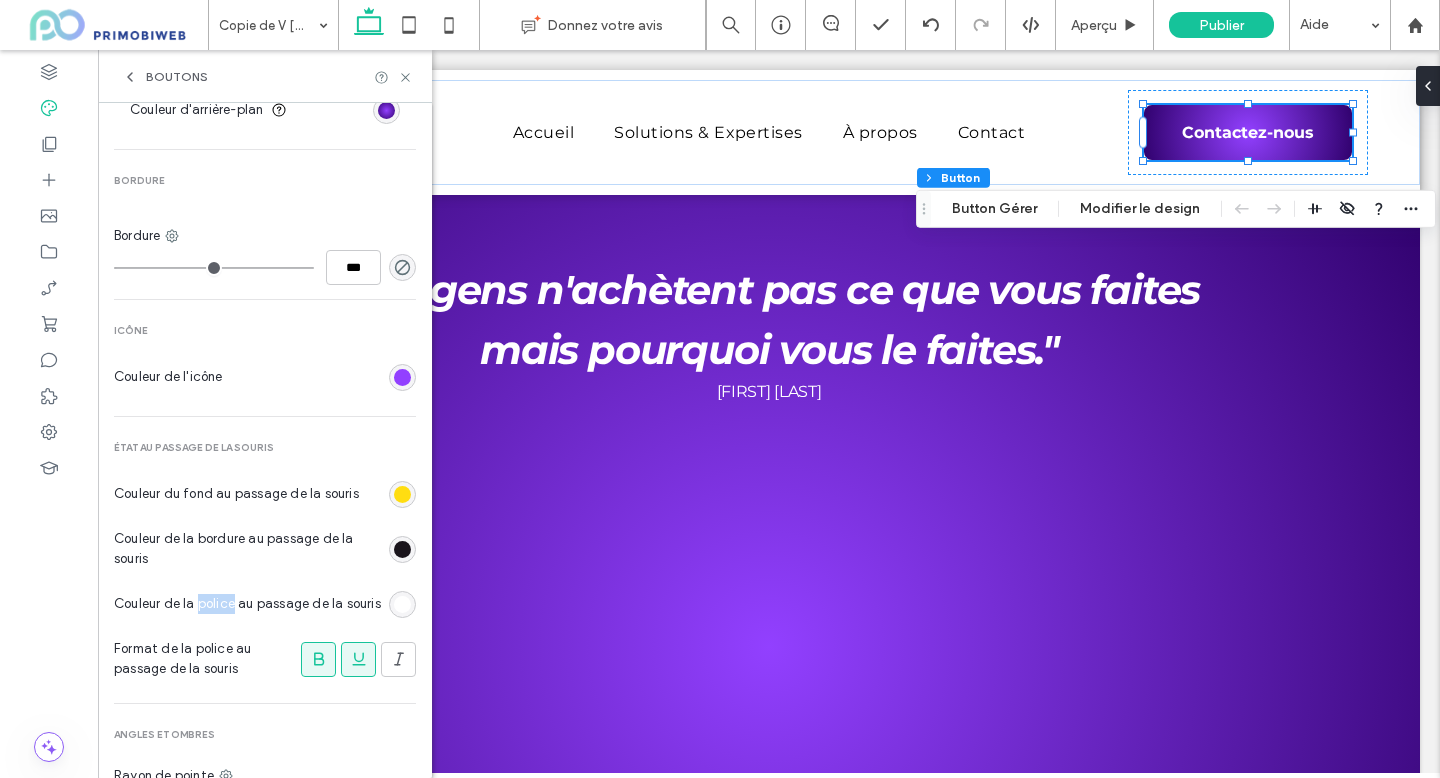 click on "Couleur de la police au passage de la souris" at bounding box center [247, 604] 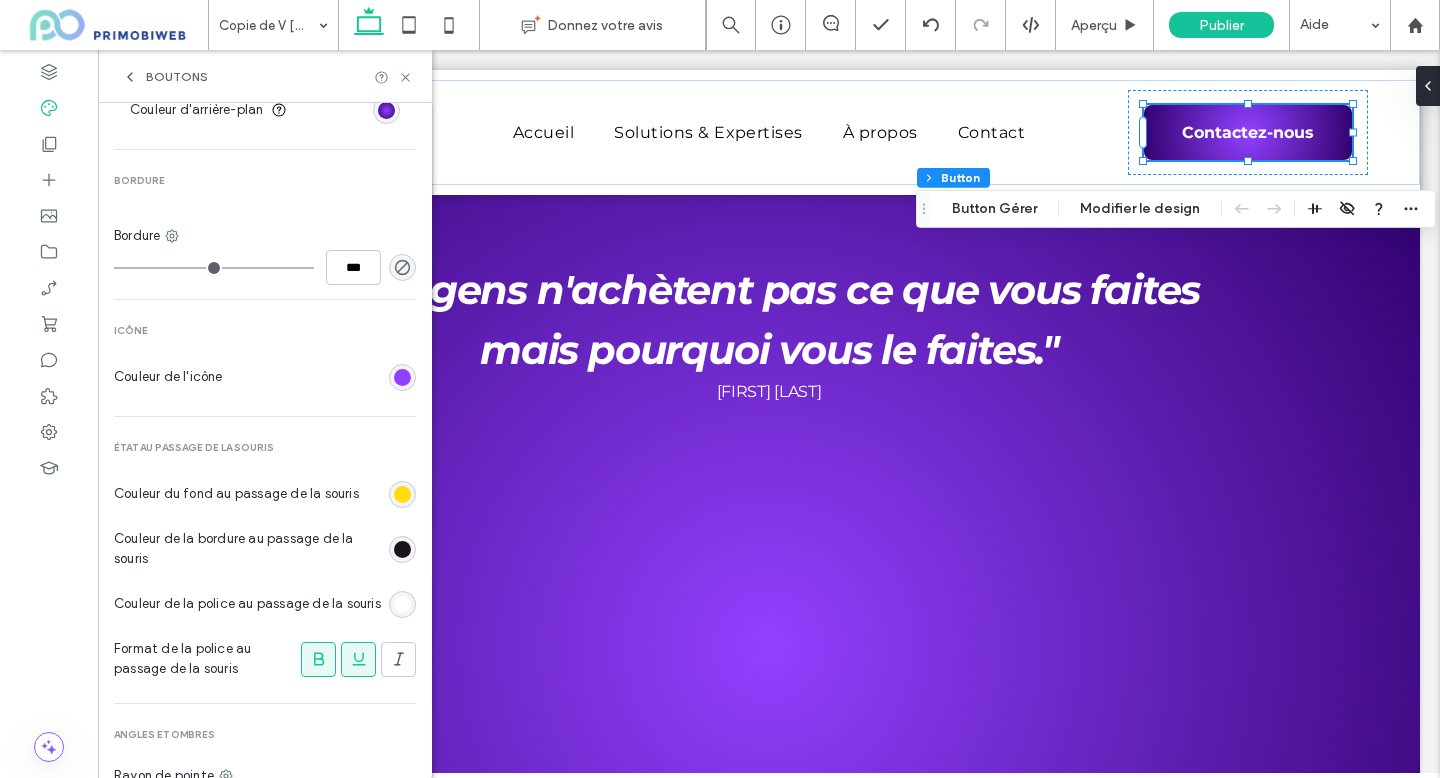 click at bounding box center [402, 549] 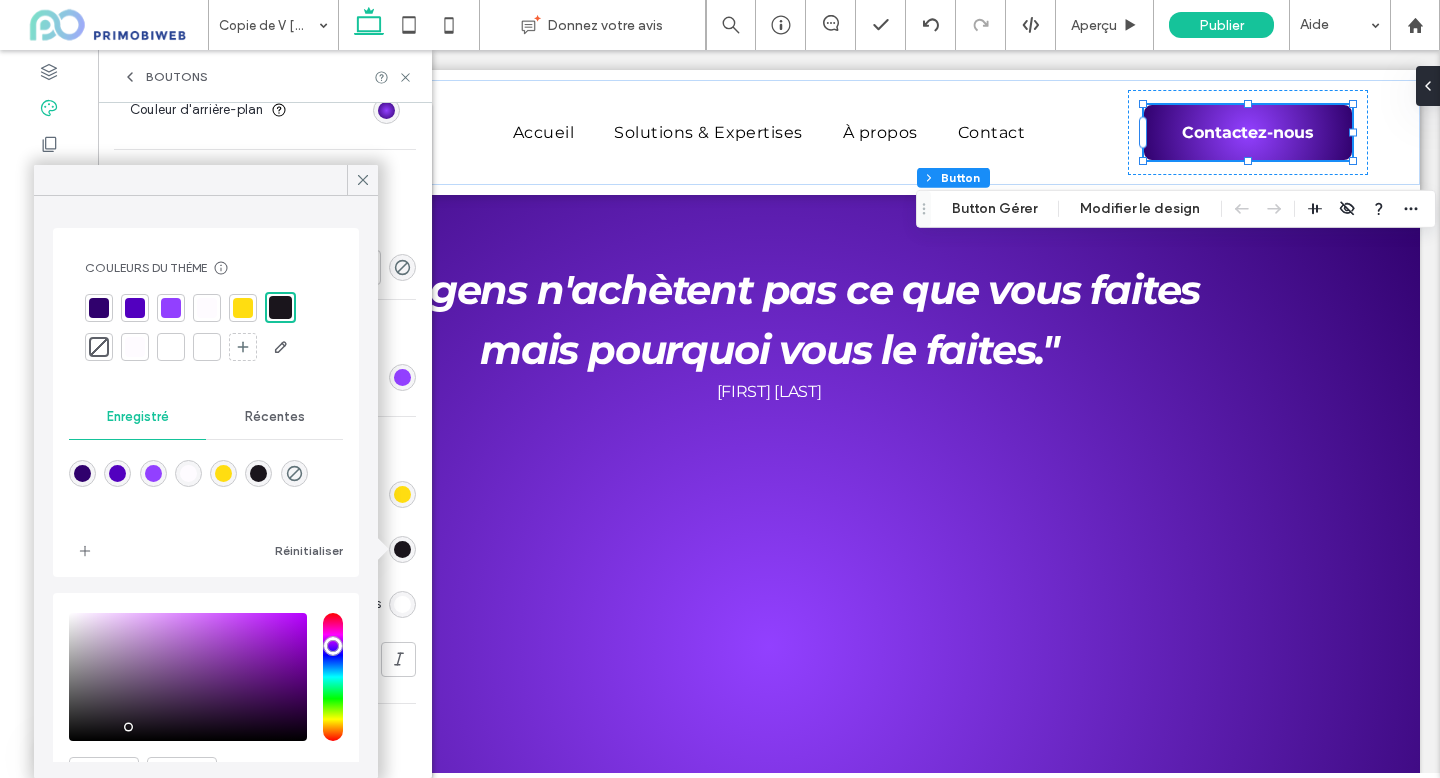 click on "Principale Structure du bouton Texte Police Montserrat Taille 16 Couleur Format Alignement Orientation Fond Couleur Image Couleur d'arrière-plan Bordure Bordure *** Icône Couleur de l'icône État au passage de la souris Couleur du fond au passage de la souris Couleur de la bordure au passage de la souris Couleur de la police au passage de la souris Format de la police au passage de la souris Angles et ombres Rayon de pointe * px Ombre" at bounding box center (265, 145) 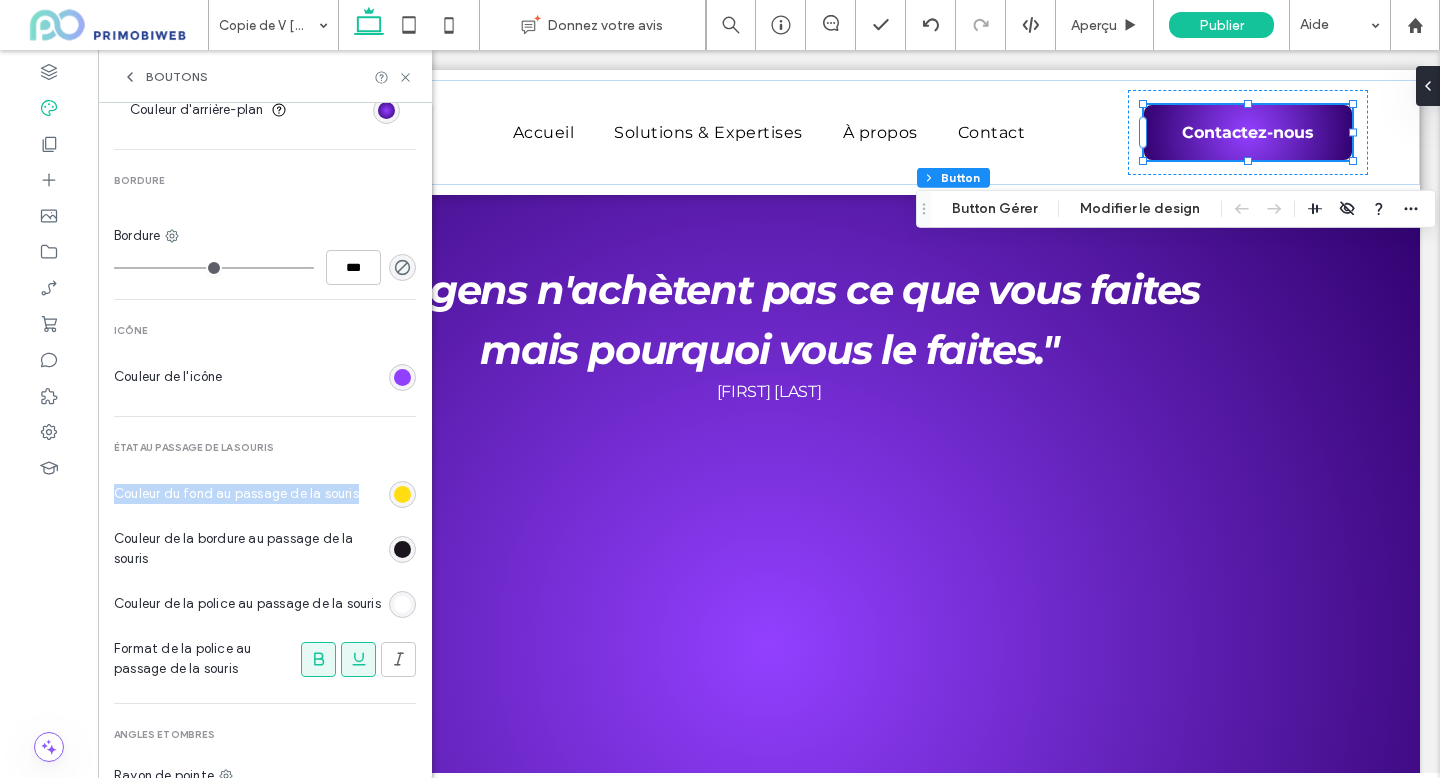 drag, startPoint x: 117, startPoint y: 503, endPoint x: 173, endPoint y: 513, distance: 56.88585 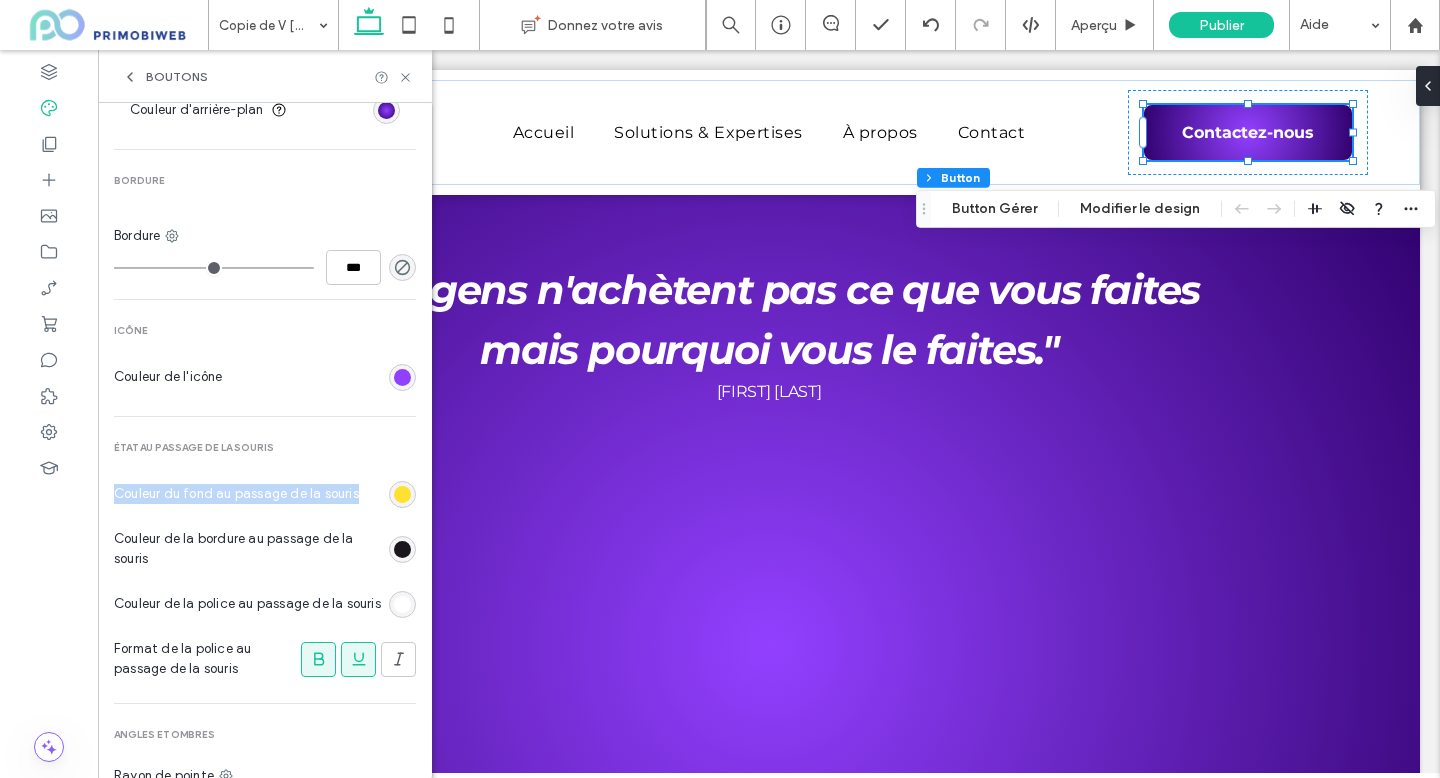 click at bounding box center [402, 494] 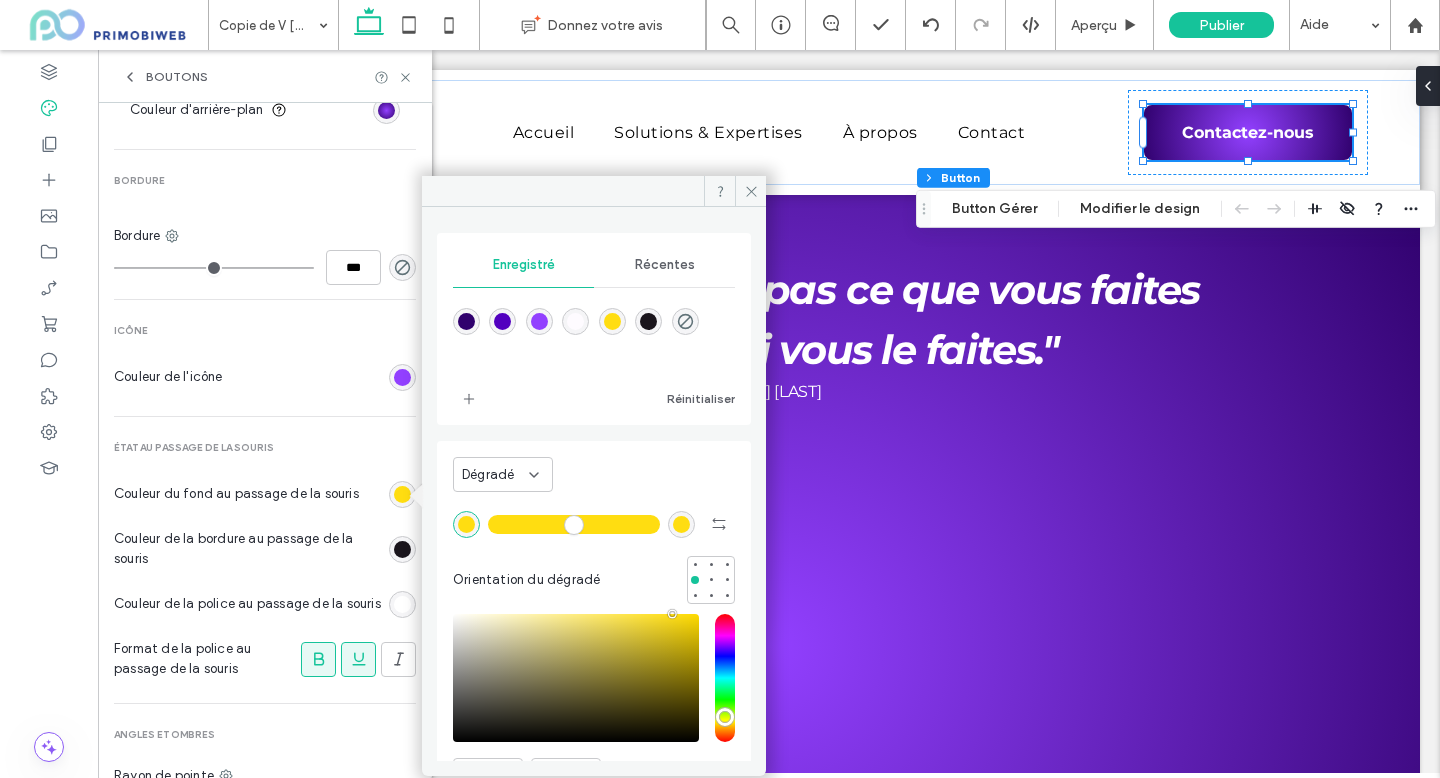 click at bounding box center [539, 321] 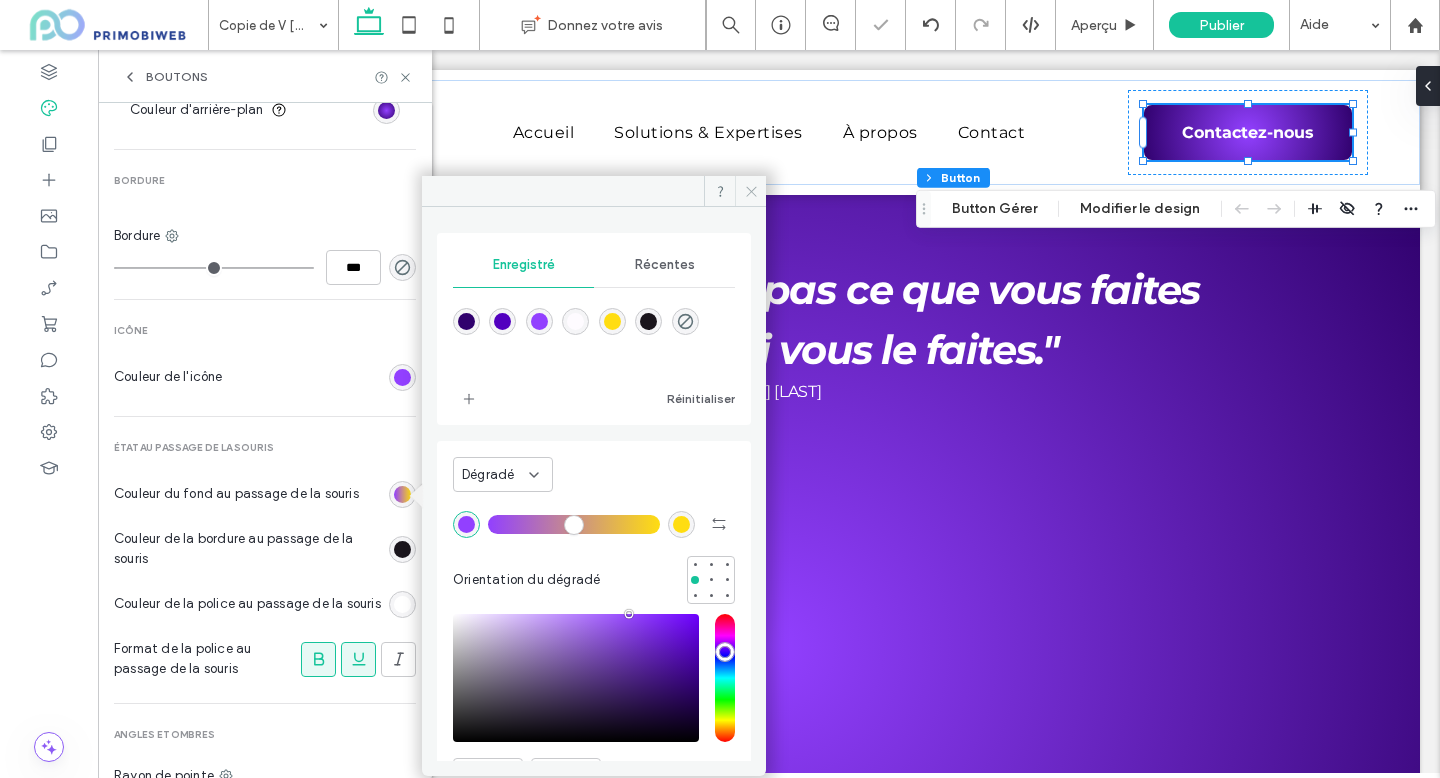 click 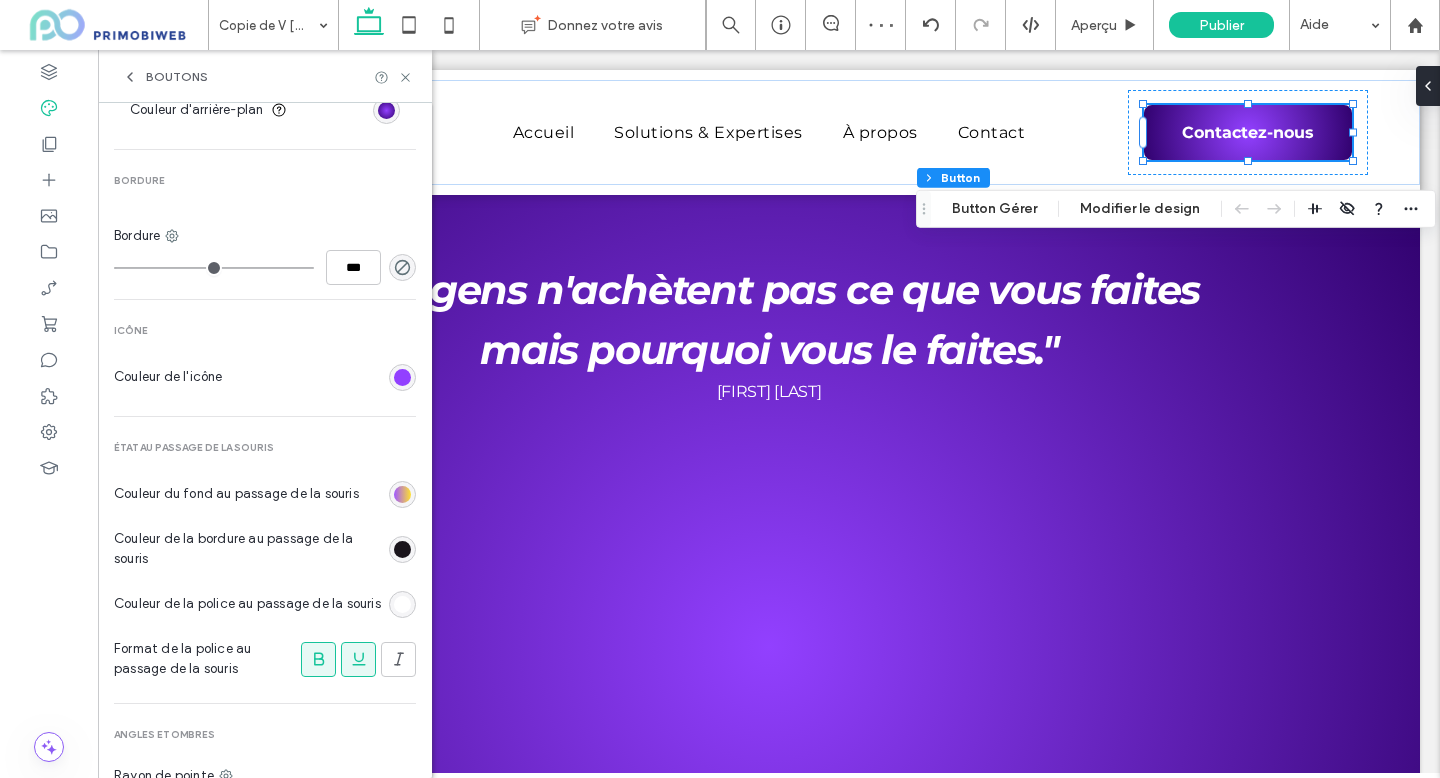 click at bounding box center [402, 494] 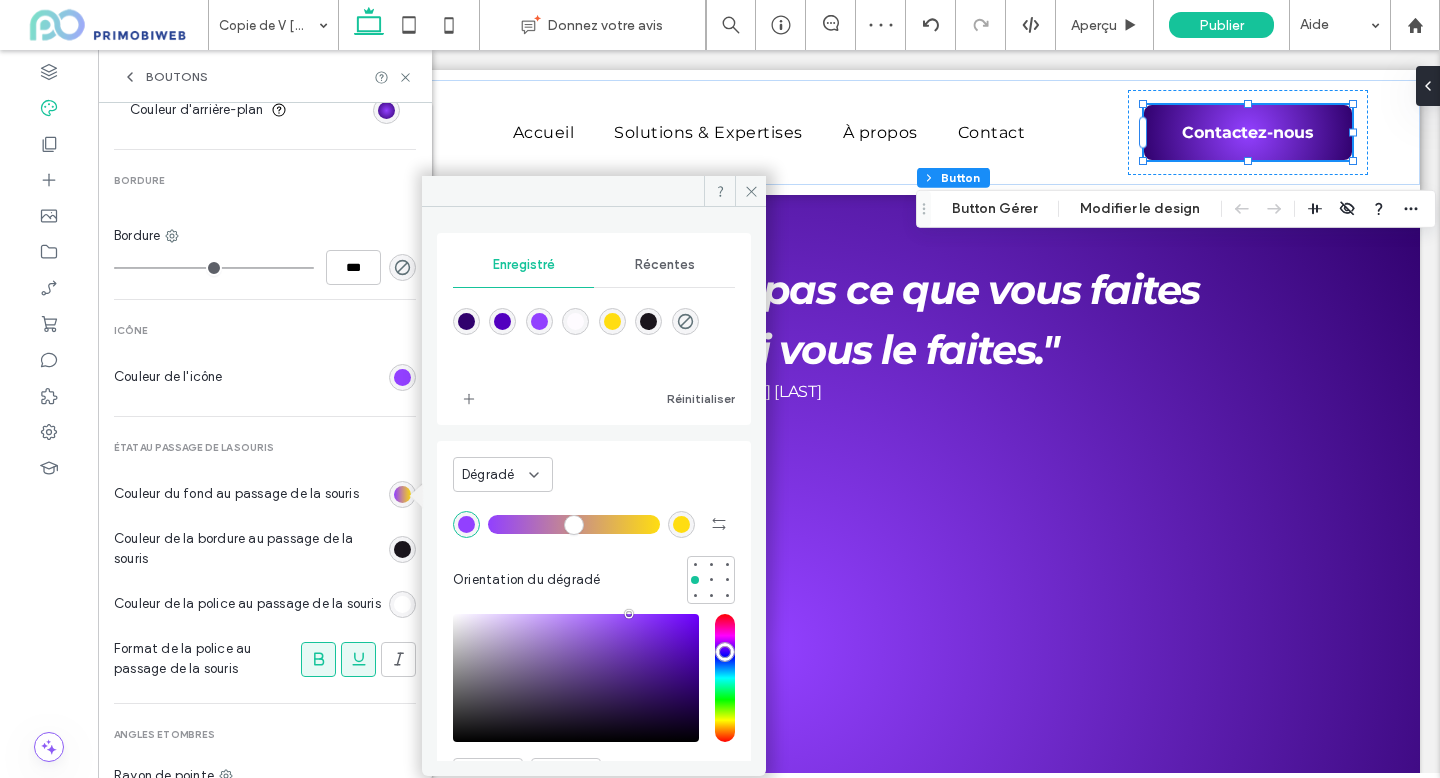 click 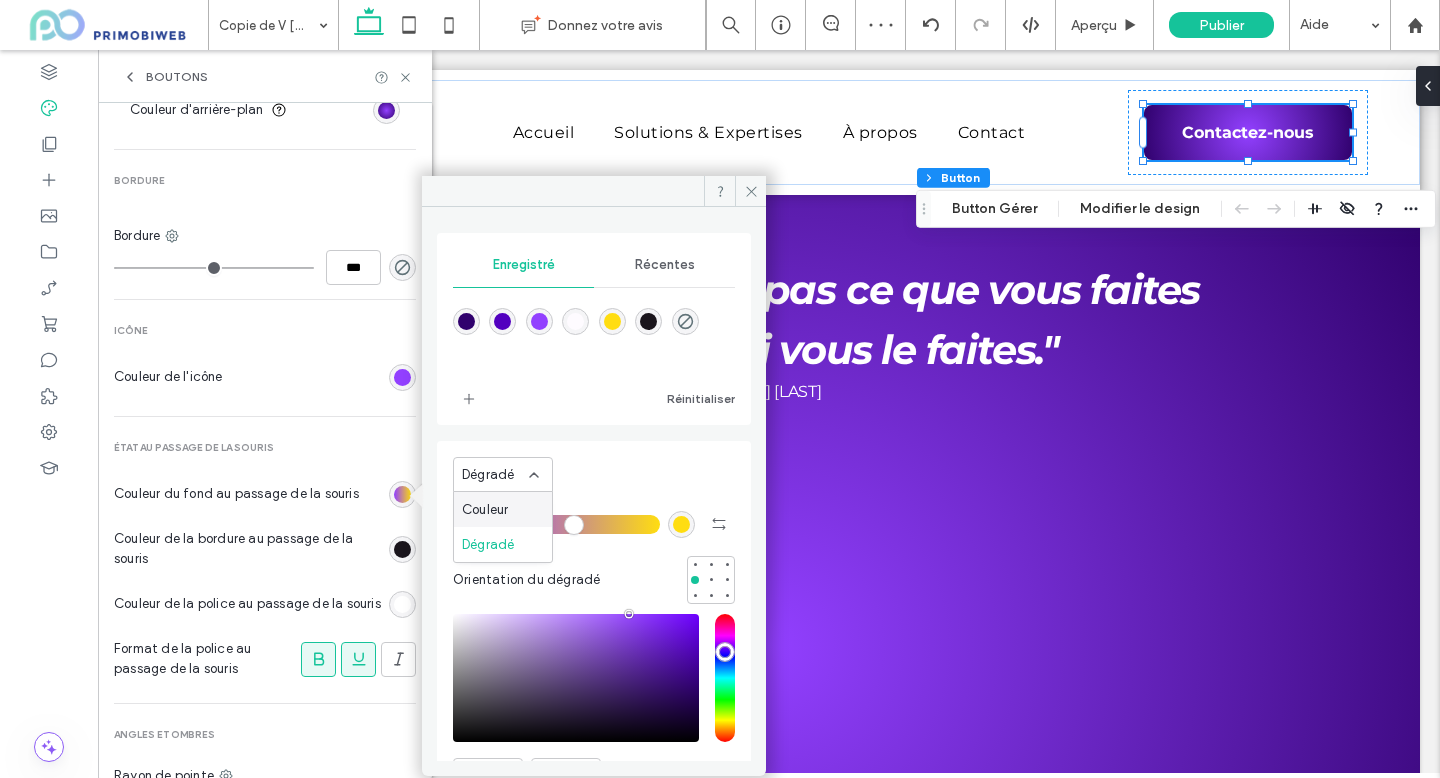 click on "Couleur" at bounding box center (503, 509) 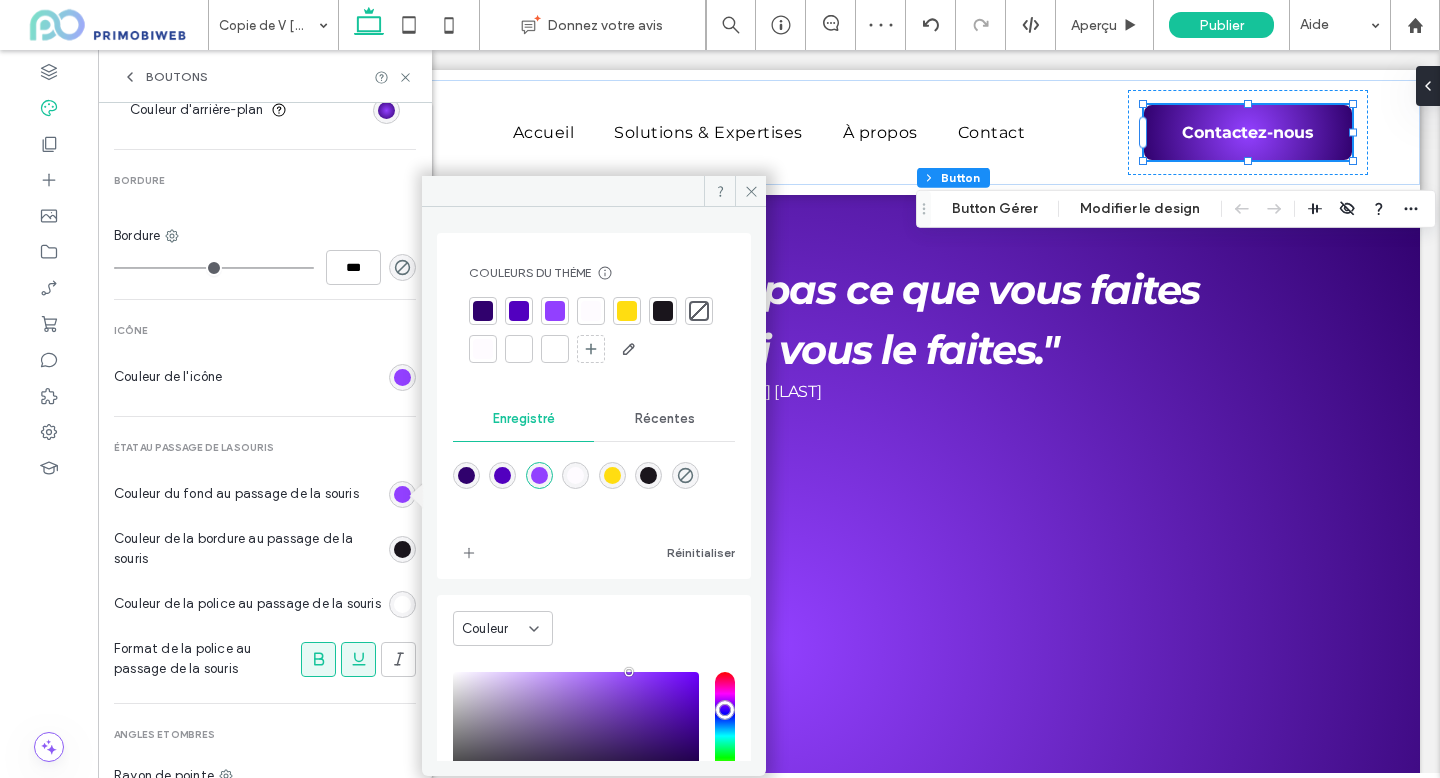 click at bounding box center [539, 475] 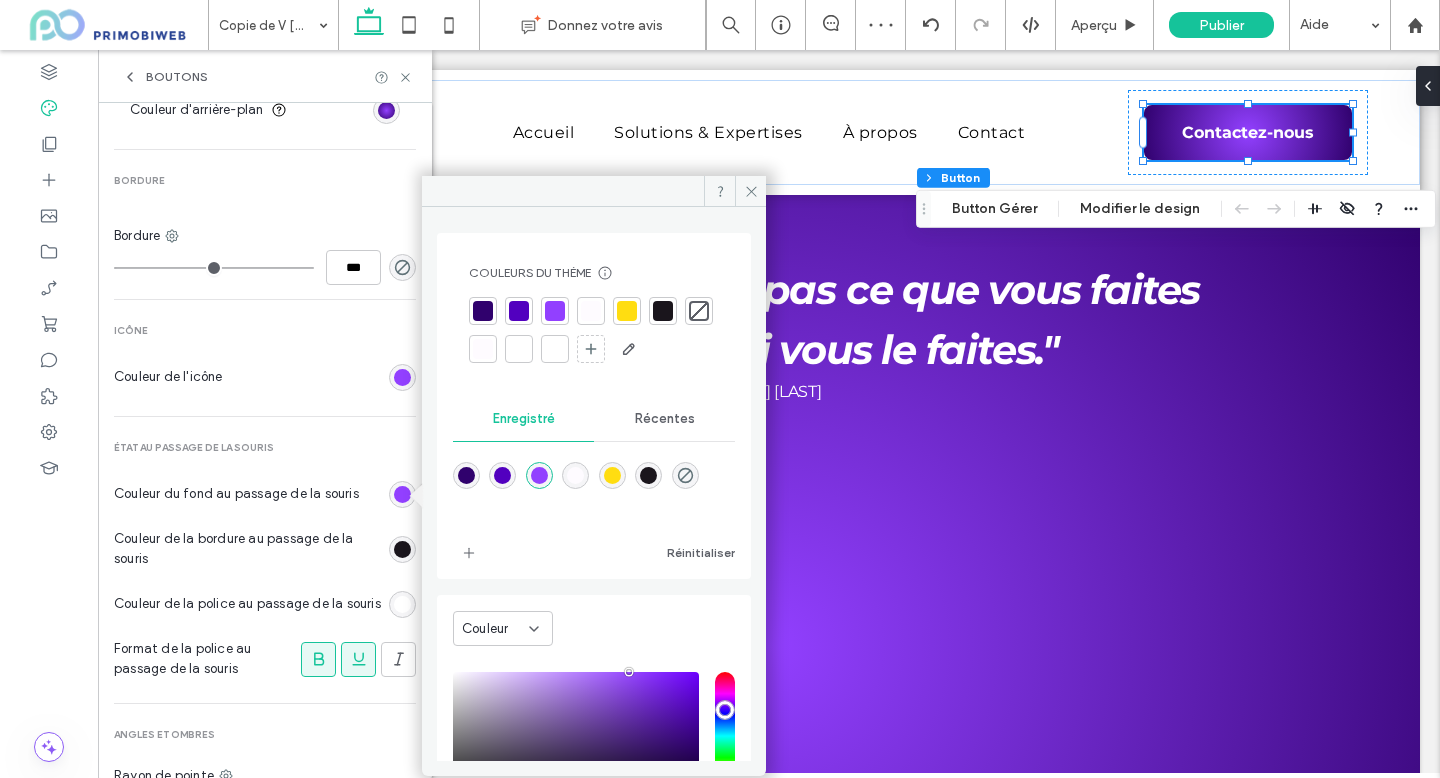 click at bounding box center [466, 475] 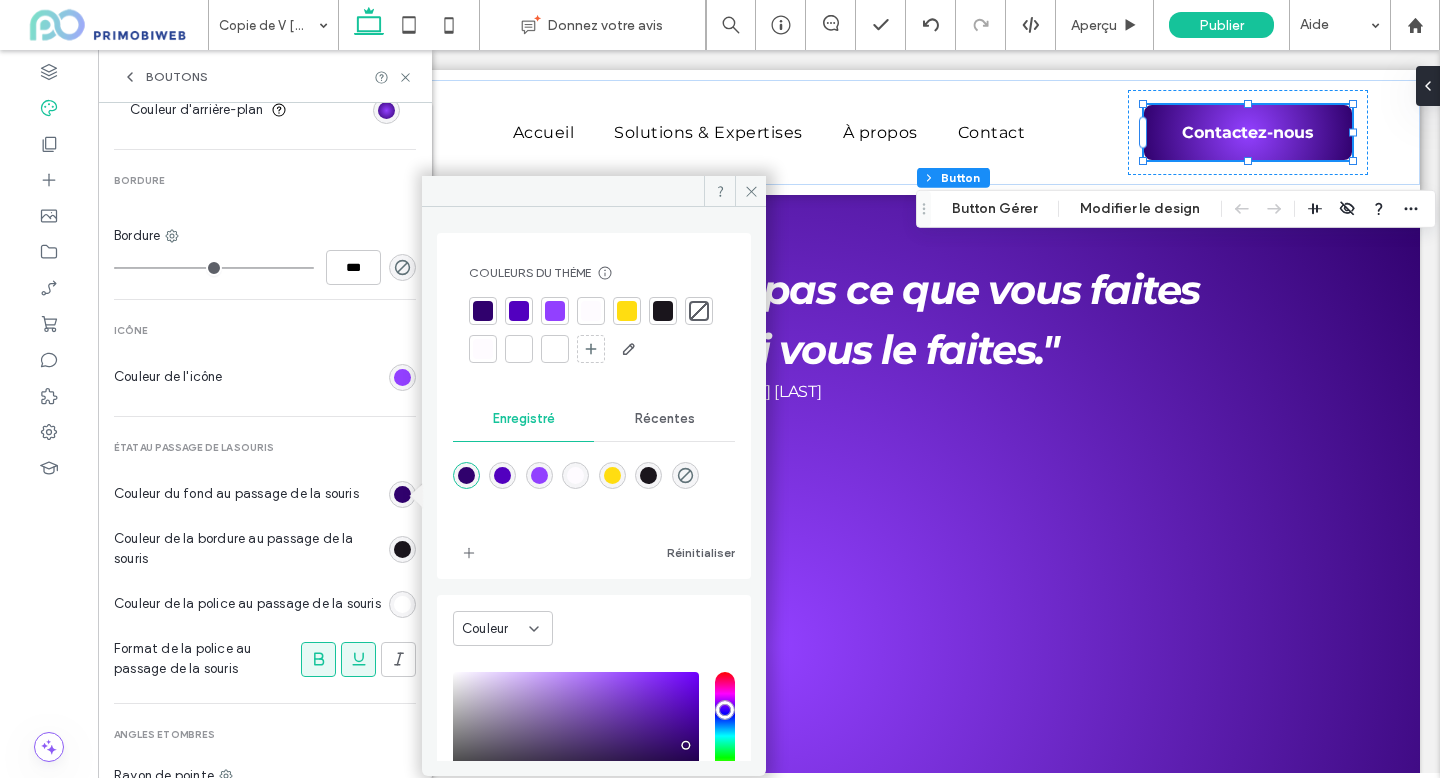 click at bounding box center (502, 475) 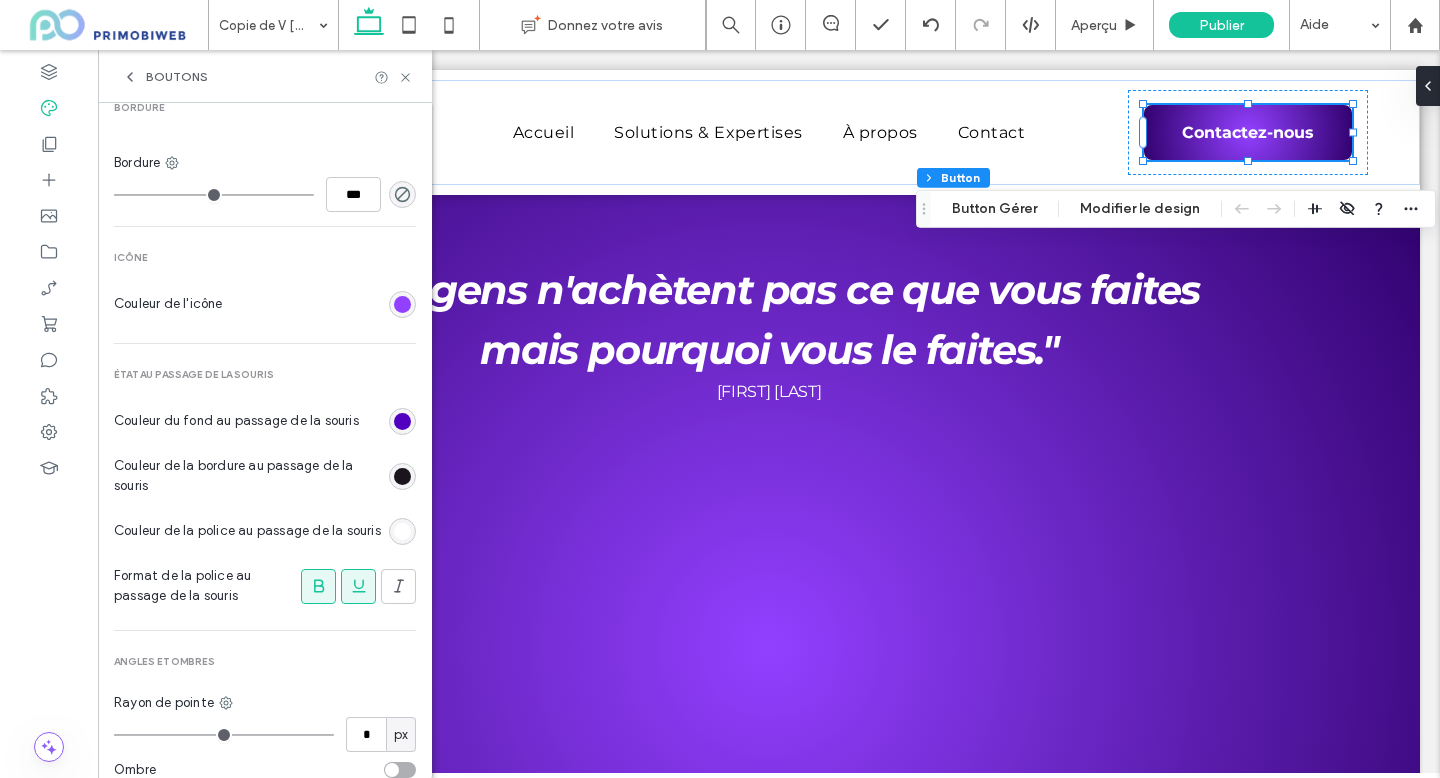 scroll, scrollTop: 826, scrollLeft: 0, axis: vertical 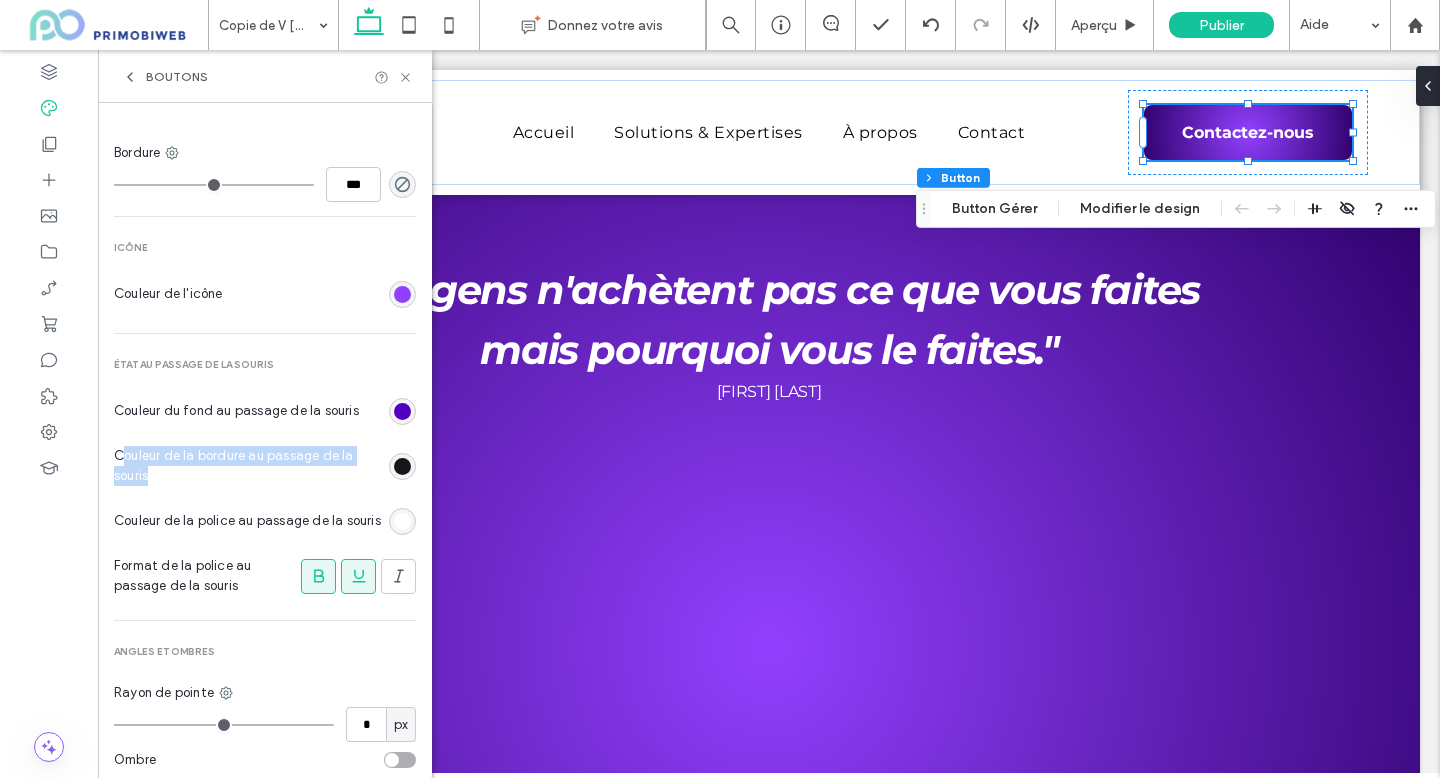 drag, startPoint x: 121, startPoint y: 456, endPoint x: 170, endPoint y: 475, distance: 52.554733 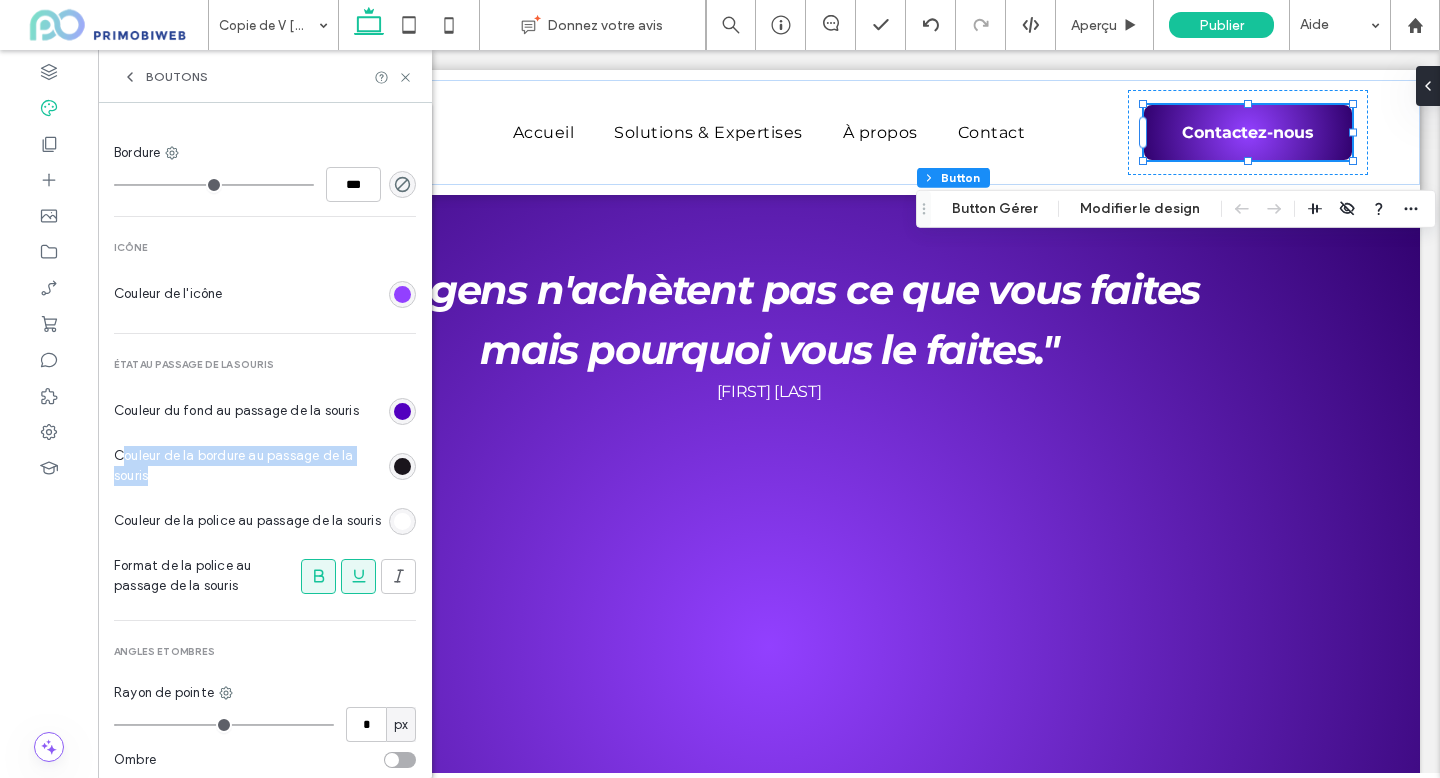 click on "Couleur de la bordure au passage de la souris" at bounding box center (247, 466) 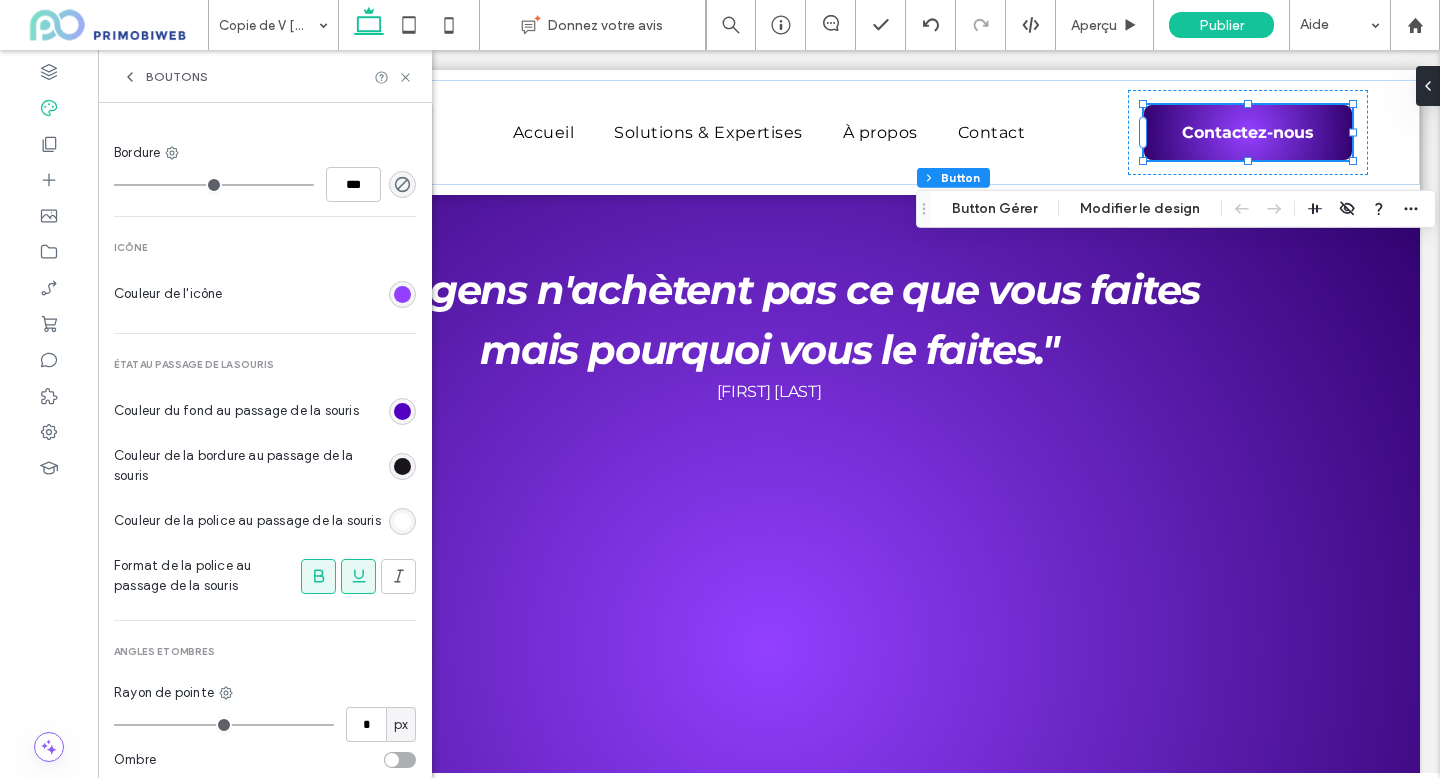 click on "Couleur de la bordure au passage de la souris" at bounding box center [247, 466] 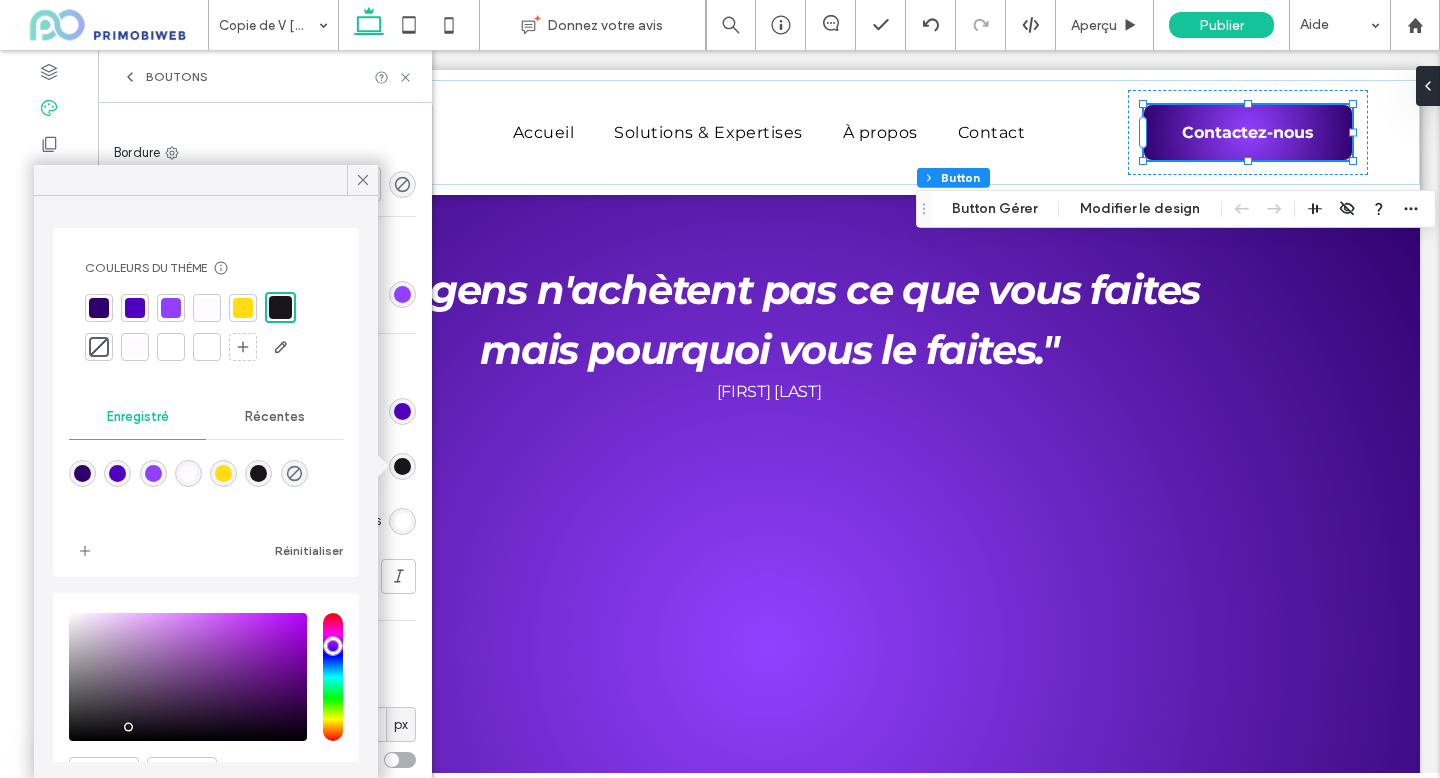 click at bounding box center (188, 473) 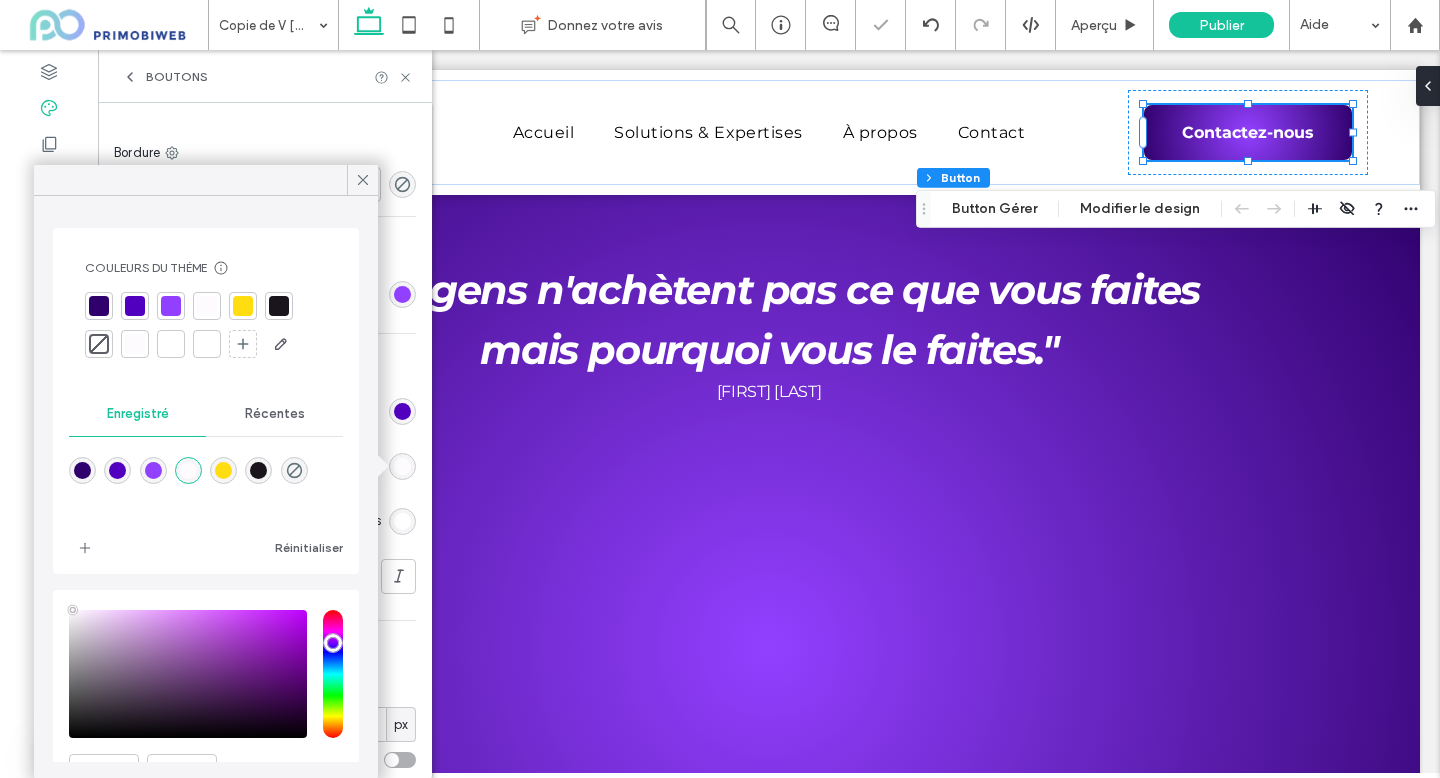 click on "Principale Secondaire Principale Structure du bouton Texte Police Montserrat Taille 16 Couleur Format Alignement Orientation Fond Couleur Image Couleur d'arrière-plan Bordure Bordure *** Icône Couleur de l'icône État au passage de la souris Couleur du fond au passage de la souris Couleur de la bordure au passage de la souris Couleur de la police au passage de la souris Format de la police au passage de la souris Angles et ombres Rayon de pointe * px Ombre" at bounding box center [265, 52] 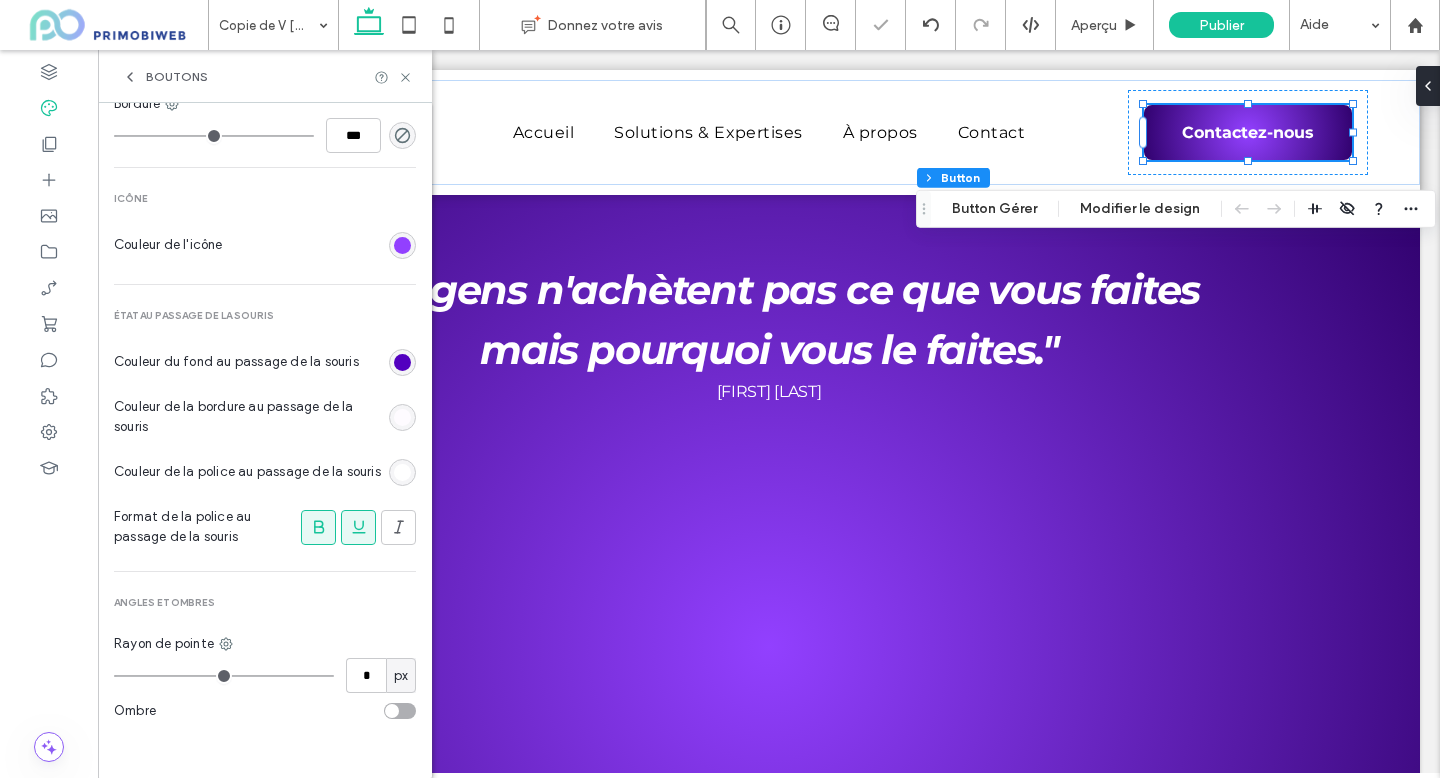 scroll, scrollTop: 877, scrollLeft: 0, axis: vertical 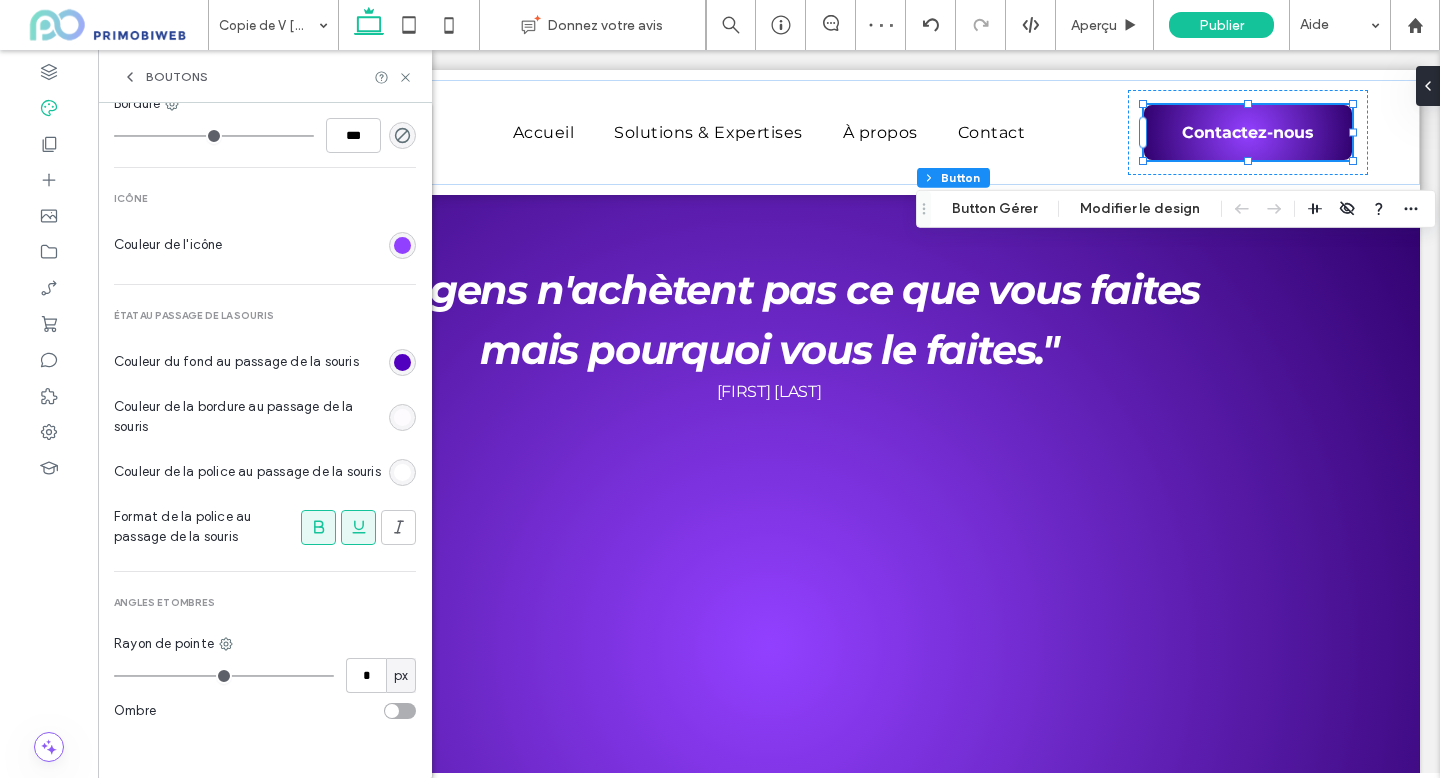 click 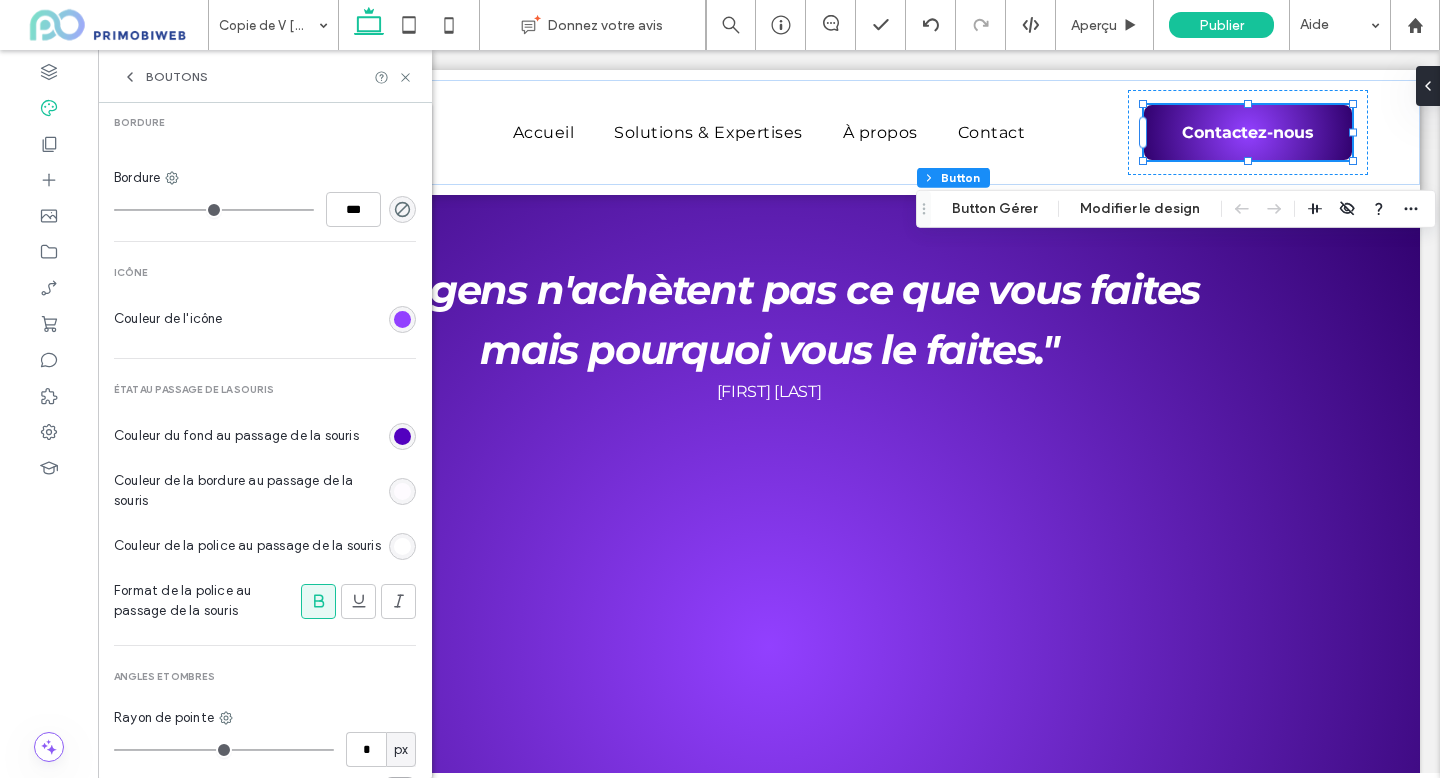 scroll, scrollTop: 795, scrollLeft: 0, axis: vertical 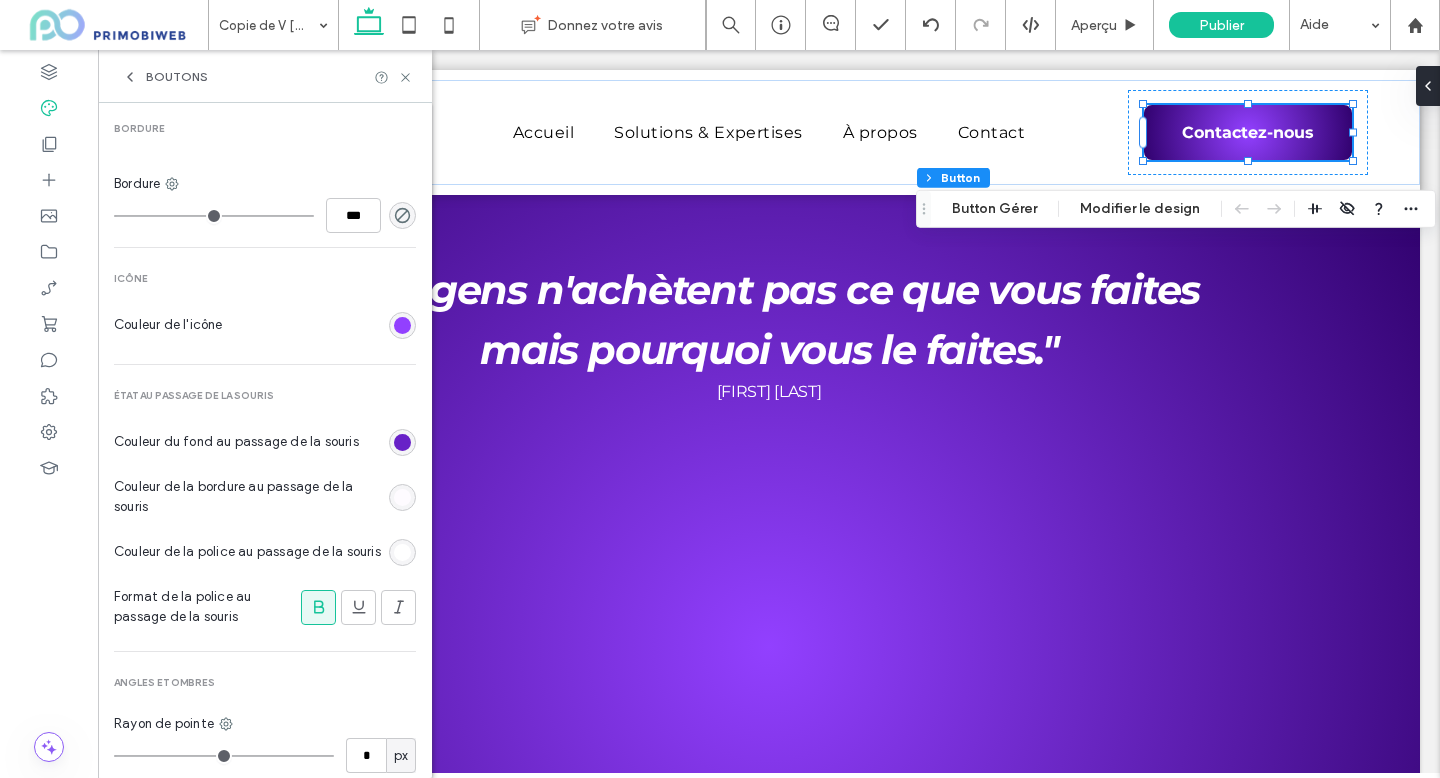 click at bounding box center (402, 442) 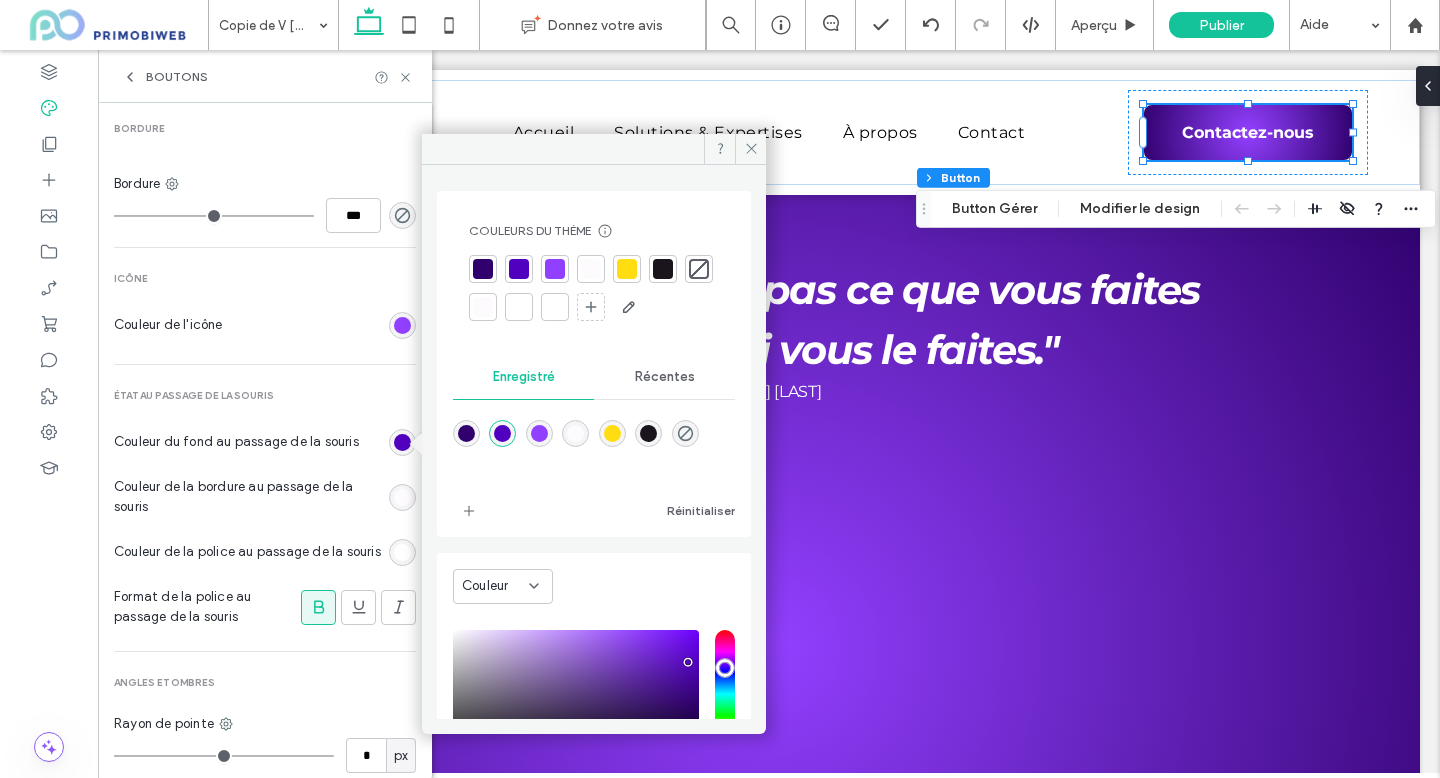 click at bounding box center (466, 433) 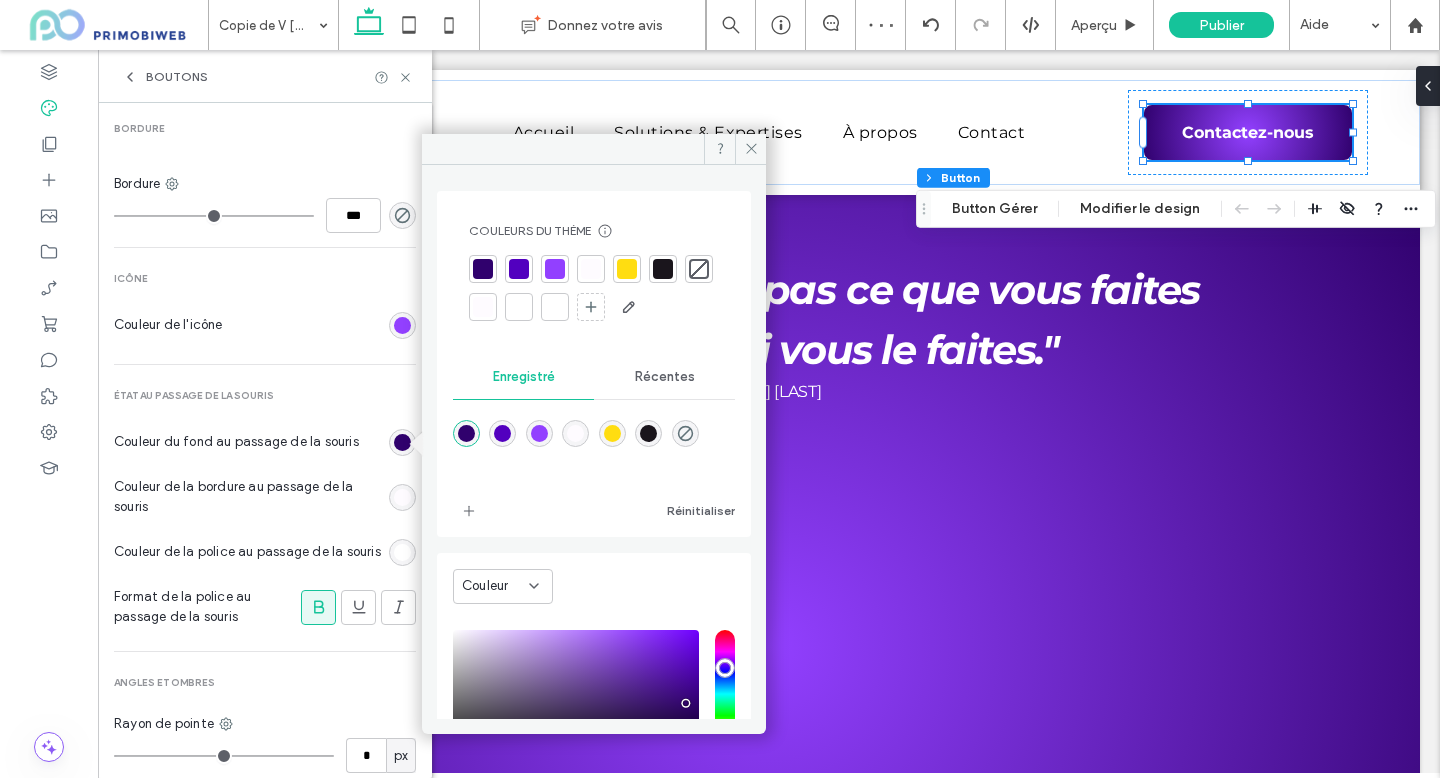 click at bounding box center (502, 433) 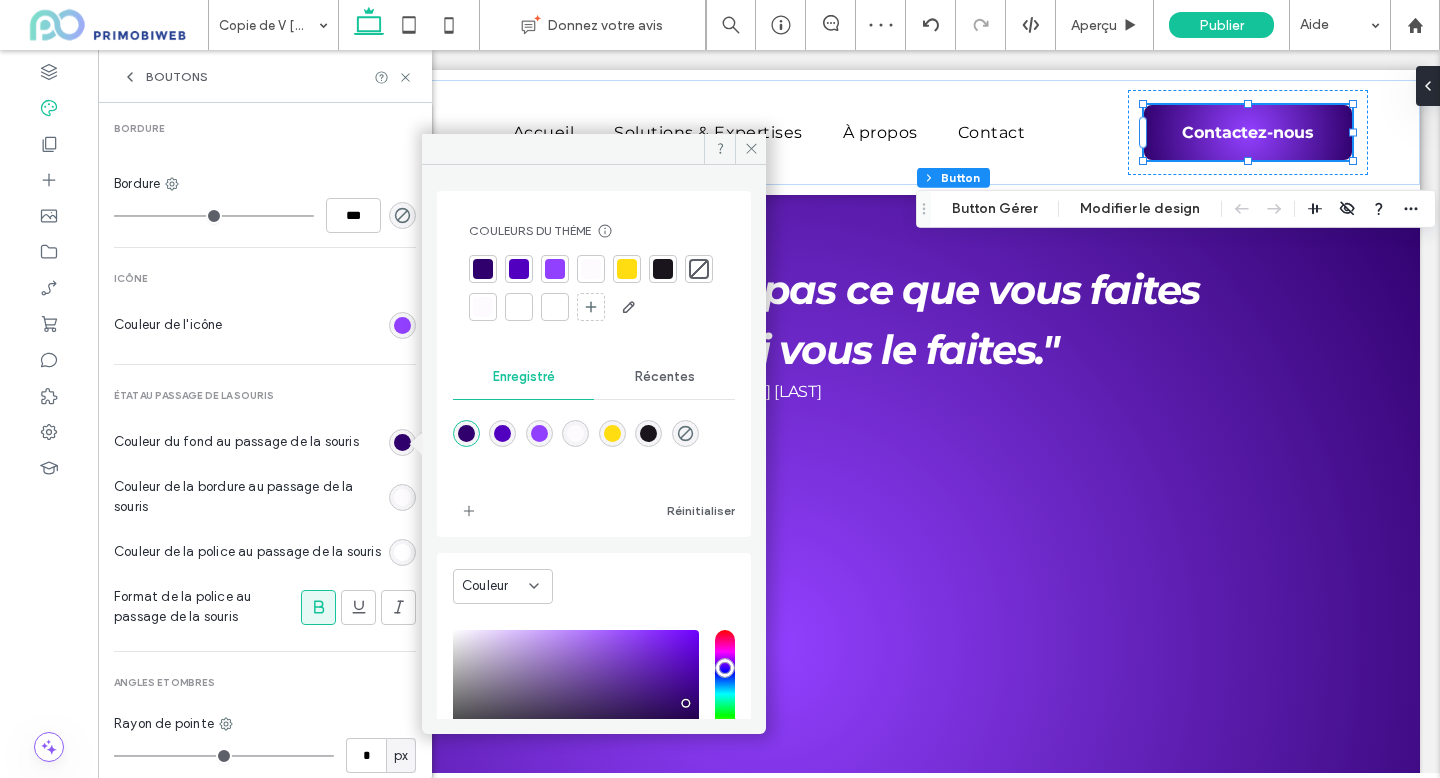 type on "*******" 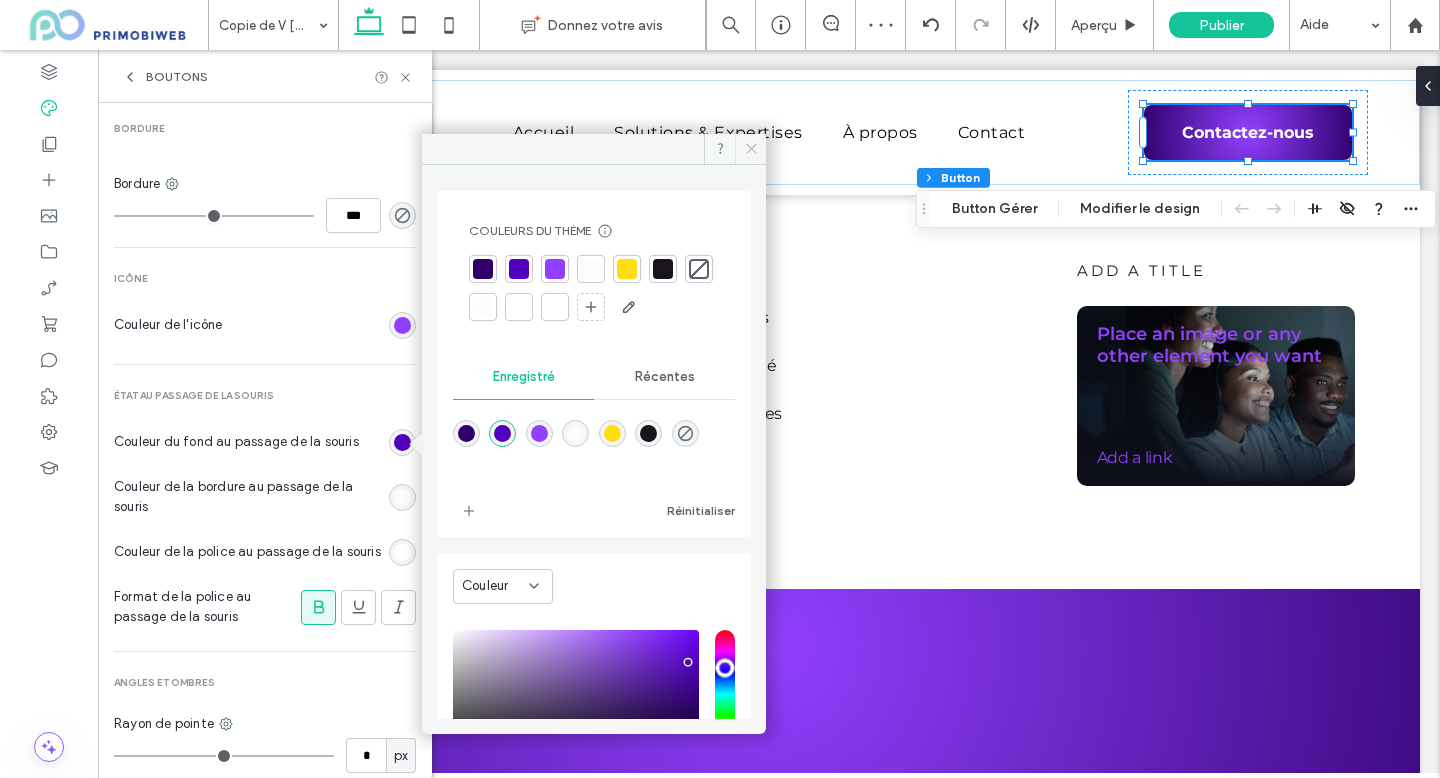 click 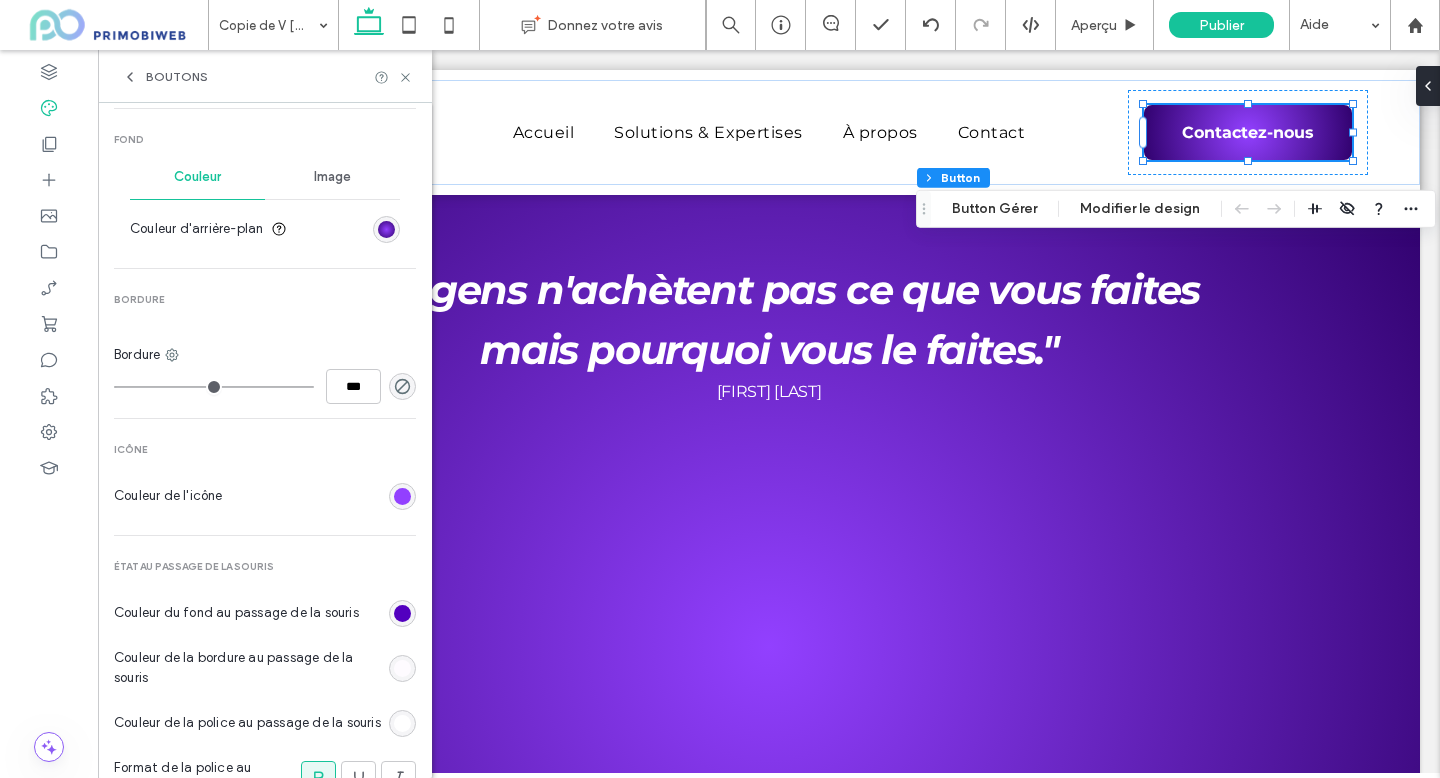 scroll, scrollTop: 0, scrollLeft: 0, axis: both 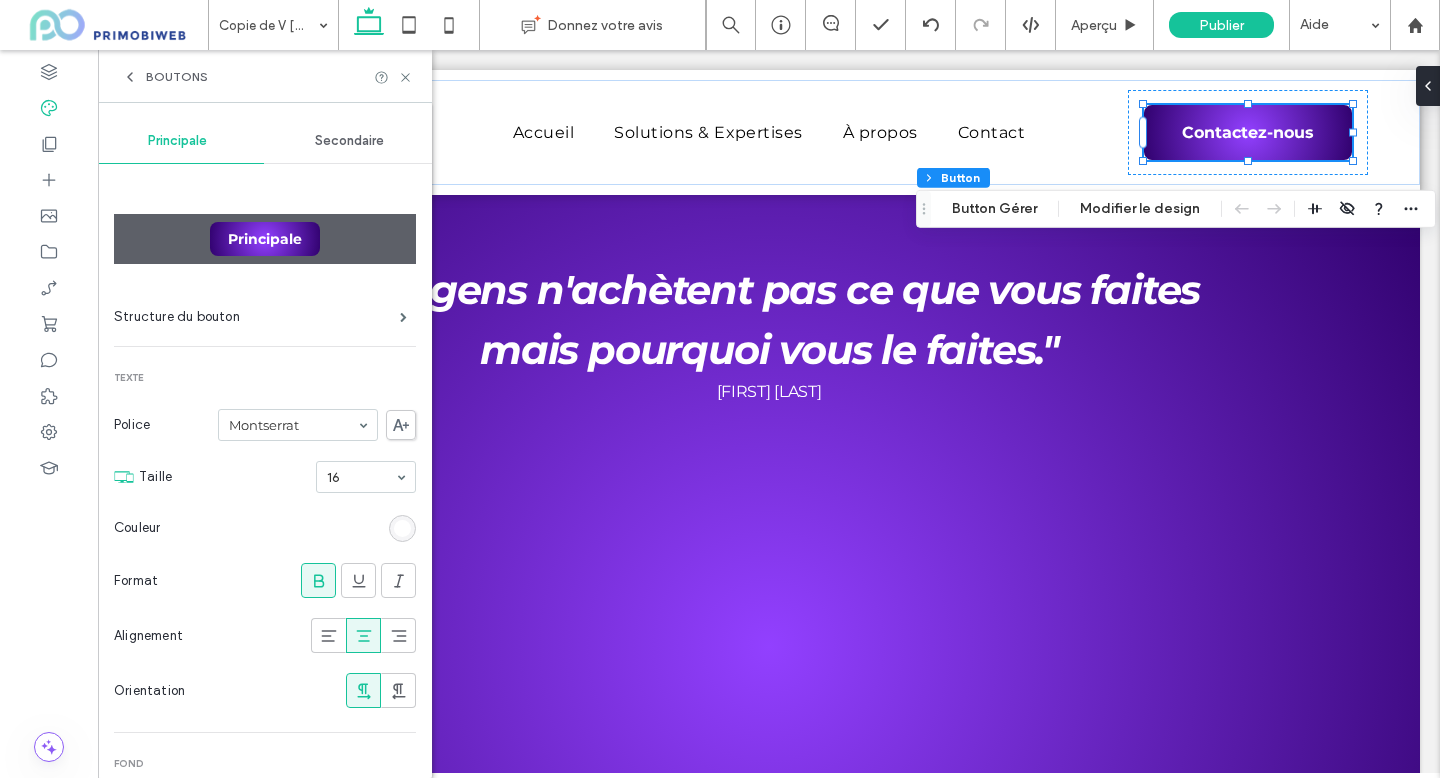 click on "Secondaire" at bounding box center (349, 141) 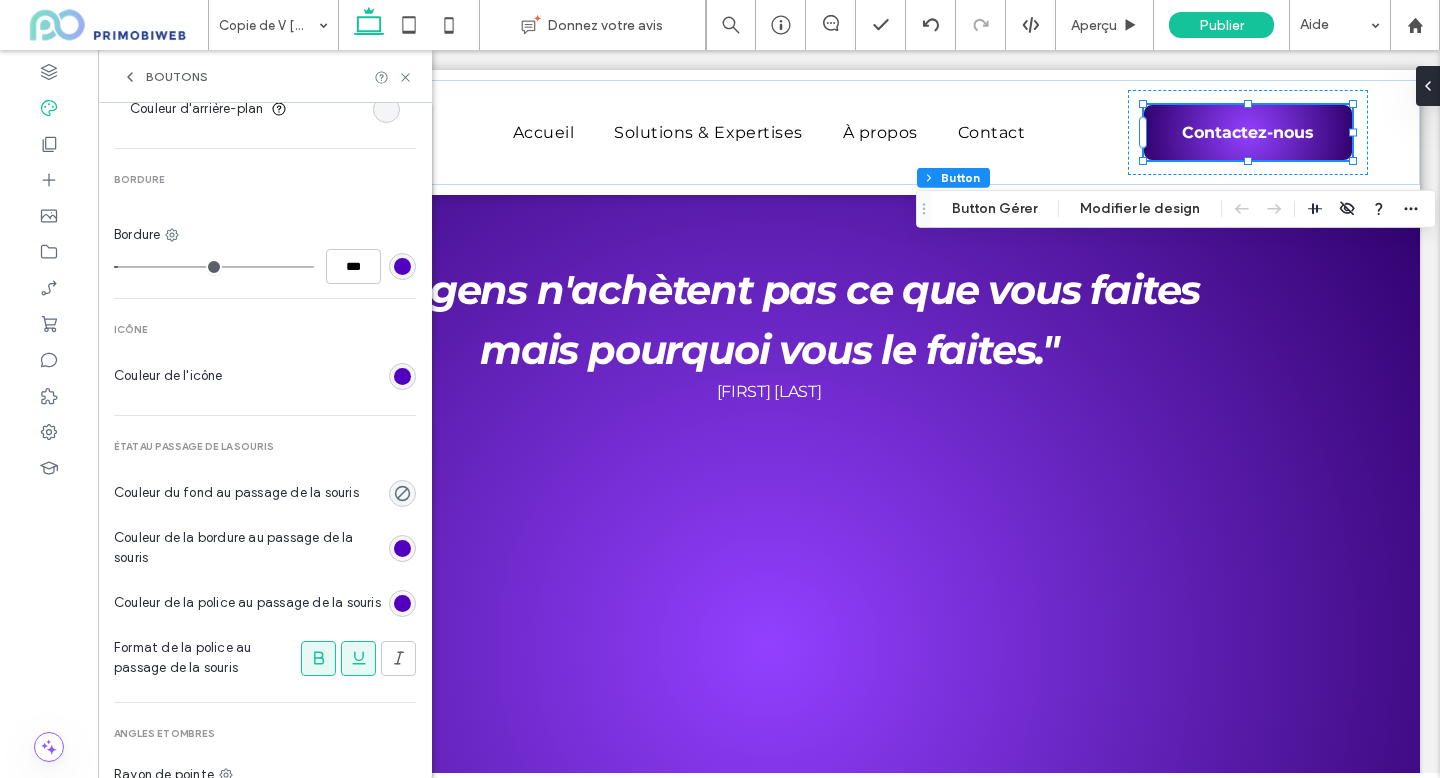 scroll, scrollTop: 0, scrollLeft: 0, axis: both 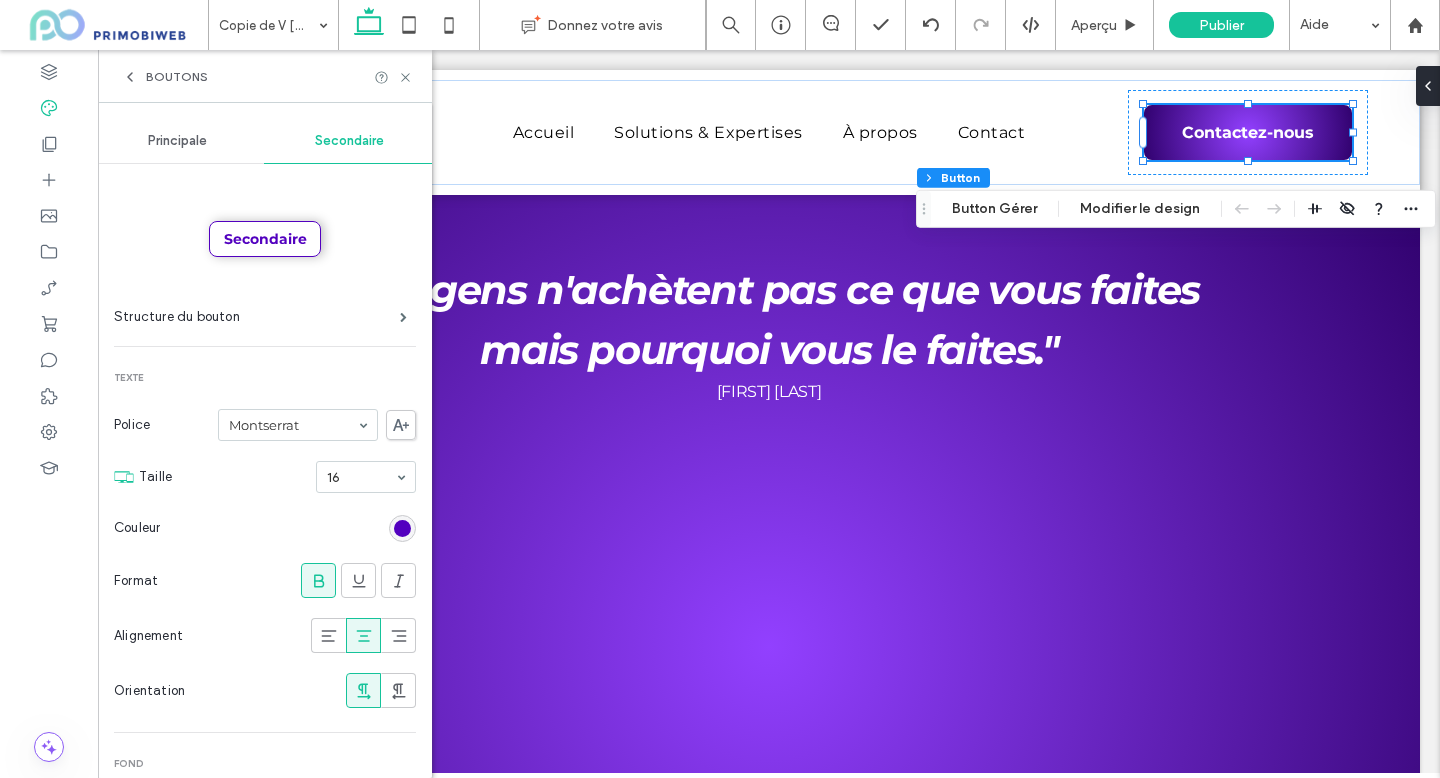 click on "Principale" at bounding box center [177, 141] 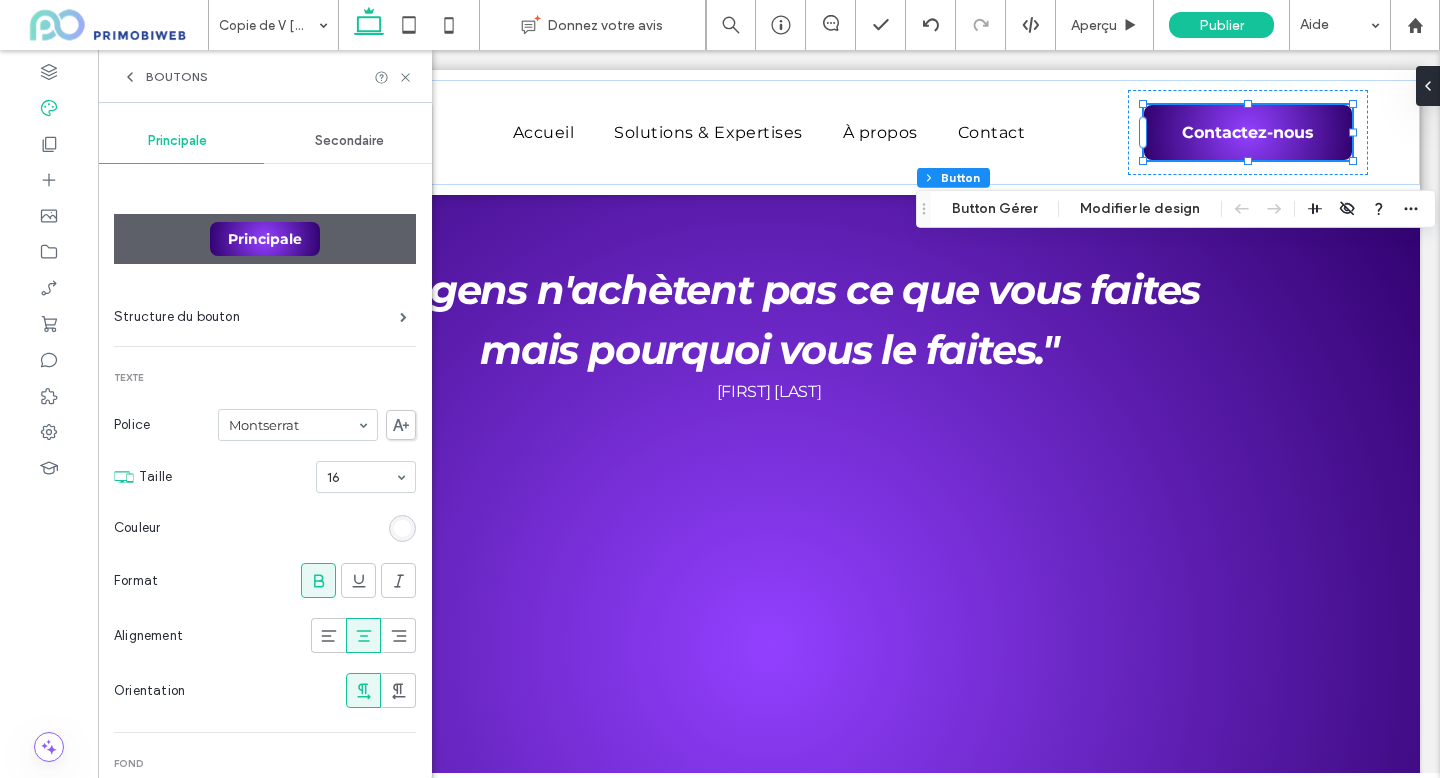 click 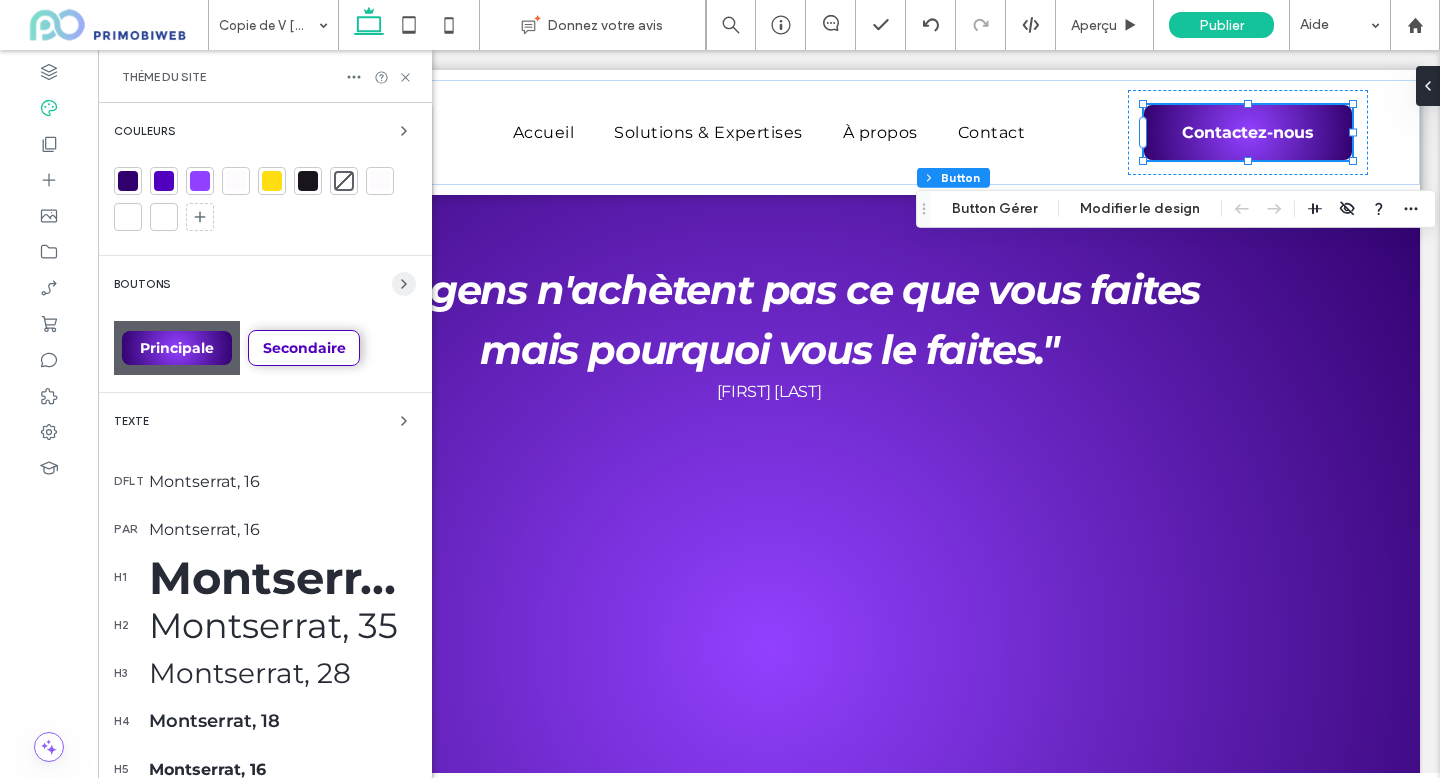 click at bounding box center (404, 284) 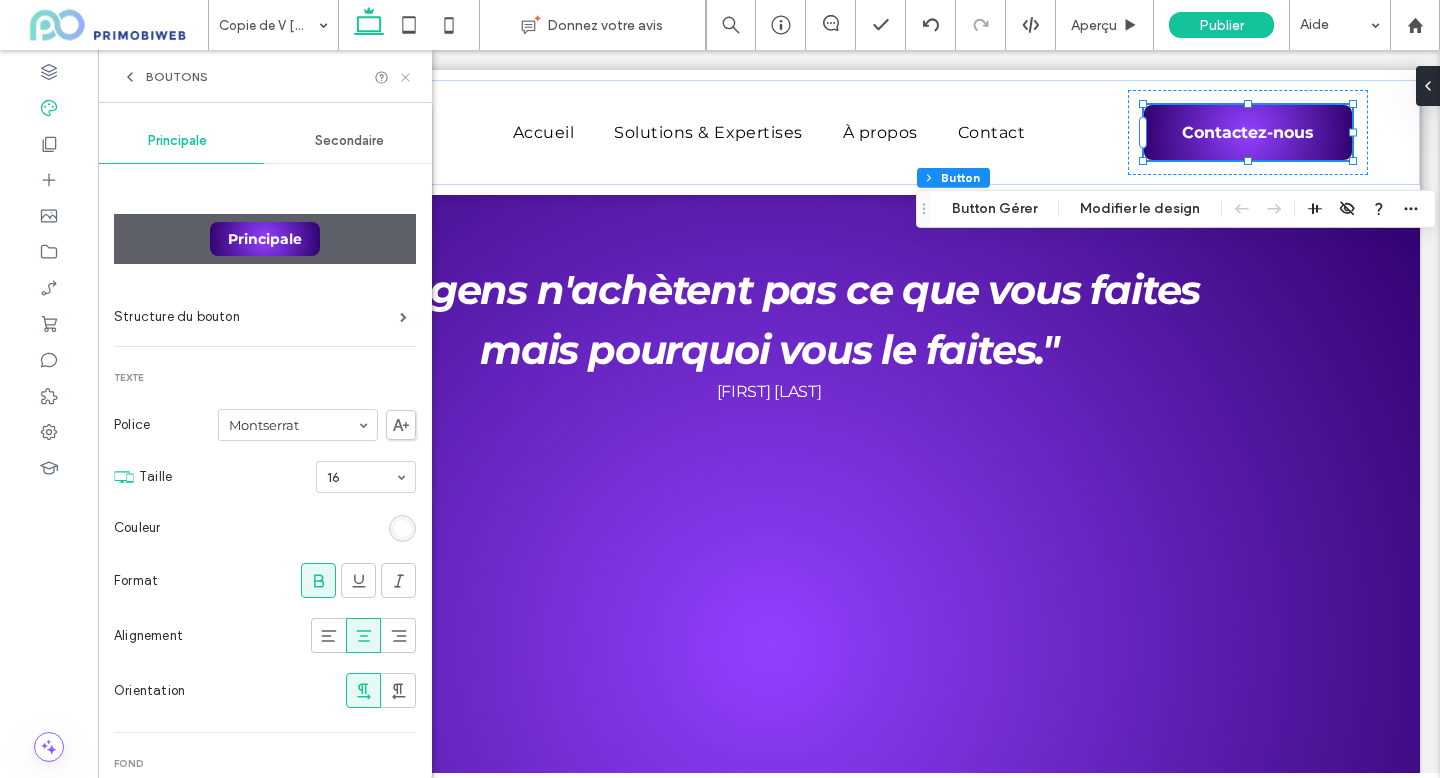 click 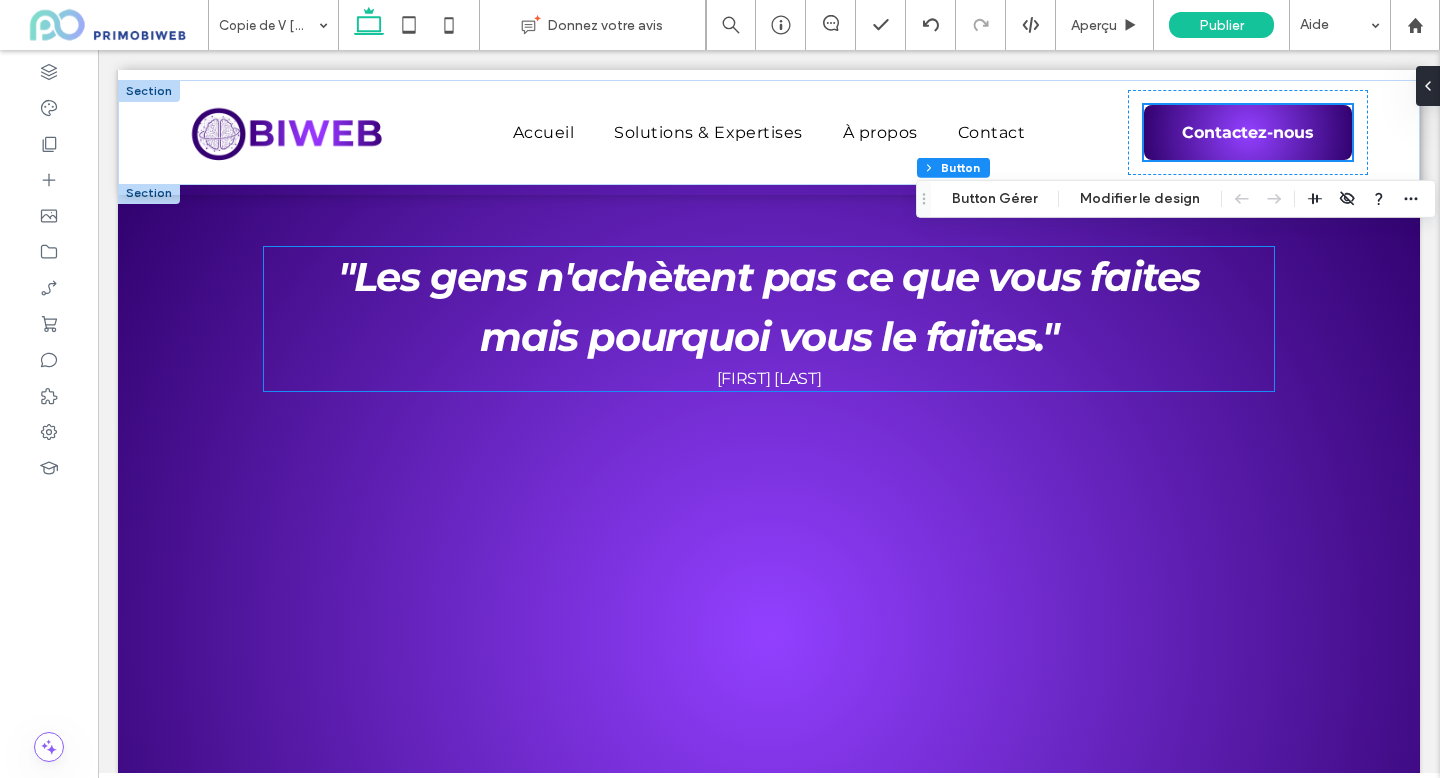 scroll, scrollTop: 0, scrollLeft: 0, axis: both 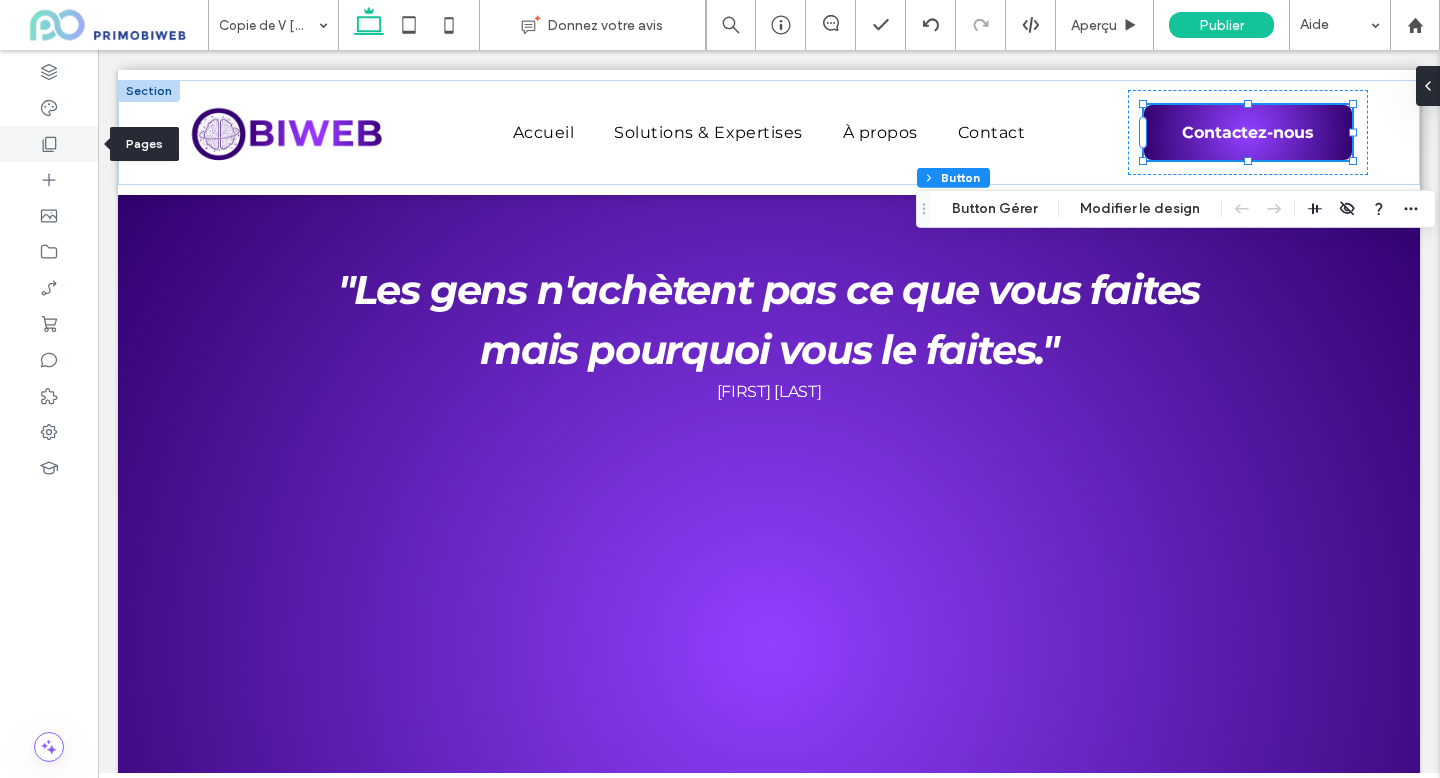 click at bounding box center (49, 144) 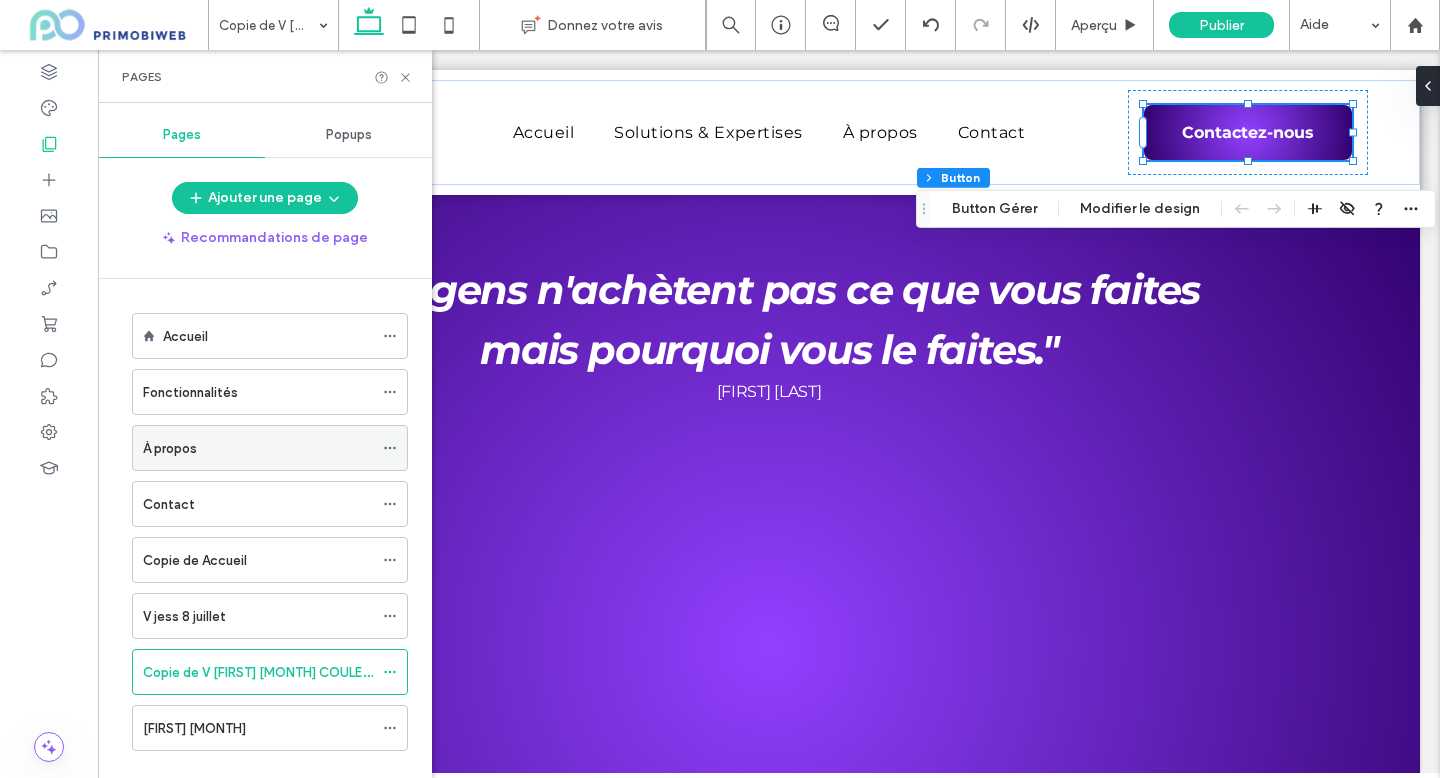scroll, scrollTop: 33, scrollLeft: 0, axis: vertical 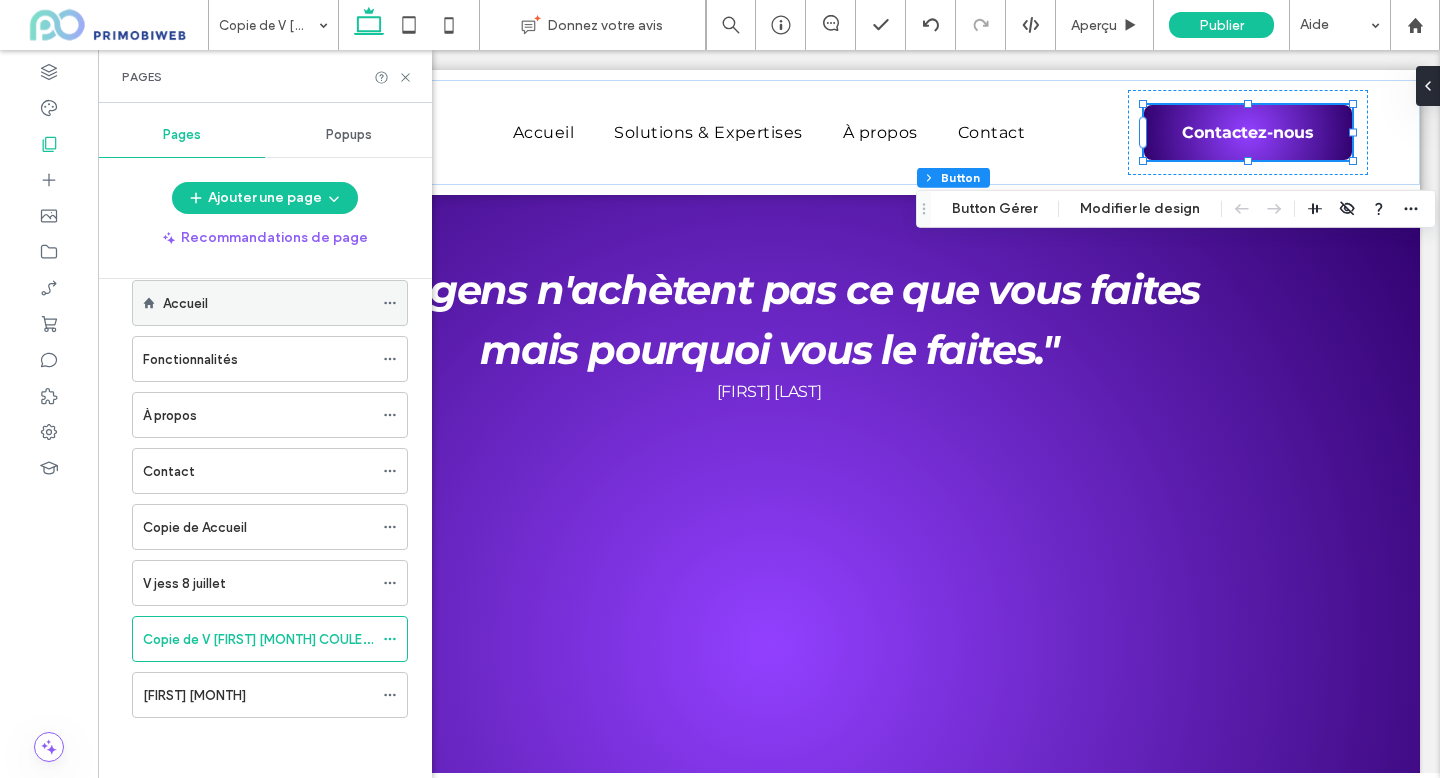 click on "Accueil" at bounding box center (268, 303) 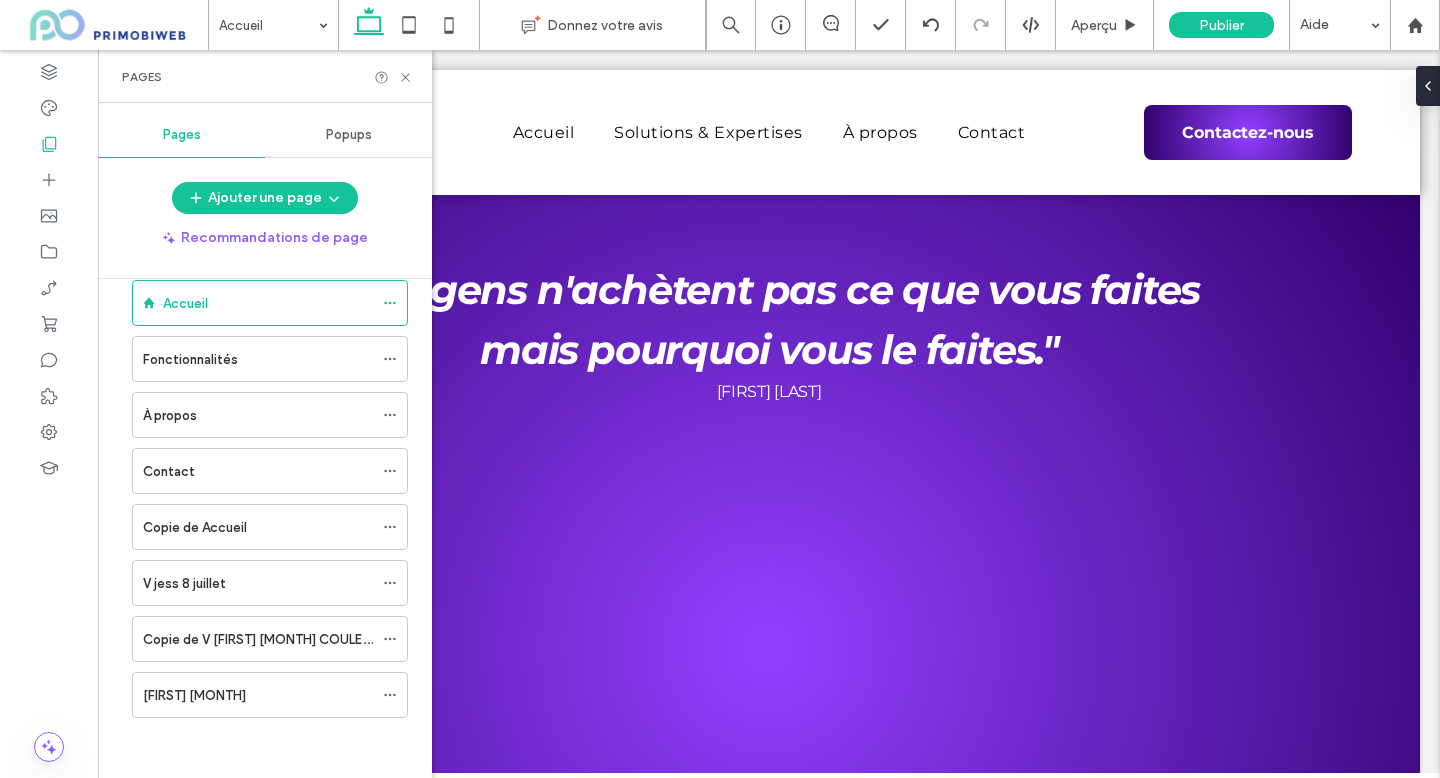 click on "Accueil Donnez votre avis Aperçu Publier Aide
Design Panel Commentaires sur le site Commentaires sur le site Automatiser les nouveaux commentaires Prévenez instantanément votre équipe lorsque quelqu'un ajoute ou met à jour un commentaire sur un site. Voir des exemples de Zap
Pages Pages Popups Ajouter une page Recommandations de page Accueil Fonctionnalités À propos Contact Copie de Accueil V jess 8 juillet Copie de V jess 8 juillet COULEUR GILLES v shanna 17 juillet
Sélectionnez un élément pour commencer" at bounding box center [720, 389] 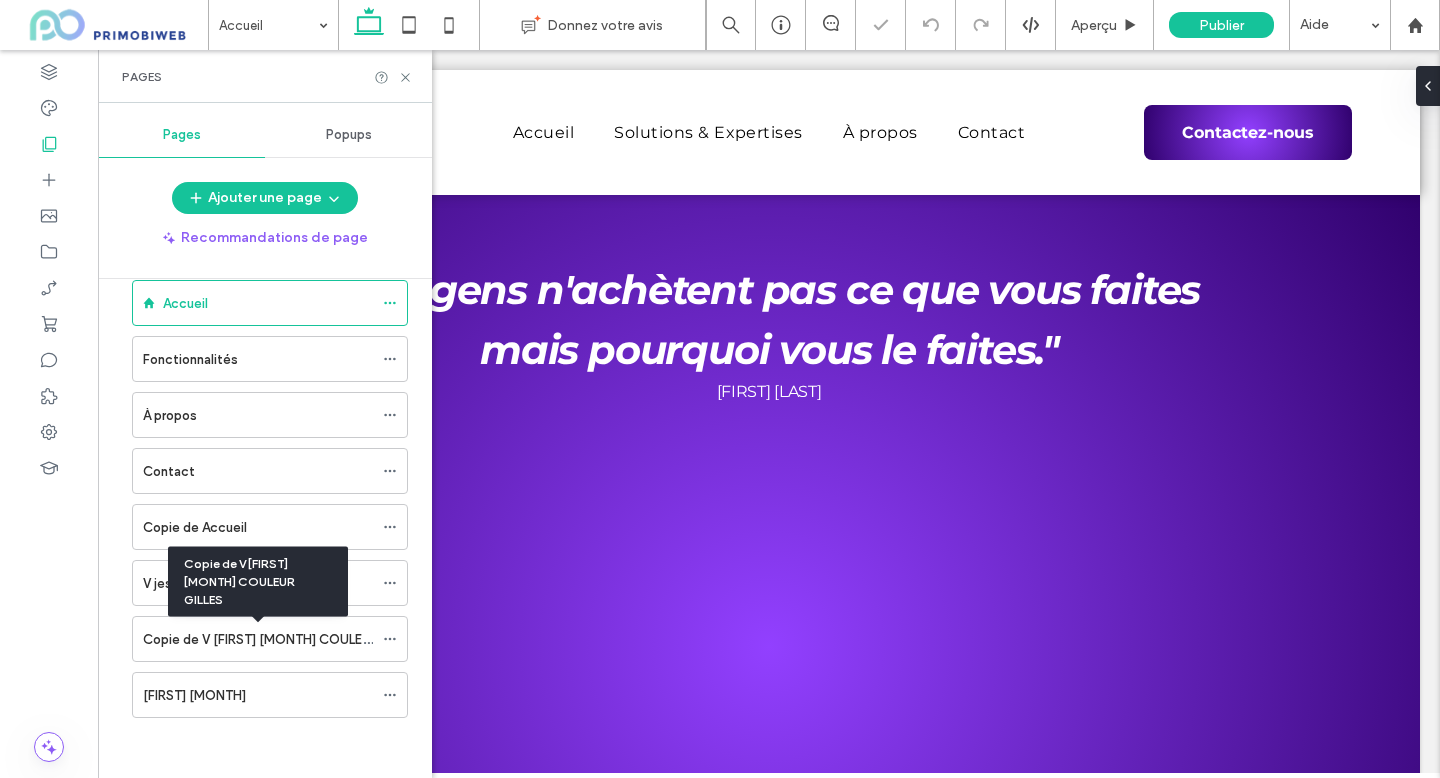 click on "Copie de V jess 8 juillet COULEUR GILLES" at bounding box center (283, 639) 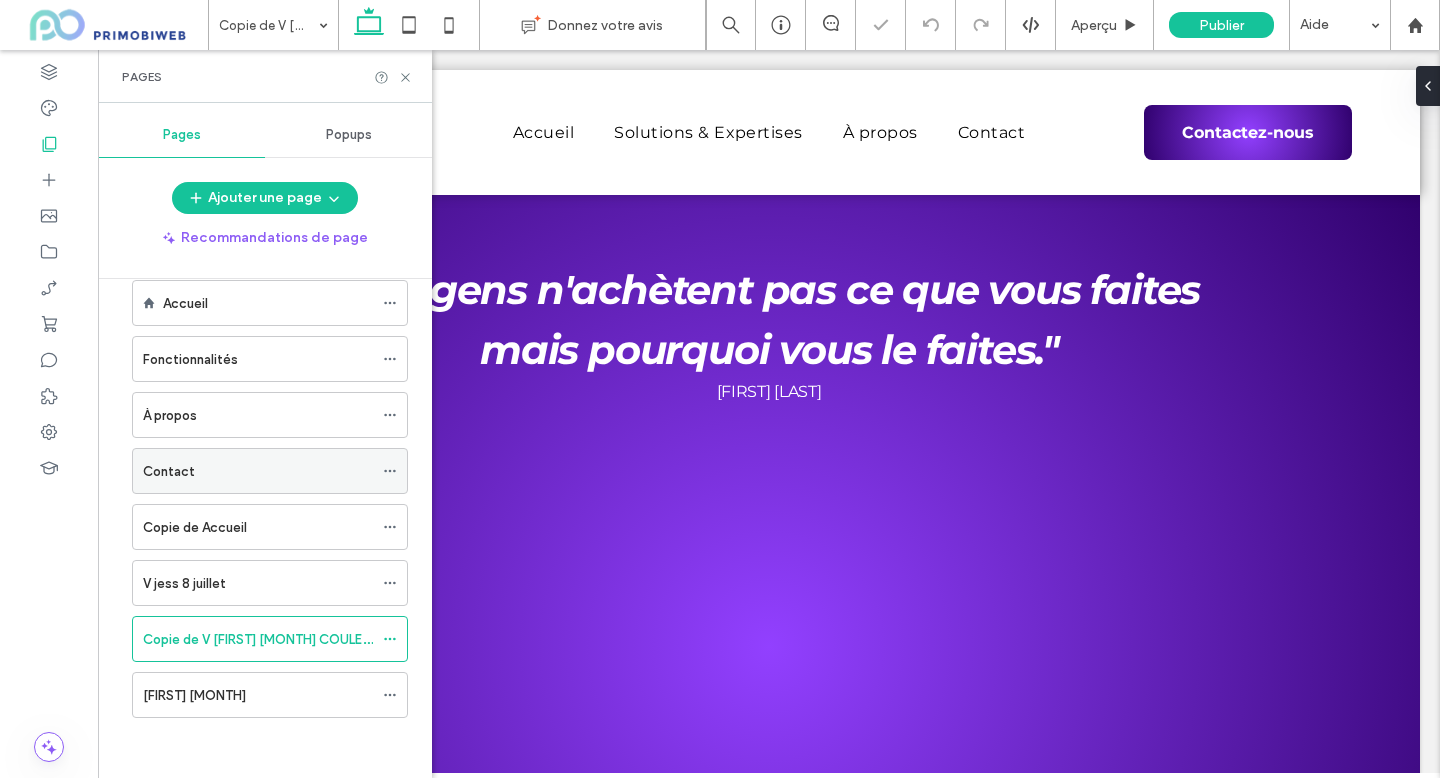 scroll, scrollTop: 0, scrollLeft: 0, axis: both 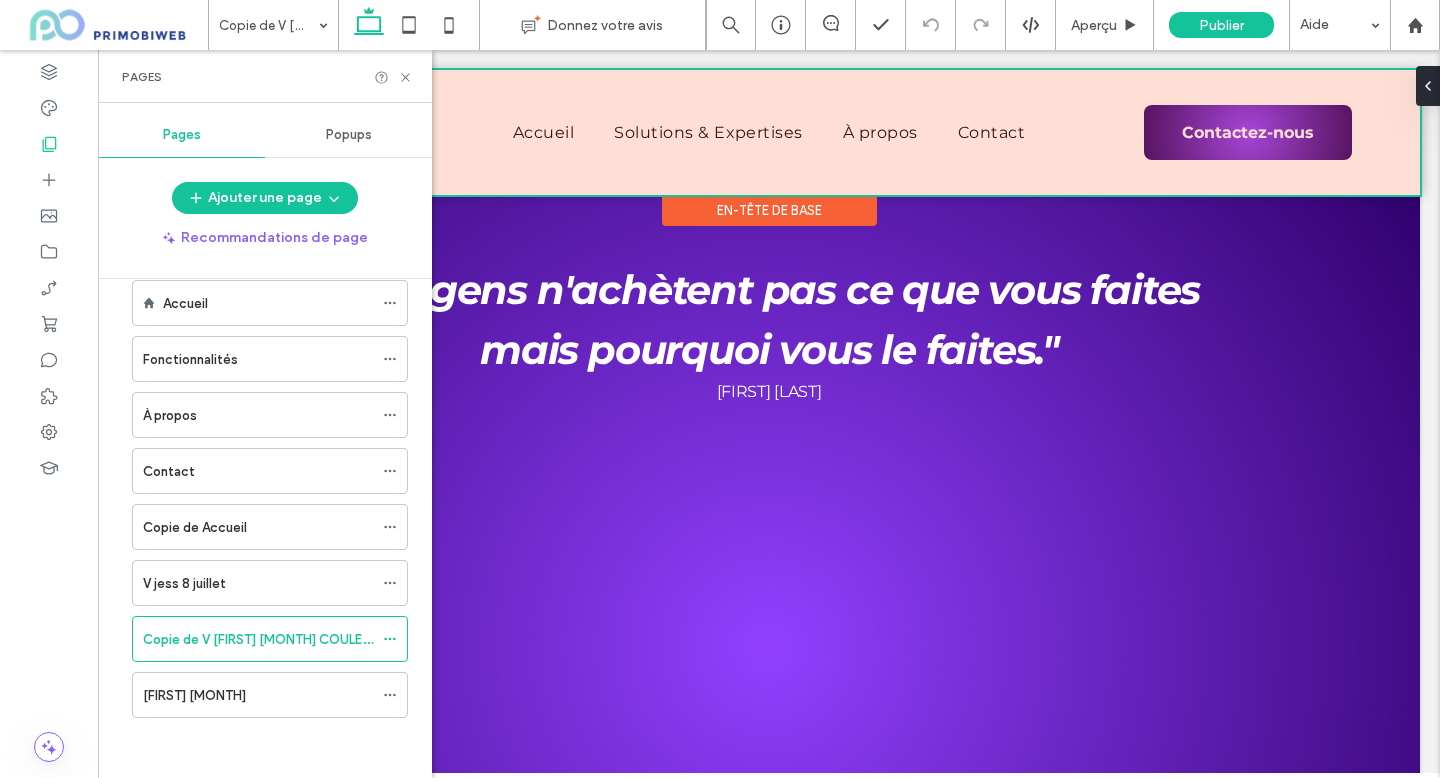 click at bounding box center [769, 132] 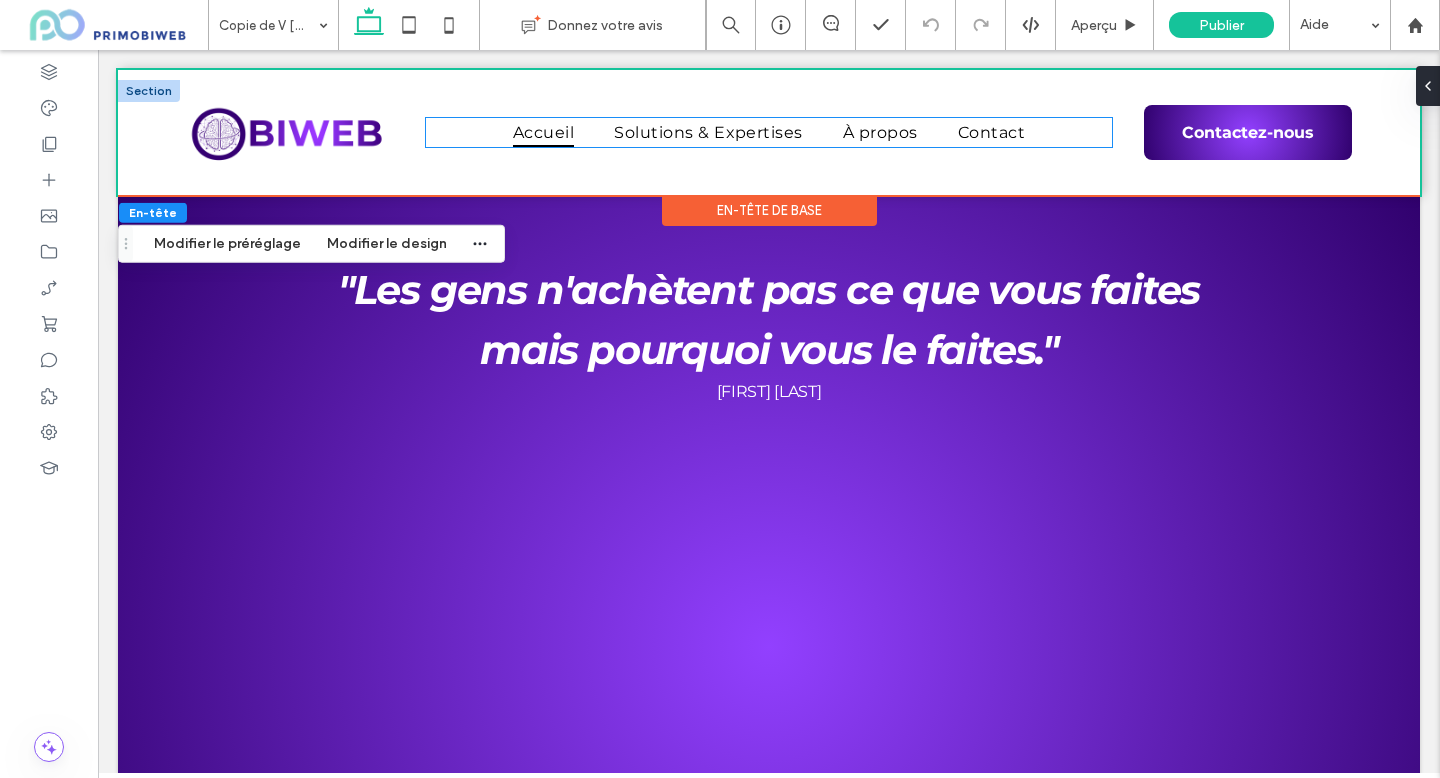 click on "Accueil" at bounding box center [543, 132] 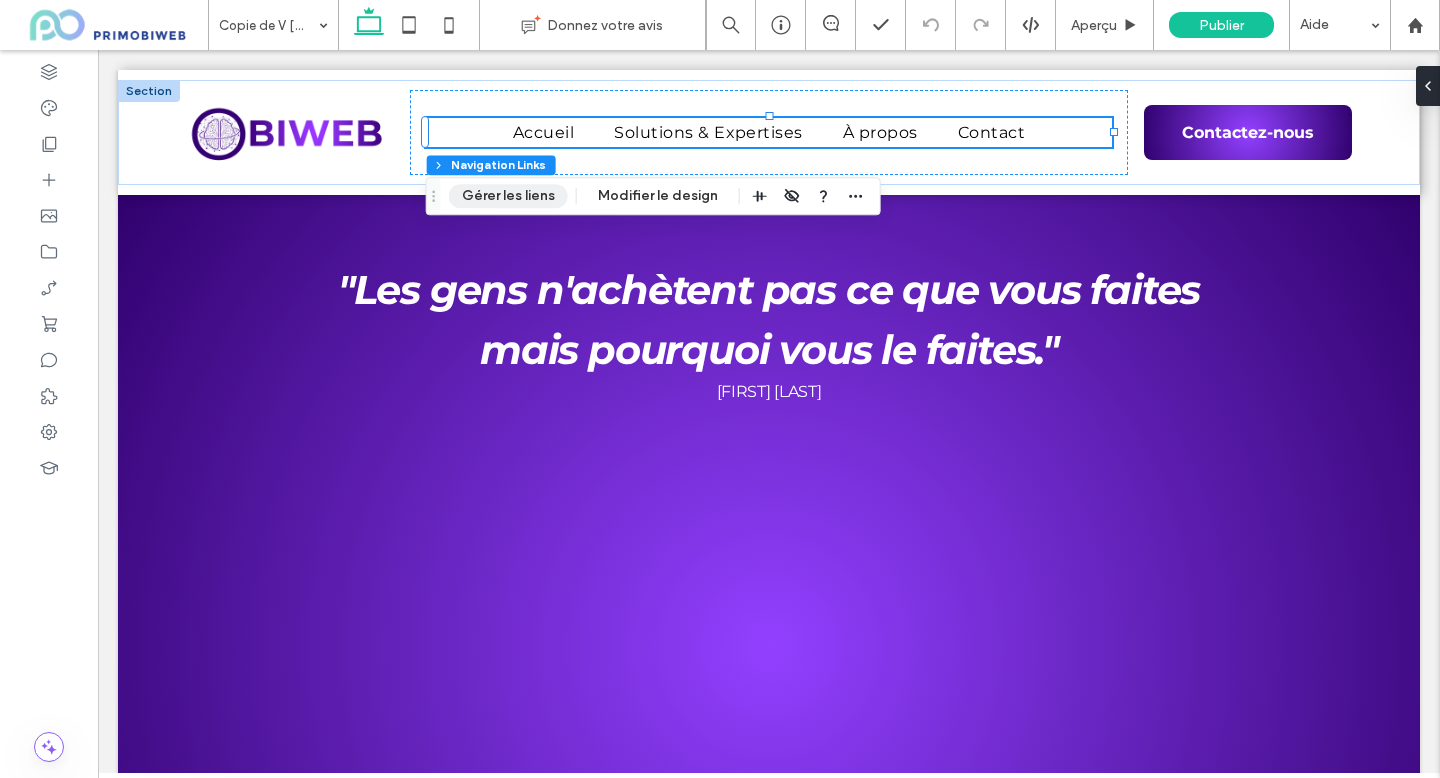 click on "Gérer les liens" at bounding box center [508, 196] 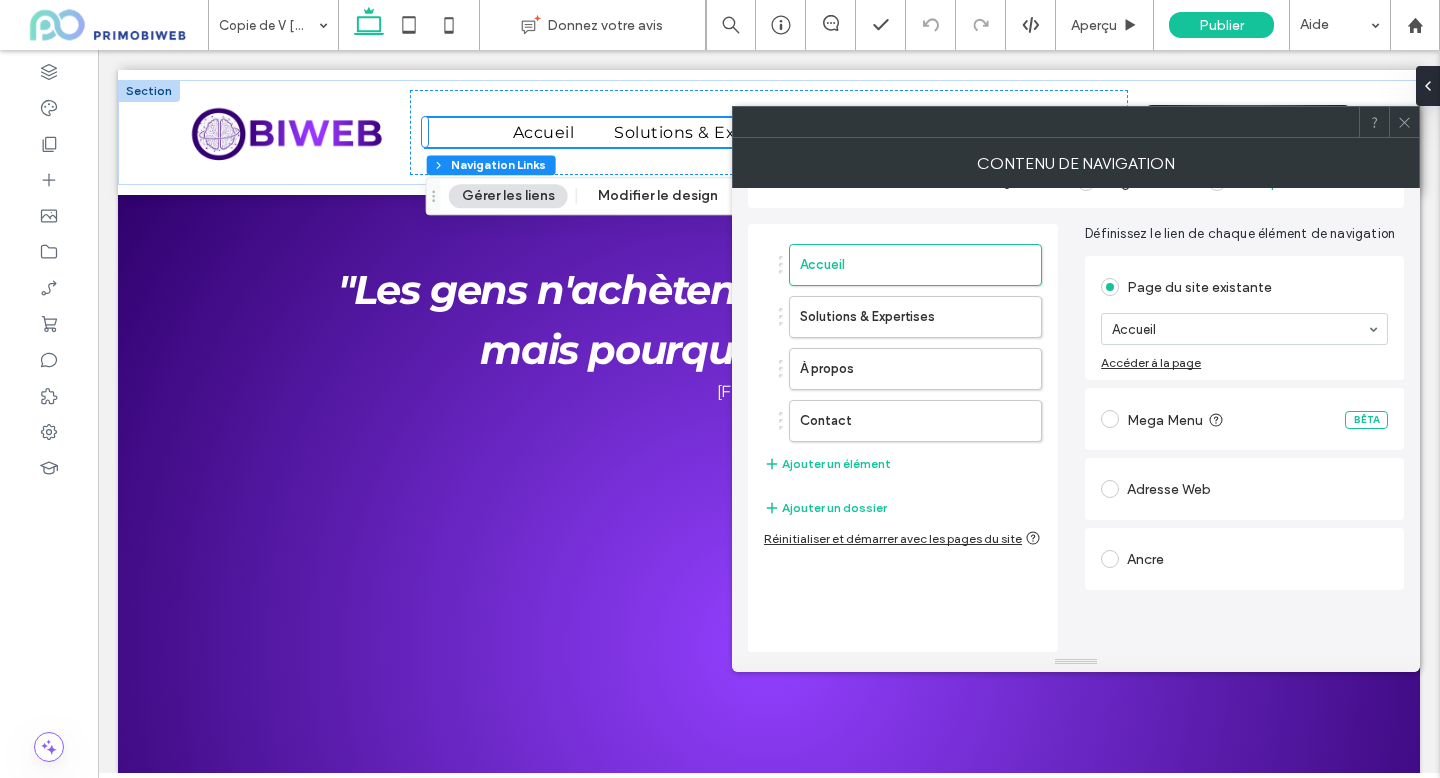 scroll, scrollTop: 43, scrollLeft: 0, axis: vertical 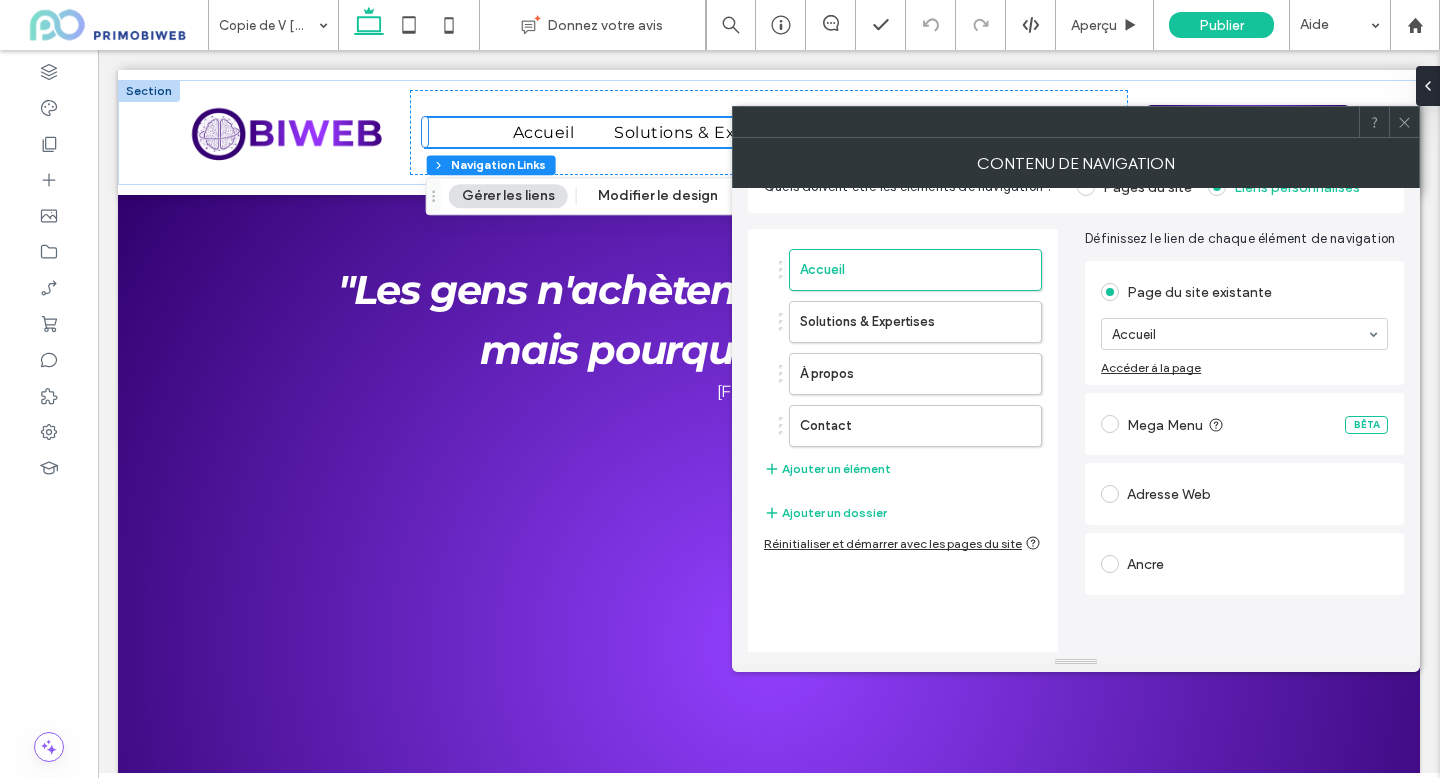 click on "Adresse Web" at bounding box center [1244, 494] 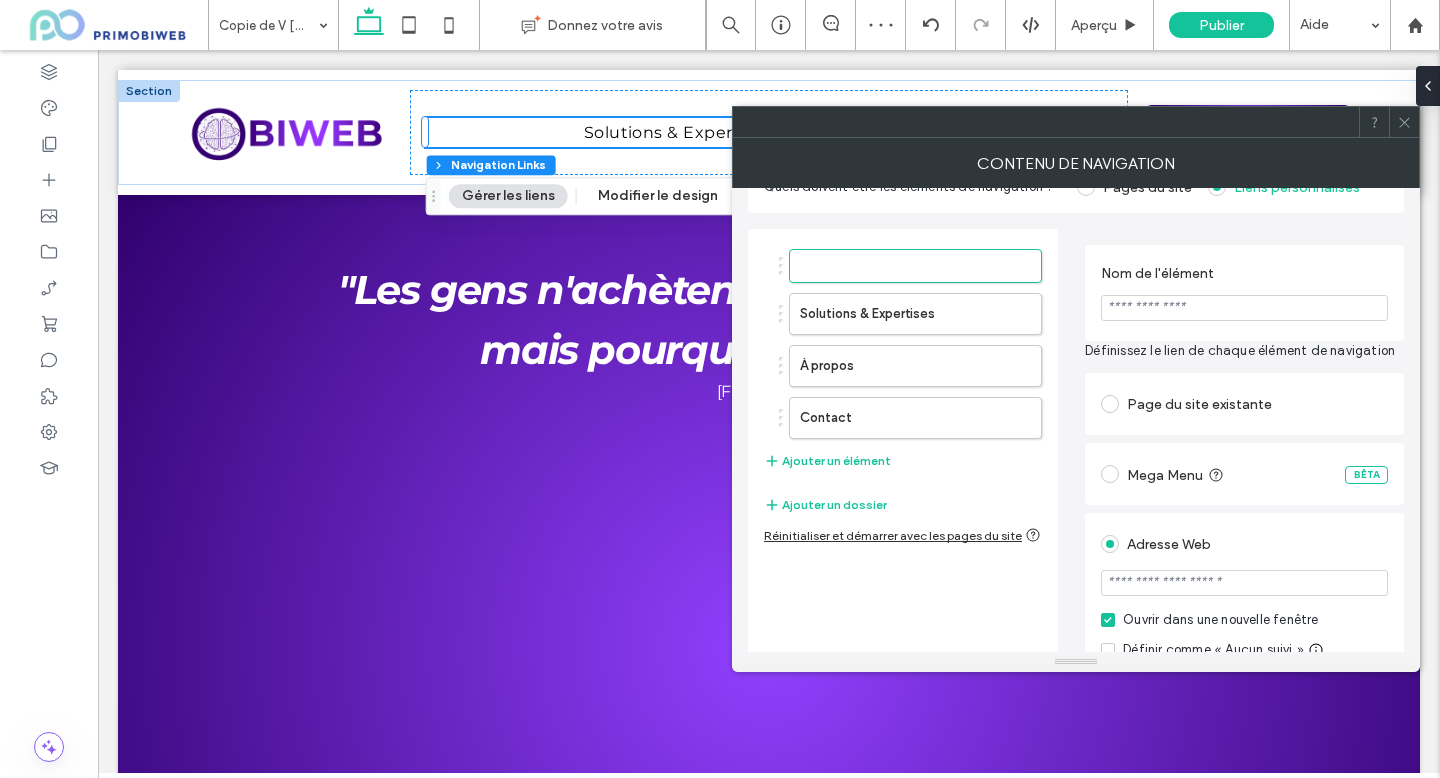 click at bounding box center [1244, 308] 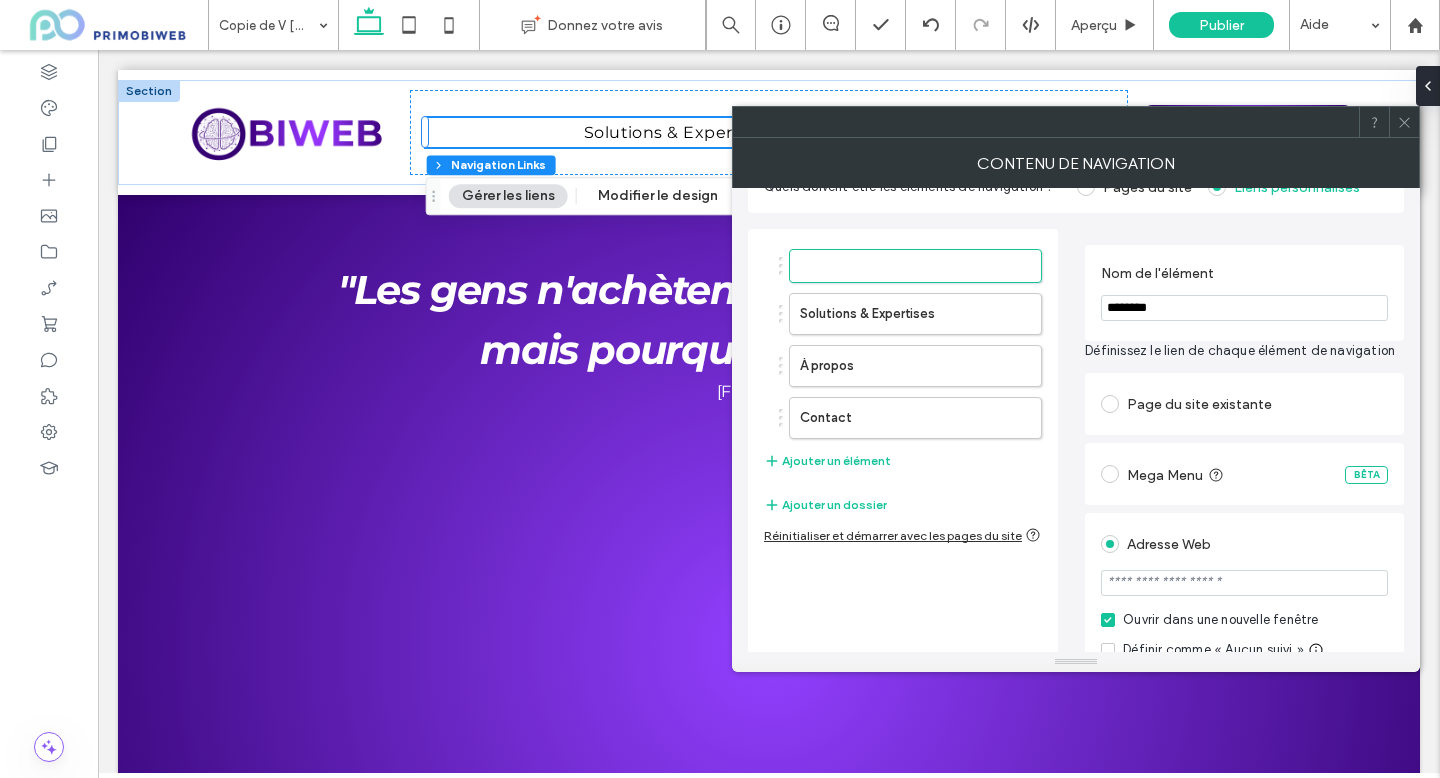 click on "********" at bounding box center [1244, 308] 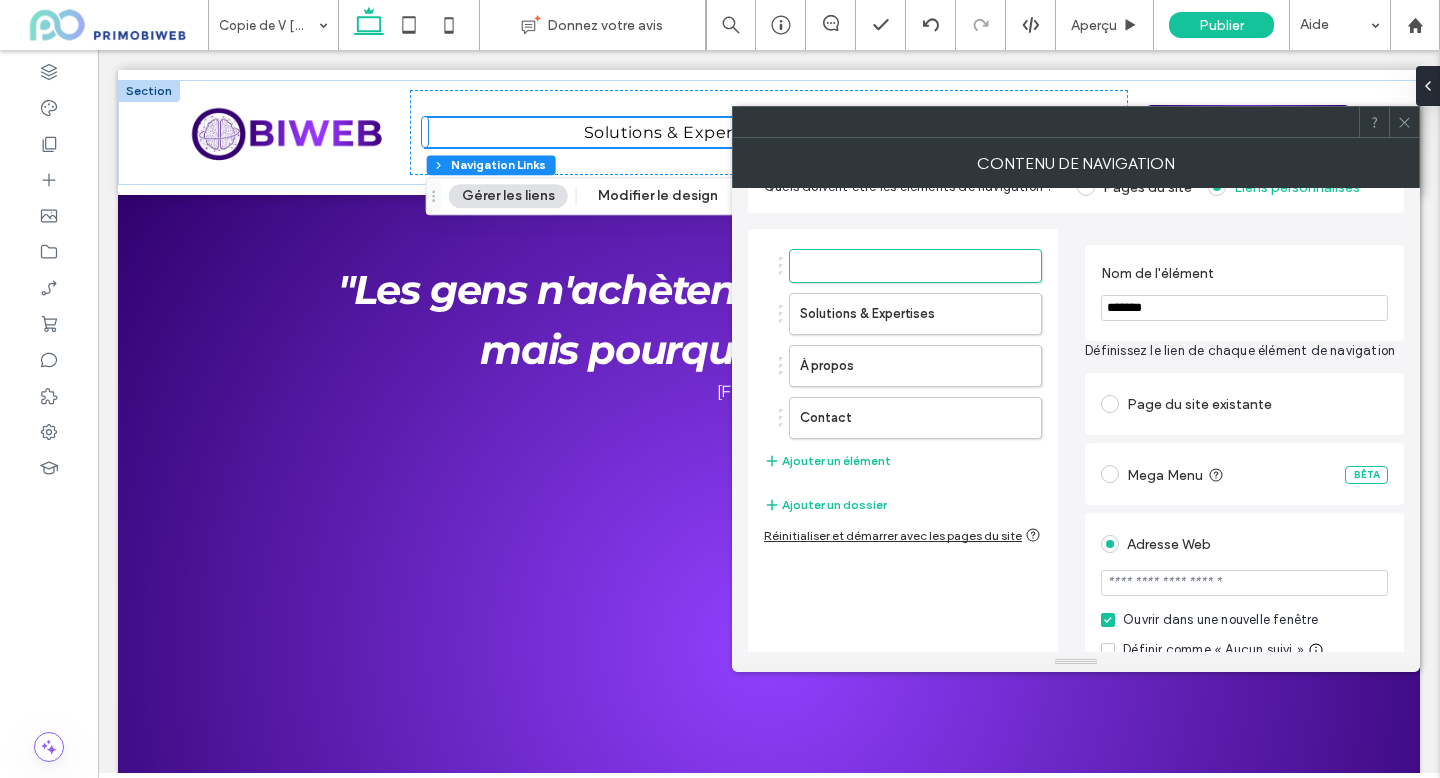 type on "********" 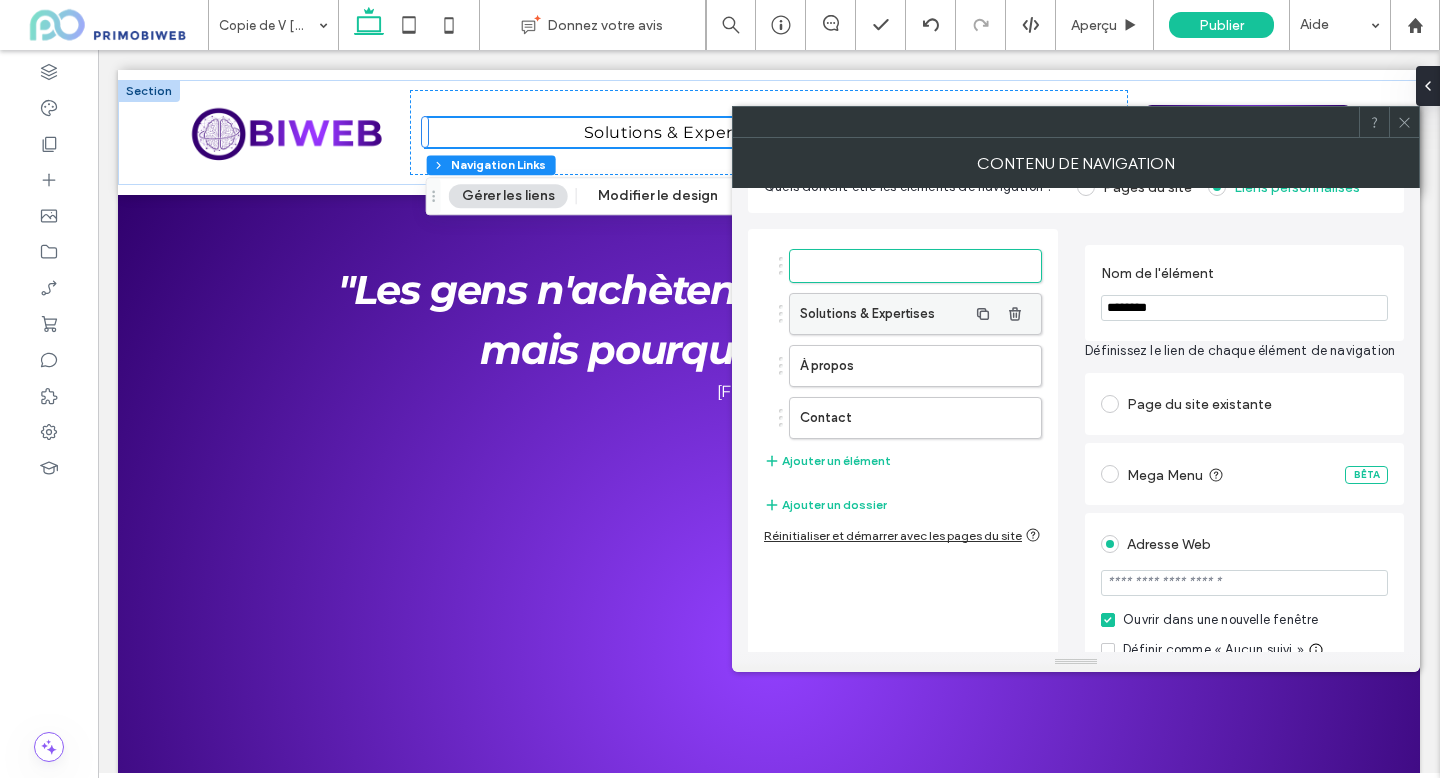 click on "Solutions & Expertises" at bounding box center (883, 314) 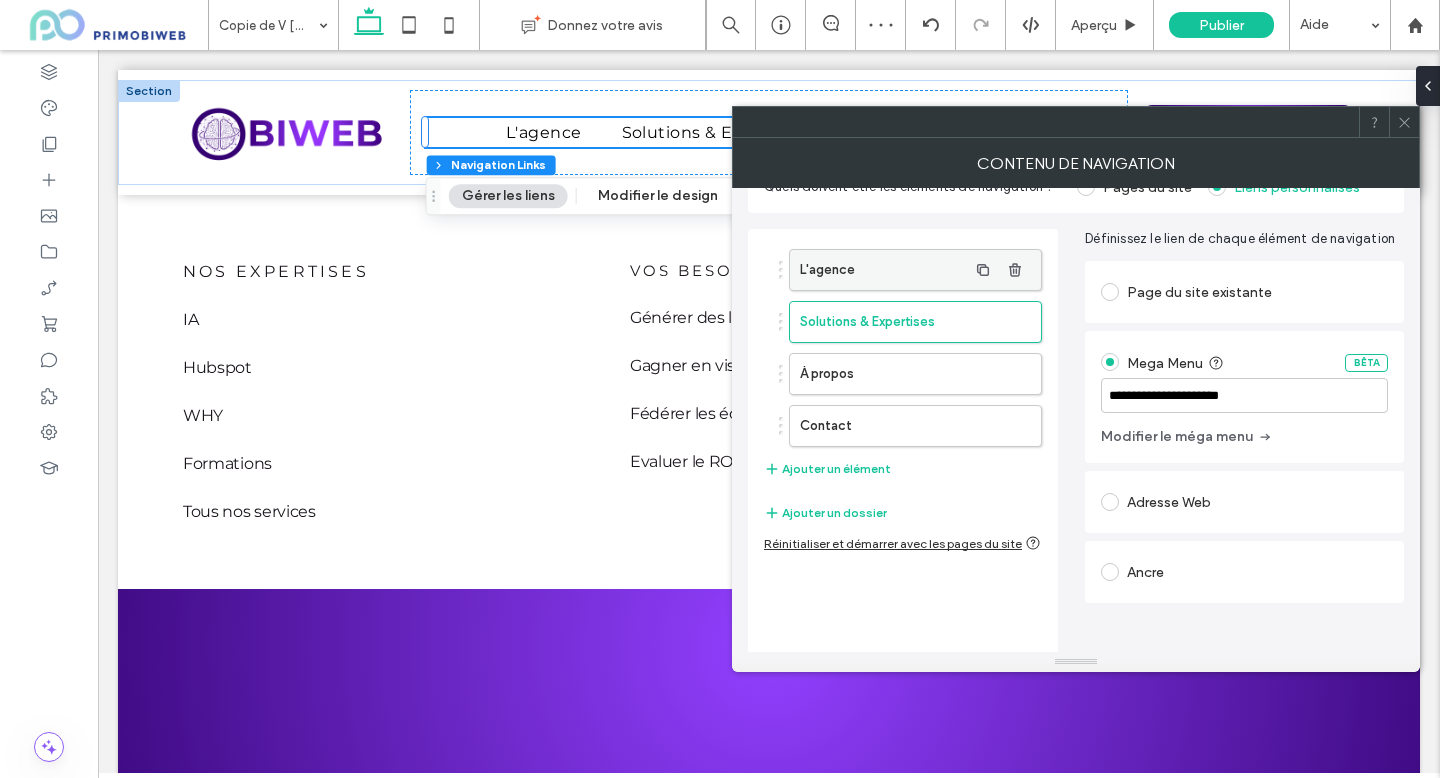 click on "L'agence" at bounding box center (883, 270) 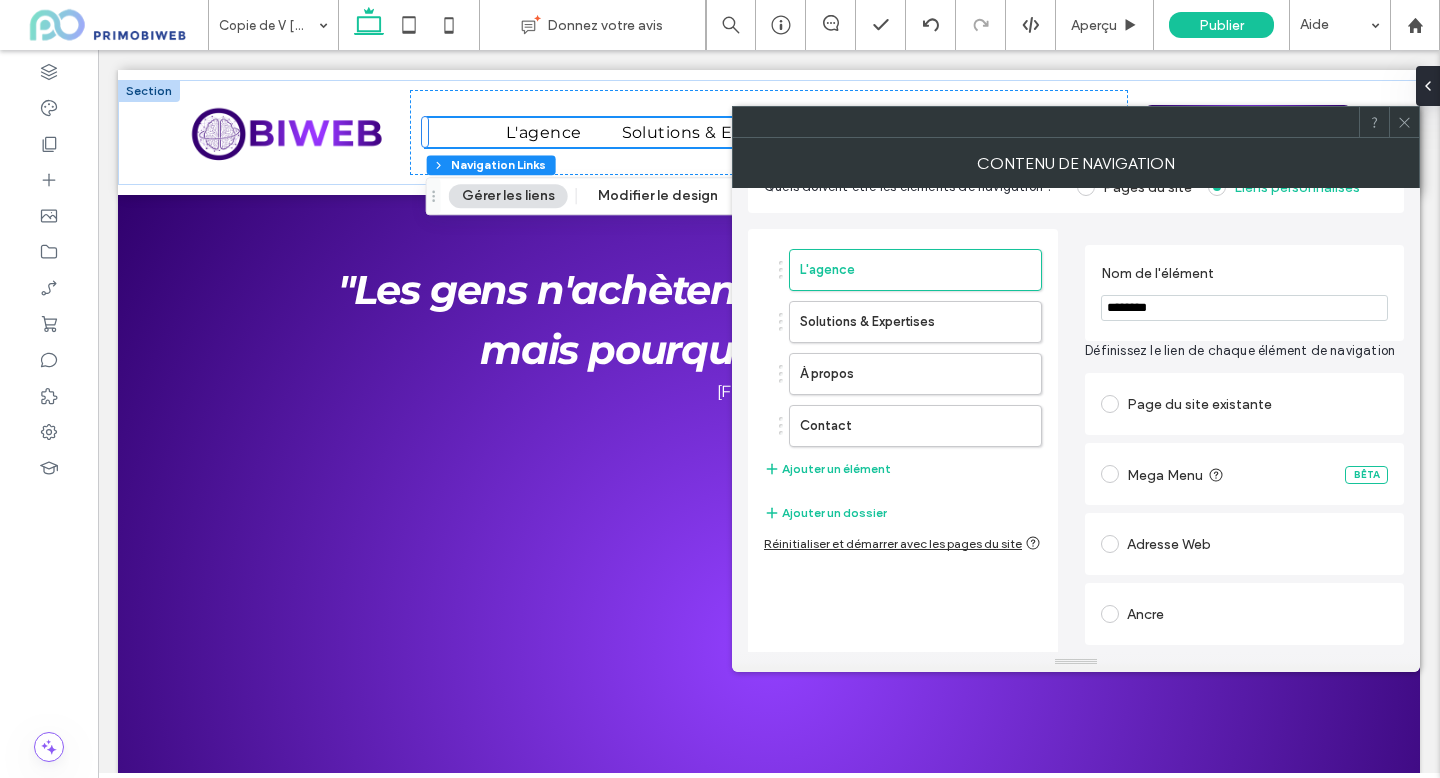 click on "Mega Menu BÊTA" at bounding box center [1244, 474] 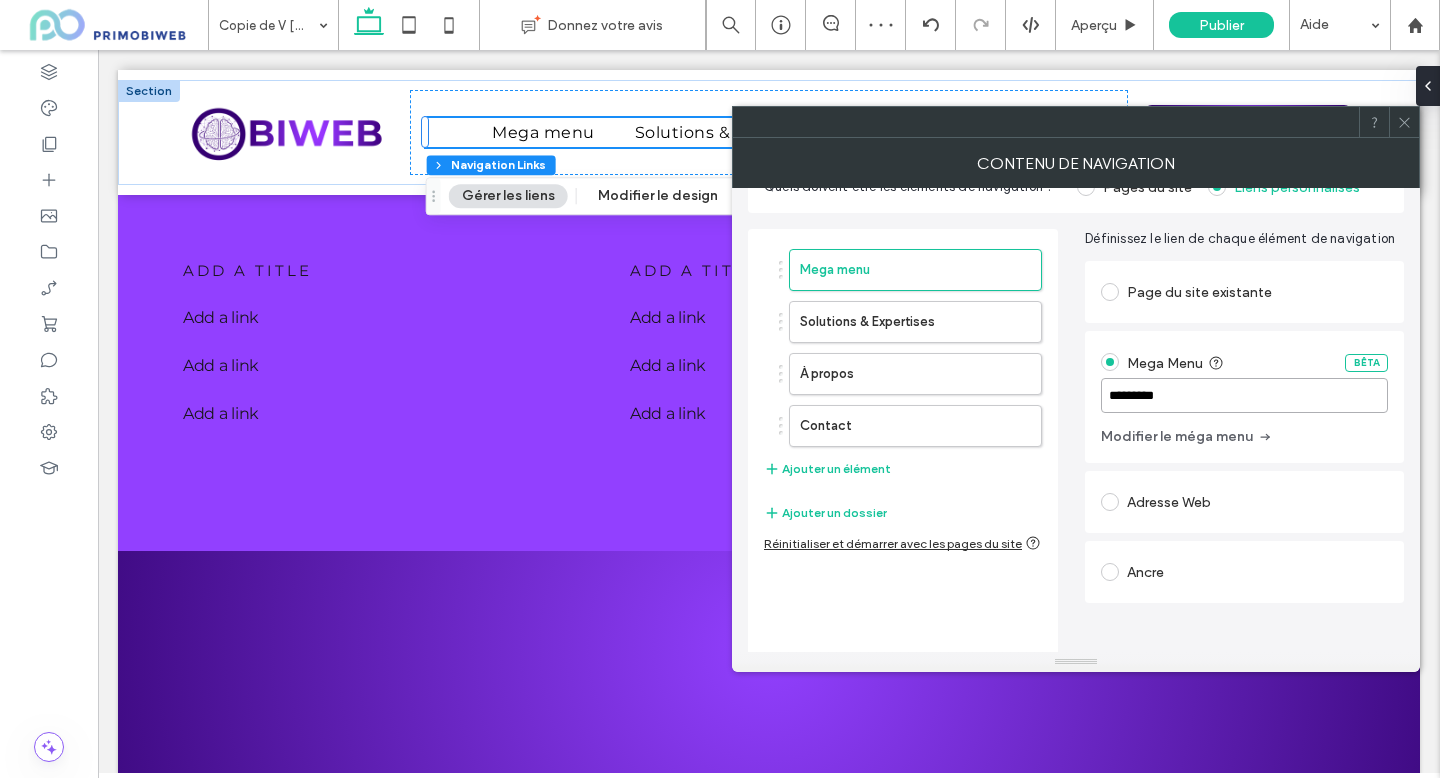 click on "*********" at bounding box center [1244, 395] 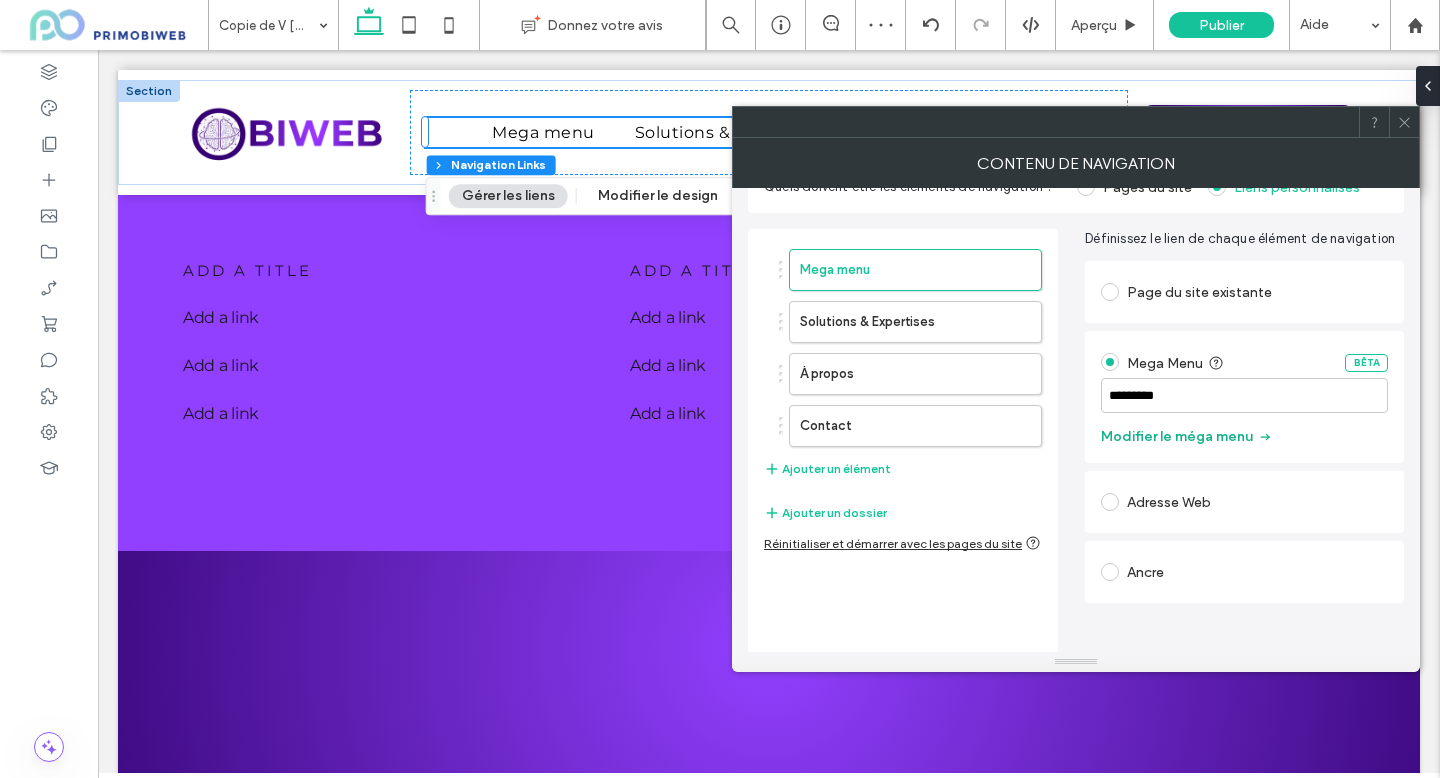 click on "Modifier le méga menu" at bounding box center [1187, 437] 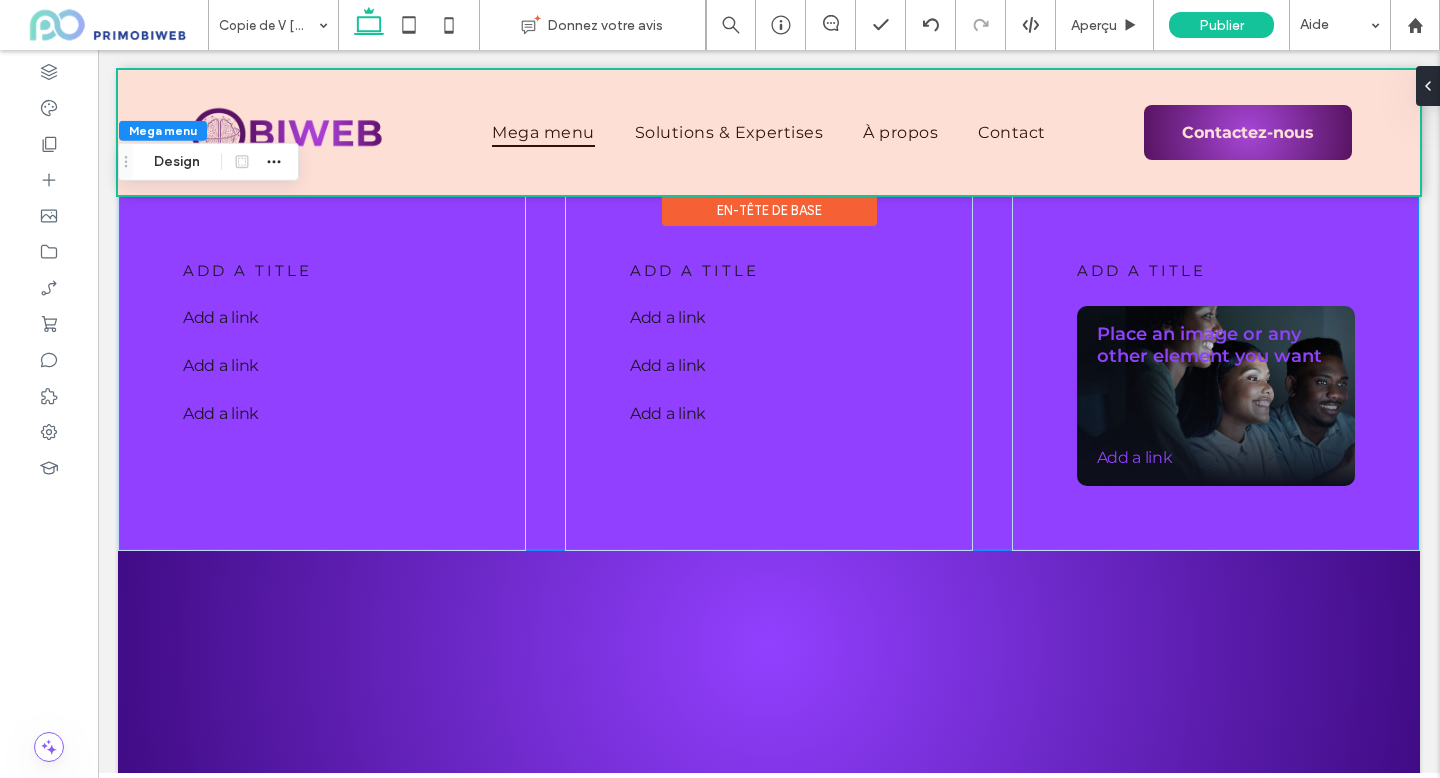 click at bounding box center [769, 132] 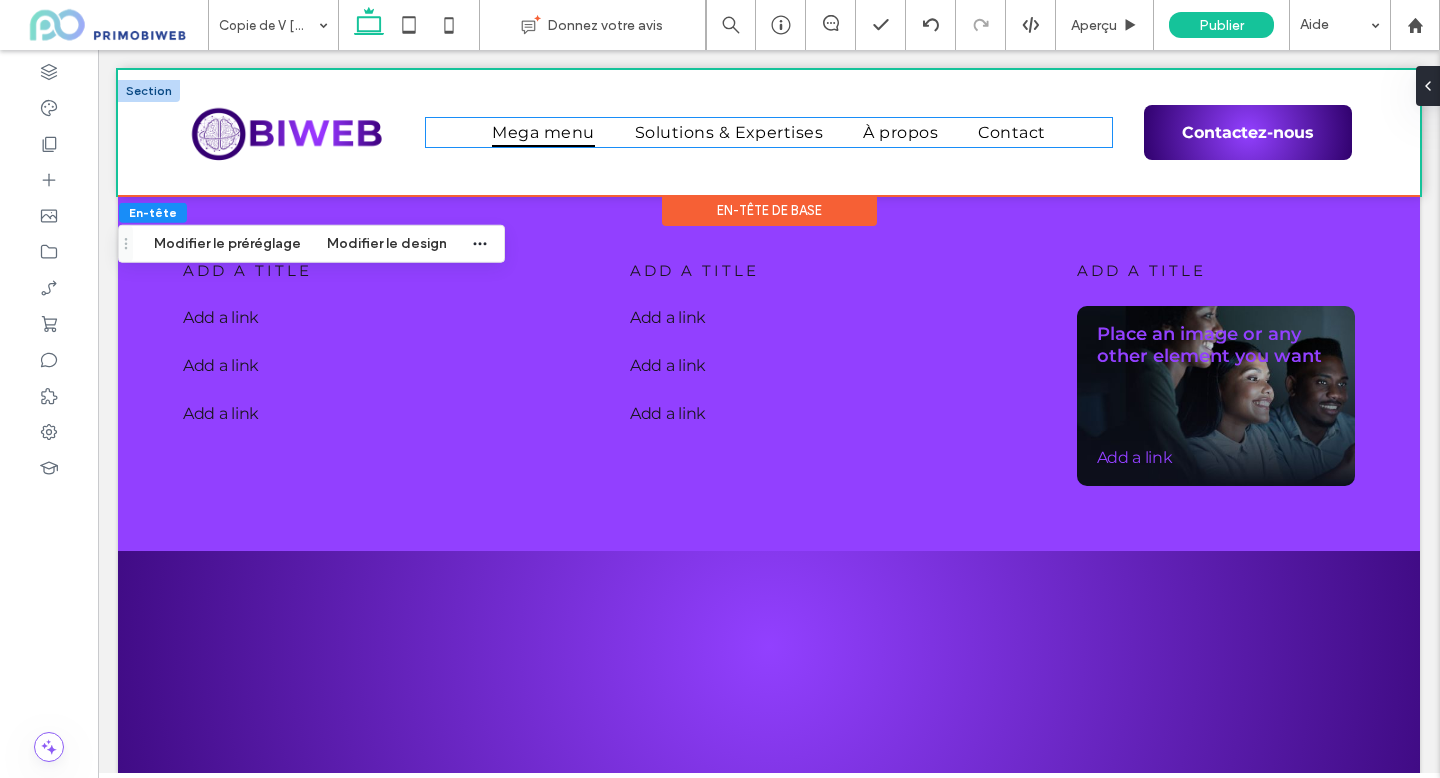 click on "Mega menu" at bounding box center [543, 132] 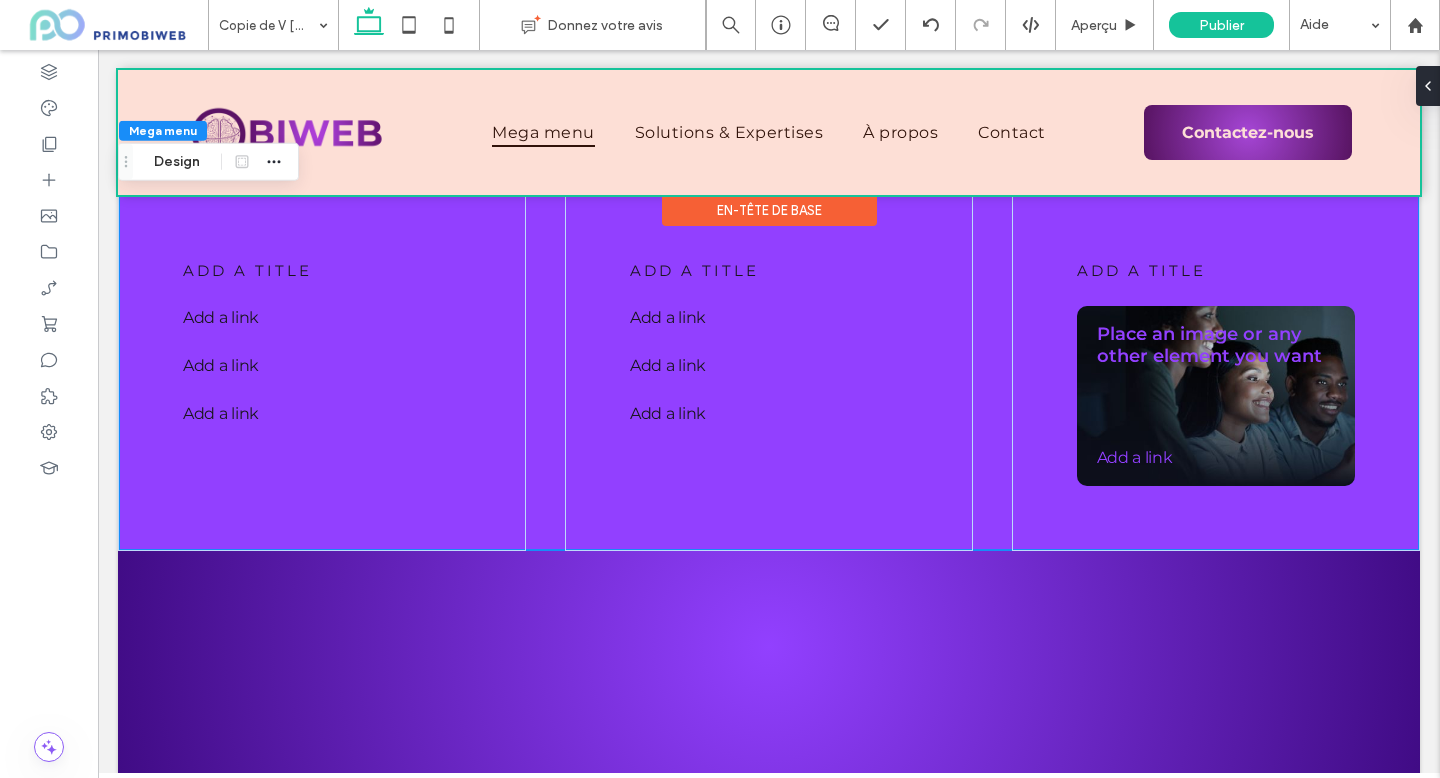 click at bounding box center [769, 132] 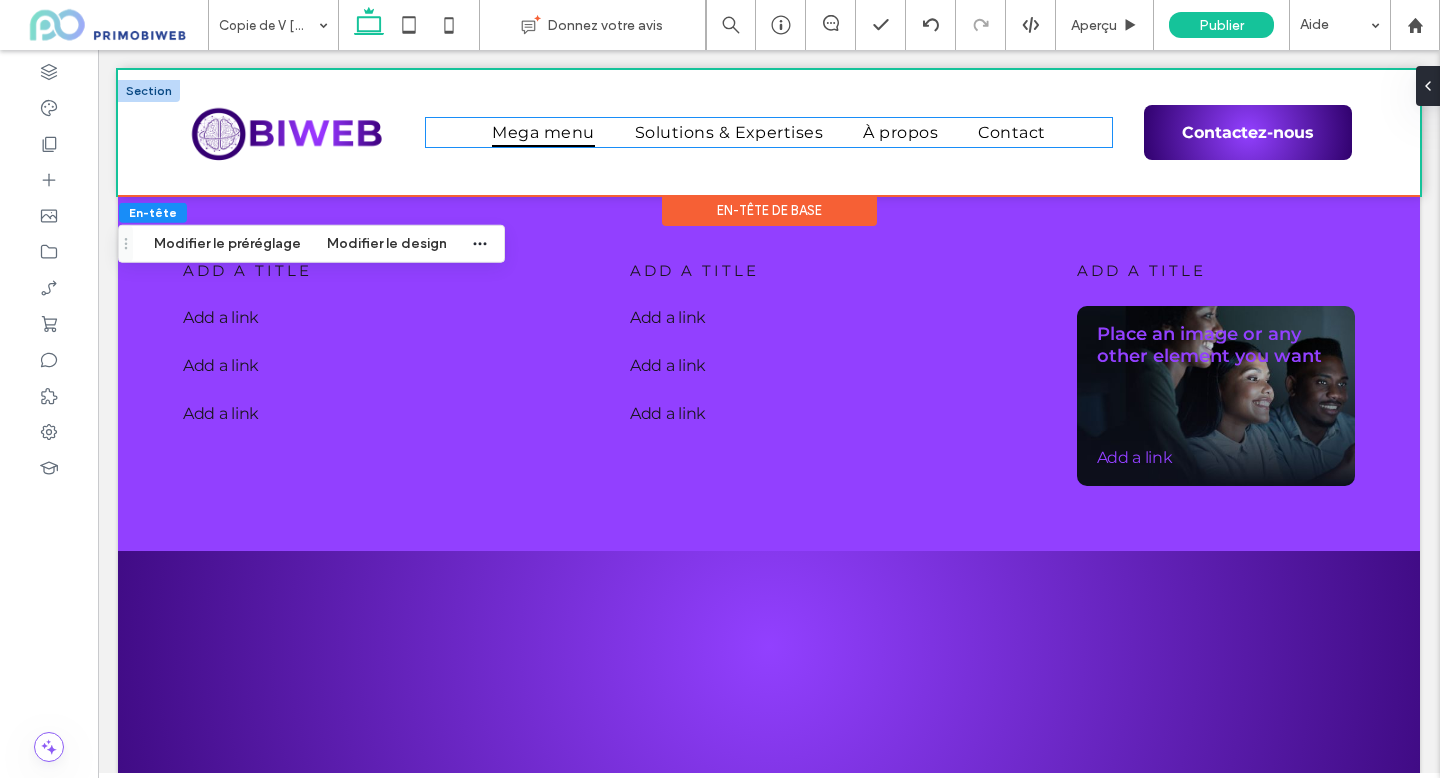 click on "Mega menu" at bounding box center [543, 132] 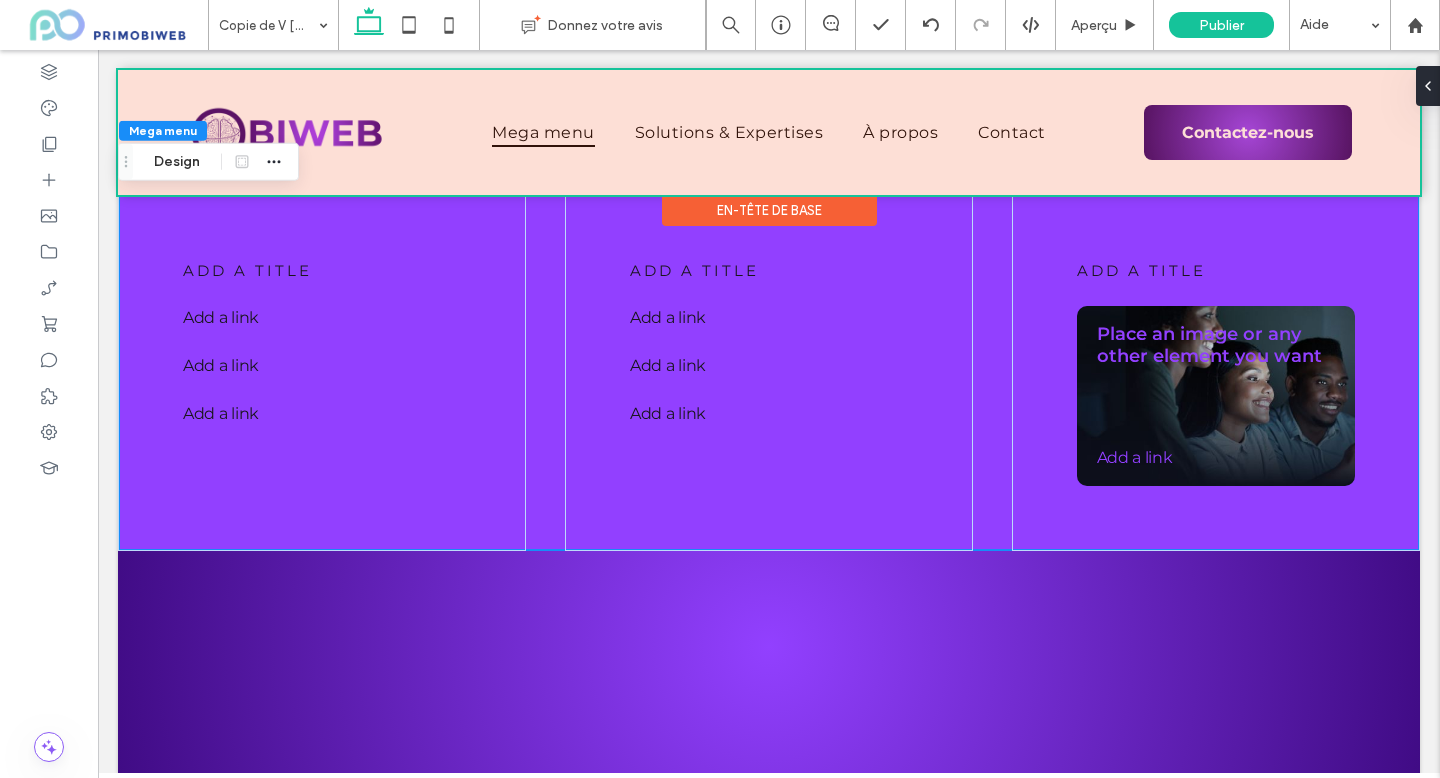 click at bounding box center (769, 132) 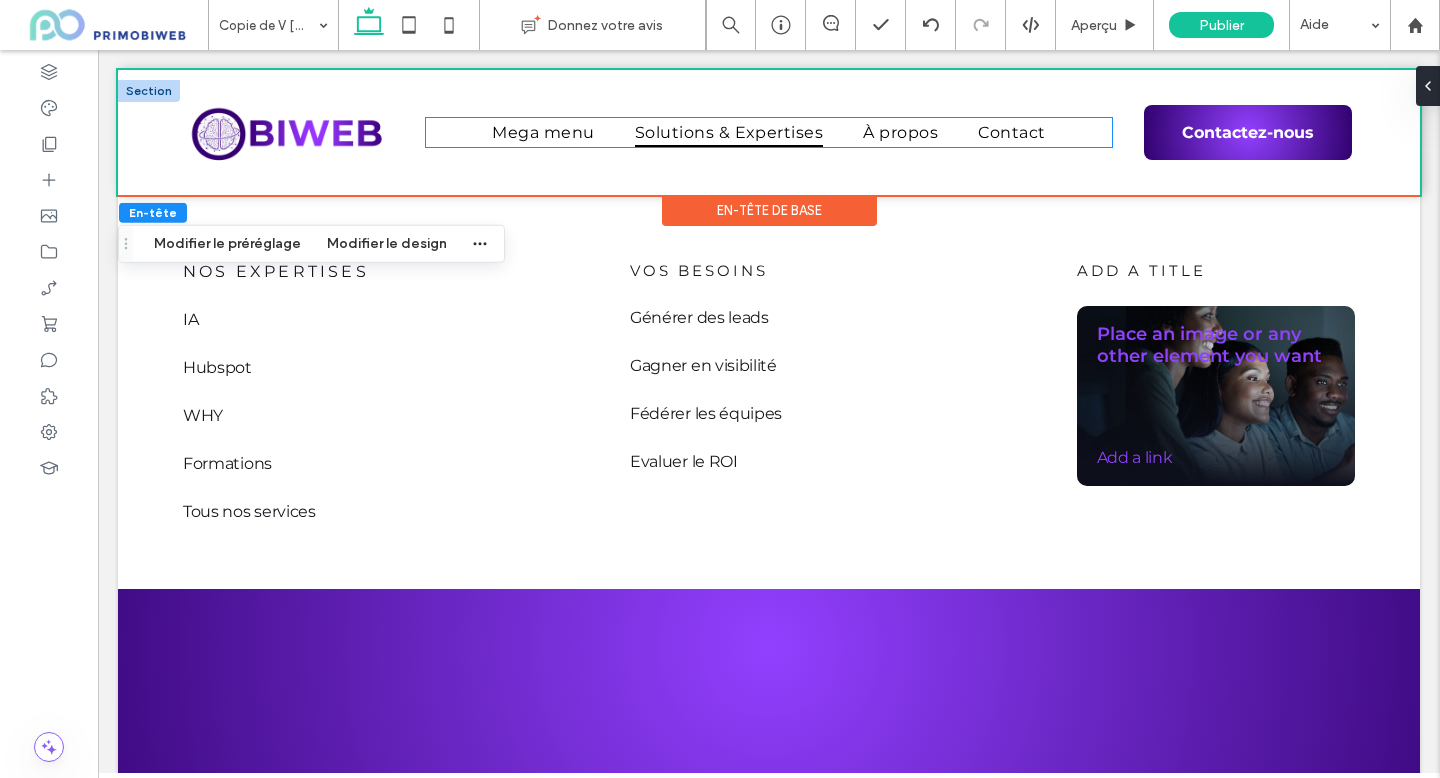 click on "Solutions & Expertises" at bounding box center [729, 132] 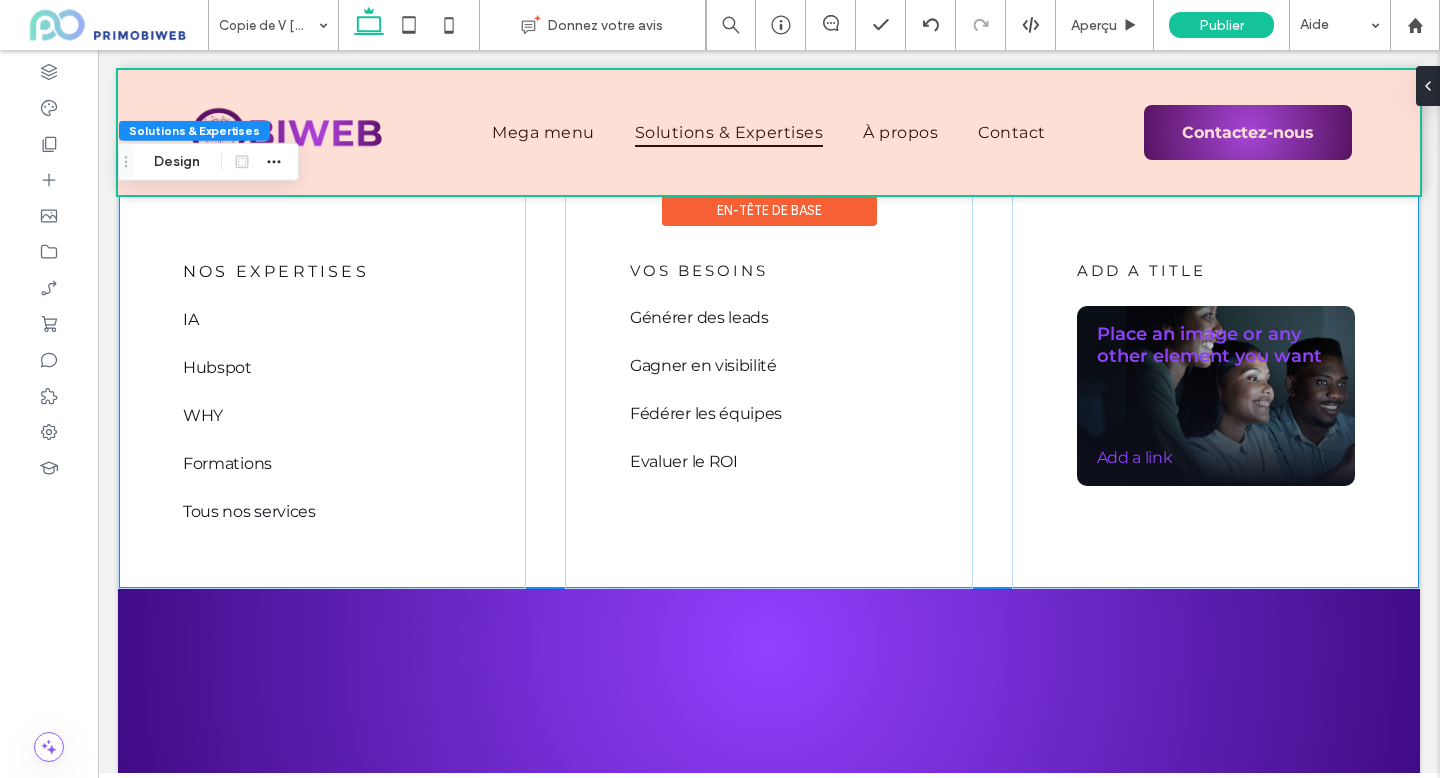 click at bounding box center (769, 132) 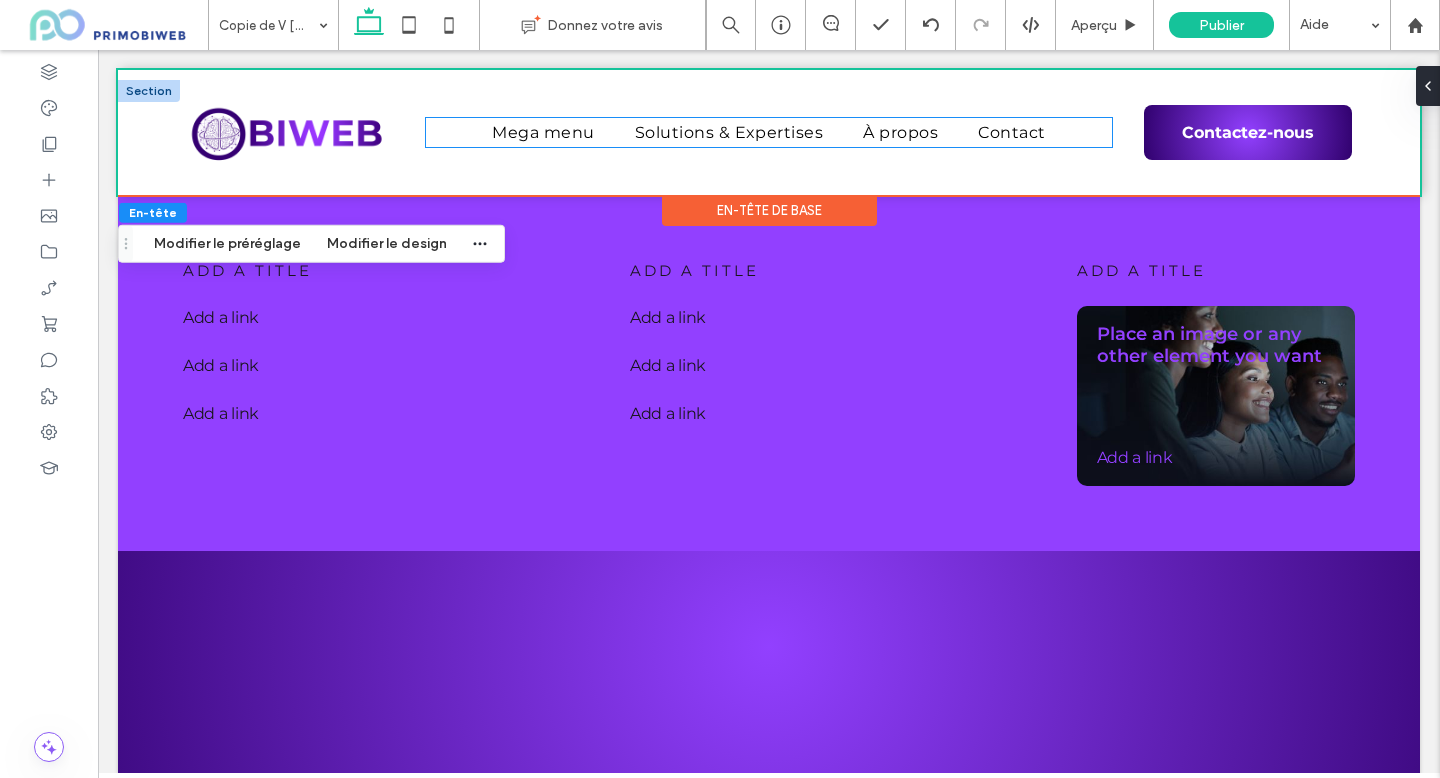 click on "Mega menu
Solutions & Expertises
À propos
Contact" at bounding box center [769, 132] 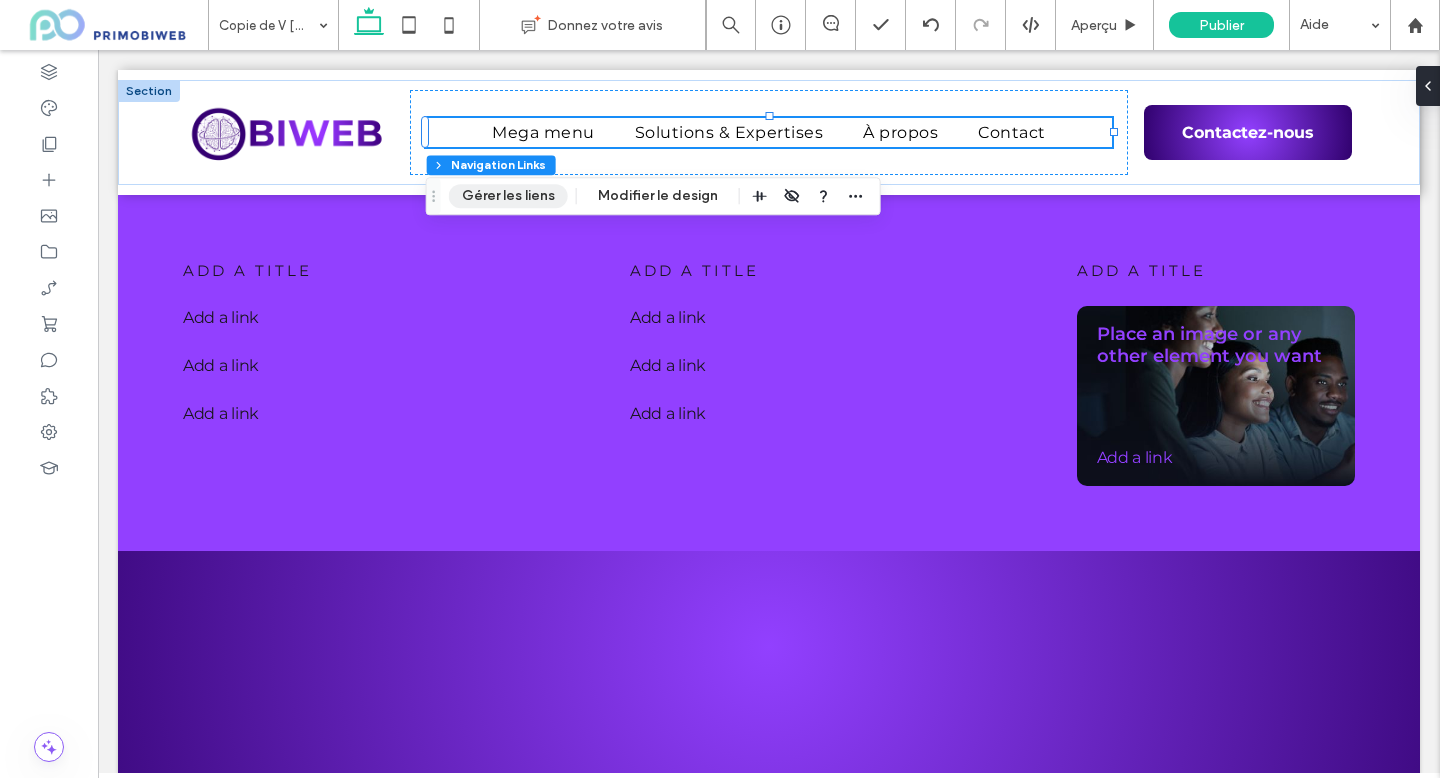 click on "Gérer les liens" at bounding box center (508, 196) 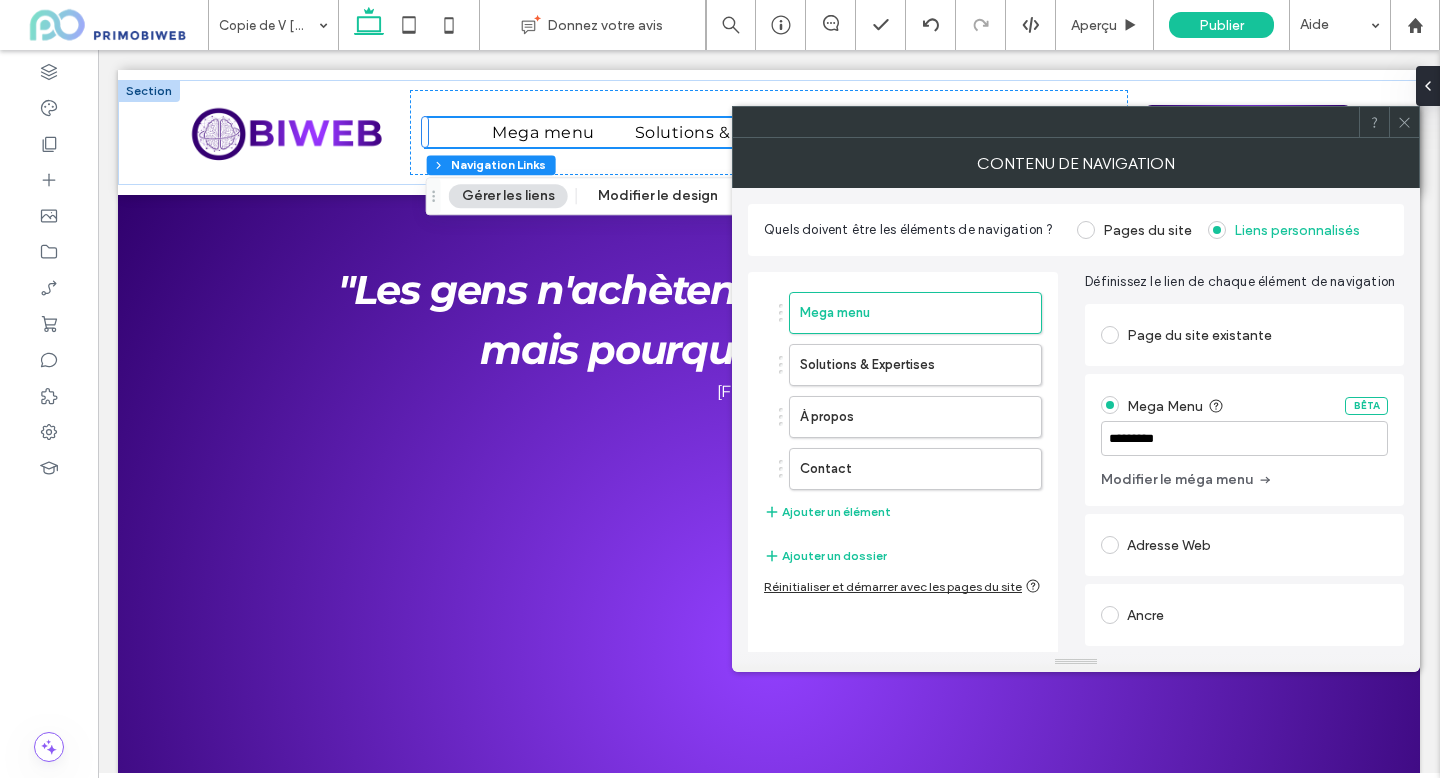 click on "*********" at bounding box center [1244, 438] 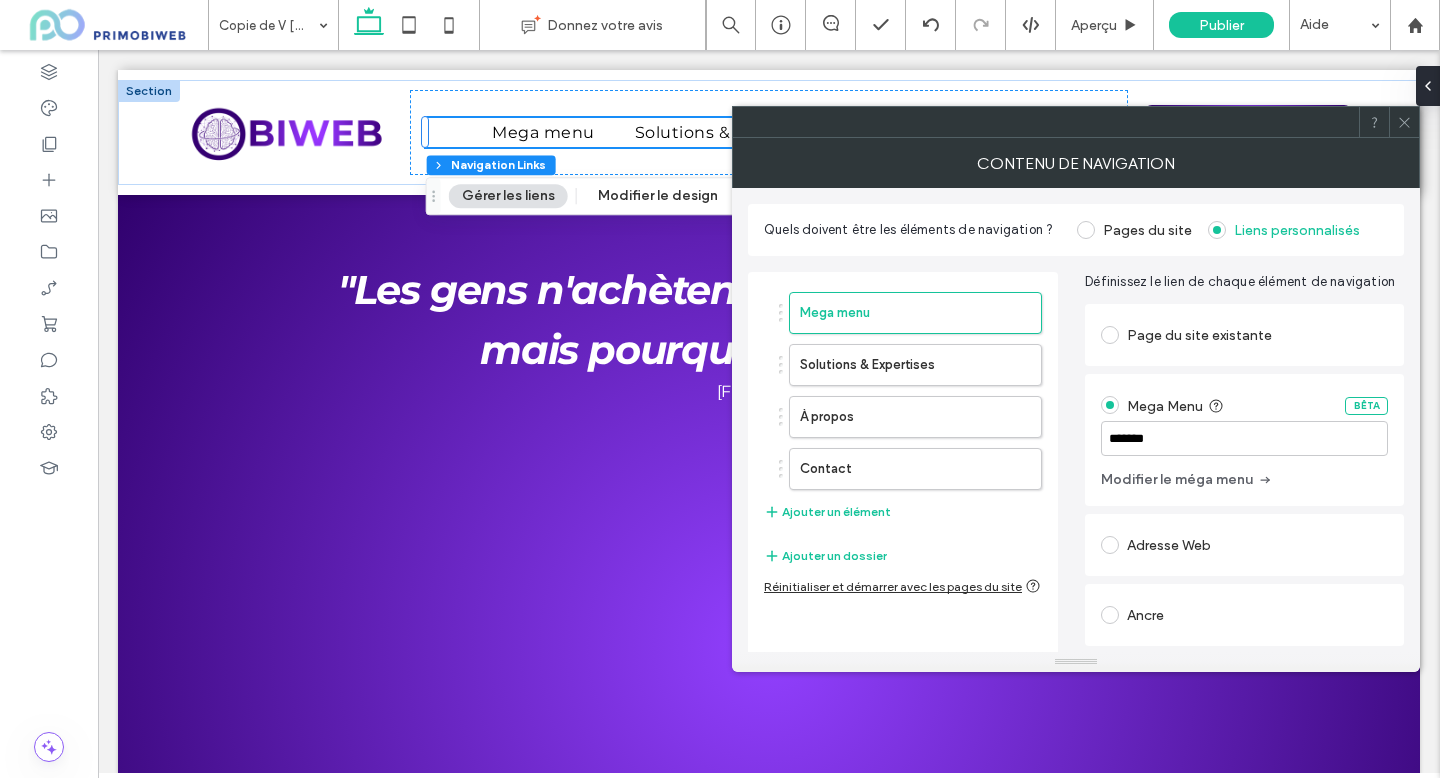 type on "********" 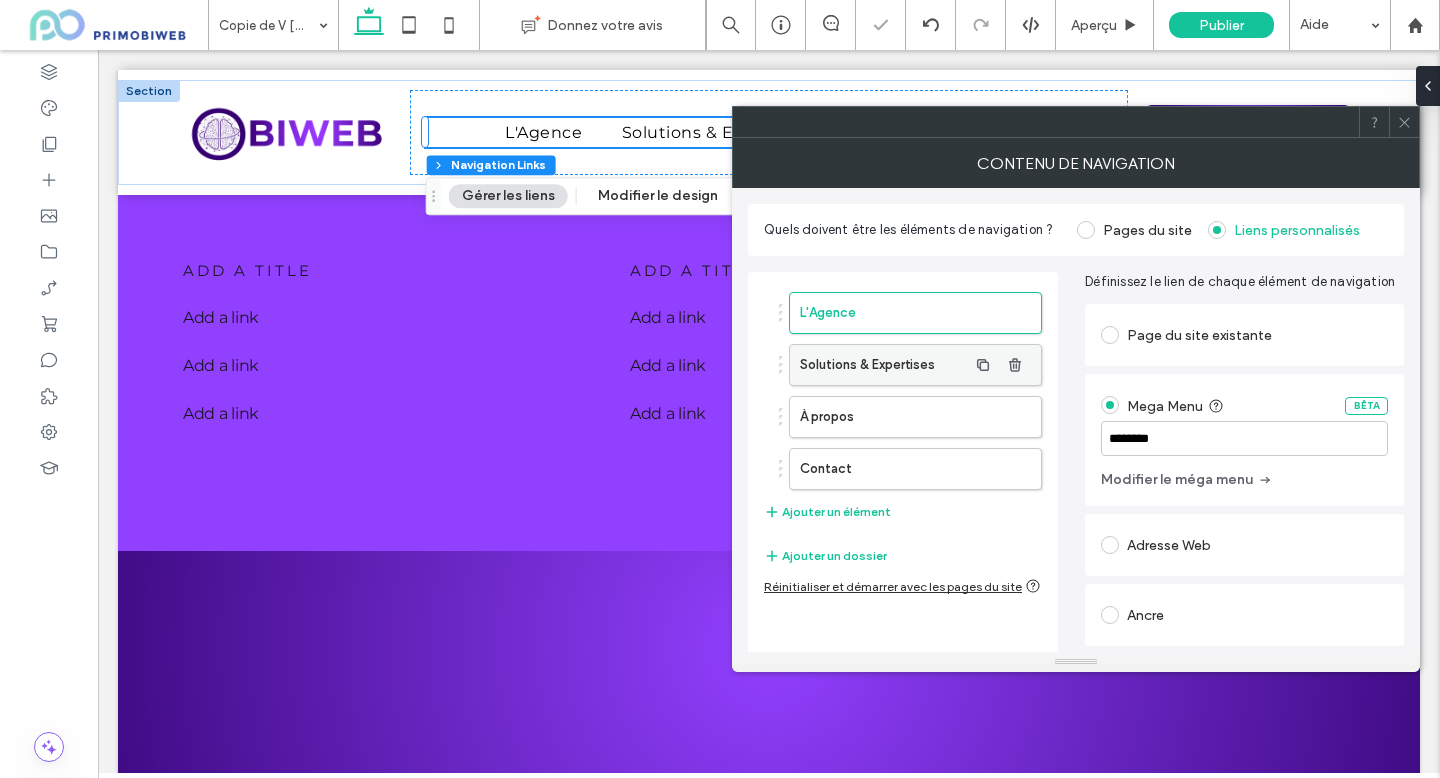 click on "Solutions & Expertises" at bounding box center [883, 365] 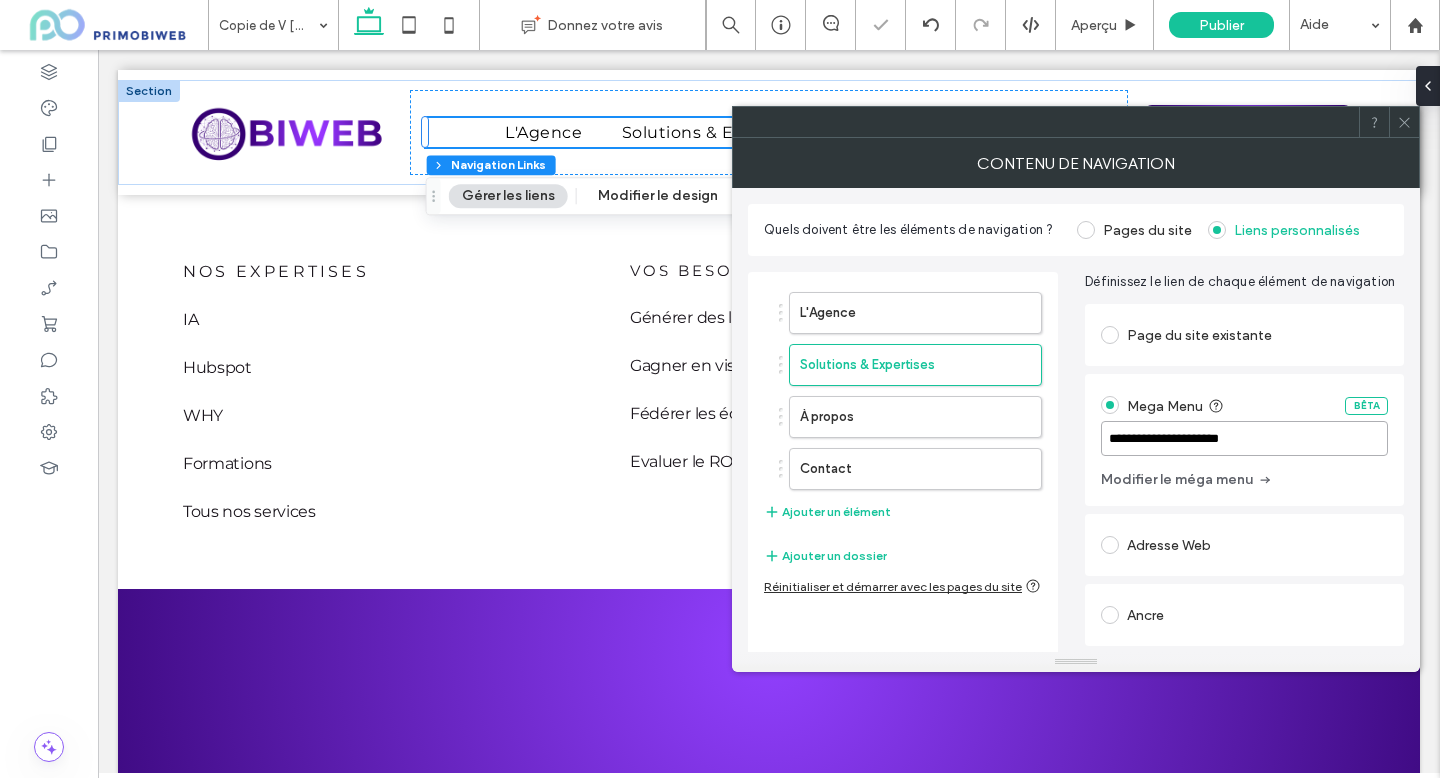 click on "**********" at bounding box center (1244, 438) 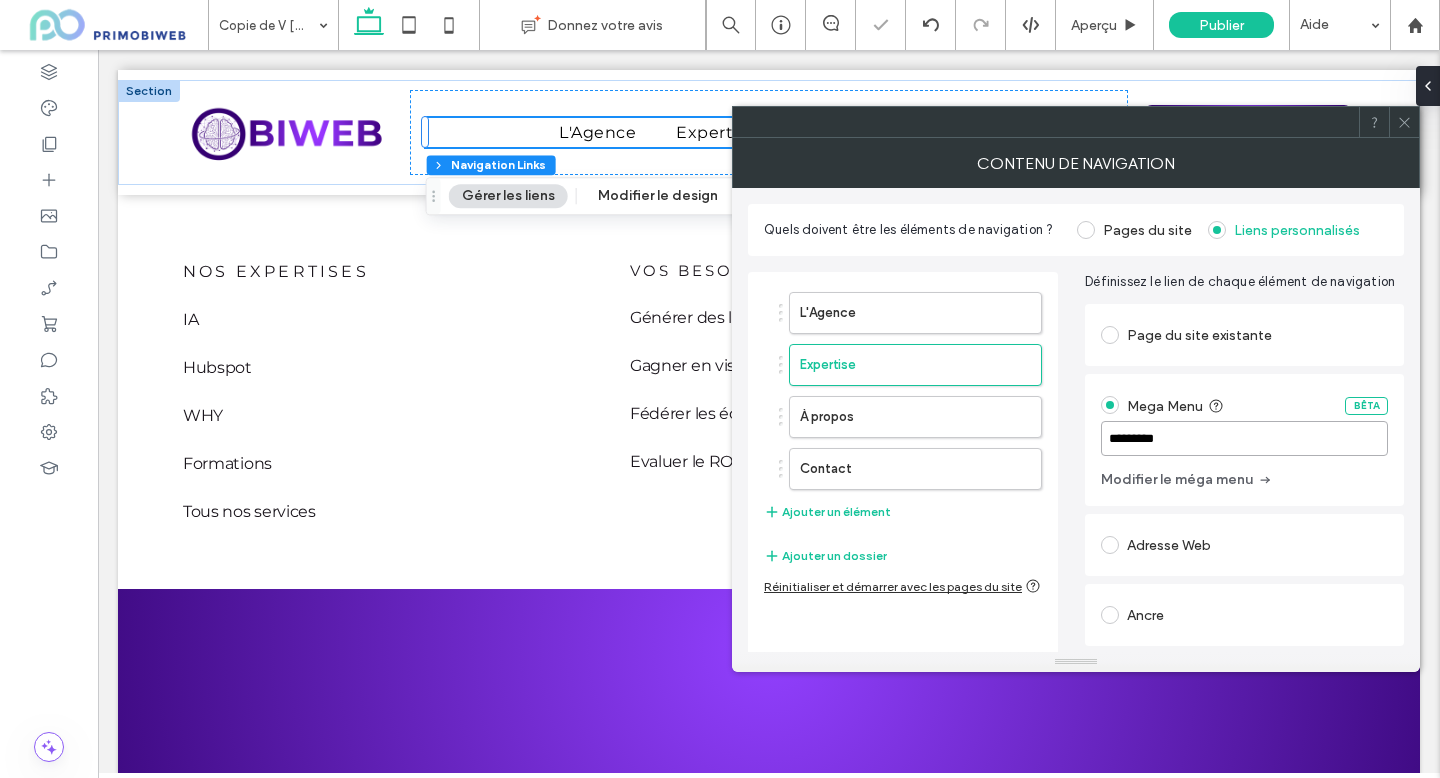 click on "*********" at bounding box center [1244, 438] 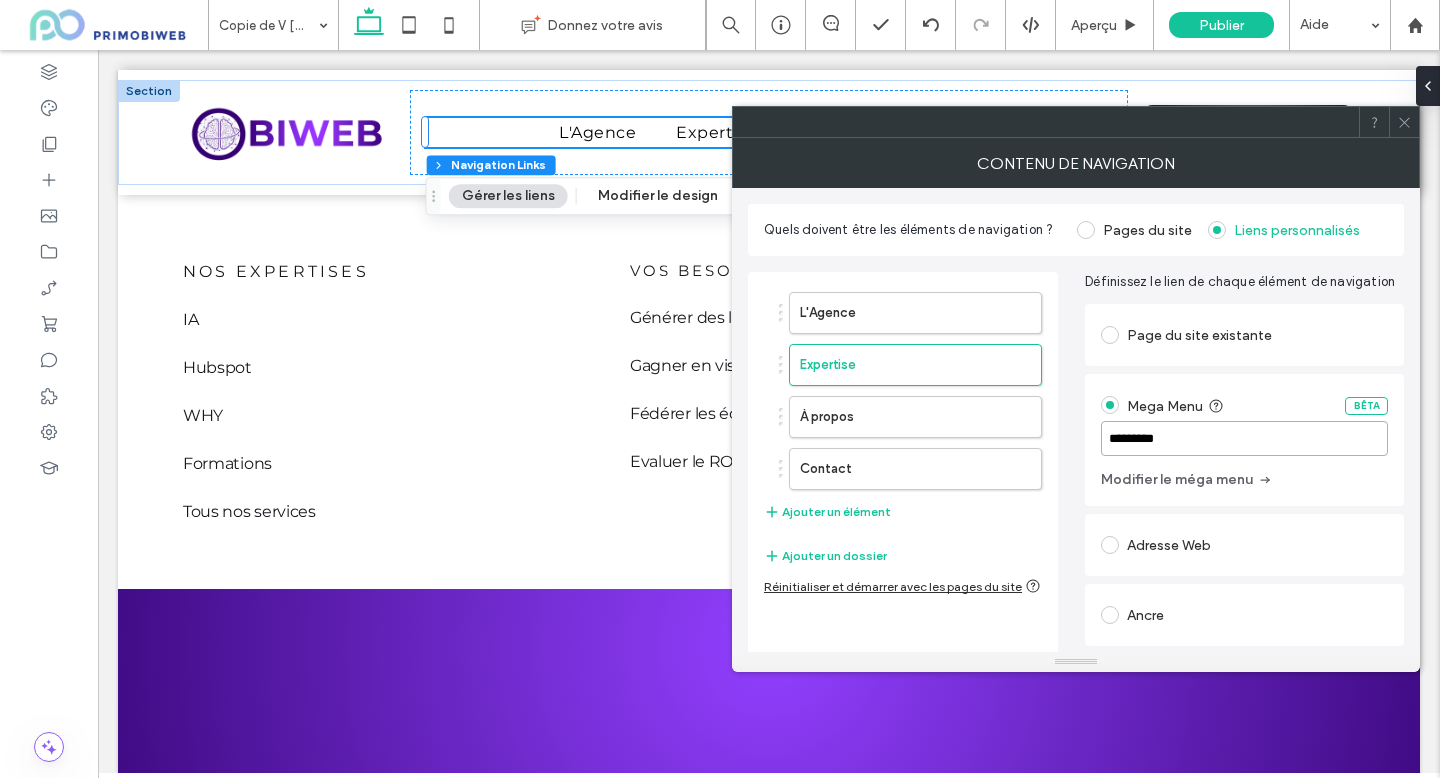 type on "**********" 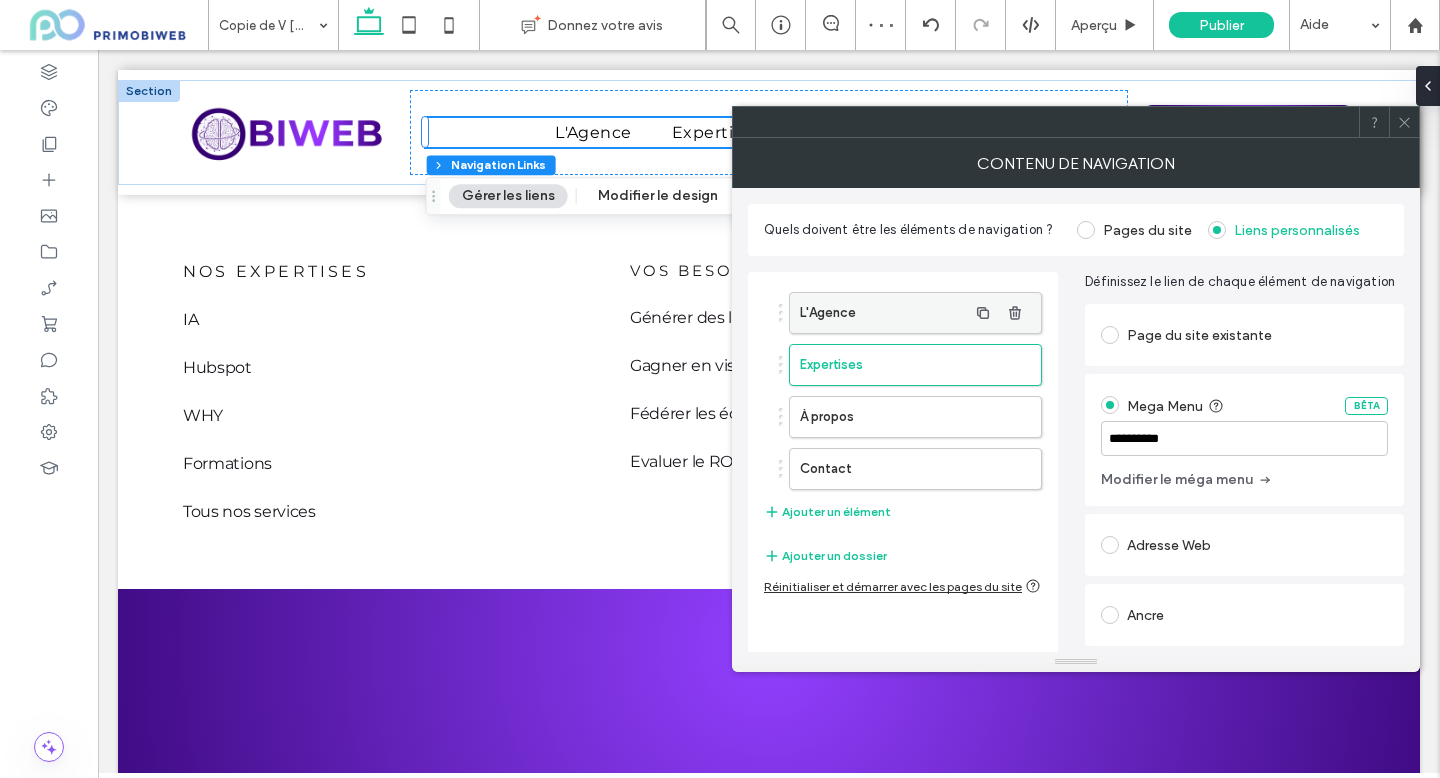 click on "L'Agence" at bounding box center [883, 313] 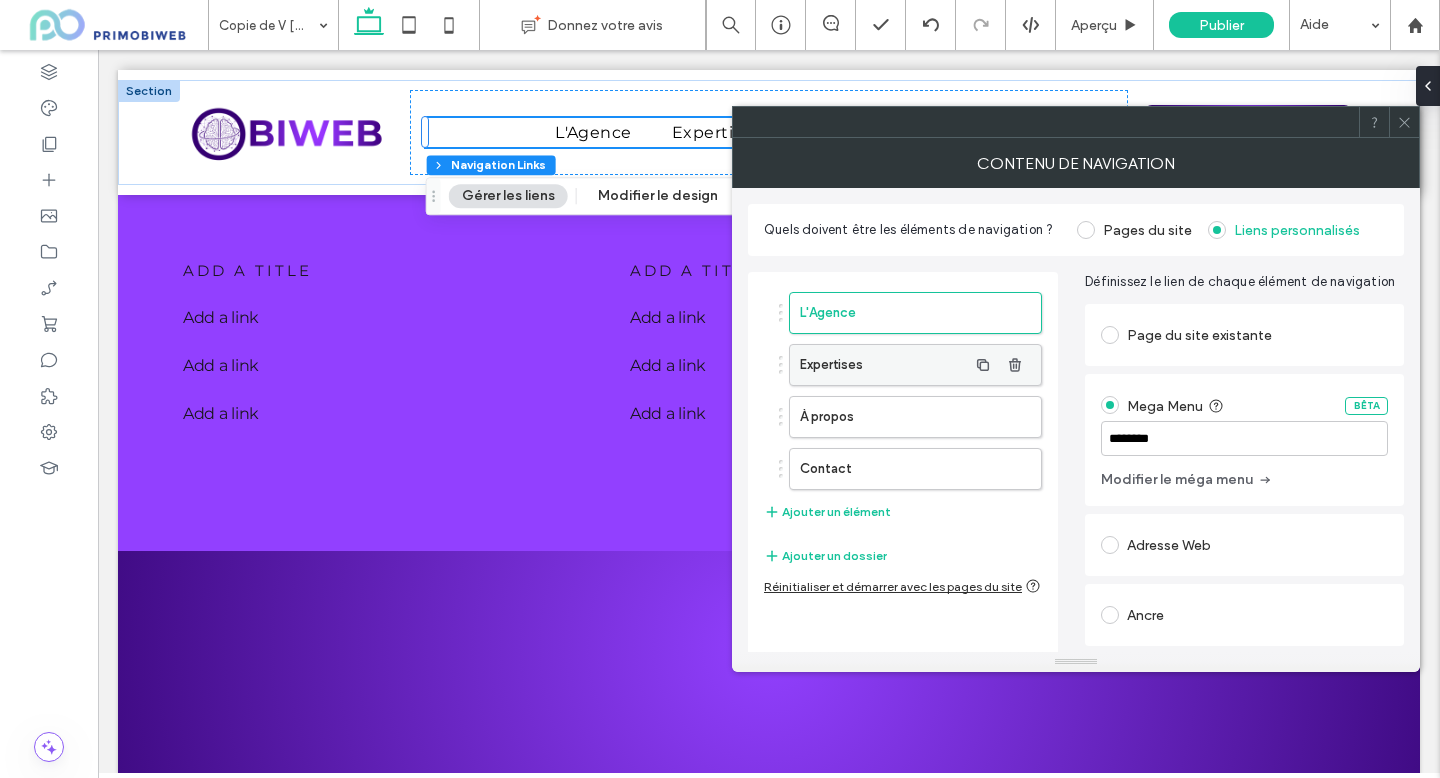 click on "Expertises" at bounding box center [883, 365] 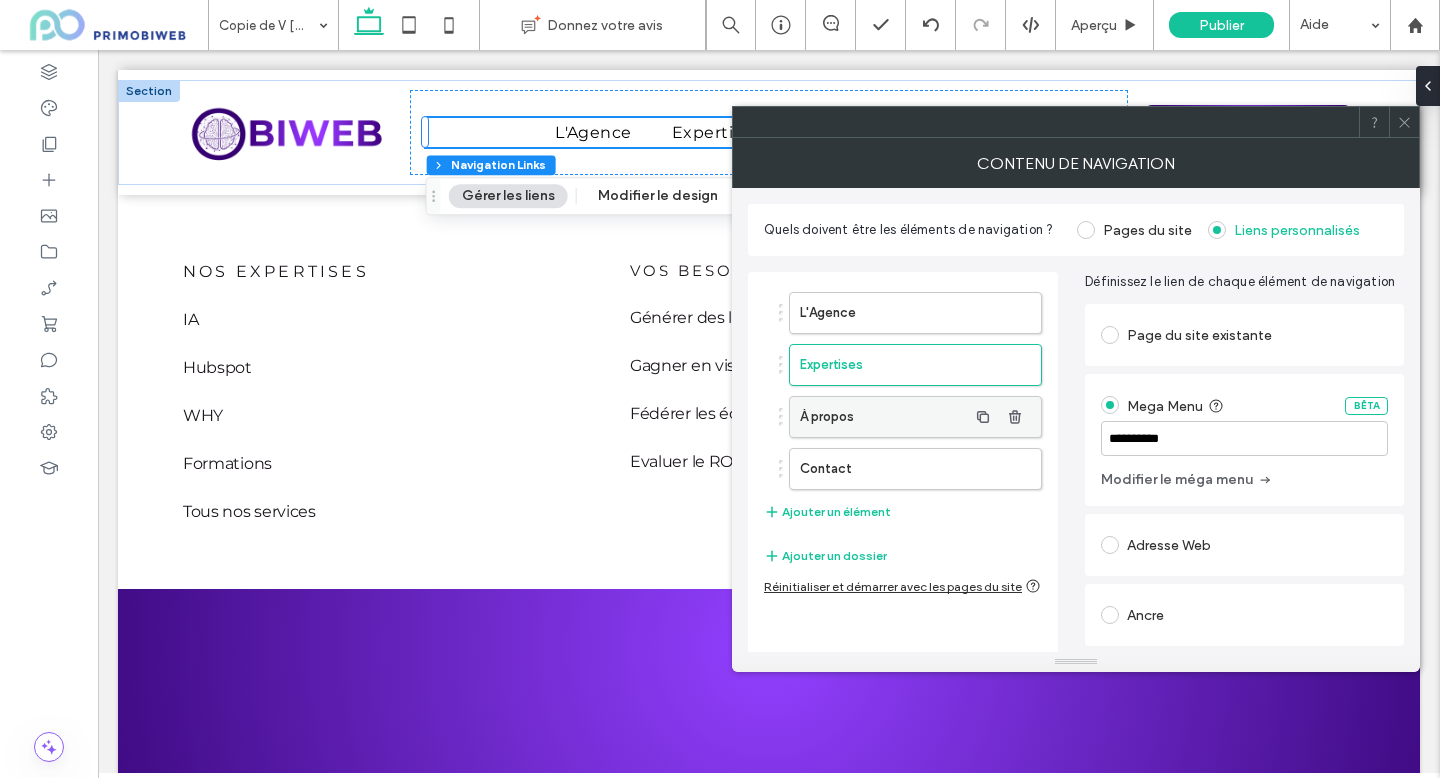click on "À propos" at bounding box center [883, 417] 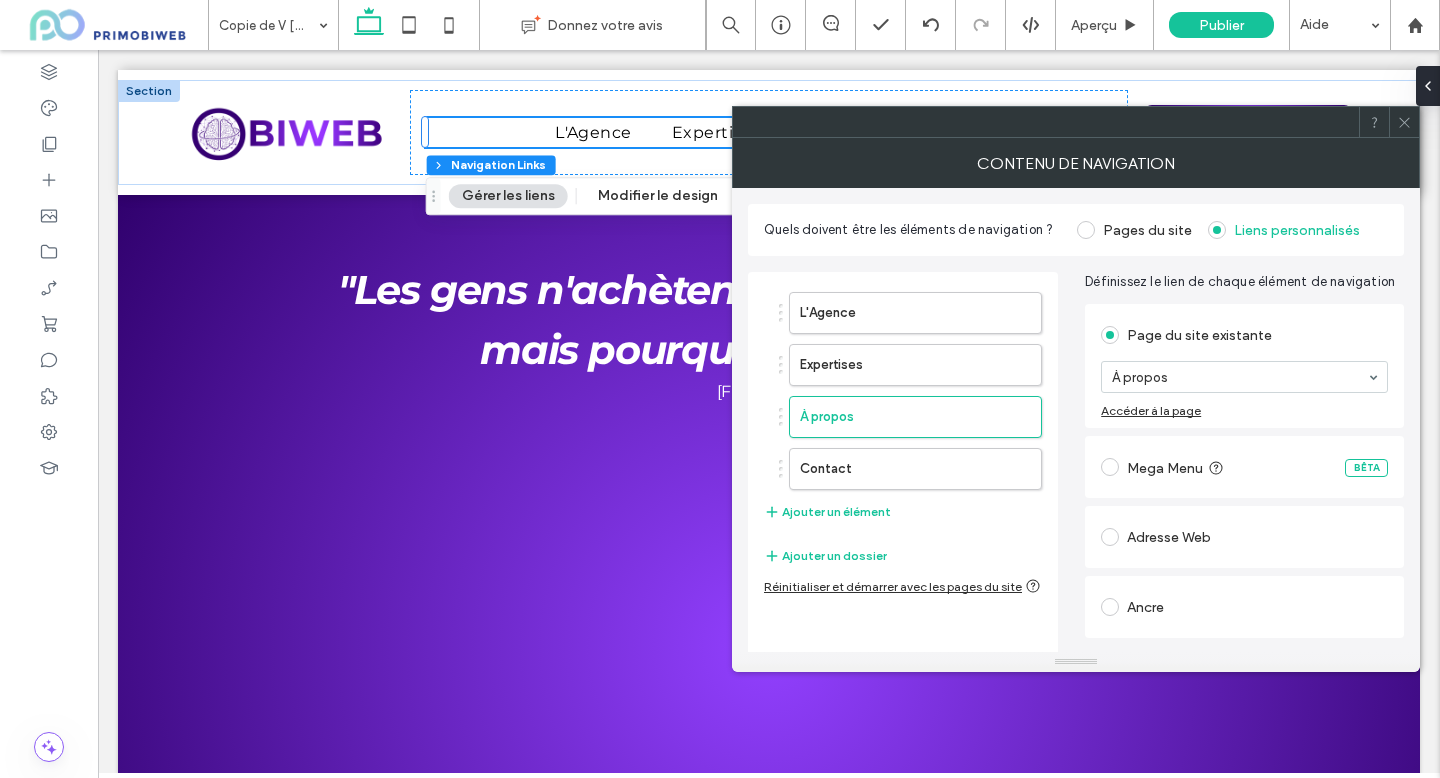 click on "Mega Menu" at bounding box center (1178, 467) 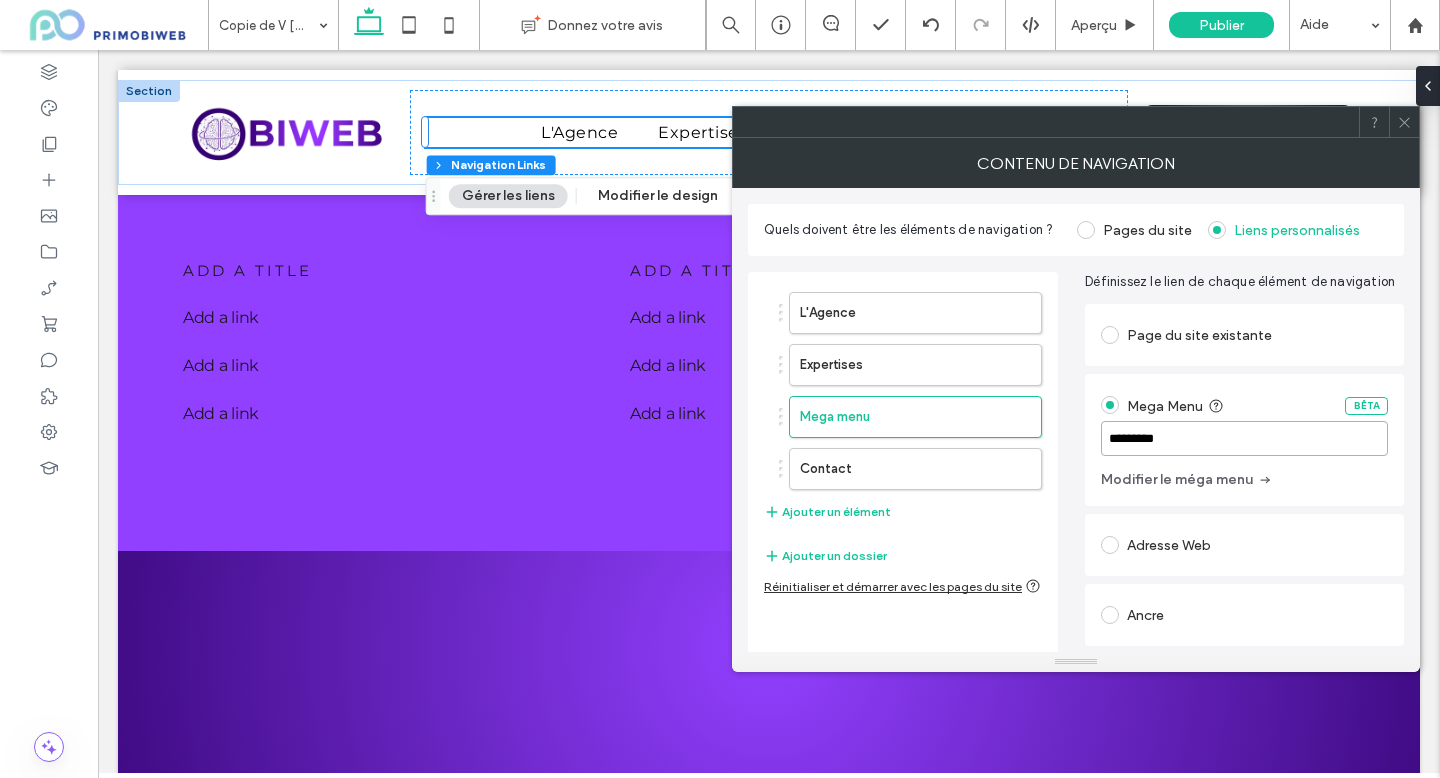 click on "*********" at bounding box center [1244, 438] 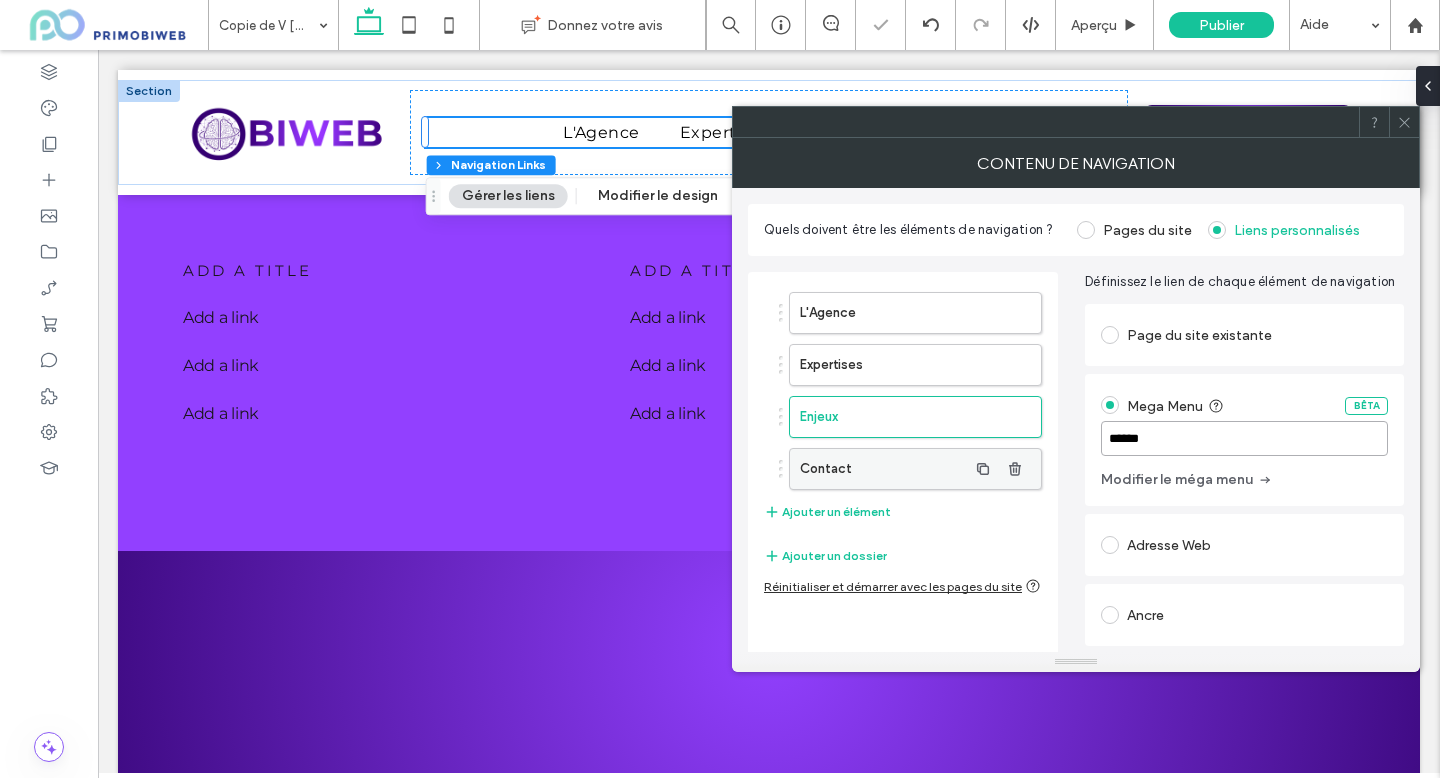 type on "******" 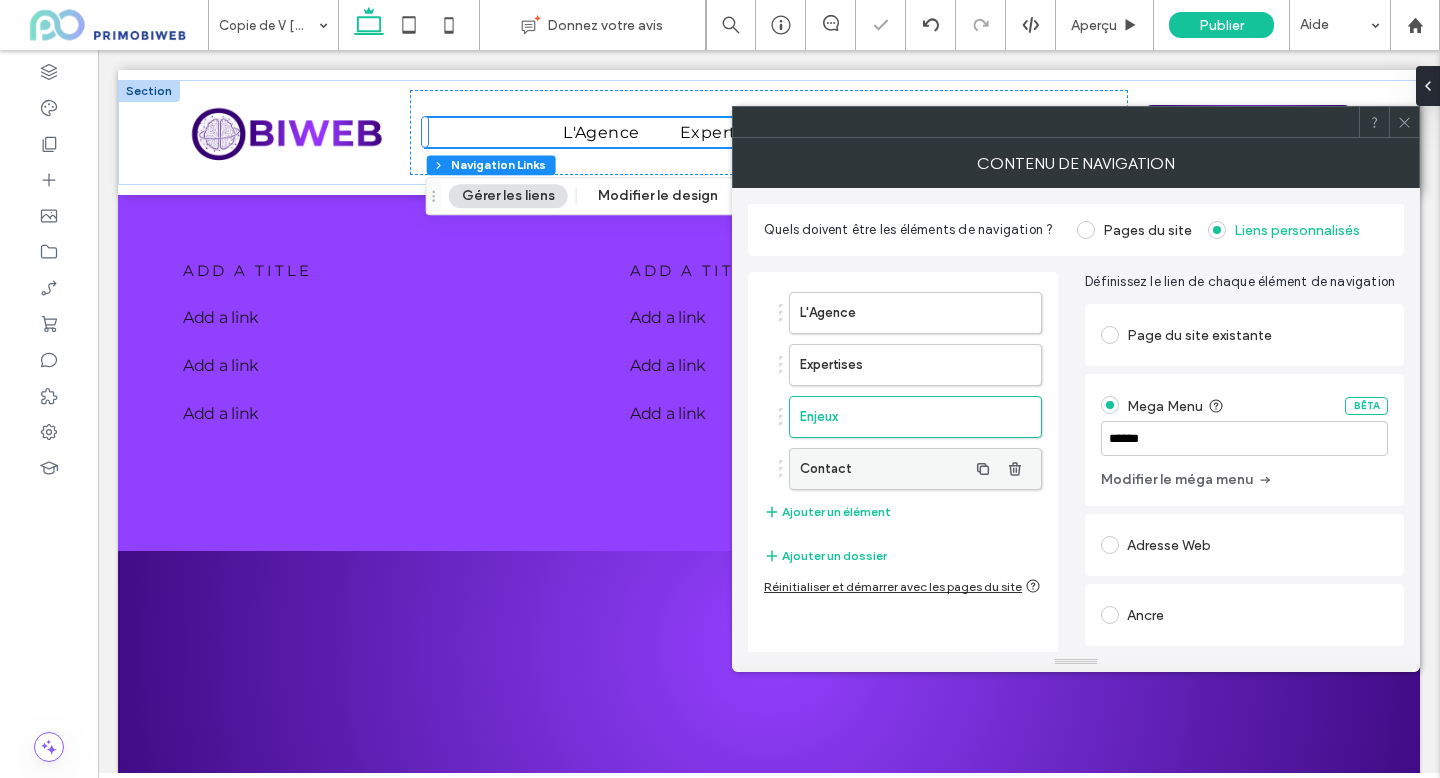 click on "Contact" at bounding box center (883, 469) 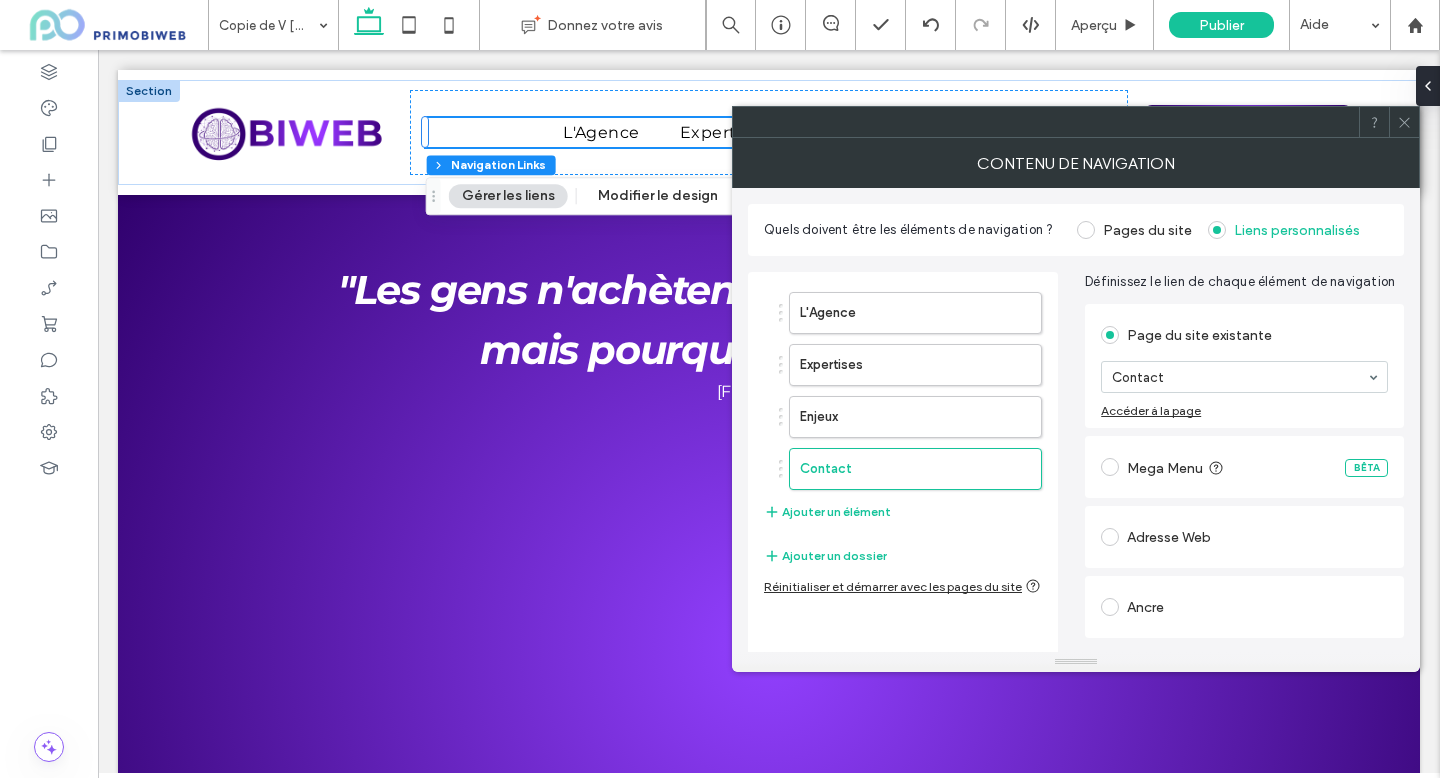 scroll, scrollTop: 48, scrollLeft: 0, axis: vertical 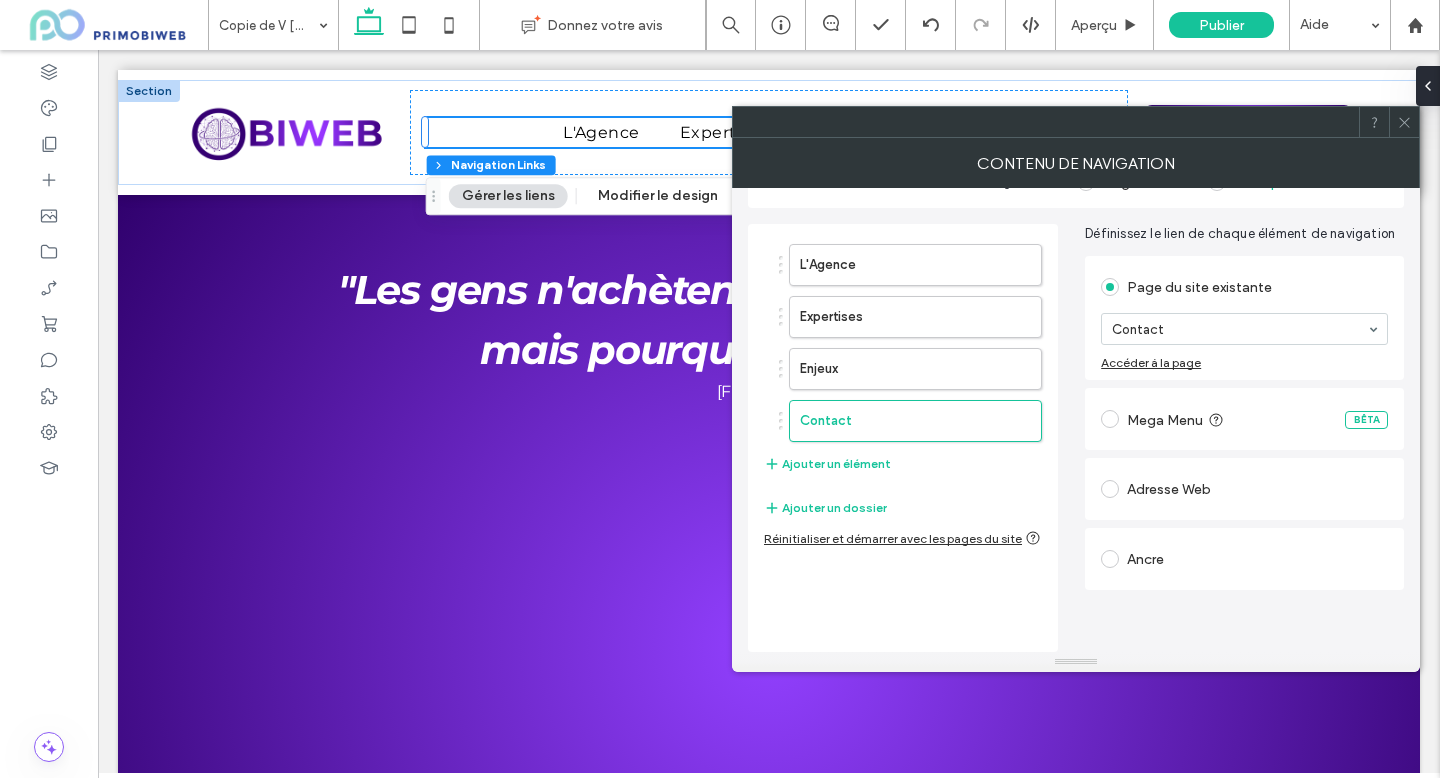 click 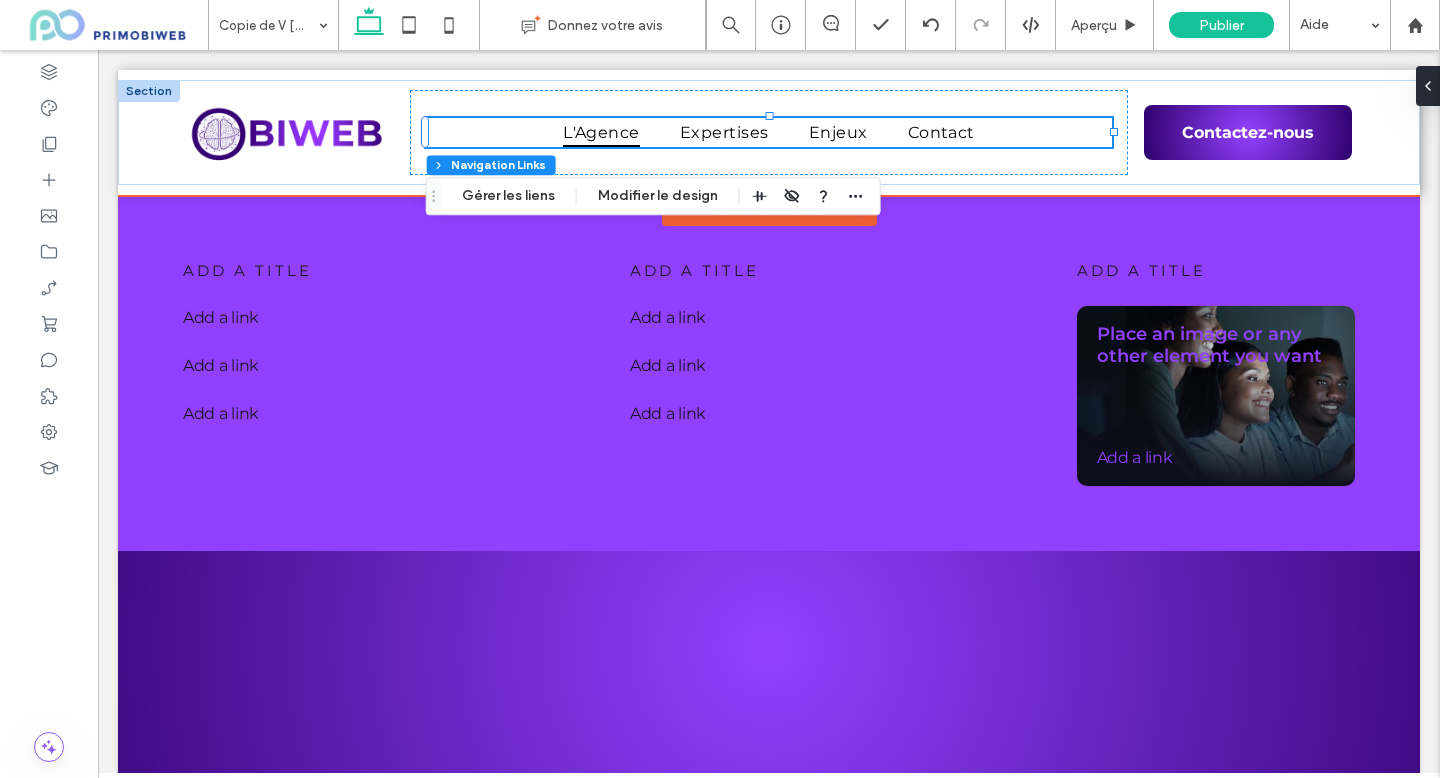 click on "L'Agence" at bounding box center (601, 132) 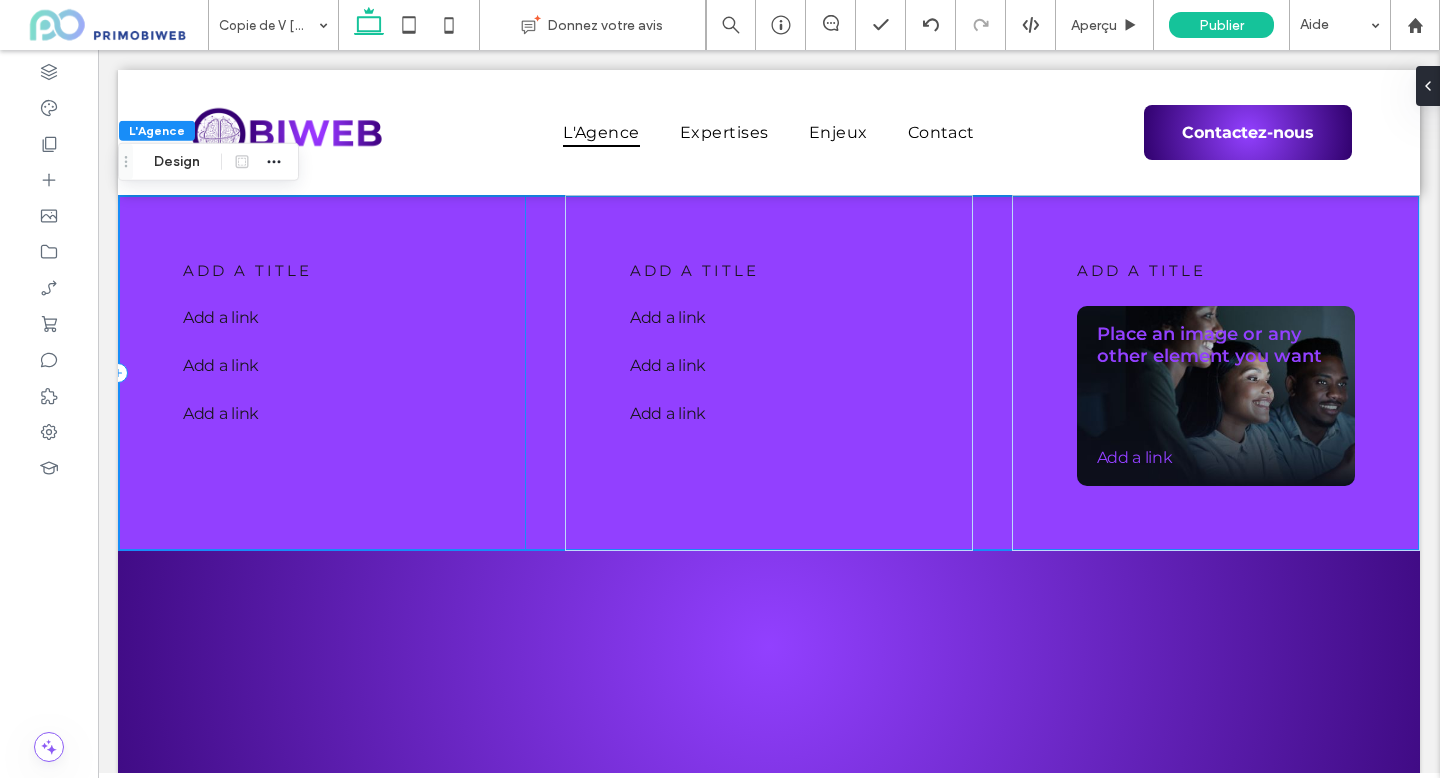click on "L'Agence
Expertises
Enjeux
Contact
Contactez-nous
Section
En-tête de base
Section
Accueil
Fonctionnalités
À propos
Contact
Copie de Accueil
V jess 8 juillet
Copie de V jess 8 juillet COULEUR GILLES
v shanna 17 juillet
Section
+555 5555 555Support Hotline
mymail@mailservice.com Support Email
Section
Menu
Section
"Les gens n'achètent pas ce que vous faites" at bounding box center (769, 3677) 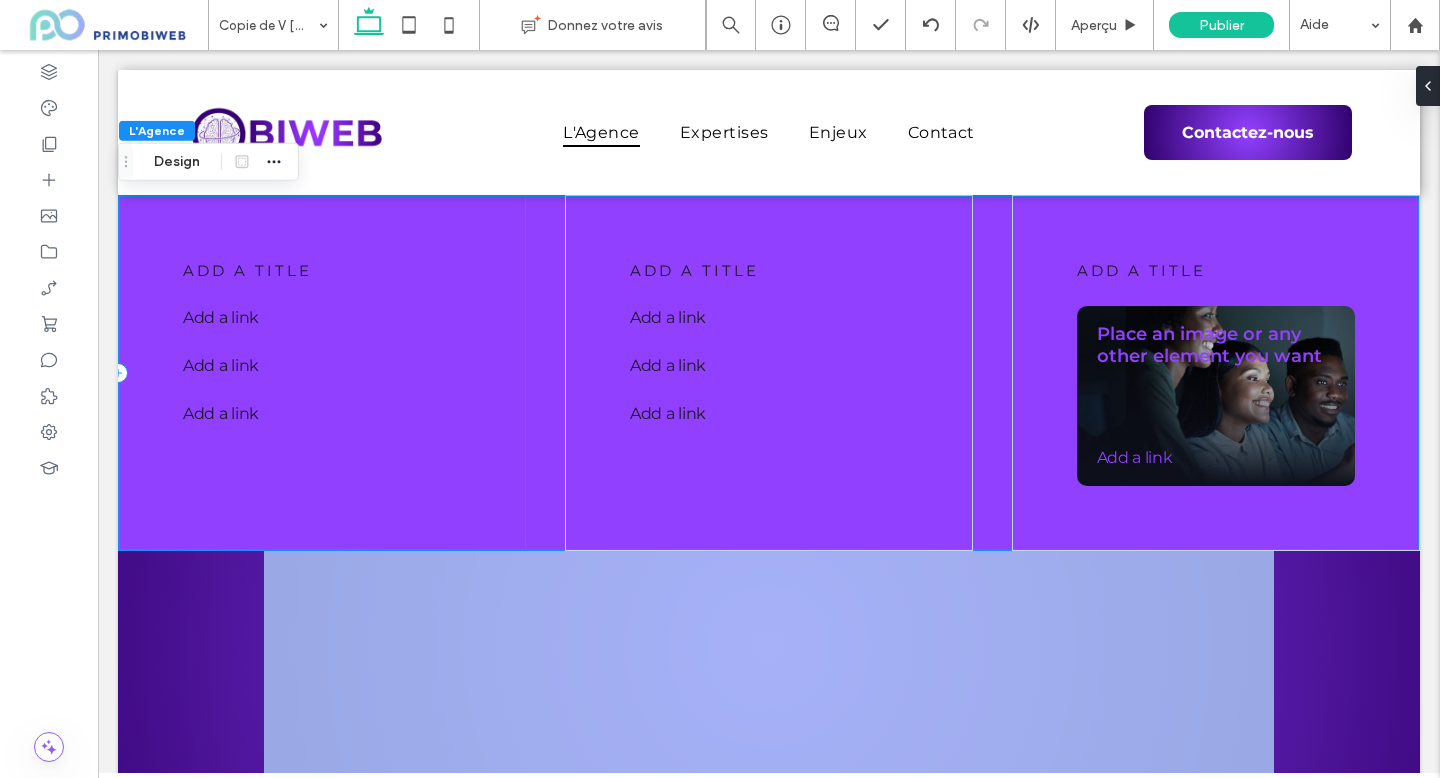 click on "add a title
Add a link ﻿
Add a link ﻿
Add a link ﻿" at bounding box center [322, 373] 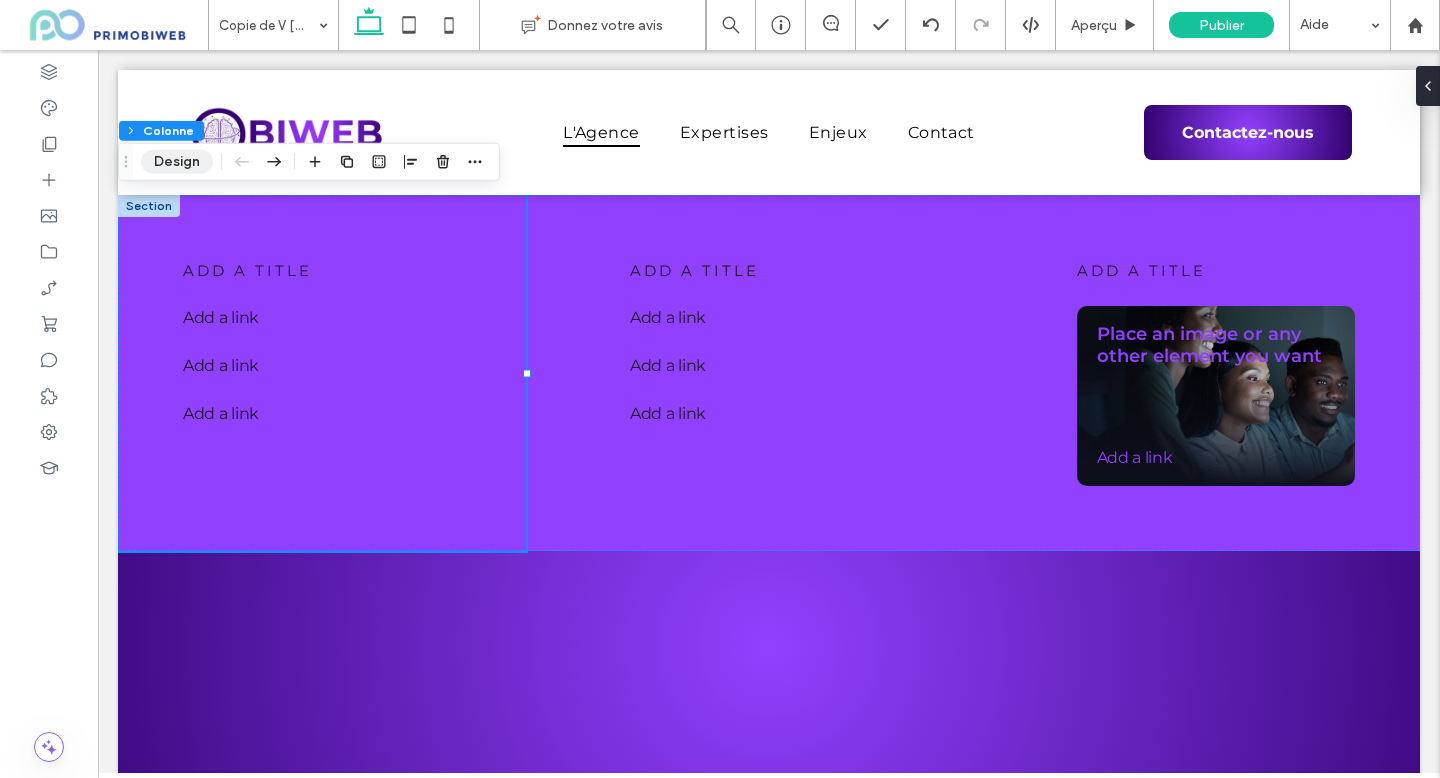 click on "Design" at bounding box center (177, 162) 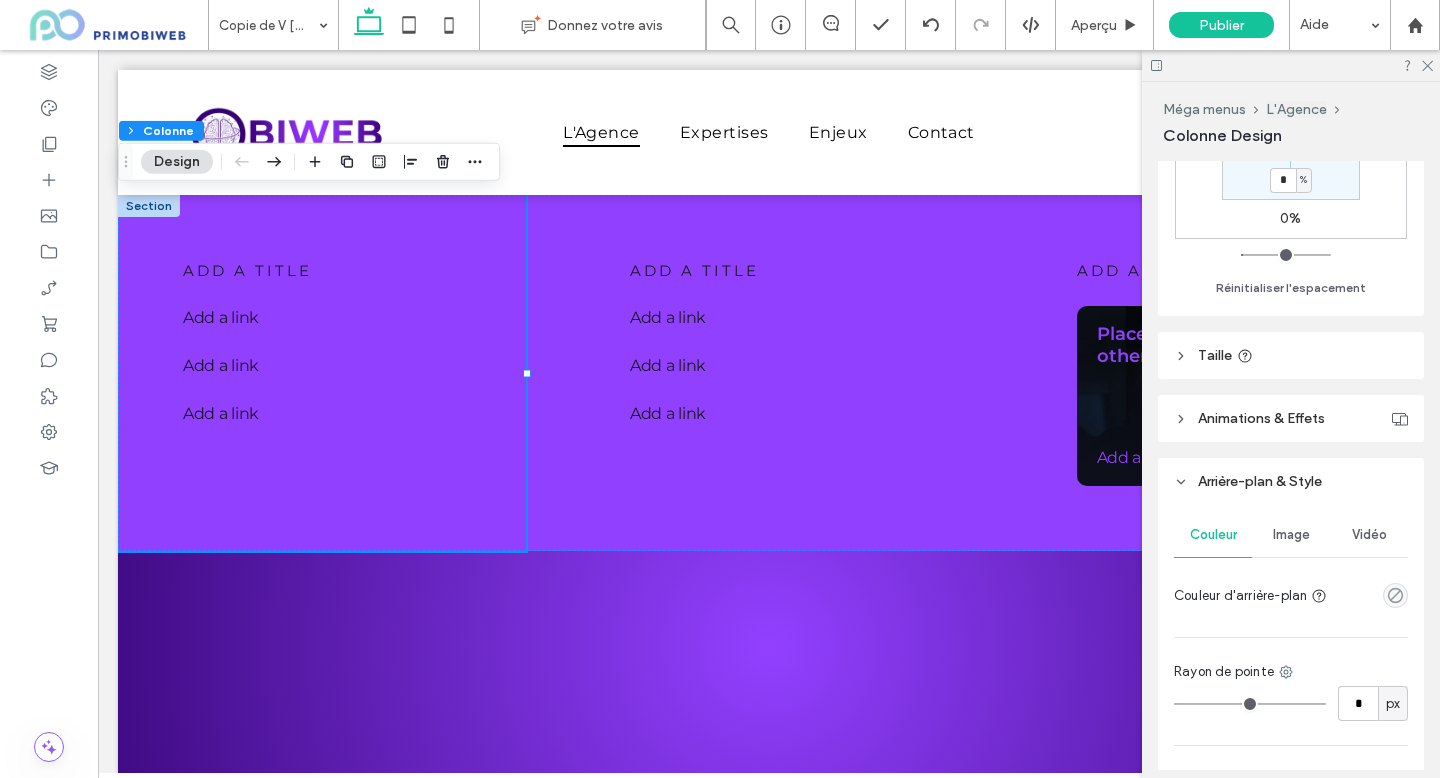 scroll, scrollTop: 616, scrollLeft: 0, axis: vertical 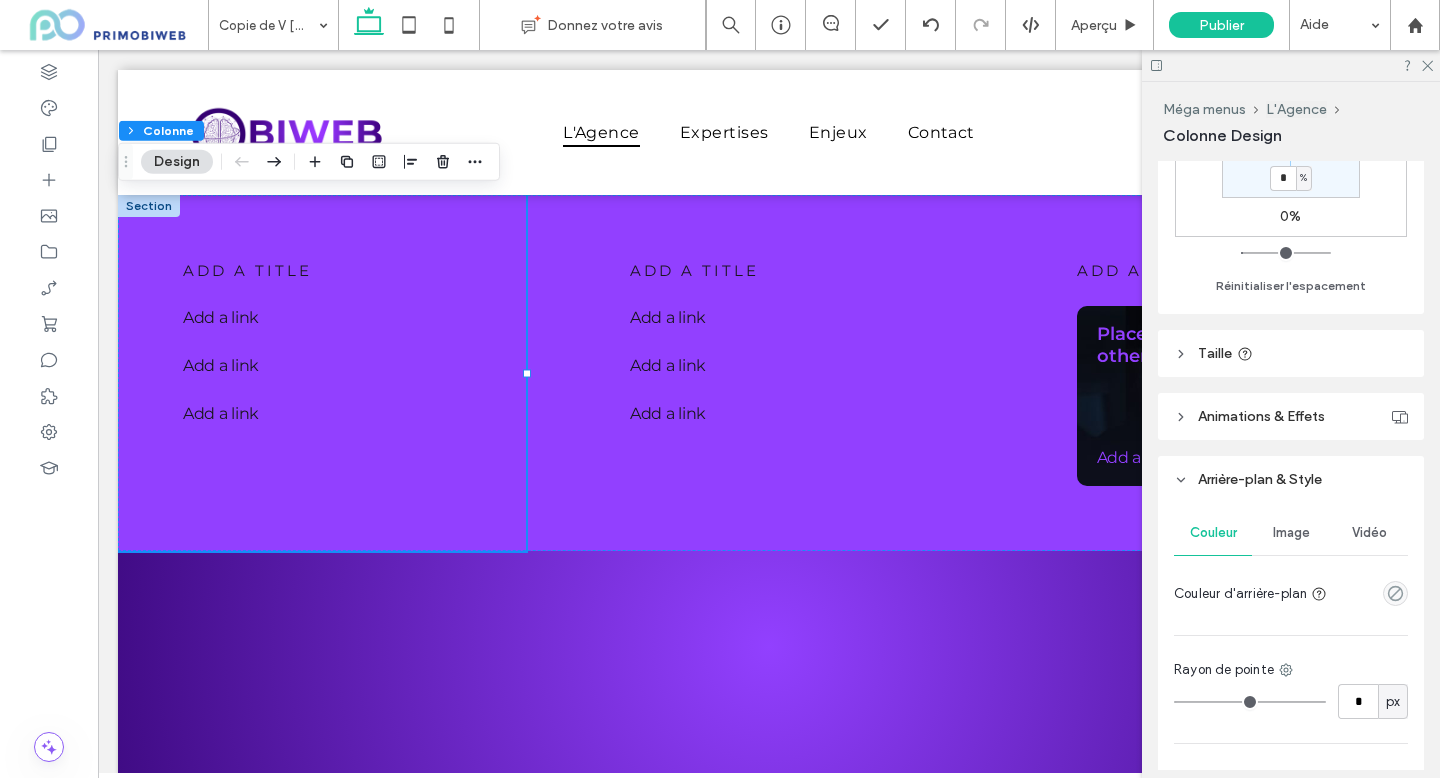 click on "Taille" at bounding box center [1291, 353] 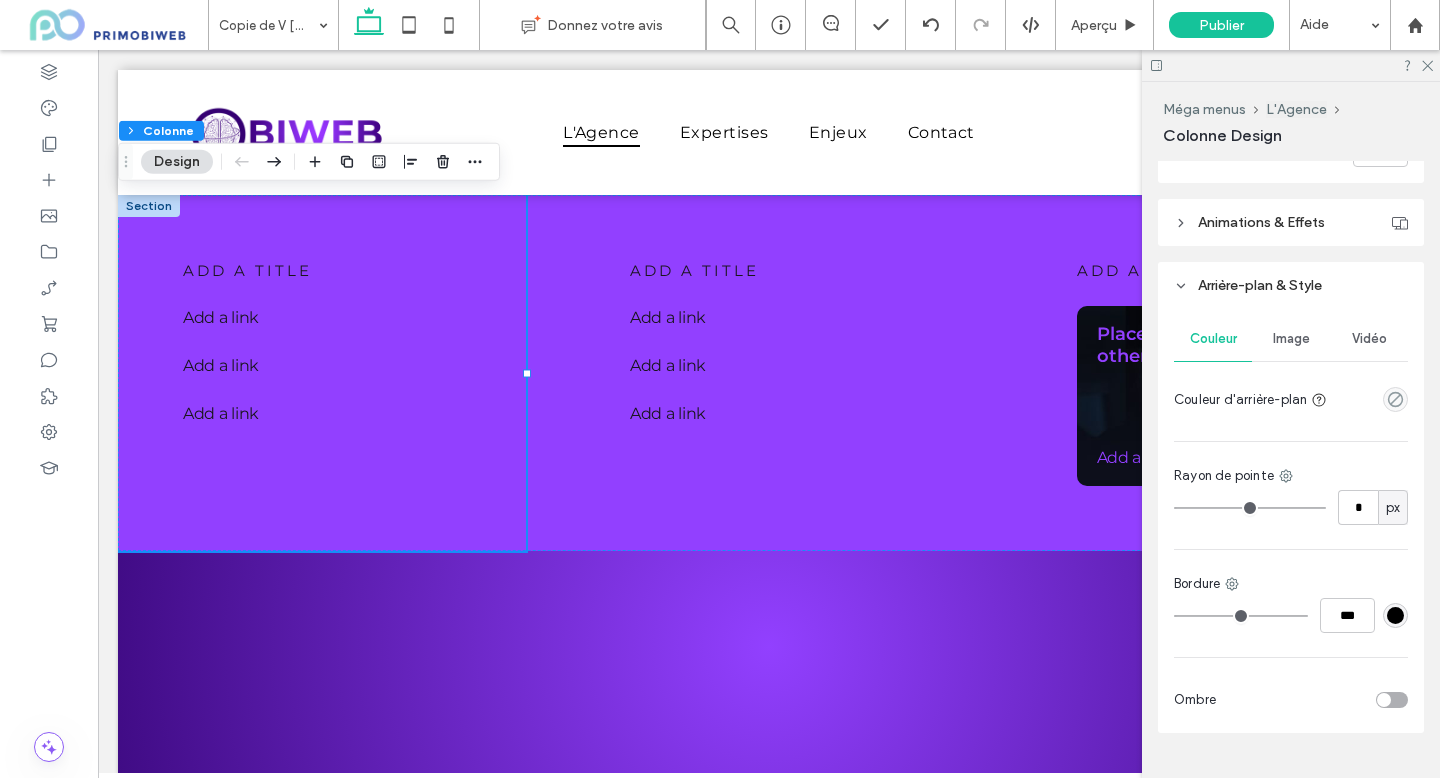 scroll, scrollTop: 850, scrollLeft: 0, axis: vertical 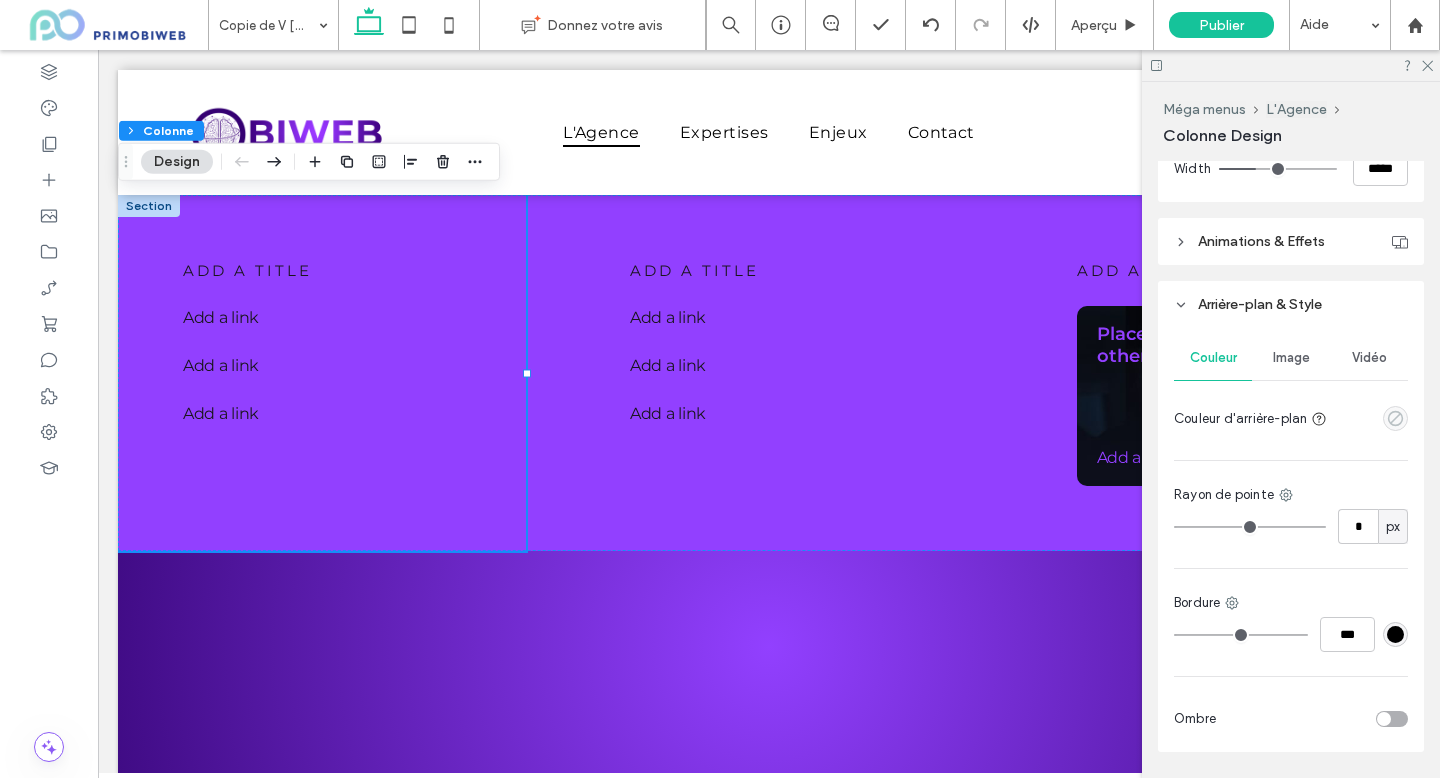 click 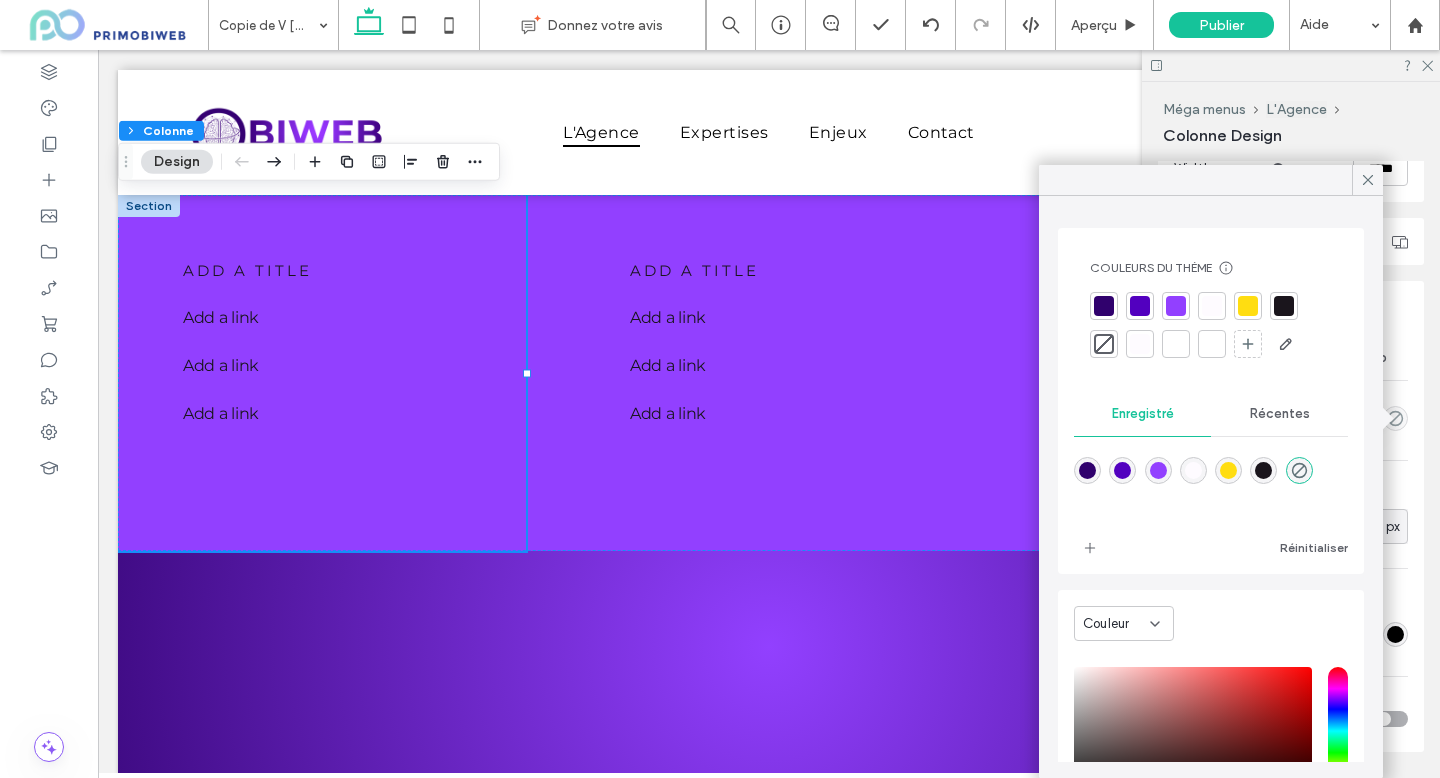 click at bounding box center [1193, 470] 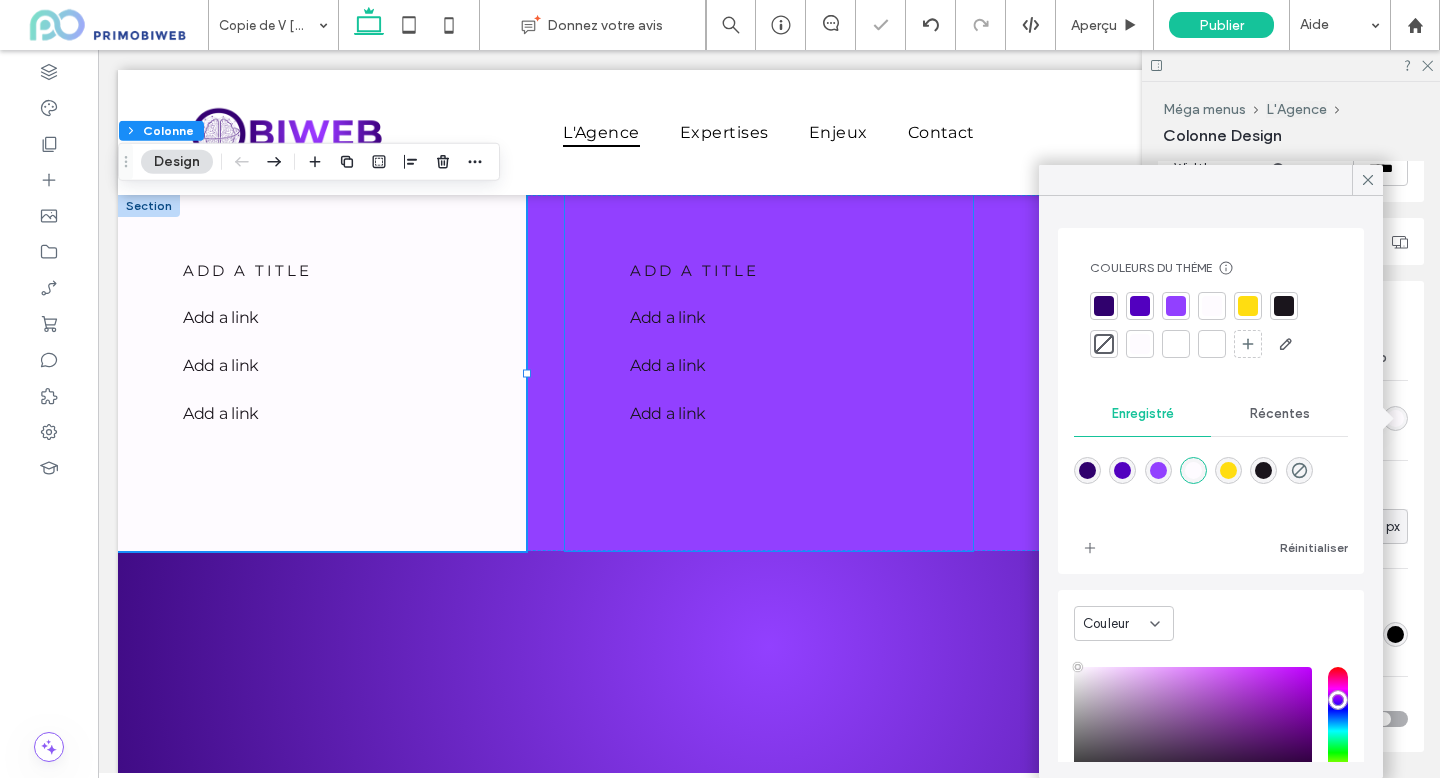 click on "add a title
Add a link
Add a link ﻿
Add a link ﻿" at bounding box center [769, 373] 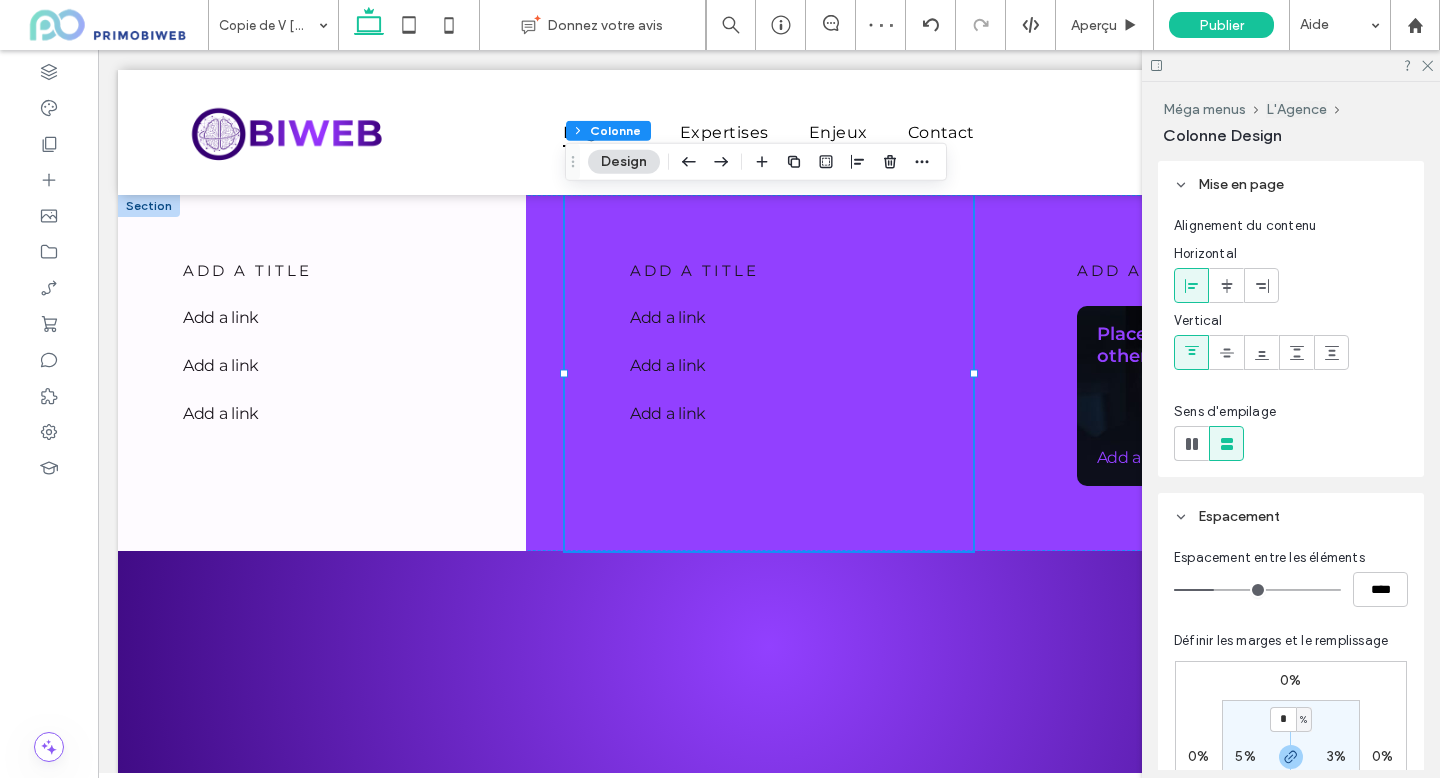 click on "add a title
Add a link ﻿
Add a link ﻿
Add a link ﻿
add a title
Add a link
Add a link ﻿
Add a link ﻿
add a title
Place an image or any other element you want
Add a link ﻿" at bounding box center (769, 373) 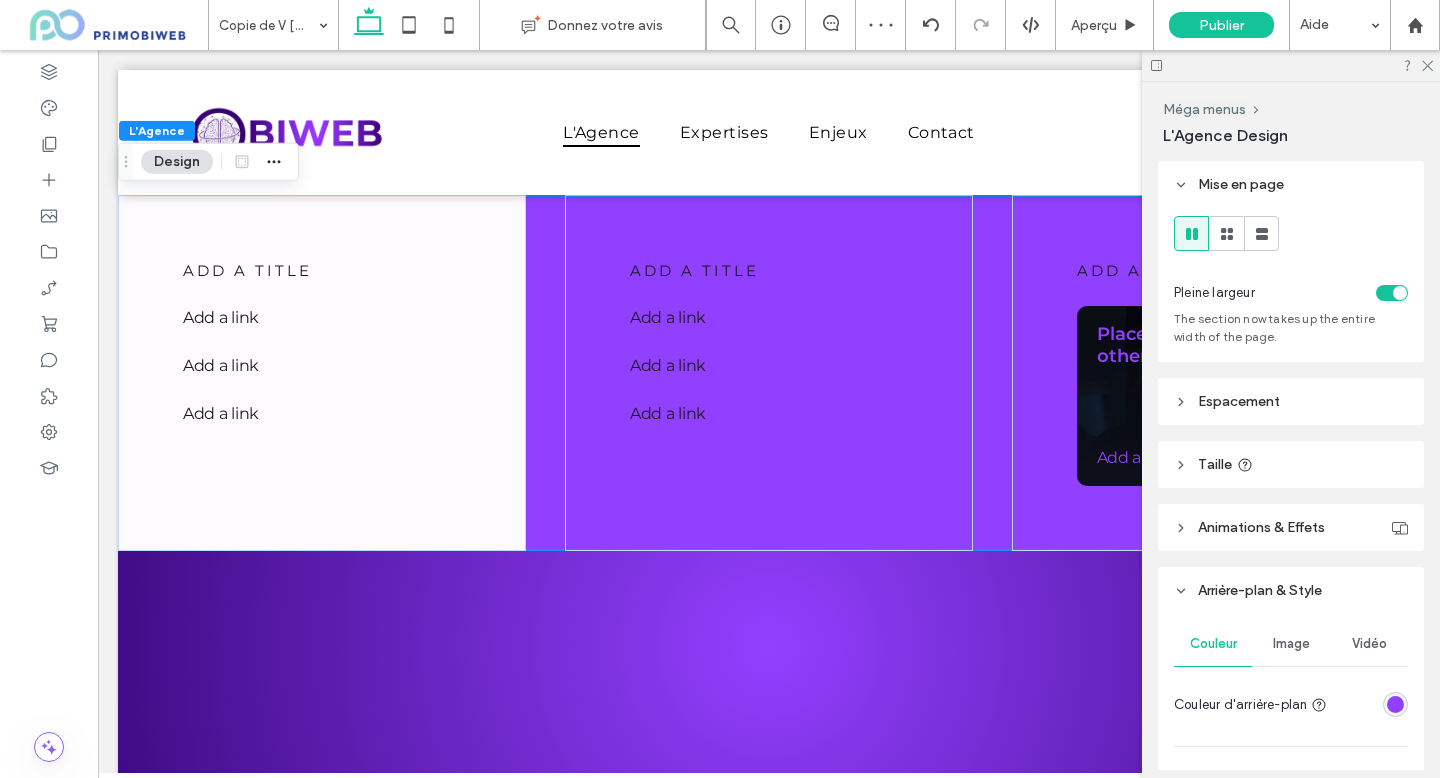 click at bounding box center [1395, 704] 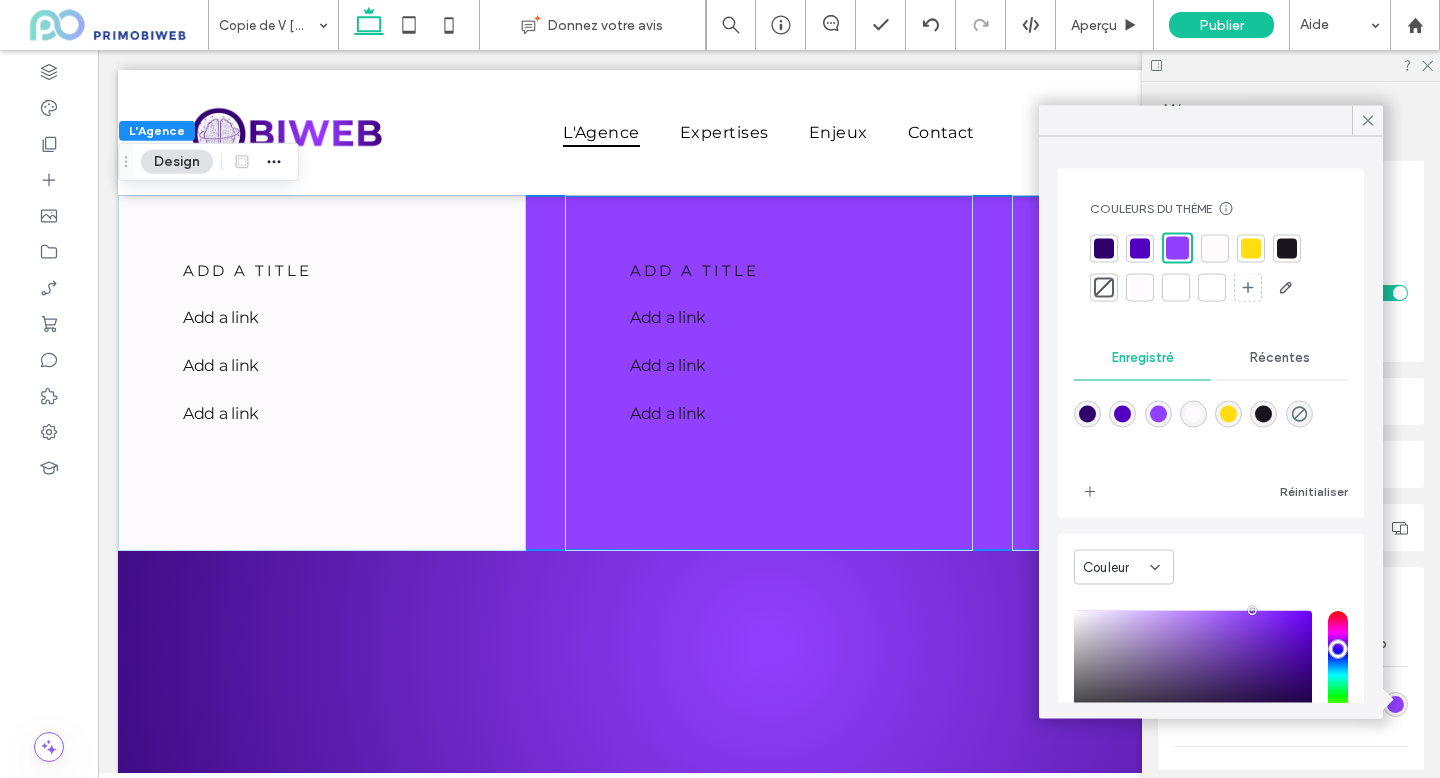click at bounding box center (1193, 414) 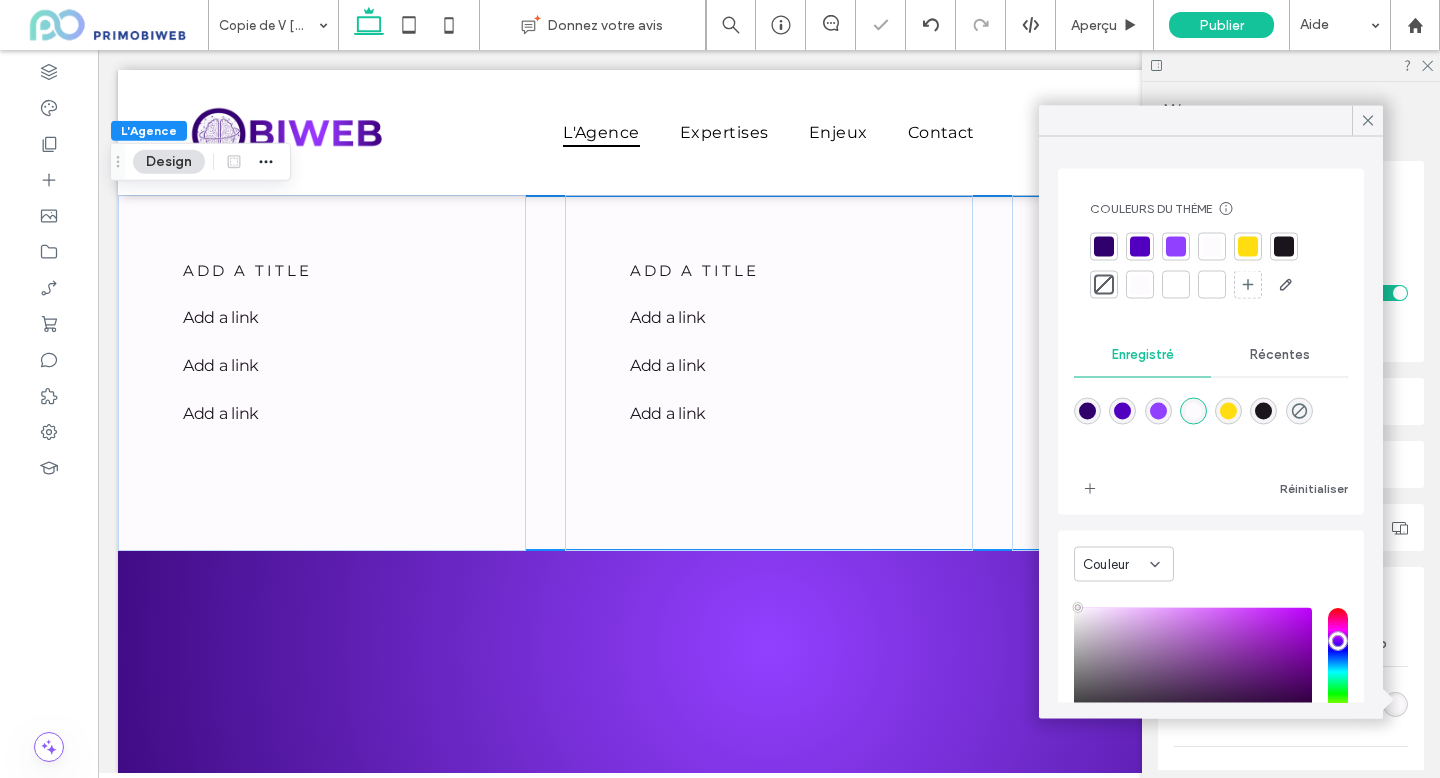 scroll, scrollTop: 0, scrollLeft: 17, axis: horizontal 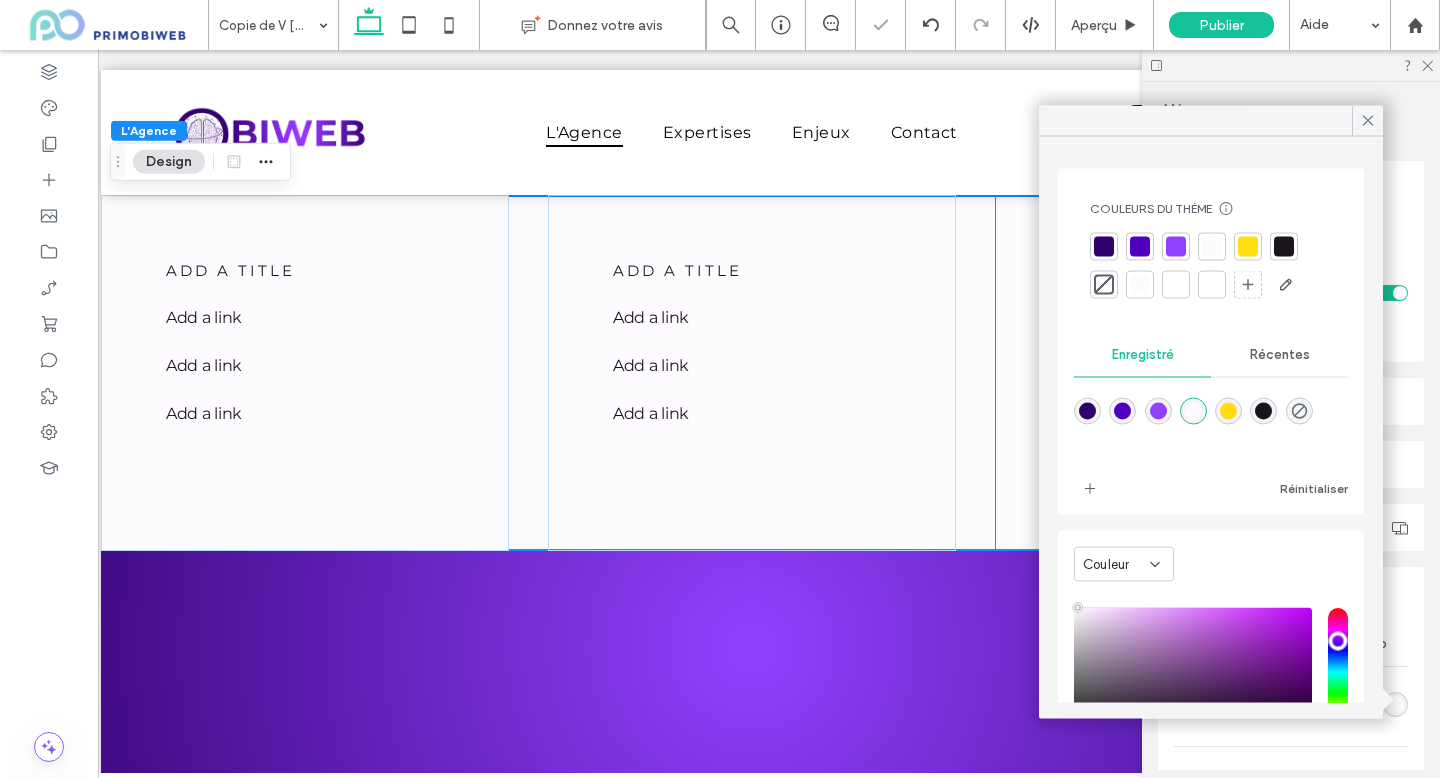 click on "add a title
Place an image or any other element you want
Add a link ﻿" at bounding box center (1199, 373) 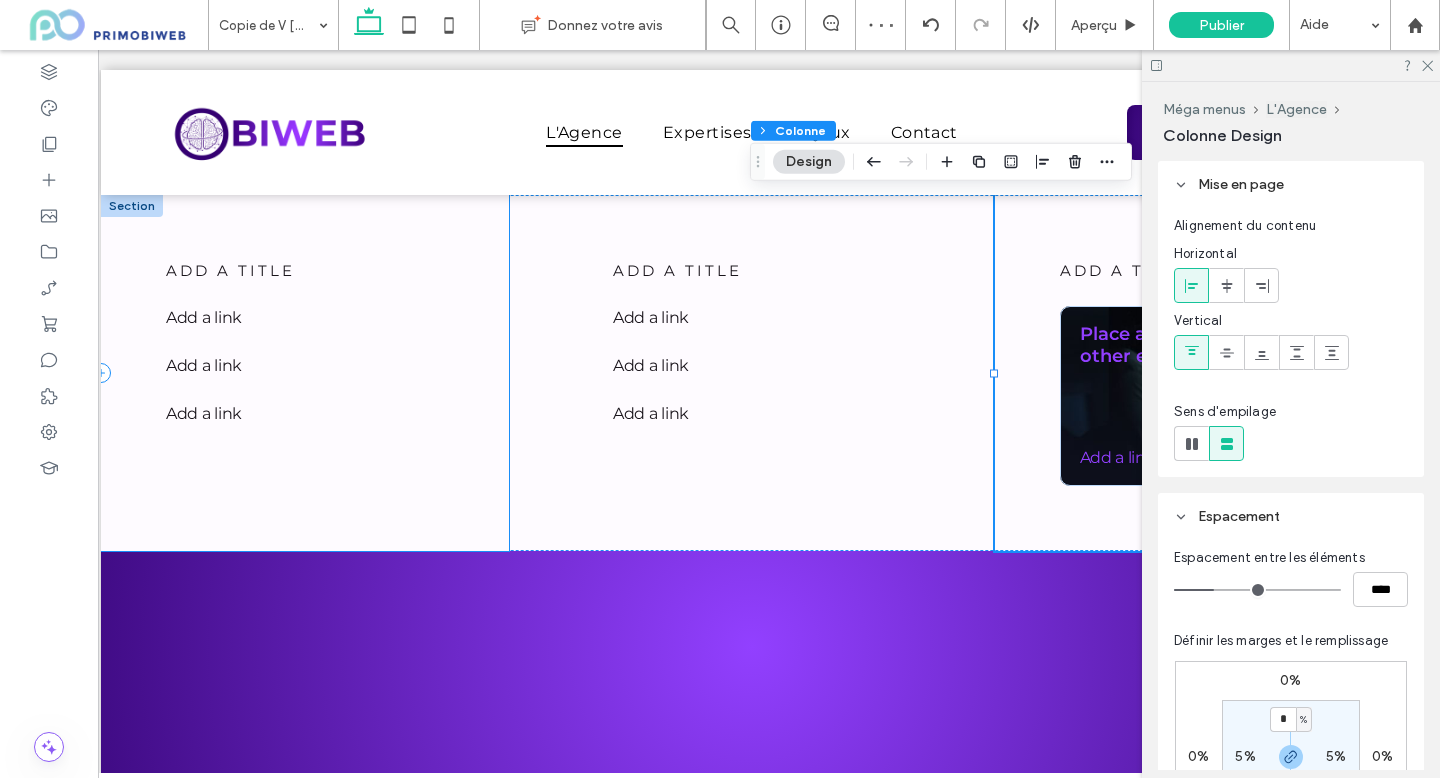 click on "add a title
Add a link ﻿
Add a link ﻿
Add a link ﻿" at bounding box center (305, 373) 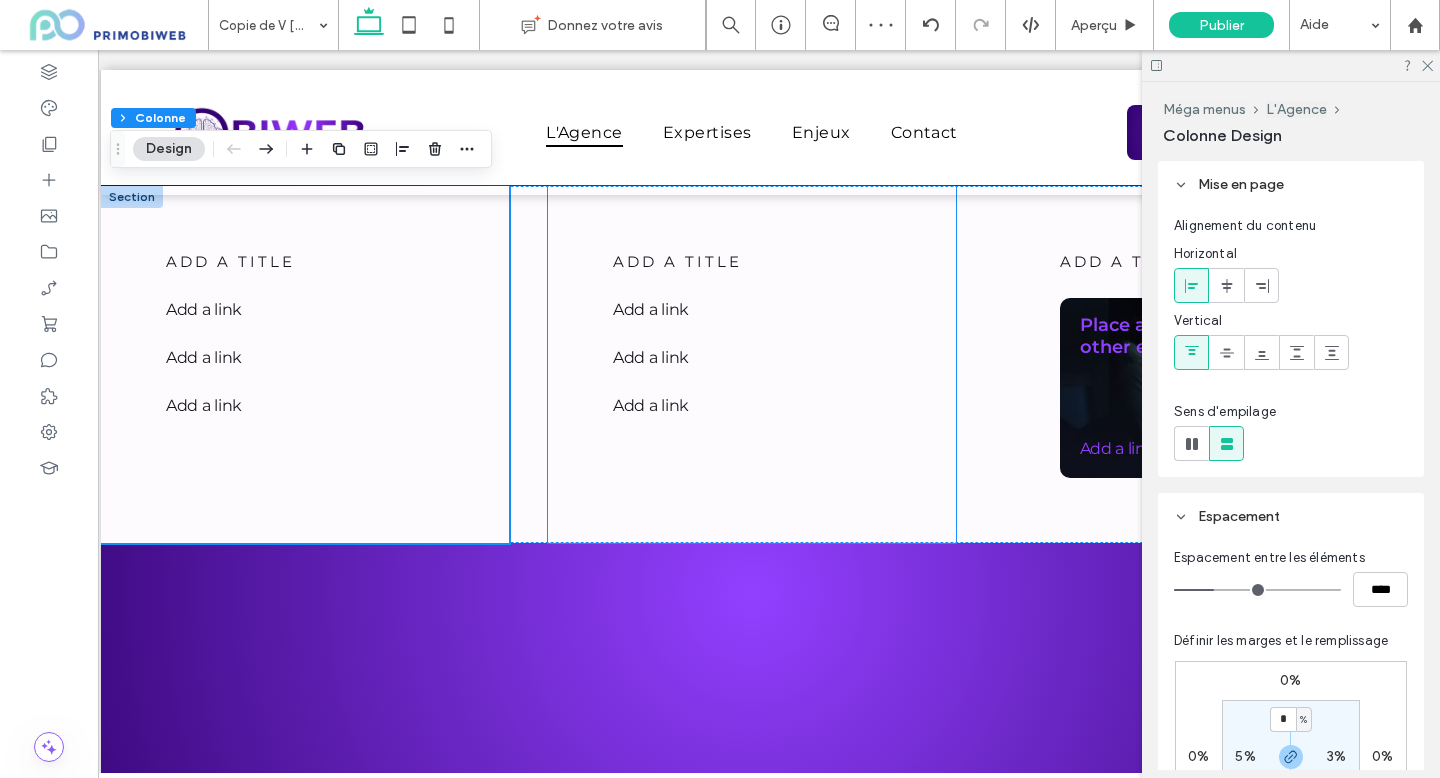 scroll, scrollTop: 0, scrollLeft: 0, axis: both 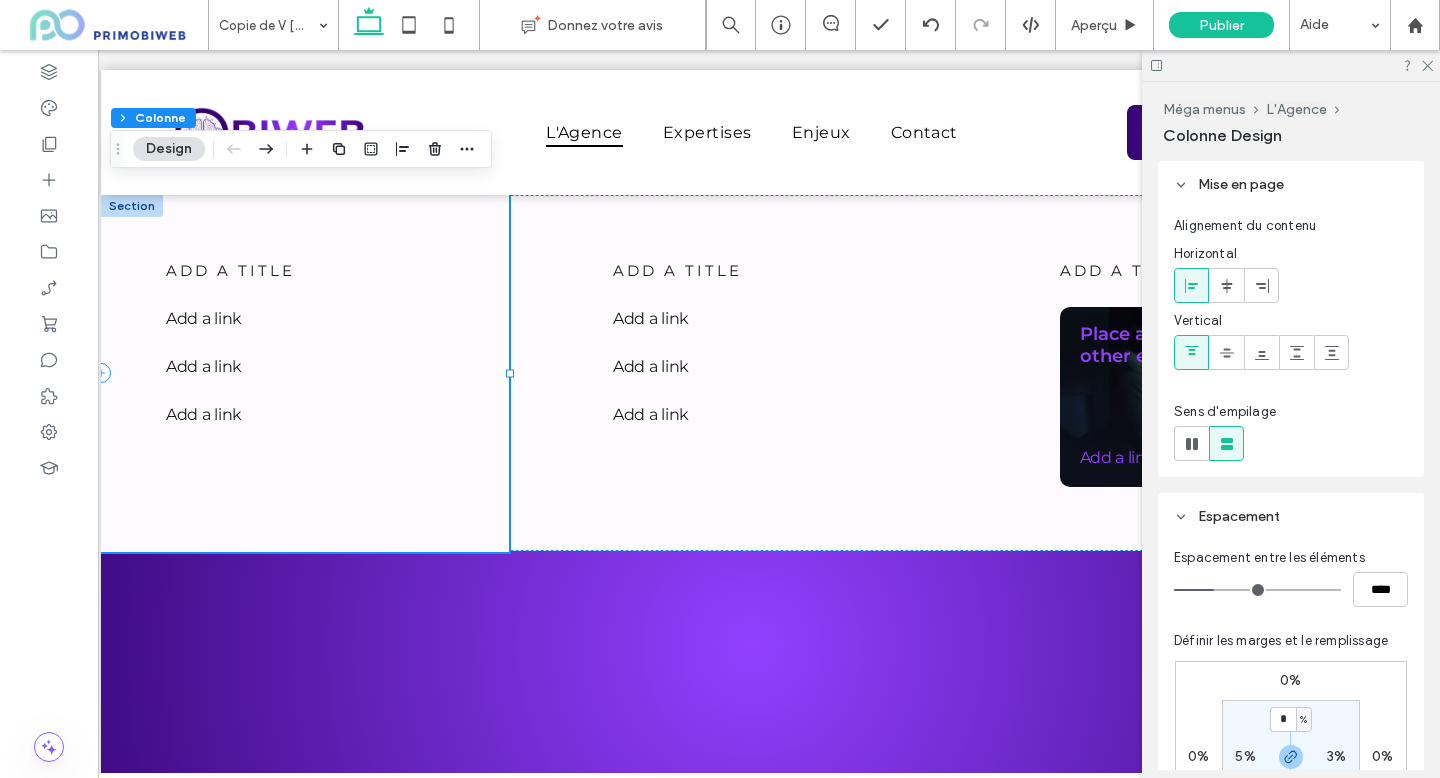 click on "add a title" at bounding box center [230, 270] 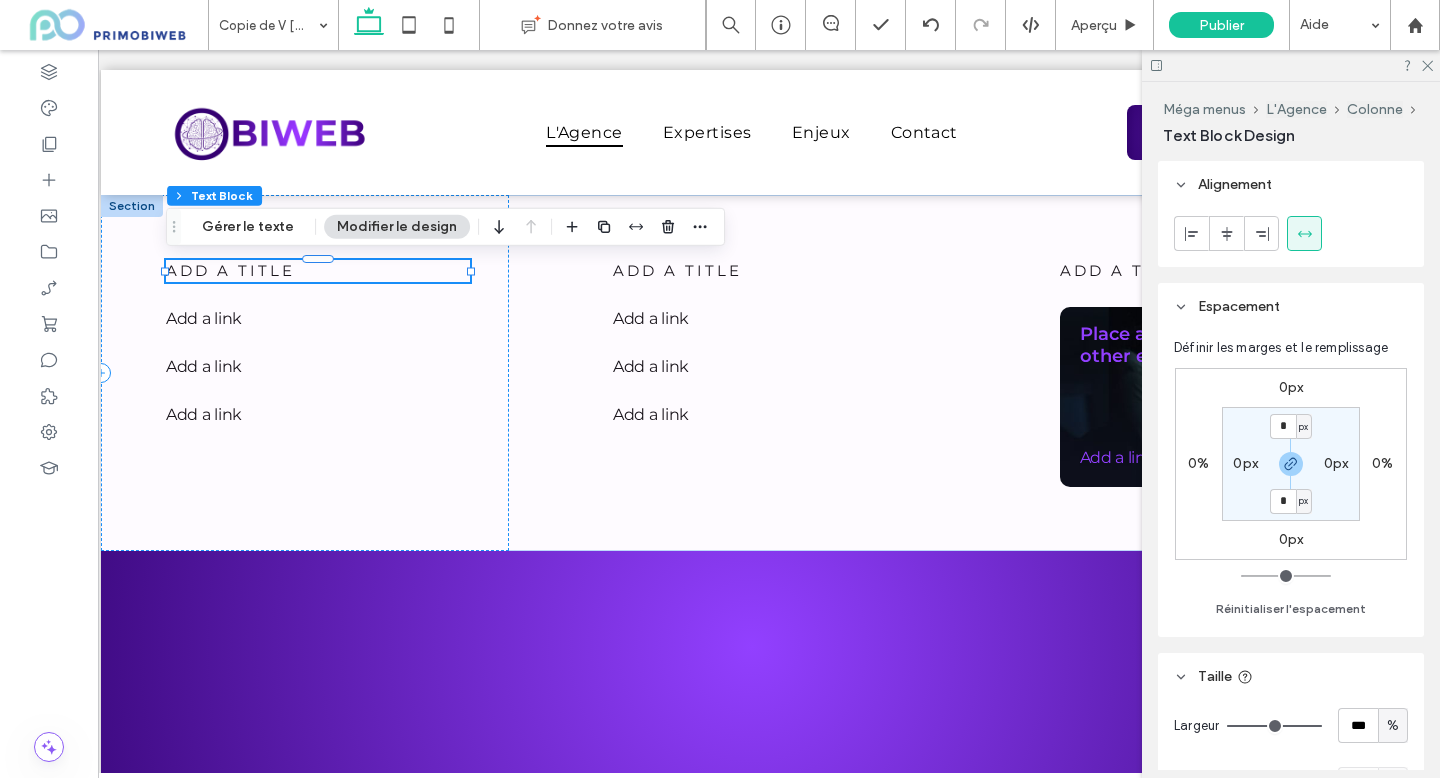 click on "add a title" at bounding box center [230, 270] 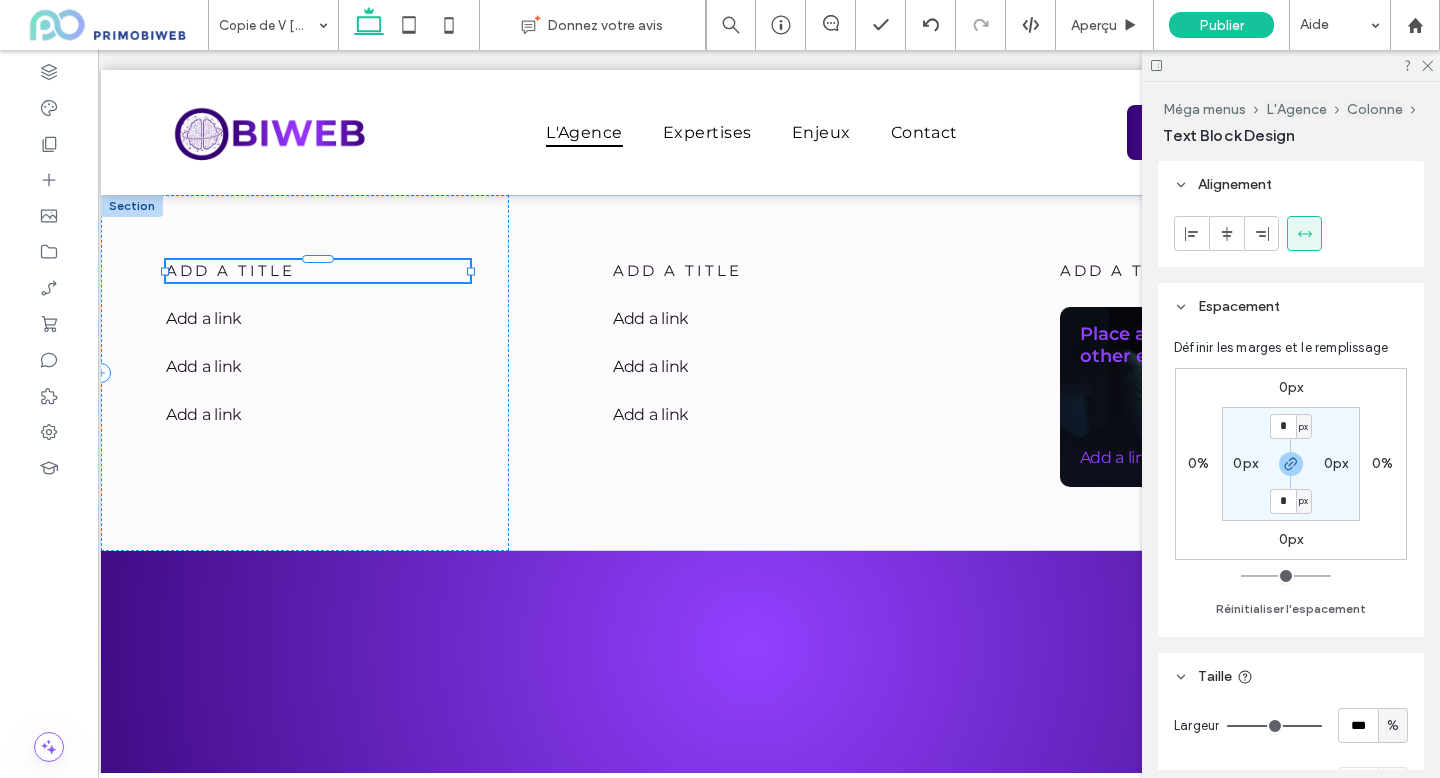 type on "**********" 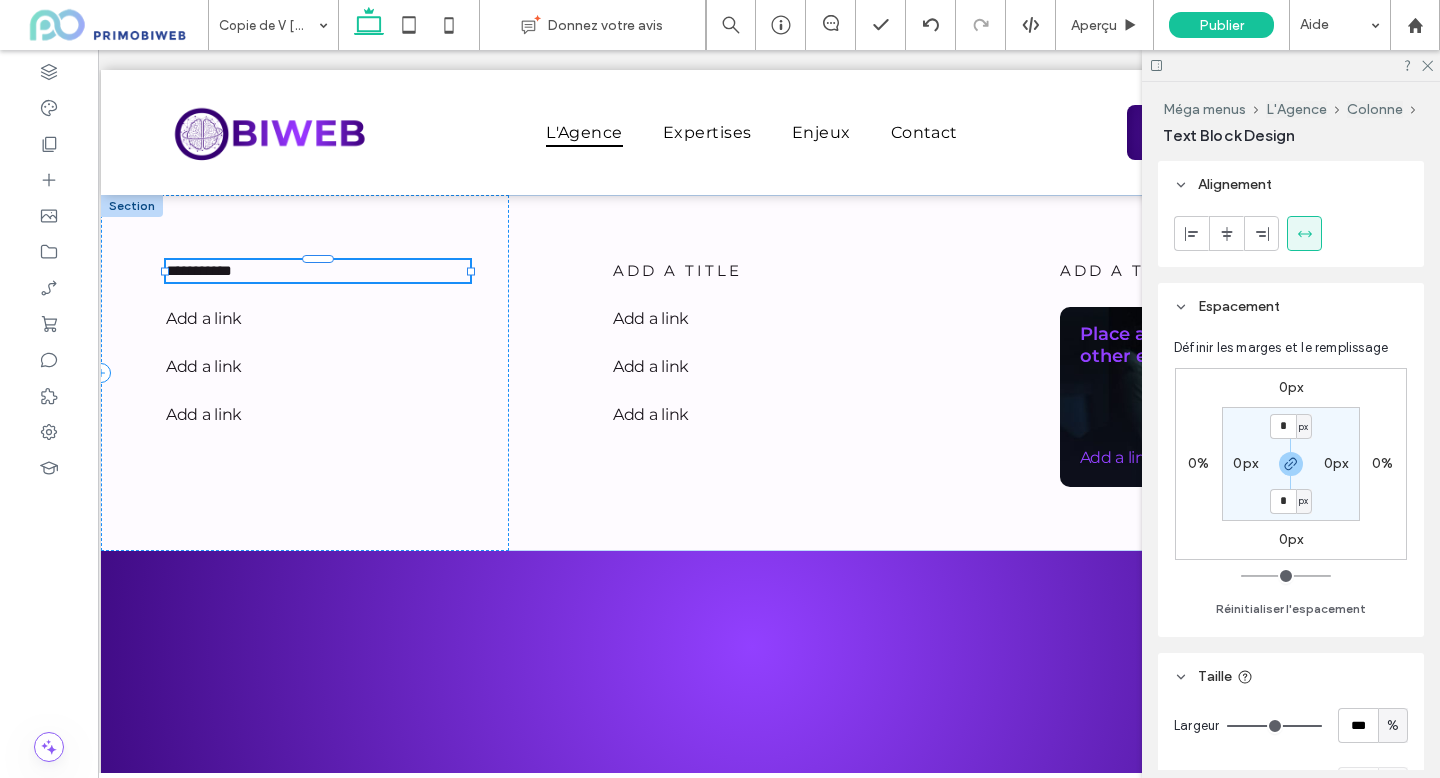 click on "**********" at bounding box center (199, 270) 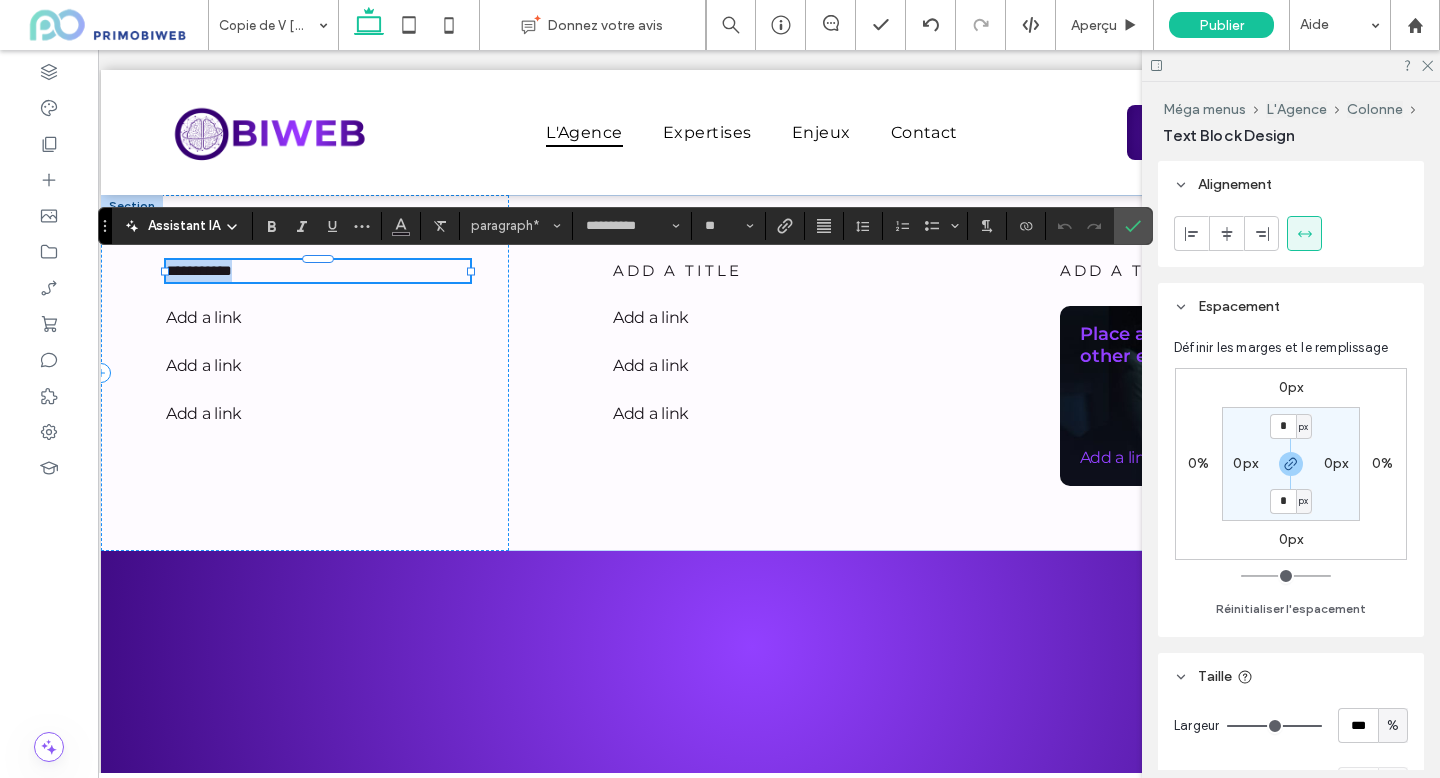 click on "**********" at bounding box center [199, 270] 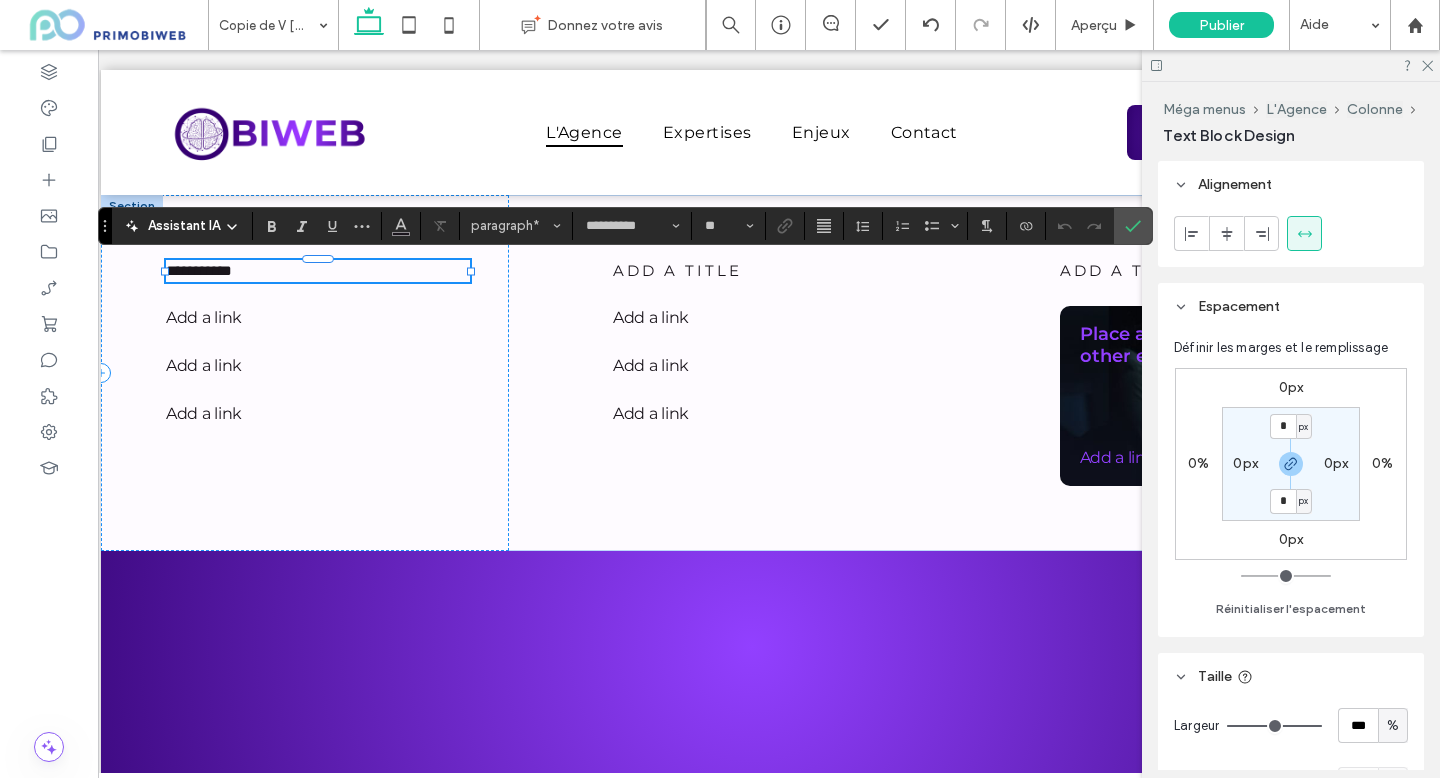 click on "**********" at bounding box center [199, 270] 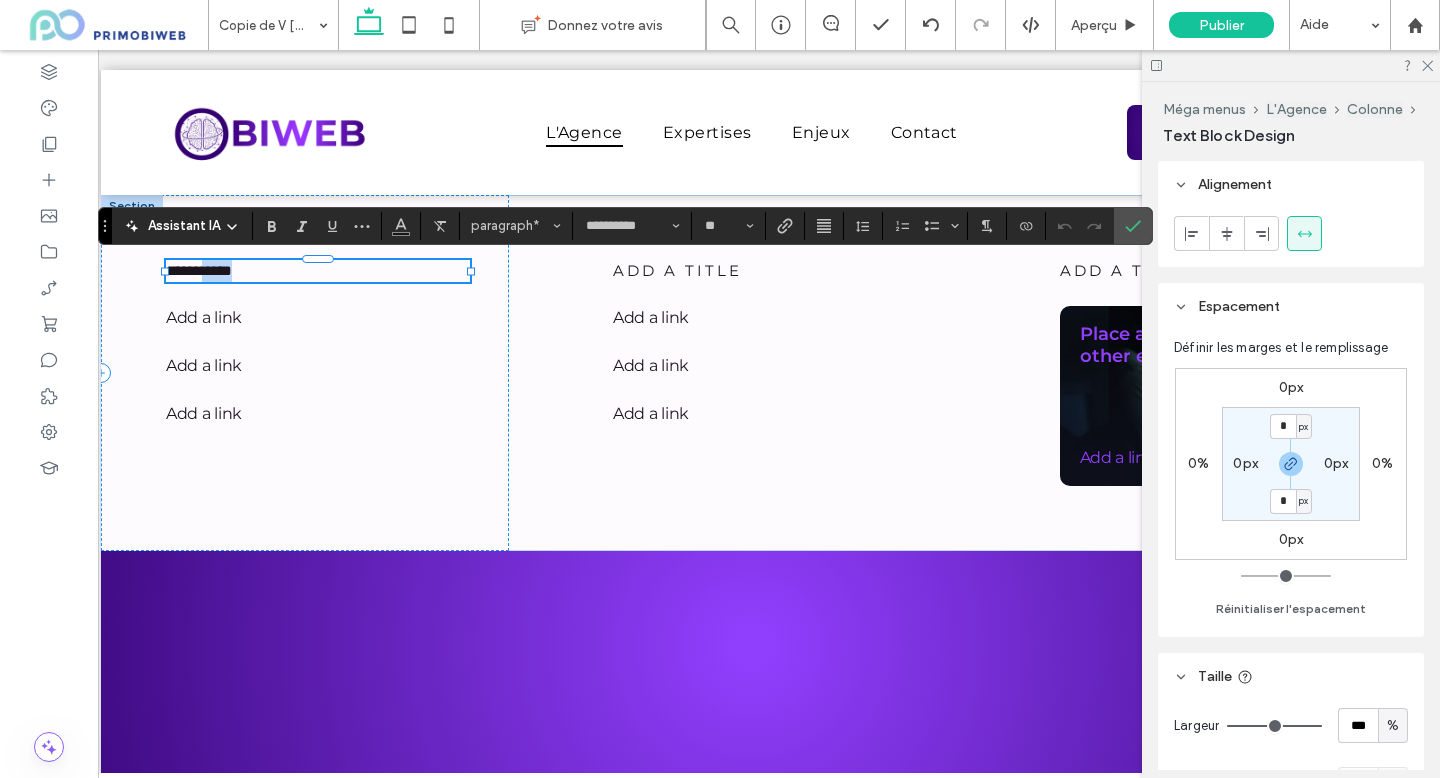 click on "**********" at bounding box center (199, 270) 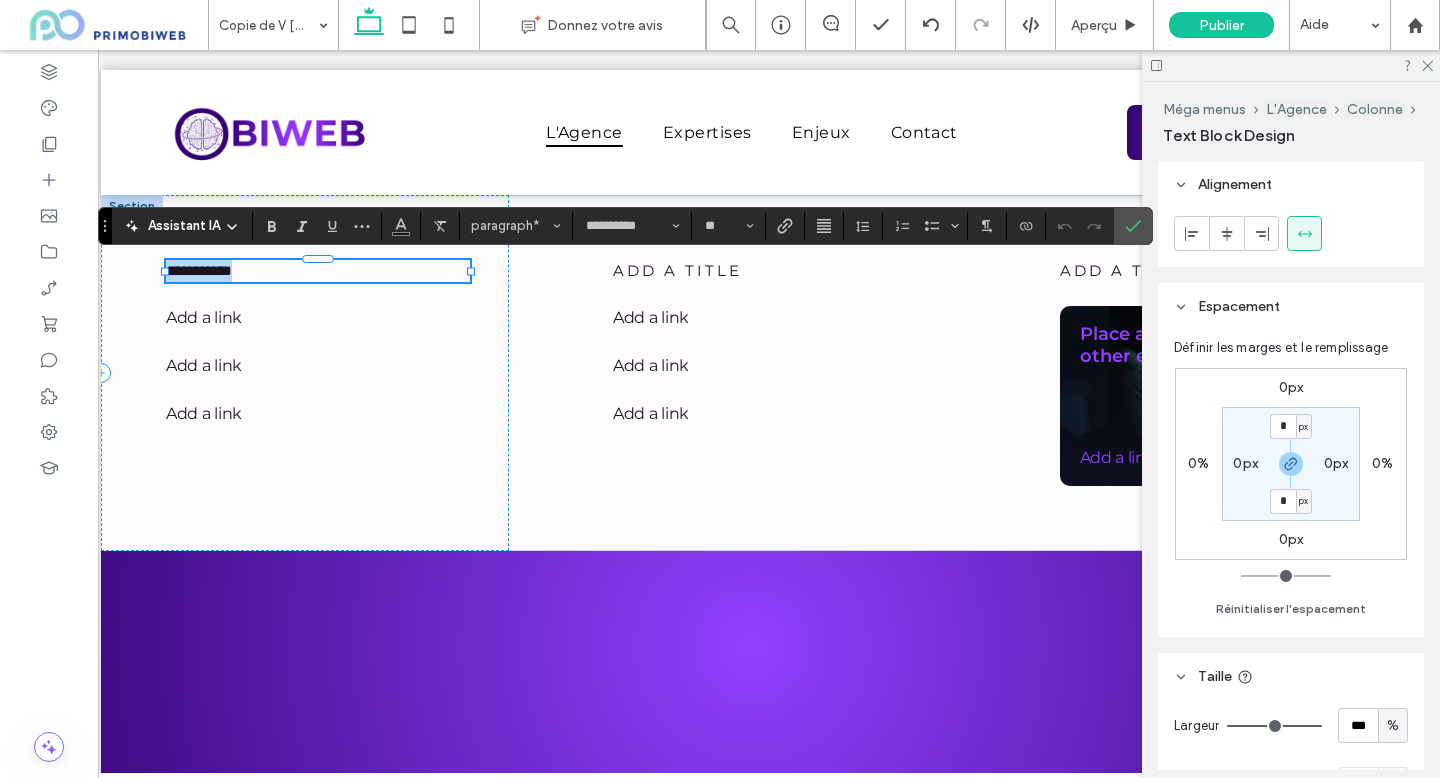 type 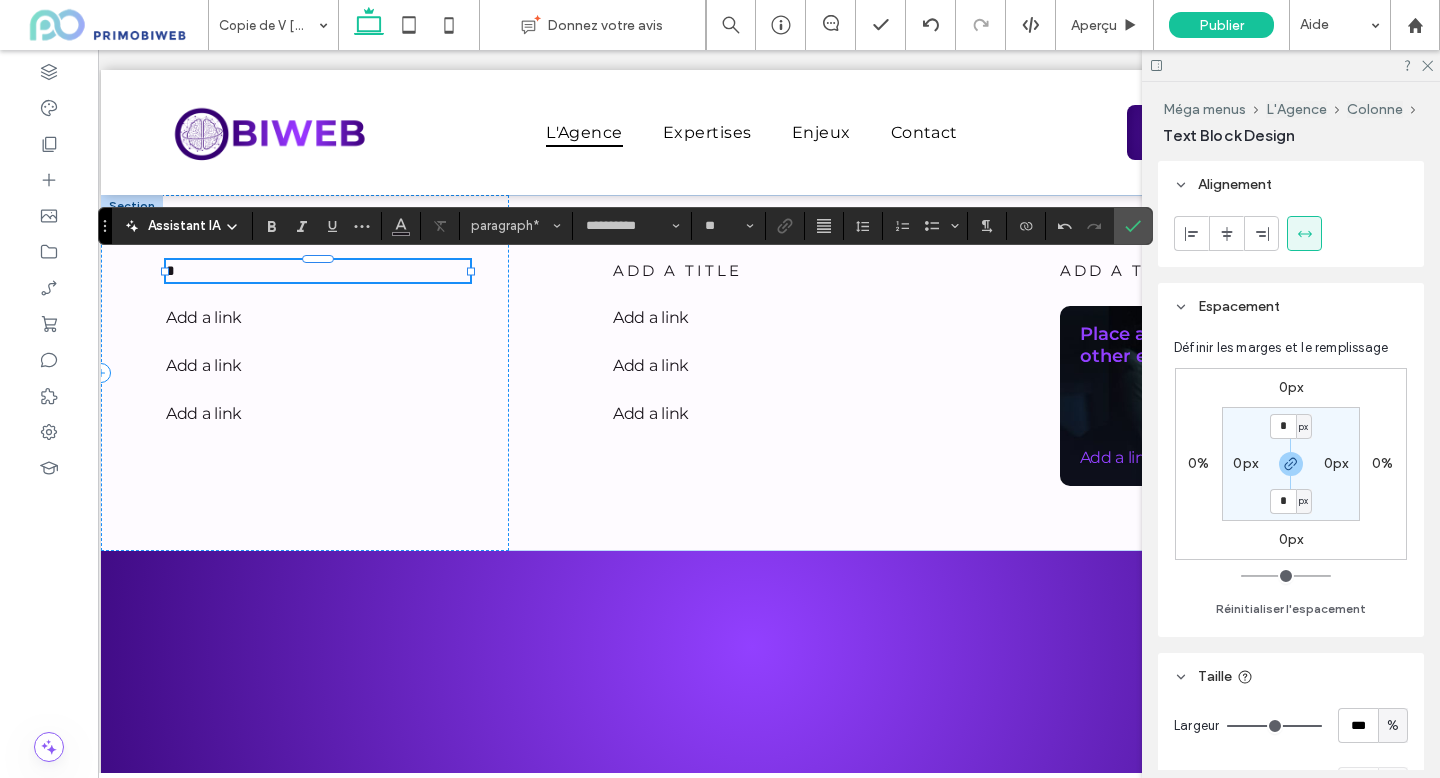 type on "**" 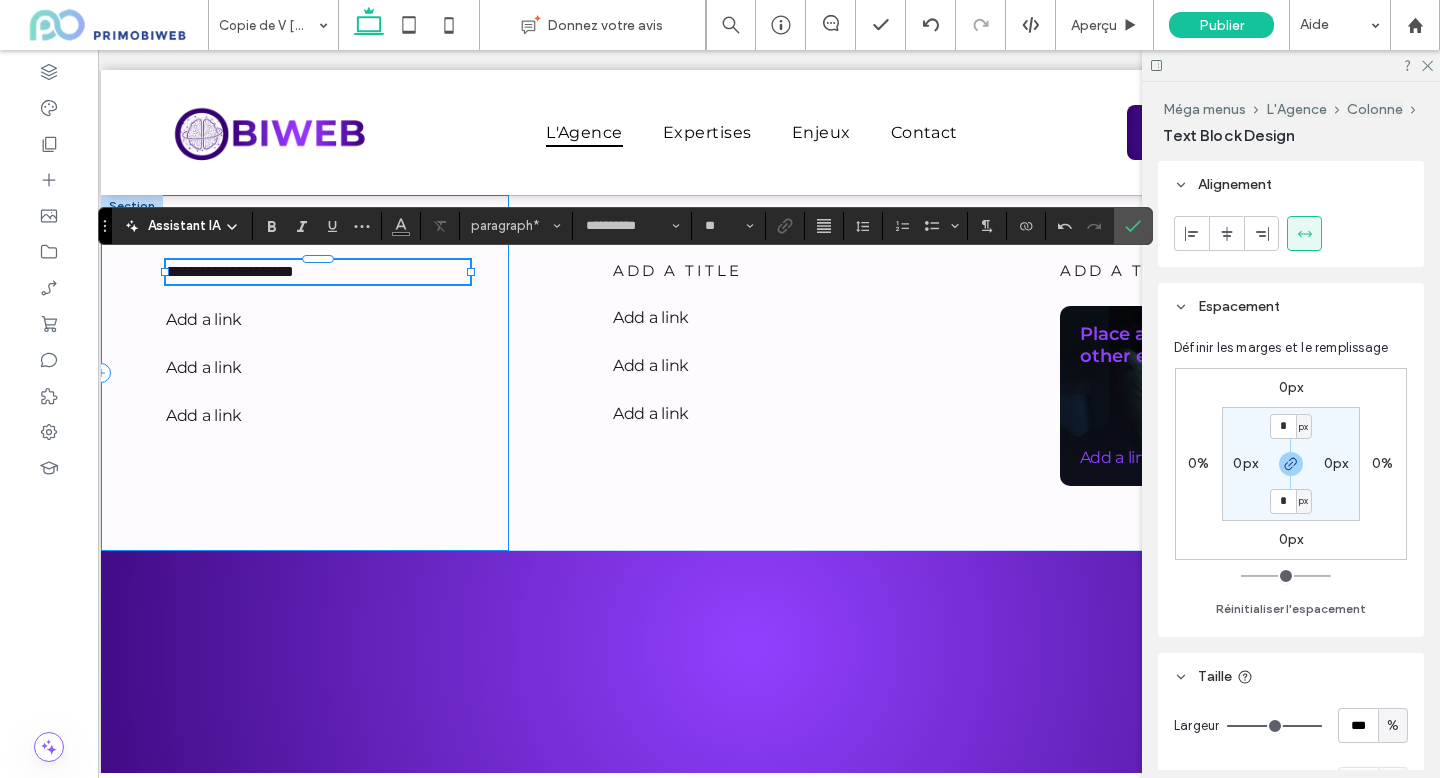 click on "Add a link ﻿" at bounding box center (274, 320) 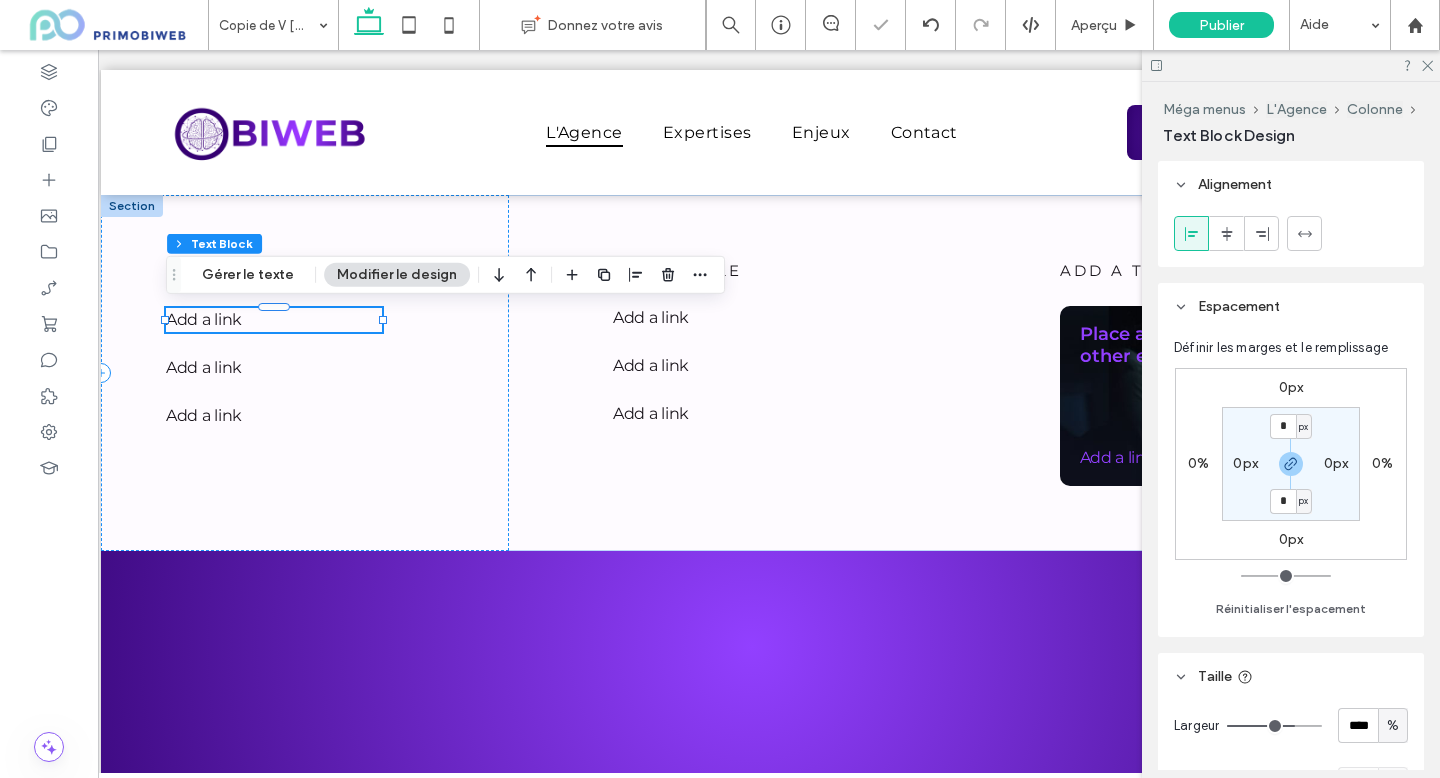 click on "Add a link ﻿" at bounding box center [274, 320] 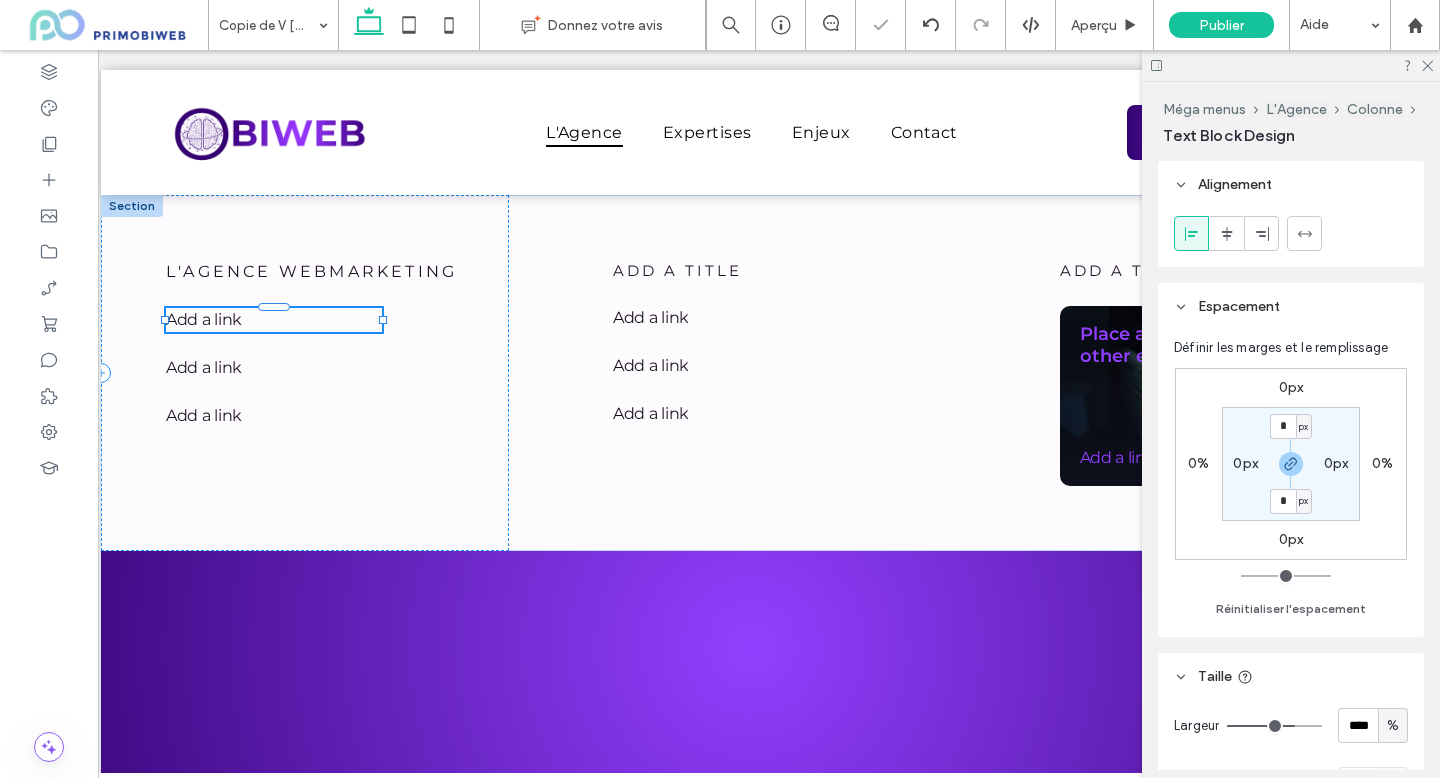 type on "**********" 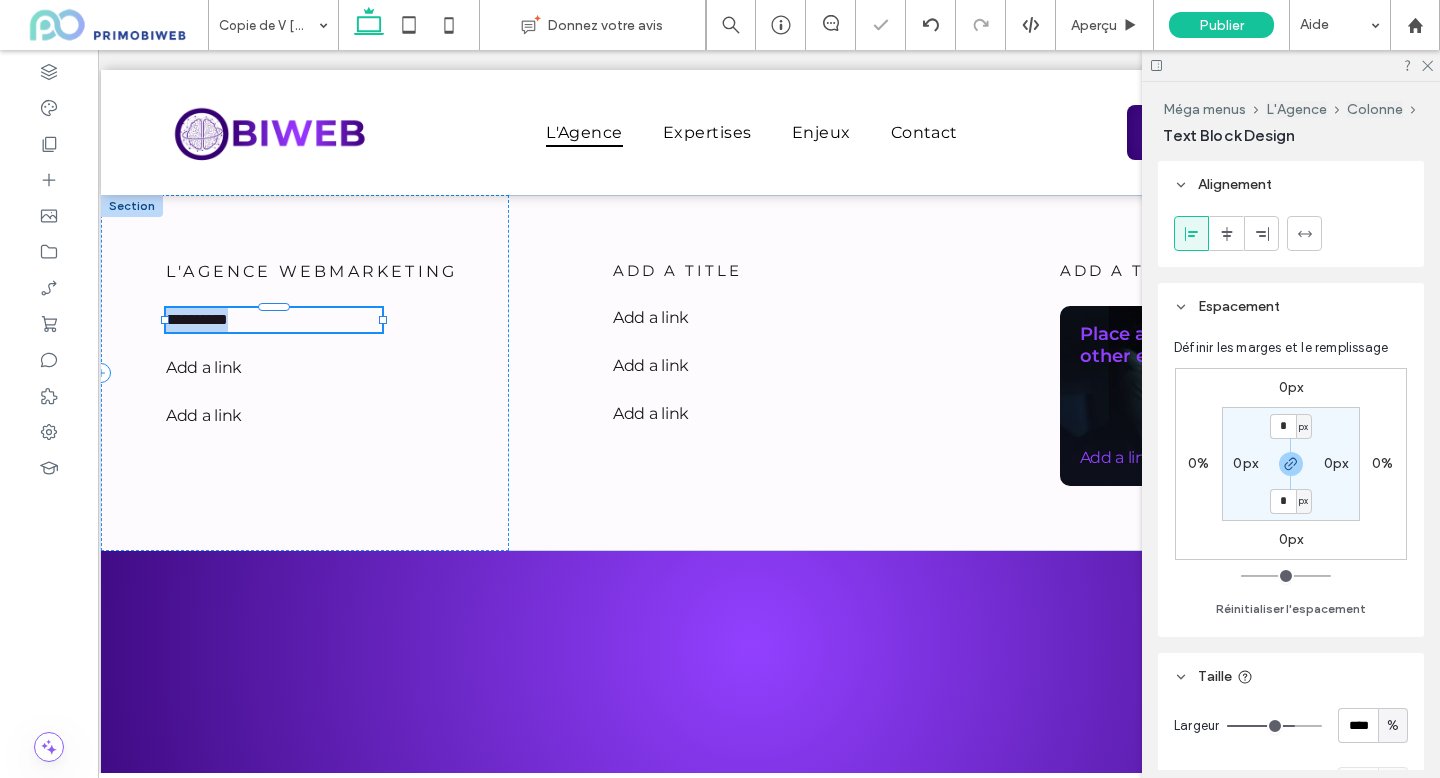 click on "**********" at bounding box center [197, 319] 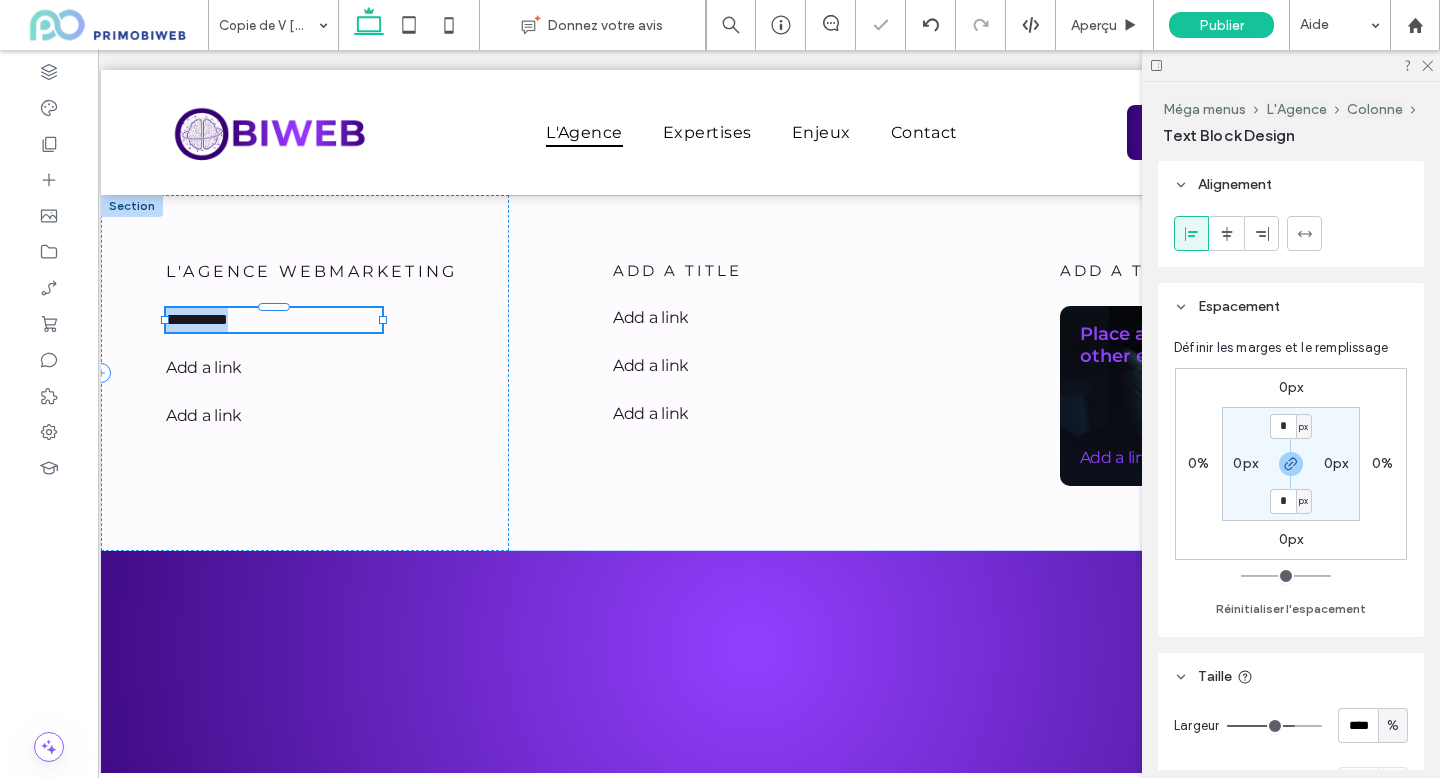 click on "**********" at bounding box center [197, 319] 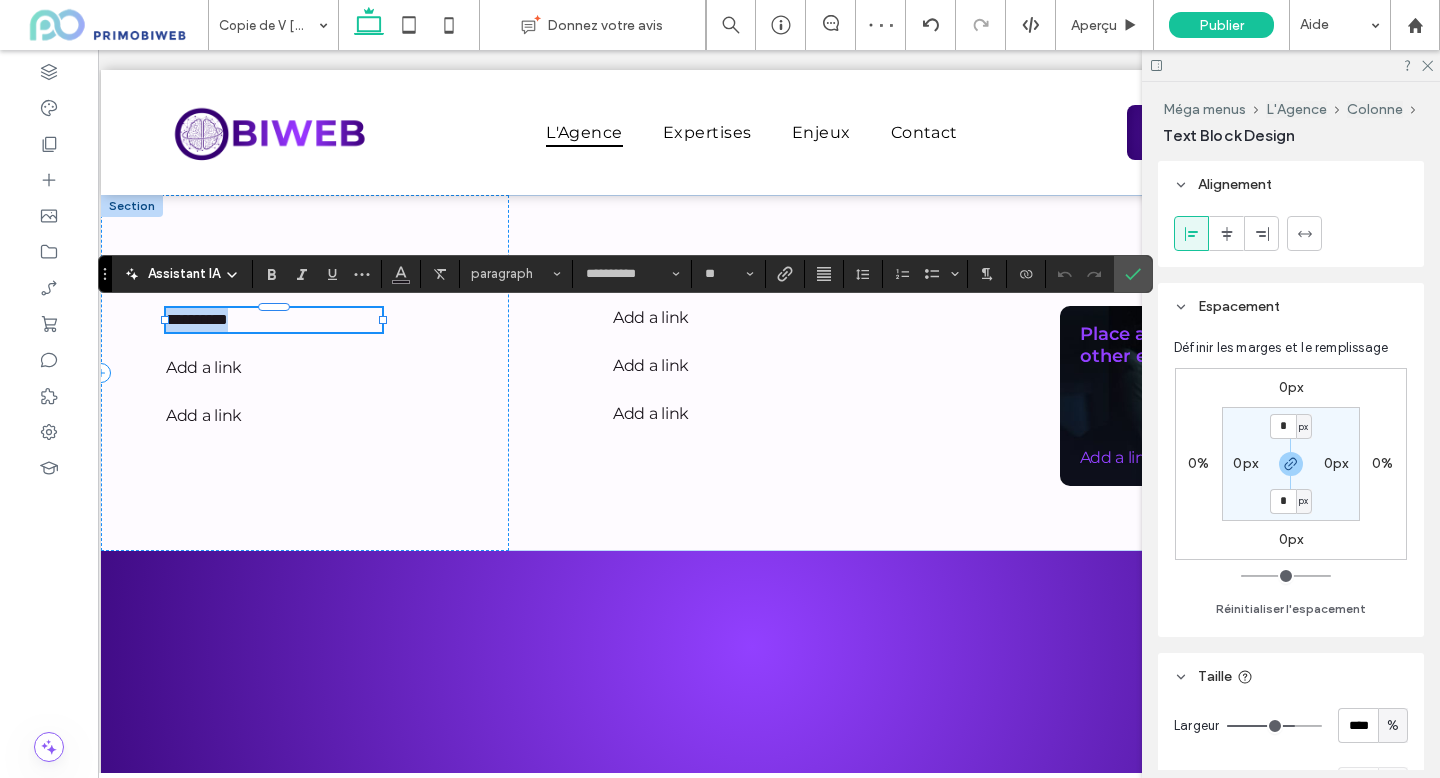type 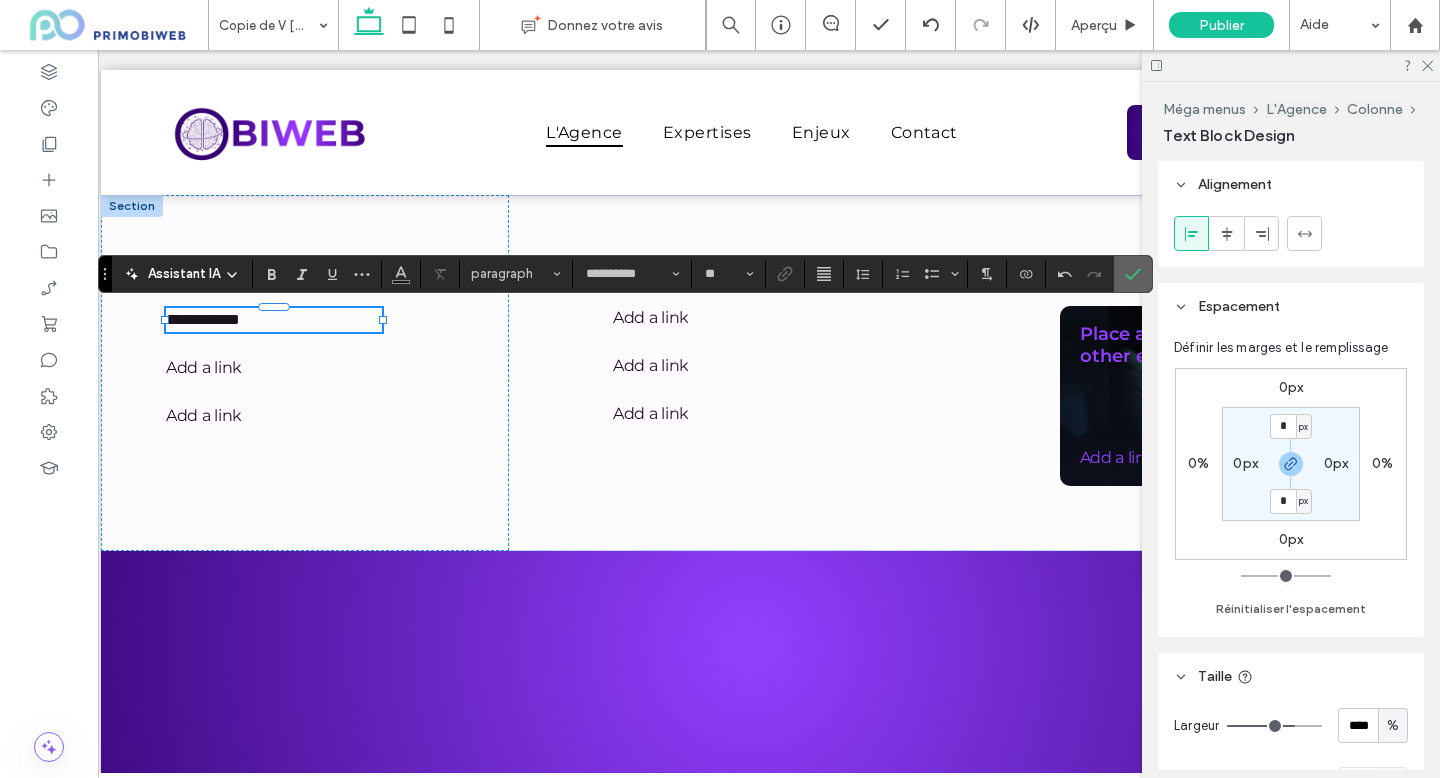 click at bounding box center [1133, 274] 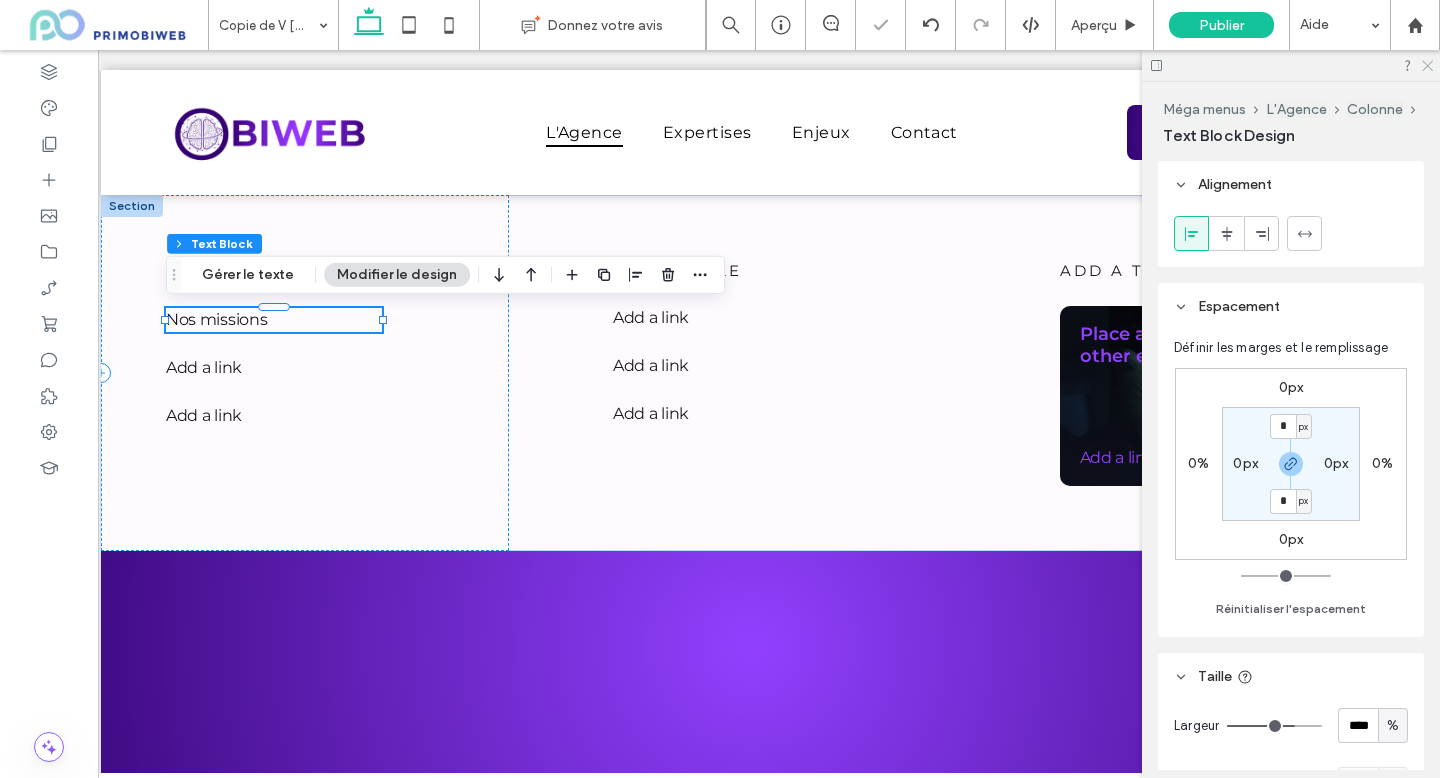 click 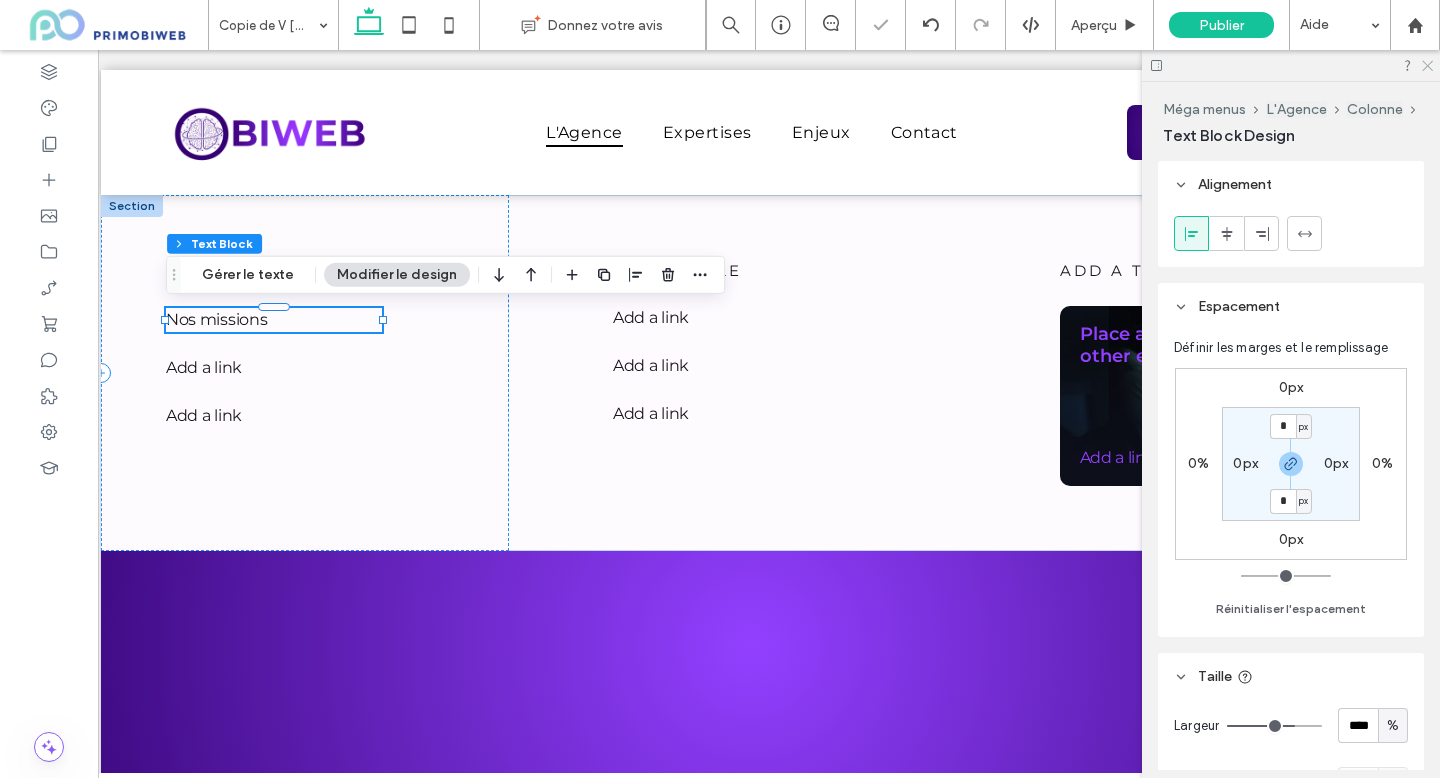 scroll, scrollTop: 0, scrollLeft: 0, axis: both 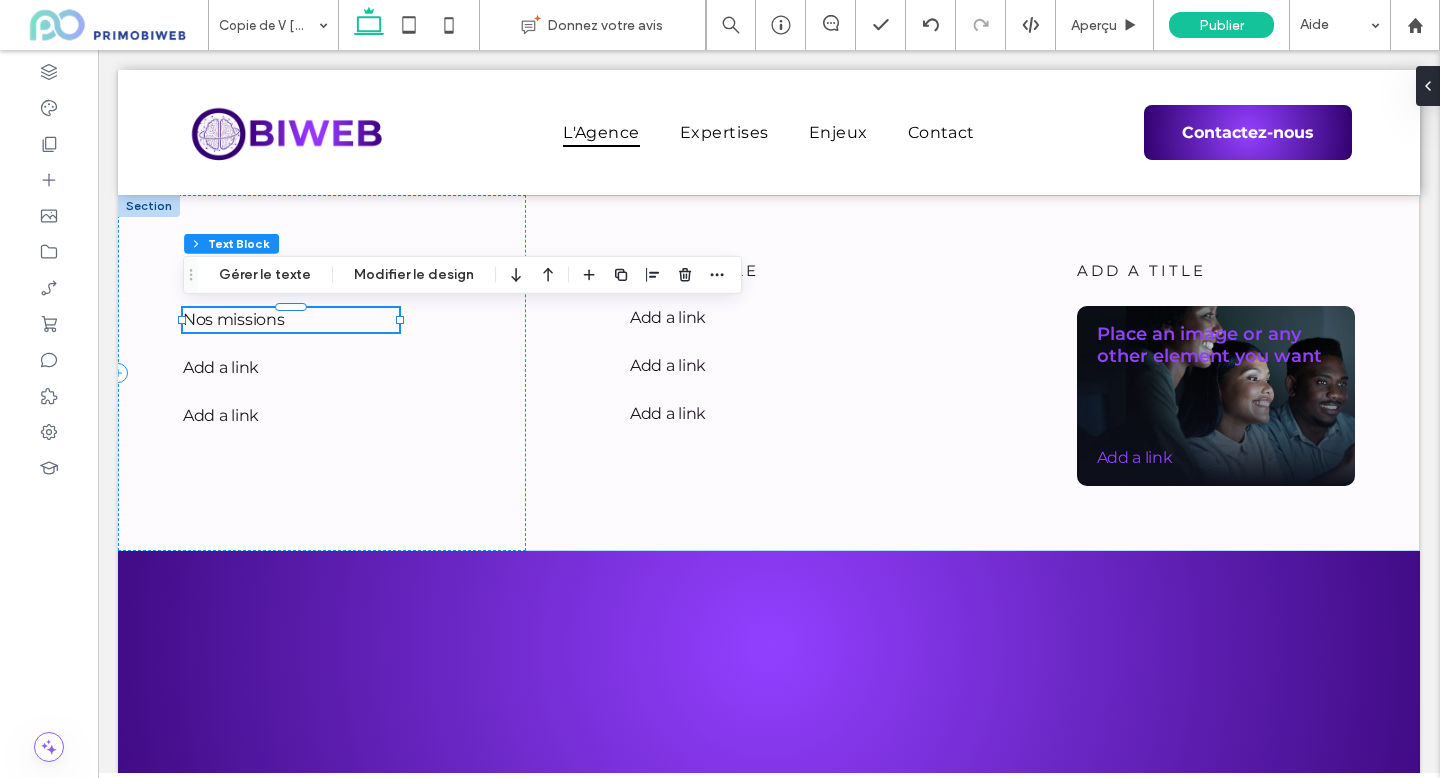 click on "Nos missions" at bounding box center [233, 319] 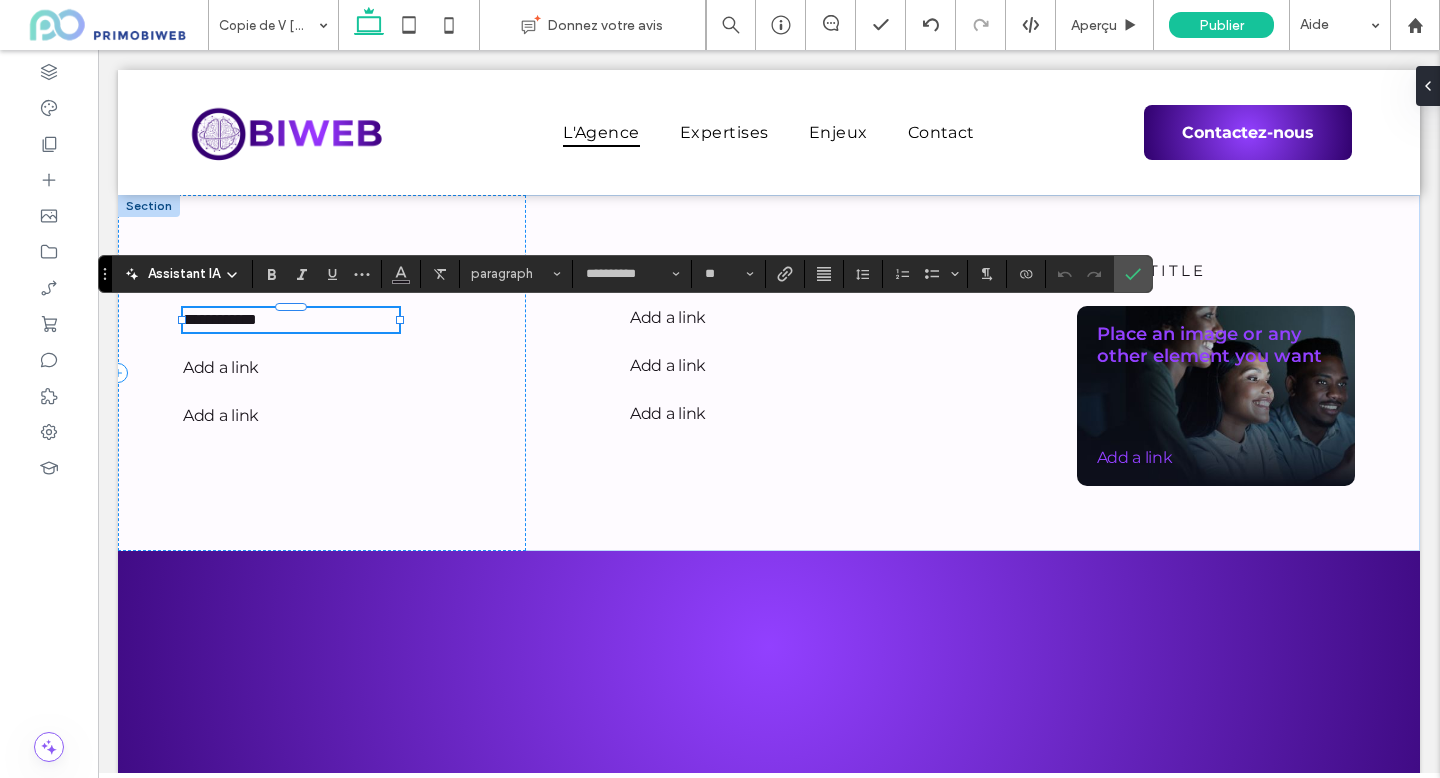 type 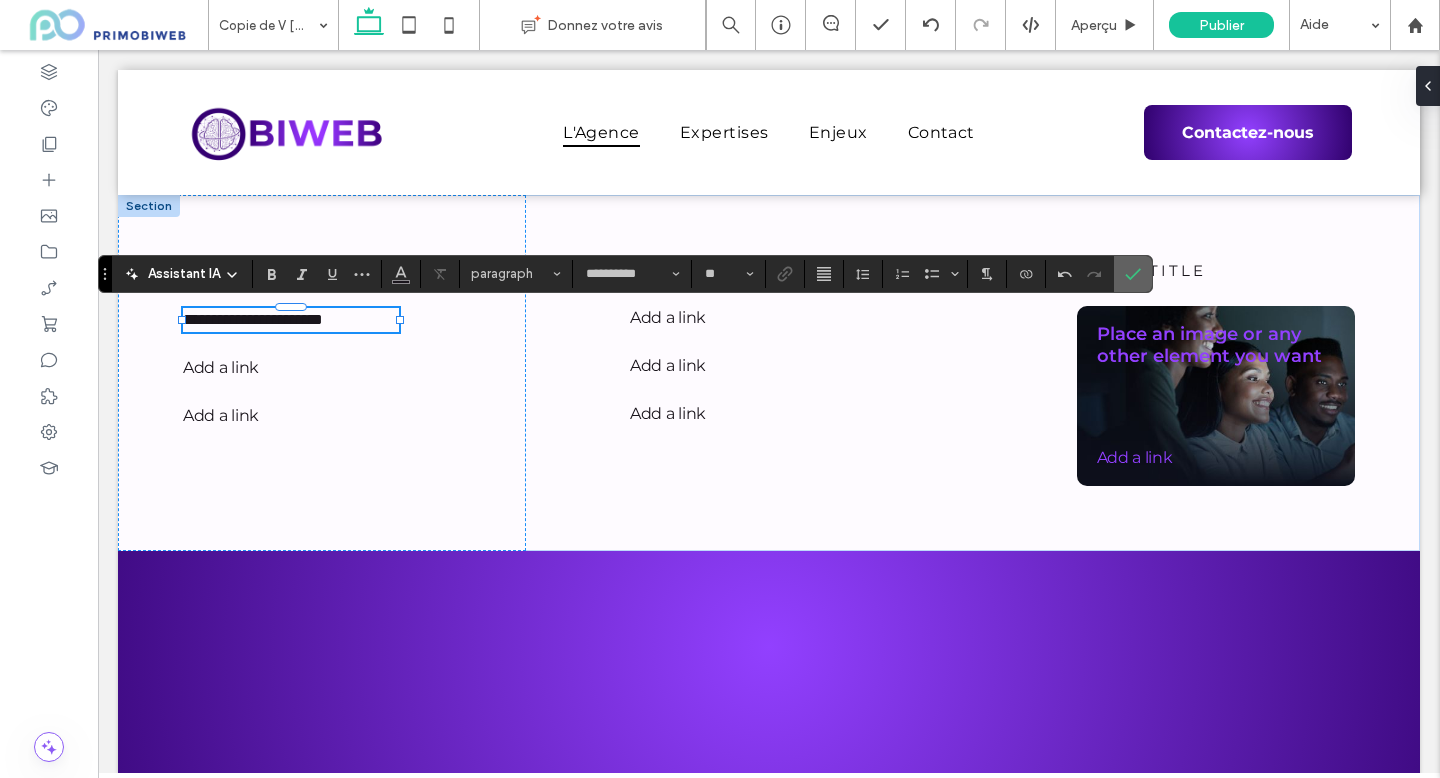 click 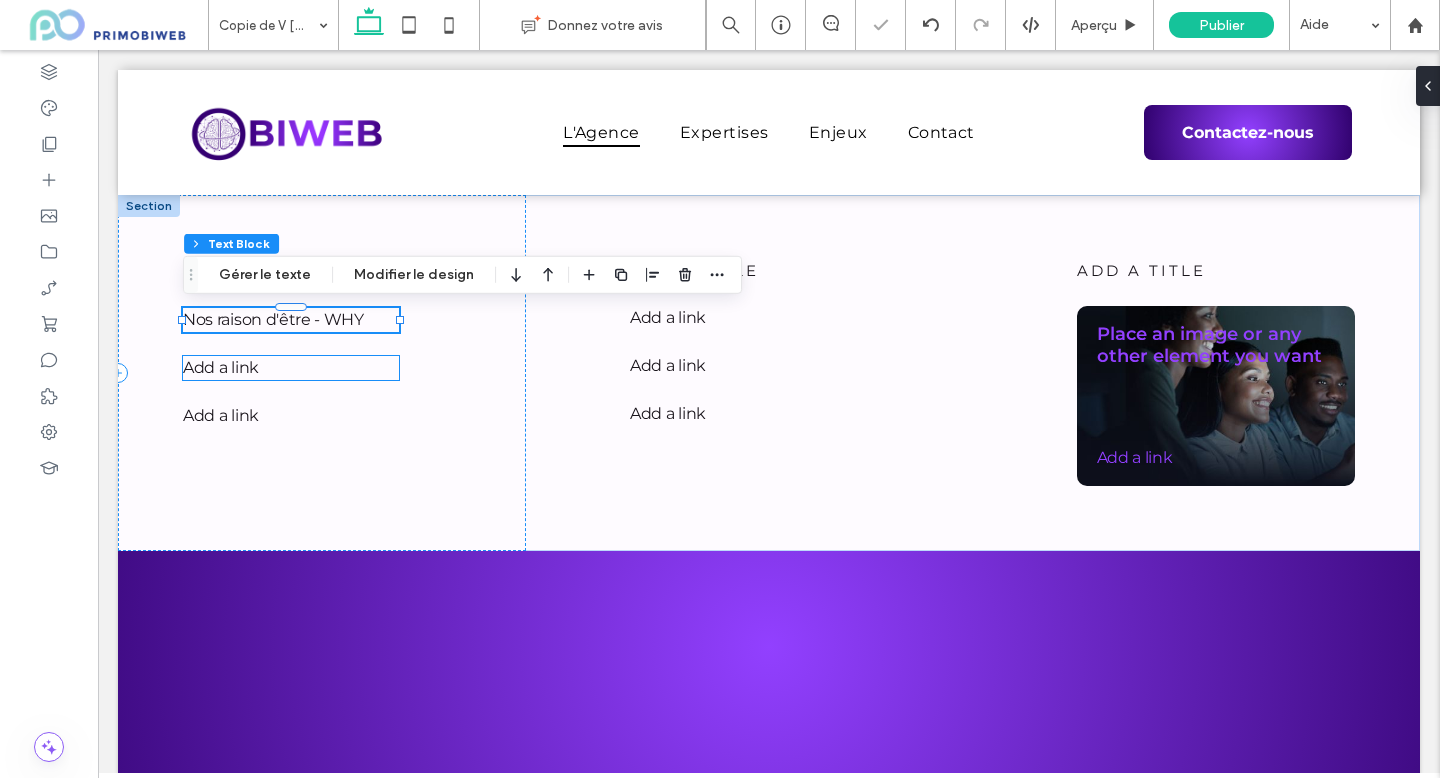 click on "Add a link ﻿" at bounding box center (291, 368) 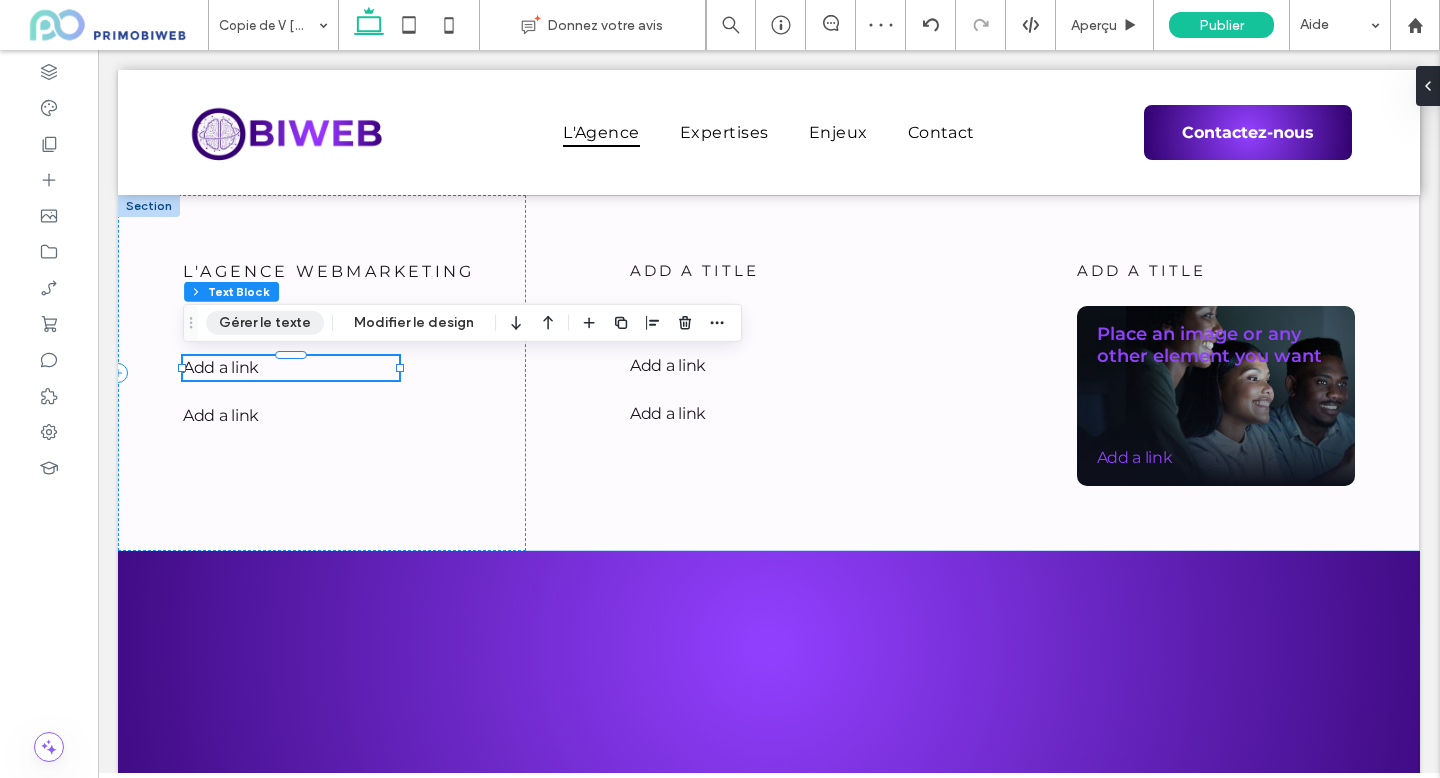 click on "Gérer le texte" at bounding box center (265, 323) 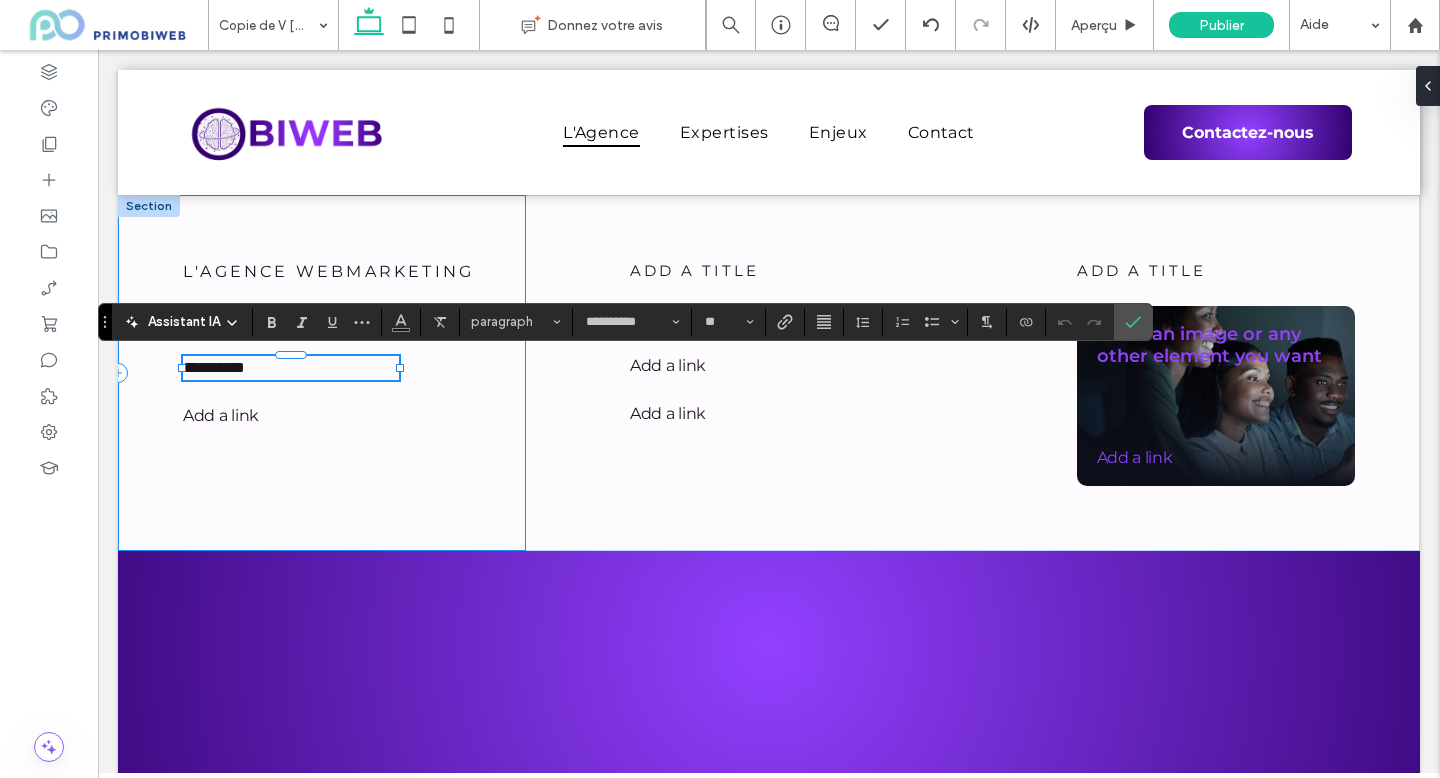 type 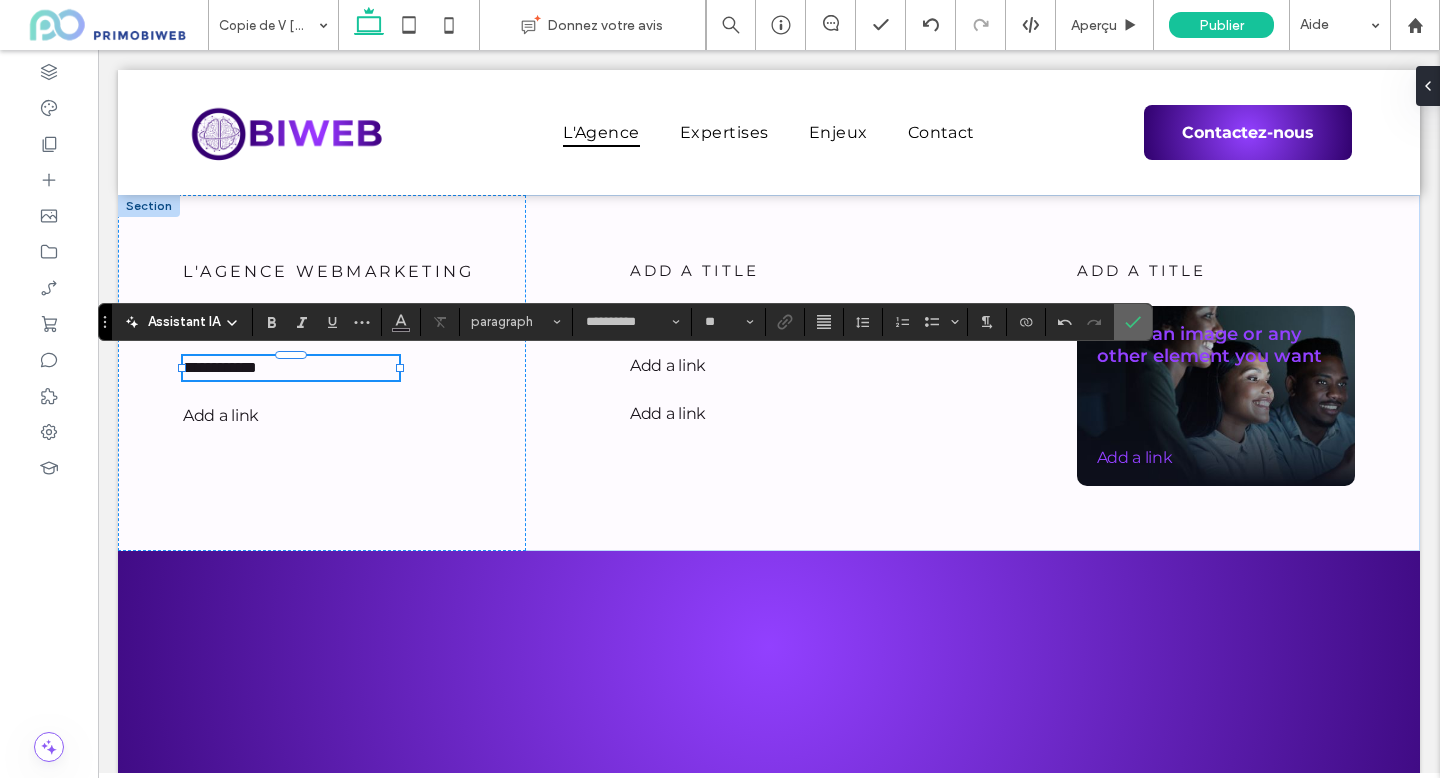 click 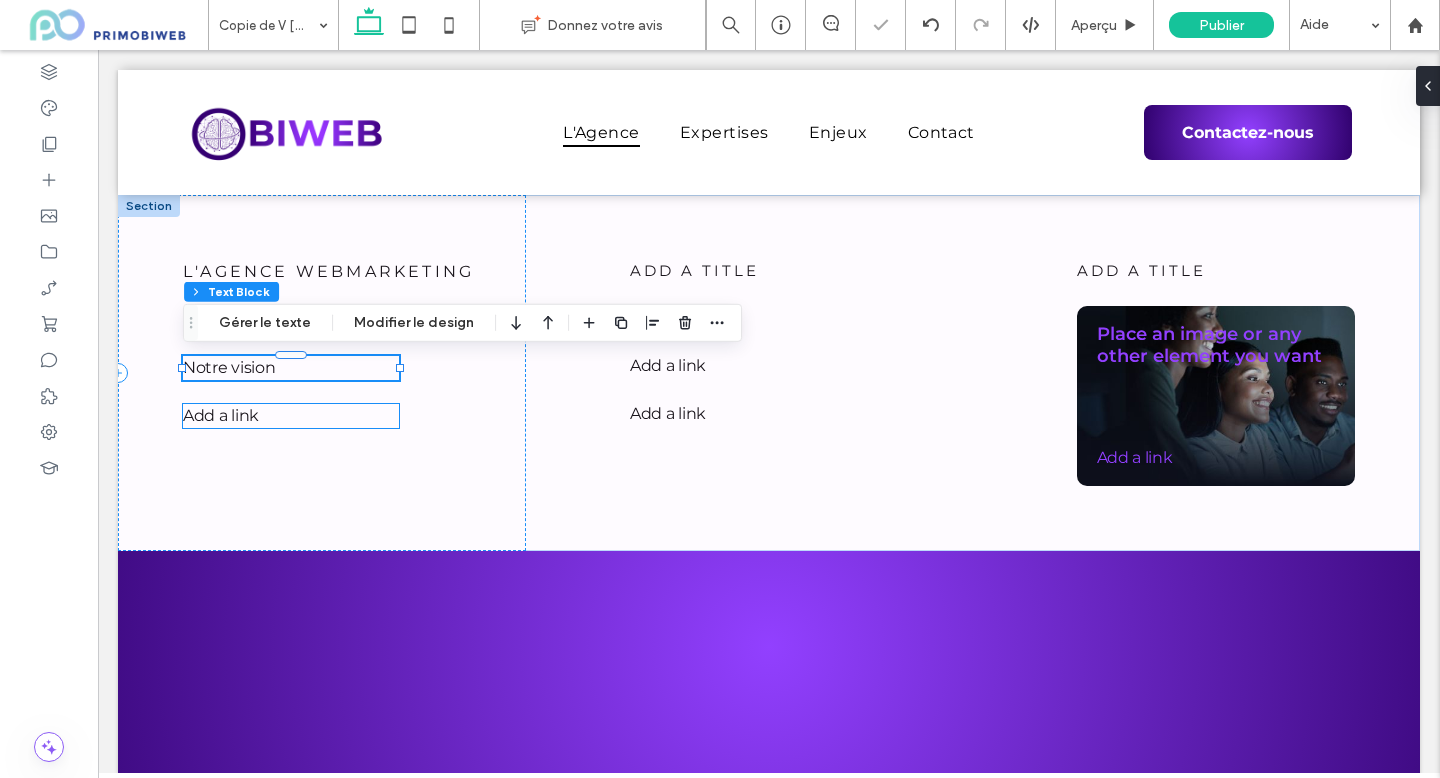 click on "Add a link ﻿" at bounding box center [291, 416] 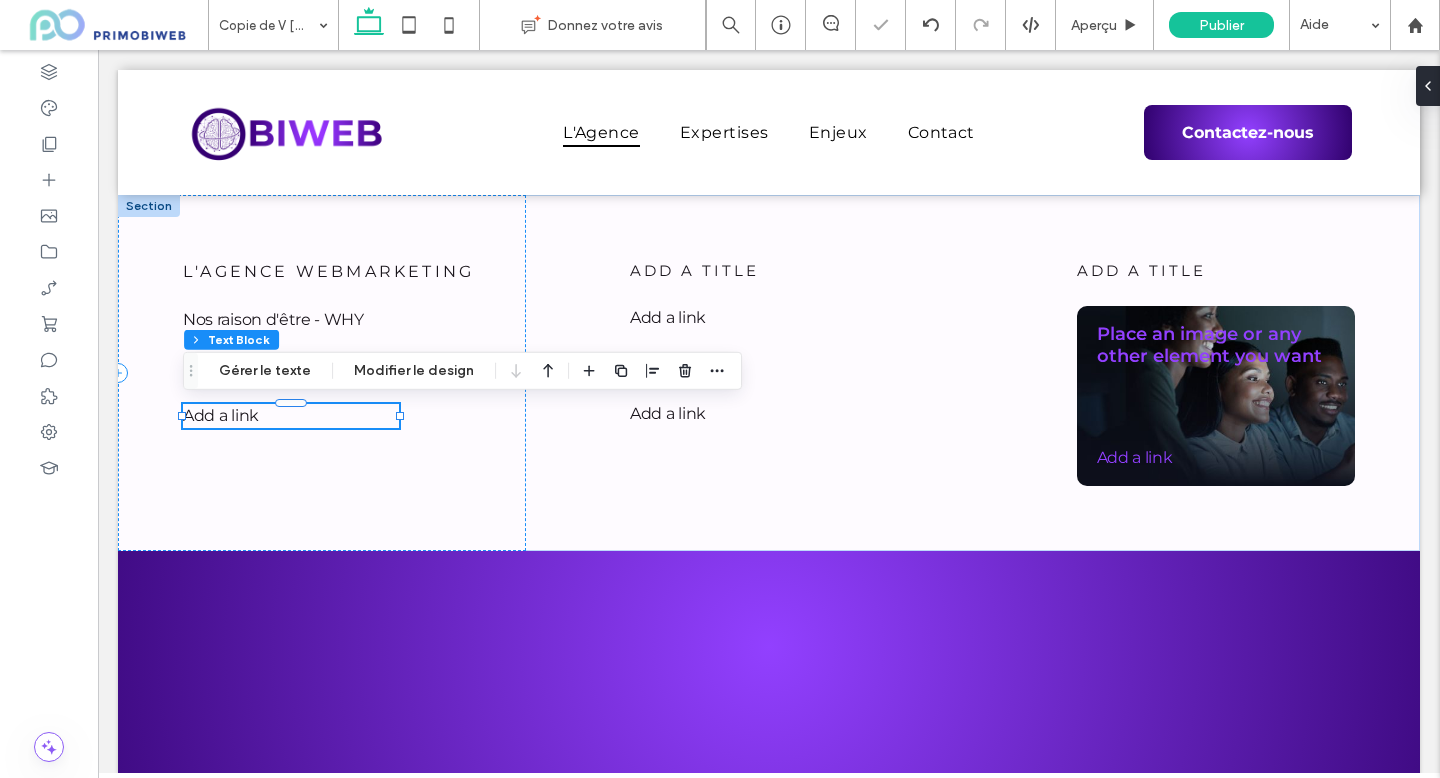 click on "Add a link ﻿" at bounding box center (291, 416) 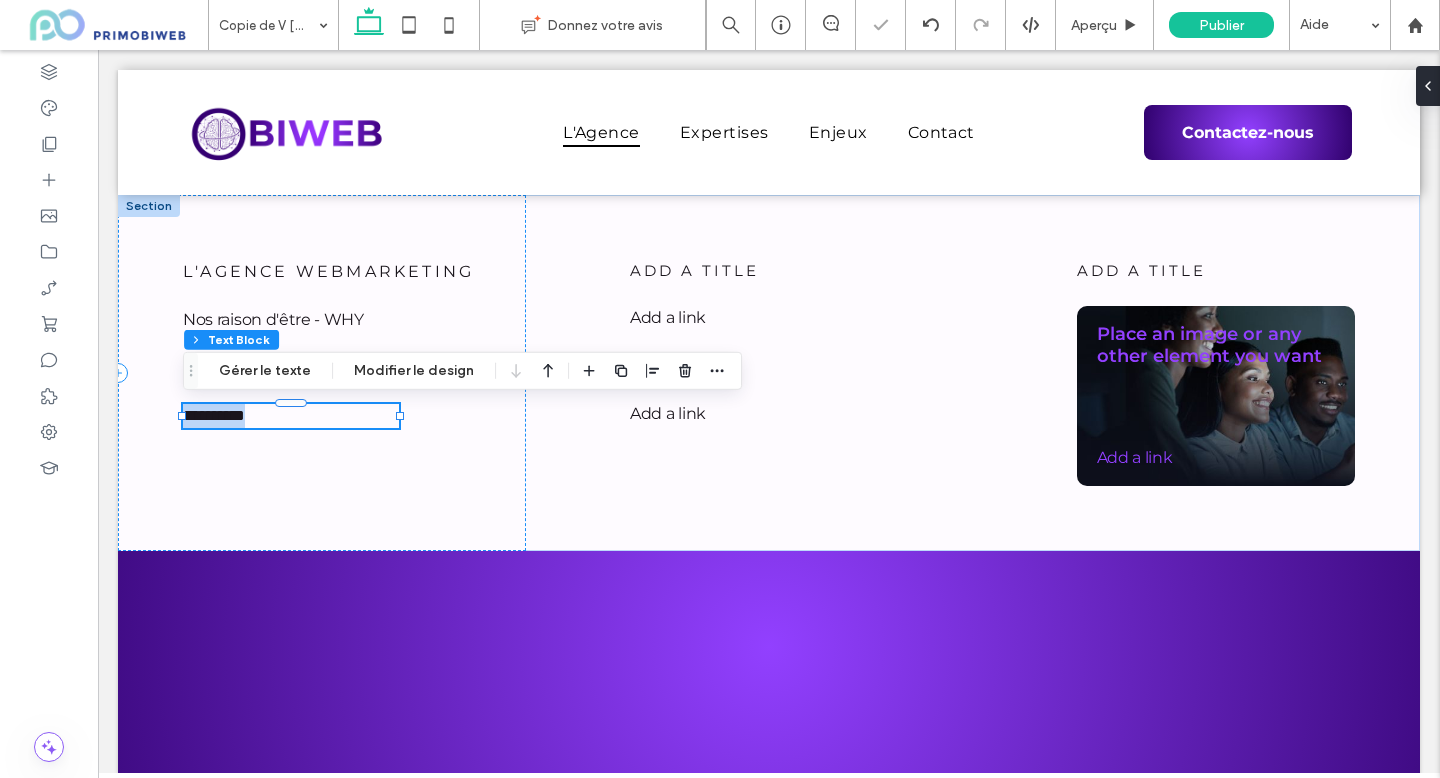 click on "**********" at bounding box center (214, 415) 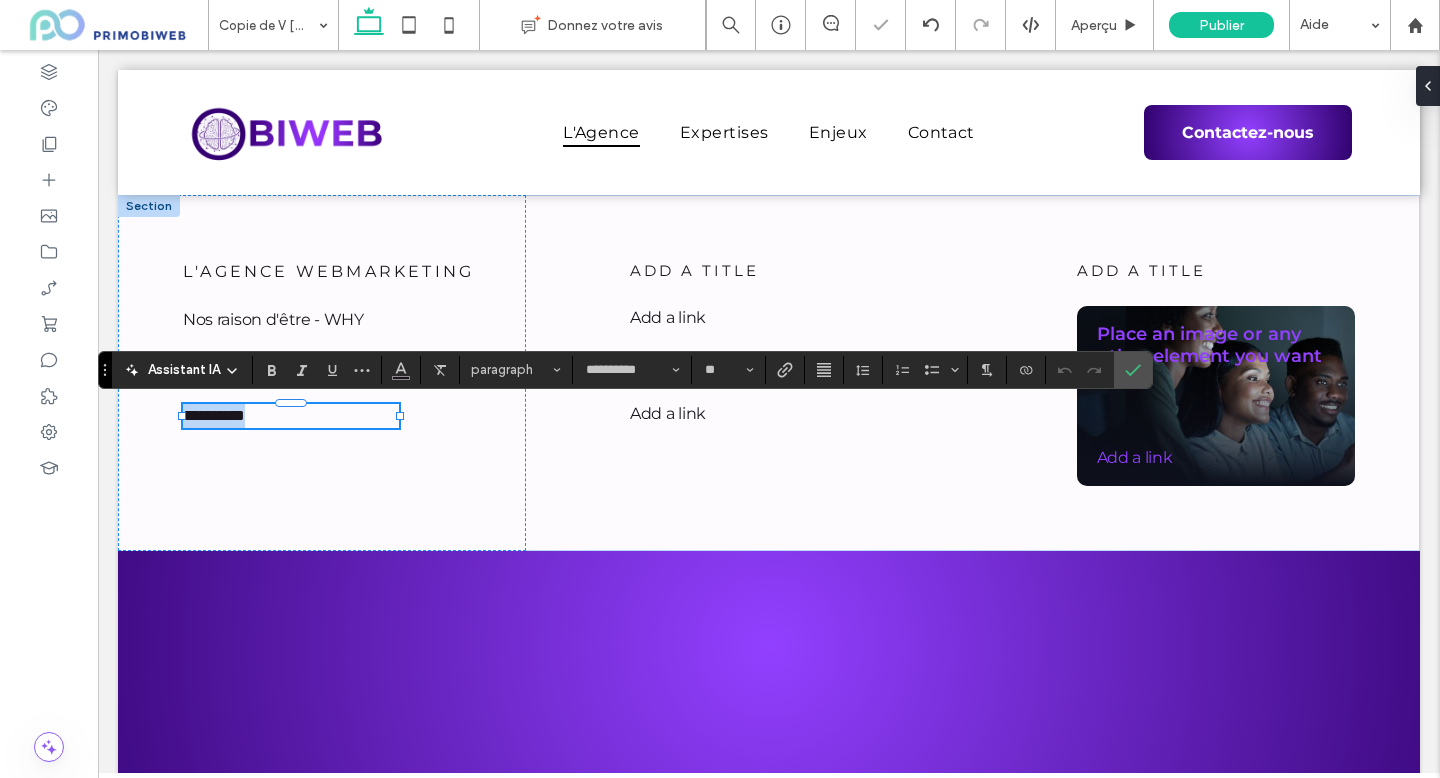 click on "**********" at bounding box center (214, 415) 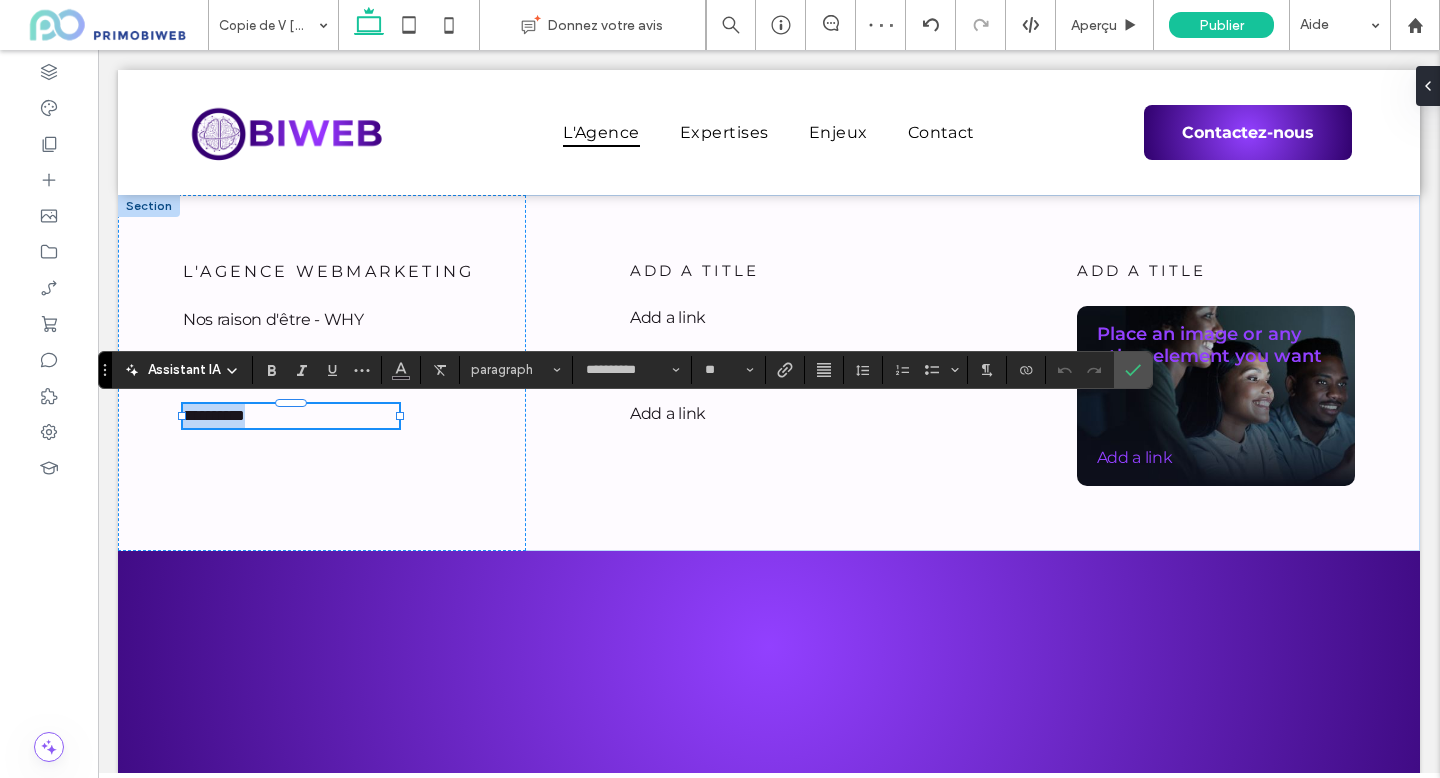 type 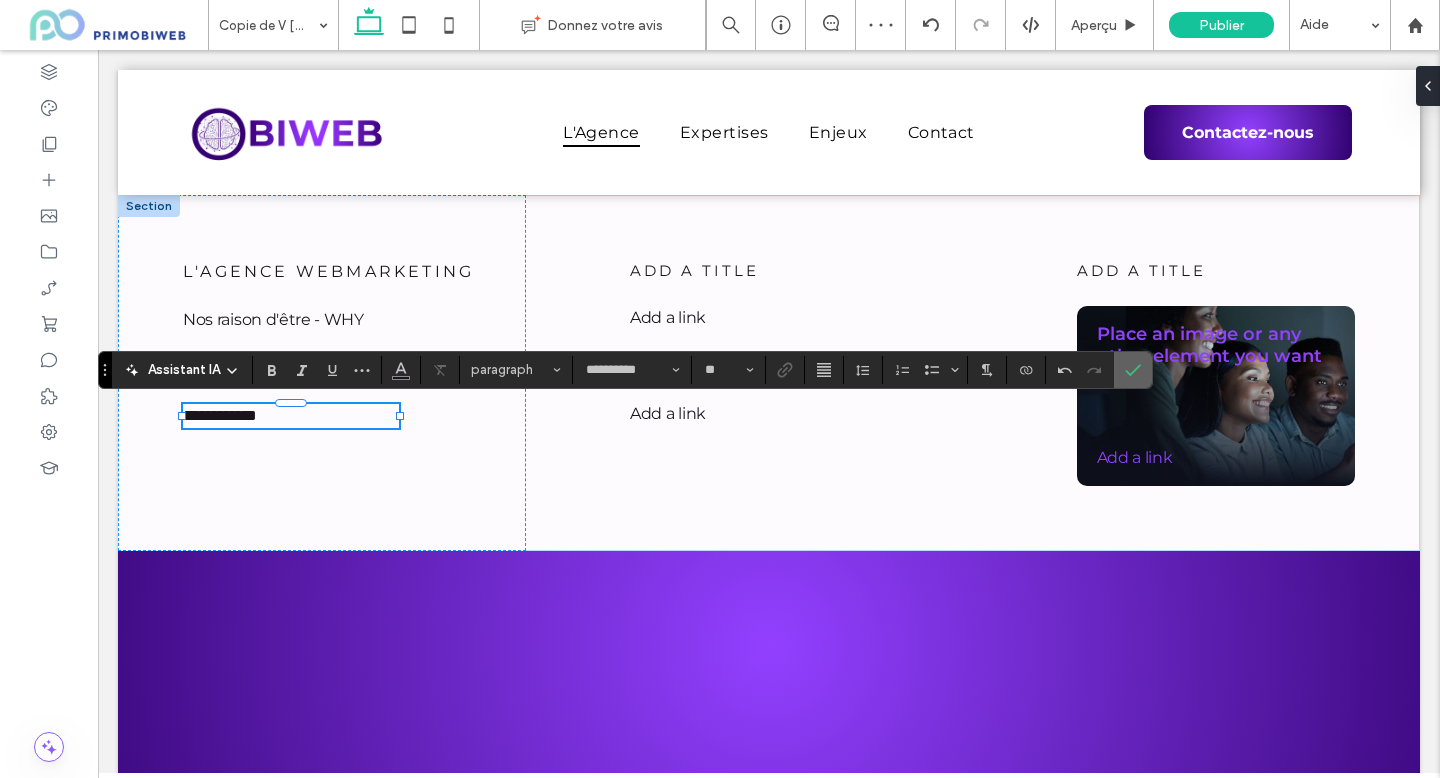 click at bounding box center (1129, 370) 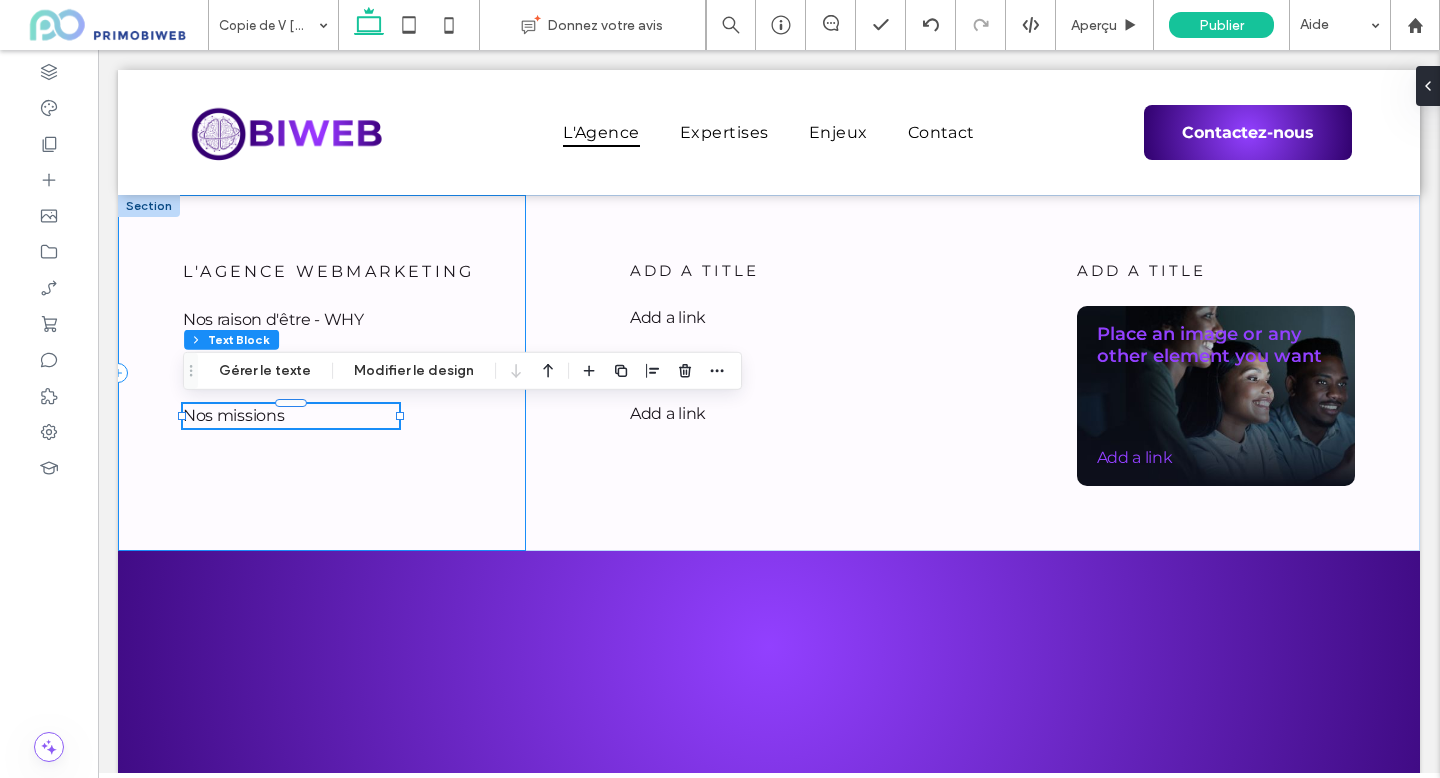 click on "L'AGENCE WEBMARKETING
Nos raison d'être - WHY
Notre vision
Nos missions" at bounding box center (322, 373) 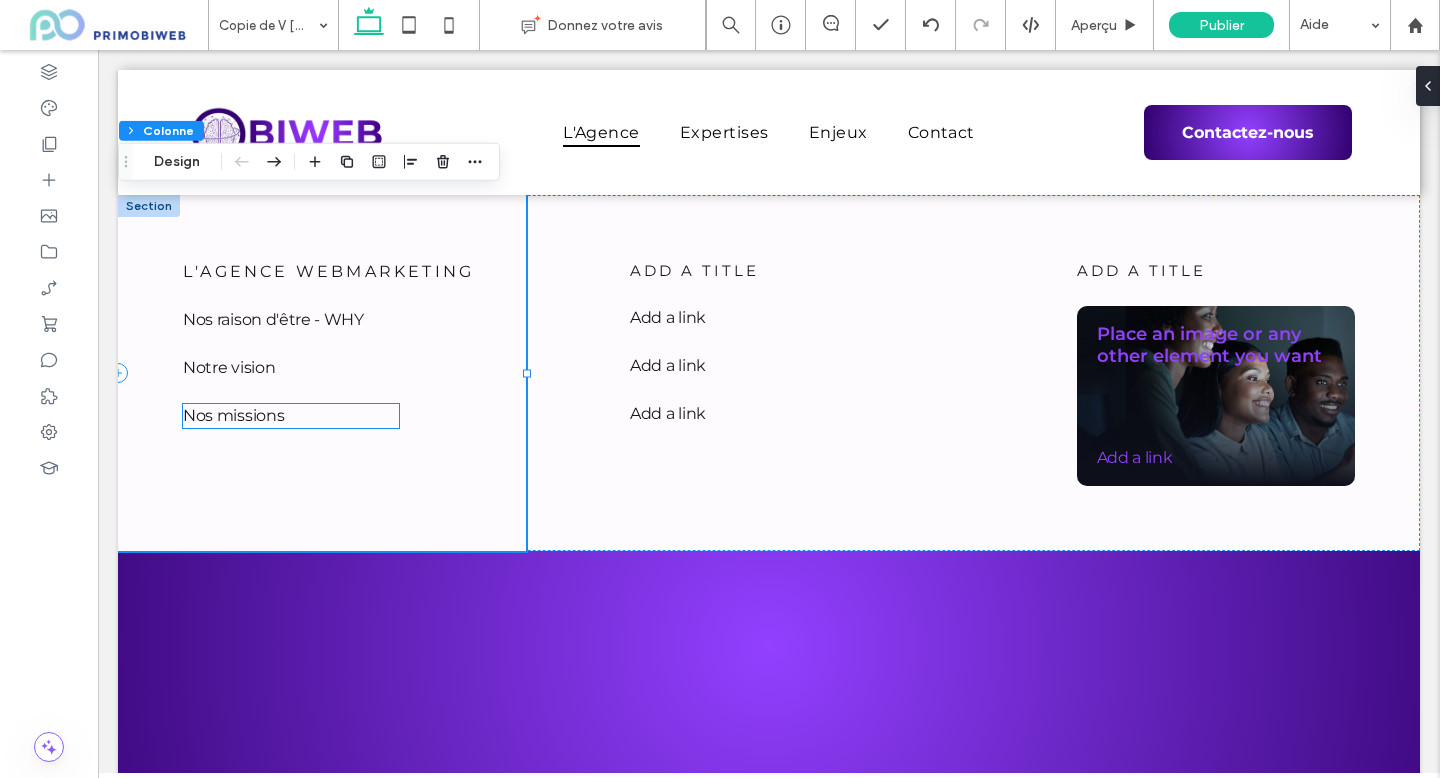click on "Nos missions" at bounding box center [291, 416] 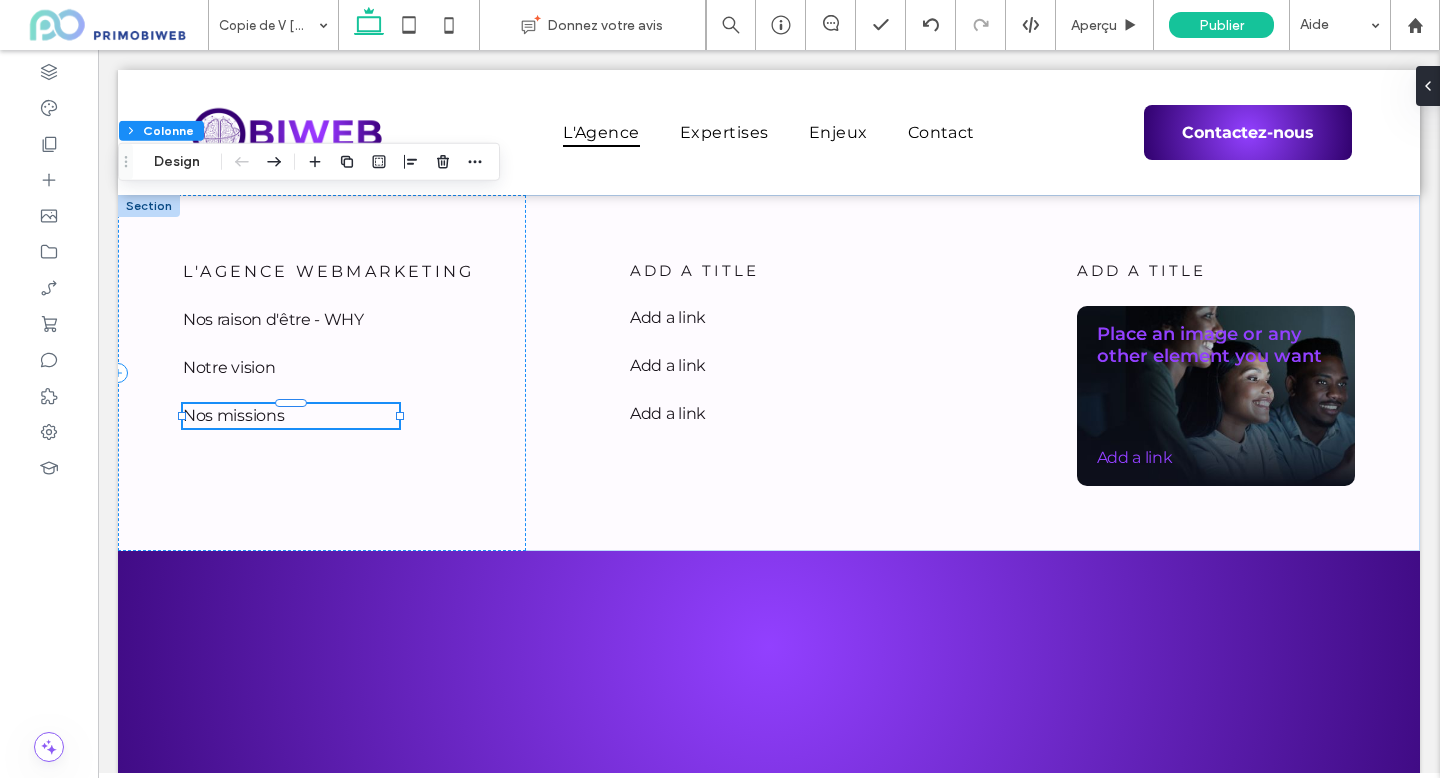 click on "Nos missions" at bounding box center [291, 416] 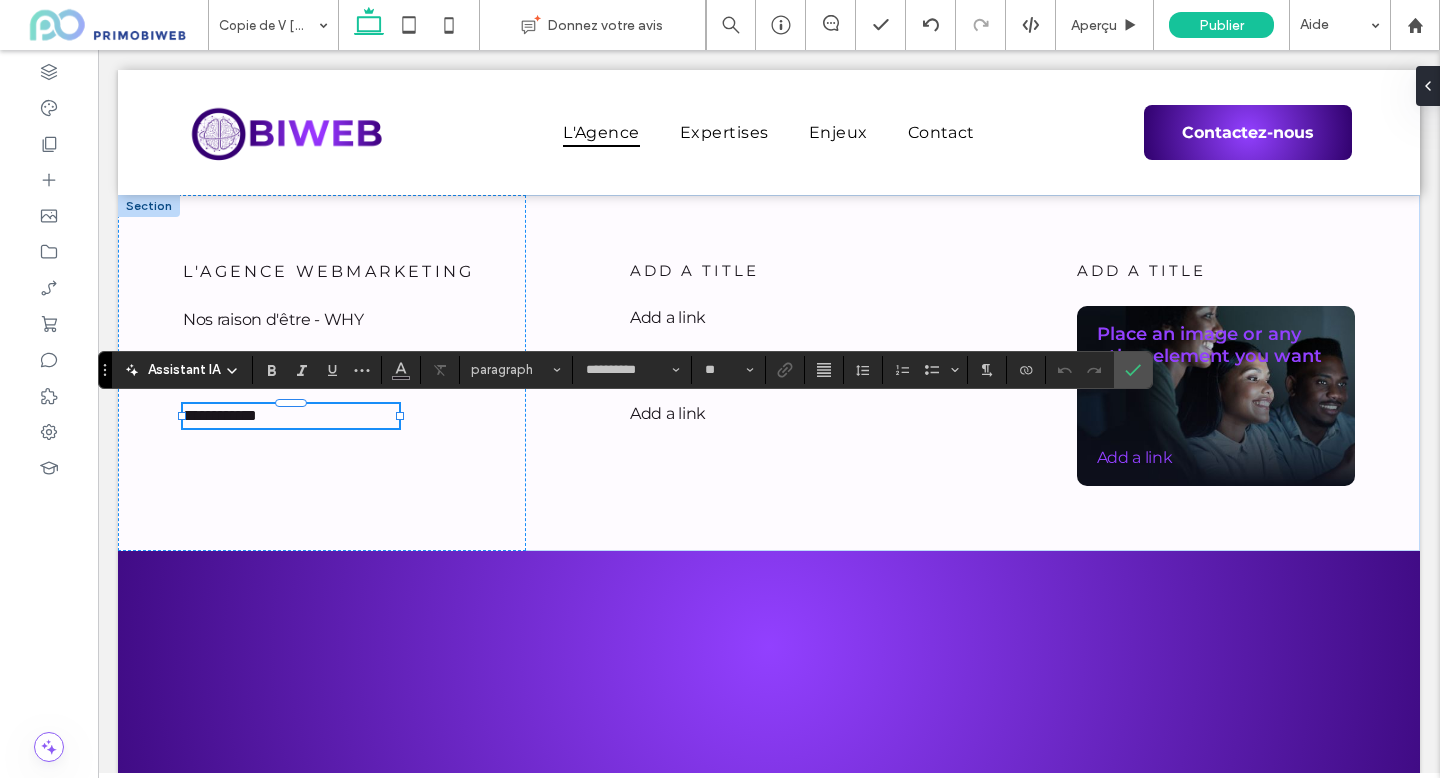 click on "**********" at bounding box center (291, 416) 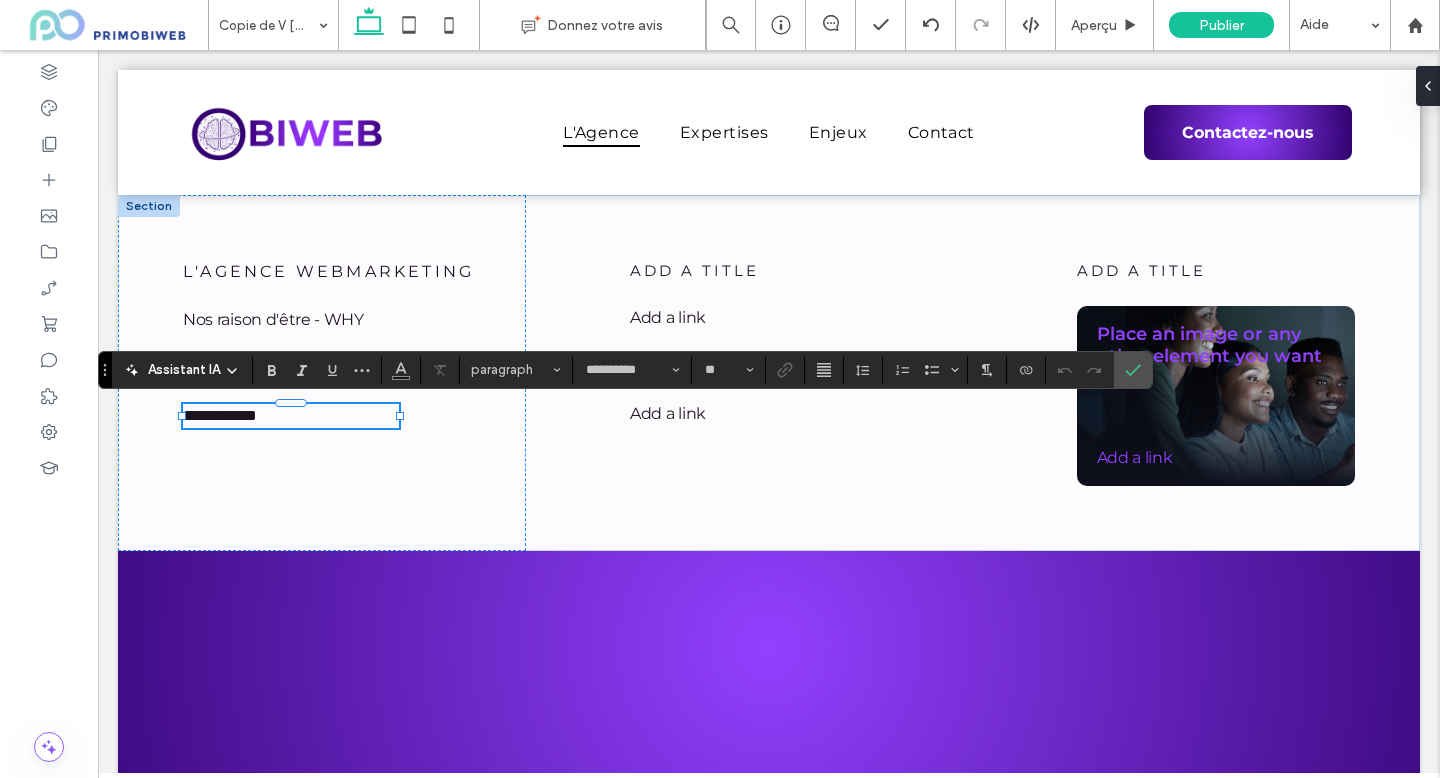 type 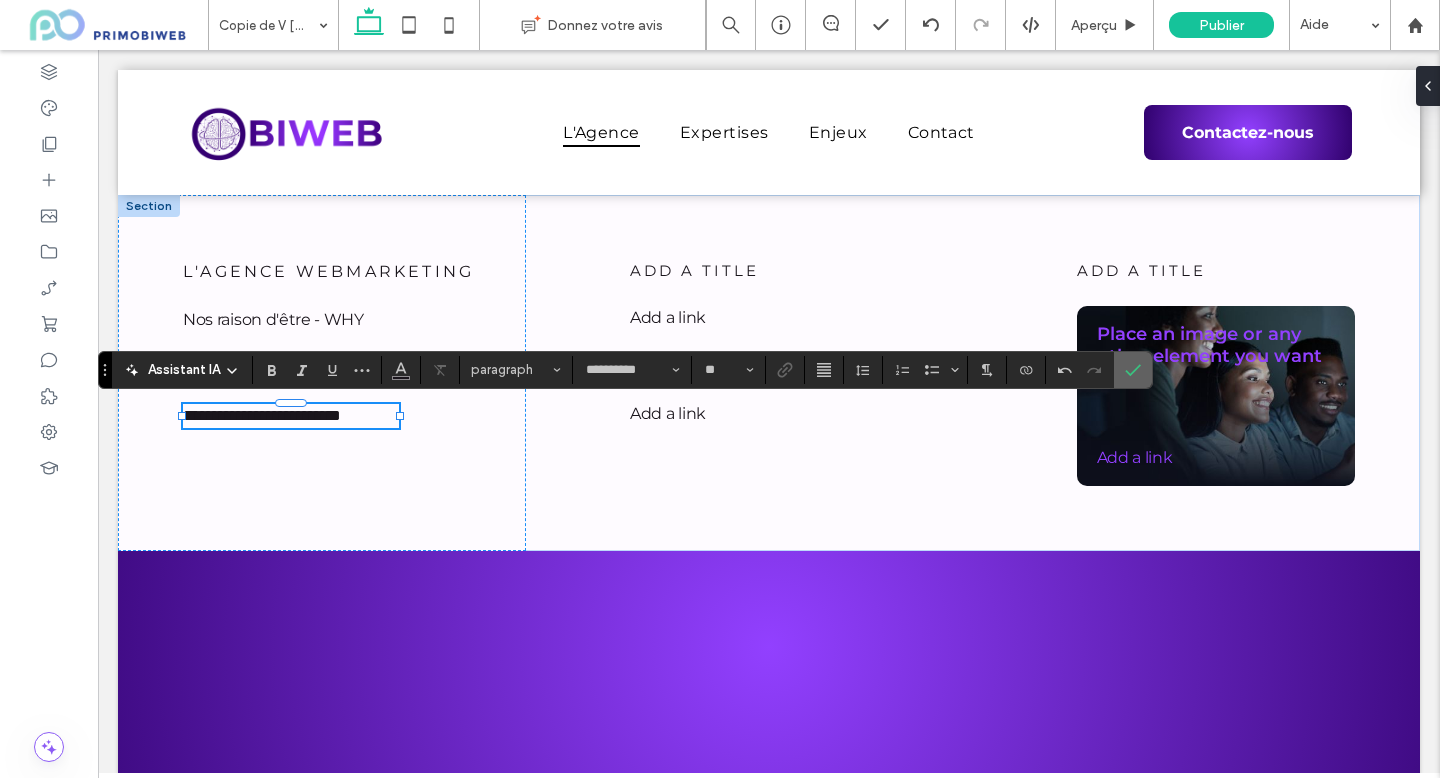 click at bounding box center [1129, 370] 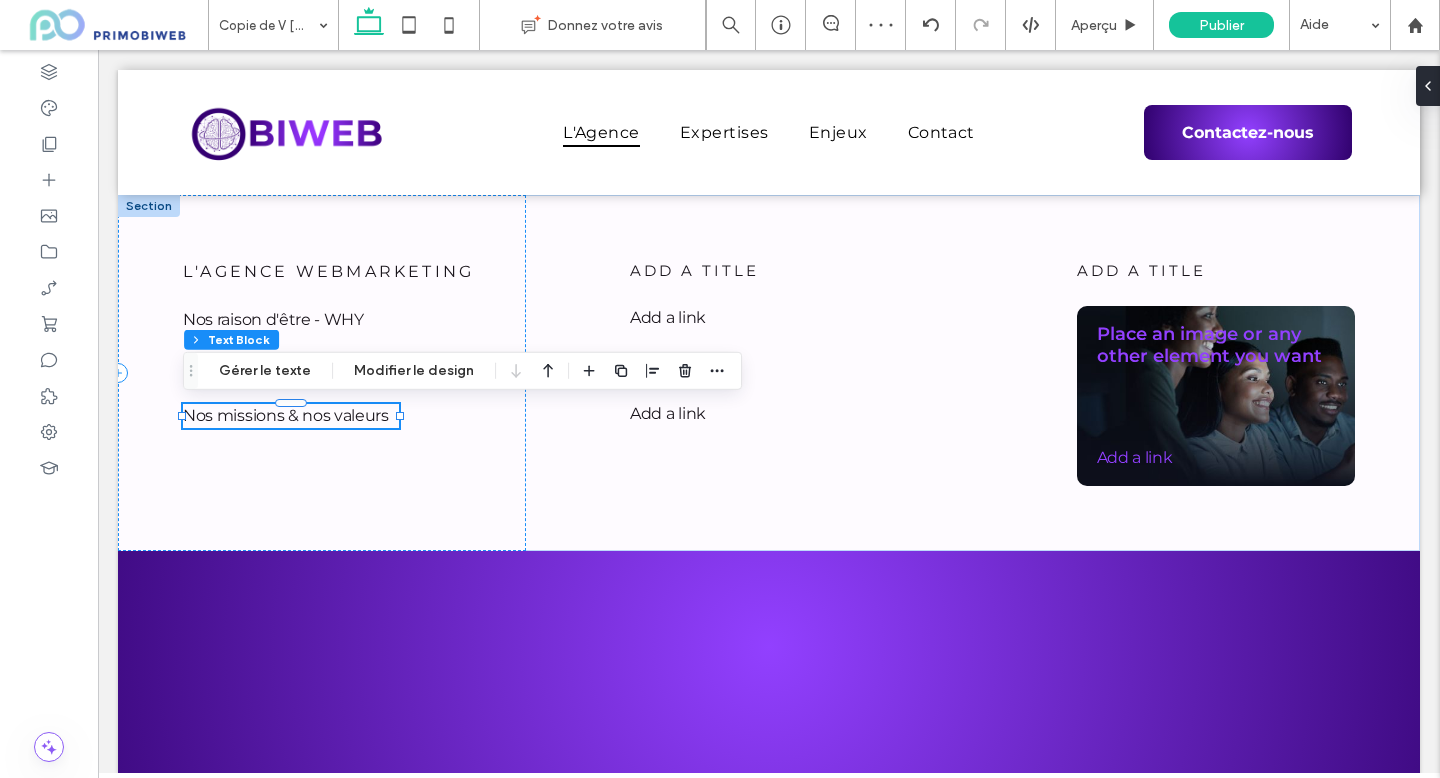 click on "Nos missions & nos valeurs" at bounding box center [286, 415] 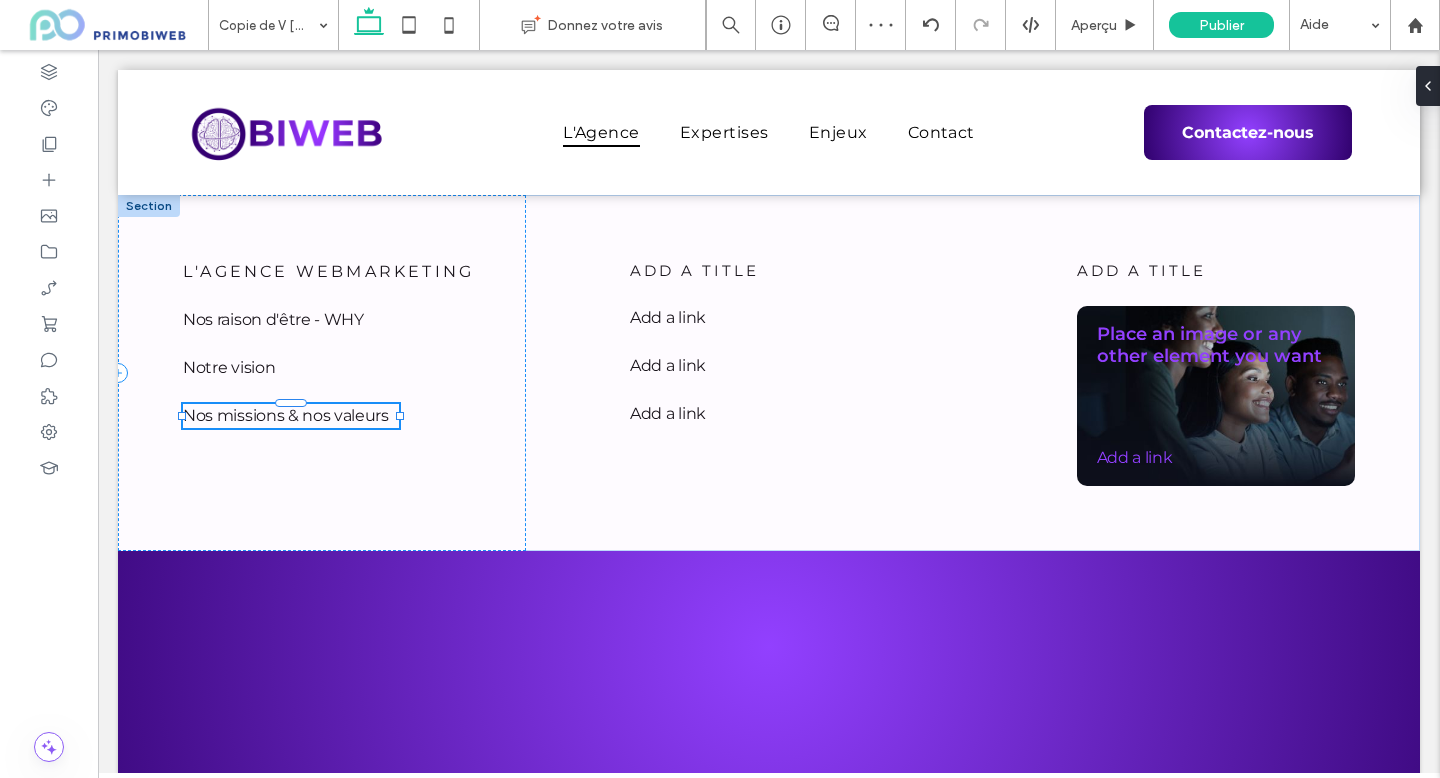 type on "**********" 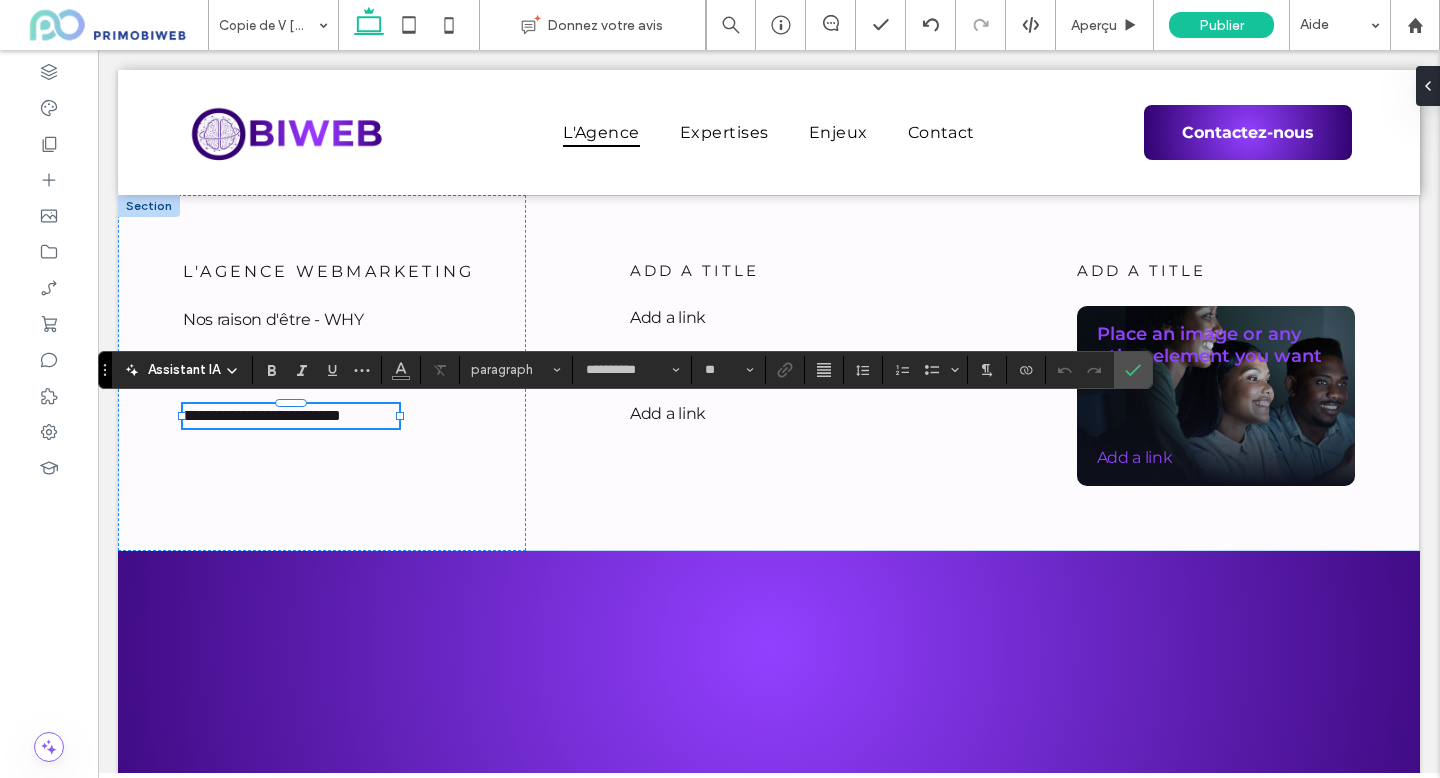 click on "**********" at bounding box center [262, 415] 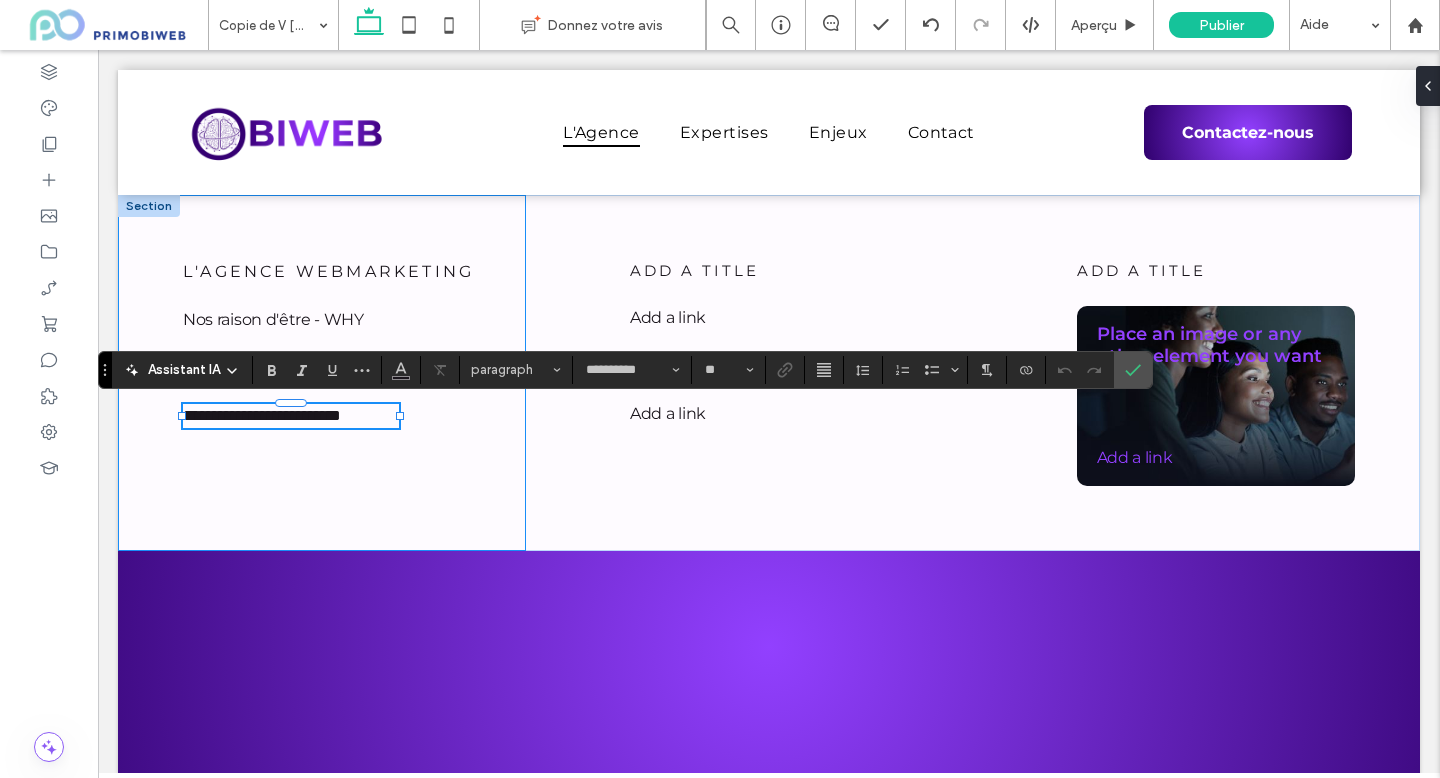 type 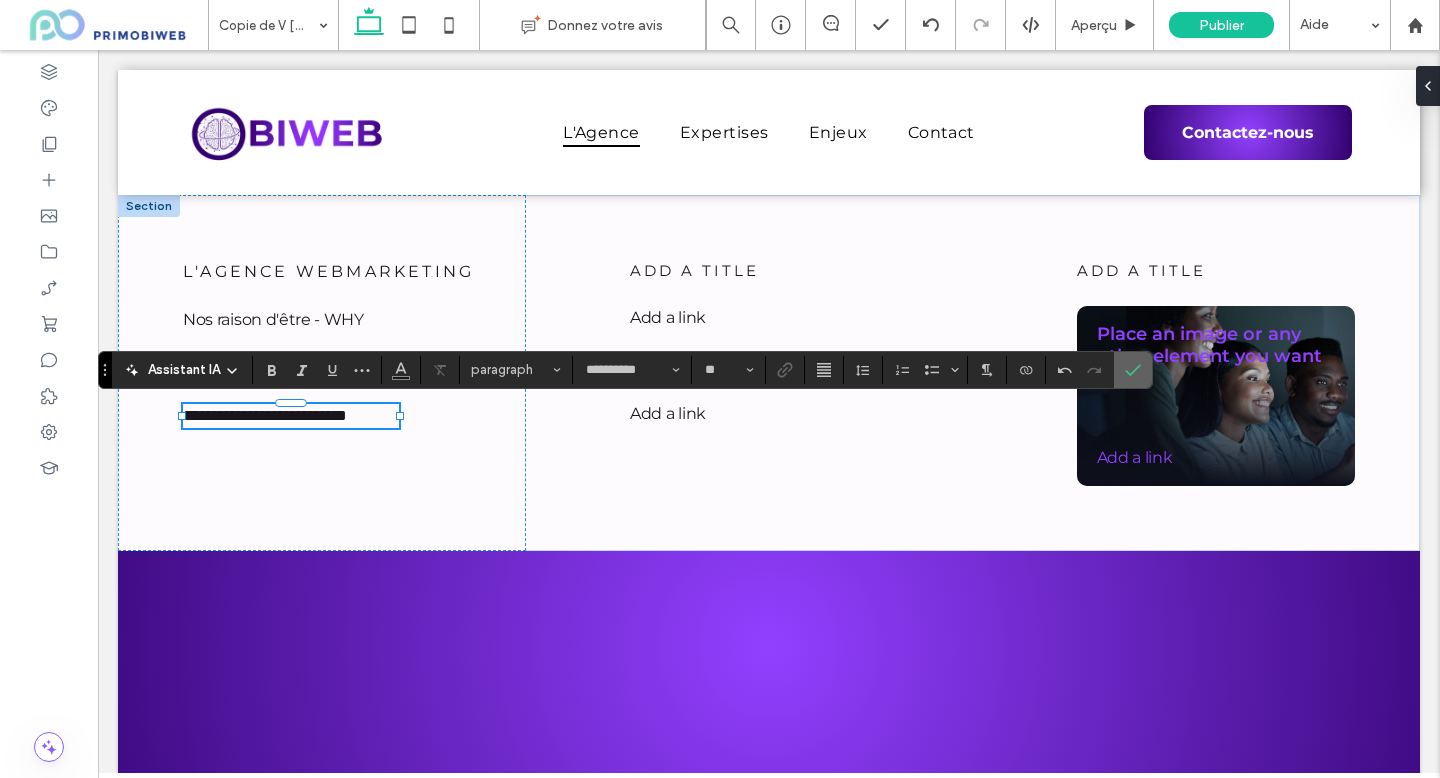 click at bounding box center [1133, 370] 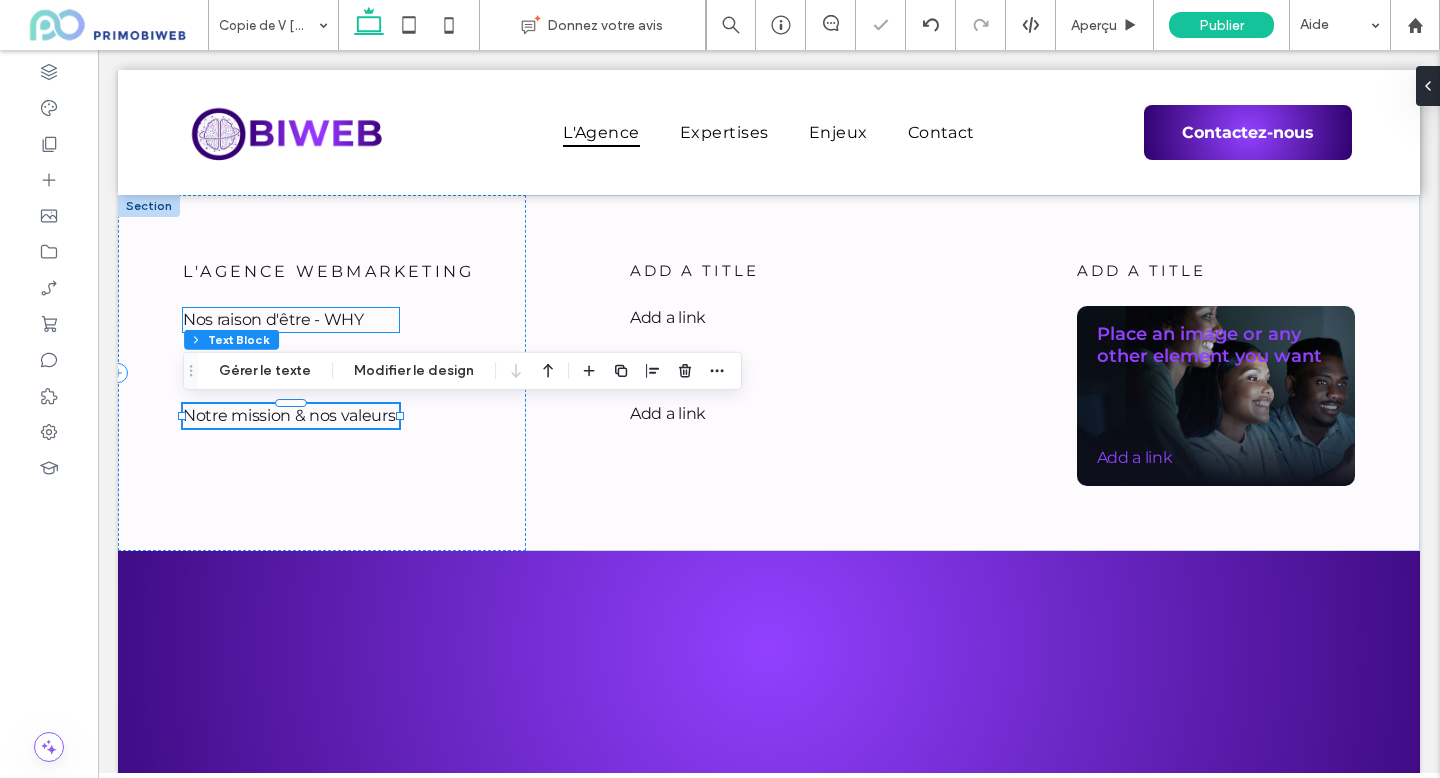 click on "Nos raison d'être - WHY" at bounding box center [273, 319] 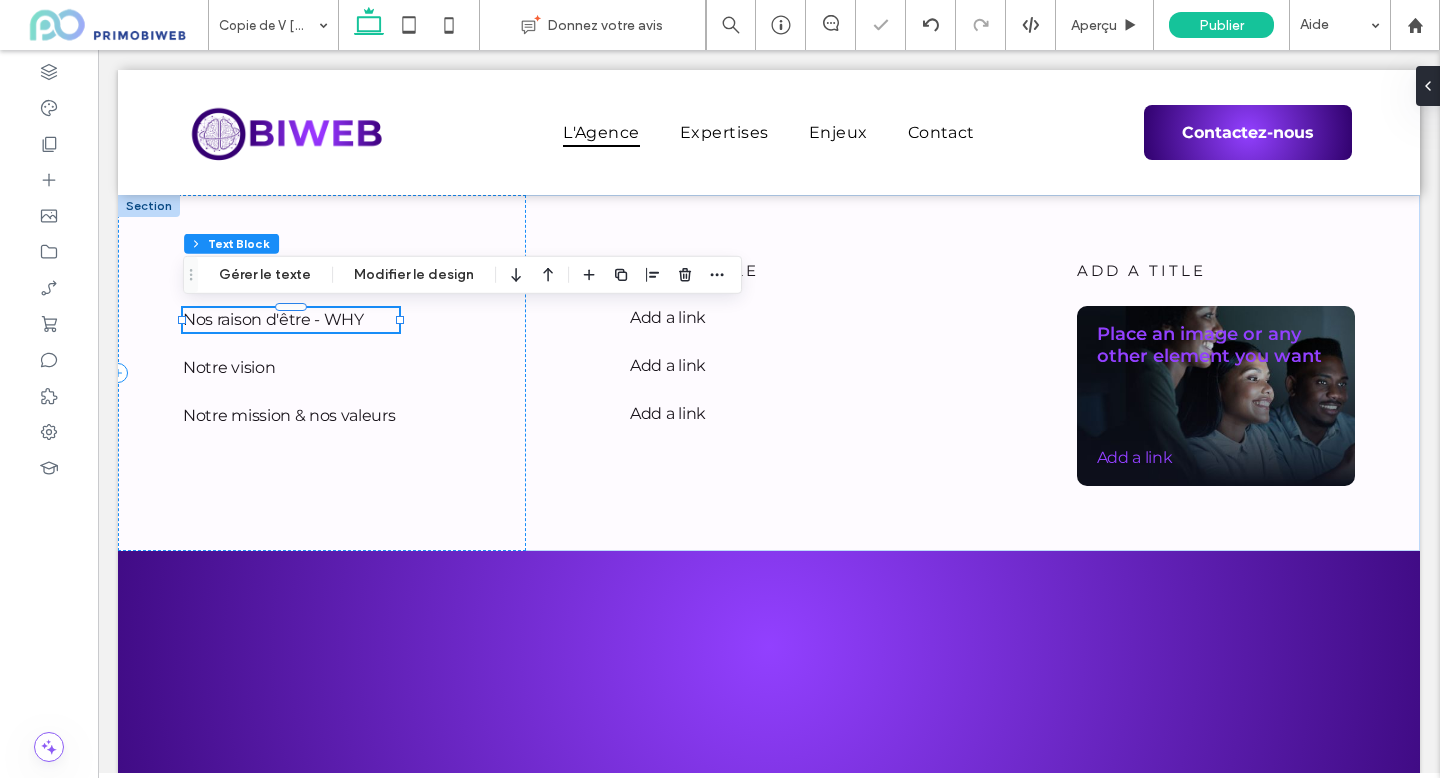 click on "Nos raison d'être - WHY" at bounding box center [273, 319] 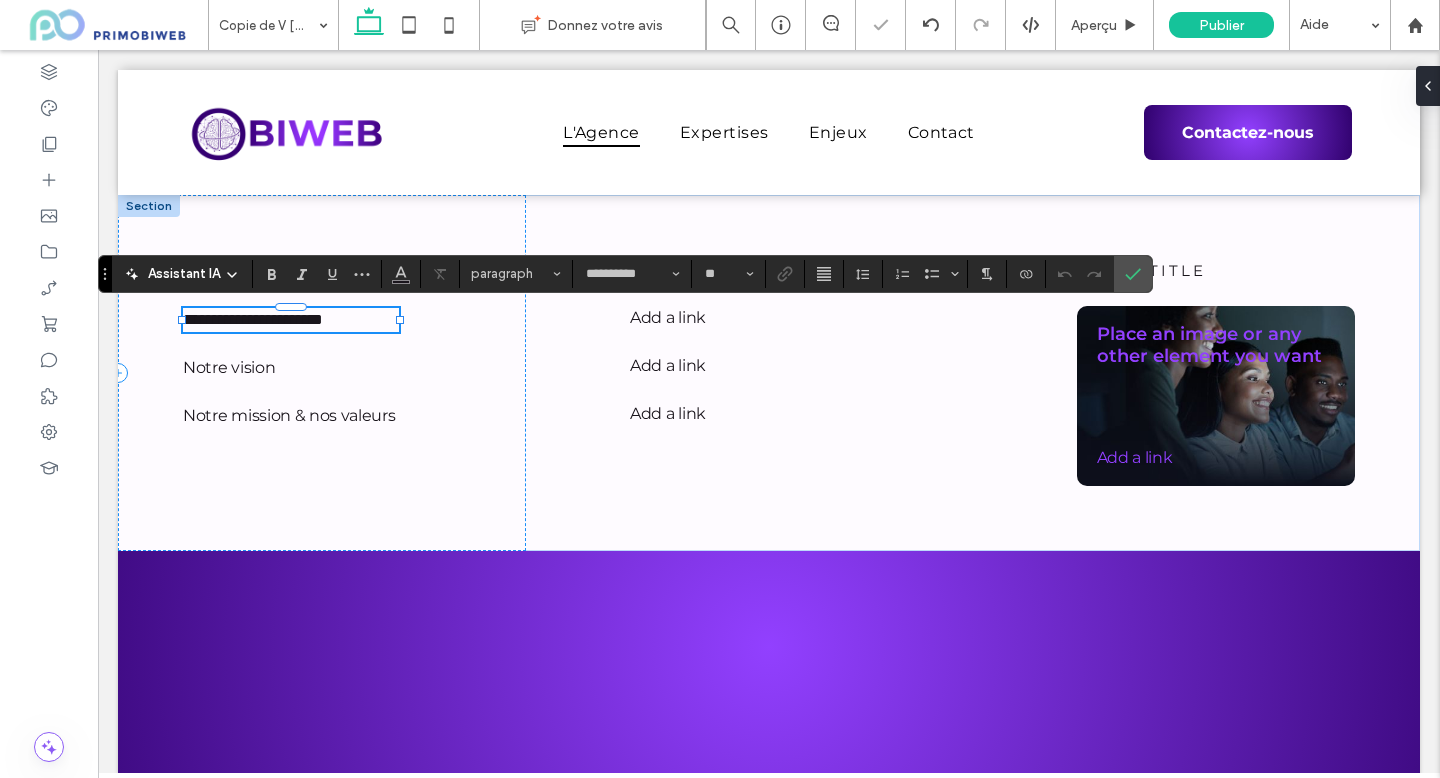 click on "**********" at bounding box center [253, 319] 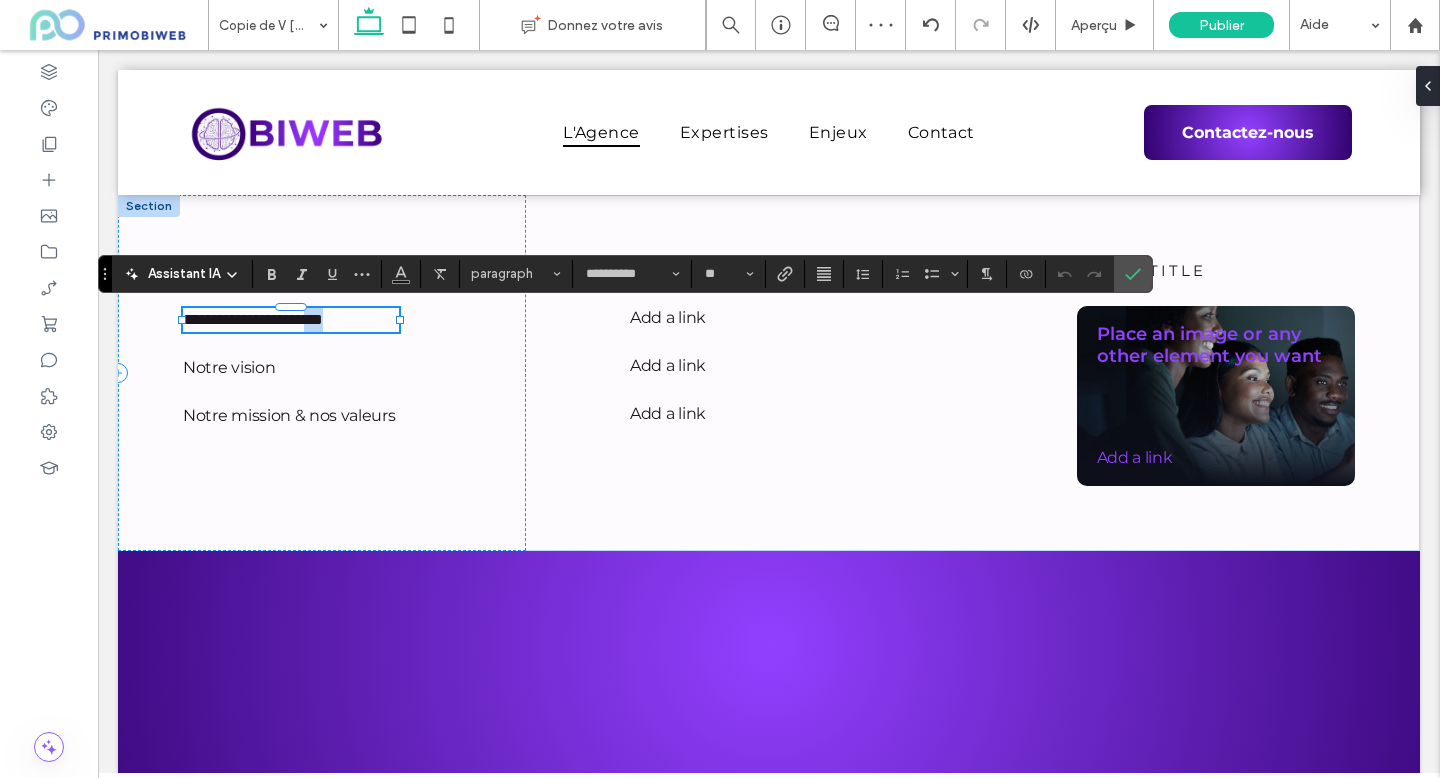 click on "**********" at bounding box center [253, 319] 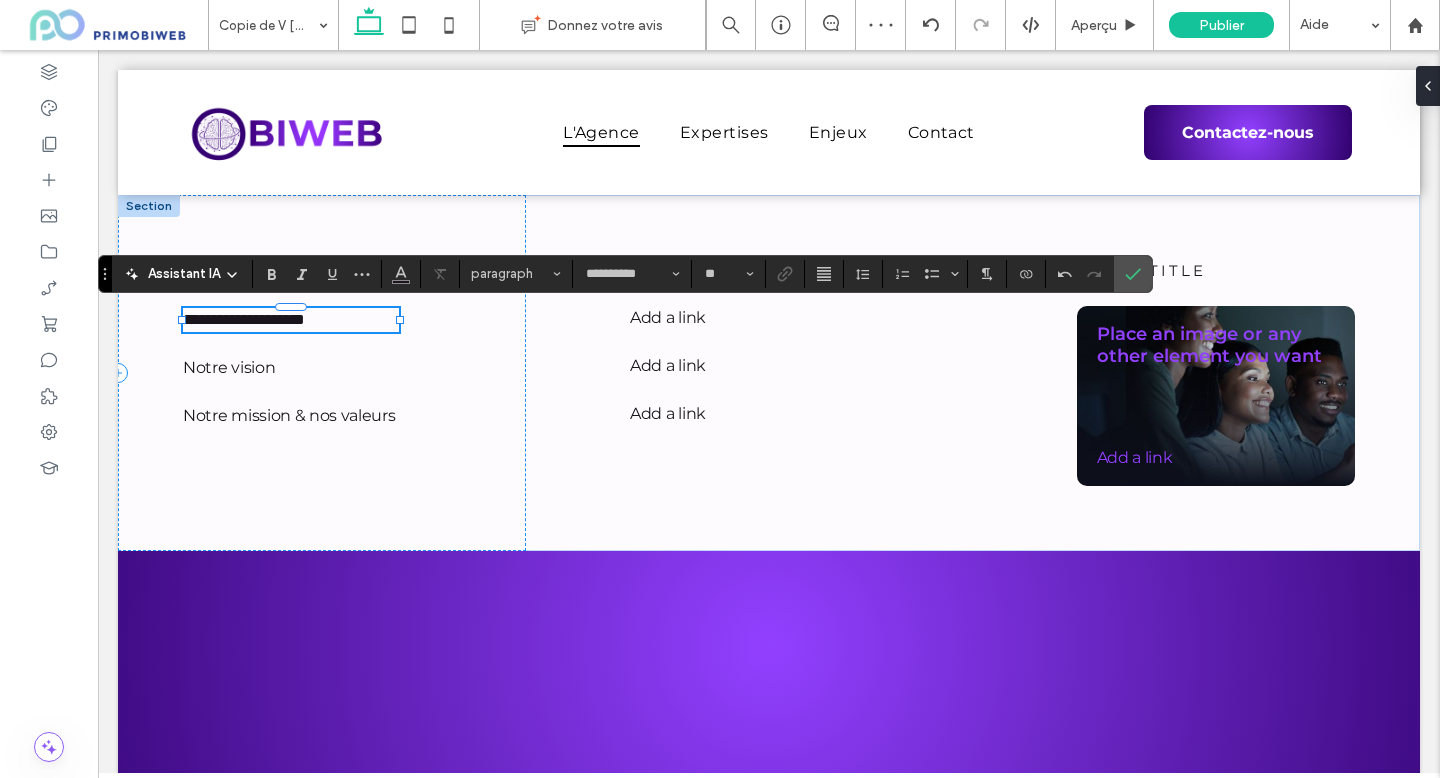 type 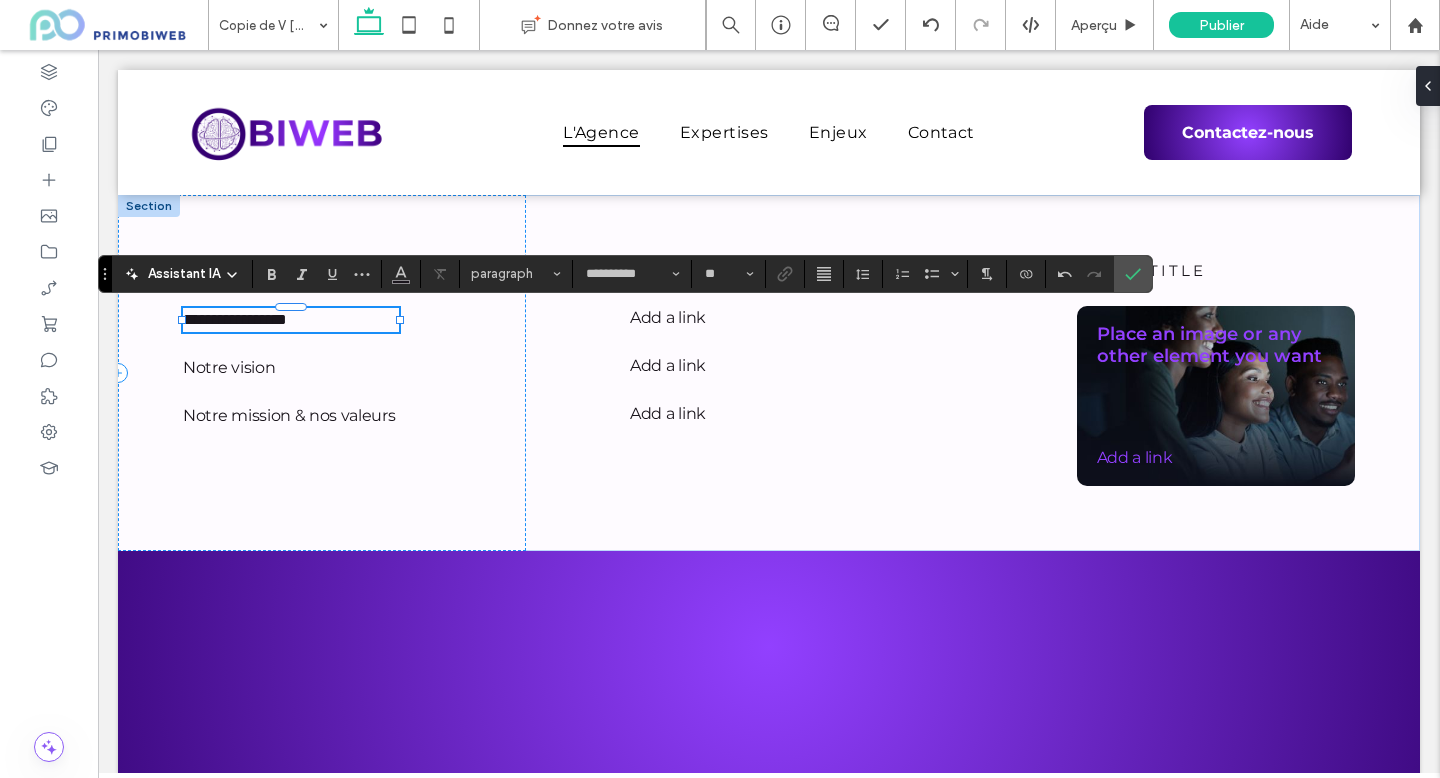click on "**********" at bounding box center [235, 319] 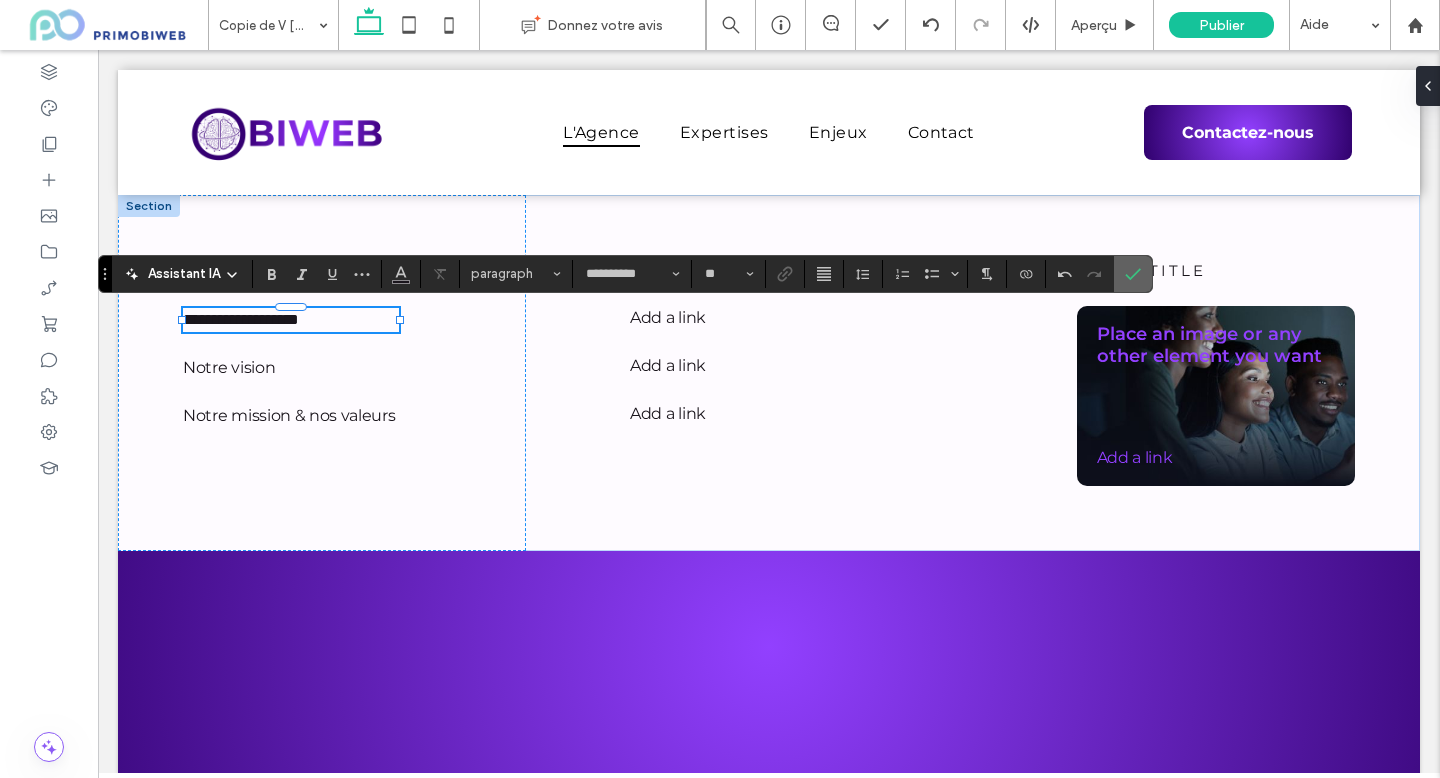 click 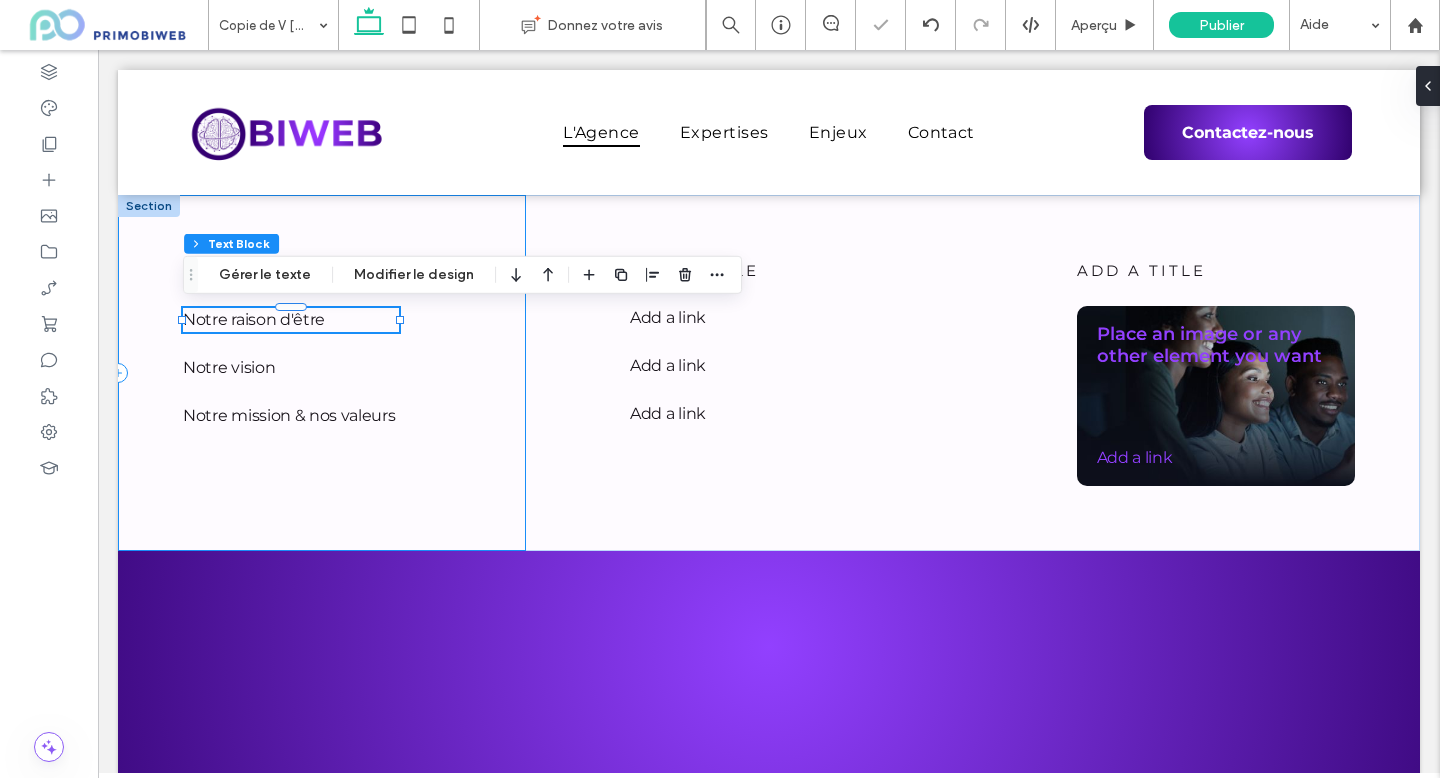 click on "L'AGENCE WEBMARKETING
Notre raison d'être
Notre vision
Notre mission & nos valeurs" at bounding box center (322, 373) 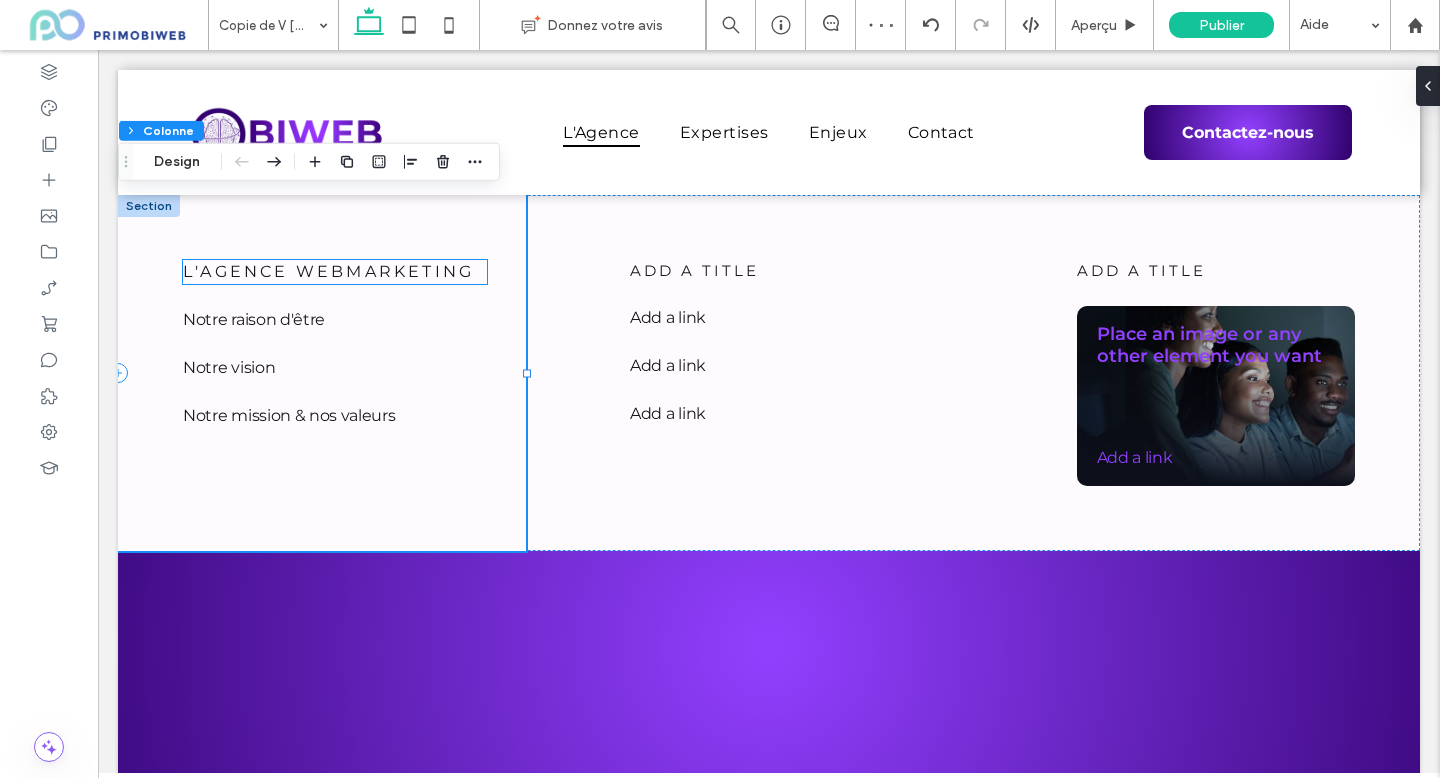 click on "L'AGENCE WEBMARKETING" at bounding box center [328, 271] 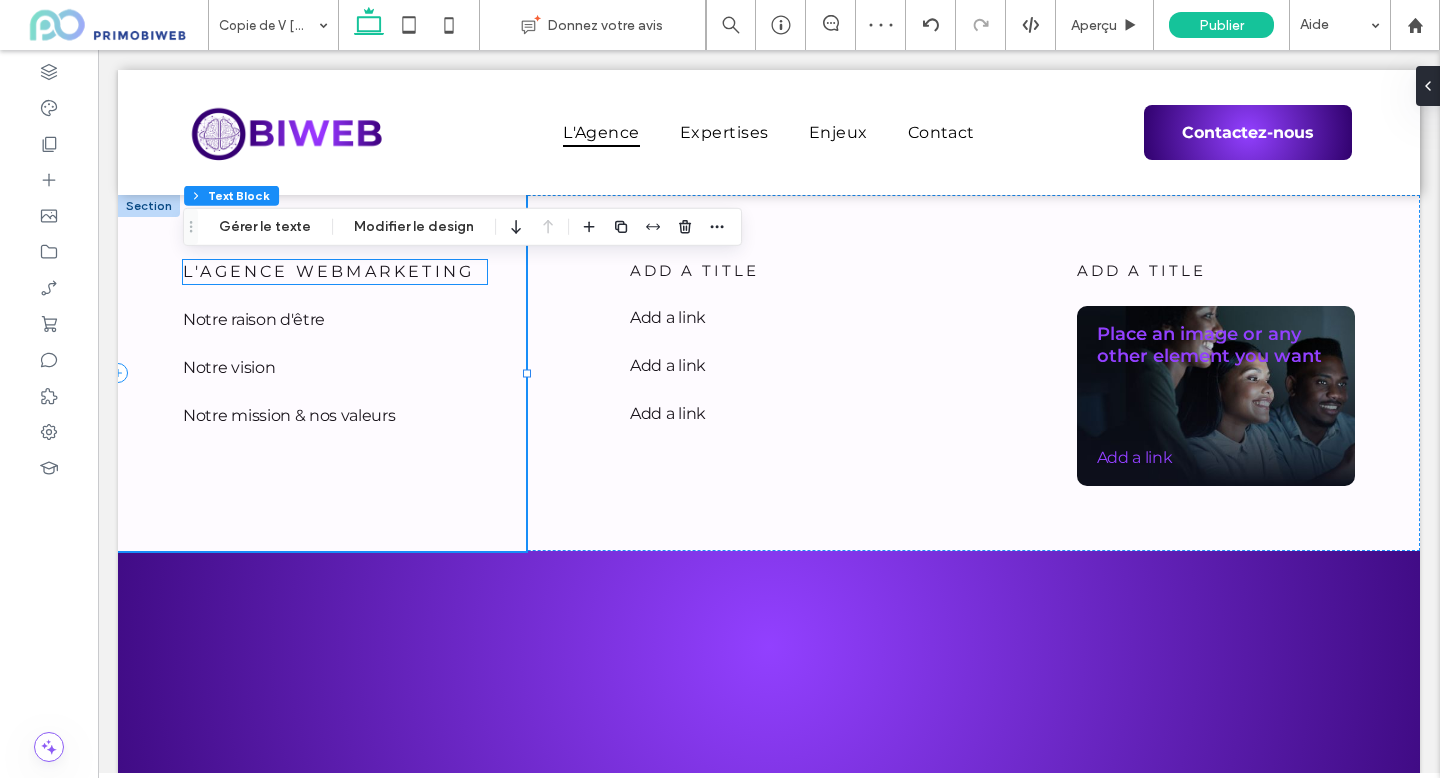 click on "L'AGENCE WEBMARKETING" at bounding box center [335, 272] 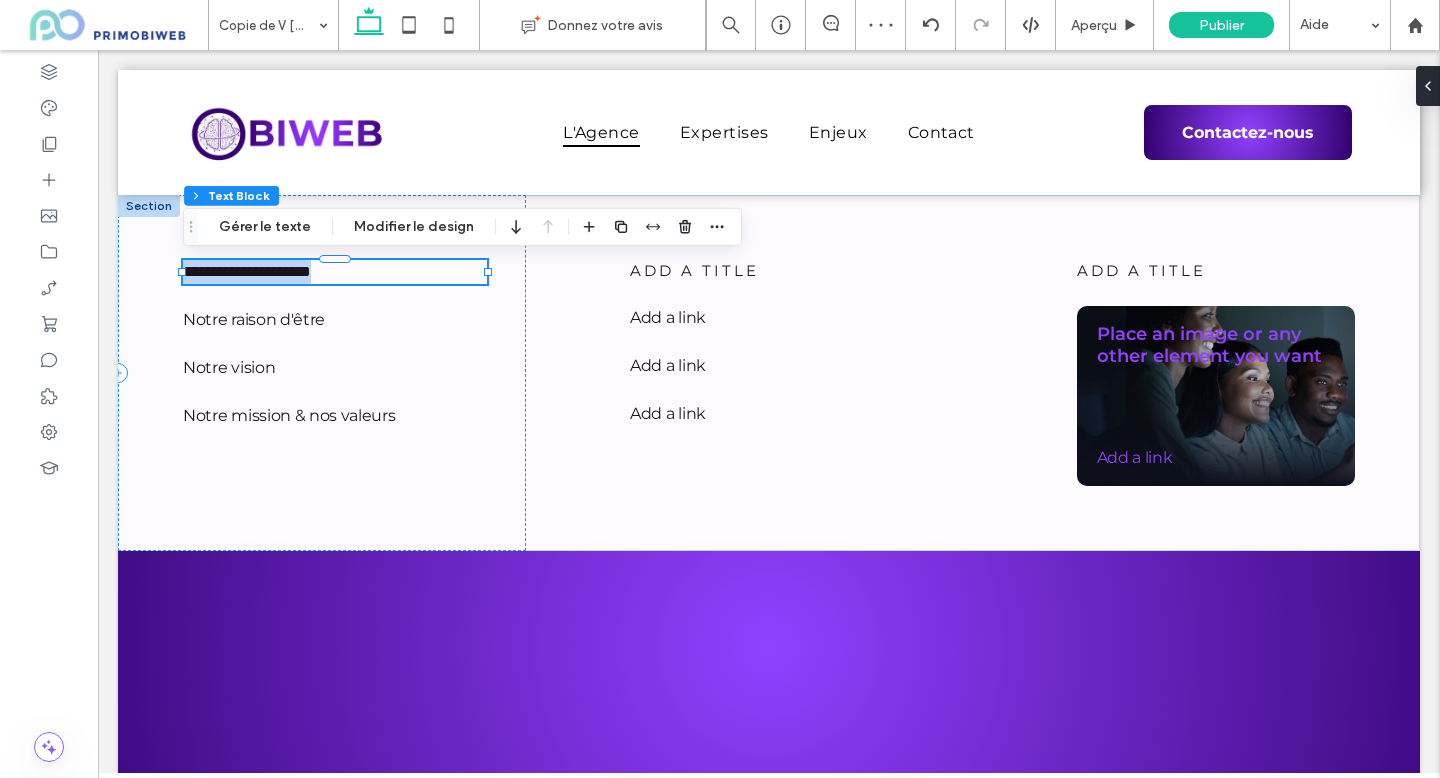 click on "**********" at bounding box center (247, 271) 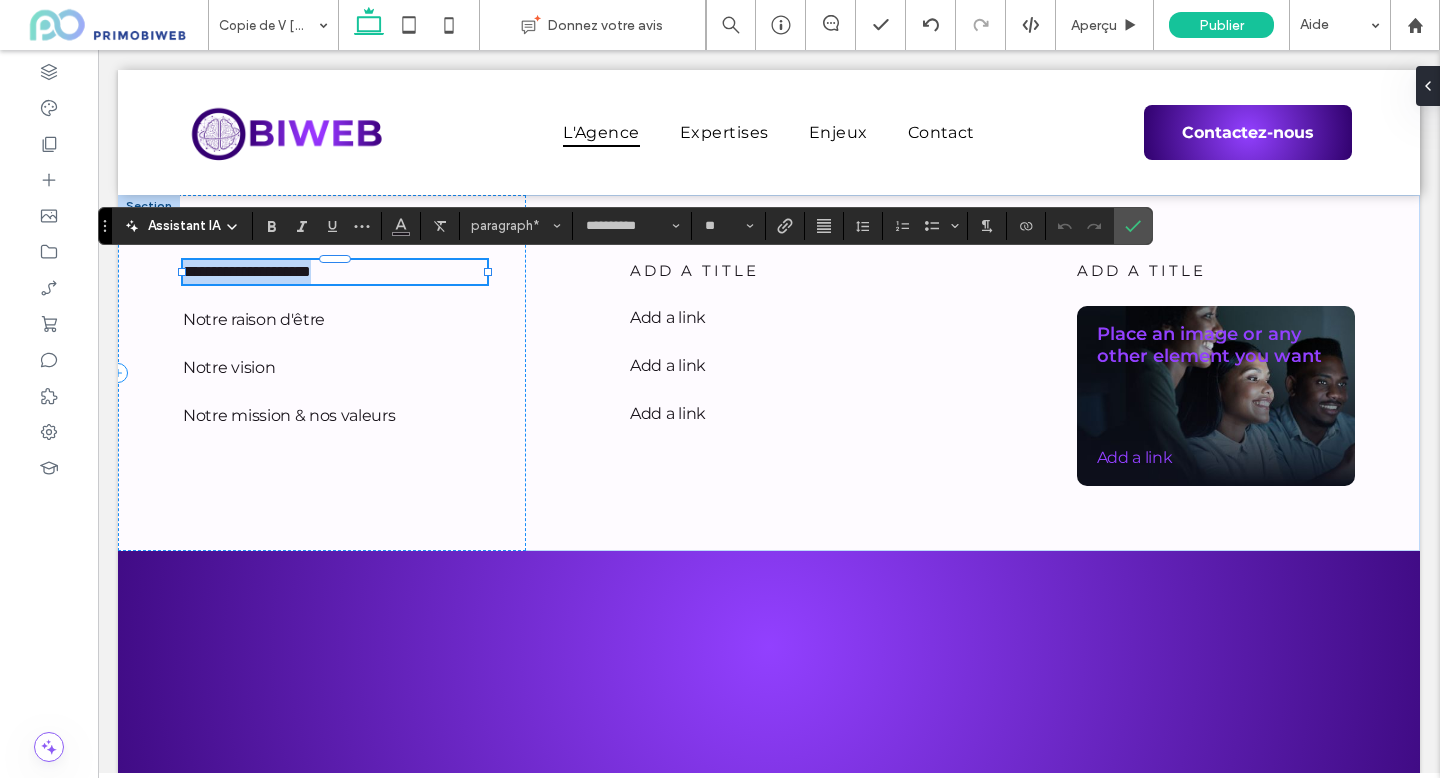 type 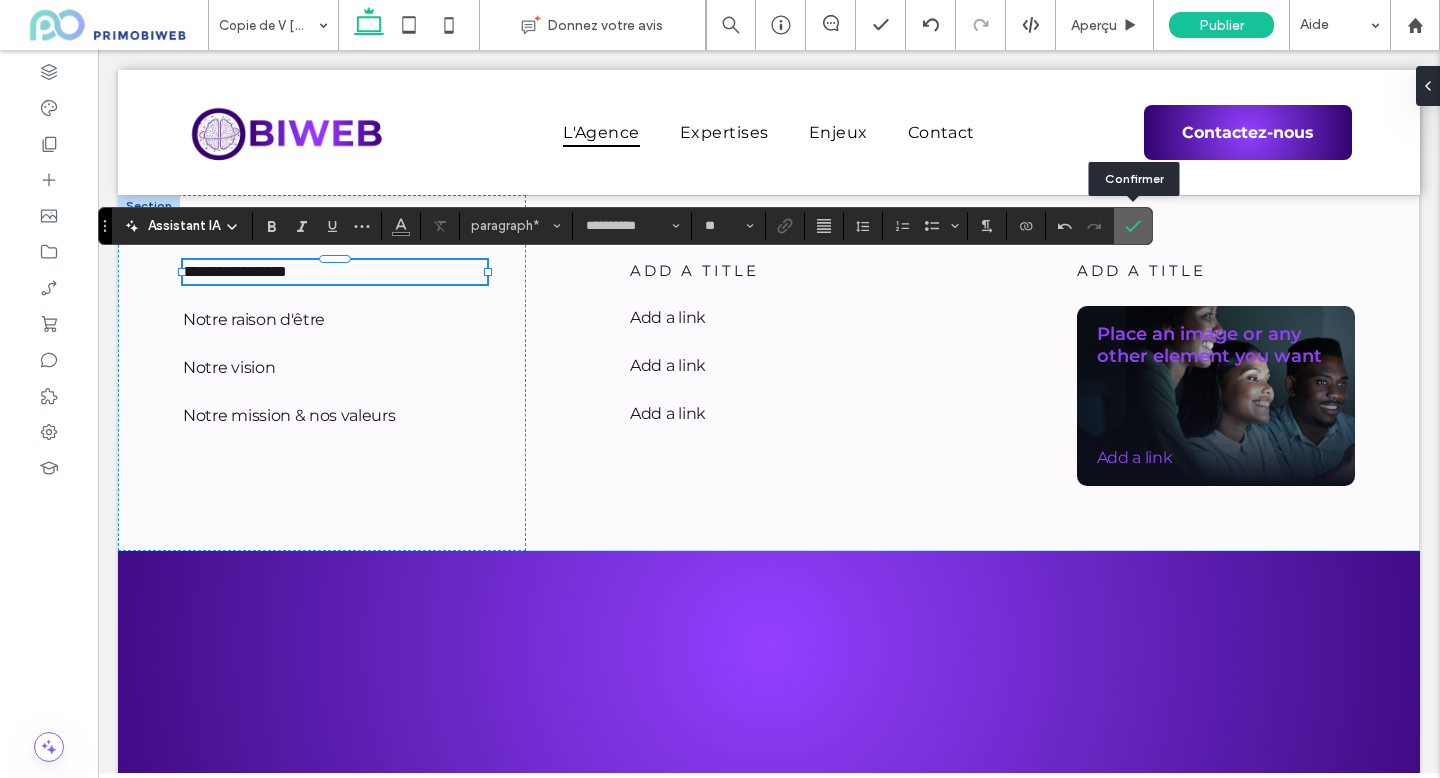 click 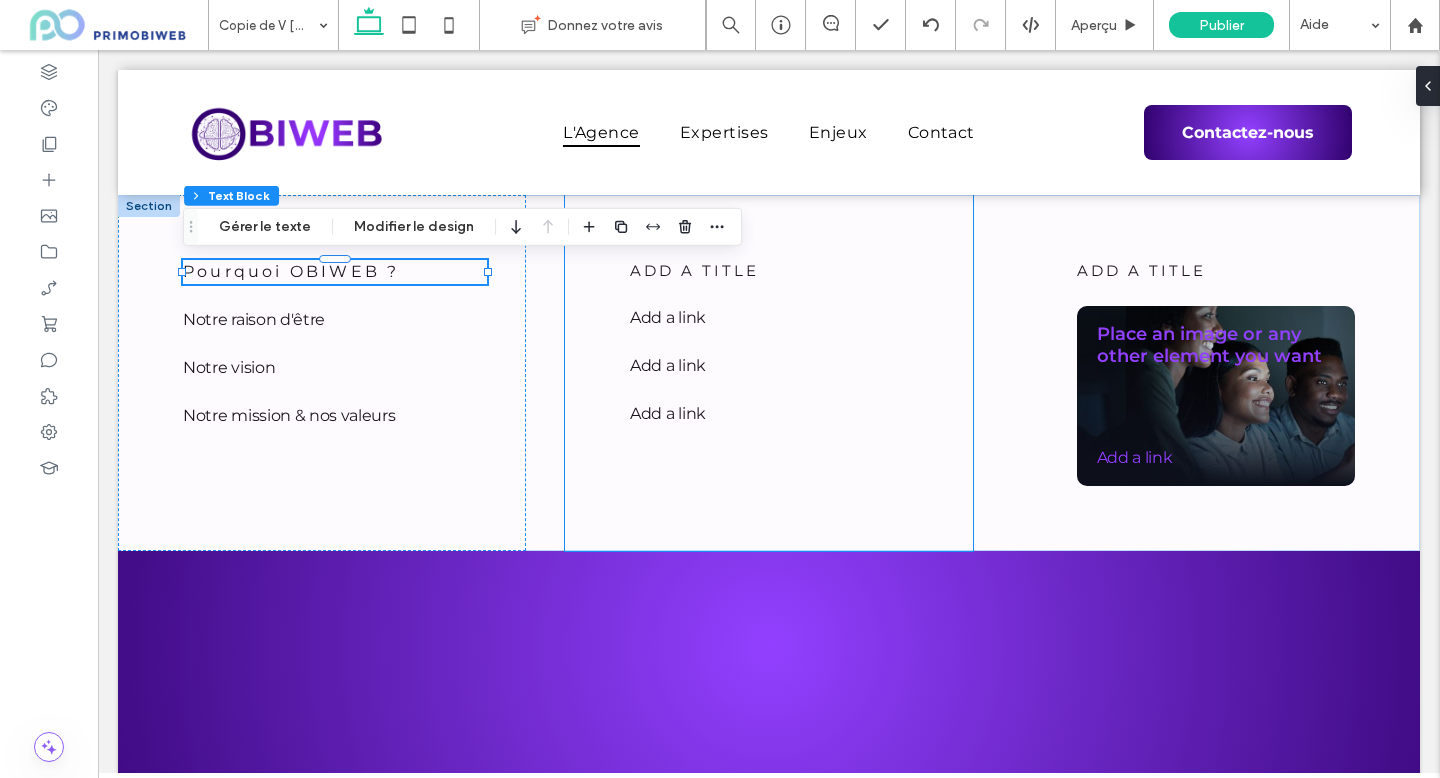 click on "add a title
Add a link
Add a link ﻿
Add a link ﻿" at bounding box center [769, 373] 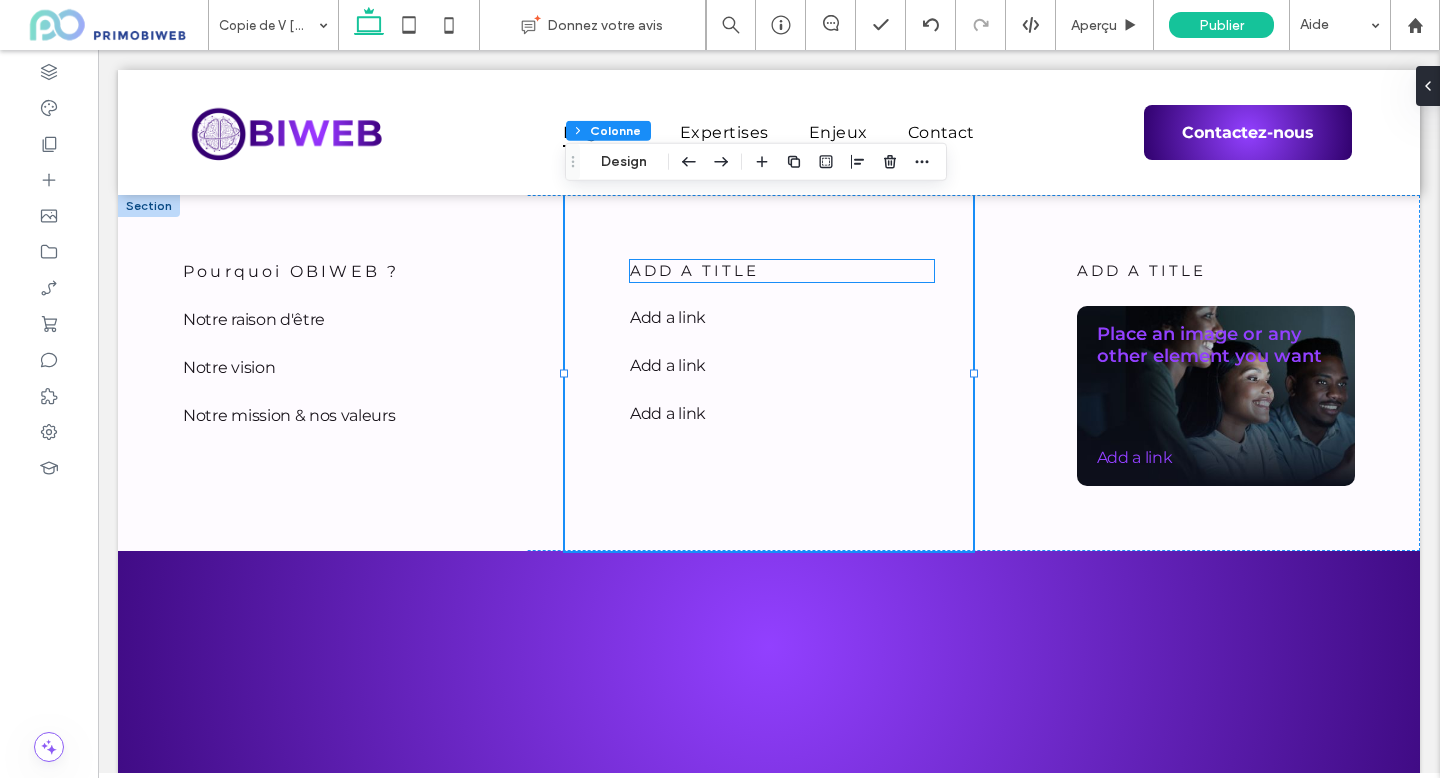 click on "add a title" at bounding box center (694, 270) 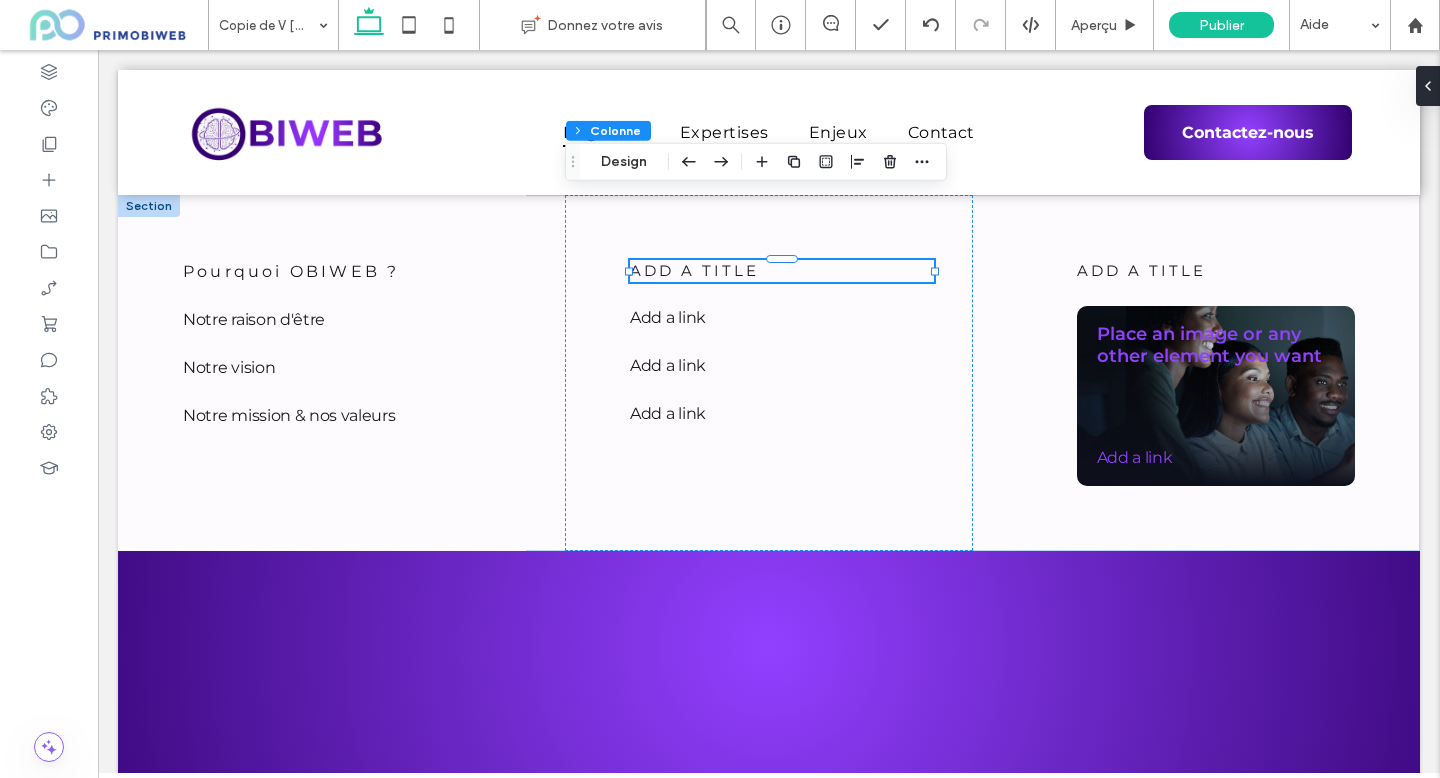 click on "add a title" at bounding box center [782, 271] 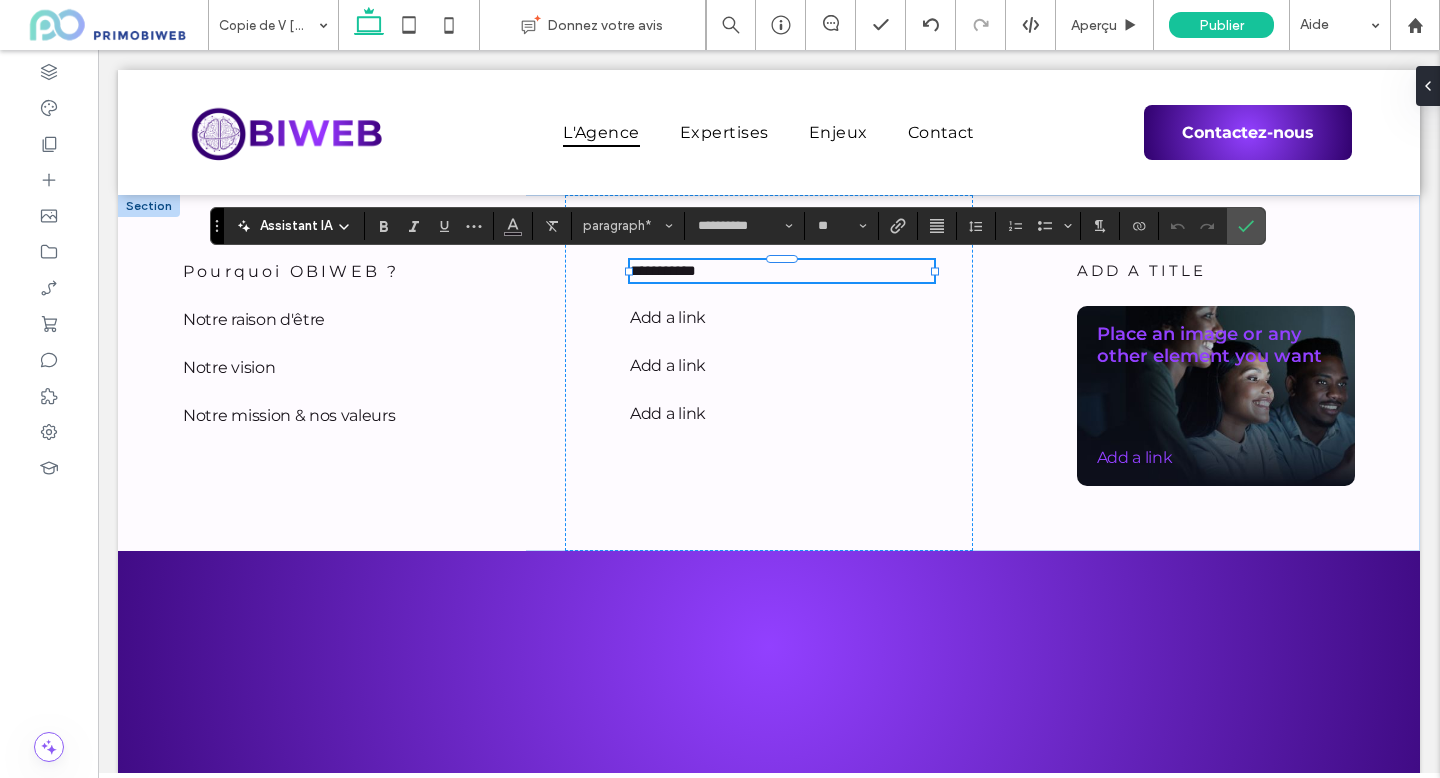 type 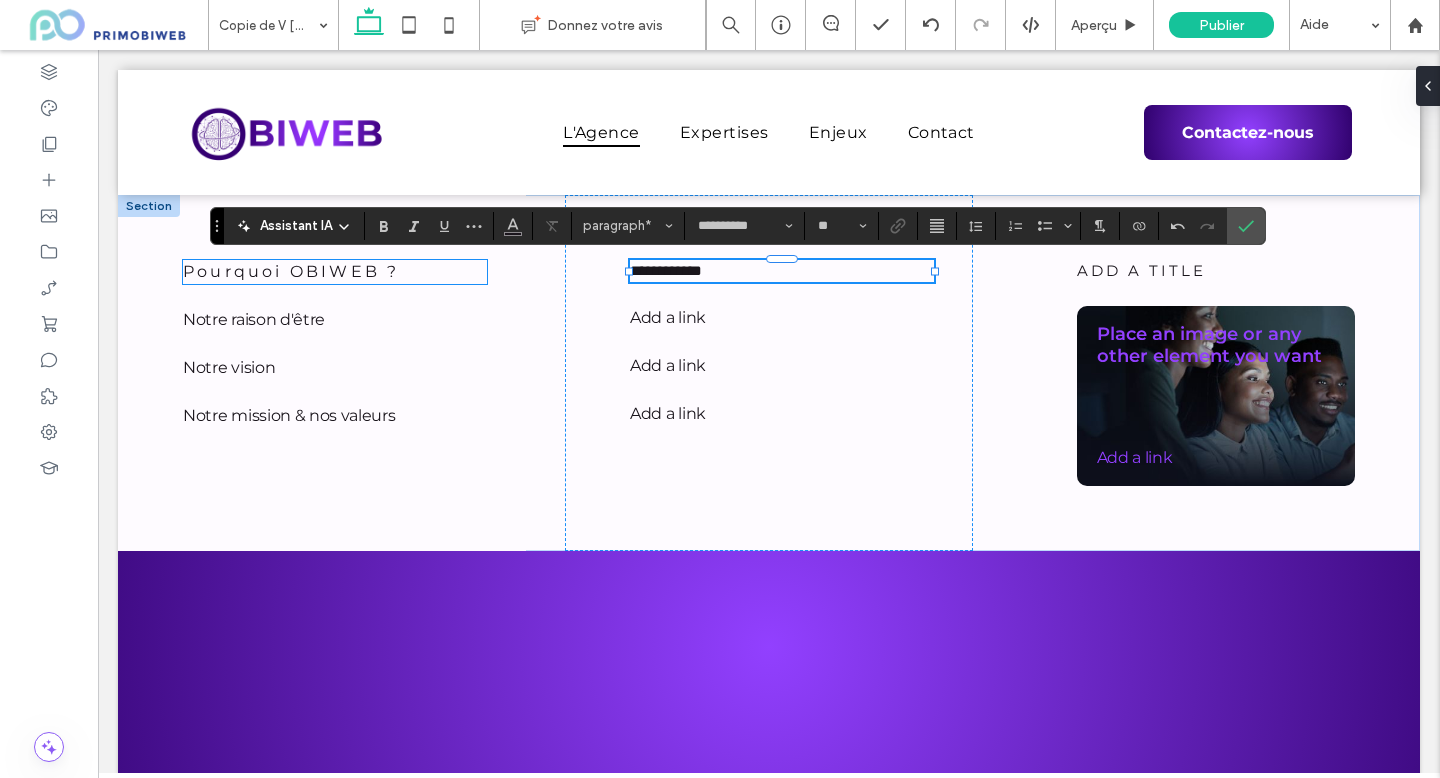 click on "Pourquoi OBIWEB ?" at bounding box center [291, 271] 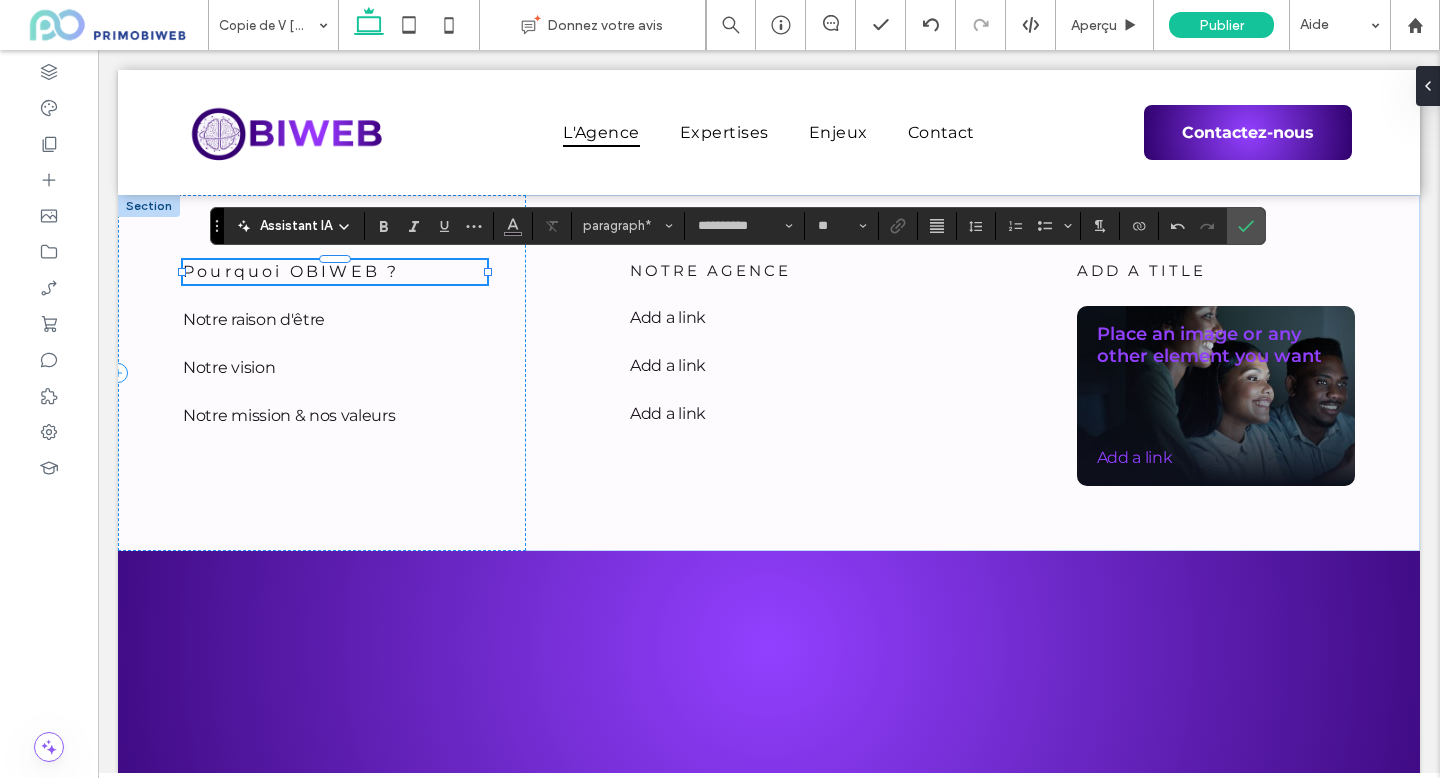click on "Pourquoi OBIWEB ?" at bounding box center (335, 272) 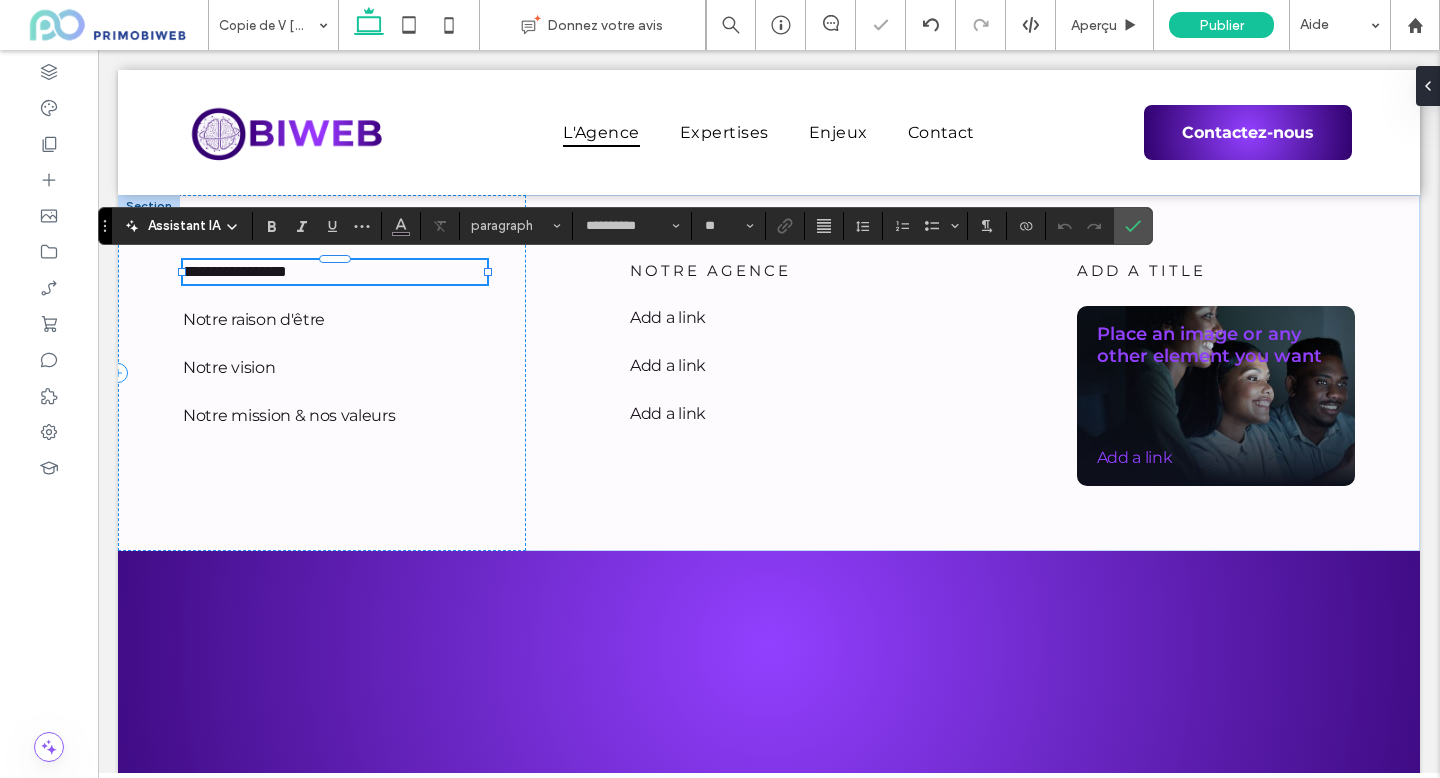 click on "**********" at bounding box center [235, 271] 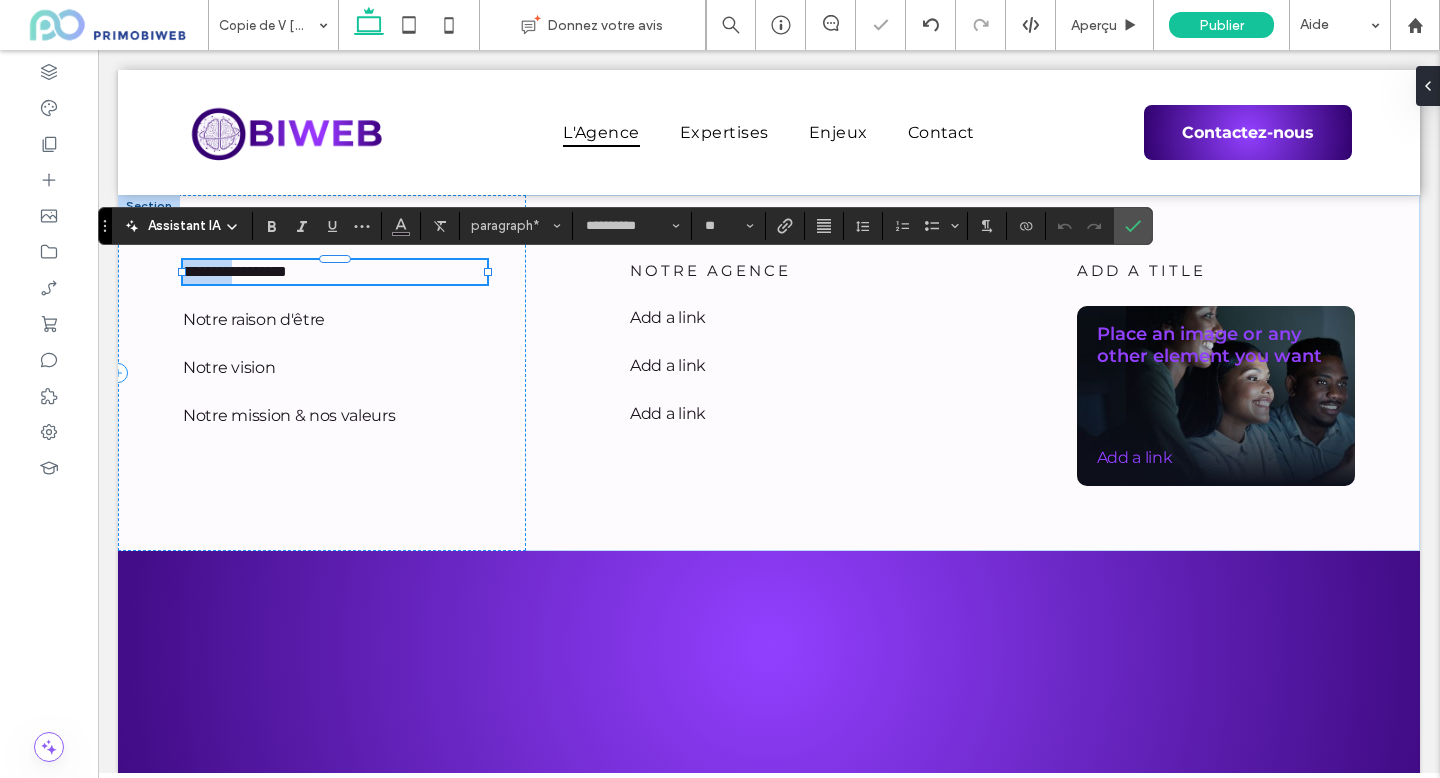 click on "**********" at bounding box center [235, 271] 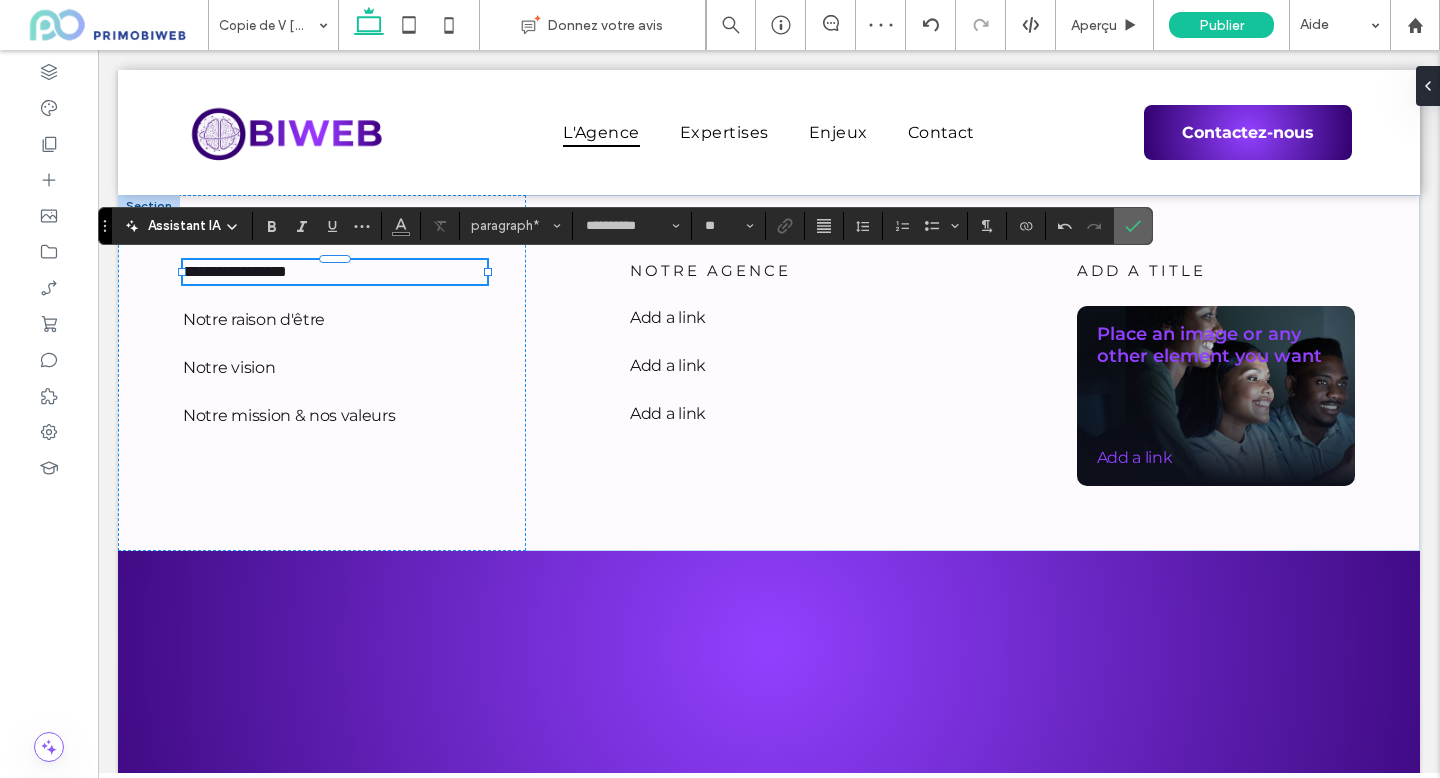click 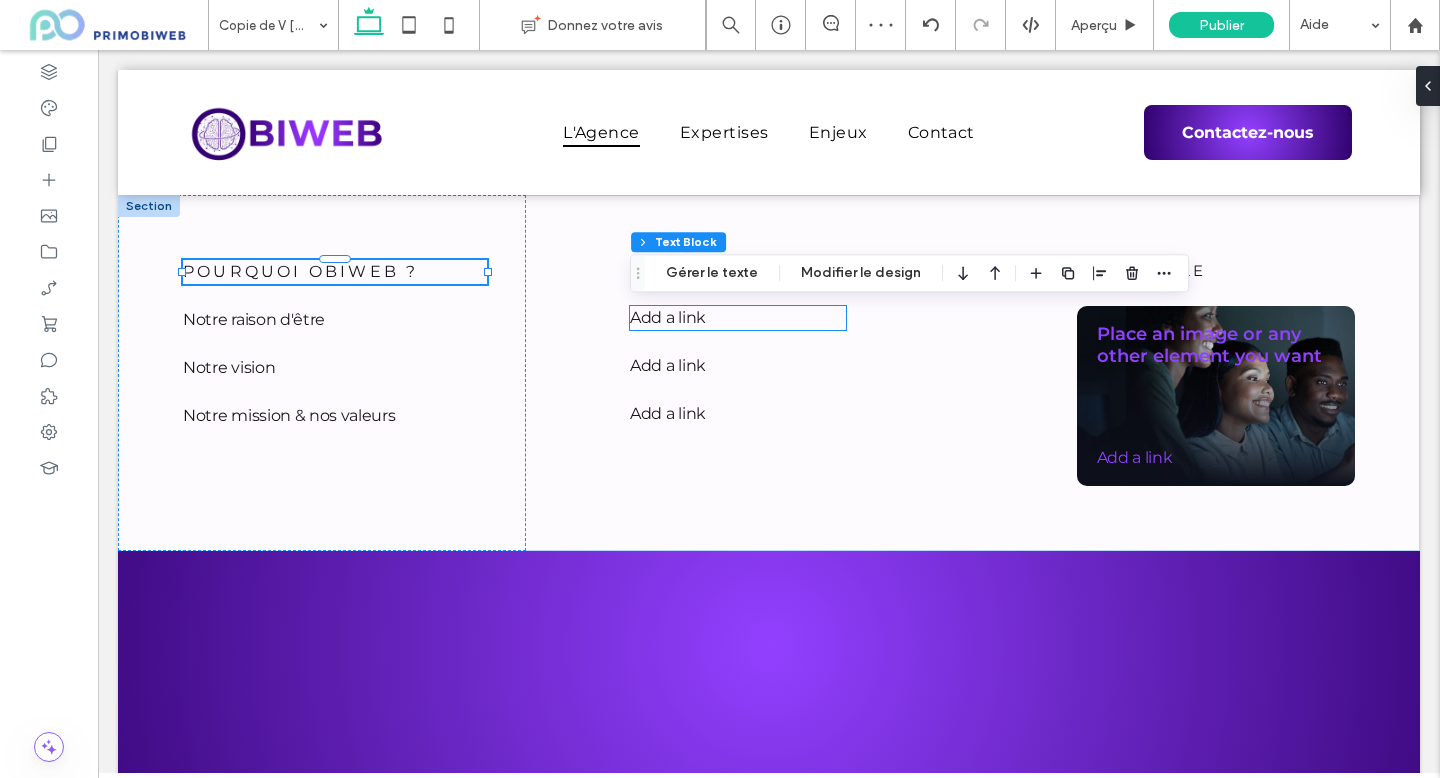 click on "Add a link" at bounding box center [738, 318] 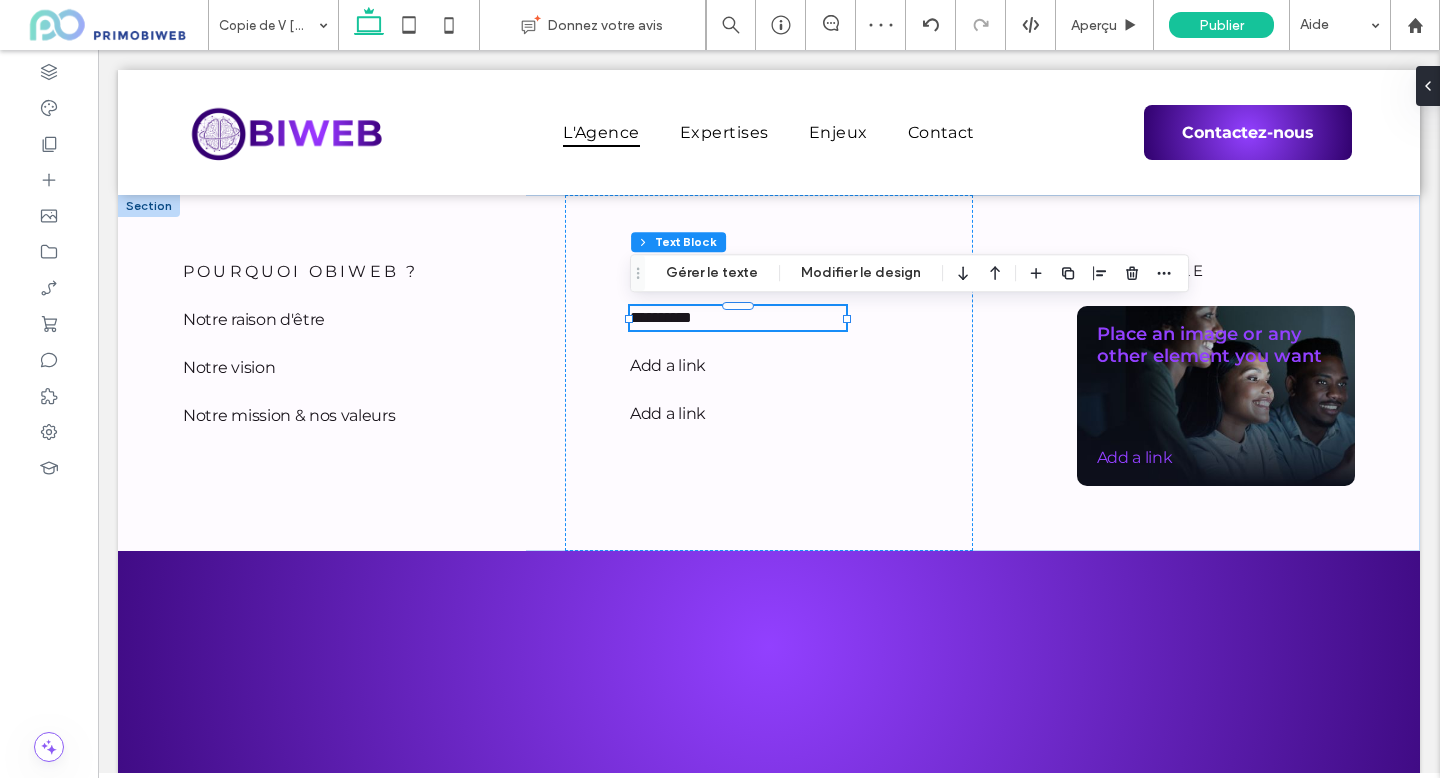 click on "**********" at bounding box center (661, 317) 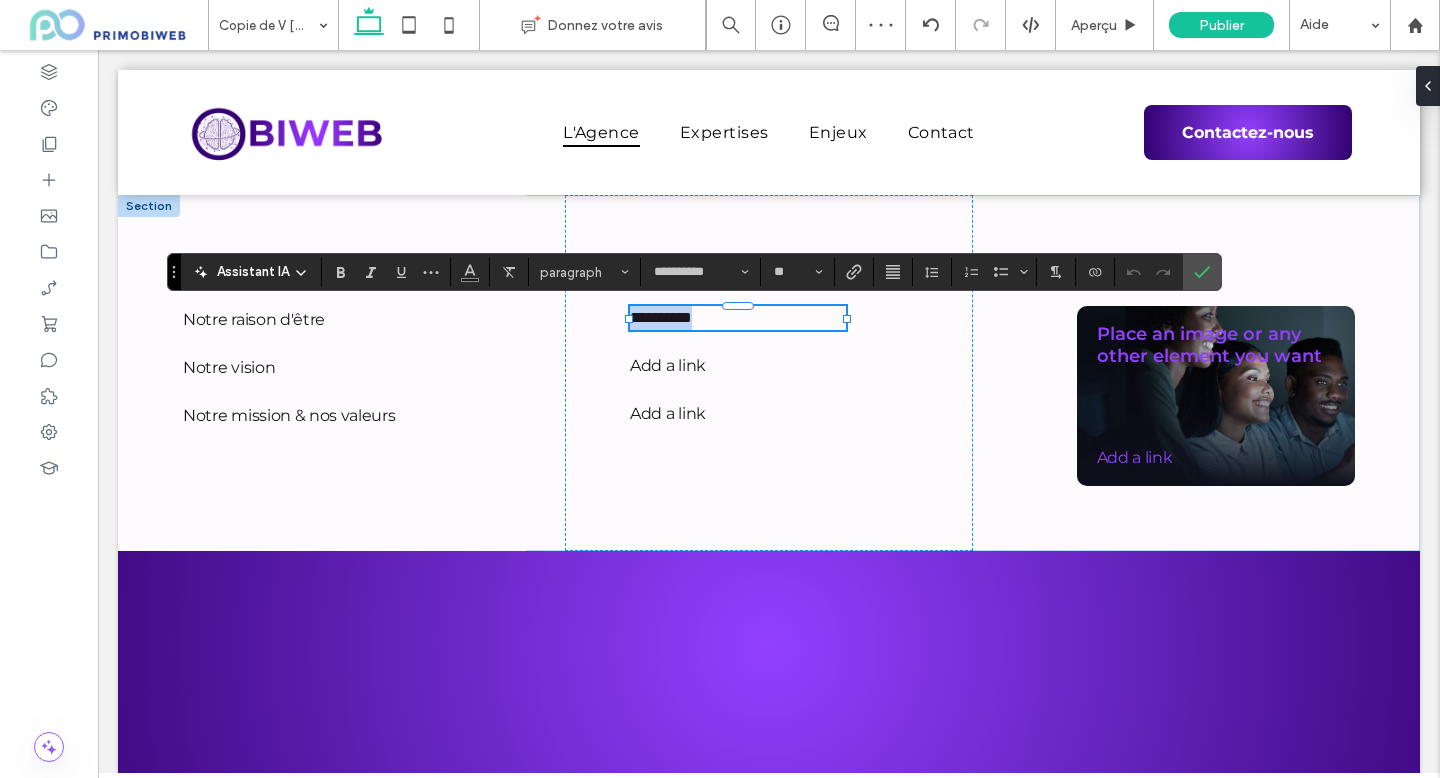 type 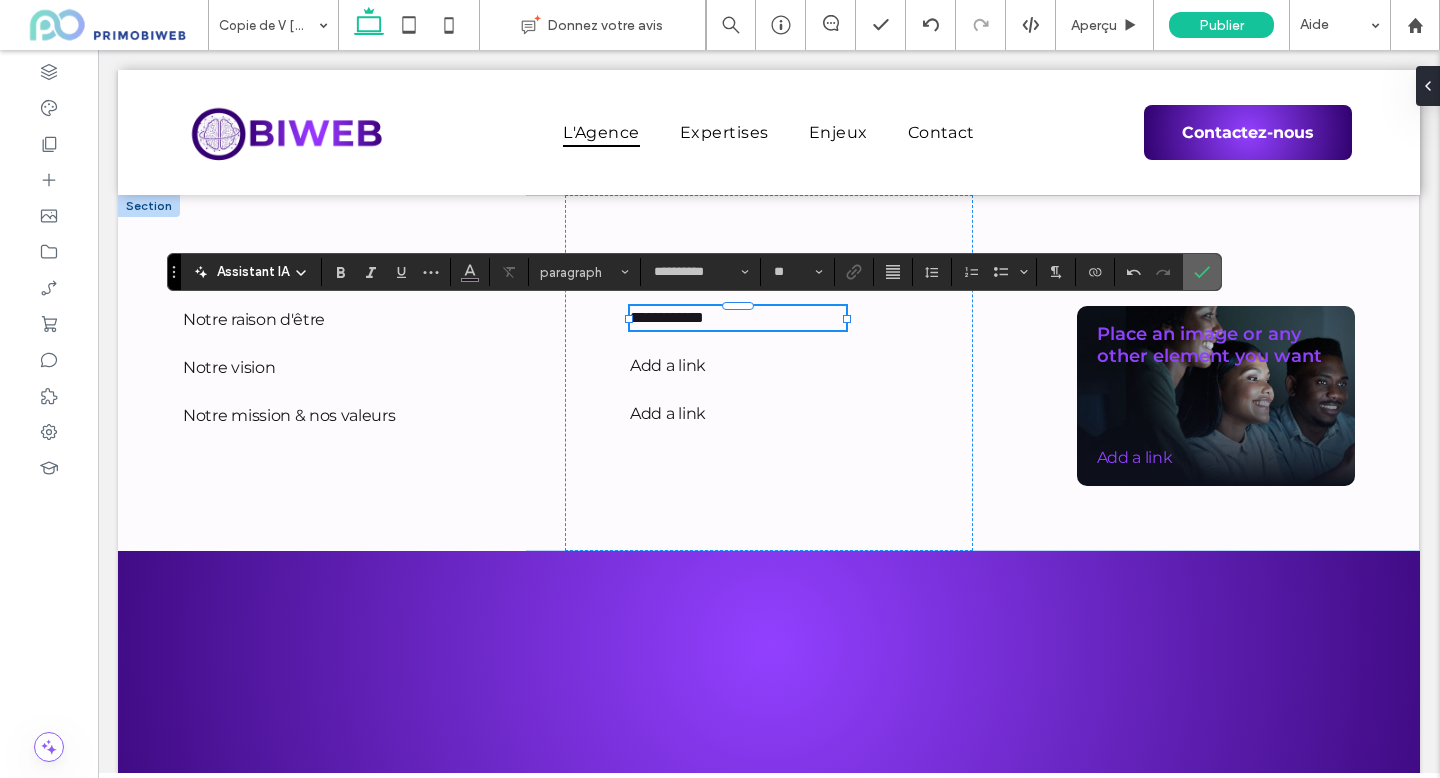 click 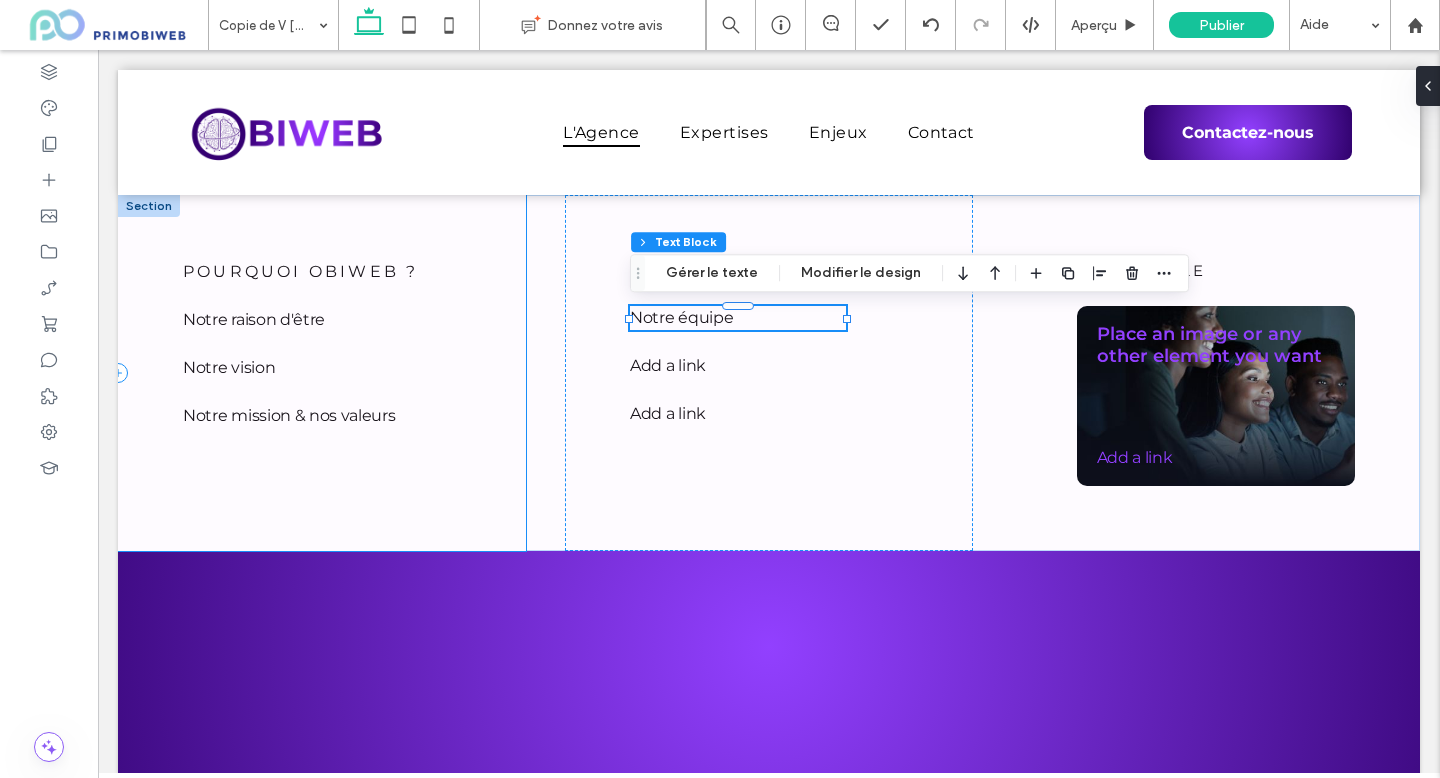 click on "Notre vision" at bounding box center (291, 368) 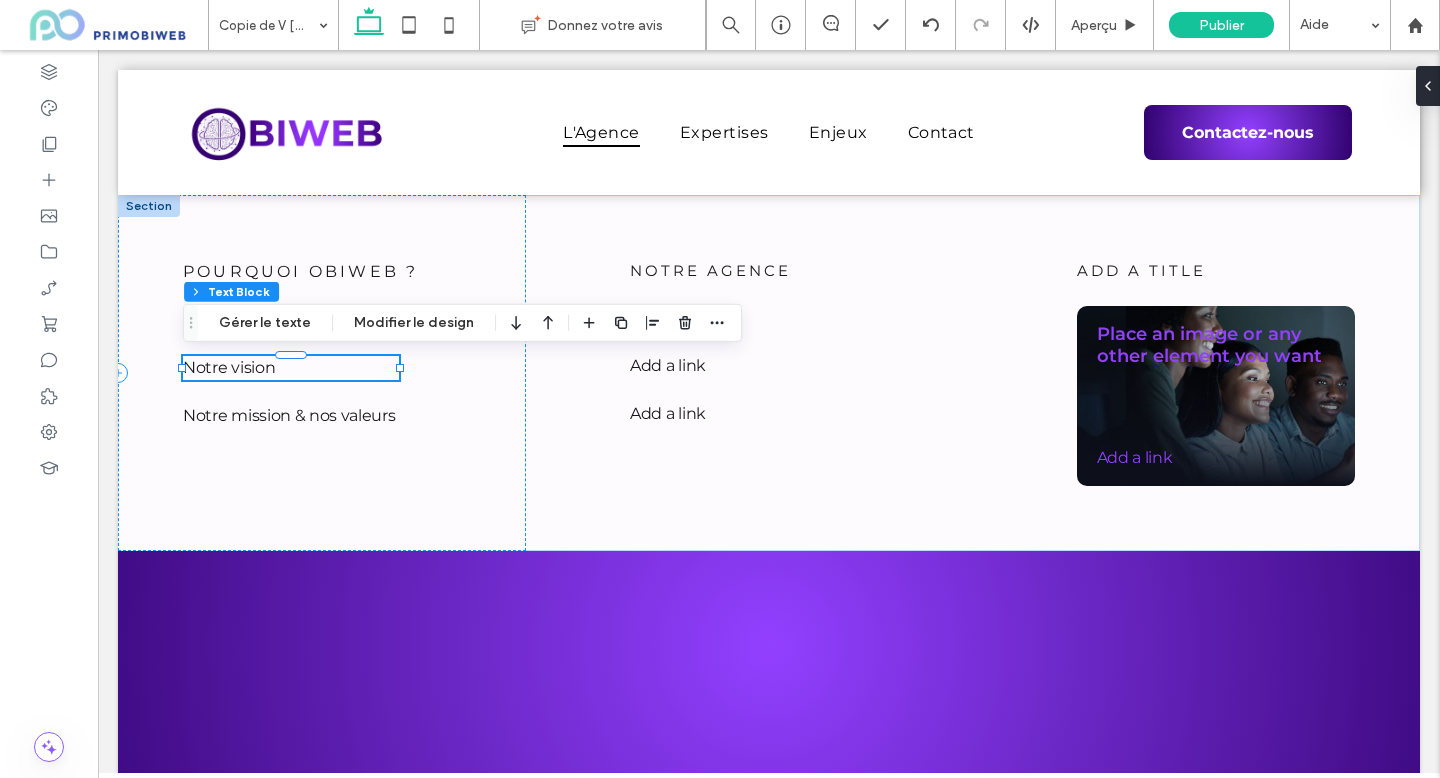 click on "Notre vision" at bounding box center (229, 367) 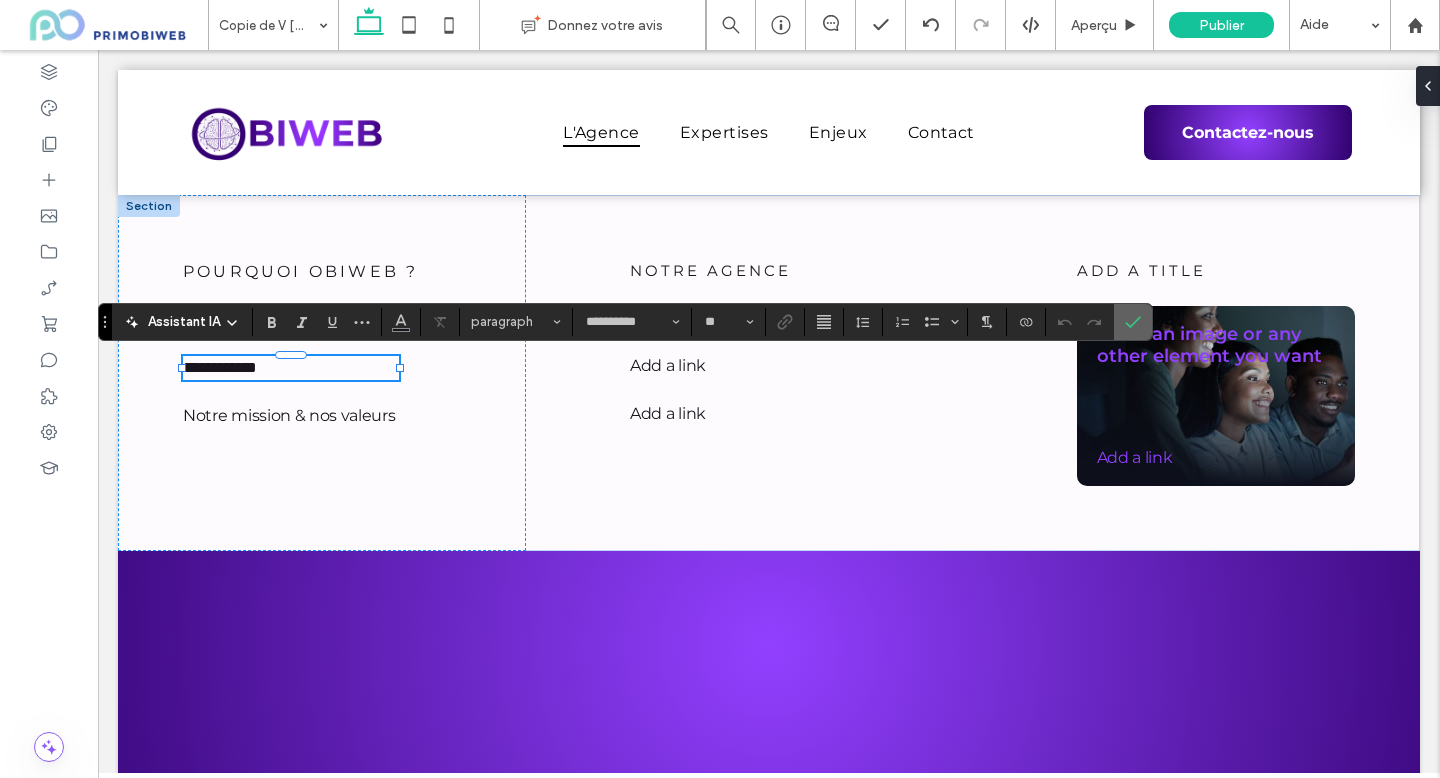 click at bounding box center [1133, 322] 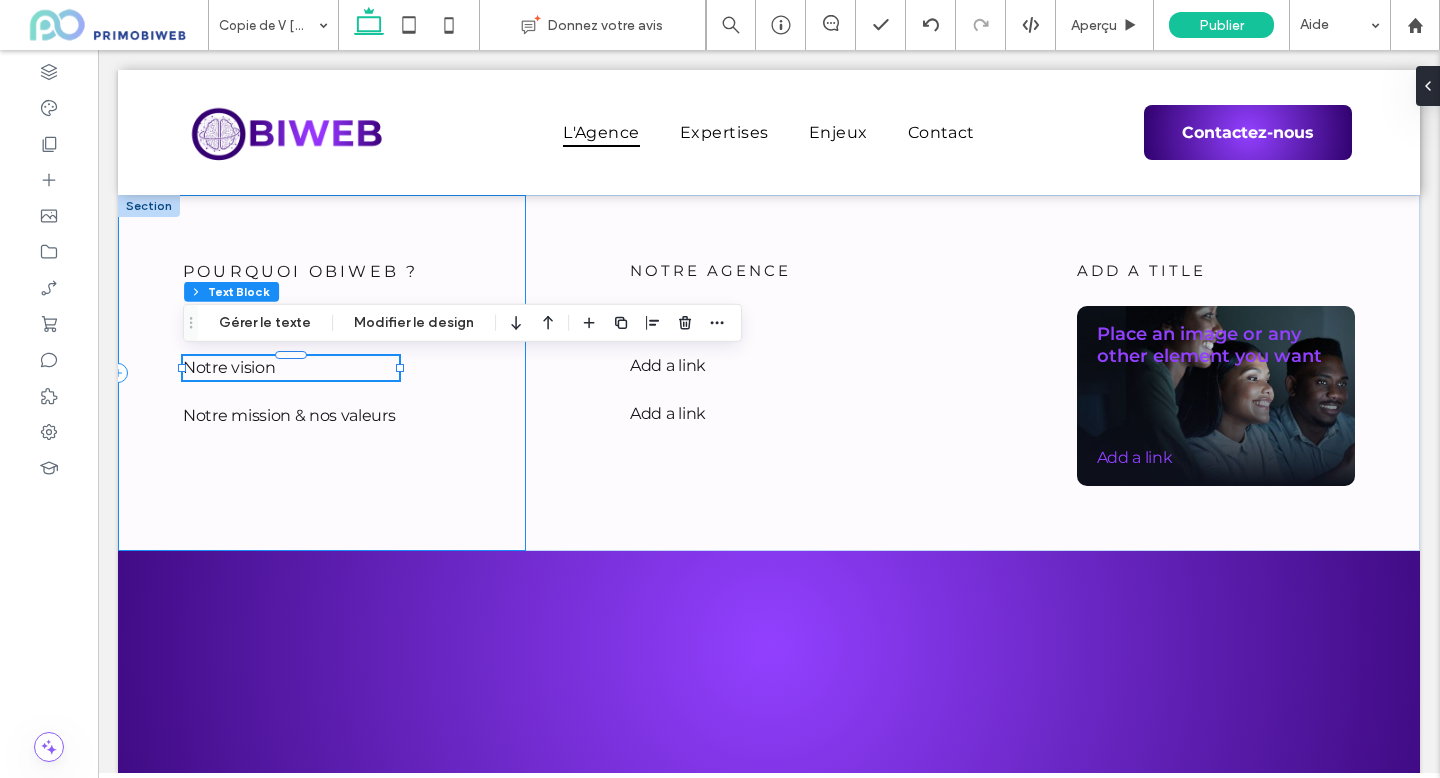 click on "Notre vision" at bounding box center (291, 368) 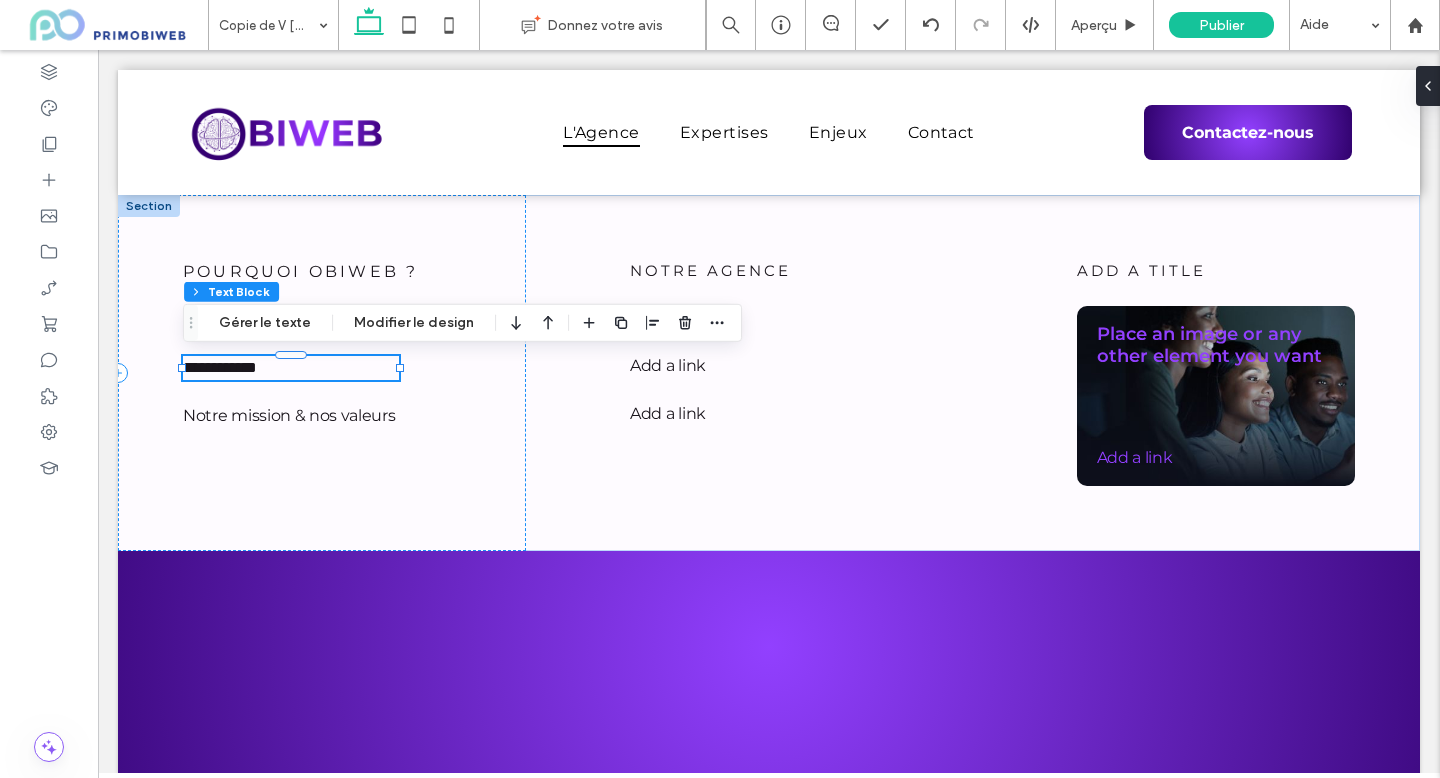 click on "**********" at bounding box center [291, 368] 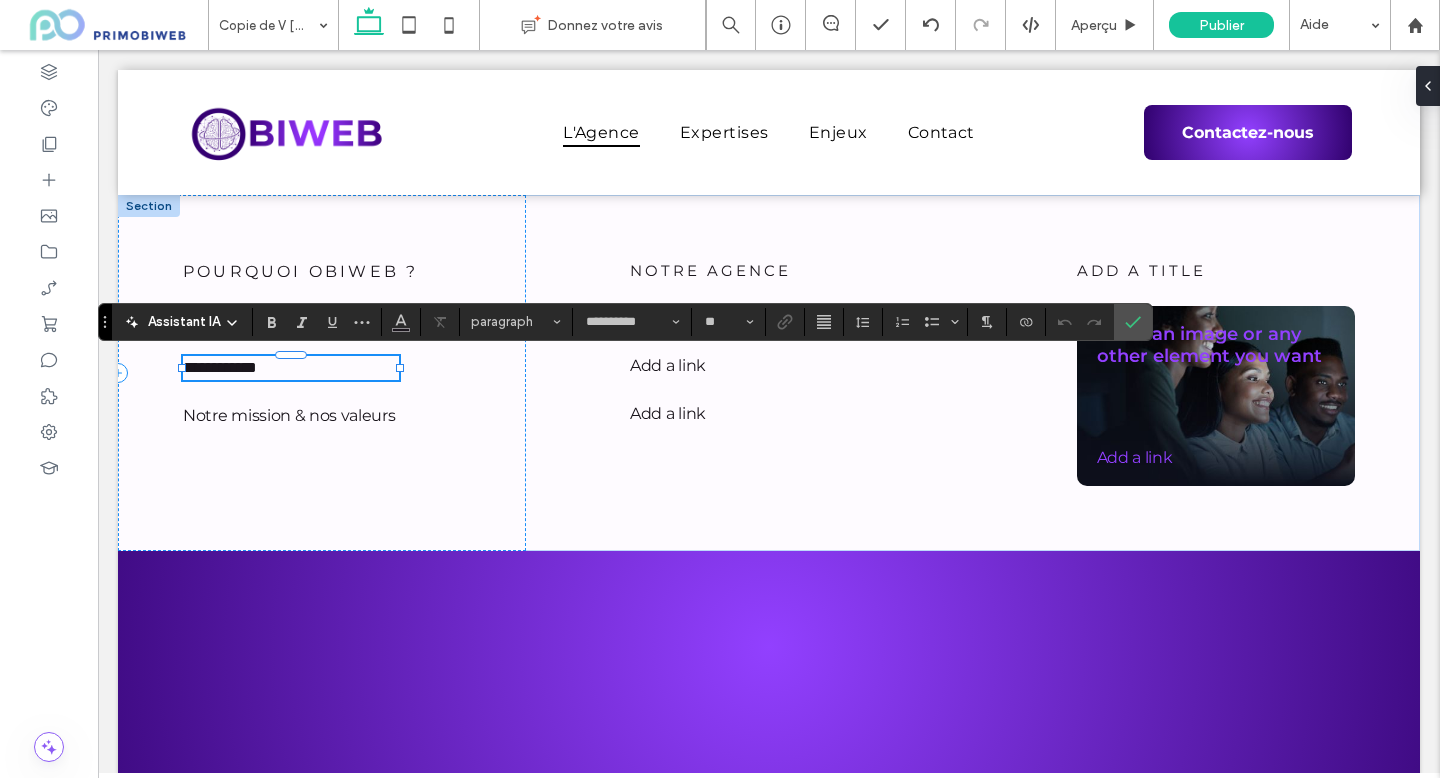 click on "**********" at bounding box center (220, 367) 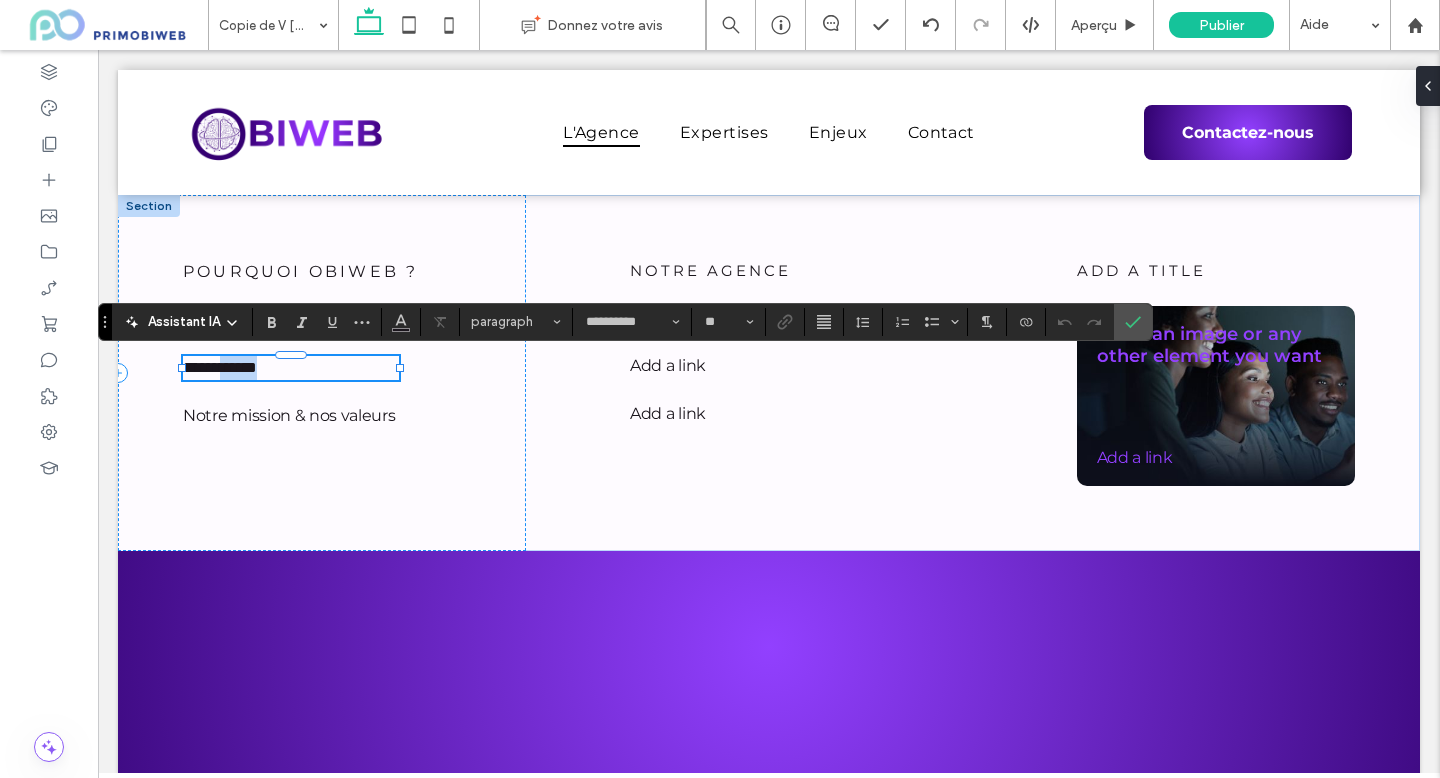 click on "**********" at bounding box center [220, 367] 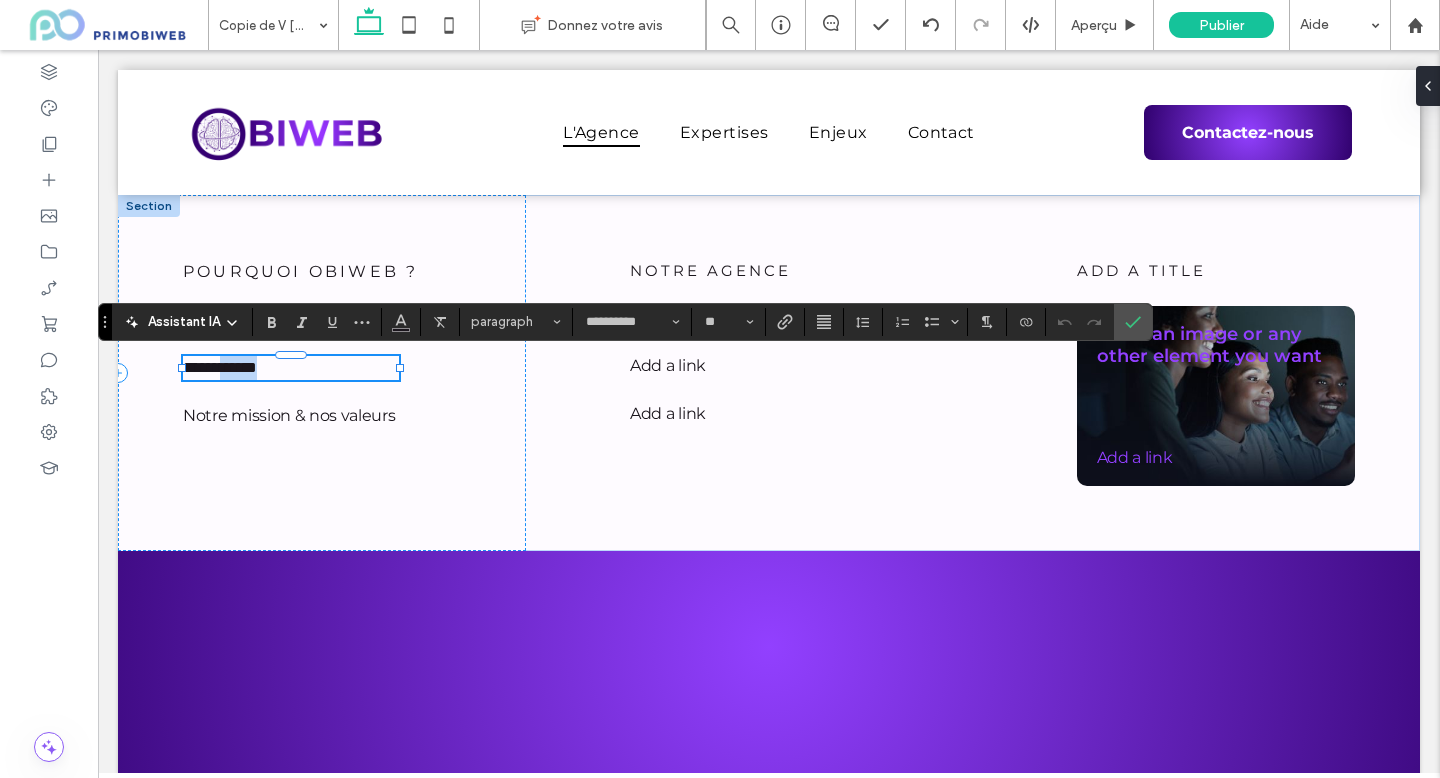 type 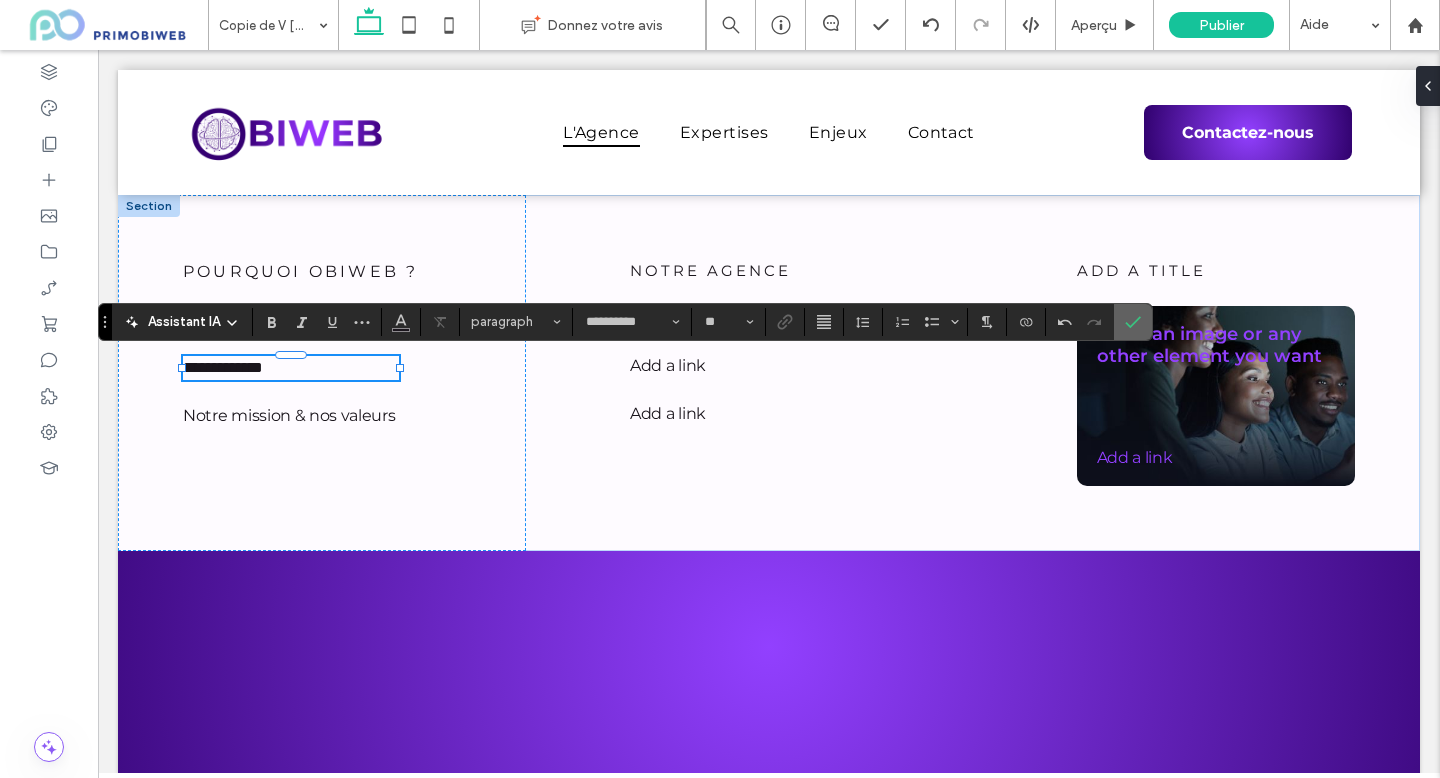 click 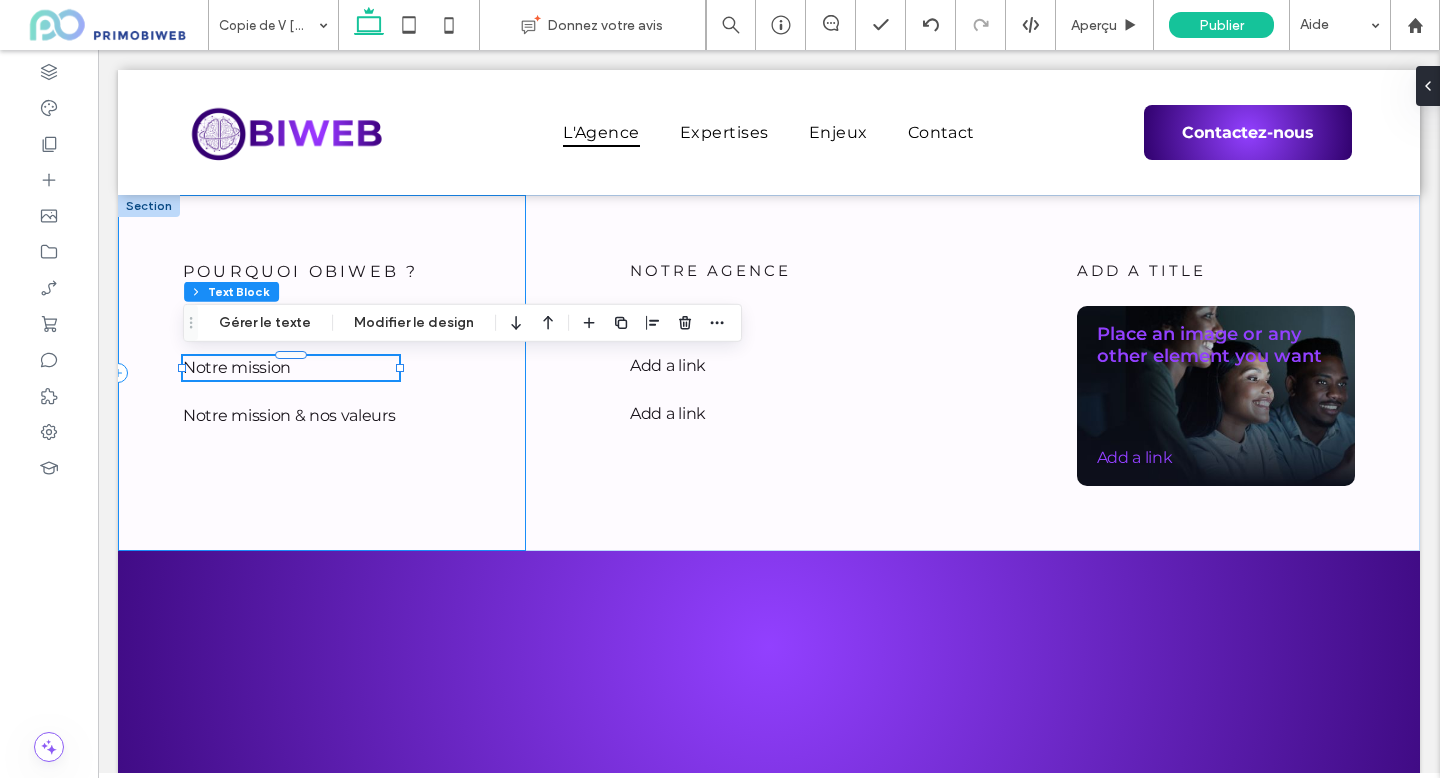 click on "Notre mission & nos valeurs" at bounding box center (289, 415) 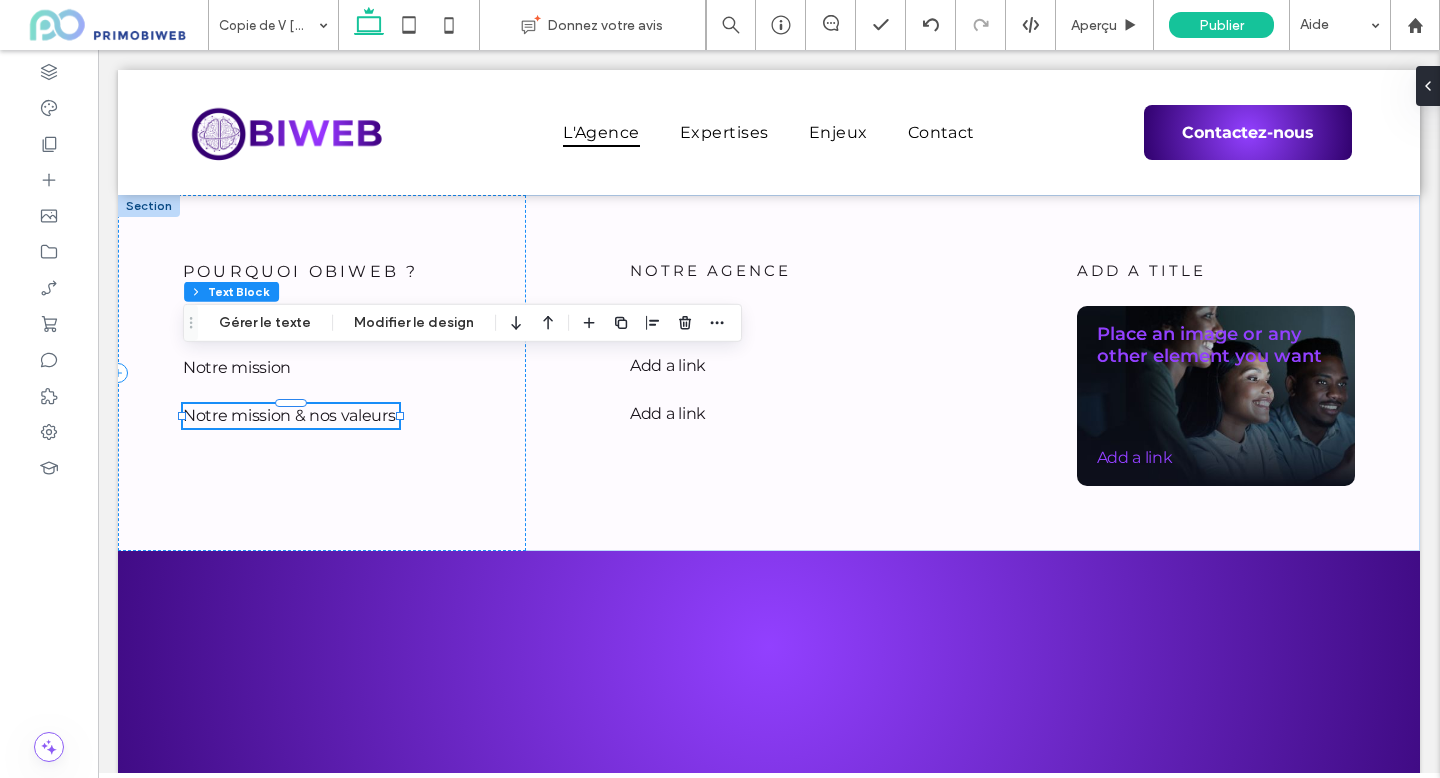 click on "Notre mission & nos valeurs" at bounding box center [291, 416] 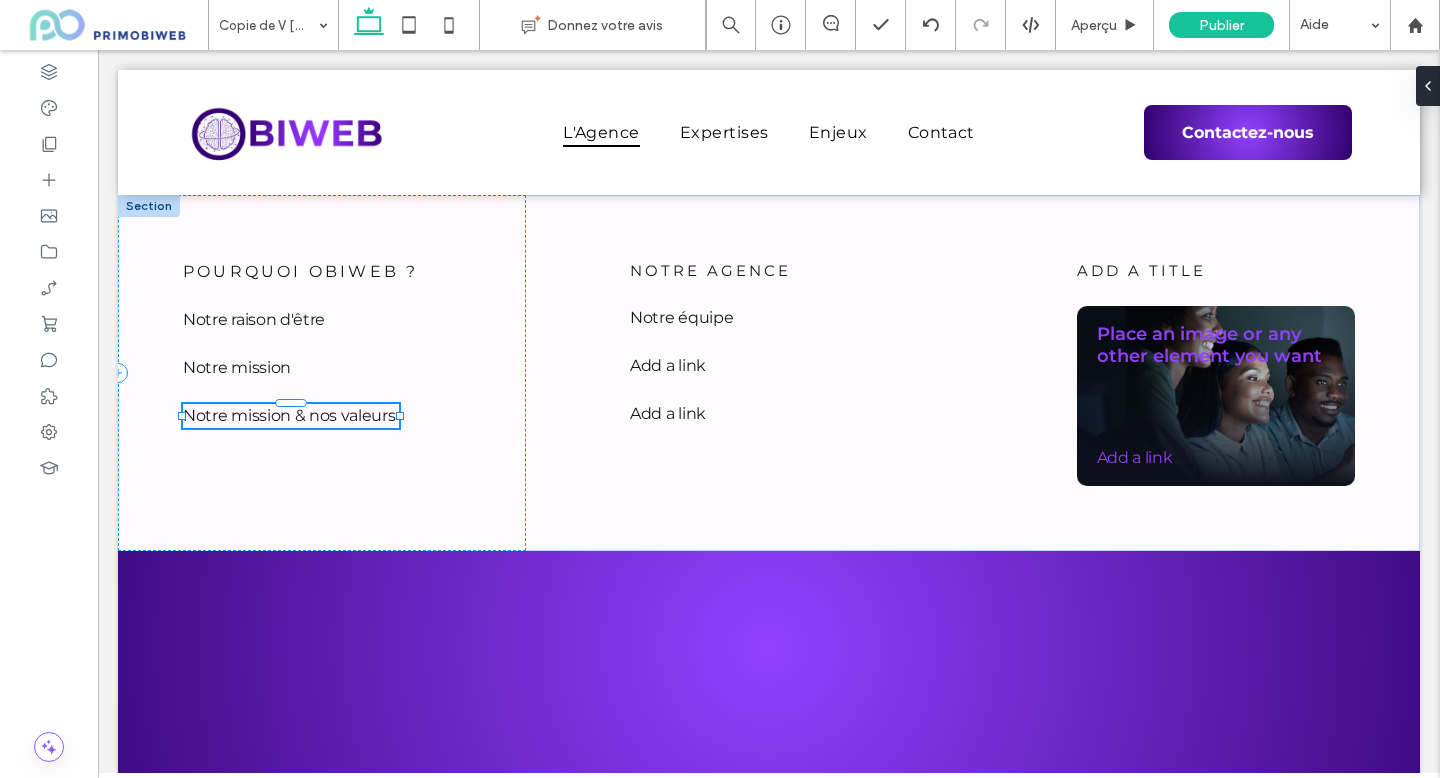 type on "**********" 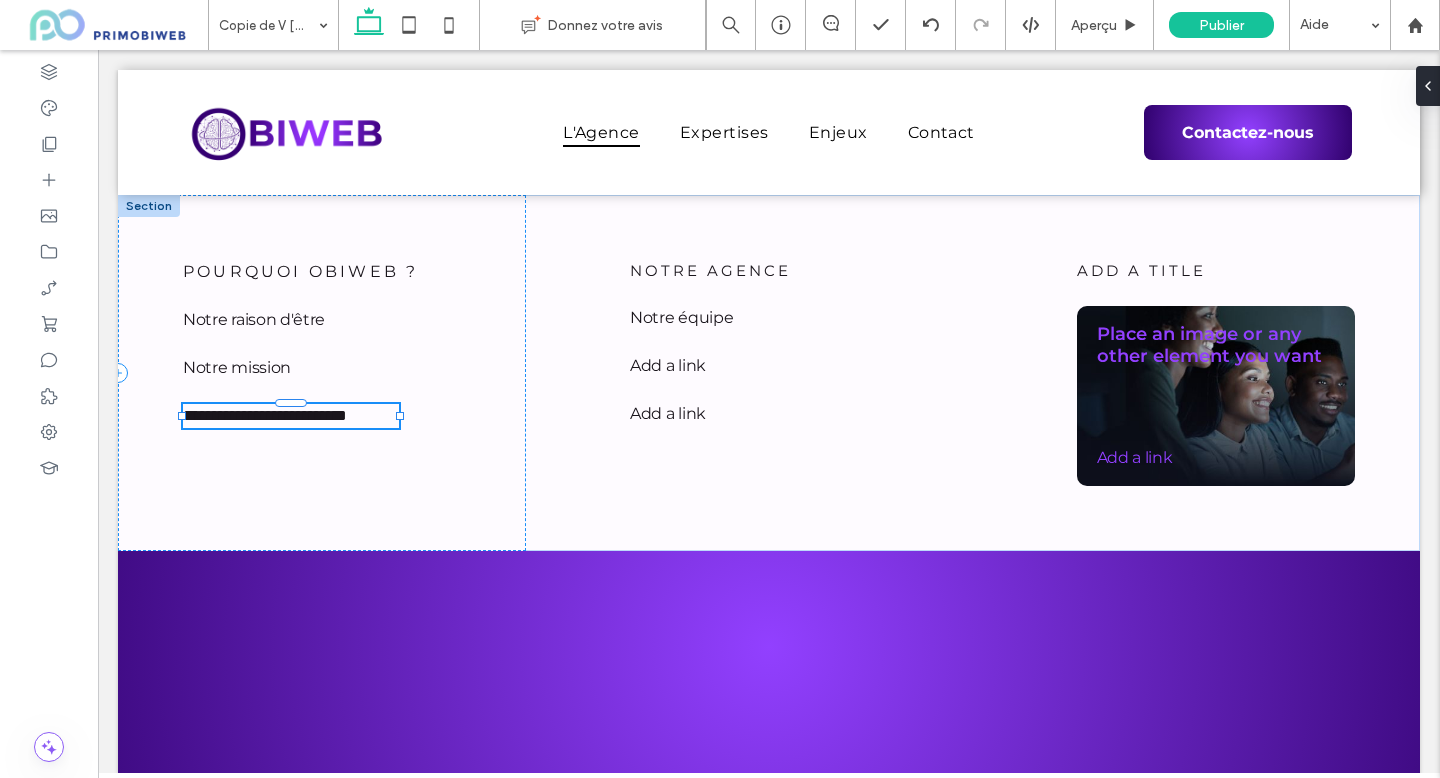 click on "**********" at bounding box center (265, 415) 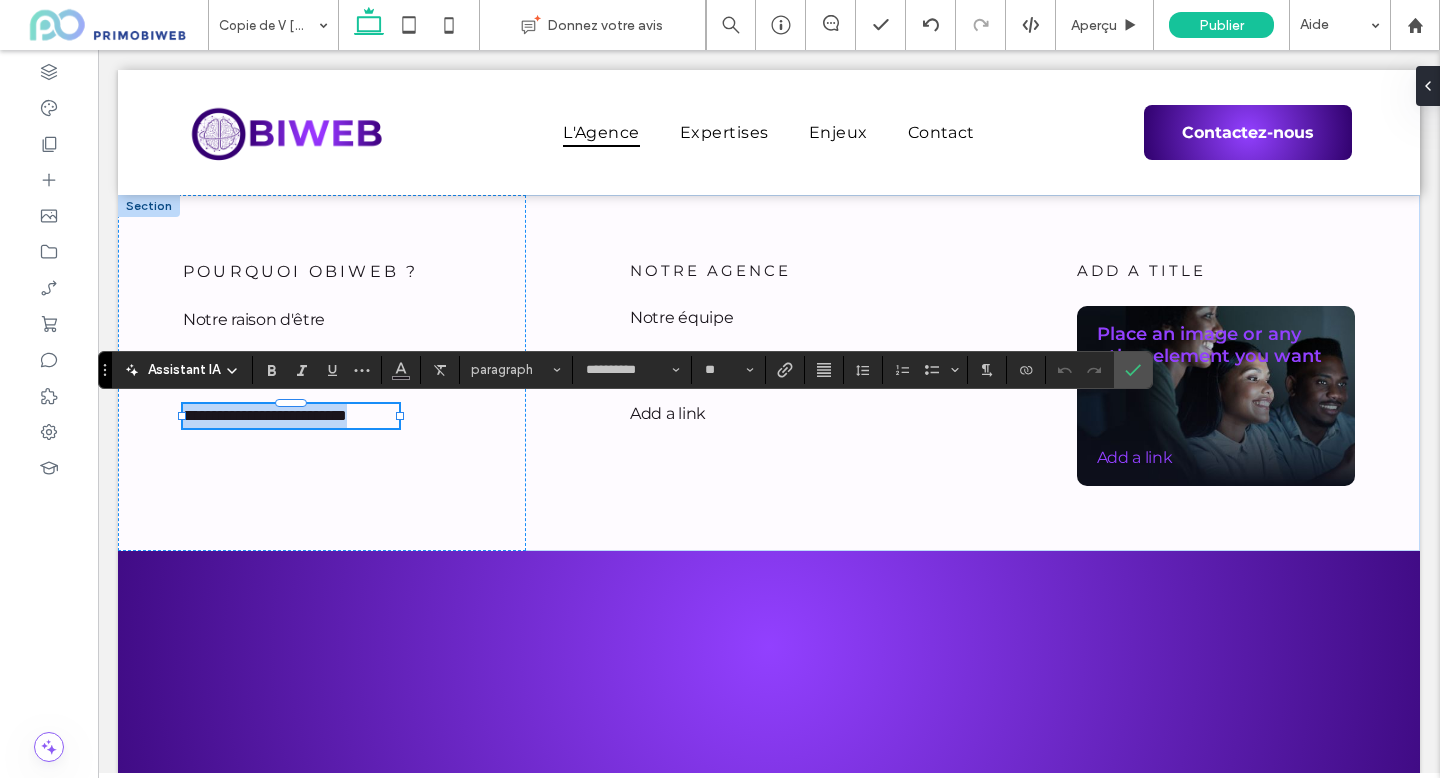 click on "**********" at bounding box center [265, 415] 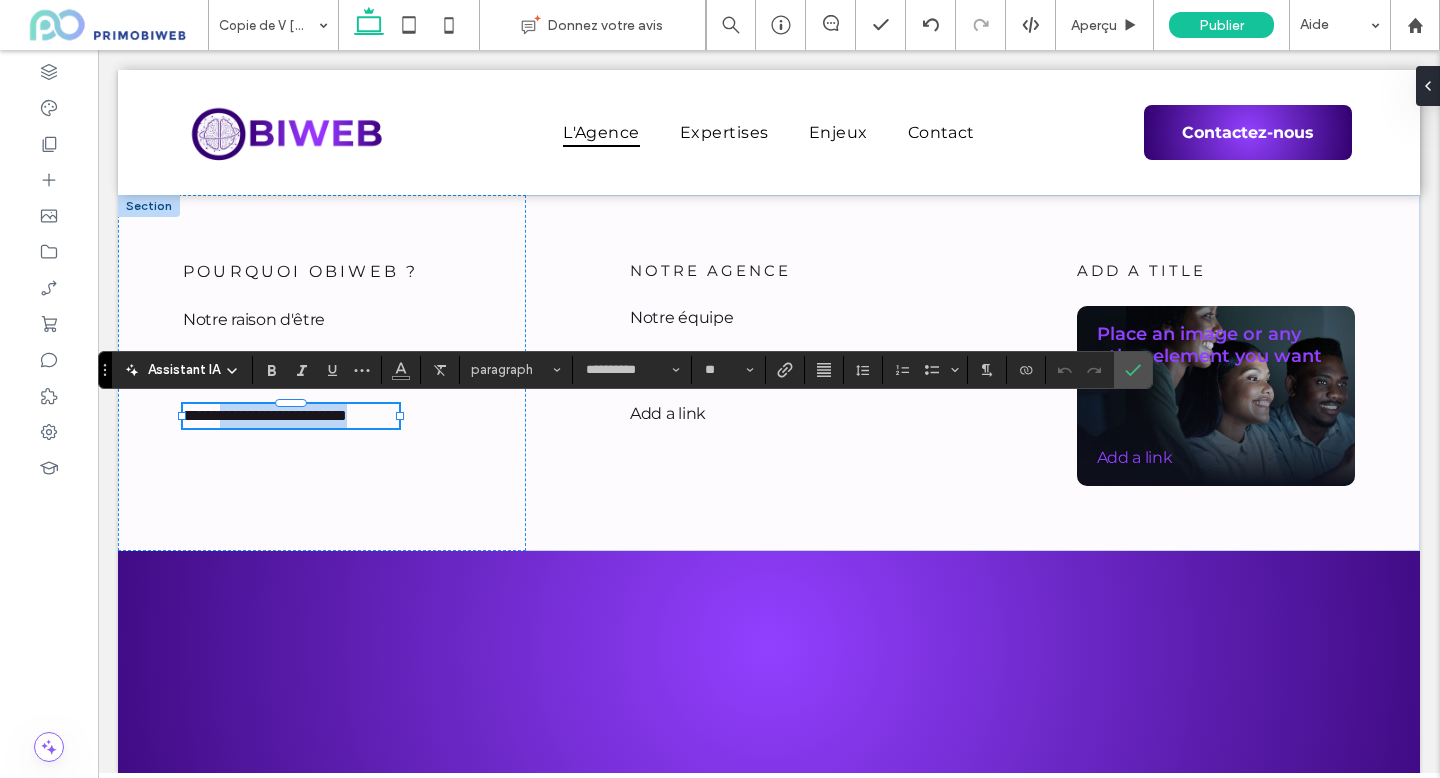 type 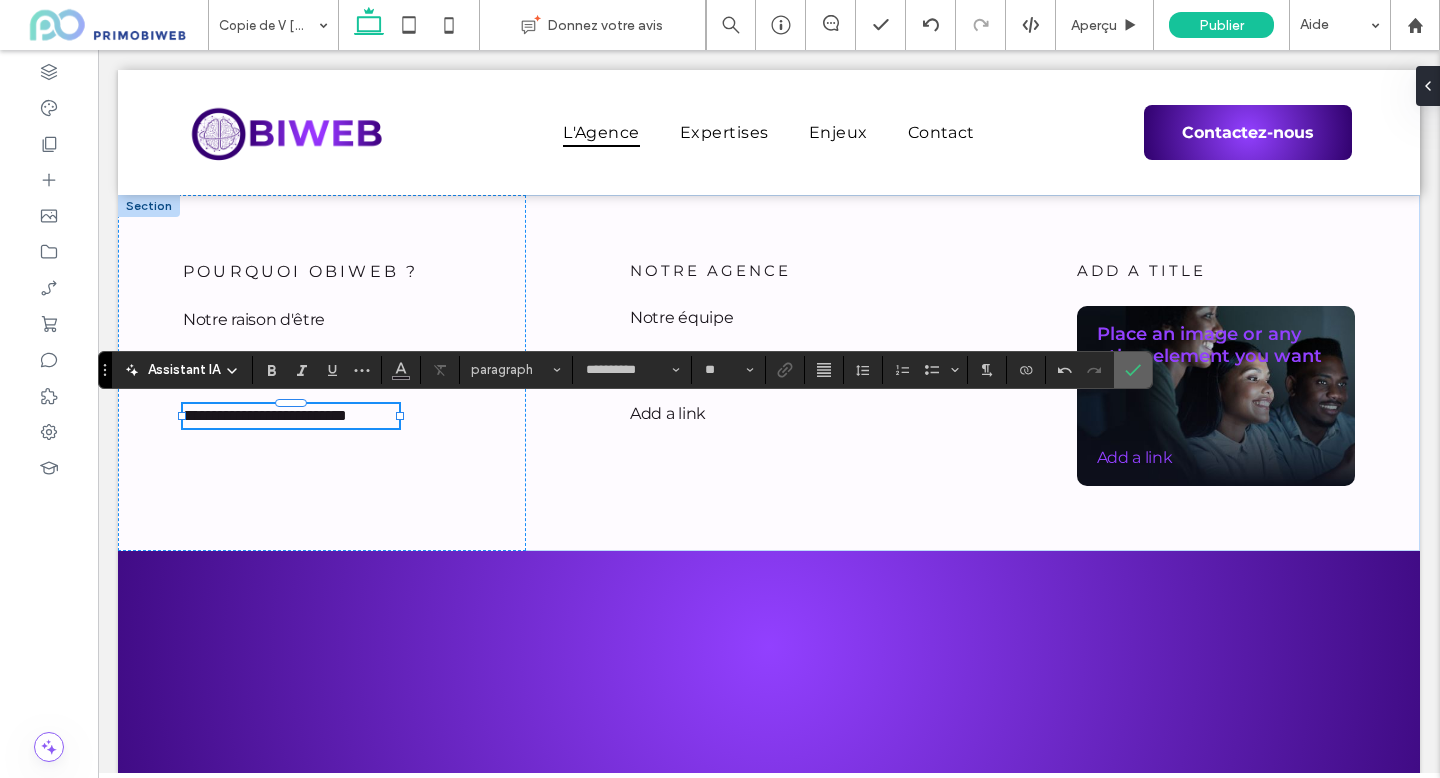 click at bounding box center [1129, 370] 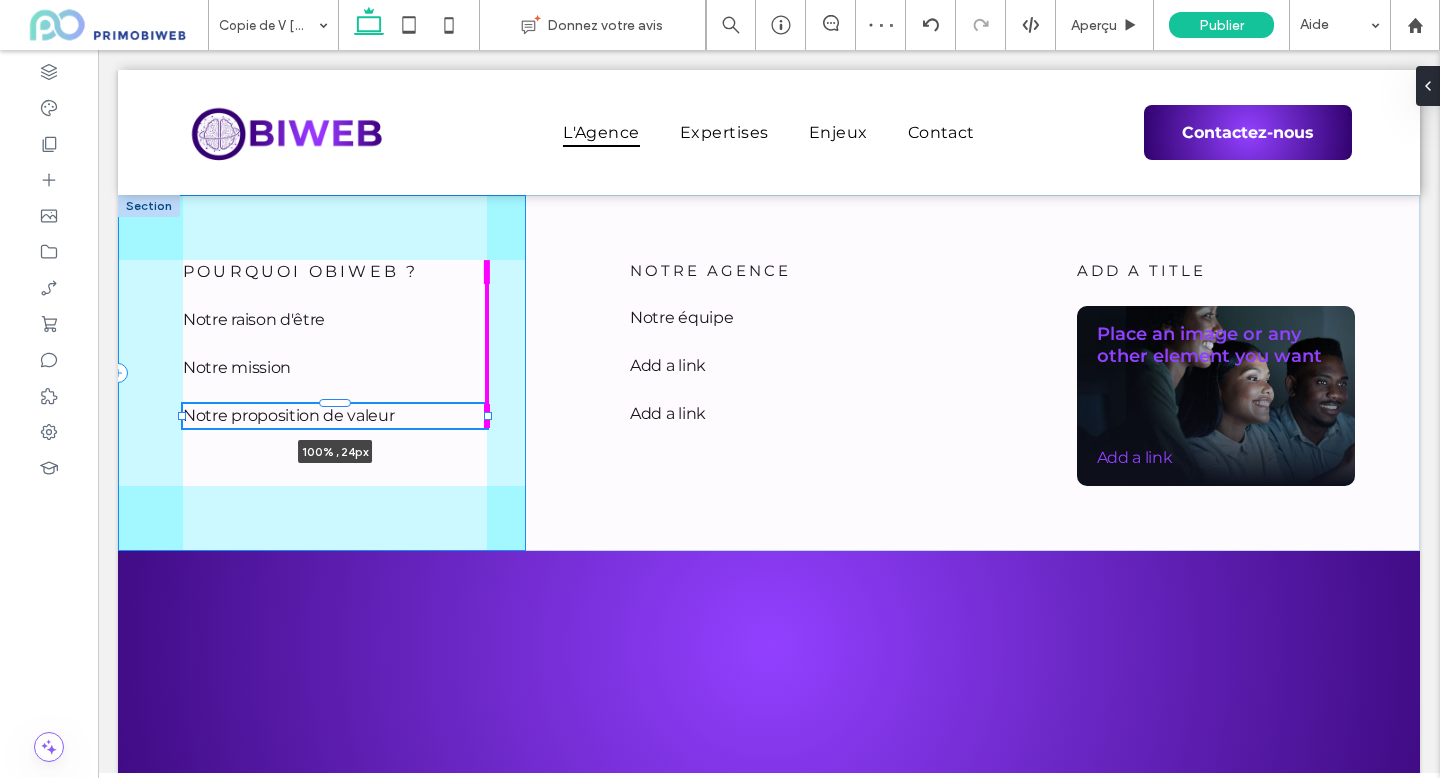 drag, startPoint x: 401, startPoint y: 415, endPoint x: 487, endPoint y: 415, distance: 86 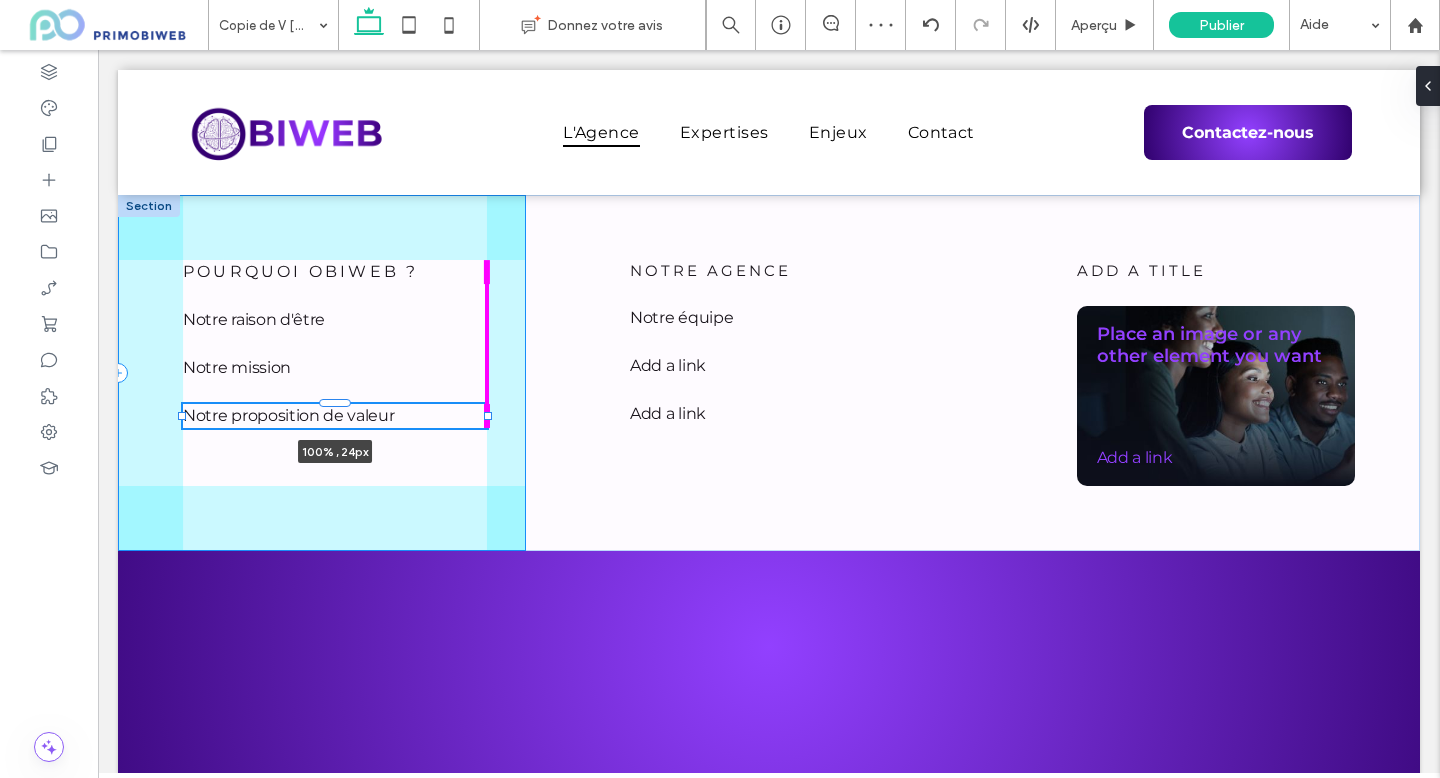 click at bounding box center [488, 416] 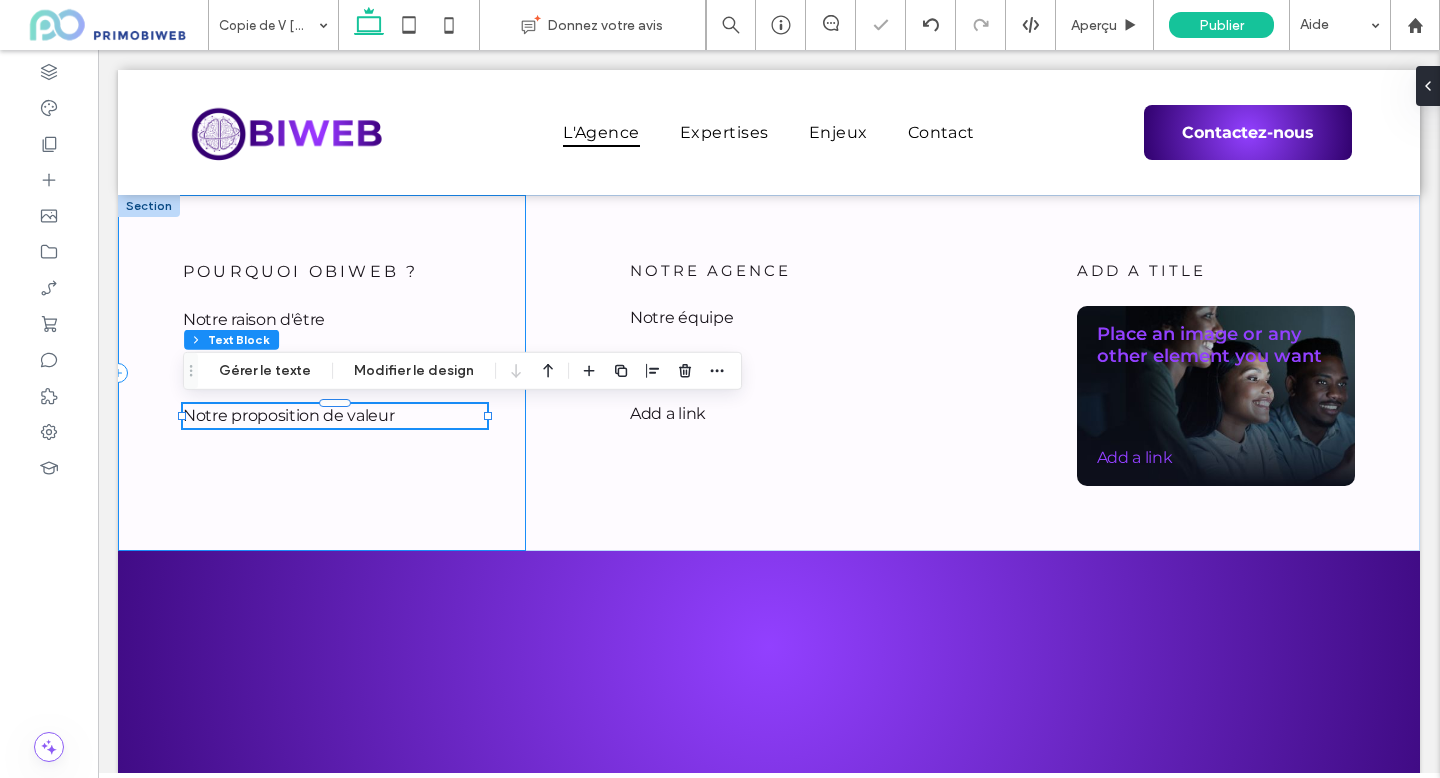 click on "POURQUOI OBIWEB ?
Notre raison d'être
Notre mission
Notre proposition de valeur
100% , 24px" at bounding box center (322, 373) 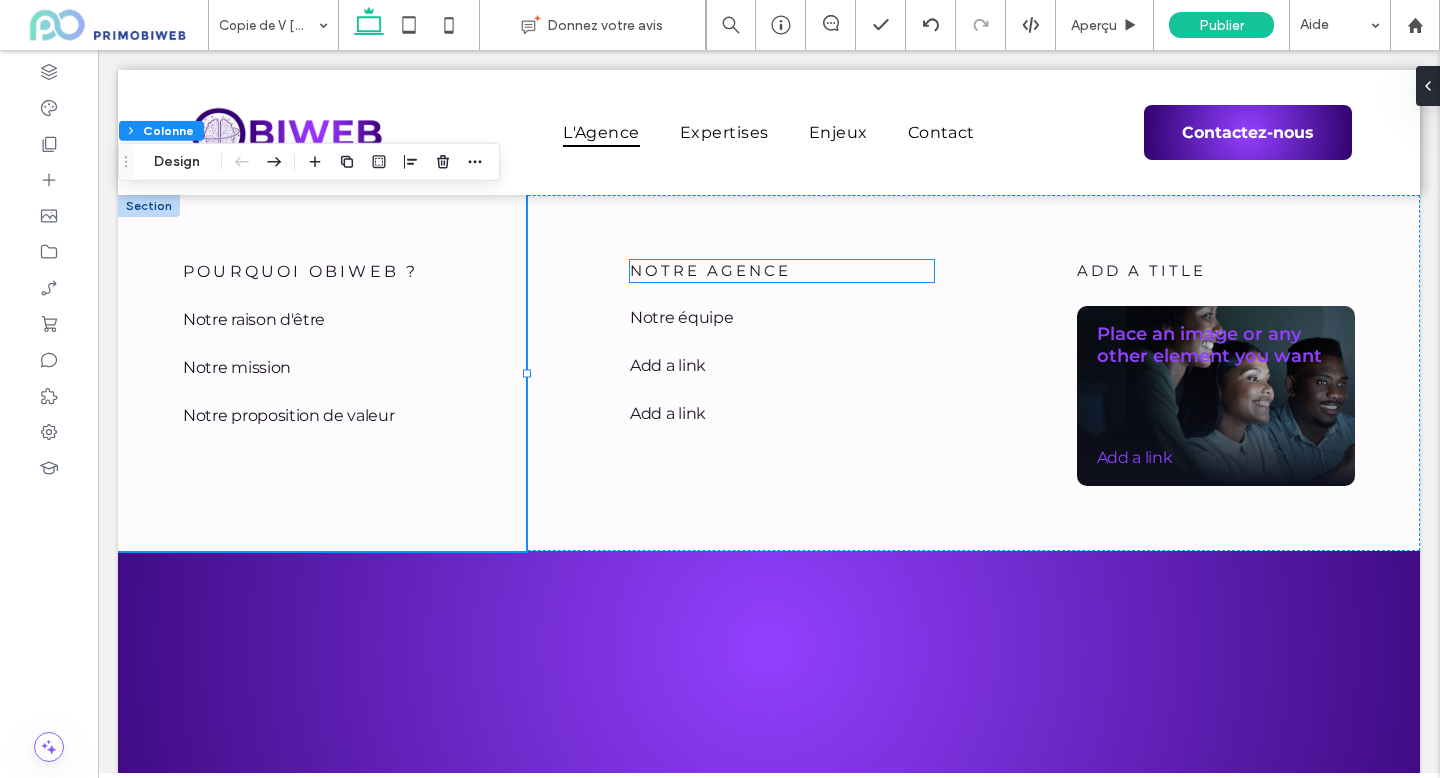 click on "Notre agence" at bounding box center [710, 270] 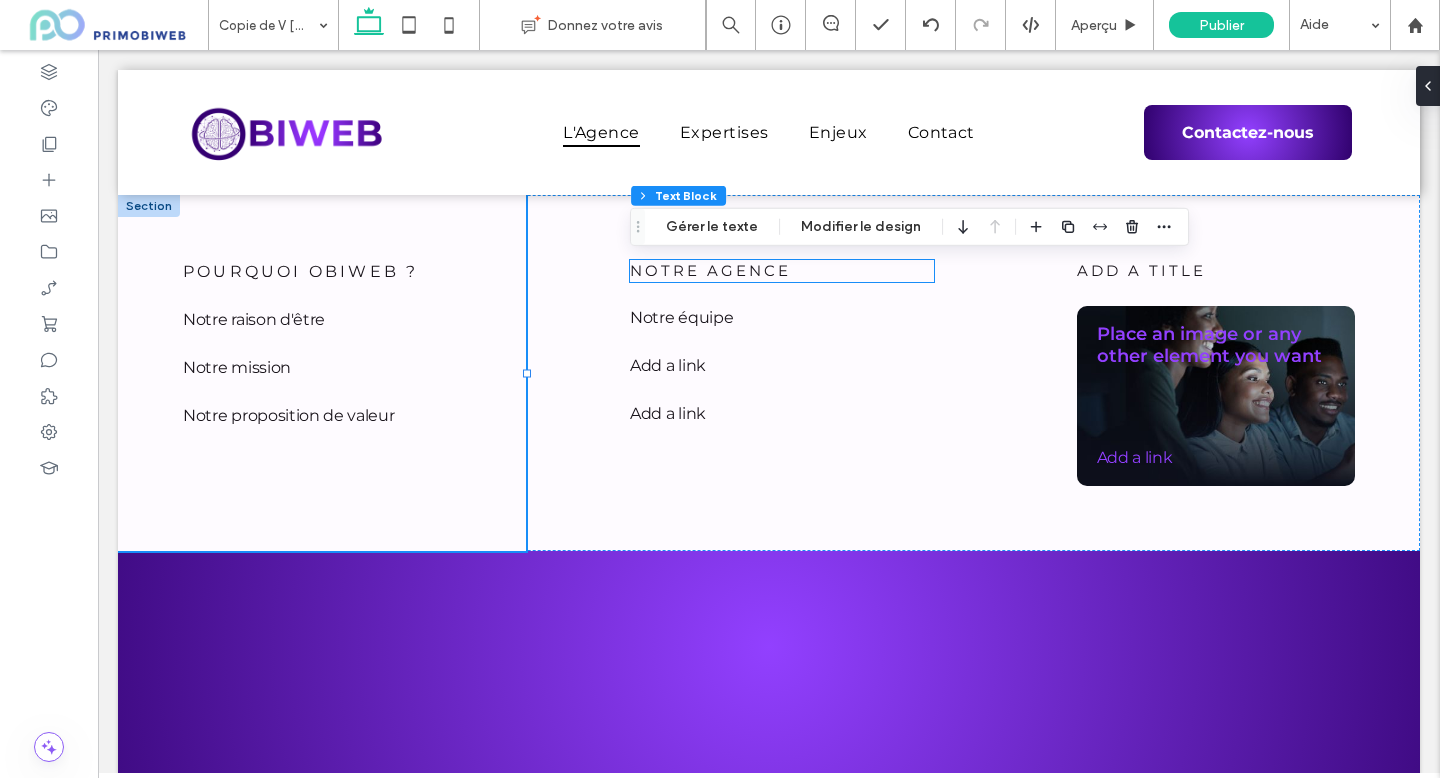 click on "Notre agence" at bounding box center (710, 270) 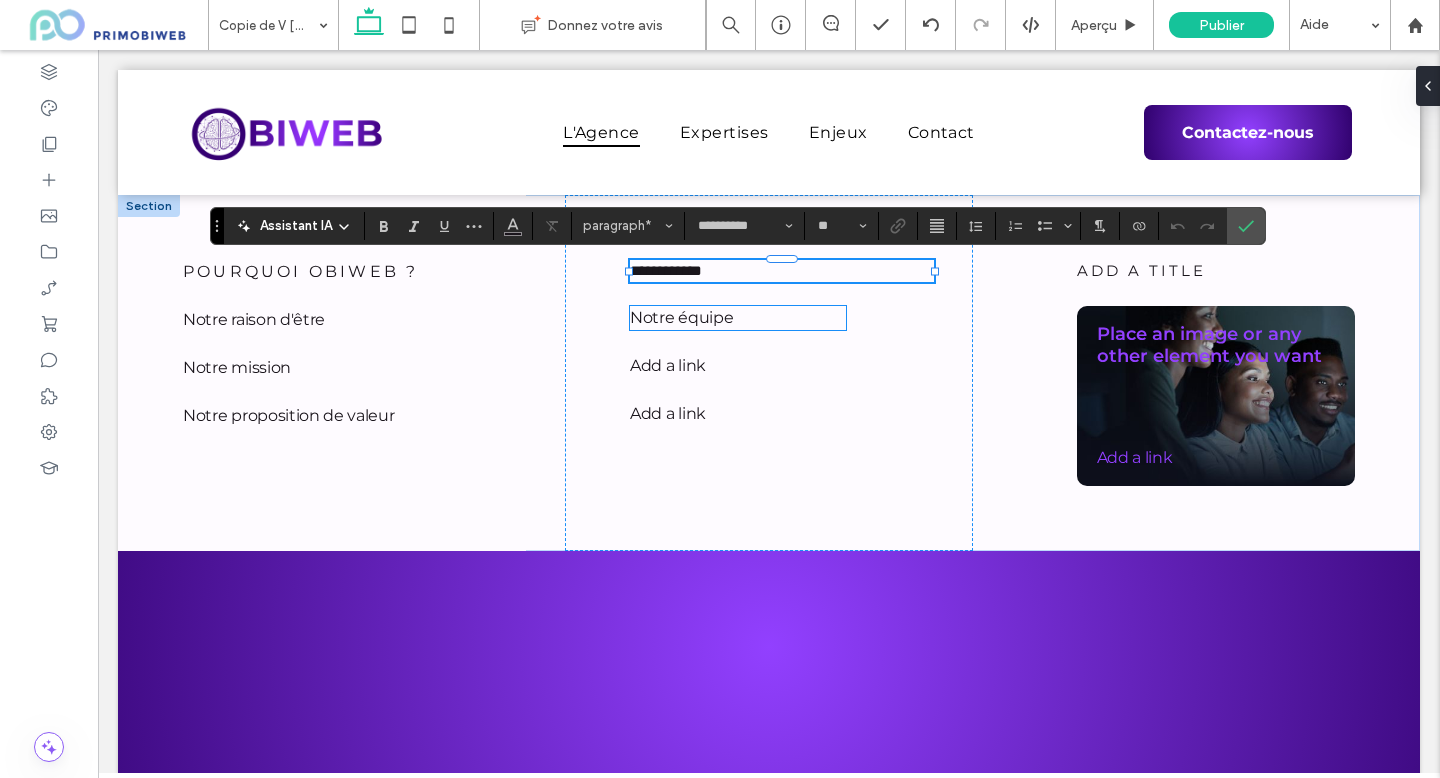 click on "Notre équipe" at bounding box center (681, 317) 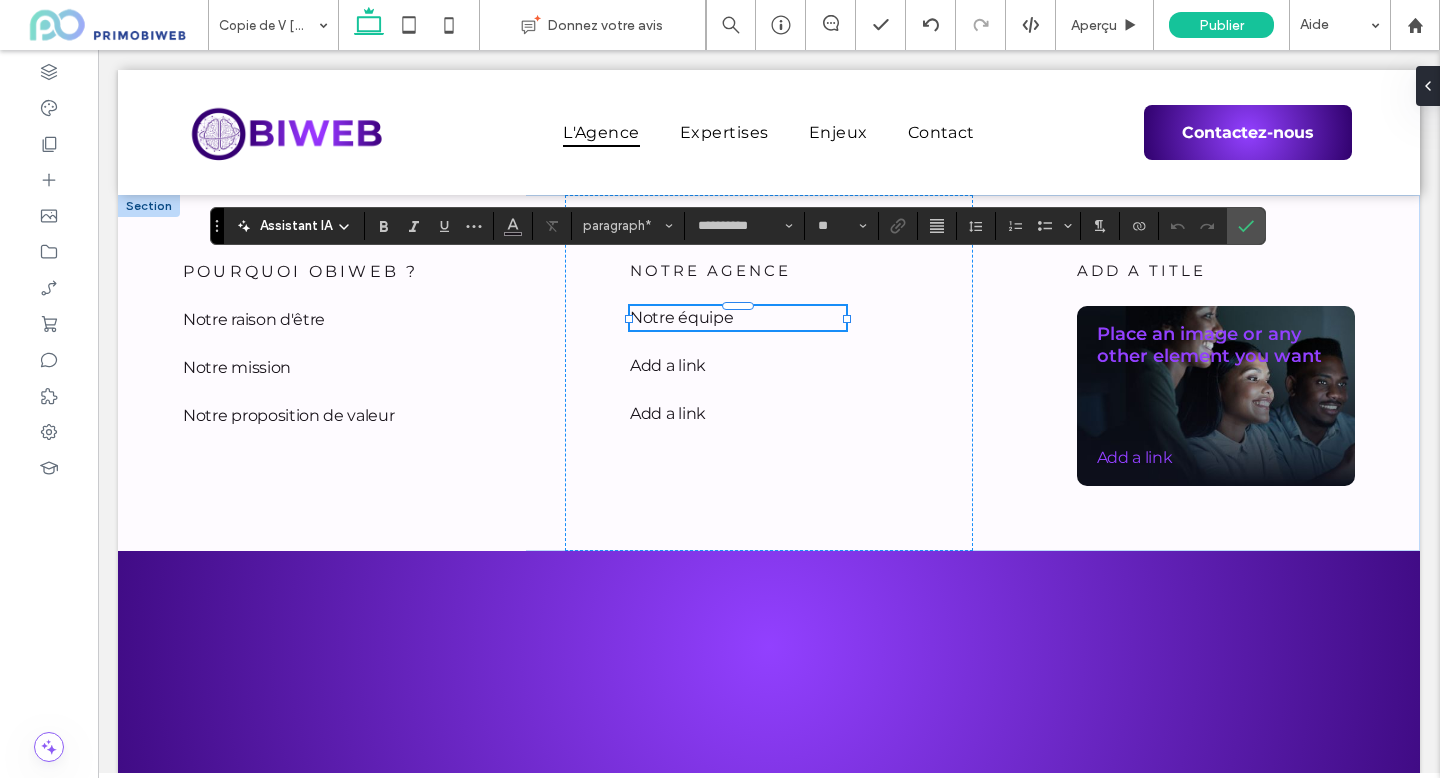 click on "Notre équipe" at bounding box center [681, 317] 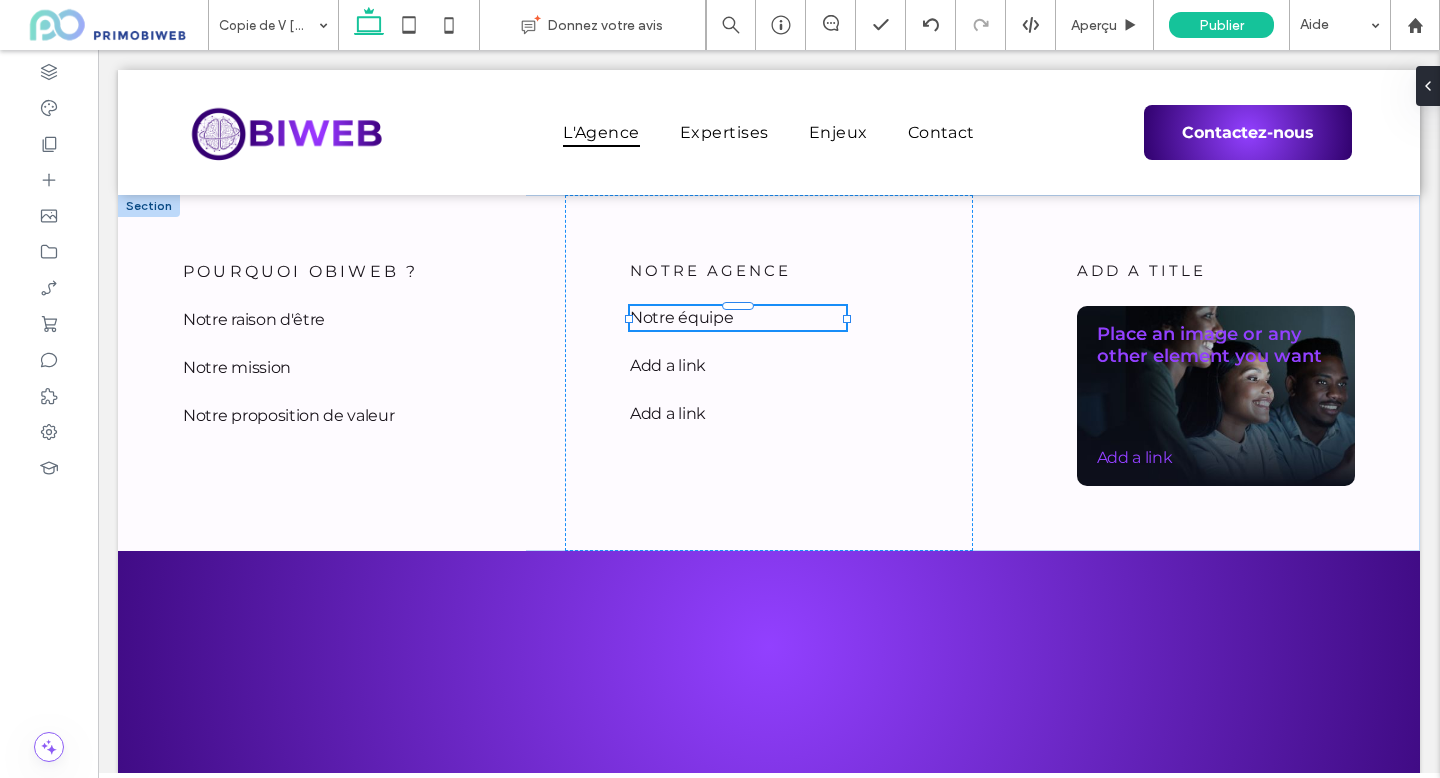 type on "**********" 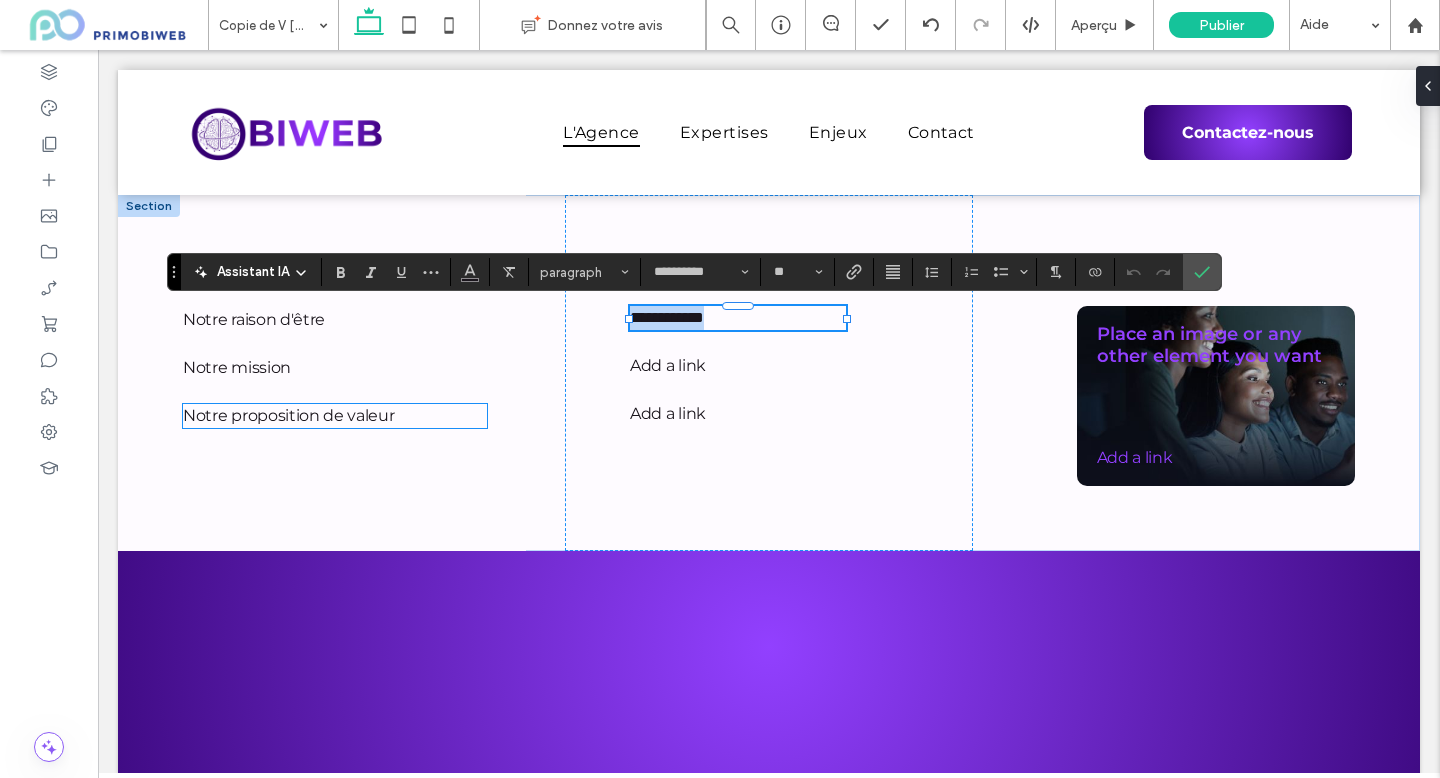 click on "Notre proposition de valeur" at bounding box center [288, 415] 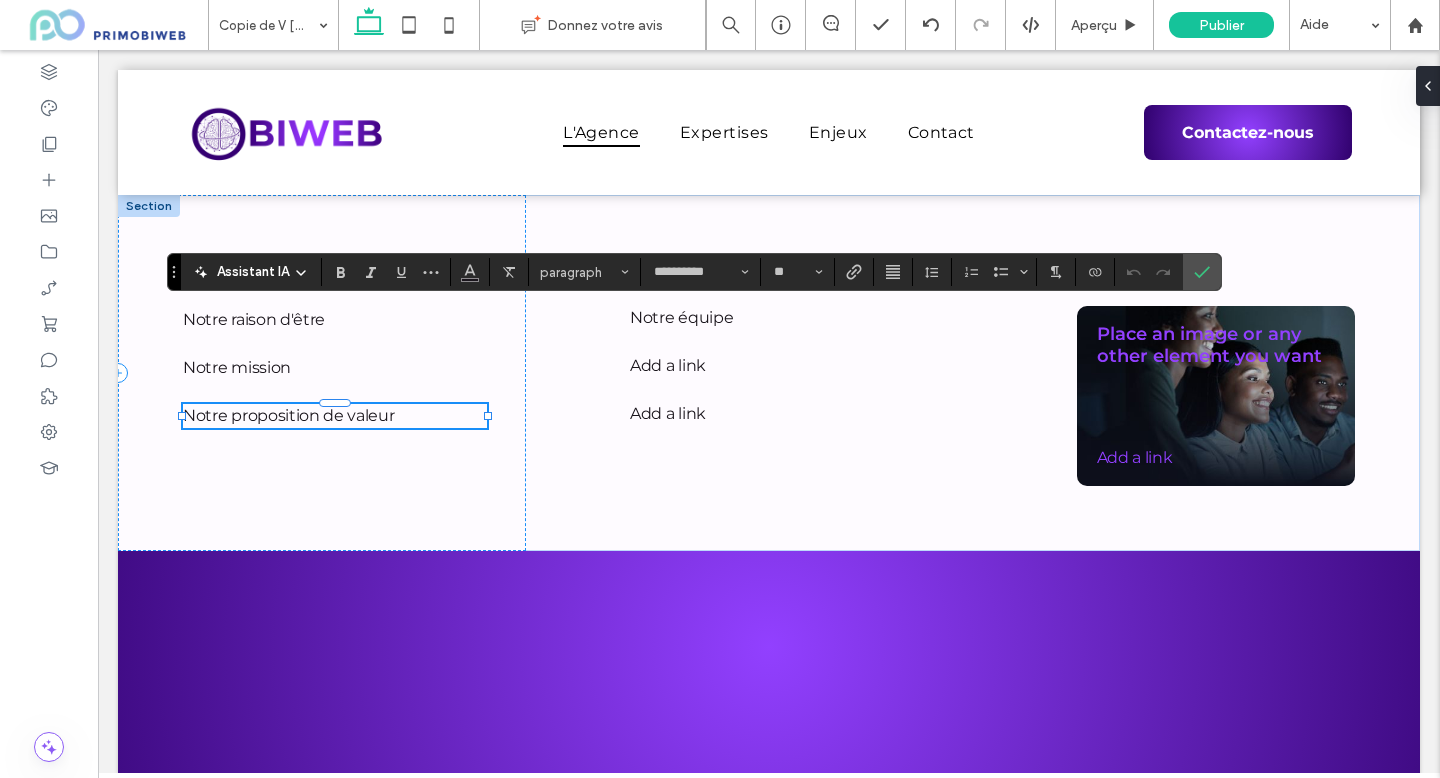 click on "Notre proposition de valeur" at bounding box center [335, 416] 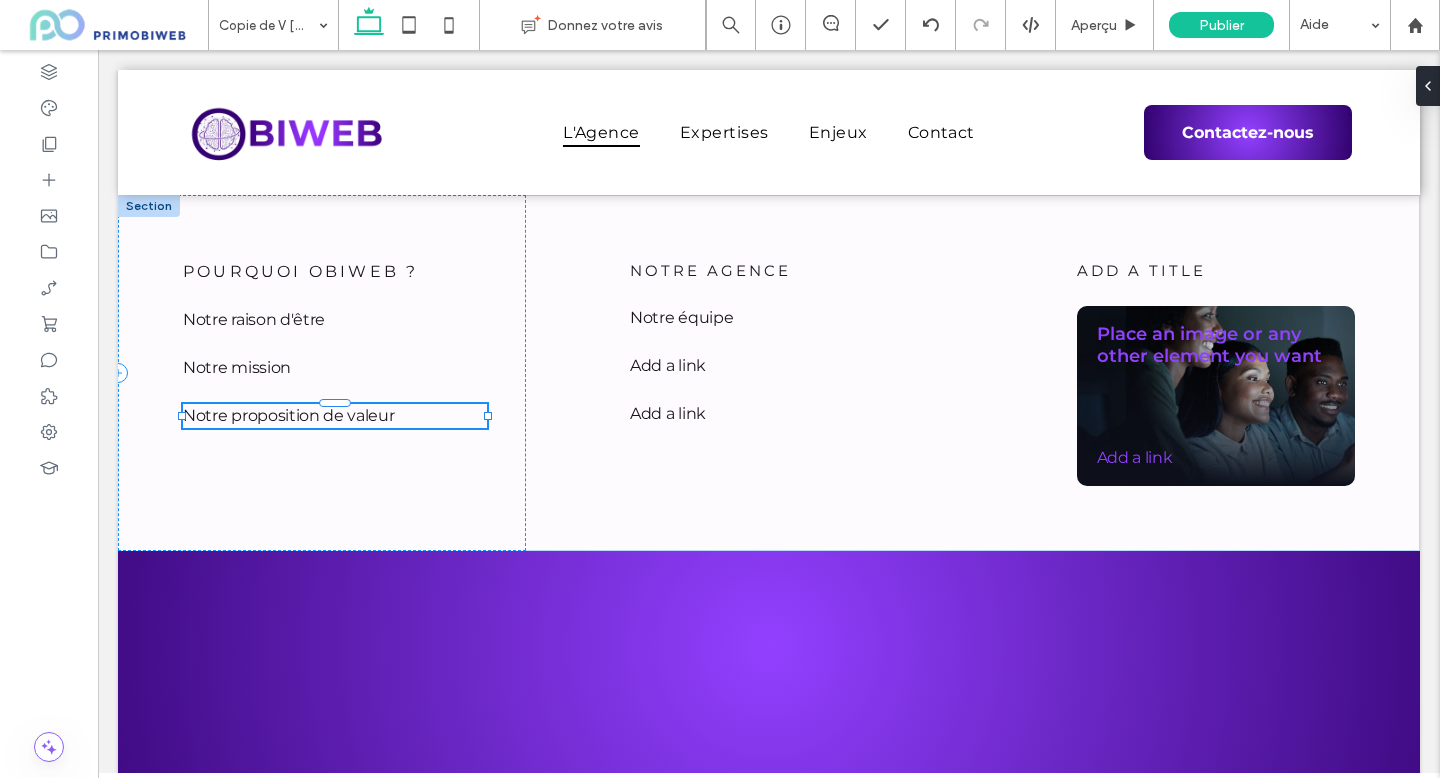 type on "**********" 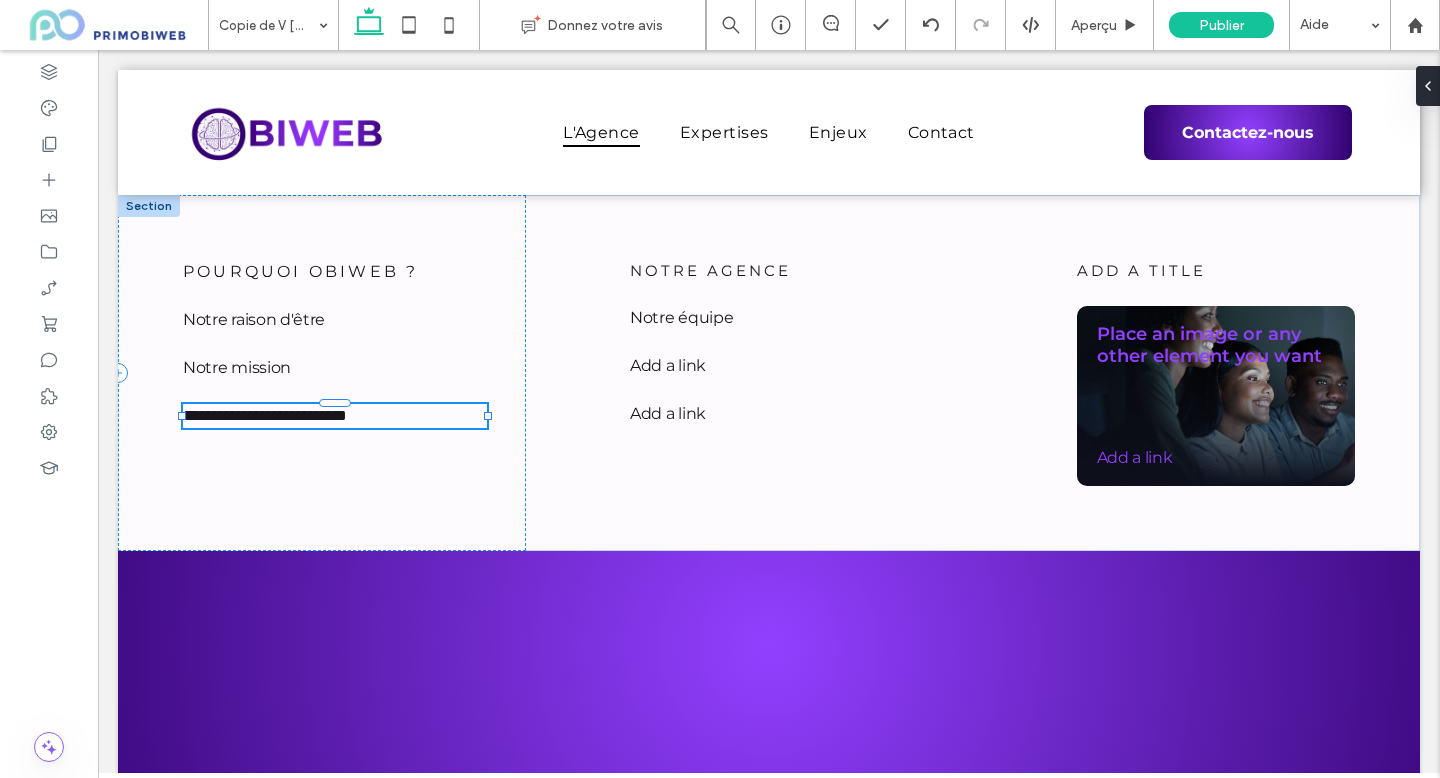 click on "**********" at bounding box center (265, 415) 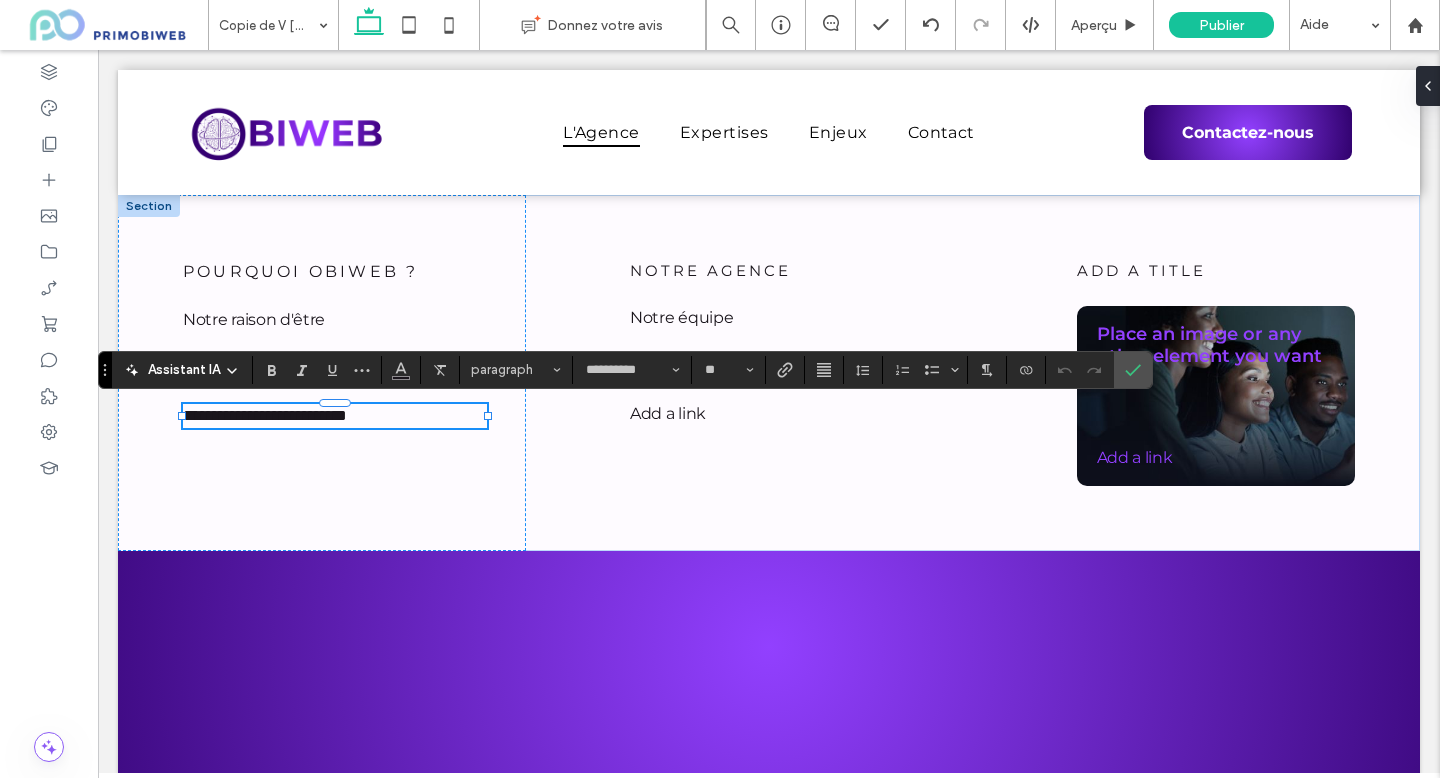 type 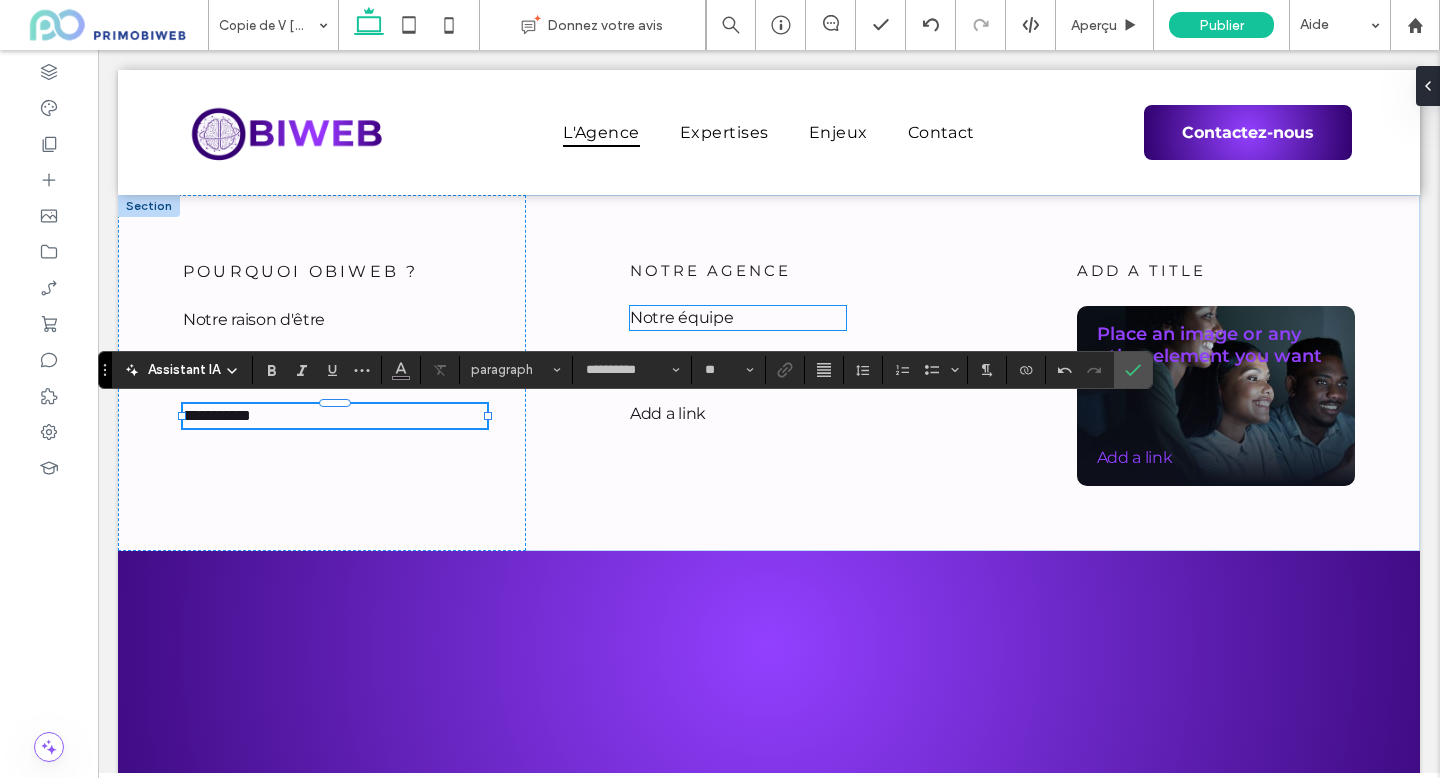 click on "Notre équipe" at bounding box center [681, 317] 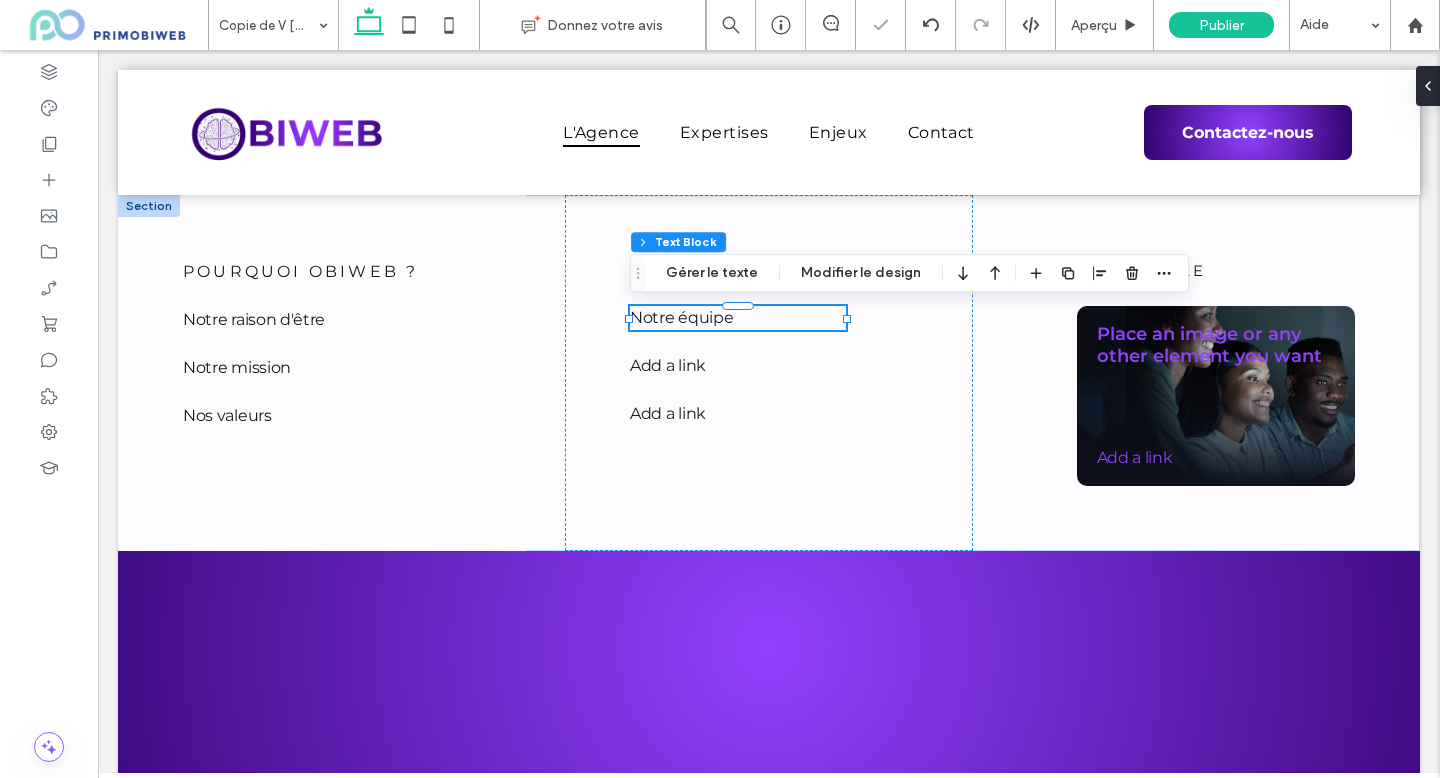click on "Notre équipe" at bounding box center (681, 317) 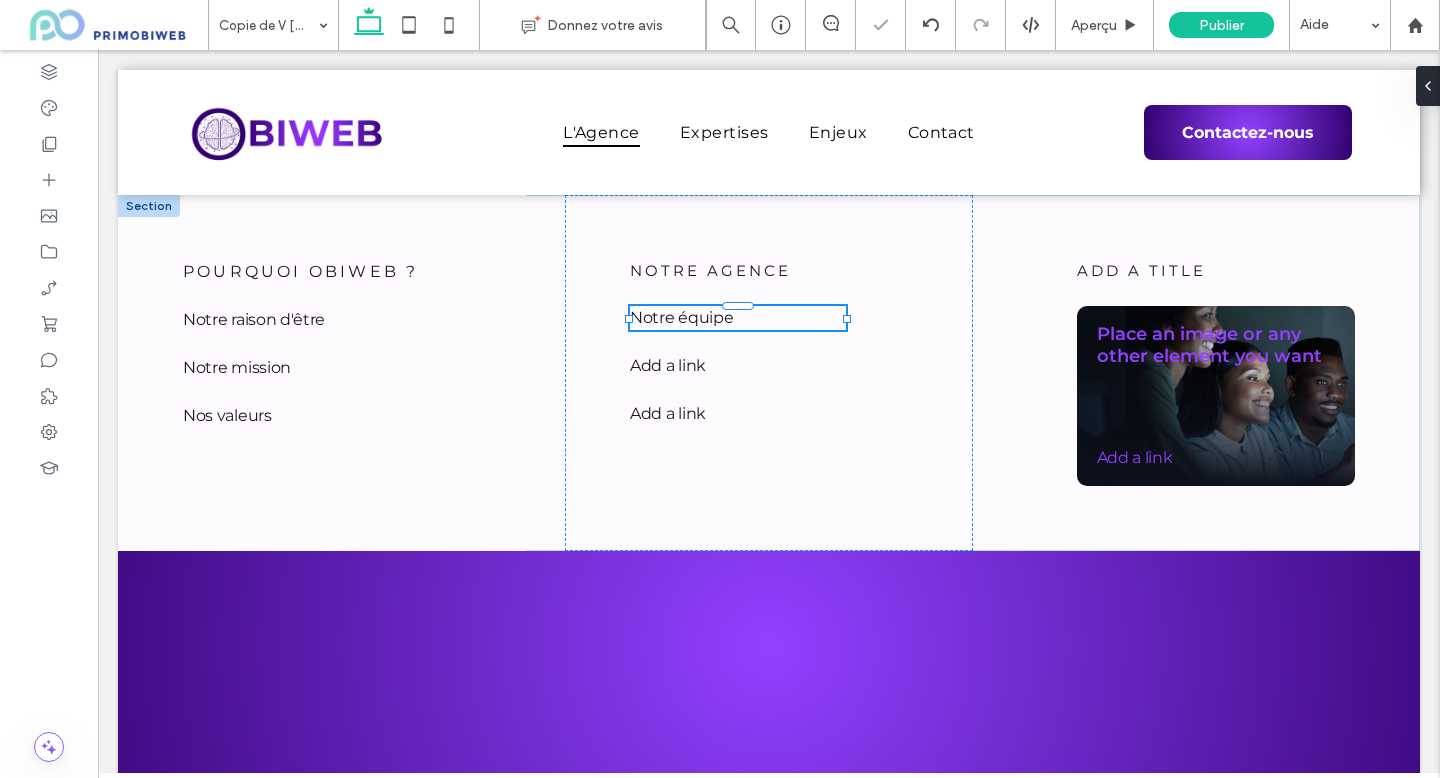 type on "**********" 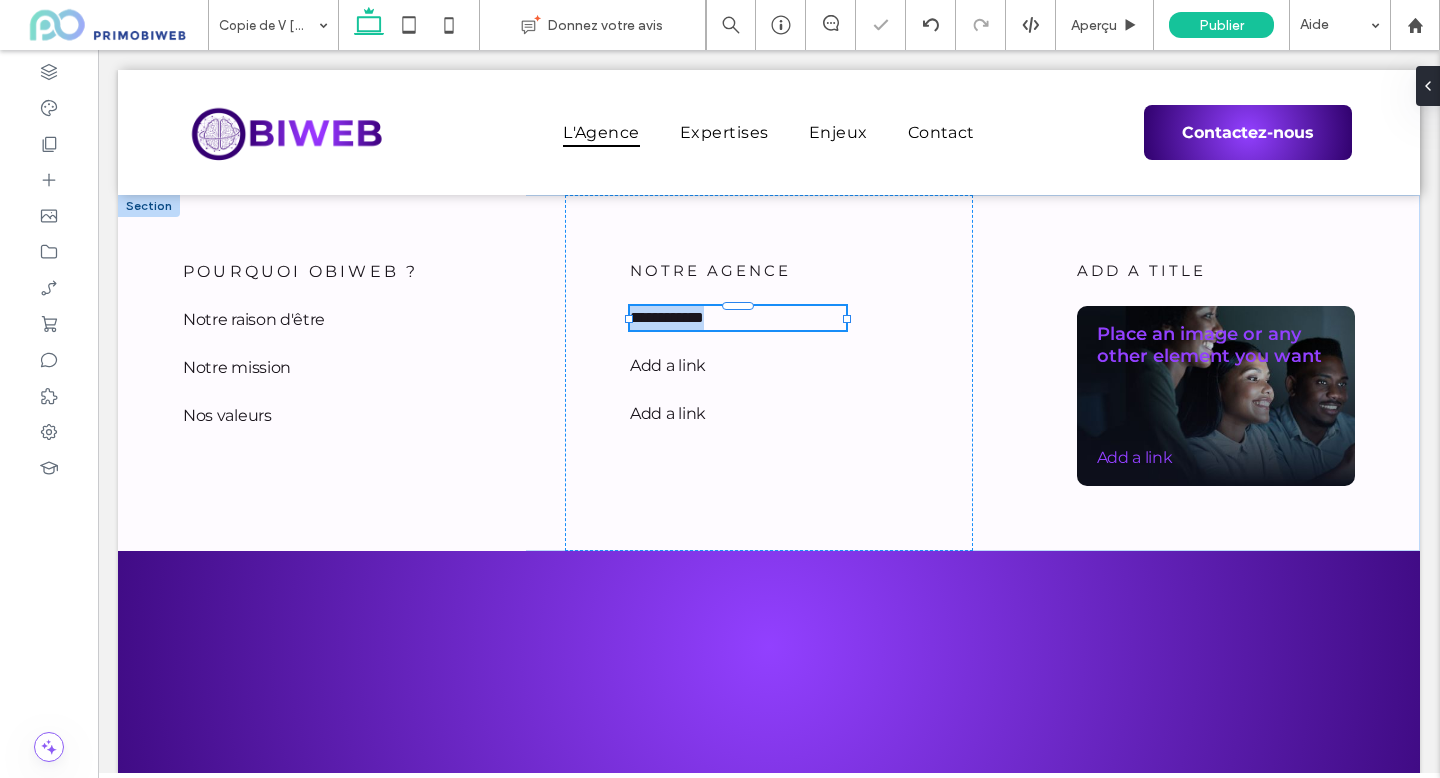 click on "**********" at bounding box center (667, 317) 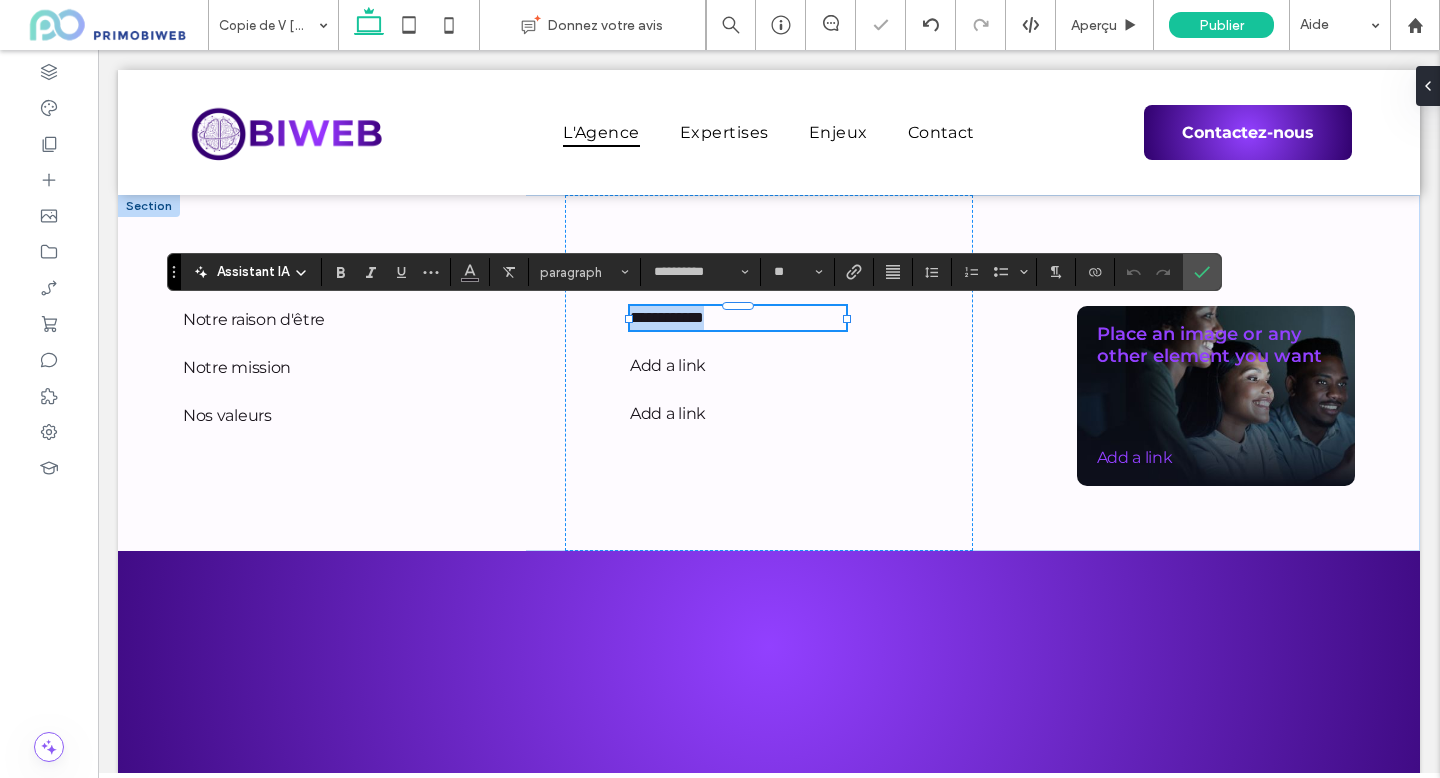 type 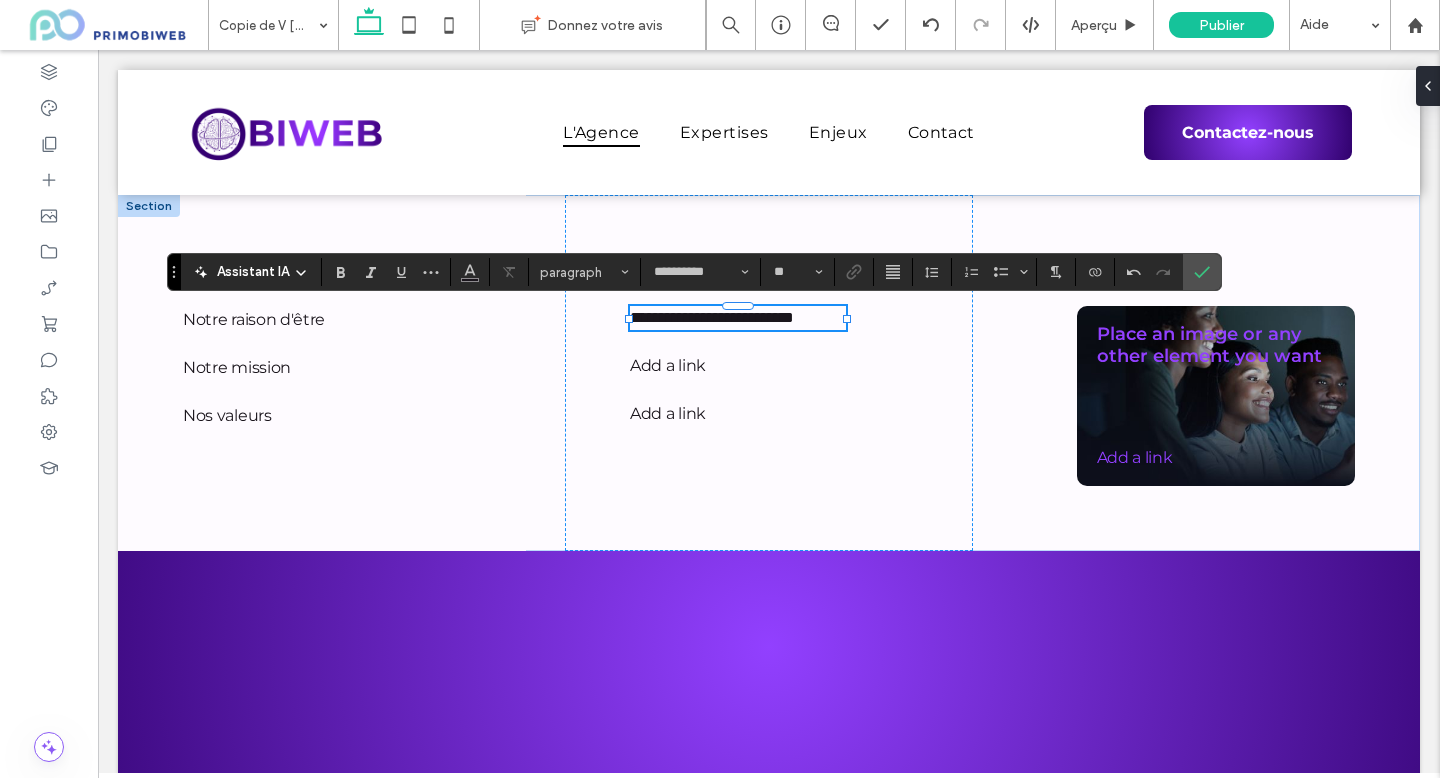 click on "**********" at bounding box center (712, 317) 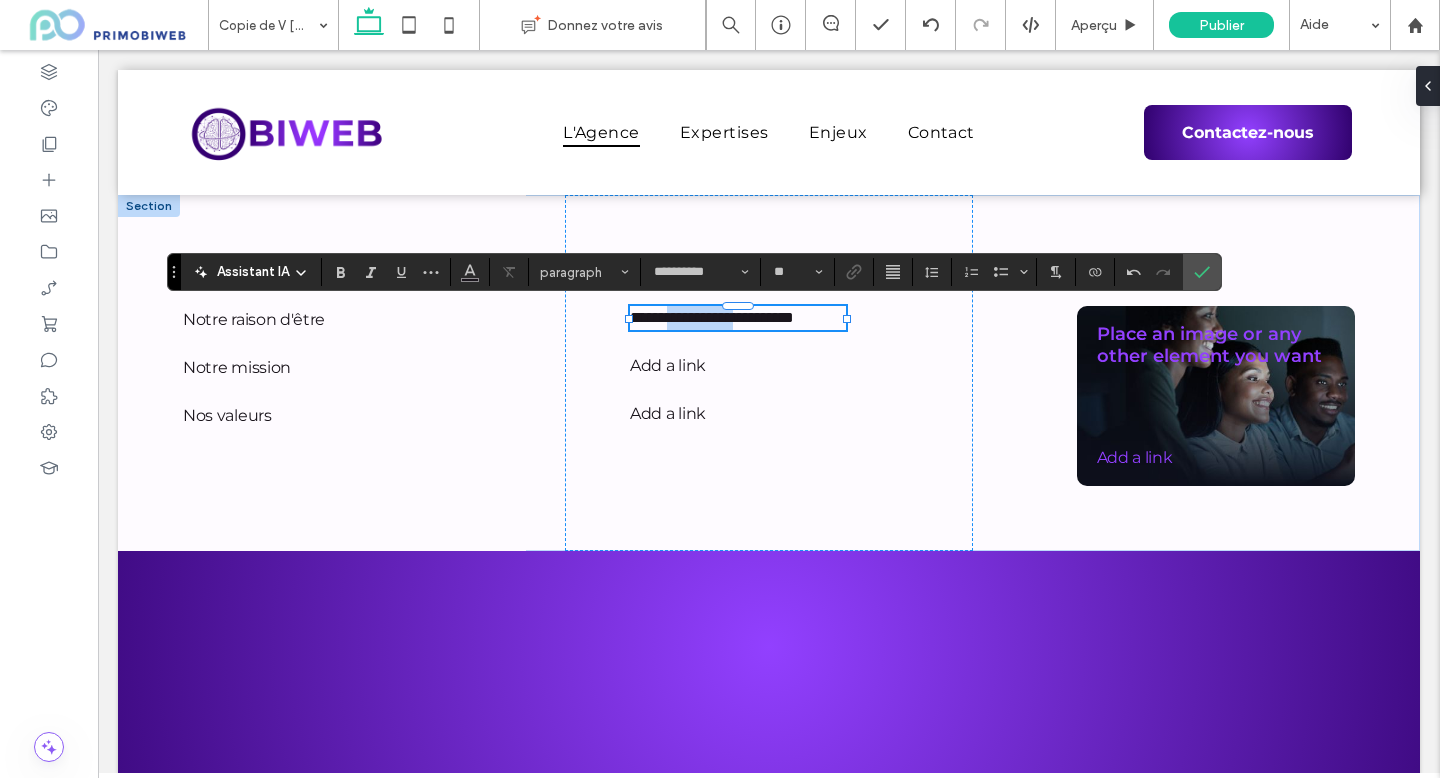 click on "**********" at bounding box center (712, 317) 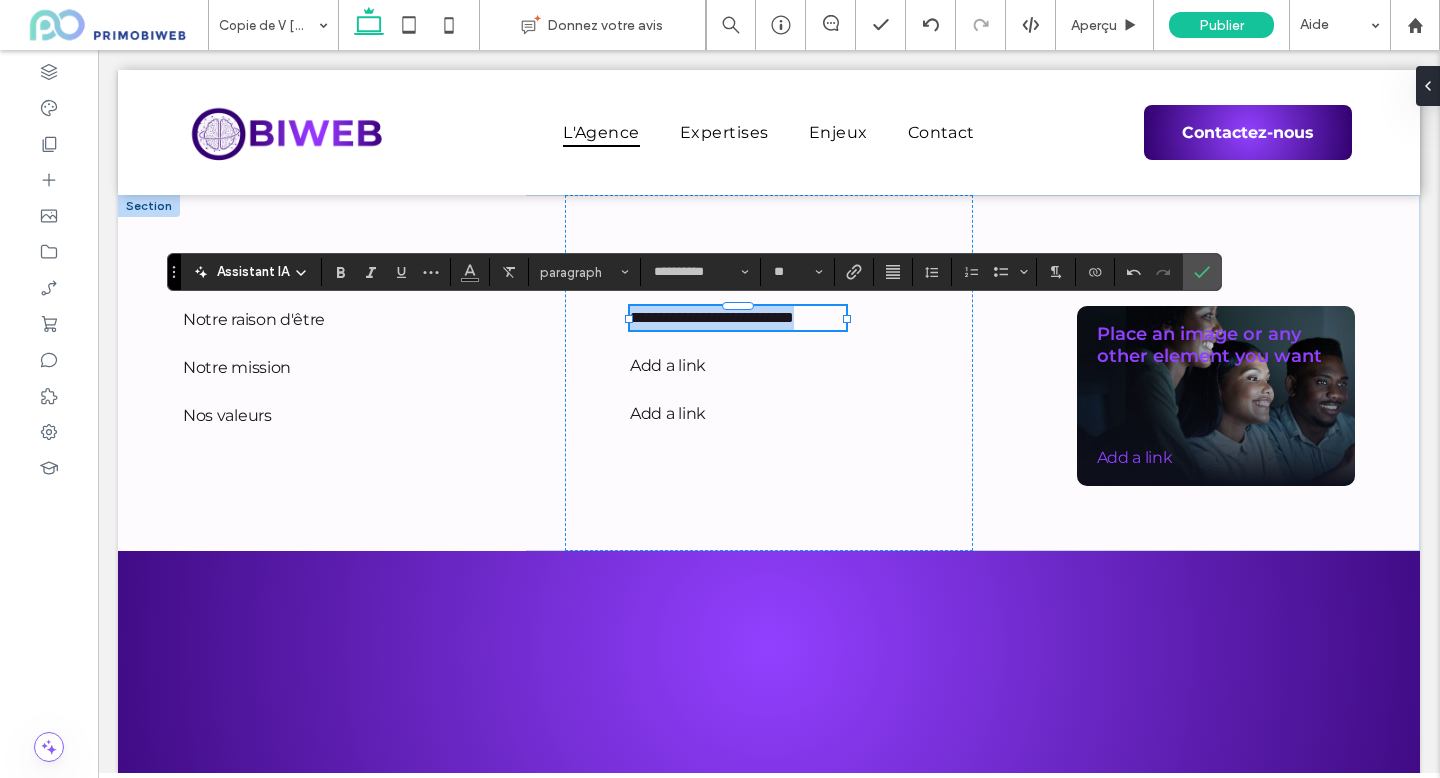 click on "**********" at bounding box center [712, 317] 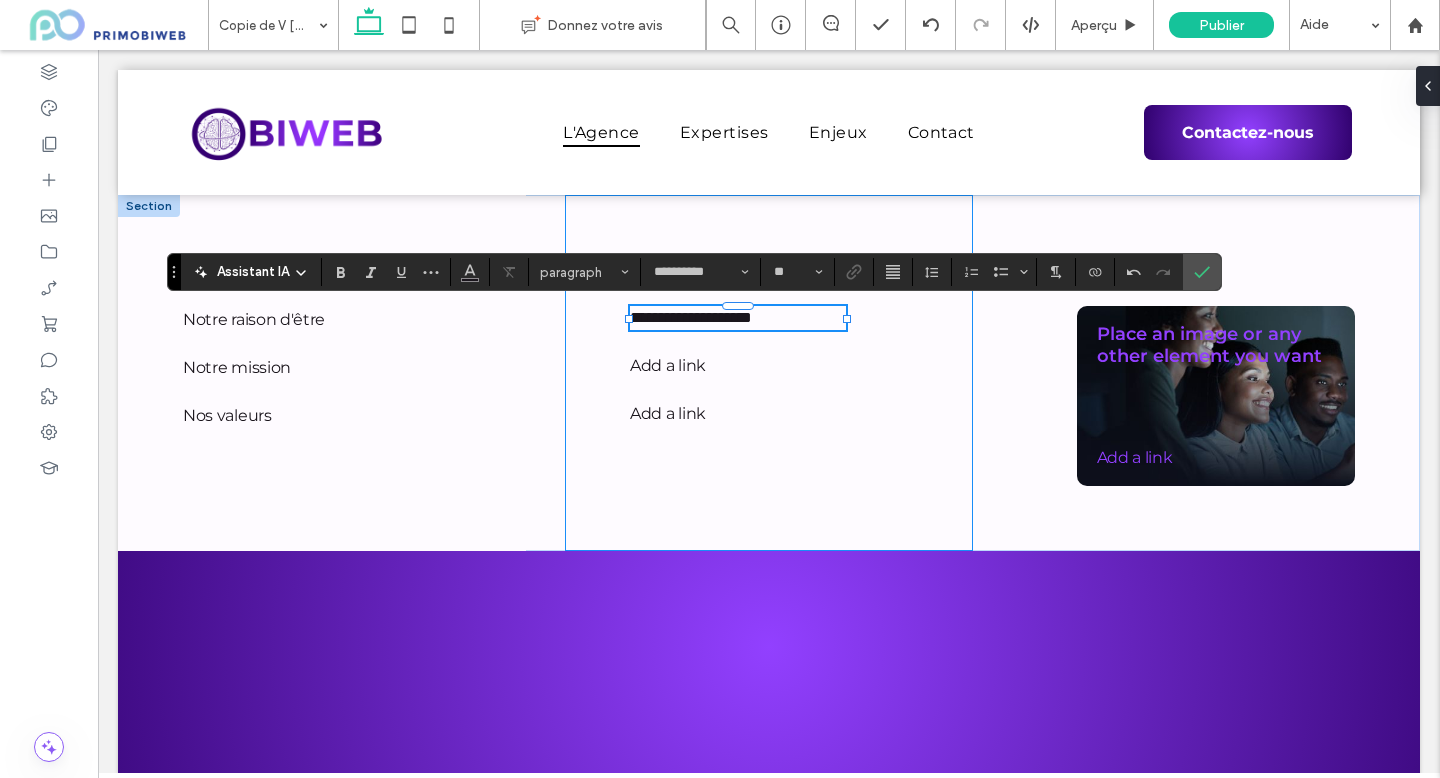 click on "Add a link ﻿" at bounding box center (738, 366) 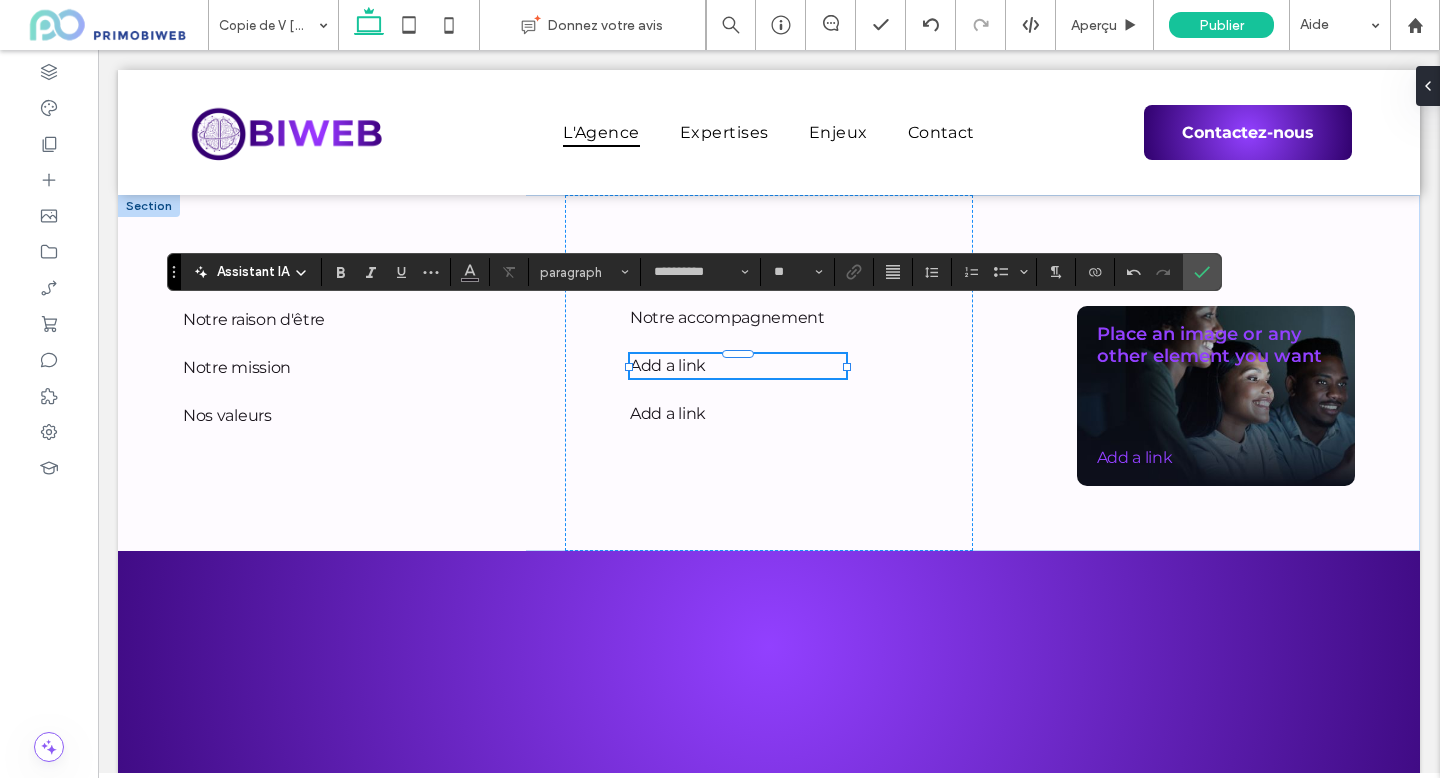 click on "Add a link ﻿" at bounding box center (738, 366) 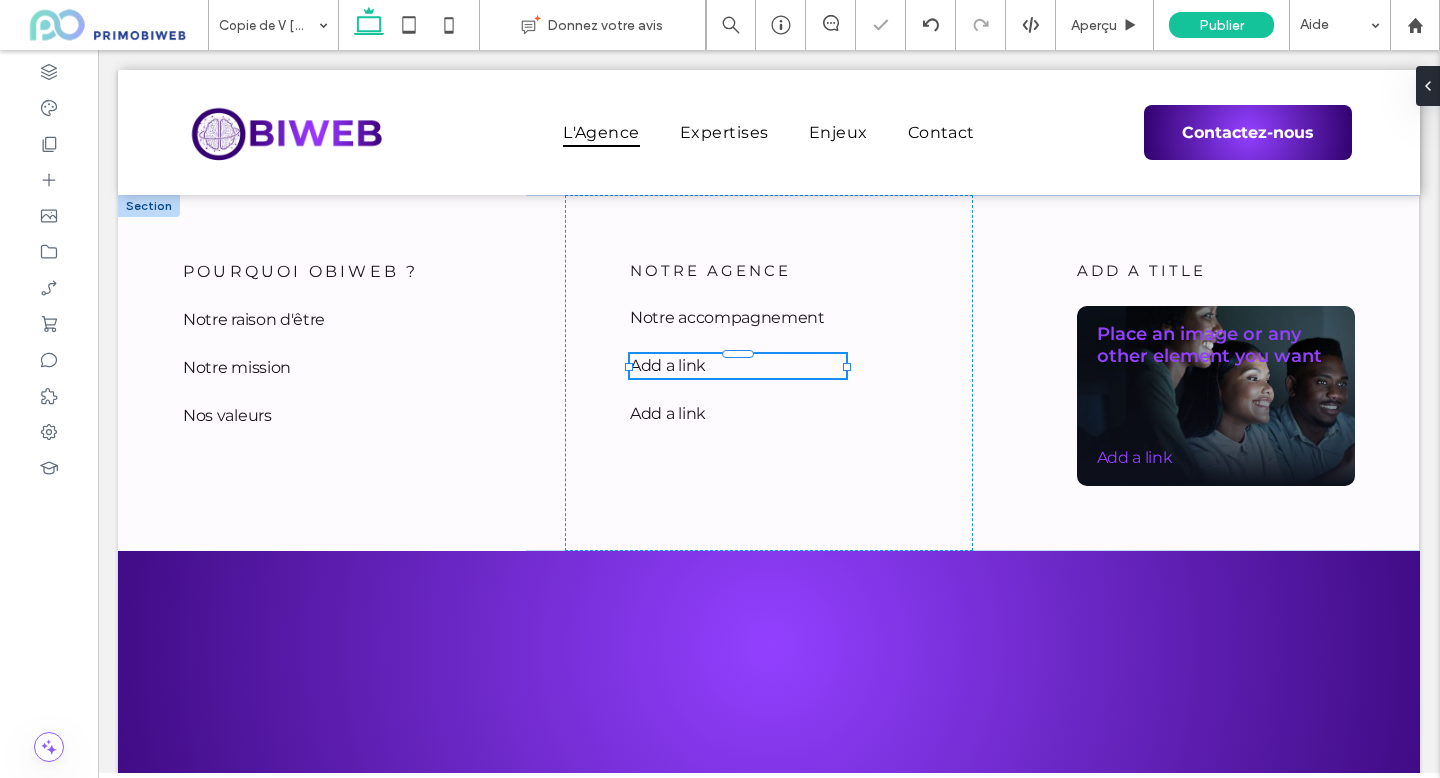 type on "**********" 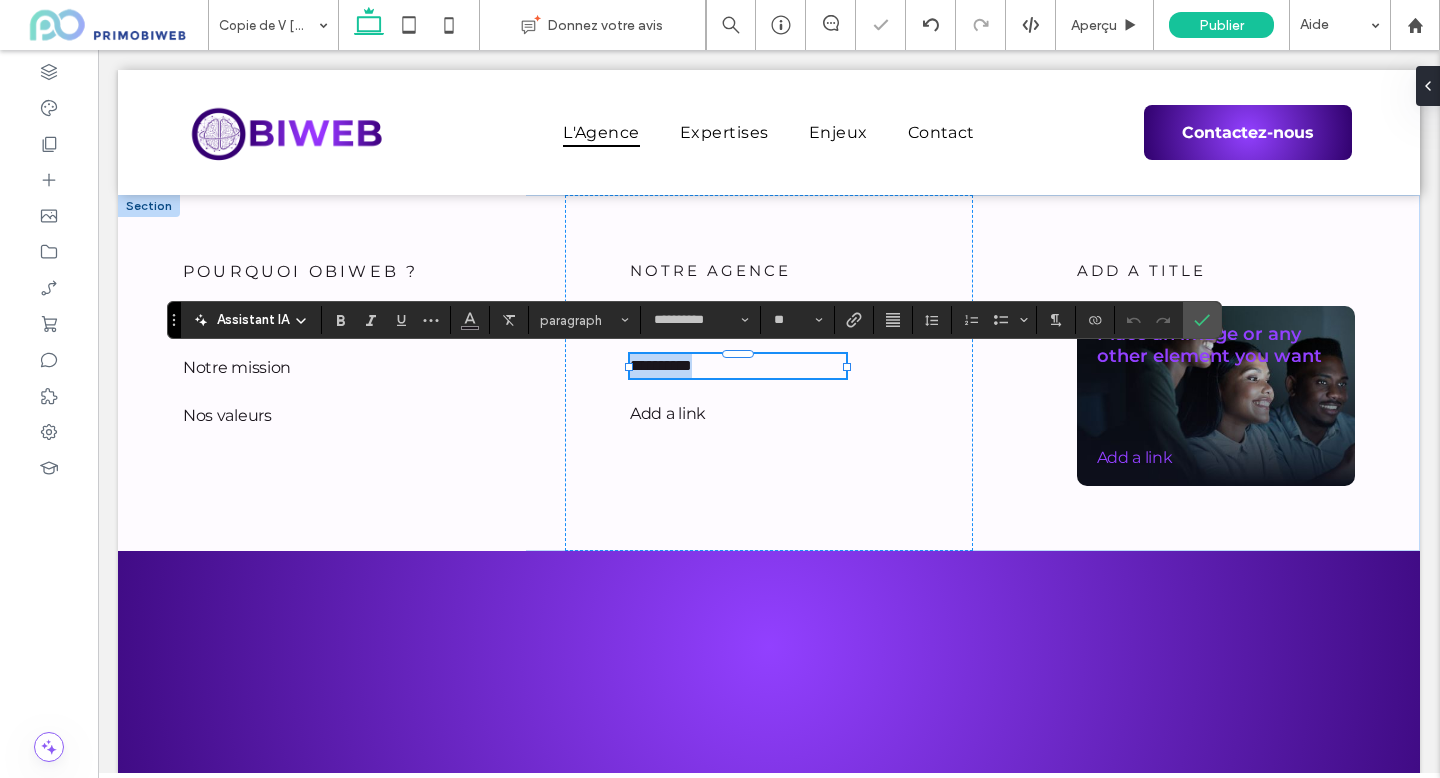 type 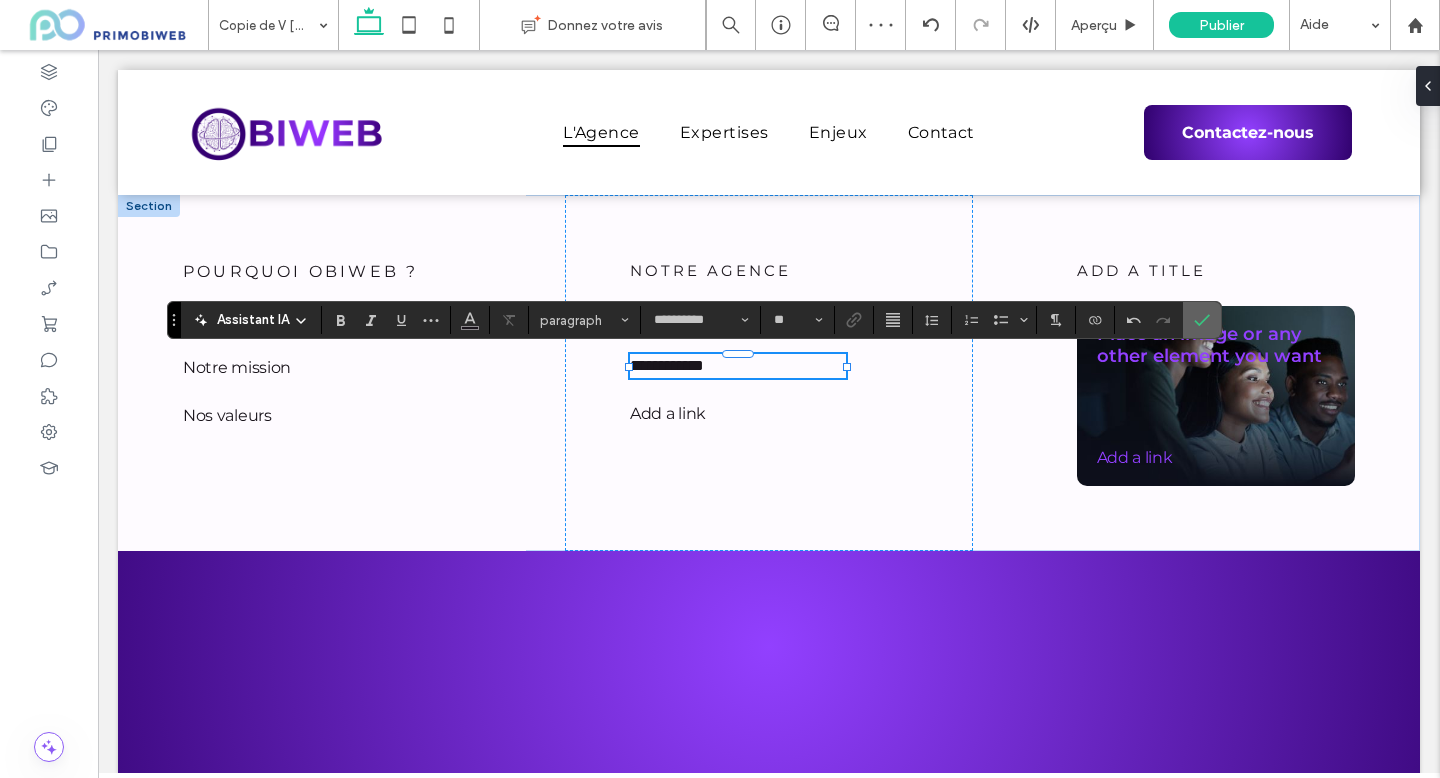 click 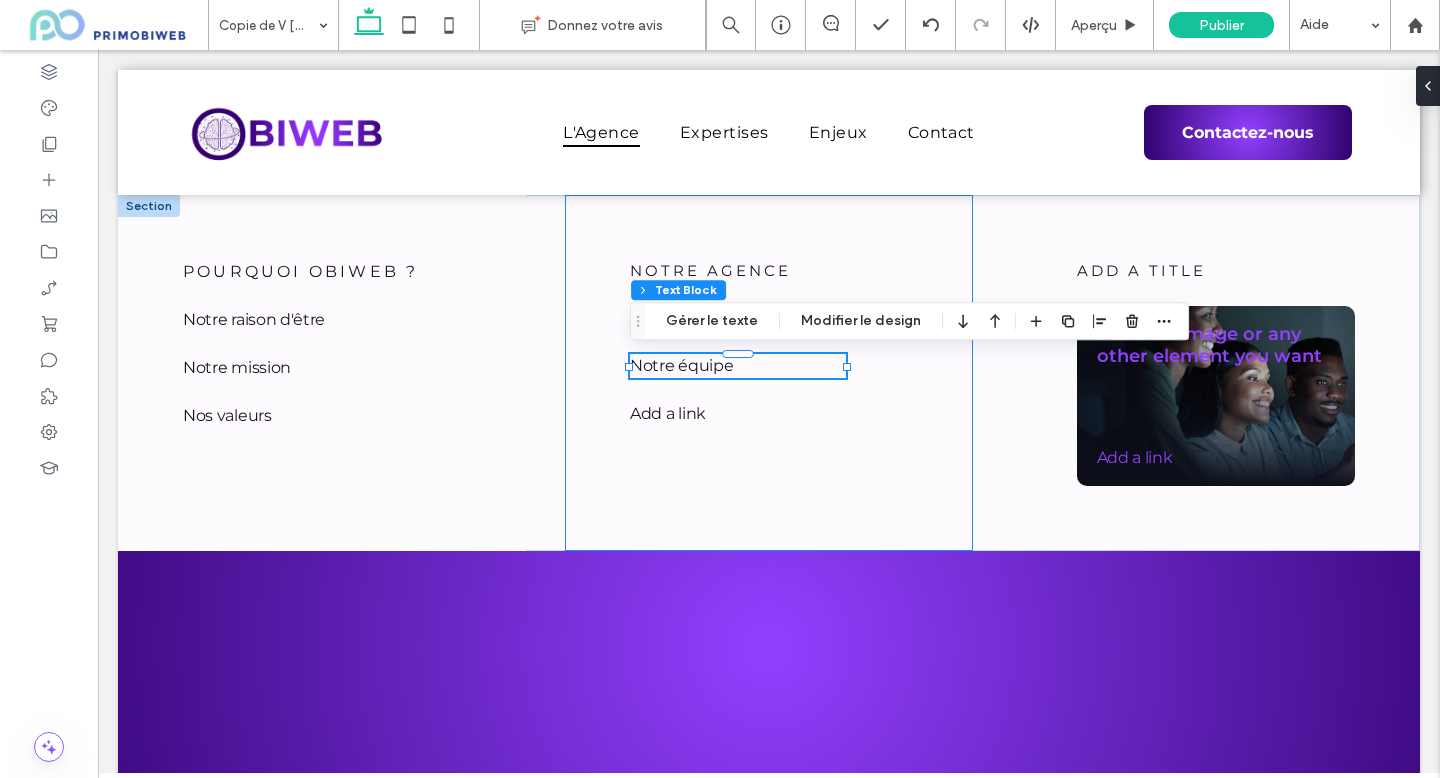 click on "Add a link ﻿" at bounding box center (738, 414) 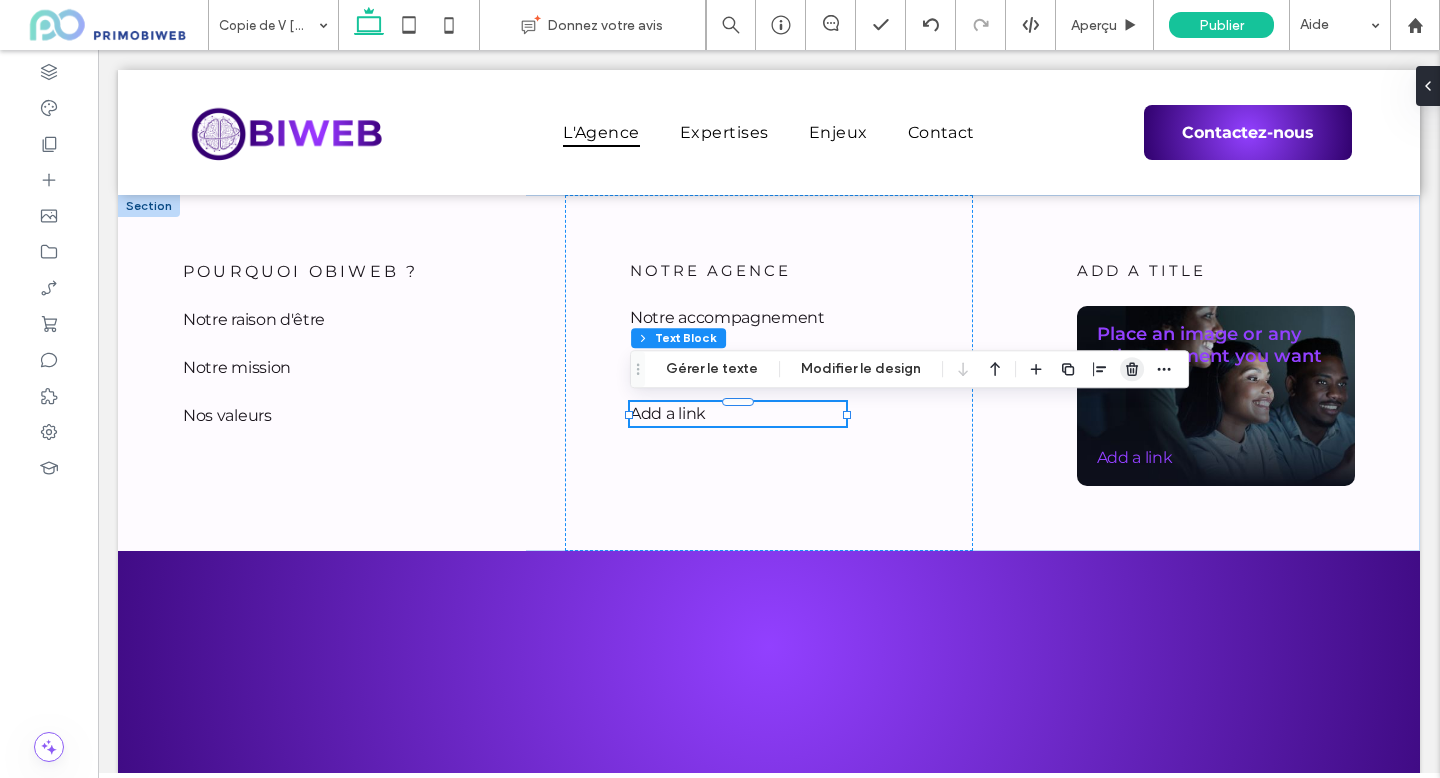 click 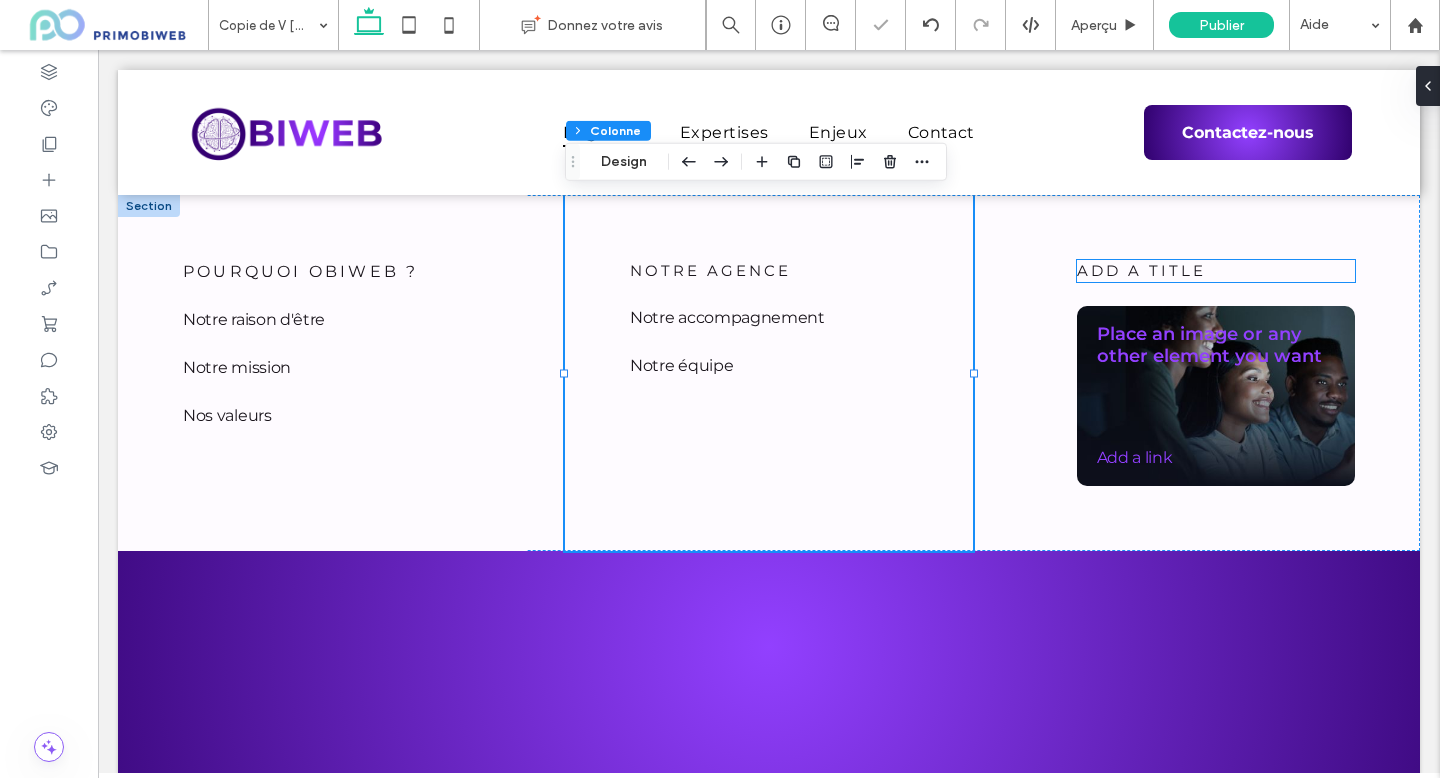 click on "add a title" at bounding box center (1141, 270) 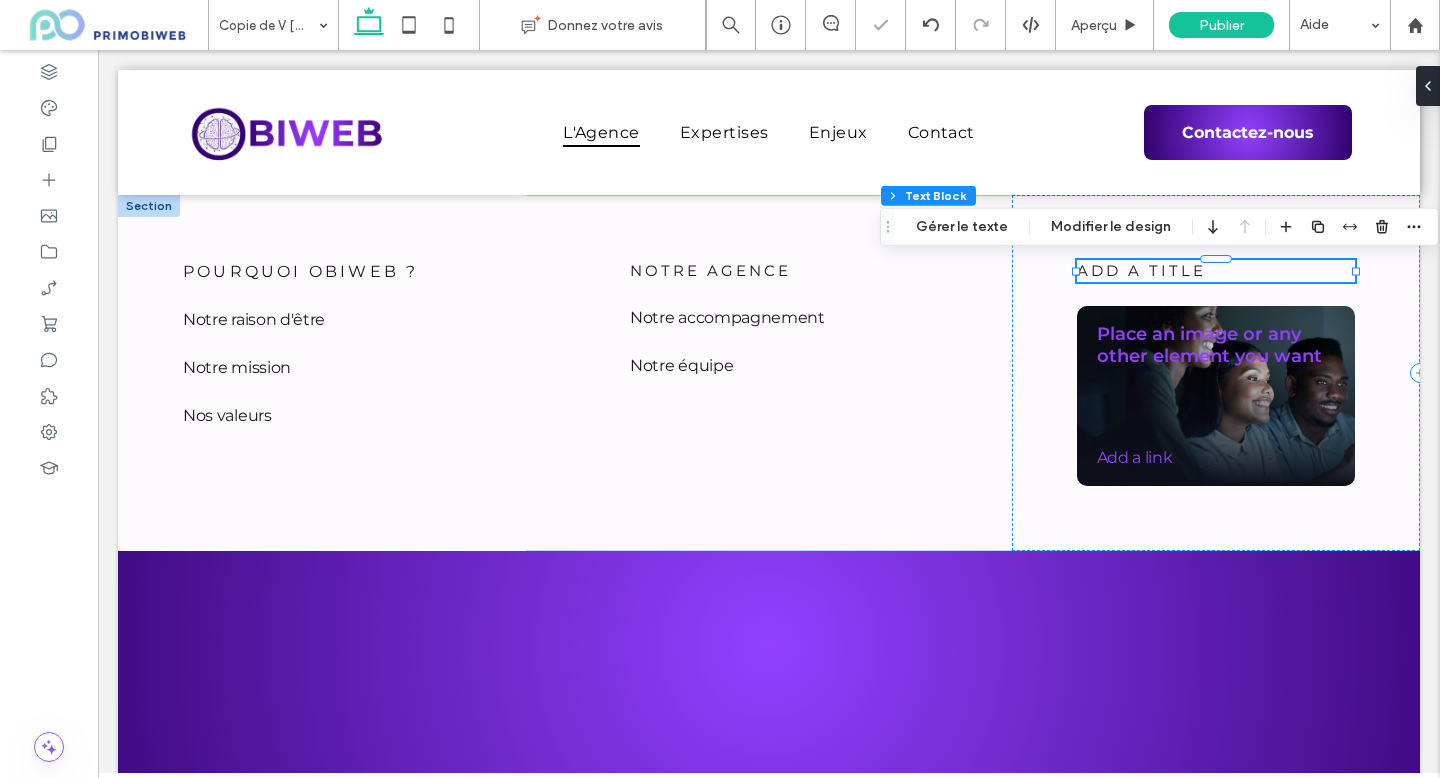 click on "add a title" at bounding box center (1141, 270) 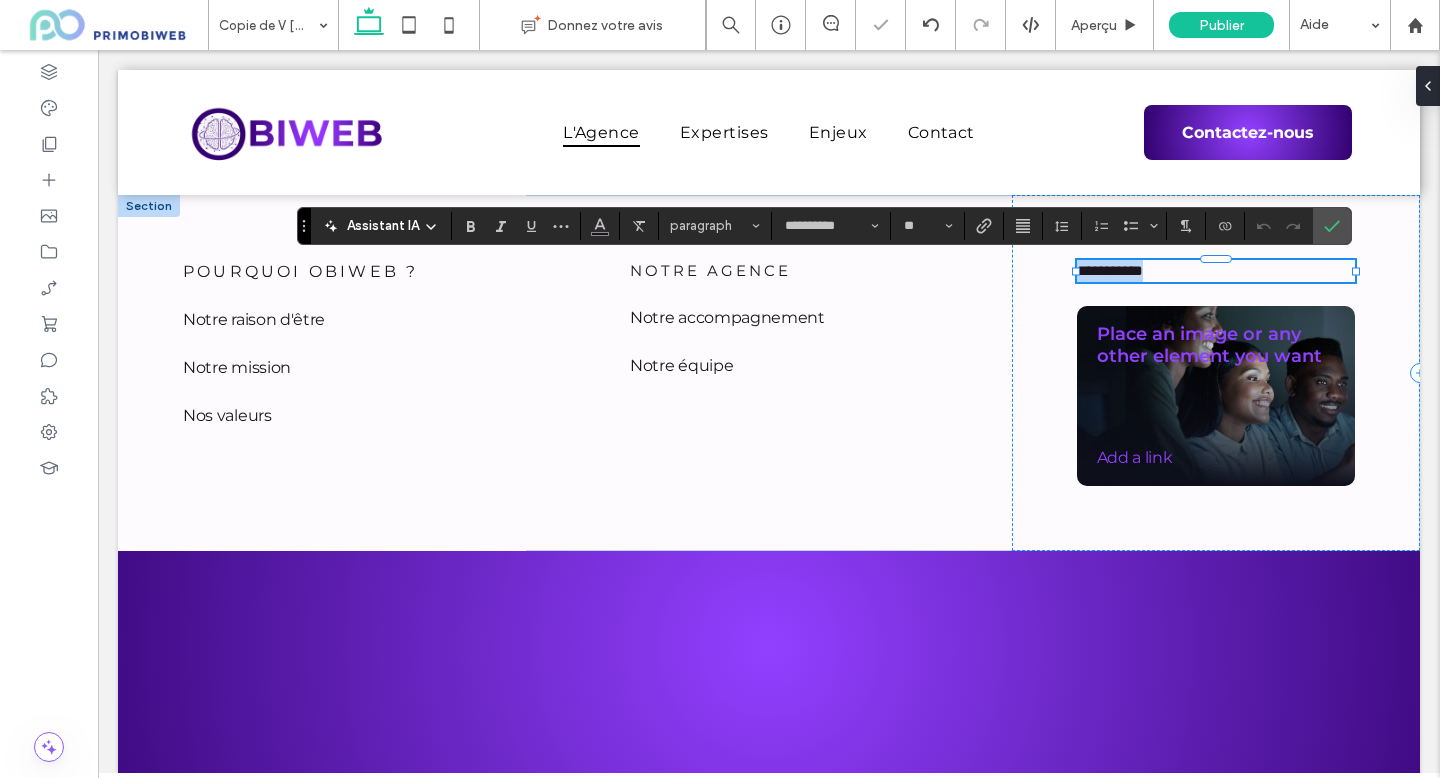 click on "**********" at bounding box center (1110, 270) 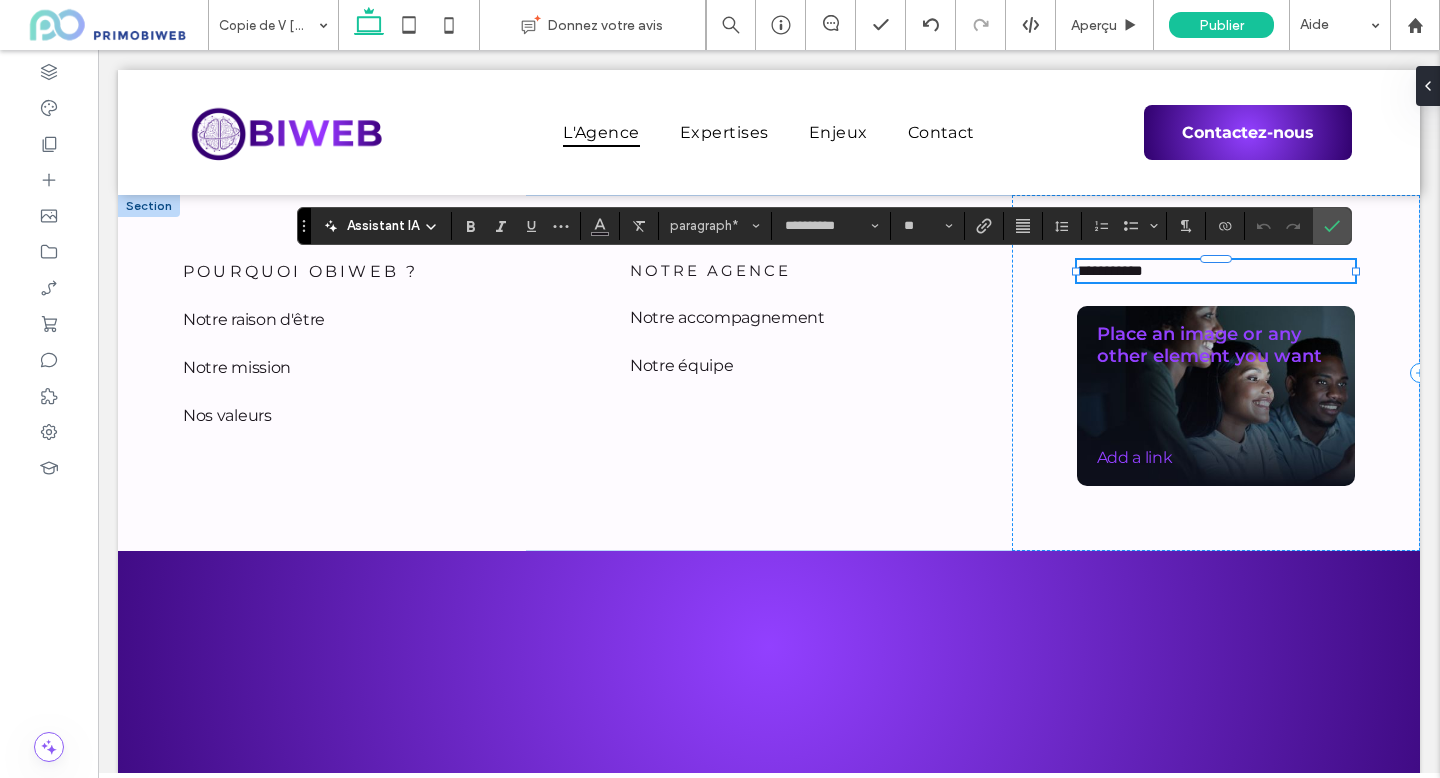 click on "**********" at bounding box center [1216, 373] 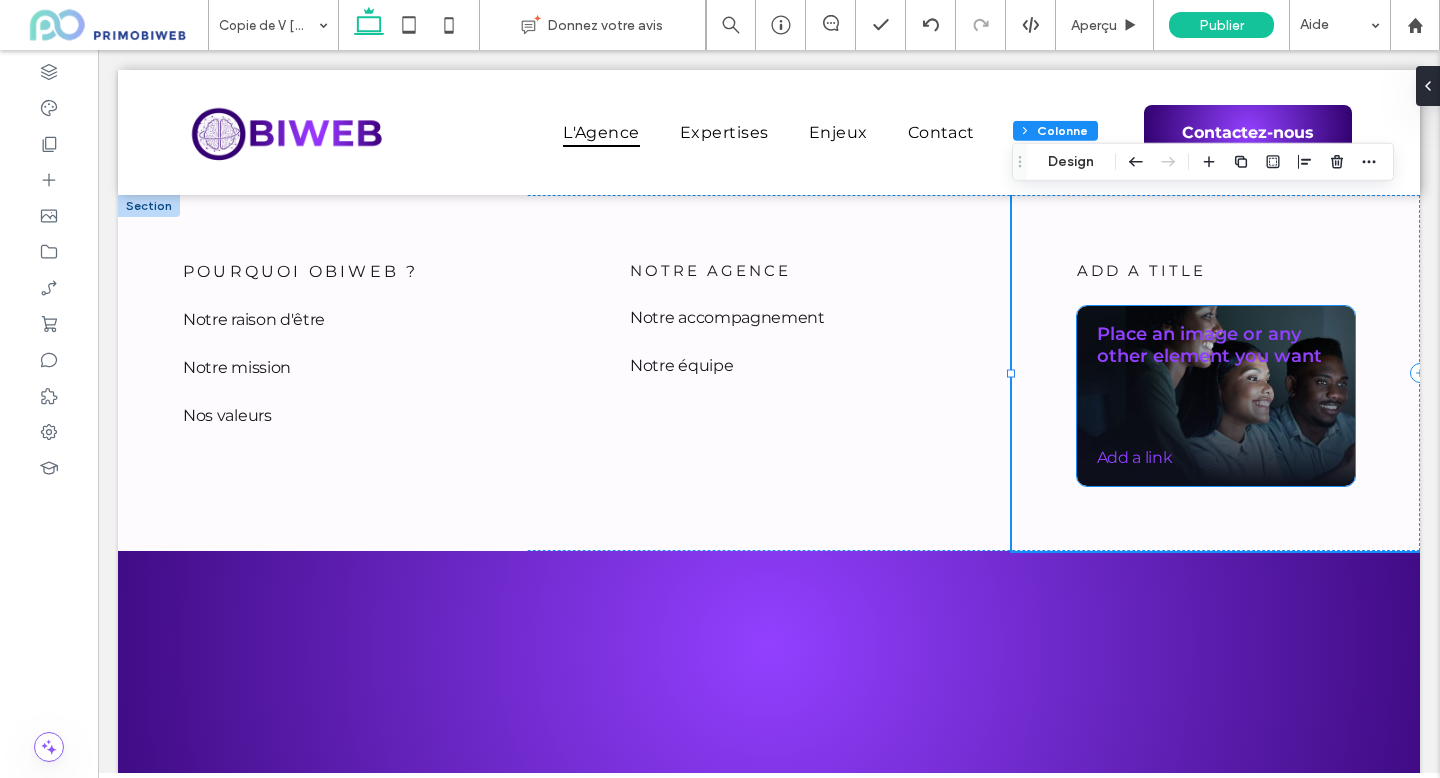 click on "Place an image or any other element you want" at bounding box center (1209, 345) 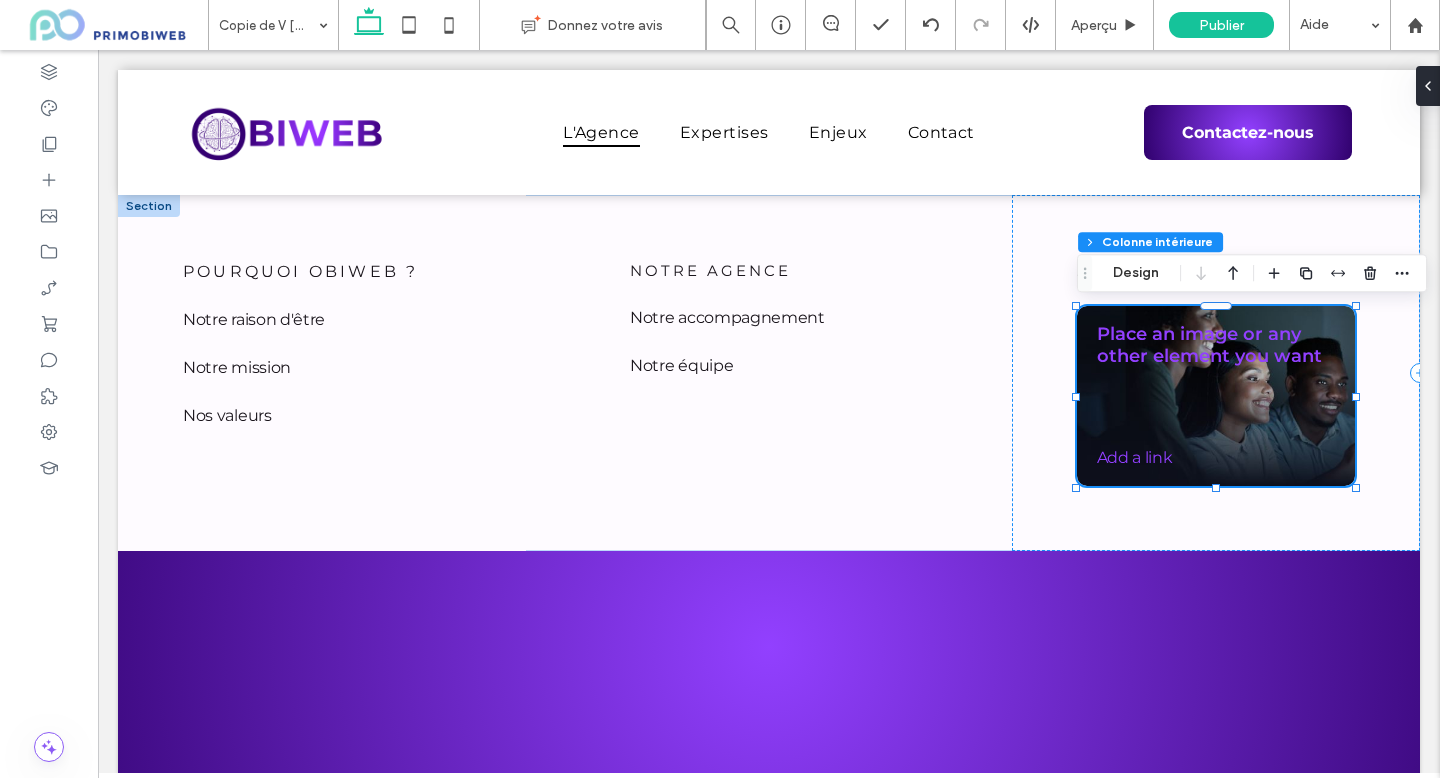 click on "Place an image or any other element you want" at bounding box center (1209, 345) 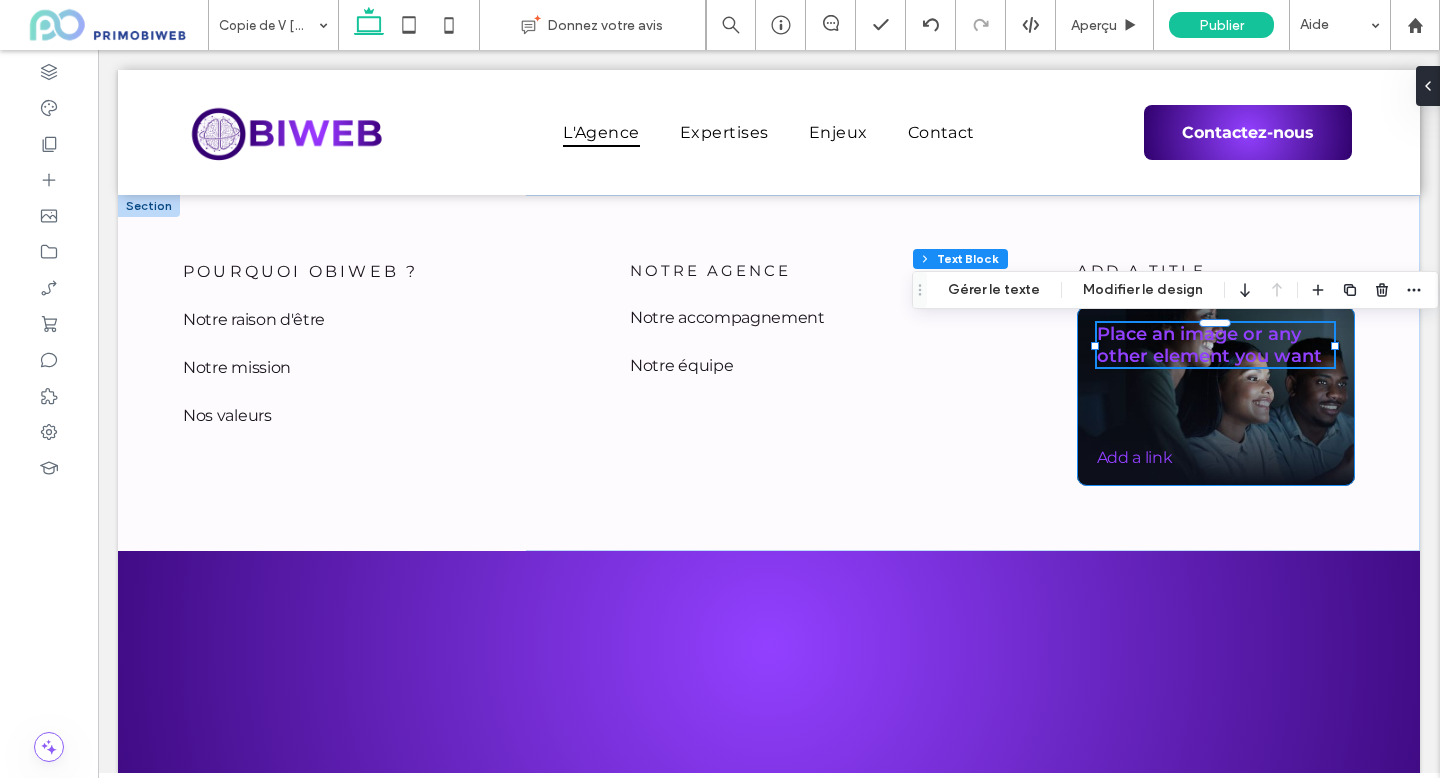 click on "Place an image or any other element you want" at bounding box center (1209, 345) 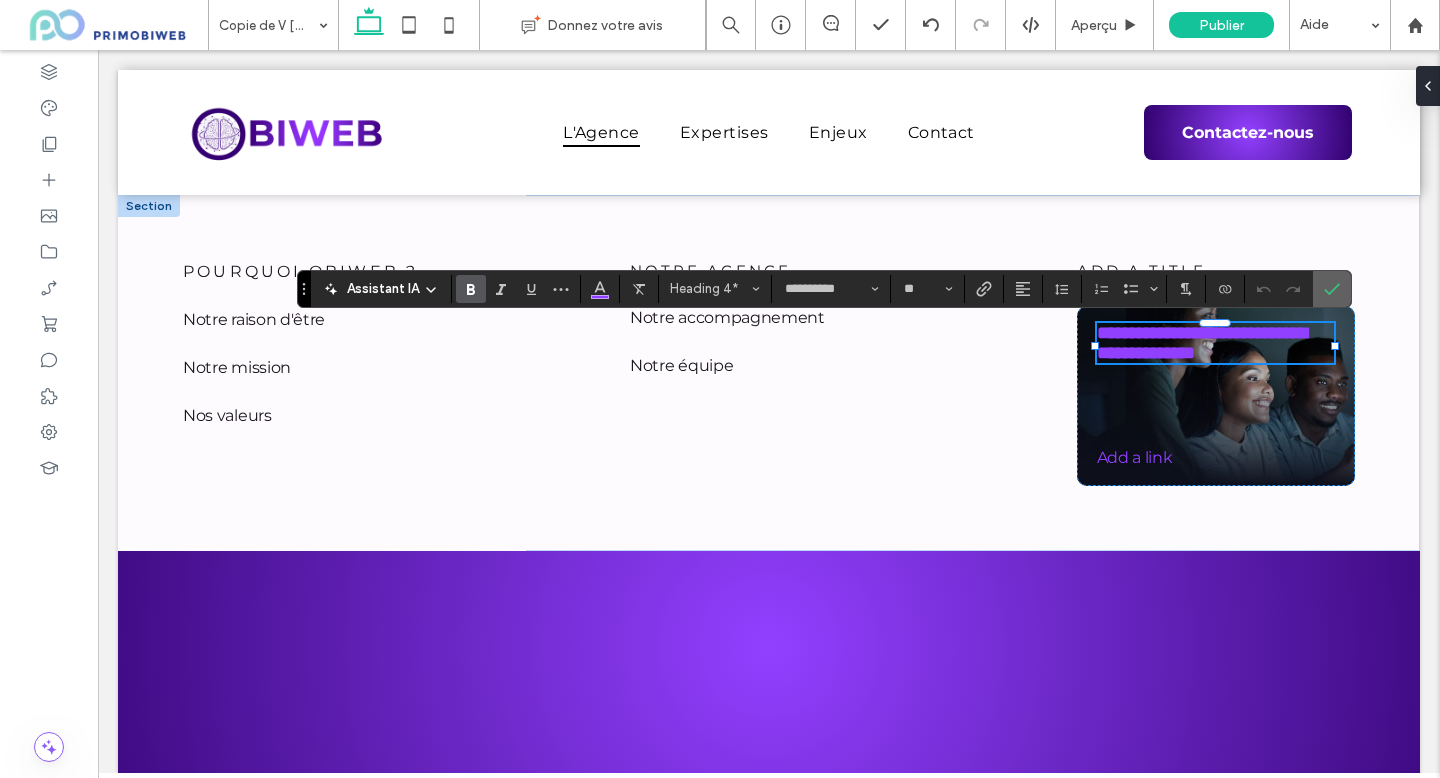 click 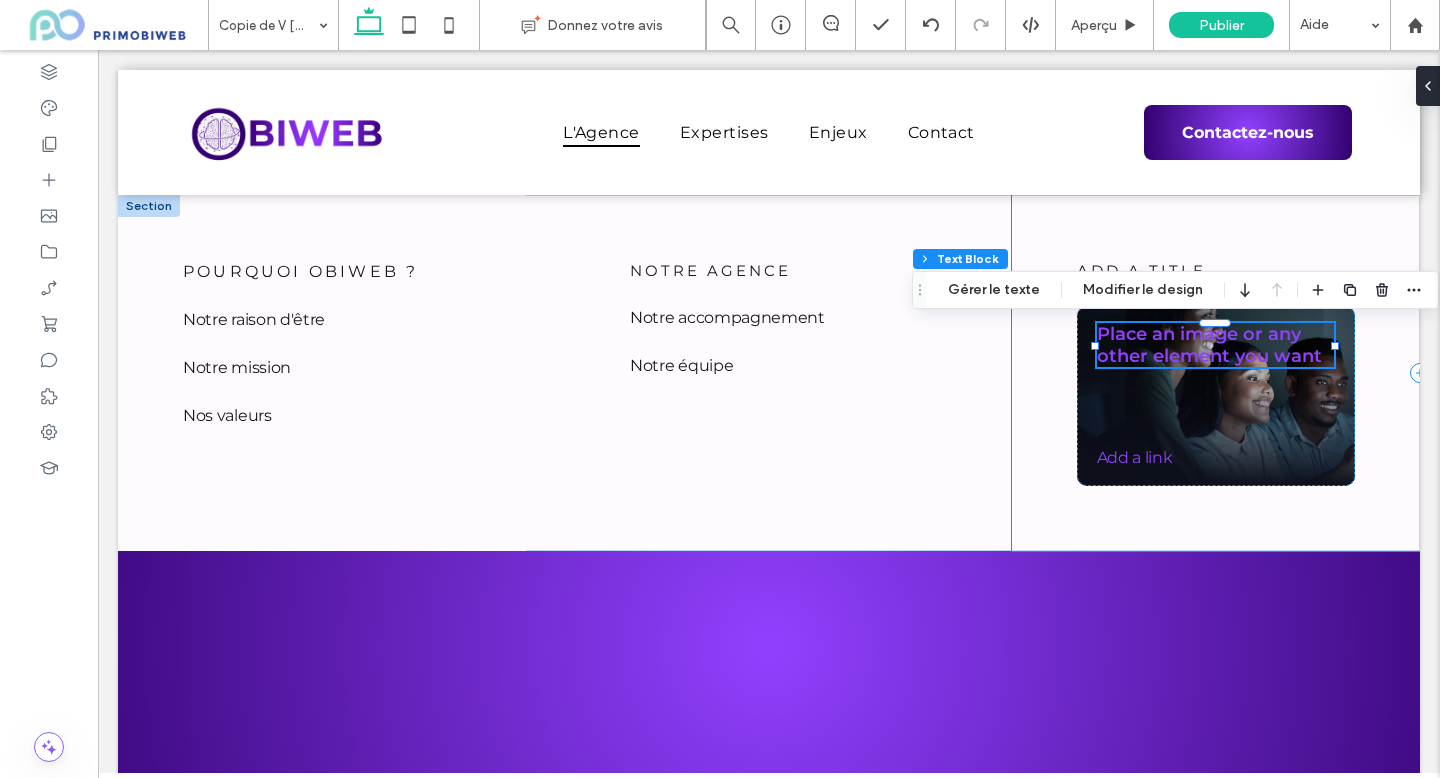 click on "add a title
Place an image or any other element you want
Add a link ﻿" at bounding box center [1216, 373] 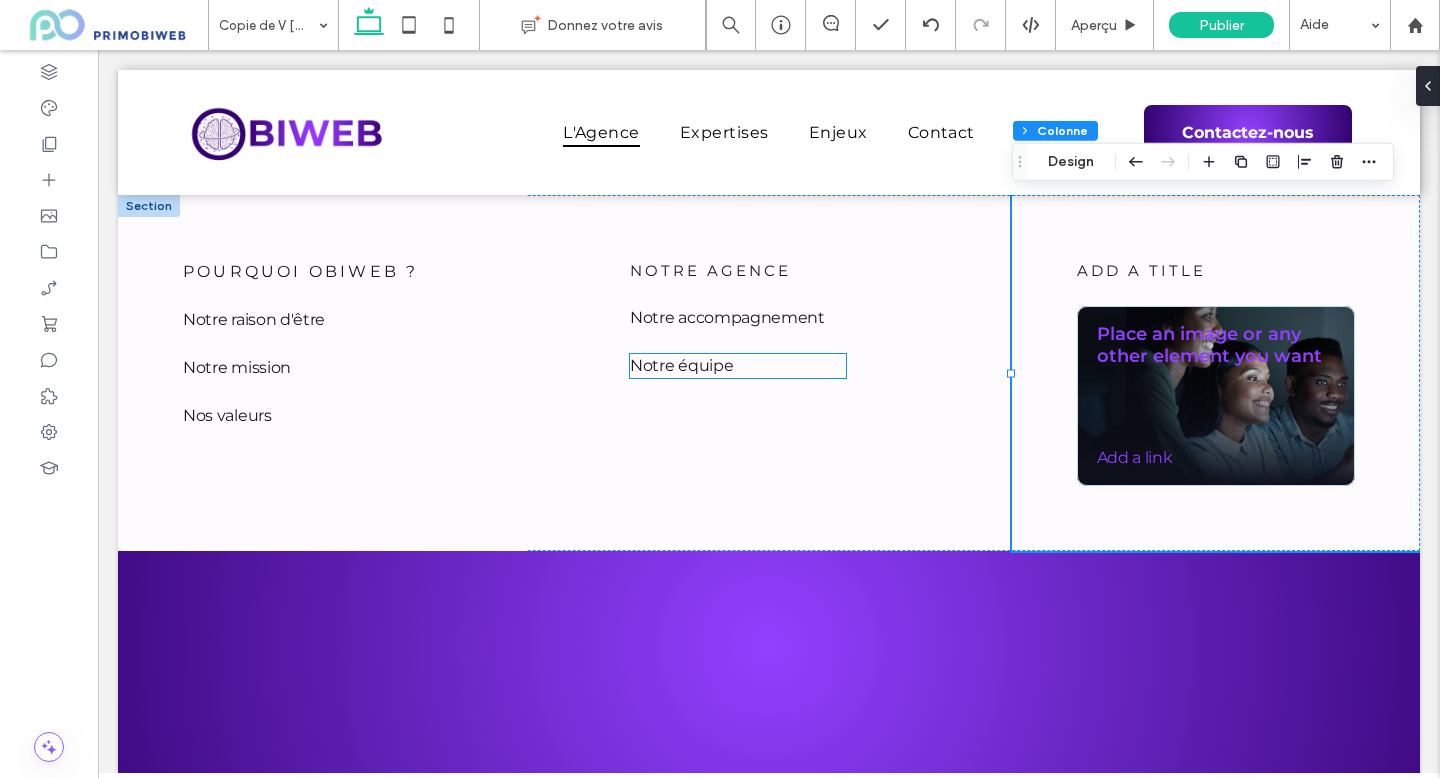 click on "Notre équipe" at bounding box center [681, 365] 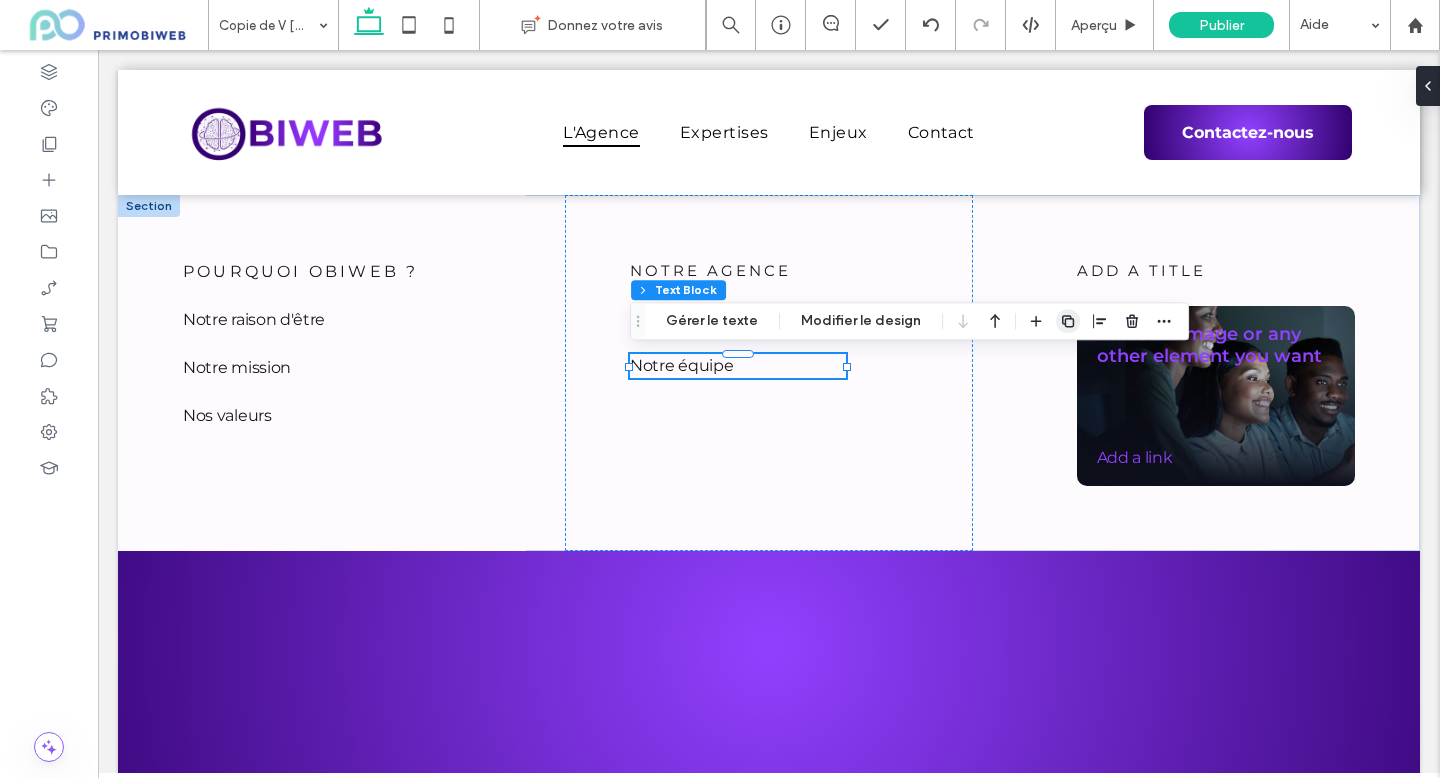 click 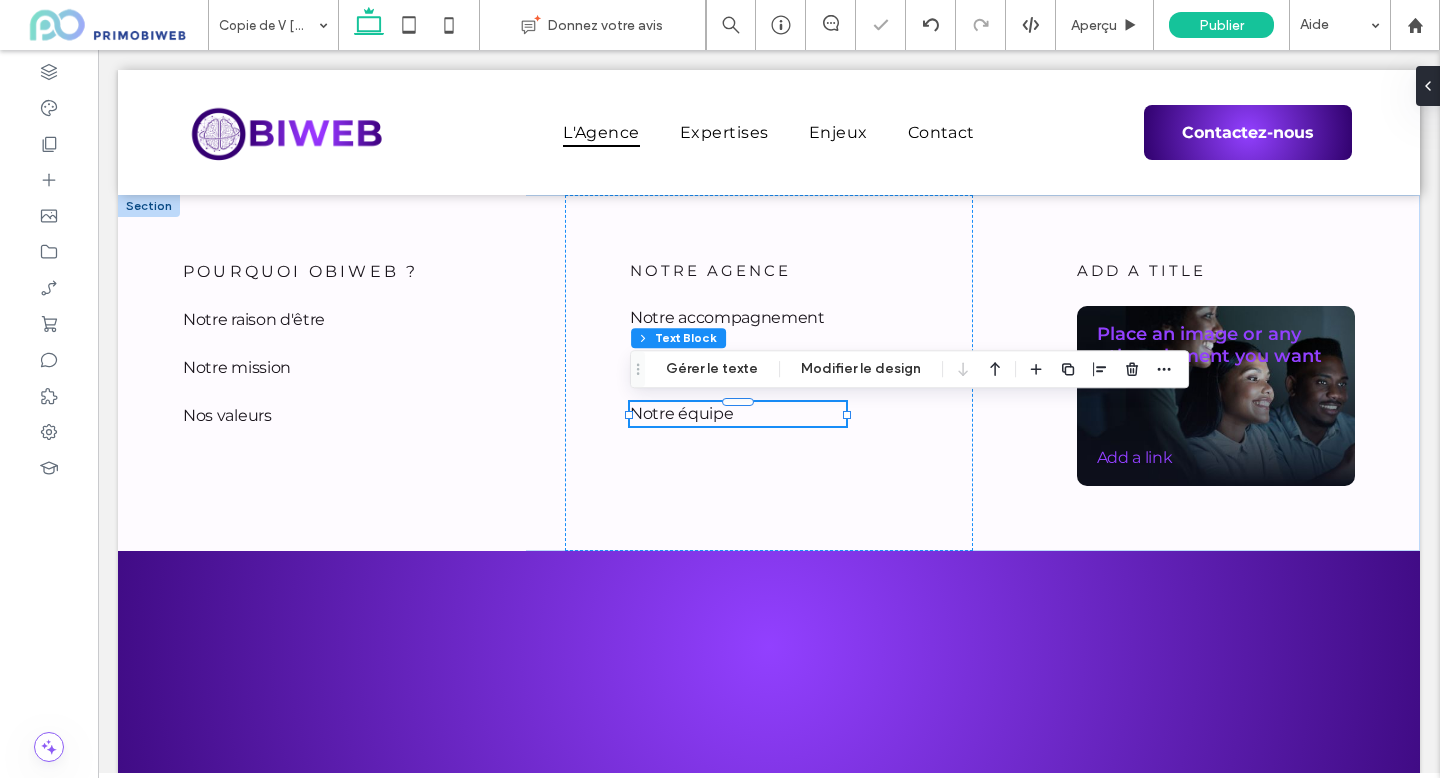 click on "Notre équipe" at bounding box center (681, 413) 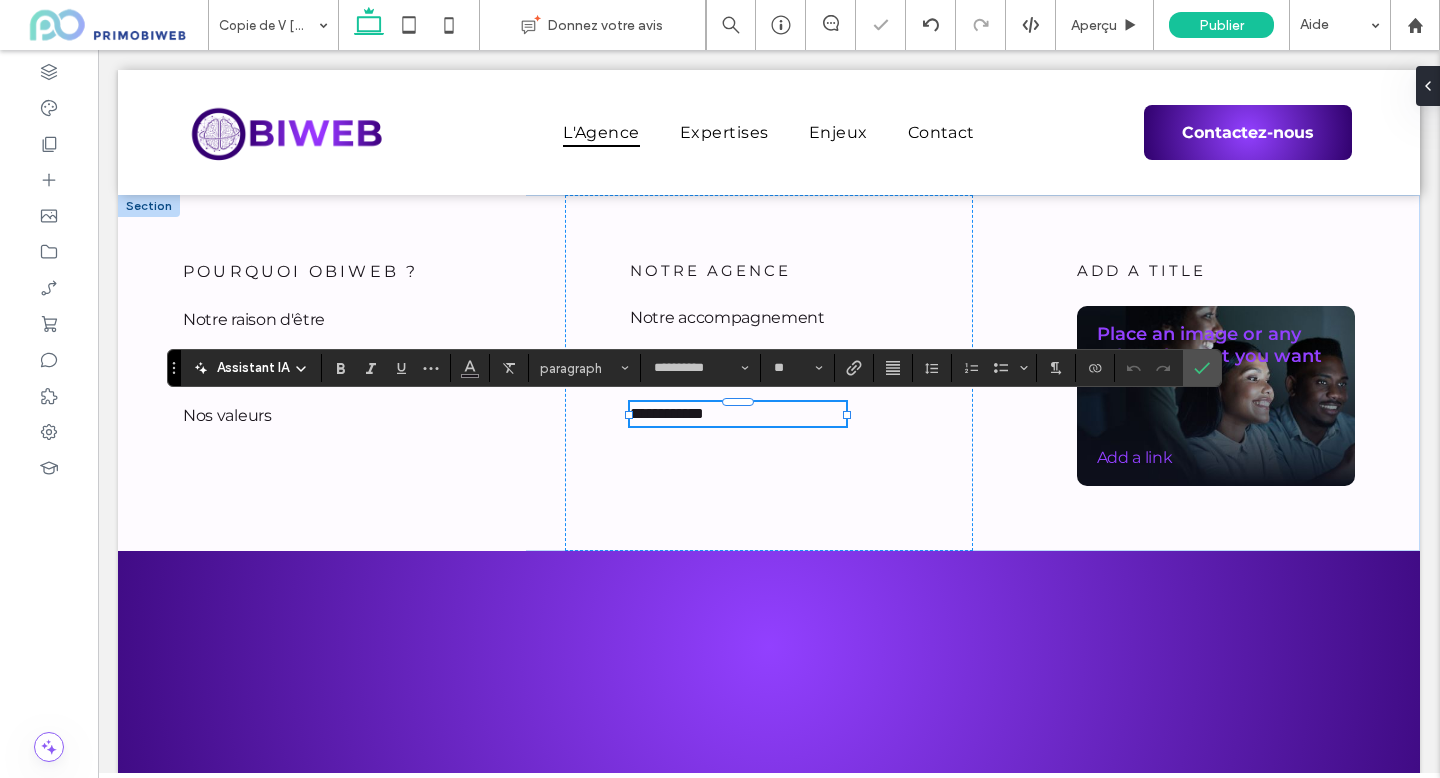 click on "**********" at bounding box center (667, 413) 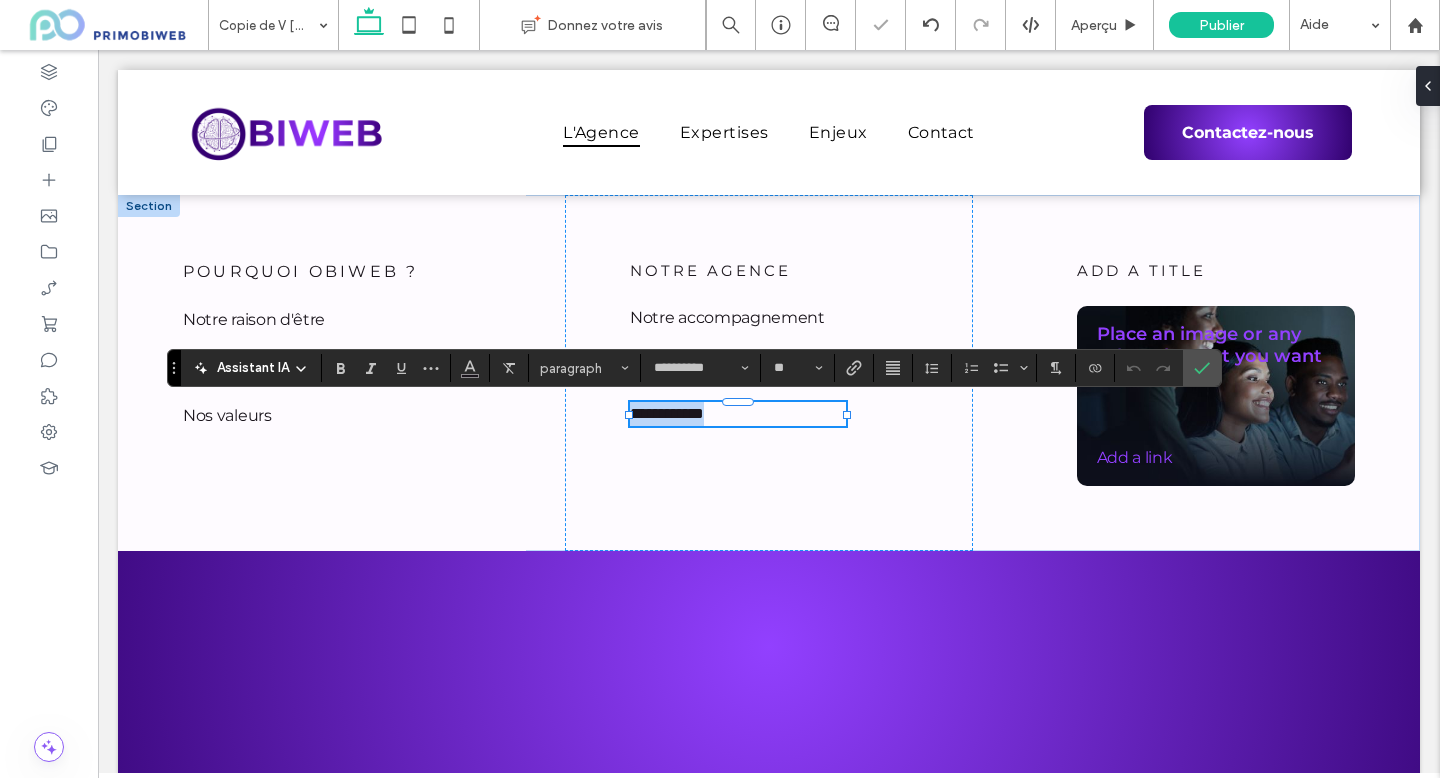 type 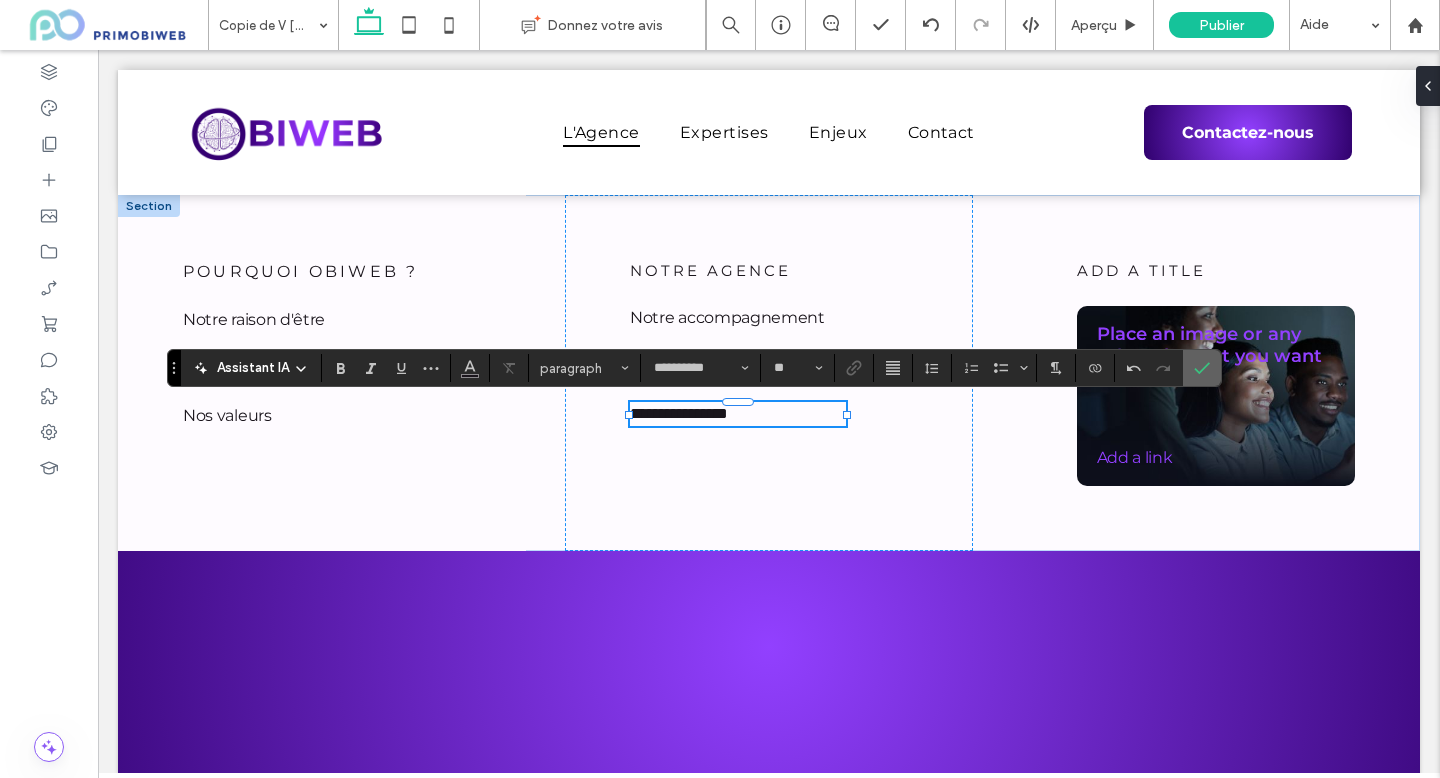 click at bounding box center [1198, 368] 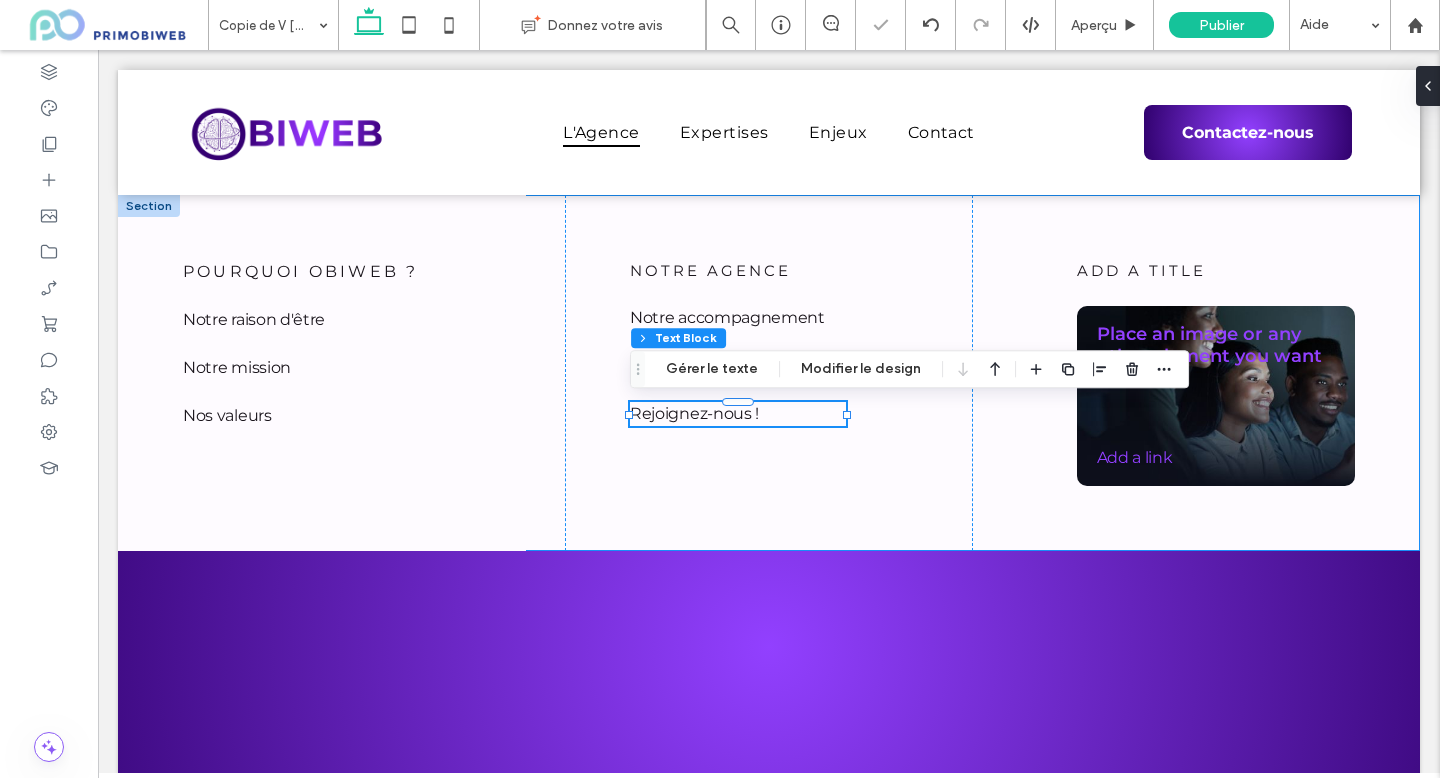 click on "POURQUOI OBIWEB ?
Notre raison d'être
Notre mission
Nos valeurs
Notre agence
Notre accompagnement
Notre équipe
Rejoignez-nous !
add a title
Place an image or any other element you want
Add a link ﻿" at bounding box center [769, 373] 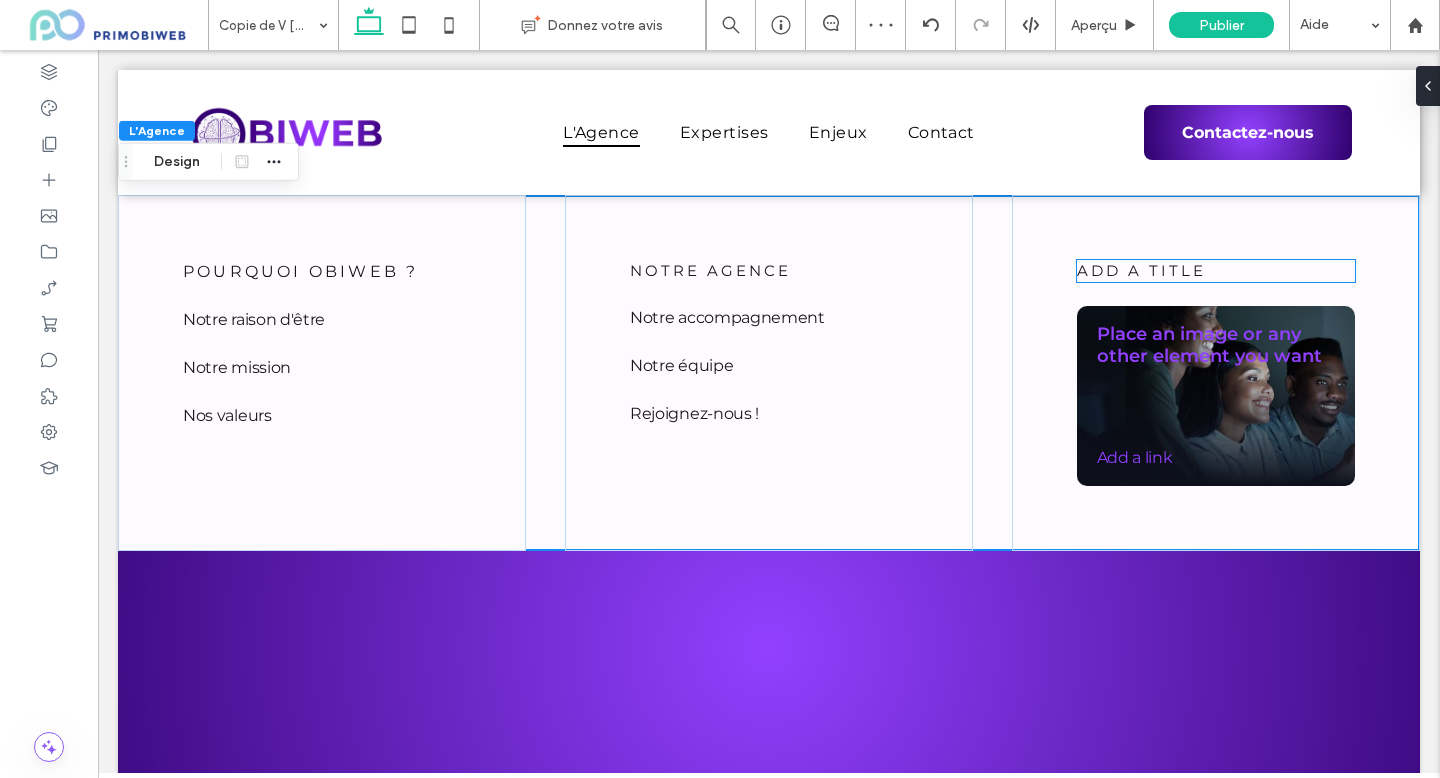 click on "add a title" at bounding box center [1141, 270] 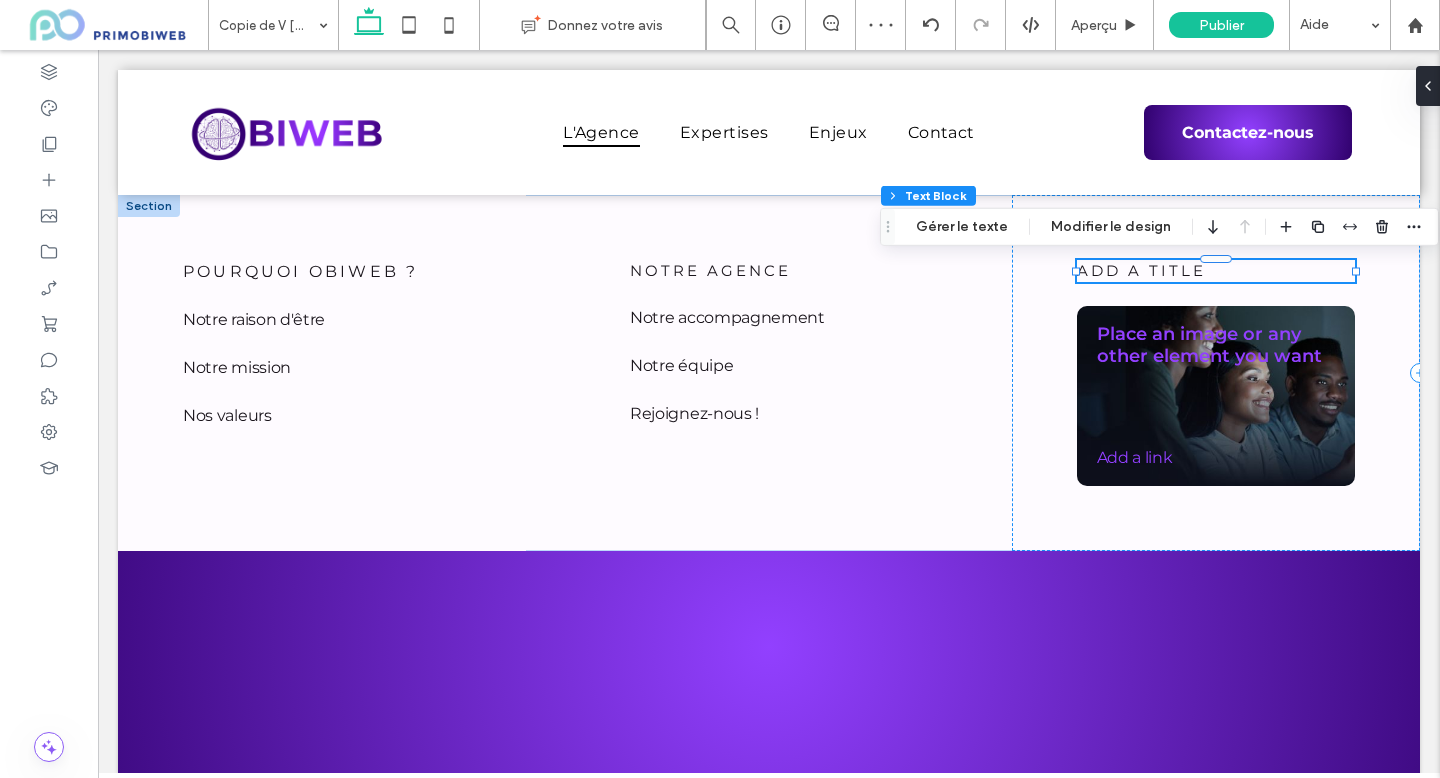 click on "add a title" at bounding box center (1141, 270) 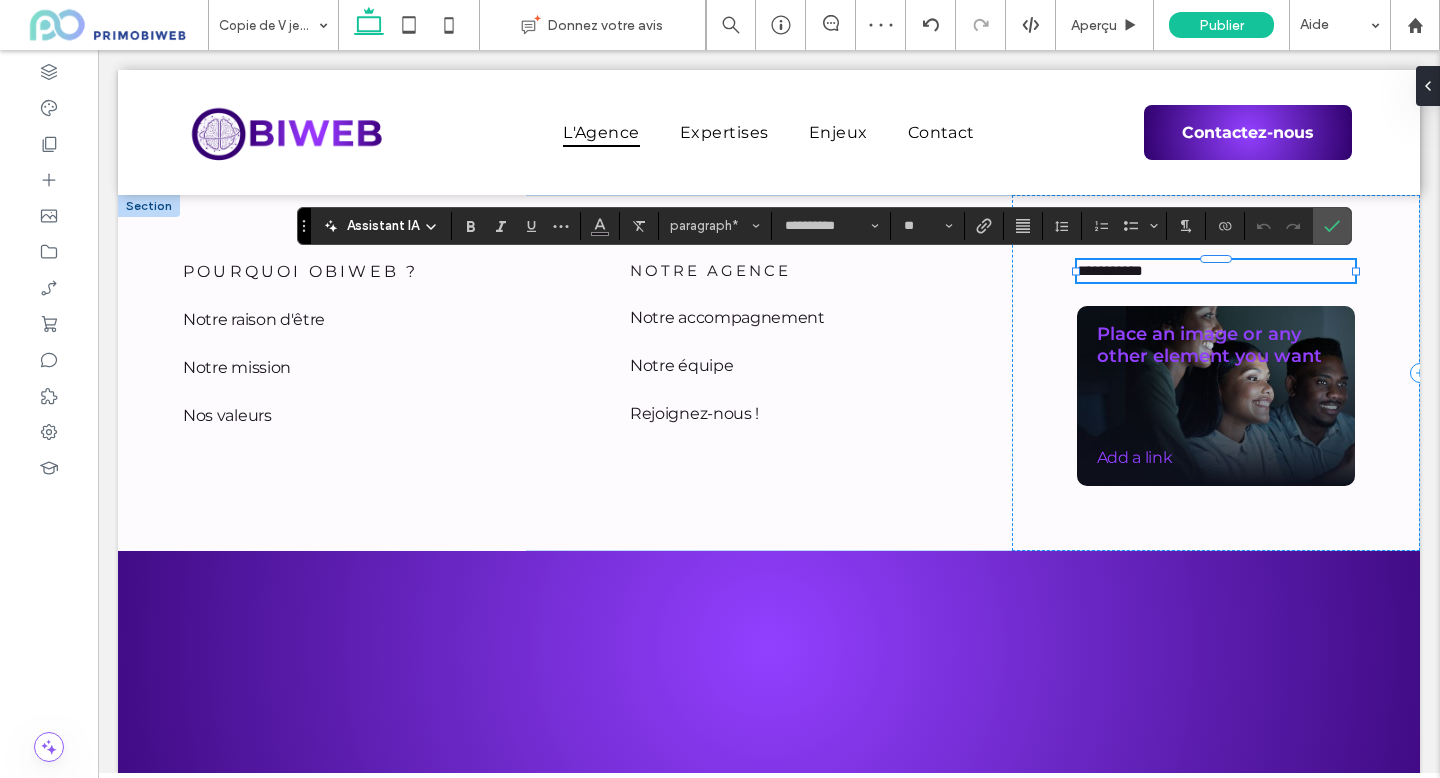 scroll, scrollTop: 0, scrollLeft: 0, axis: both 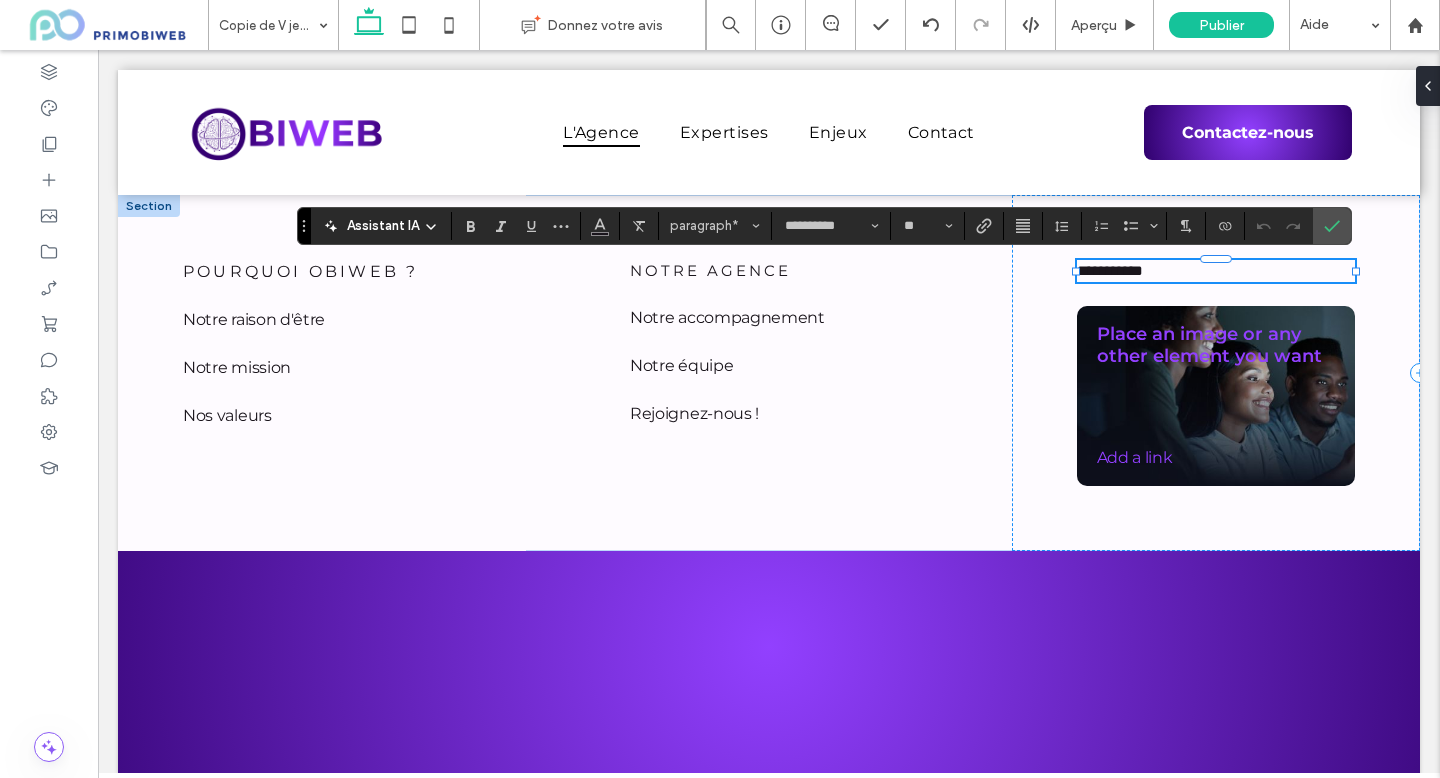 click on "**********" at bounding box center (1216, 373) 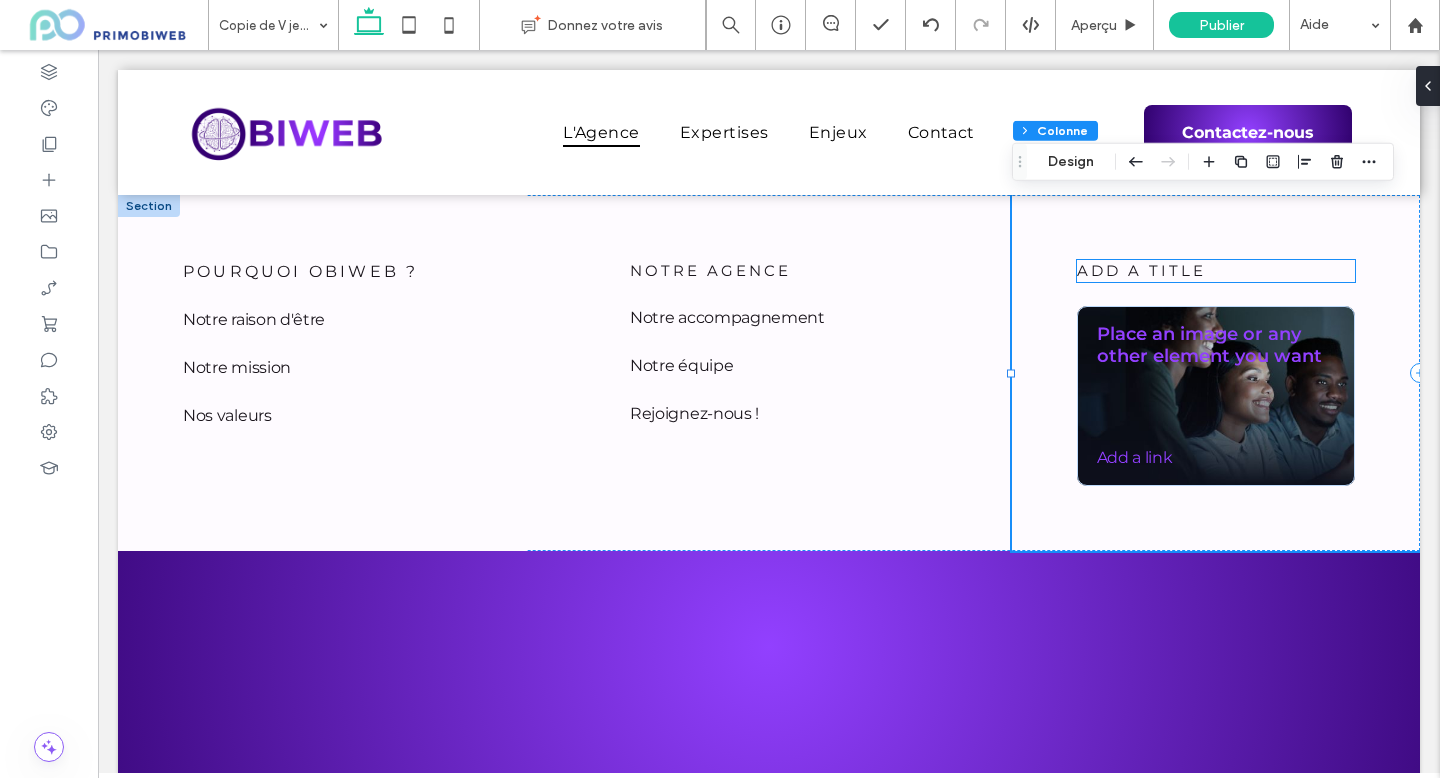 click on "add a title" at bounding box center [1216, 271] 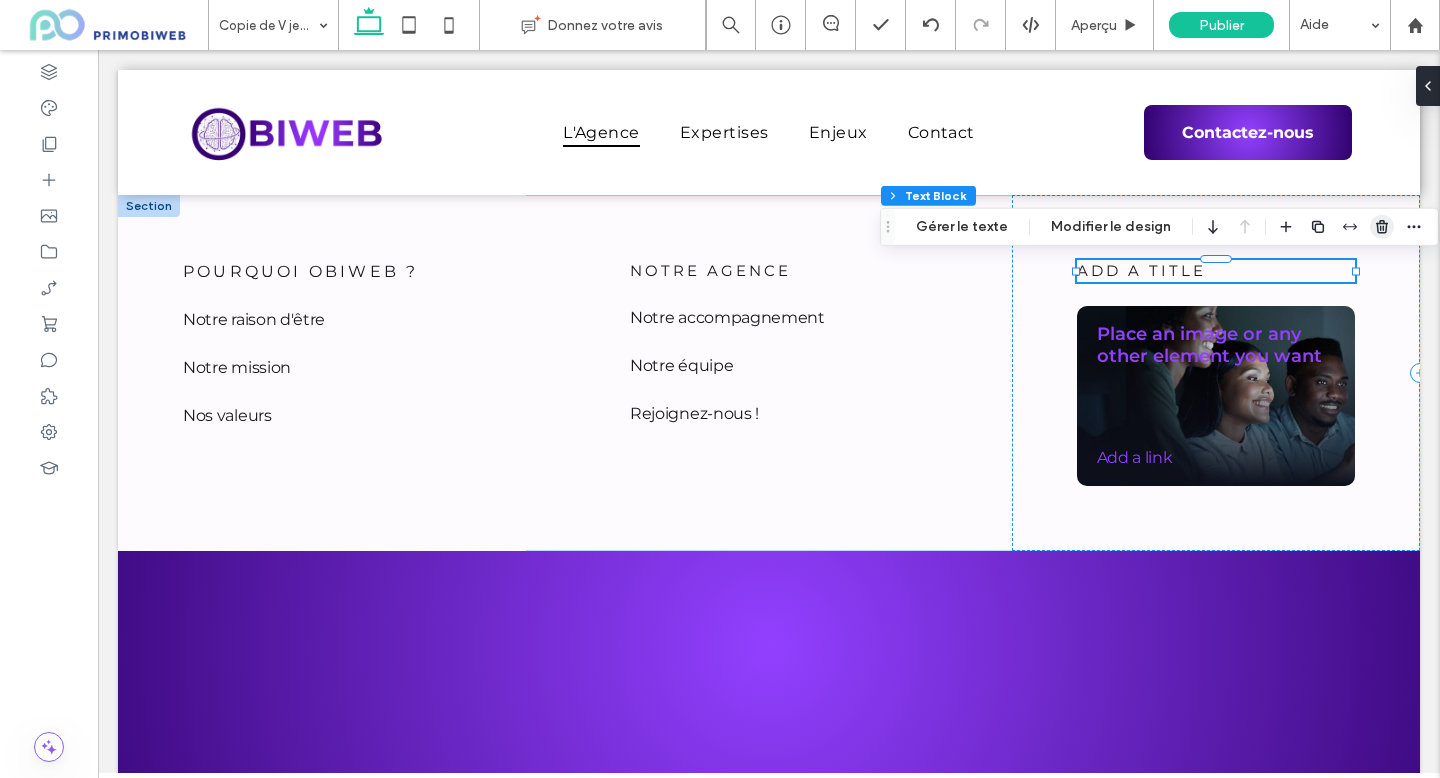 click 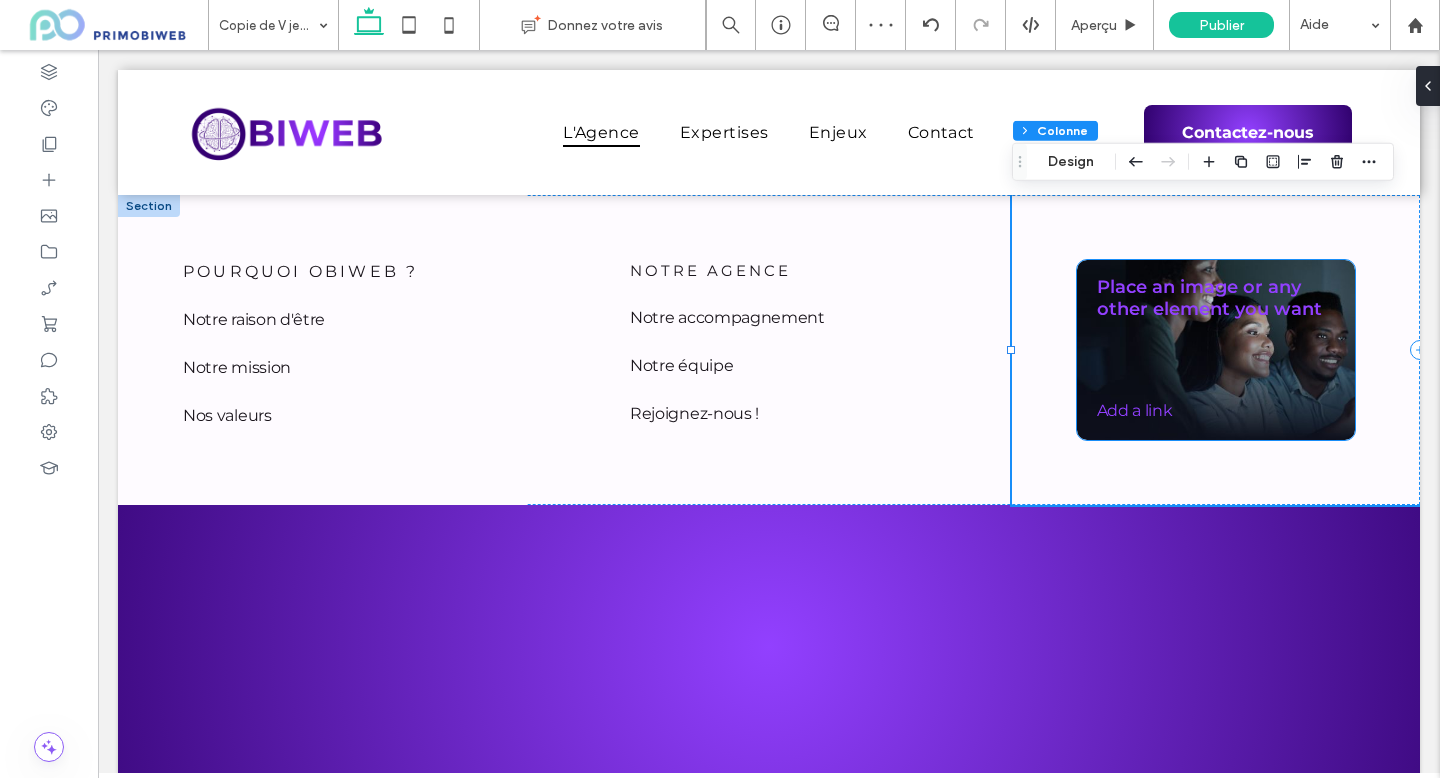 click on "Place an image or any other element you want" at bounding box center [1209, 298] 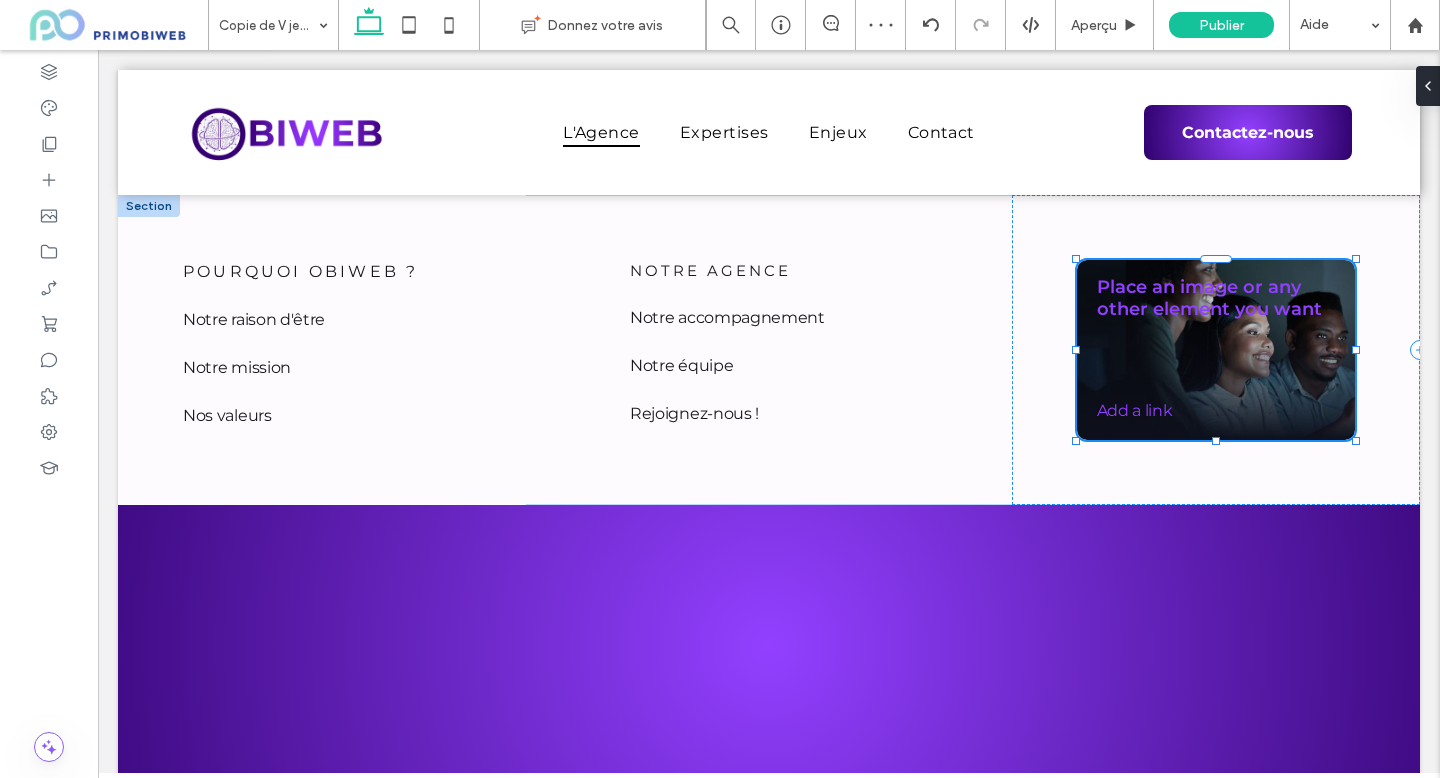click on "Place an image or any other element you want" at bounding box center (1209, 298) 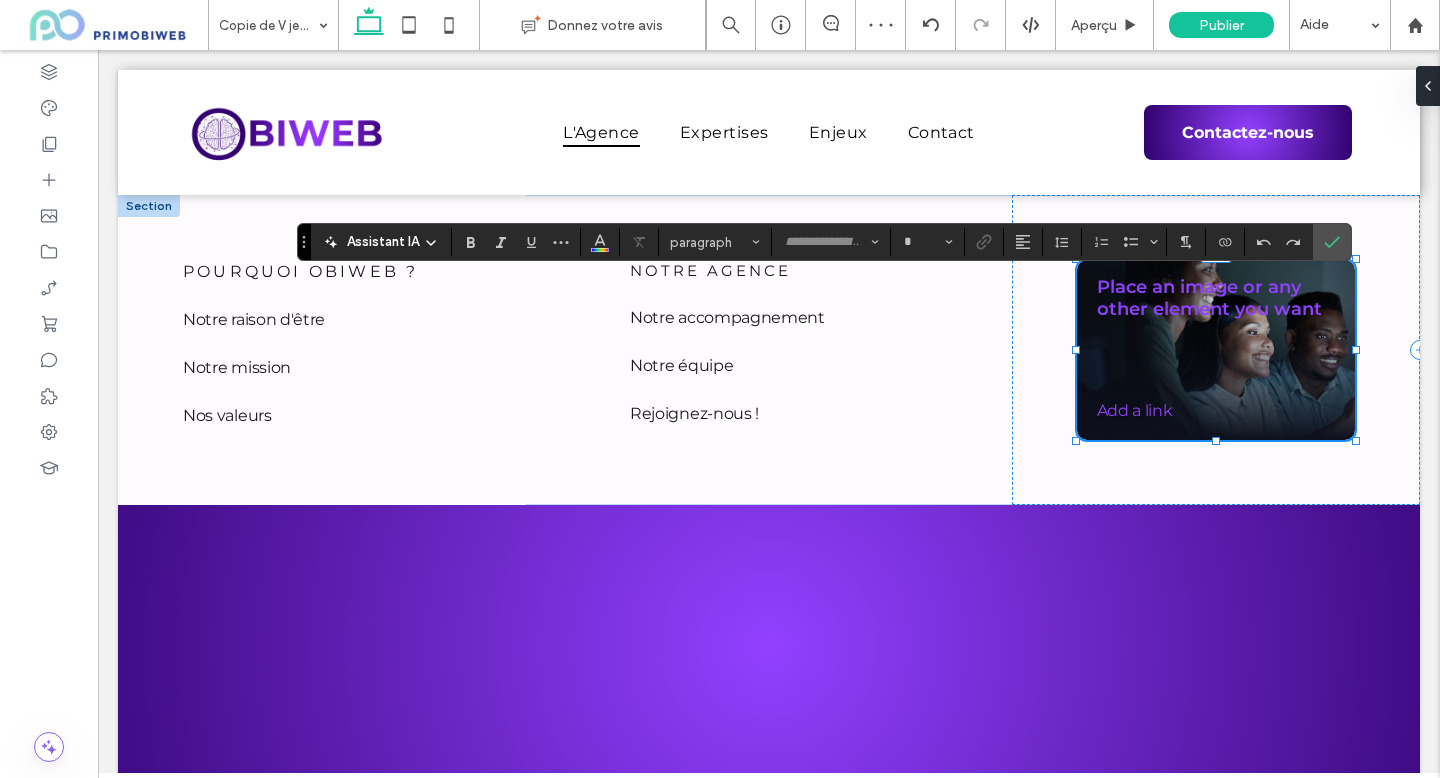 click on "Place an image or any other element you want" at bounding box center (1216, 298) 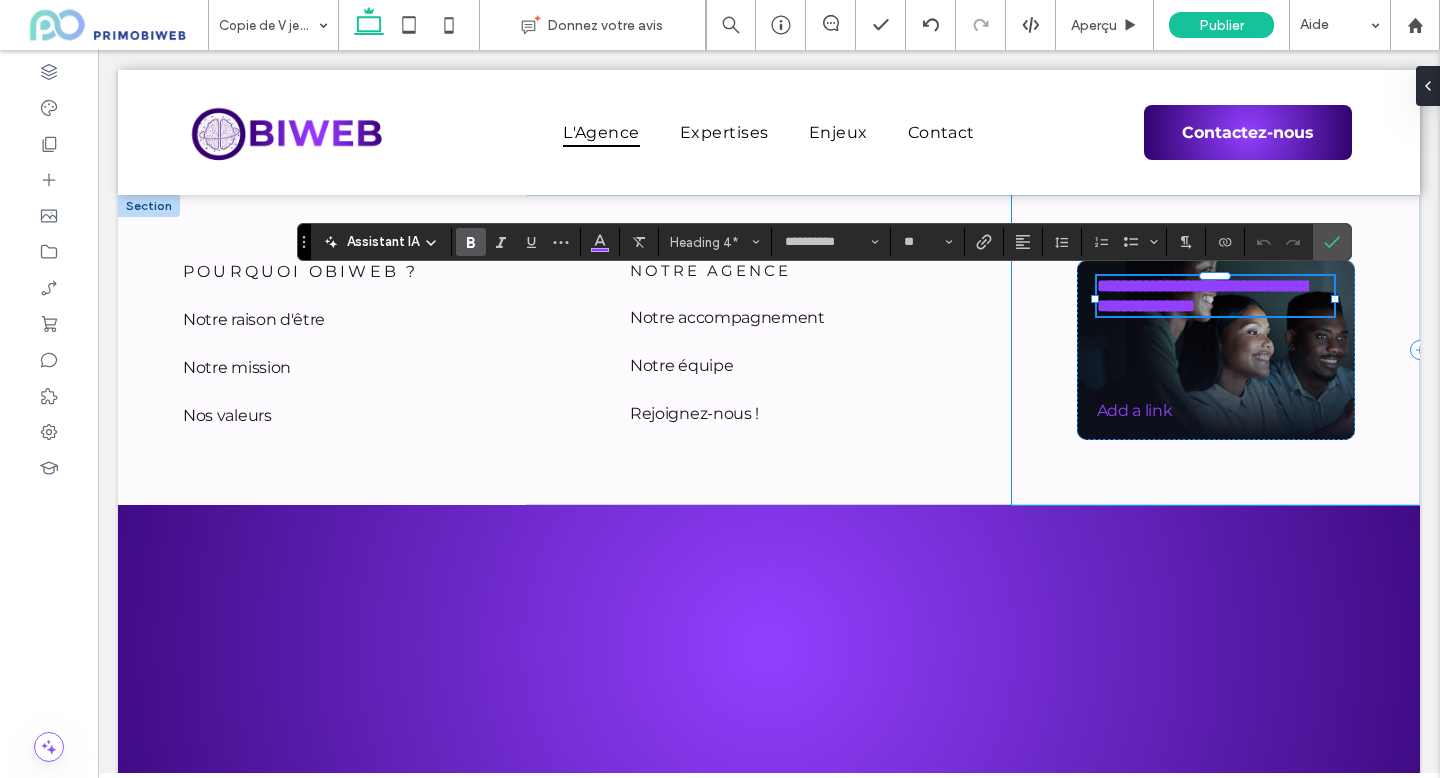 click on "**********" at bounding box center [1216, 350] 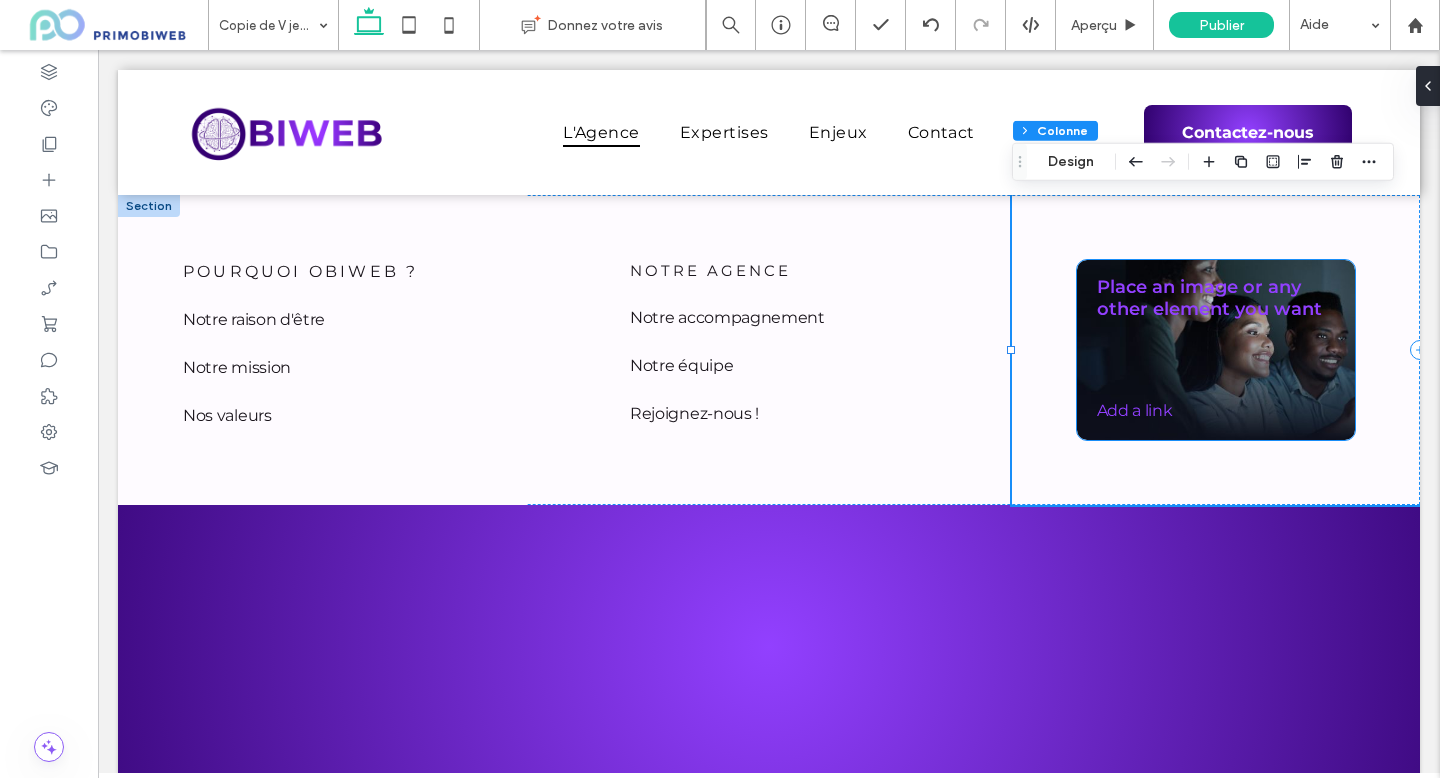 click on "Place an image or any other element you want" at bounding box center (1209, 298) 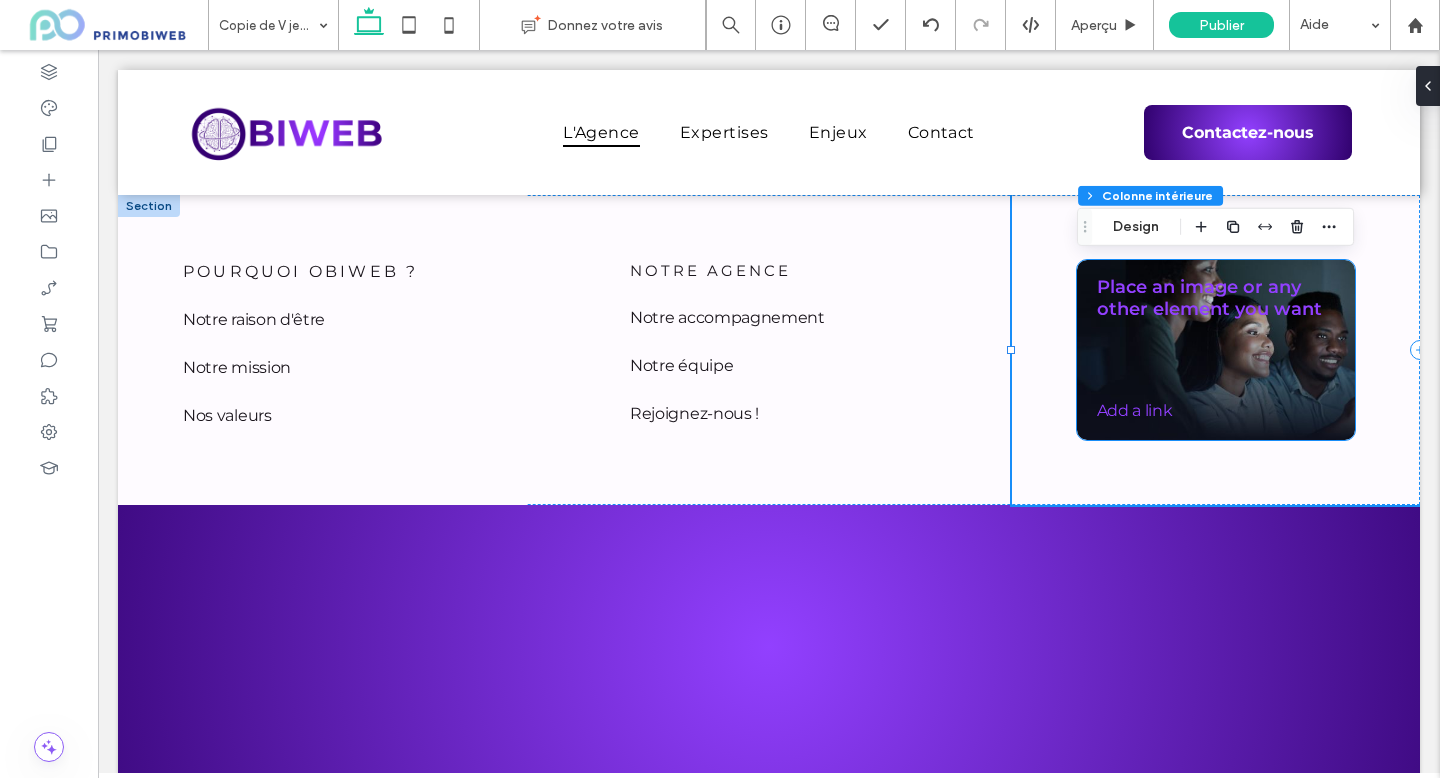 click on "Place an image or any other element you want" at bounding box center (1209, 298) 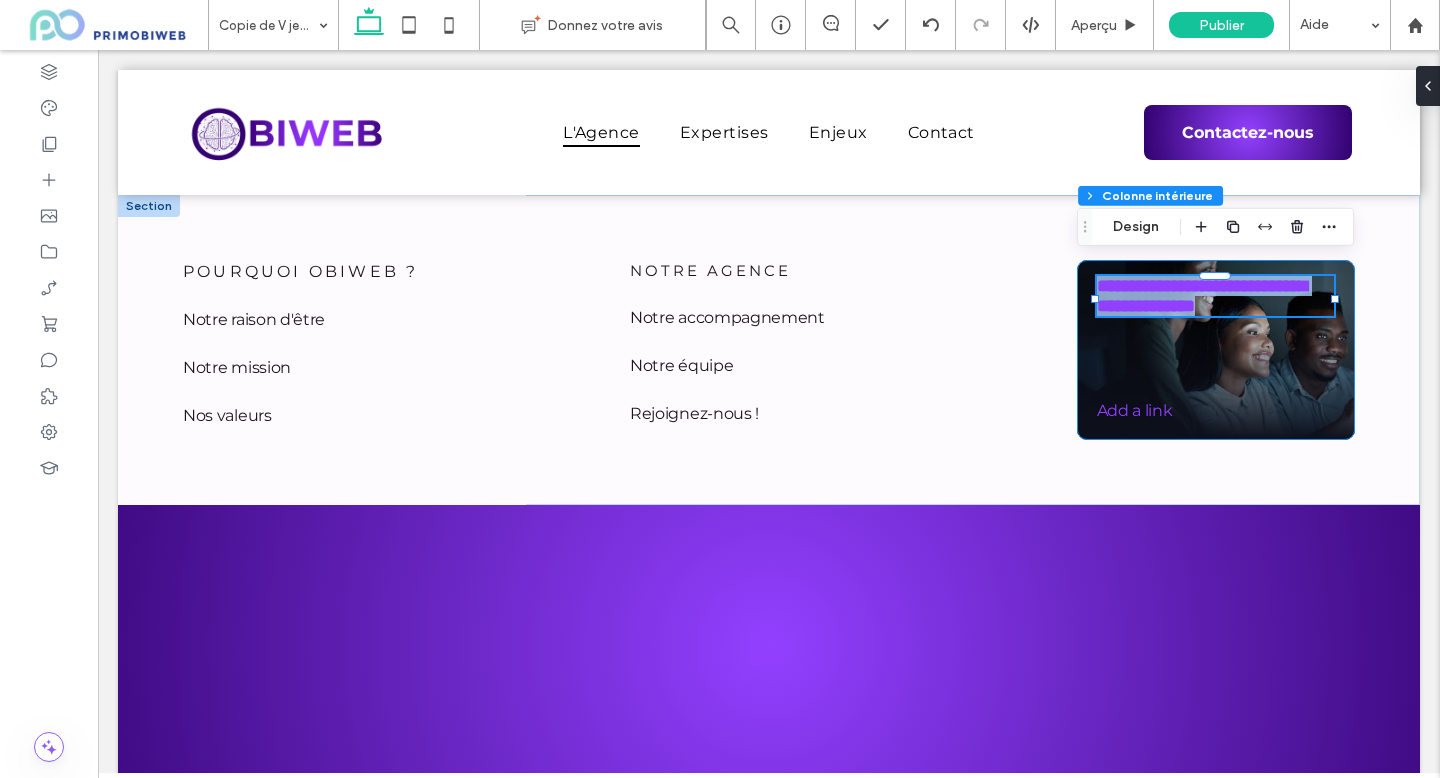 click on "**********" at bounding box center [1216, 296] 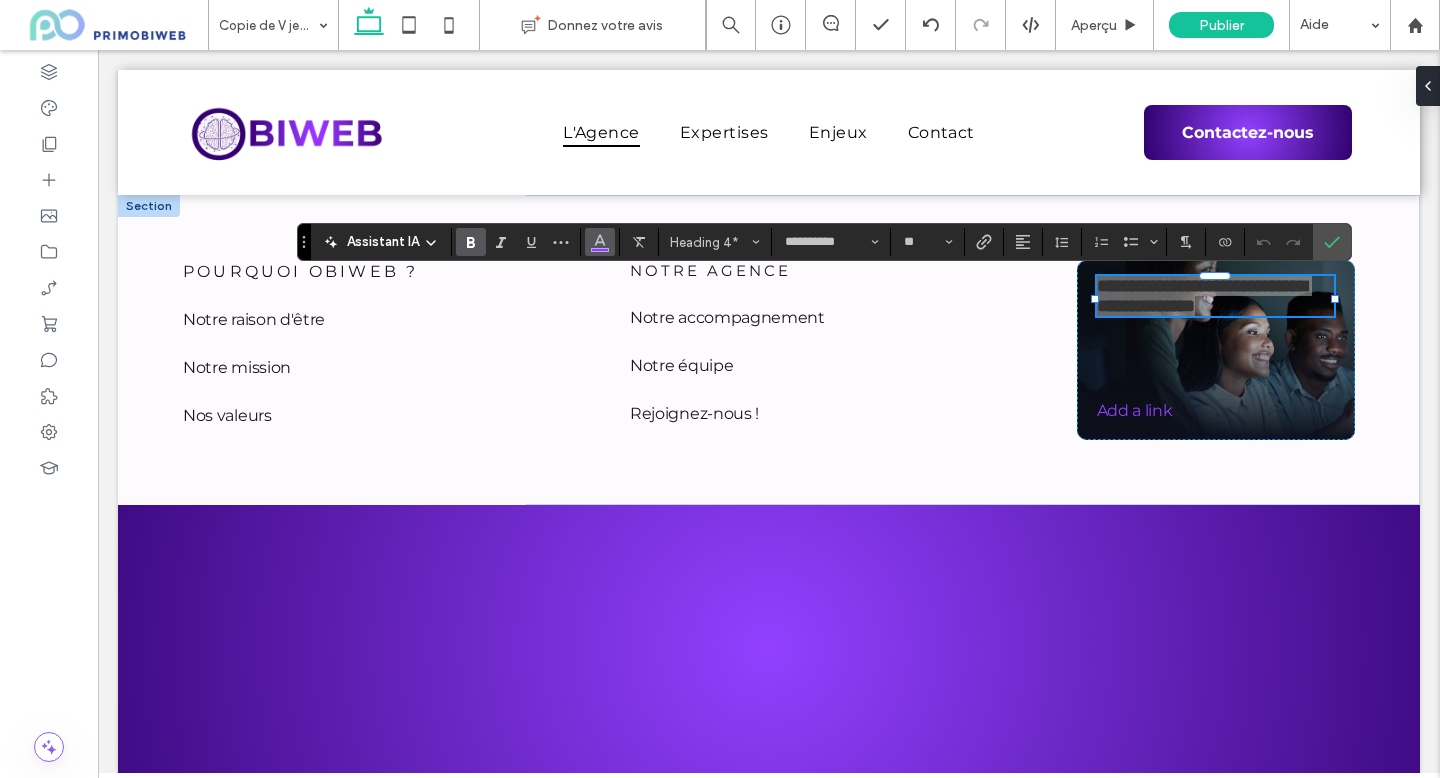 click 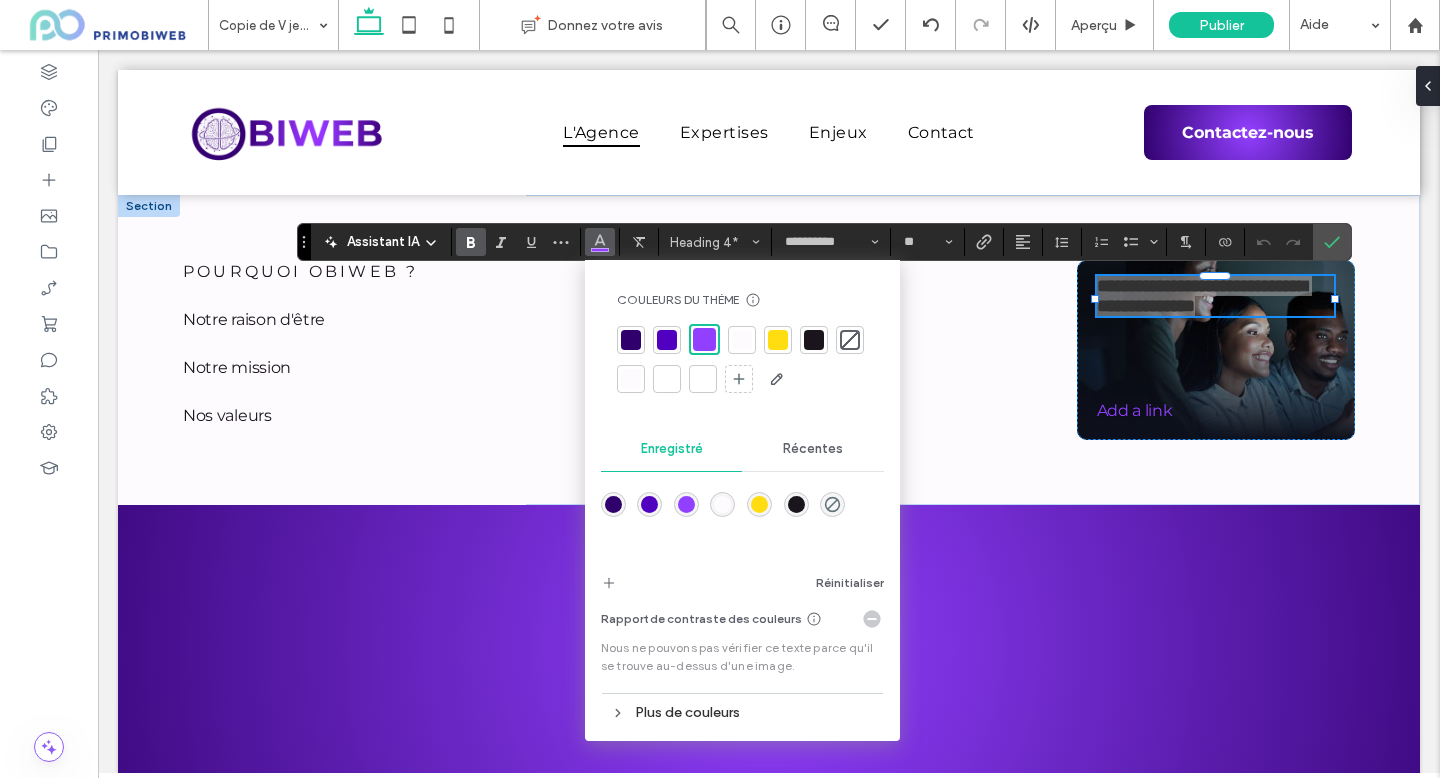 click at bounding box center (722, 504) 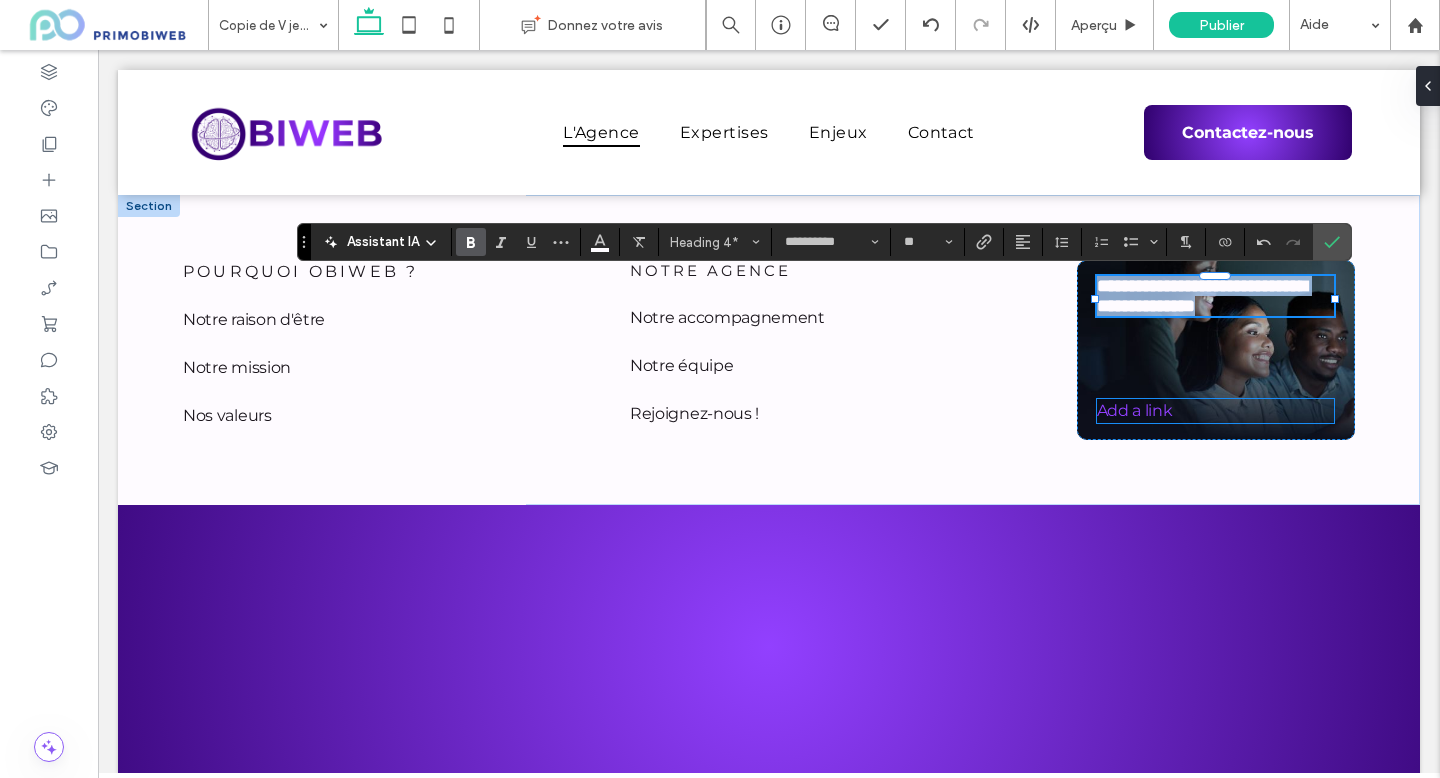 click on "Add a link ﻿" at bounding box center (1135, 410) 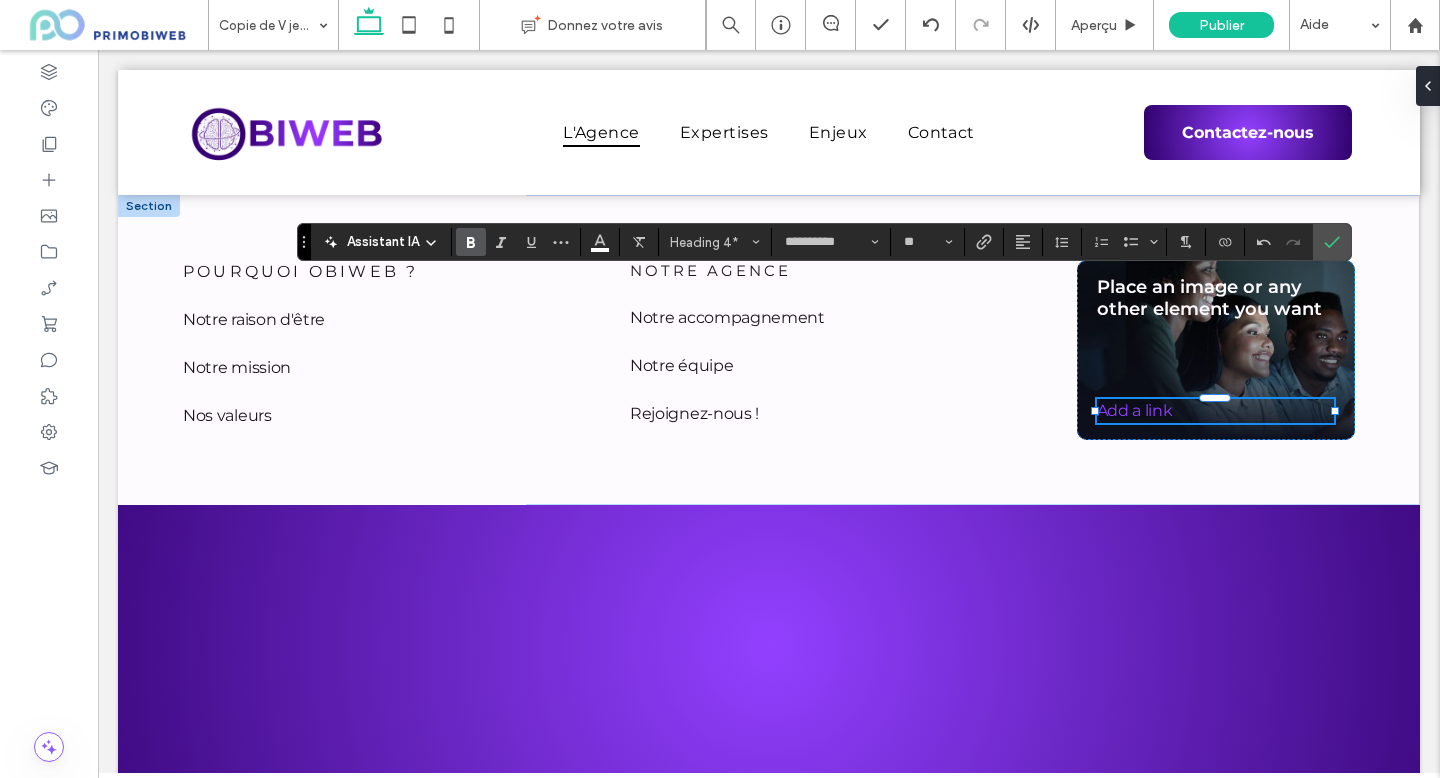 click on "Add a link ﻿" at bounding box center [1135, 410] 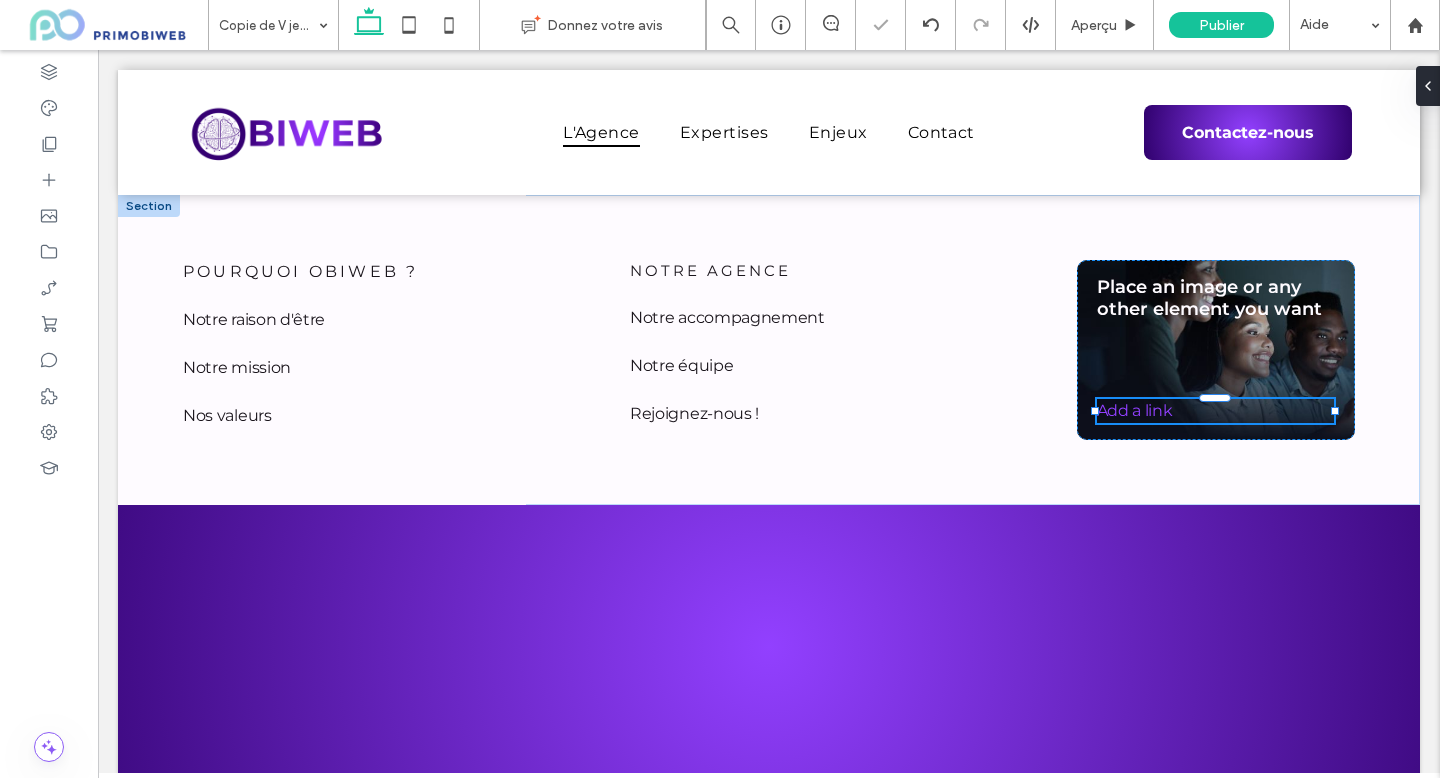 type on "**********" 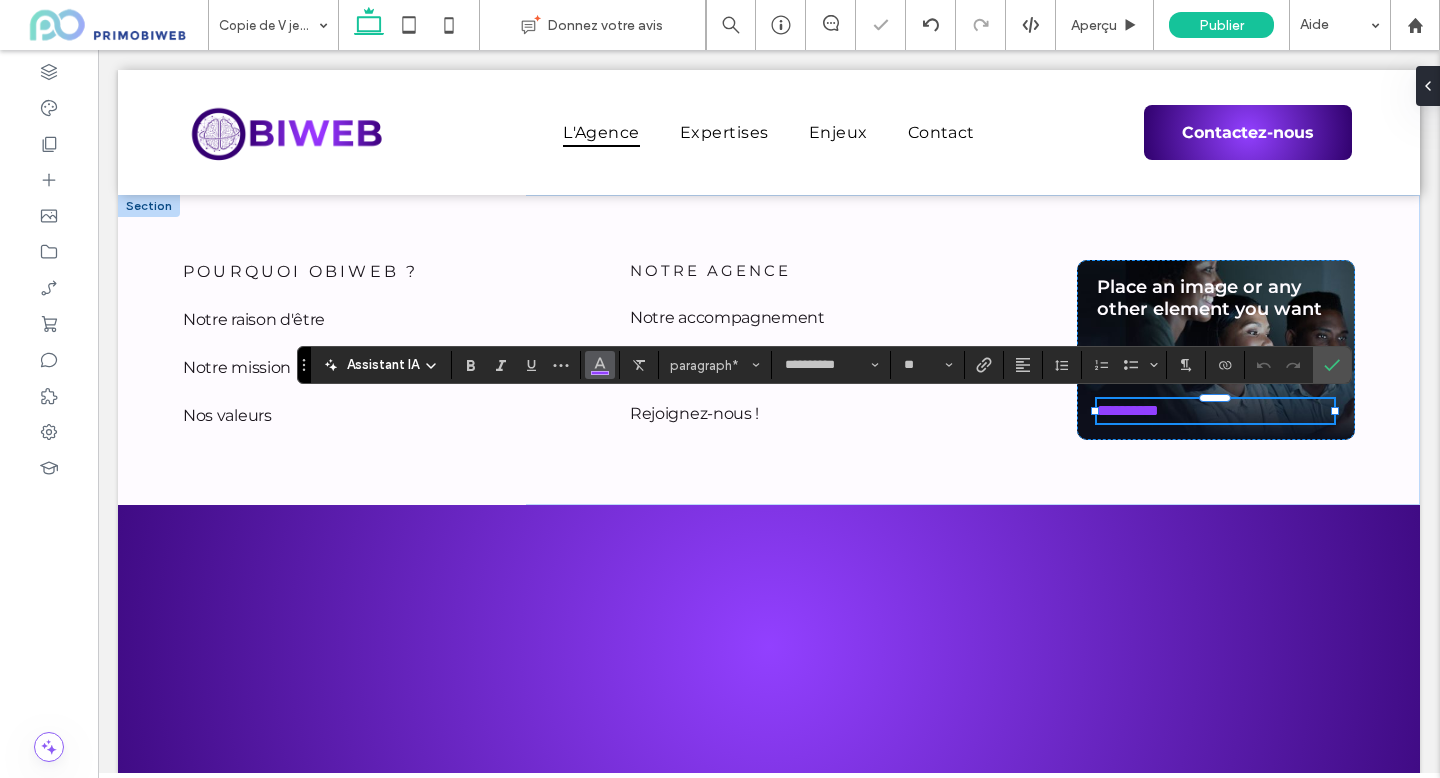 click at bounding box center [600, 363] 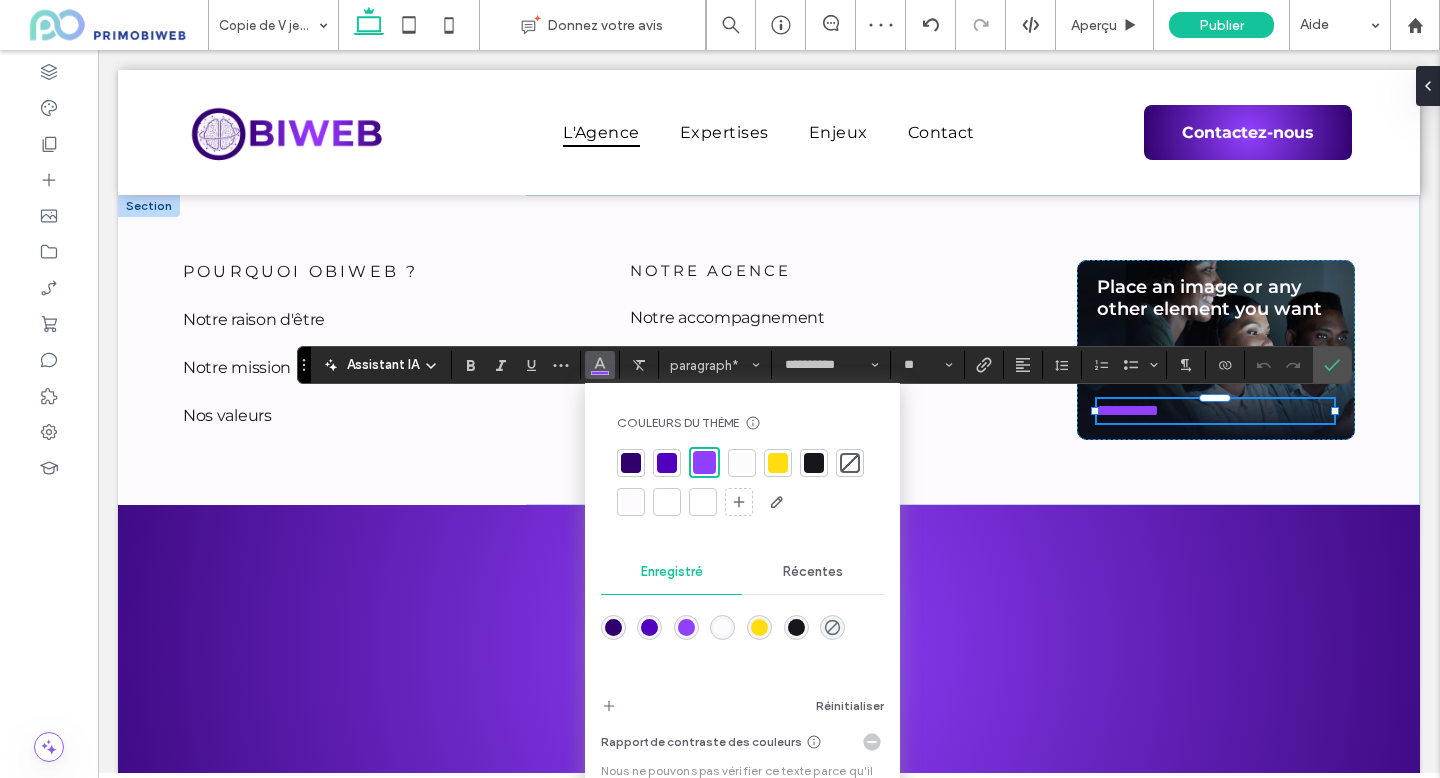 click at bounding box center (722, 627) 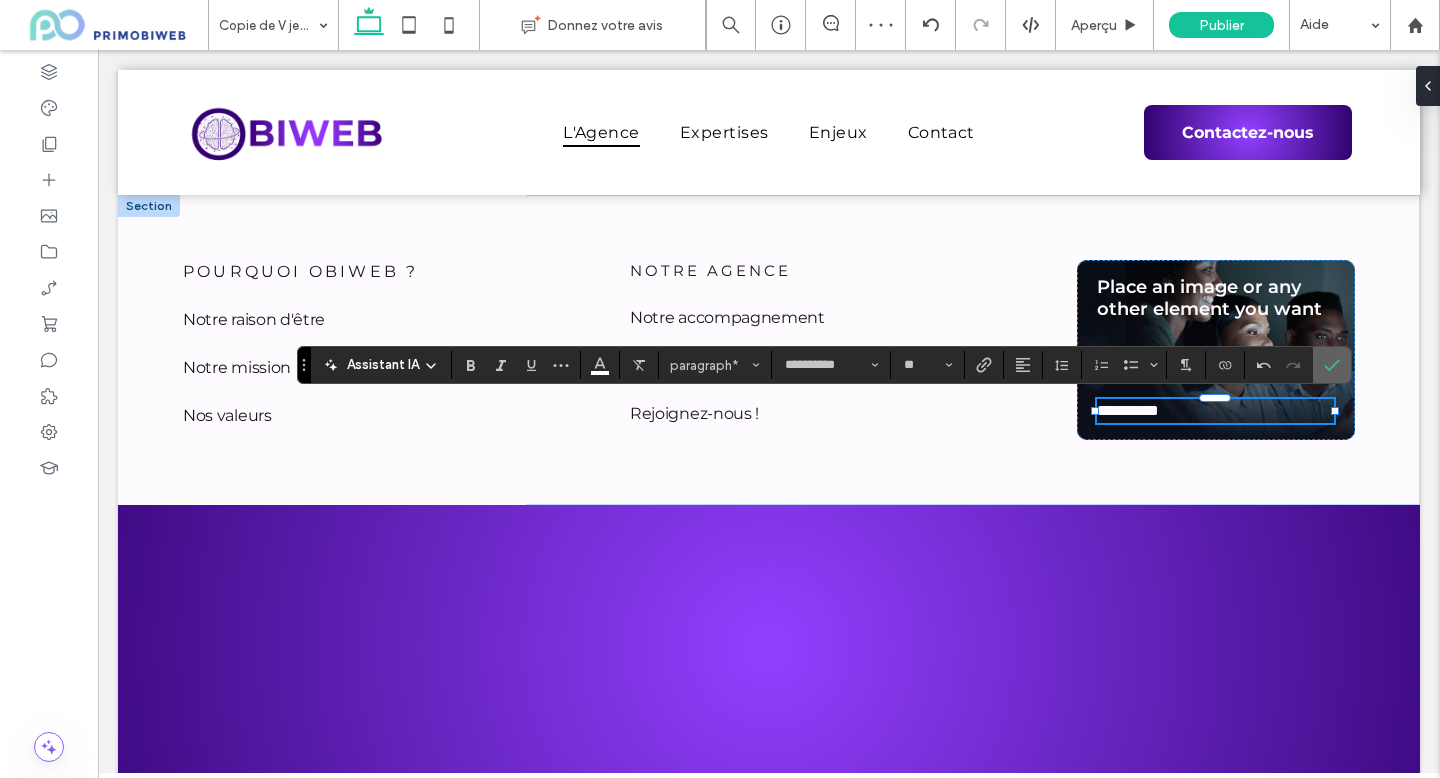 click at bounding box center (1332, 365) 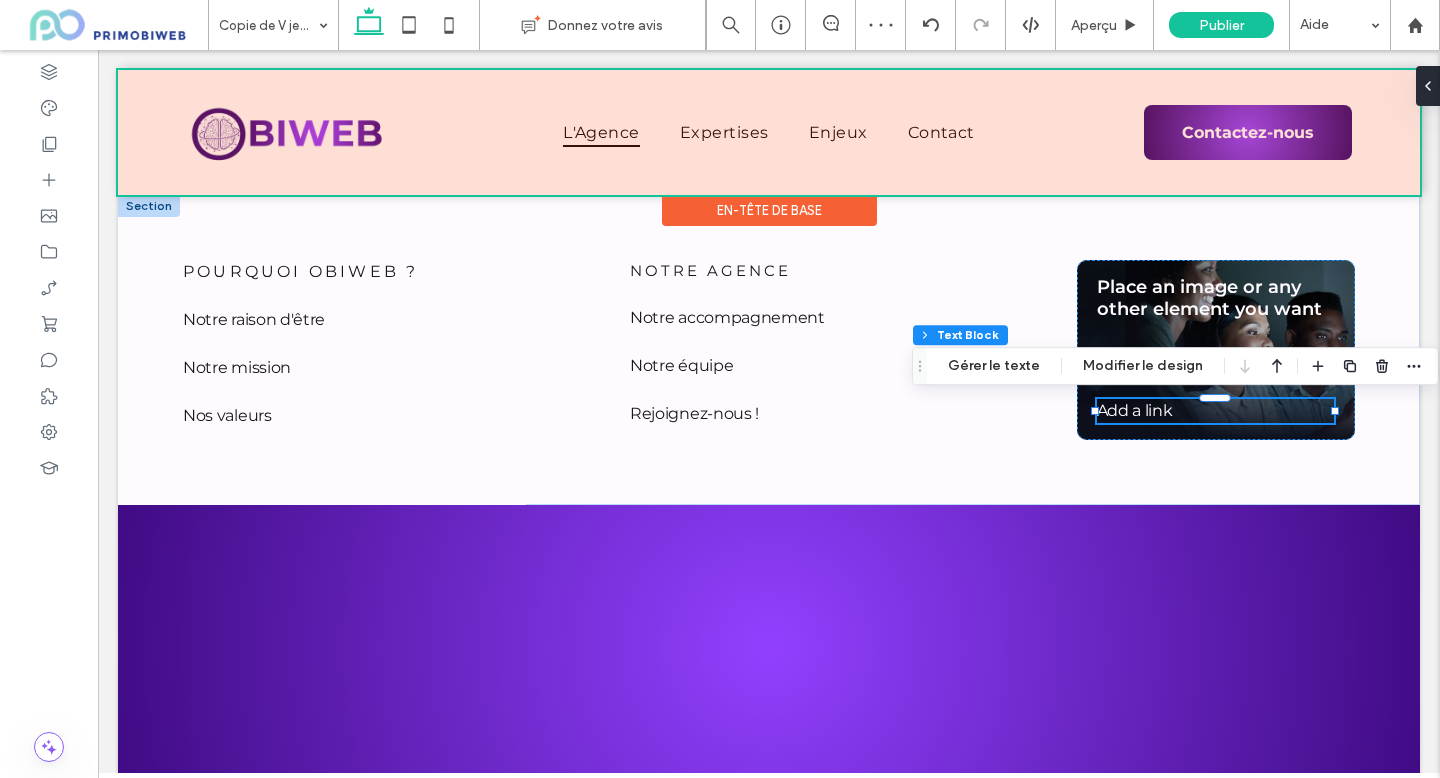 click at bounding box center (769, 132) 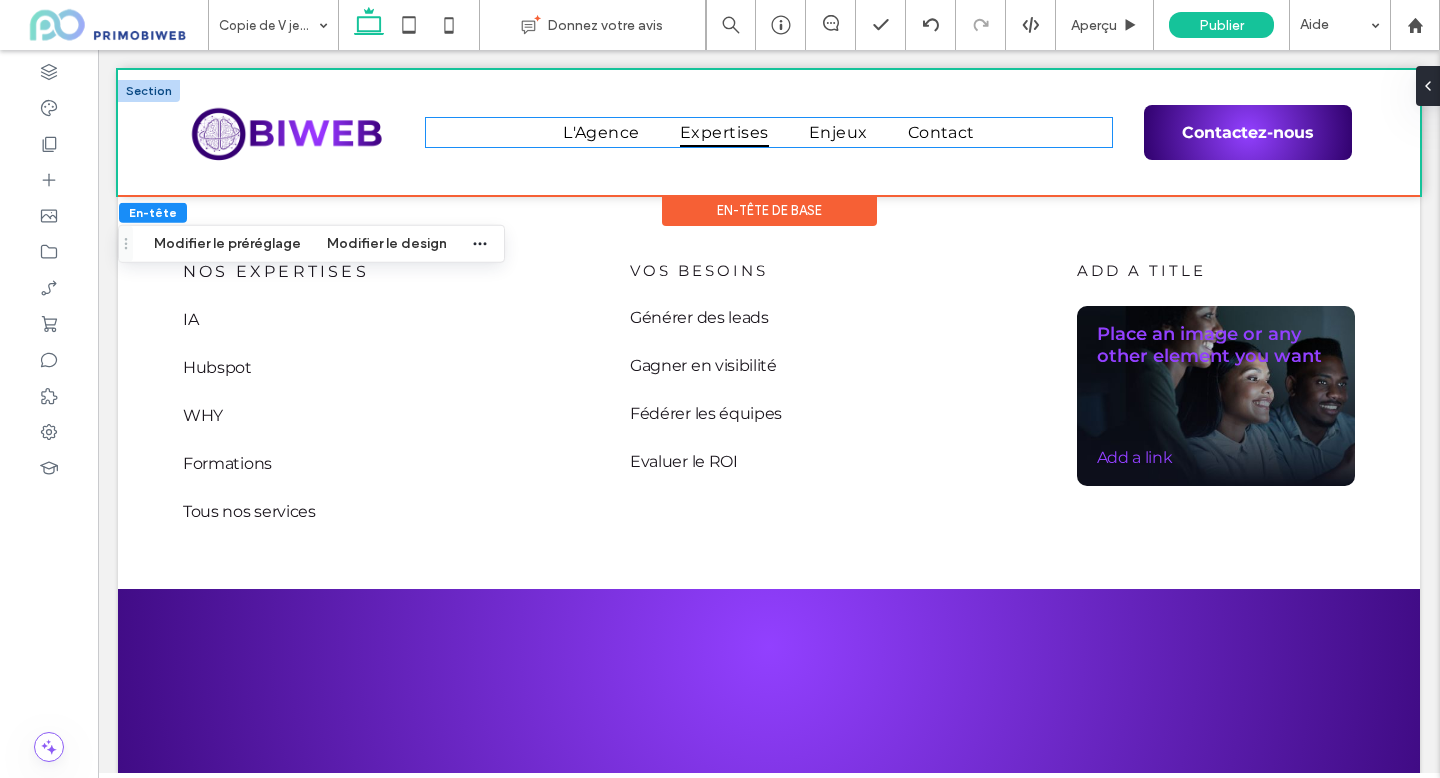 click on "Expertises" at bounding box center [724, 132] 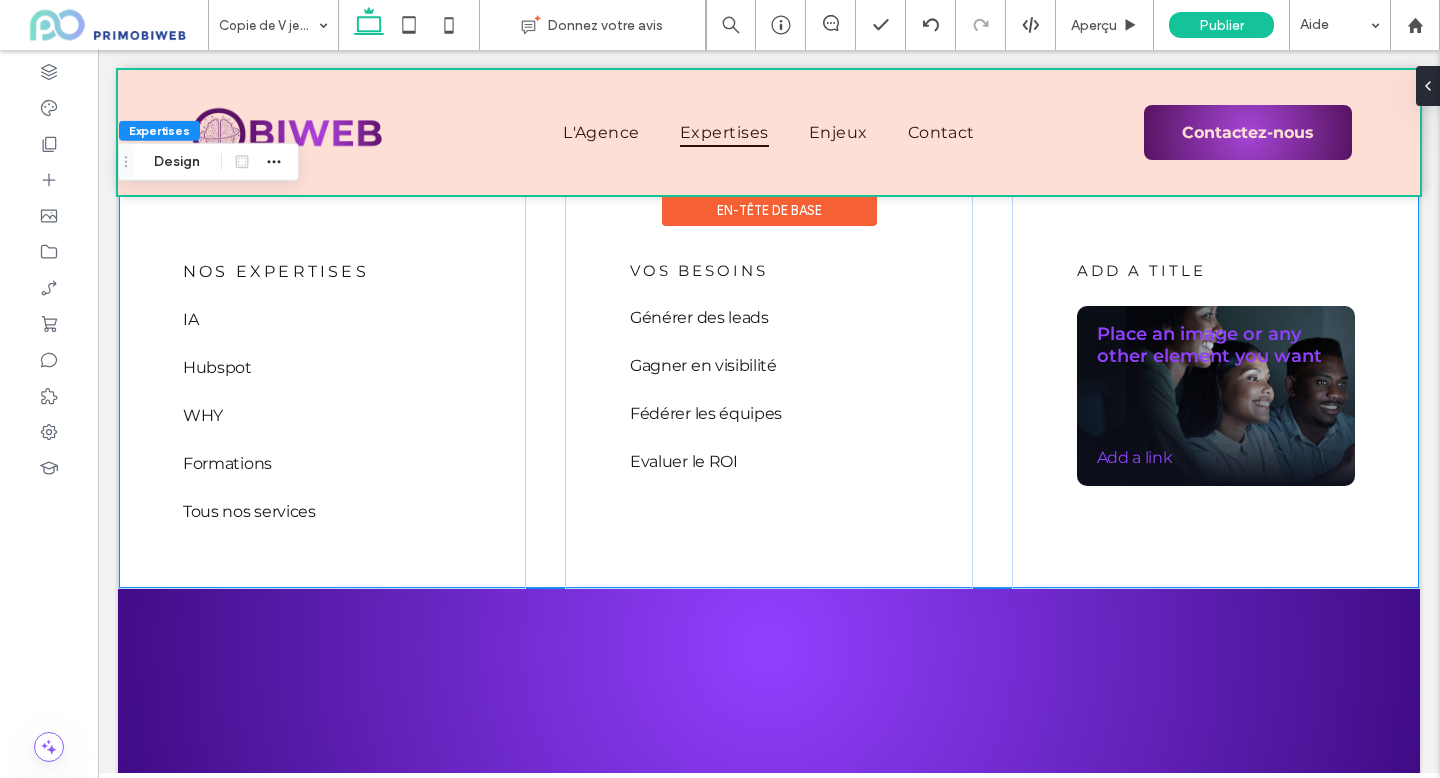 click at bounding box center (769, 132) 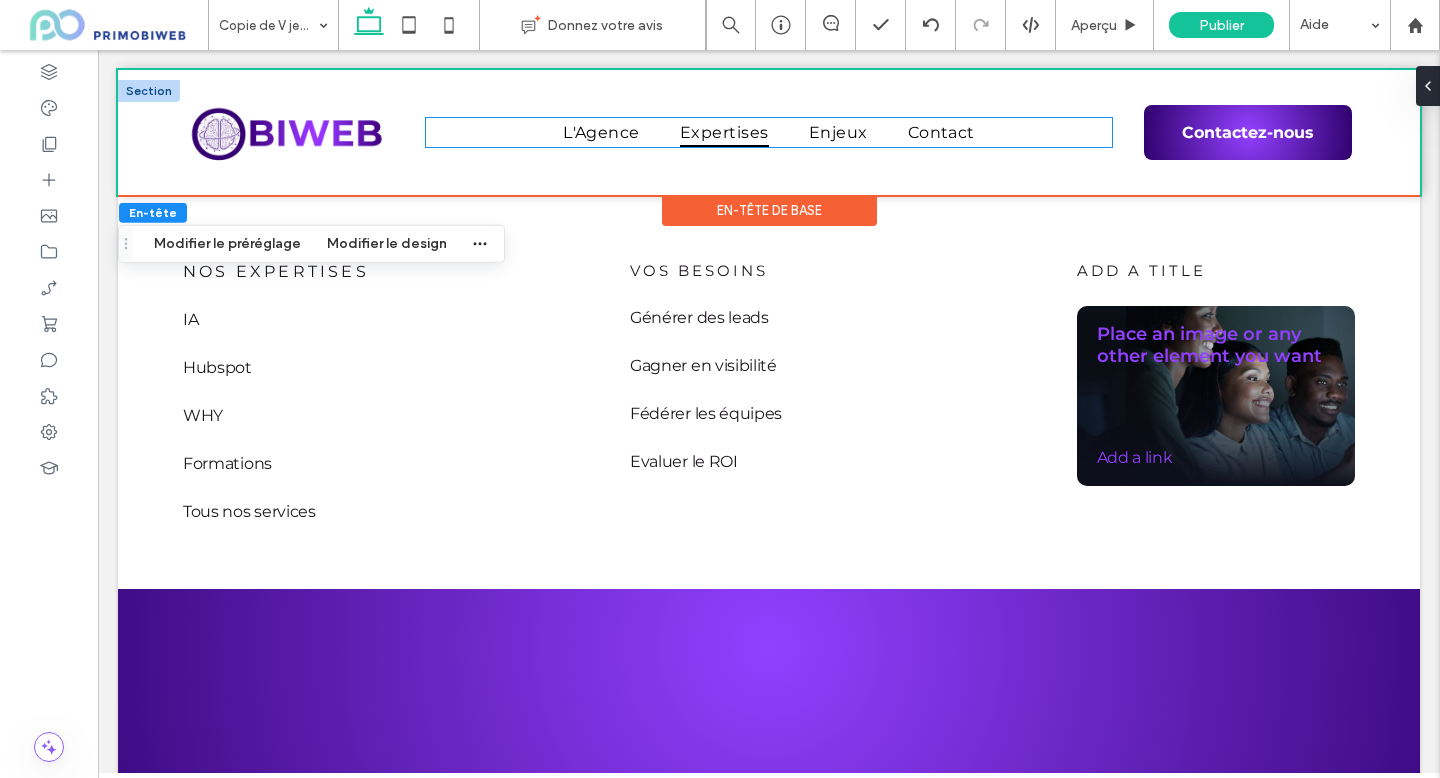 click on "Expertises" at bounding box center [724, 132] 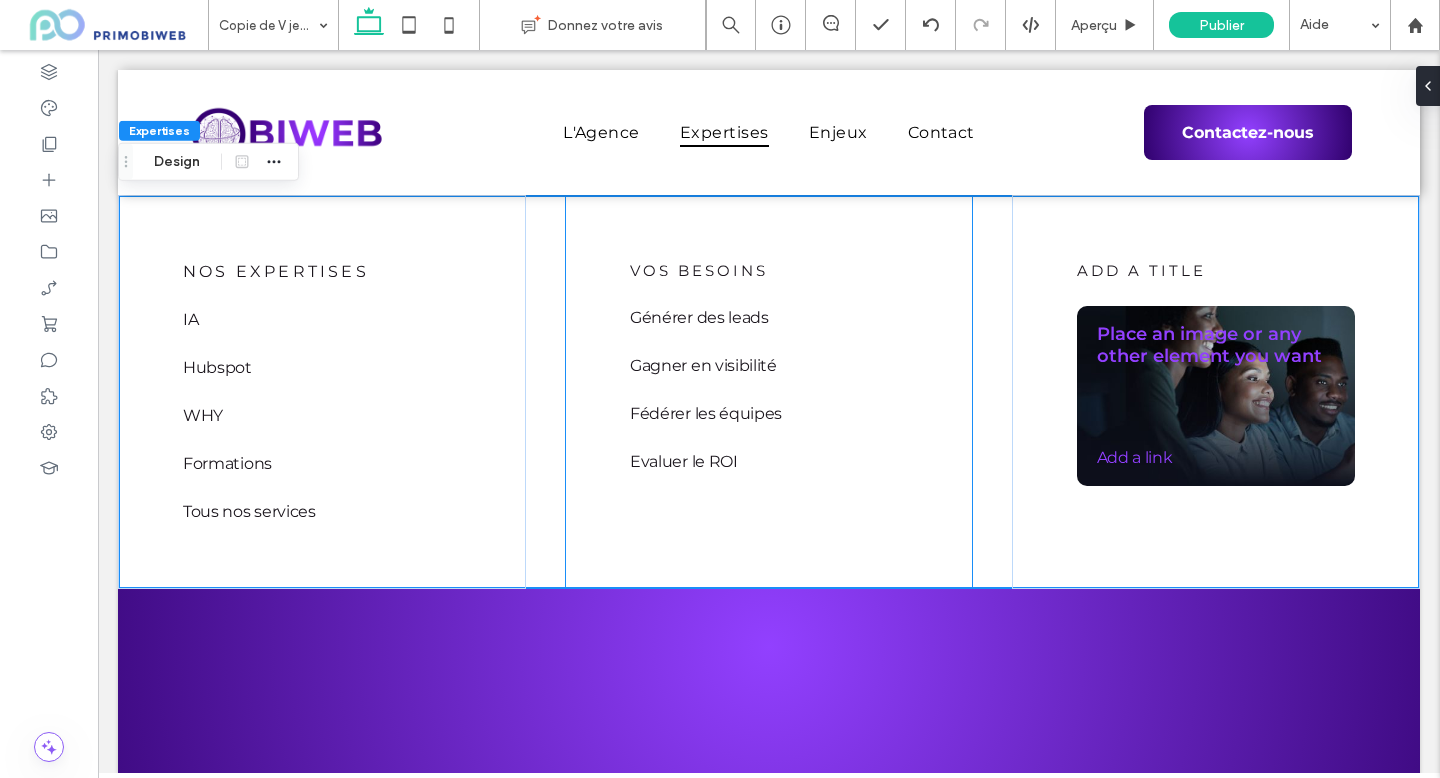 click on "Vos besoins
Générer des leads
Gagner en visibilité
Fédérer les équipes
Evaluer le ROI" at bounding box center [769, 392] 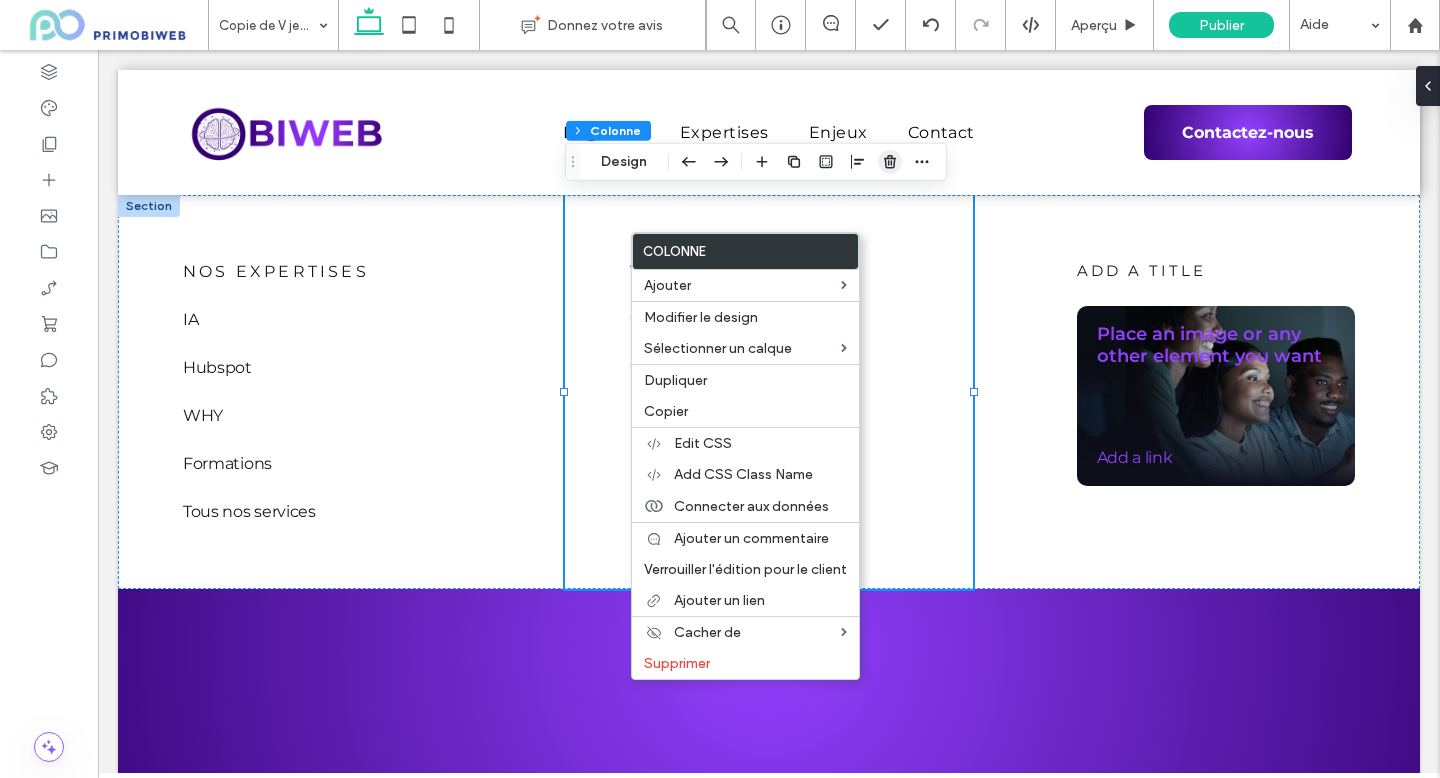 click at bounding box center (890, 162) 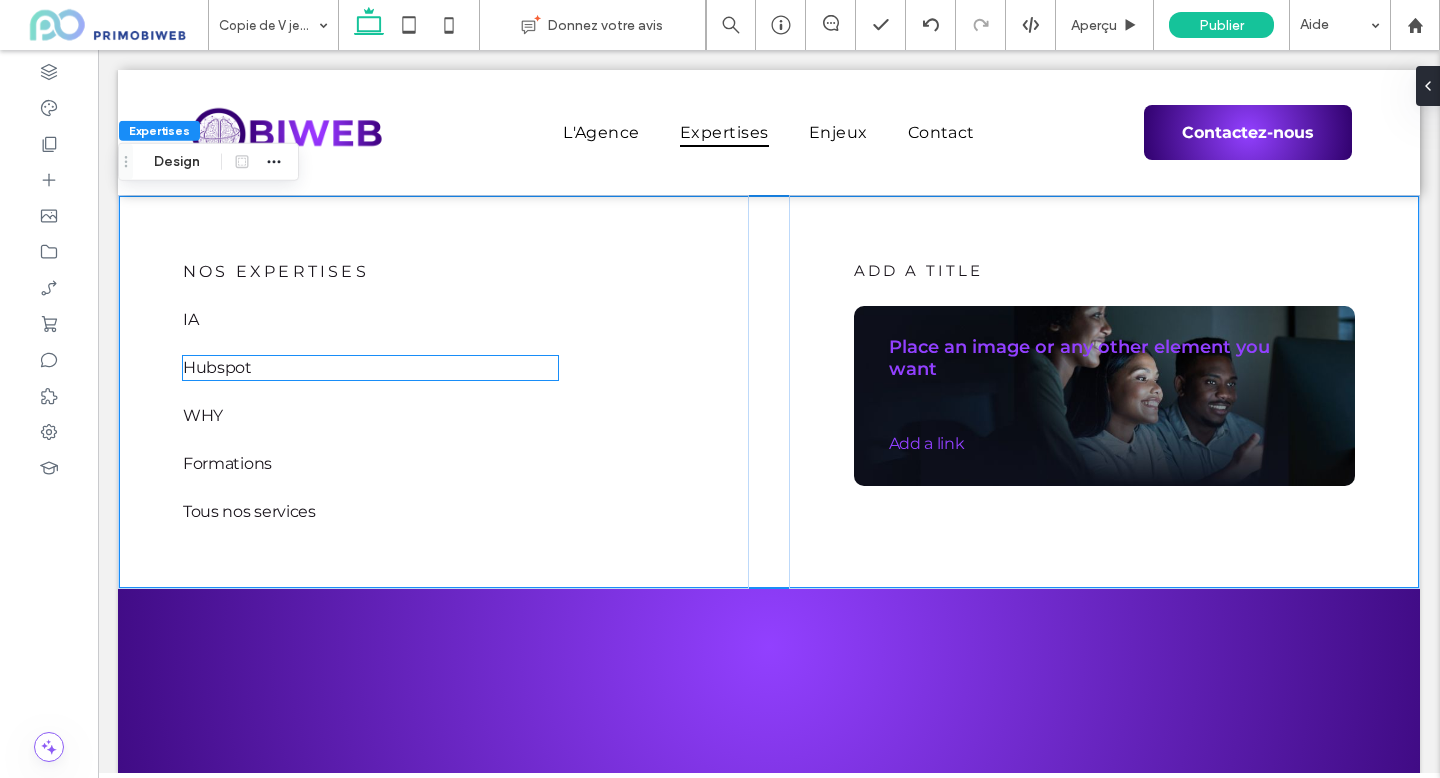 click on "Hubspot" at bounding box center (217, 367) 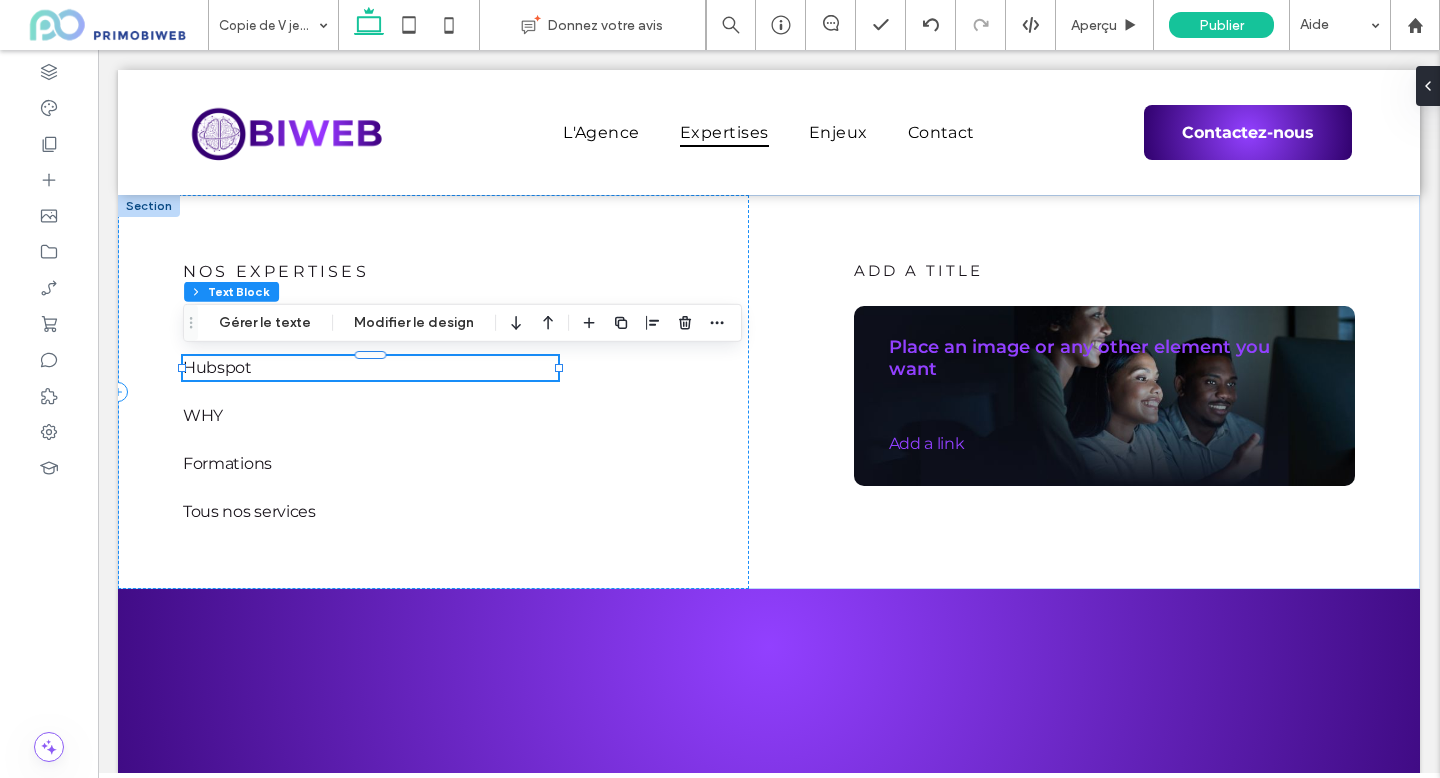 click on "Hubspot" at bounding box center (217, 367) 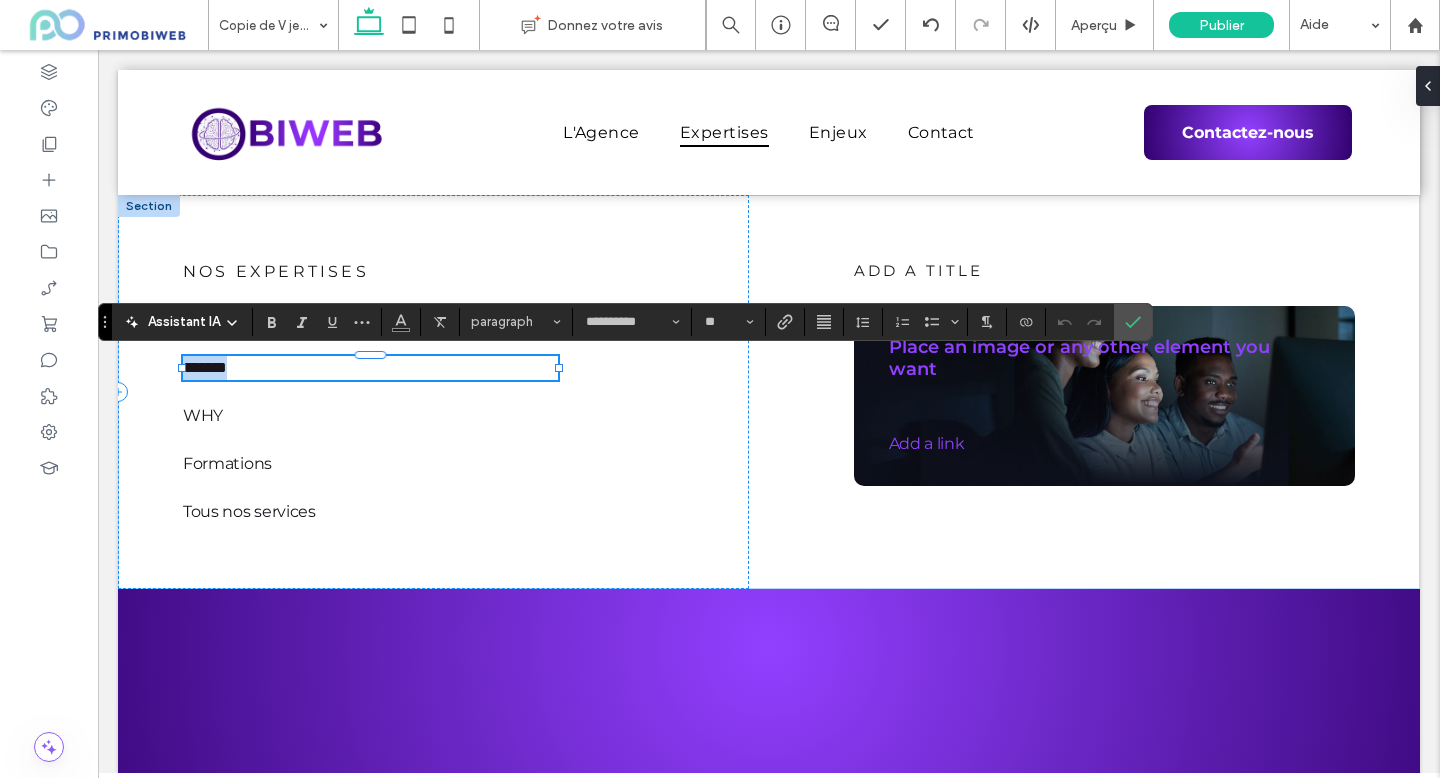 click on "*******" at bounding box center [205, 367] 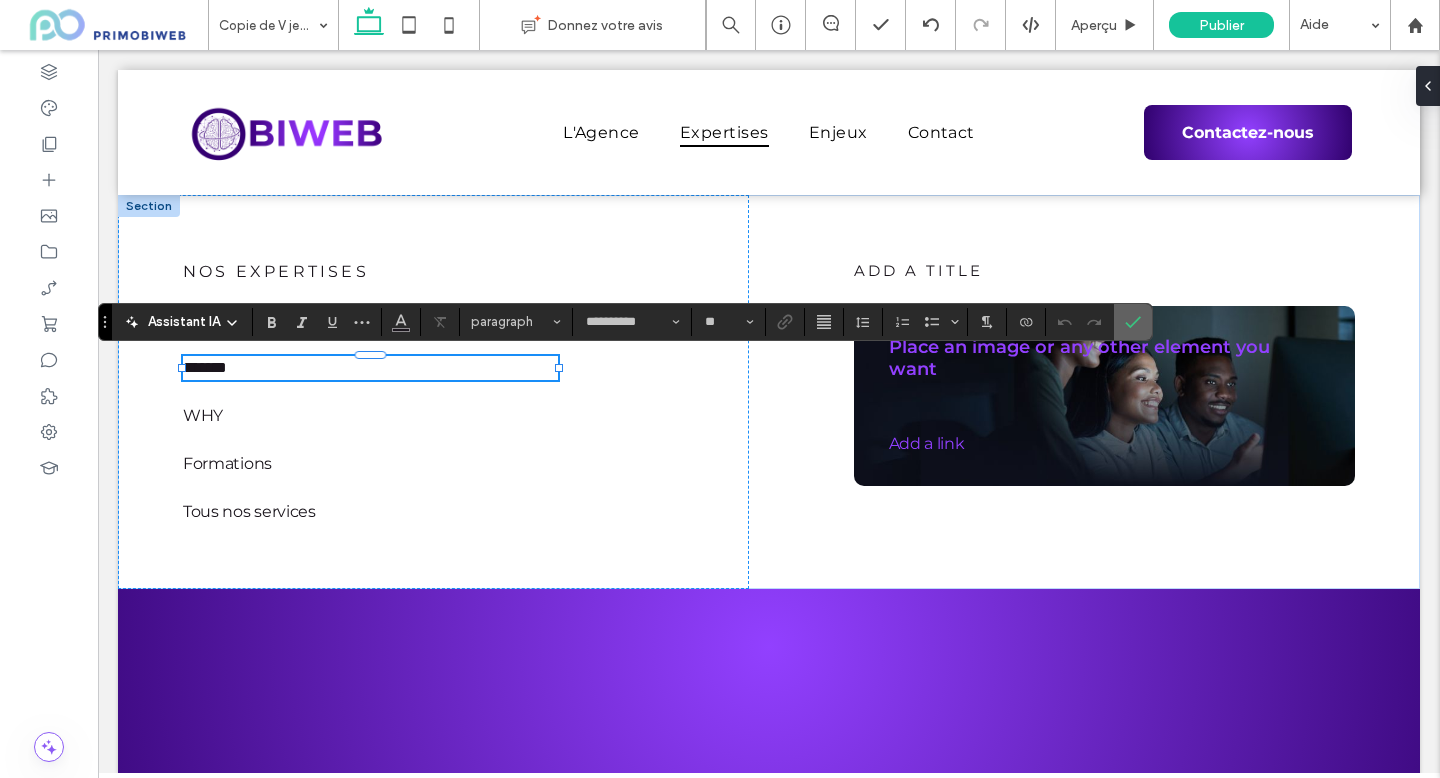 click at bounding box center (1133, 322) 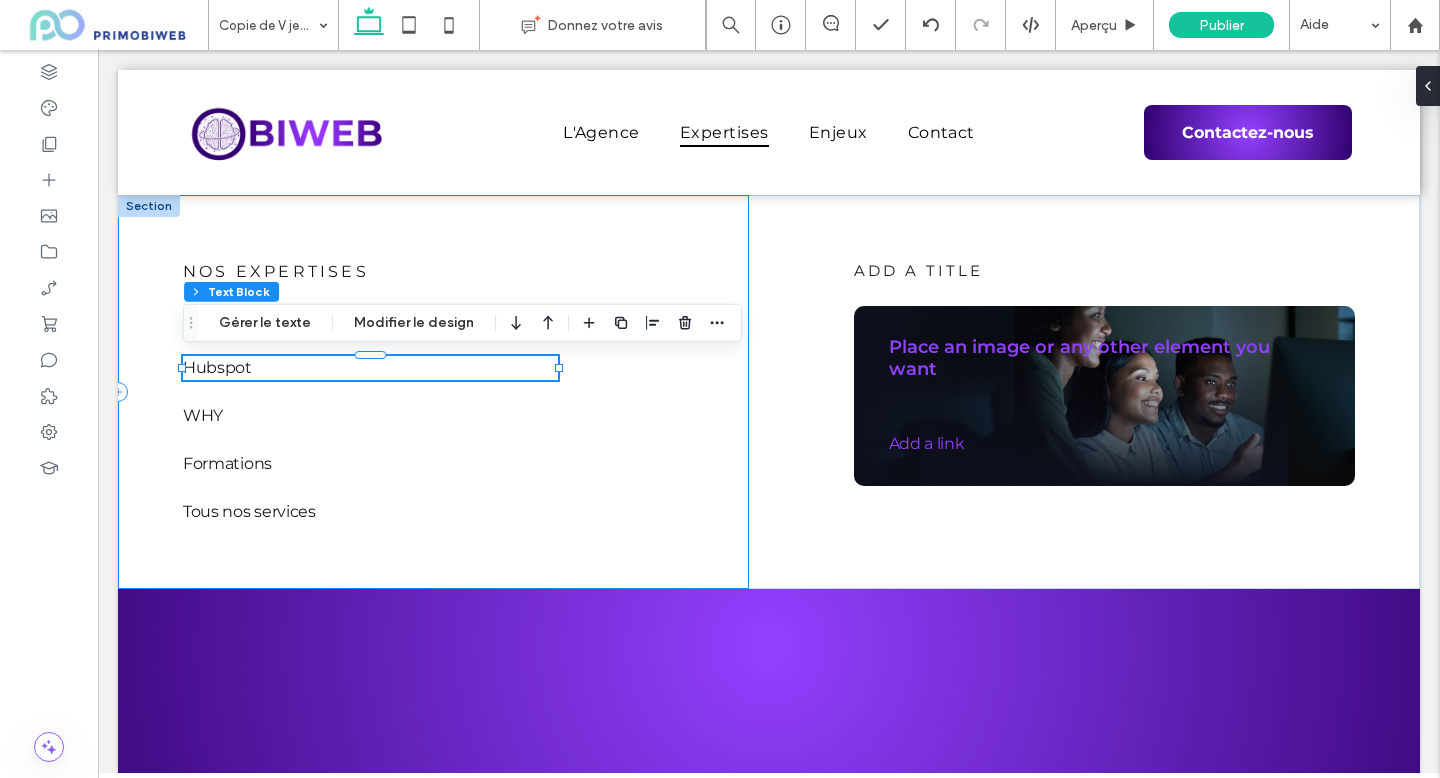 click on "NOS EXPERTISES
IA
Hubspot
WHY
Formations
Tous nos services" at bounding box center (433, 392) 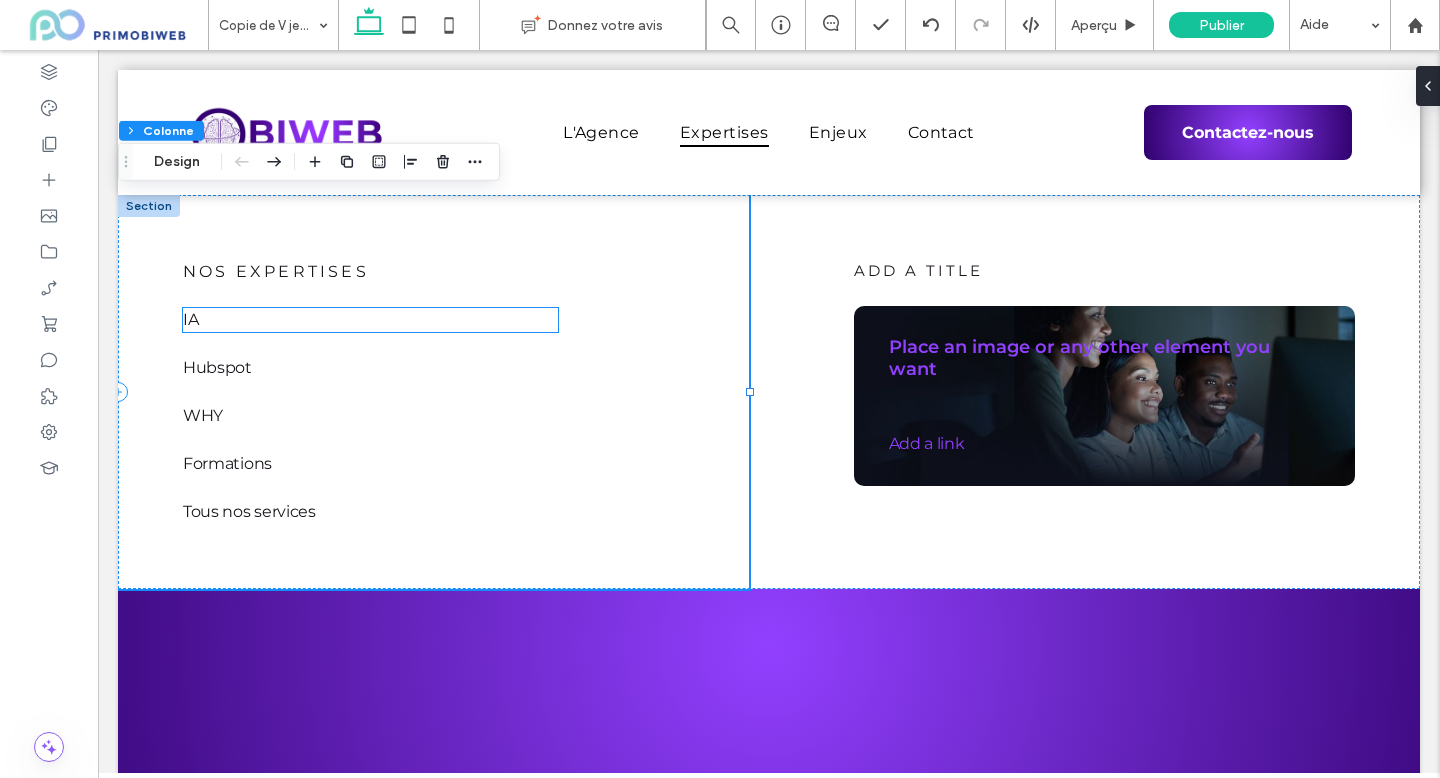 click on "IA" at bounding box center [370, 320] 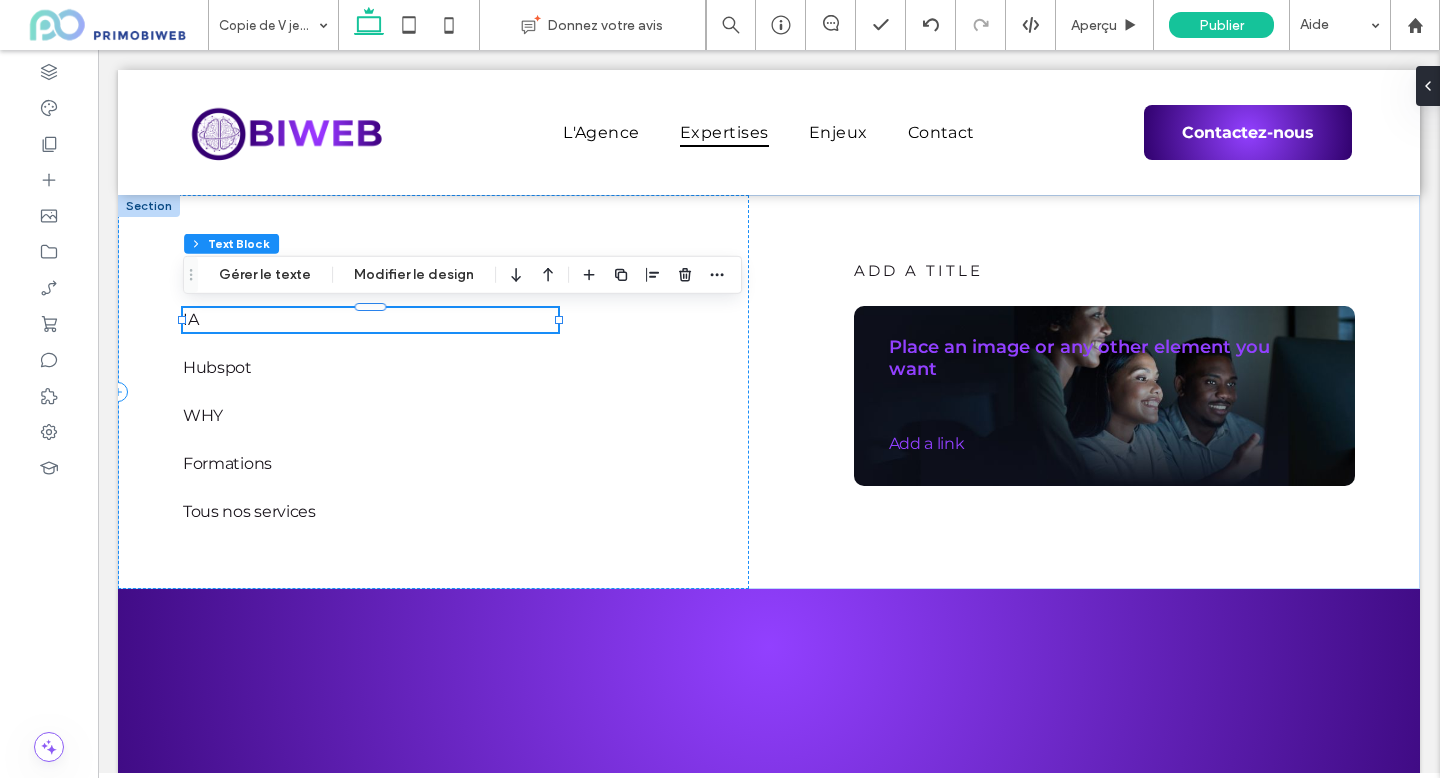 click on "IA" at bounding box center (370, 320) 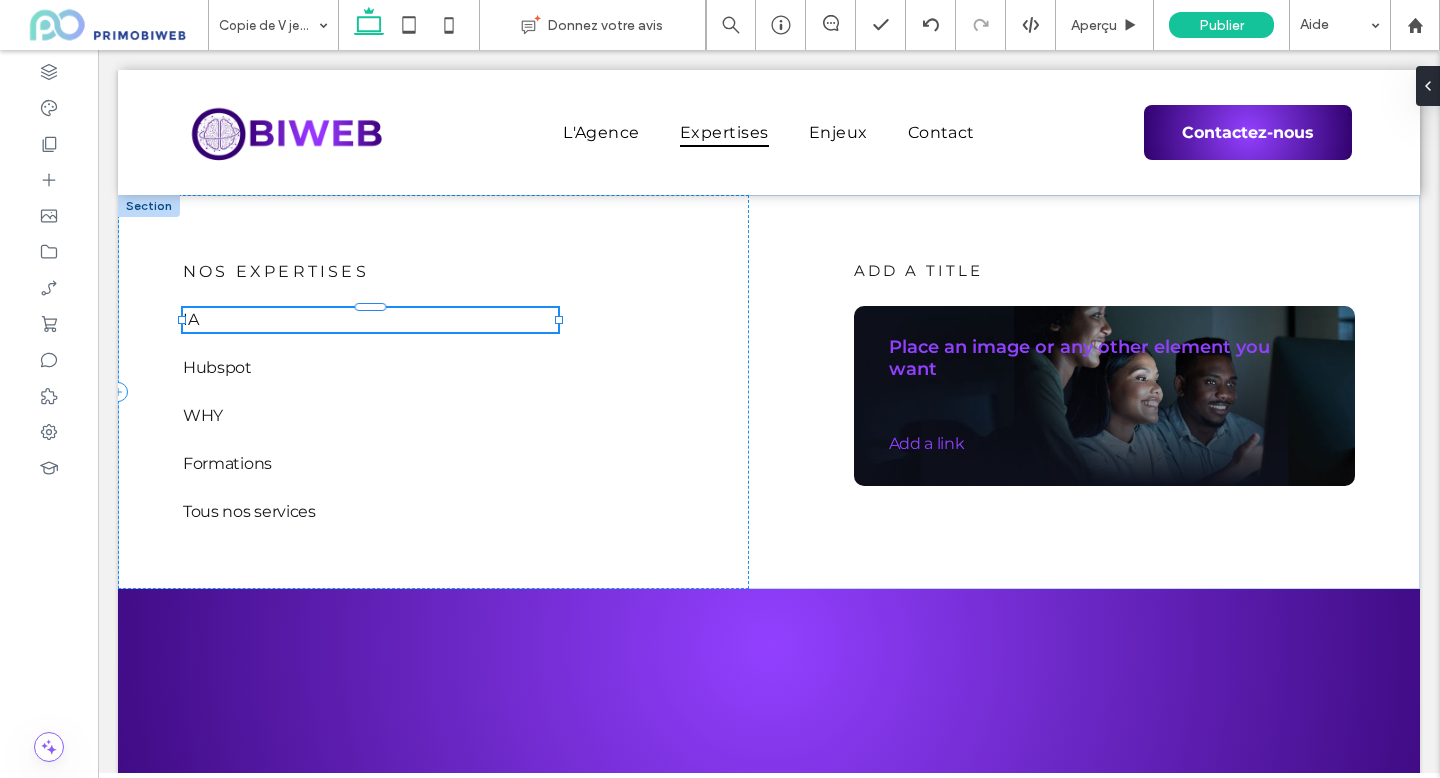 type on "**********" 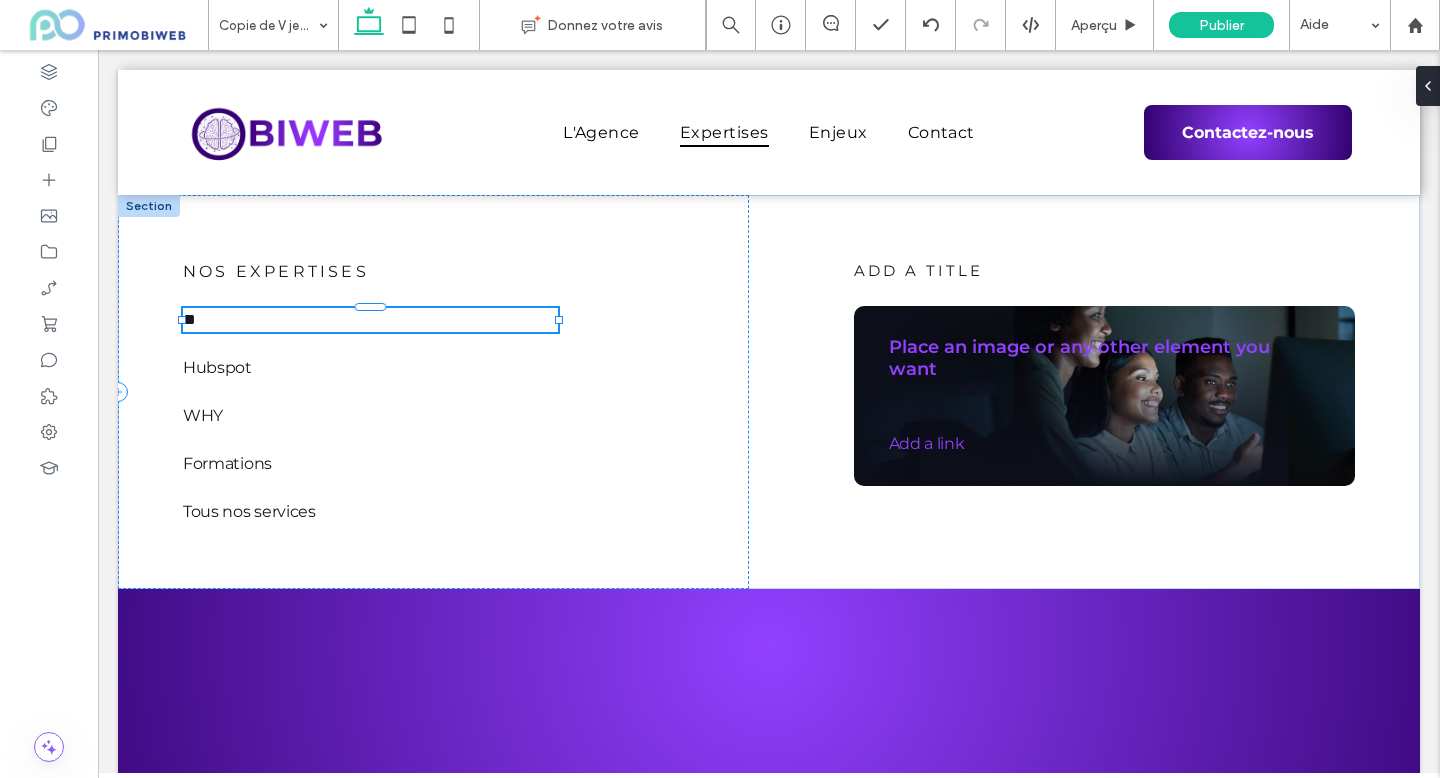 click on "**" at bounding box center (370, 320) 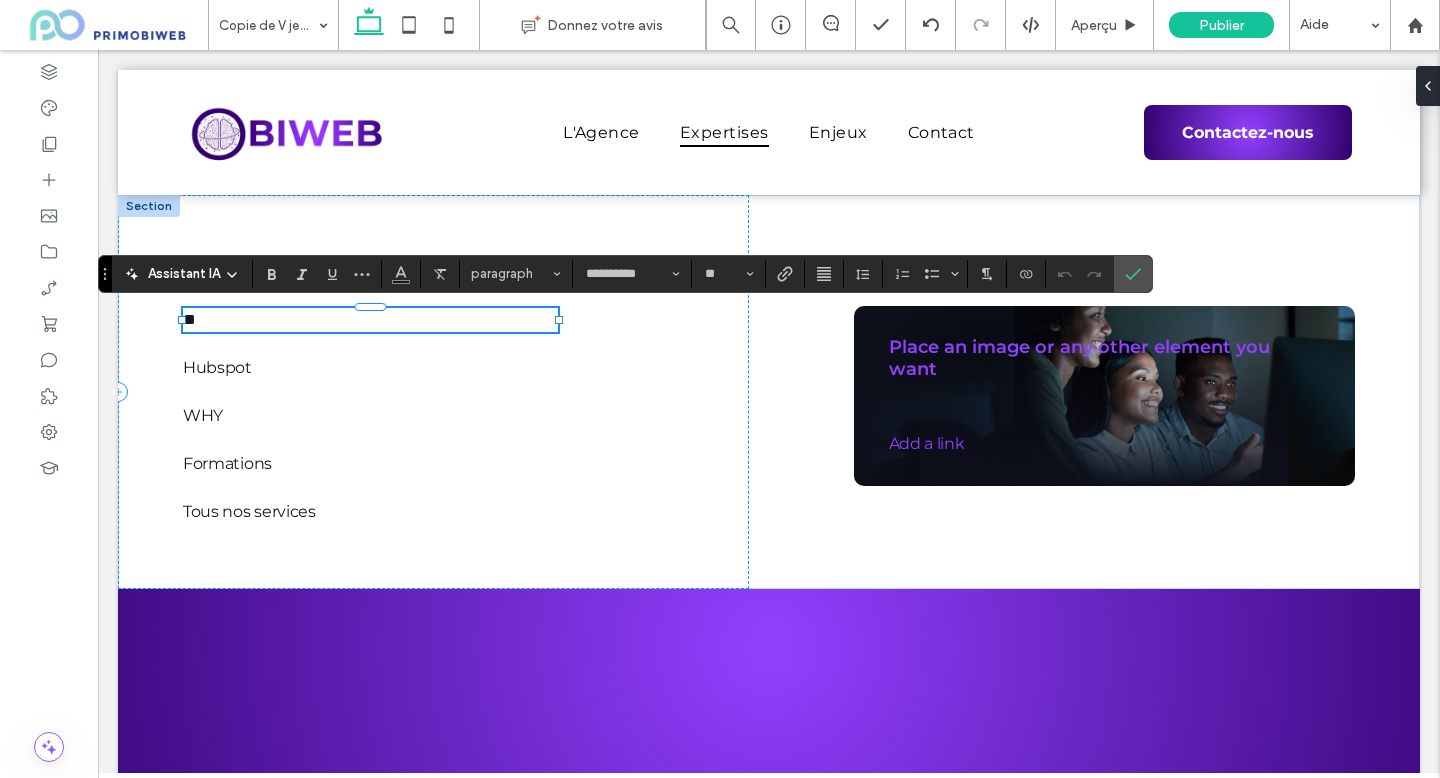 click on "**" at bounding box center [370, 320] 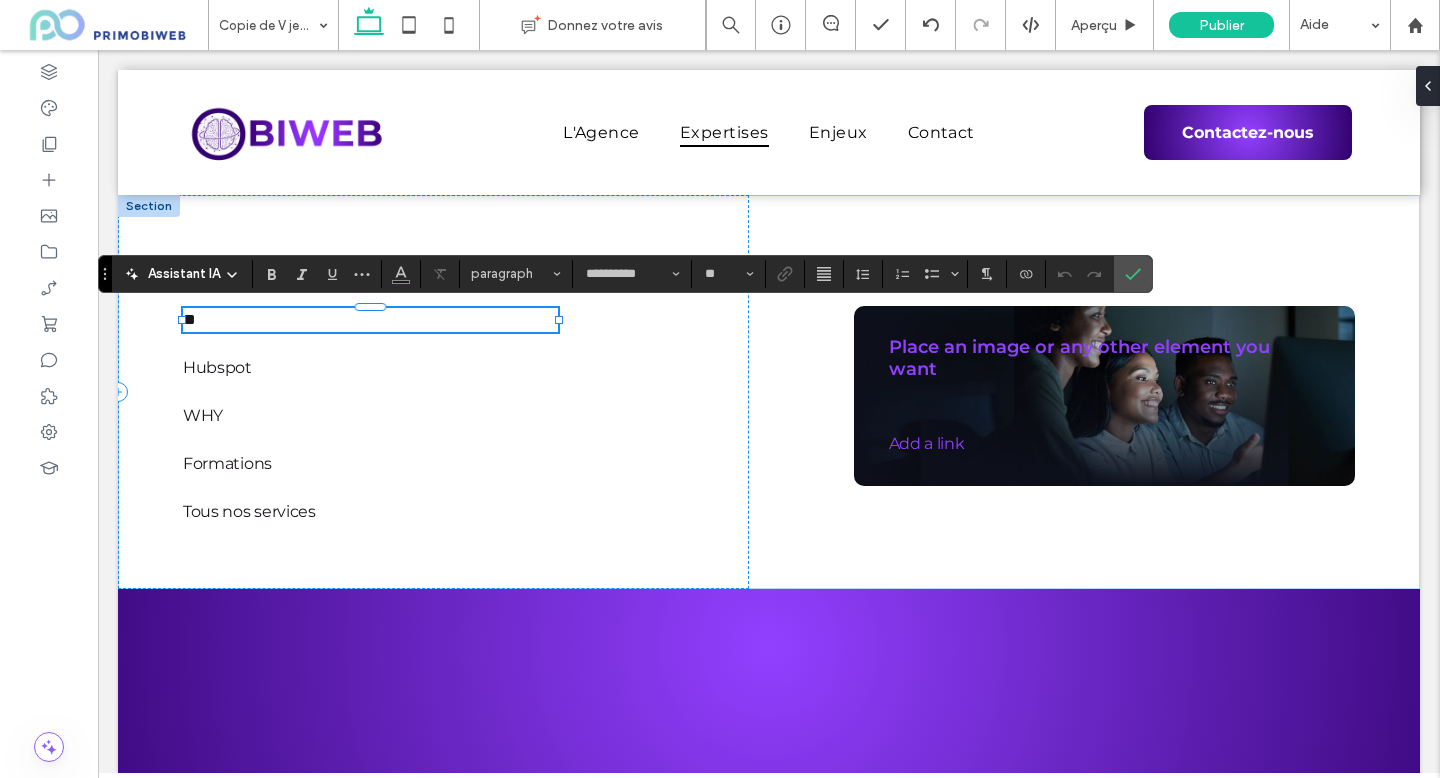click on "**" at bounding box center (370, 320) 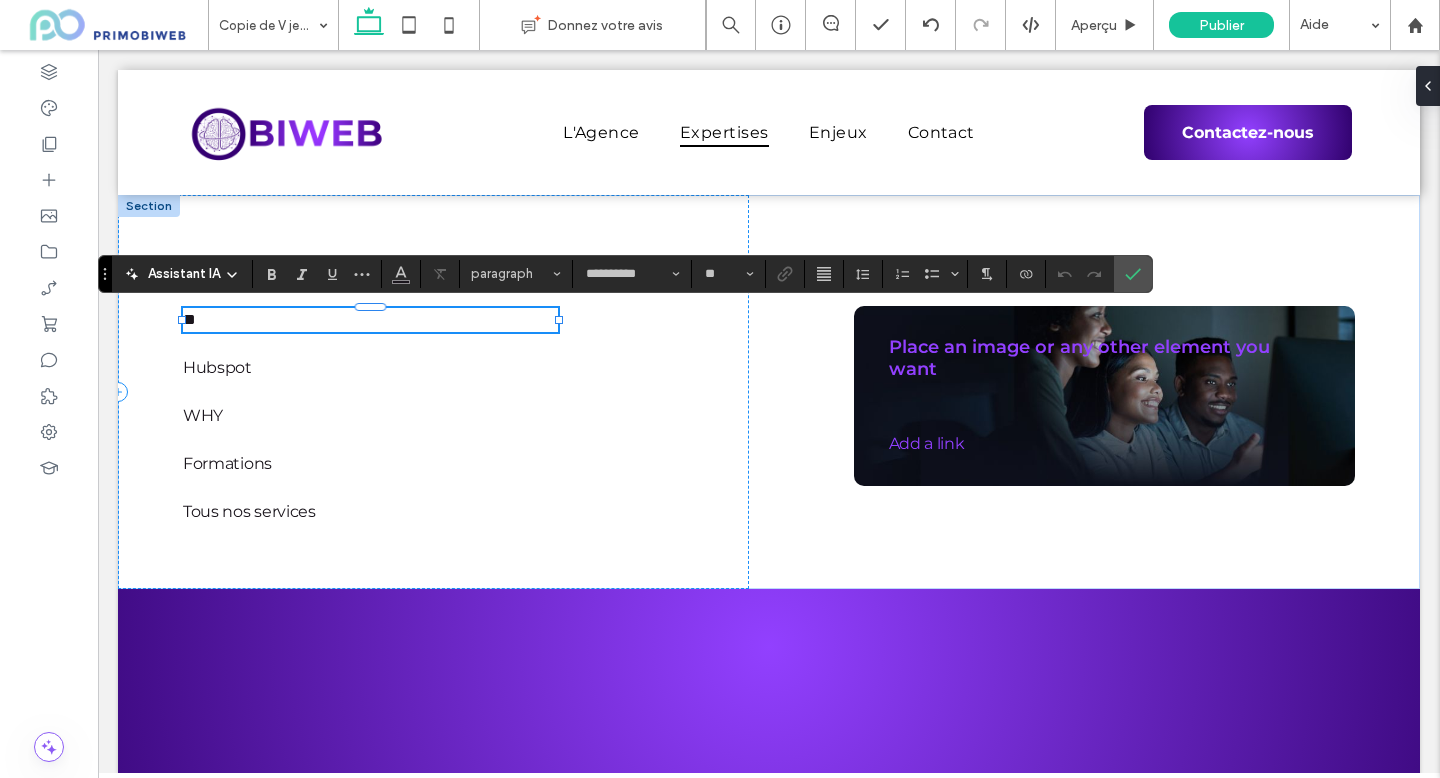 click on "**" at bounding box center (370, 320) 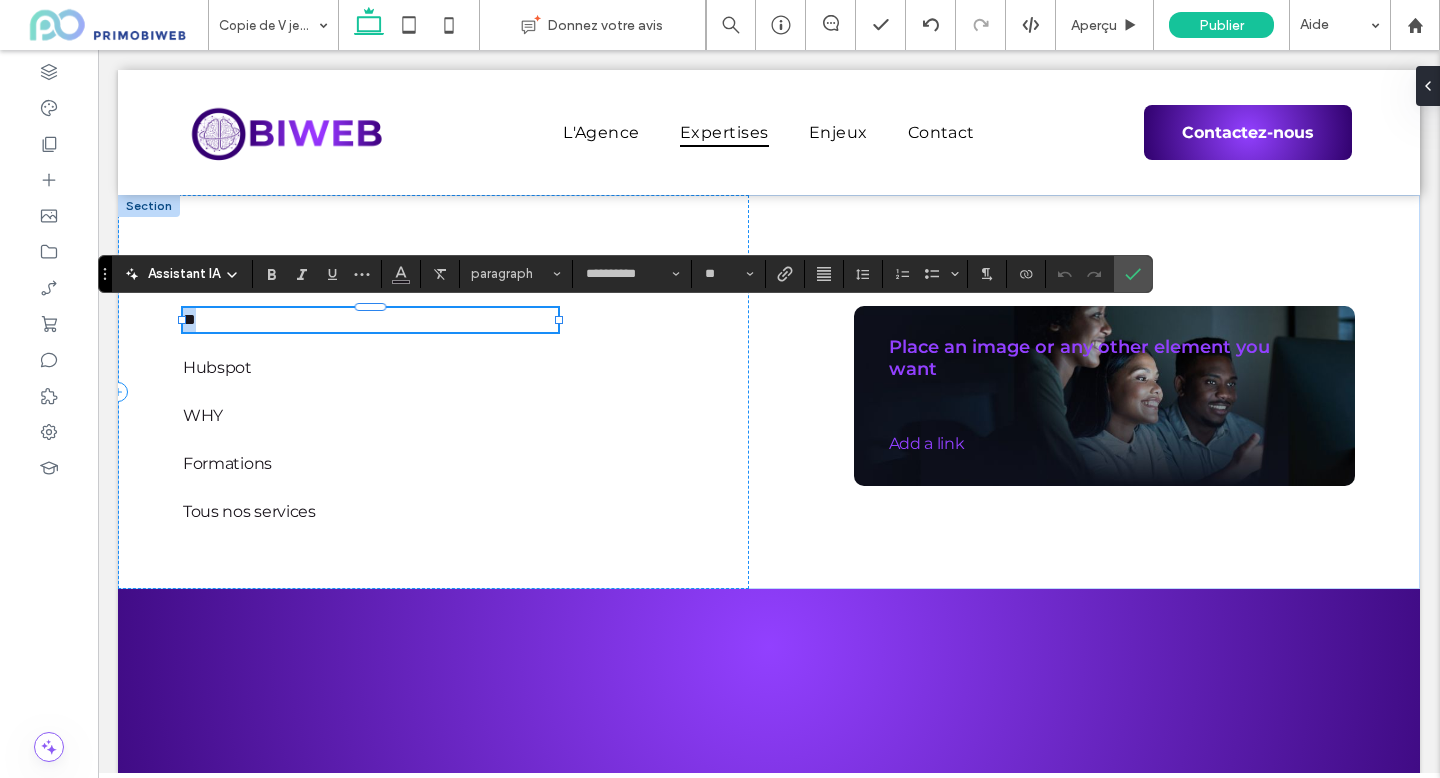 type 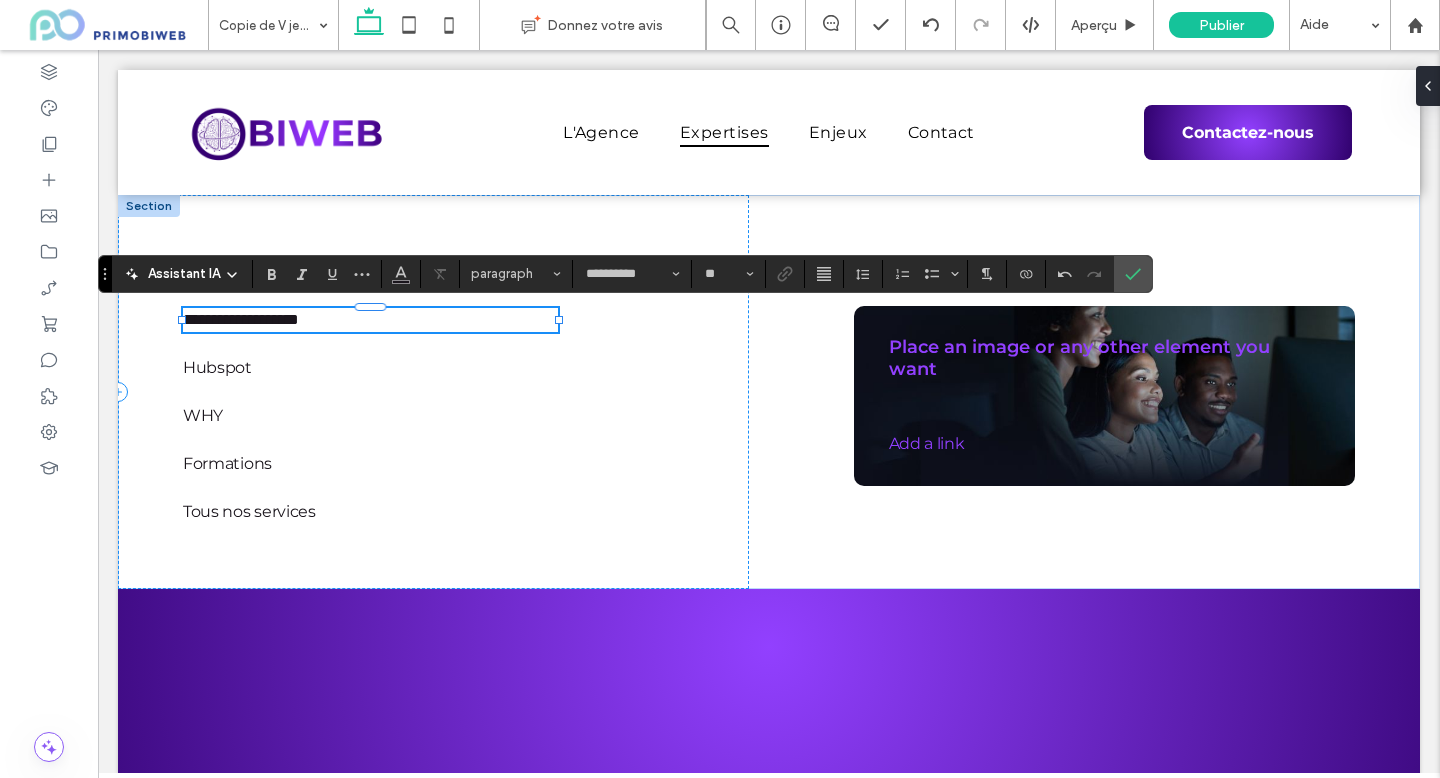 click on "**********" at bounding box center (241, 319) 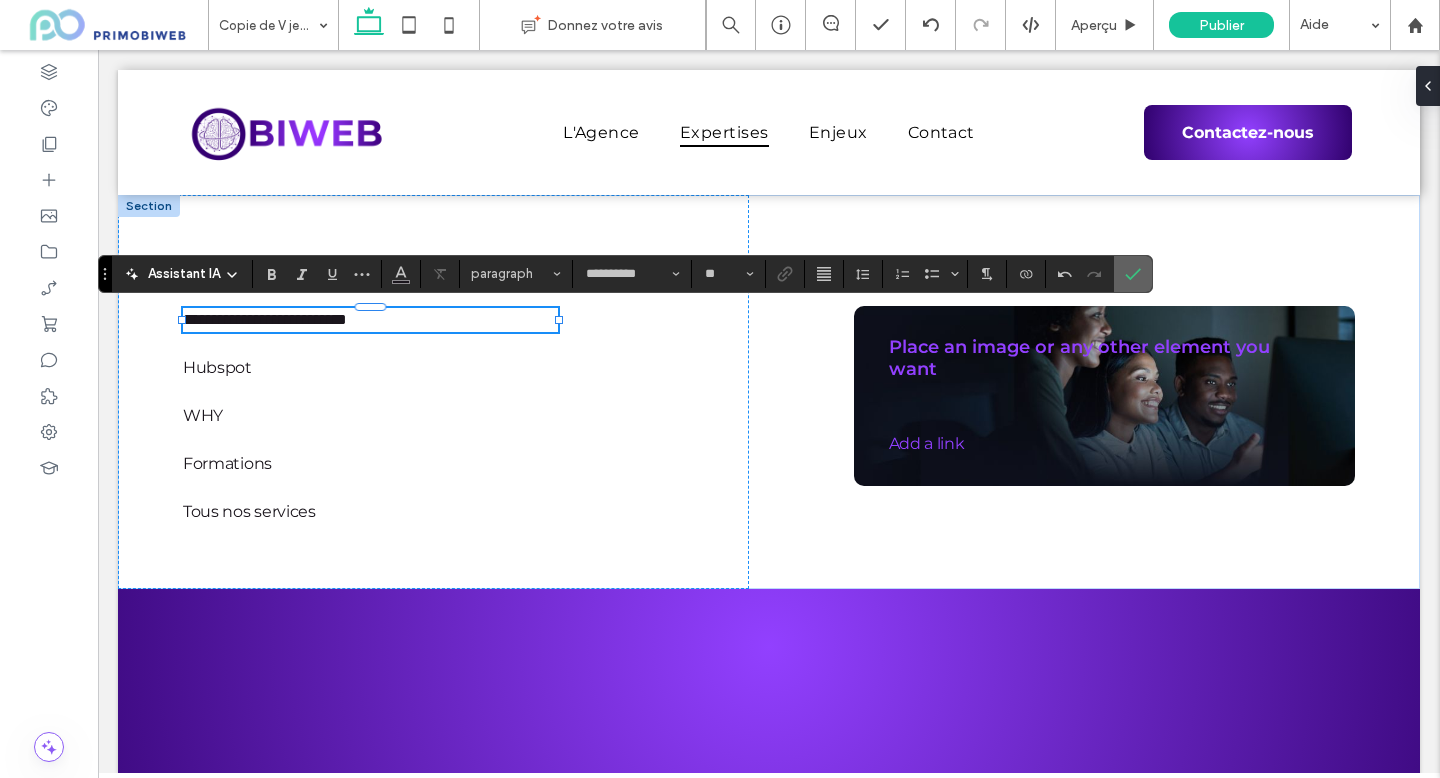 click 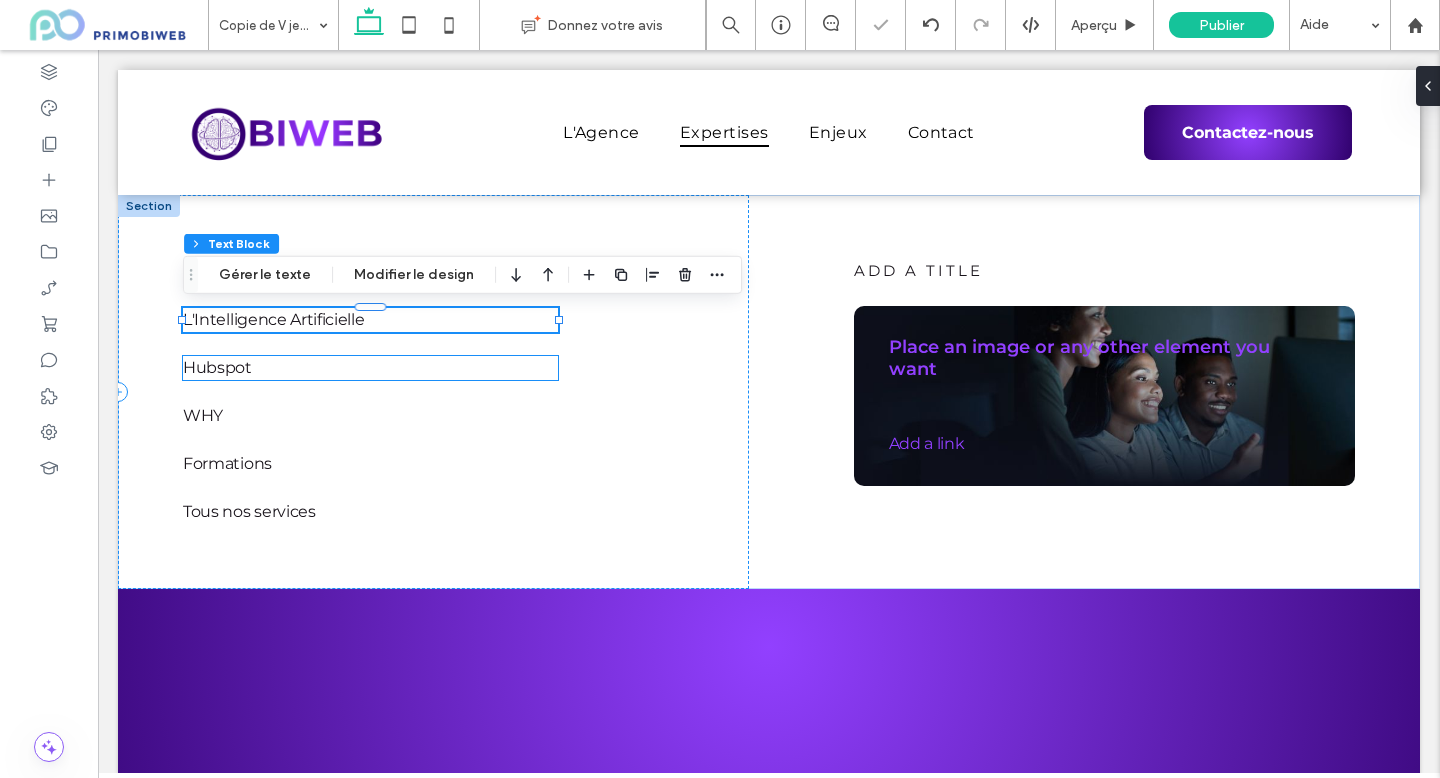 click on "Hubspot" at bounding box center [217, 367] 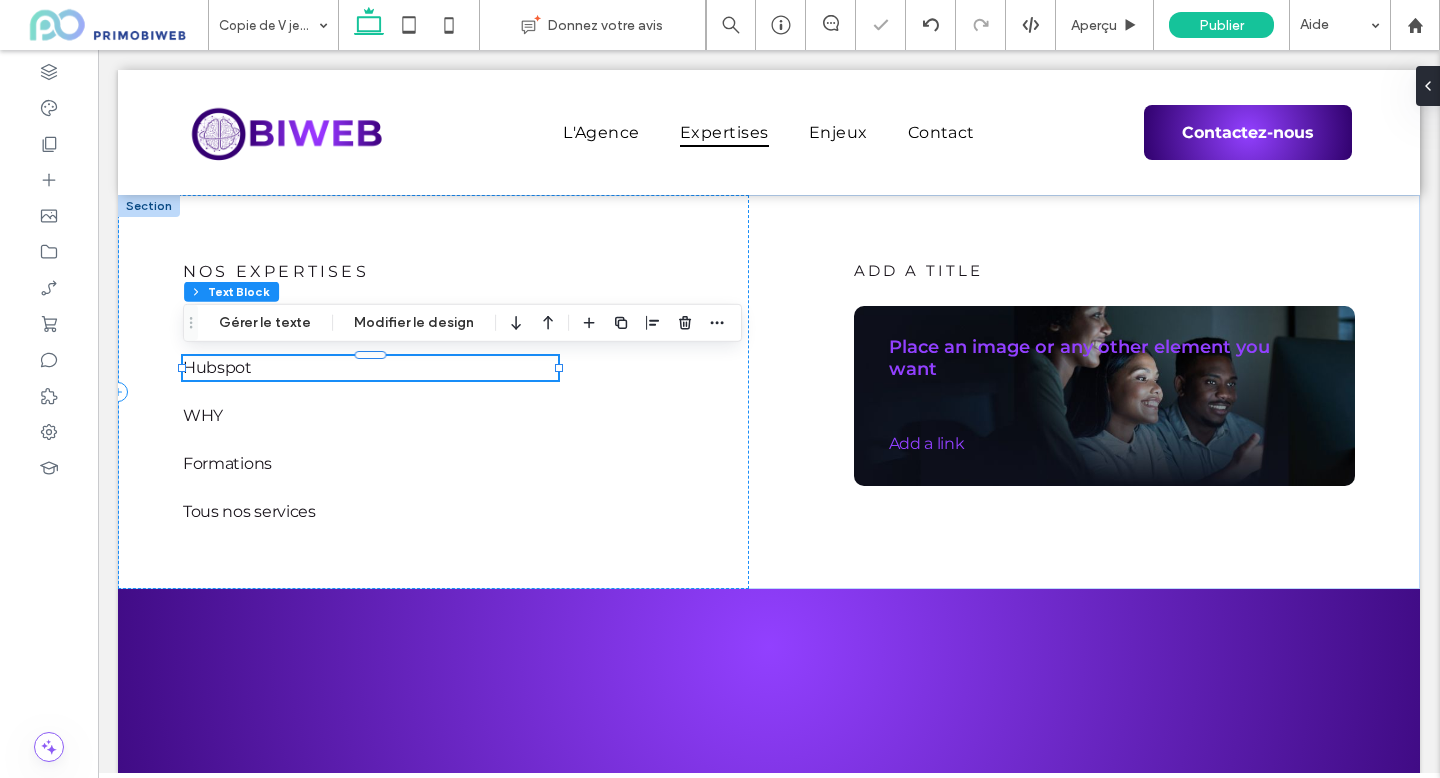 click on "Hubspot" at bounding box center [217, 367] 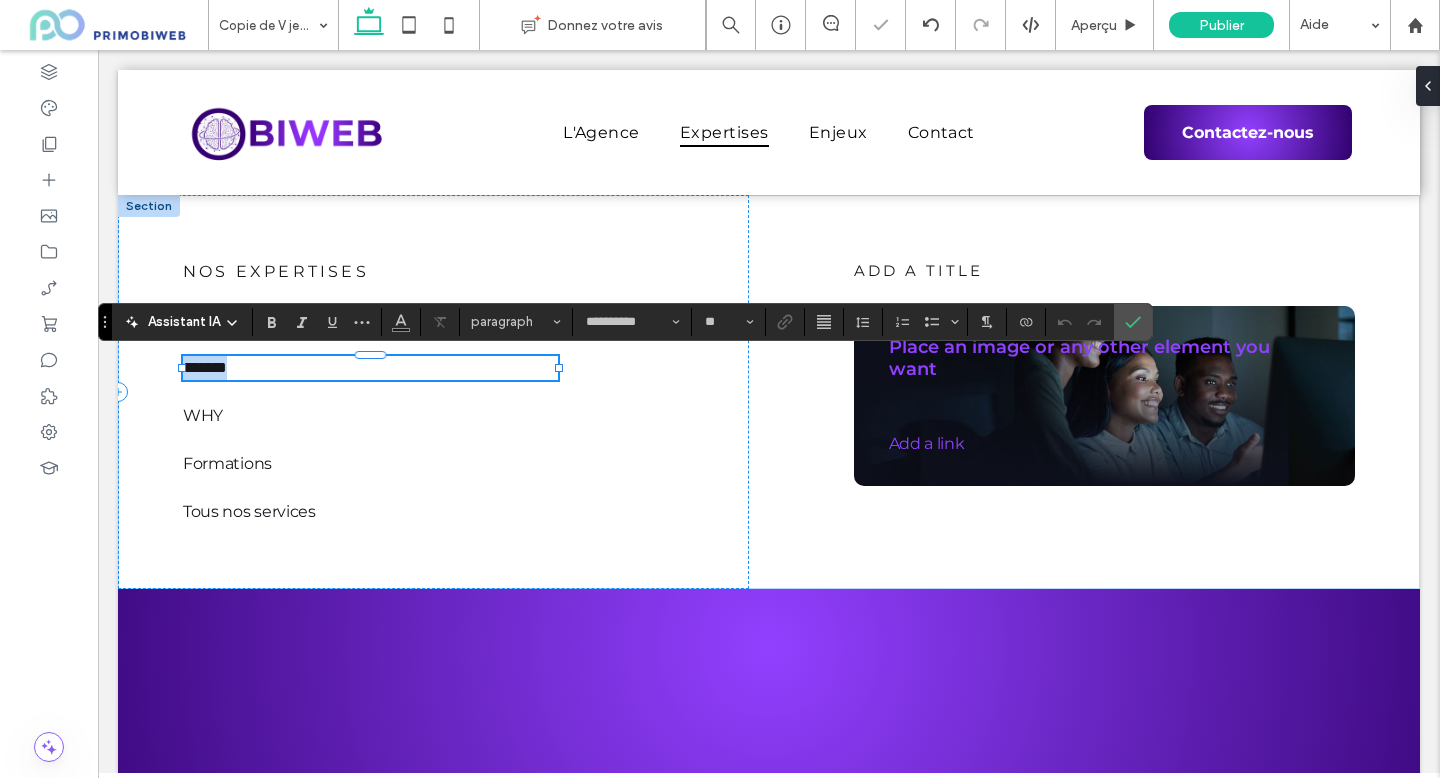 click on "*******" at bounding box center (205, 367) 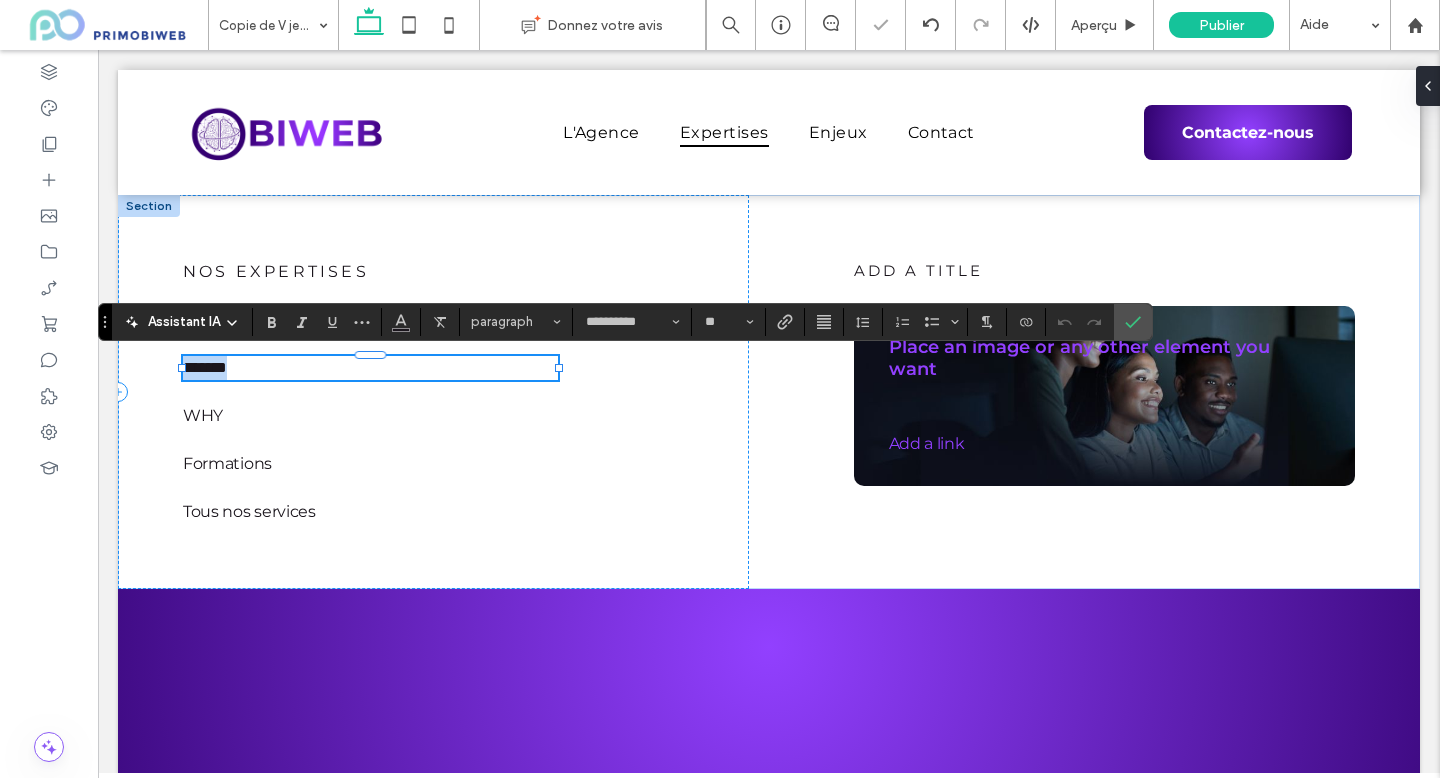 click on "*******" at bounding box center [370, 368] 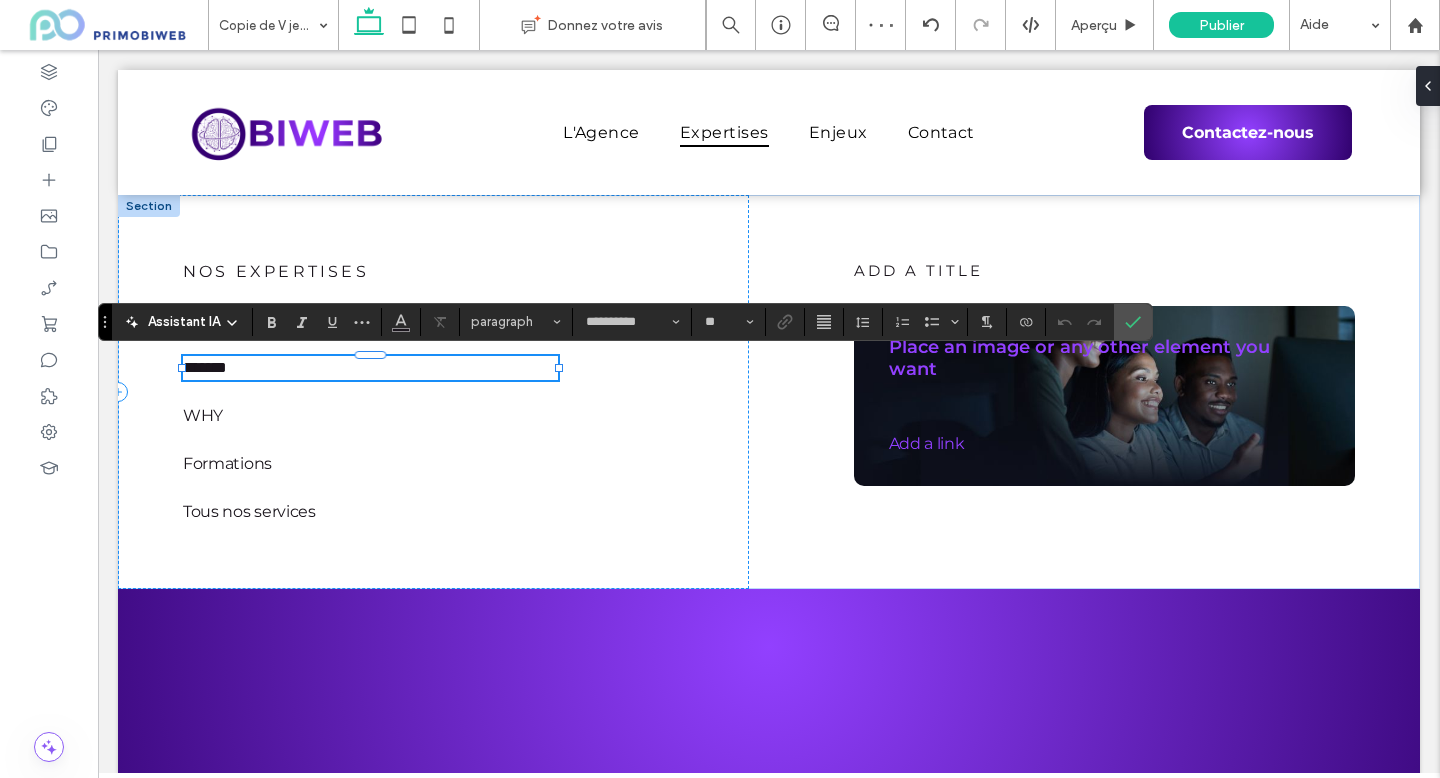 type 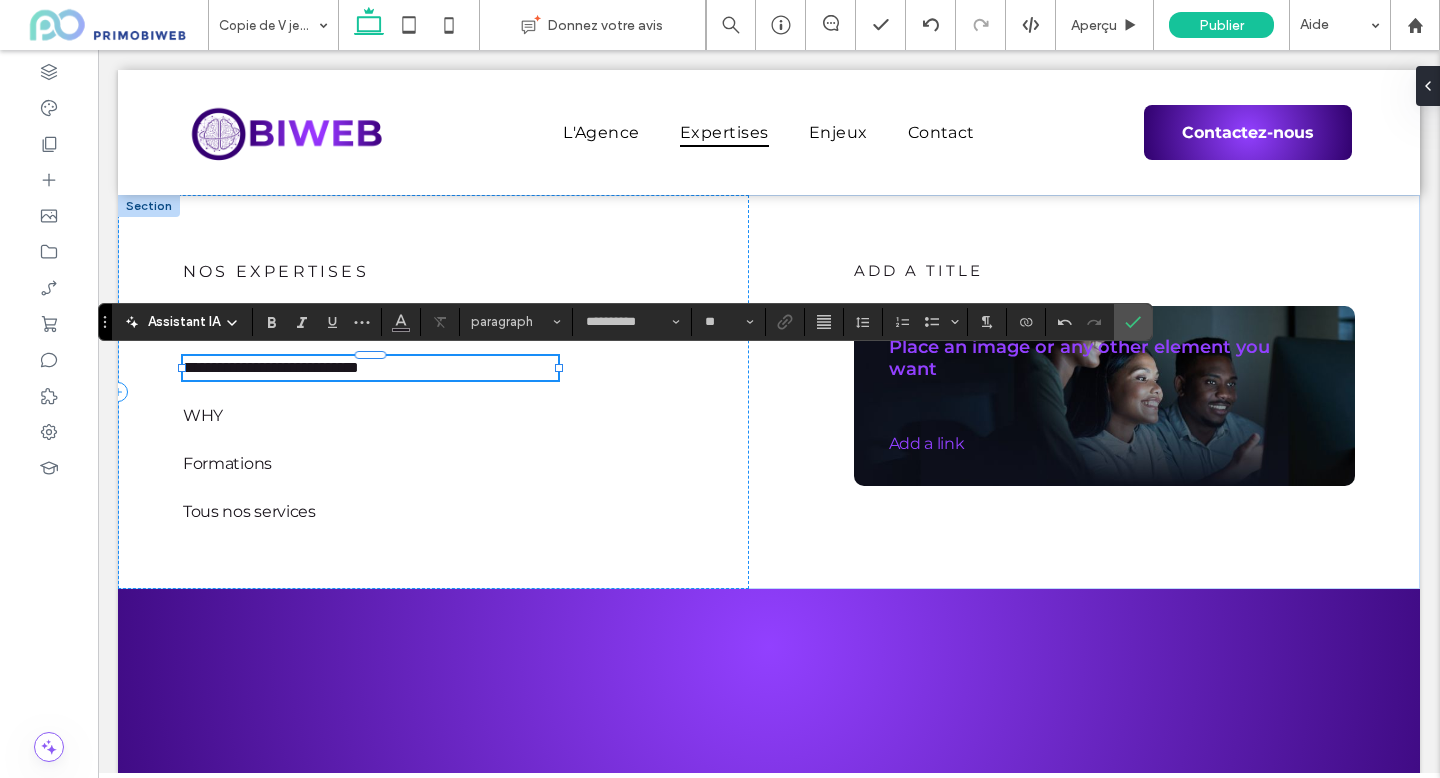 click on "**********" at bounding box center (271, 367) 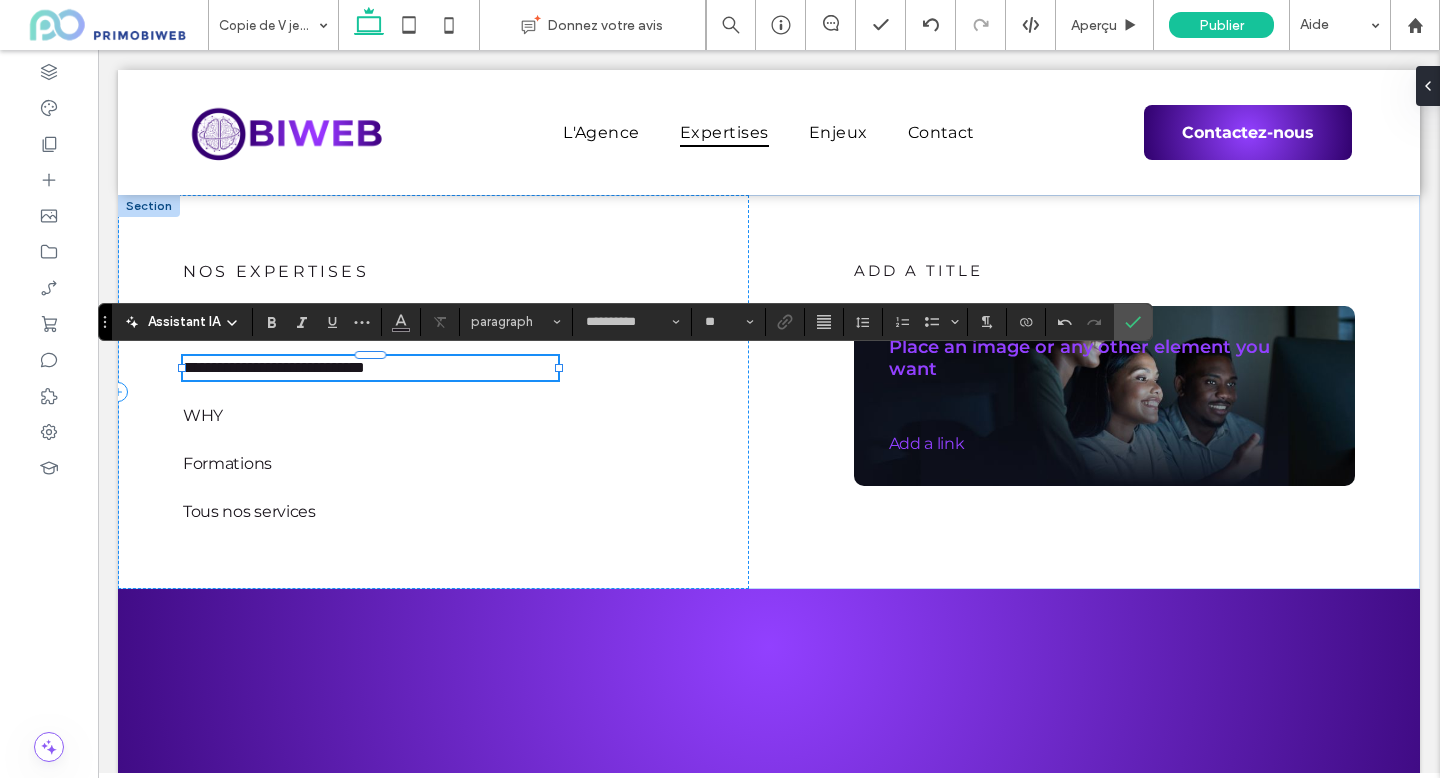 click on "**********" at bounding box center (274, 367) 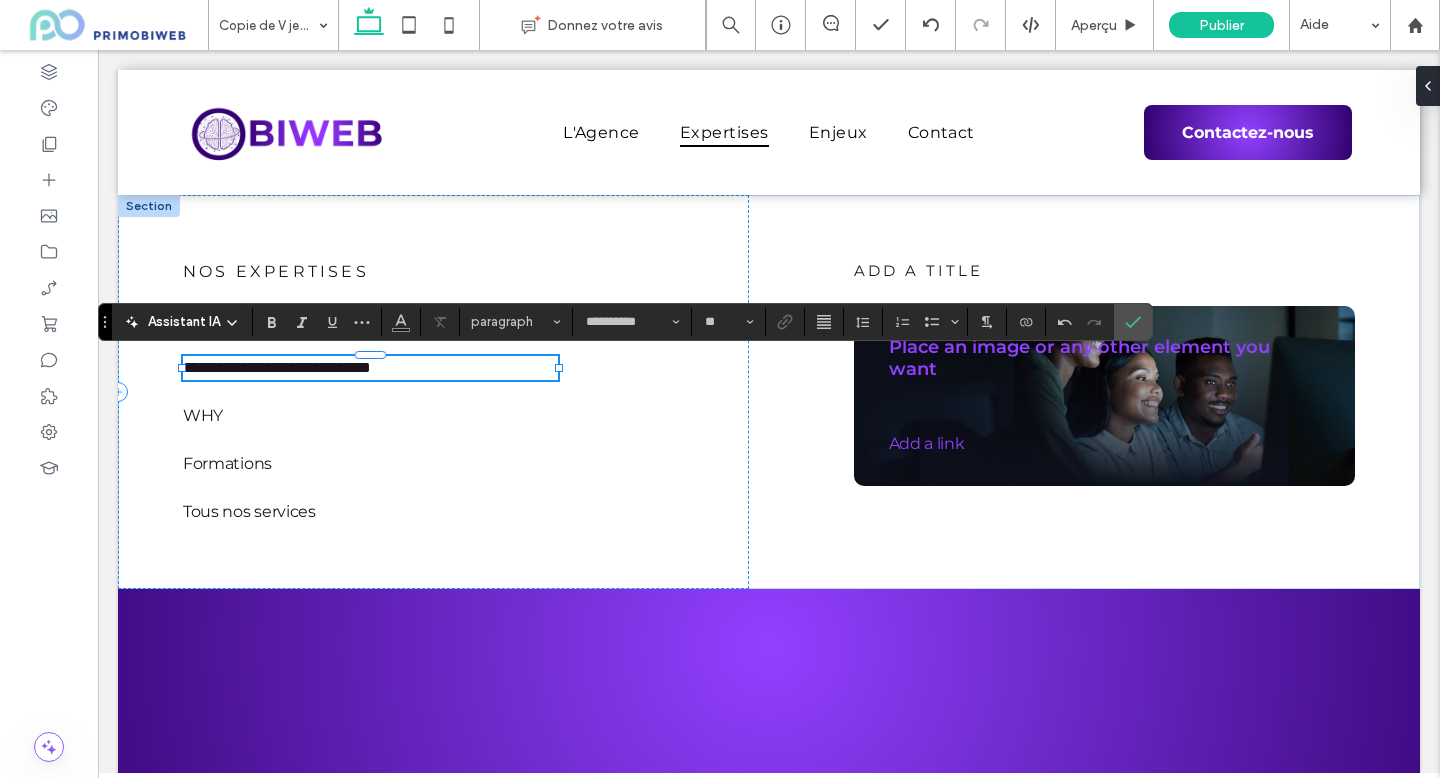 click on "**********" at bounding box center (277, 367) 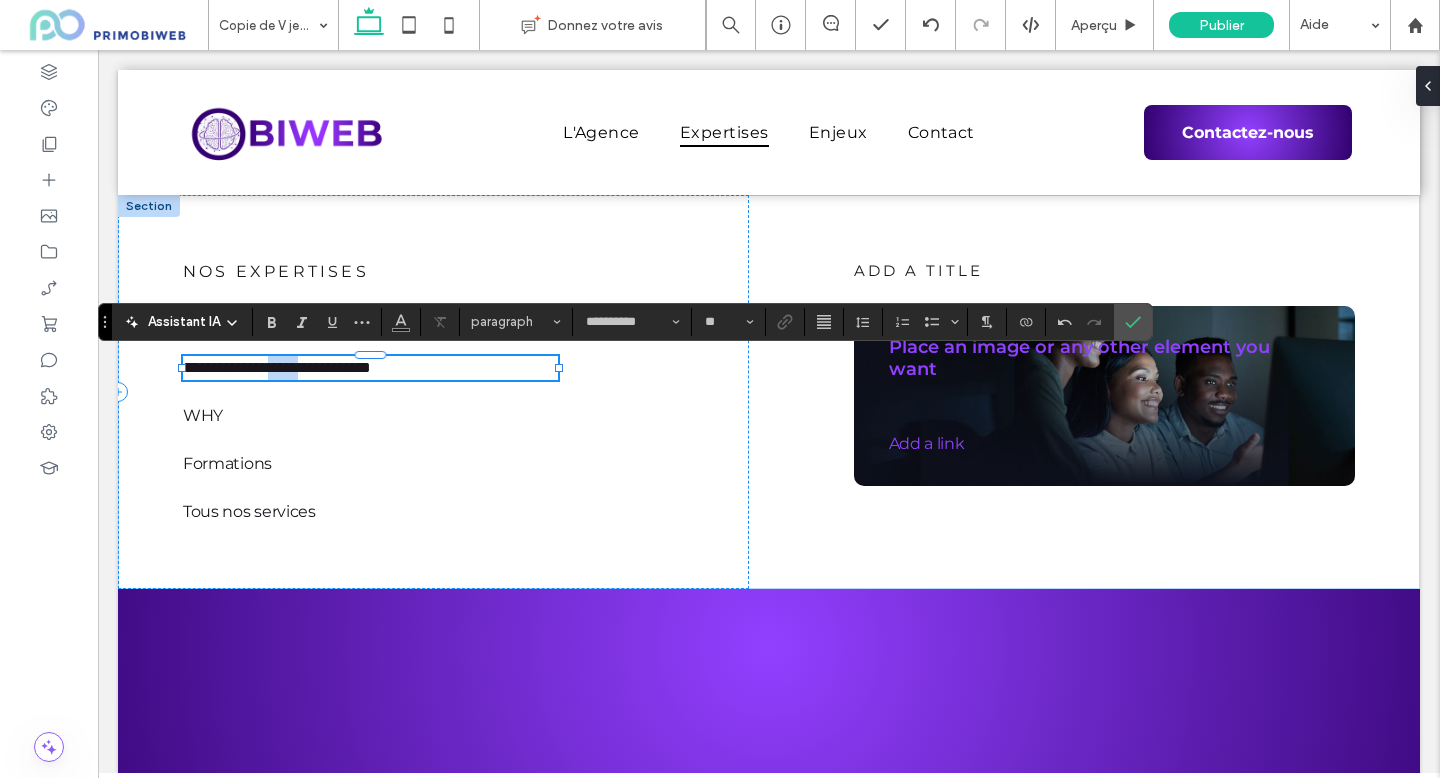 click on "**********" at bounding box center (277, 367) 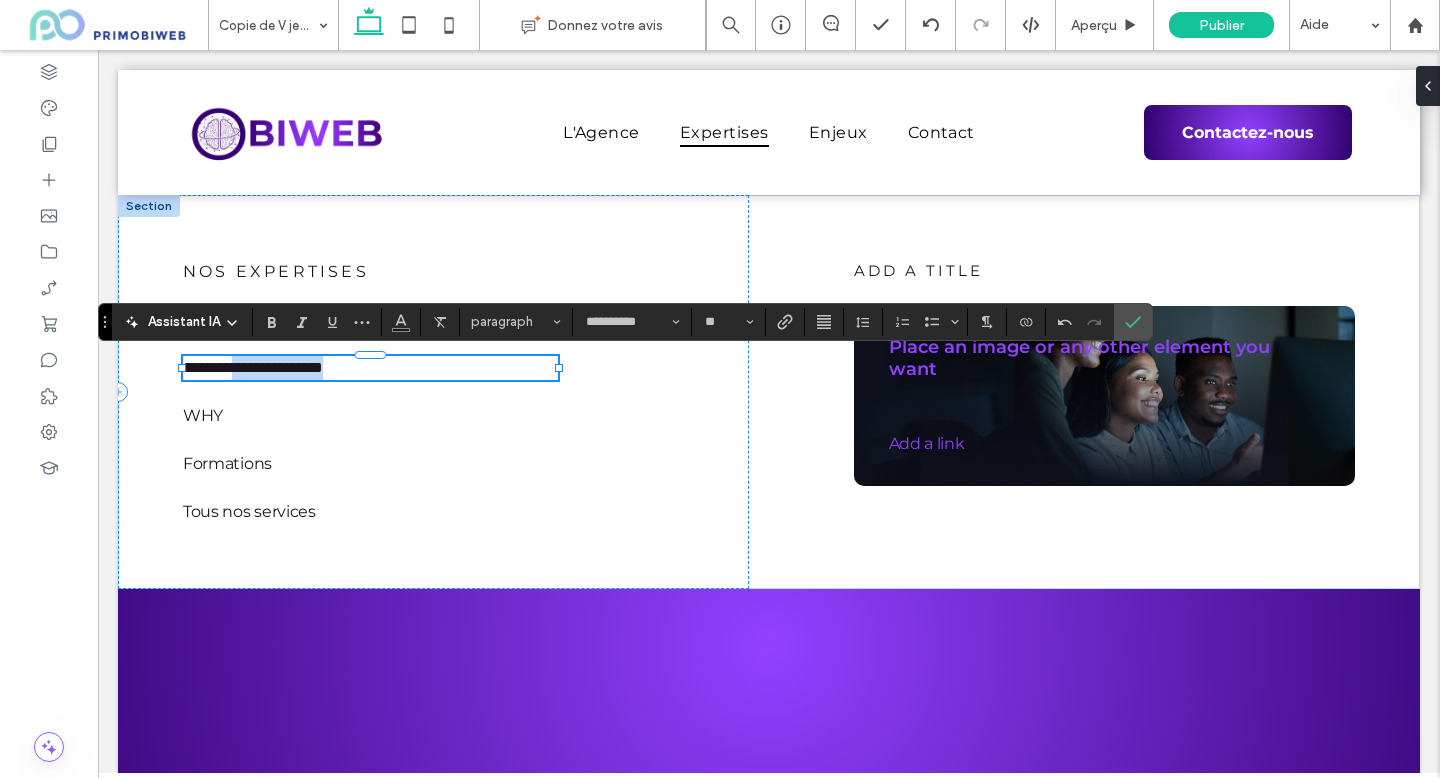 drag, startPoint x: 256, startPoint y: 371, endPoint x: 421, endPoint y: 370, distance: 165.00304 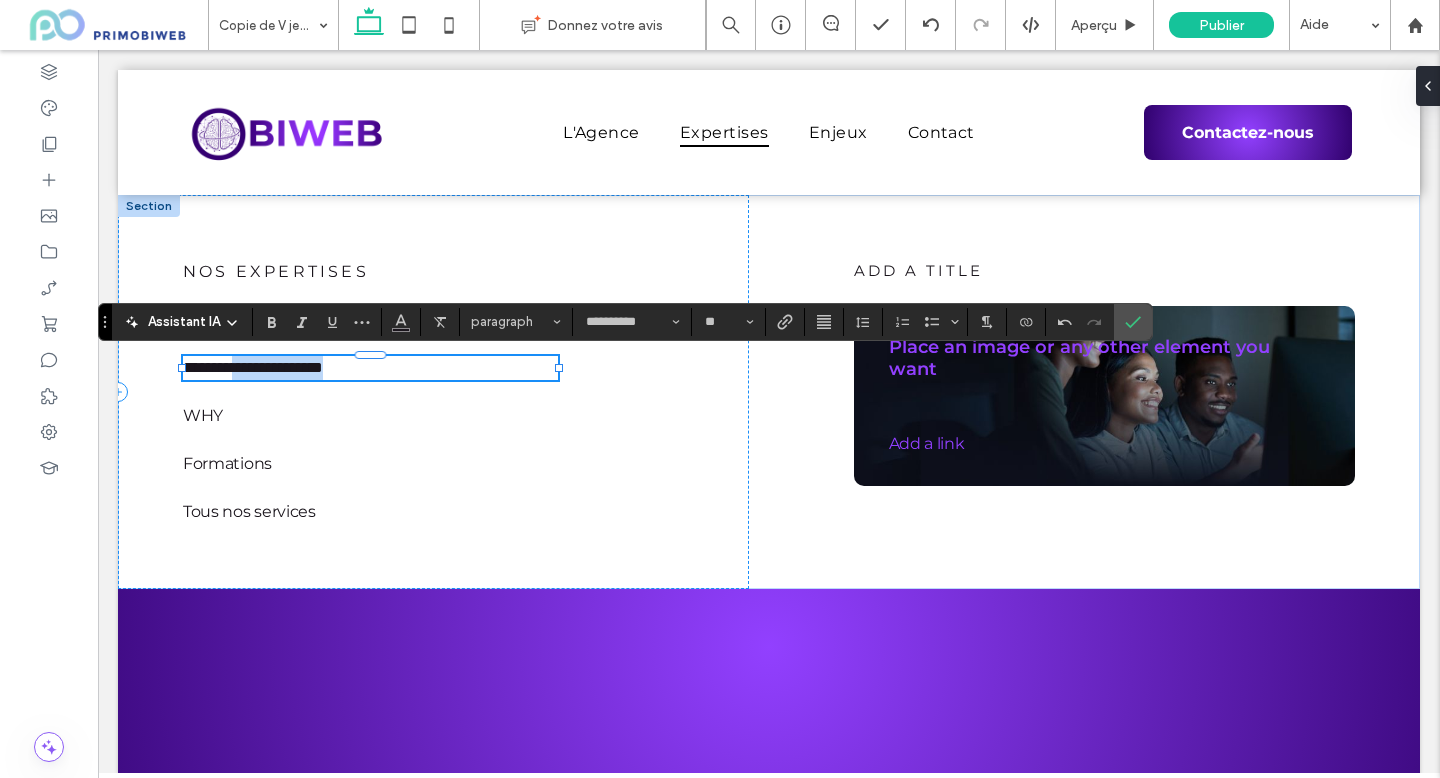click on "**********" at bounding box center (370, 368) 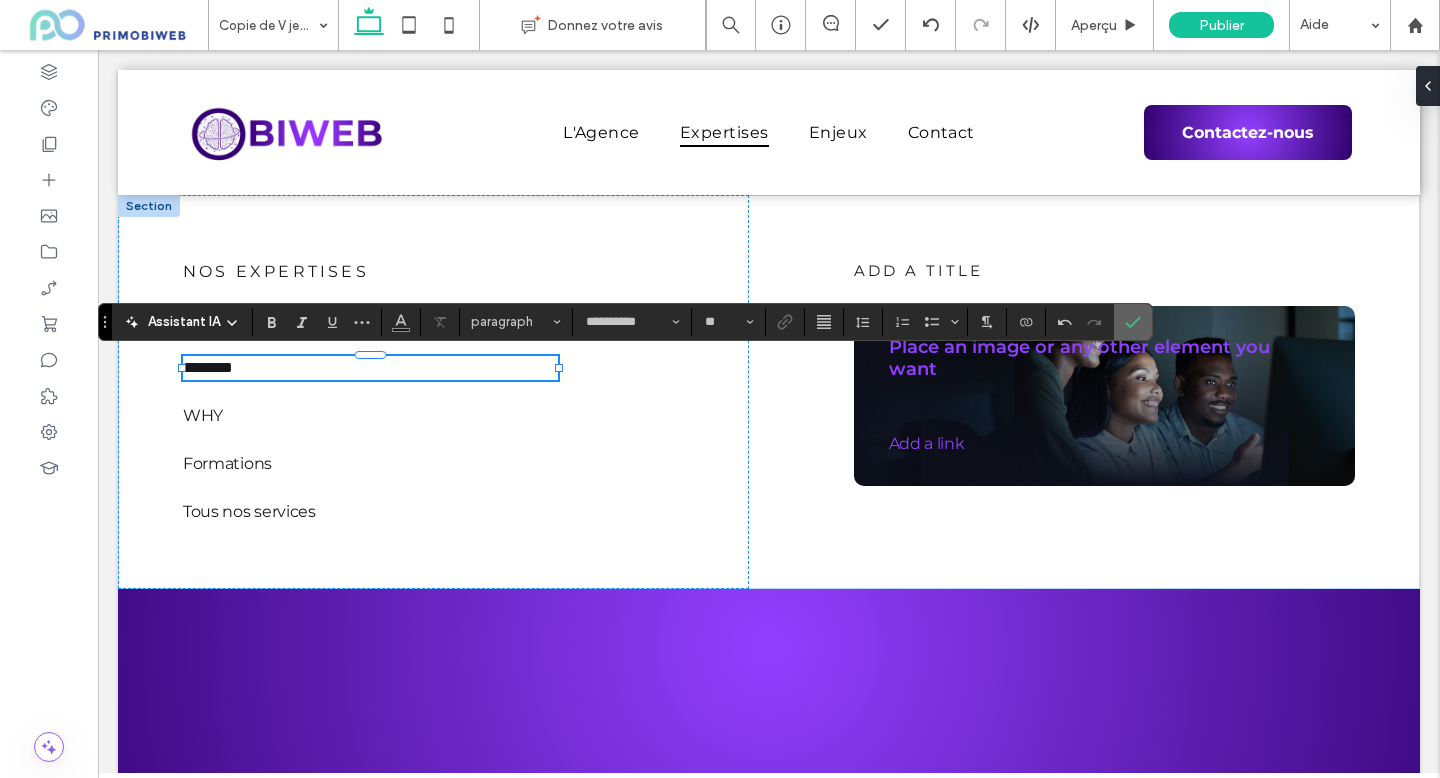 click 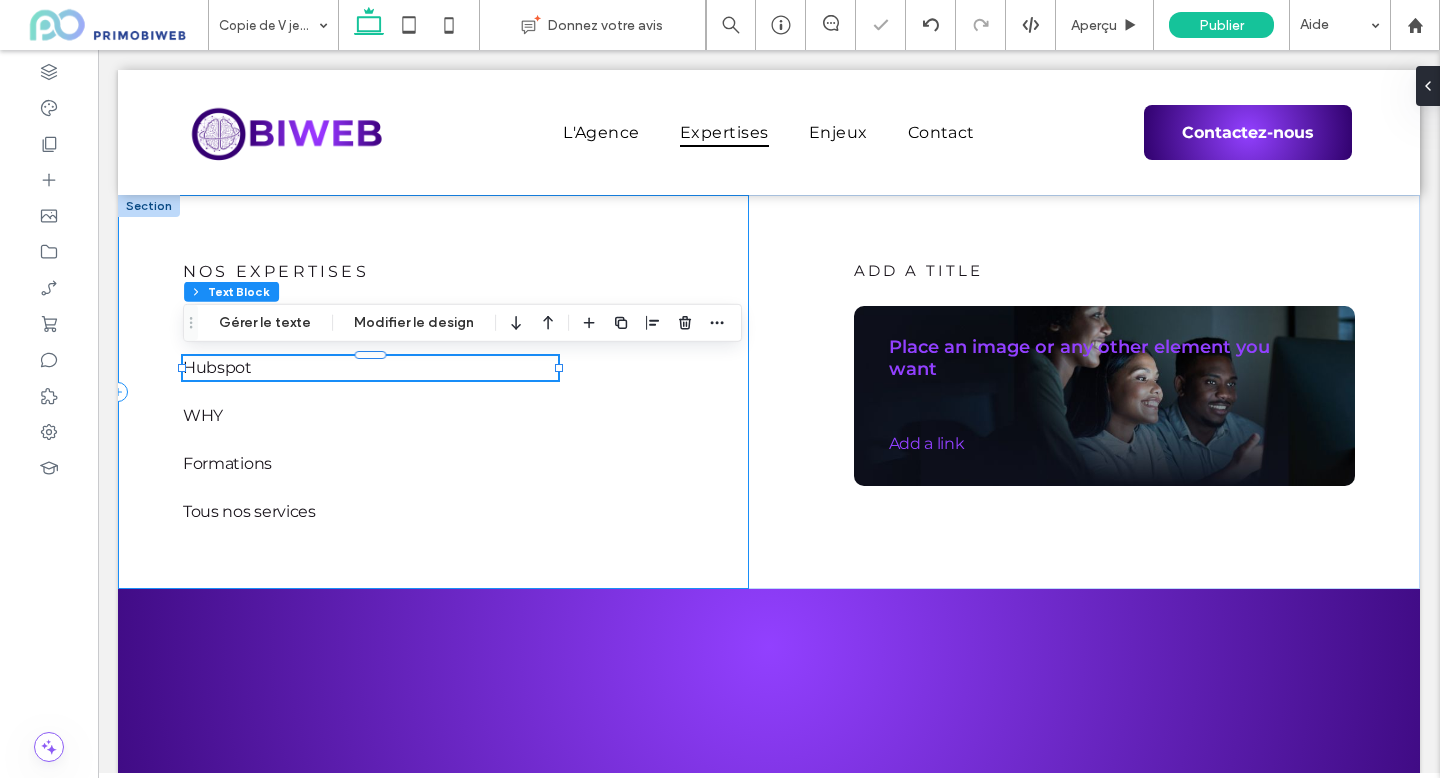 click on "NOS EXPERTISES
L'Intelligence Artificielle
Hubspot
WHY
Formations
Tous nos services" at bounding box center (433, 392) 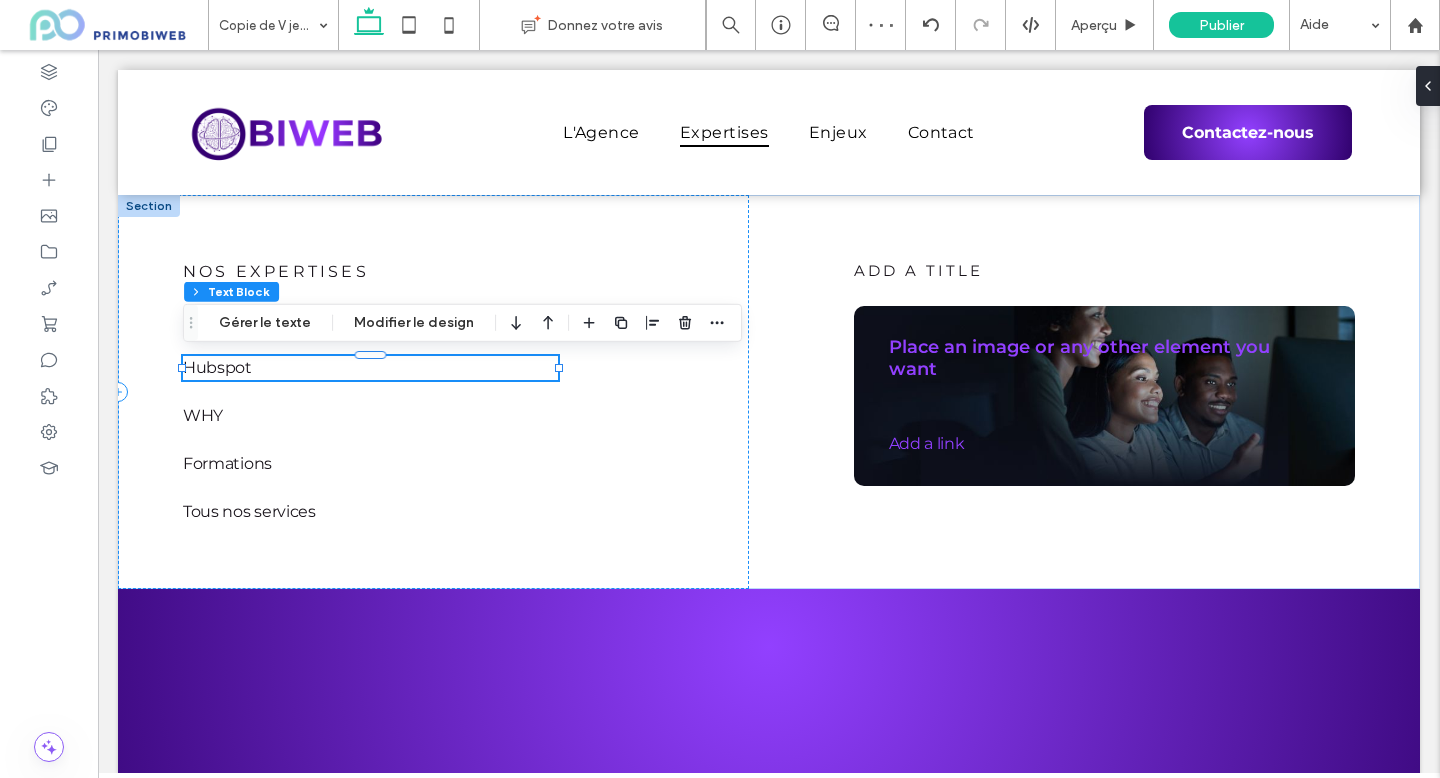 click on "Hubspot" at bounding box center (370, 368) 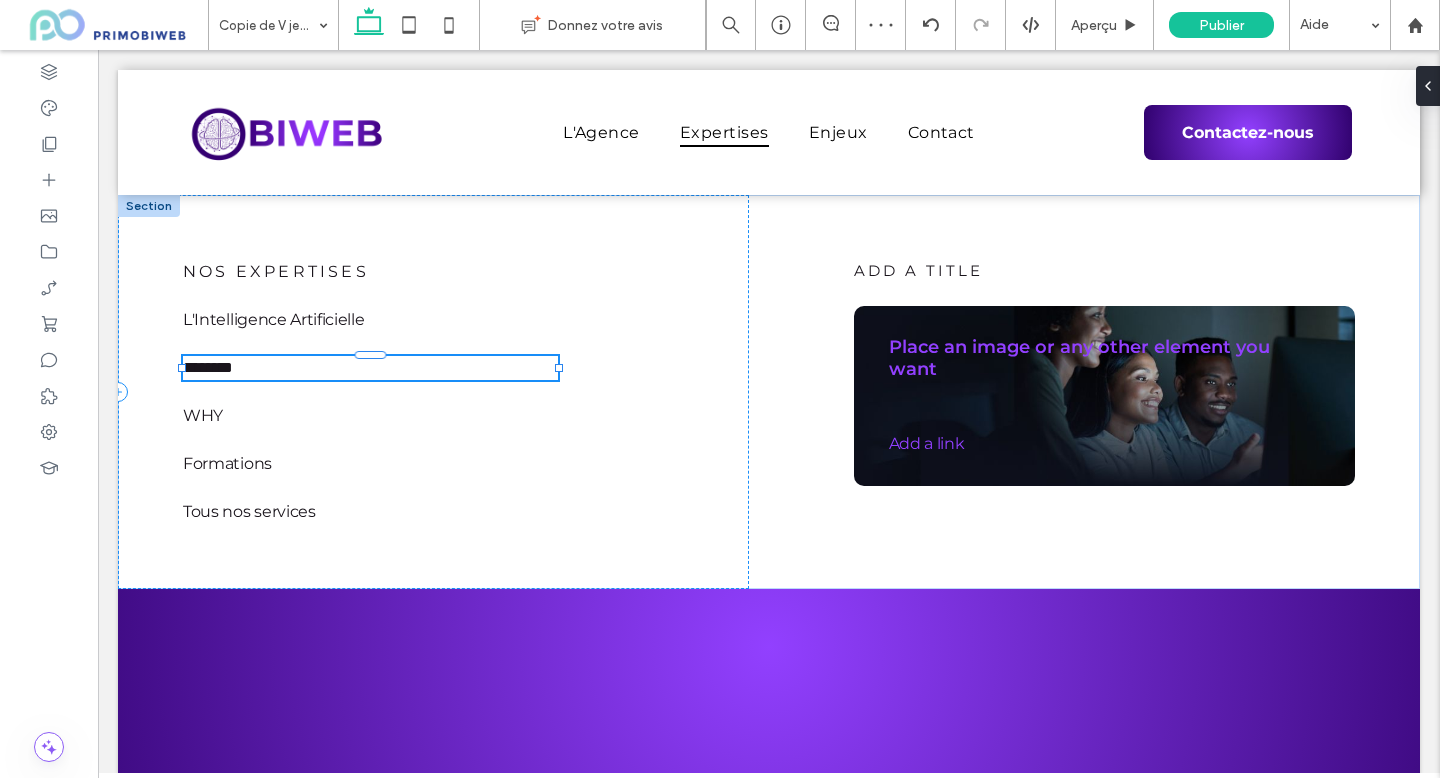 type on "**********" 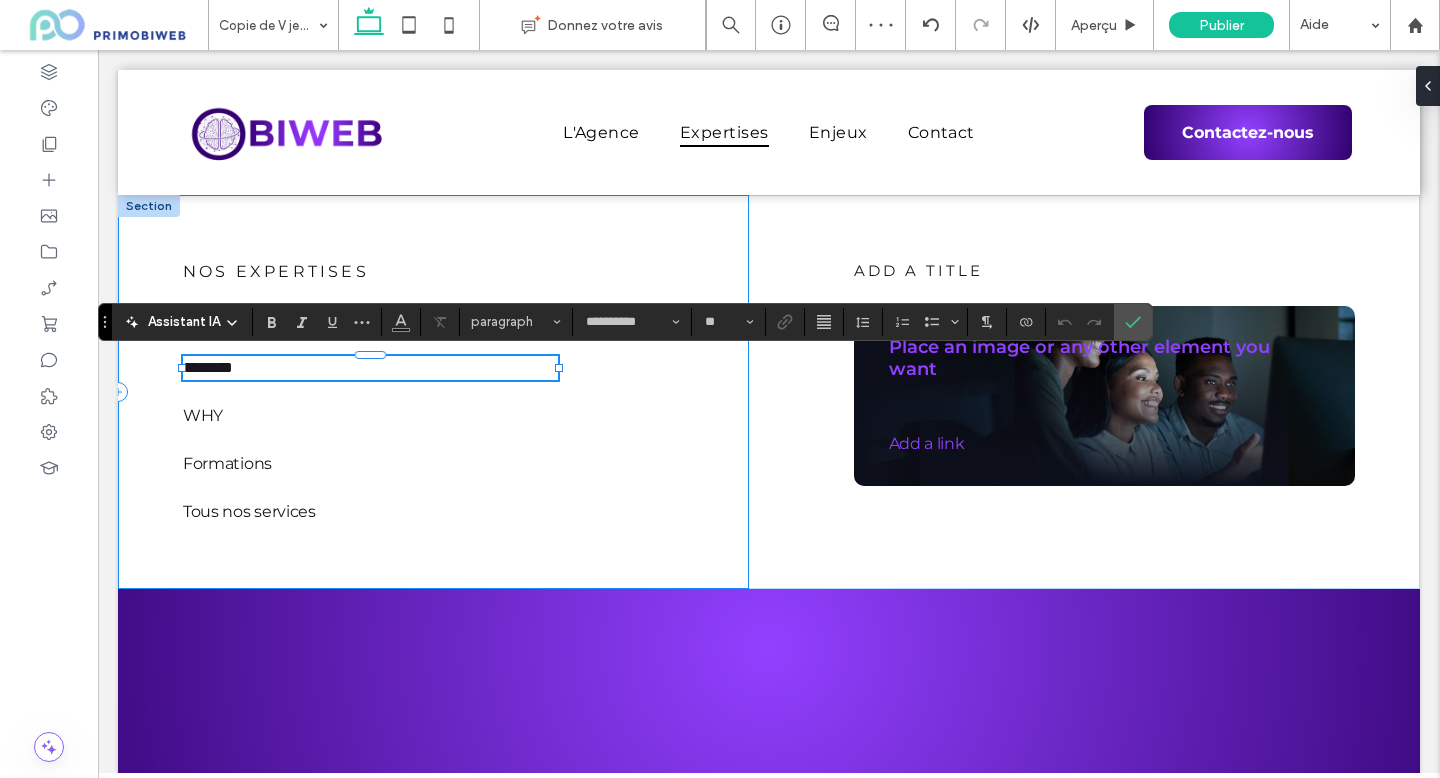 click on "WHY" at bounding box center (370, 416) 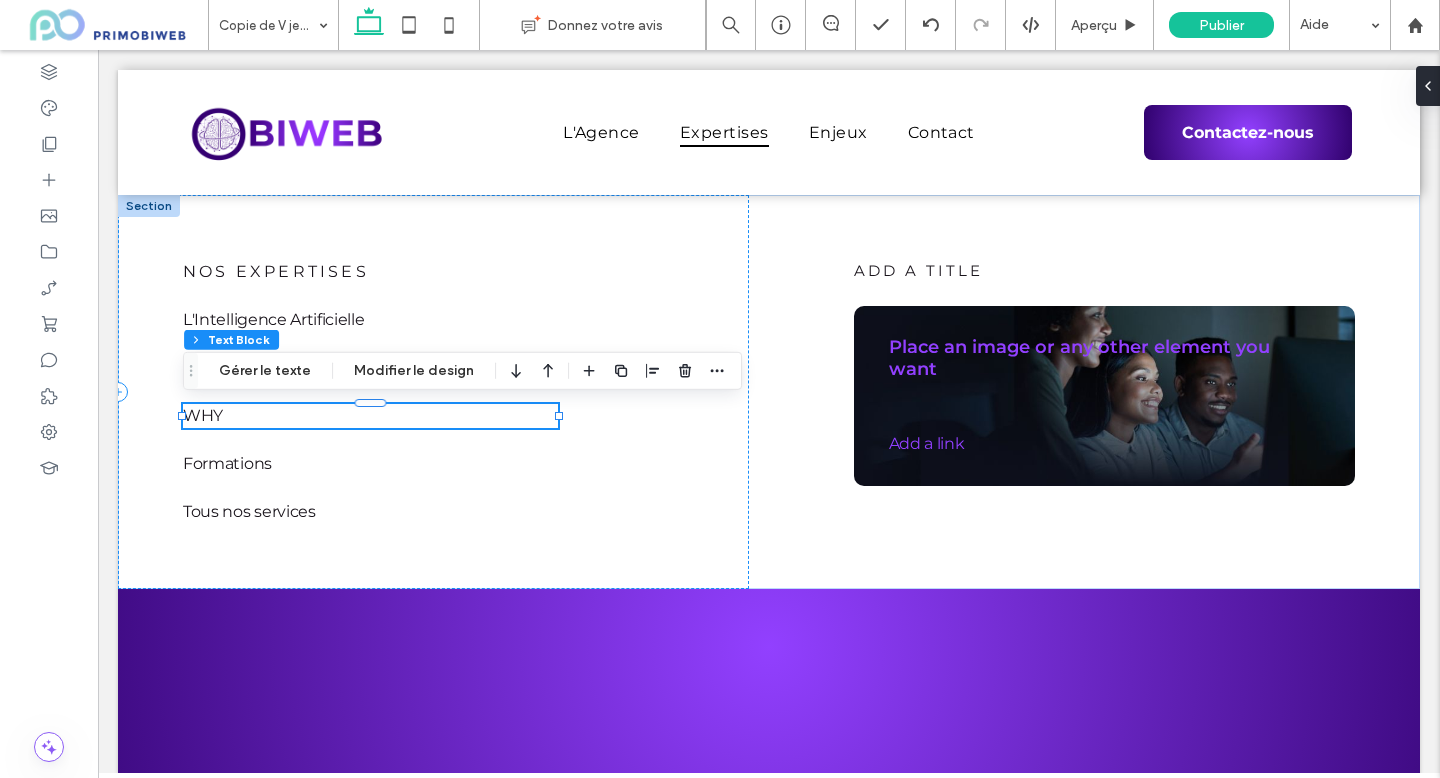click on "WHY" at bounding box center [370, 416] 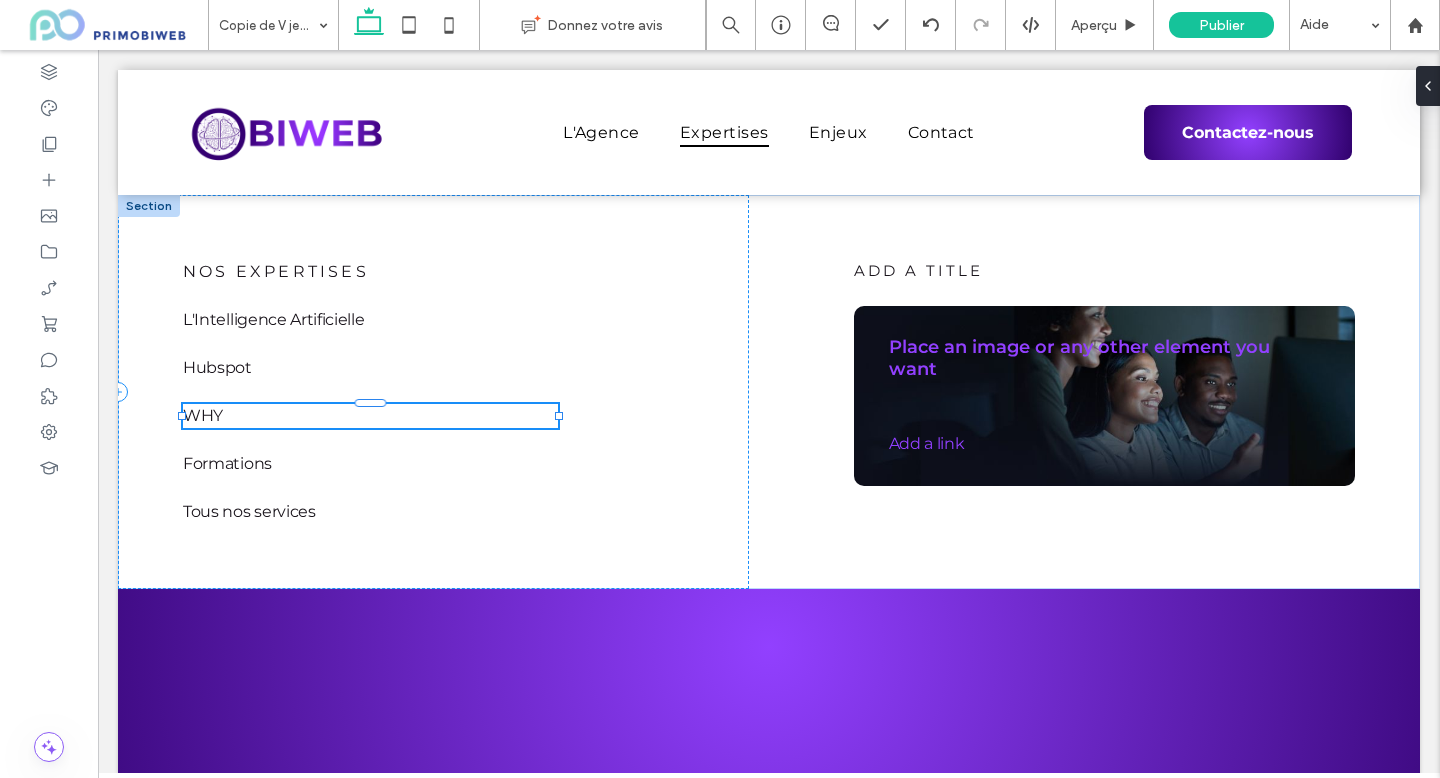 type on "**********" 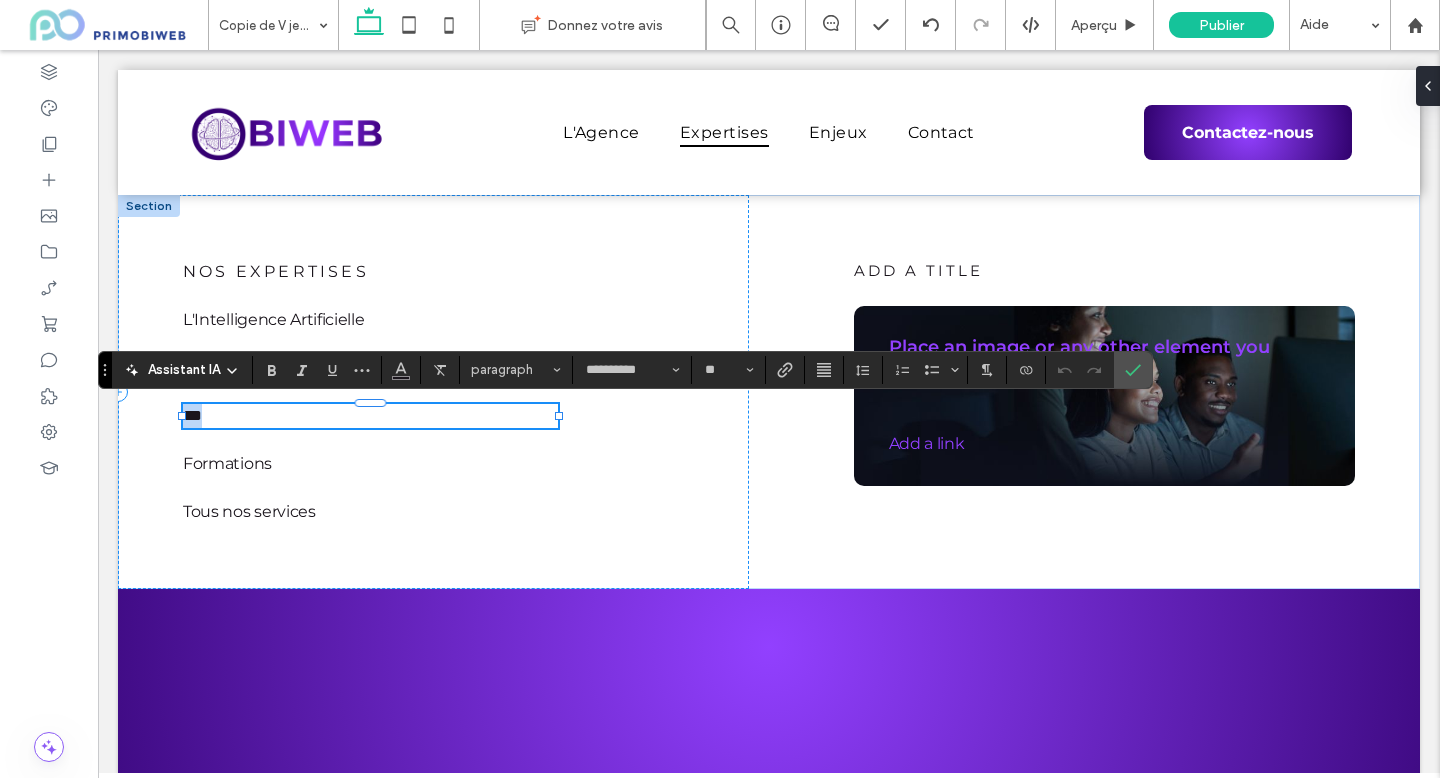click on "***" at bounding box center (370, 416) 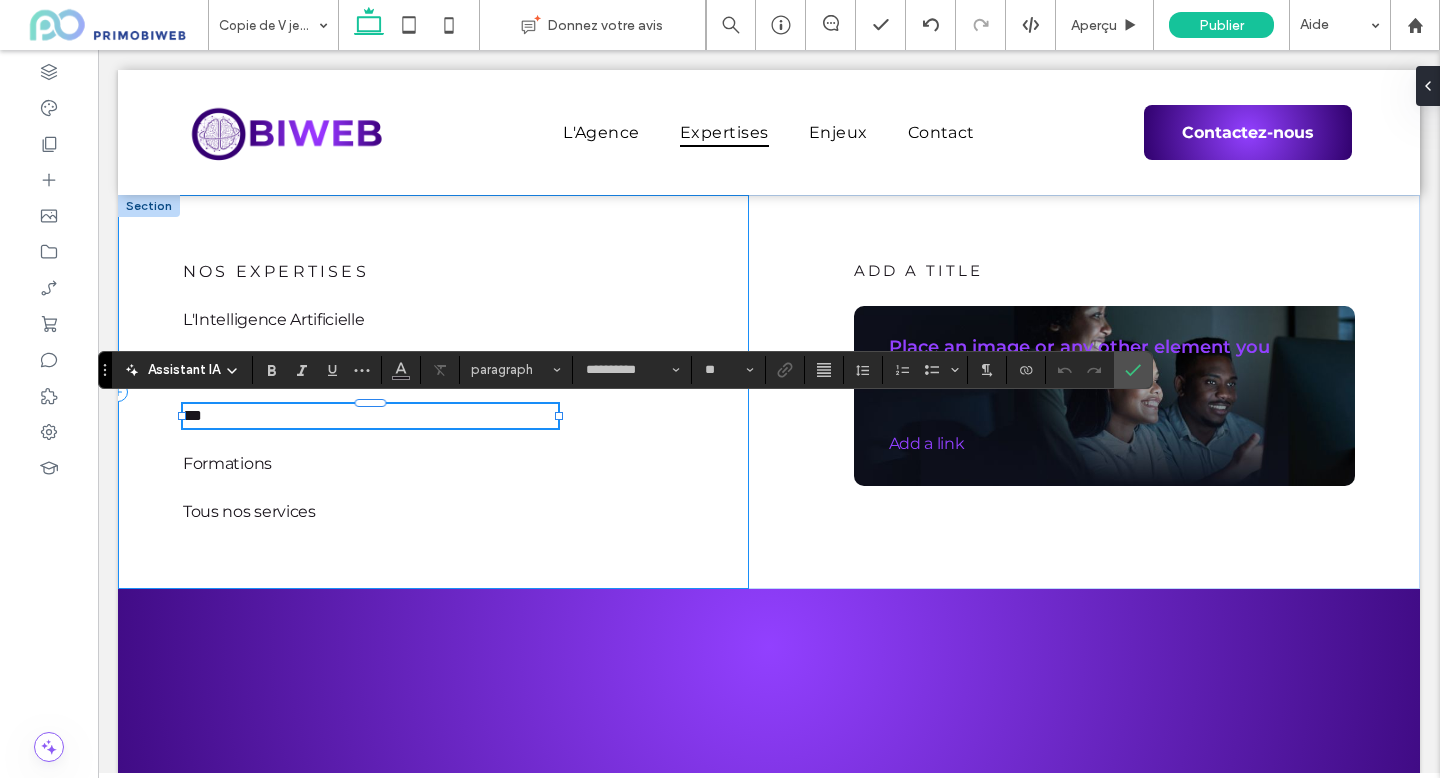 click on "NOS EXPERTISES
L'Intelligence Artificielle
Hubspot
***
Formations
Tous nos services" at bounding box center [433, 392] 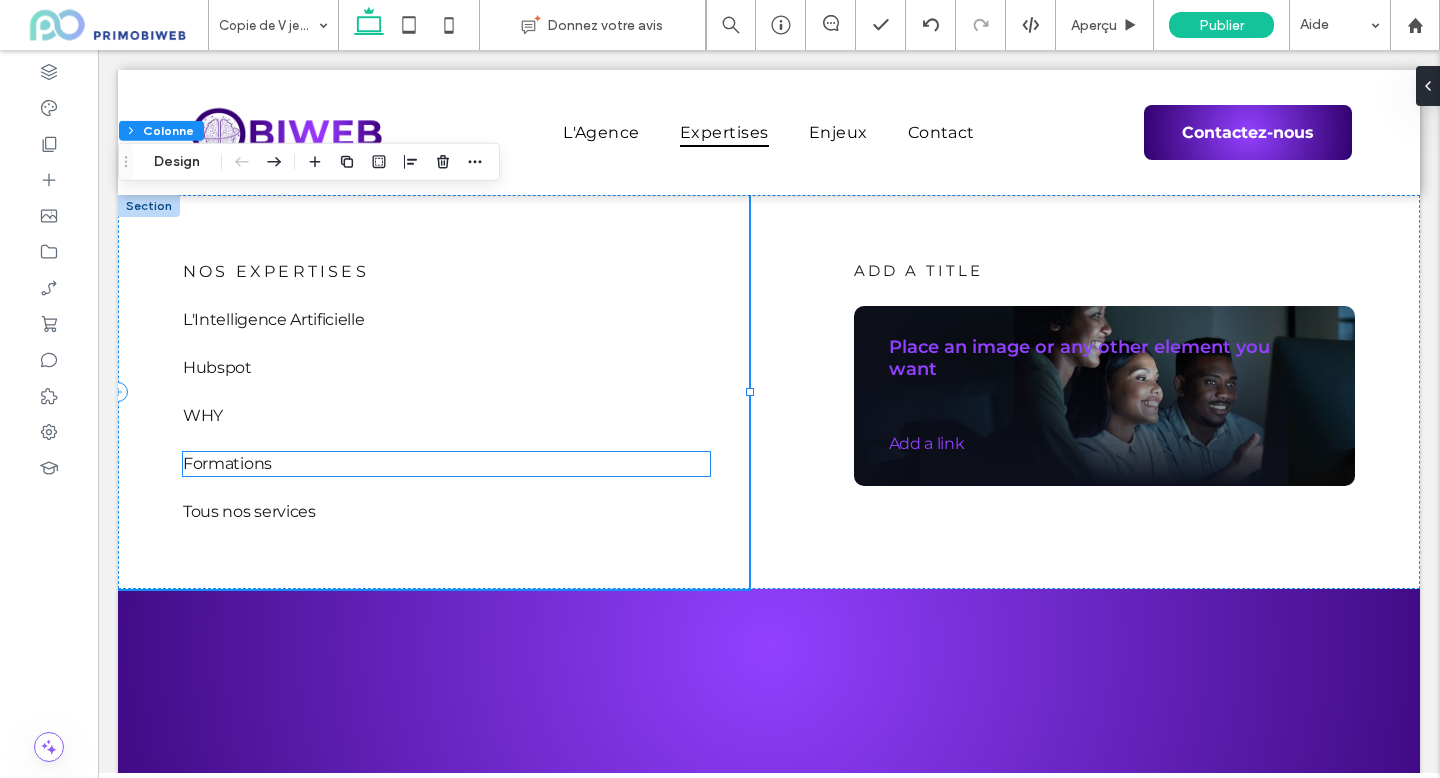 click on "Formations" at bounding box center [446, 464] 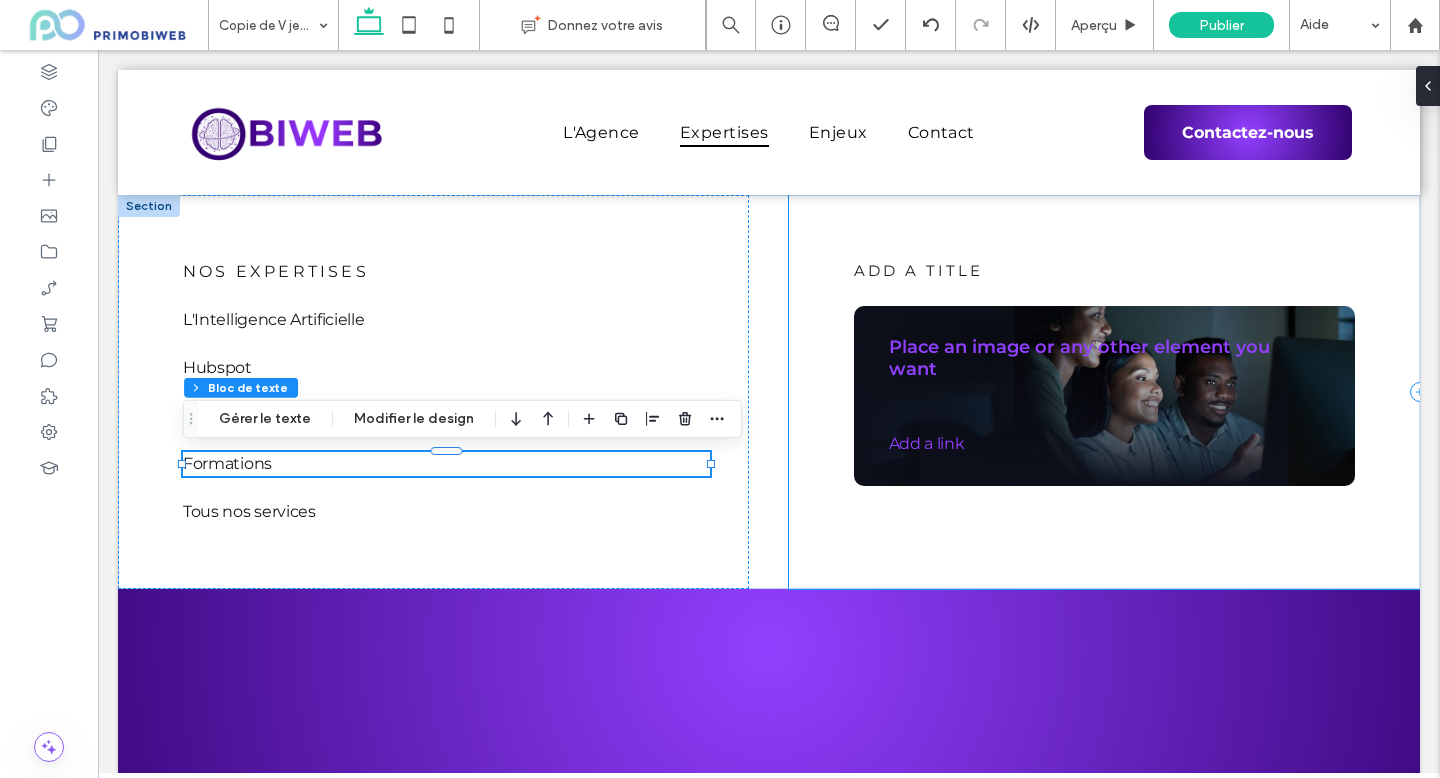 click on "add a title
Place an image or any other element you want
Add a link ﻿" at bounding box center [1104, 392] 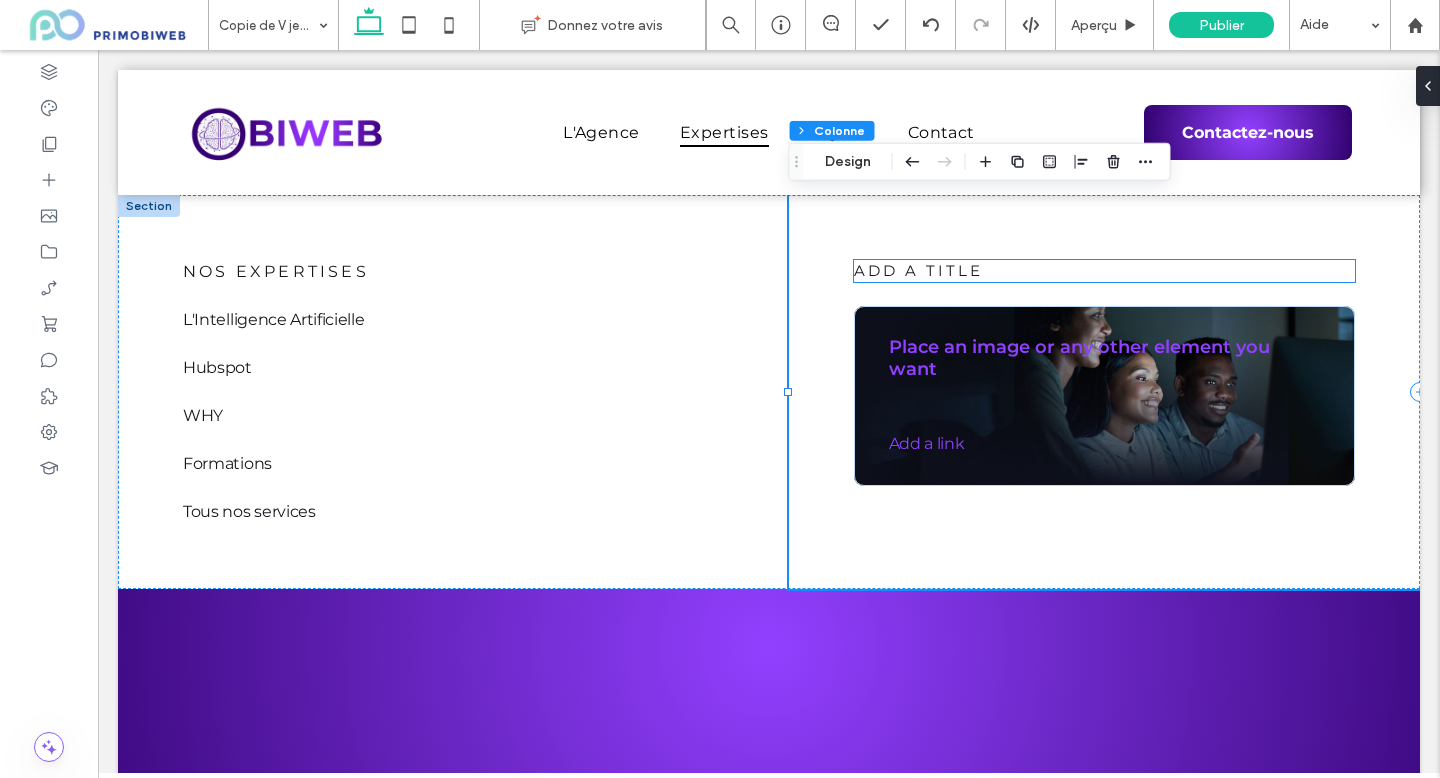 click on "add a title" at bounding box center (1104, 271) 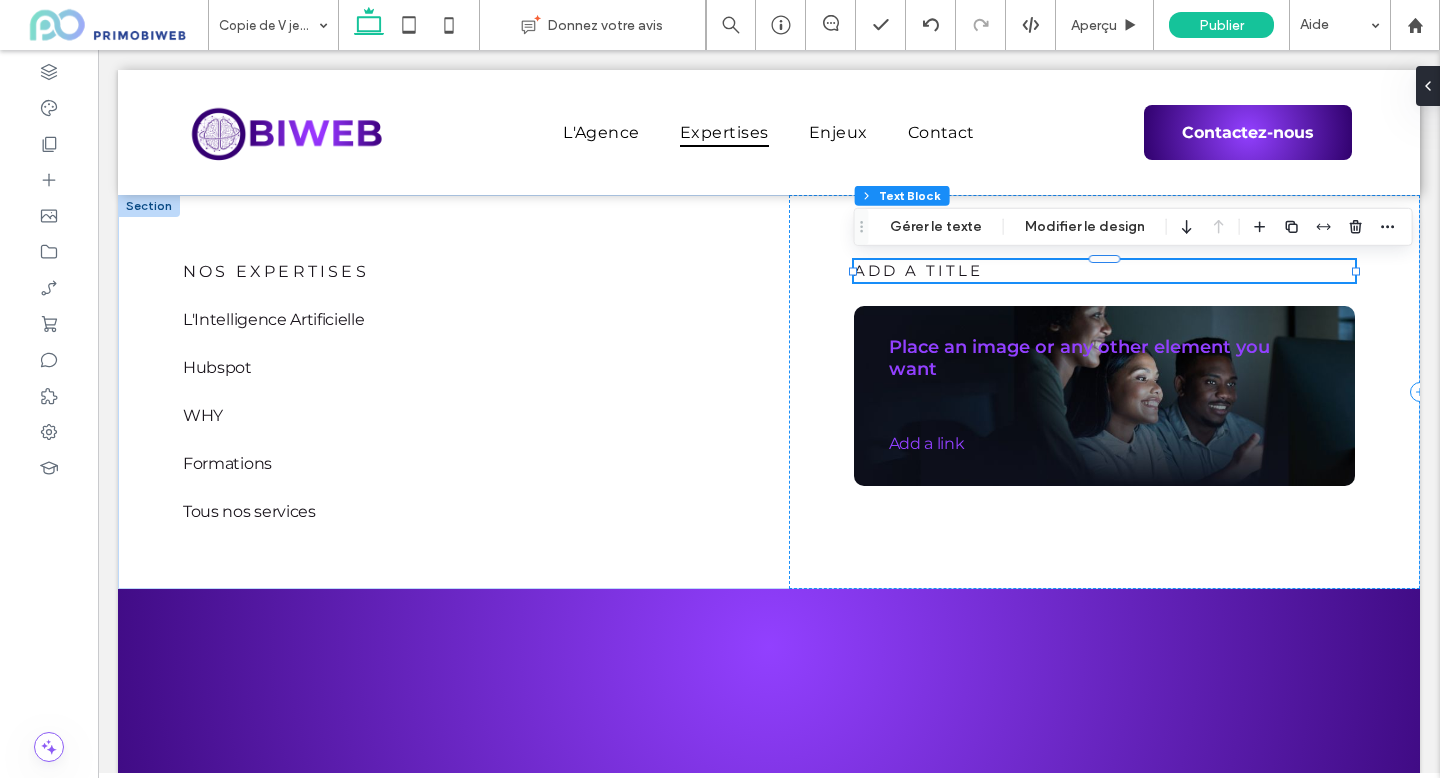 click on "add a title" at bounding box center (918, 270) 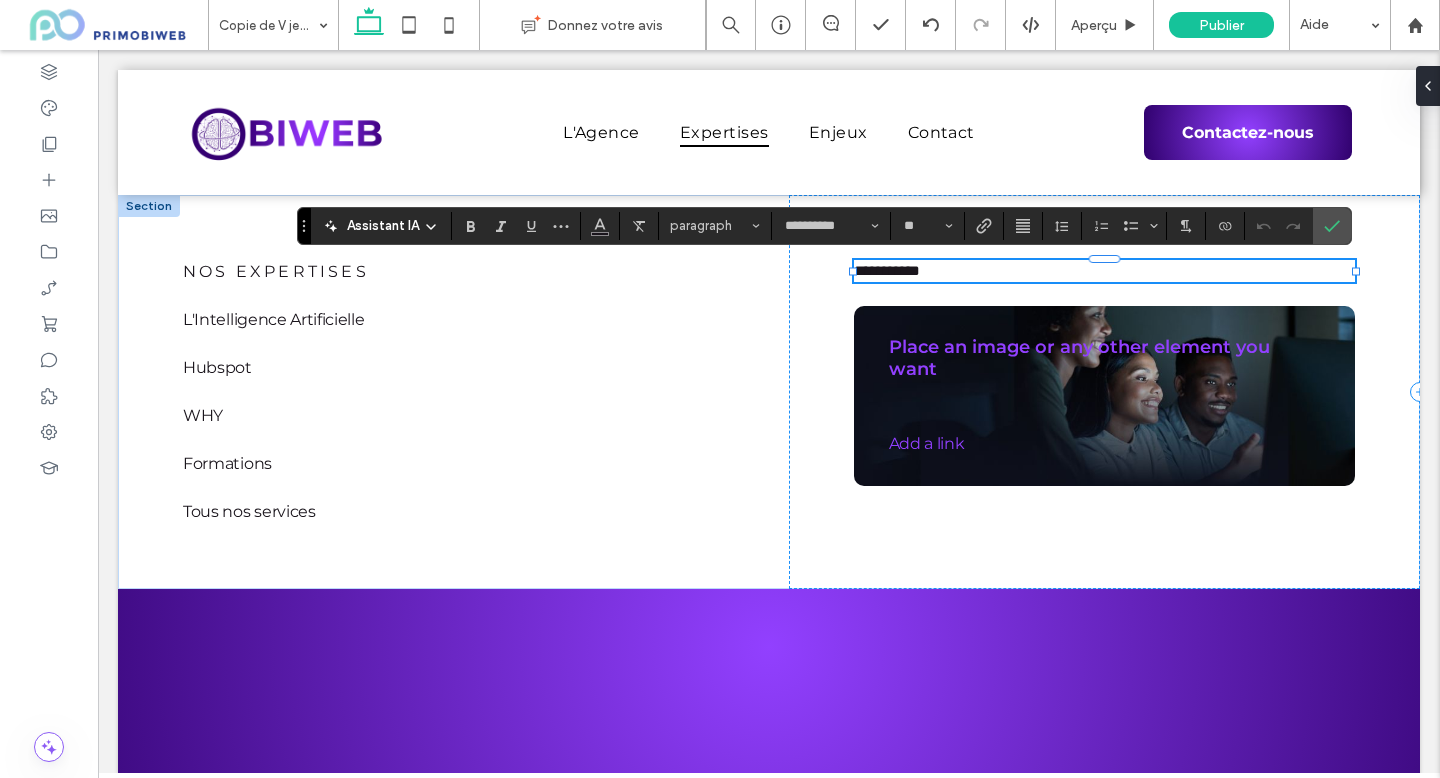 click on "**********" at bounding box center (887, 270) 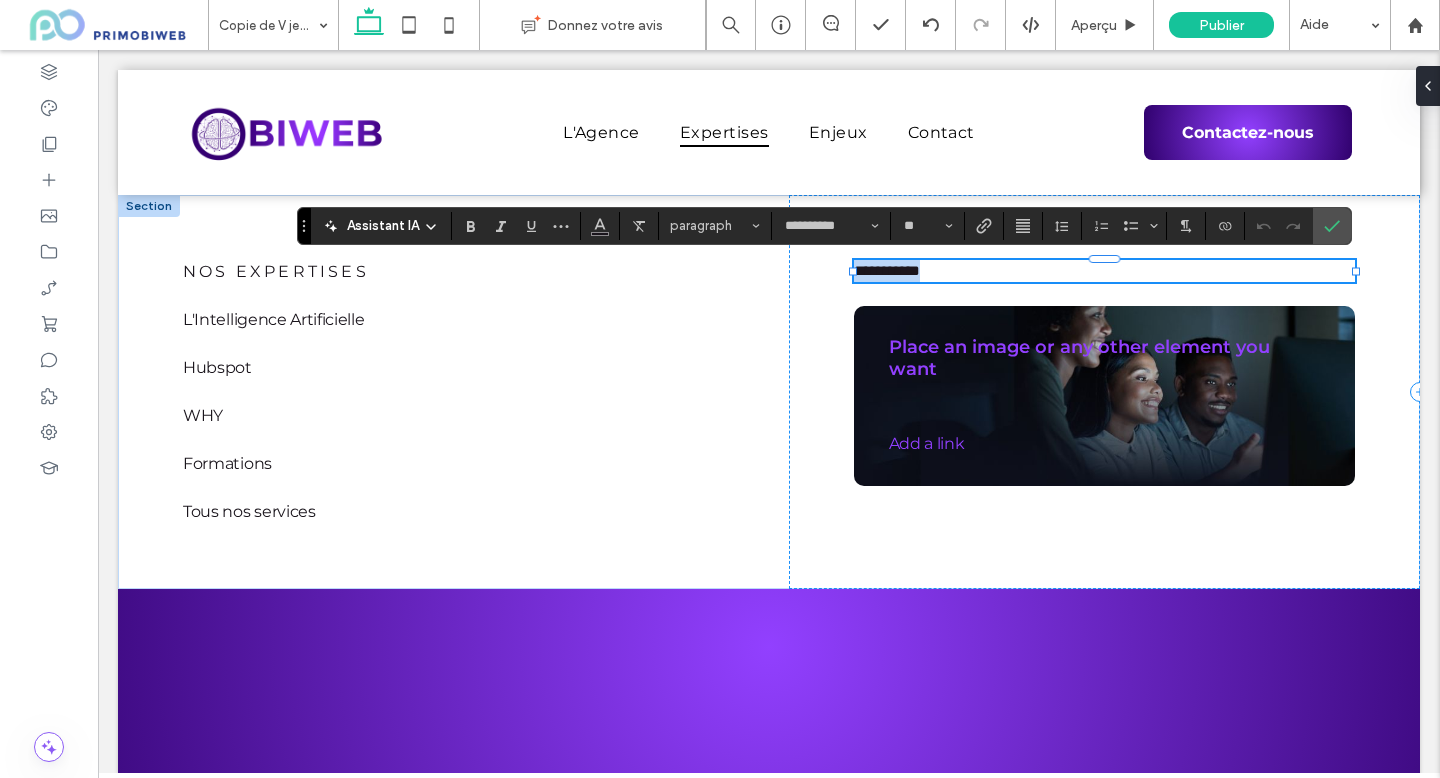 click on "**********" at bounding box center (887, 270) 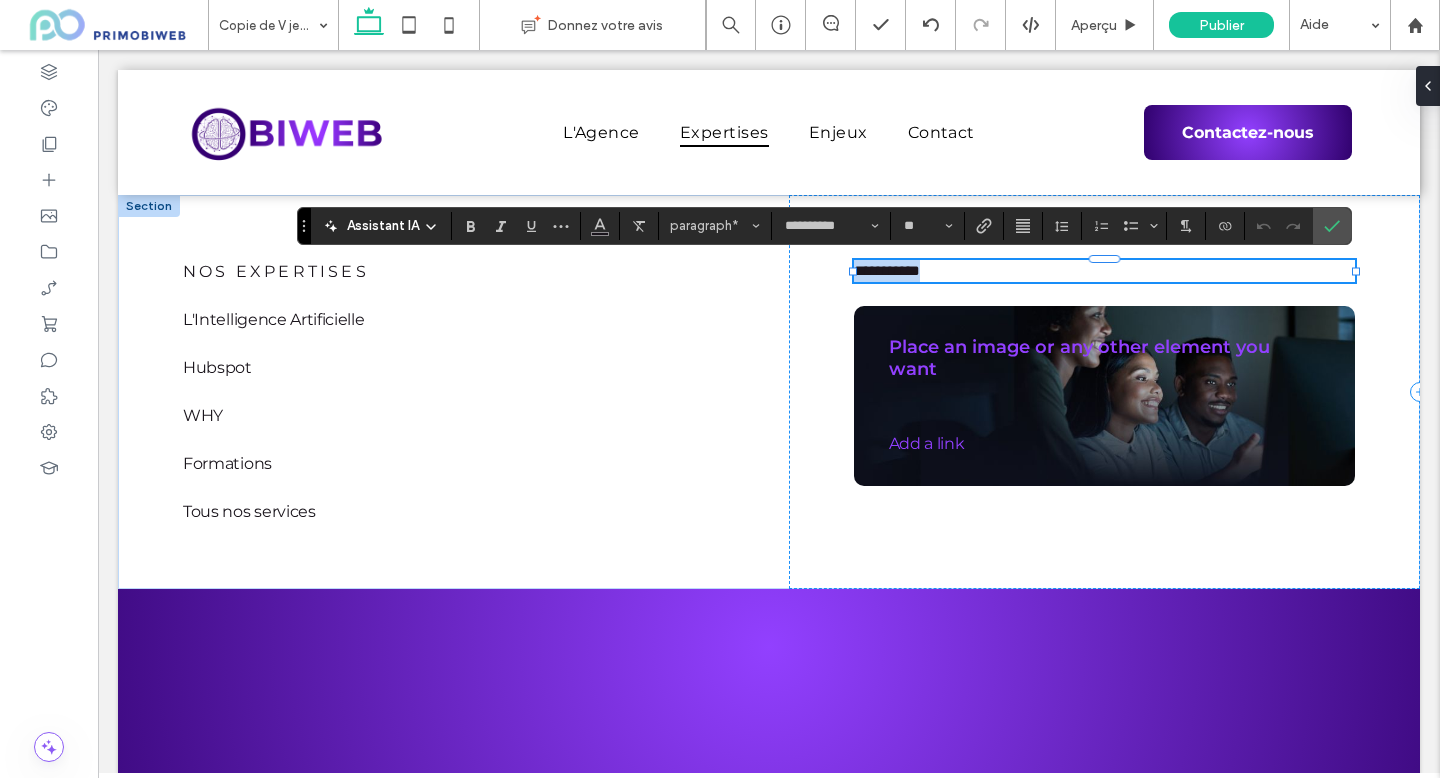 type 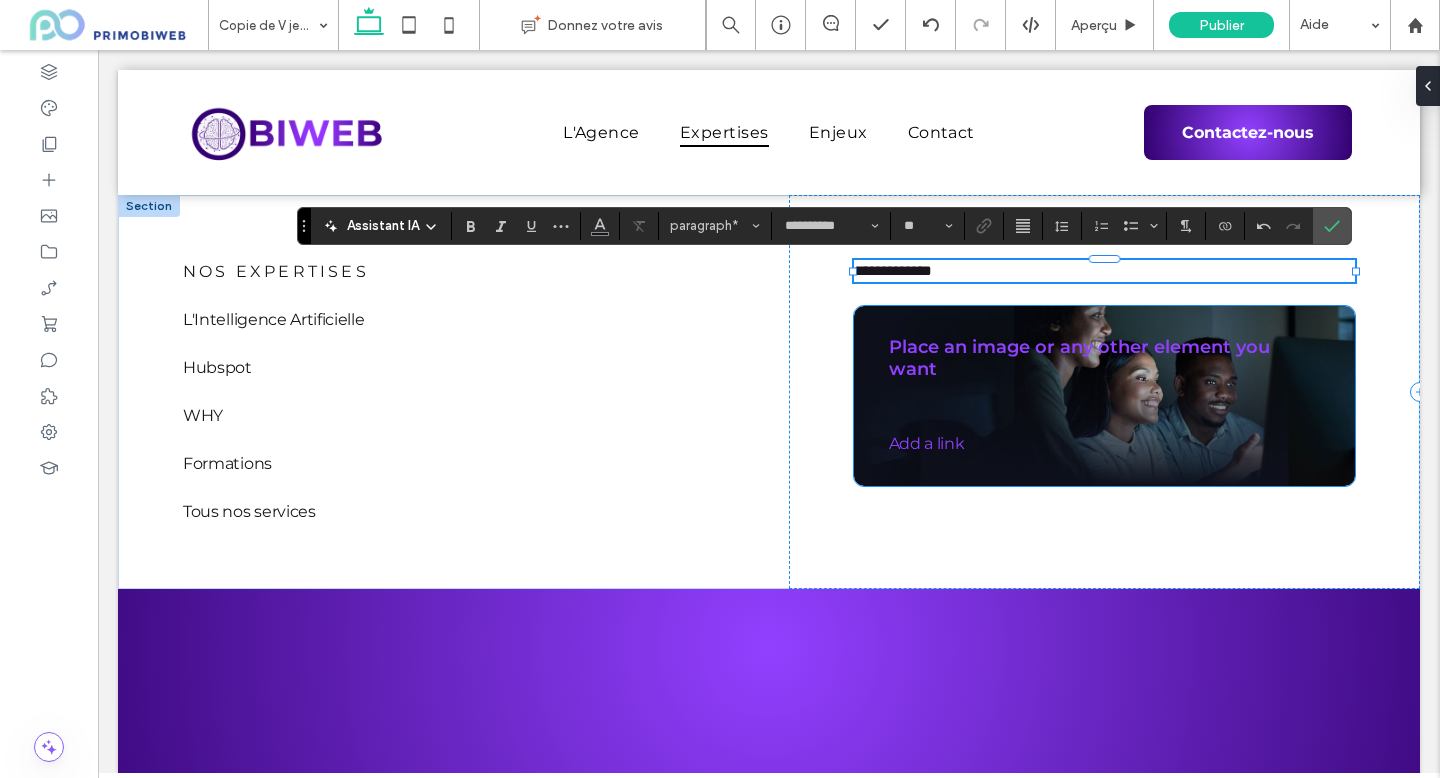 click on "Place an image or any other element you want" at bounding box center [1103, 358] 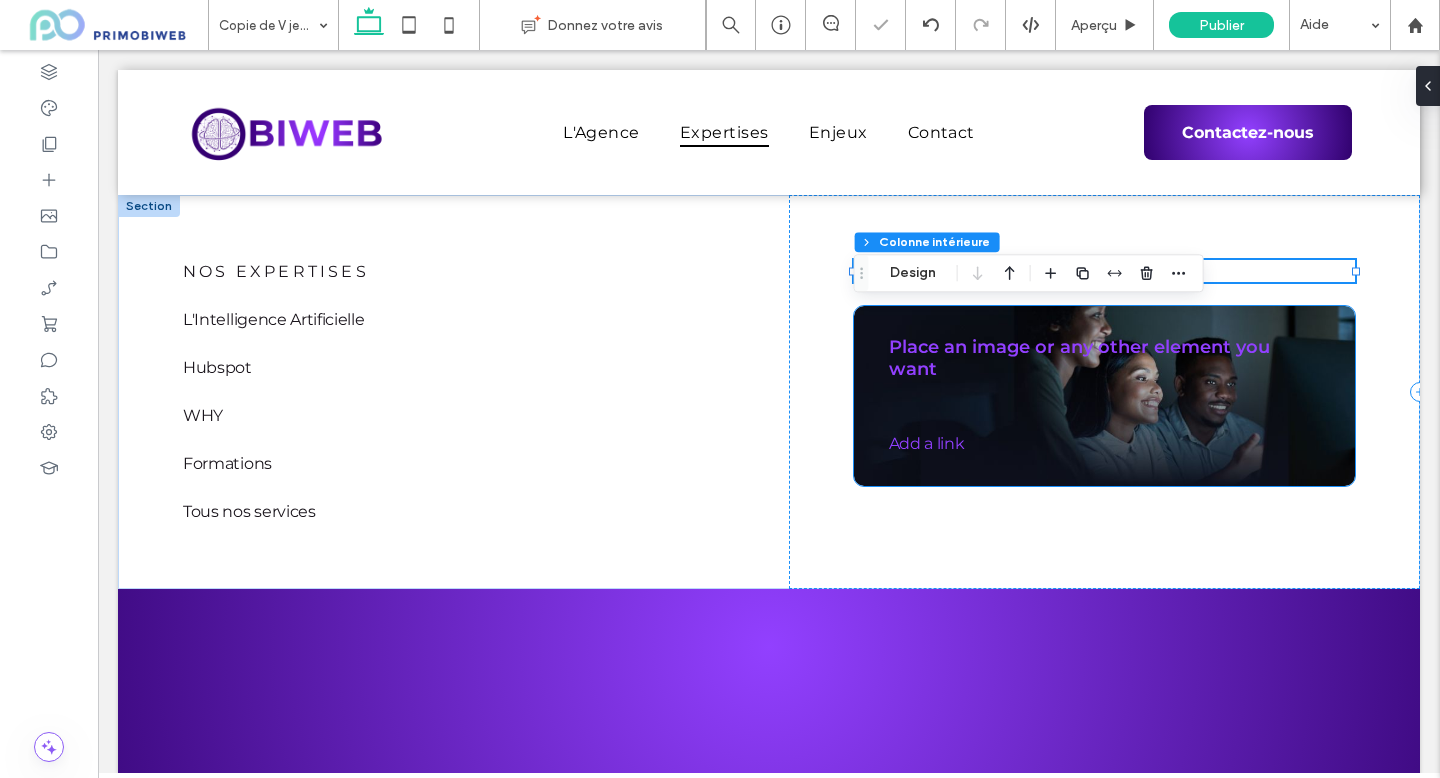 click on "Place an image or any other element you want" at bounding box center [1103, 358] 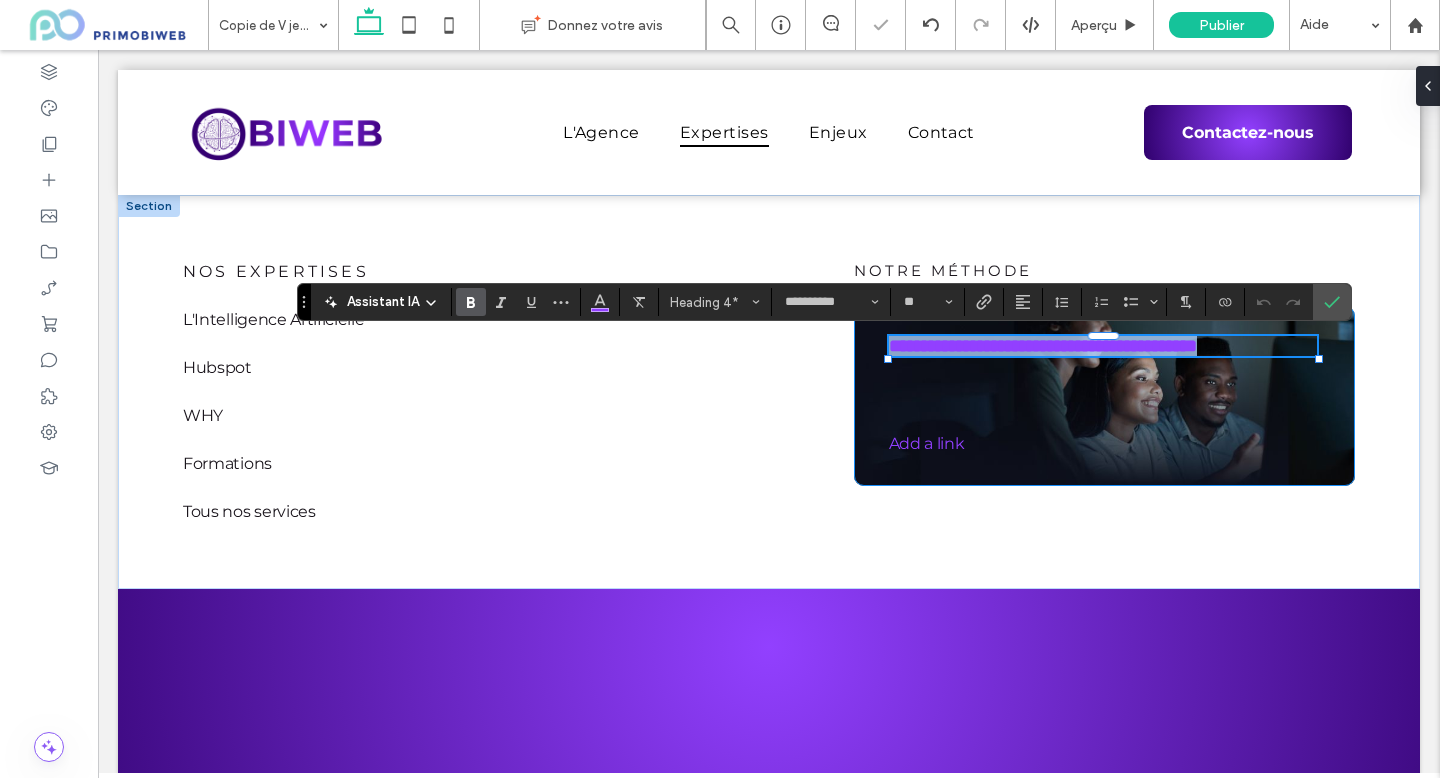 type 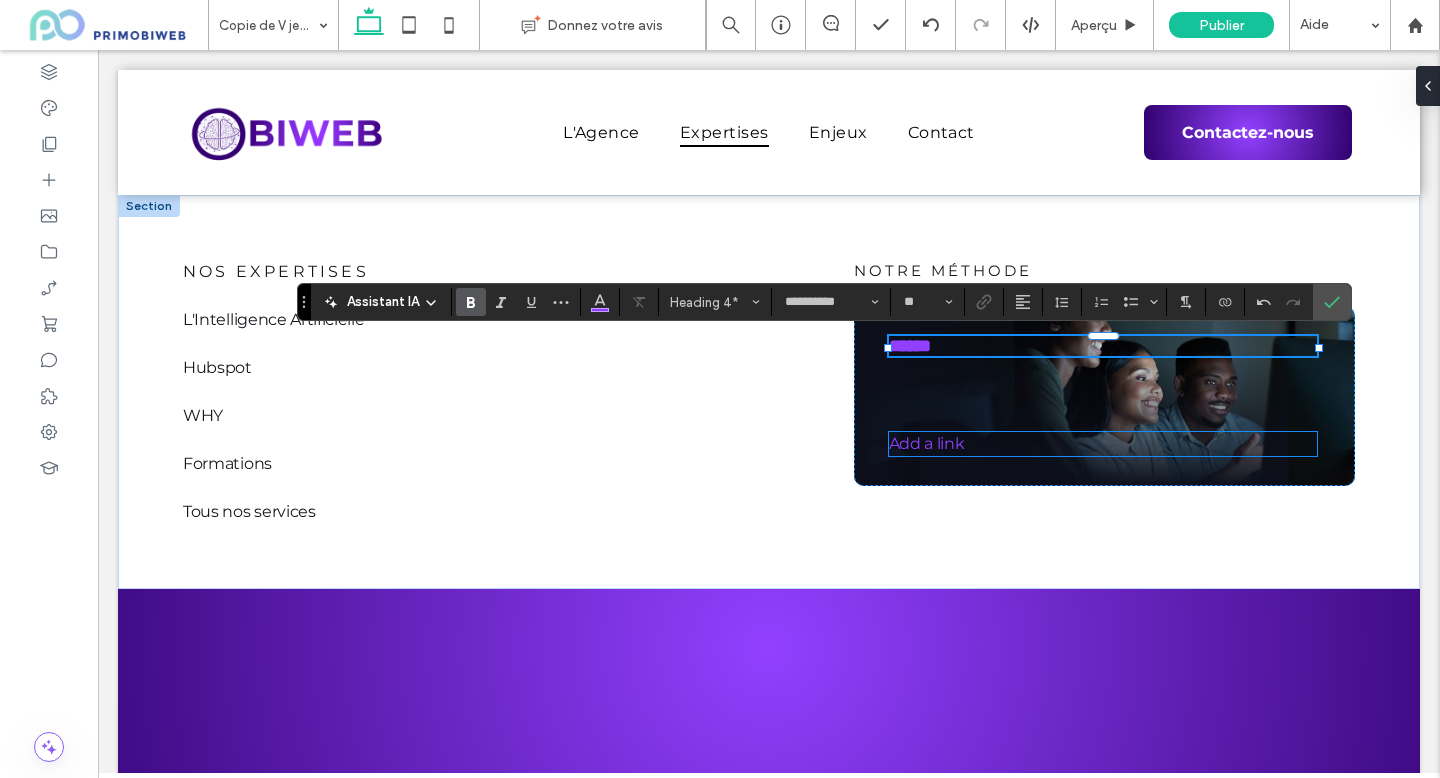 click on "Add a link ﻿" at bounding box center (927, 443) 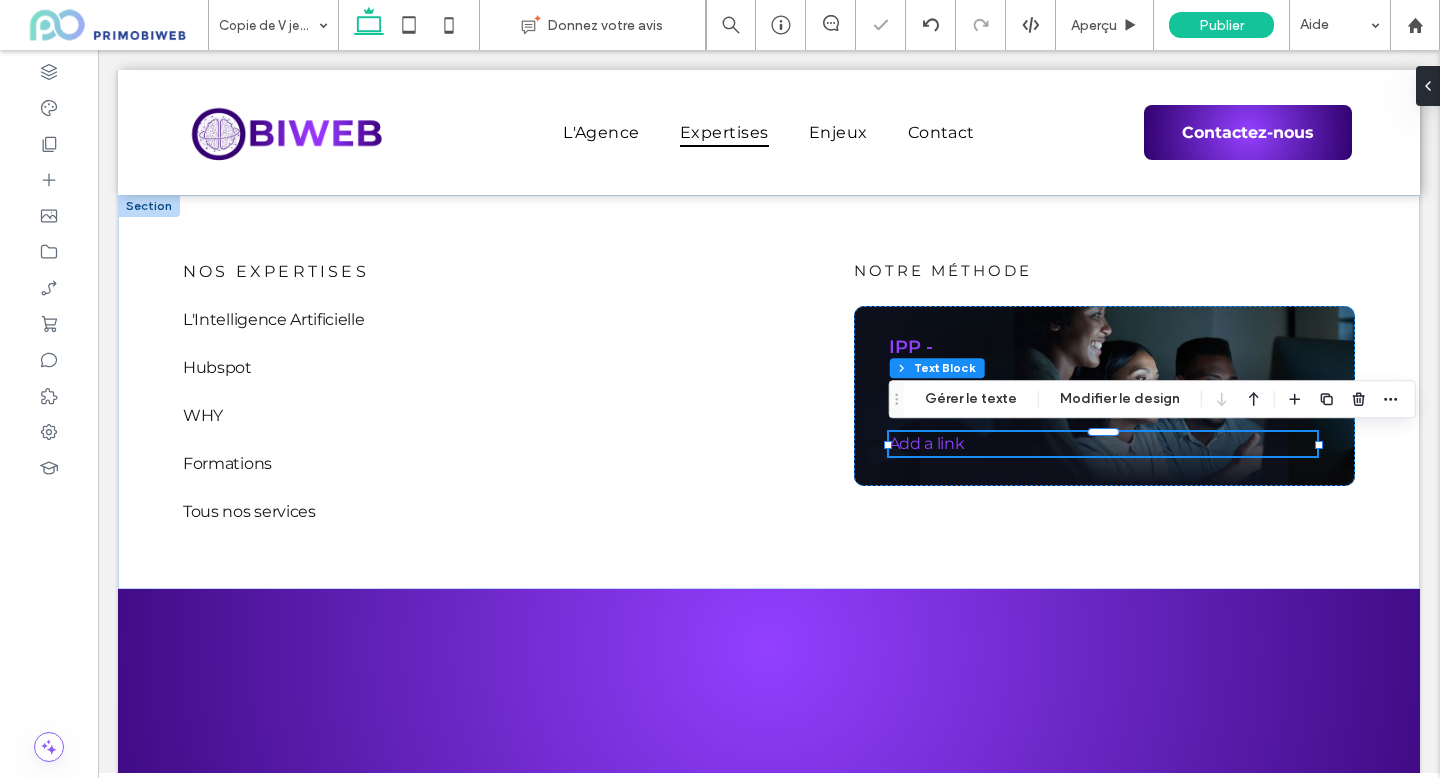 click on "Add a link ﻿" at bounding box center (1103, 444) 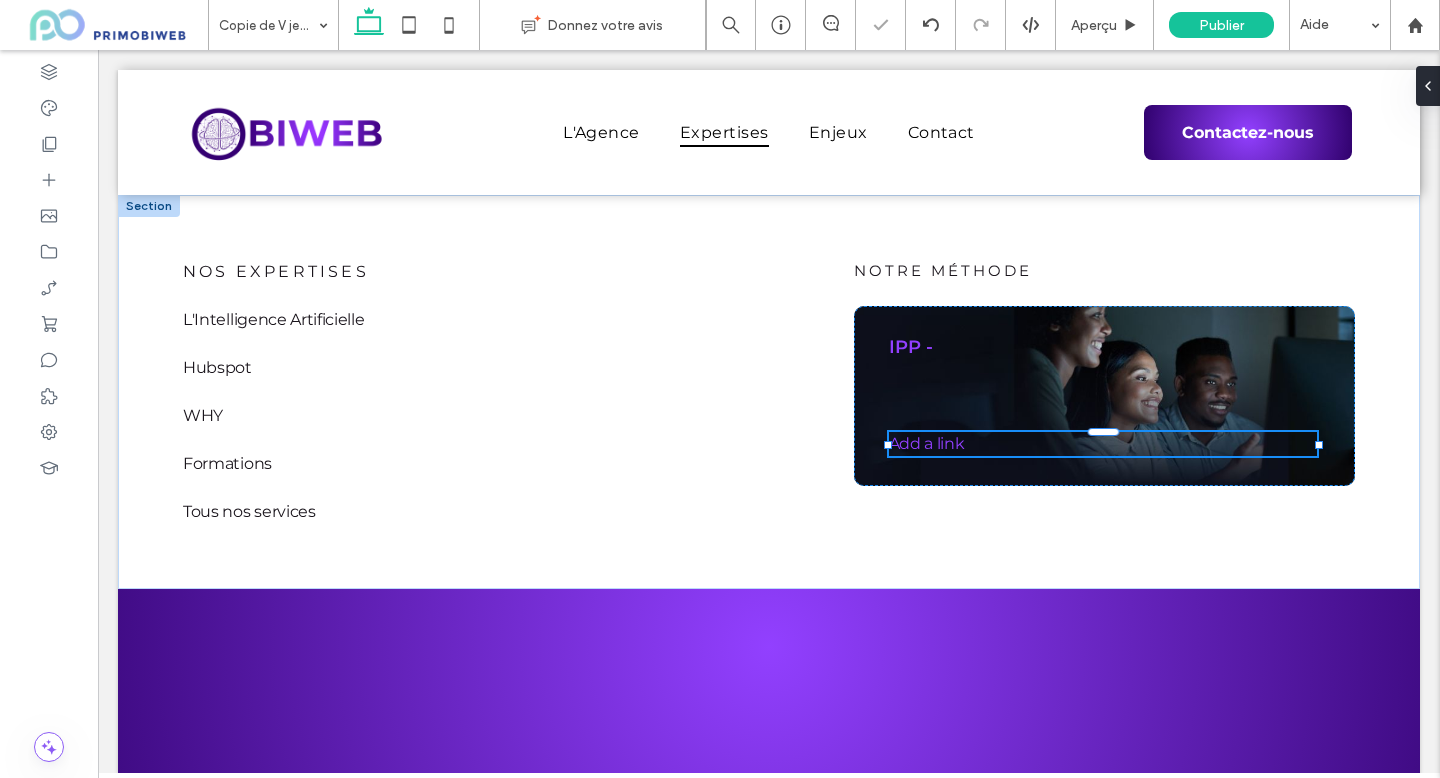 type on "**********" 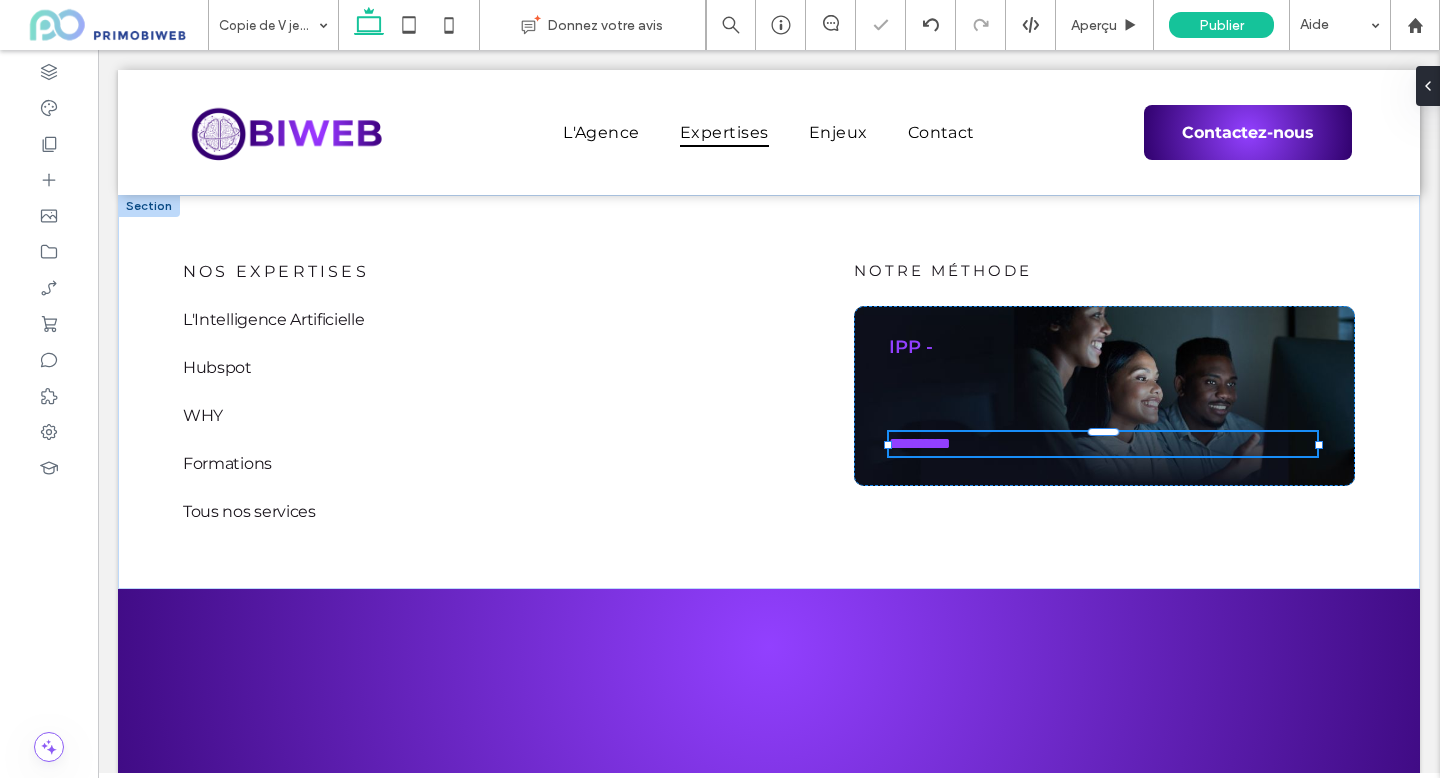 click on "**********" at bounding box center (1103, 444) 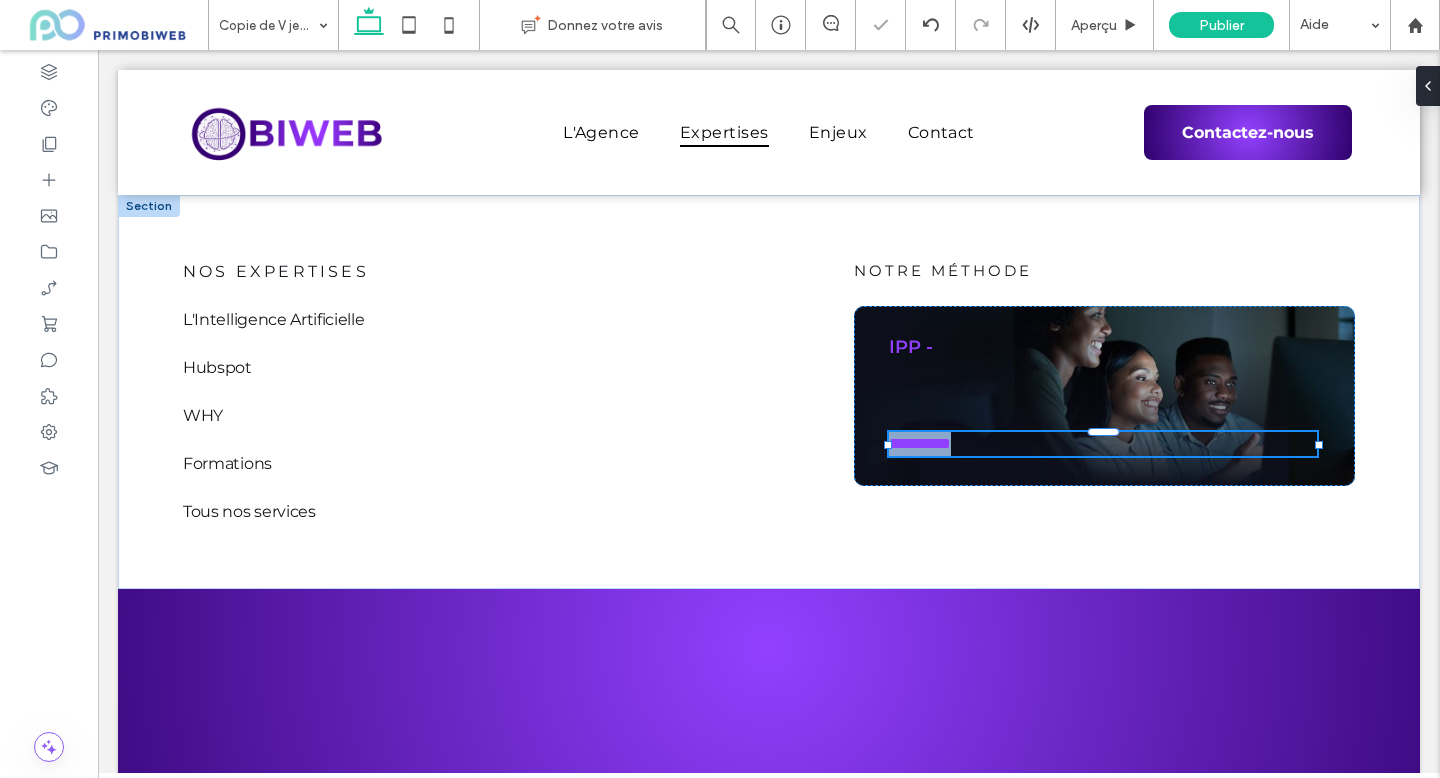 click on "**********" at bounding box center (1103, 444) 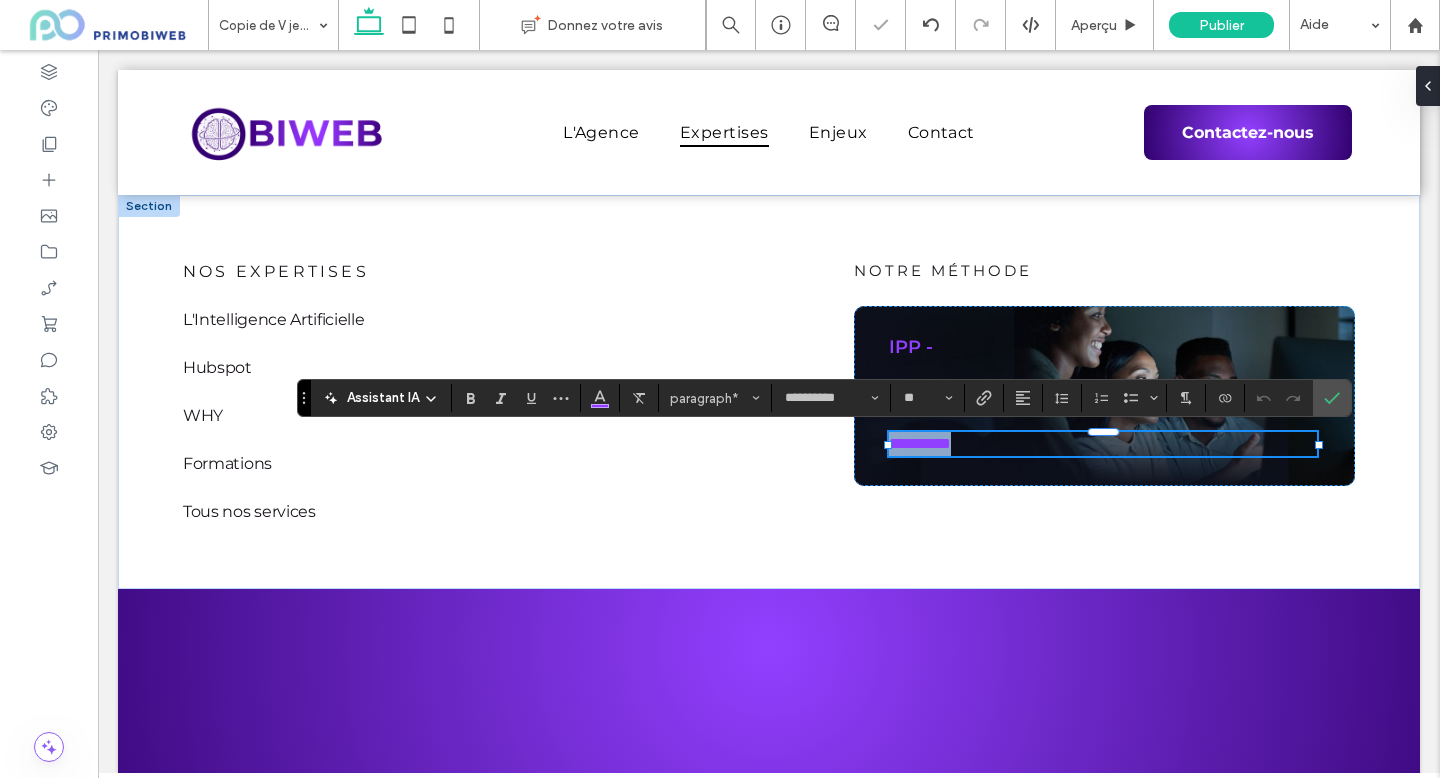 type 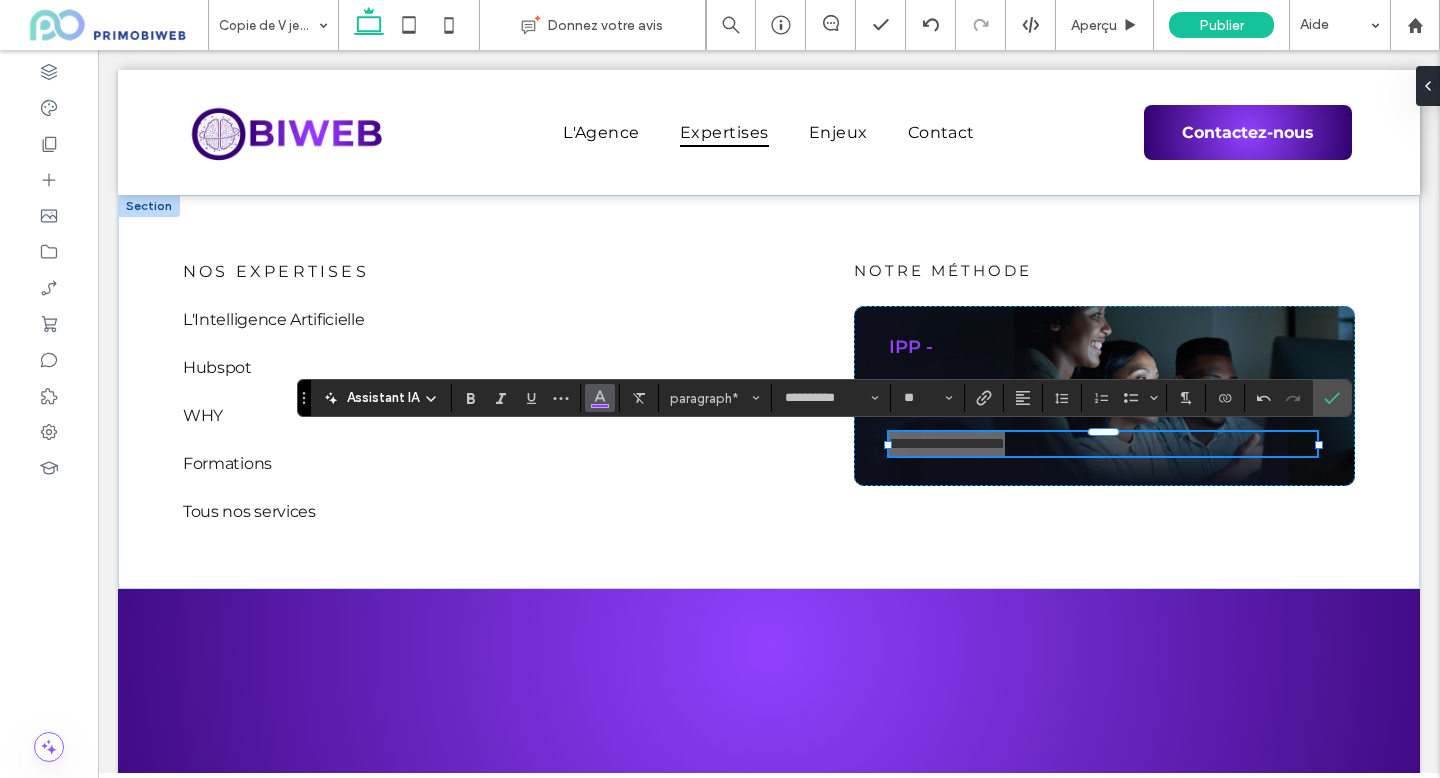 click 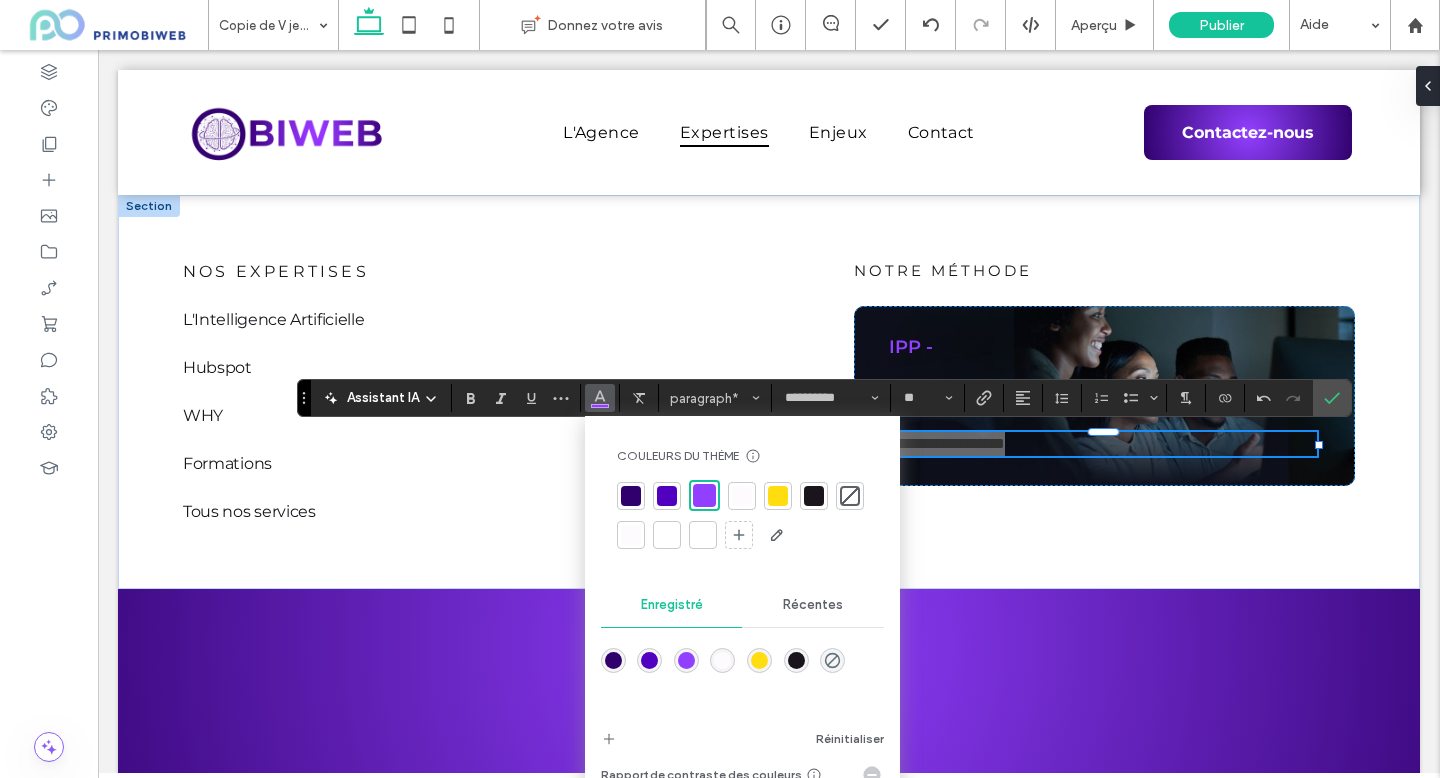 click at bounding box center [722, 660] 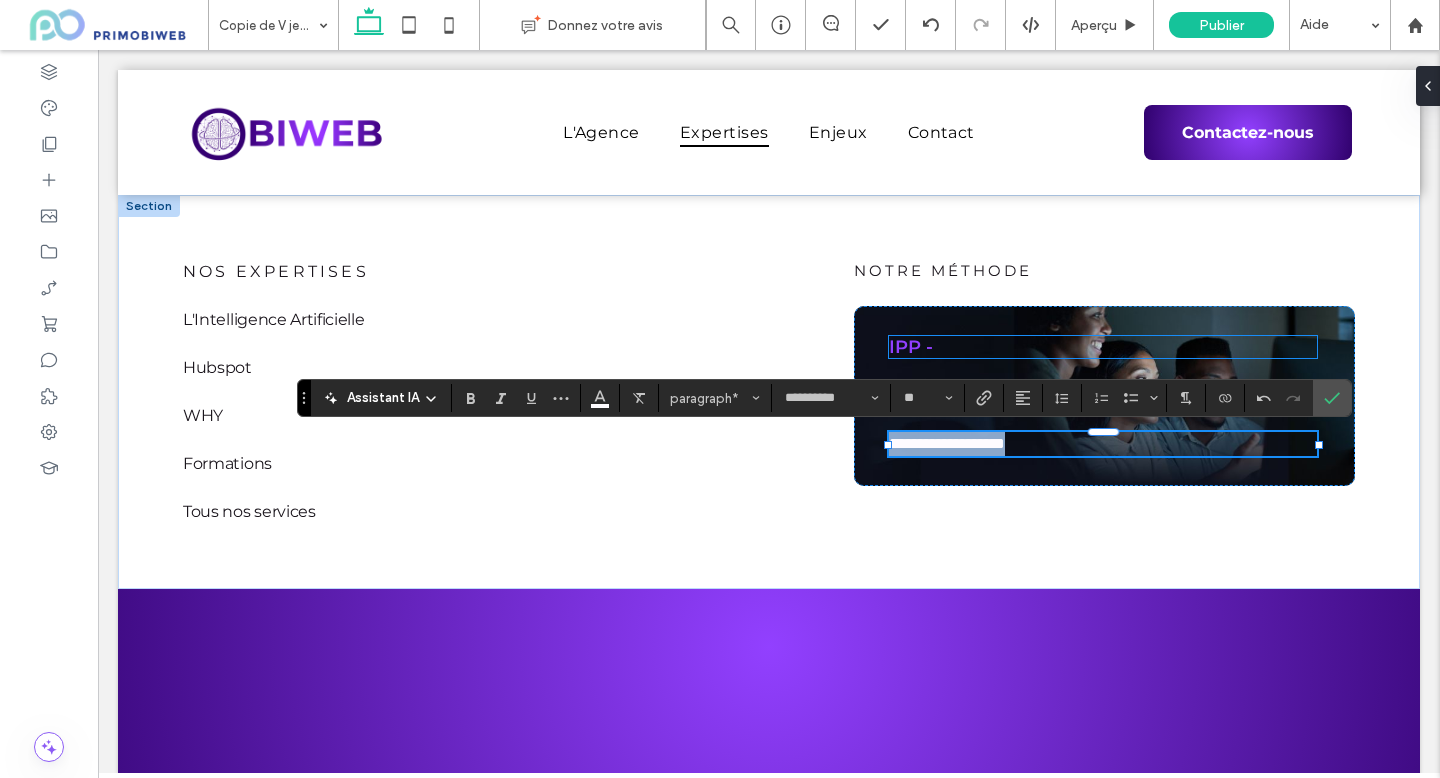 click on "IPP -" at bounding box center [911, 347] 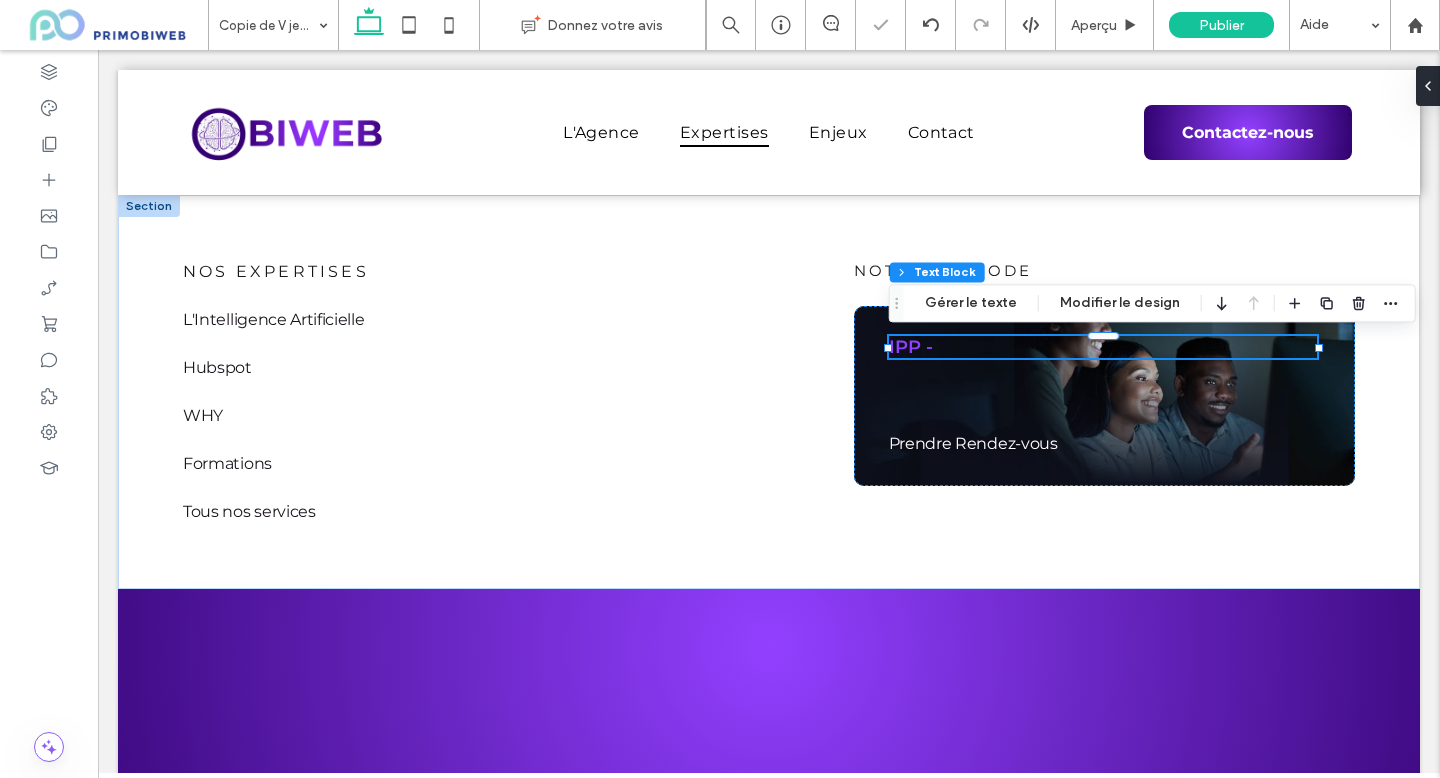 click on "IPP -" at bounding box center (1103, 347) 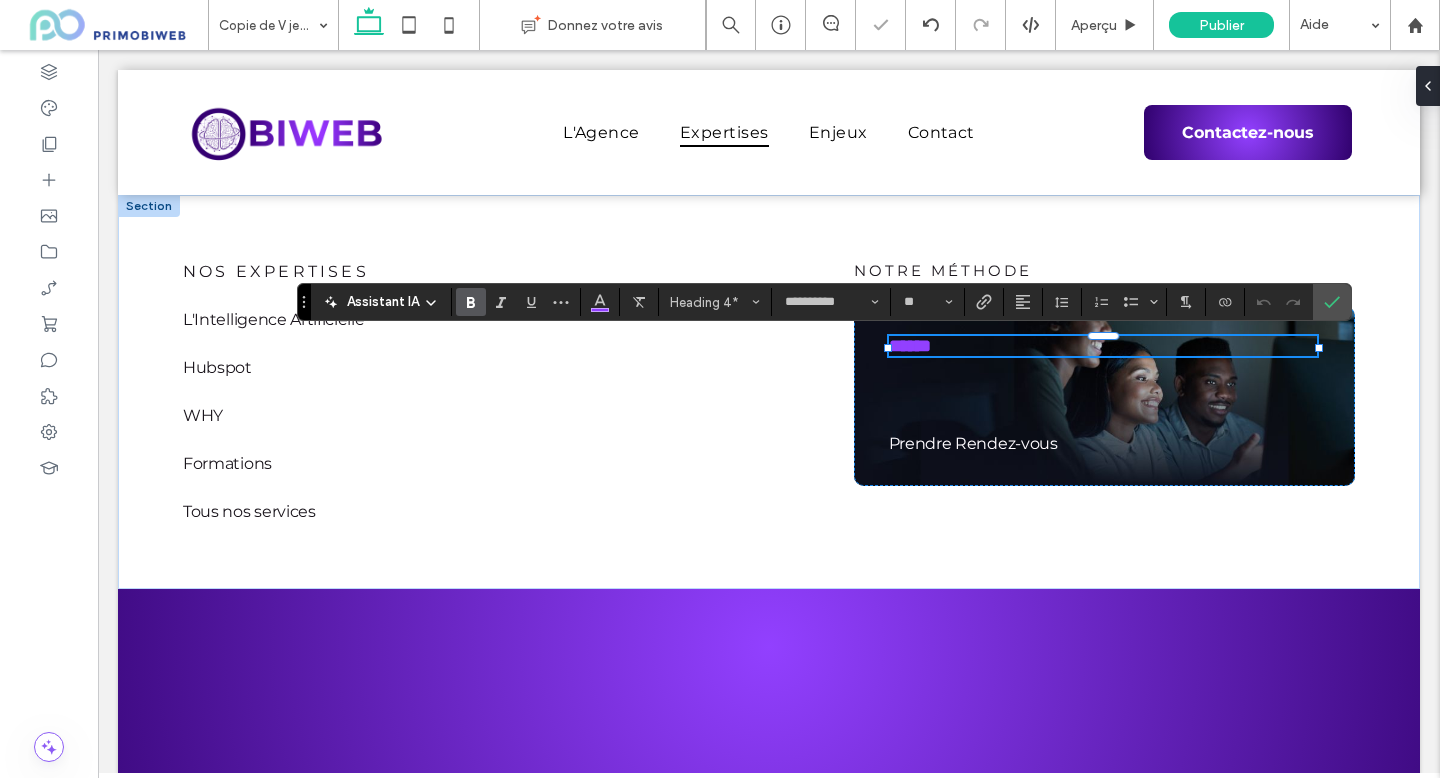 click on "*****" at bounding box center [910, 346] 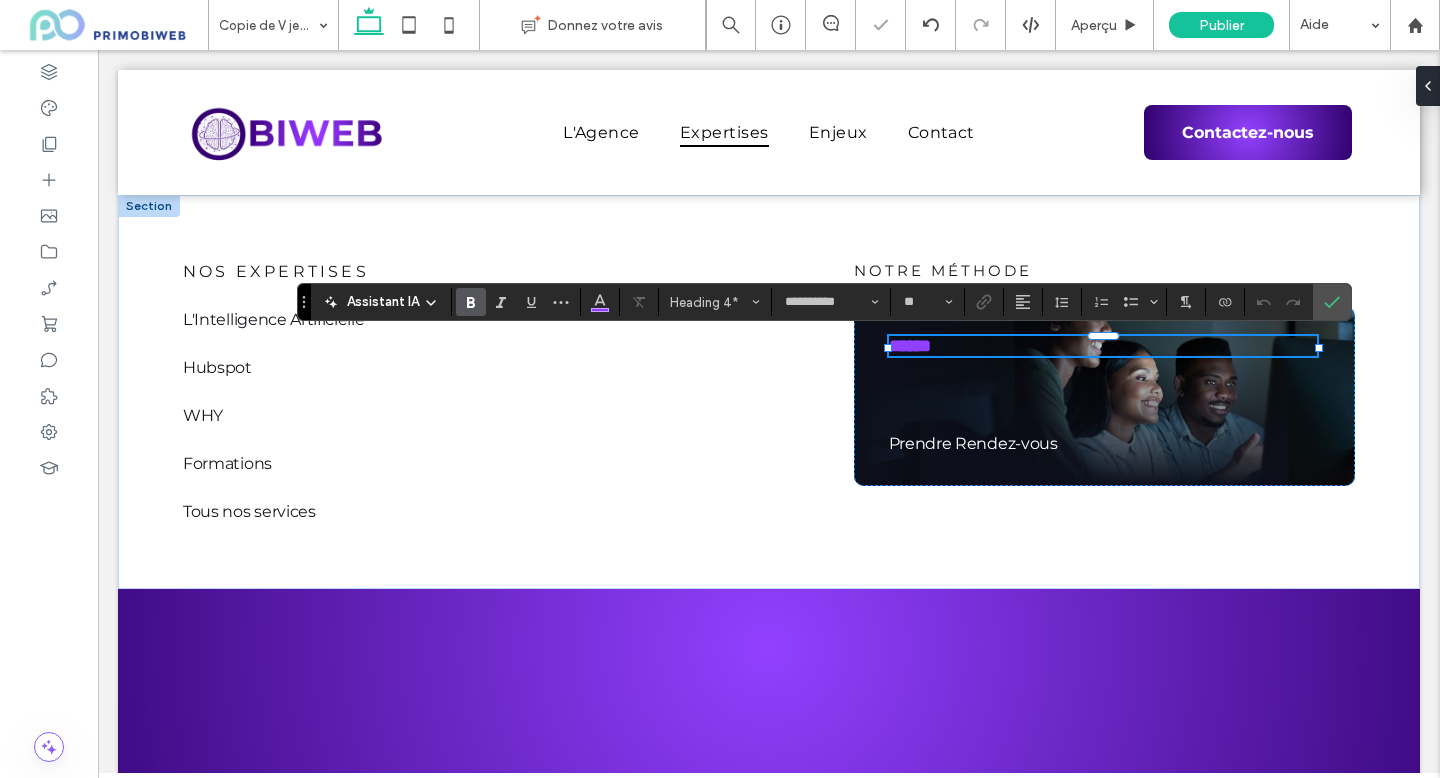 click on "*****" at bounding box center [1103, 346] 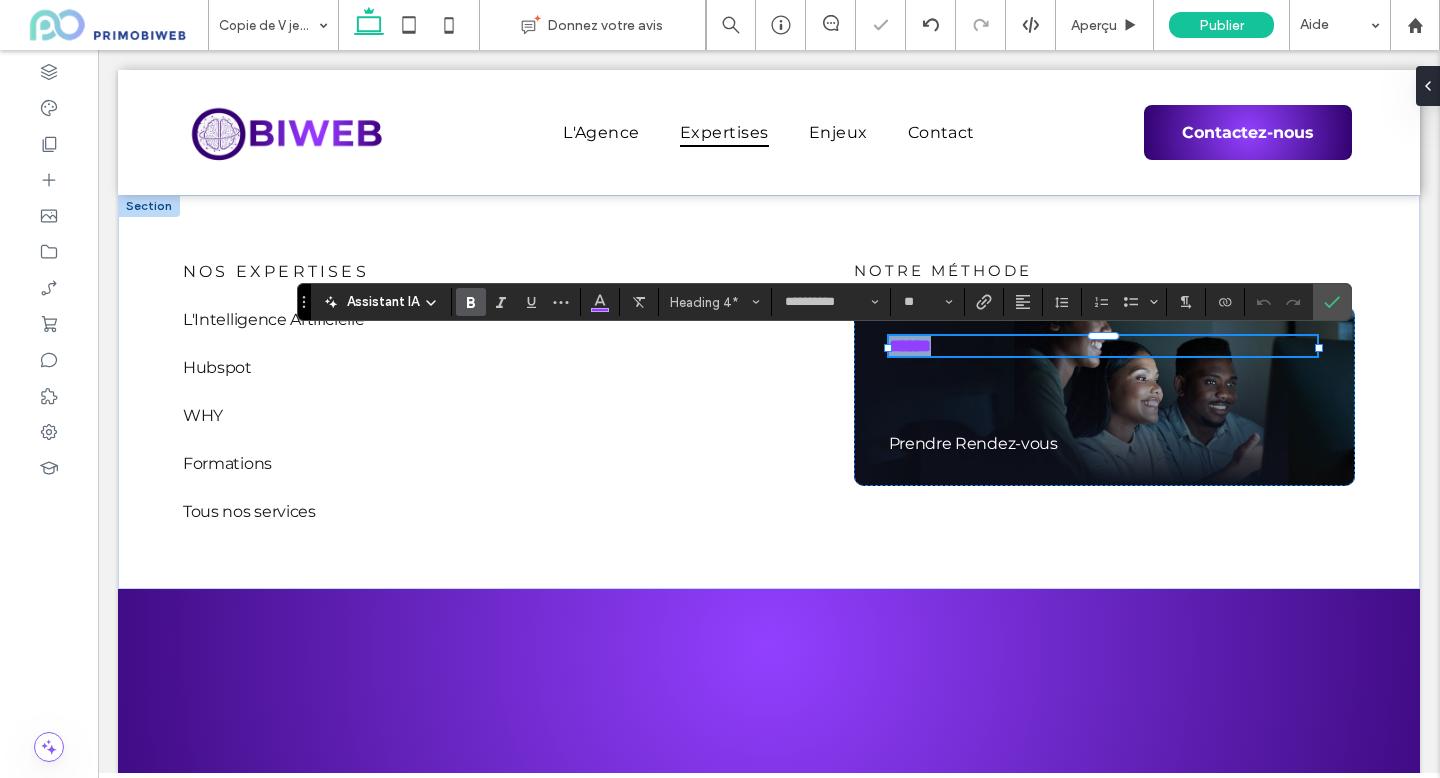 drag, startPoint x: 947, startPoint y: 350, endPoint x: 874, endPoint y: 350, distance: 73 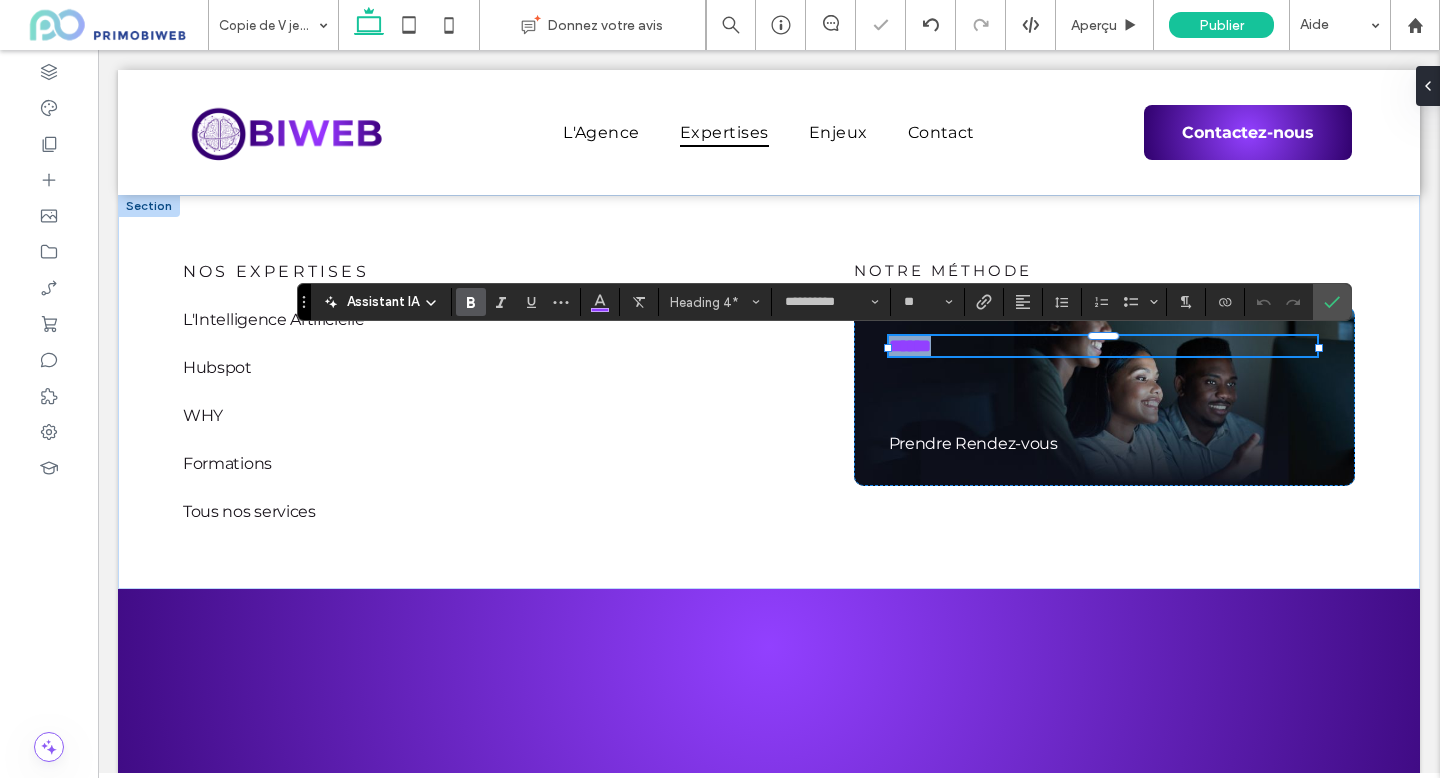 click on "*****
Prendre Rendez-vous" at bounding box center [1104, 396] 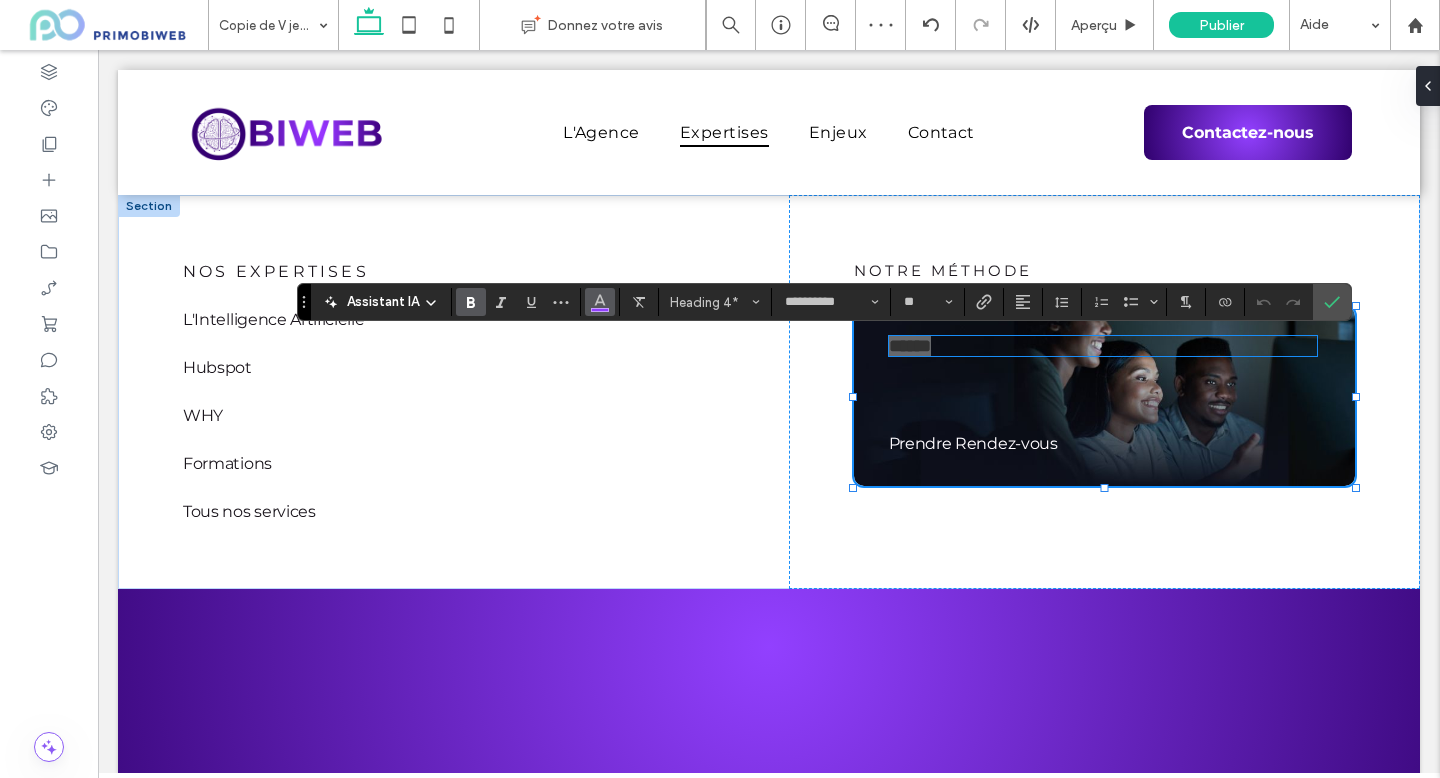 click 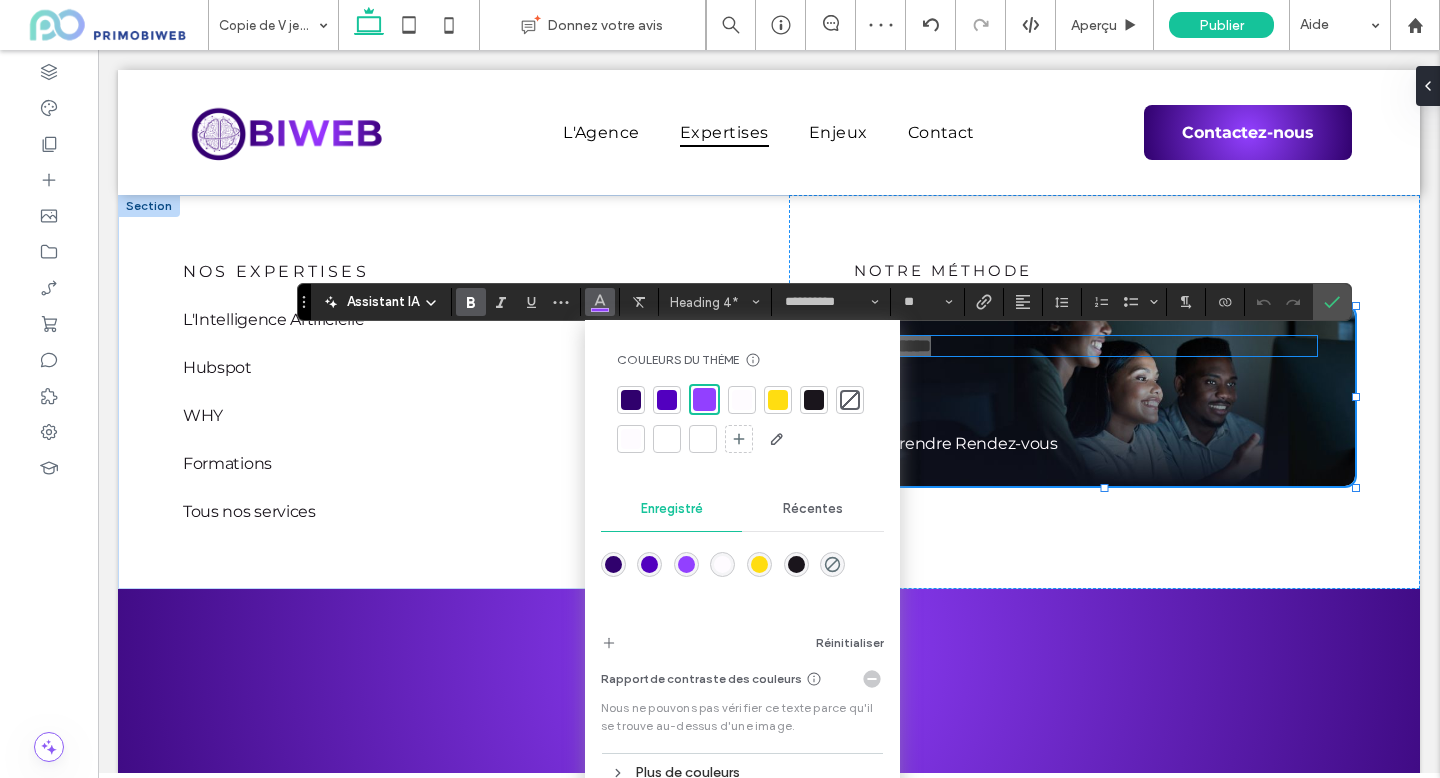 click at bounding box center [722, 564] 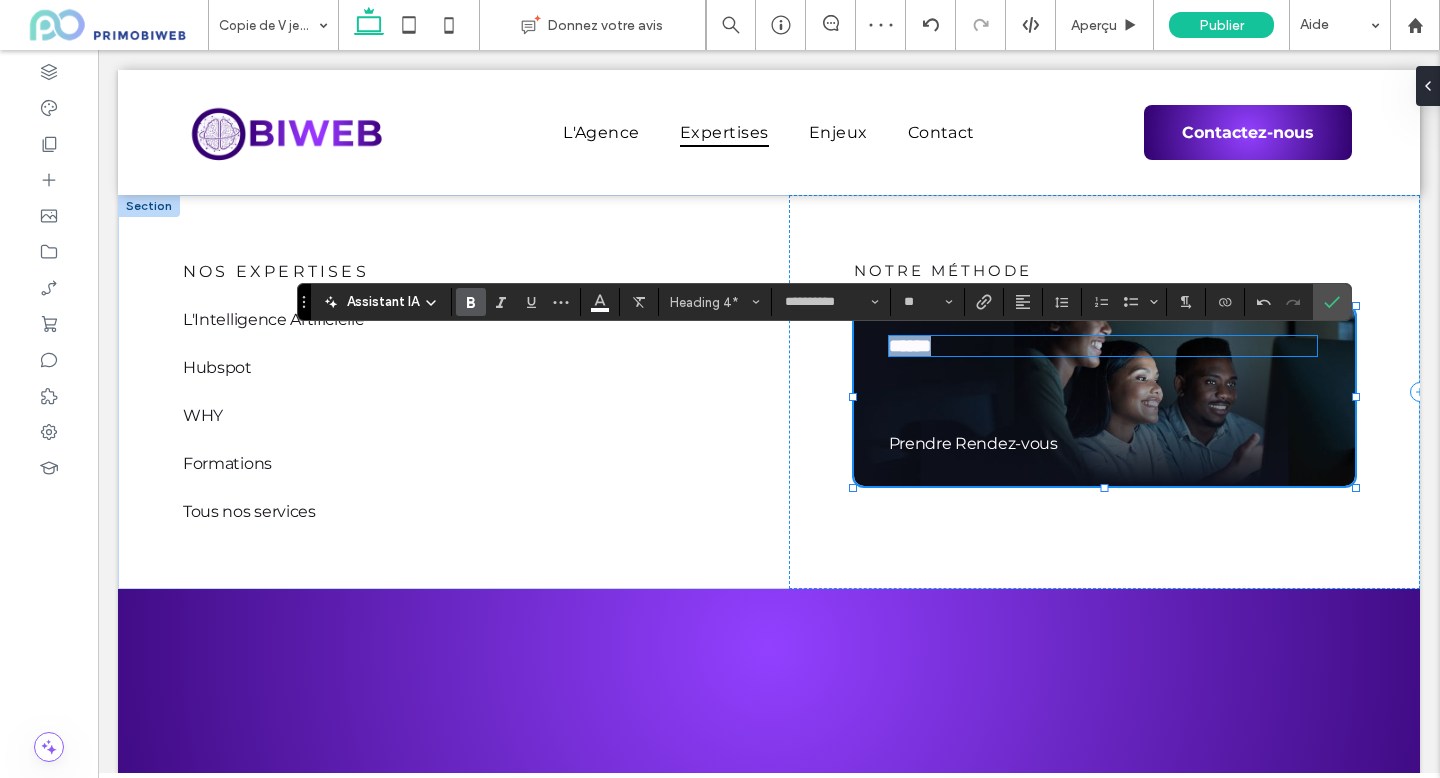 click on "*****" at bounding box center (1103, 346) 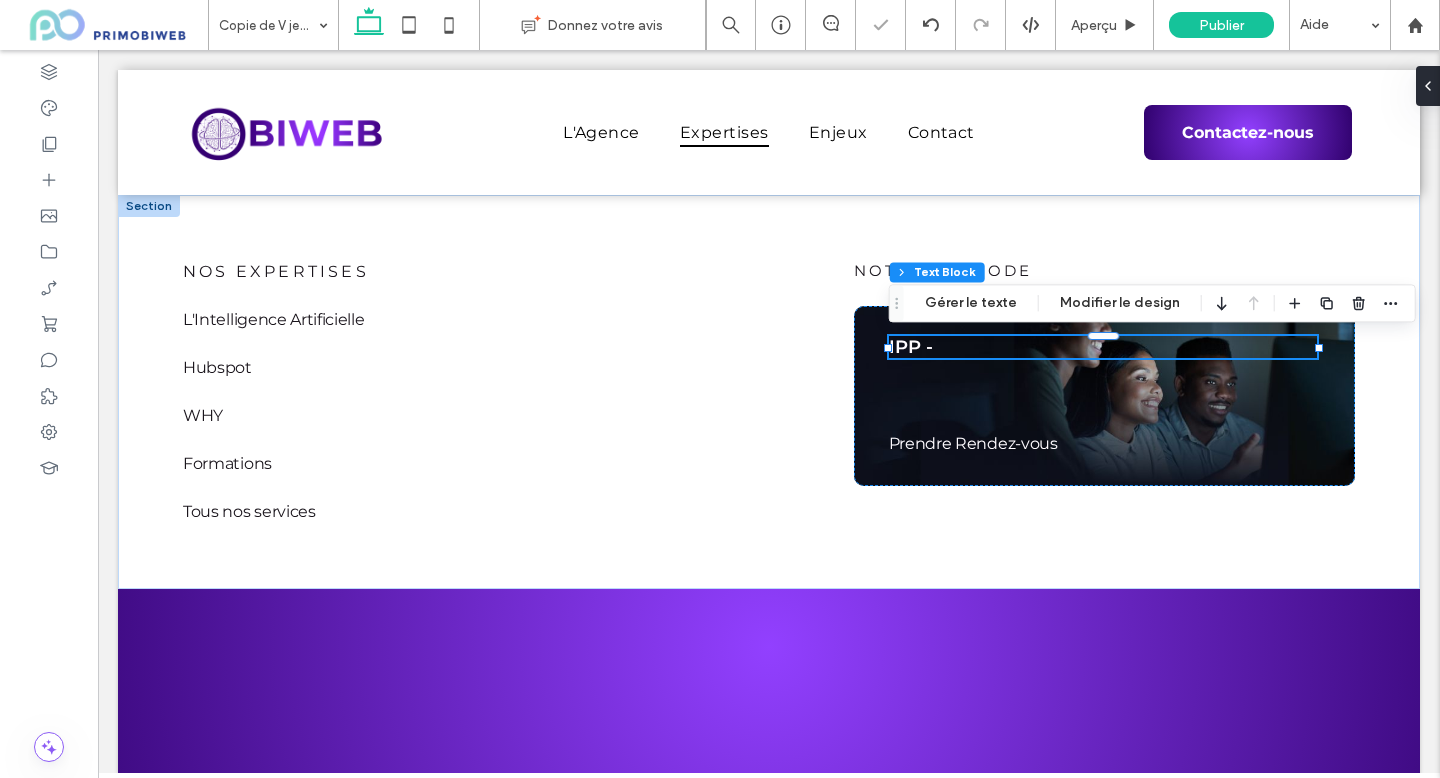 click on "IPP -" at bounding box center [911, 347] 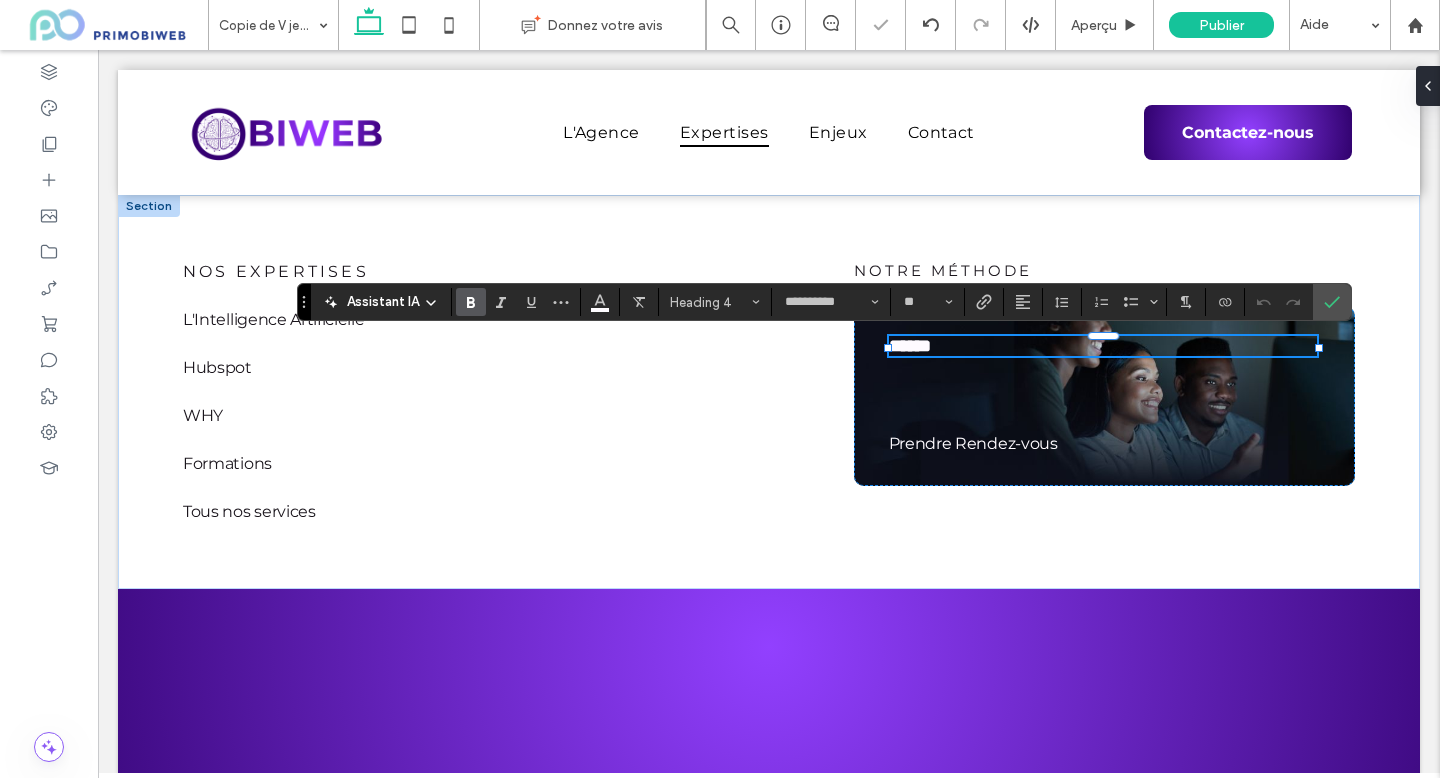 click on "*****" at bounding box center [910, 346] 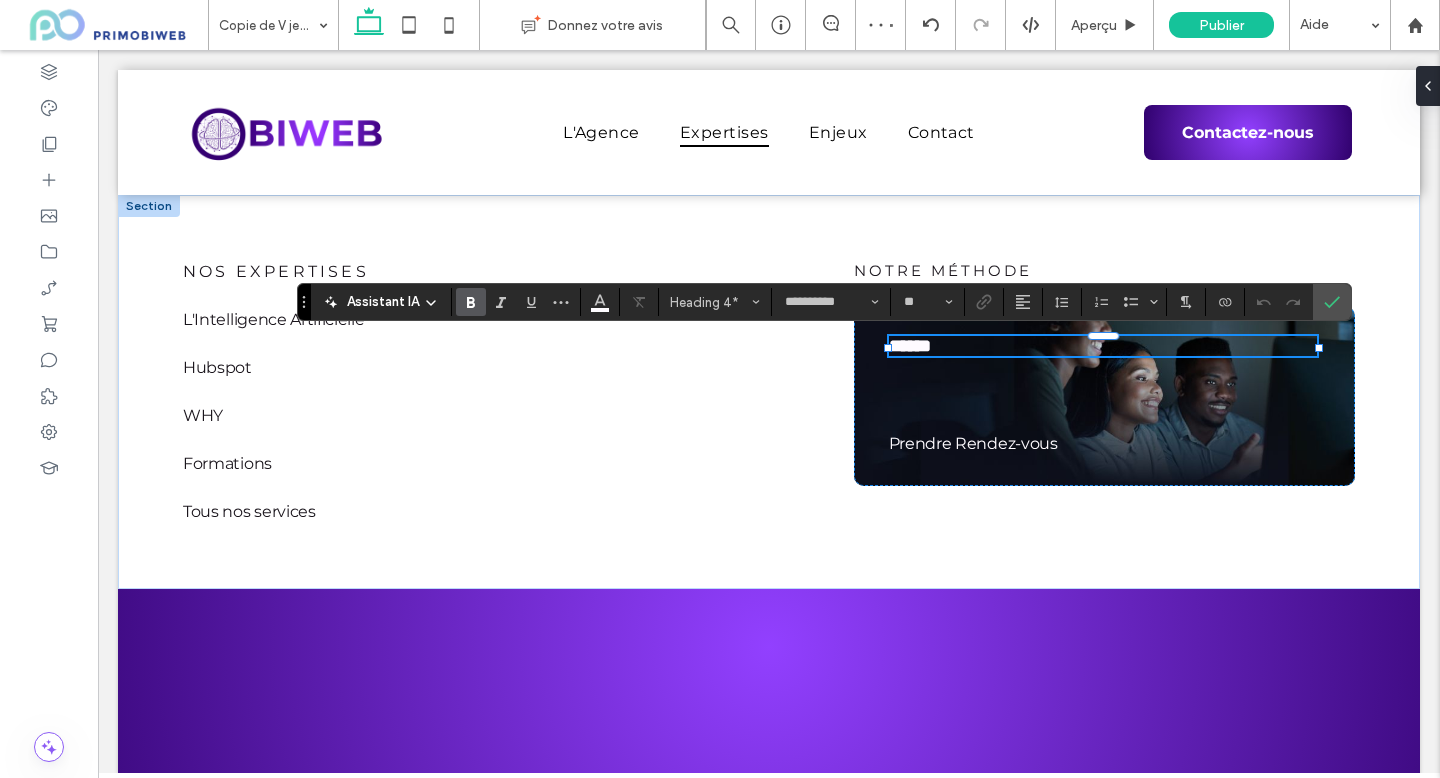 type 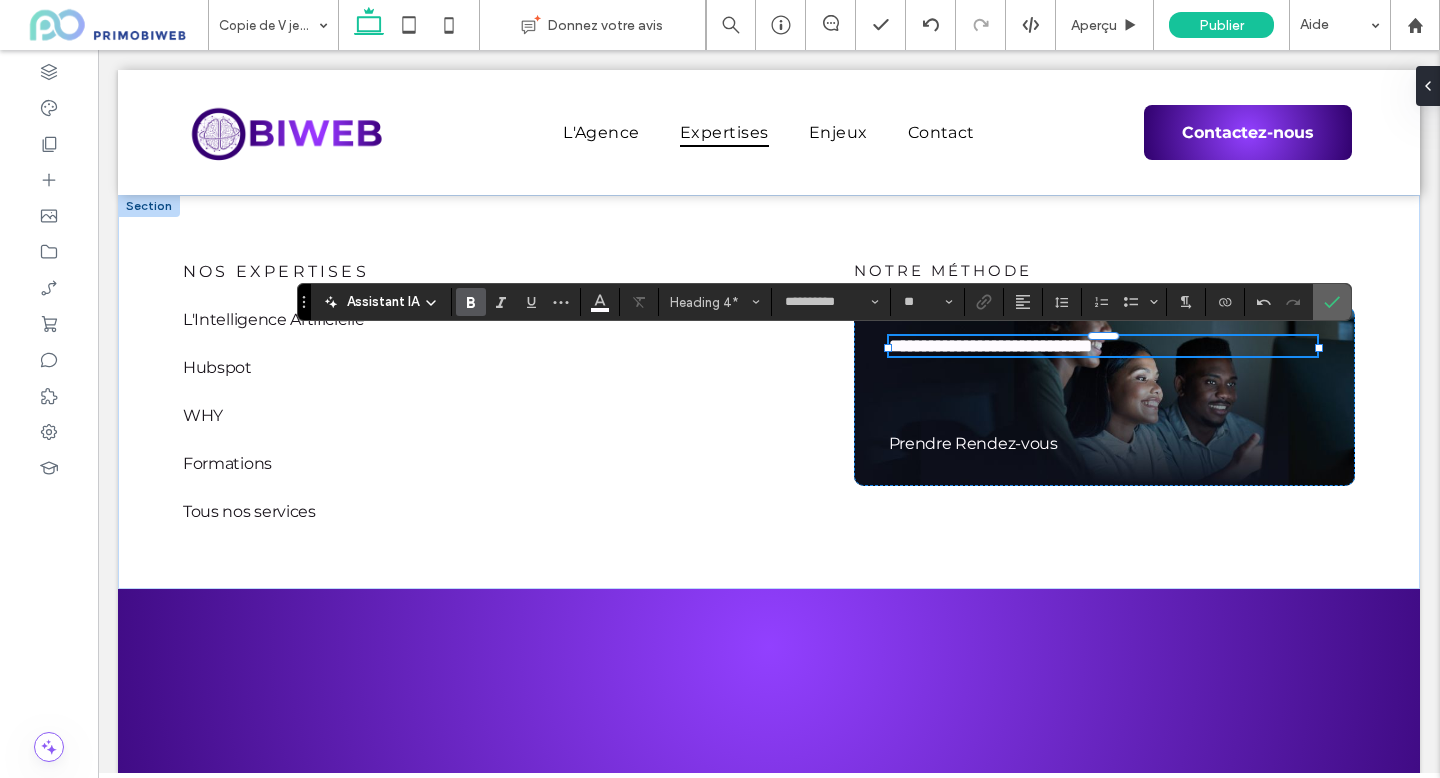 click 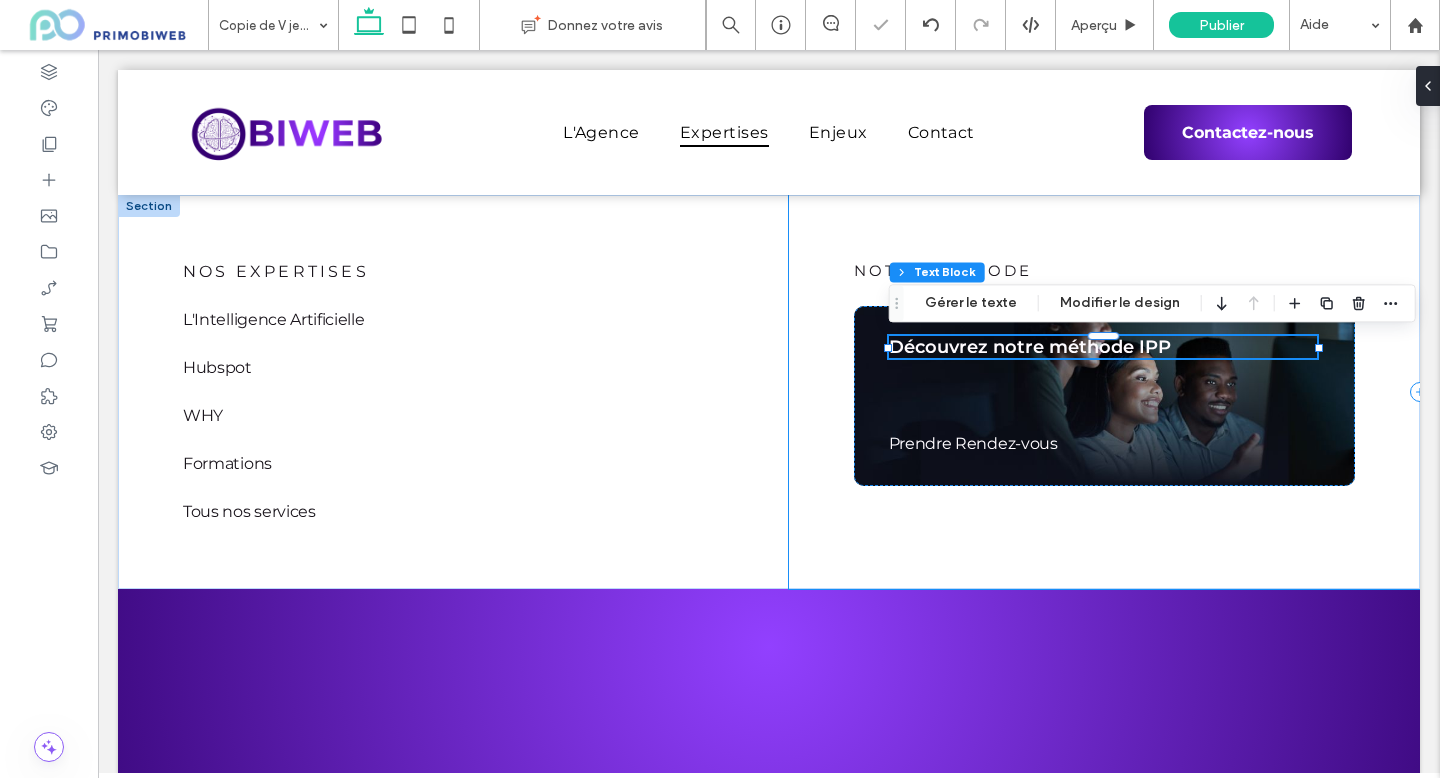 click on "Notre méthode
Découvrez notre méthode IPP
Prendre Rendez-vous" at bounding box center (1104, 392) 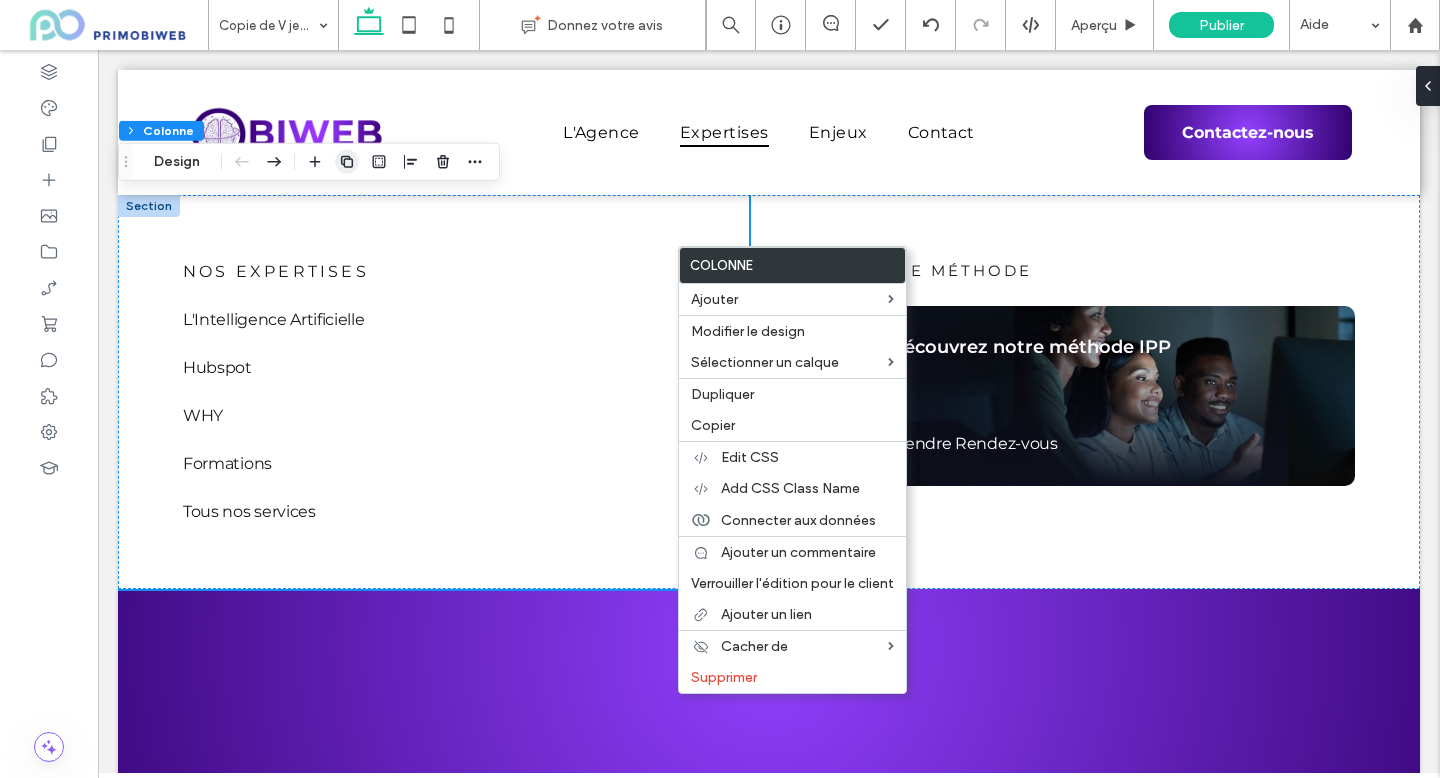click 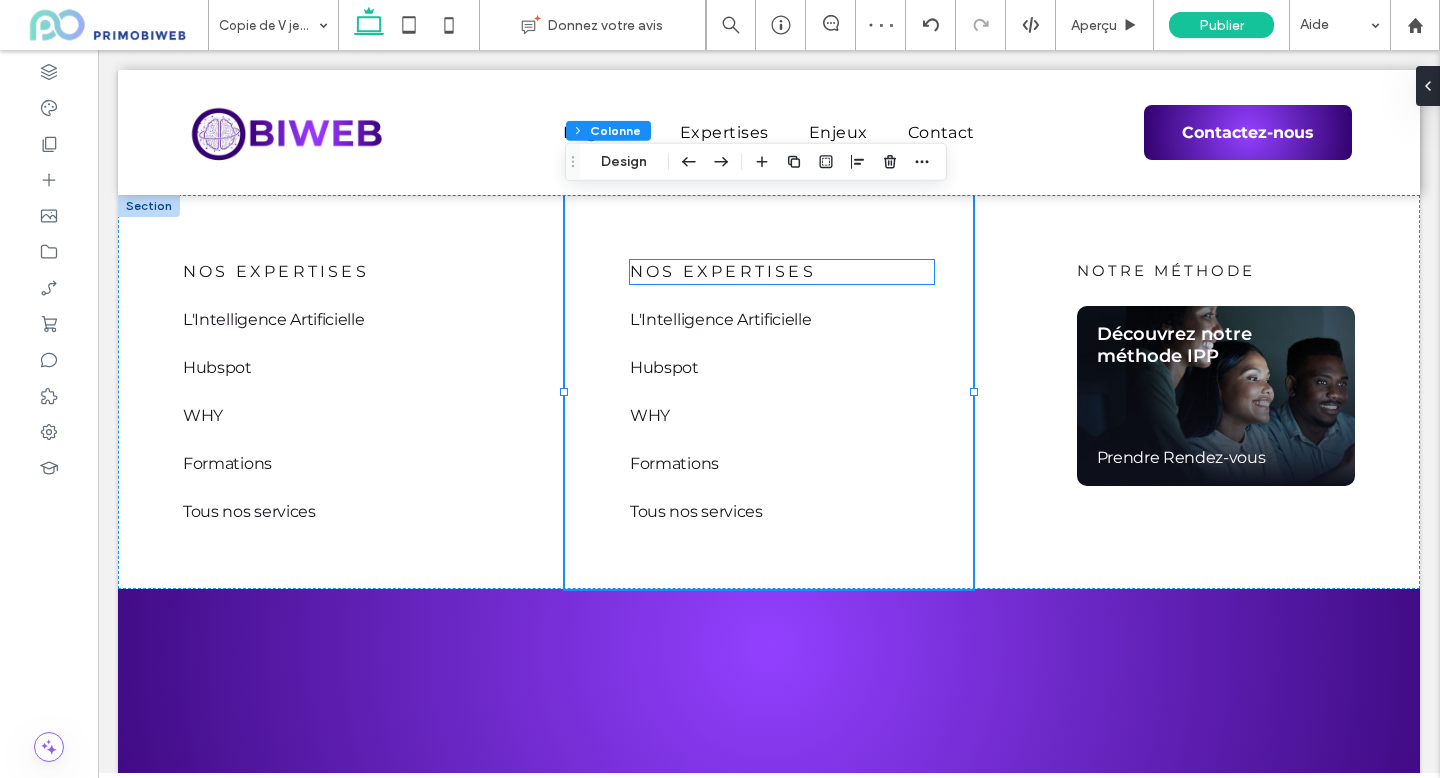 click on "NOS EXPERTISES" at bounding box center (723, 271) 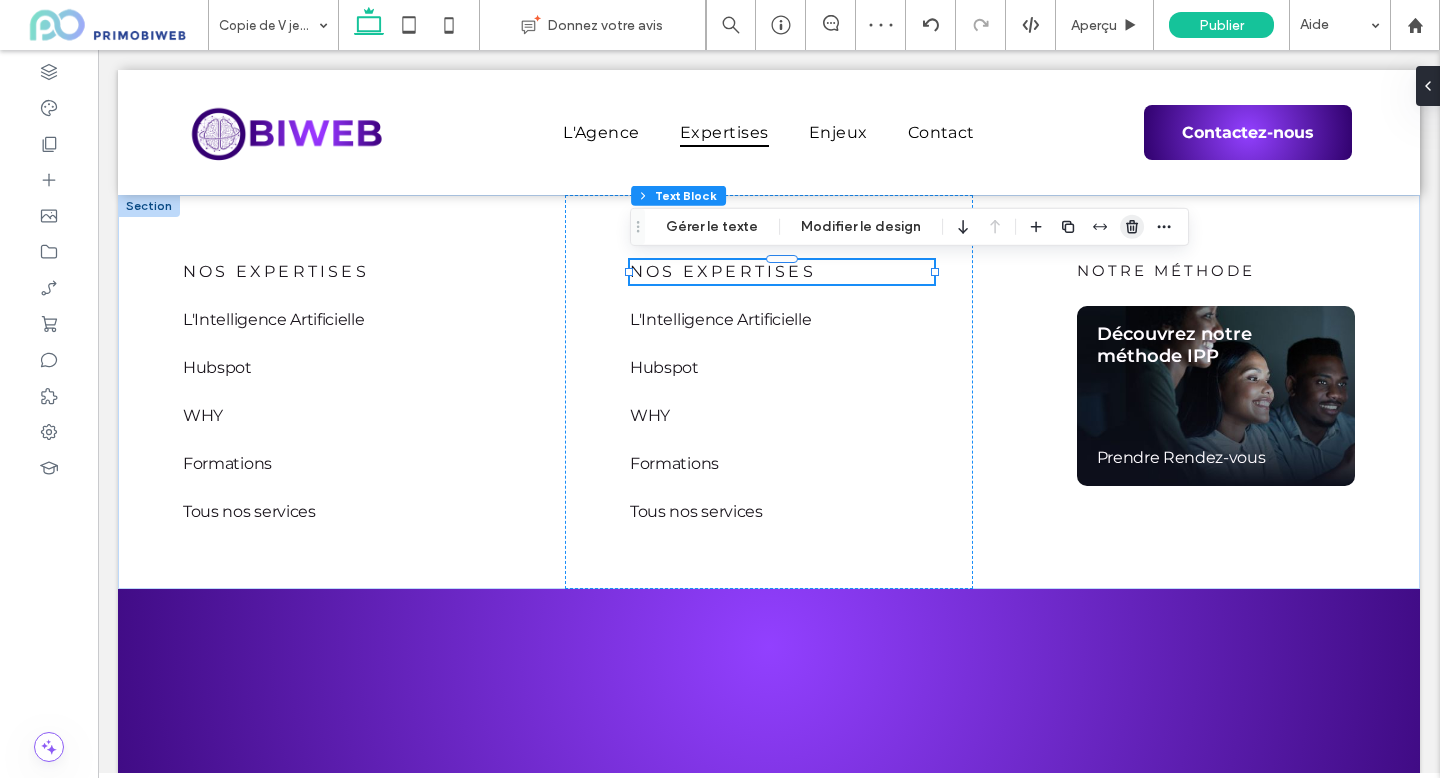 click 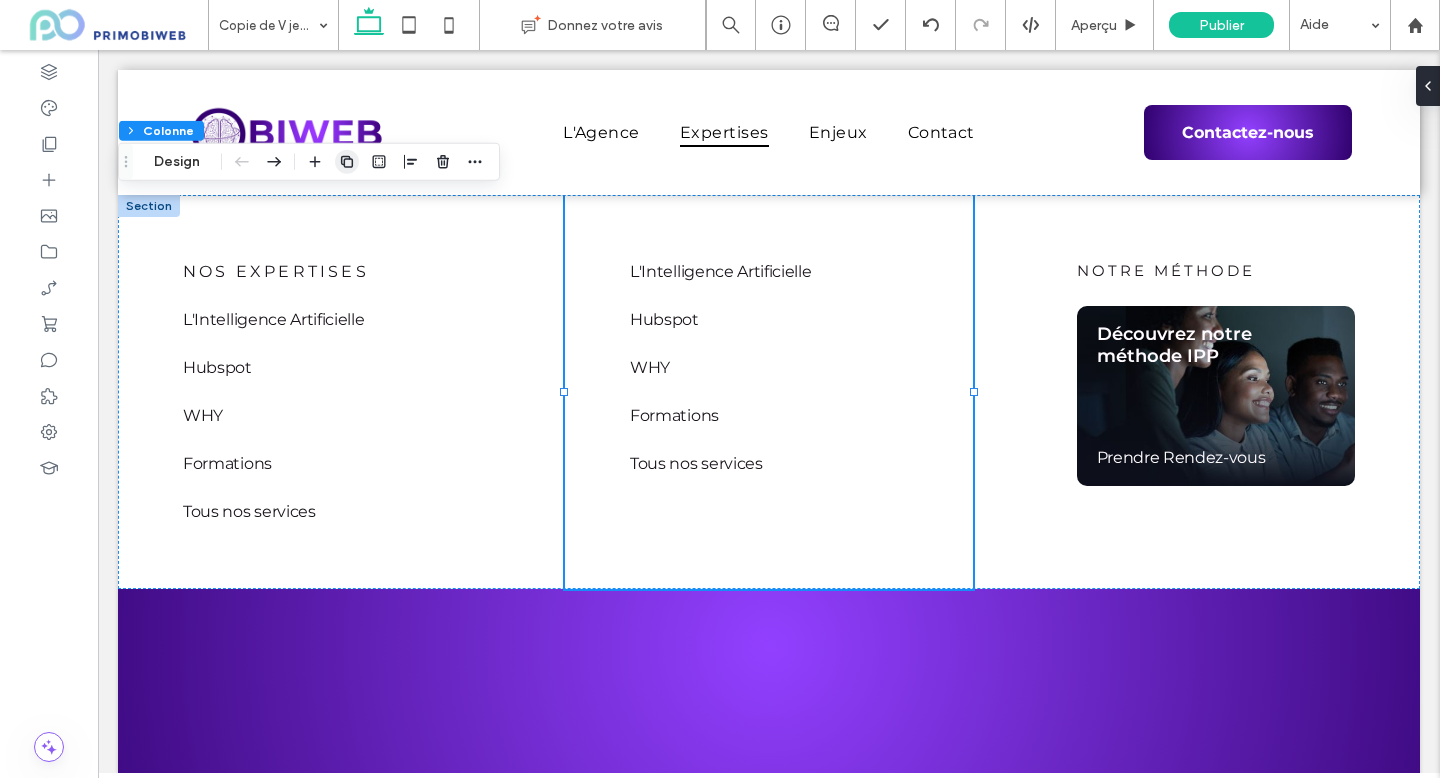 click 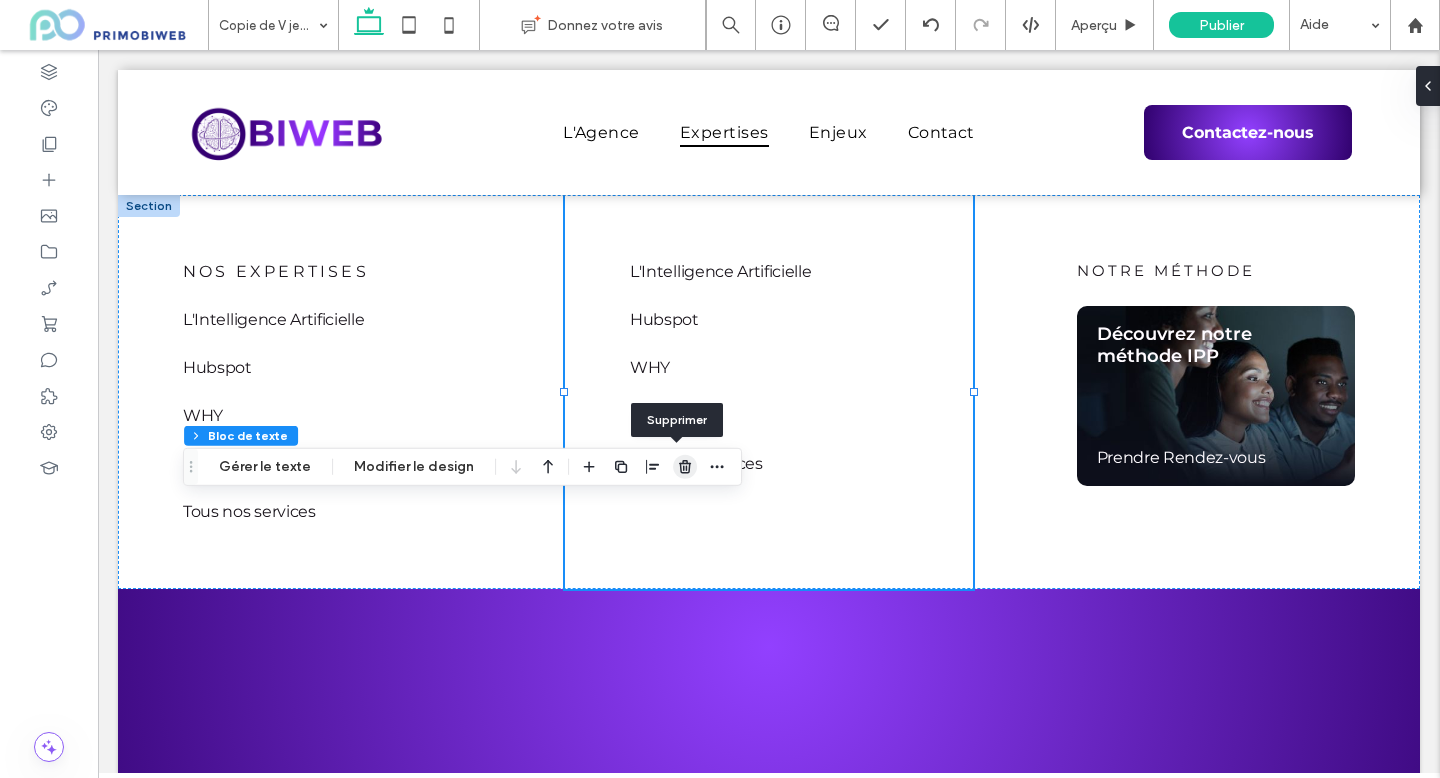 click 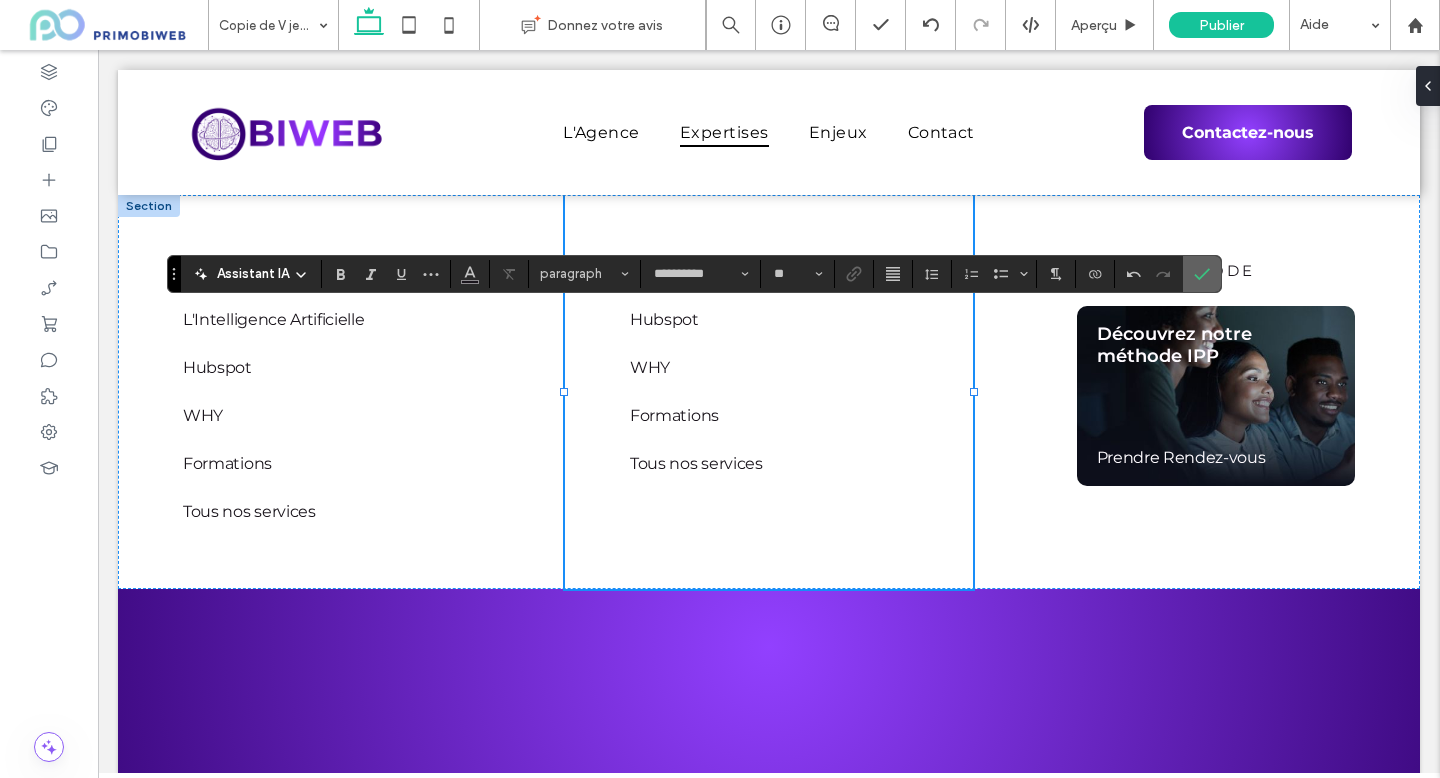 click at bounding box center (1202, 274) 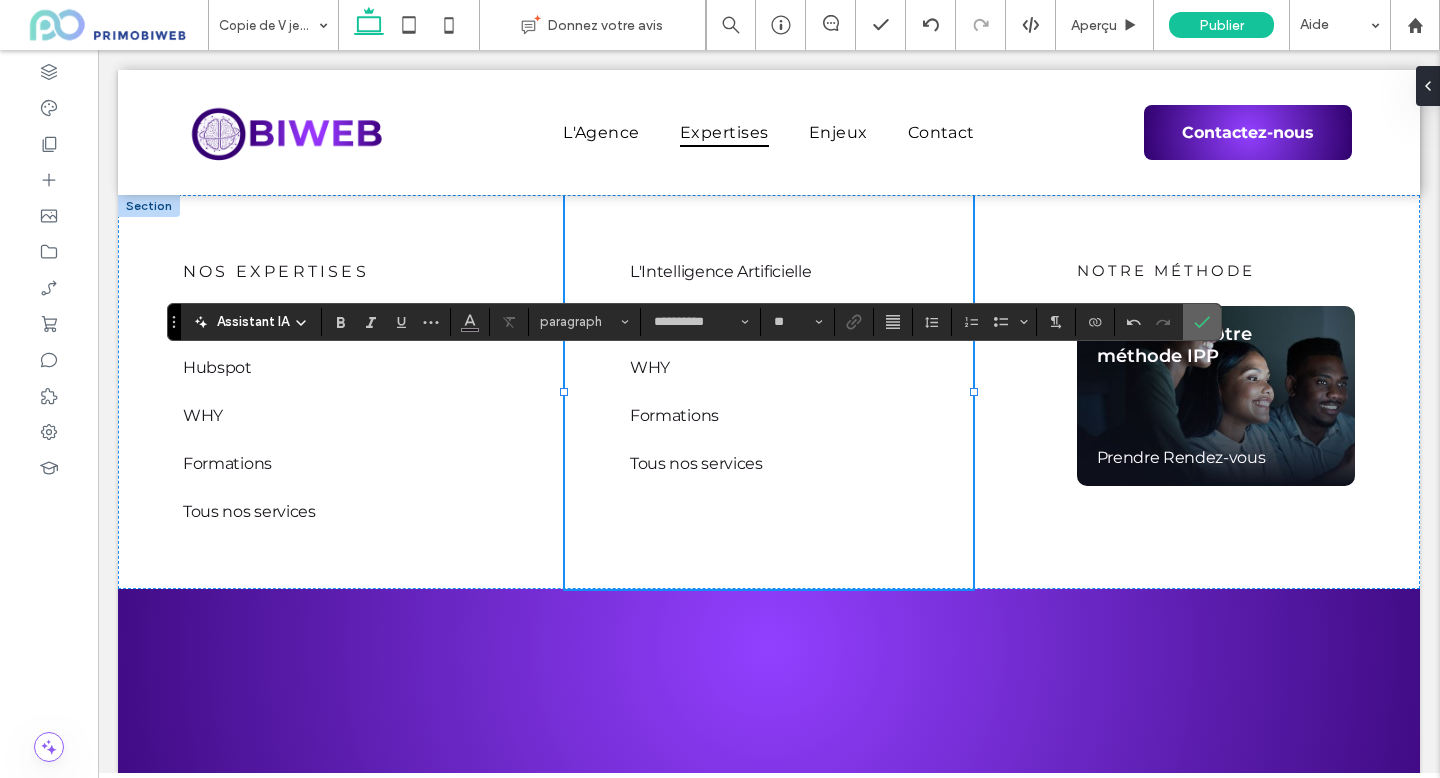 click 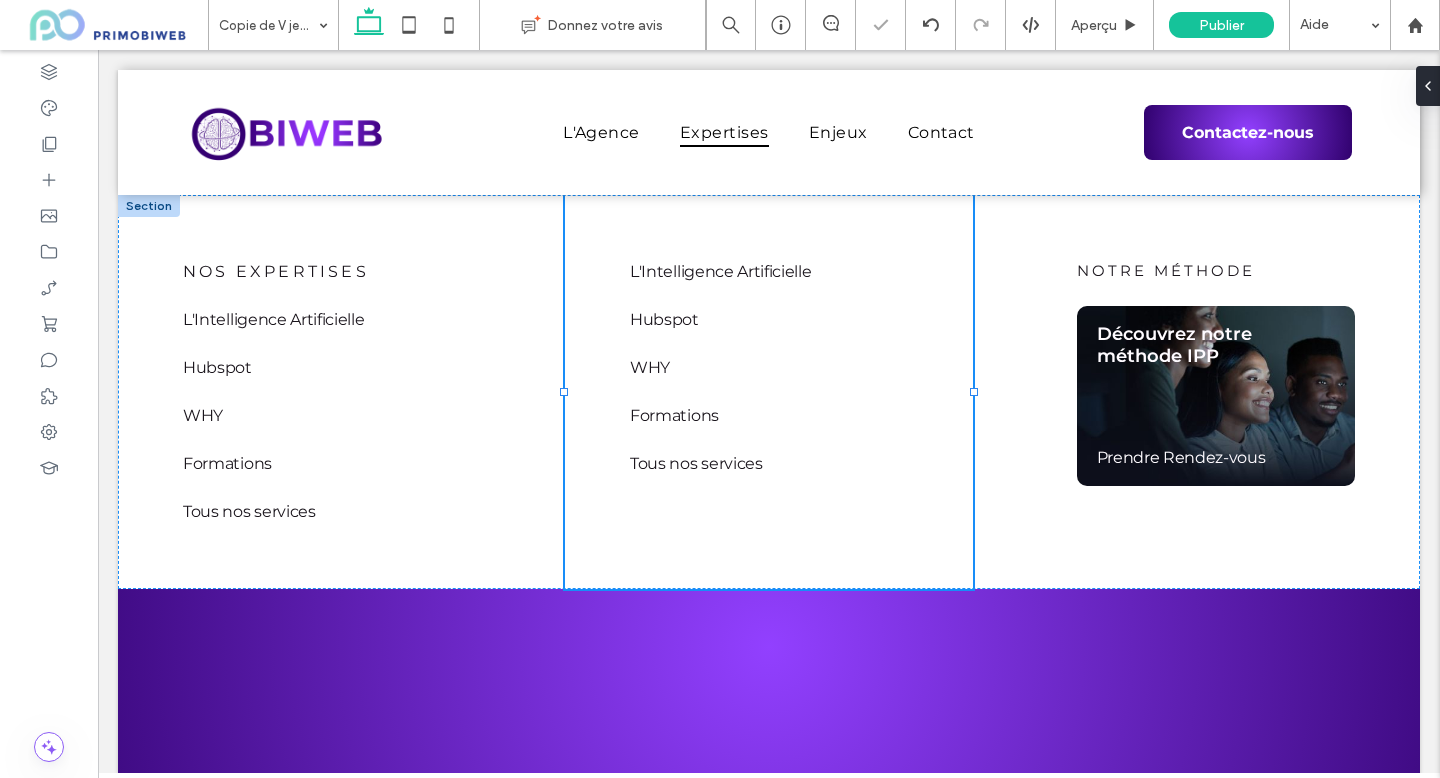 type on "**********" 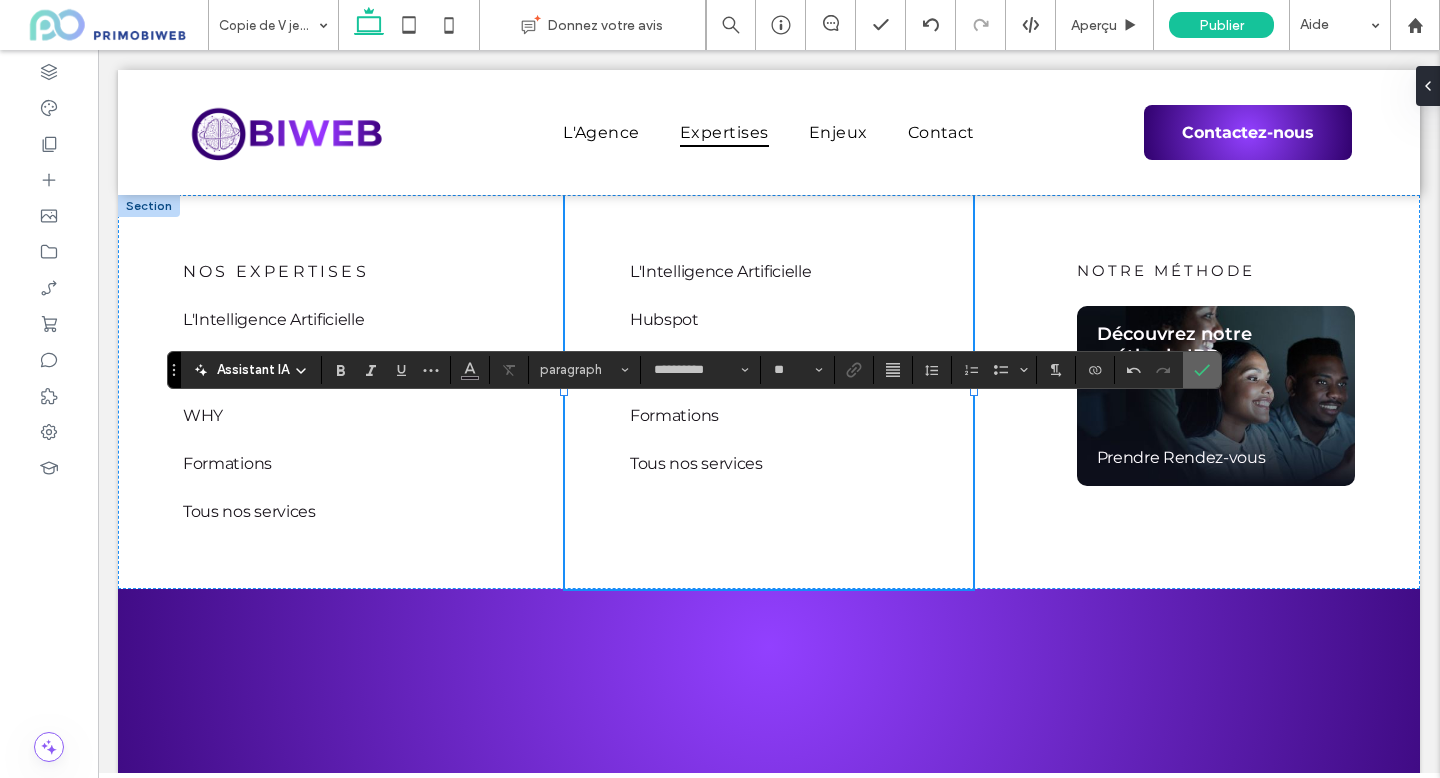 click at bounding box center (1202, 370) 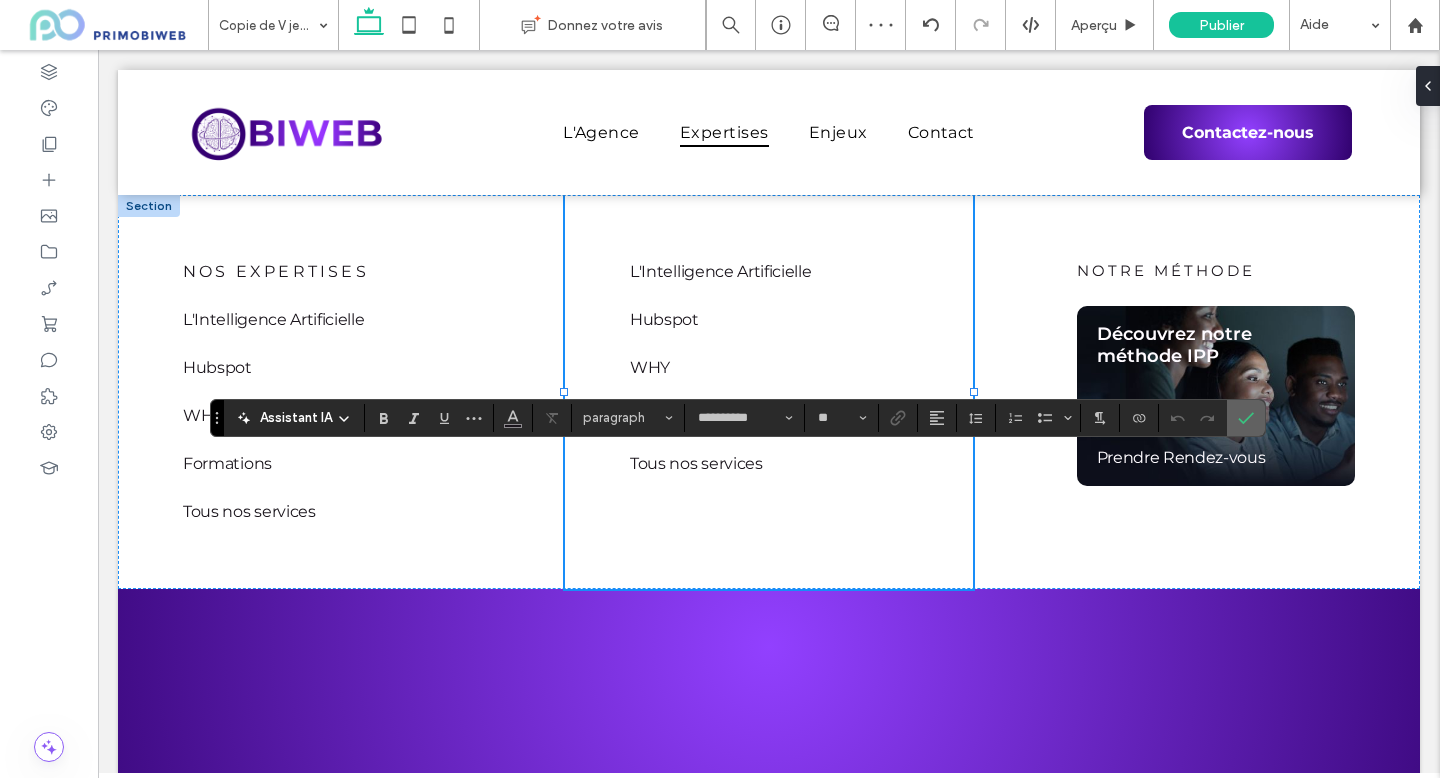 click at bounding box center [1242, 418] 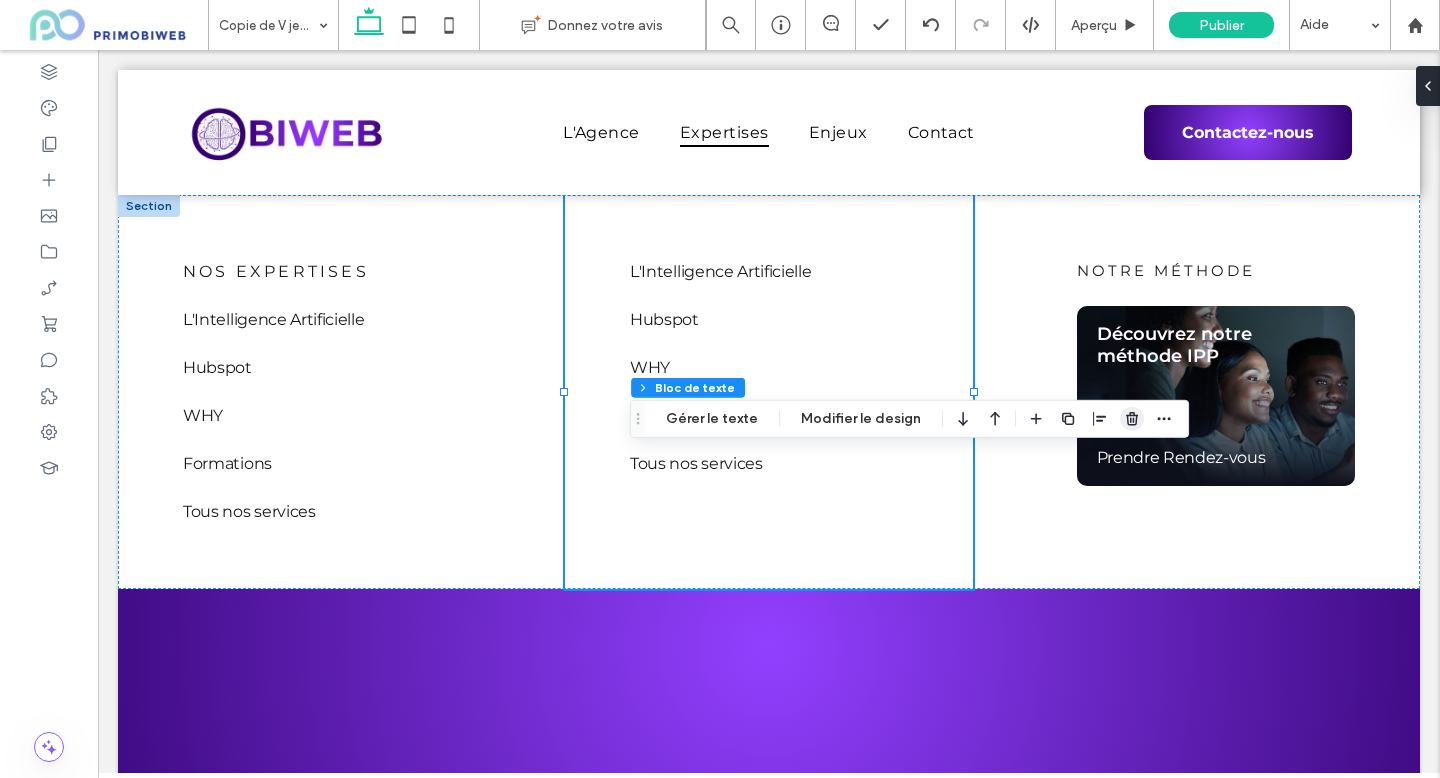 click 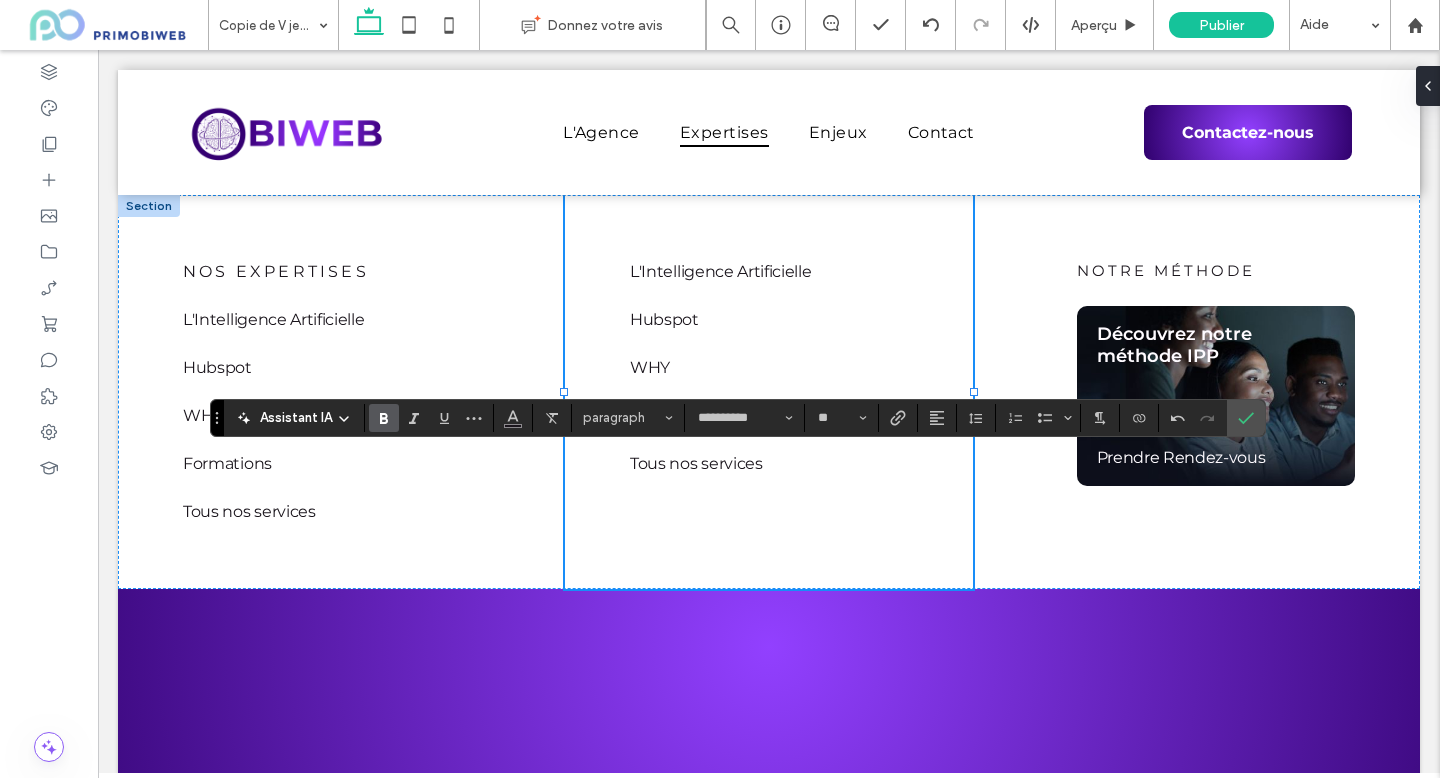 click 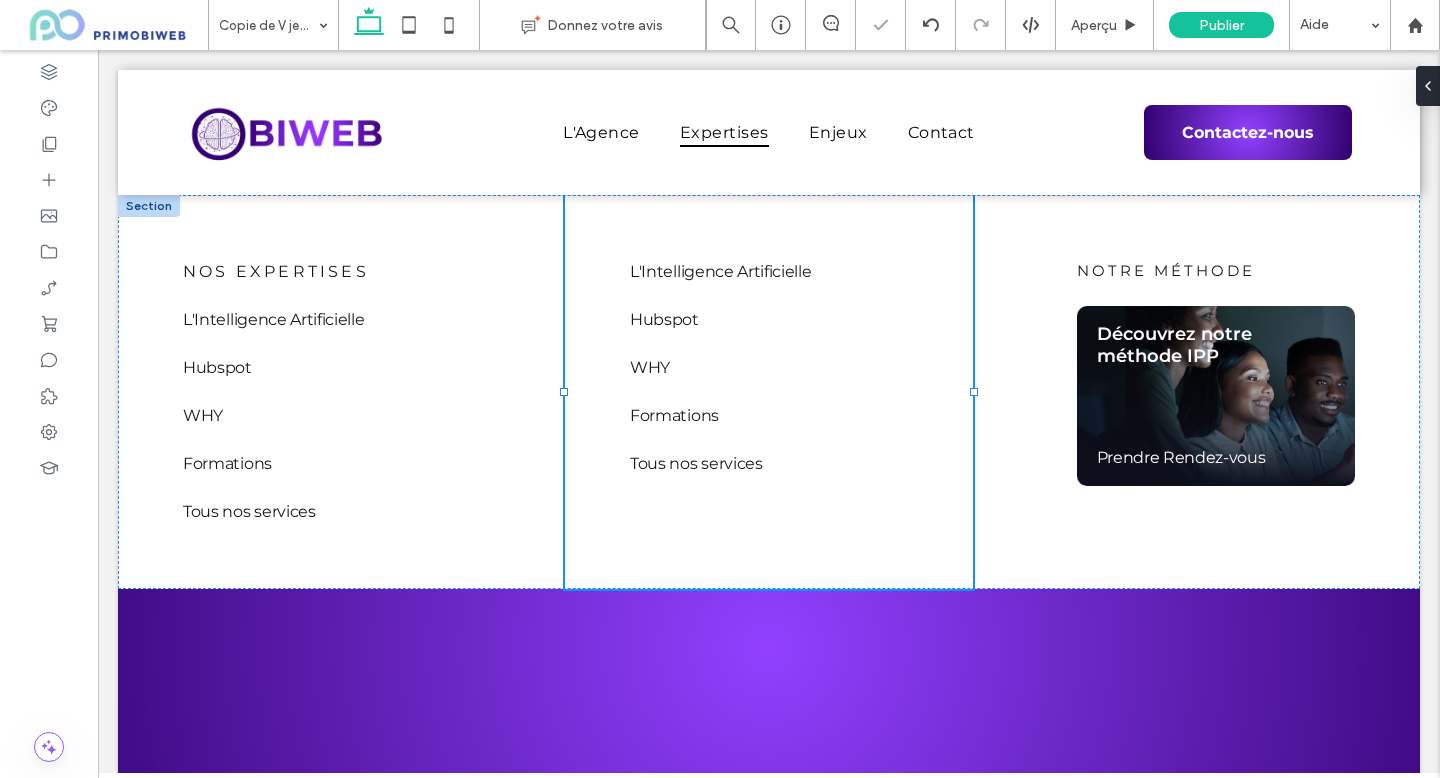 type on "**********" 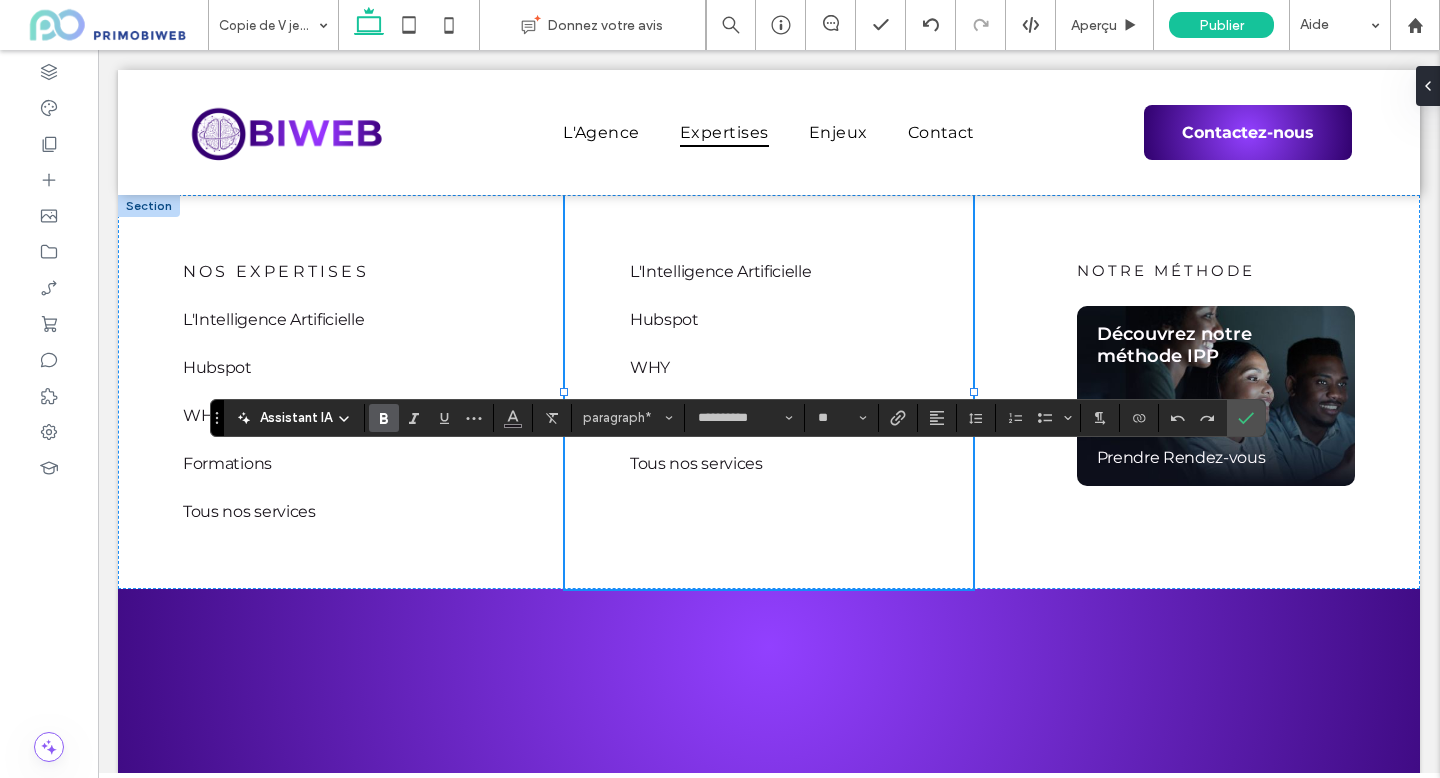 click at bounding box center (384, 418) 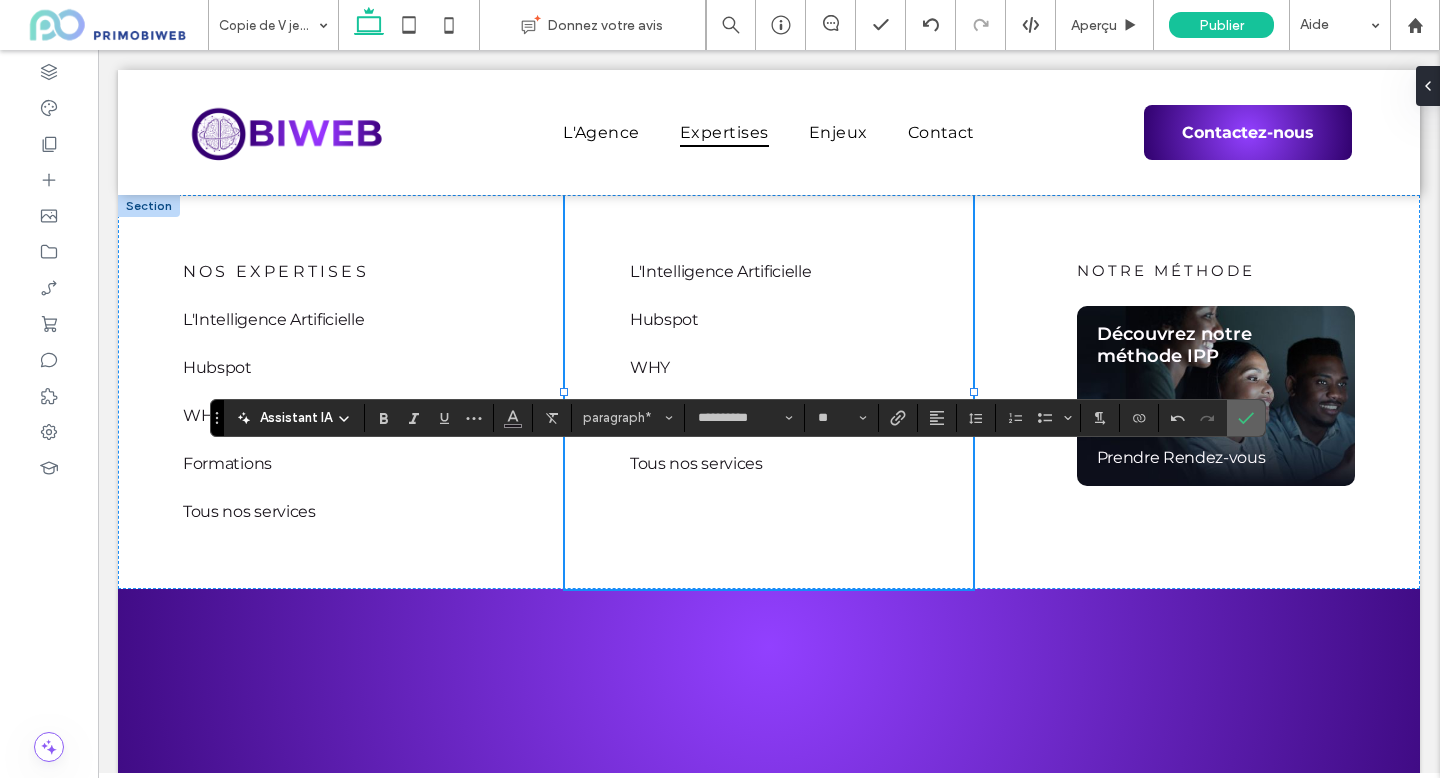 click at bounding box center [1246, 418] 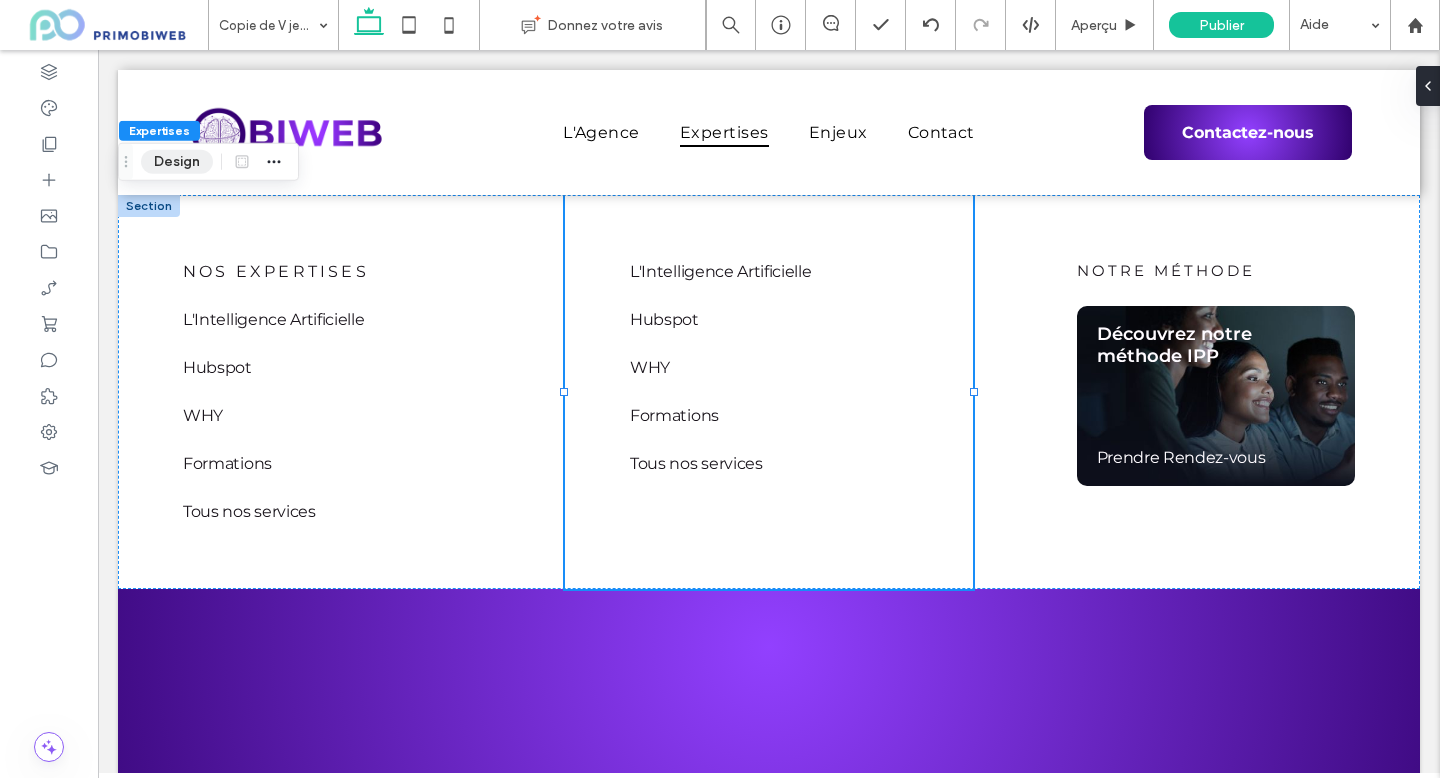 click on "Design" at bounding box center [177, 162] 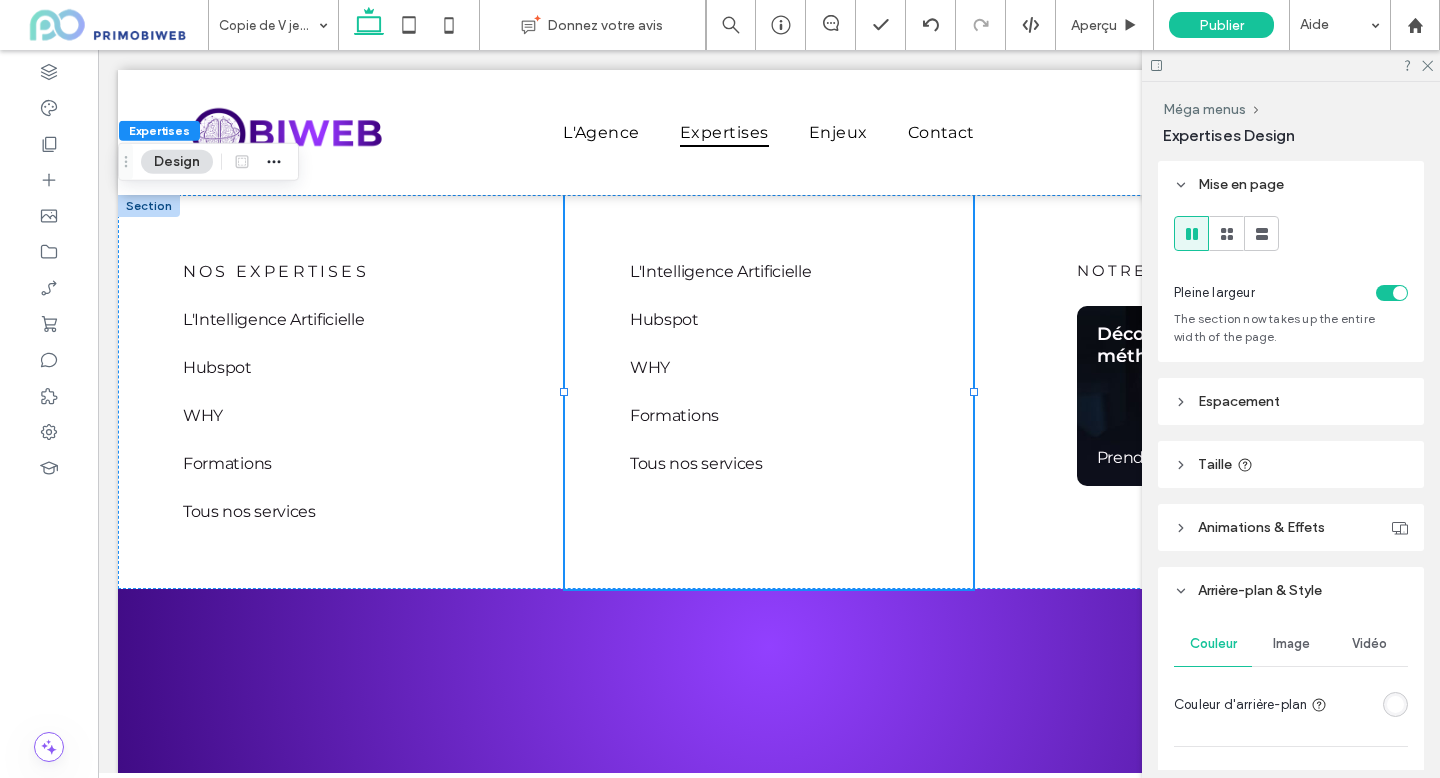 scroll, scrollTop: 89, scrollLeft: 0, axis: vertical 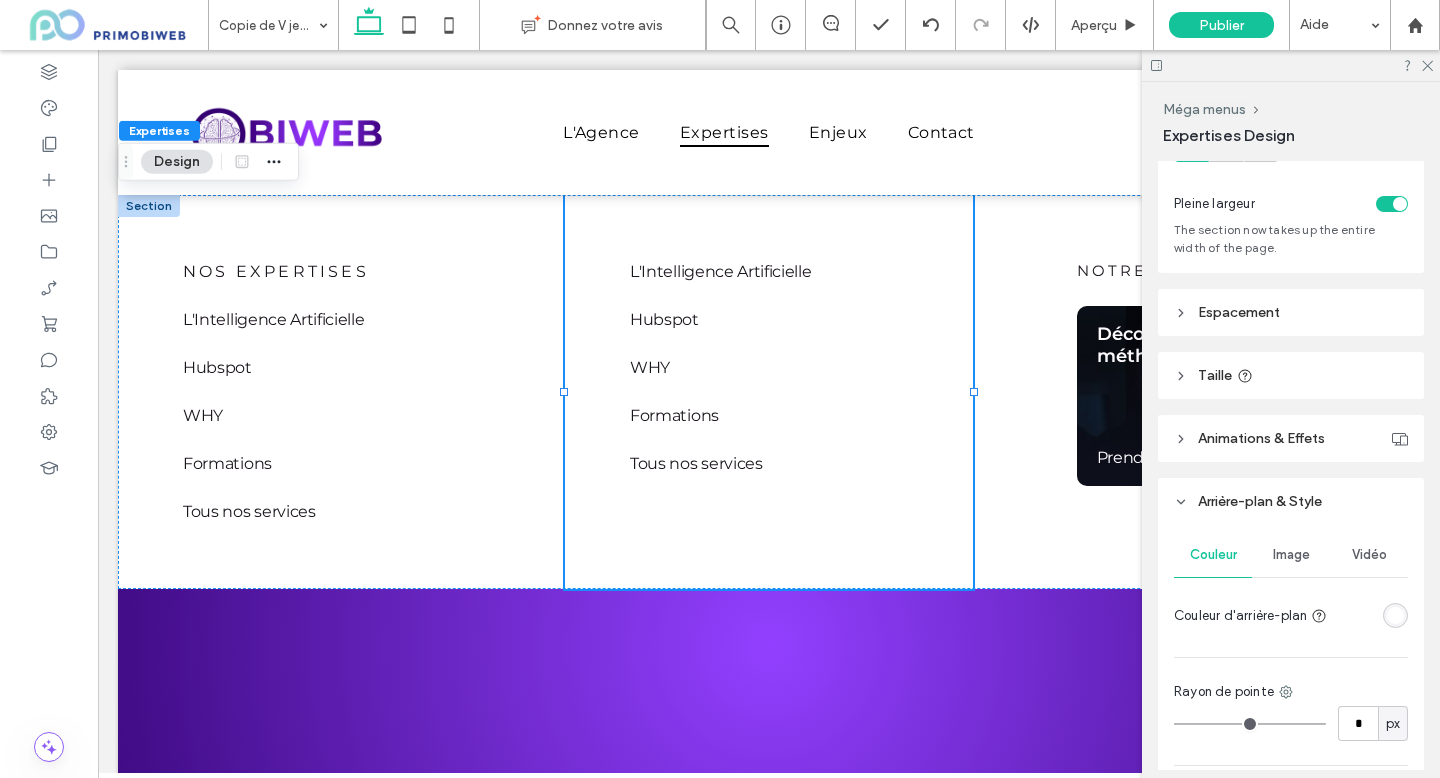 click at bounding box center [1395, 615] 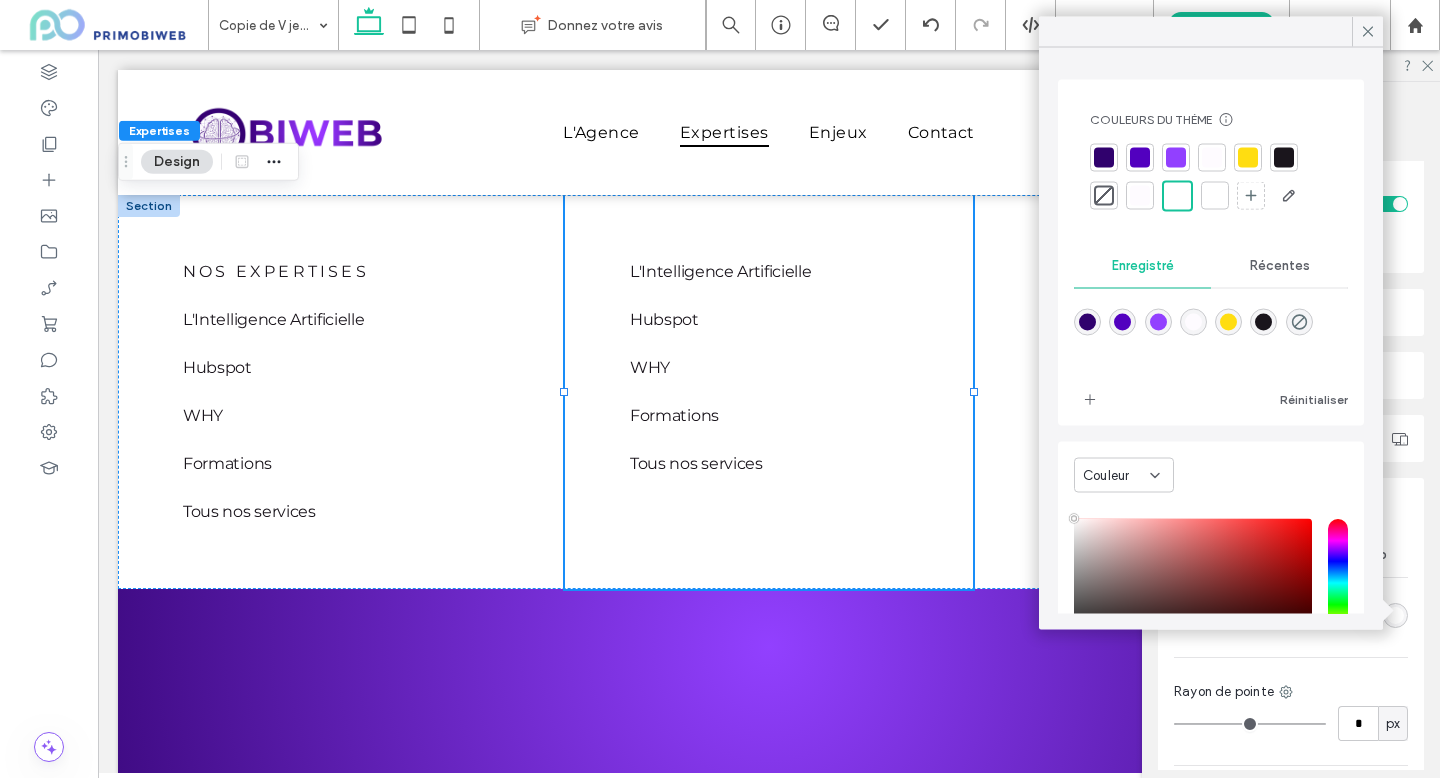 click at bounding box center (1140, 196) 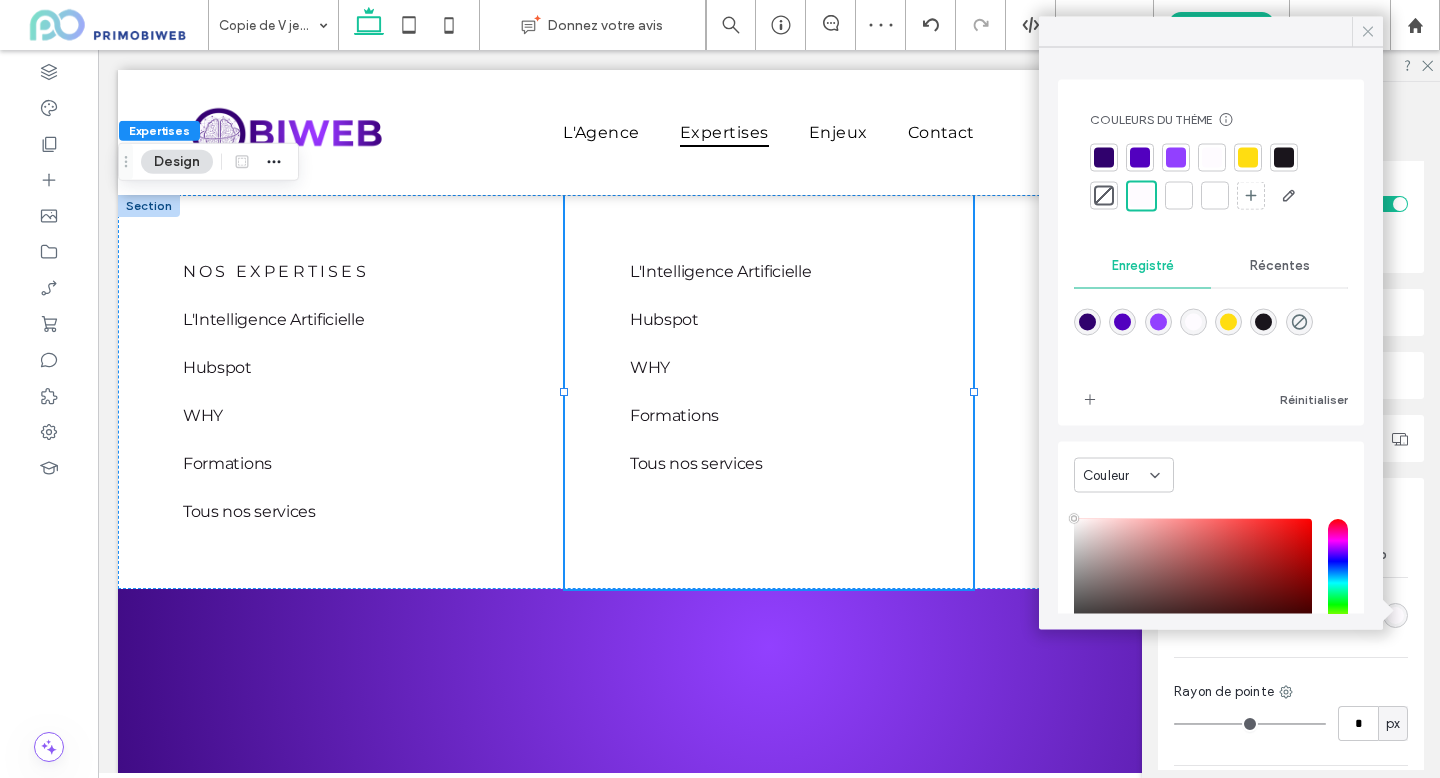 click 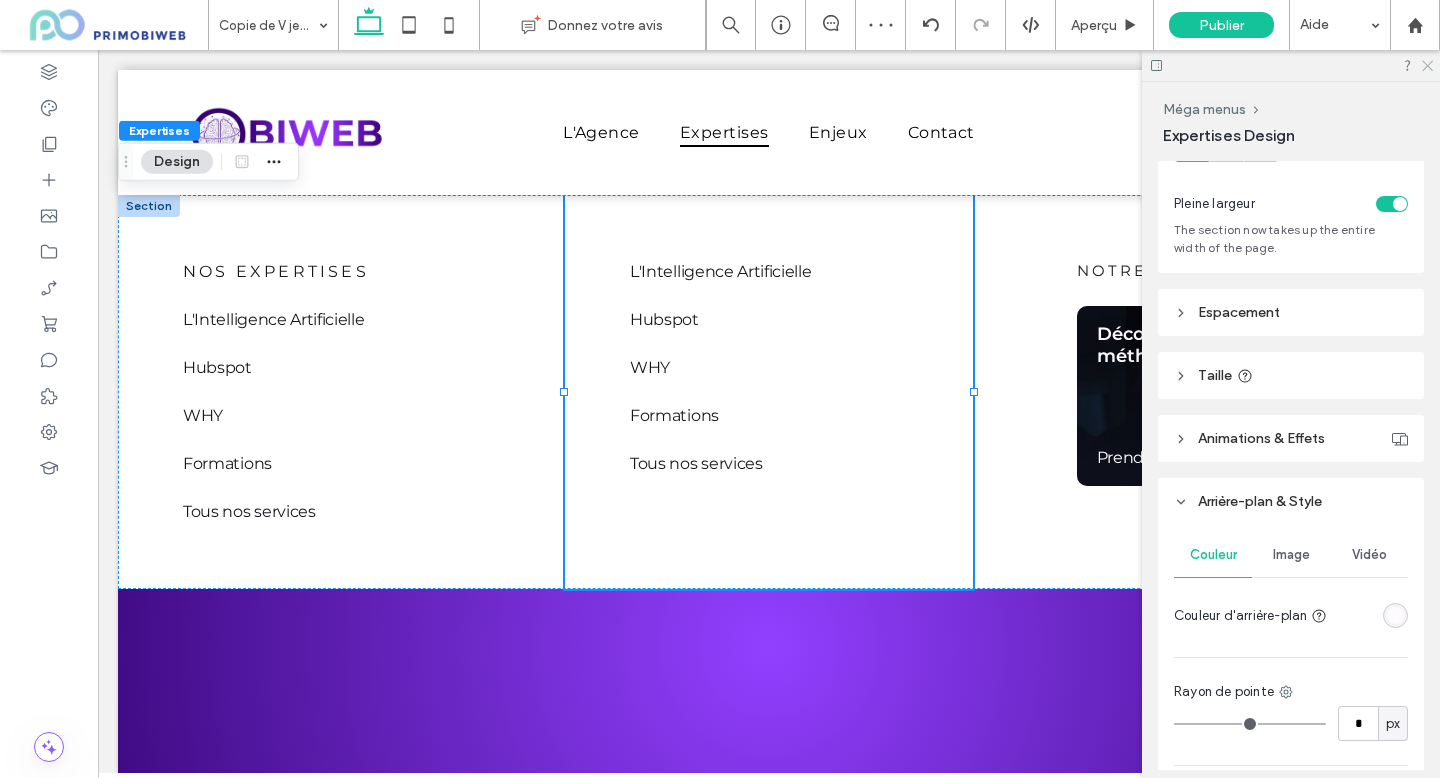 click 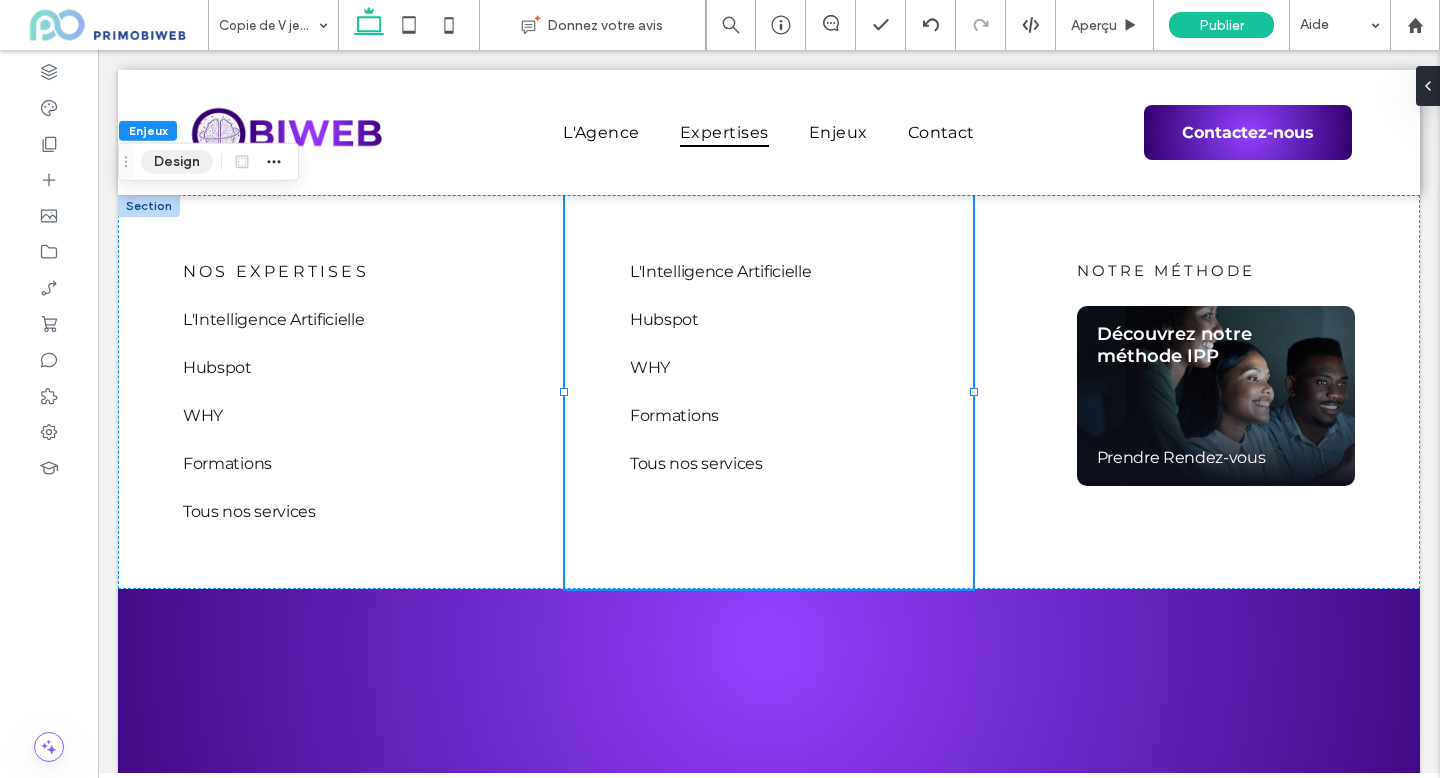 click on "Design" at bounding box center (177, 162) 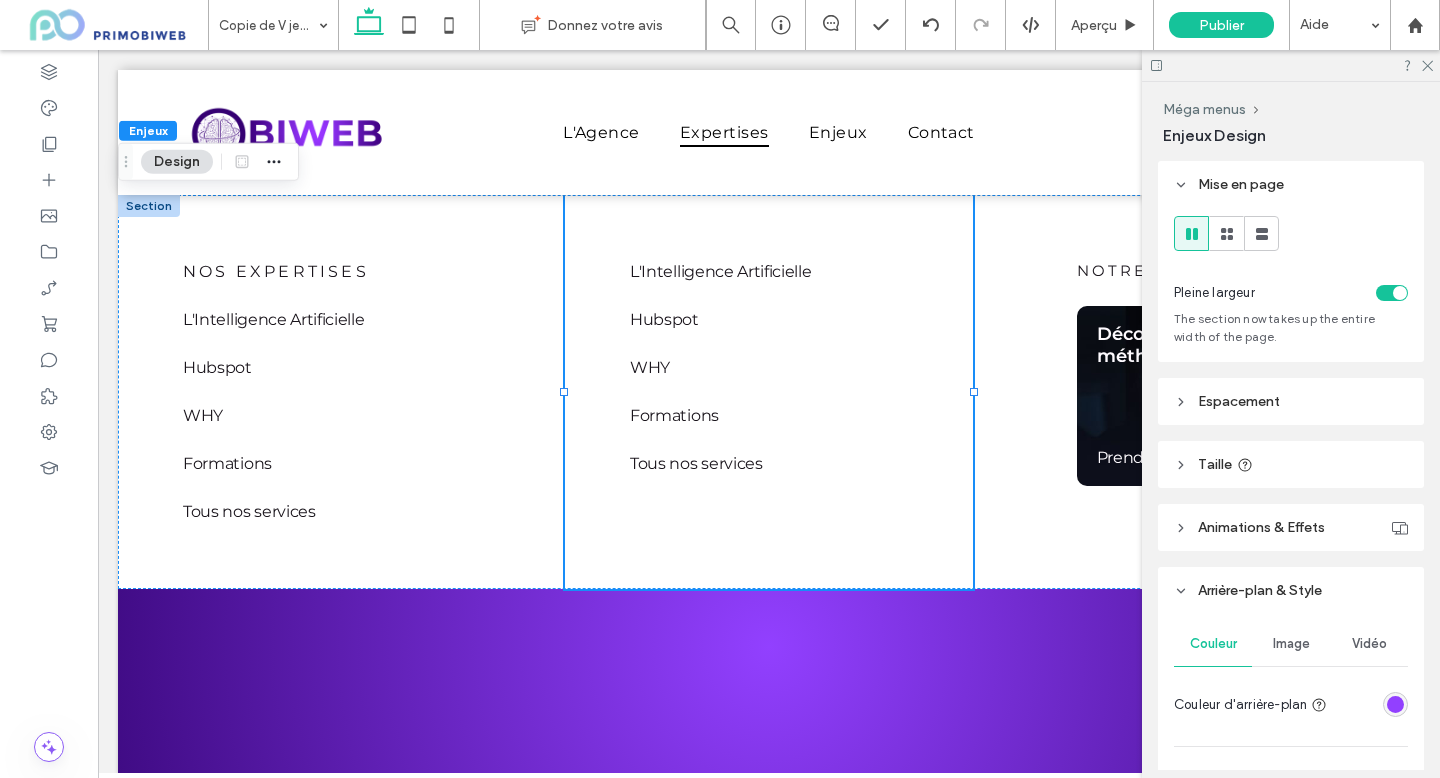 click at bounding box center [1395, 704] 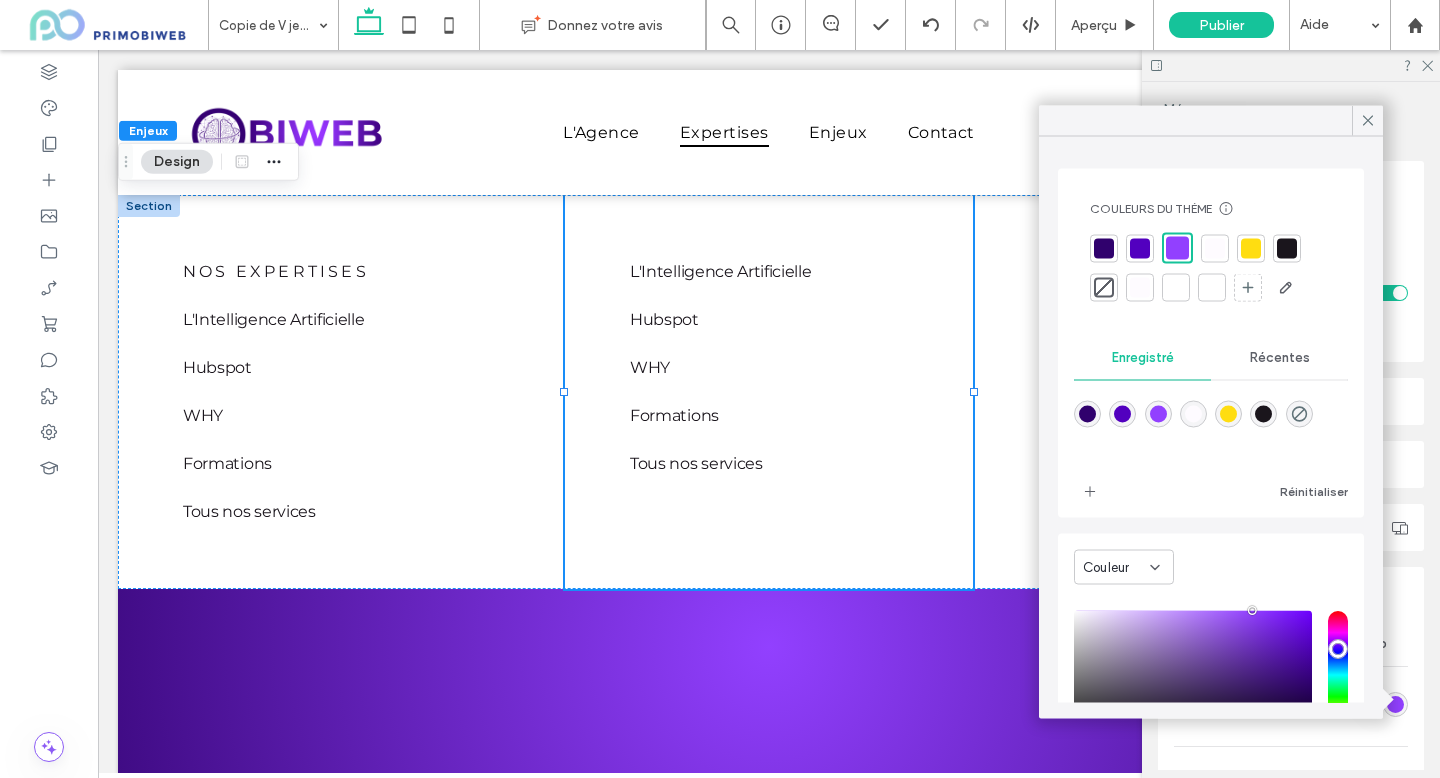 click at bounding box center [1140, 288] 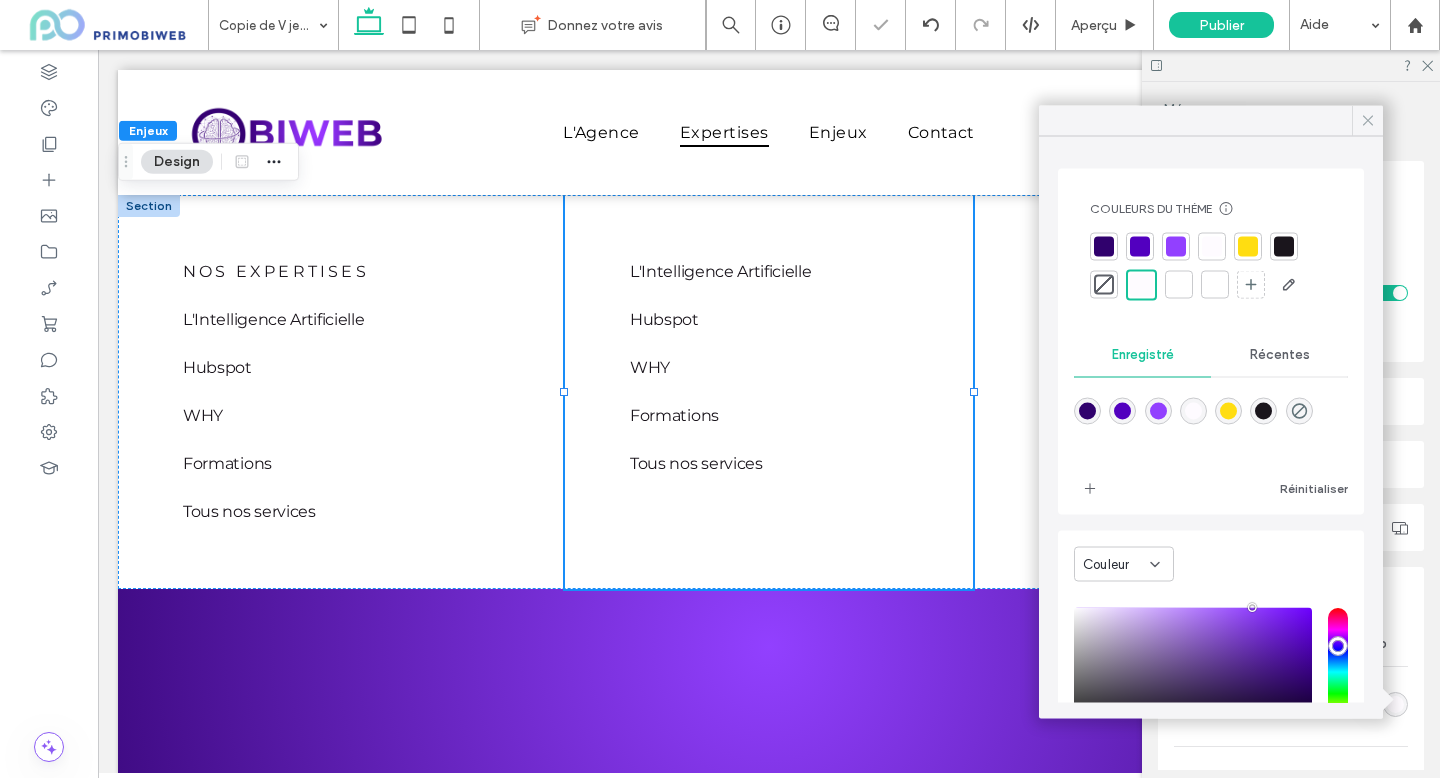 click 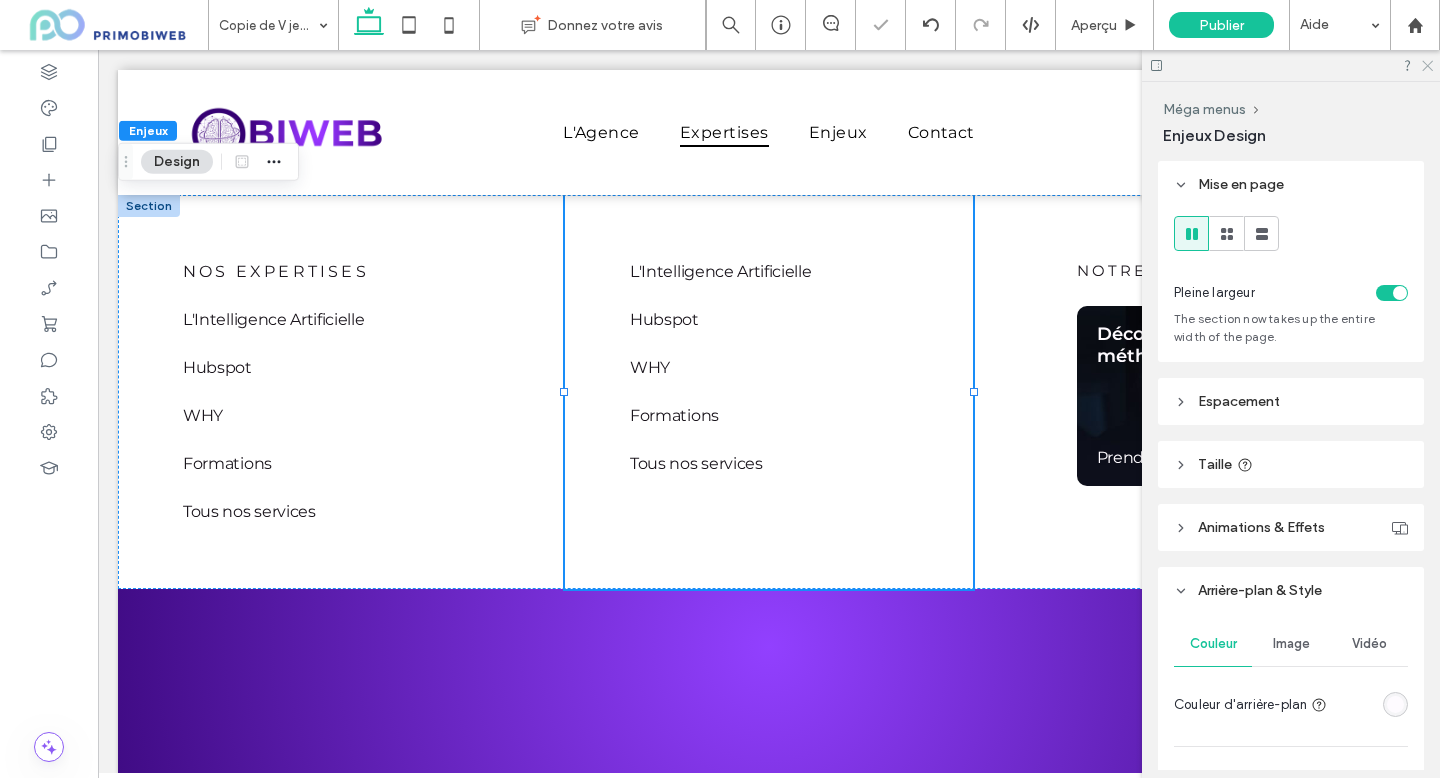 click 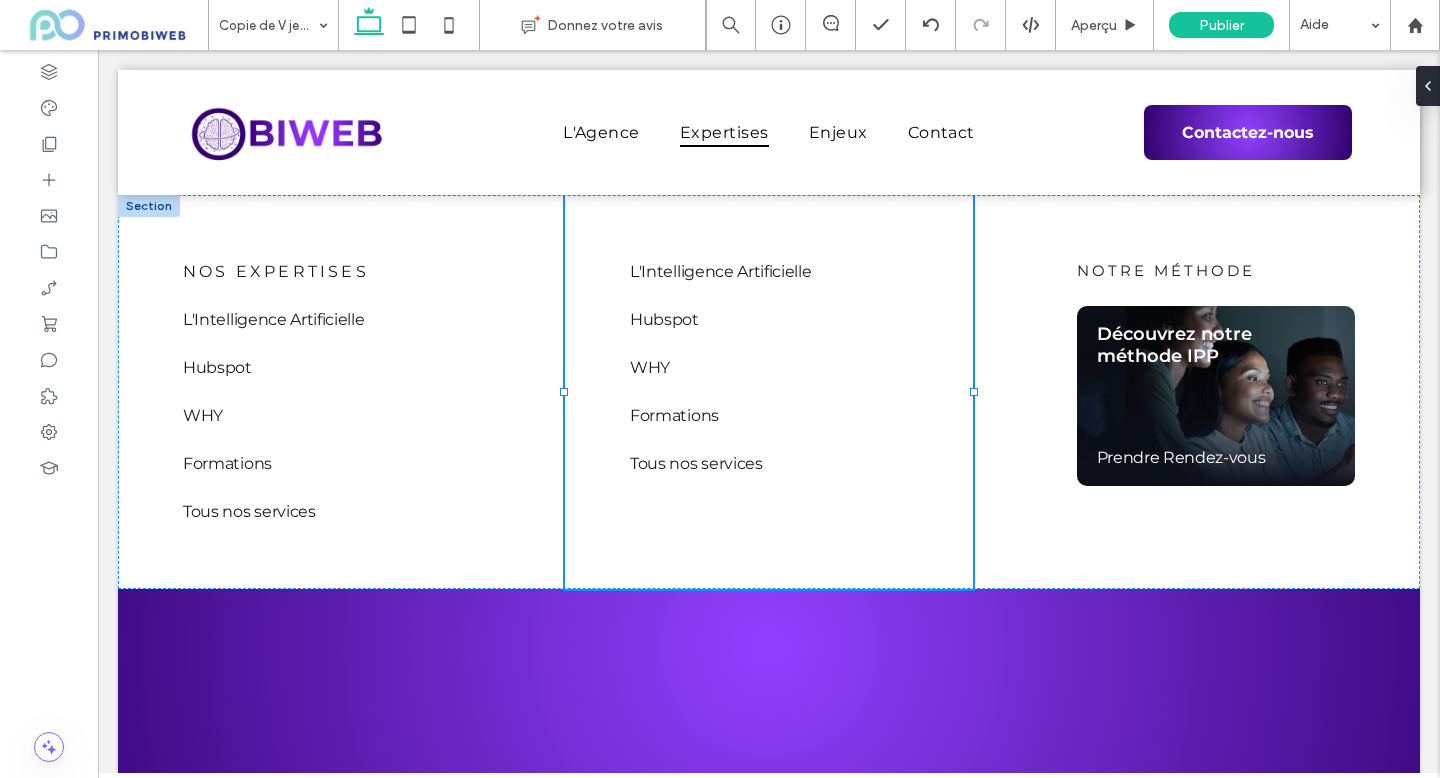 type on "**********" 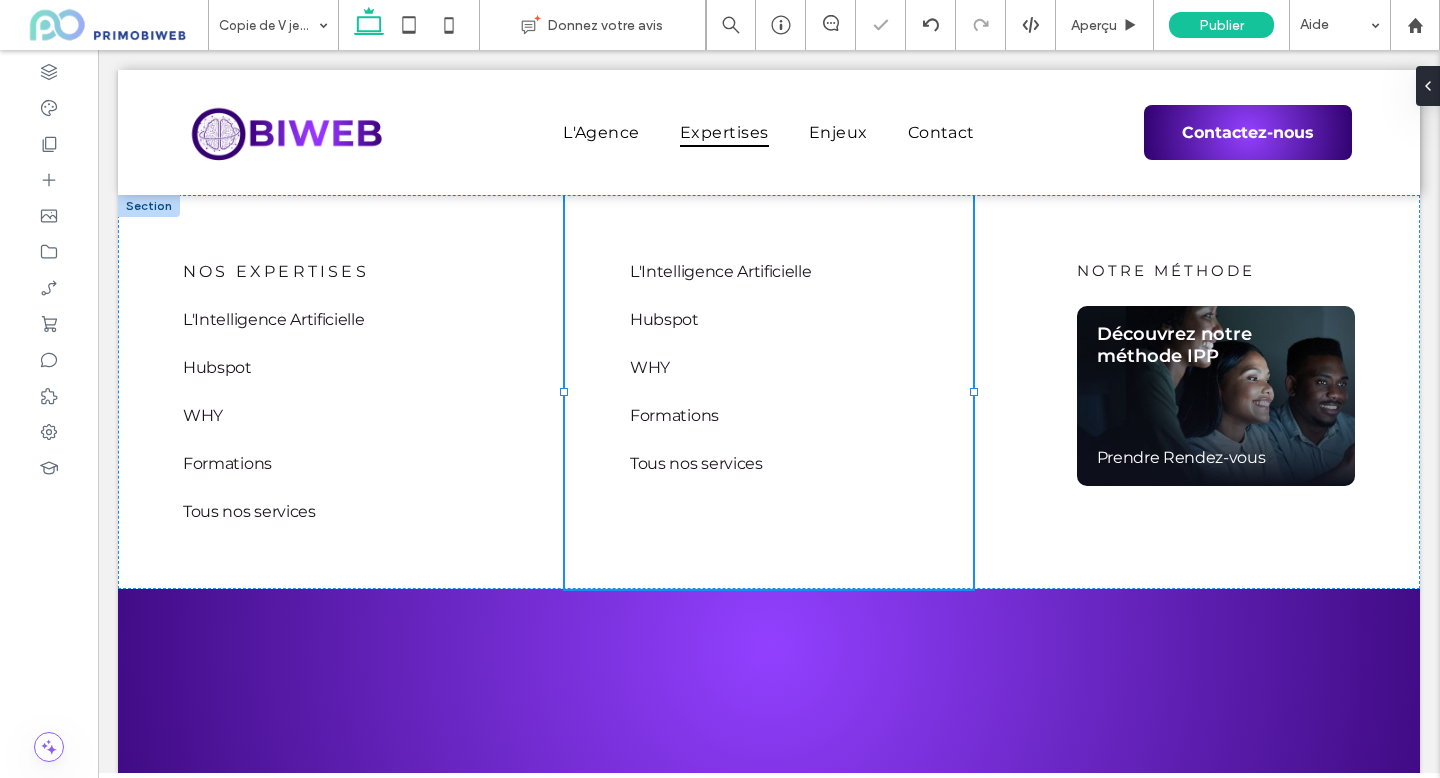 type on "**********" 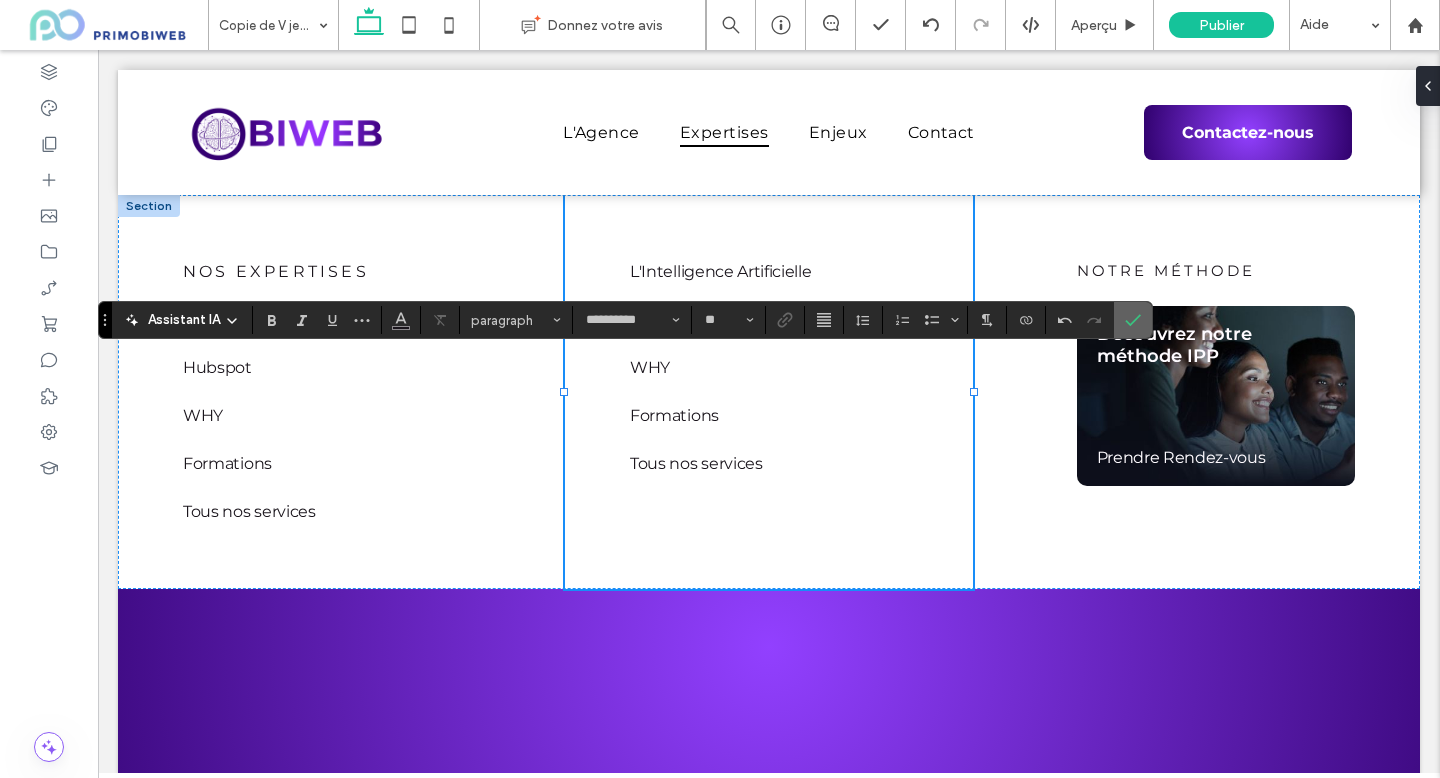 click 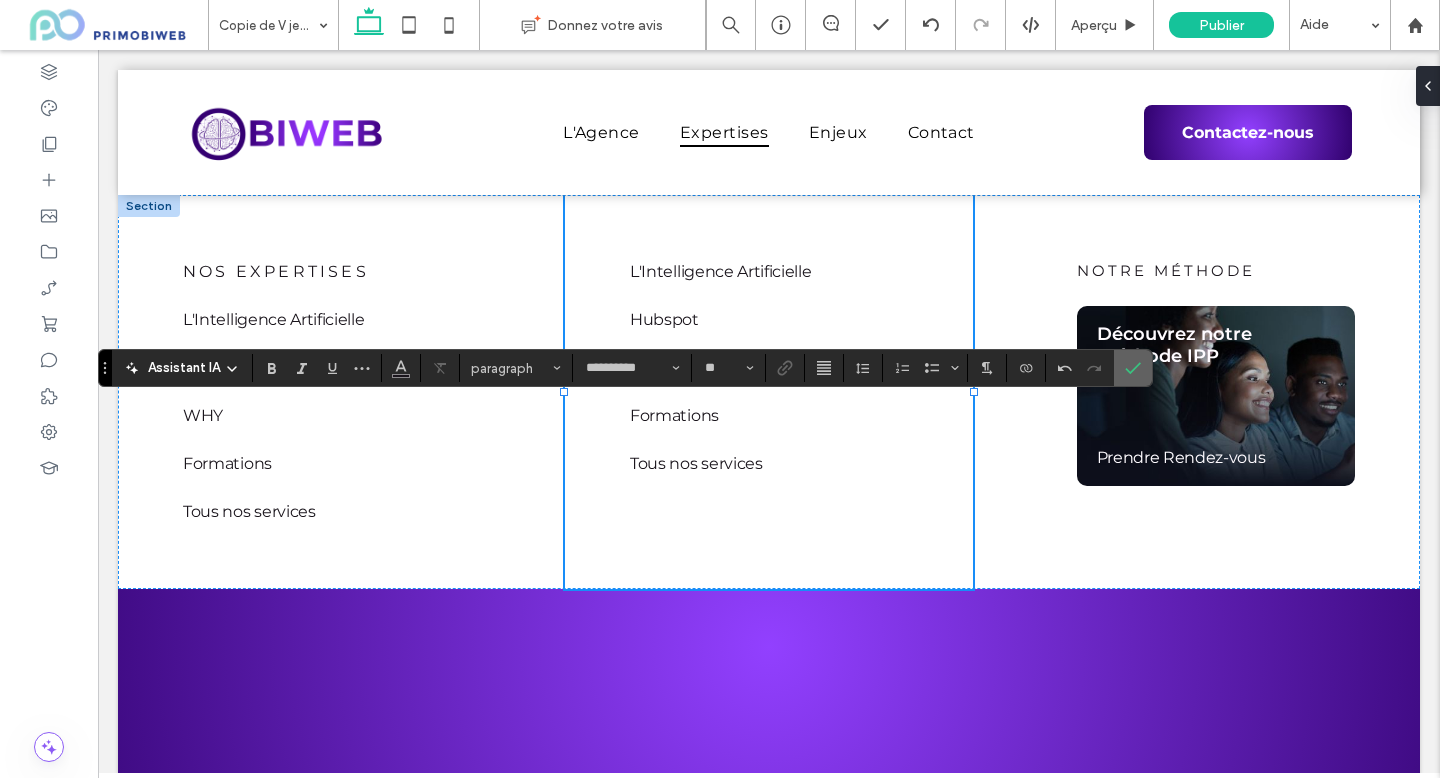 click 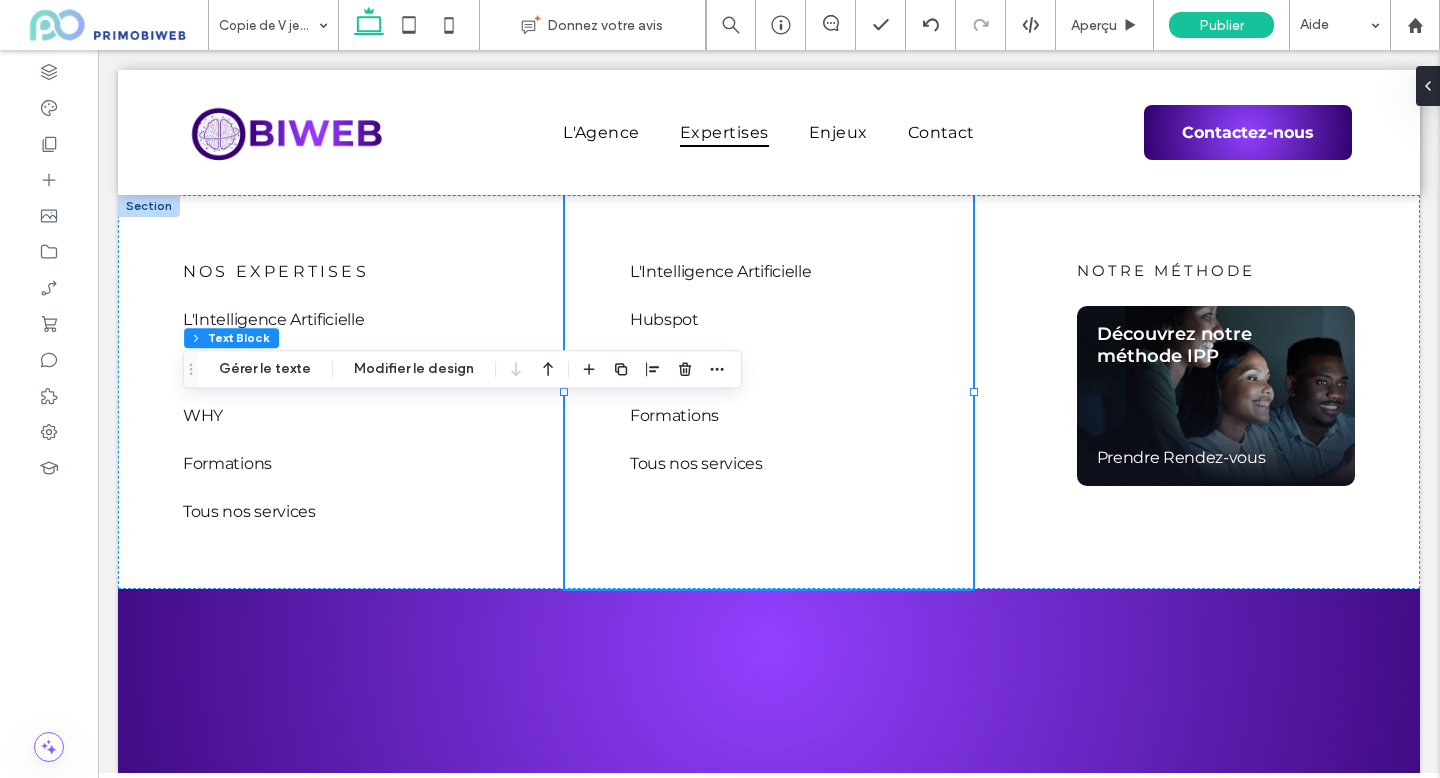 drag, startPoint x: 610, startPoint y: 367, endPoint x: 558, endPoint y: 381, distance: 53.851646 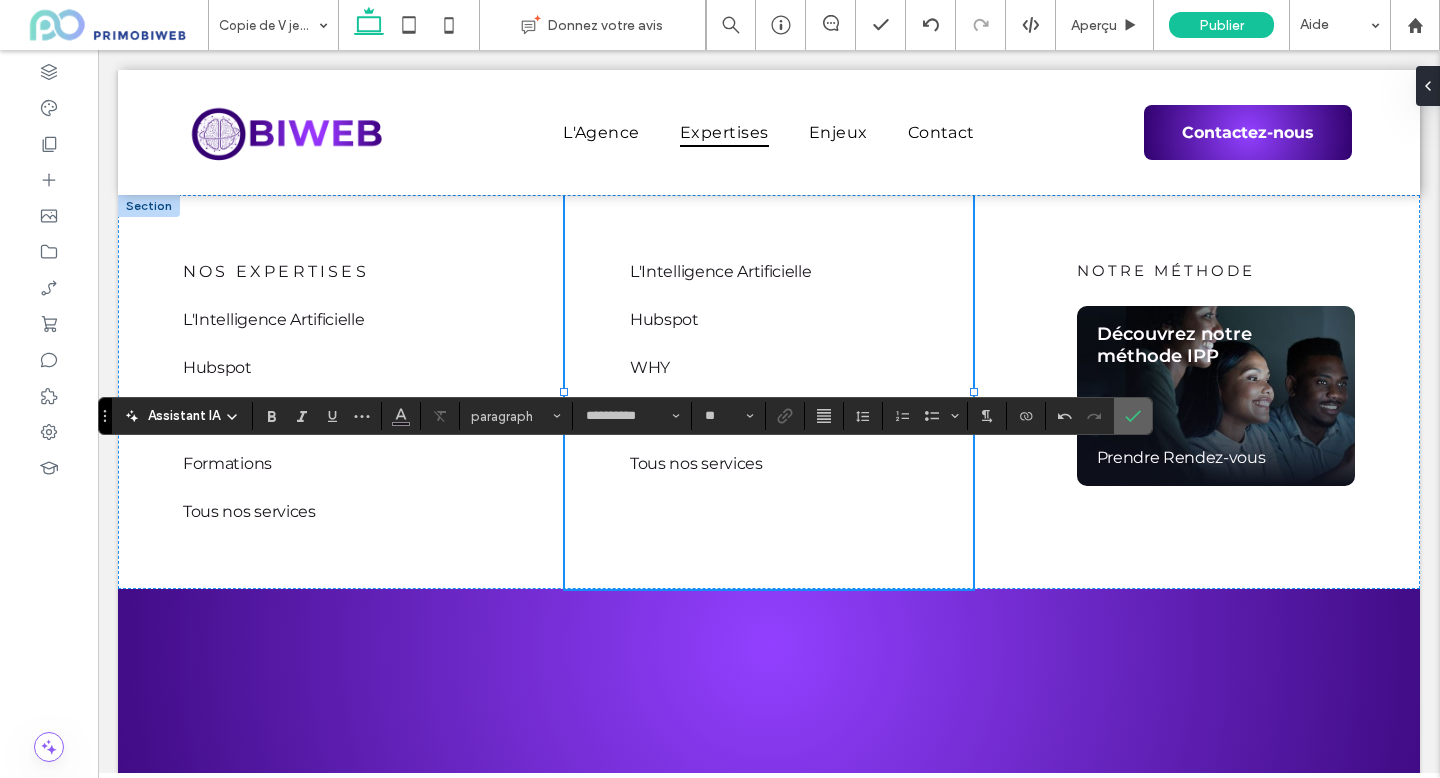 click at bounding box center [1133, 416] 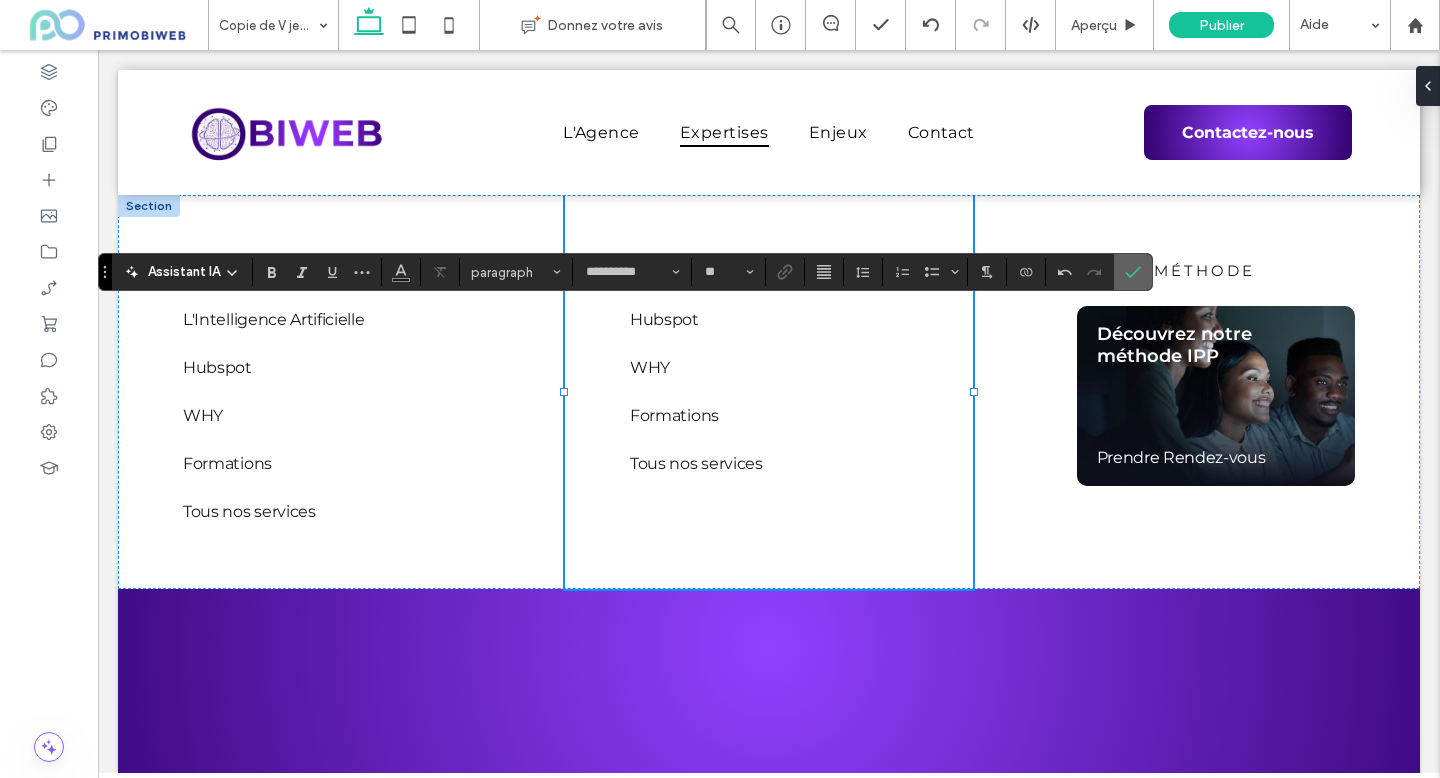 click at bounding box center [1133, 272] 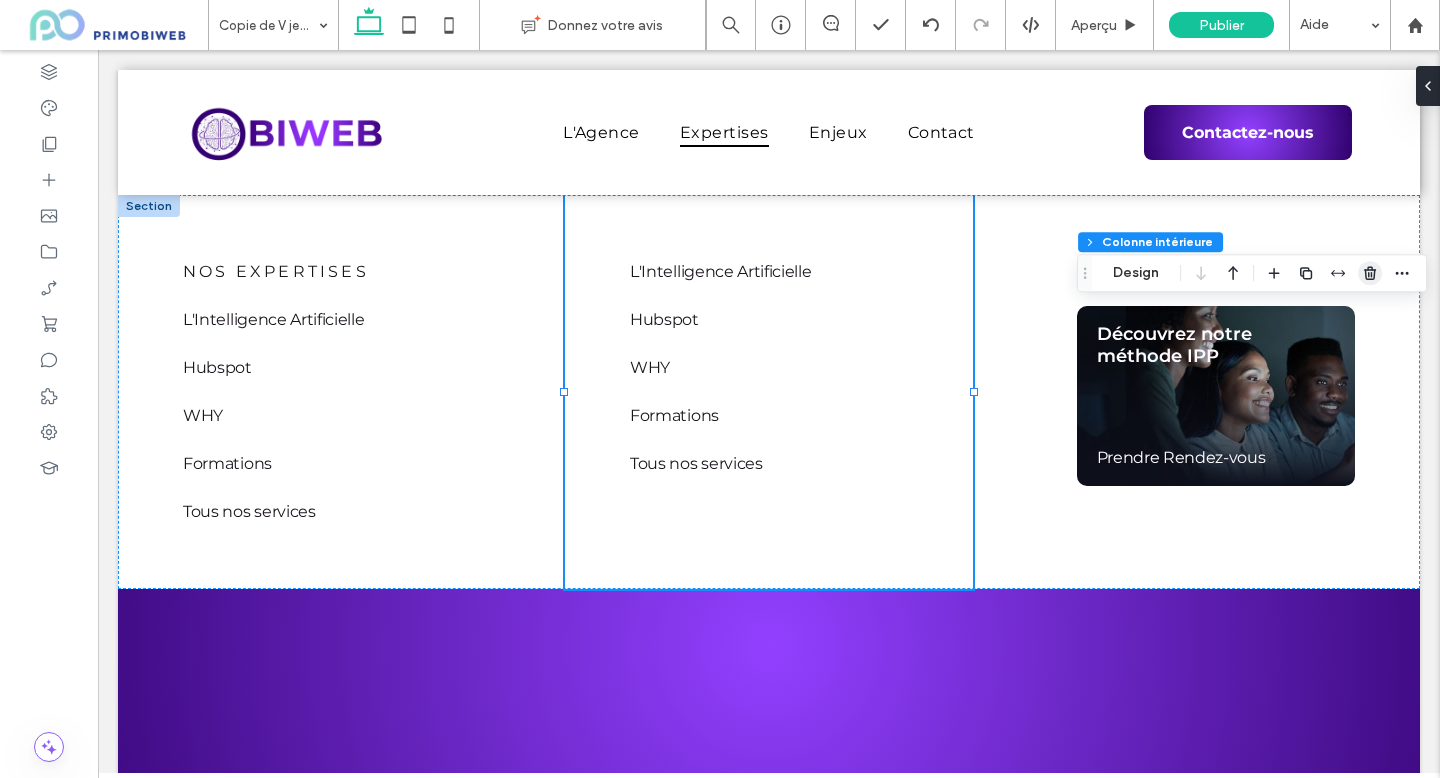 click 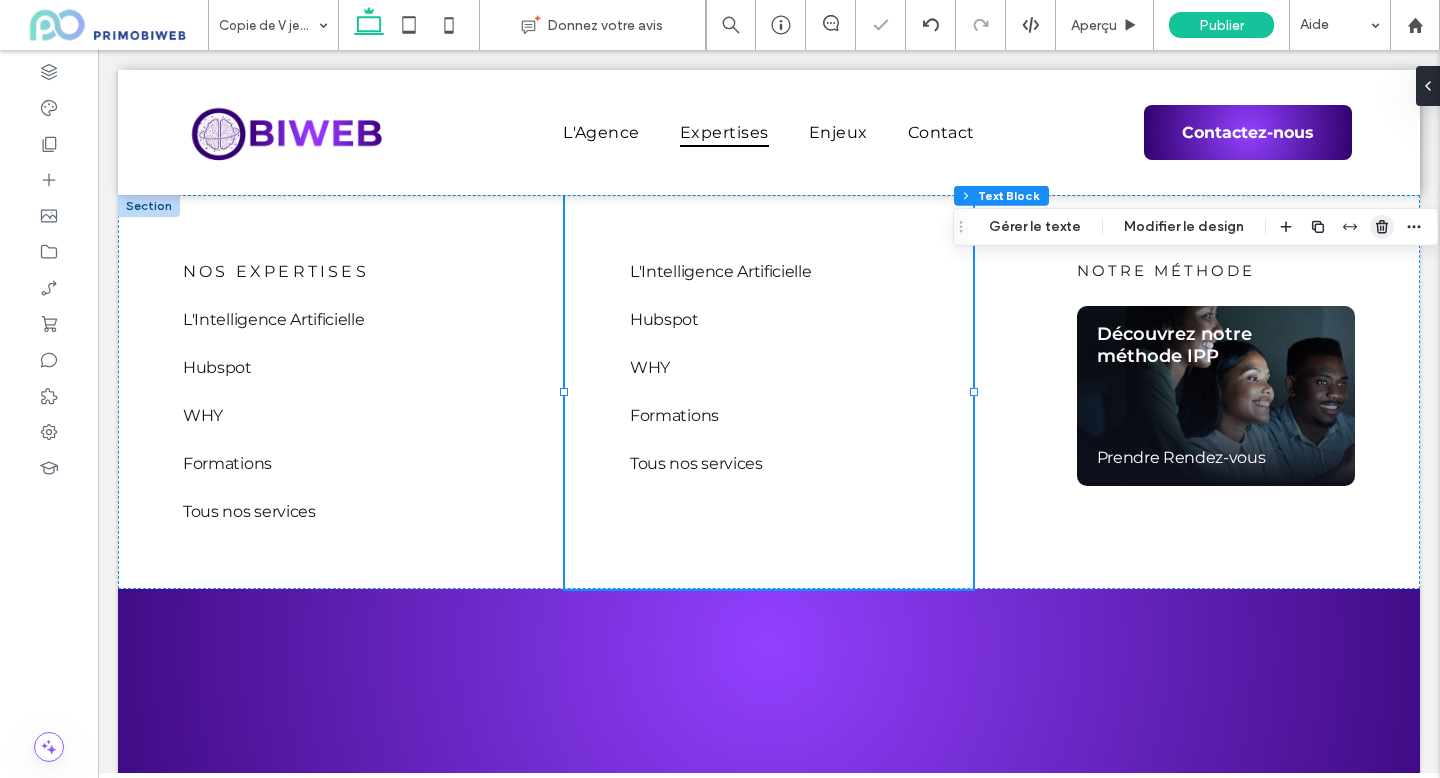click at bounding box center (1382, 227) 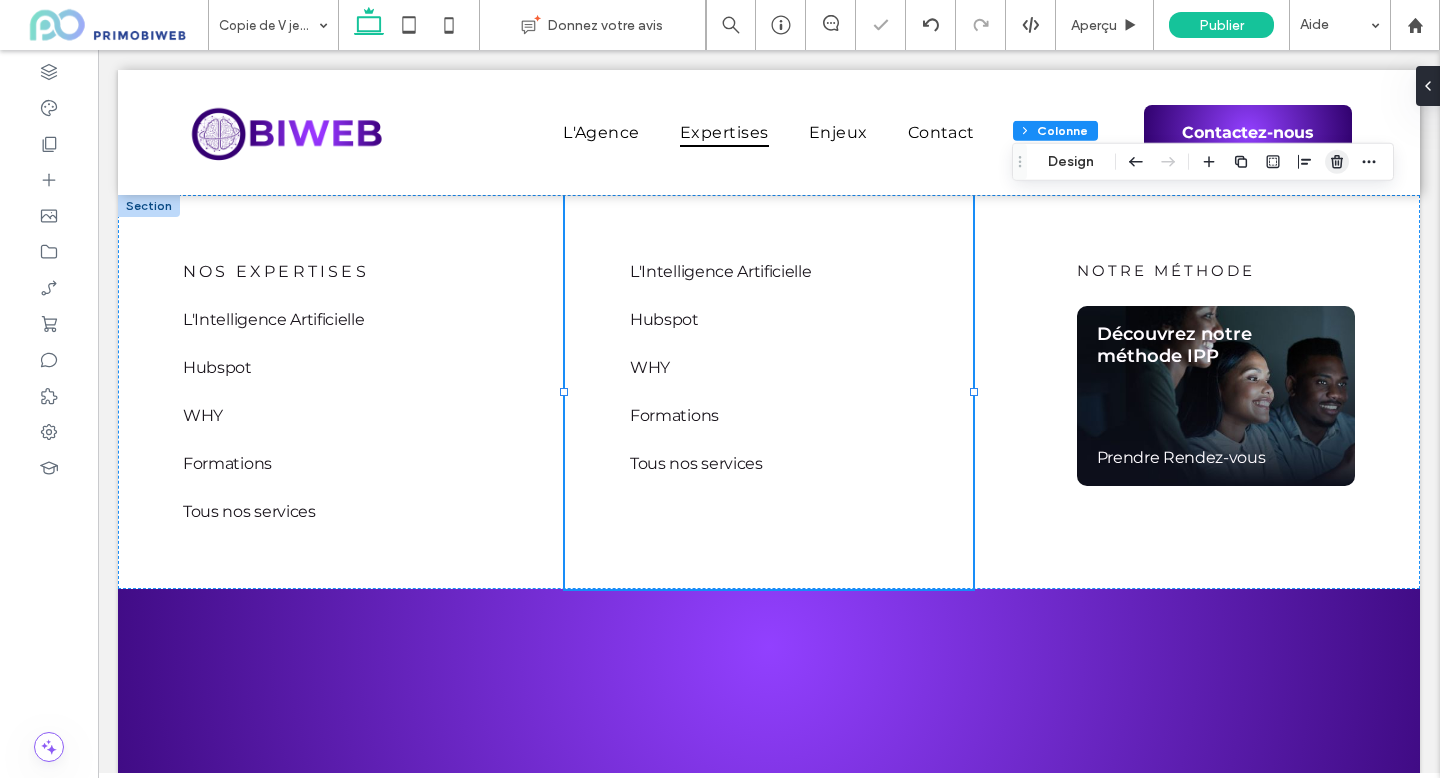 click 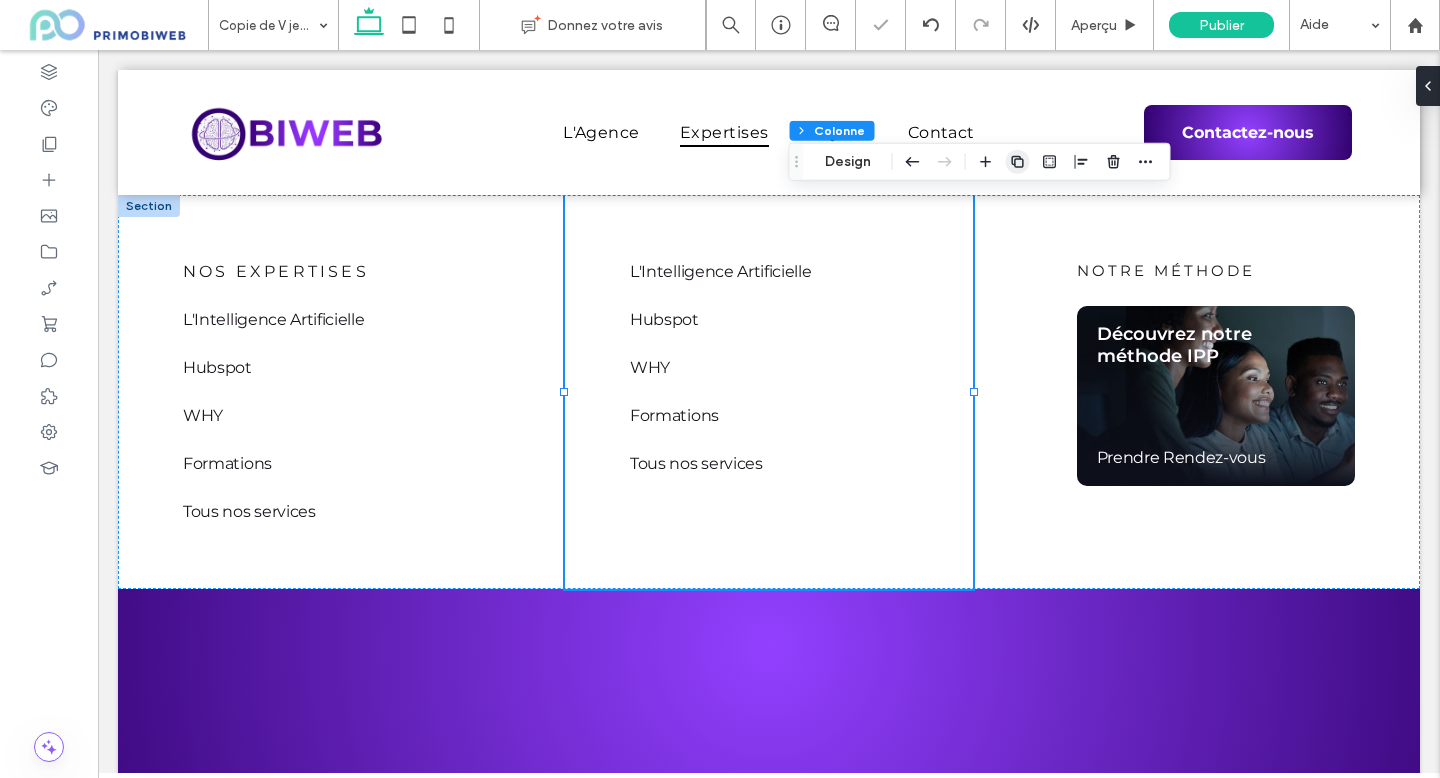 click 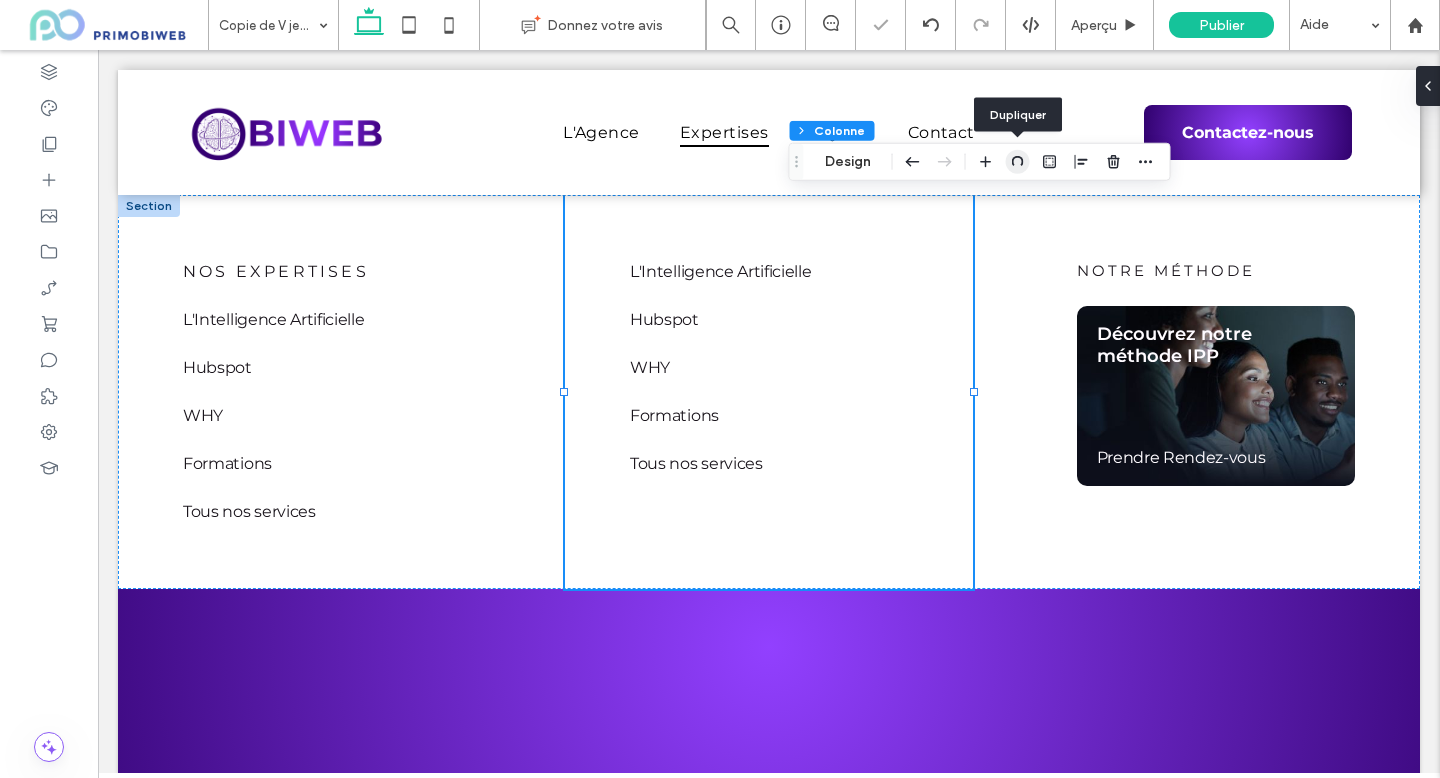 type on "**" 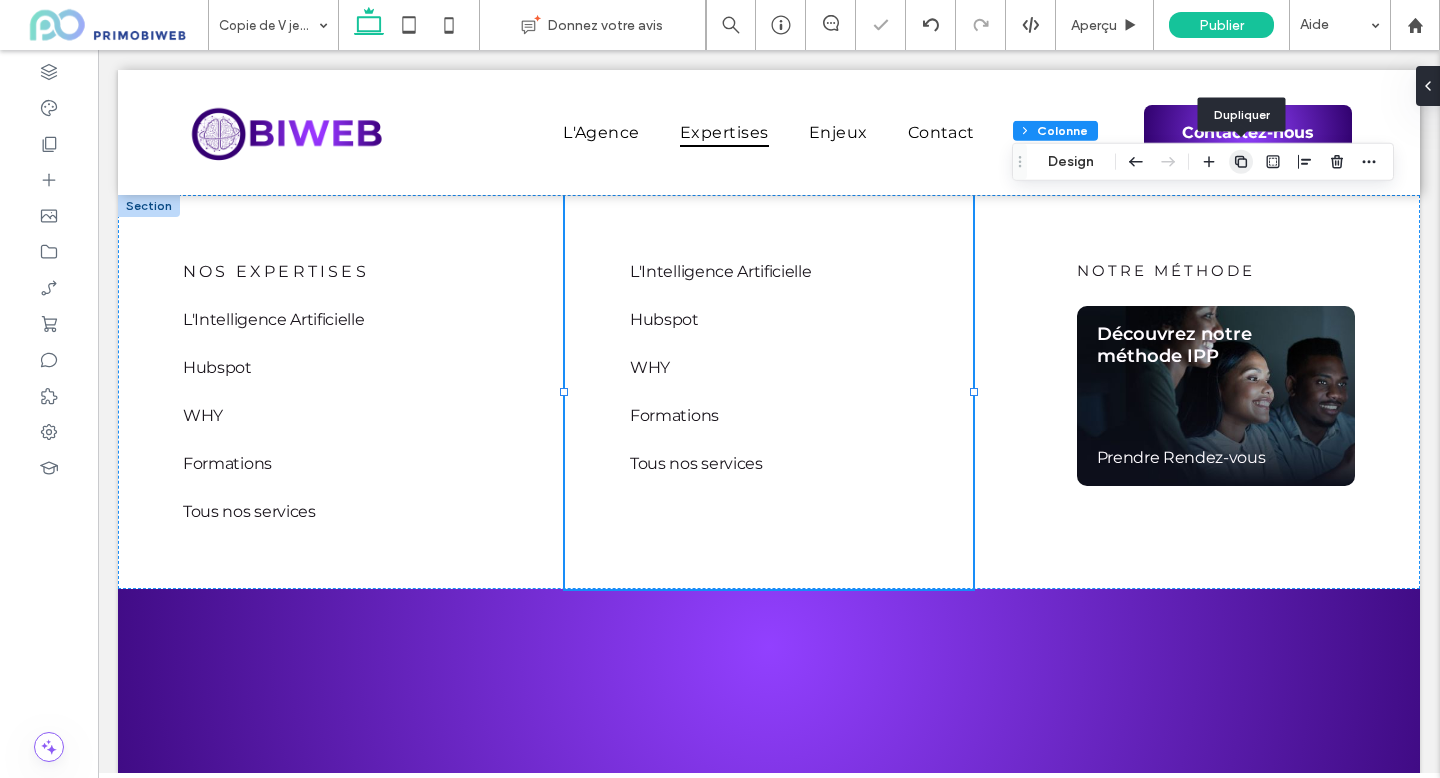 click 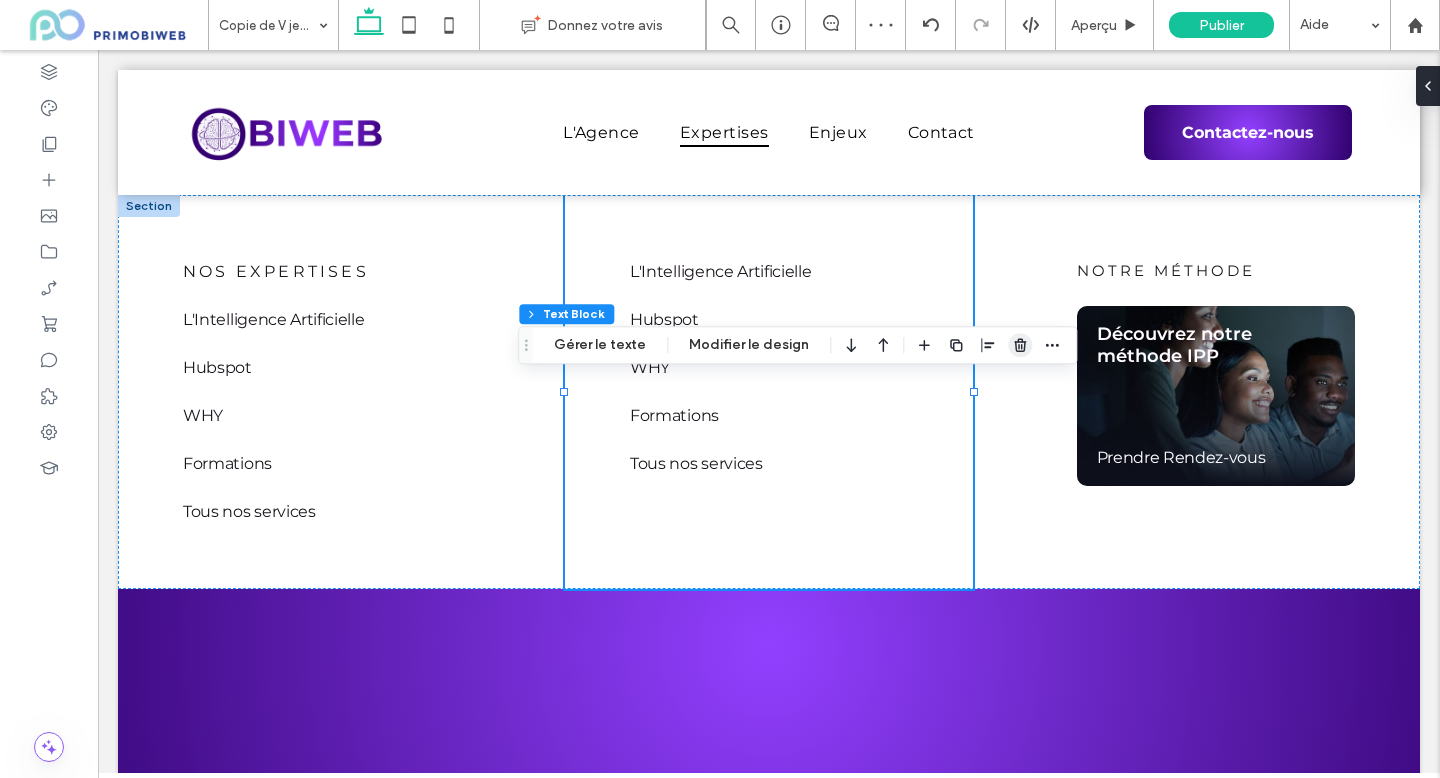 click 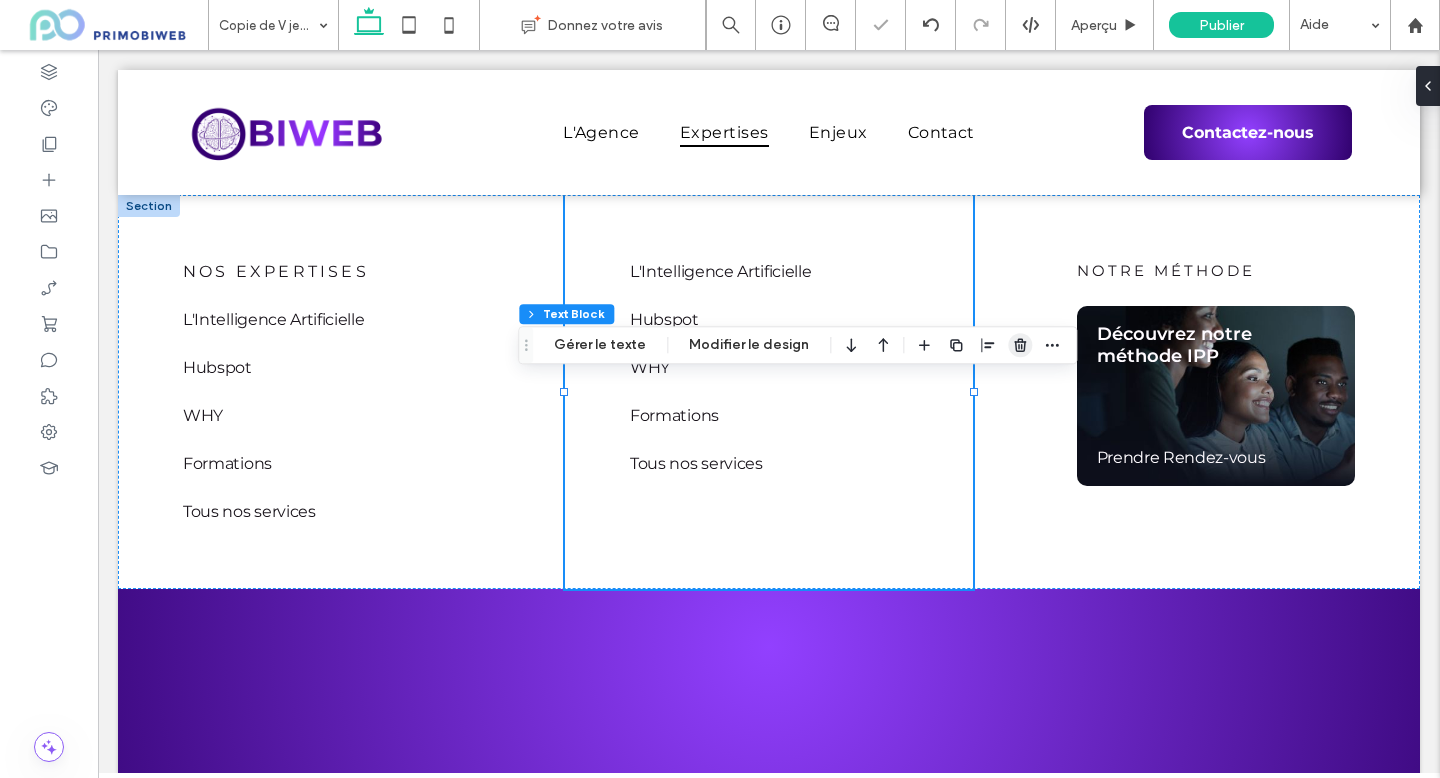 click 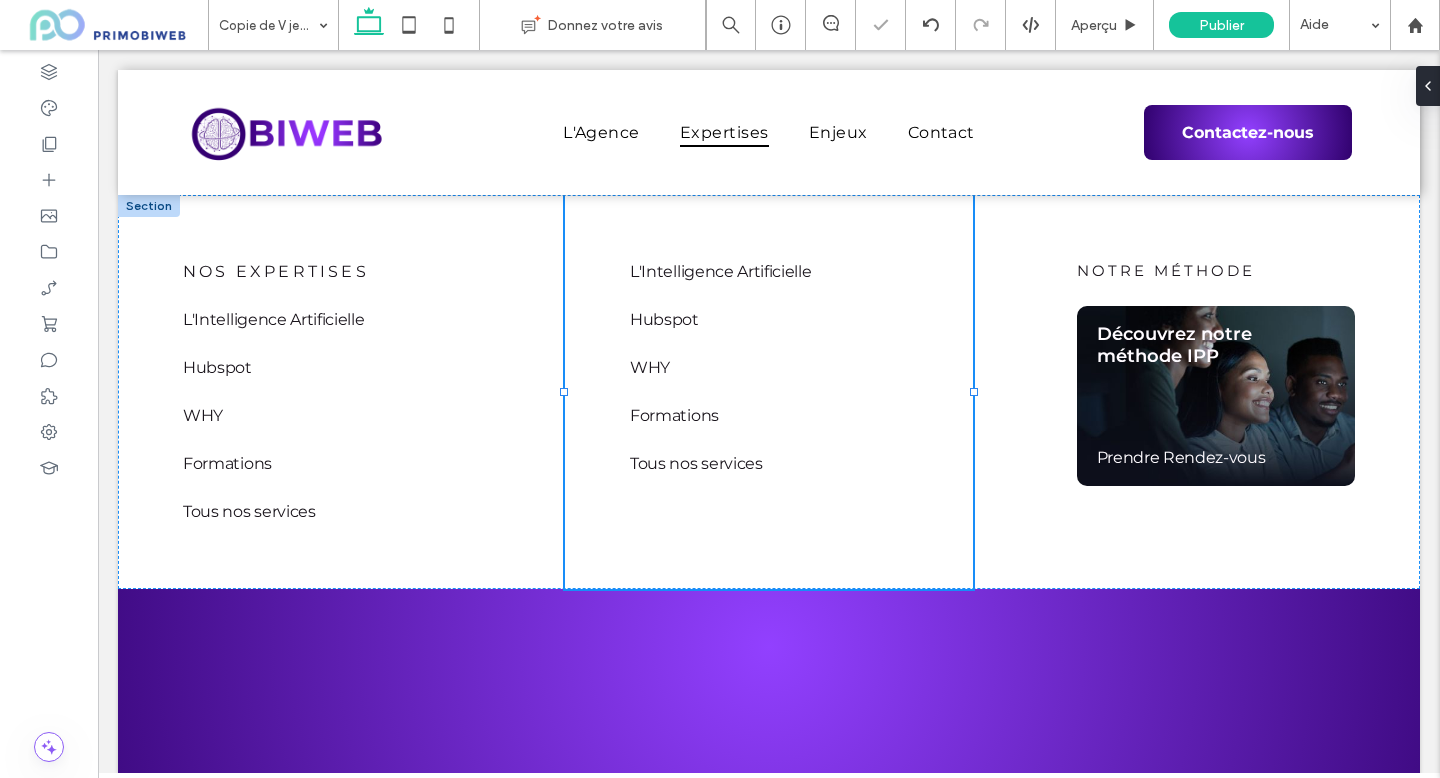 type on "***" 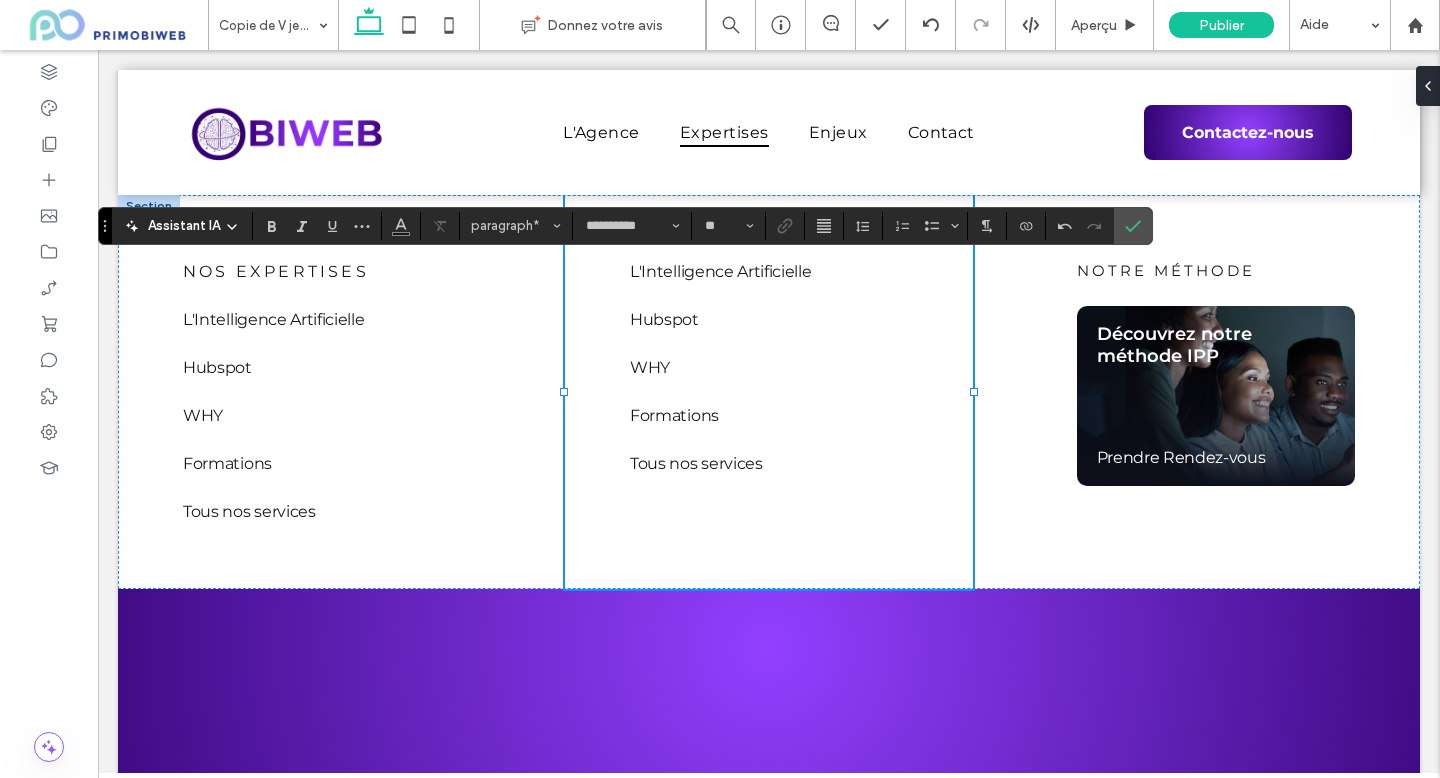 type on "**" 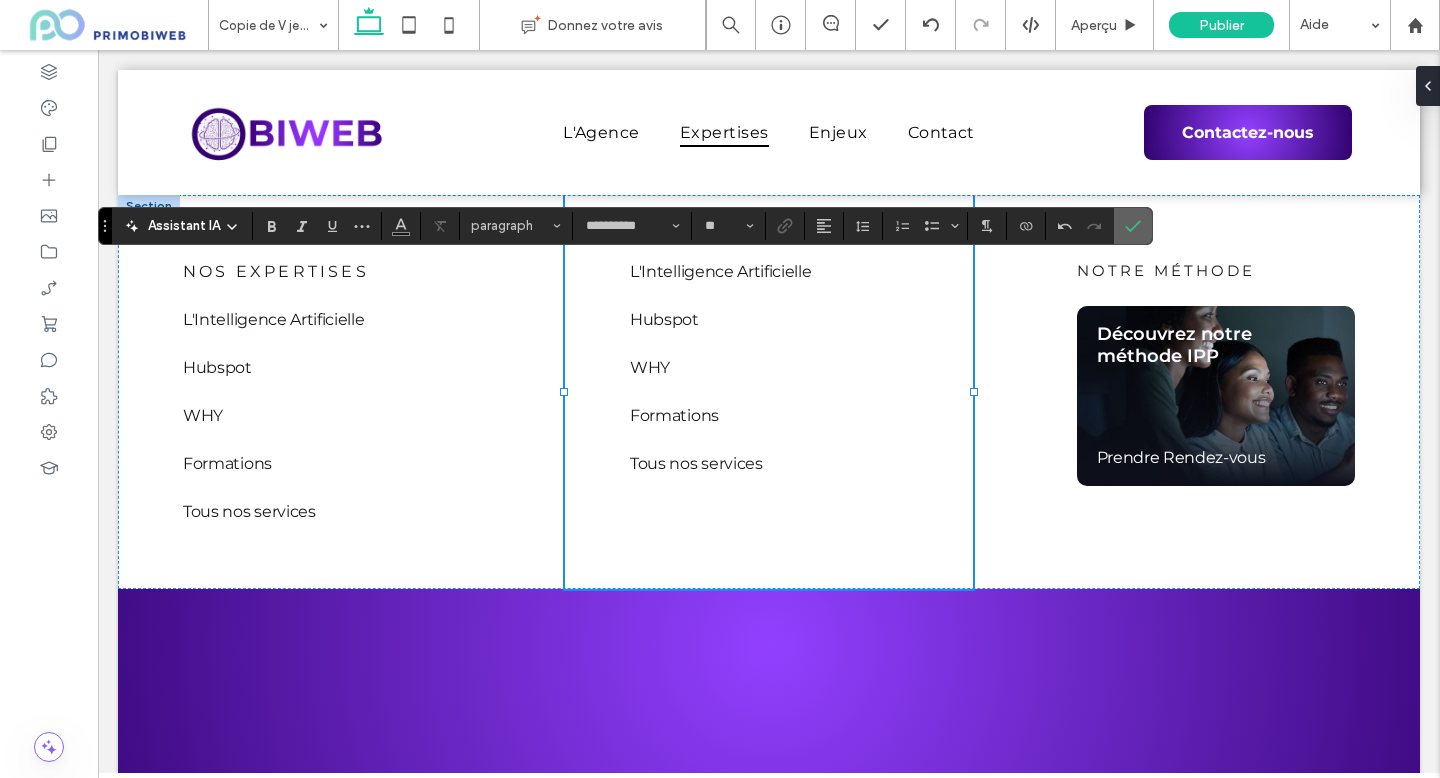 click 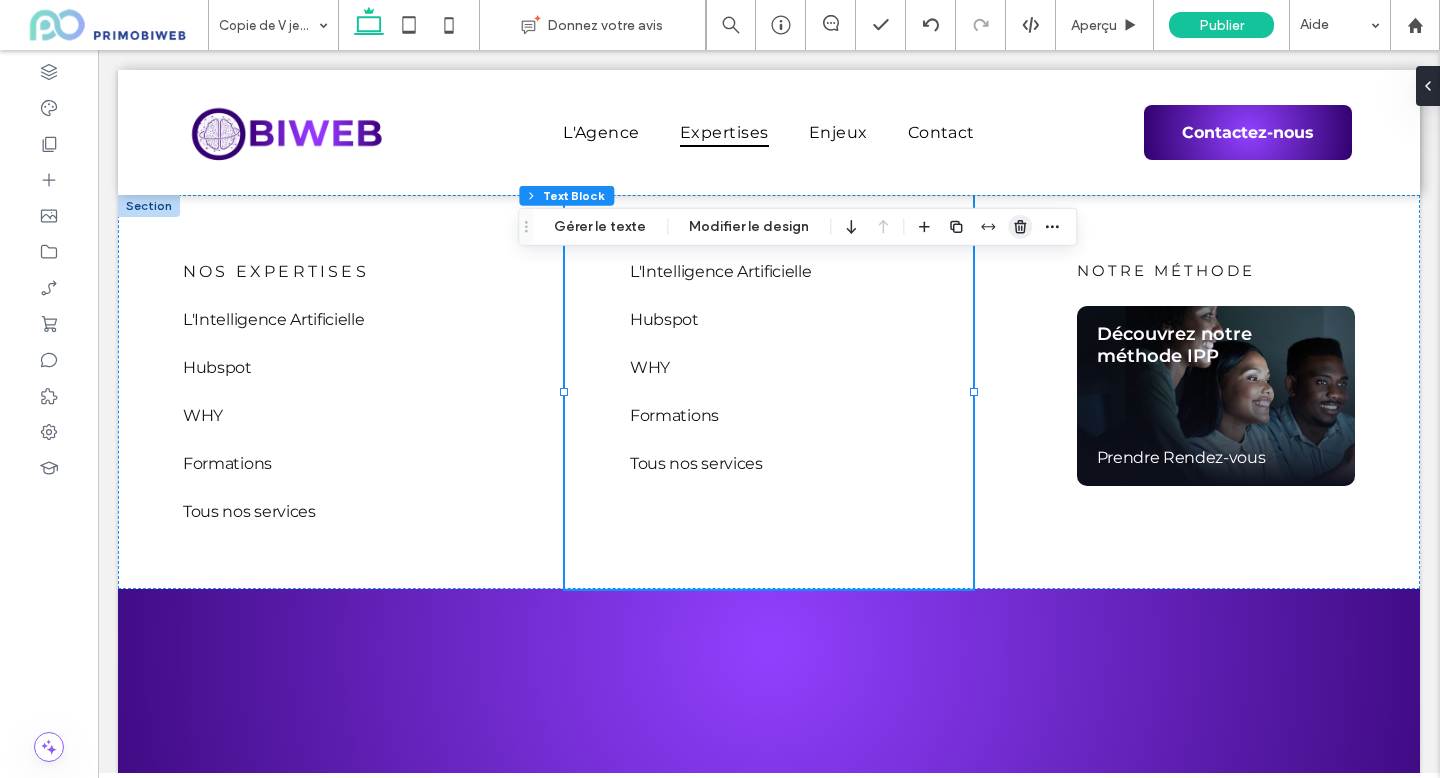 click at bounding box center [1020, 227] 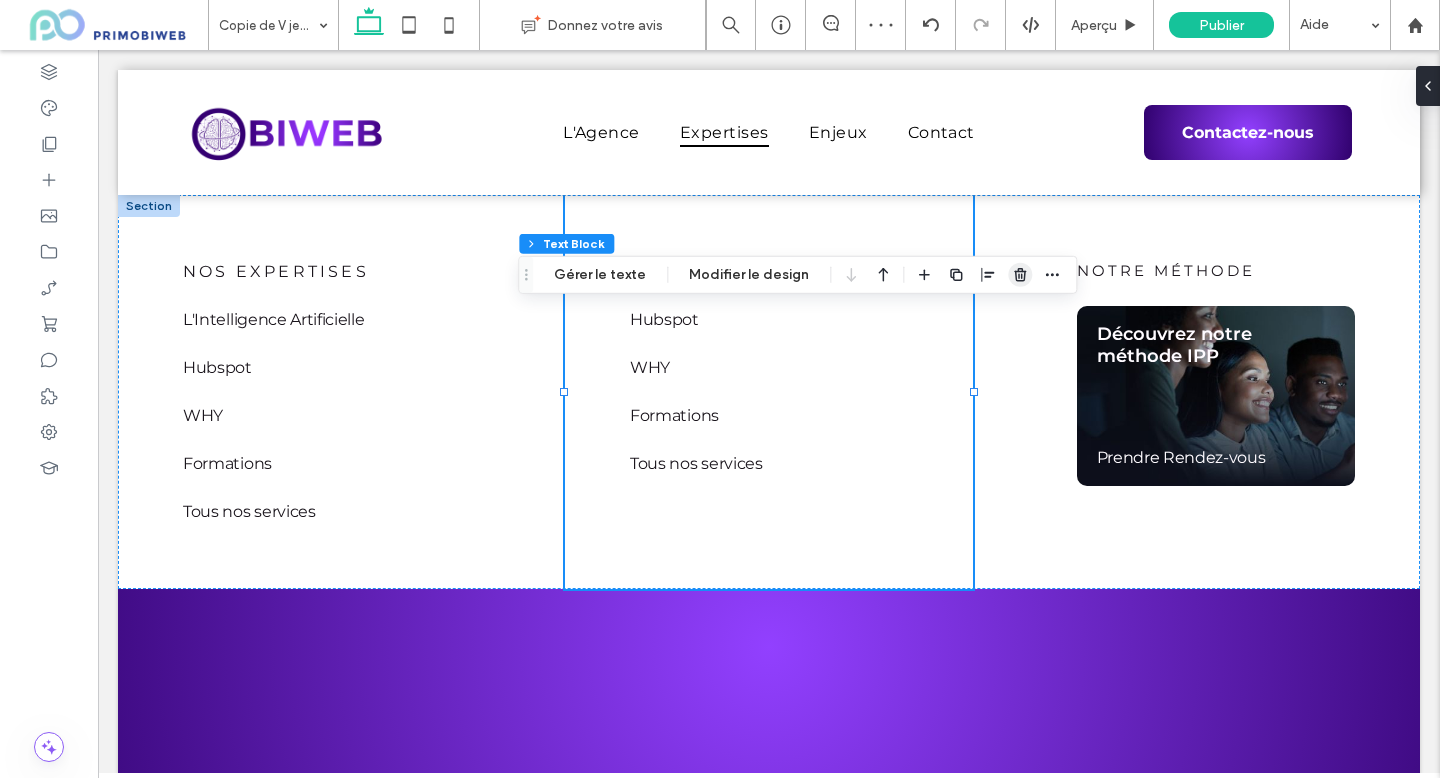 click 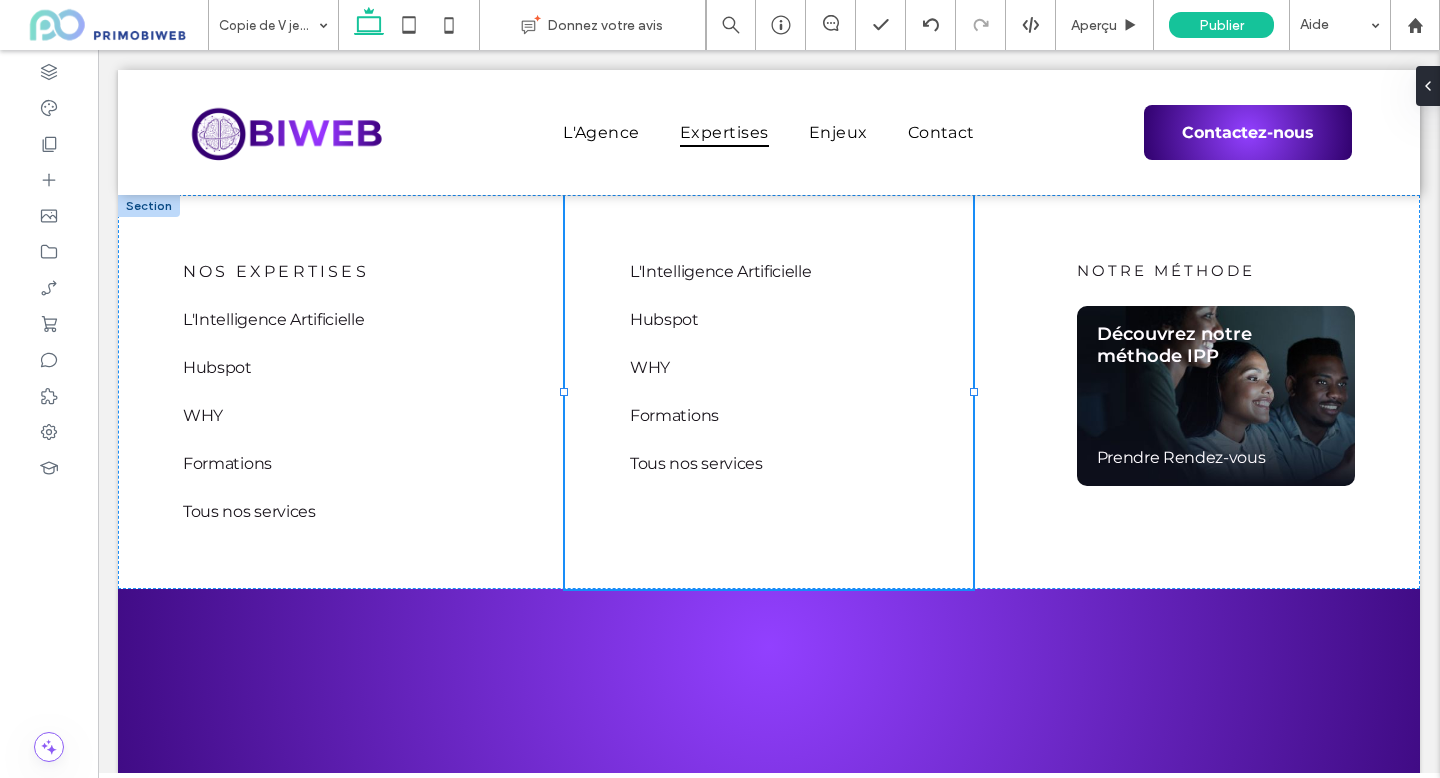 type on "****" 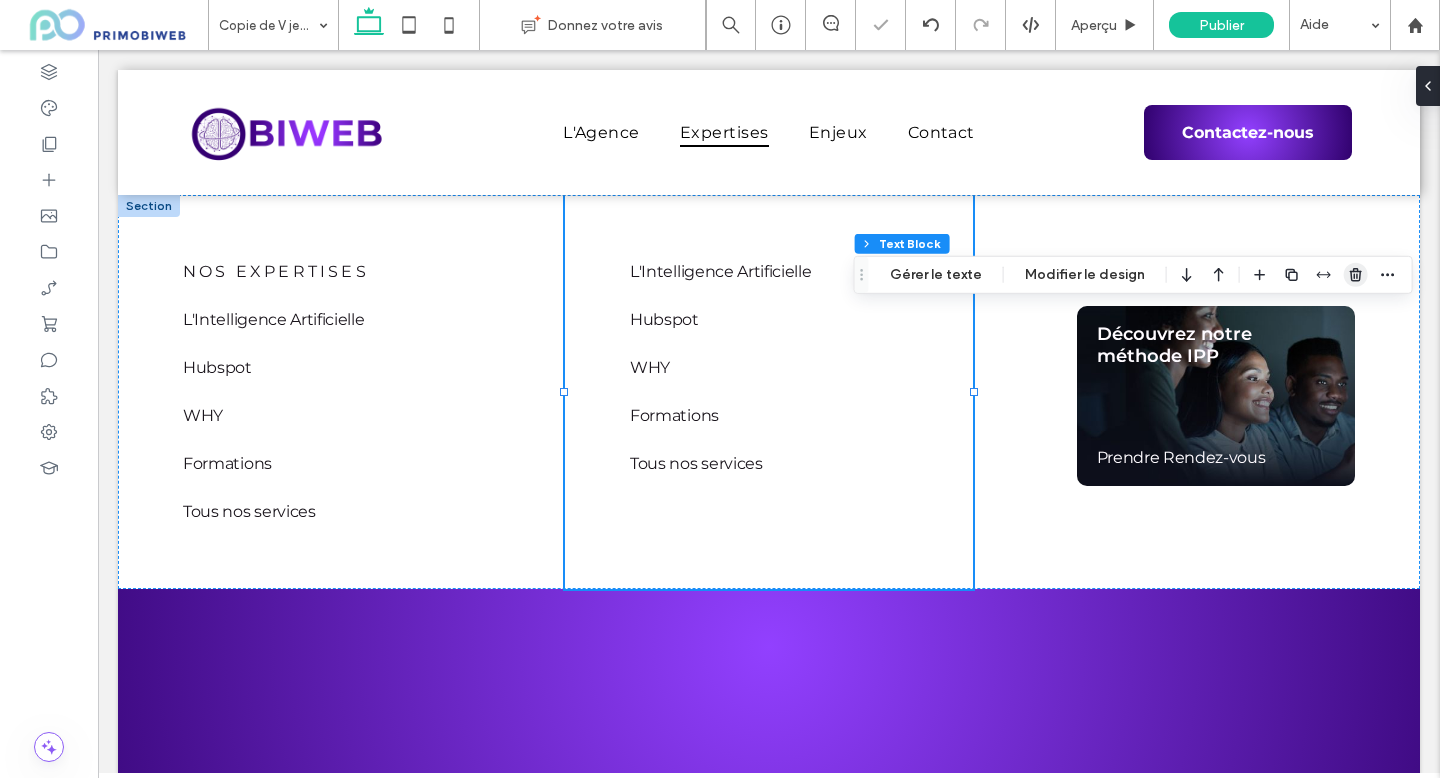 click 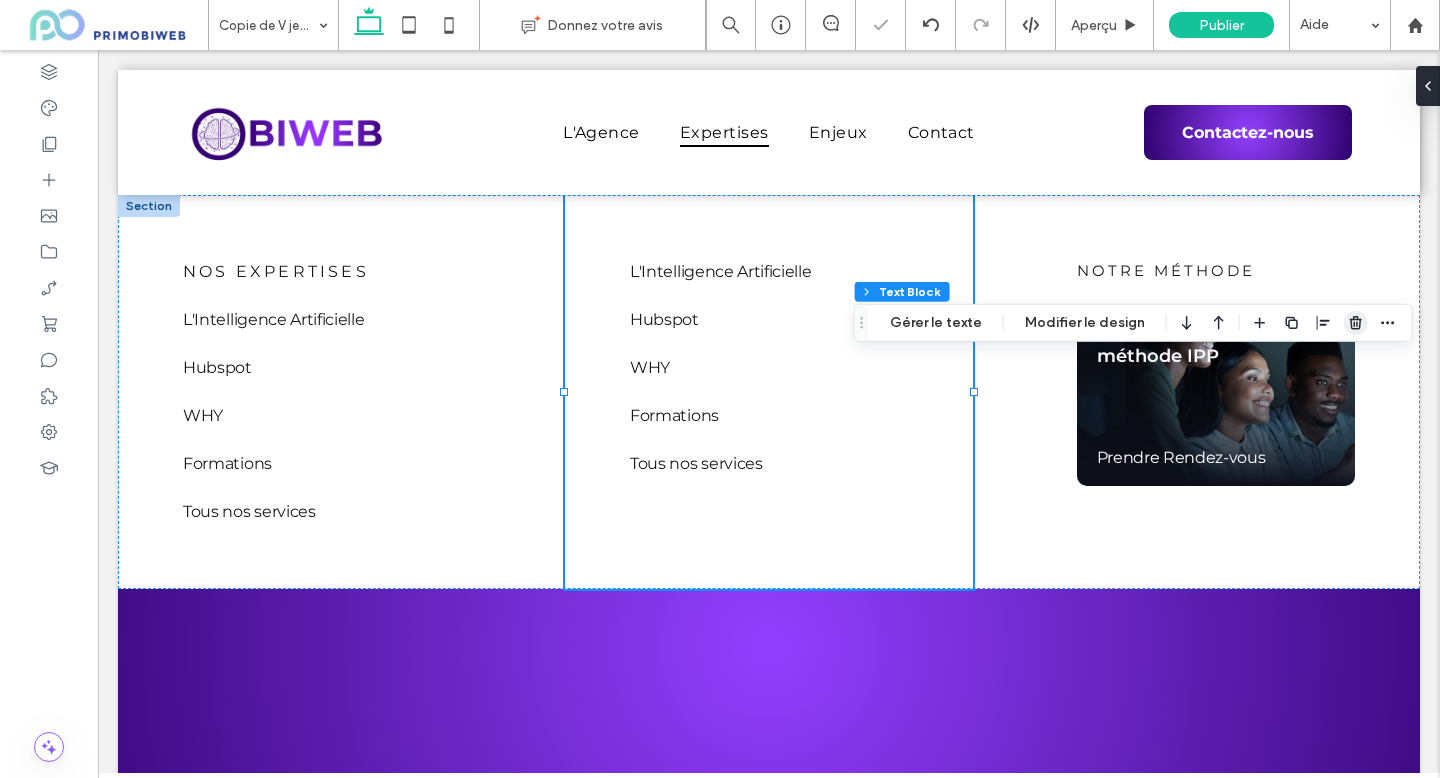 click 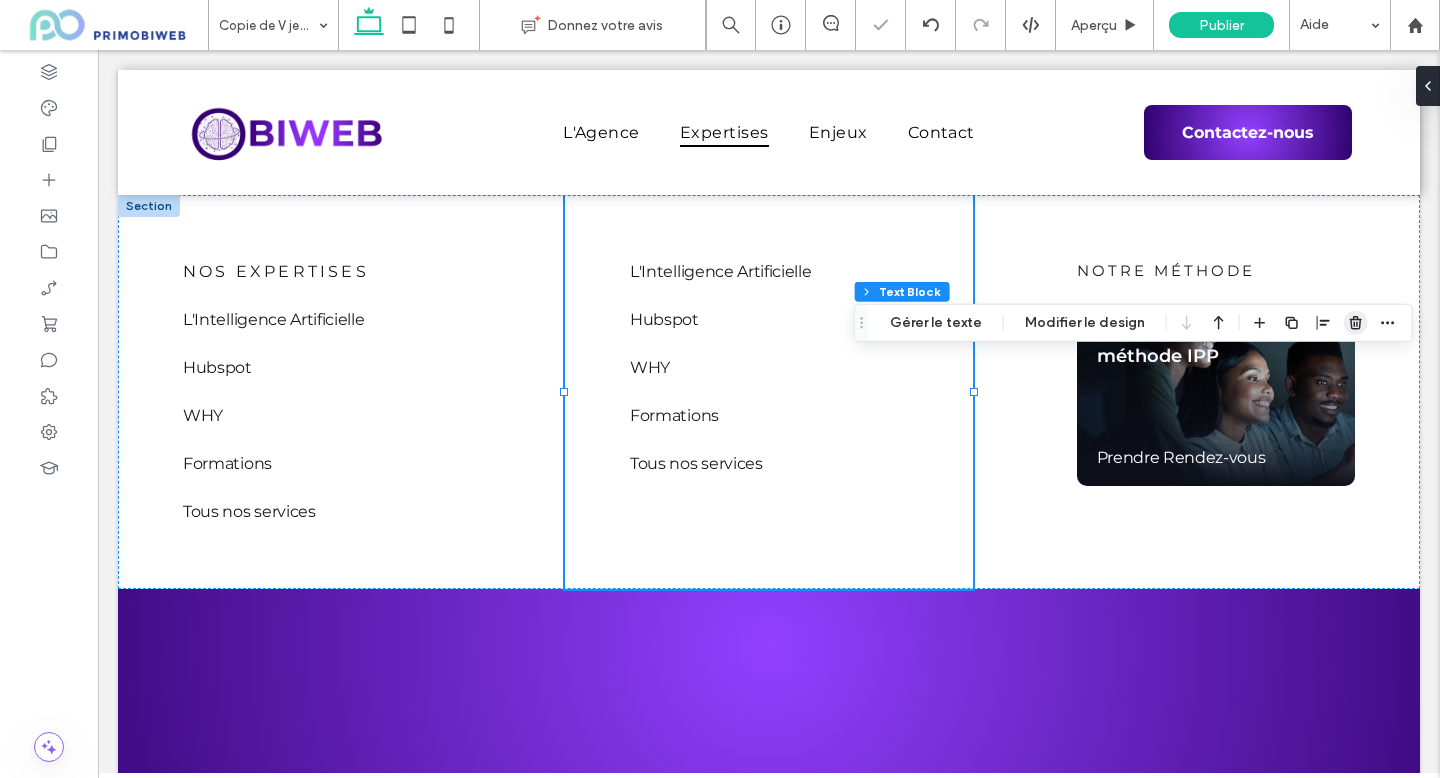 click 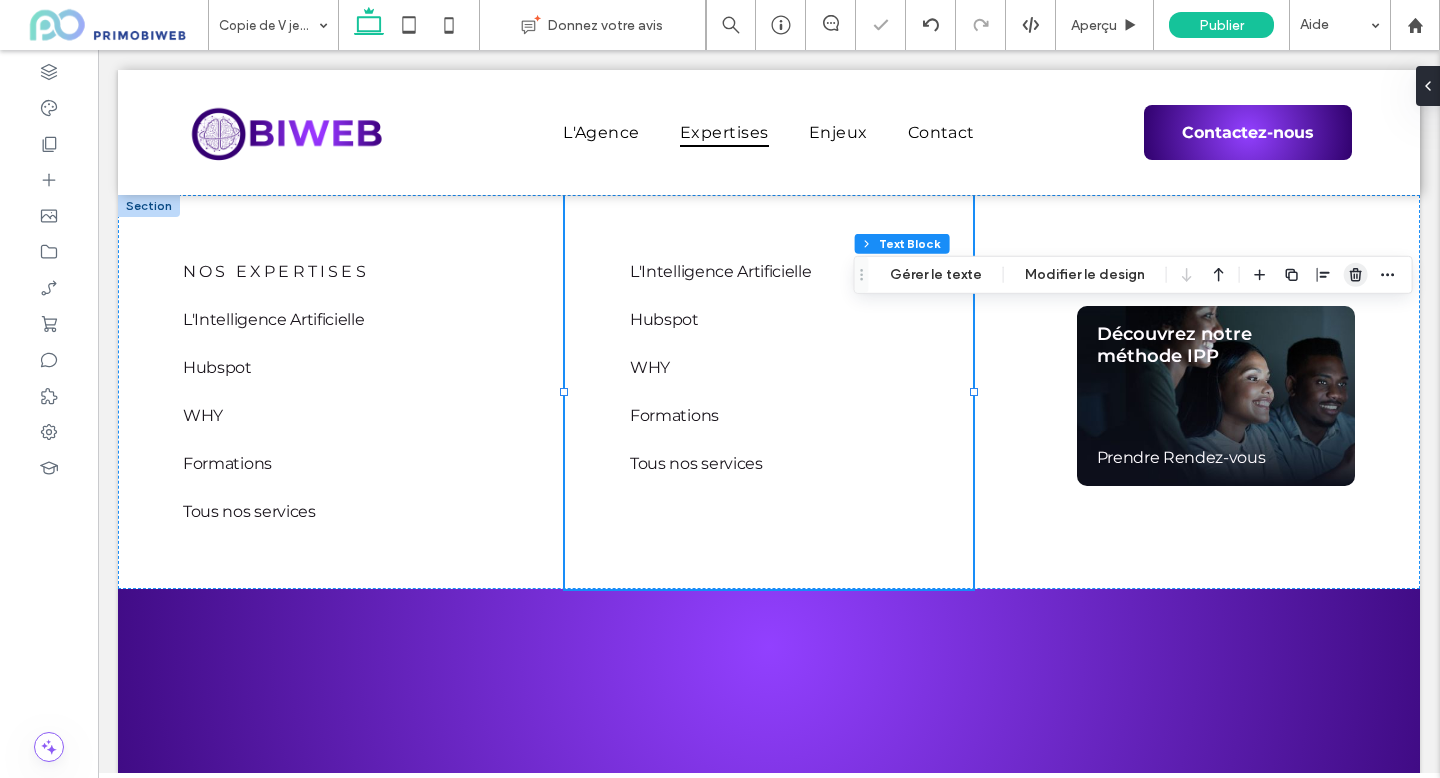 click 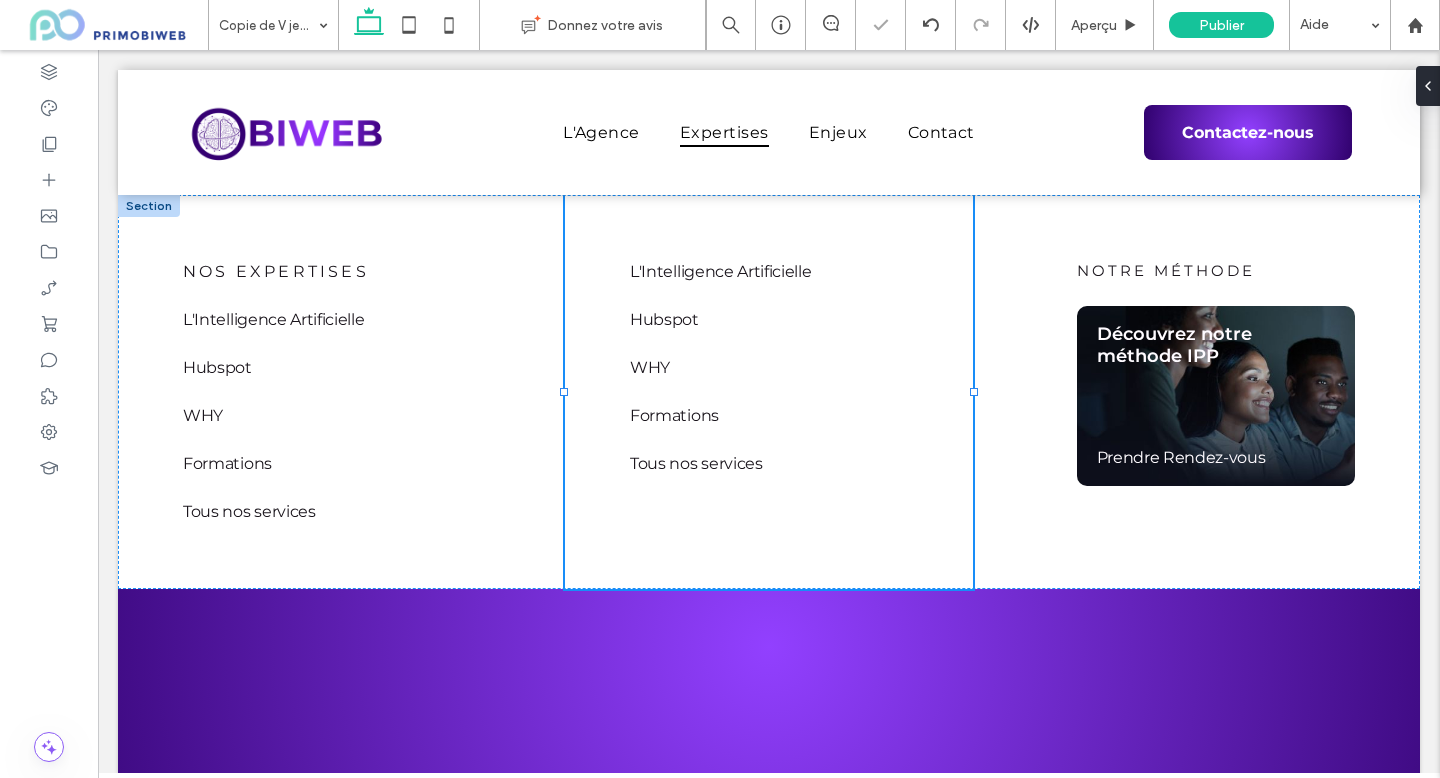 type on "****" 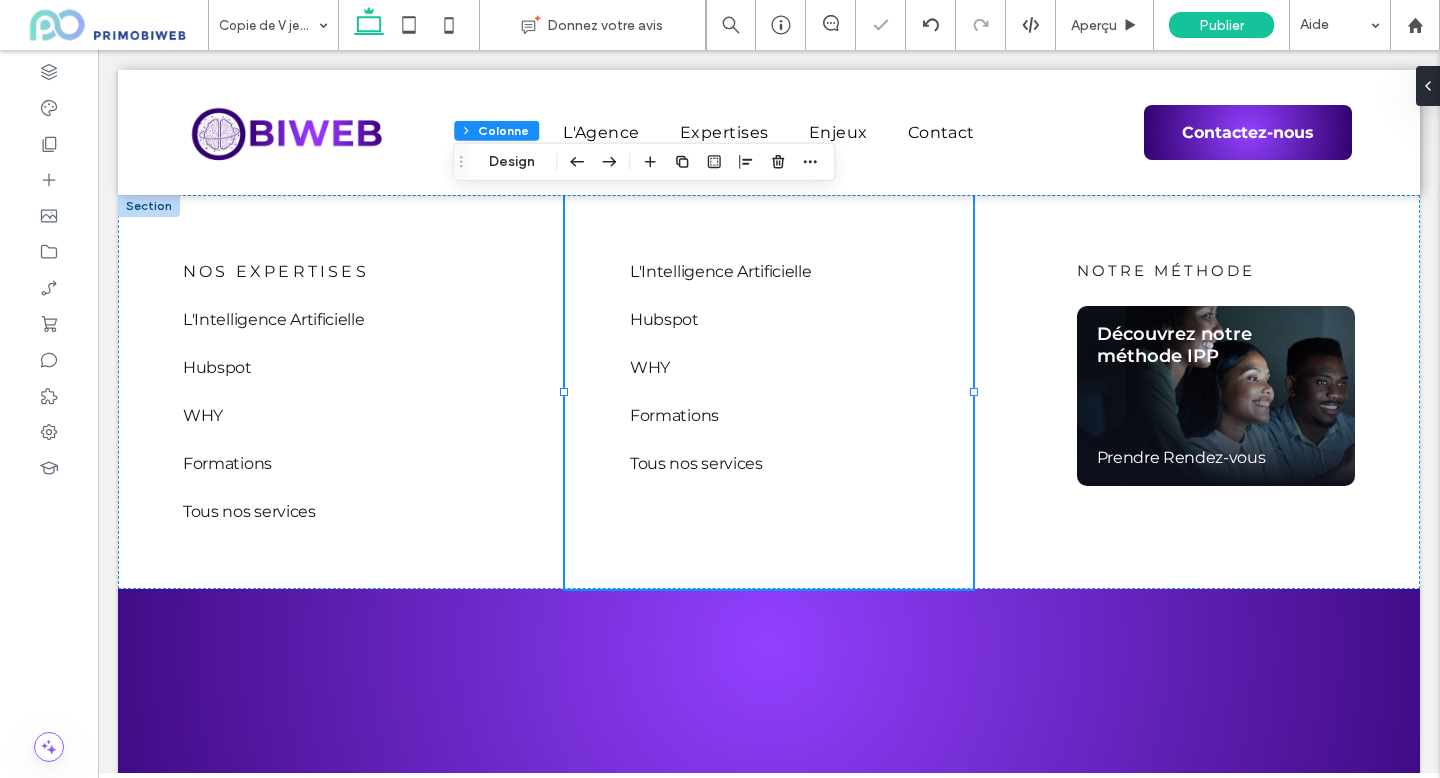 click at bounding box center [730, 162] 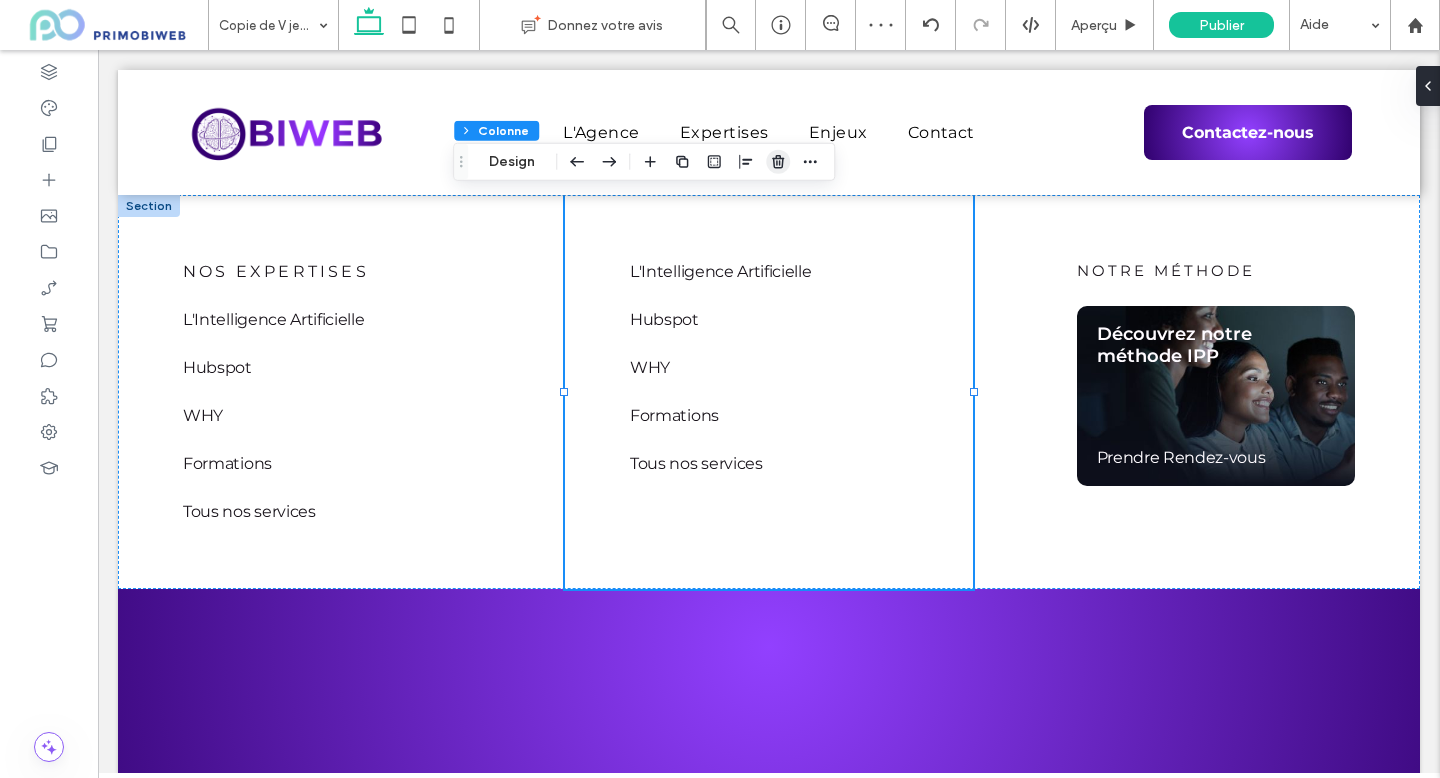 click 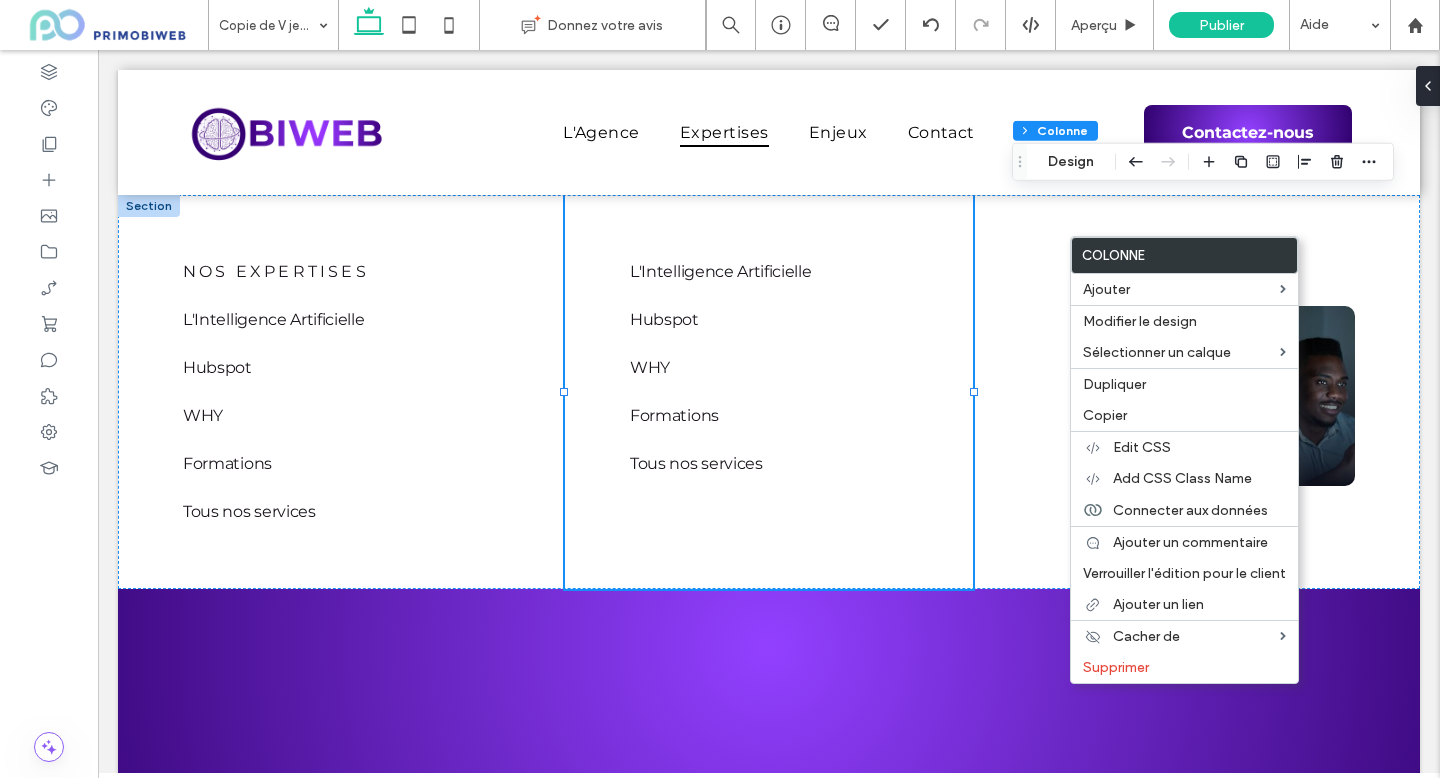 click 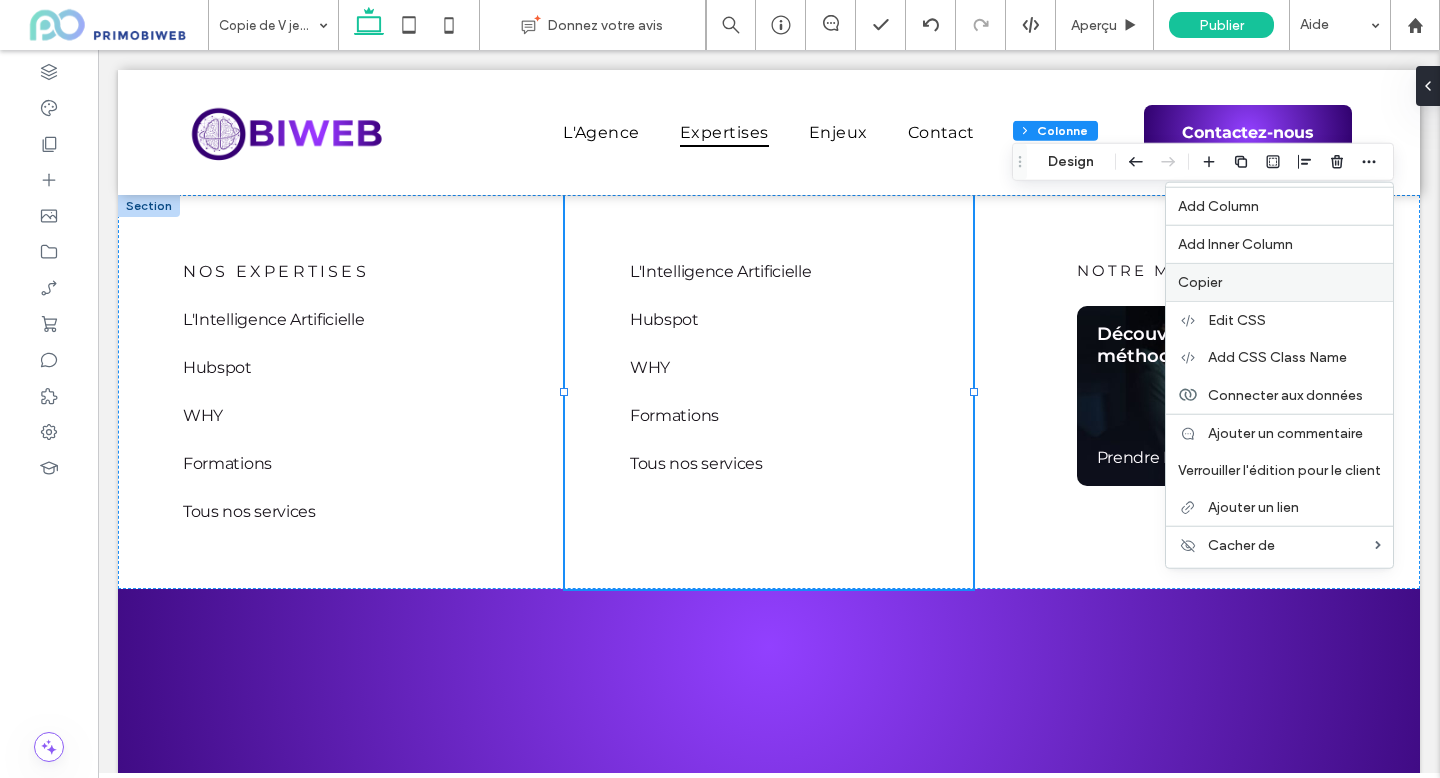 click on "Copier" at bounding box center (1200, 282) 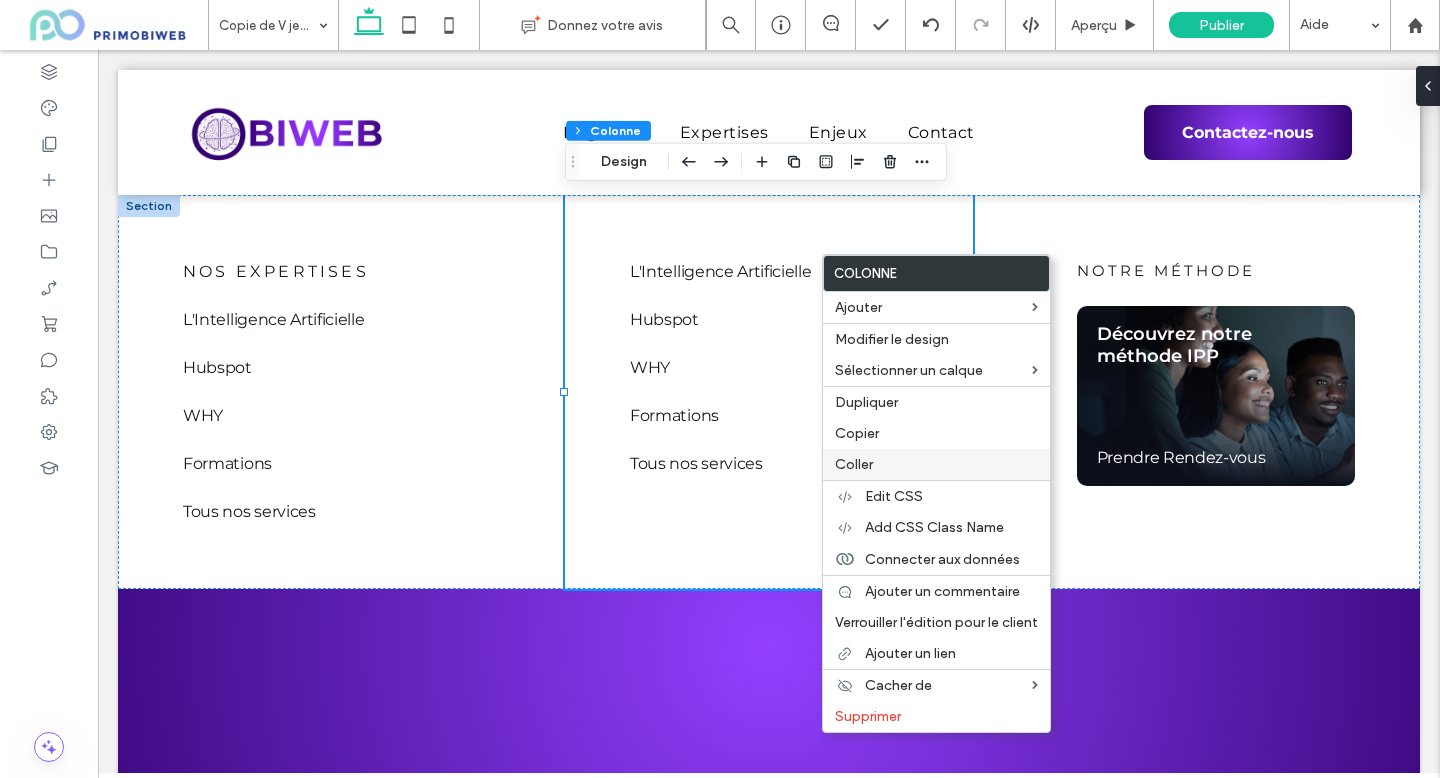 click on "Coller" at bounding box center (936, 464) 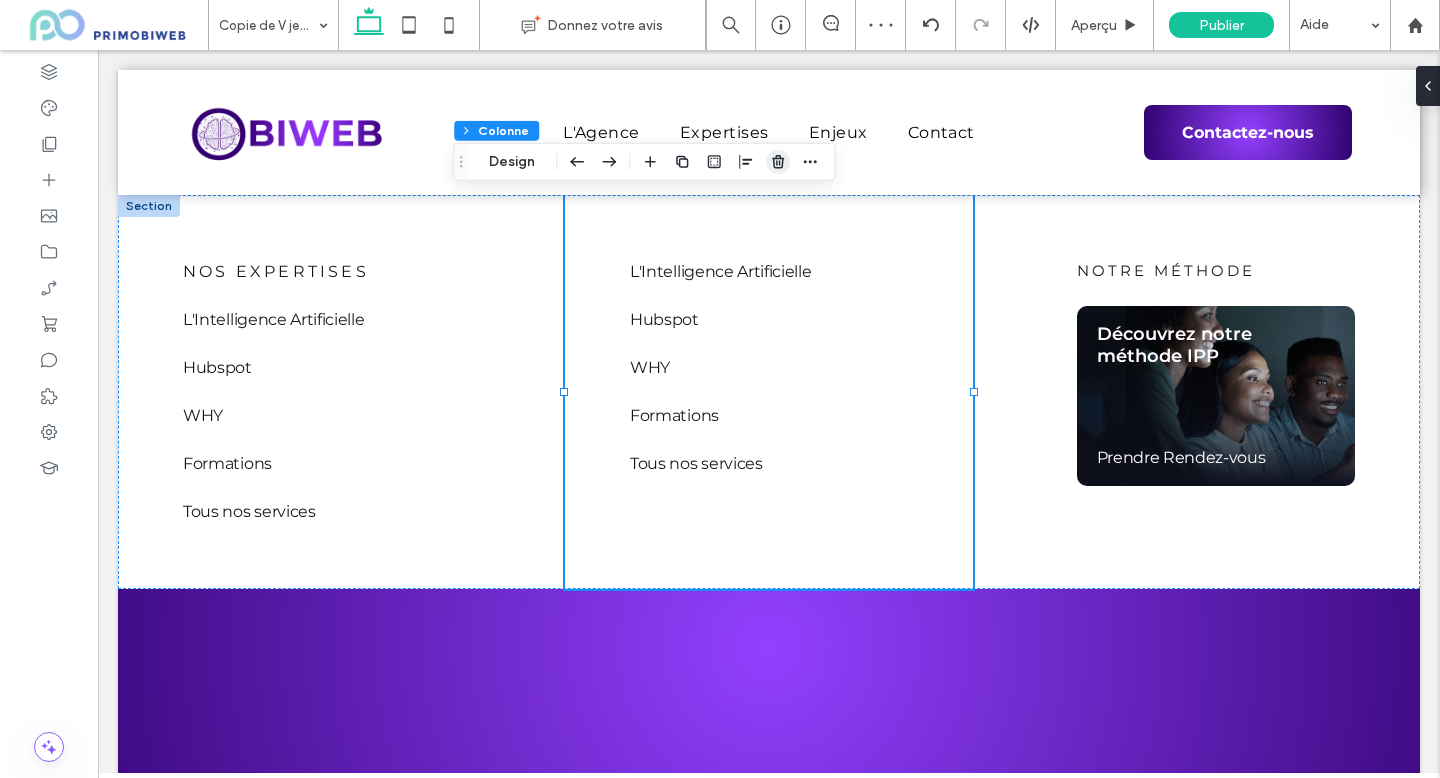 click at bounding box center (778, 162) 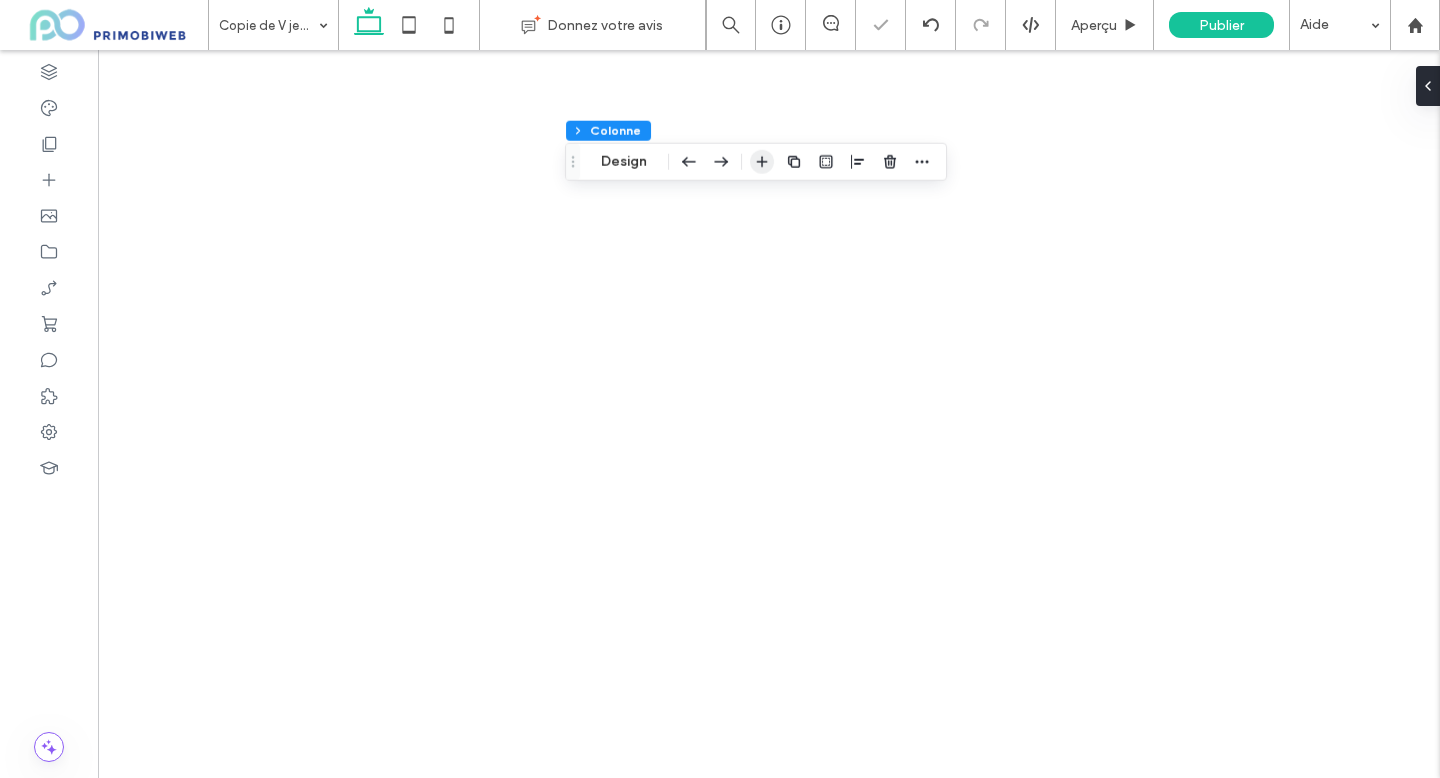 scroll, scrollTop: 0, scrollLeft: 0, axis: both 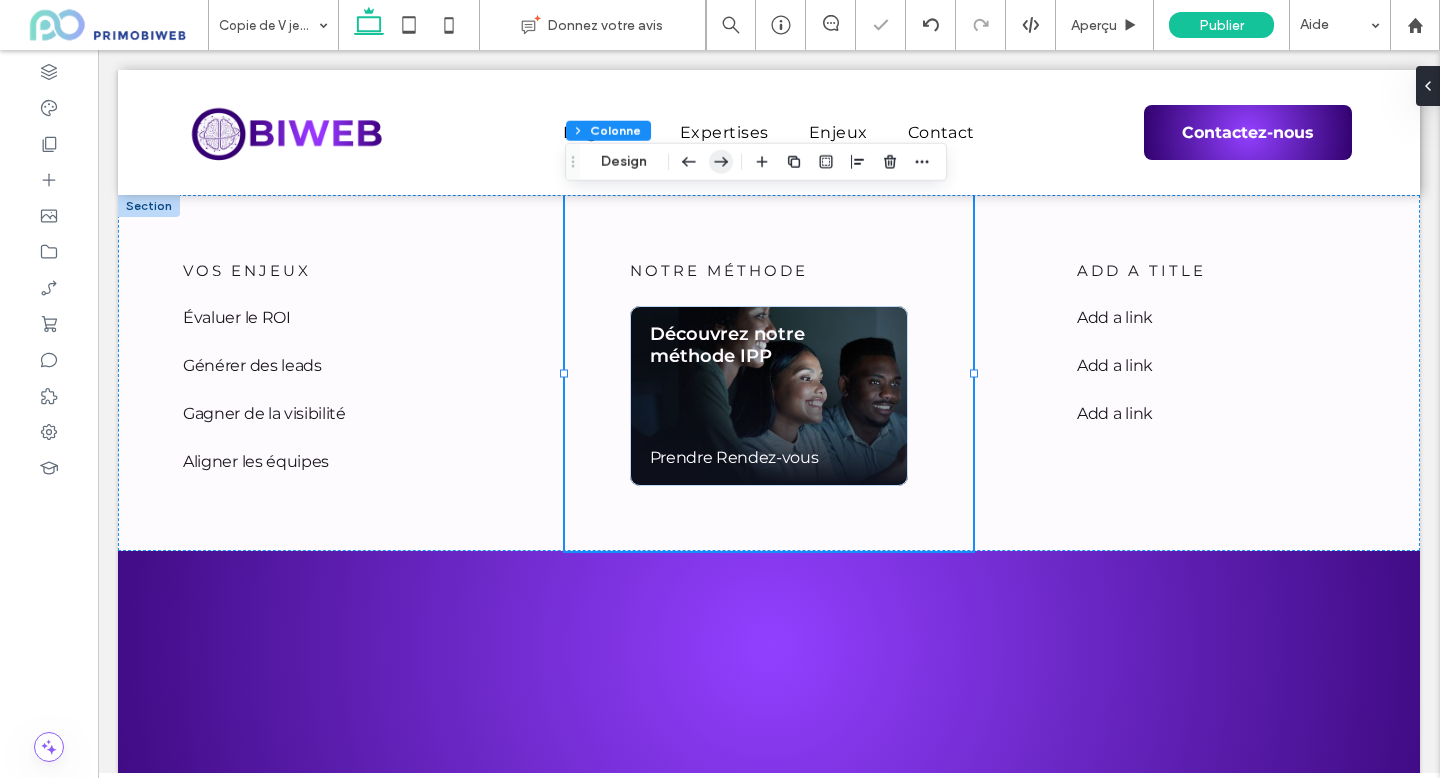 click 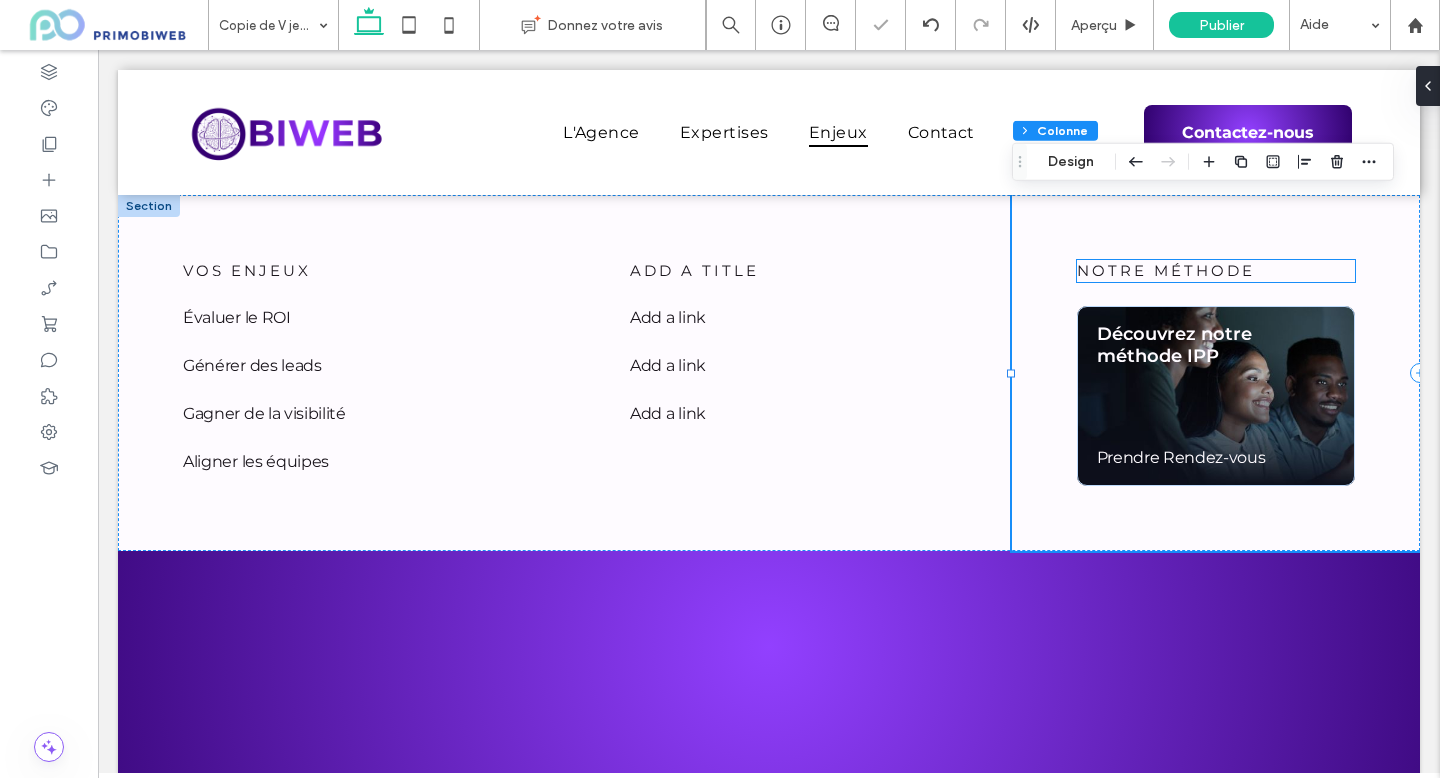 click on "Notre méthode" at bounding box center (1166, 270) 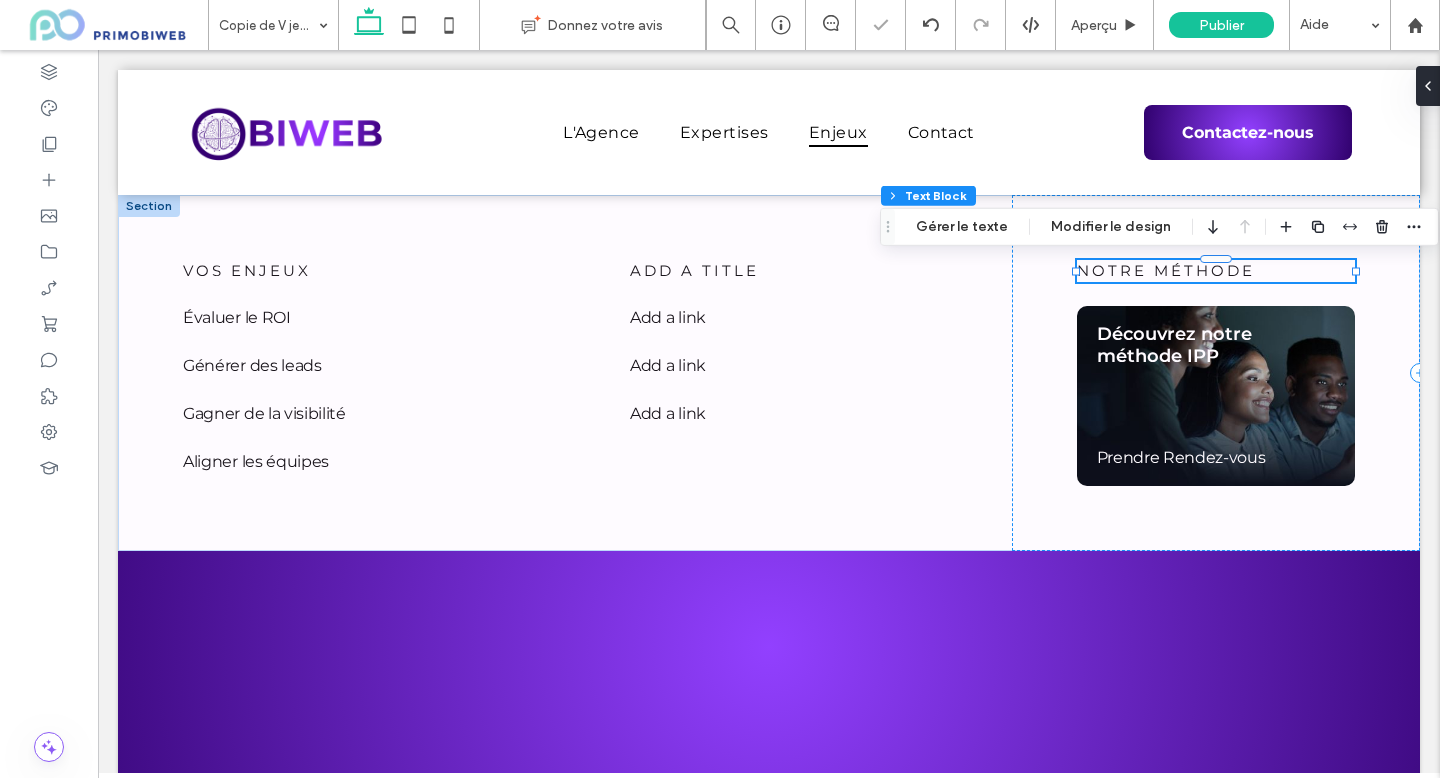 click on "Notre méthode" at bounding box center (1166, 270) 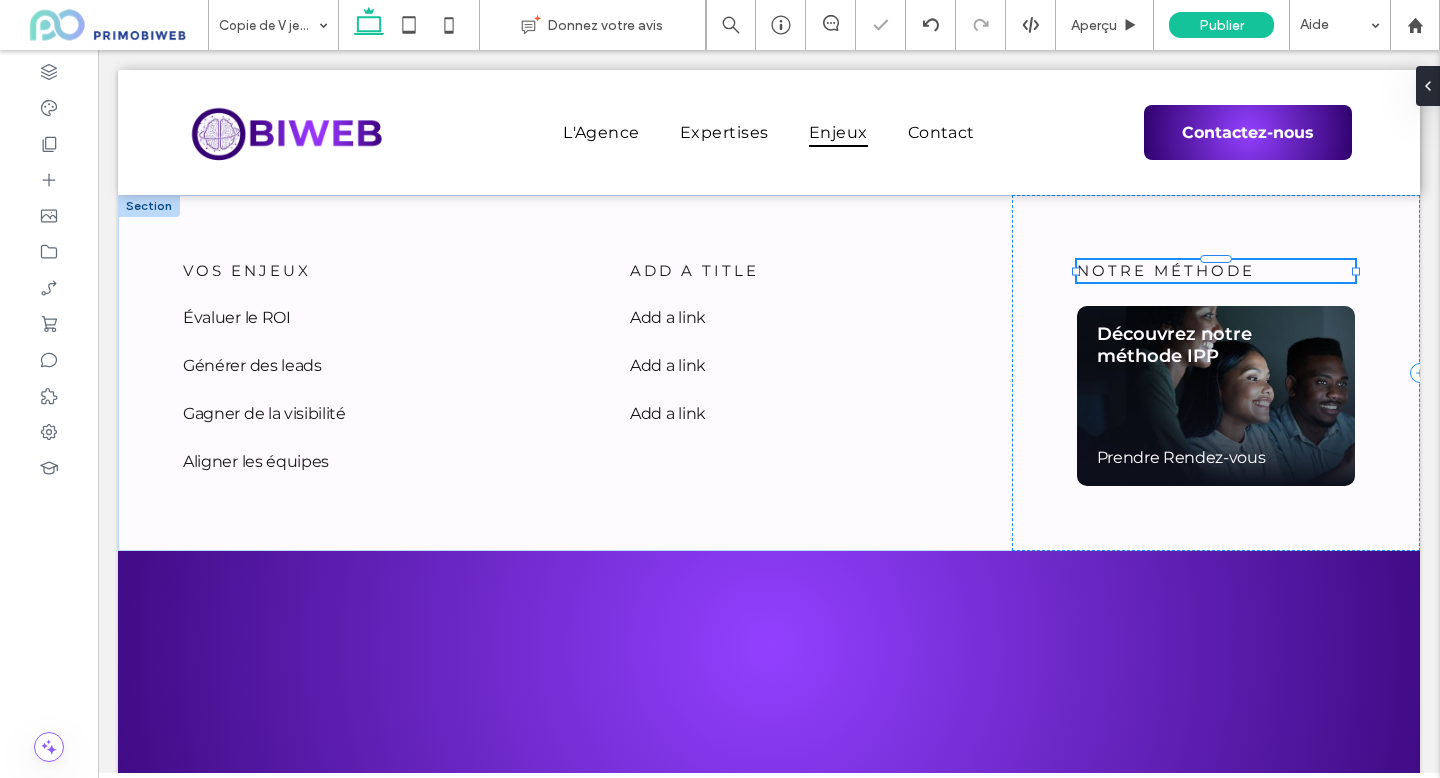 type on "**********" 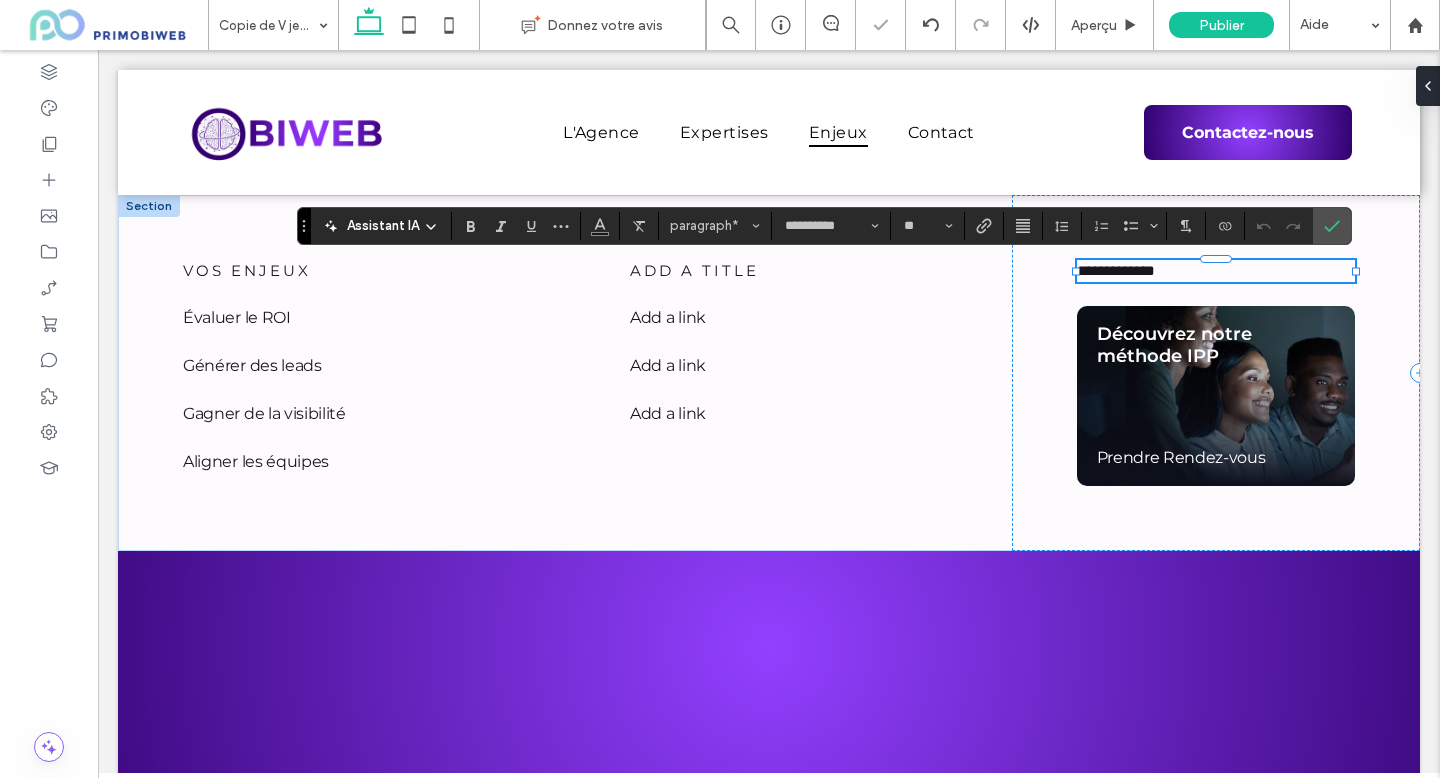 click on "**********" at bounding box center [1116, 270] 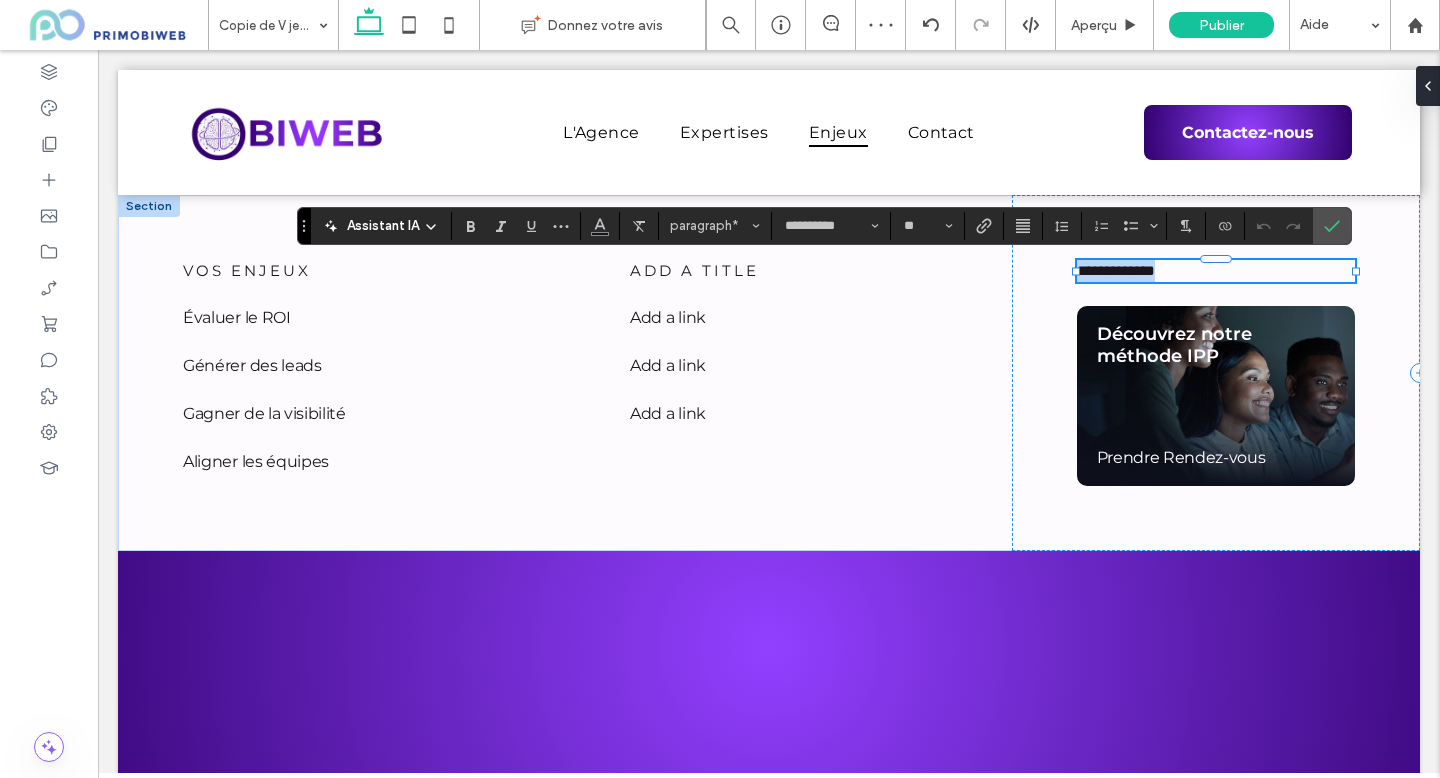 type 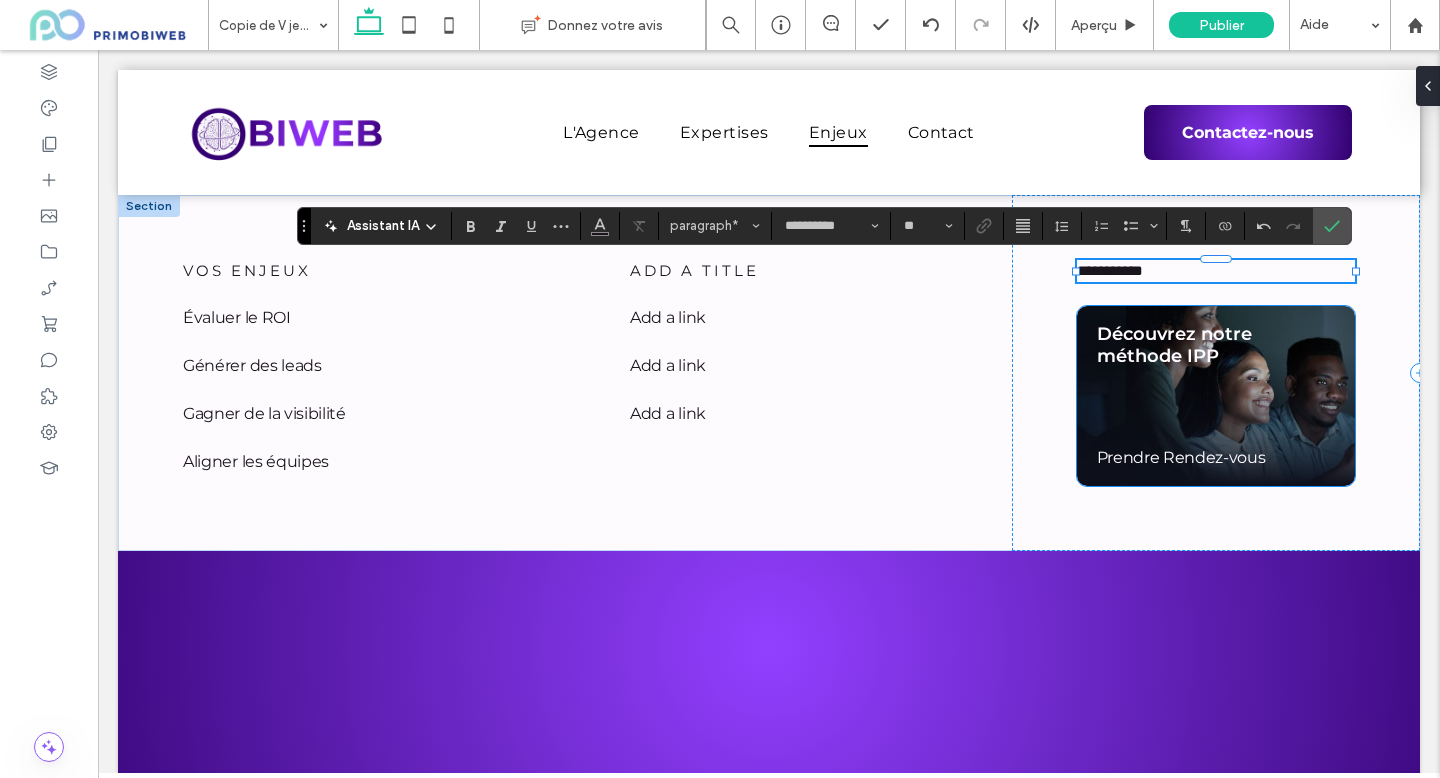 click on "Découvrez notre méthode IPP" at bounding box center [1174, 345] 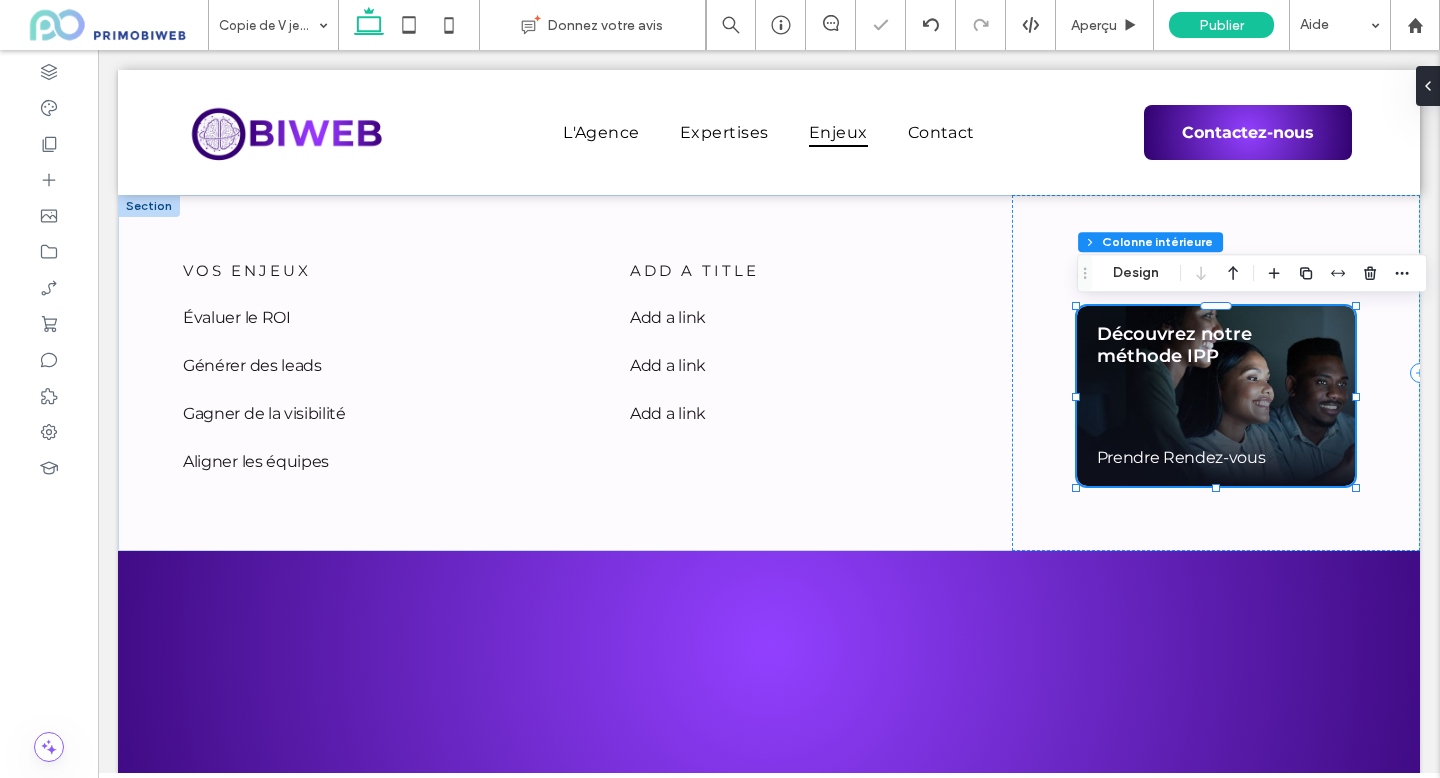 click on "Découvrez notre méthode IPP" at bounding box center [1174, 345] 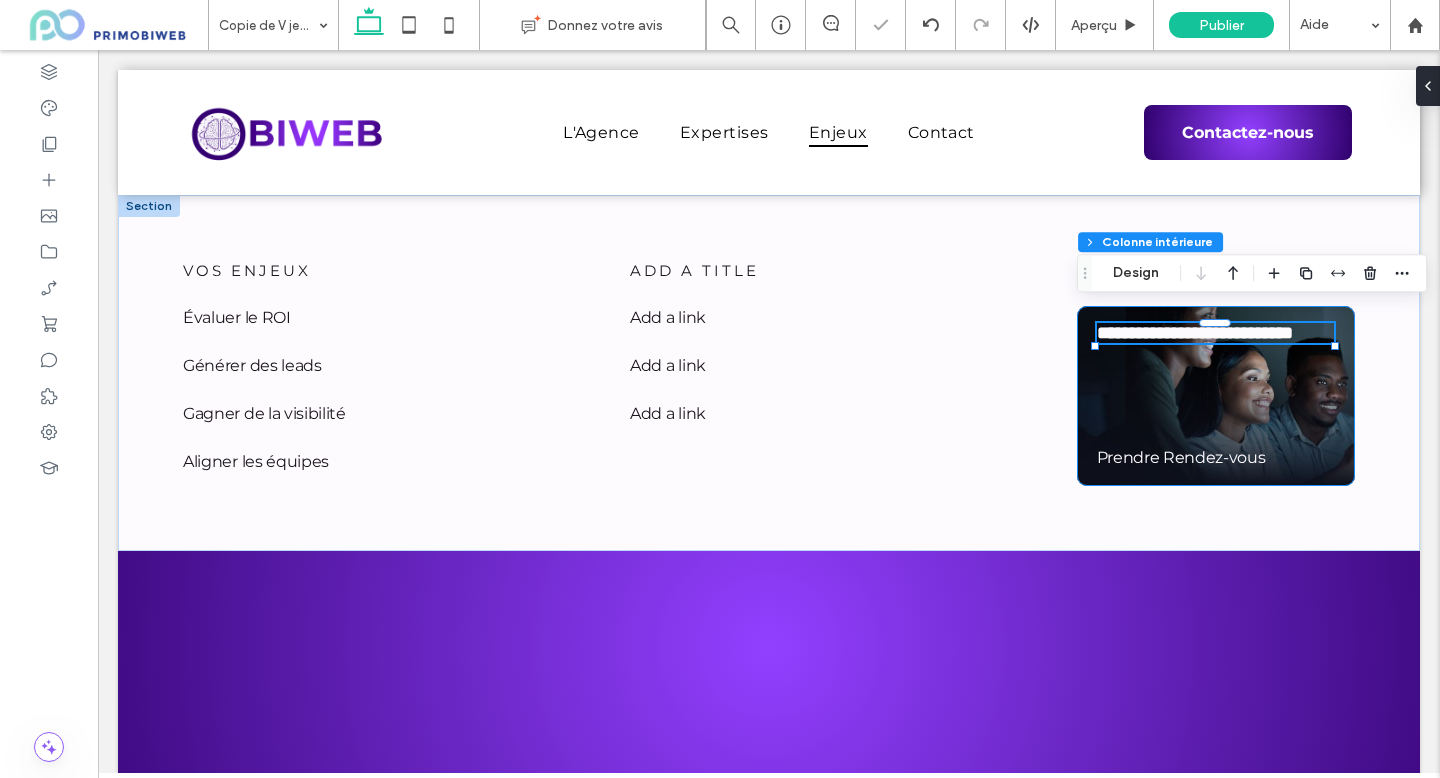 click on "**********" at bounding box center [1195, 333] 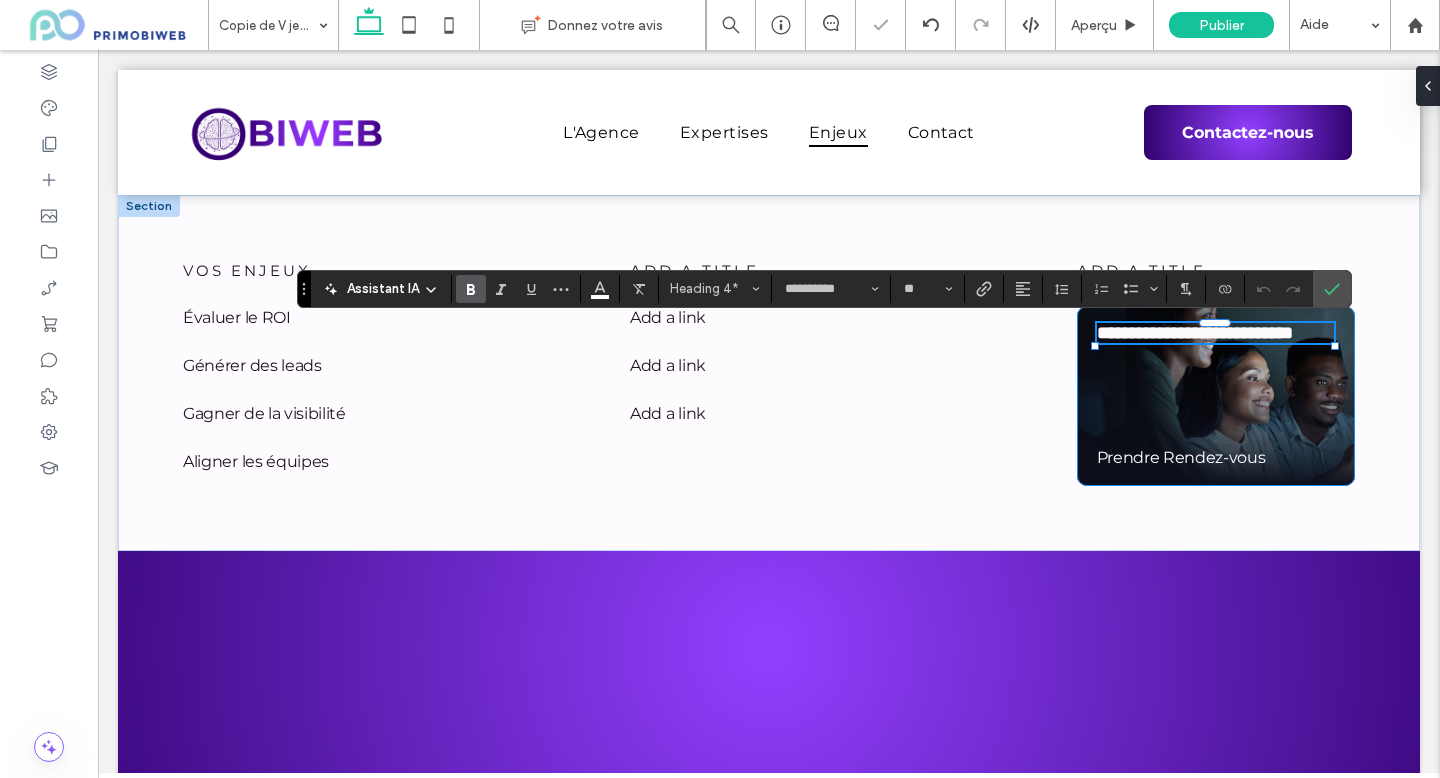 type 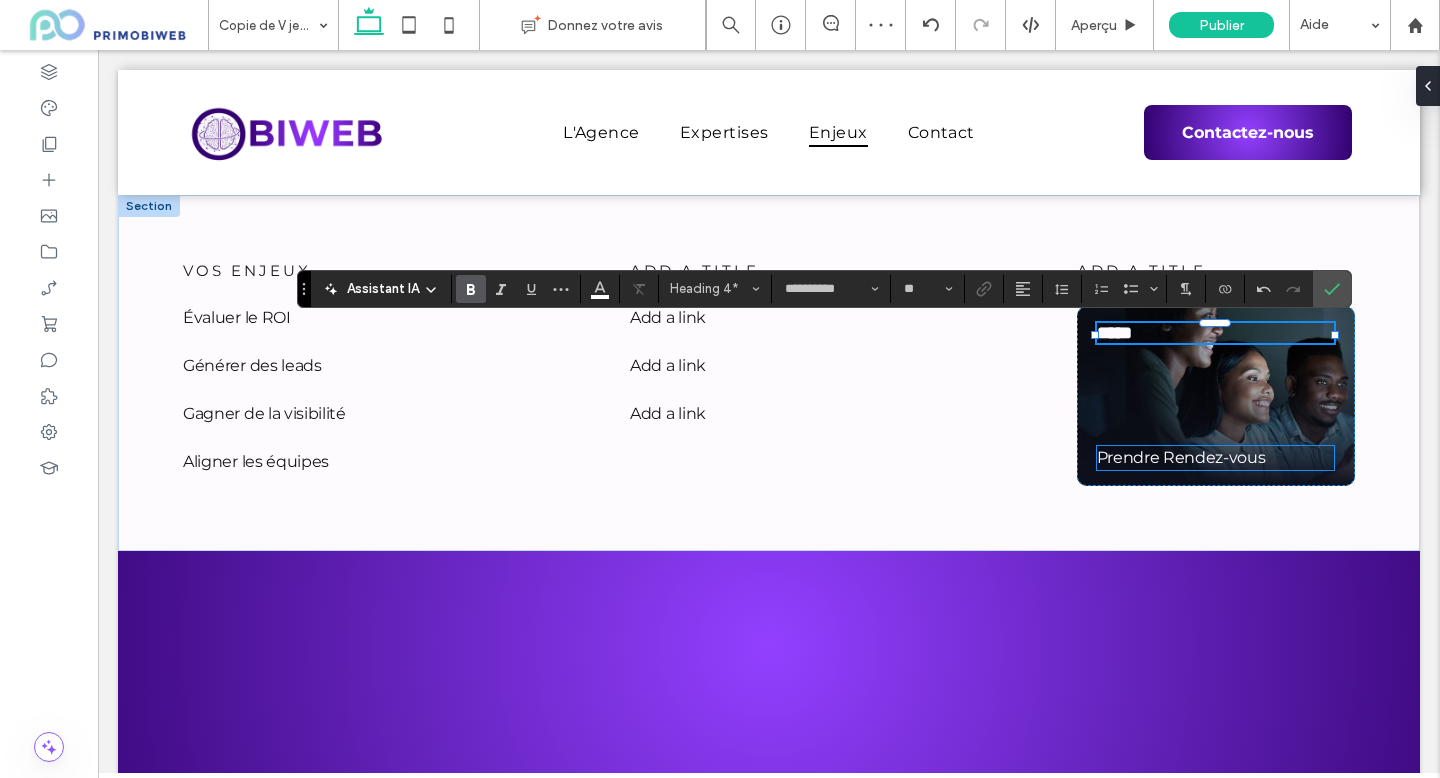 click on "Prendre Rendez-vous" at bounding box center (1181, 457) 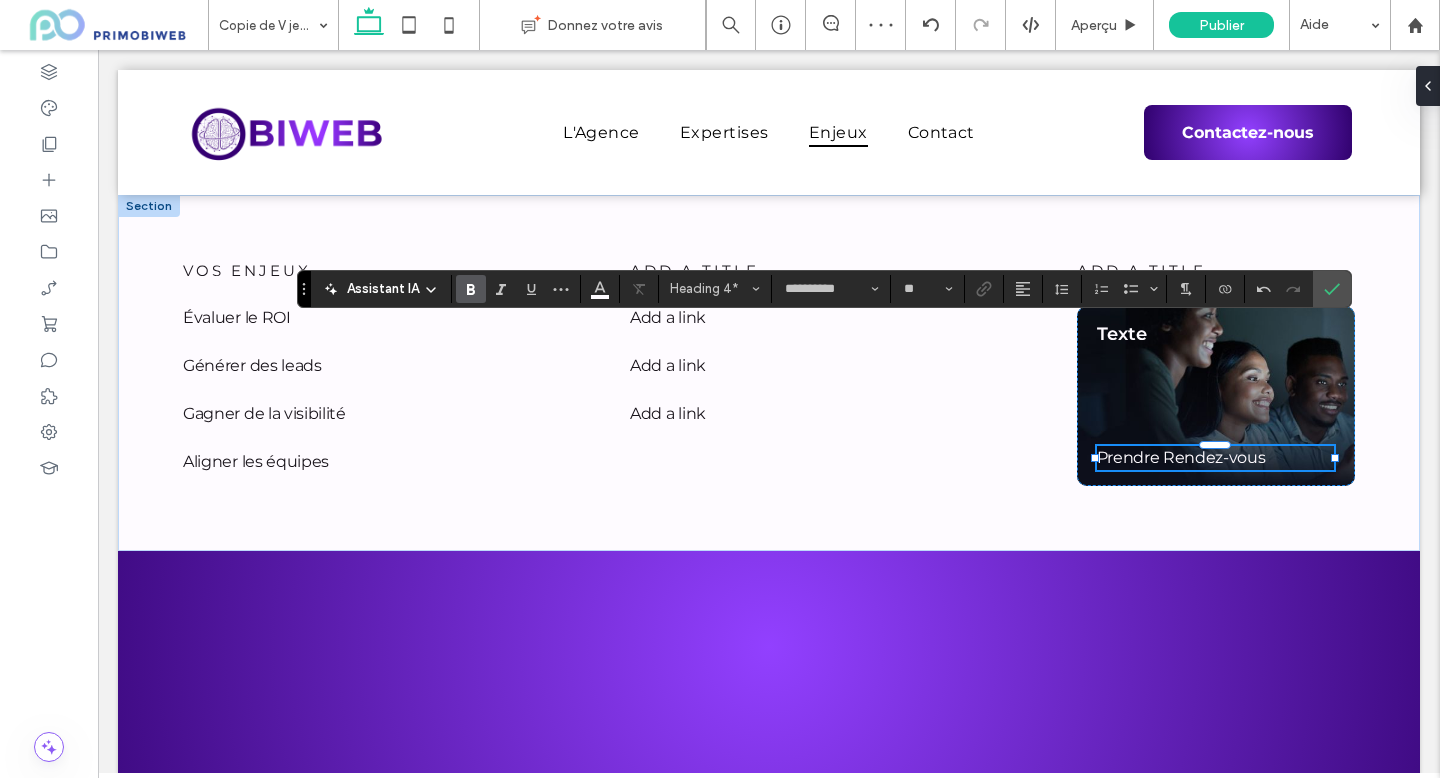 click on "Prendre Rendez-vous" at bounding box center [1181, 457] 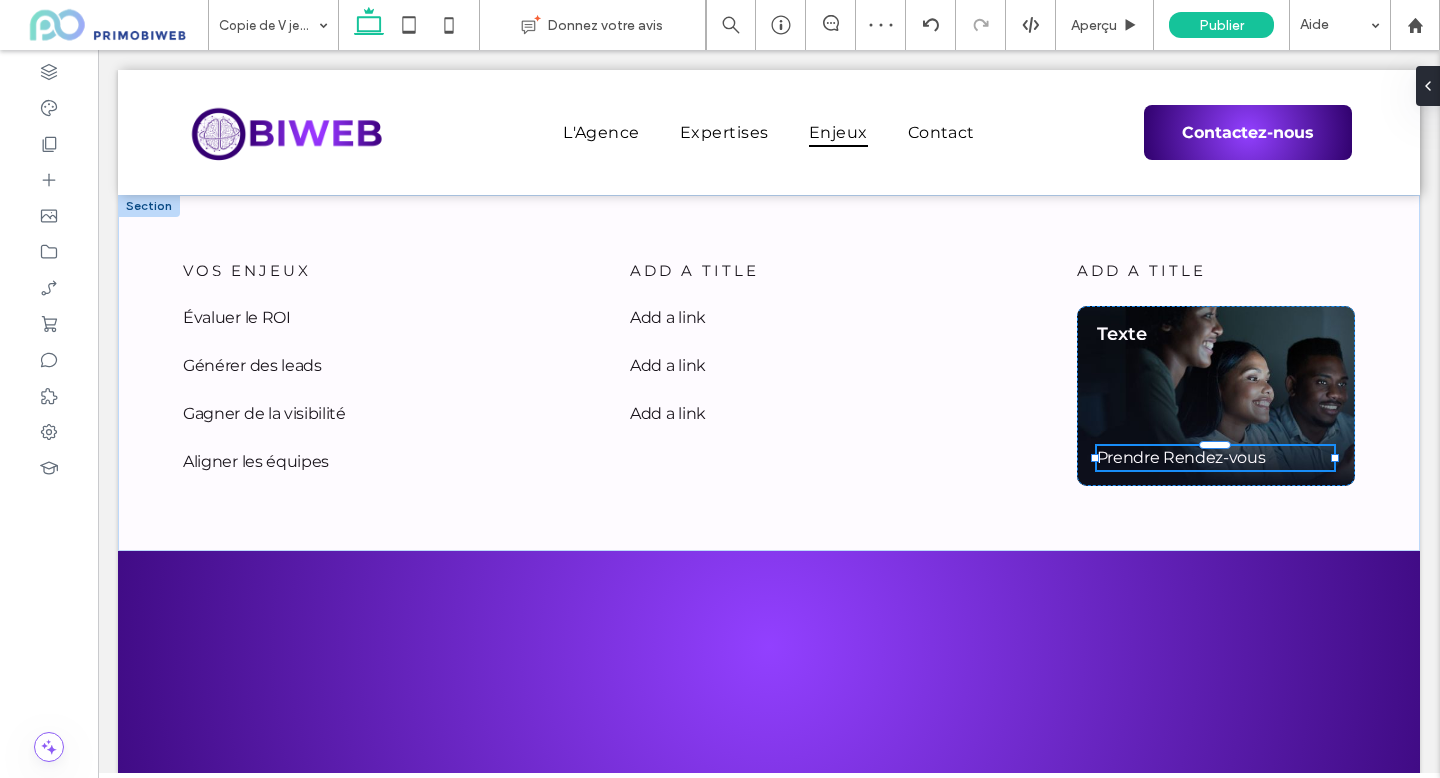 type on "**********" 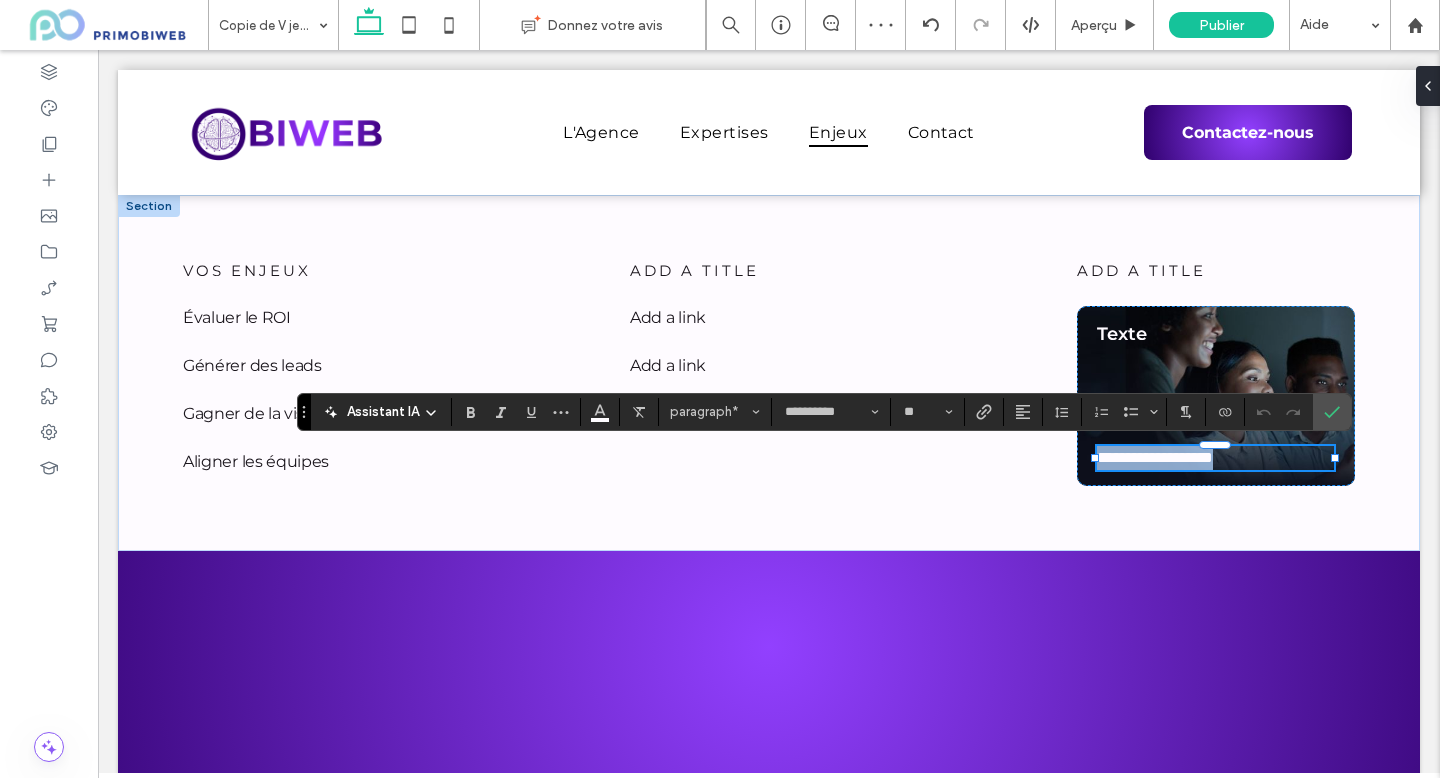 type 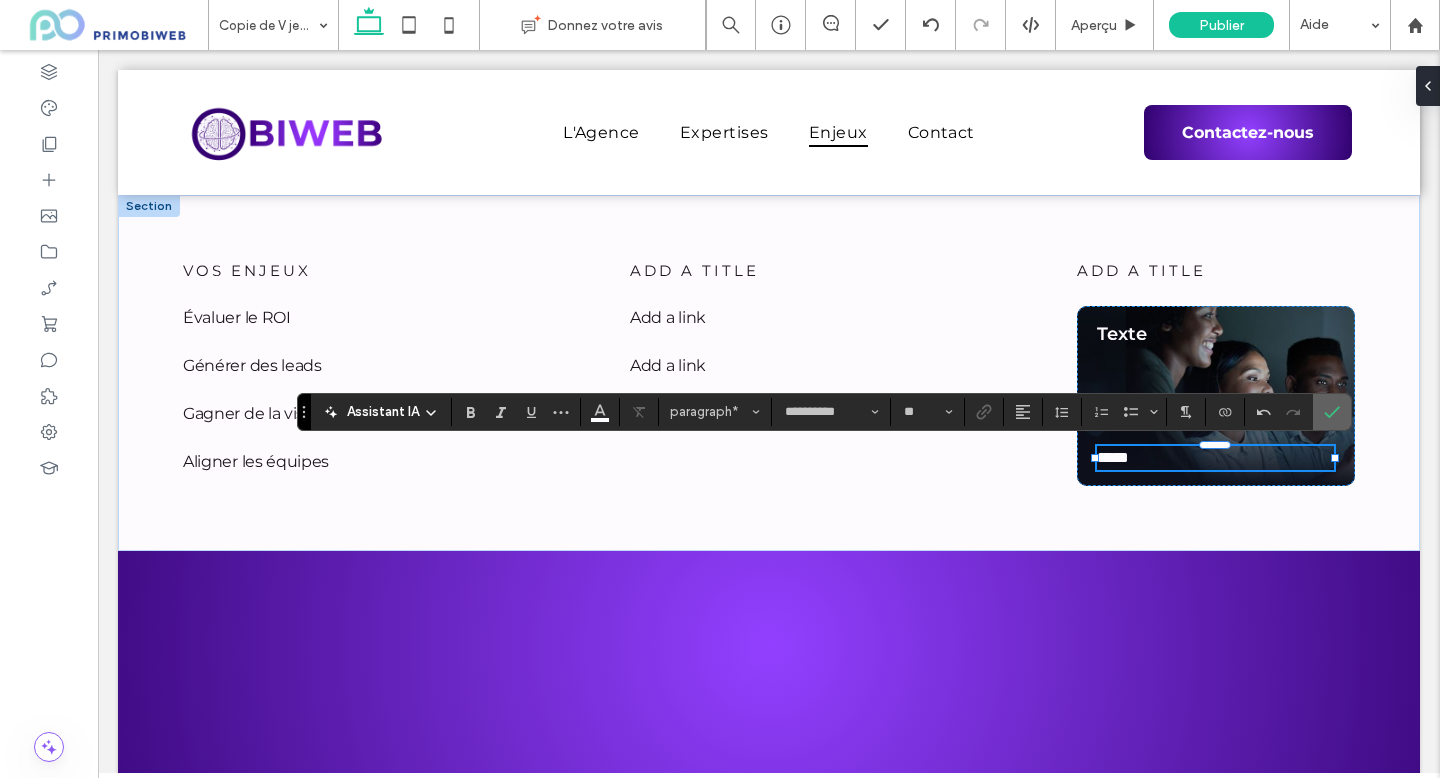 click 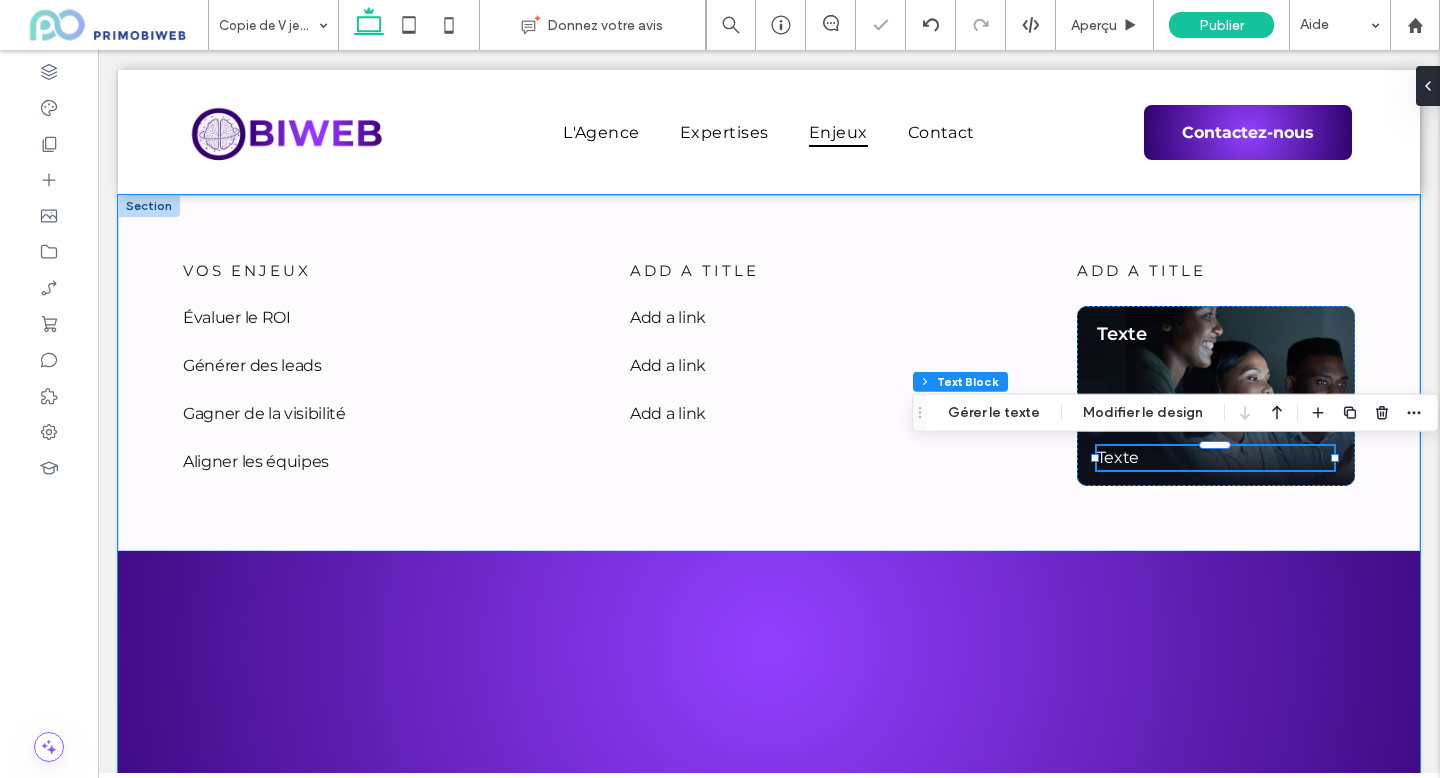 click on ""Les gens n'achètent pas ce que vous faites
mais pourquoi vous le faites."
[FIRST] [LAST]" at bounding box center (769, 646) 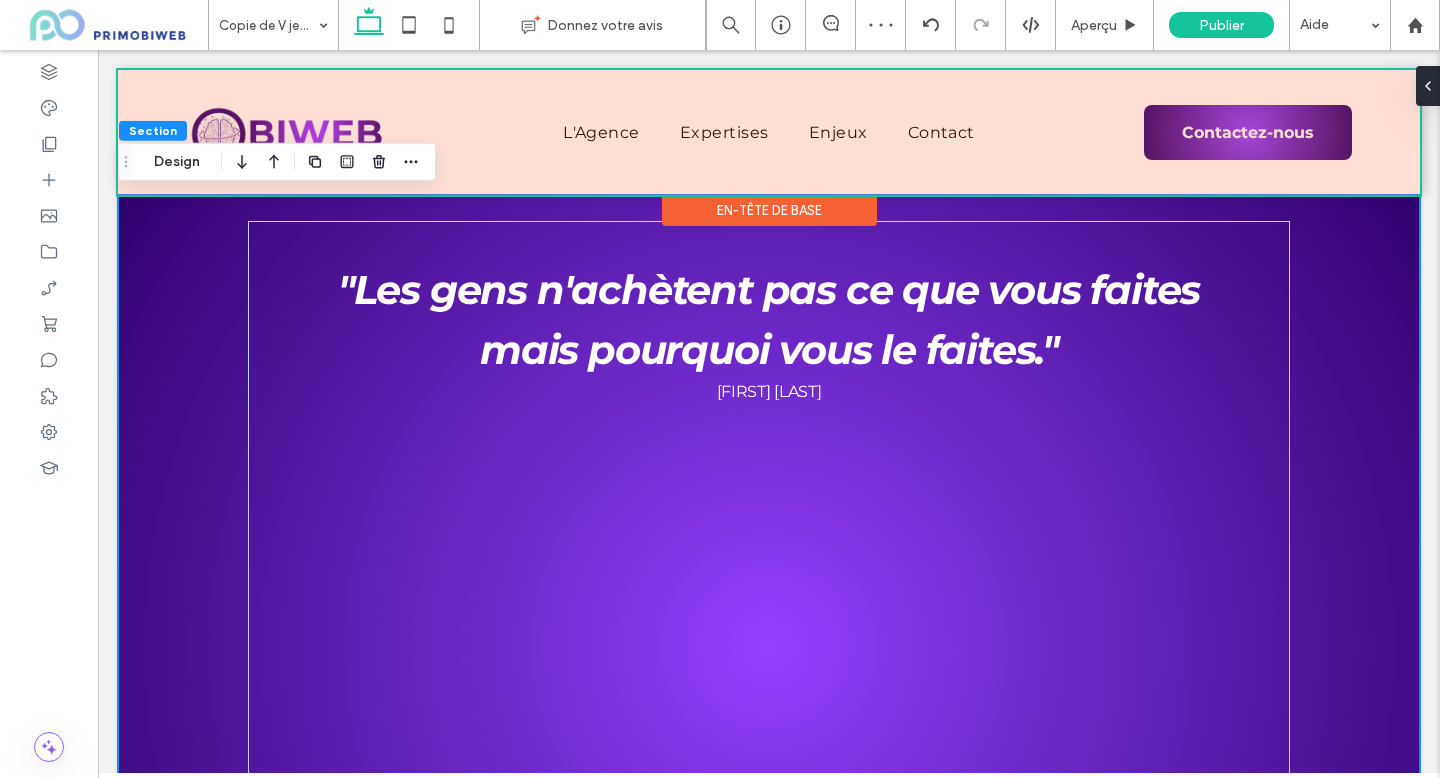 click at bounding box center (769, 132) 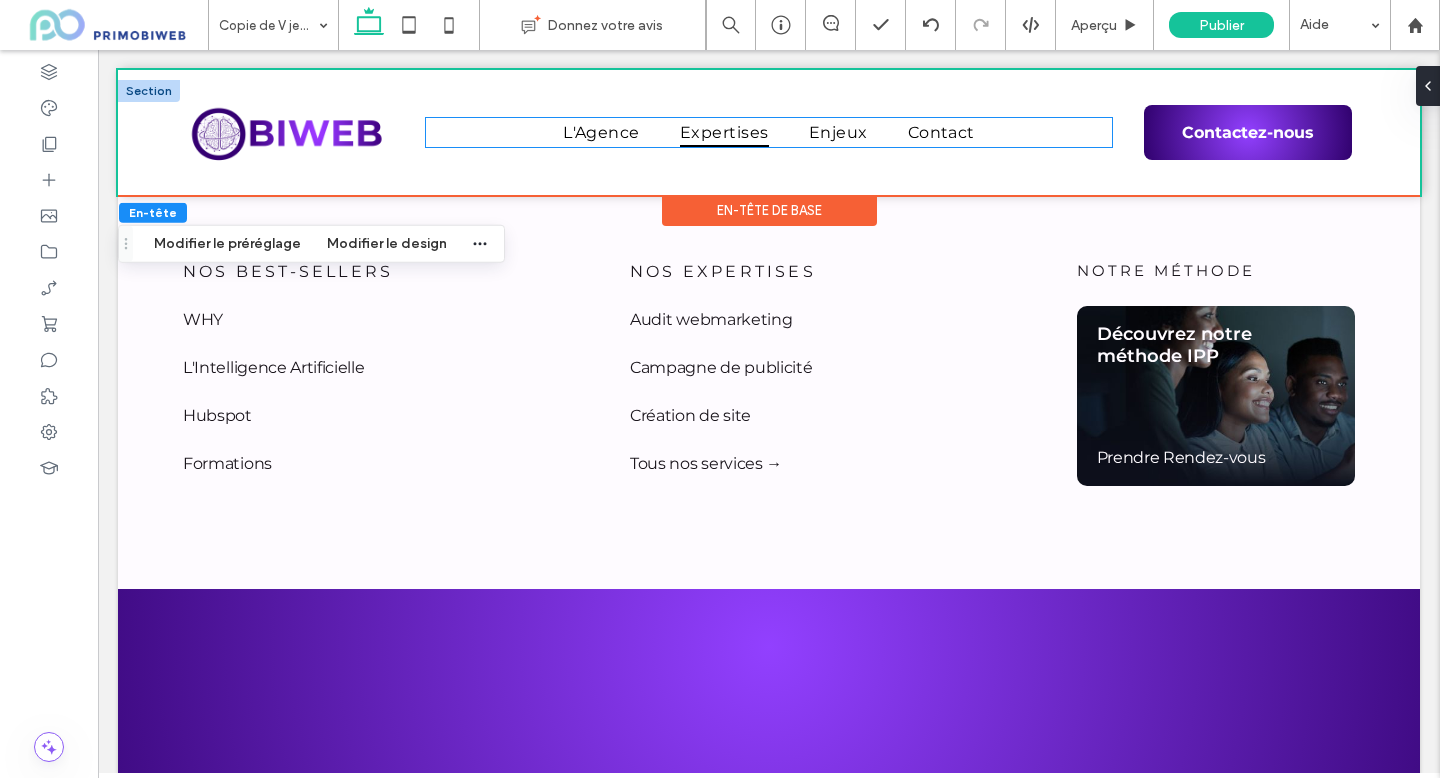click on "Expertises" at bounding box center [724, 132] 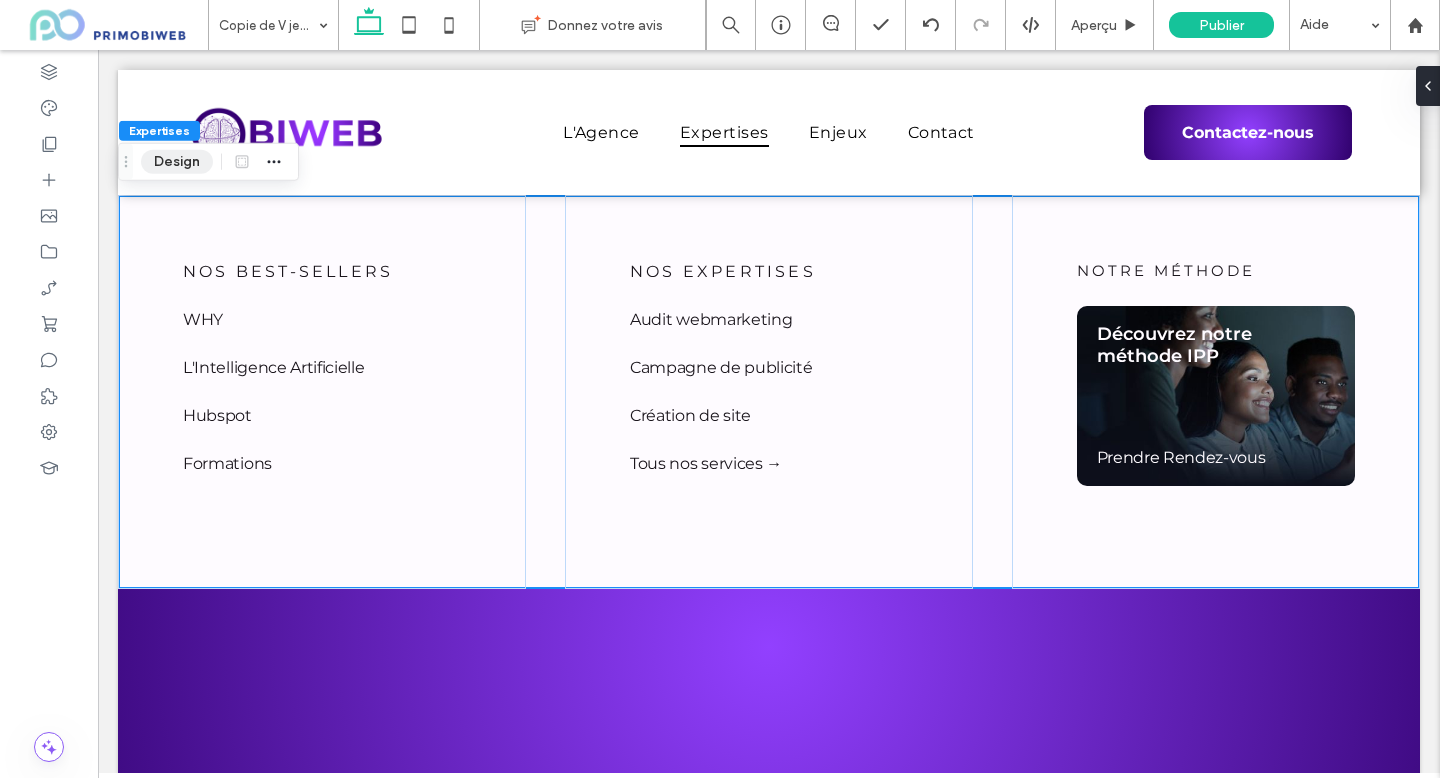click on "Design" at bounding box center (177, 162) 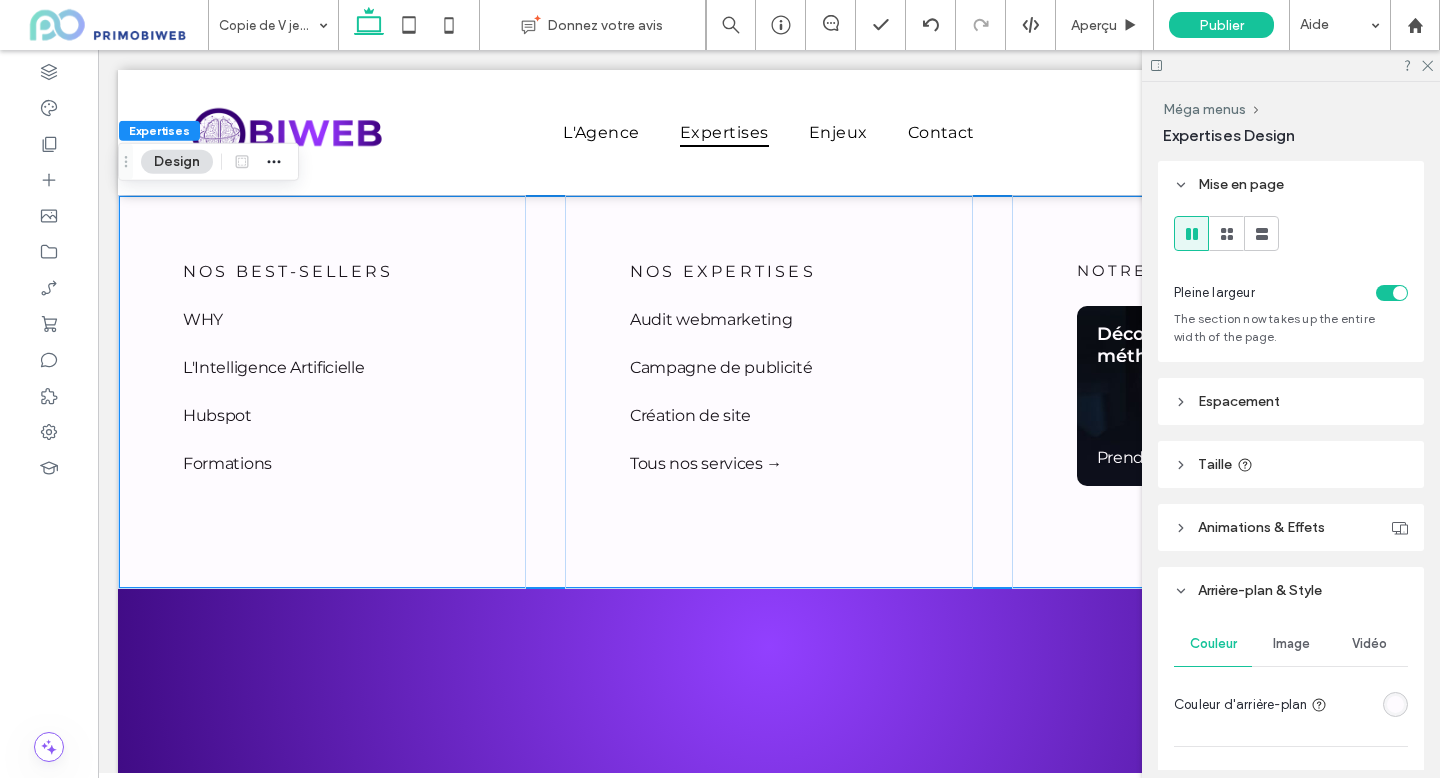 click at bounding box center (1291, 65) 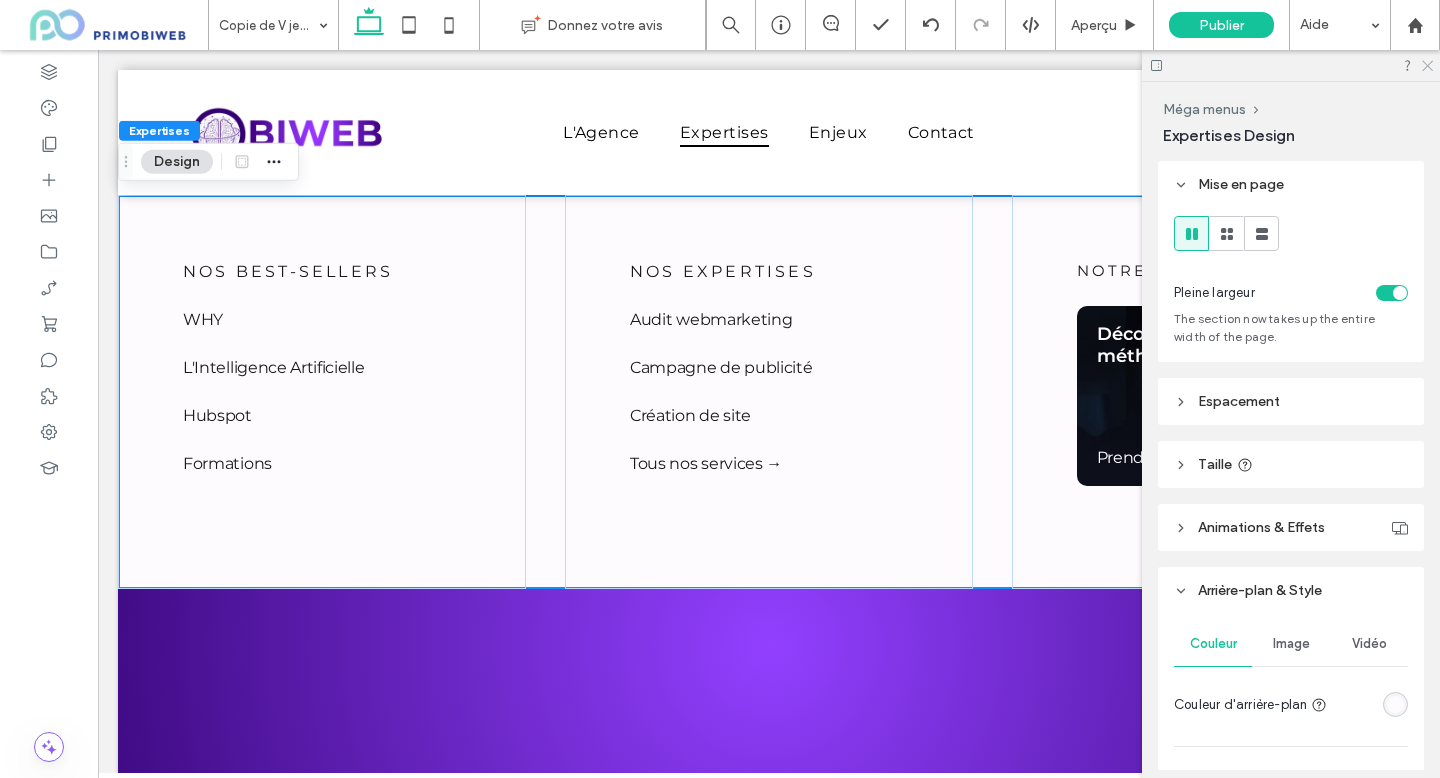 click 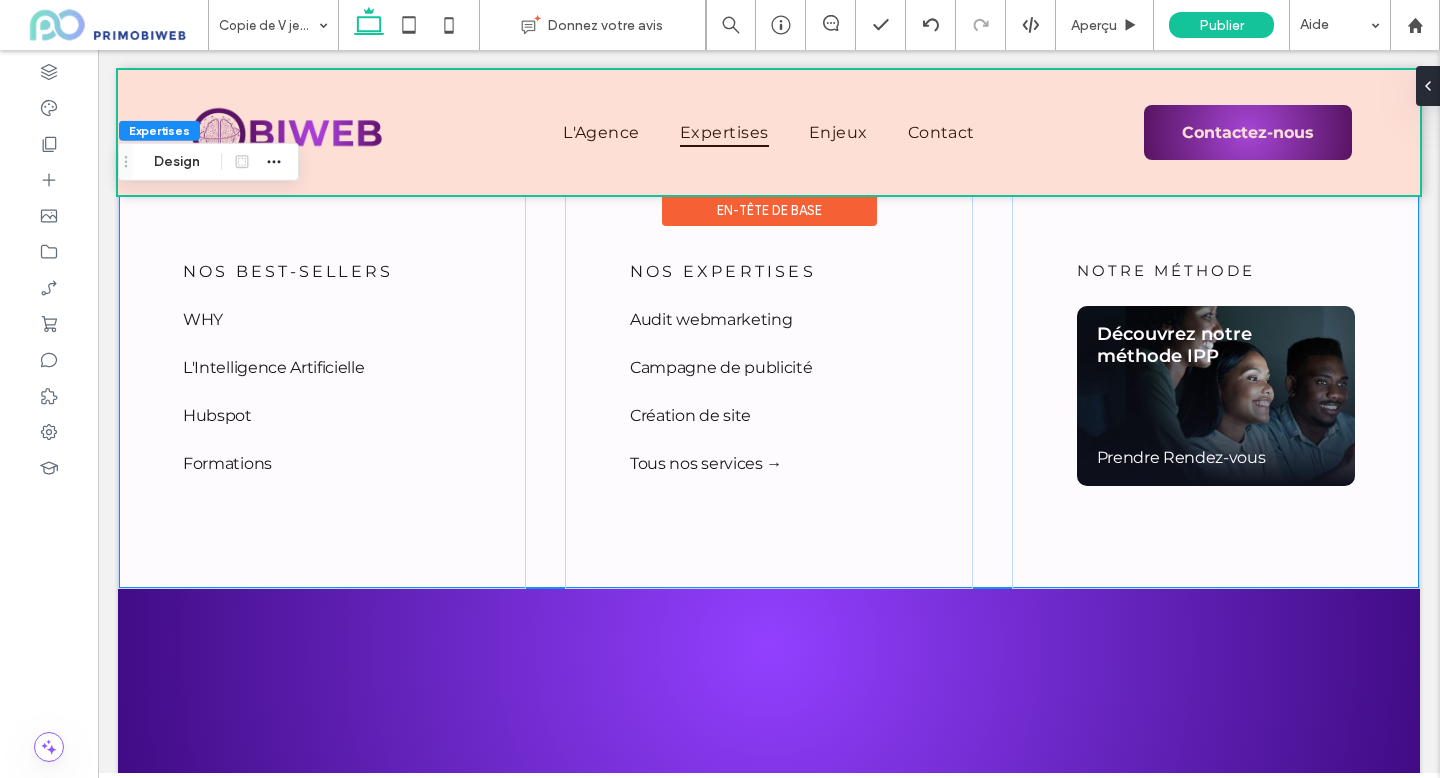 click at bounding box center (769, 132) 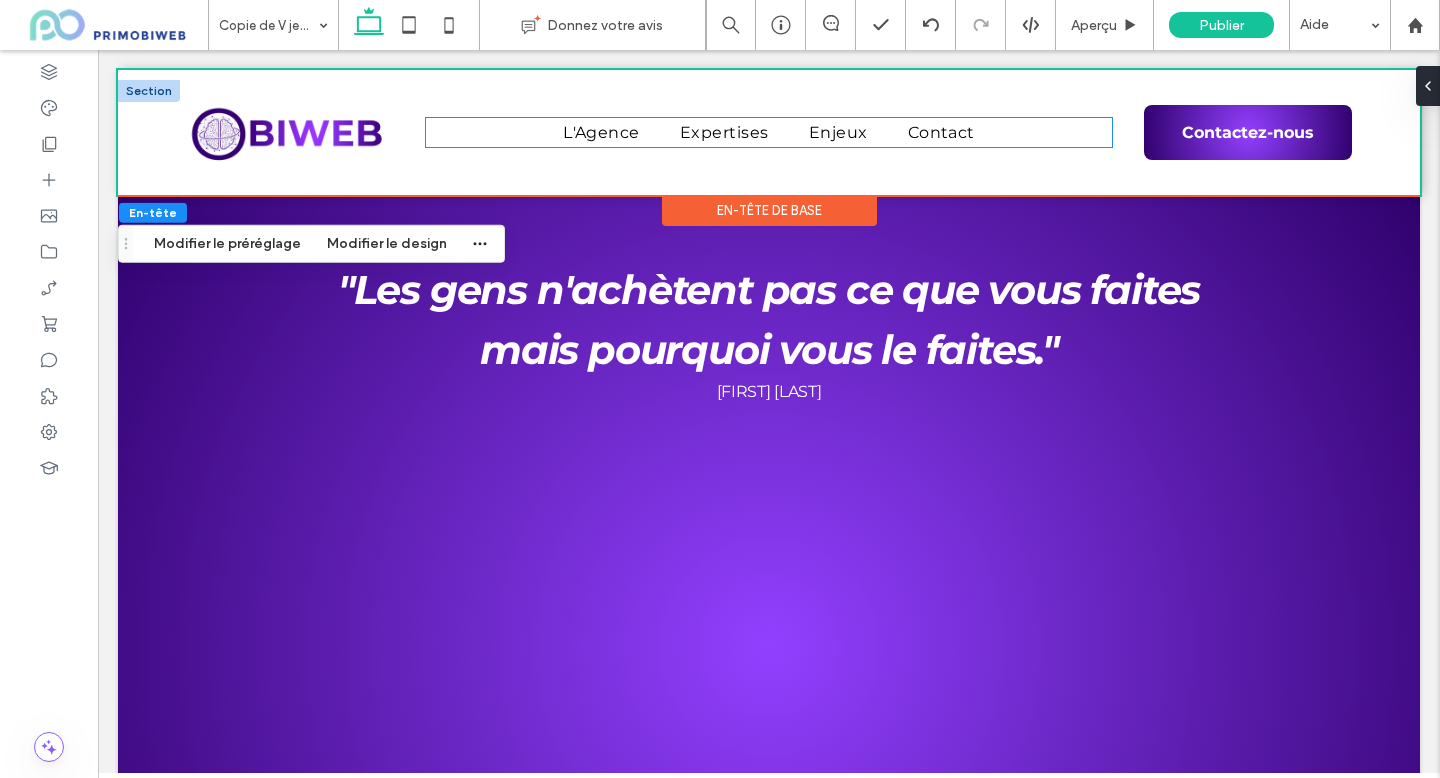 click on "L'Agence
Expertises
Enjeux
Contact" at bounding box center [769, 132] 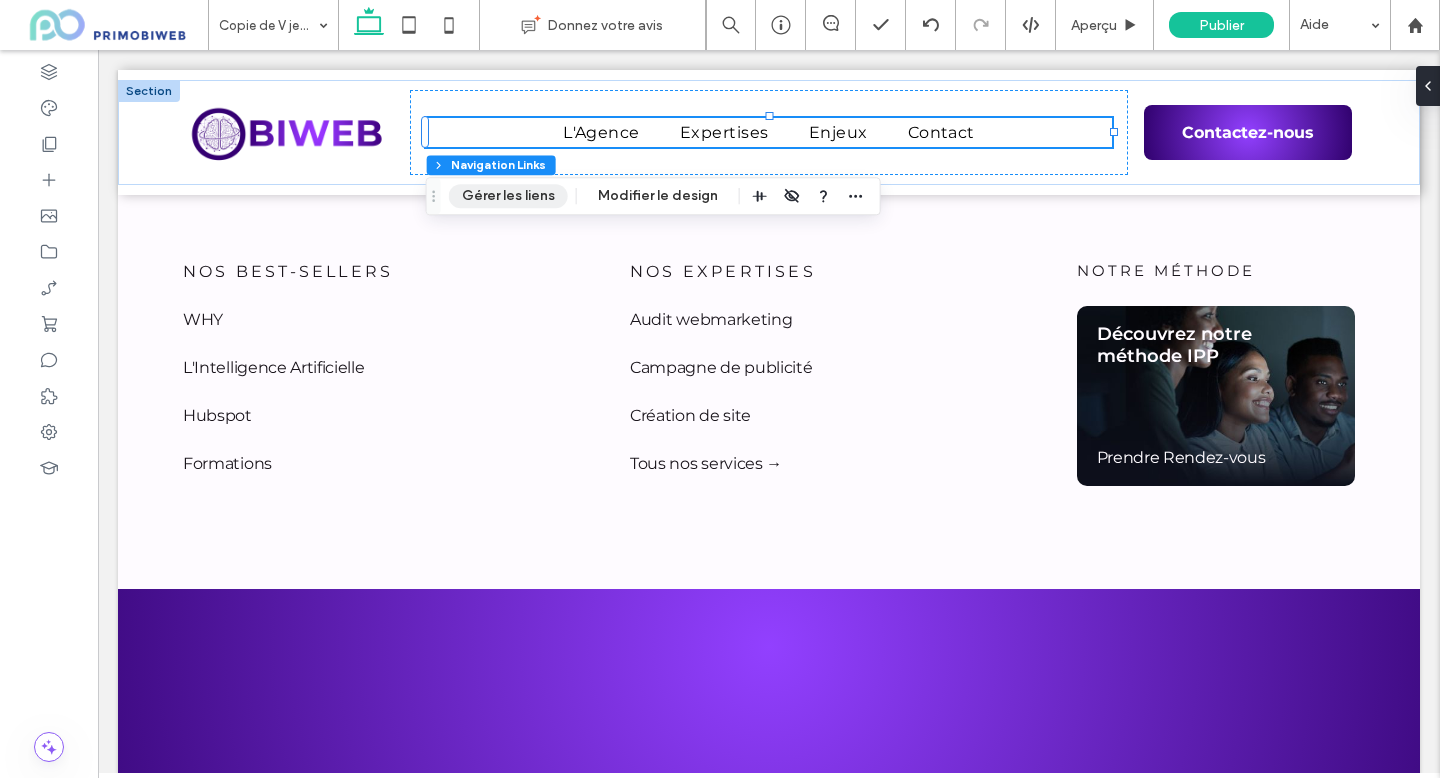 click on "Gérer les liens" at bounding box center (508, 196) 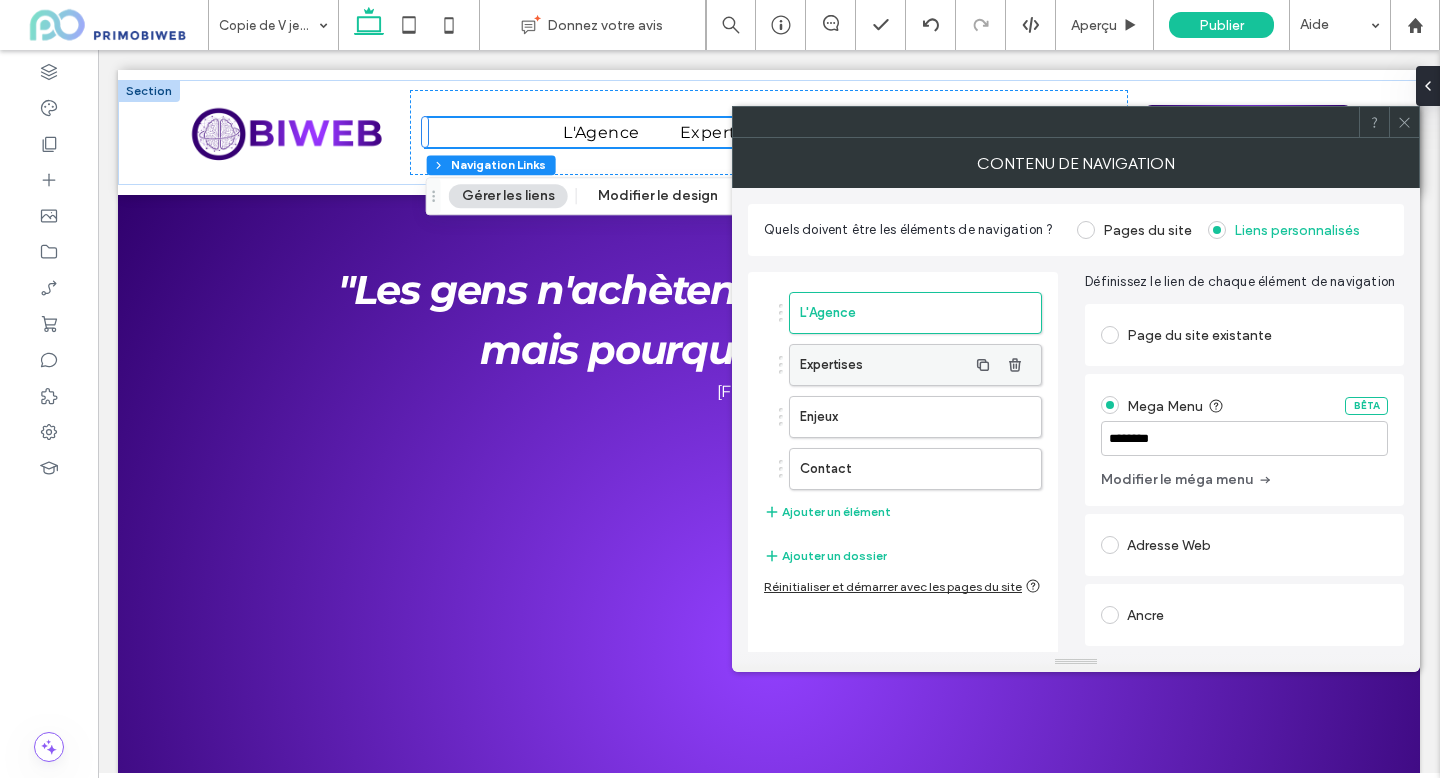 click on "Expertises" at bounding box center (883, 365) 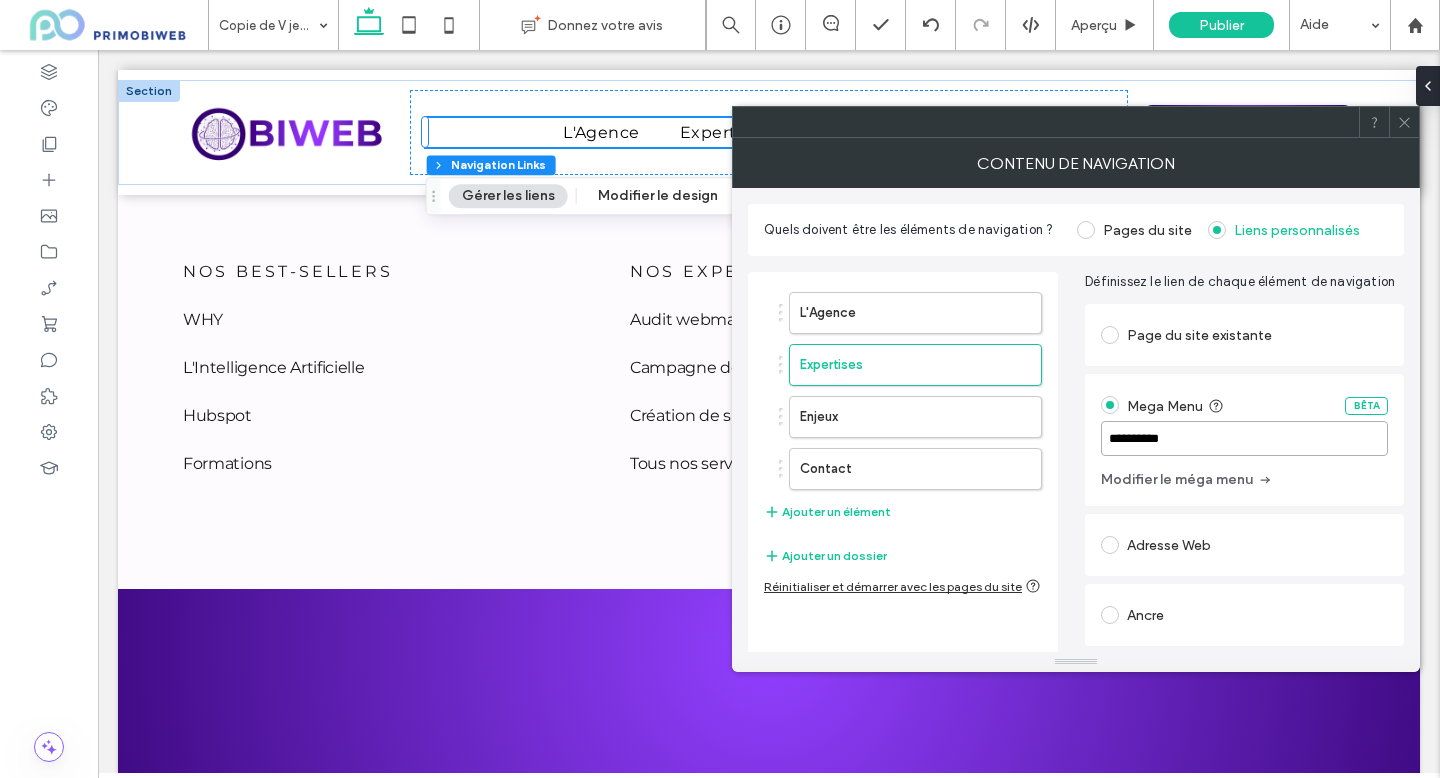 drag, startPoint x: 1115, startPoint y: 442, endPoint x: 1080, endPoint y: 441, distance: 35.014282 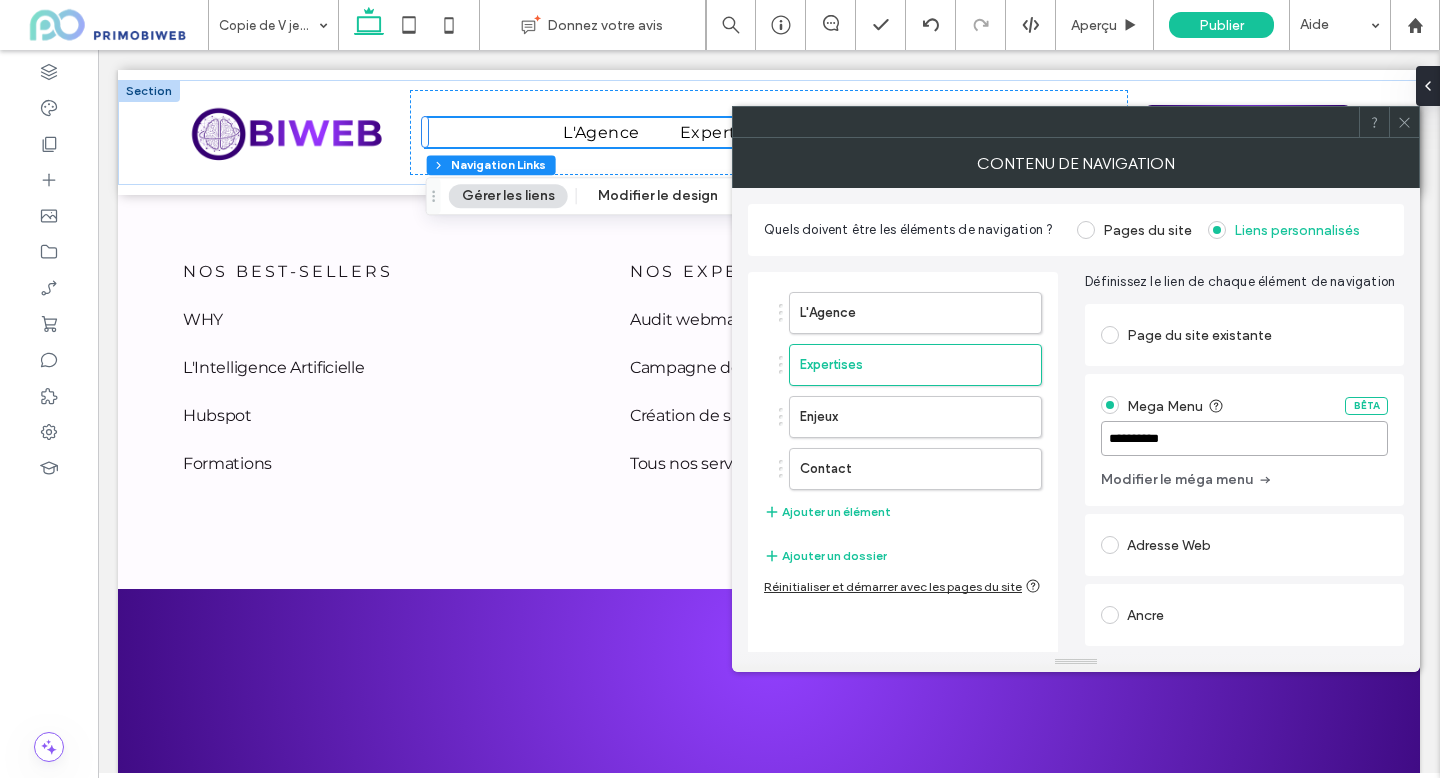 click on "**********" at bounding box center (1076, 478) 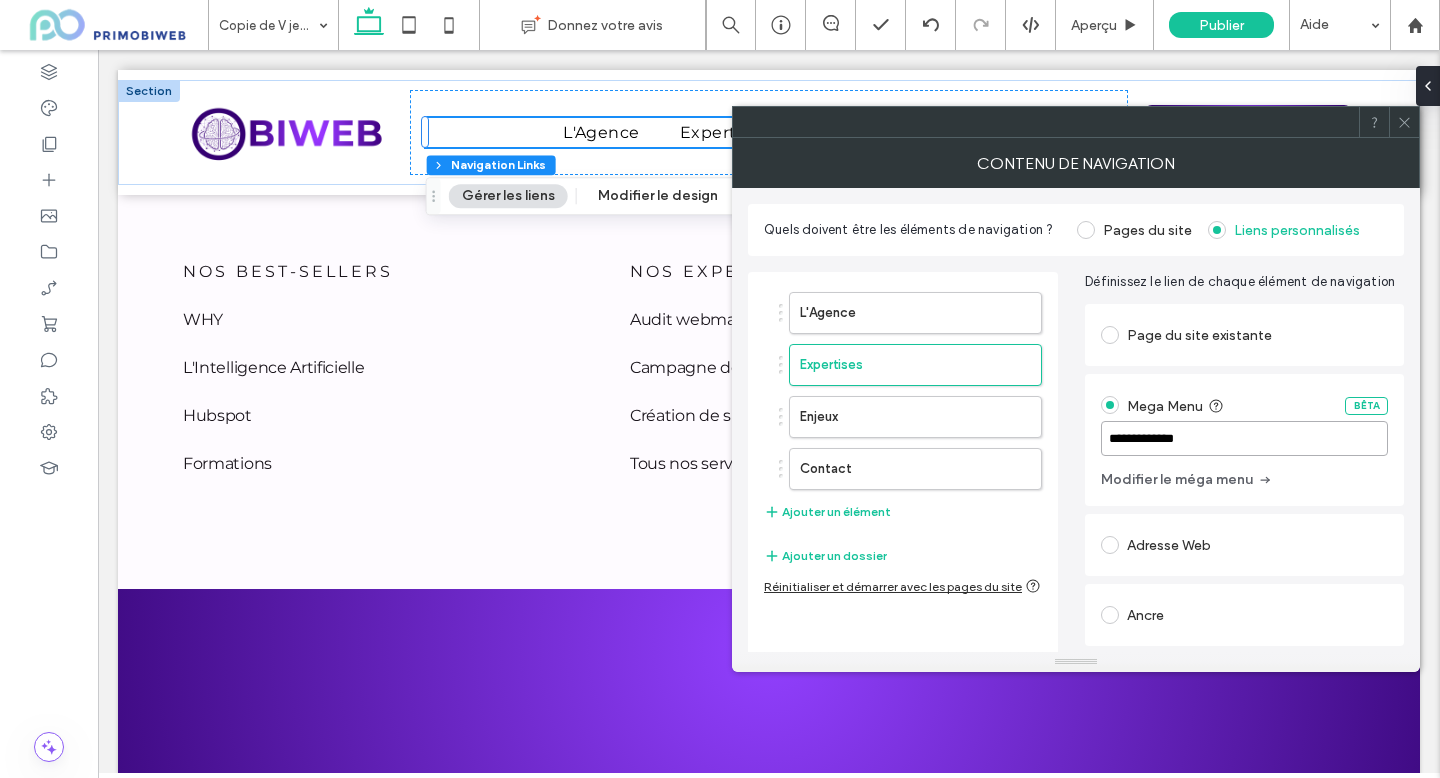 type on "**********" 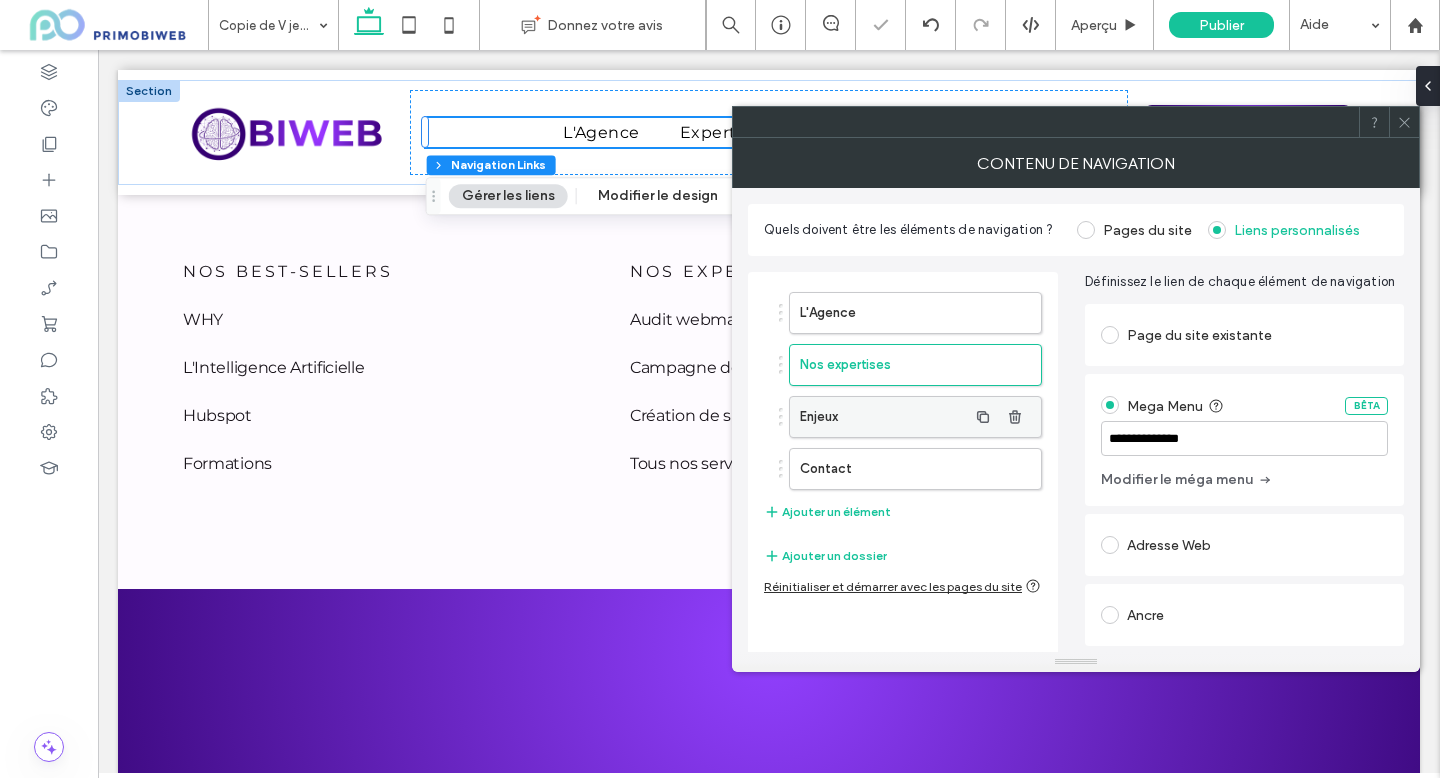 click on "Enjeux" at bounding box center [883, 417] 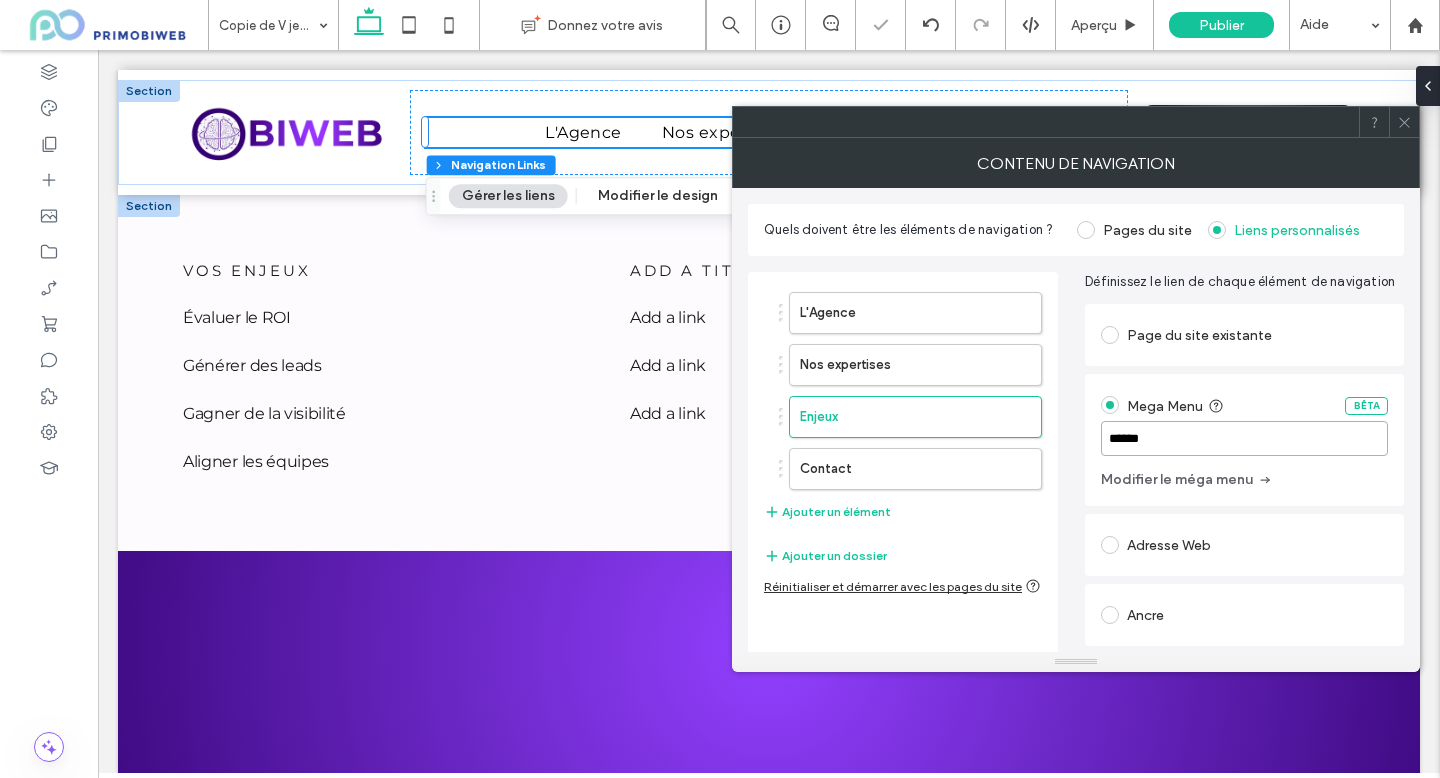 click on "******" at bounding box center (1244, 438) 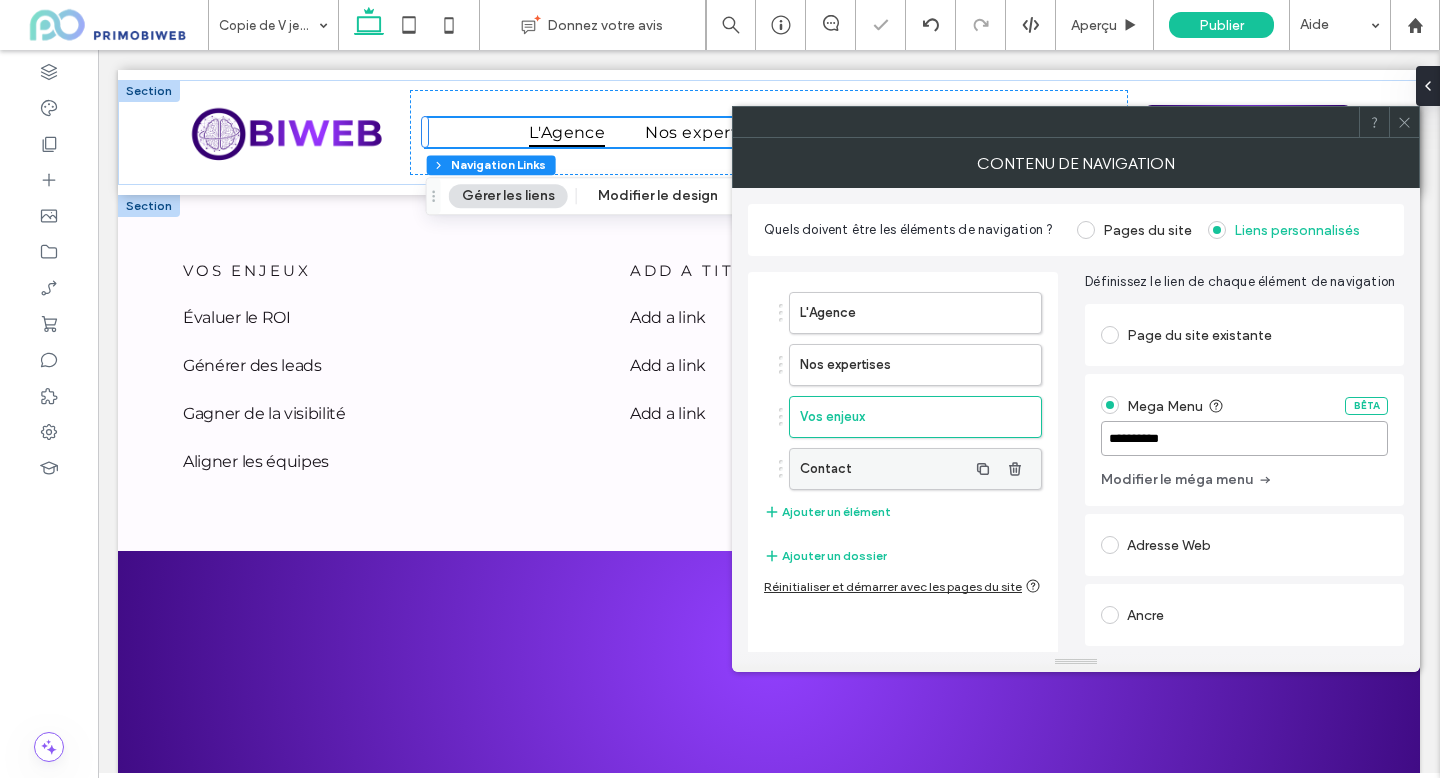 type on "**********" 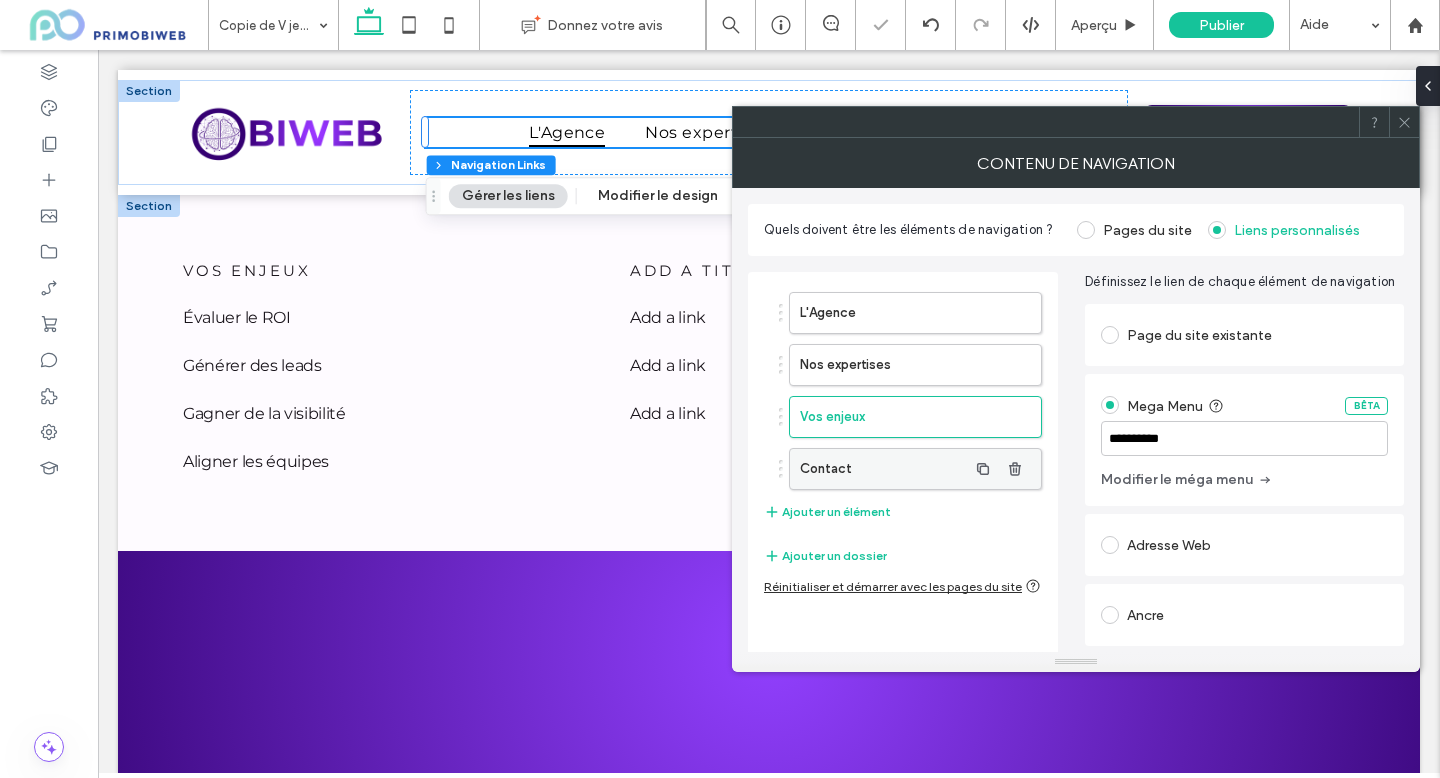 click on "Contact" at bounding box center [883, 469] 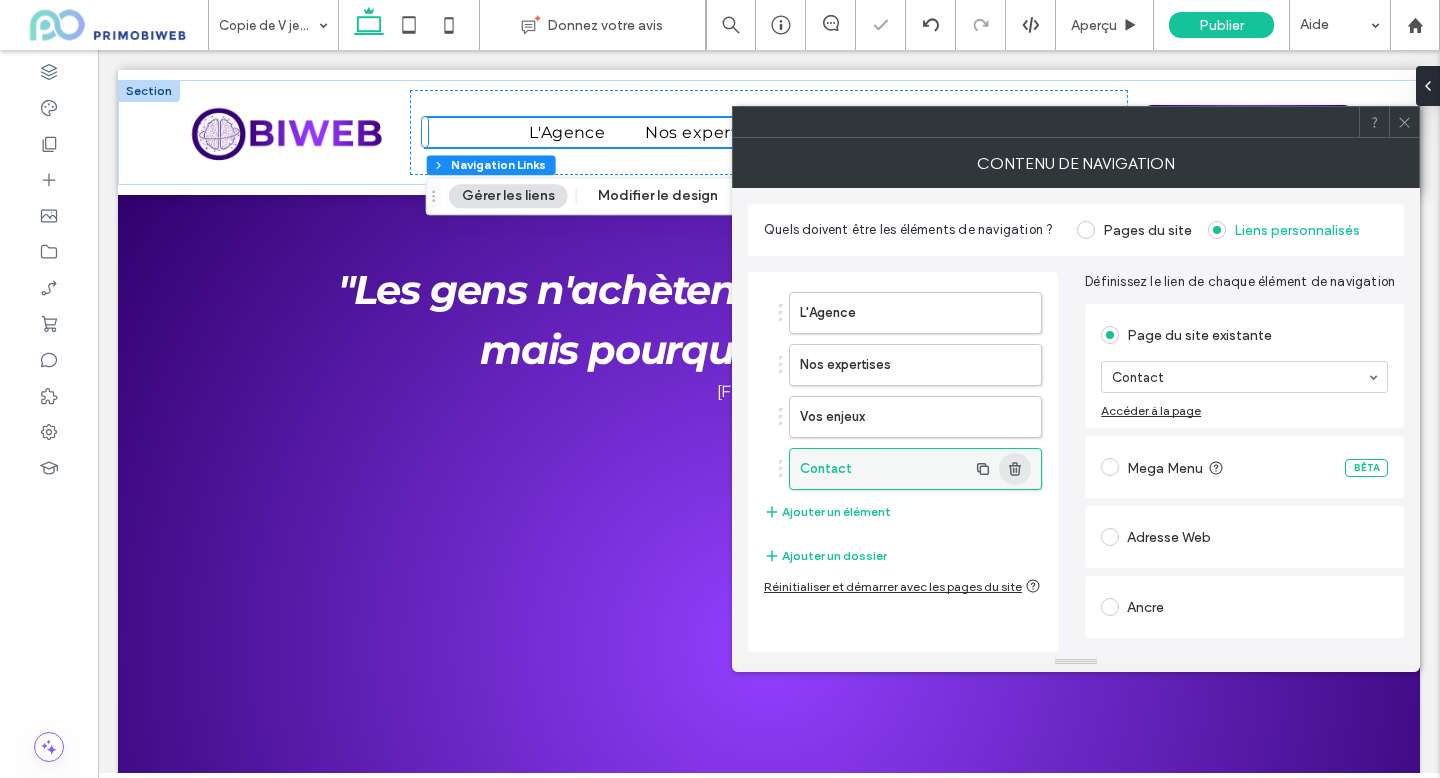 click 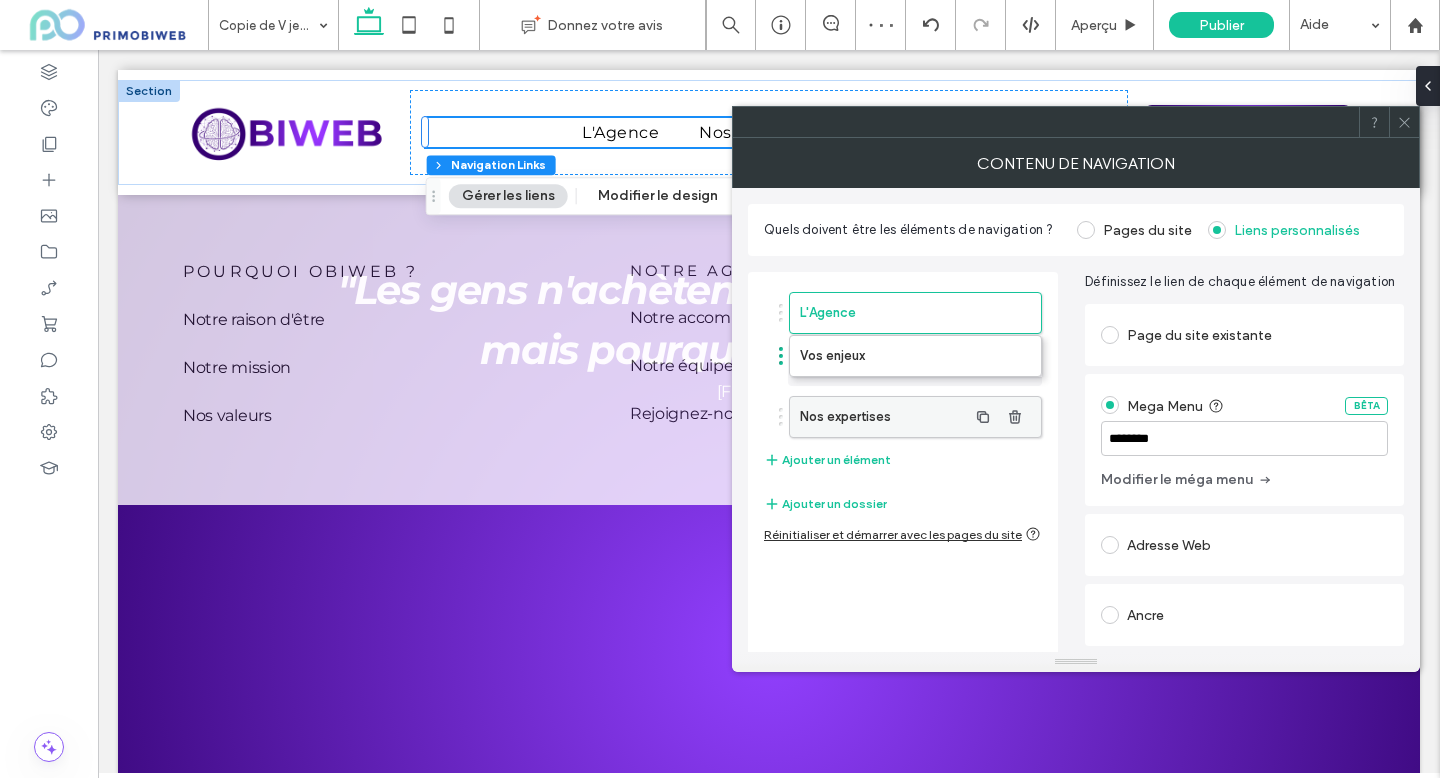 drag, startPoint x: 914, startPoint y: 410, endPoint x: 914, endPoint y: 351, distance: 59 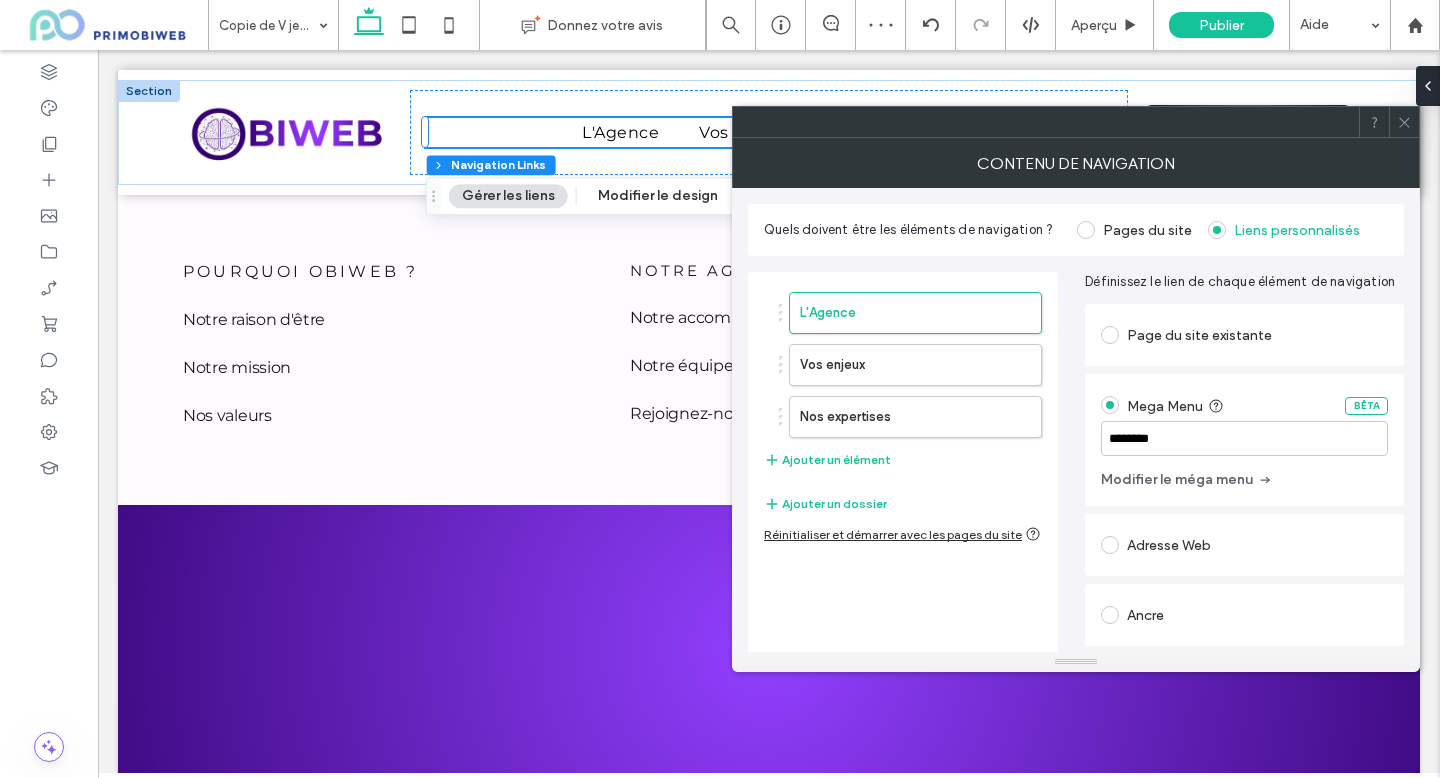 click 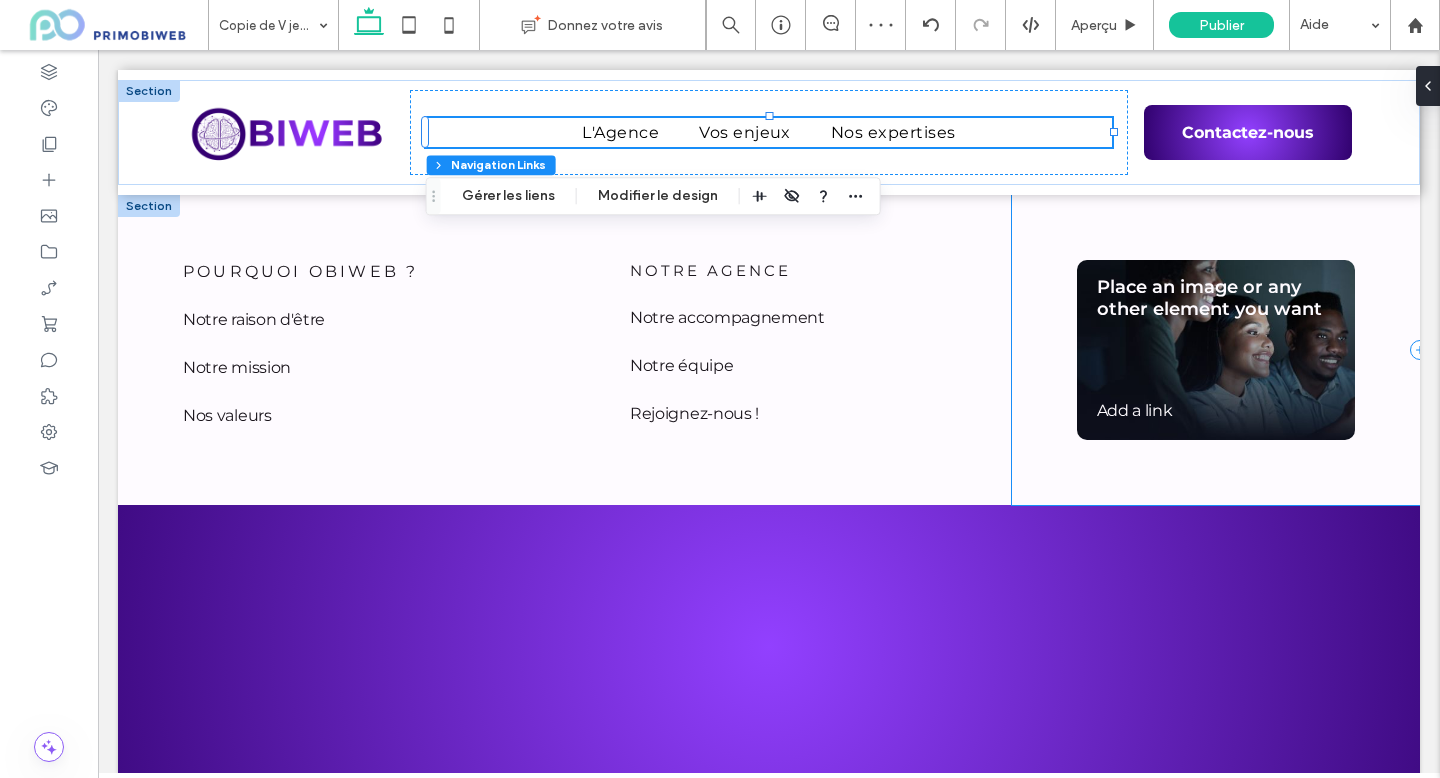 click on "Place an image or any other element you want
Add a link" at bounding box center (1216, 350) 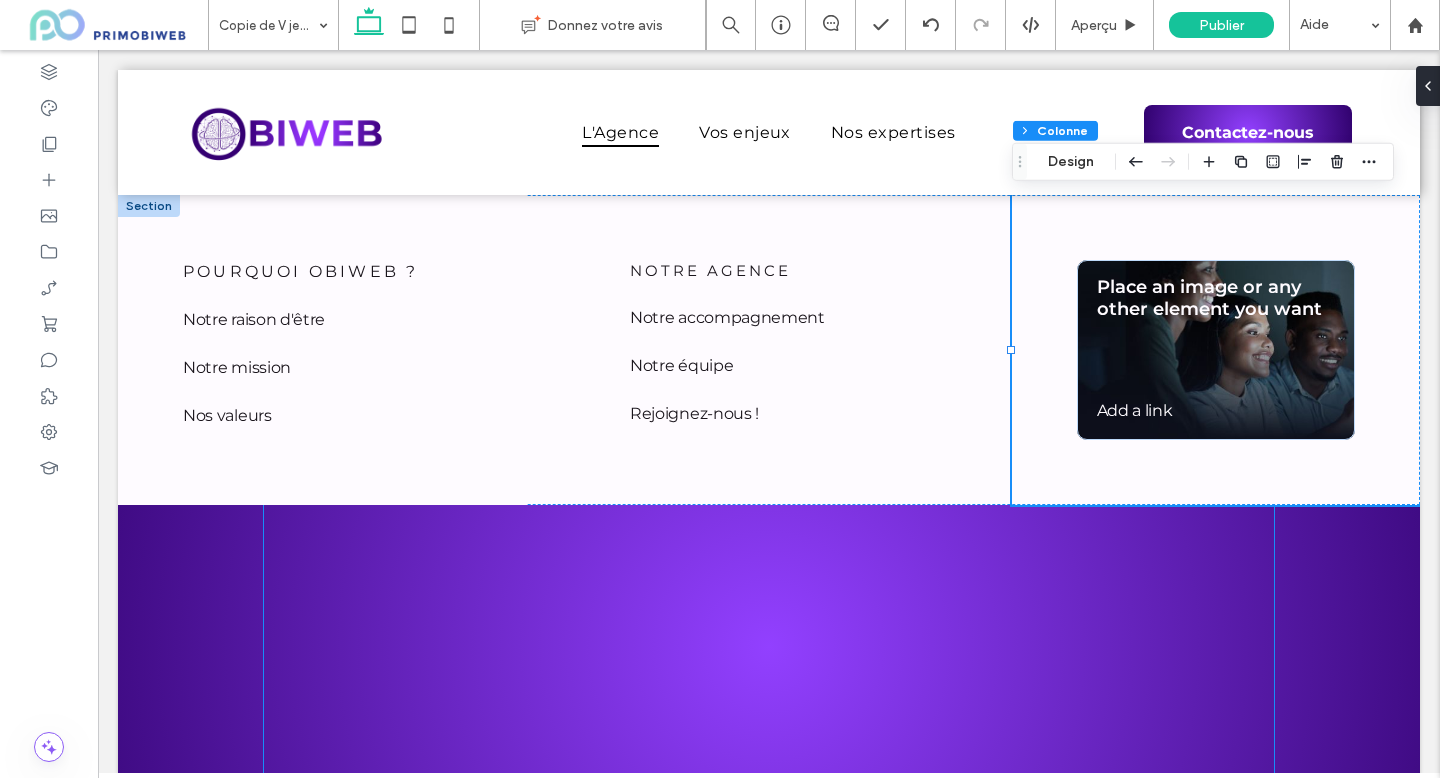 click at bounding box center (769, 720) 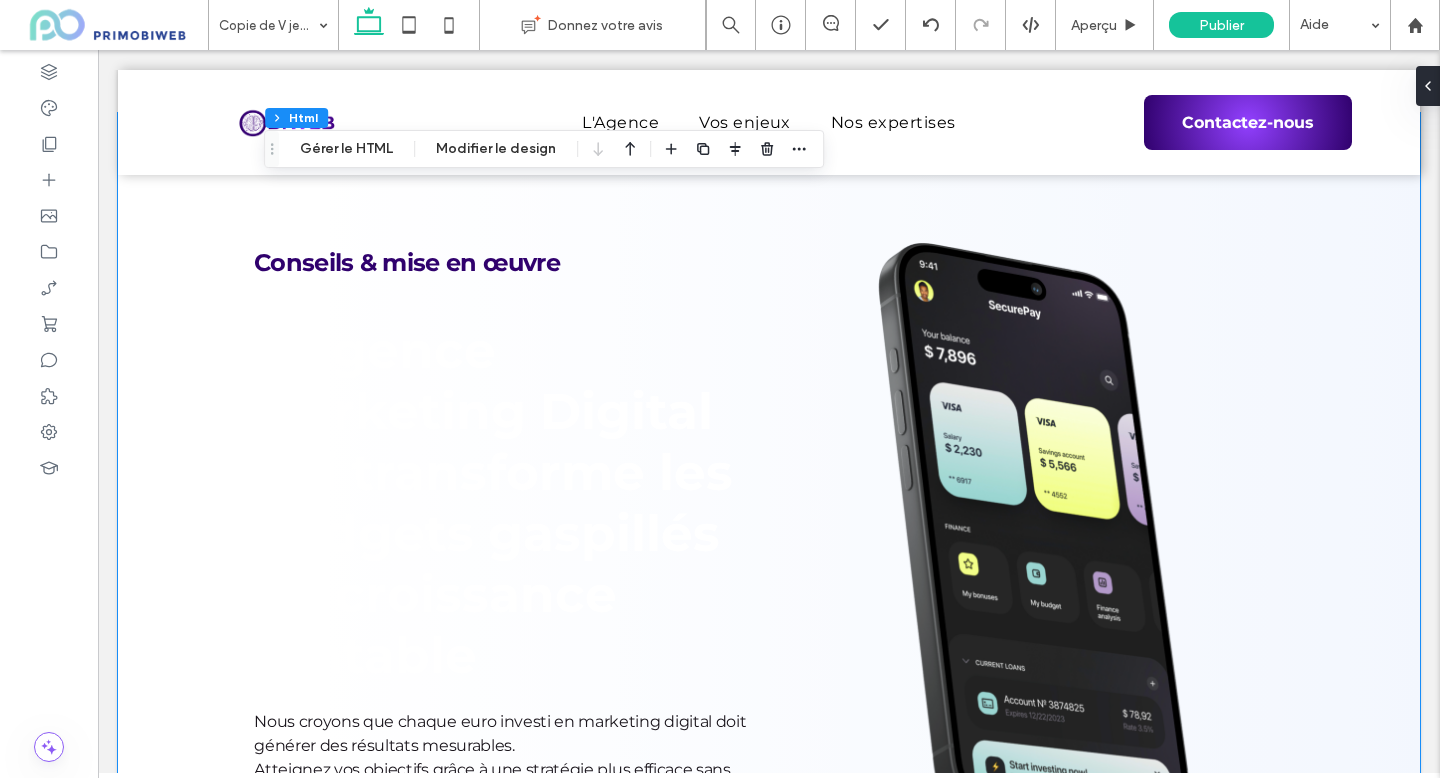 scroll, scrollTop: 1002, scrollLeft: 0, axis: vertical 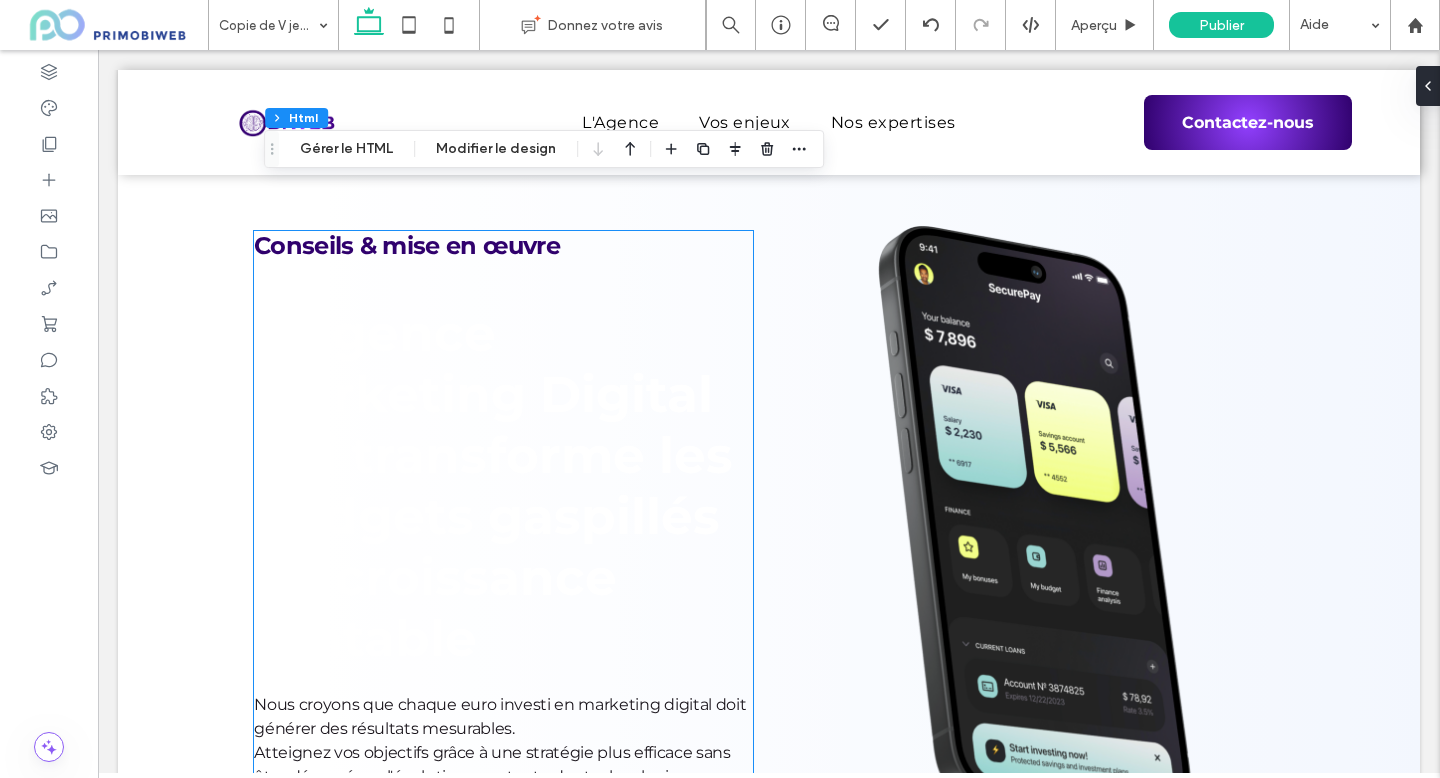 click on "L'Agence Marketing Digital qui transforme les budgets gaspillés en croissance rentable" at bounding box center [493, 486] 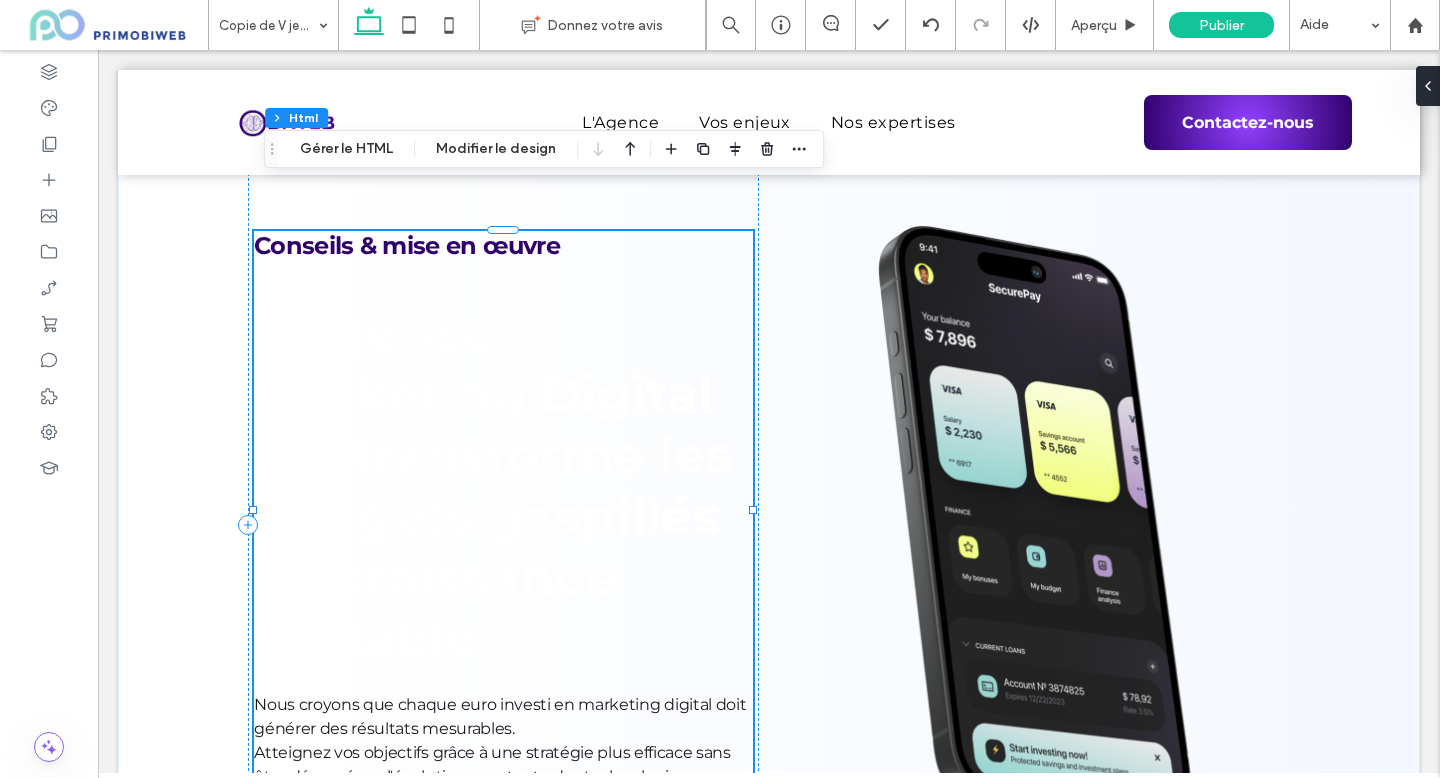 click on "Conseils & mise en œuvre
L'Agence Marketing Digital qui transforme les budgets gaspillés en croissance rentable
Nous croyons que chaque euro investi en marketing digital doit générer des résultats mesurables.
Atteignez vos objectifs grâce à une stratégie plus efficace sans être dépassé par l'évolution constante des technologies." at bounding box center (503, 510) 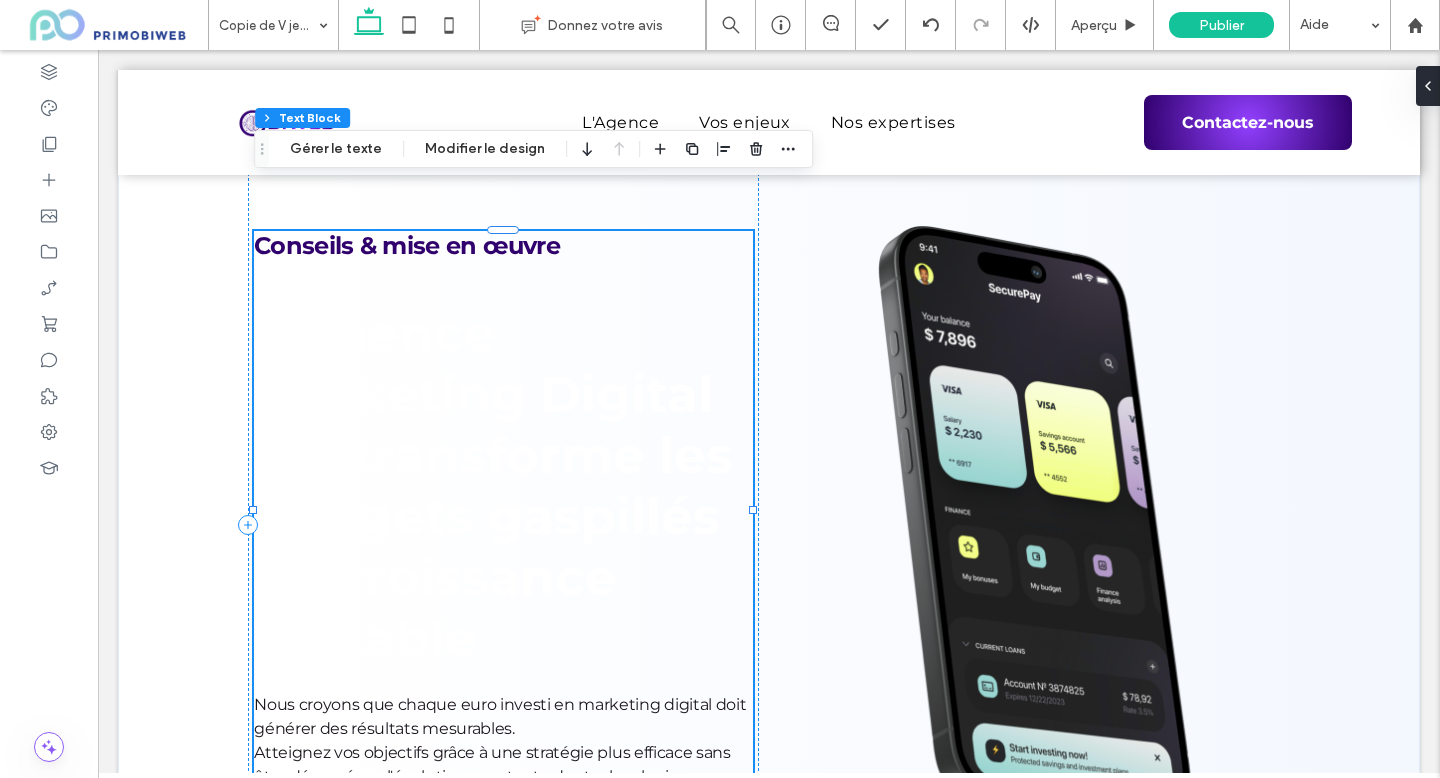 type on "**********" 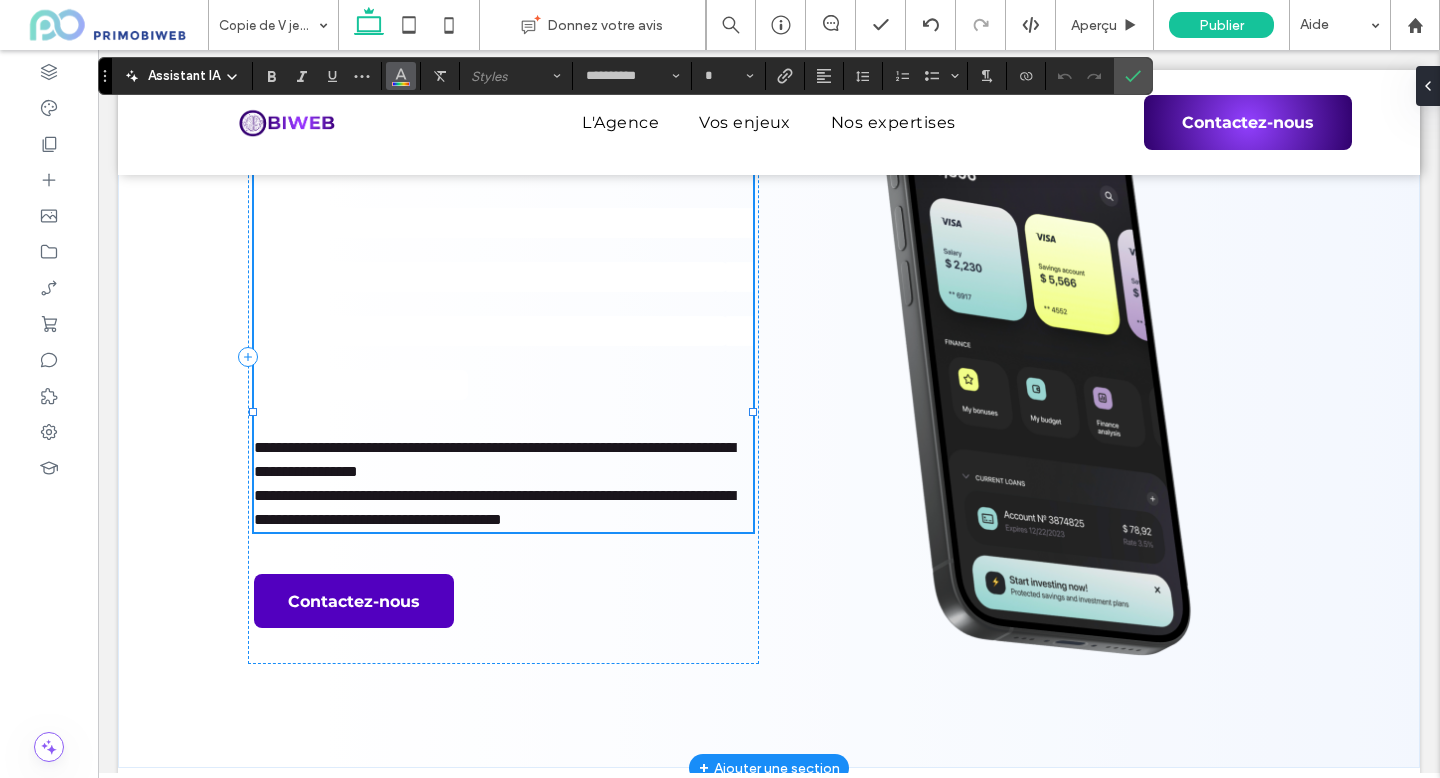 click 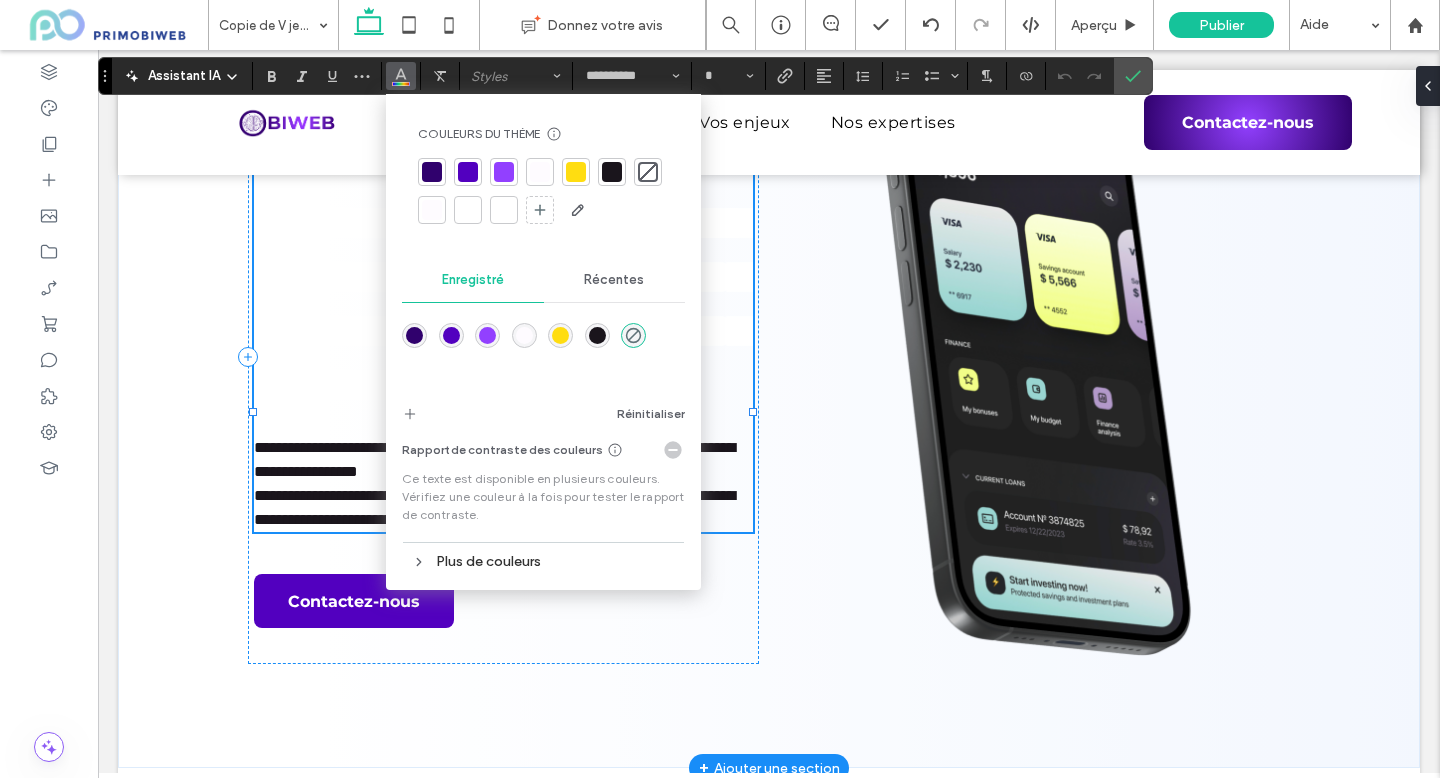 click at bounding box center (432, 172) 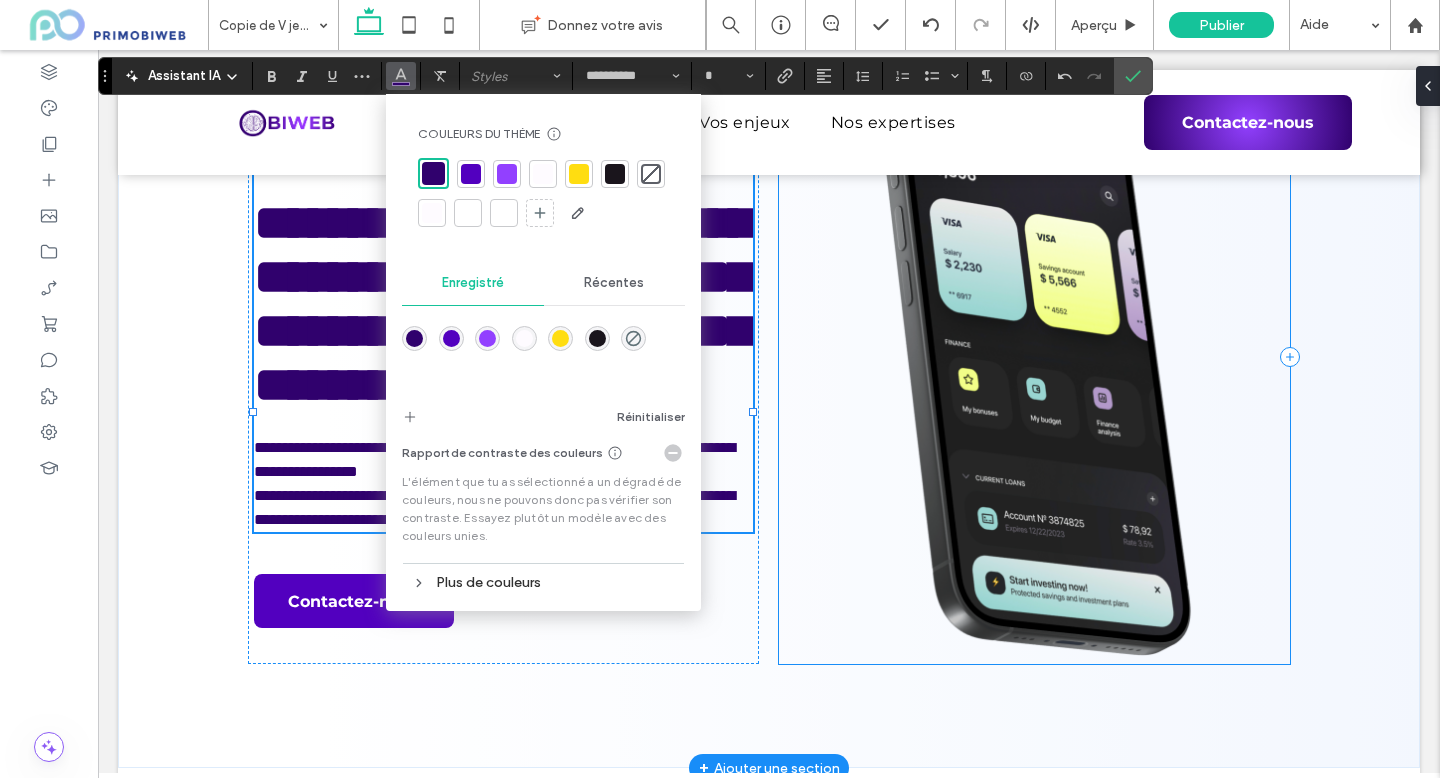 click at bounding box center [1034, 357] 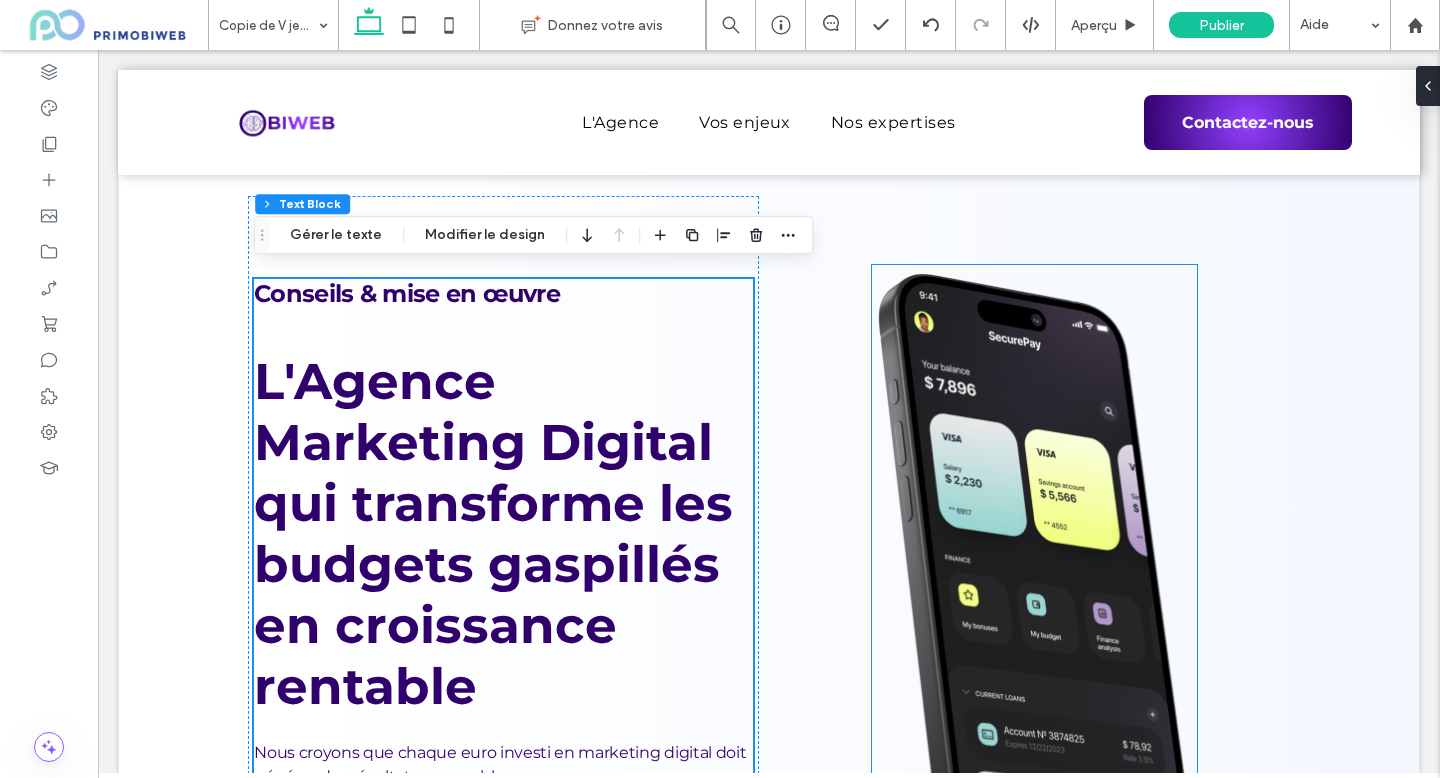 scroll, scrollTop: 949, scrollLeft: 0, axis: vertical 